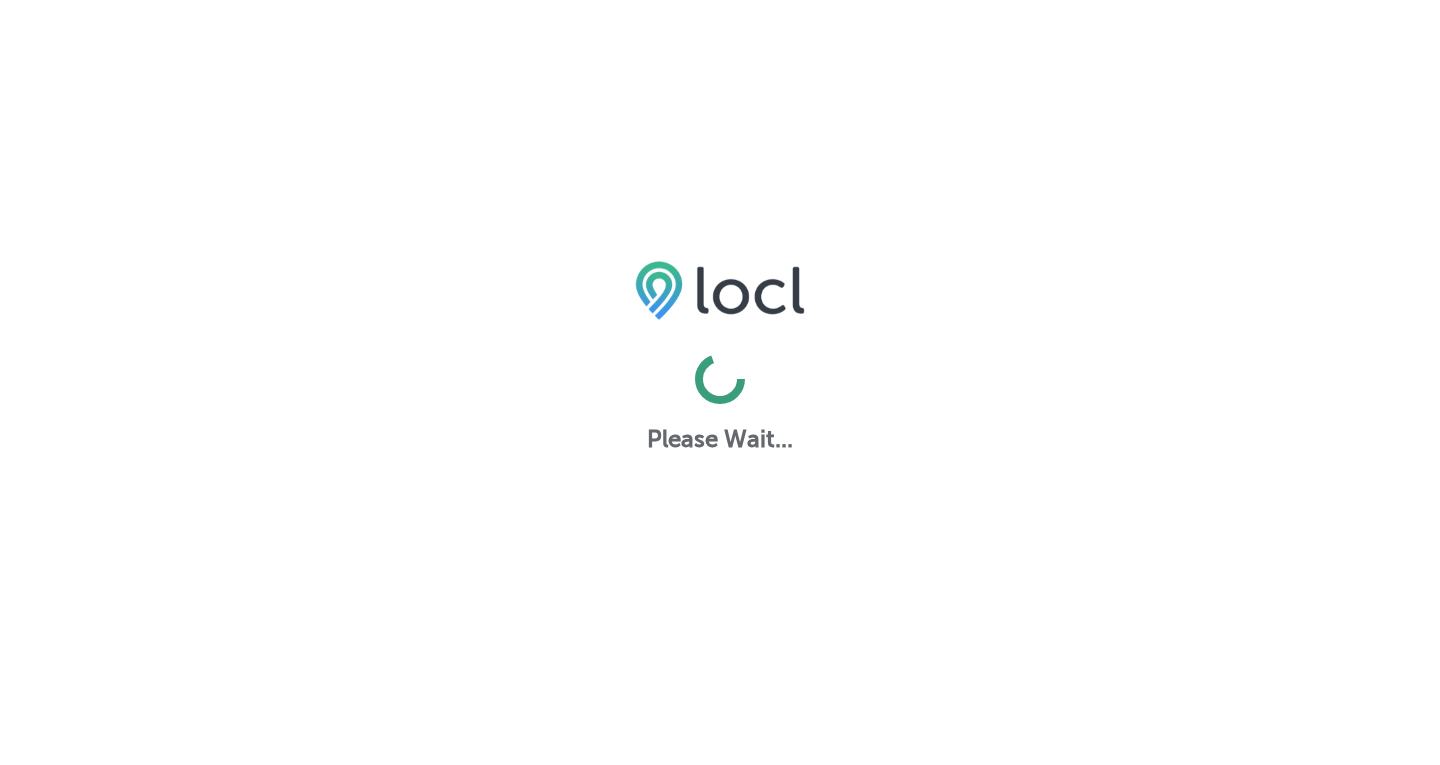 scroll, scrollTop: 0, scrollLeft: 0, axis: both 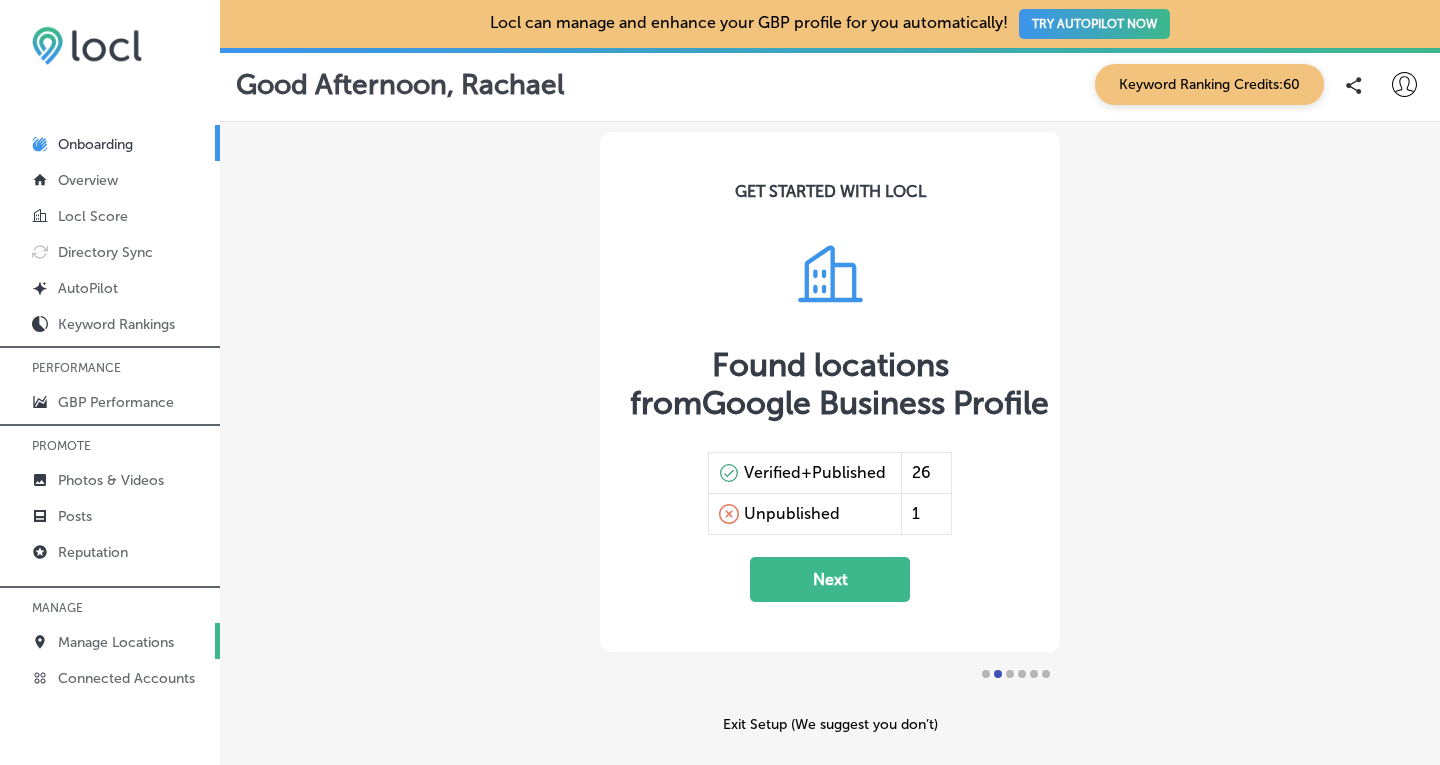 click on "Manage Locations" at bounding box center [116, 642] 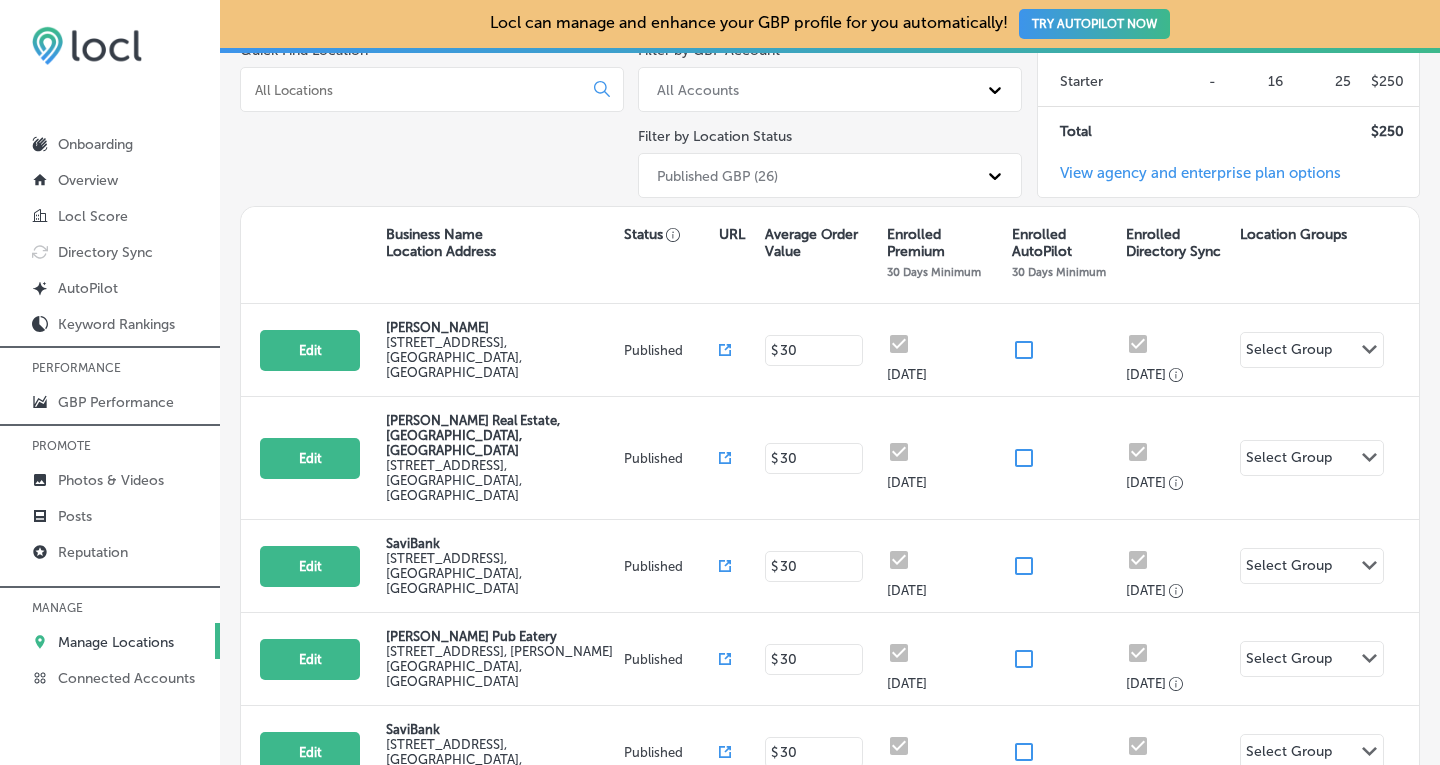 scroll, scrollTop: 244, scrollLeft: 0, axis: vertical 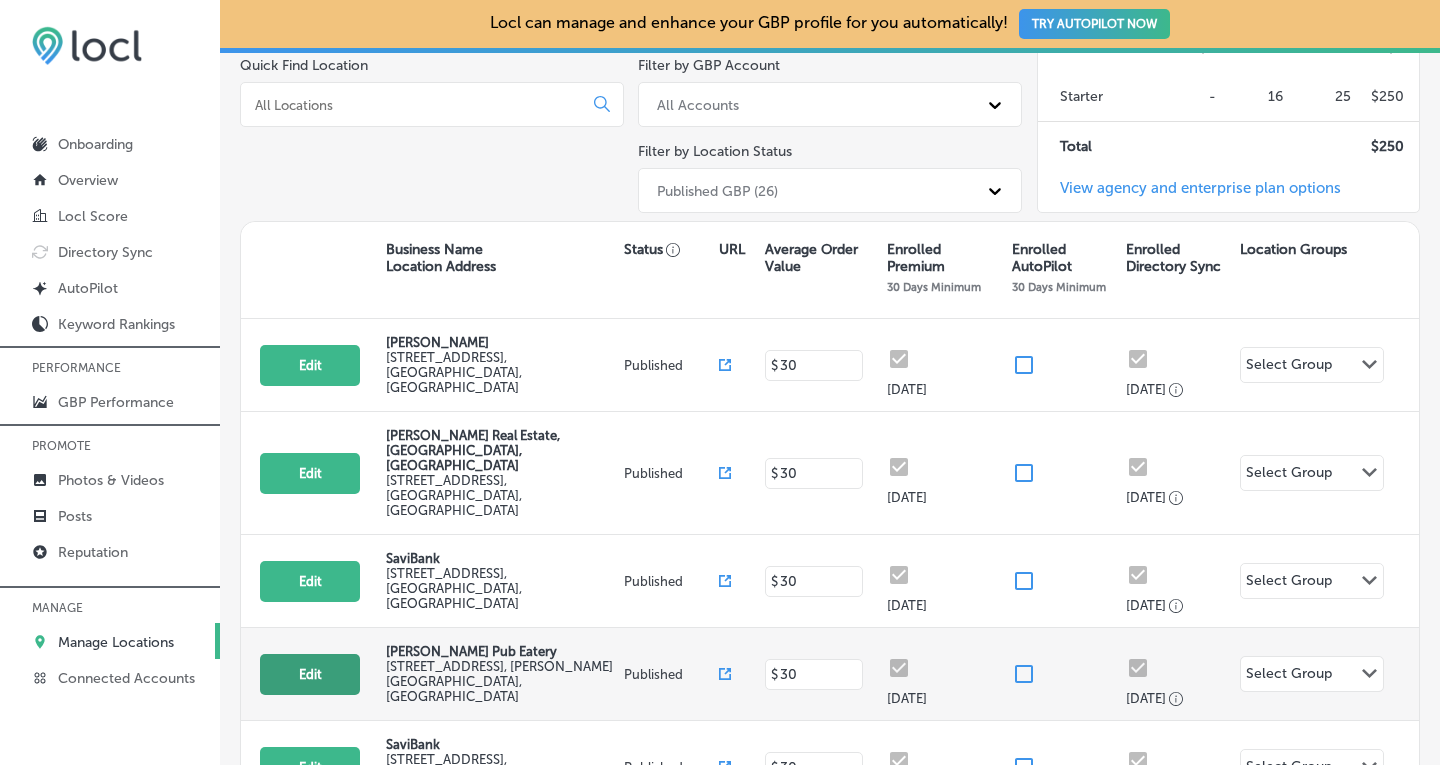 click on "Edit" at bounding box center [310, 674] 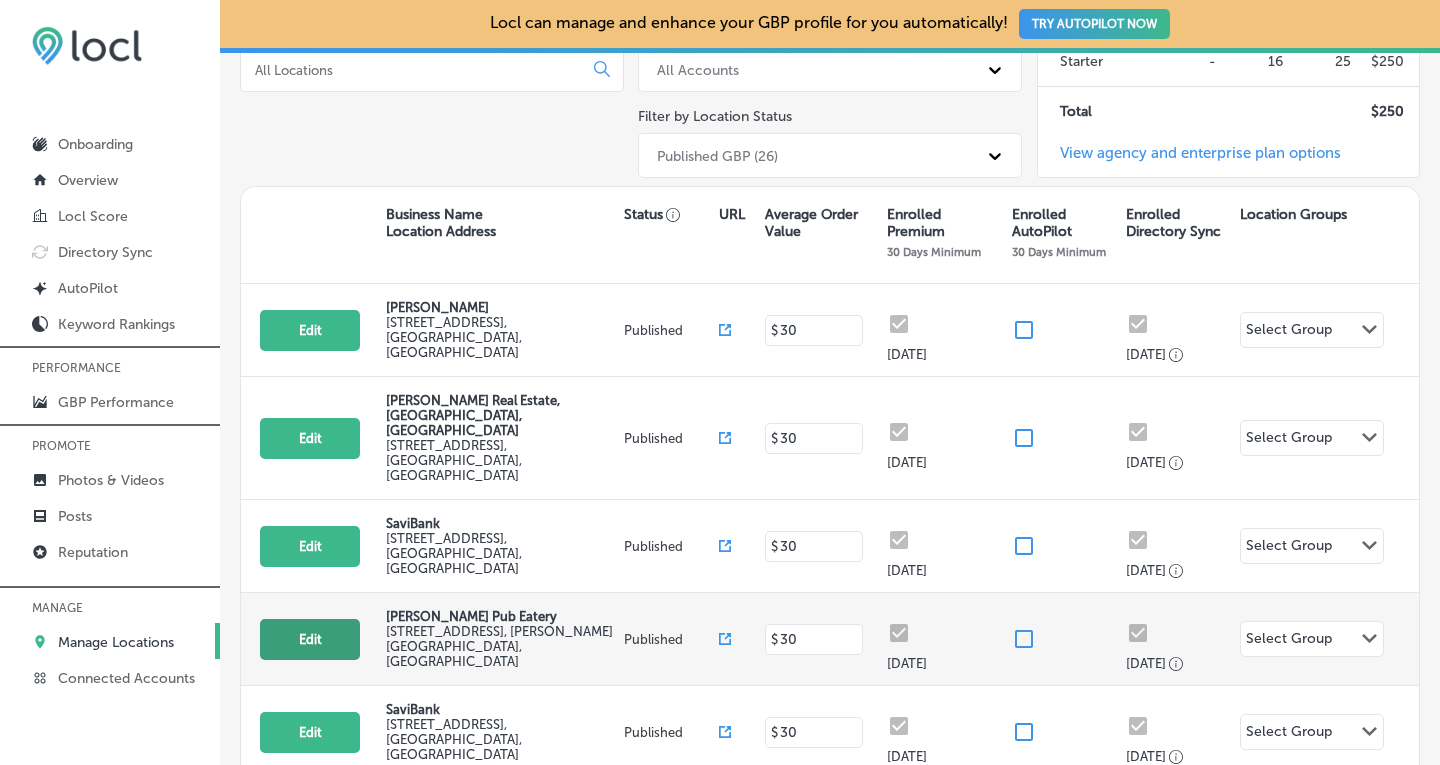 select on "US" 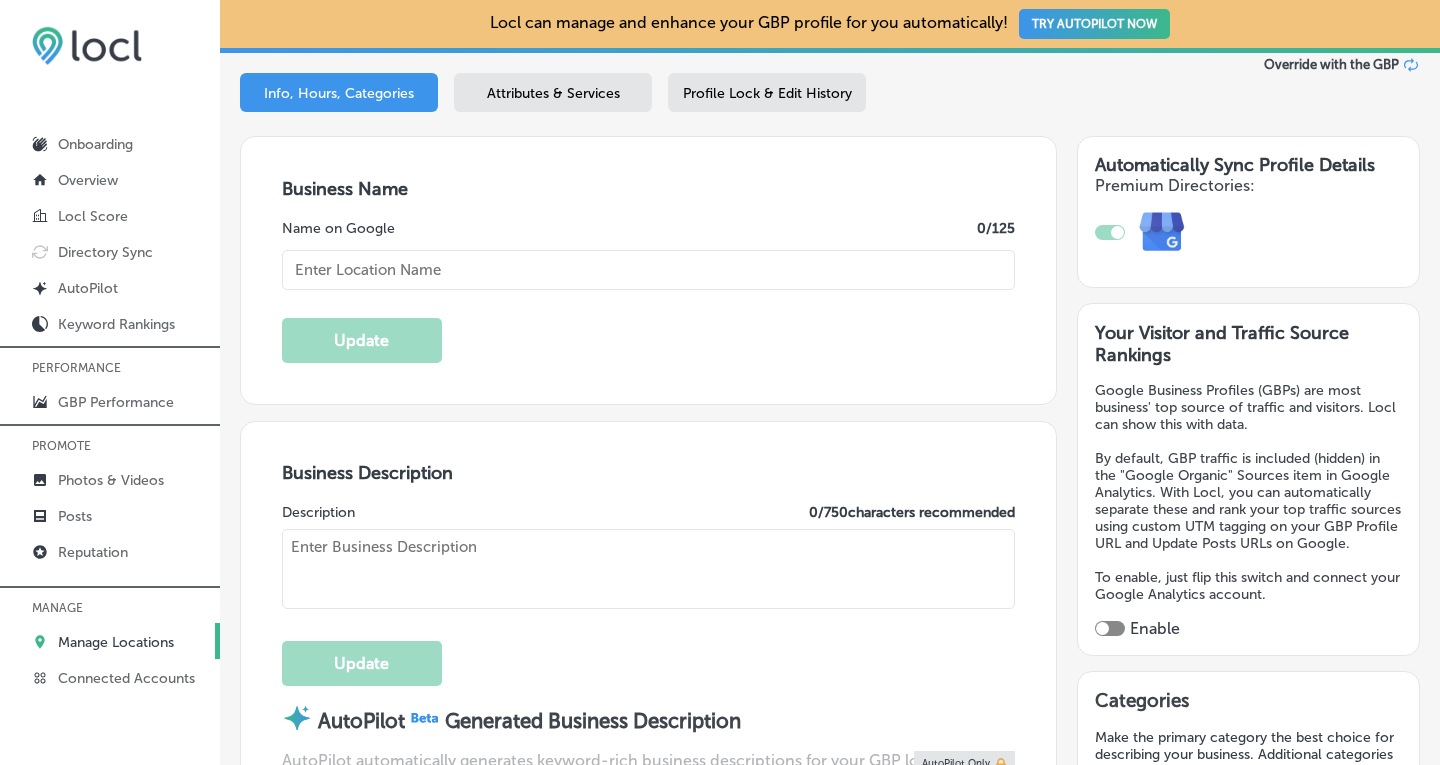 type on "[PERSON_NAME] Pub Eatery" 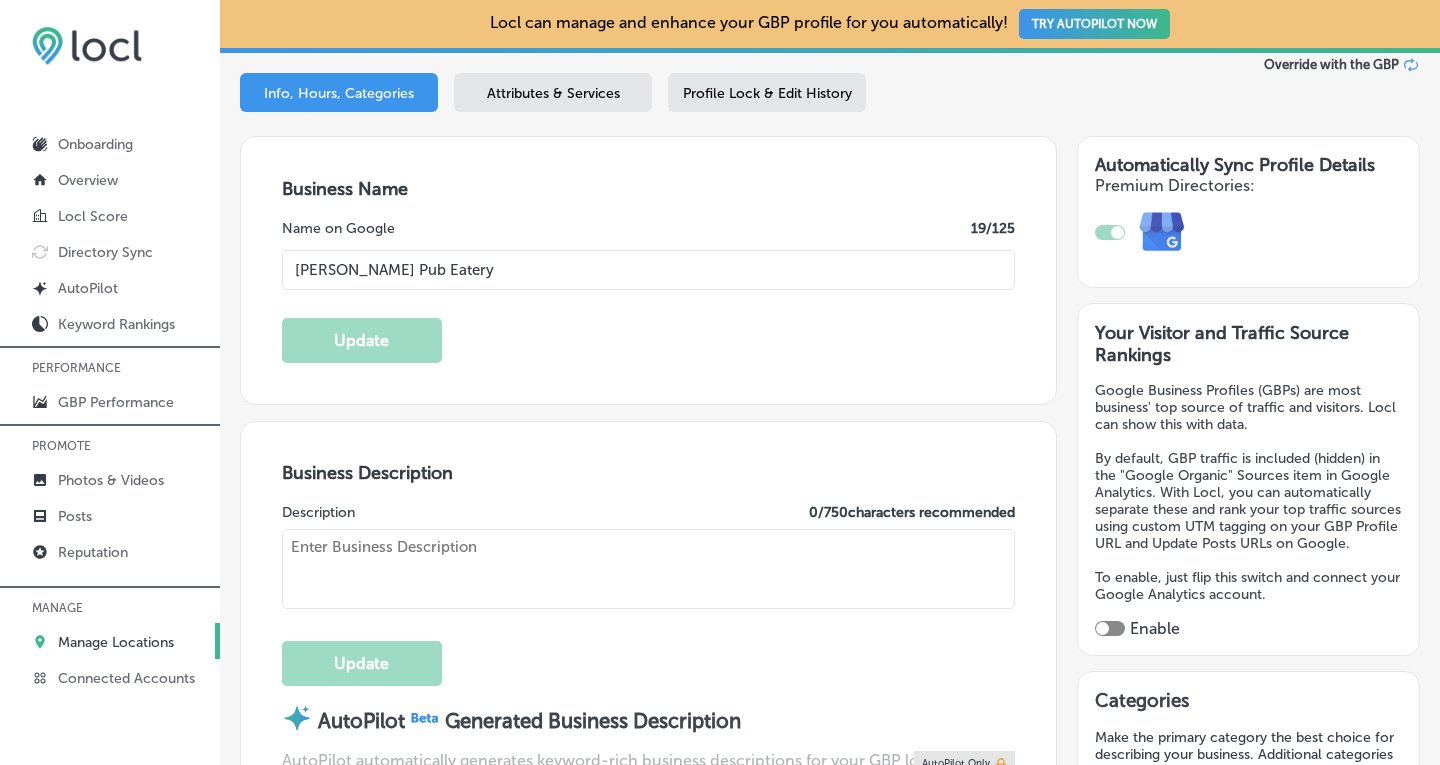 type on "[URL][DOMAIN_NAME]" 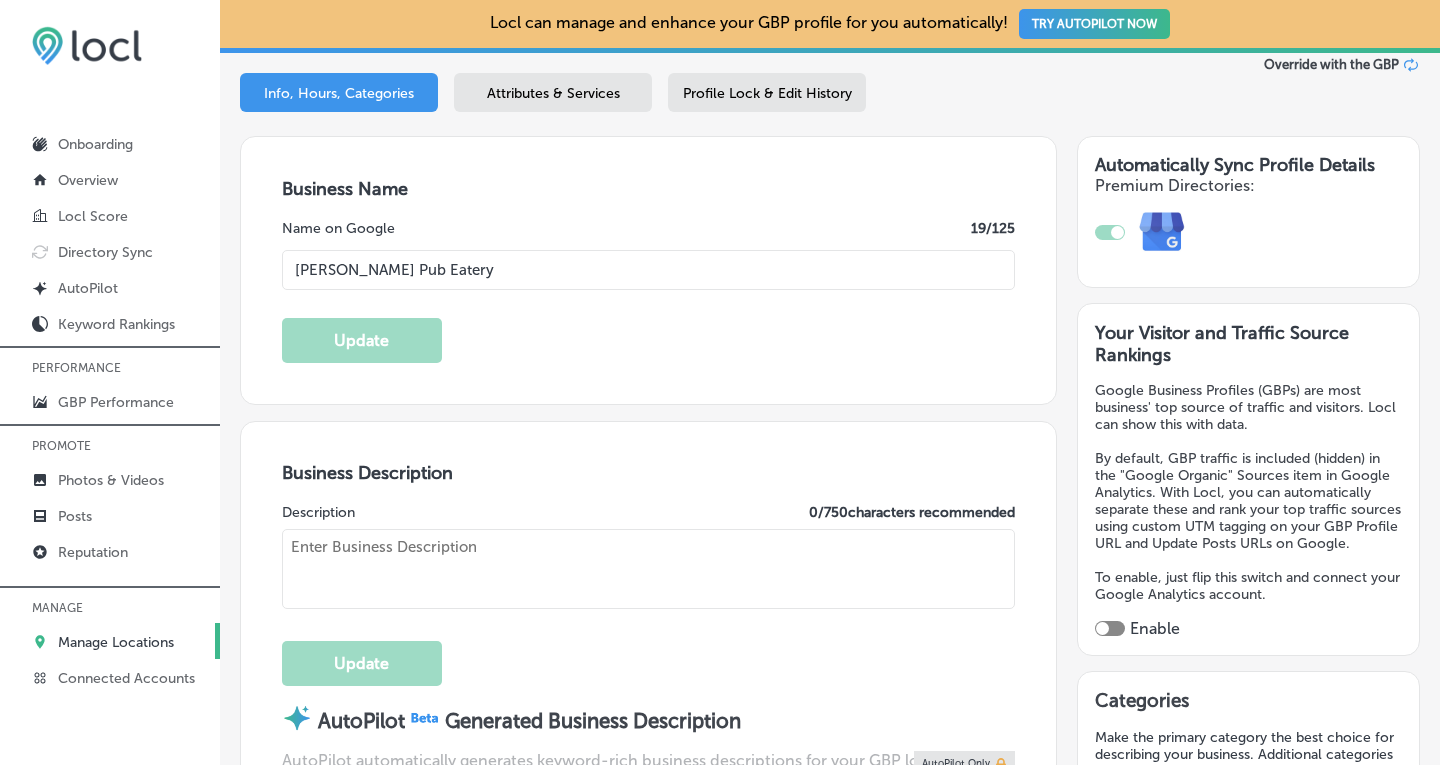 type on "[PERSON_NAME] Pub & Eatery is your local bar and family-friendly restaurant in [GEOGRAPHIC_DATA], [GEOGRAPHIC_DATA], serving [GEOGRAPHIC_DATA] and [GEOGRAPHIC_DATA]. We specialize in fresh oysters, seafood baskets, sizzling steaks, and classic bar food like hot wings, fried pickles, and cheese curds - all served alongside a full bar with craft beer, cocktails, and whiskey selections. Enjoy live music, DJ nights, and a laid-back, local watering hole atmosphere. Whether you're craving comfort food, a cold drink, or a fun night out, we've got you covered. Stop by [DATE] or check out our events and specials! 🍻 #ConwayPub" 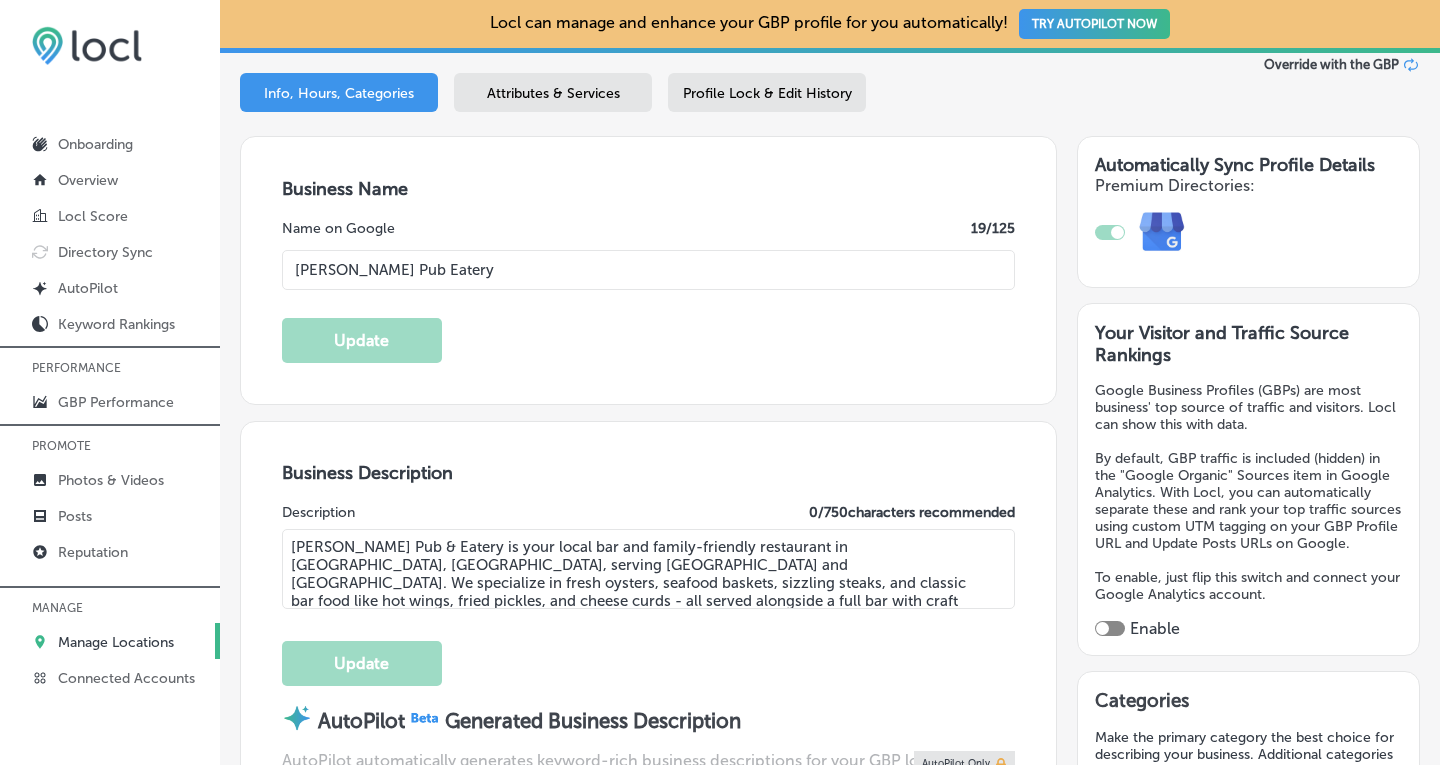 type on "[STREET_ADDRESS]" 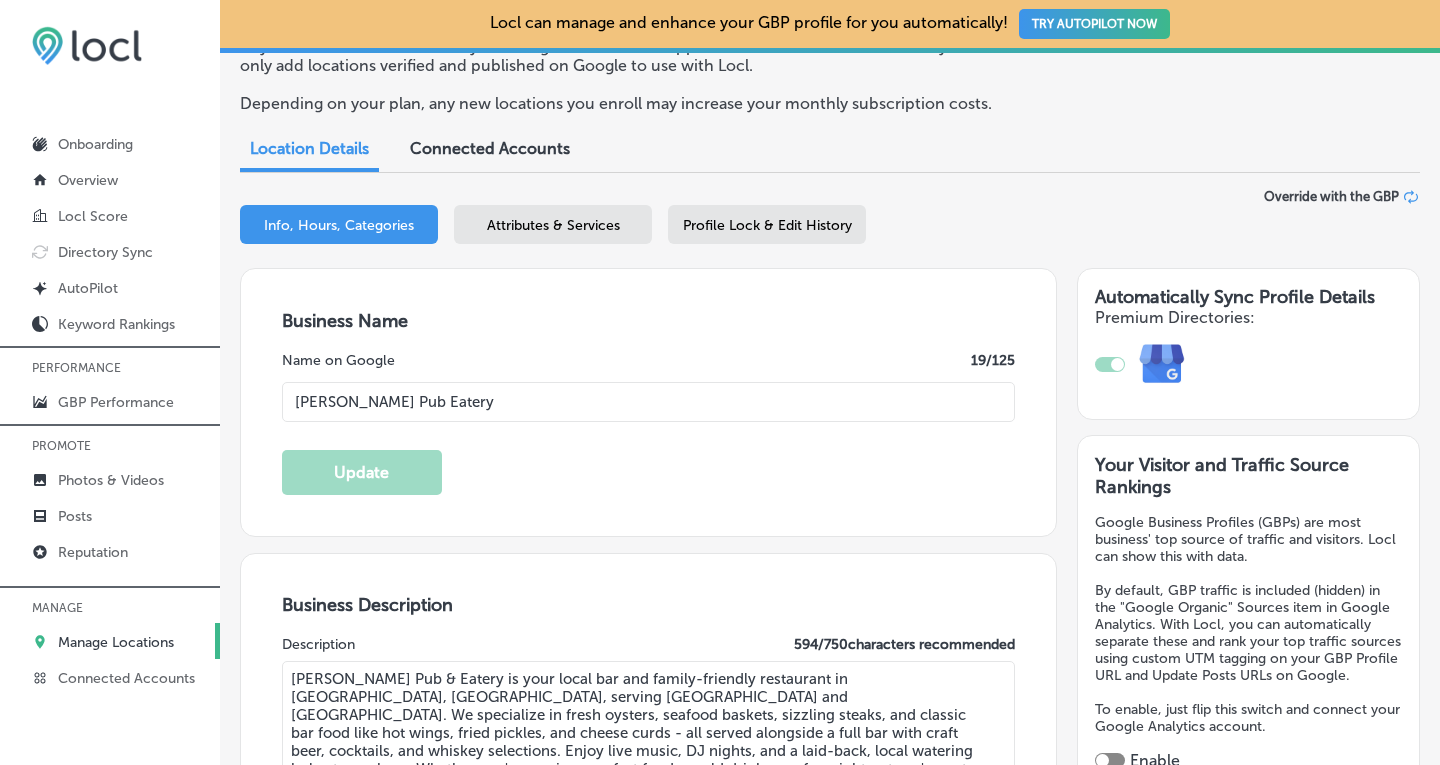 scroll, scrollTop: 120, scrollLeft: 0, axis: vertical 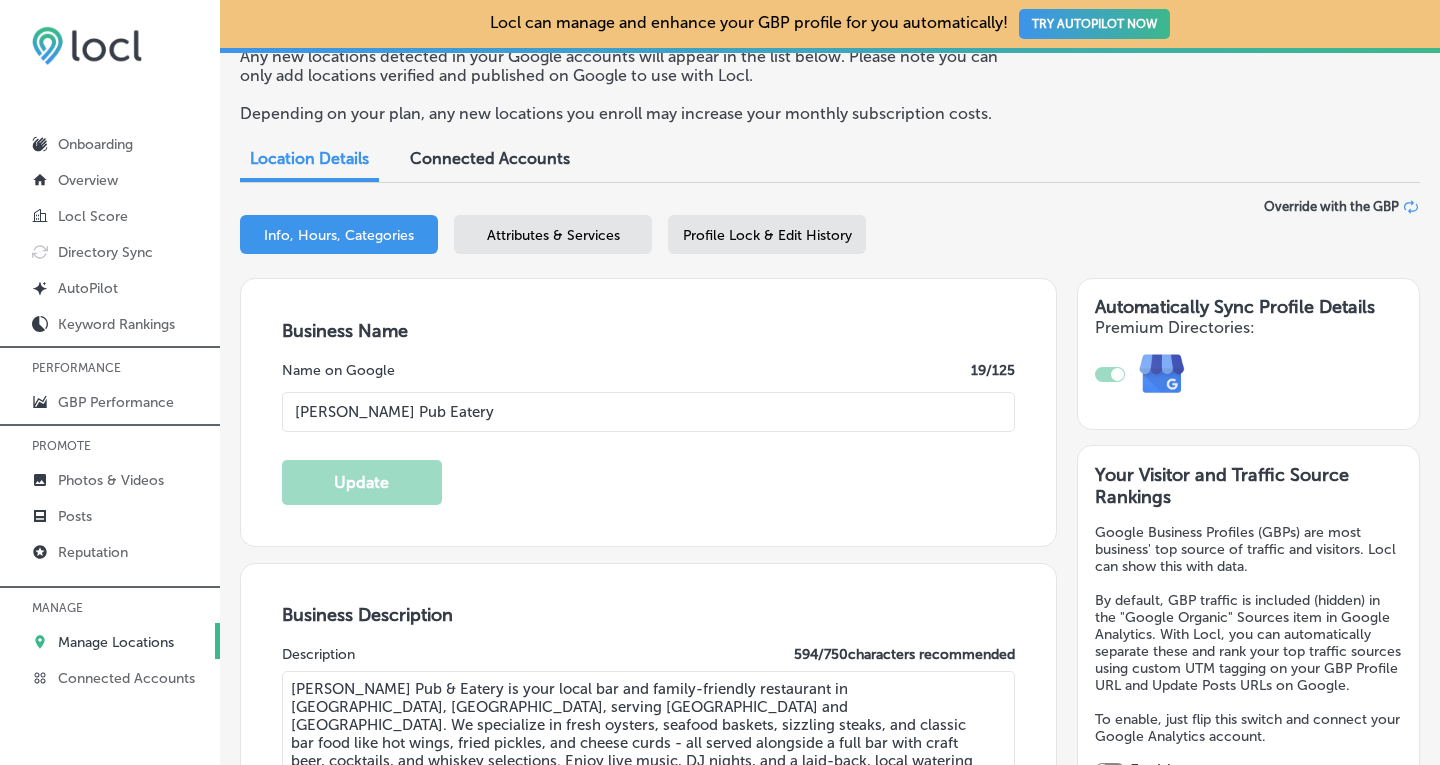 click on "Attributes & Services" at bounding box center (553, 235) 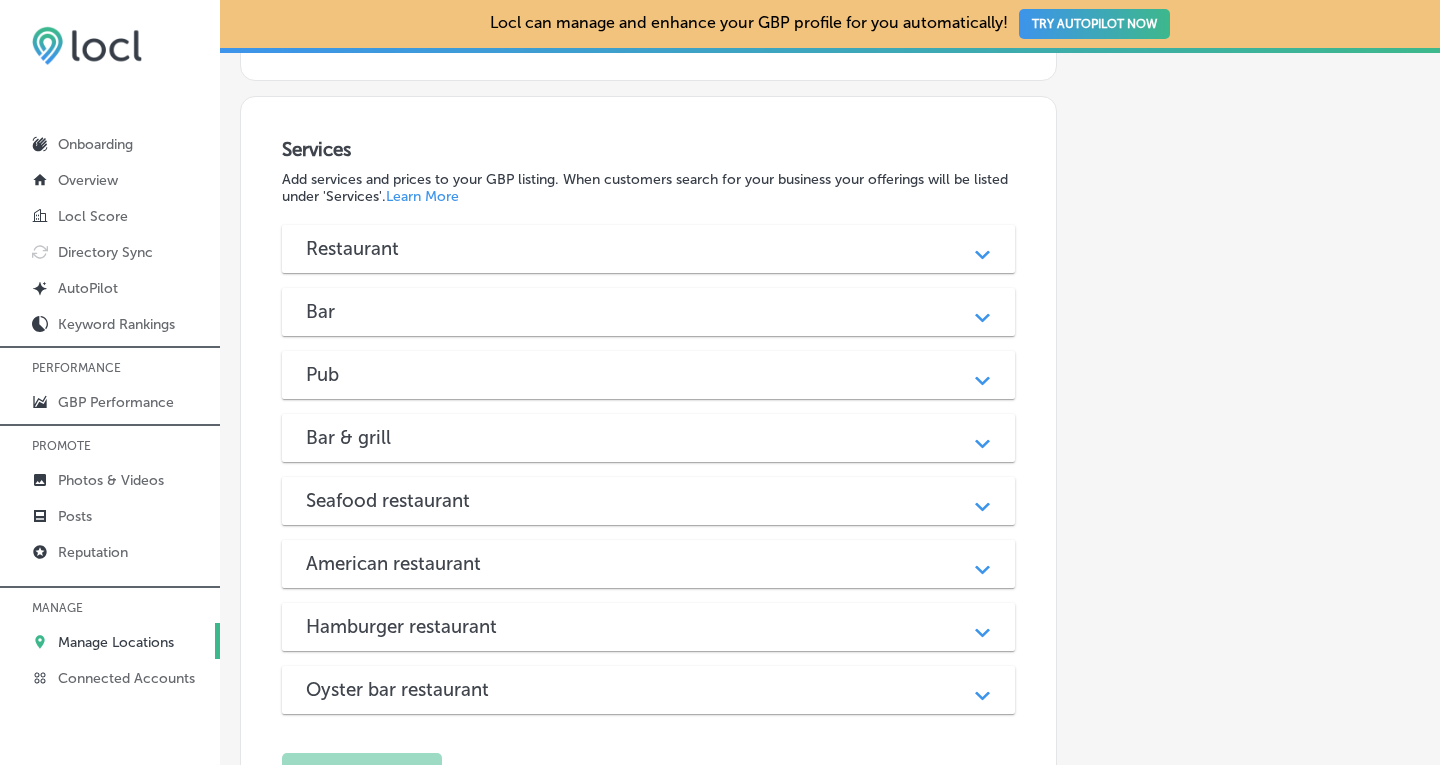 scroll, scrollTop: 2446, scrollLeft: 0, axis: vertical 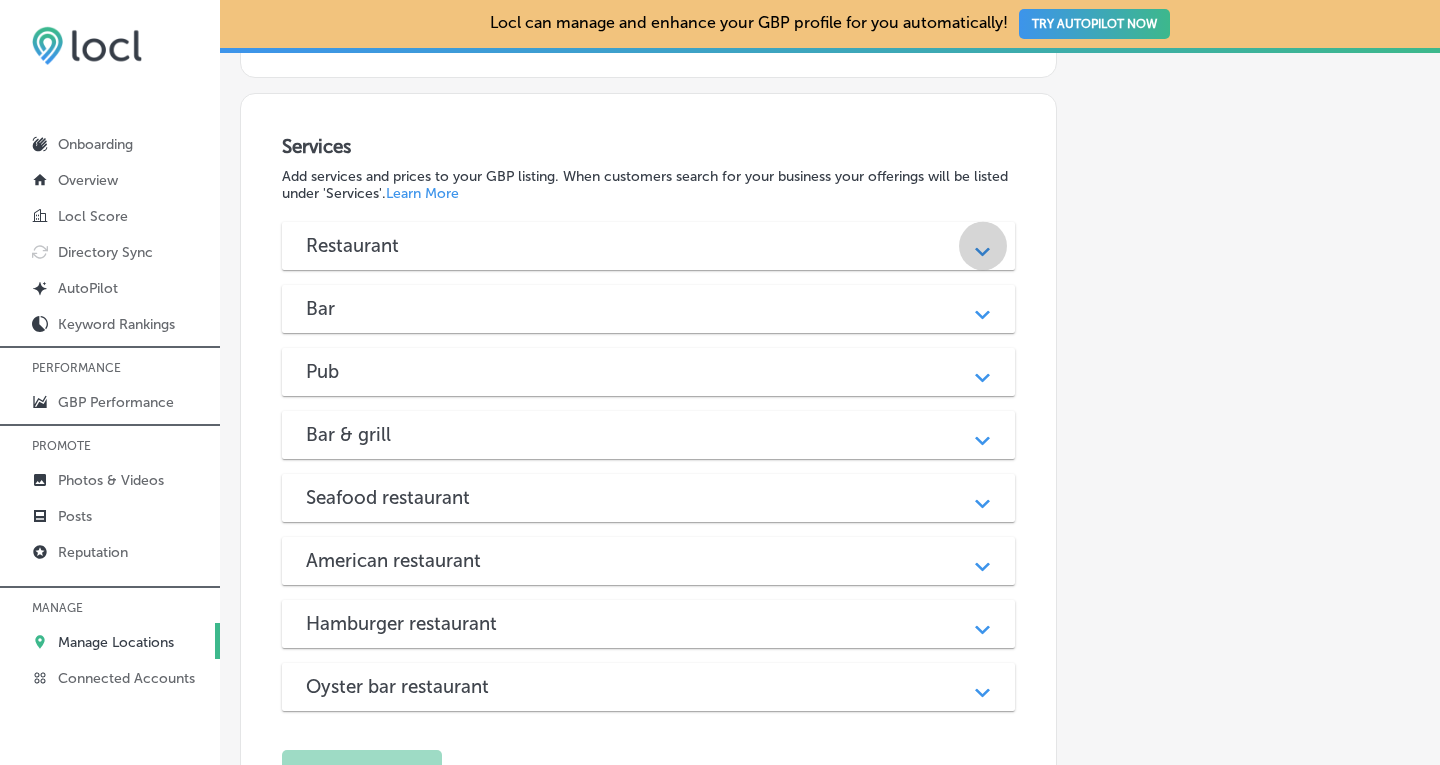 click on "Path
Created with Sketch." 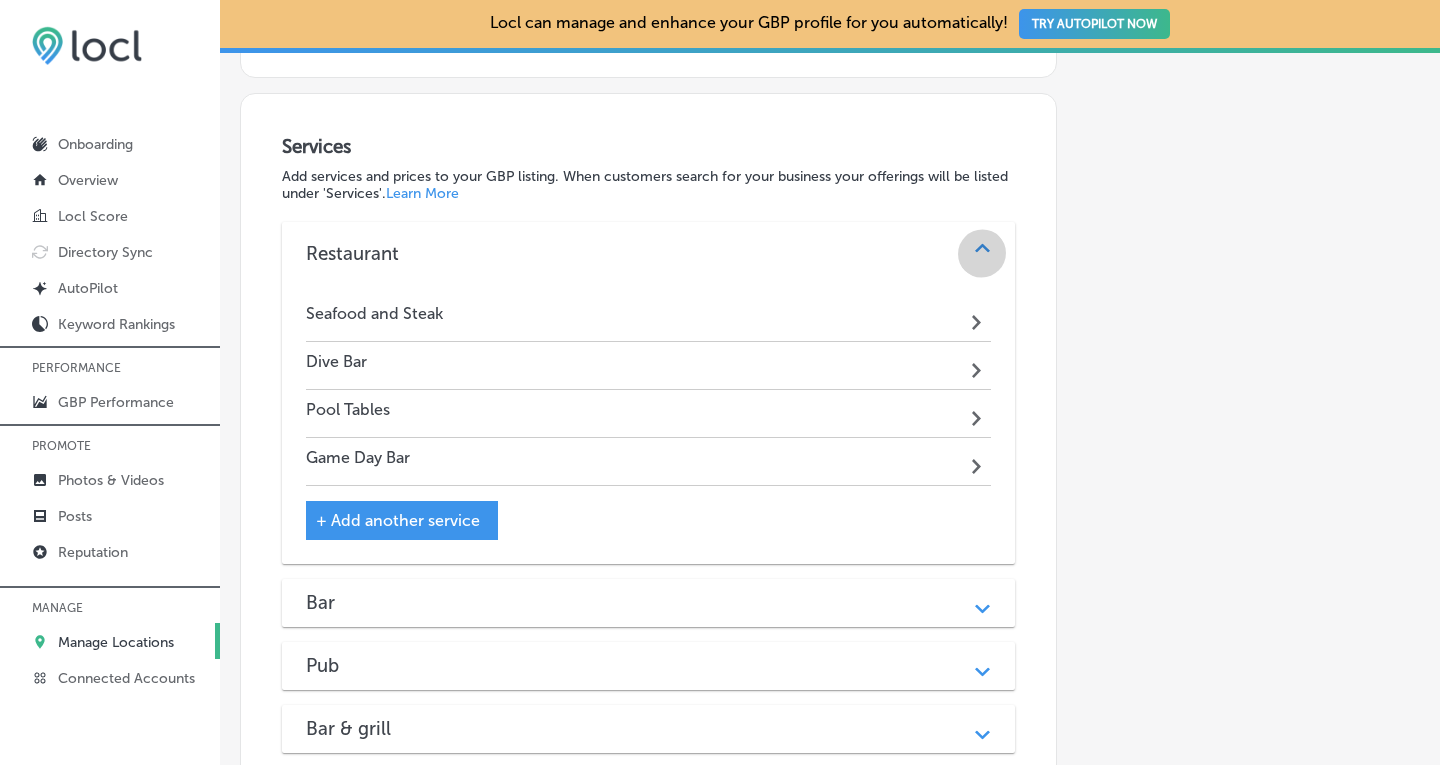 click on "Path
Created with Sketch." 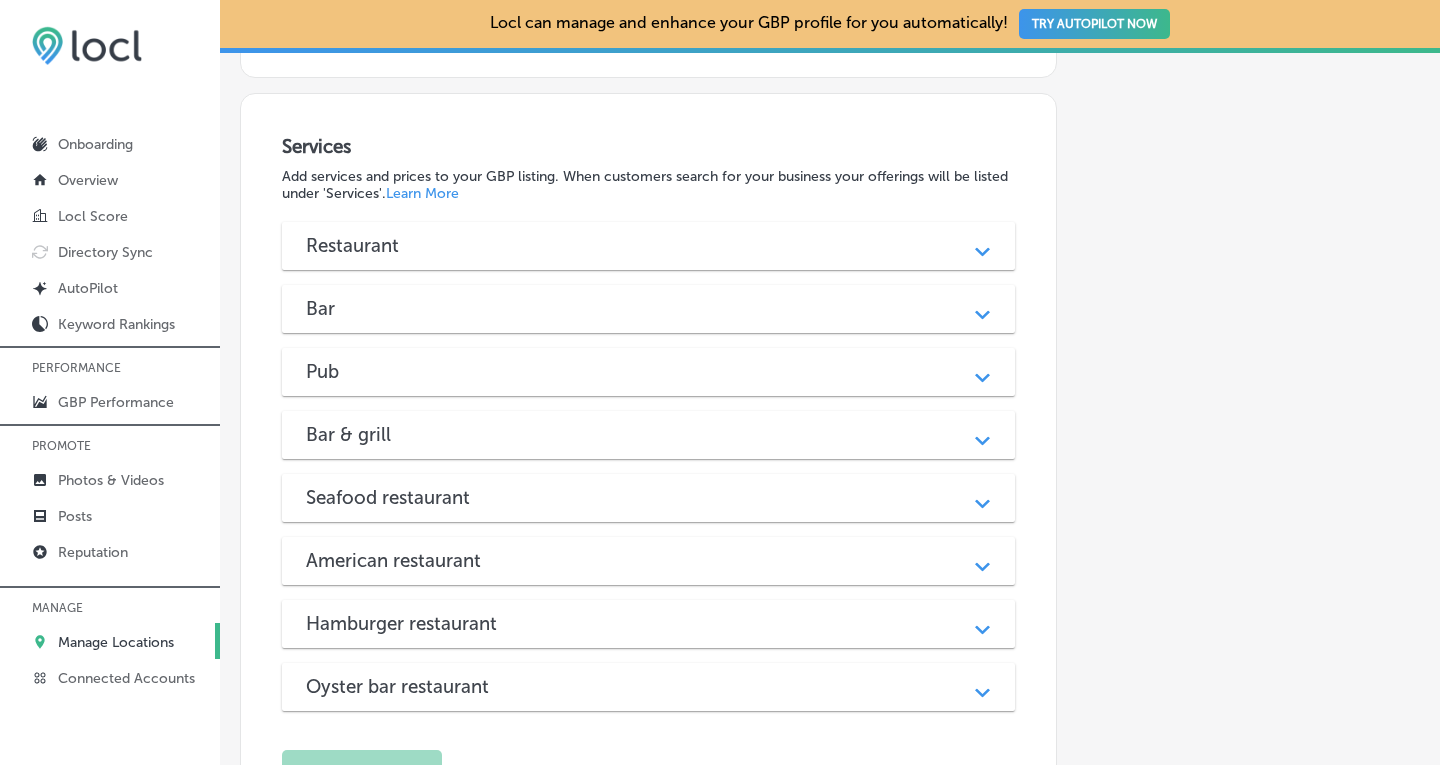 click on "Manage Locations" at bounding box center (116, 642) 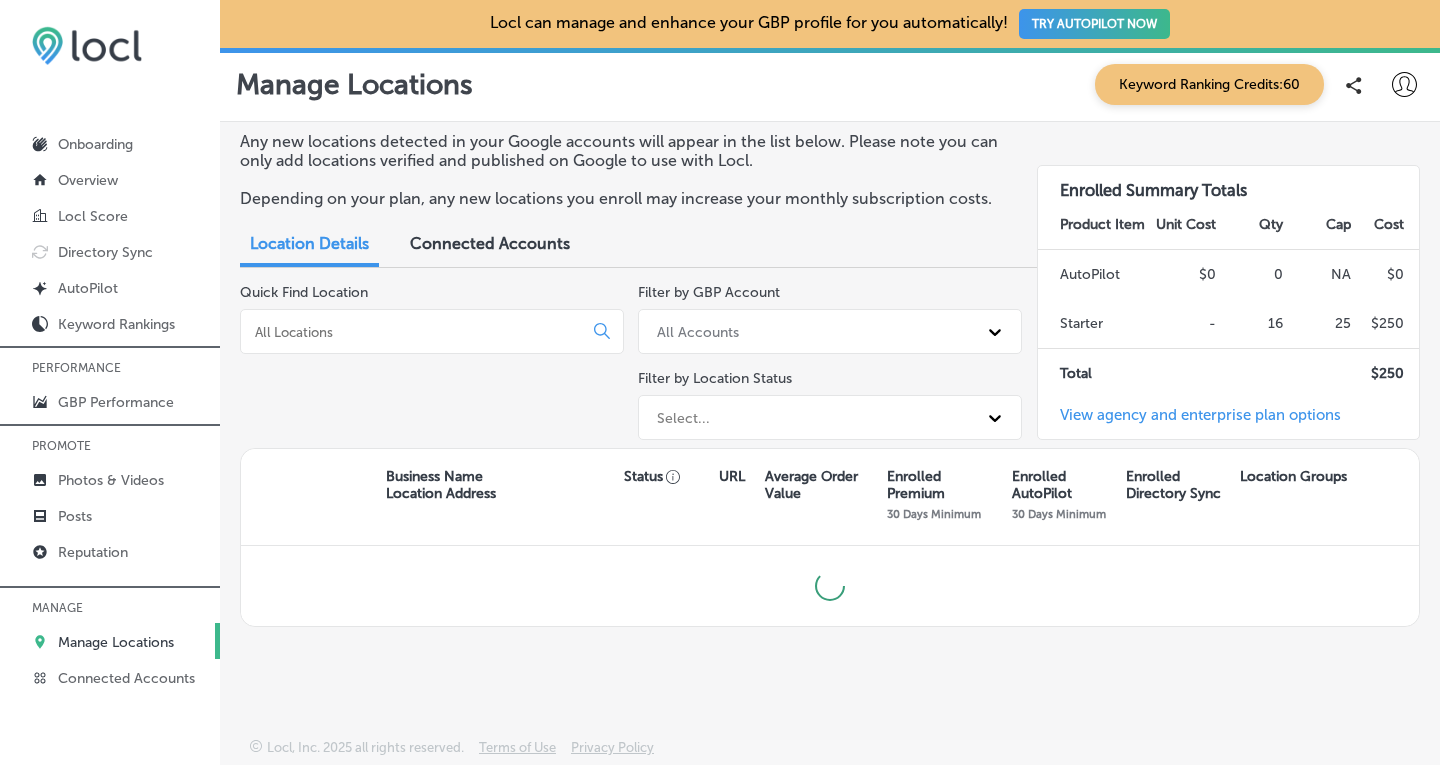 scroll, scrollTop: 0, scrollLeft: 0, axis: both 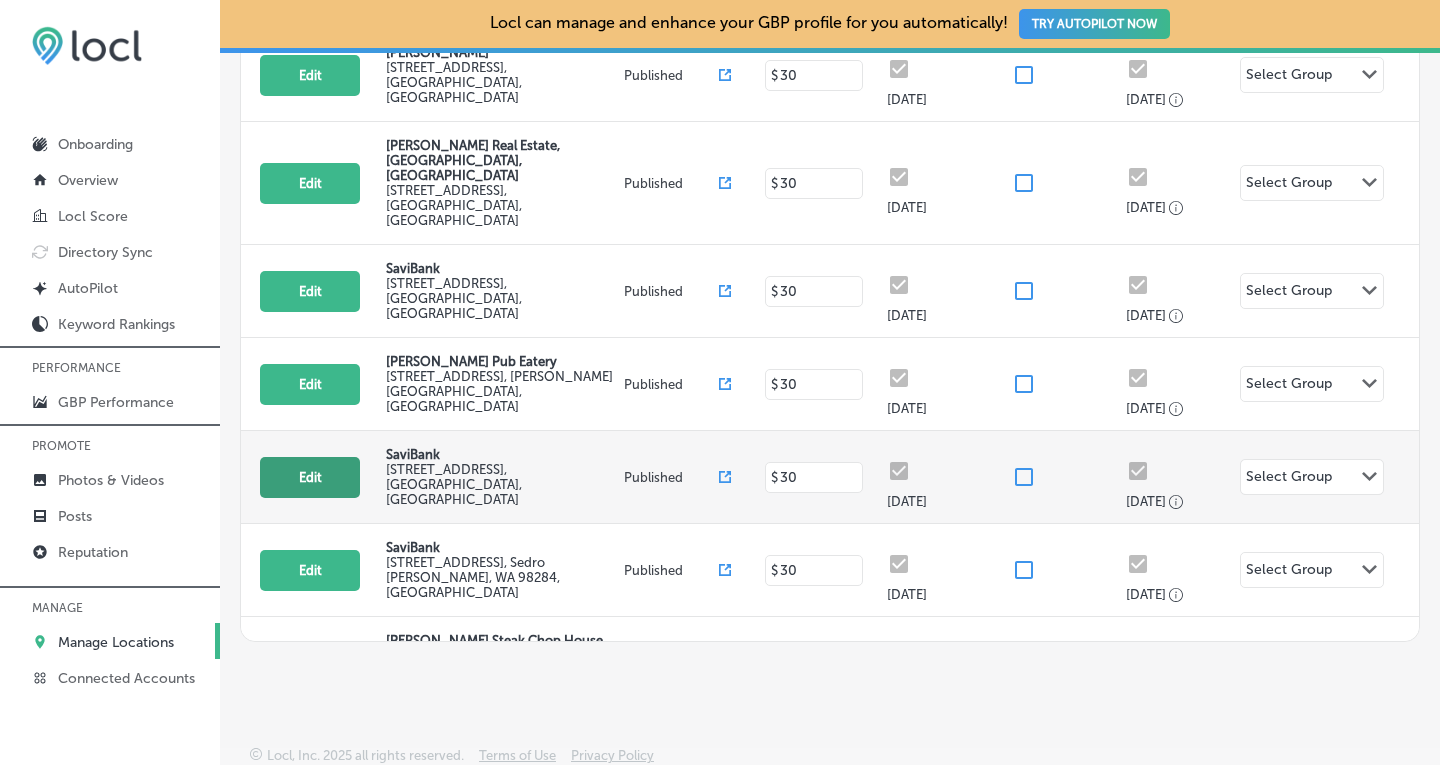 click on "Edit" at bounding box center (310, 477) 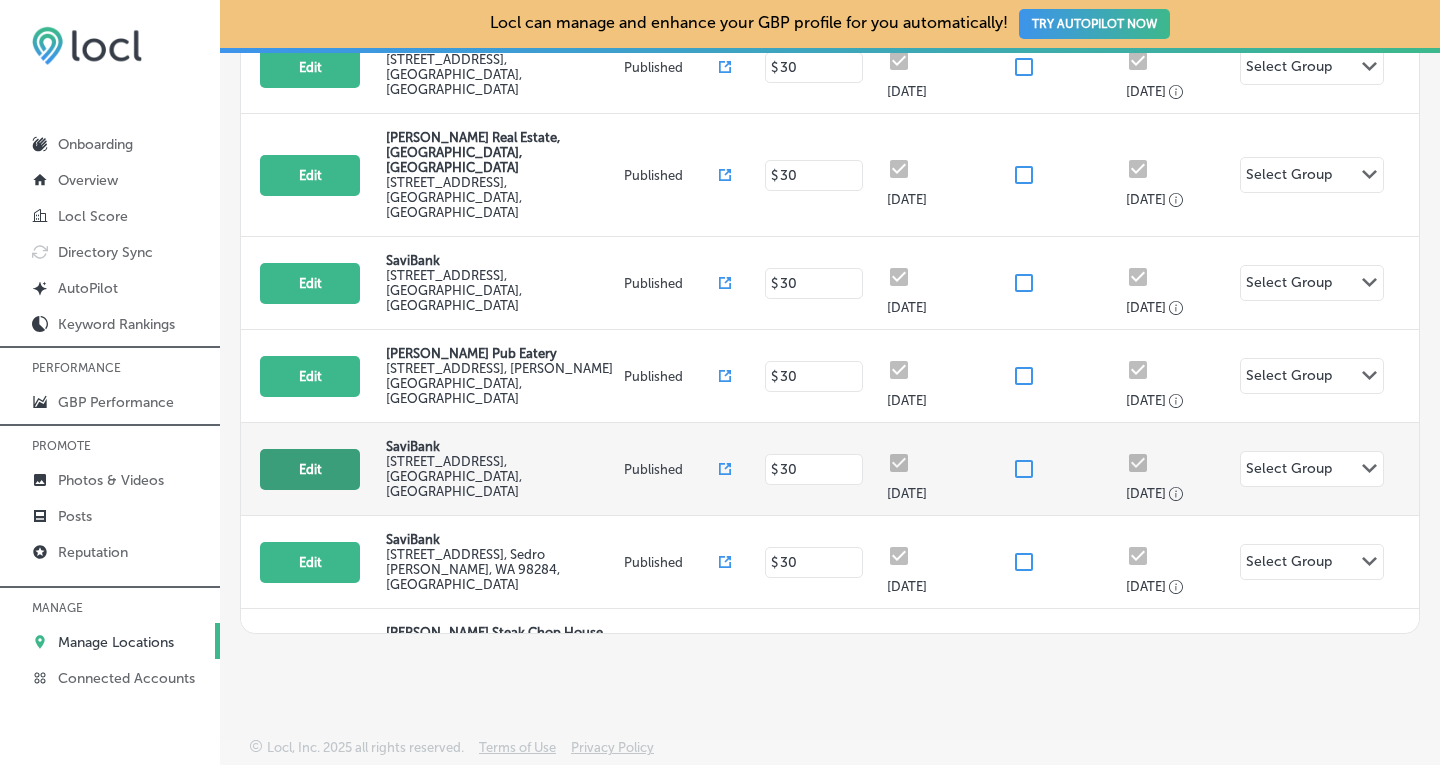 select on "US" 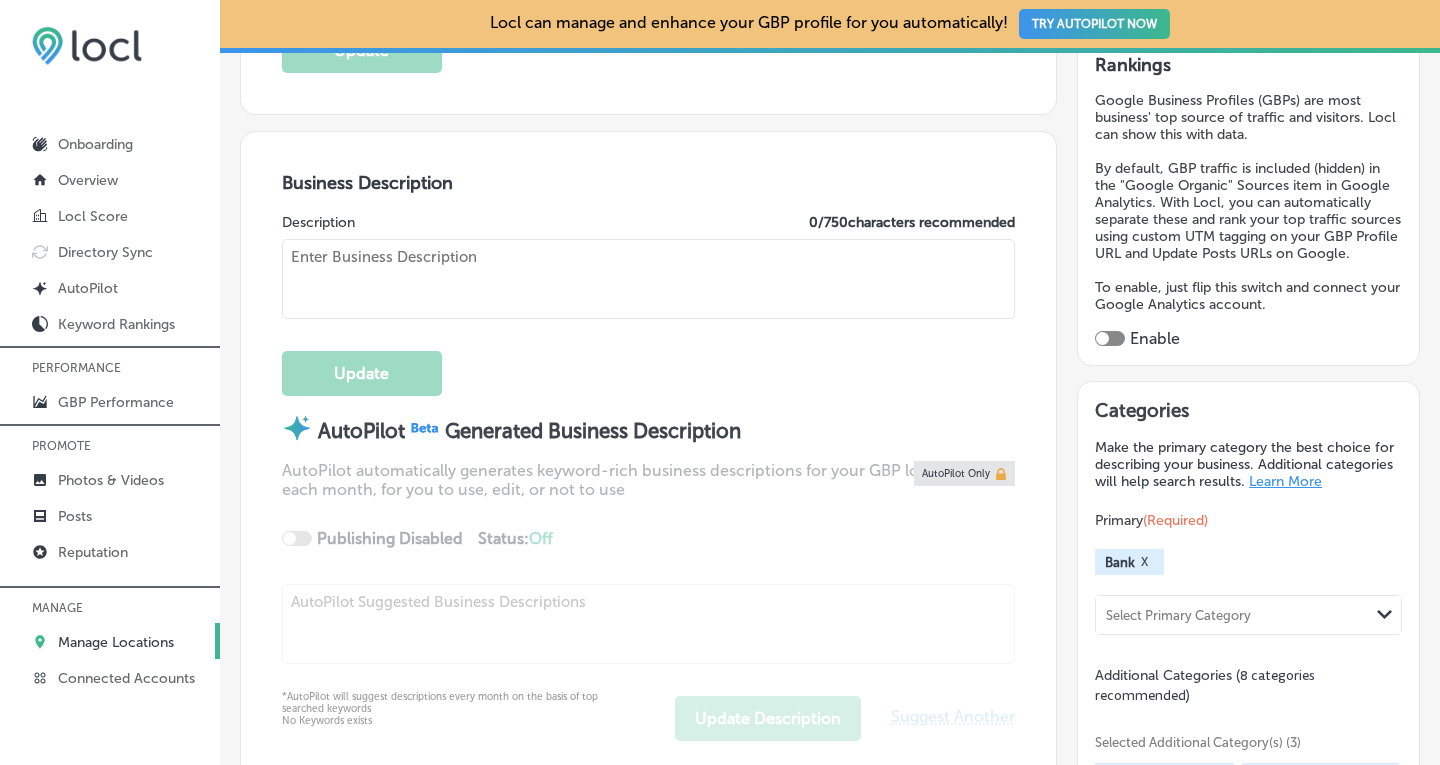 type on "SaviBank provides personal loans, mortgage & home loans, and business banking services around [GEOGRAPHIC_DATA], Whatcom, and Island counties, with branches in [GEOGRAPHIC_DATA][PERSON_NAME], [GEOGRAPHIC_DATA], [GEOGRAPHIC_DATA], [GEOGRAPHIC_DATA], [GEOGRAPHIC_DATA], [GEOGRAPHIC_DATA], [DATE][GEOGRAPHIC_DATA], [GEOGRAPHIC_DATA], and [GEOGRAPHIC_DATA][PERSON_NAME]. We offer high-yield checking and savings accounts, CDs, mortgage & home loans, HELOCs, personal loans, and much more. SaviBank business services include commercial loans, SBA loans, and merchant services. With secure online and mobile banking, managing accounts is simple and convenient. Visit a branch near you to discover how SaviBank supports your financial goals with local expertise and personalized service." 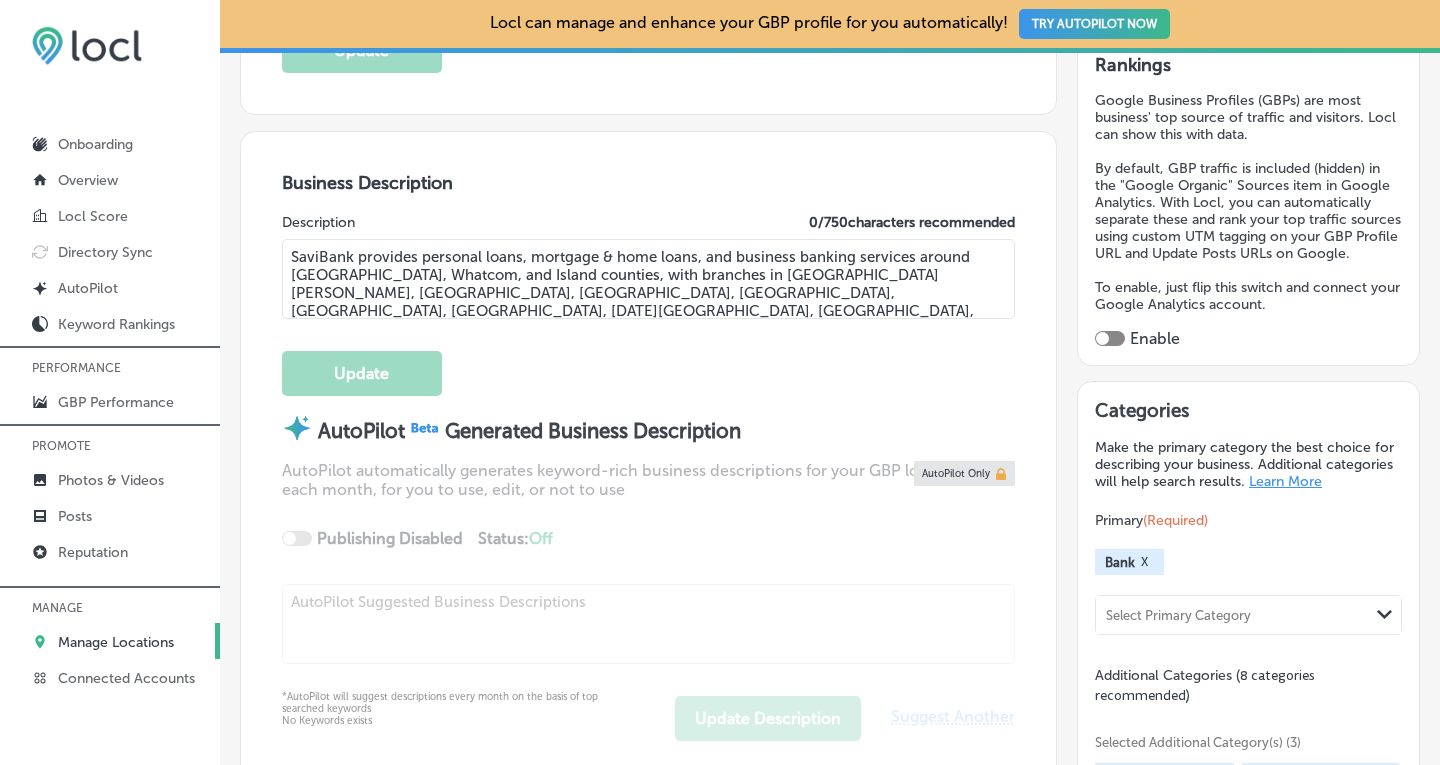 type on "[STREET_ADDRESS]" 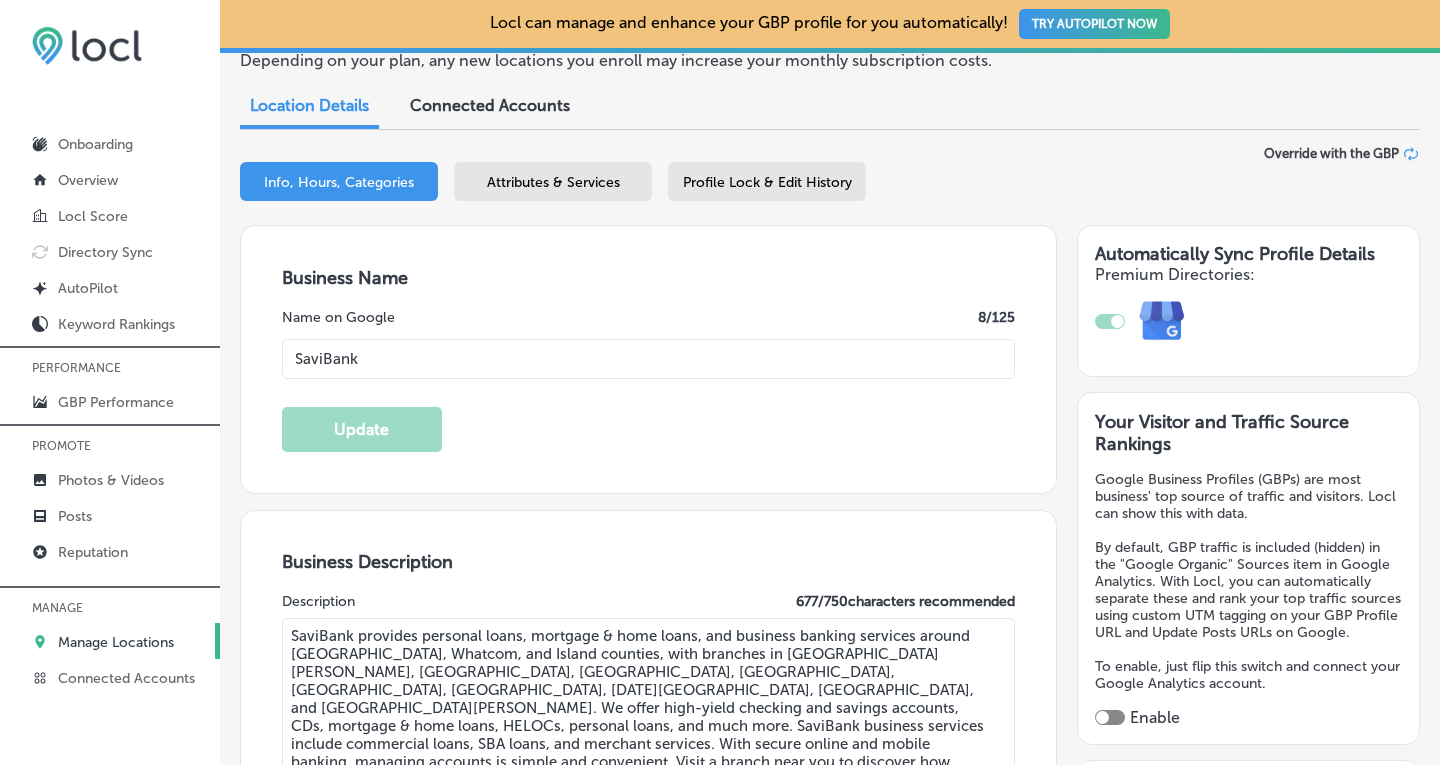 scroll, scrollTop: 166, scrollLeft: 0, axis: vertical 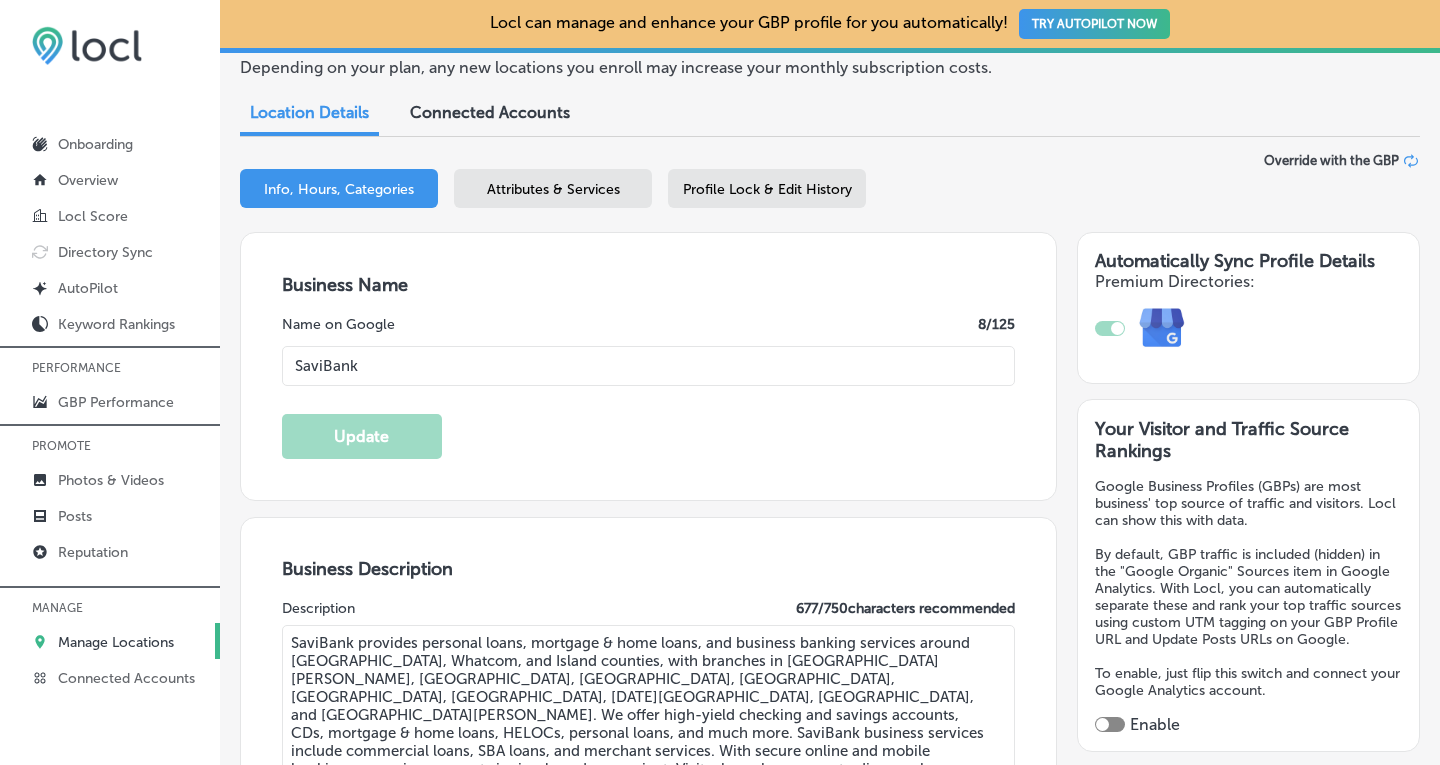 click on "Attributes & Services" at bounding box center [553, 189] 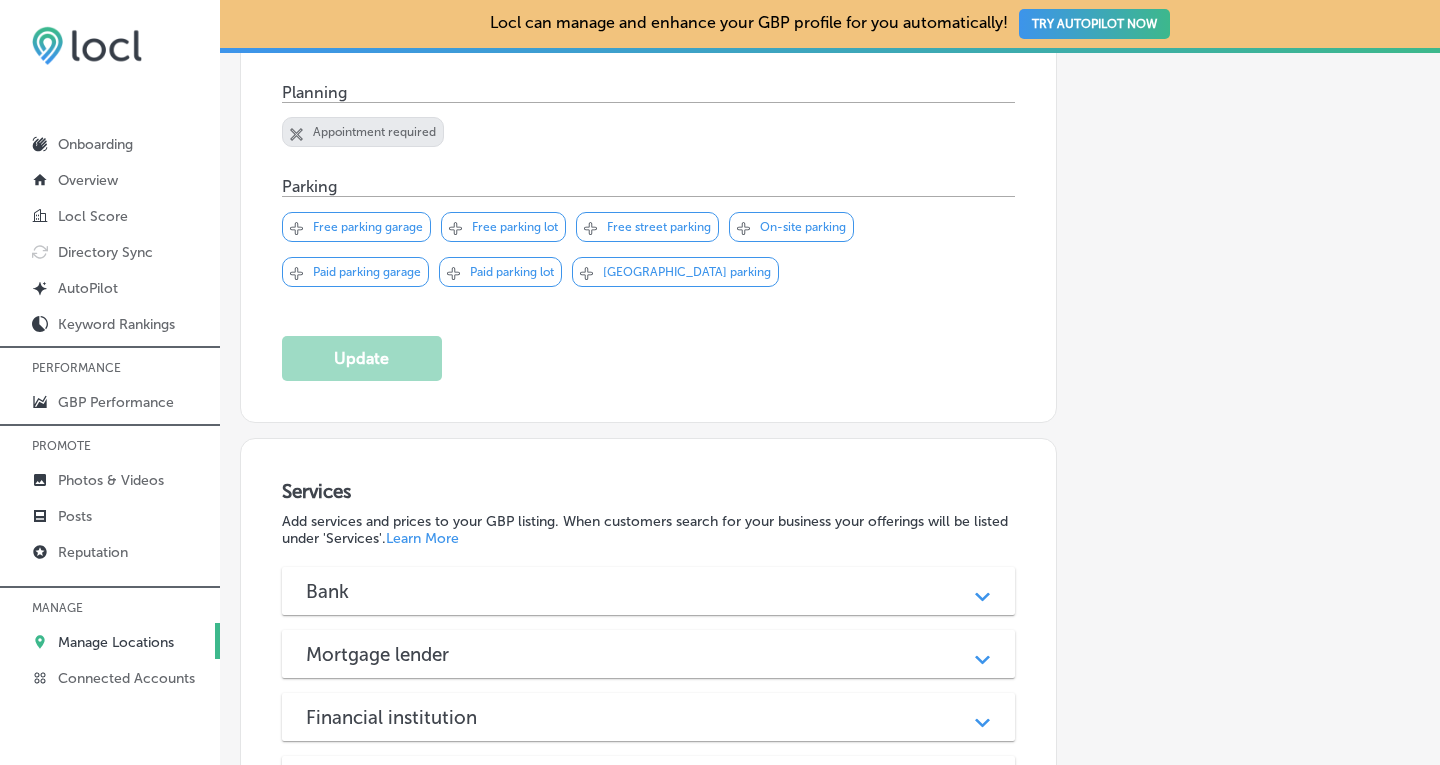 scroll, scrollTop: 1353, scrollLeft: 0, axis: vertical 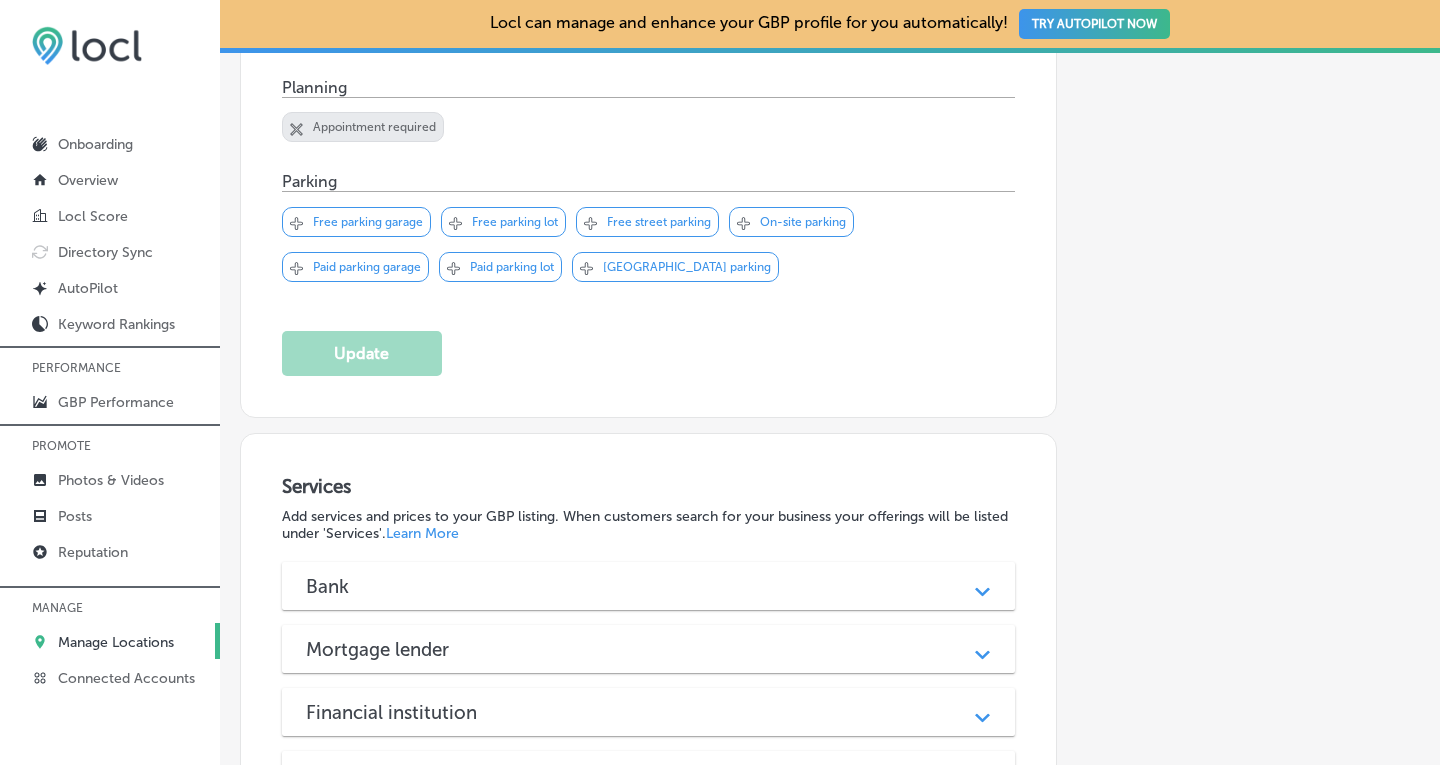 click on "On-site parking" at bounding box center (803, 222) 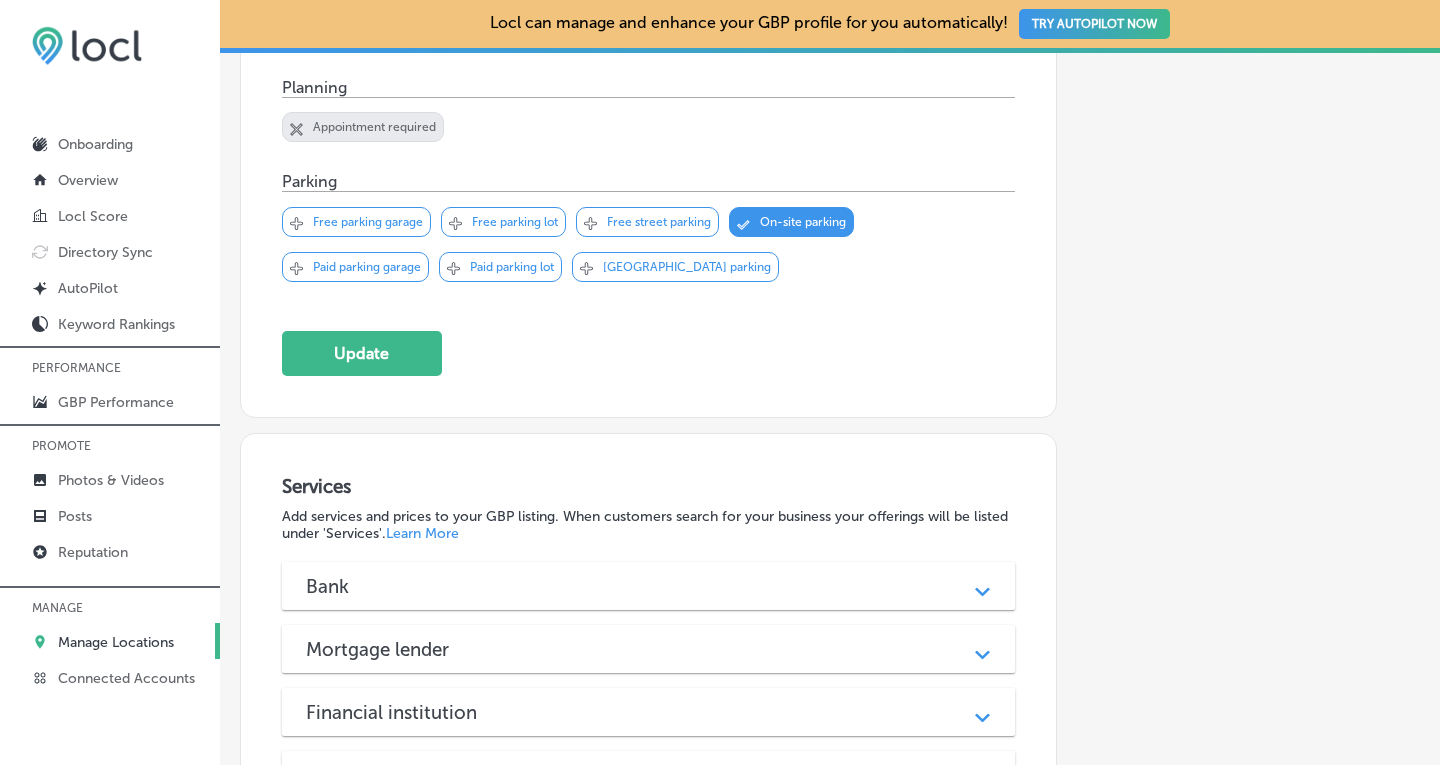 click on "Free parking lot" at bounding box center [515, 222] 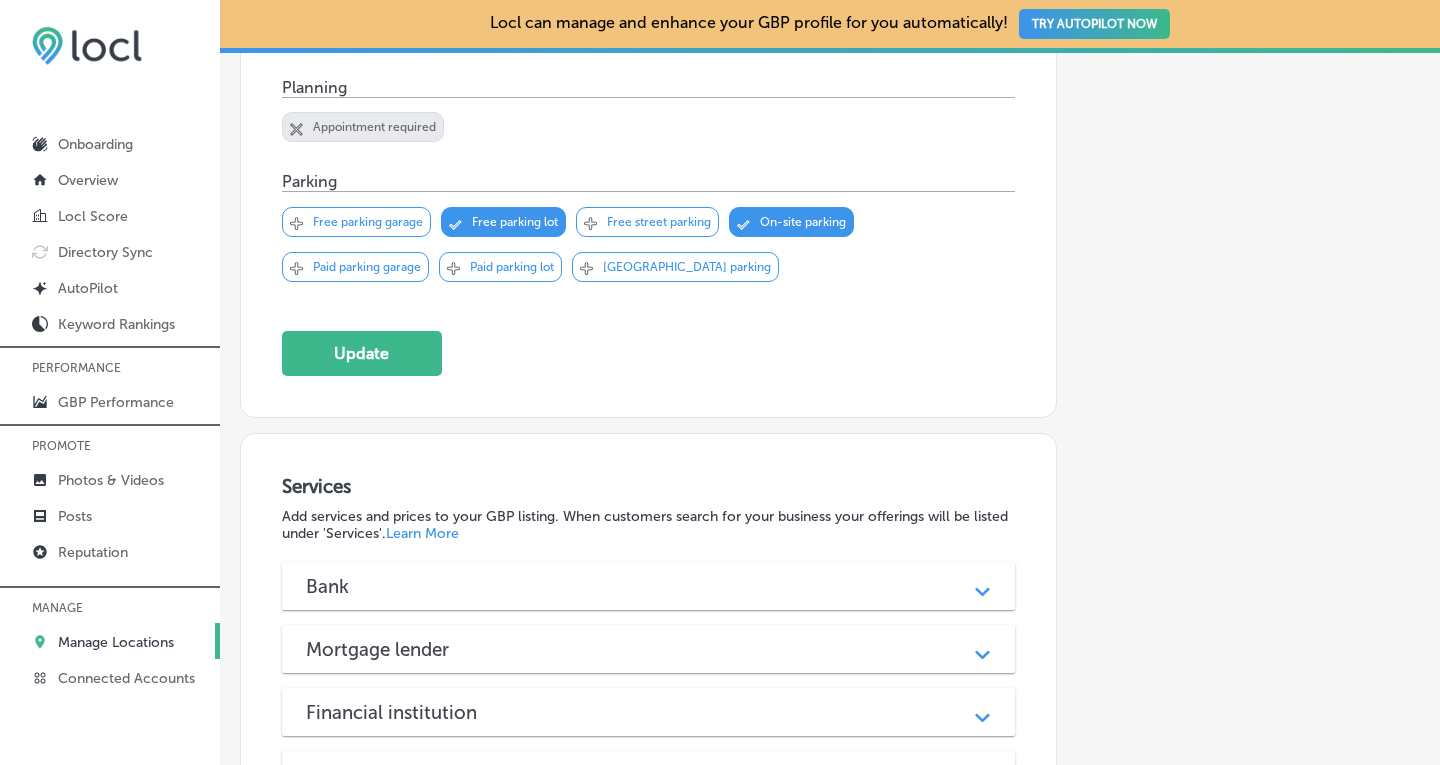 click on "Free street parking" at bounding box center (659, 222) 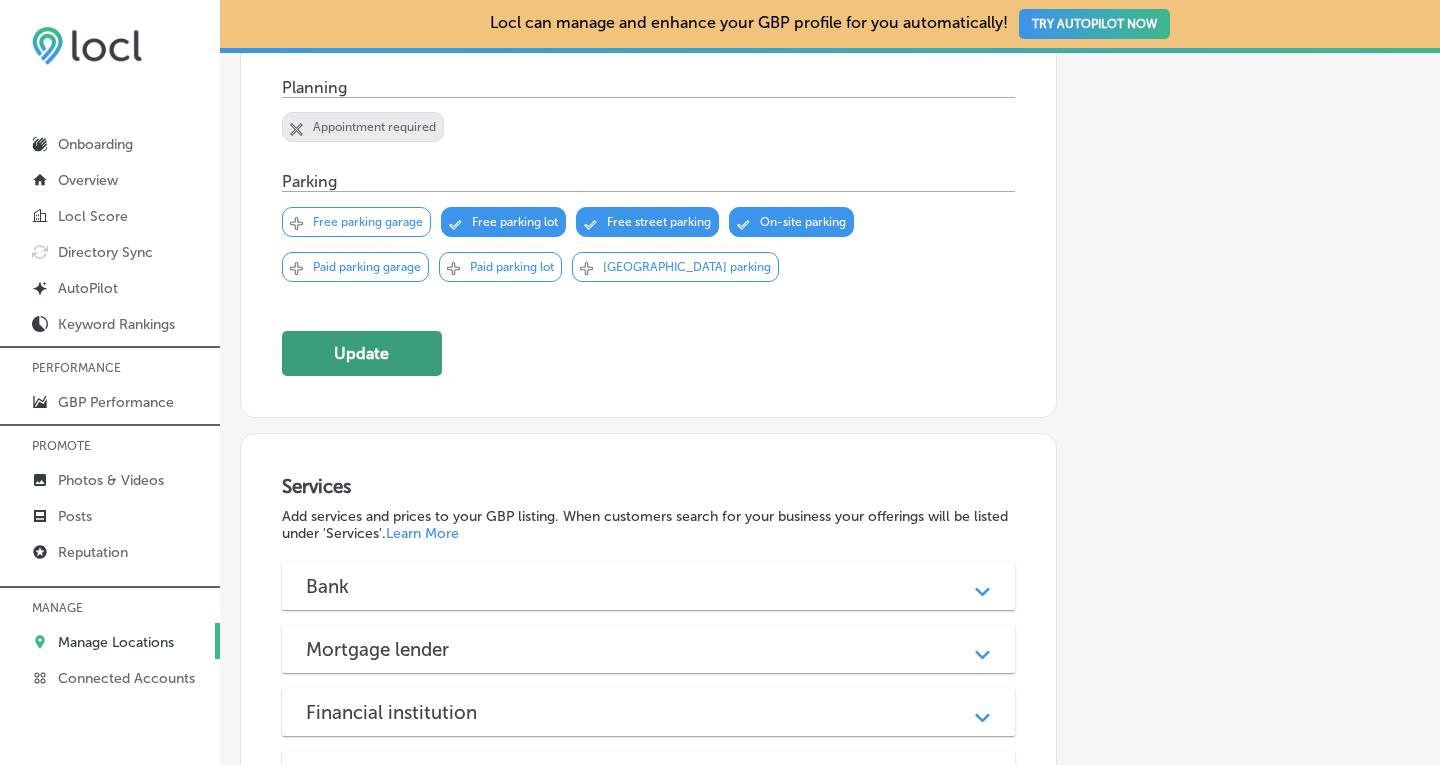 click on "Update" at bounding box center (362, 353) 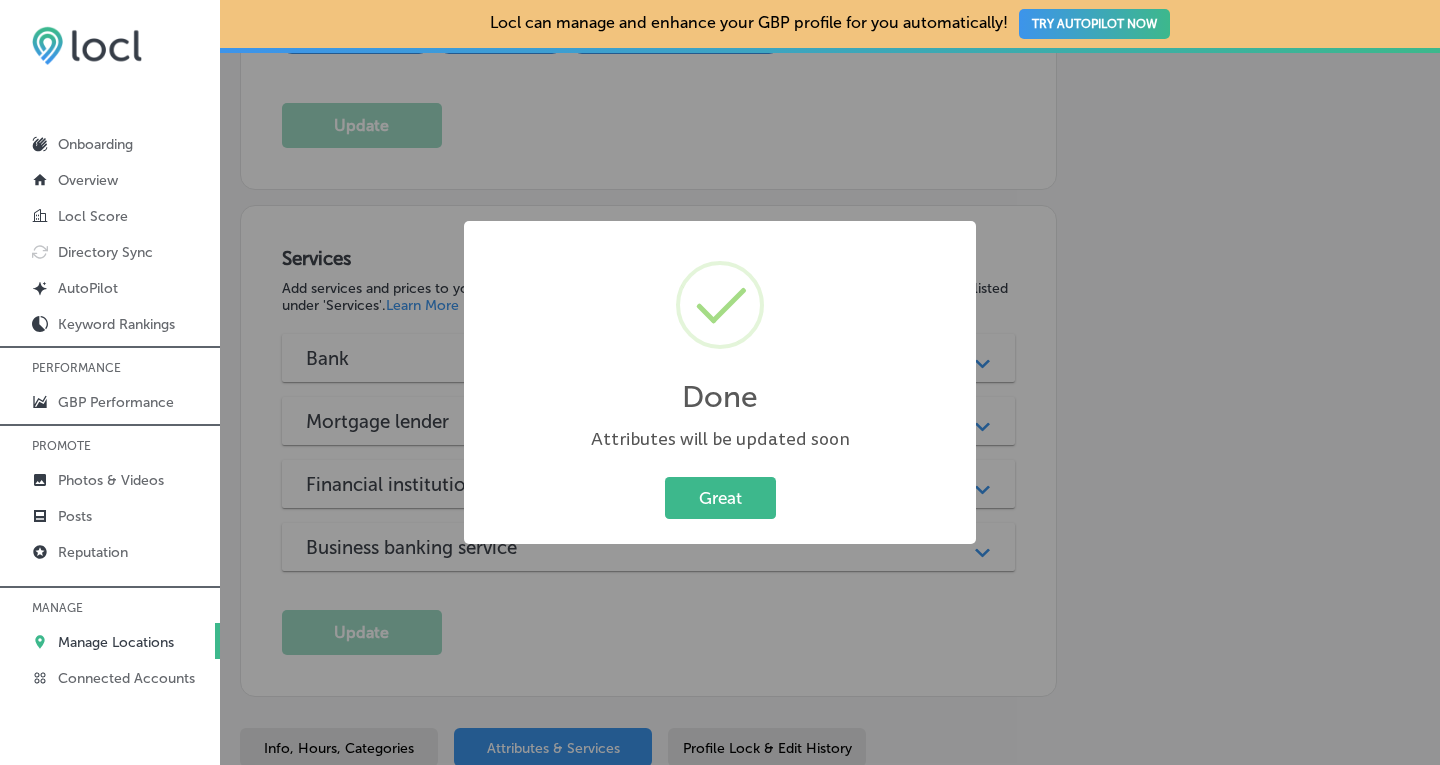 scroll, scrollTop: 1578, scrollLeft: 0, axis: vertical 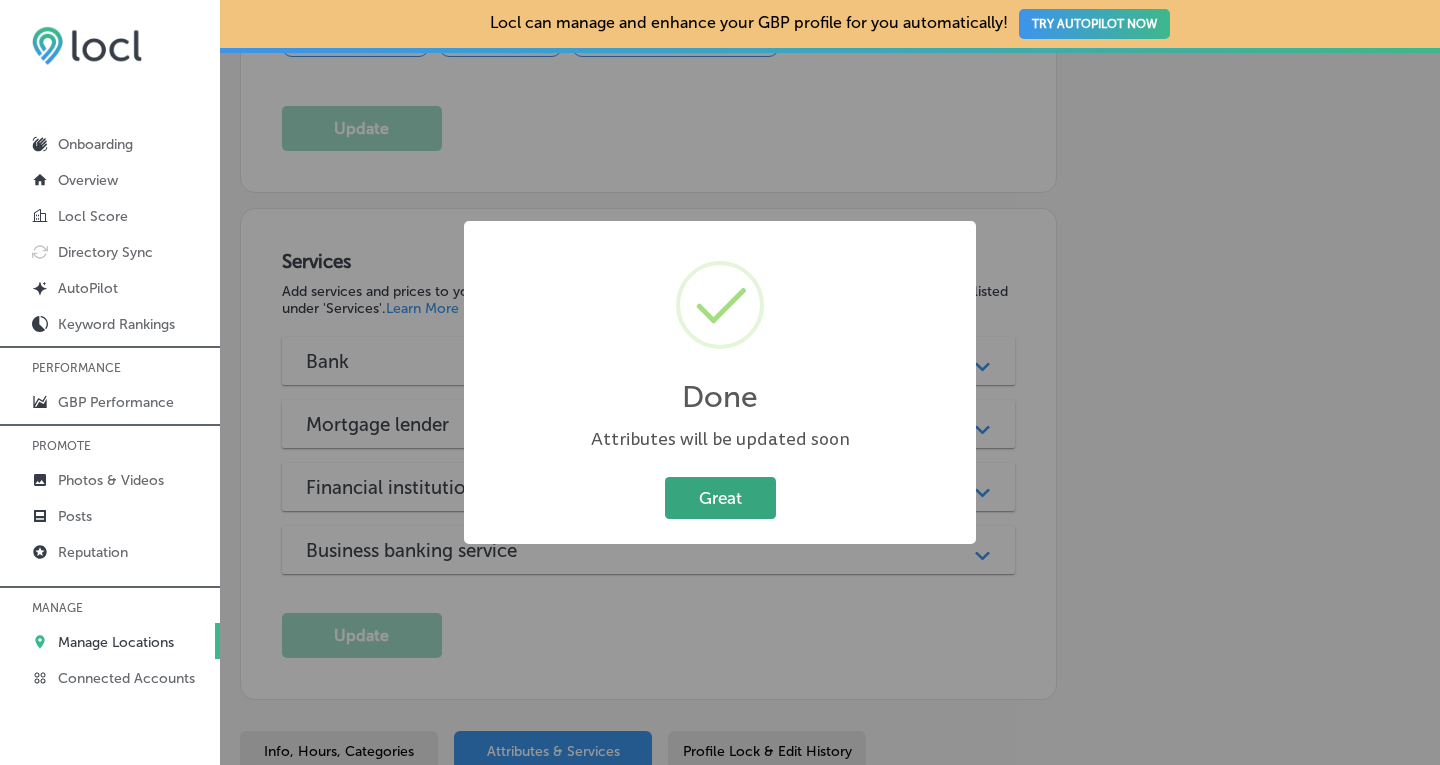 click on "Great" at bounding box center [720, 497] 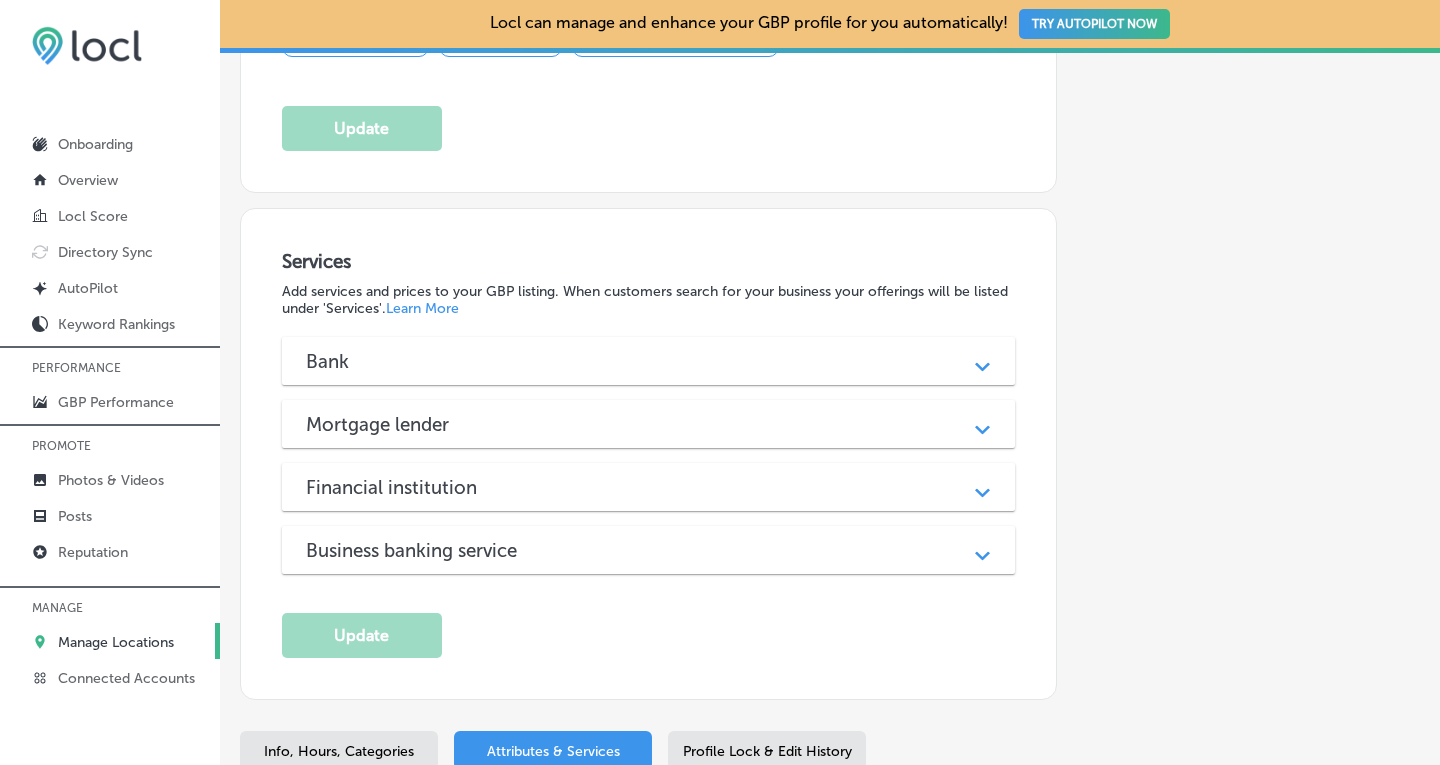 click on "Path
Created with Sketch." at bounding box center [982, 361] 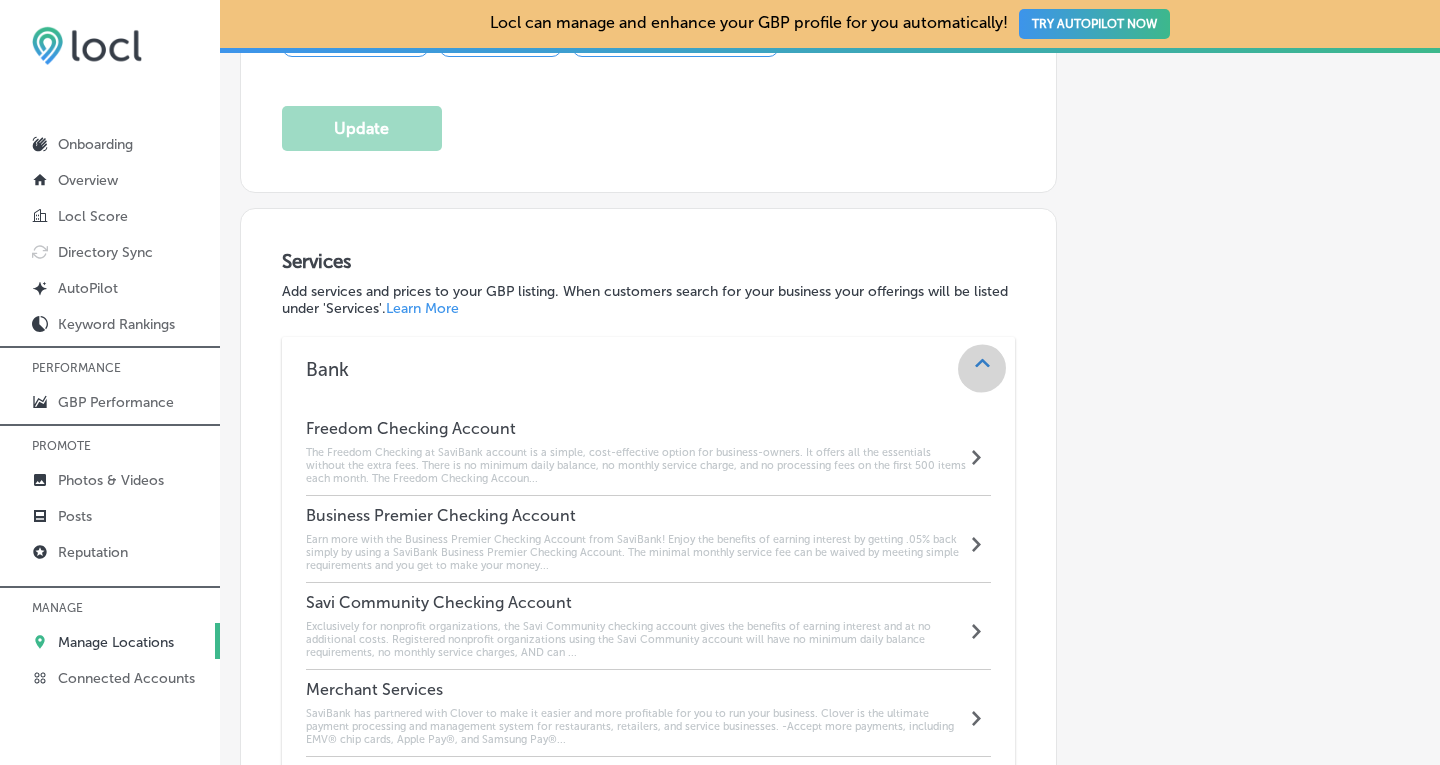 click 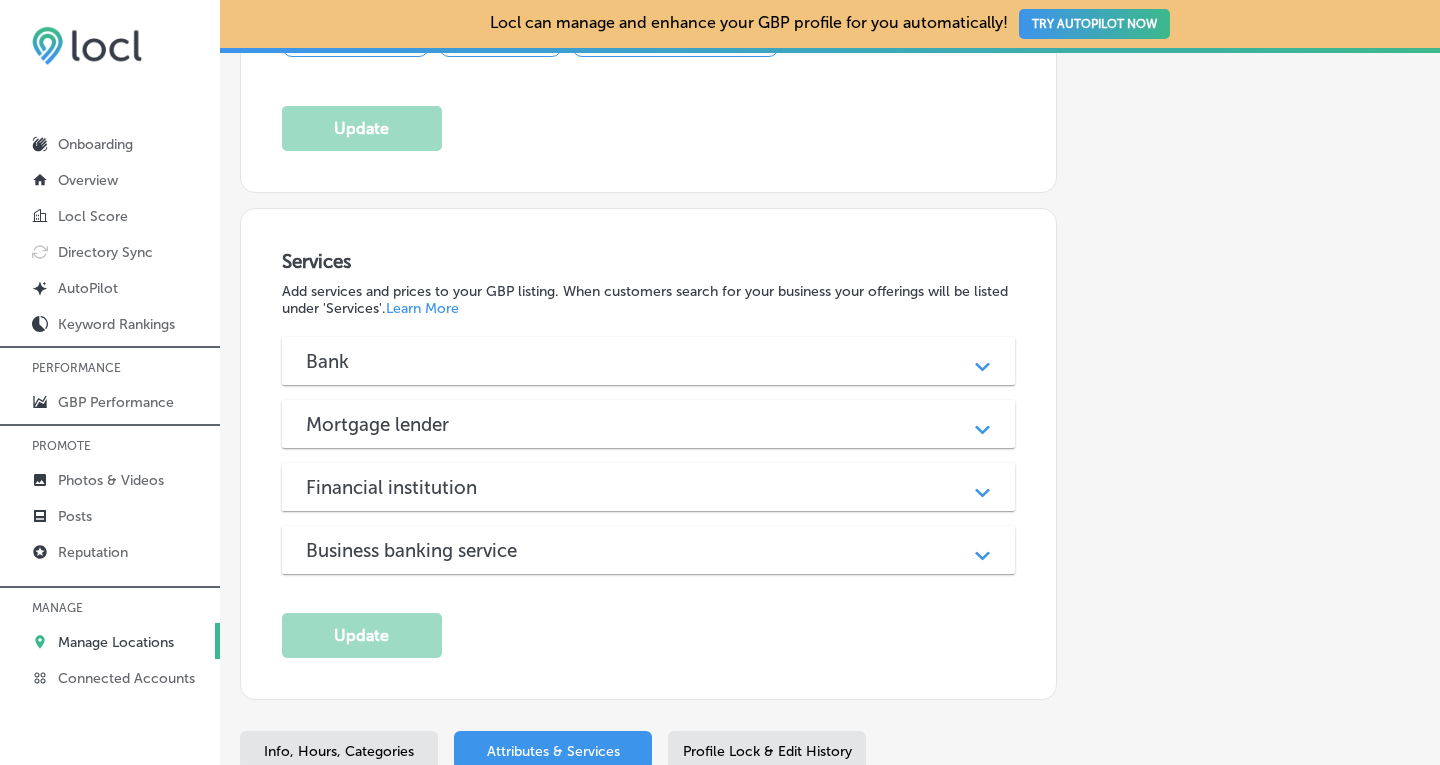 click 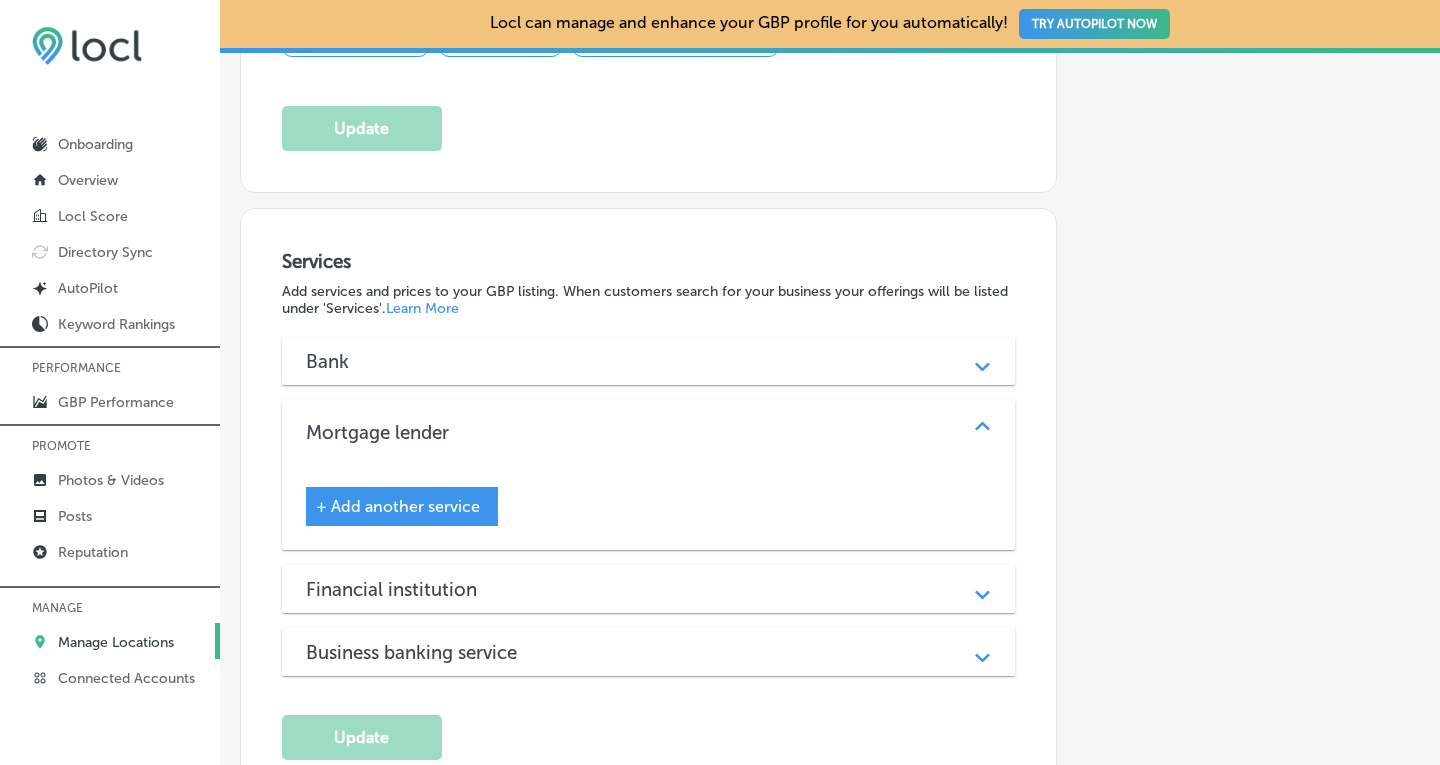 click on "+ Add another service" at bounding box center [402, 506] 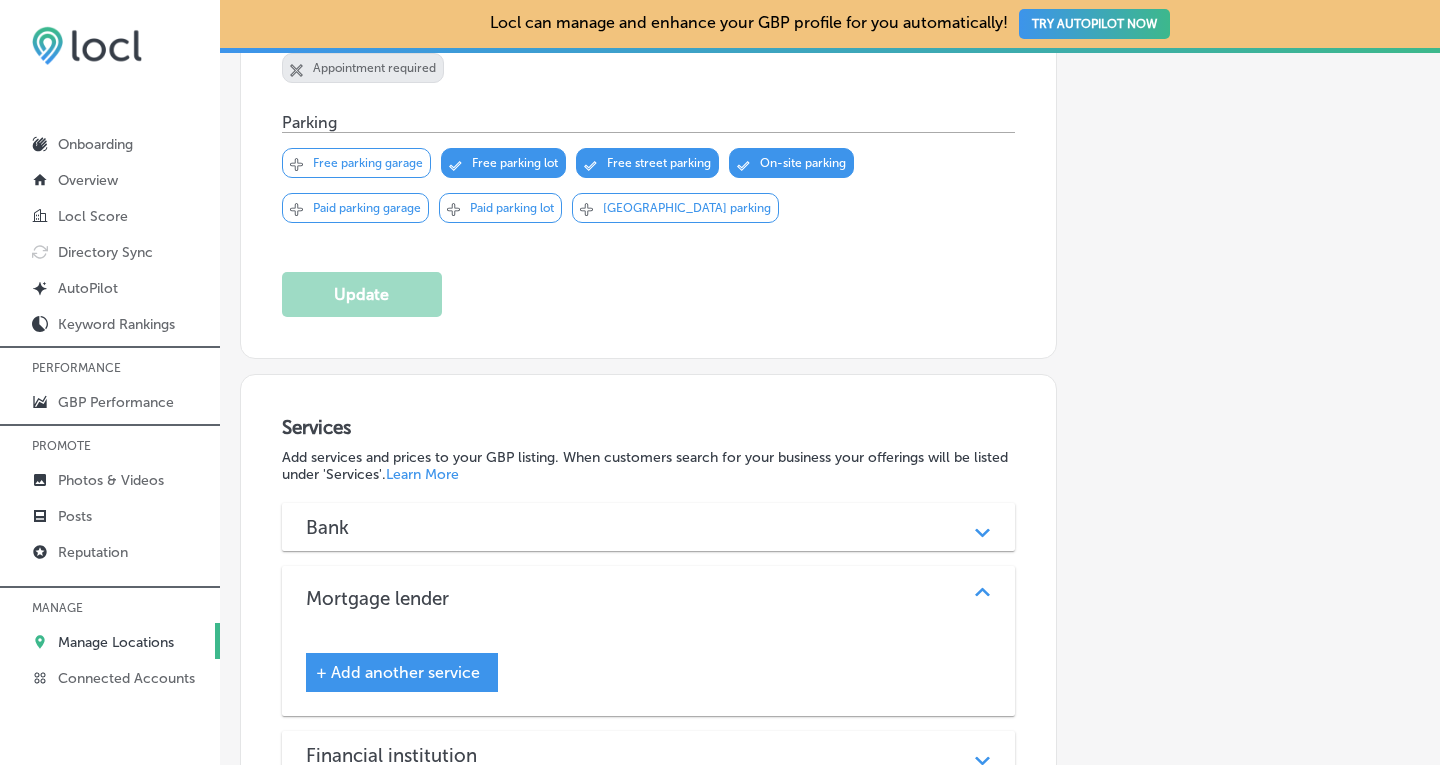 scroll, scrollTop: 1415, scrollLeft: 0, axis: vertical 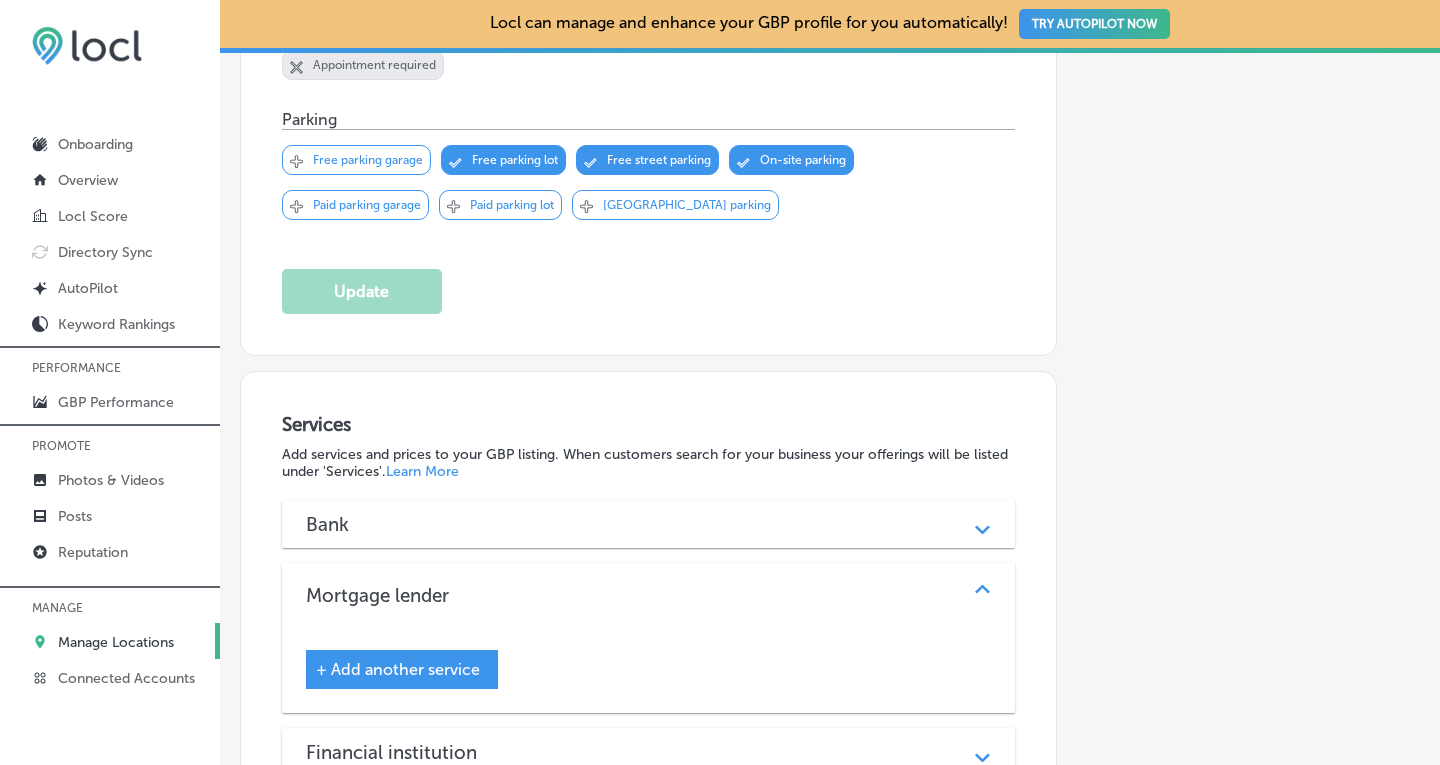 click 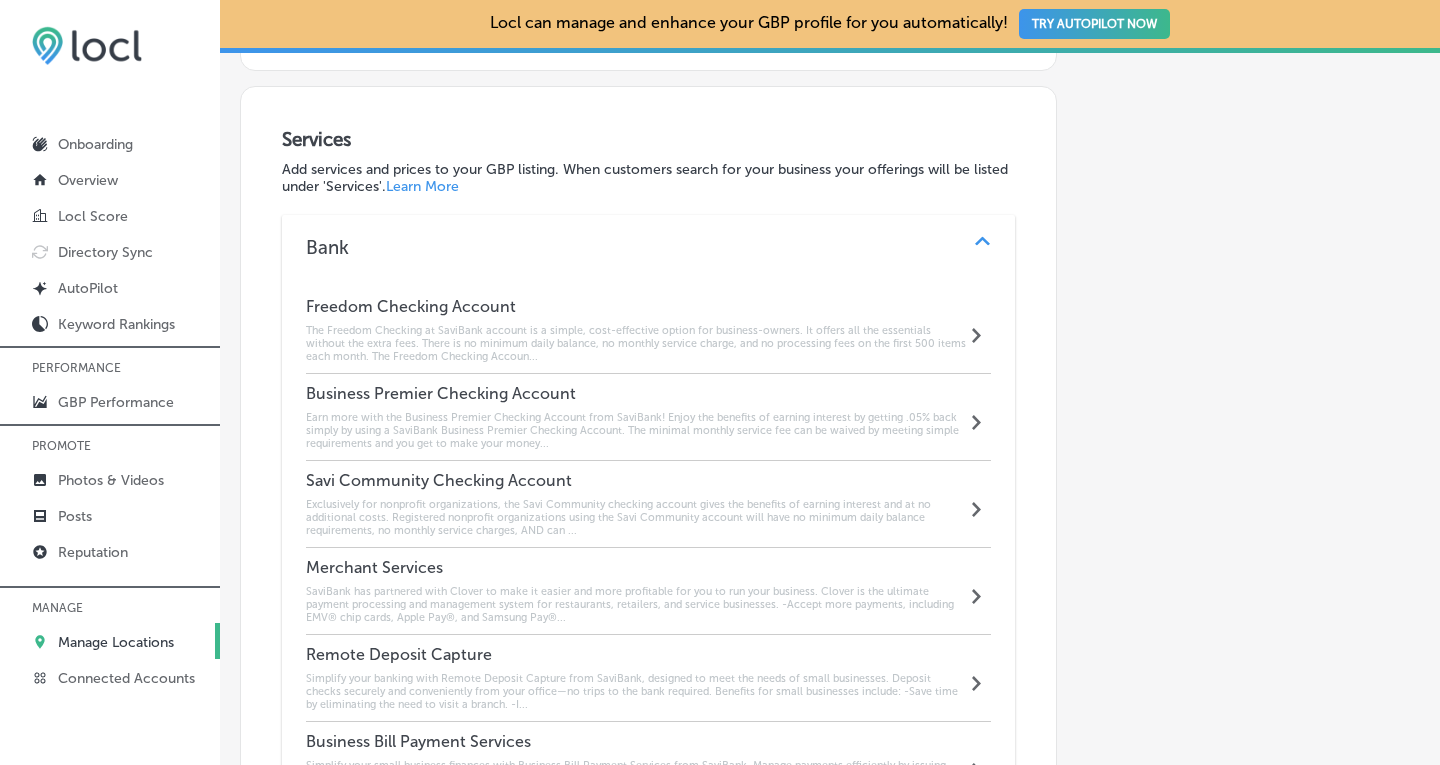 scroll, scrollTop: 1697, scrollLeft: 0, axis: vertical 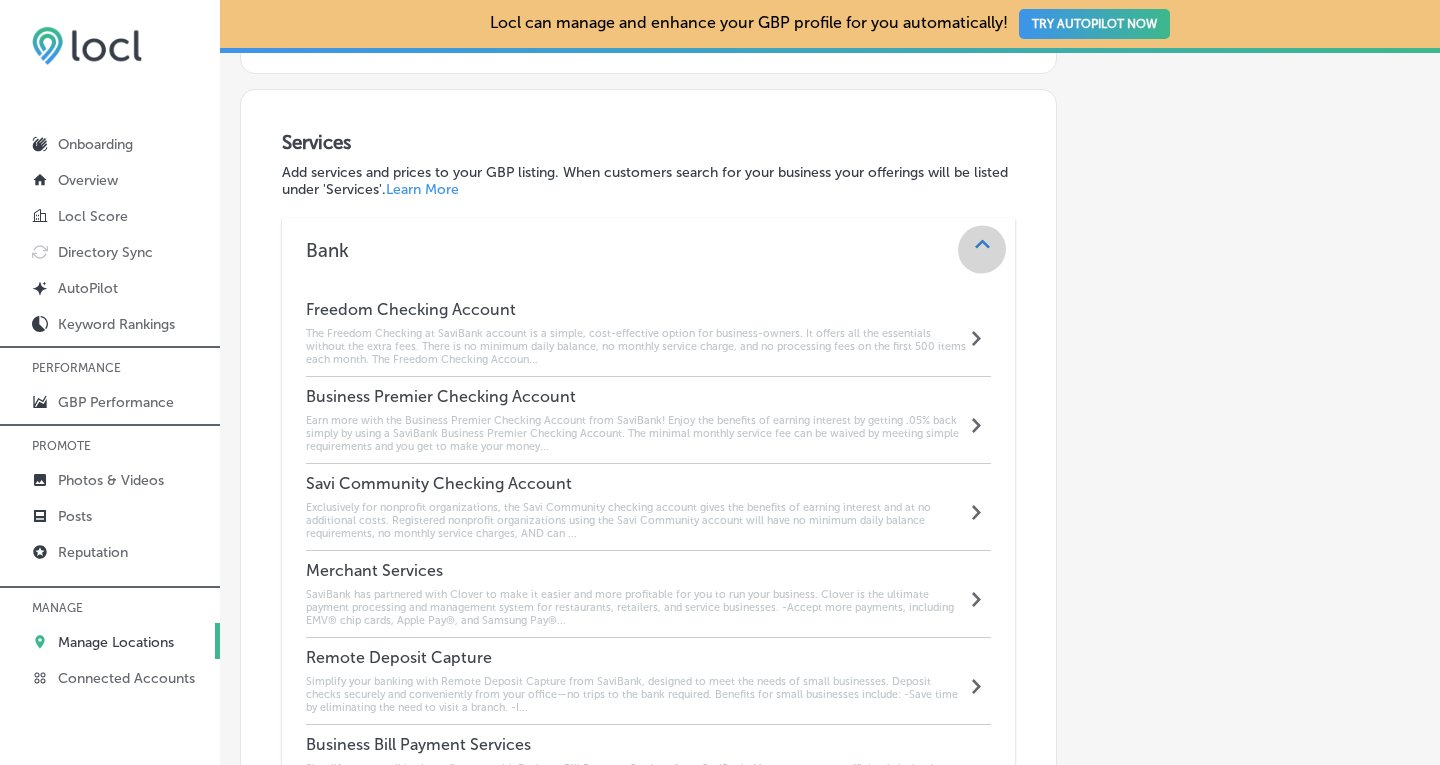 click on "Path
Created with Sketch." at bounding box center (982, 250) 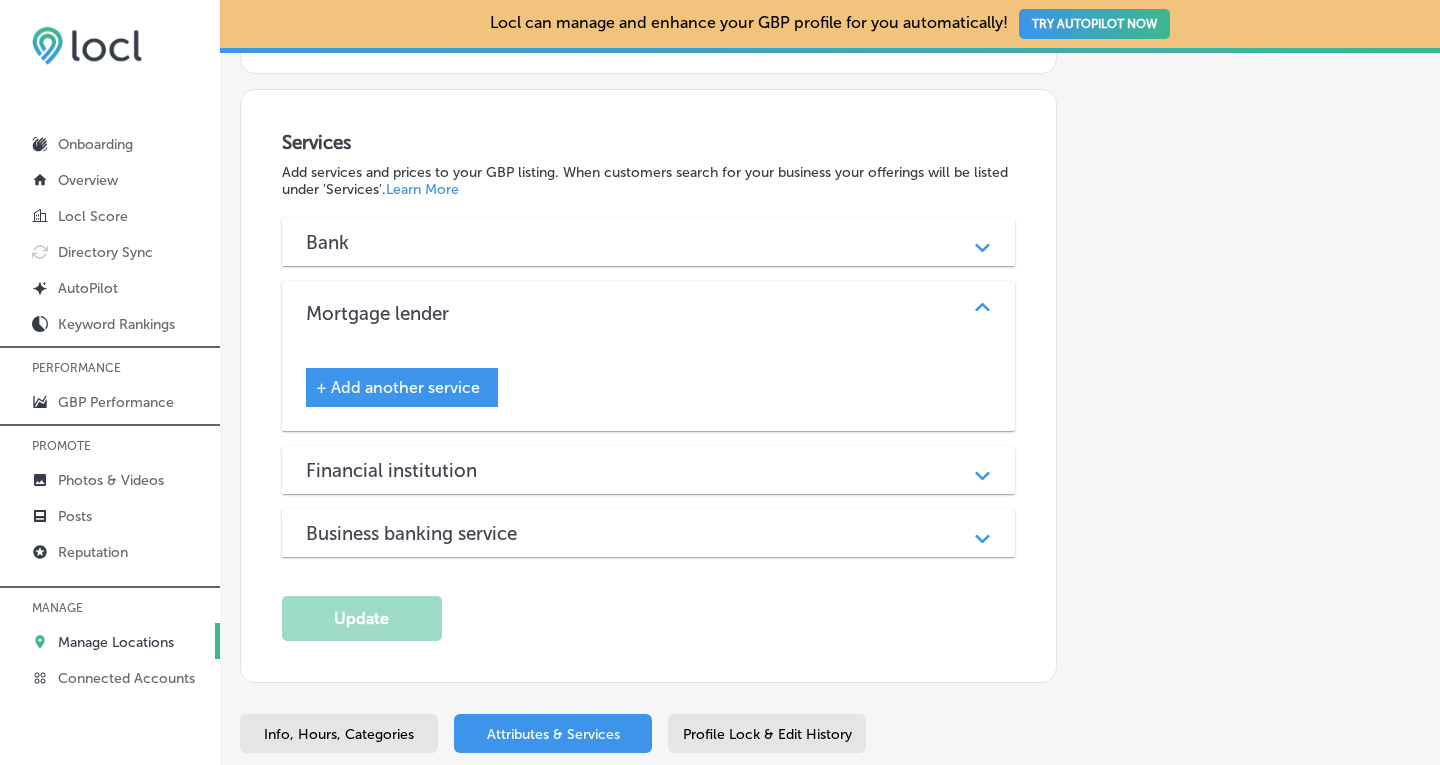 click on "+ Add another service" at bounding box center (398, 387) 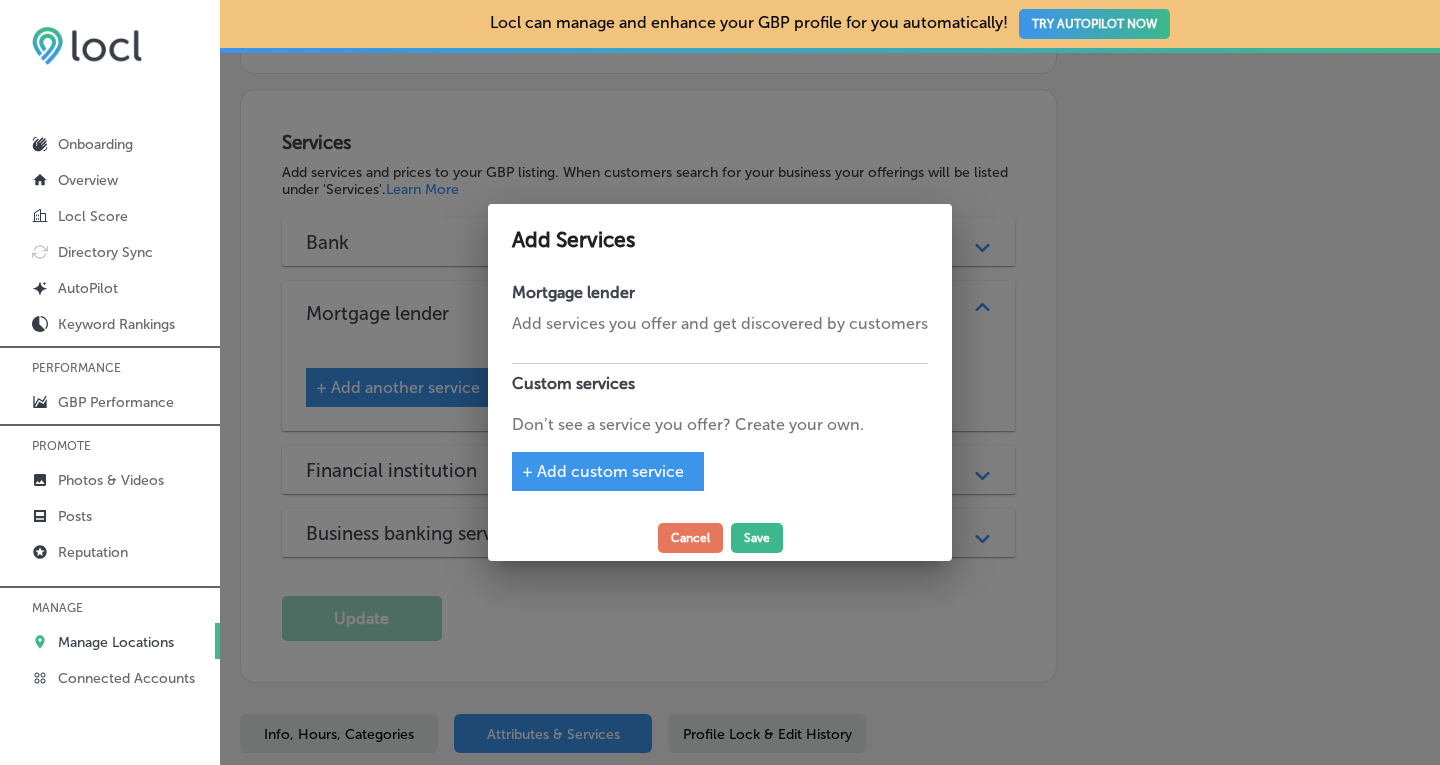 click on "+ Add custom service" at bounding box center (603, 471) 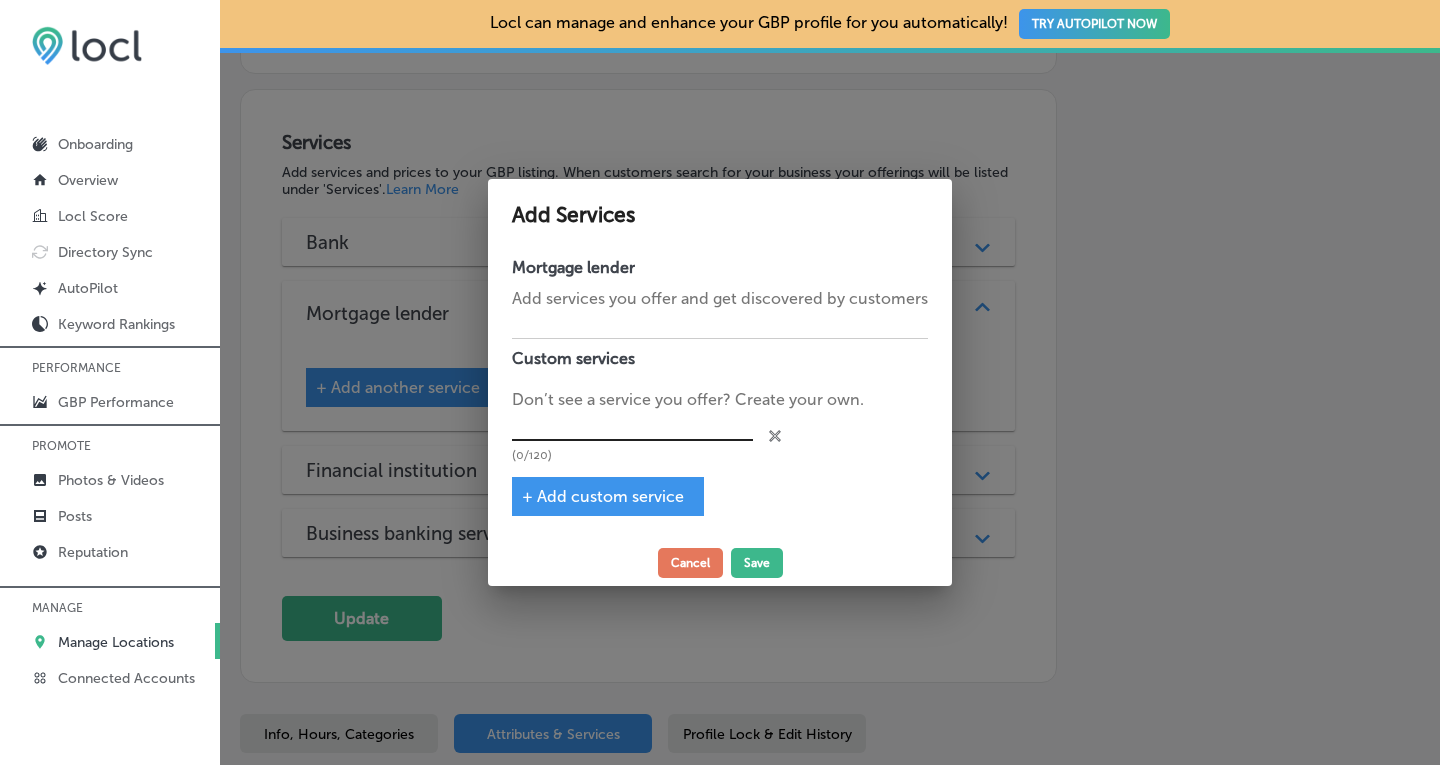 click at bounding box center (632, 426) 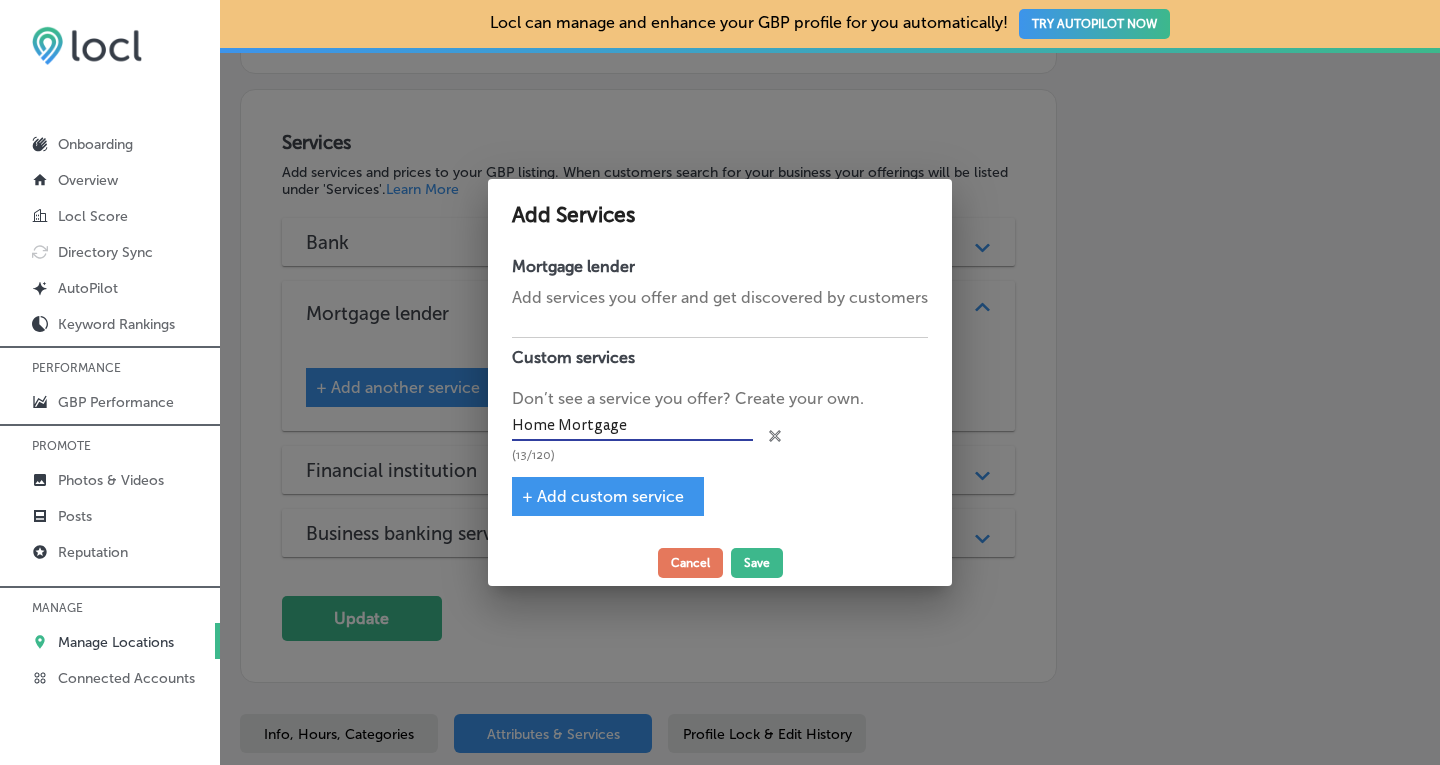 type on "Home Mortgage" 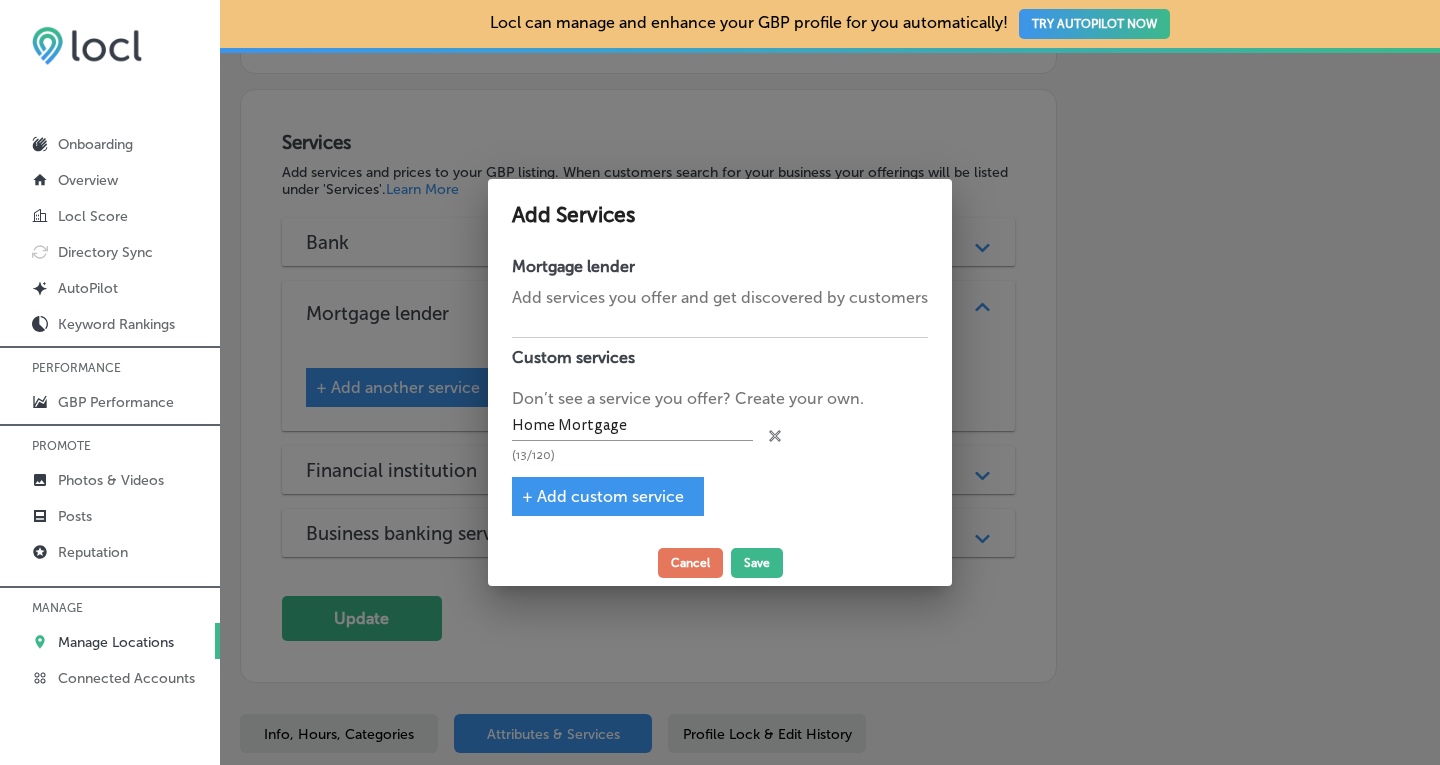 click on "+ Add custom service" at bounding box center (603, 496) 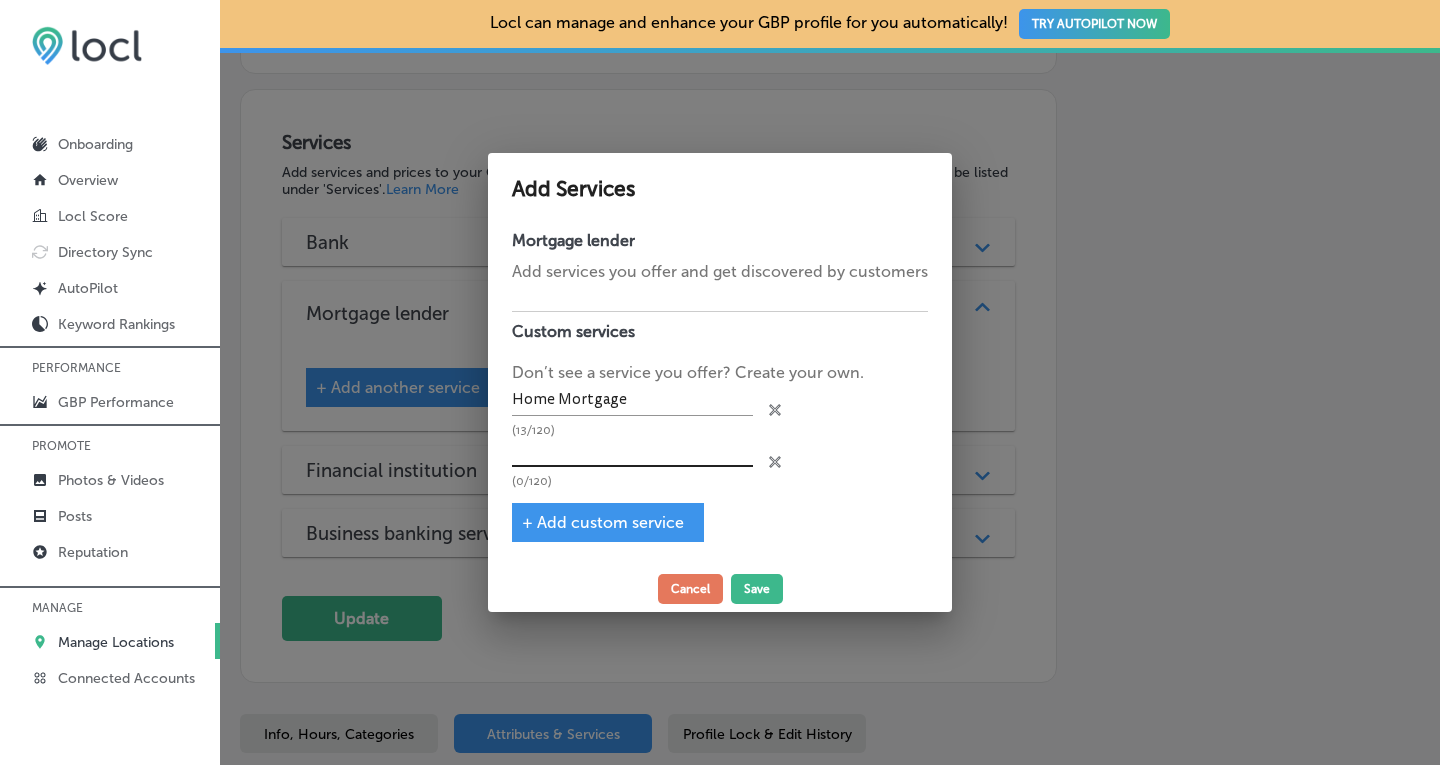 click at bounding box center [632, 452] 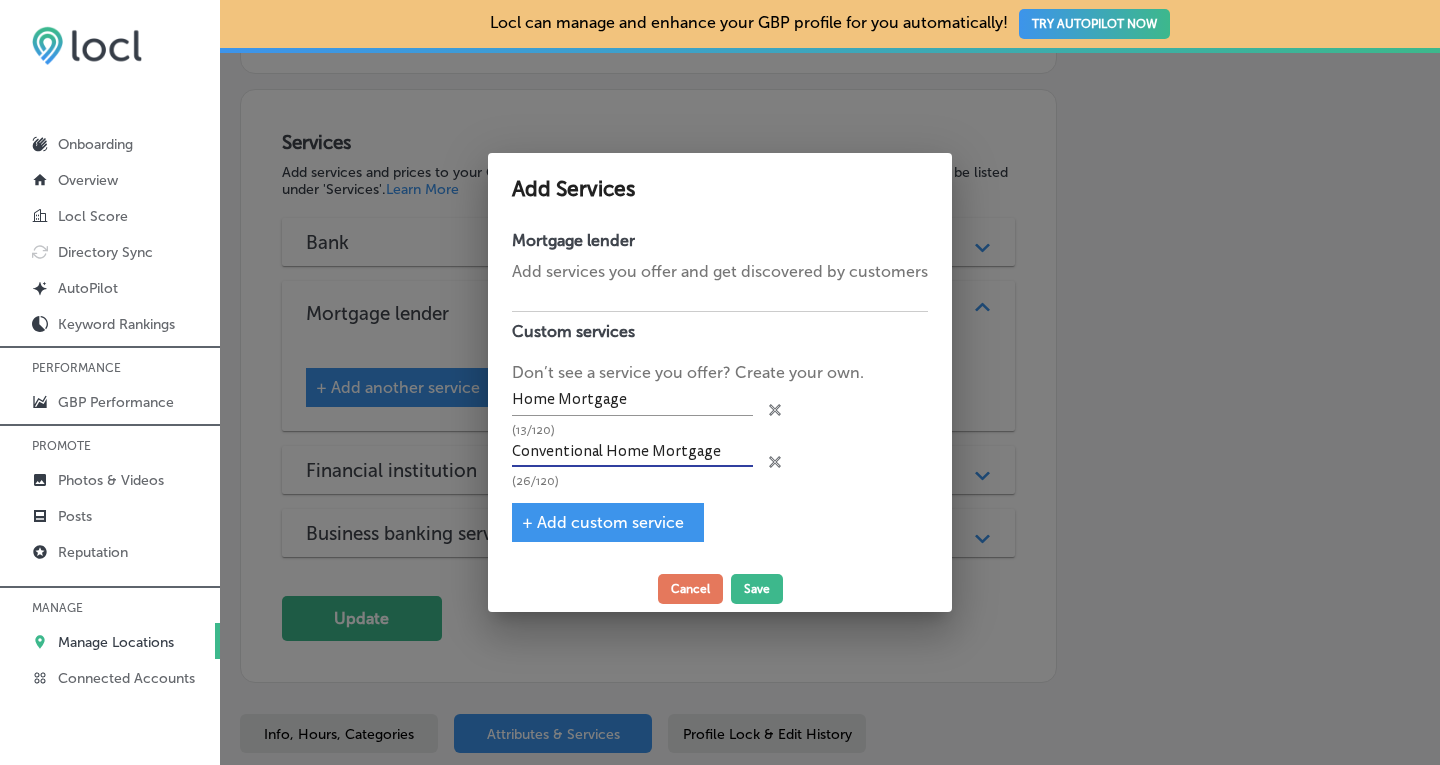 type on "Conventional Home Mortgage" 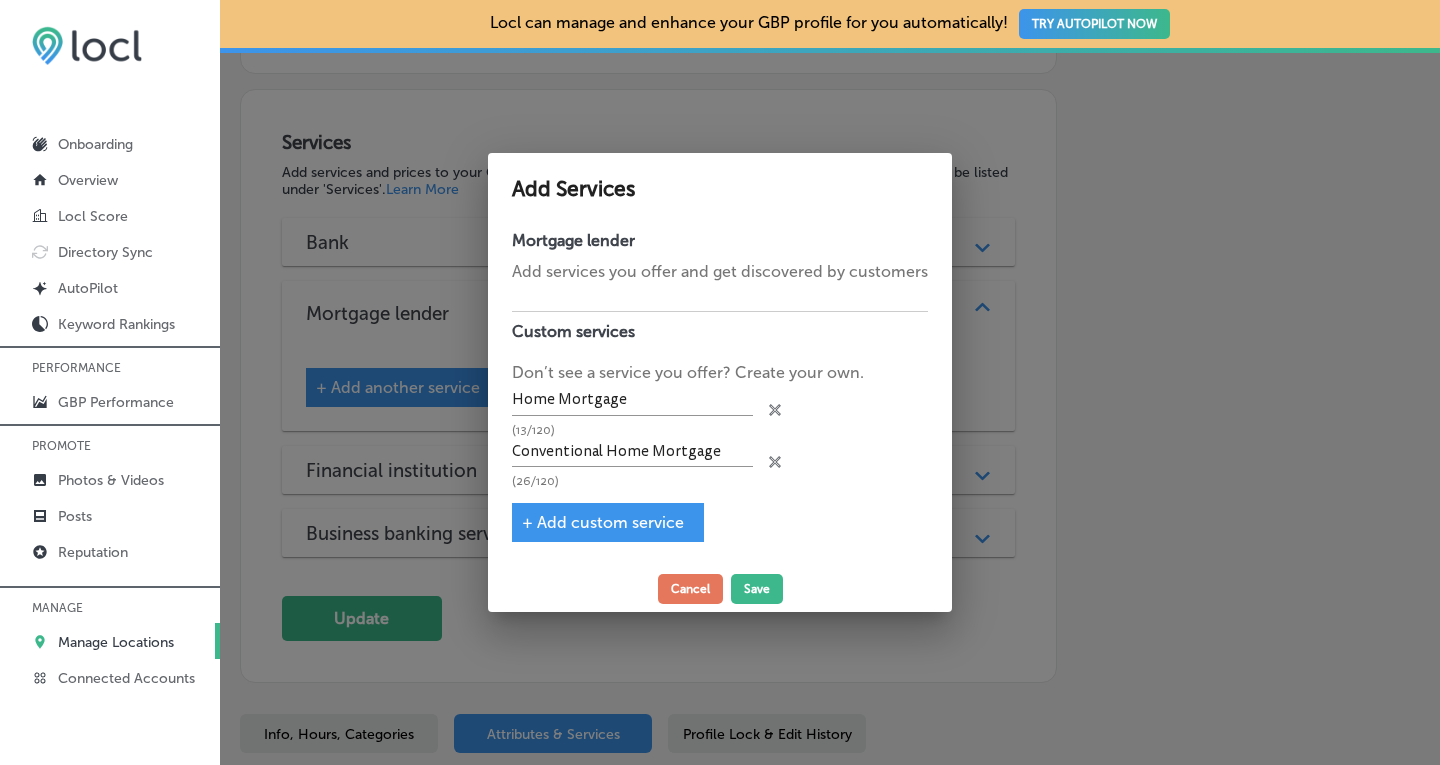 click on "+ Add custom service" at bounding box center [603, 522] 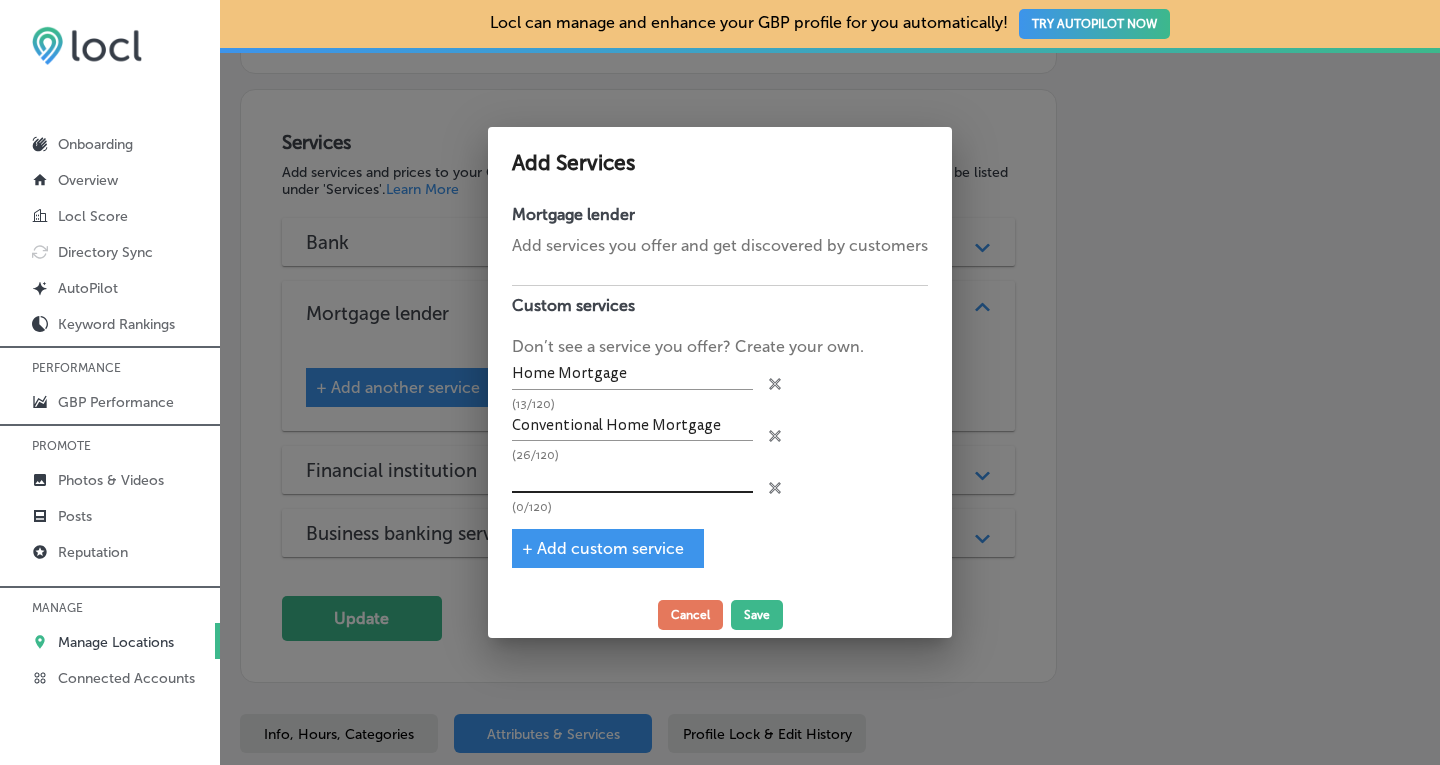 click at bounding box center [632, 477] 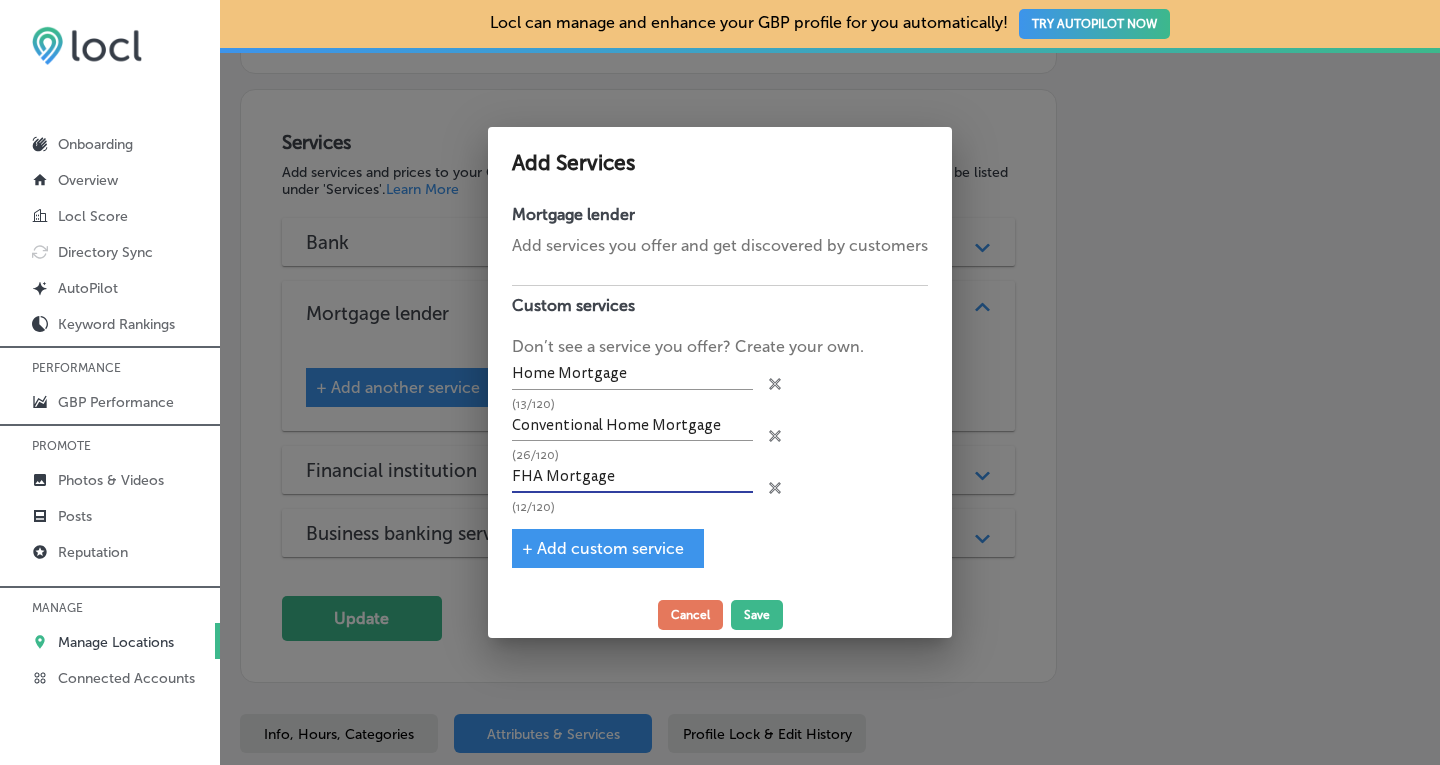 type on "FHA Mortgage" 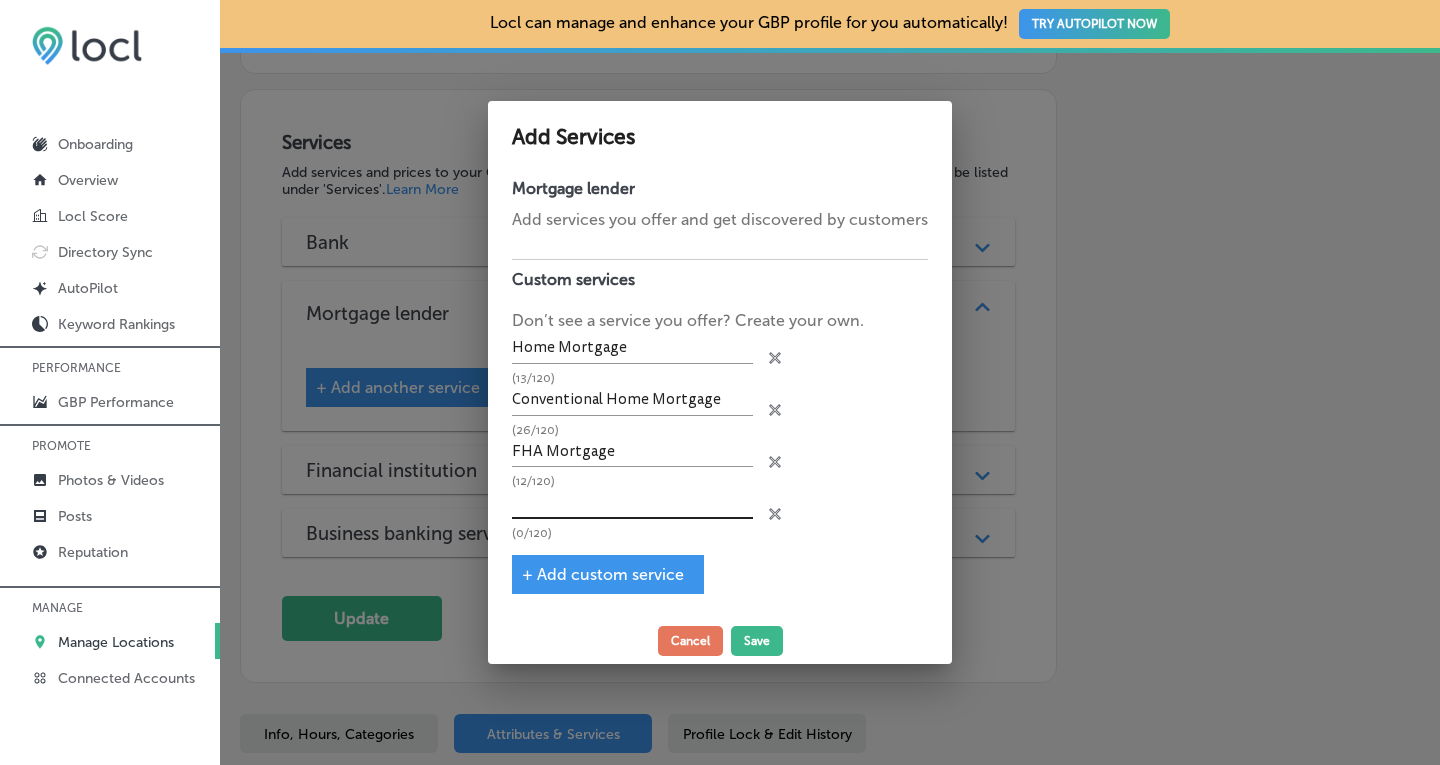 click at bounding box center [632, 503] 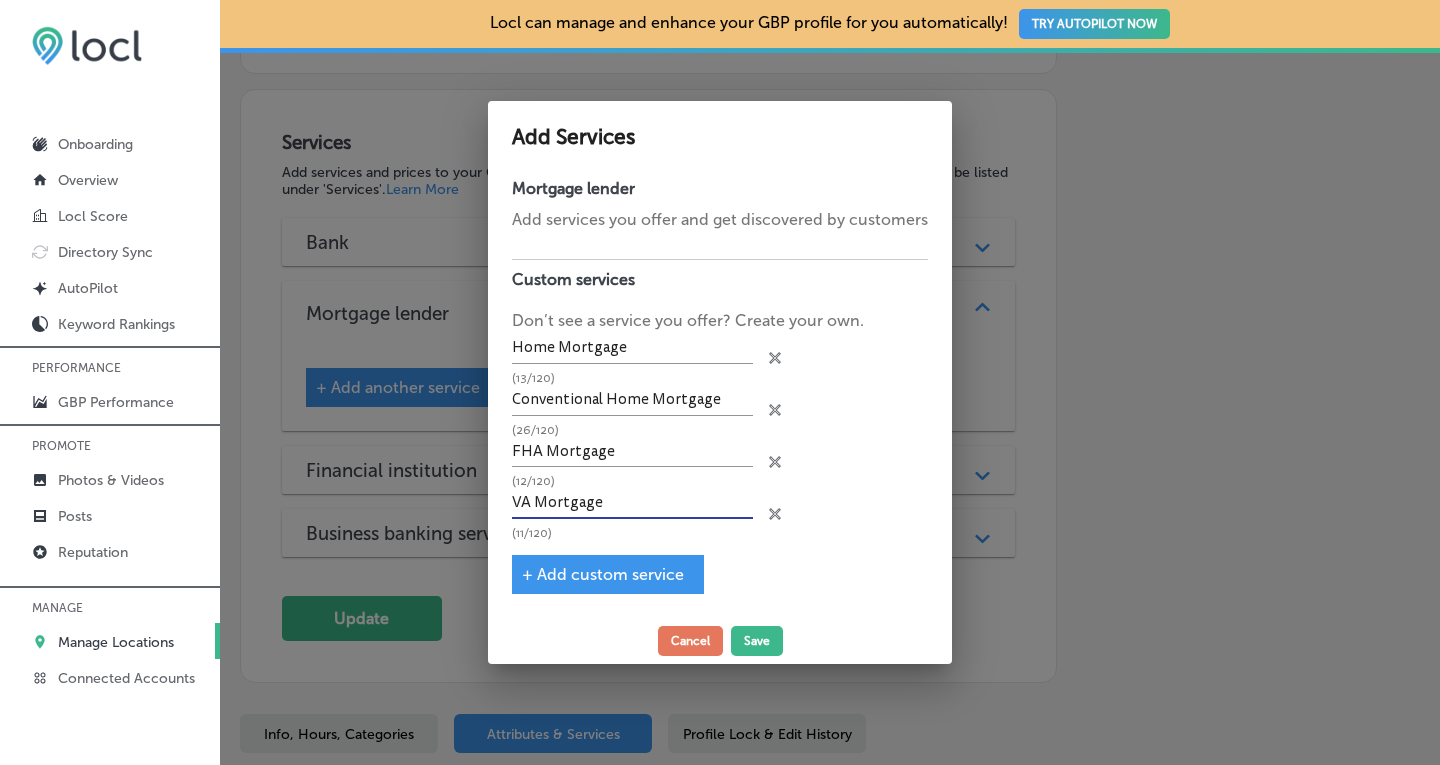 type on "VA Mortgage" 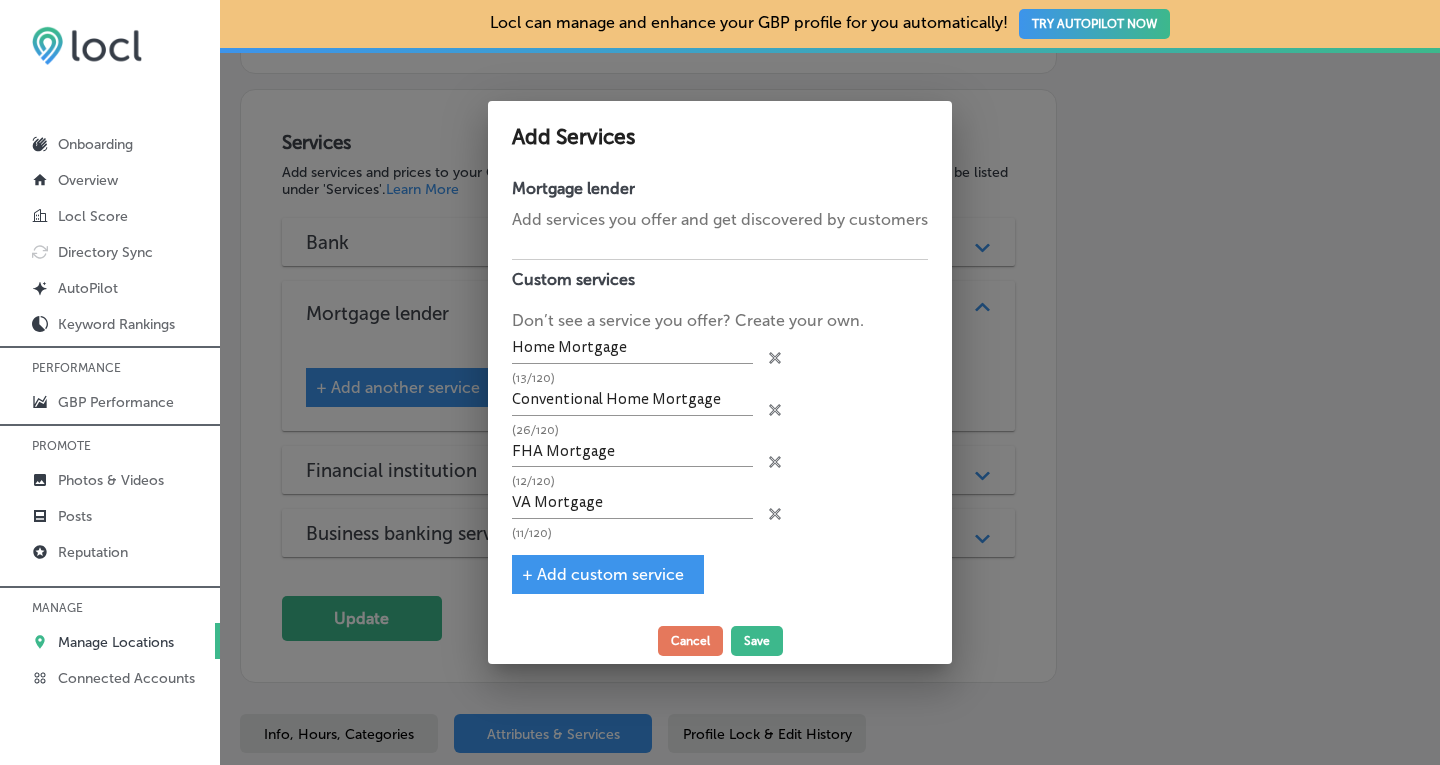 click on "+ Add custom service" at bounding box center [603, 574] 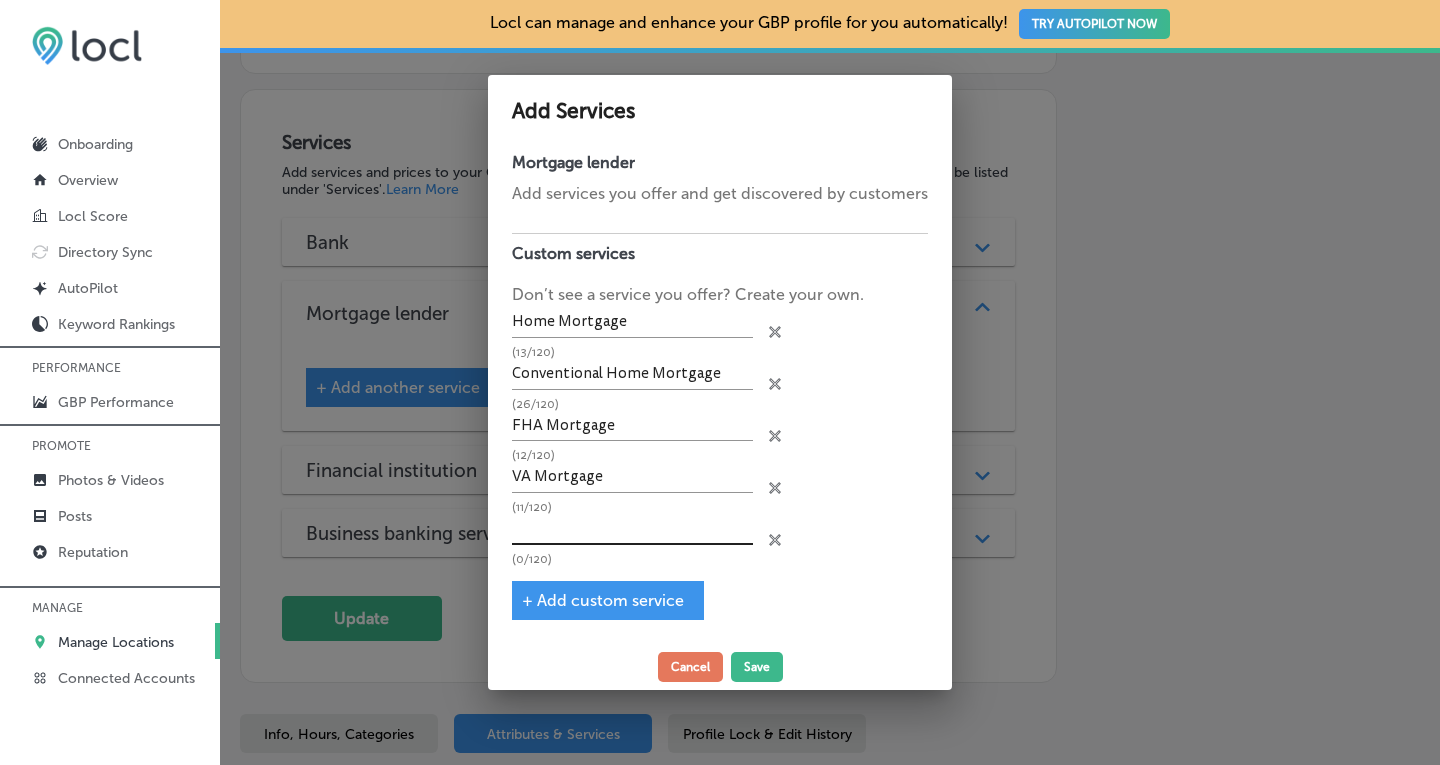 click at bounding box center [632, 529] 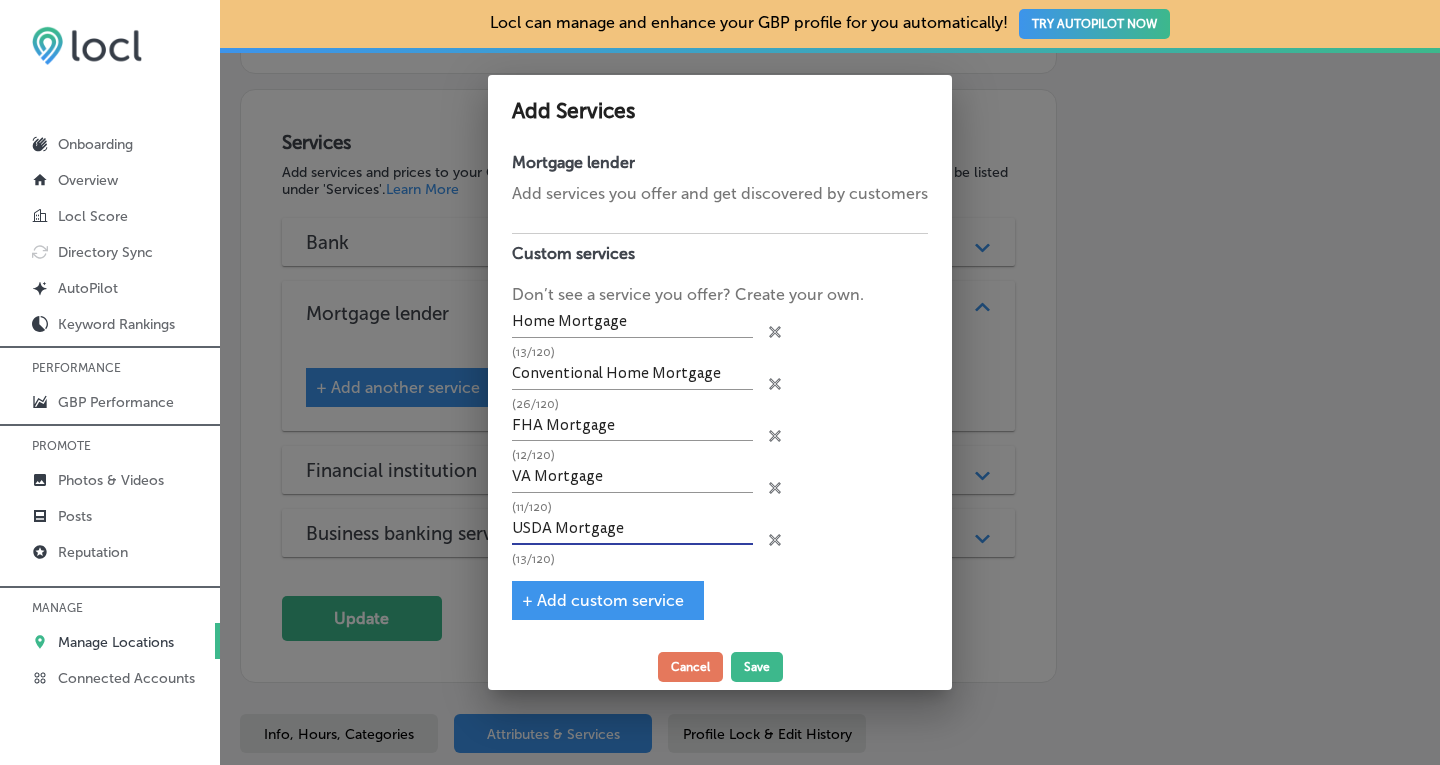 type on "USDA Mortgage" 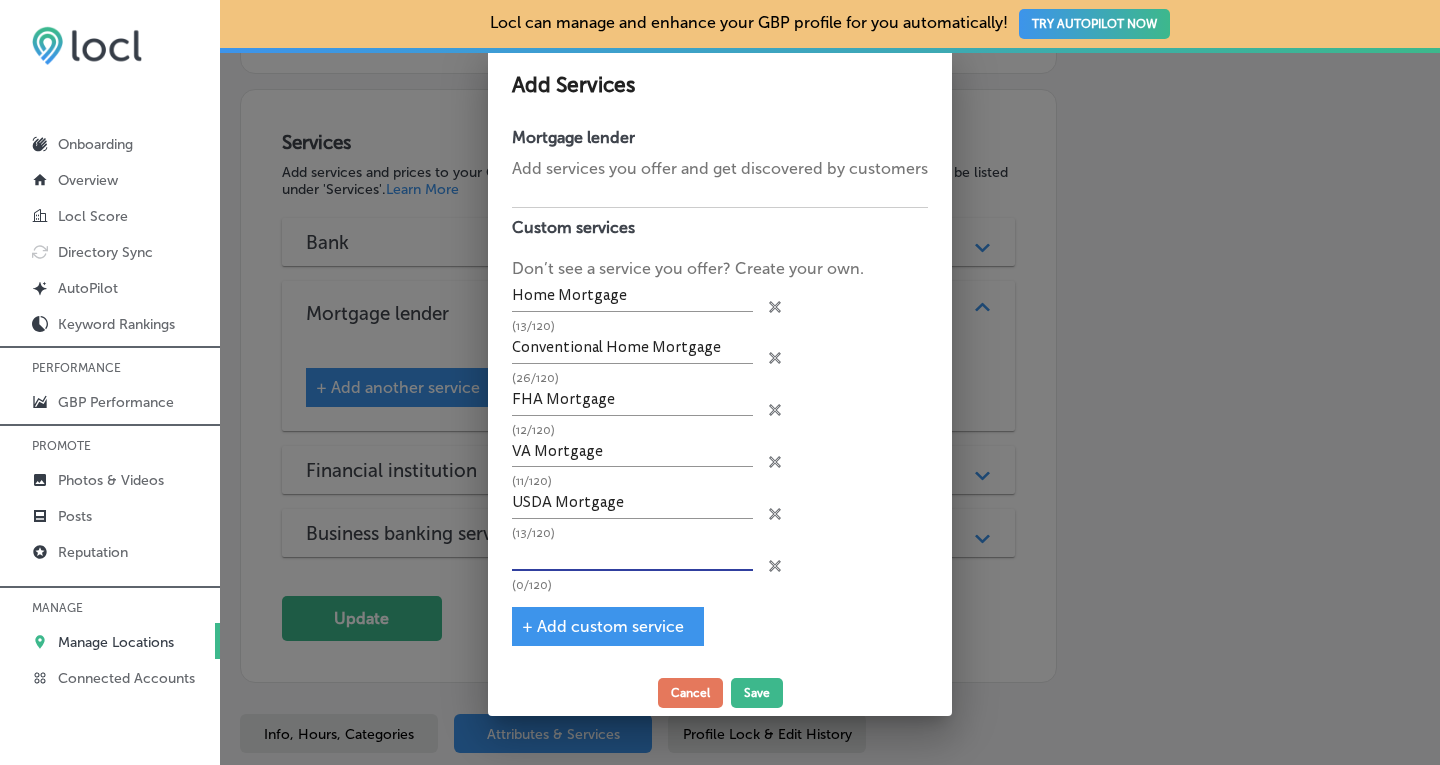 click at bounding box center (632, 555) 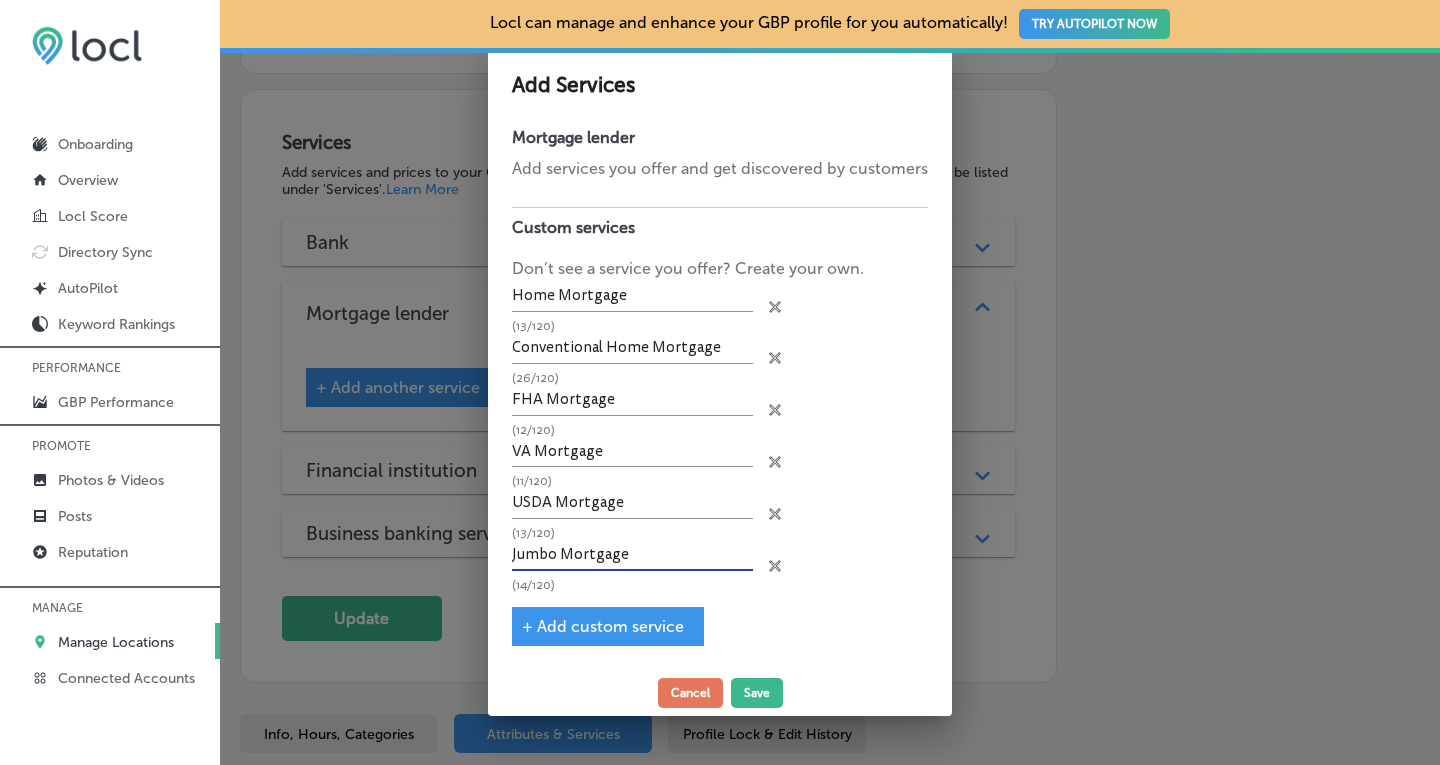 type on "Jumbo Mortgage" 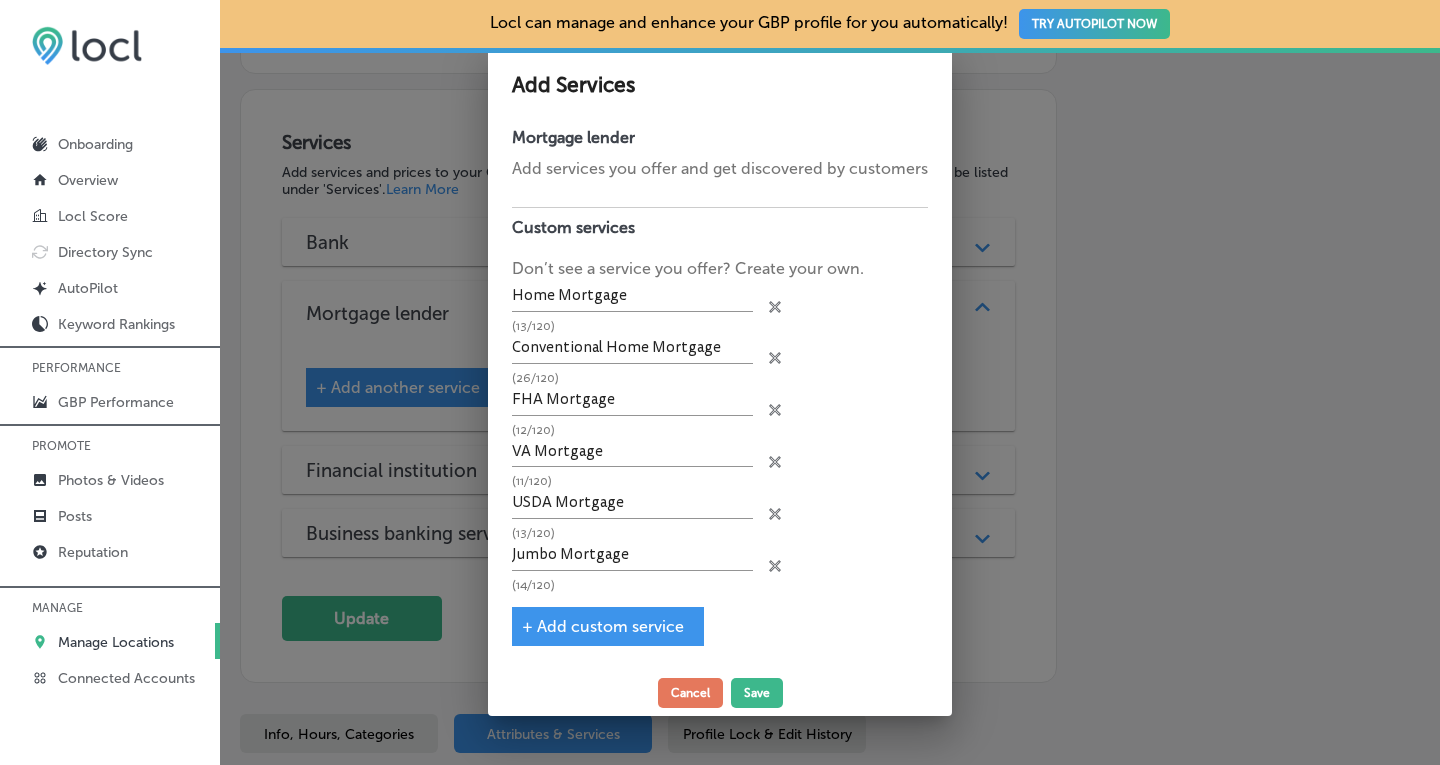 click on "+ Add custom service" at bounding box center (603, 626) 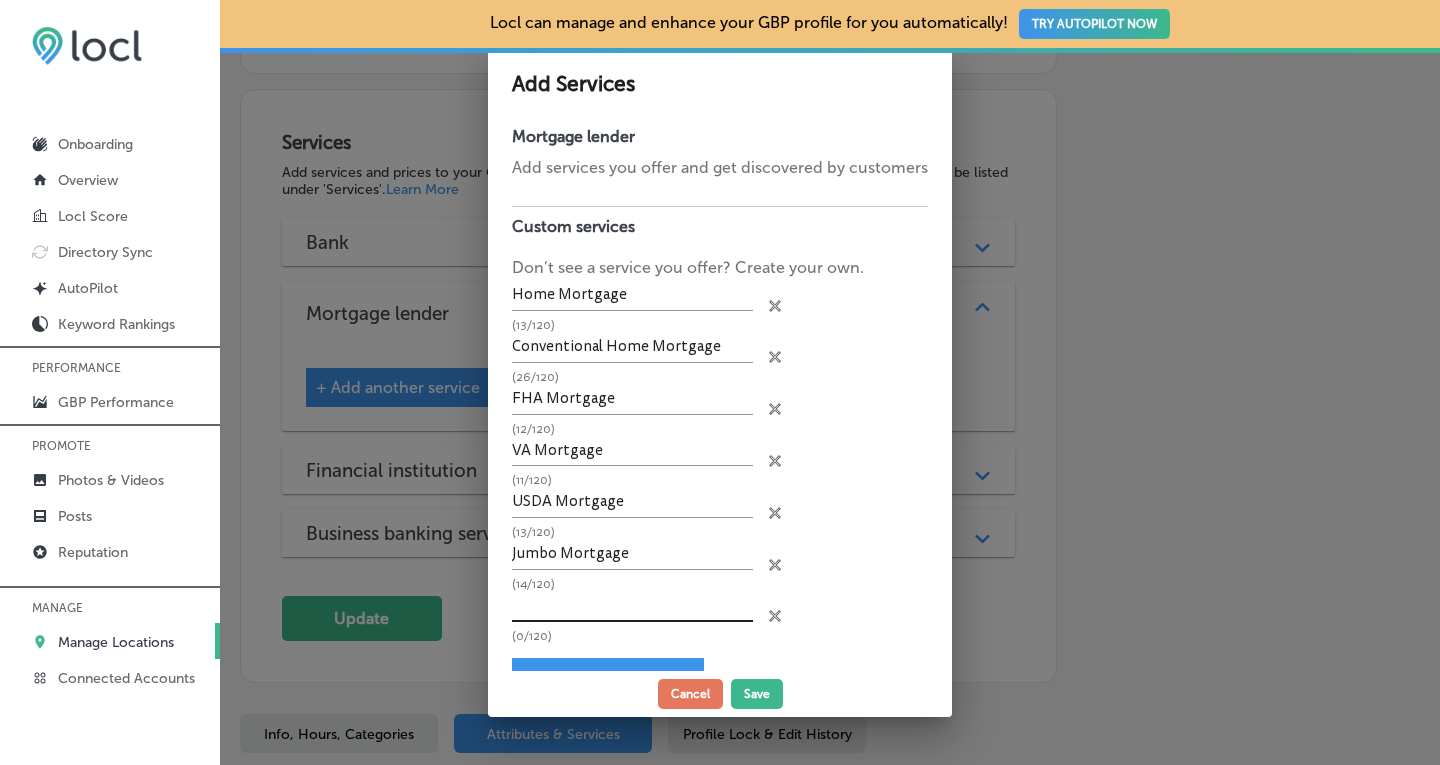 click at bounding box center [632, 606] 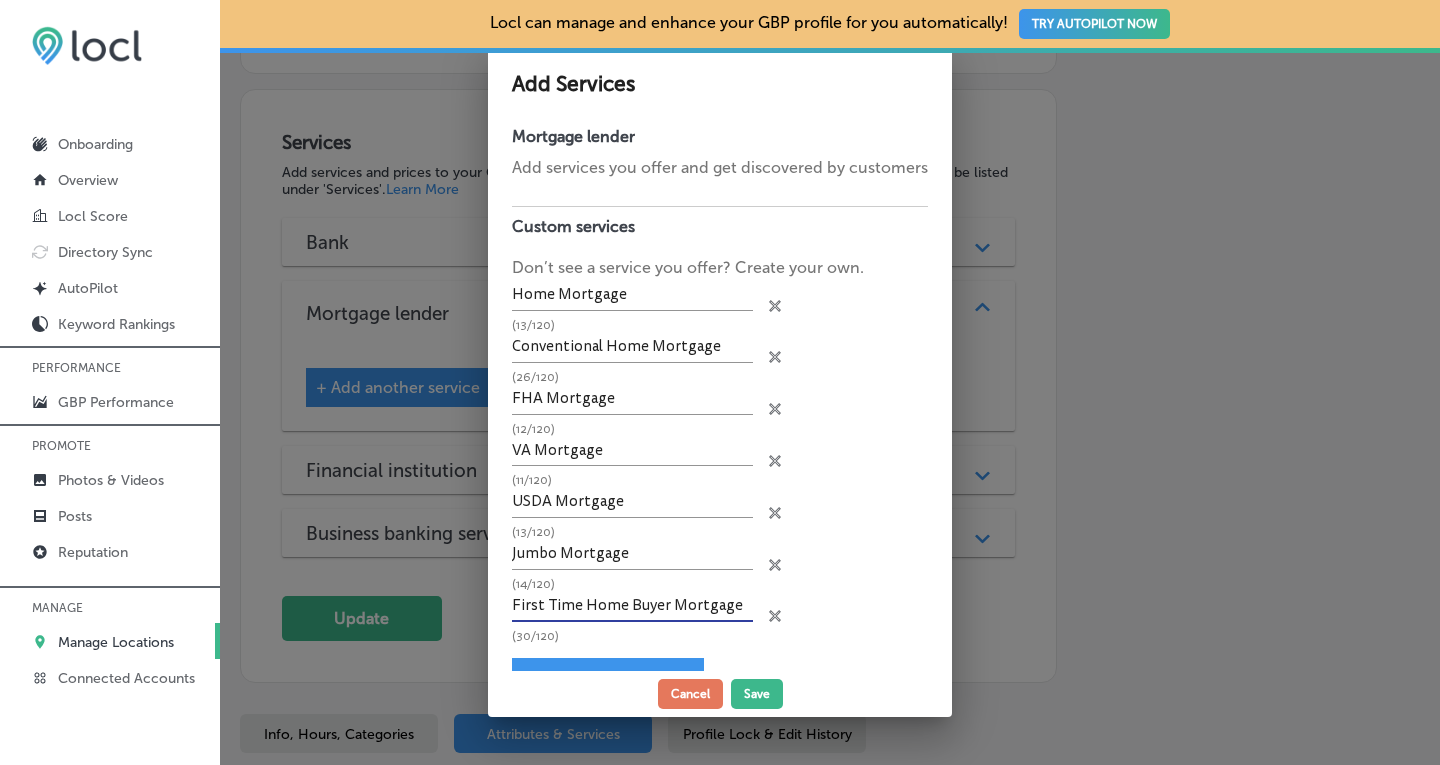 type on "First Time Home Buyer Mortgage" 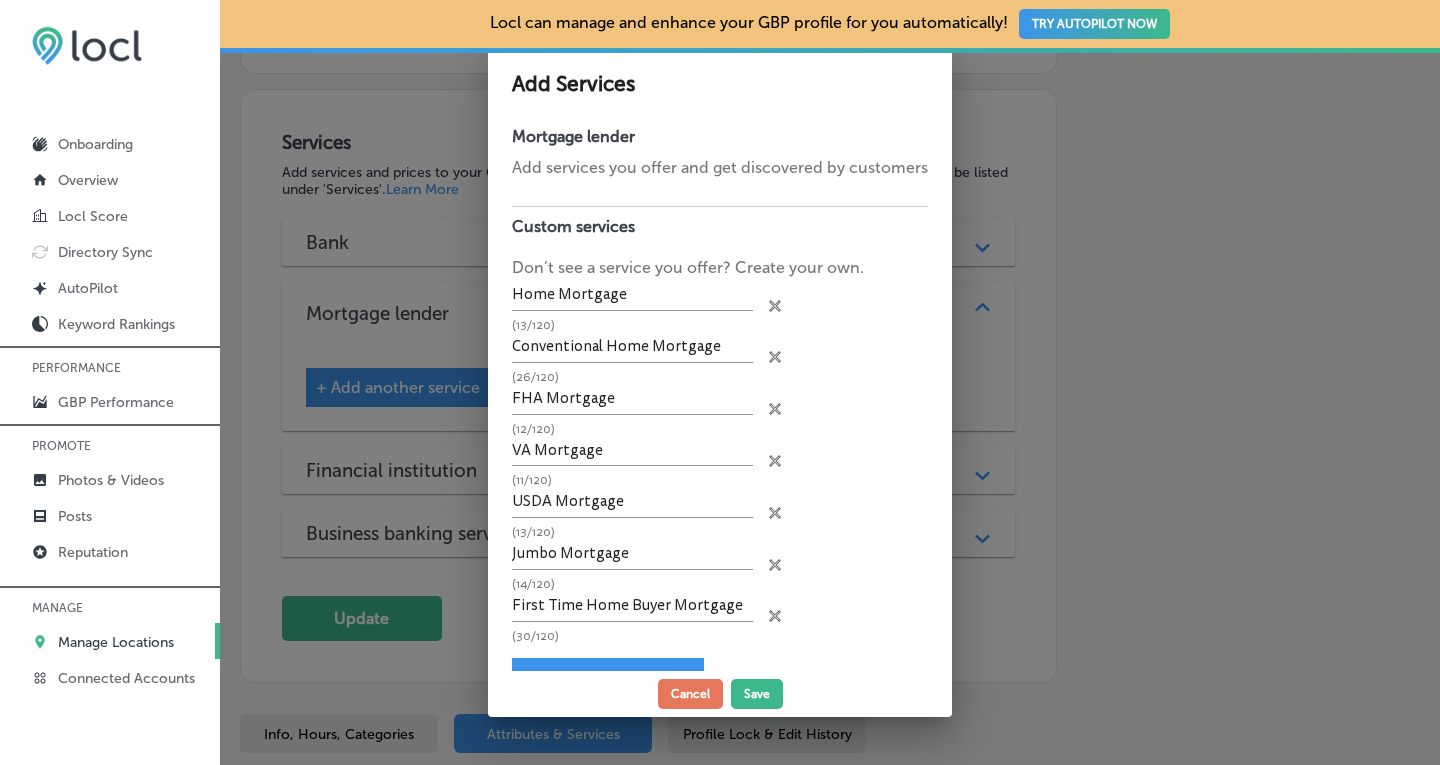 scroll, scrollTop: 46, scrollLeft: 0, axis: vertical 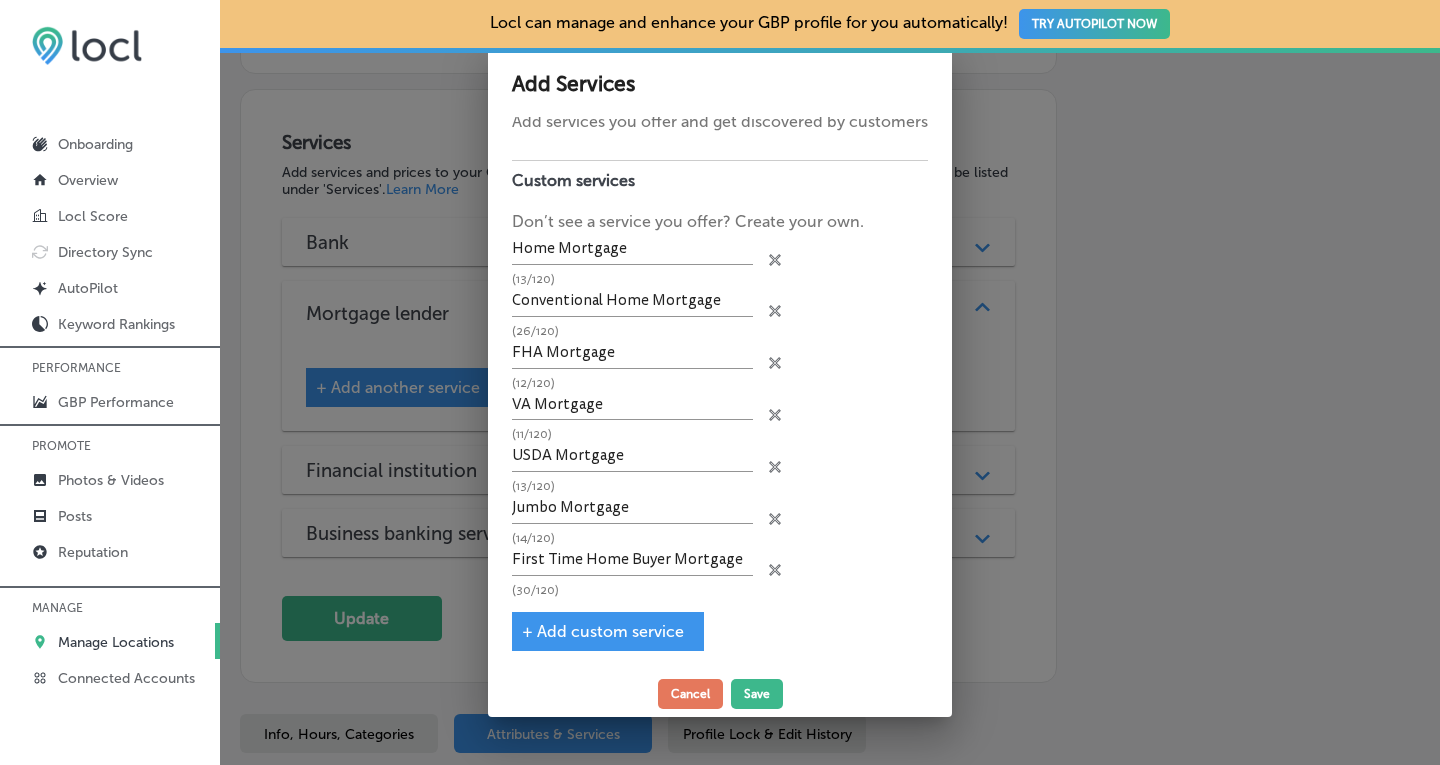 click on "+ Add custom service" at bounding box center (603, 631) 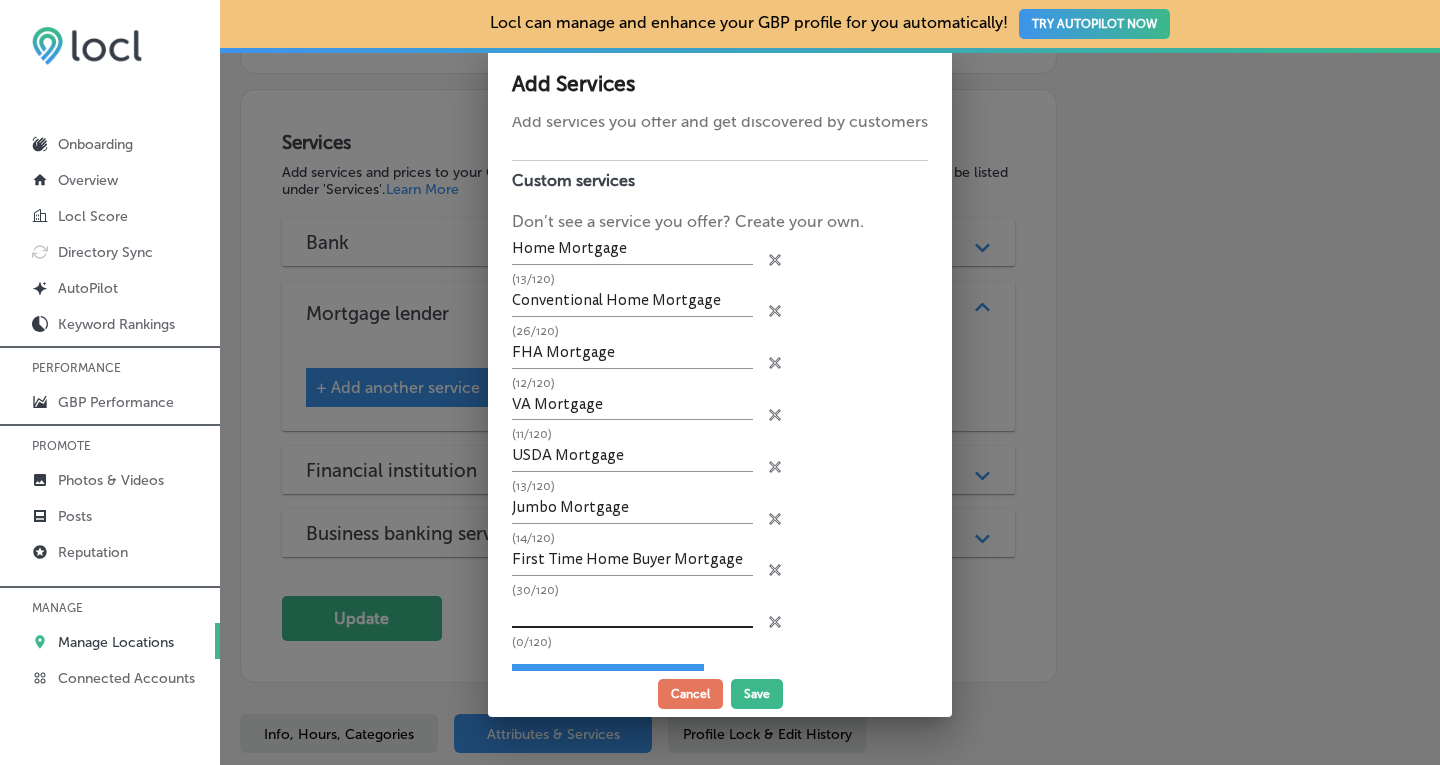 click at bounding box center [632, 612] 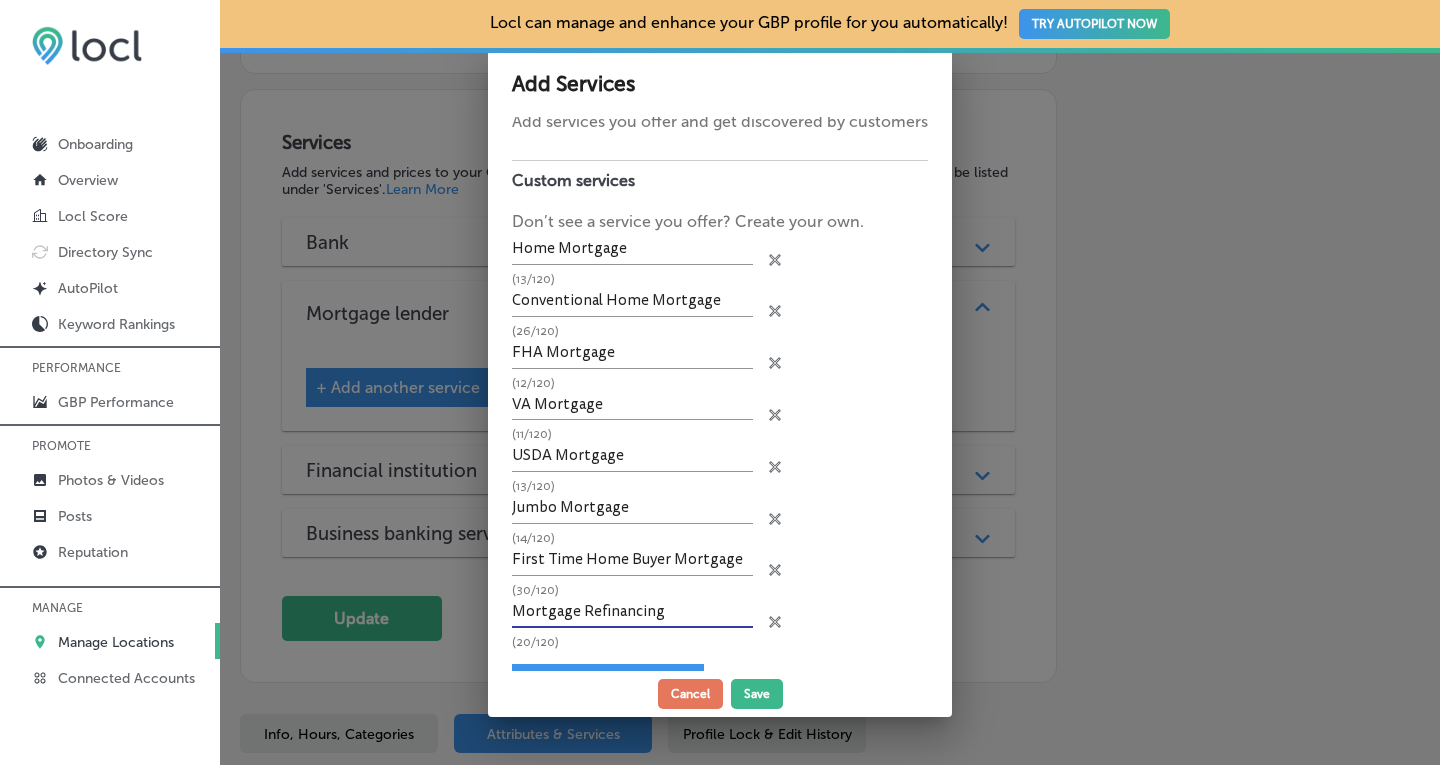 type on "Mortgage Refinancing" 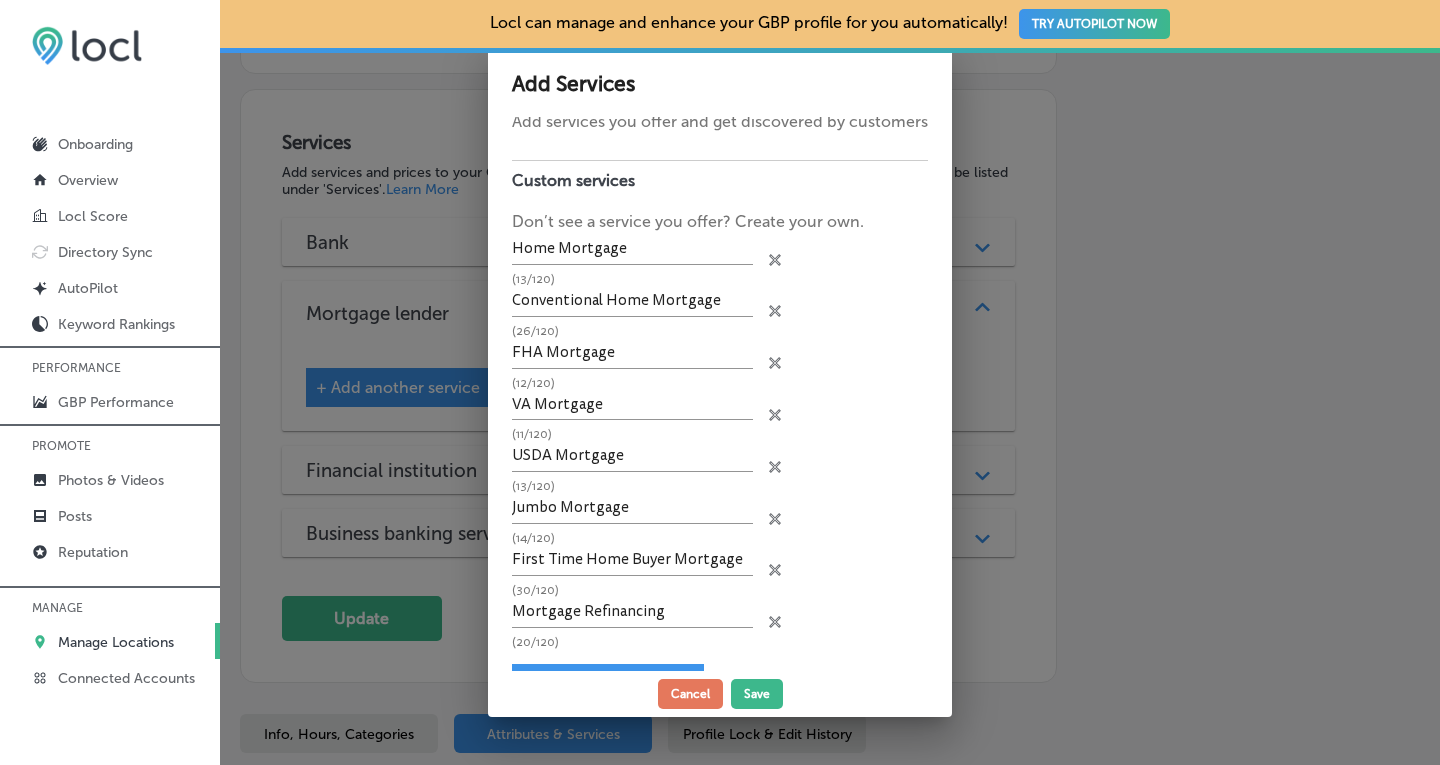 click on "+ Add custom service" at bounding box center (608, 683) 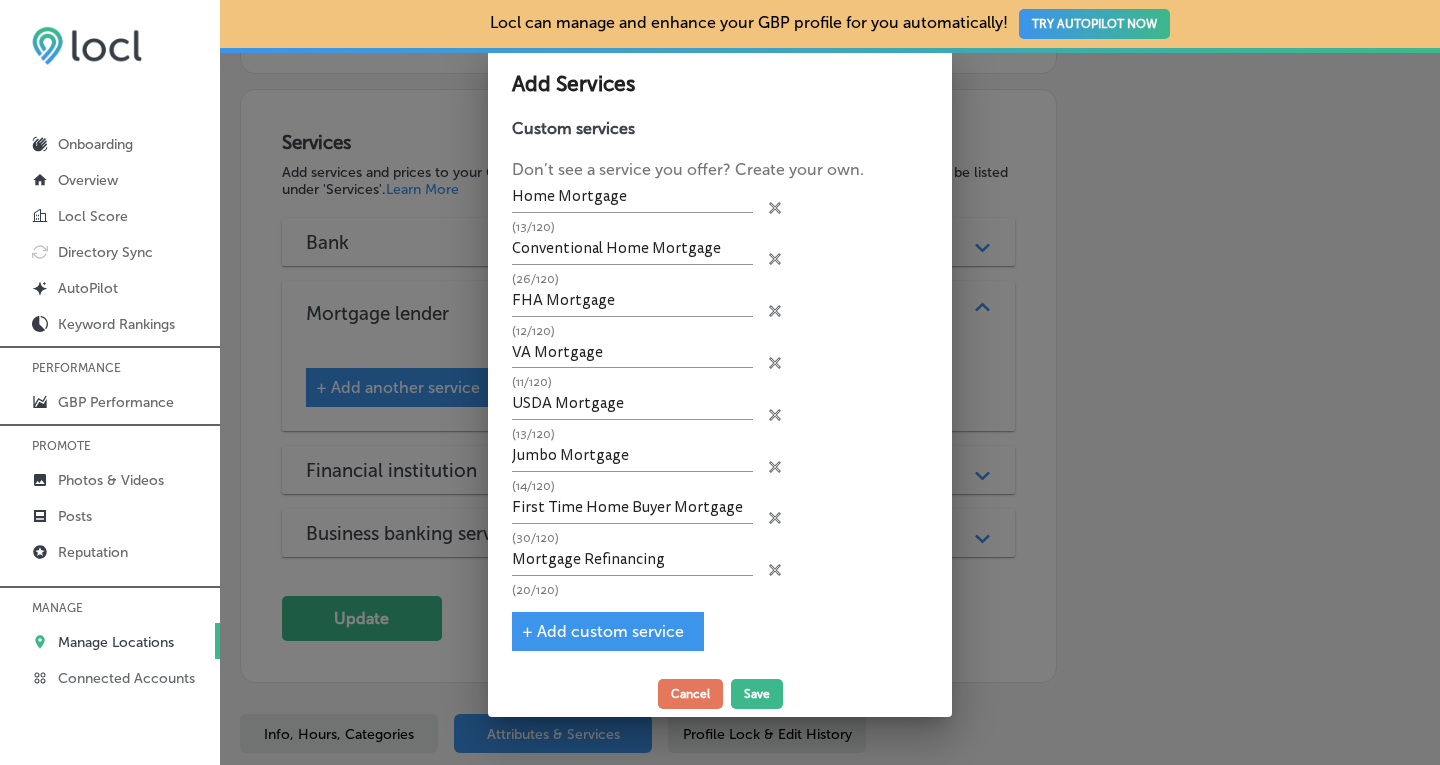 click on "+ Add custom service" at bounding box center (603, 631) 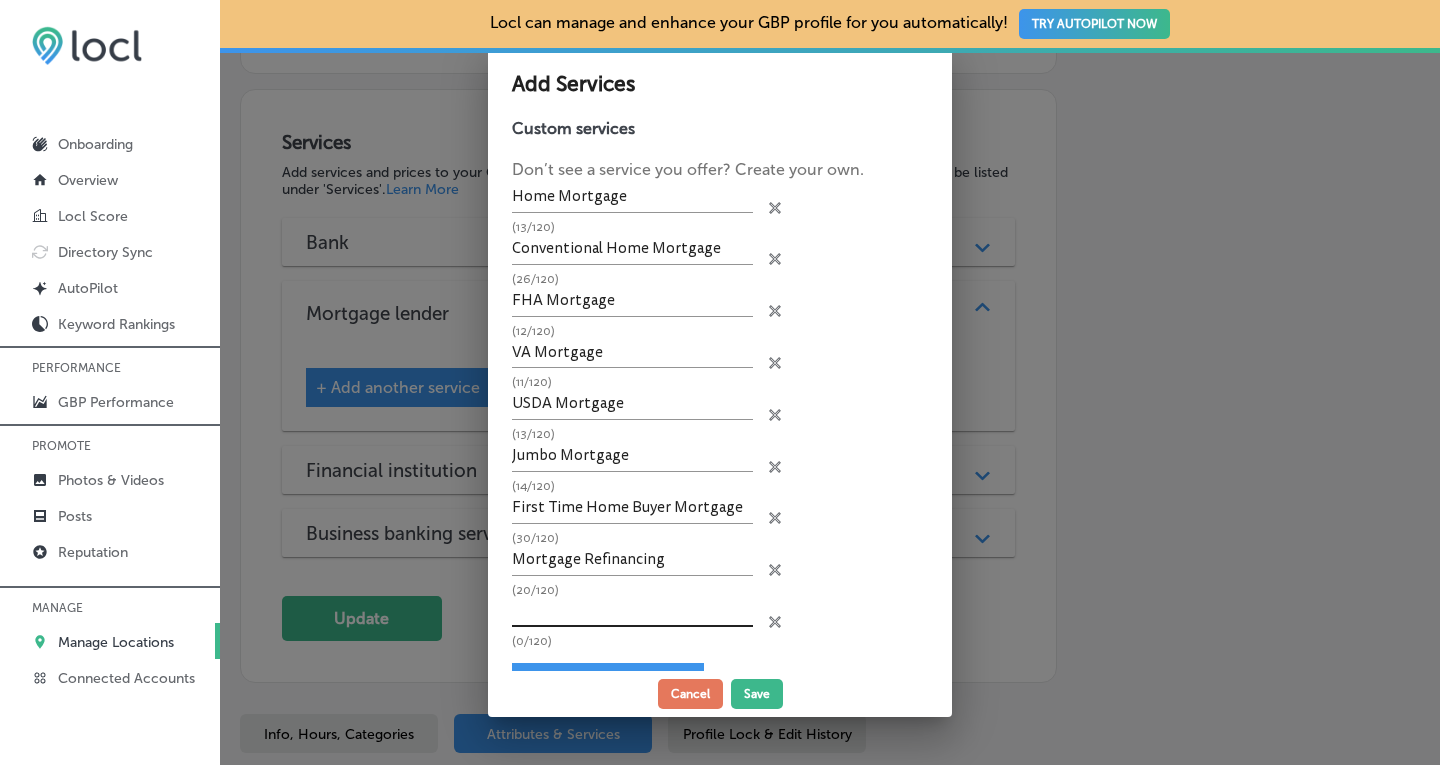 click at bounding box center [632, 612] 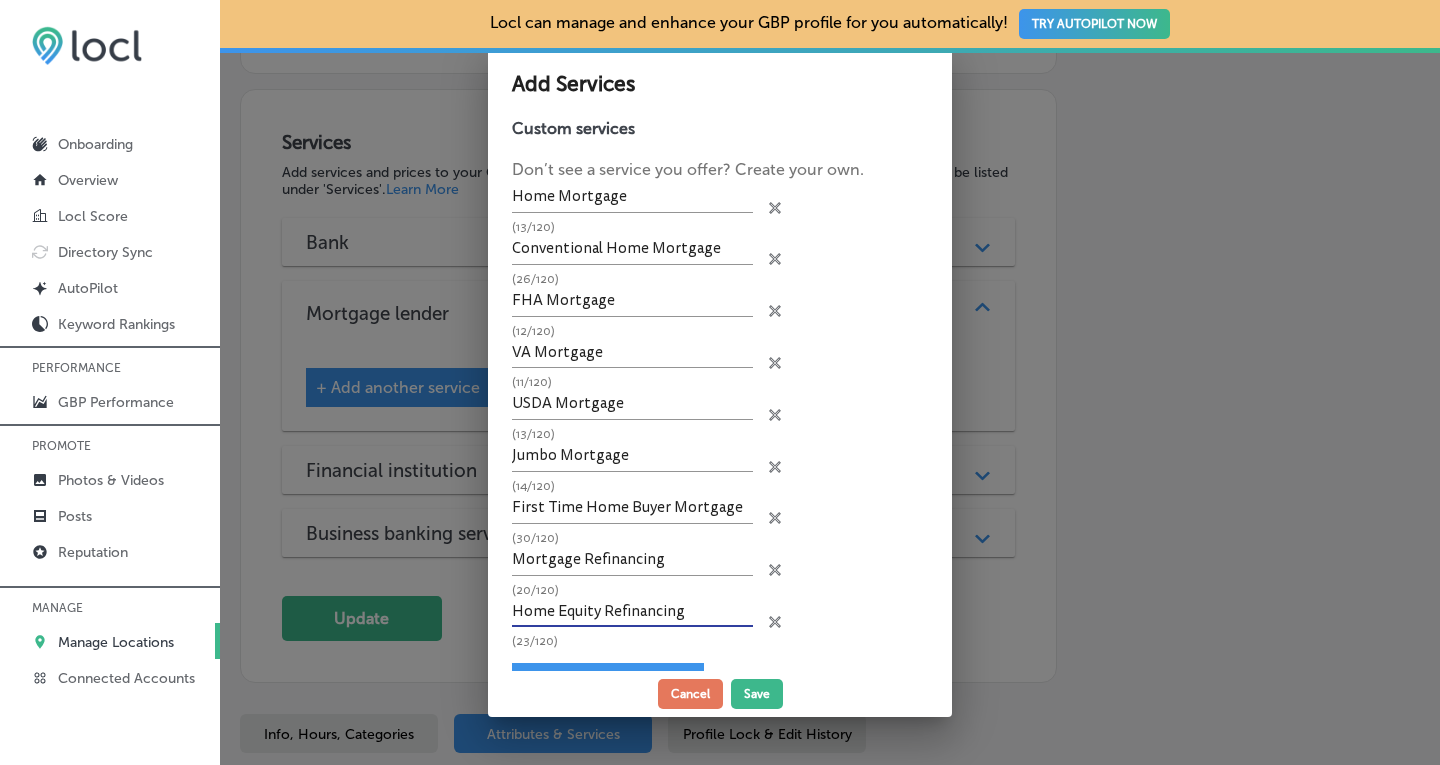 type on "Home Equity Refinancing" 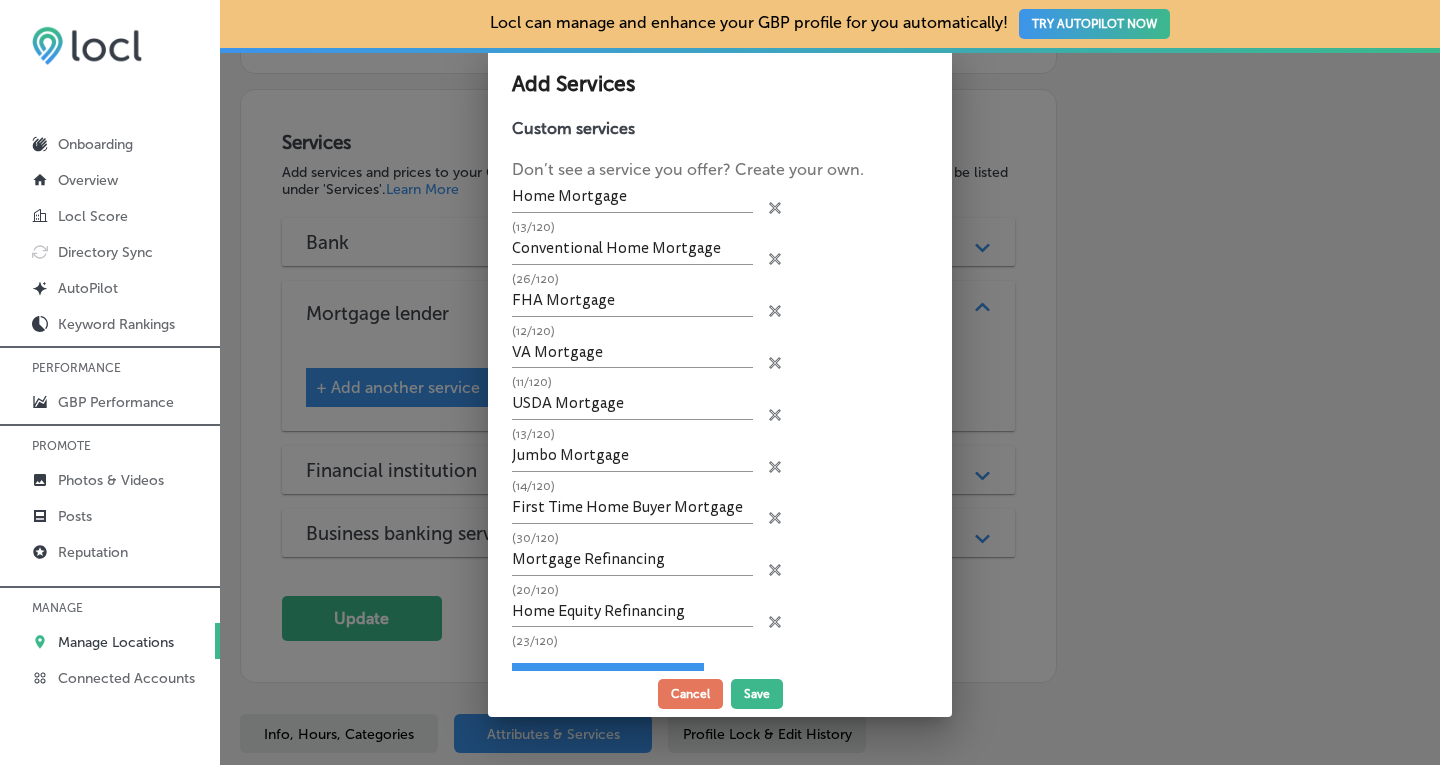 scroll, scrollTop: 149, scrollLeft: 0, axis: vertical 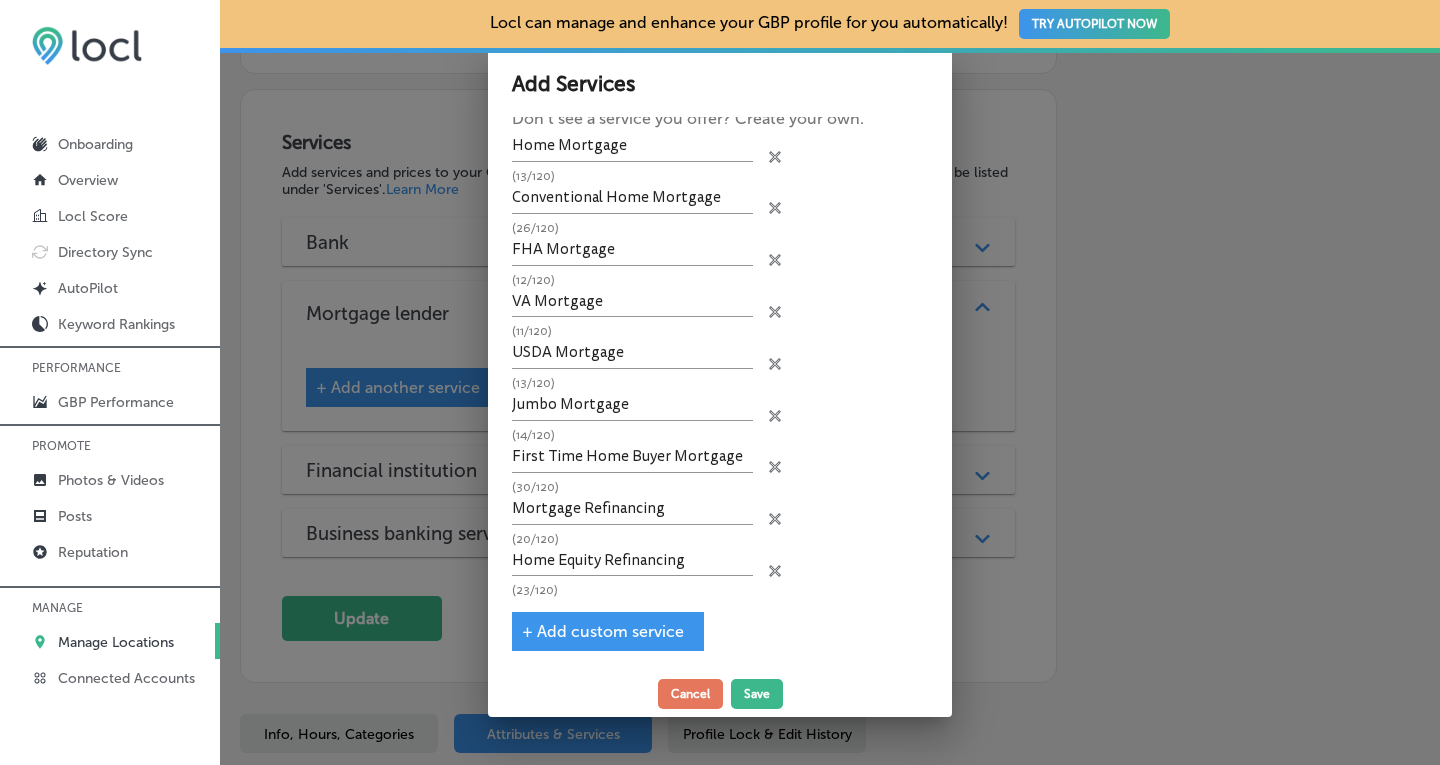 click on "+ Add custom service" at bounding box center (603, 631) 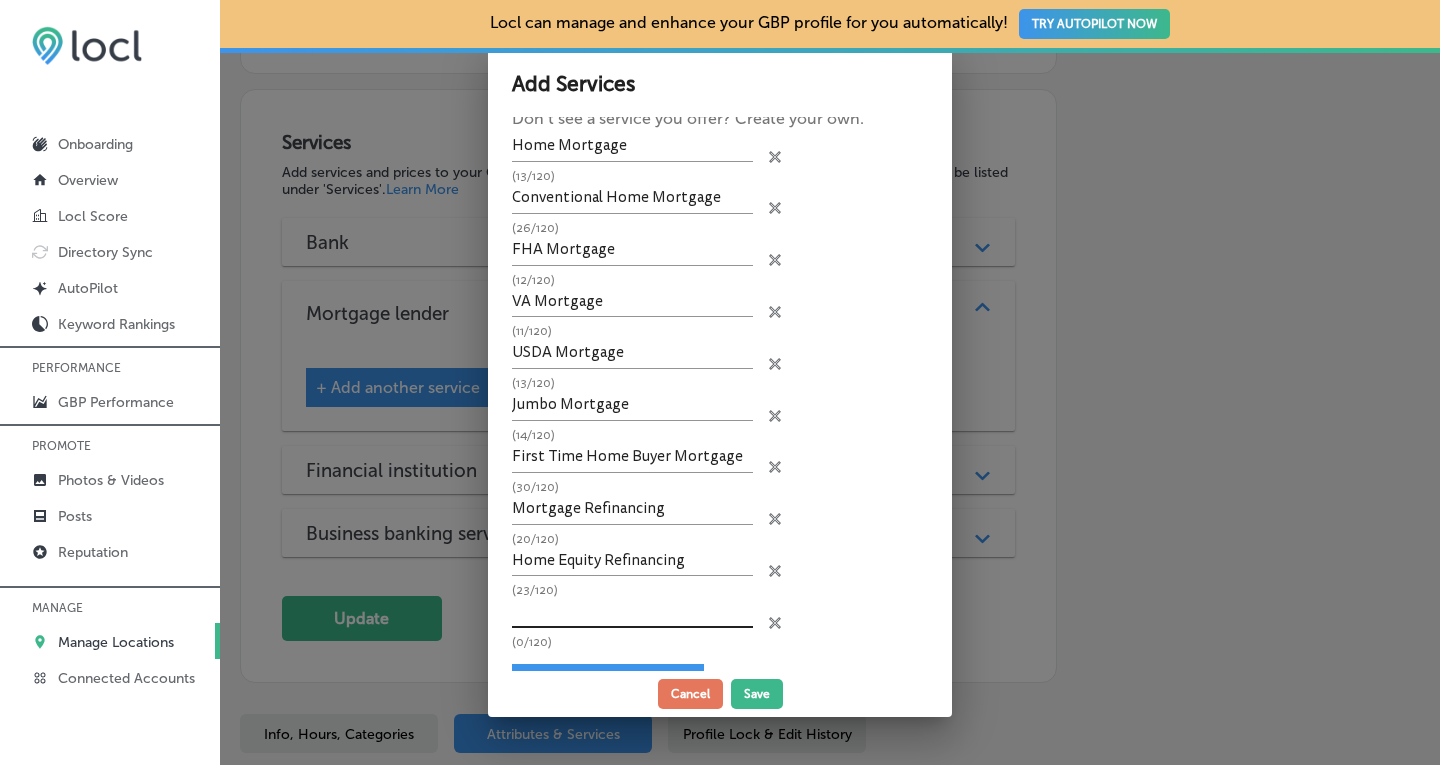 click at bounding box center (632, 612) 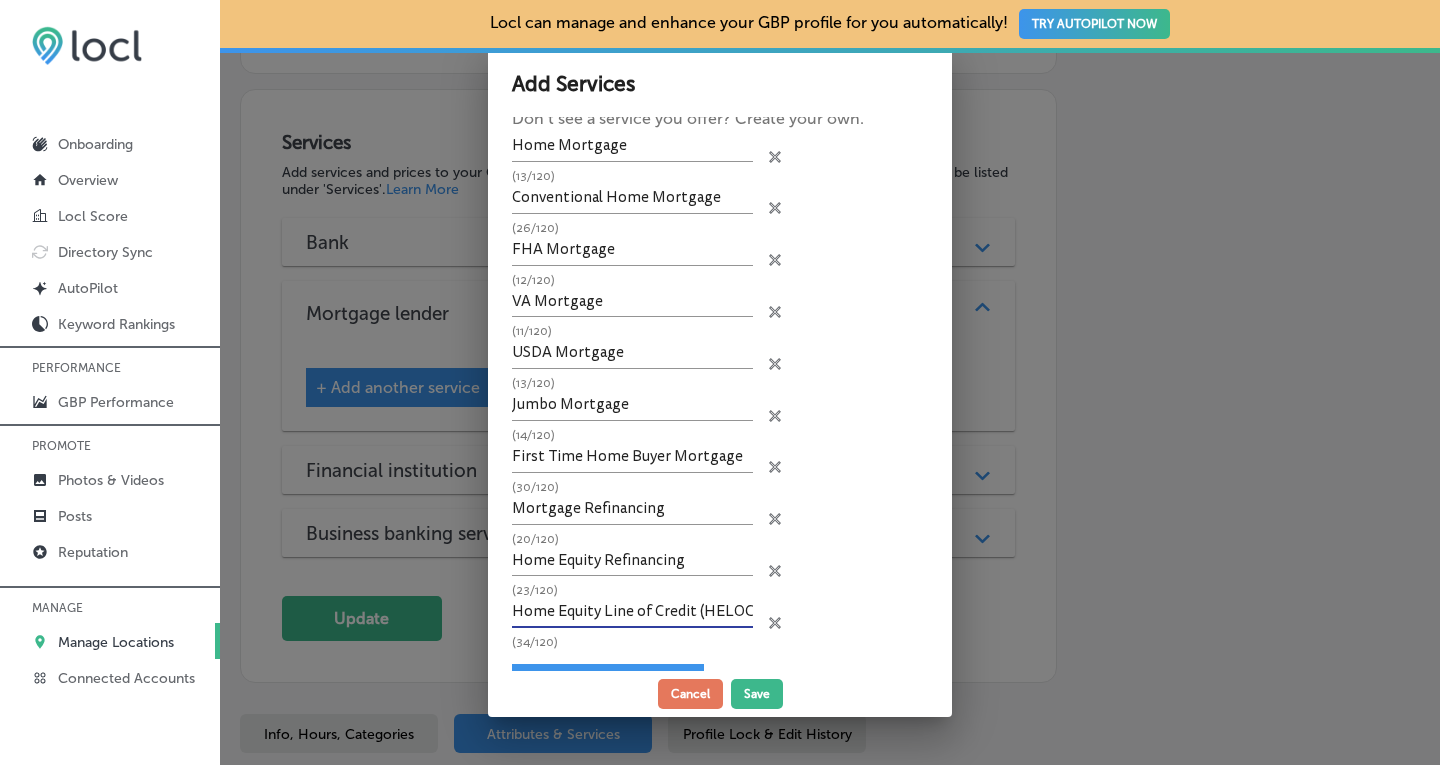 type on "Home Equity Line of Credit (HELOC)" 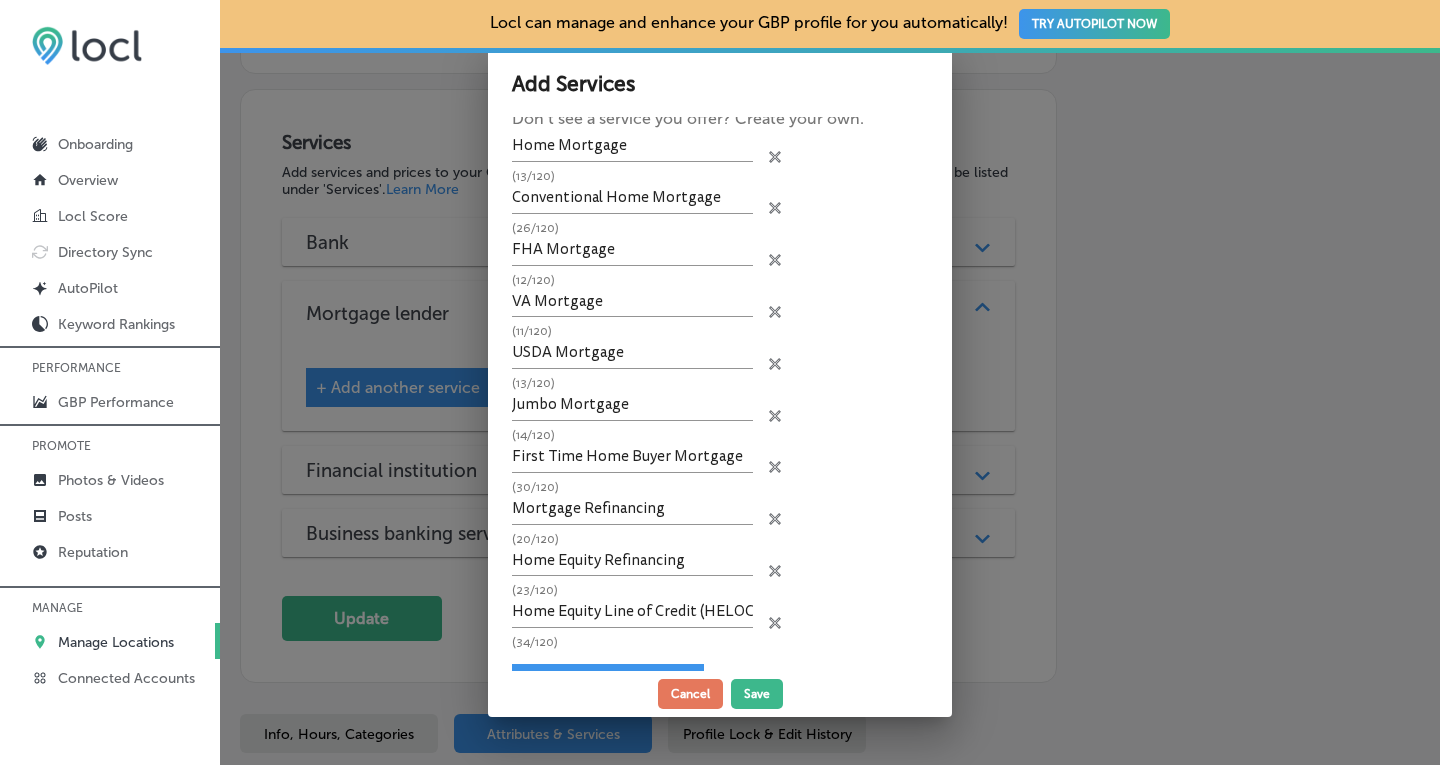scroll, scrollTop: 200, scrollLeft: 0, axis: vertical 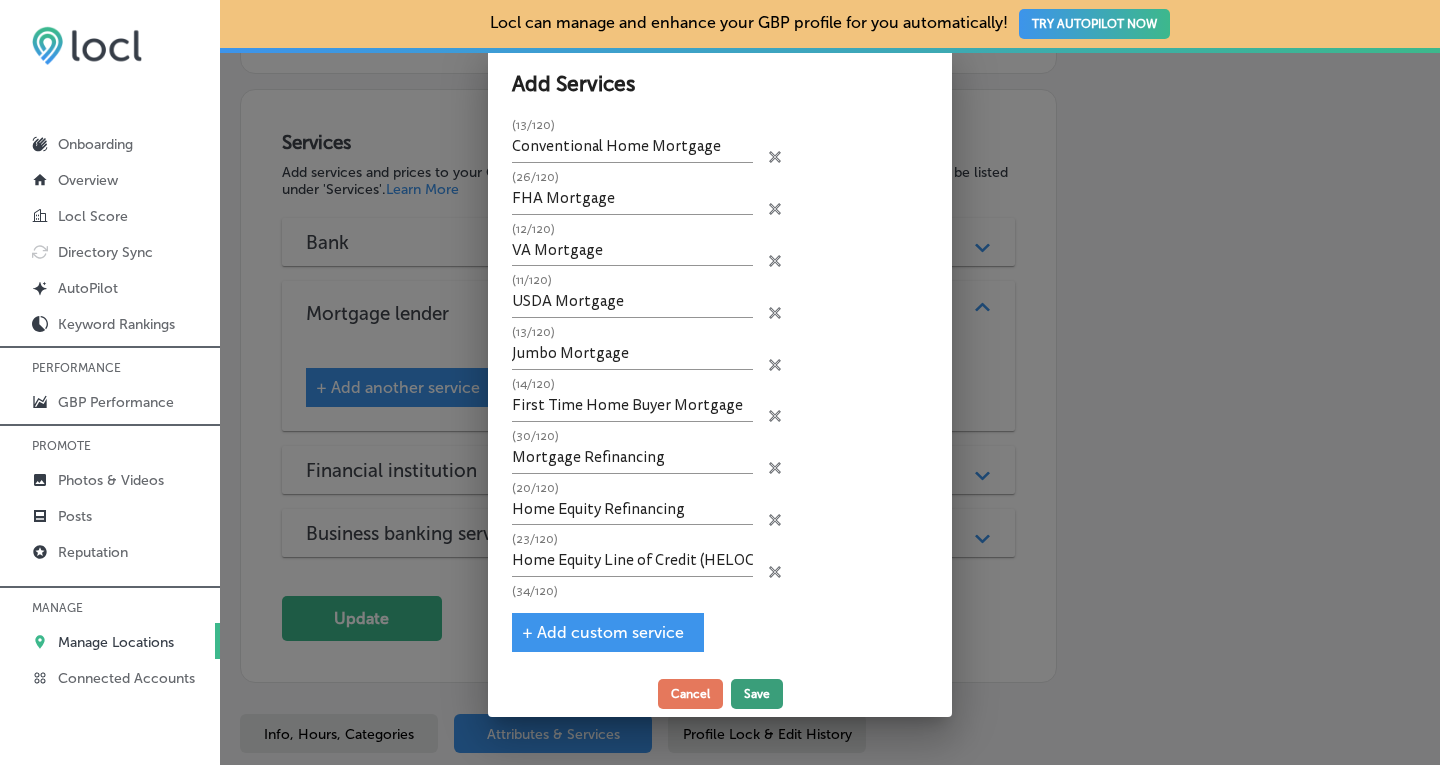 click on "Save" at bounding box center (757, 694) 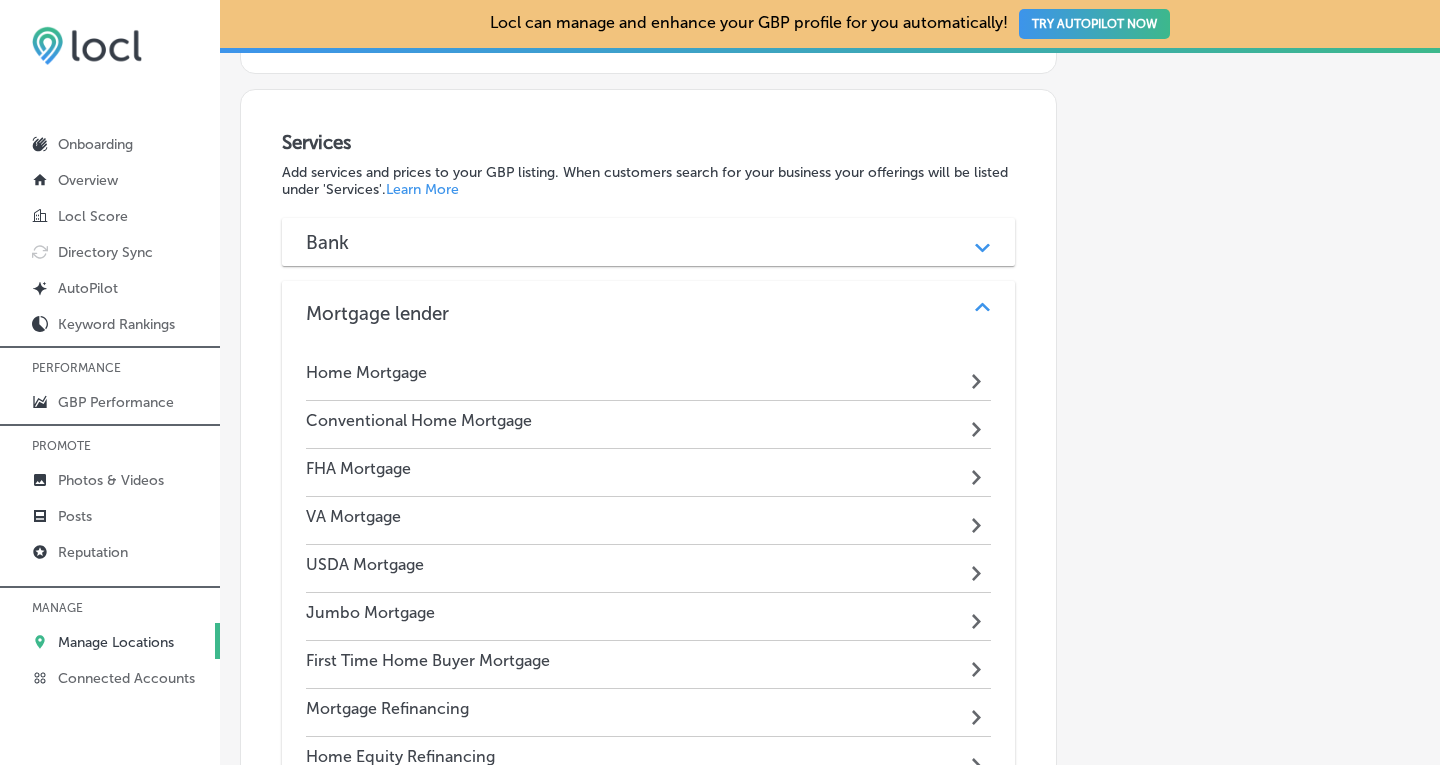 scroll, scrollTop: 0, scrollLeft: 0, axis: both 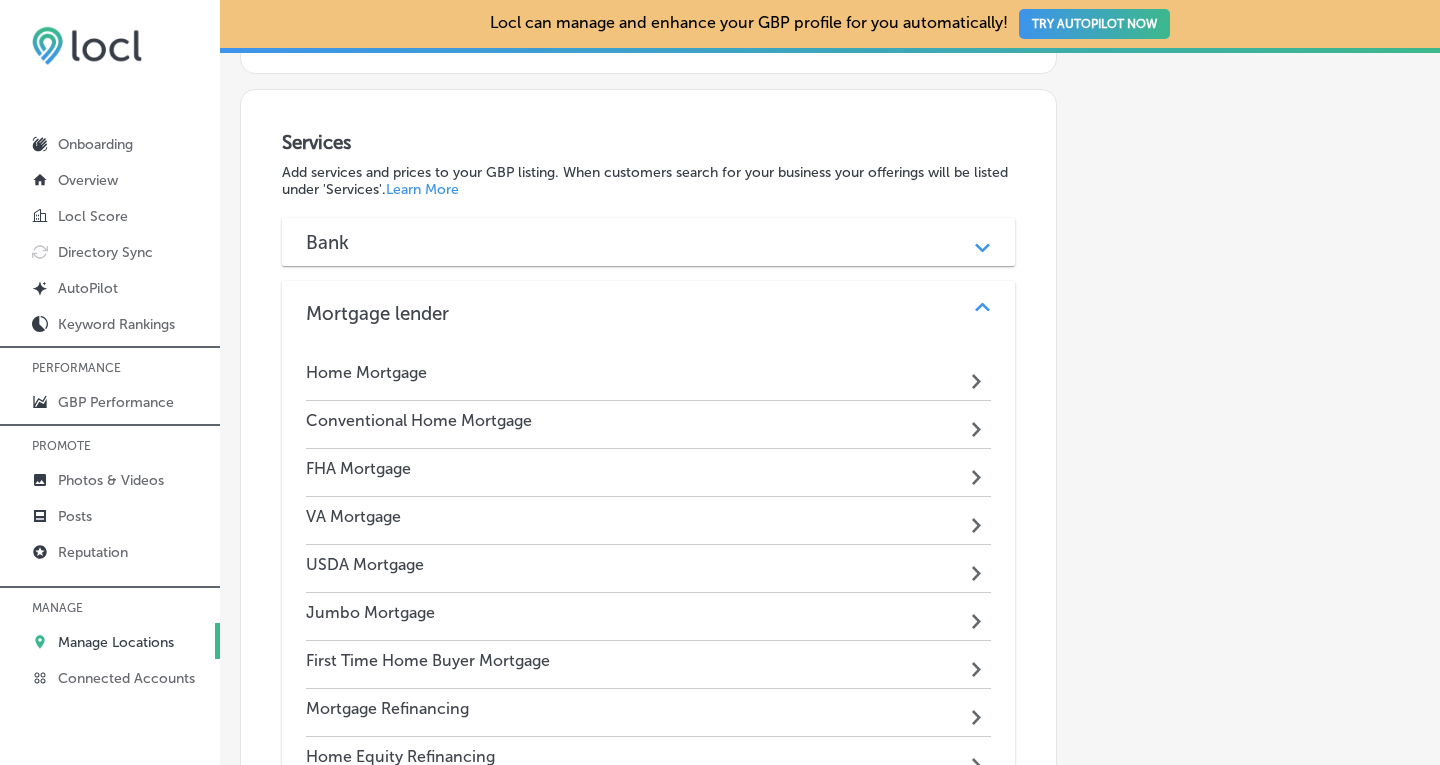 click on "Path
Created with Sketch." at bounding box center (982, 313) 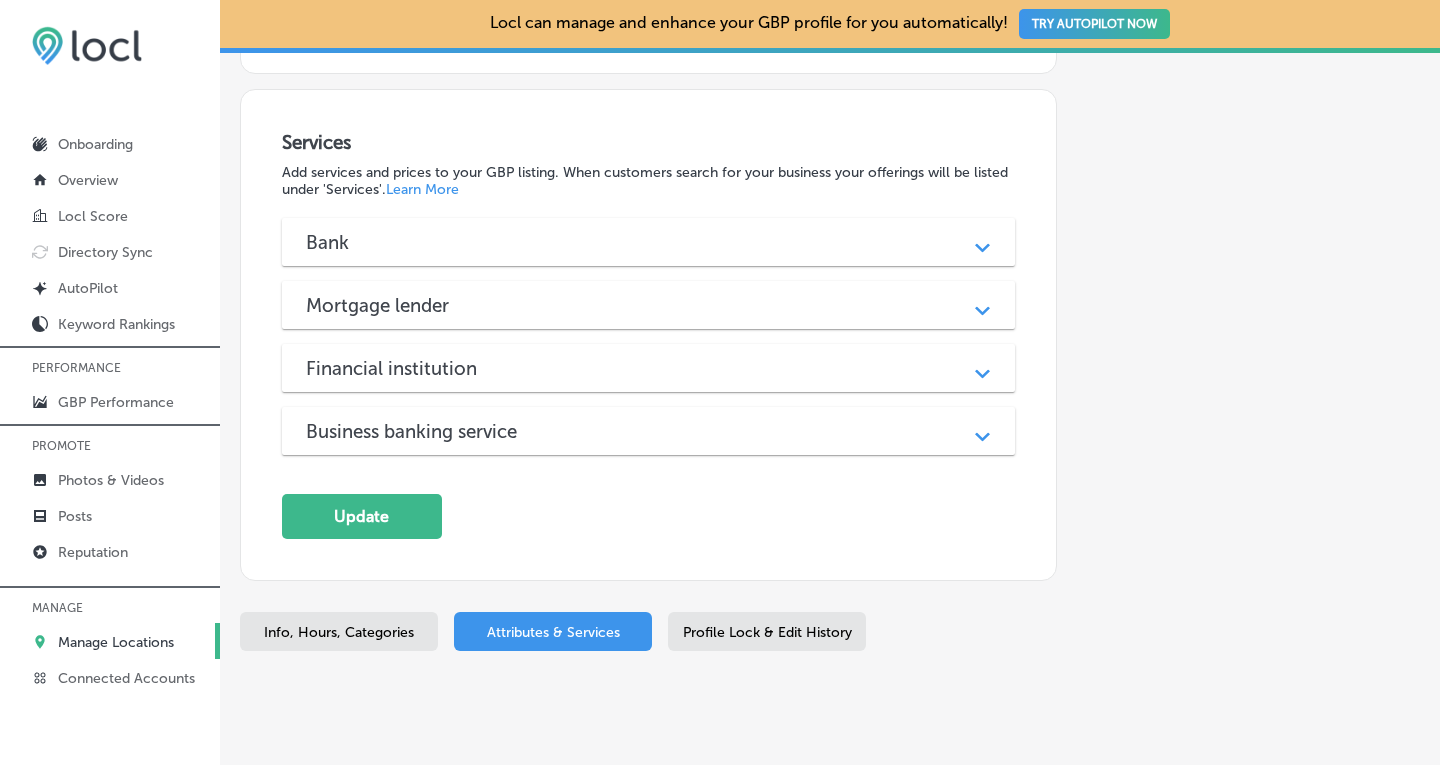 click on "Financial institution" at bounding box center [649, 368] 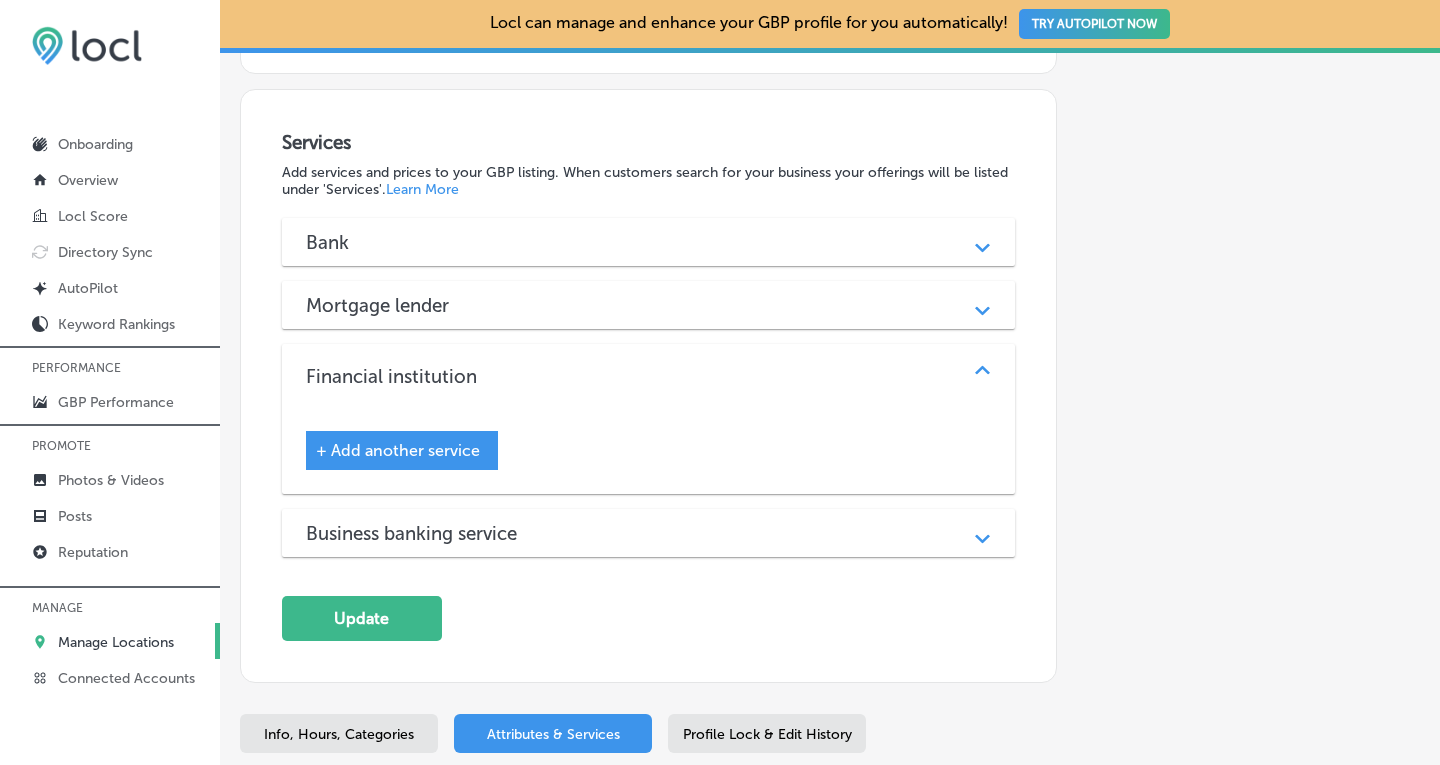 click on "Path
Created with Sketch." at bounding box center [982, 533] 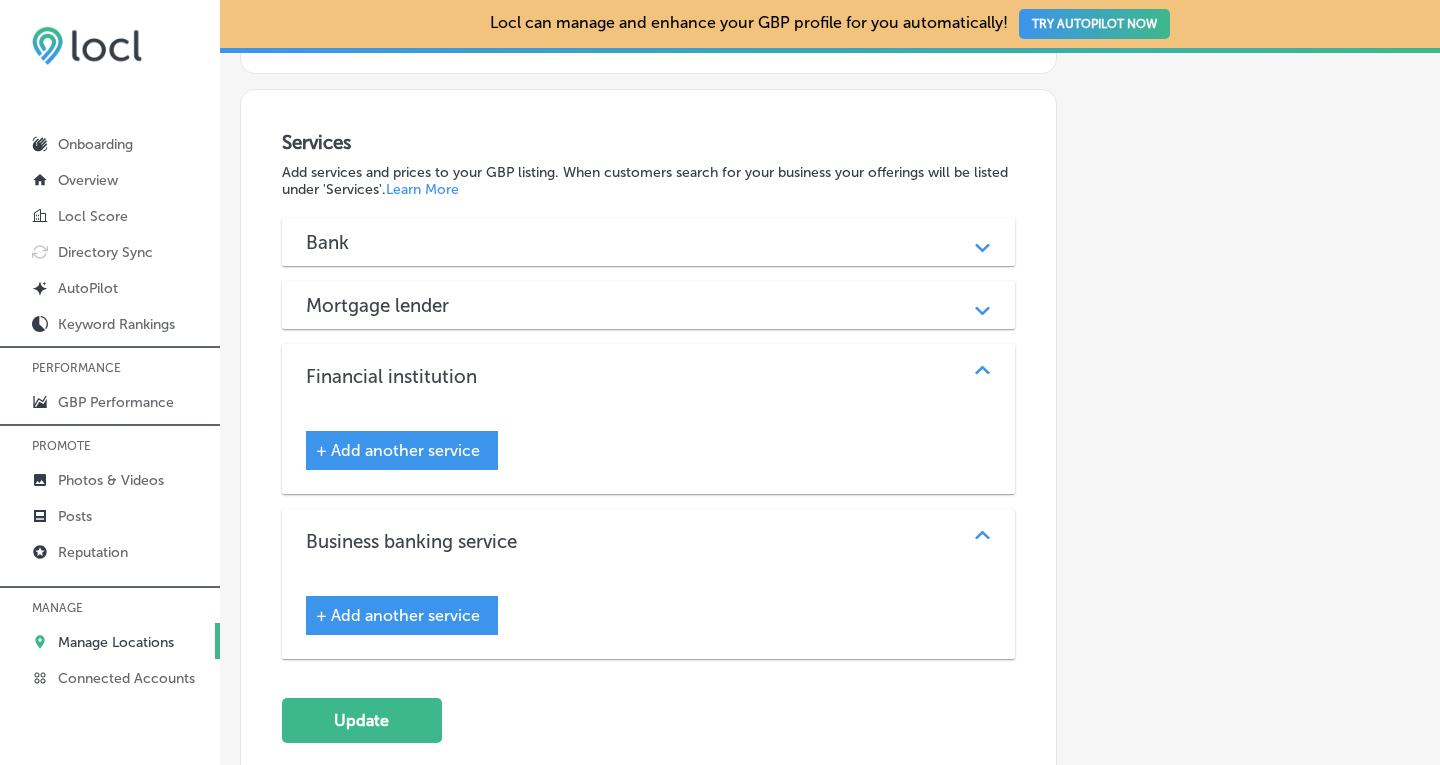 click on "+ Add another service" at bounding box center (398, 615) 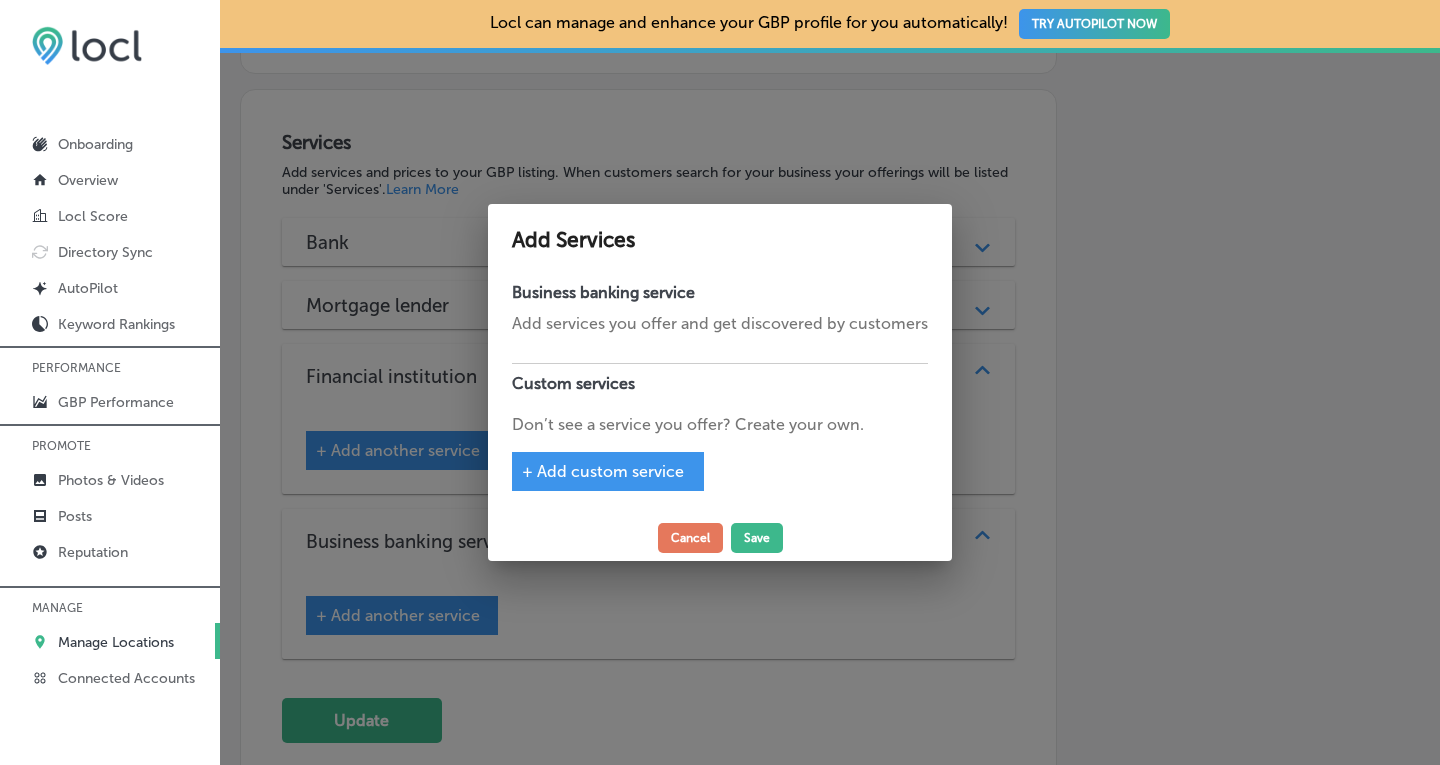 click on "Business banking service Add services you offer and get discovered by customers Custom services Don’t see a service you offer? Create your own. + Add custom service" at bounding box center [720, 394] 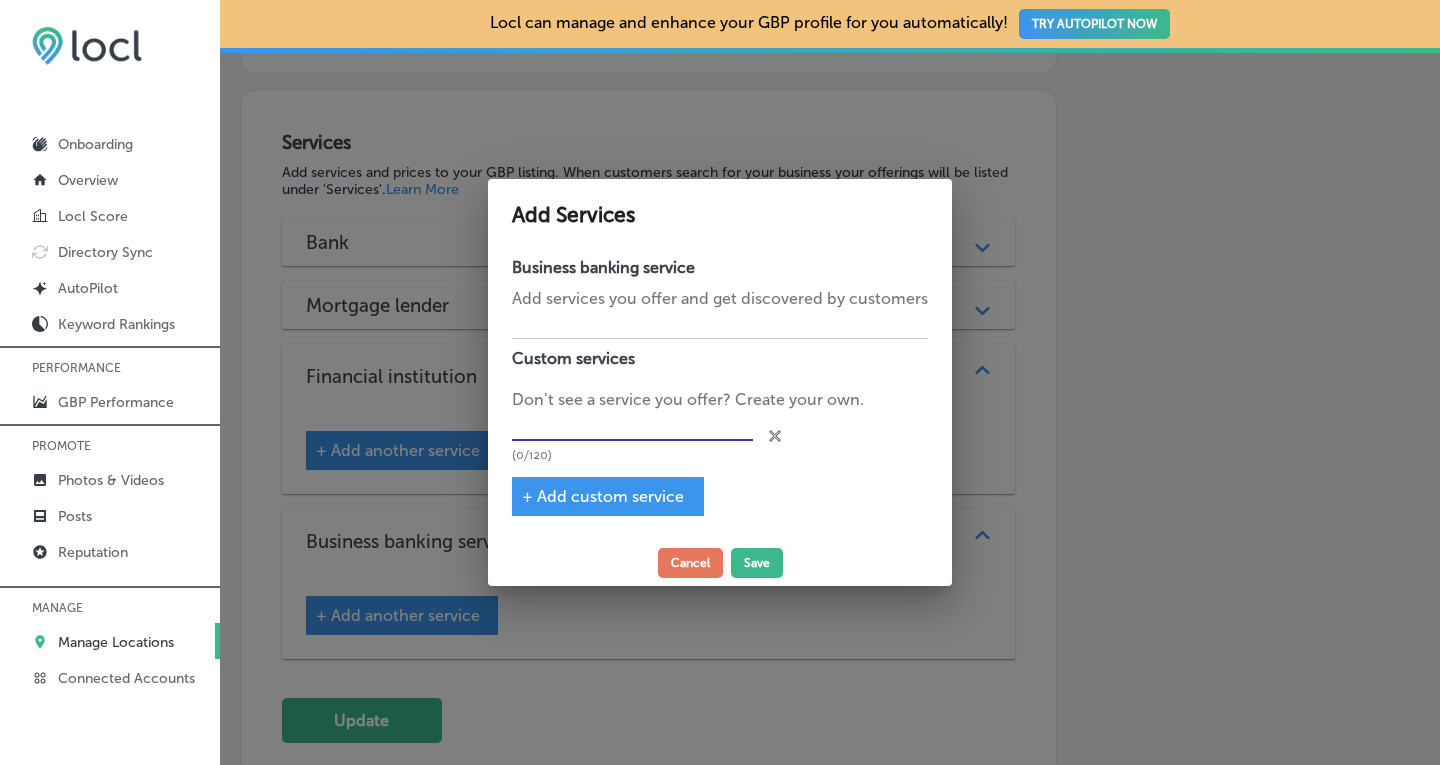 click at bounding box center [632, 426] 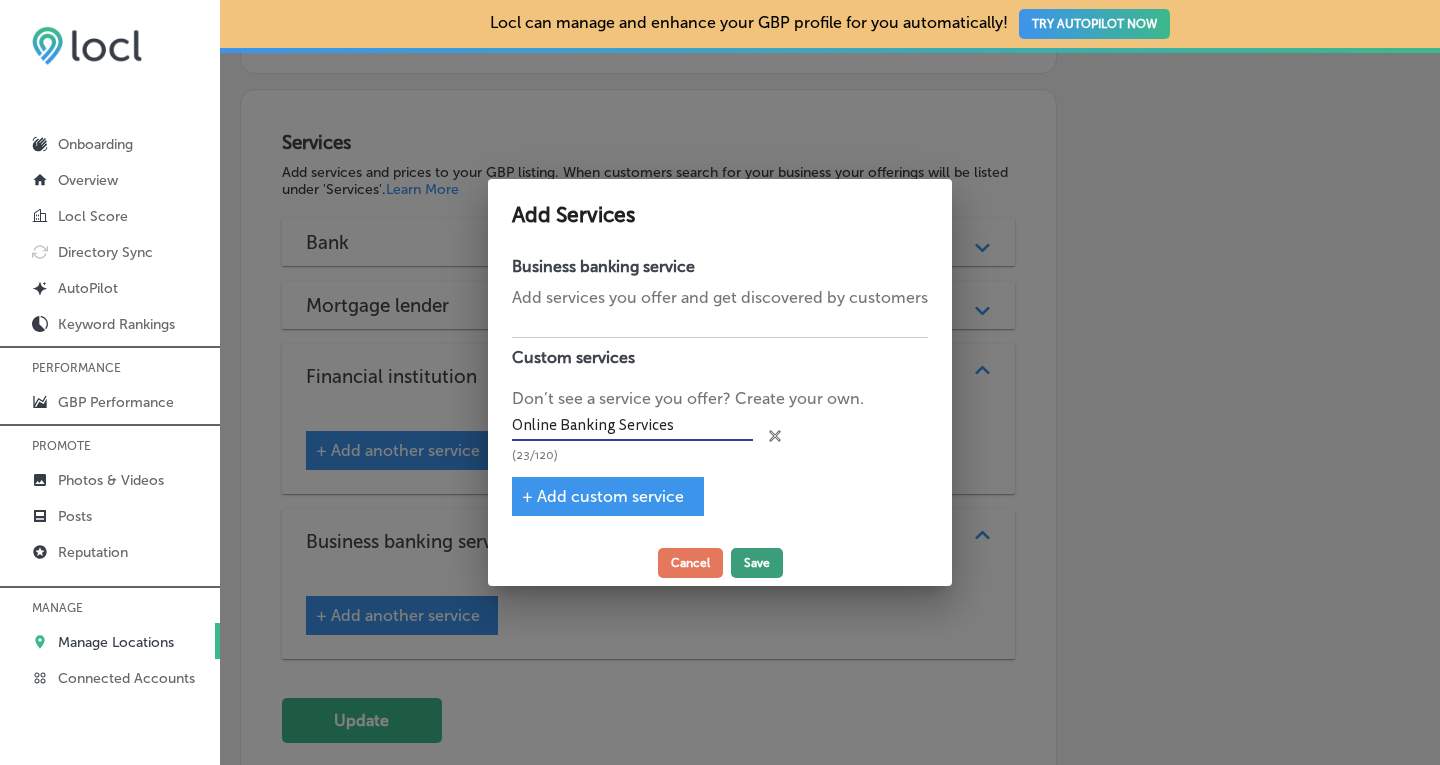 type on "Online Banking Services" 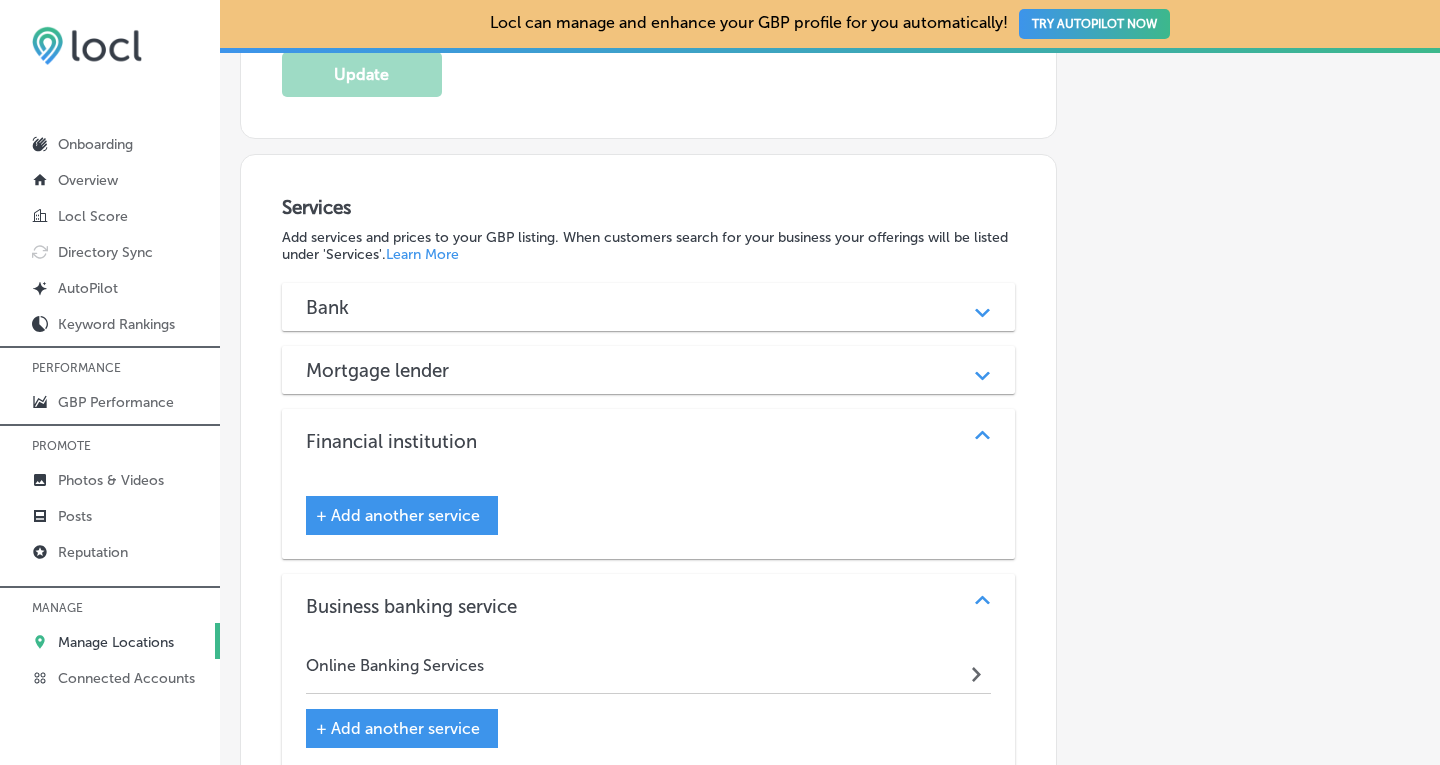 scroll, scrollTop: 1665, scrollLeft: 0, axis: vertical 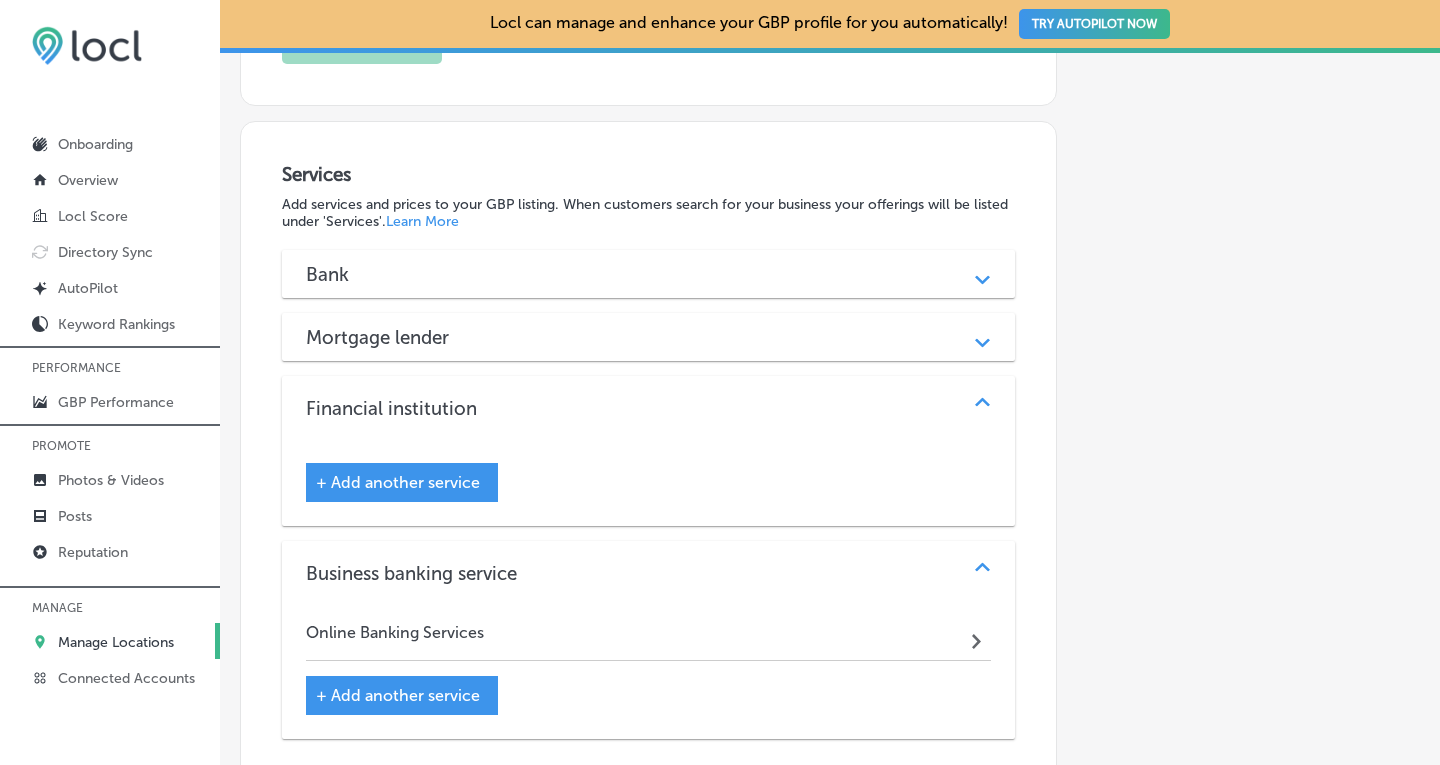 click on "Path
Created with Sketch." at bounding box center (982, 274) 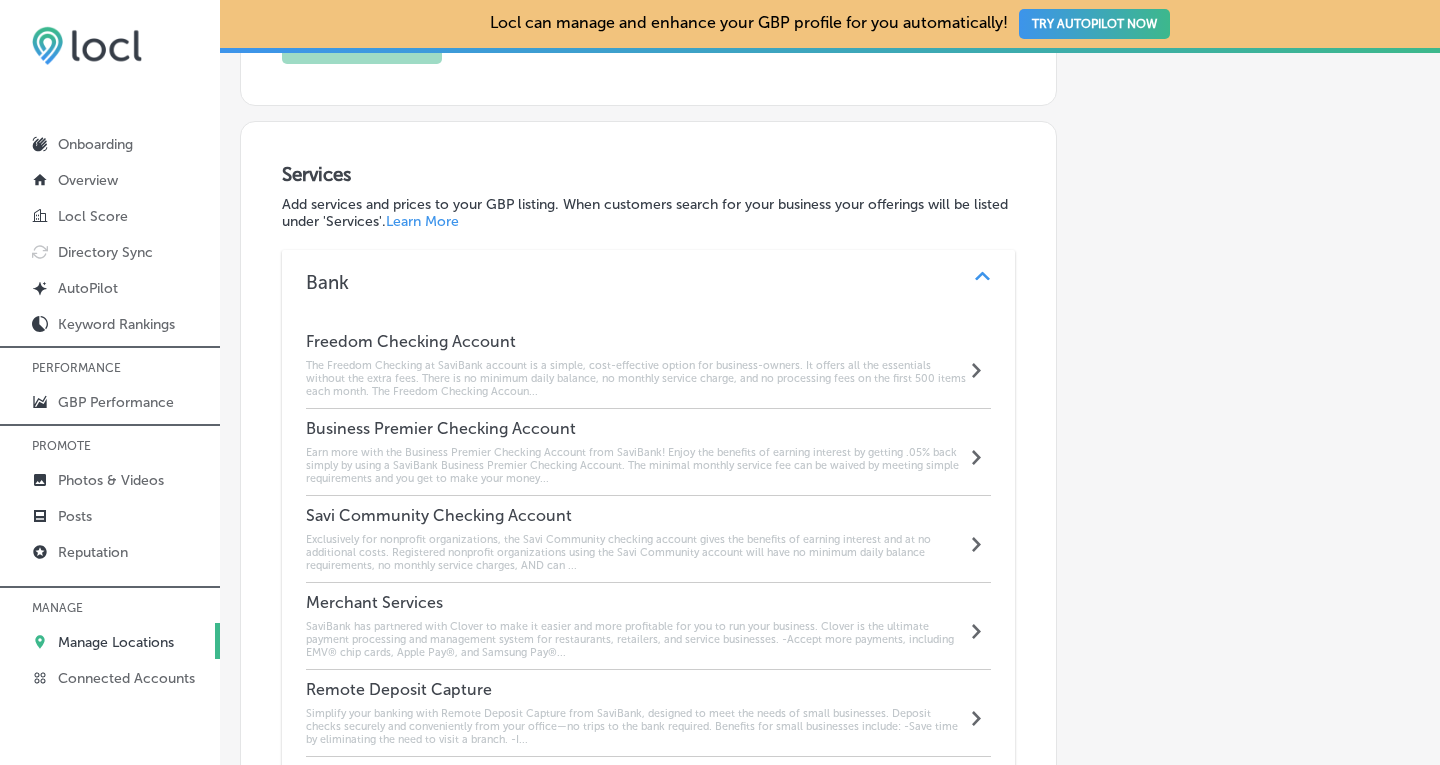 click on "Path
Created with Sketch." 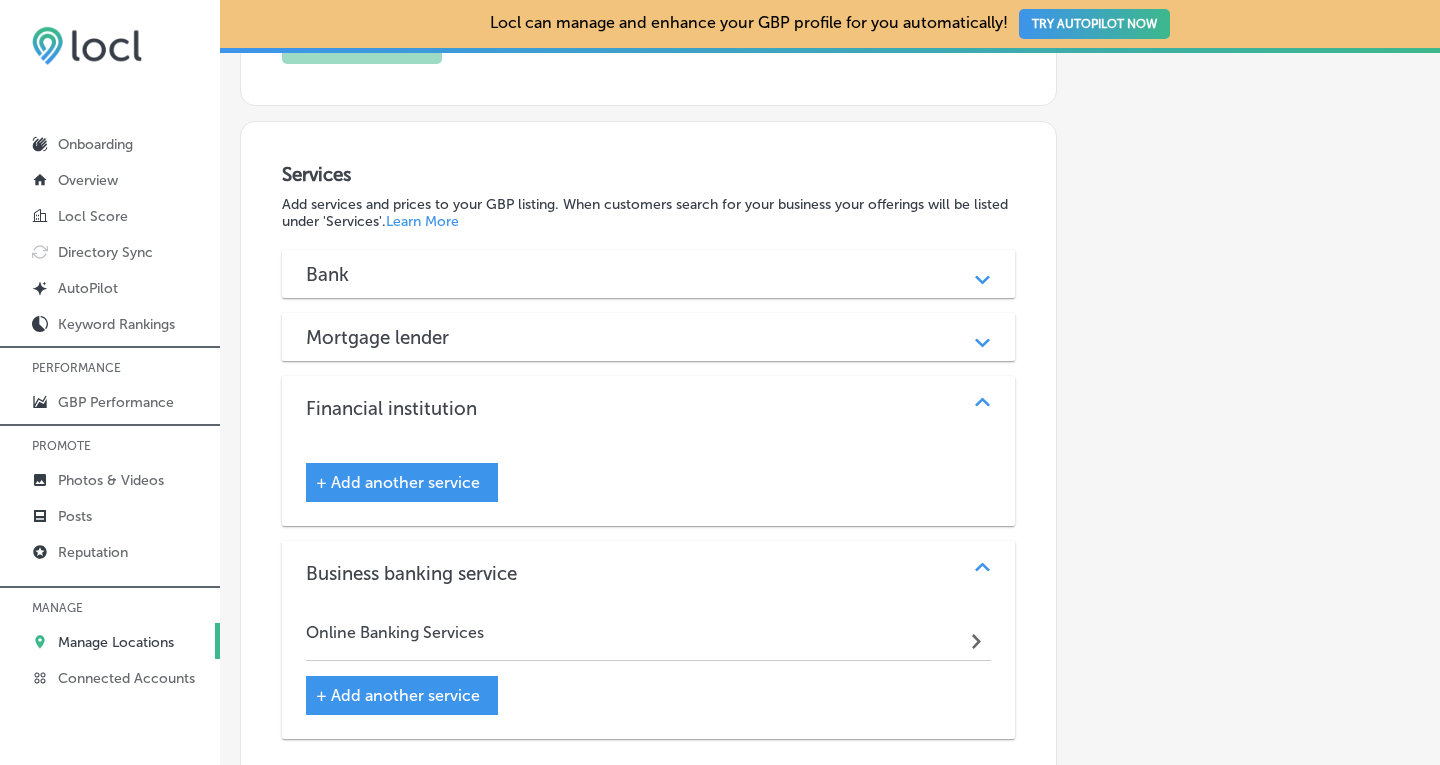 click on "Path
Created with Sketch." at bounding box center (982, 274) 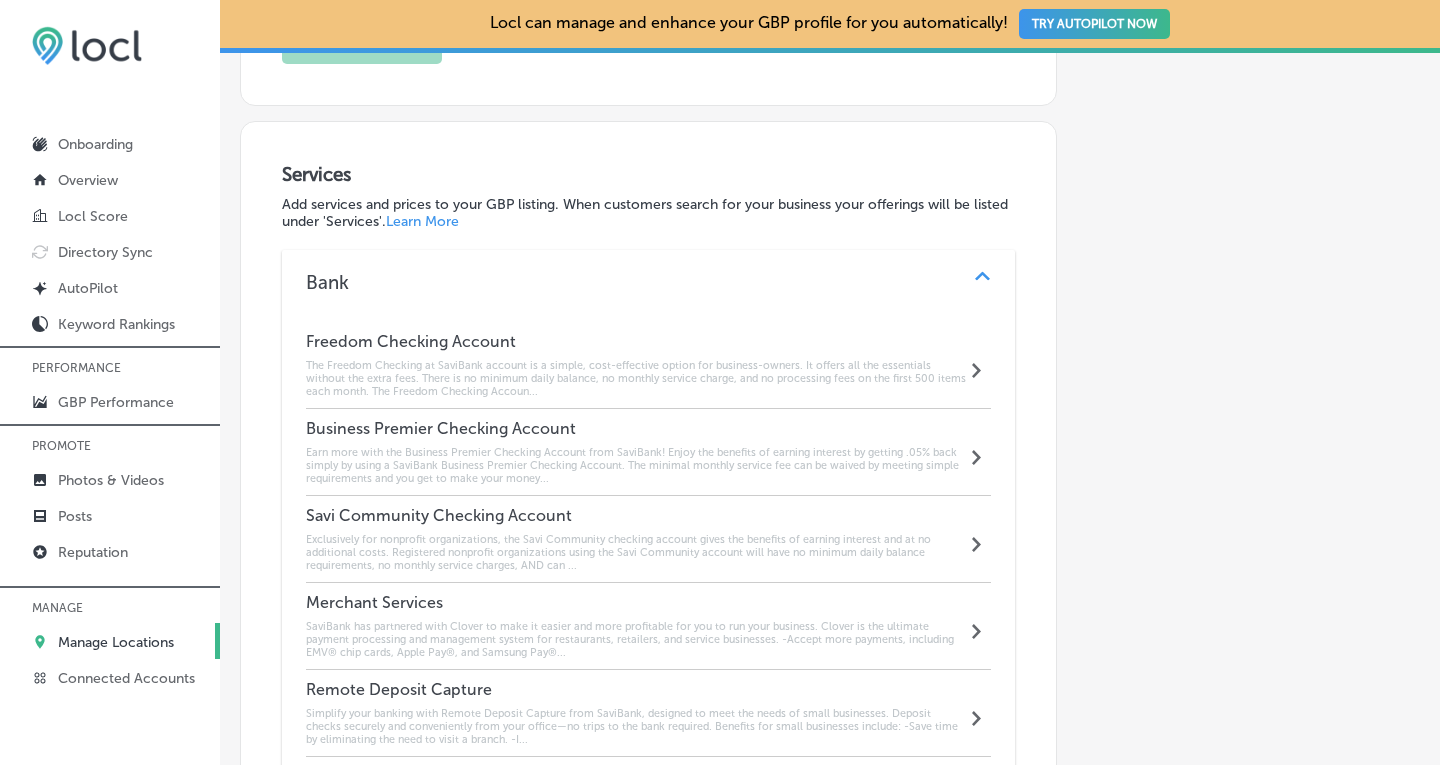 click on "Path
Created with Sketch." 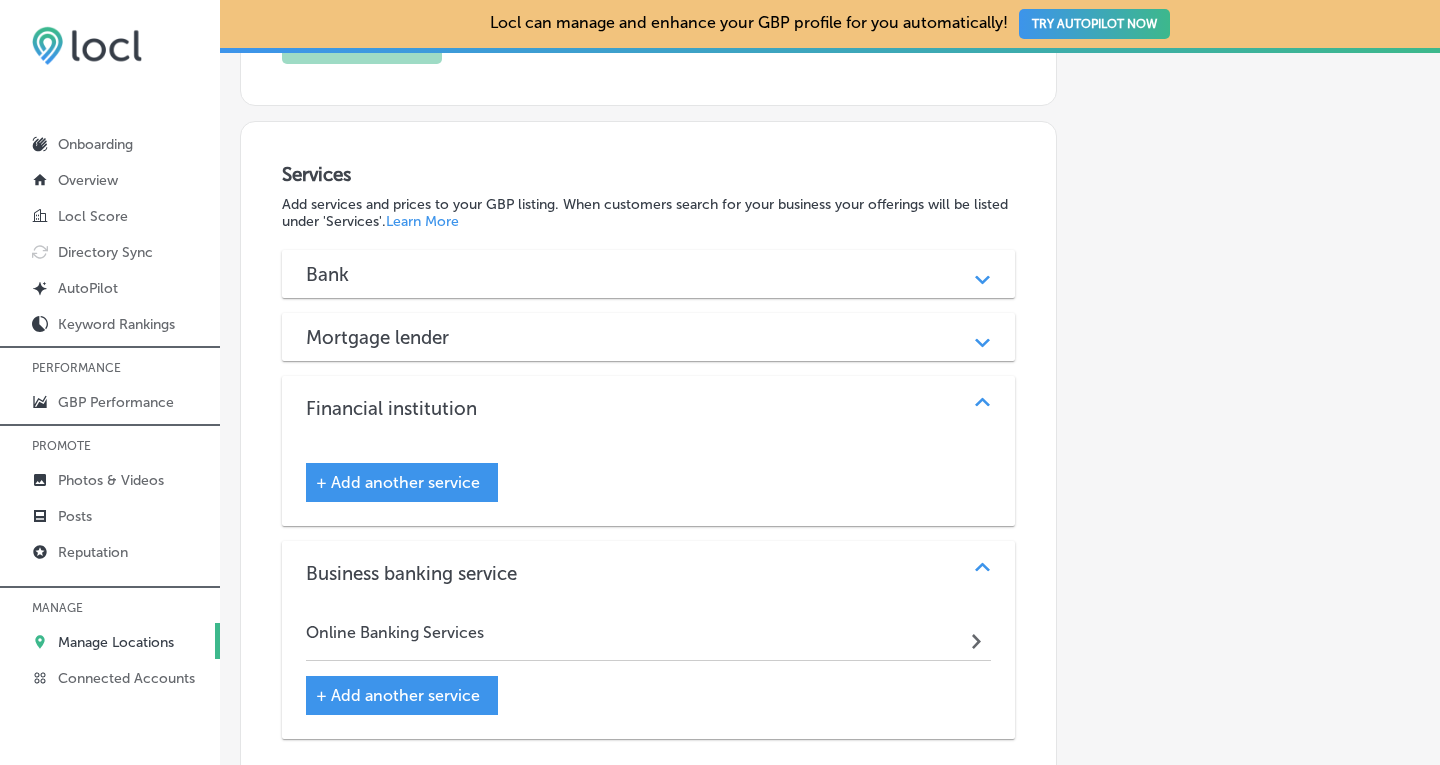 click on "+ Add another service" at bounding box center (398, 695) 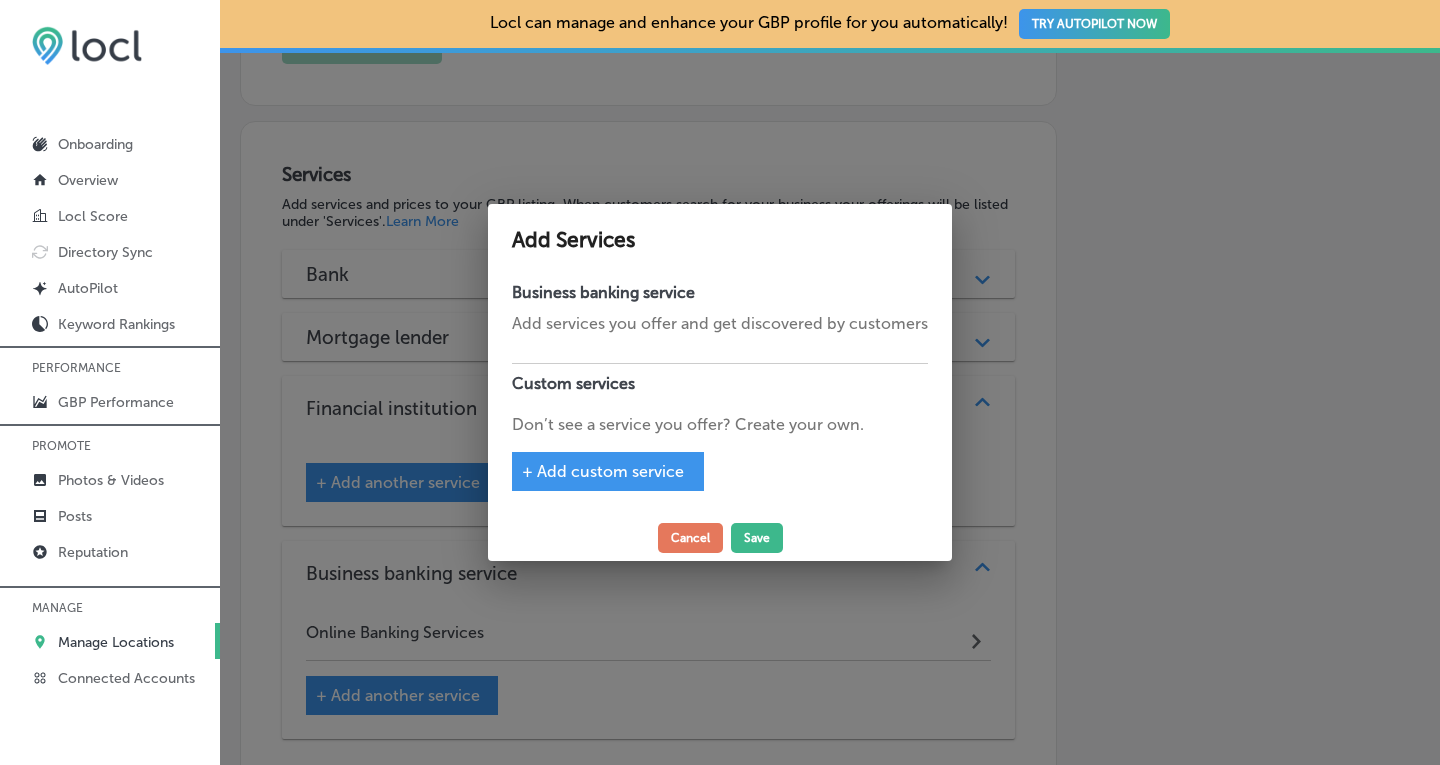 click on "+ Add custom service" at bounding box center [603, 471] 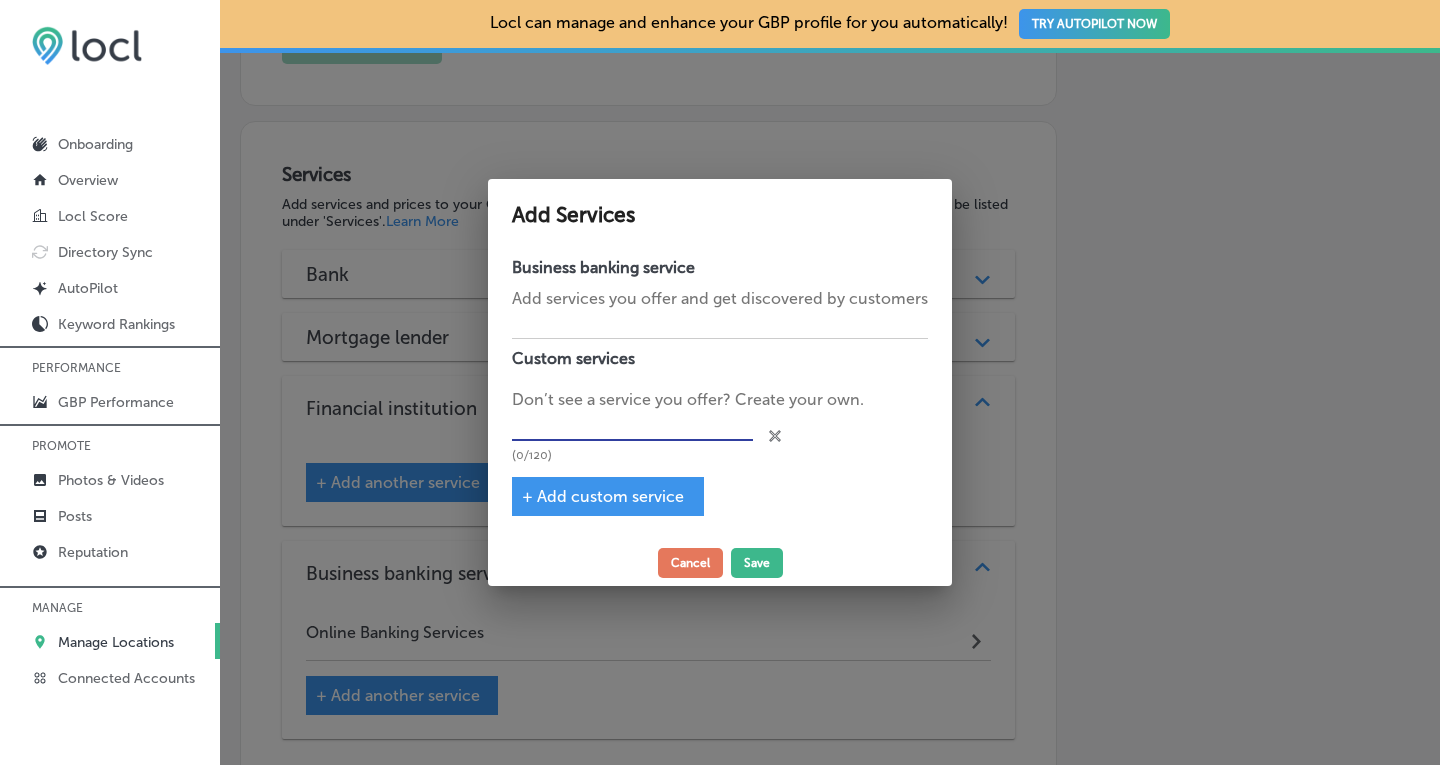 click at bounding box center [632, 426] 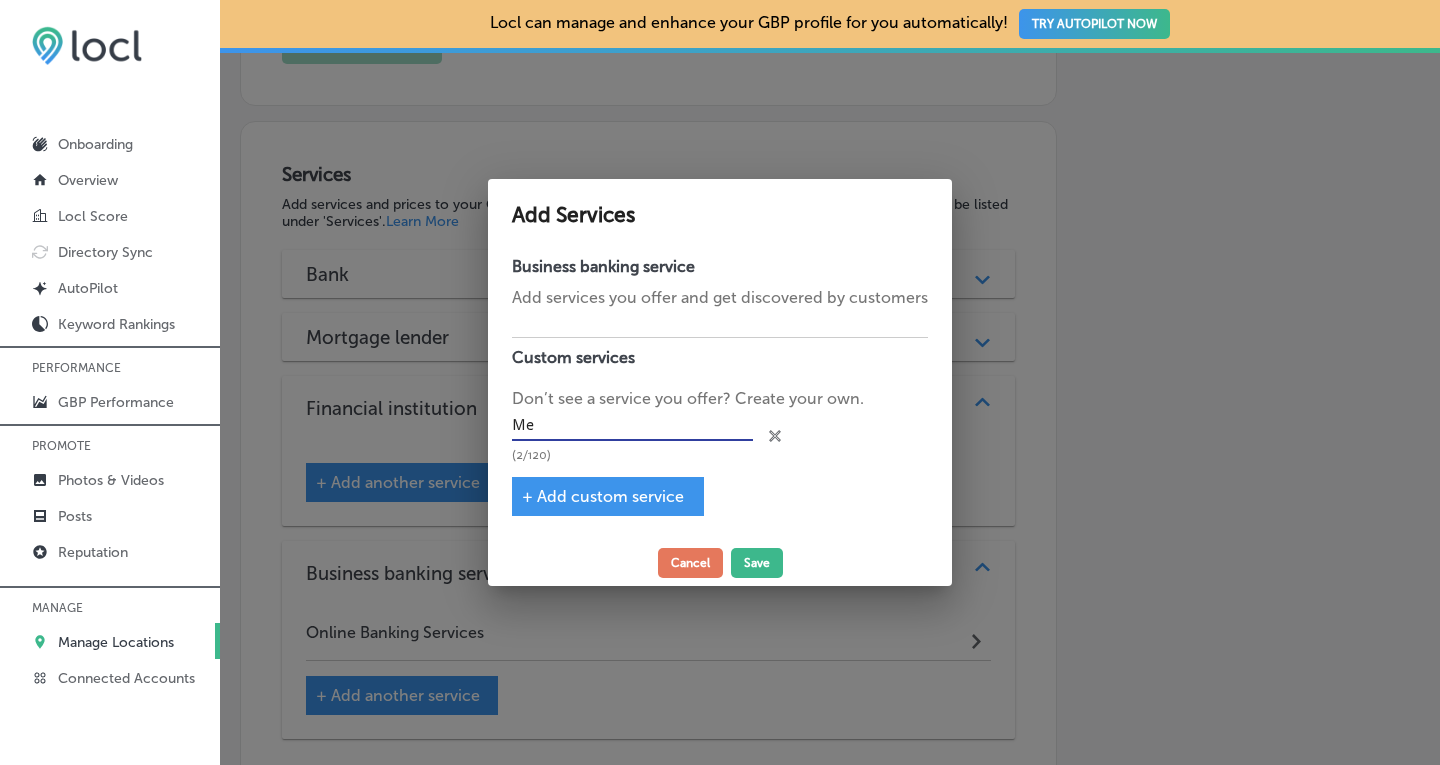 type on "M" 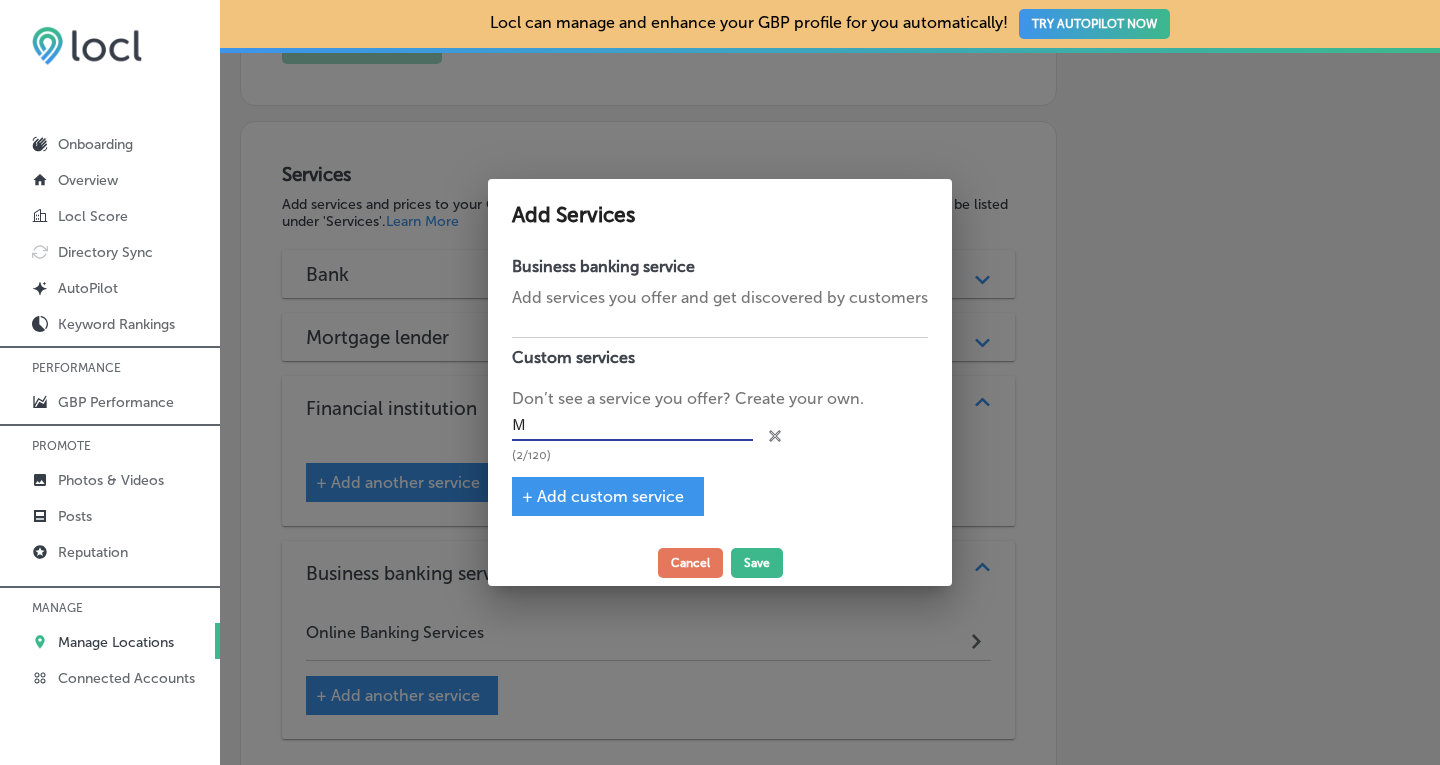 type 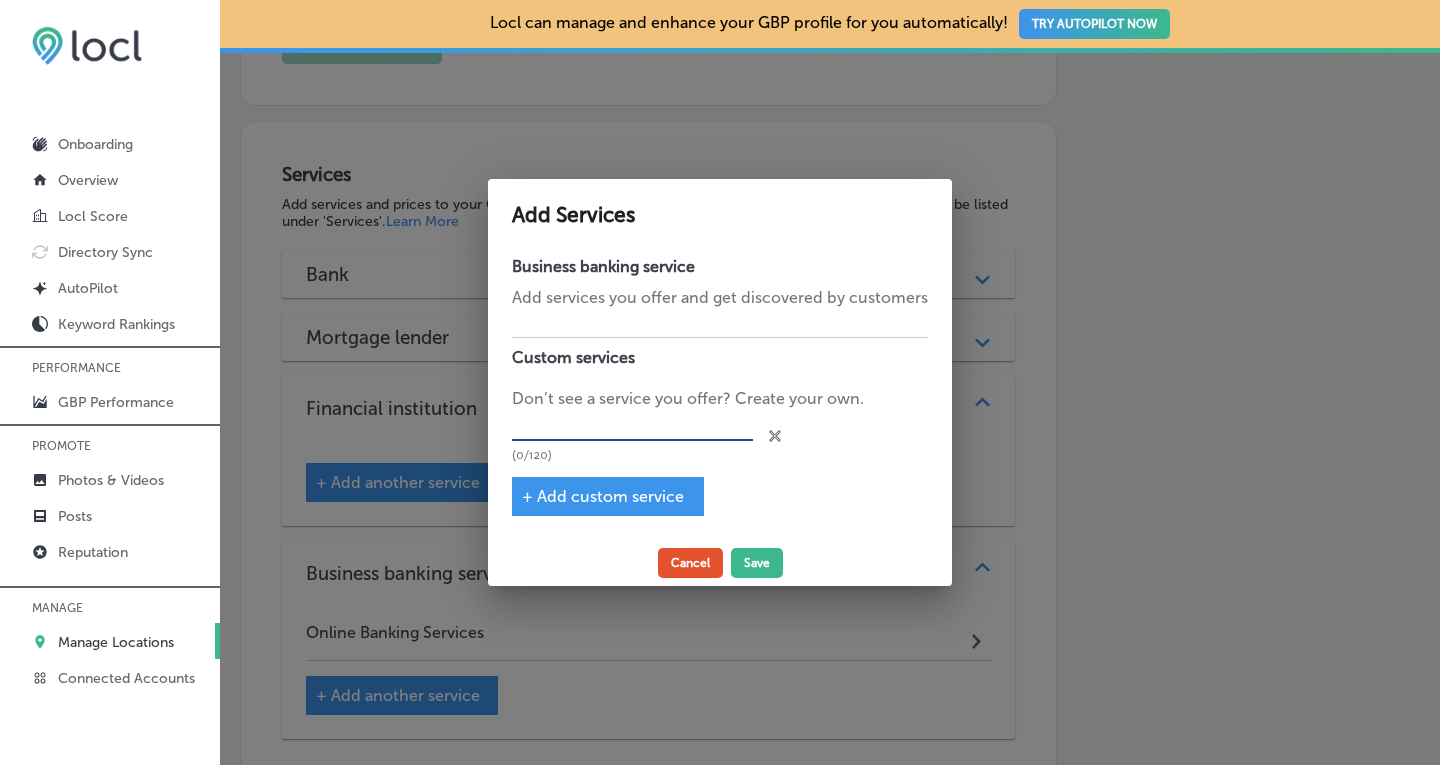 click on "Cancel" at bounding box center [690, 563] 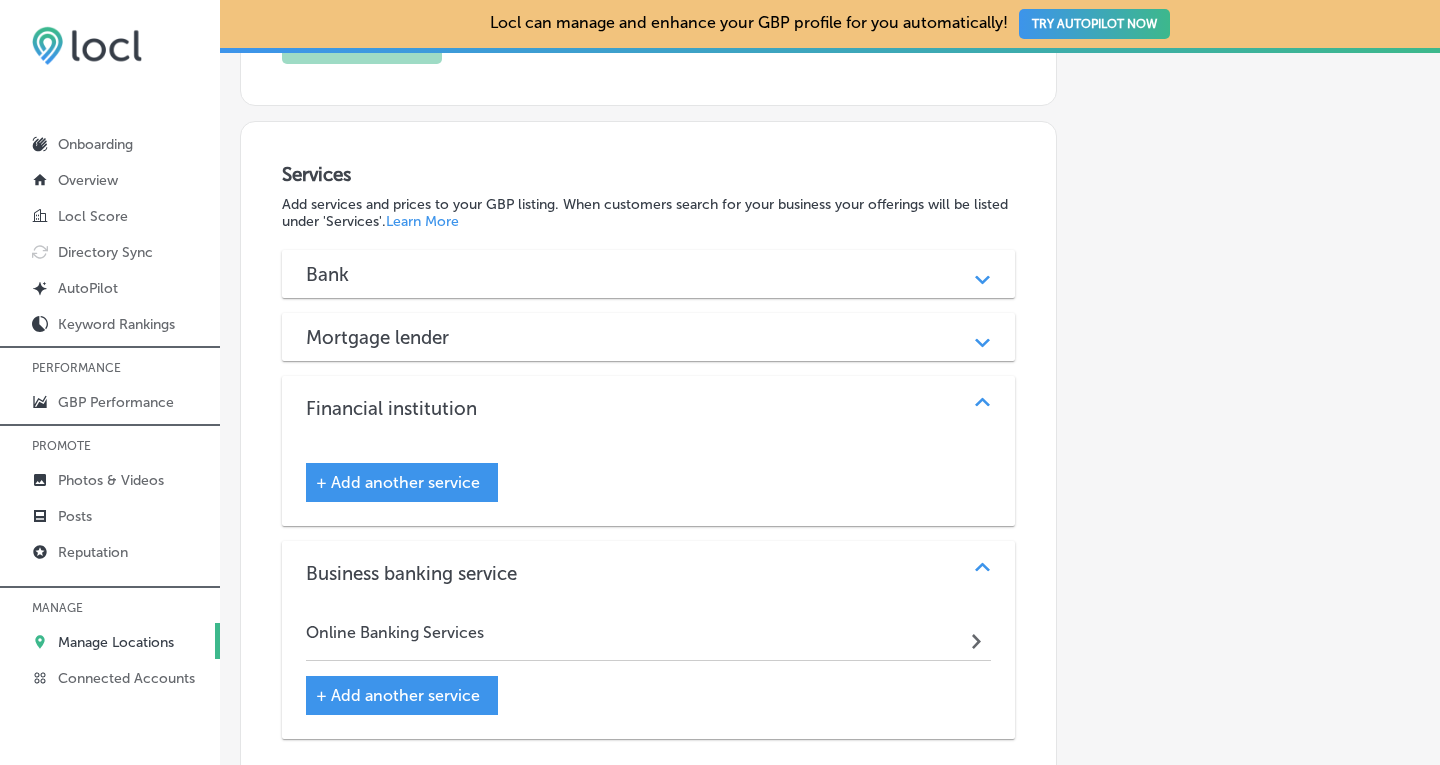 click on "Bank" at bounding box center [649, 274] 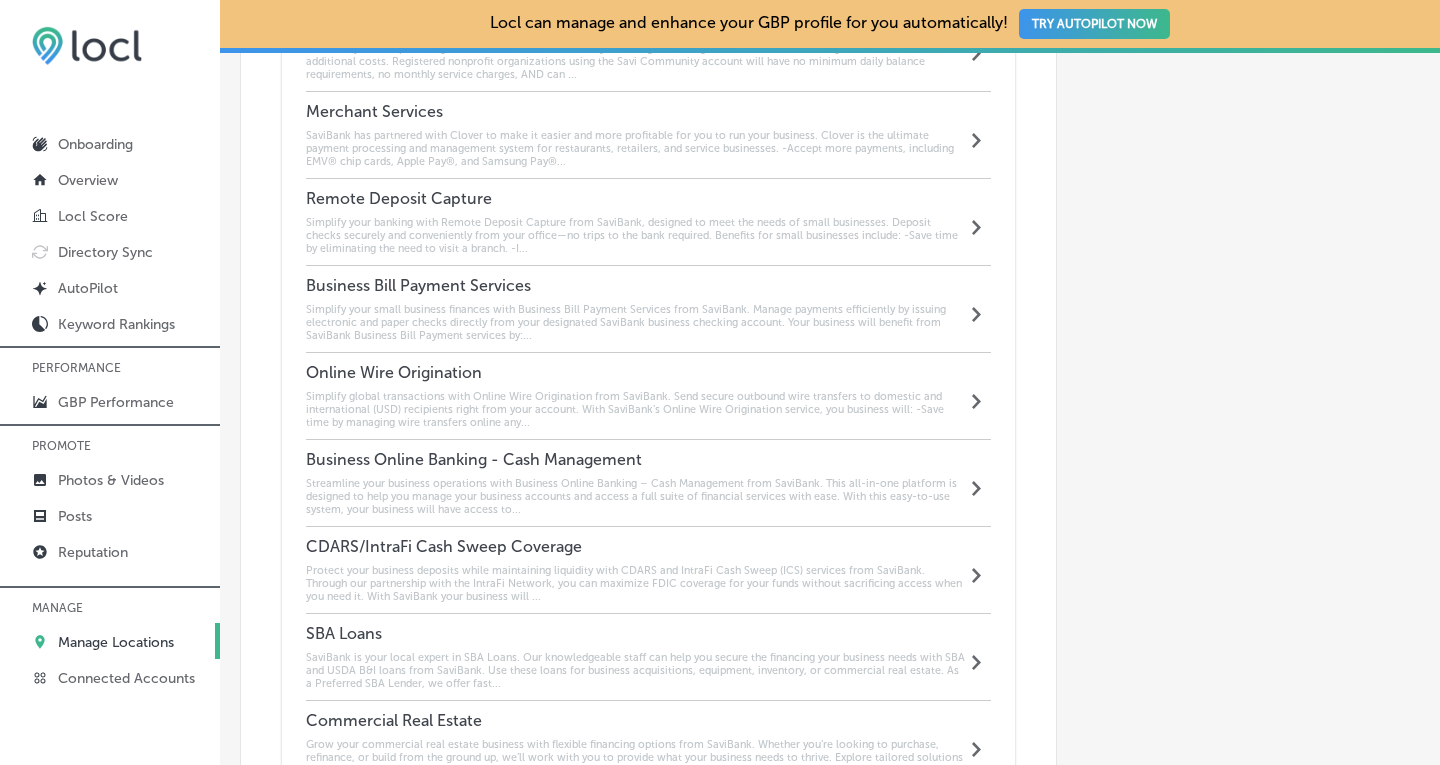 scroll, scrollTop: 2144, scrollLeft: 0, axis: vertical 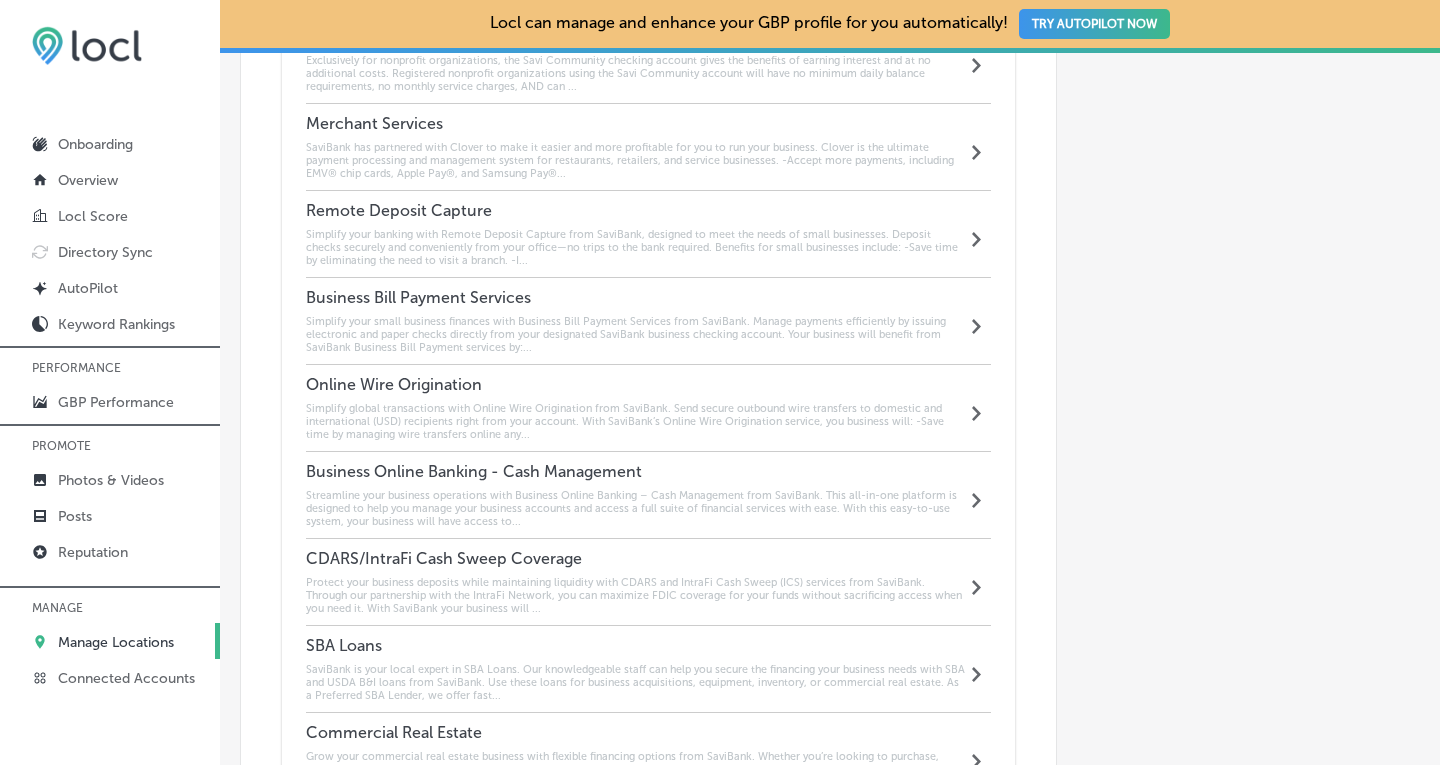 click on "Simplify global transactions with Online Wire Origination from SaviBank. Send secure outbound wire transfers to domestic and international (USD) recipients right from your account. With SaviBank’s Online Wire Origination service, you business will: -Save time by managing wire transfers online any..." at bounding box center [636, 421] 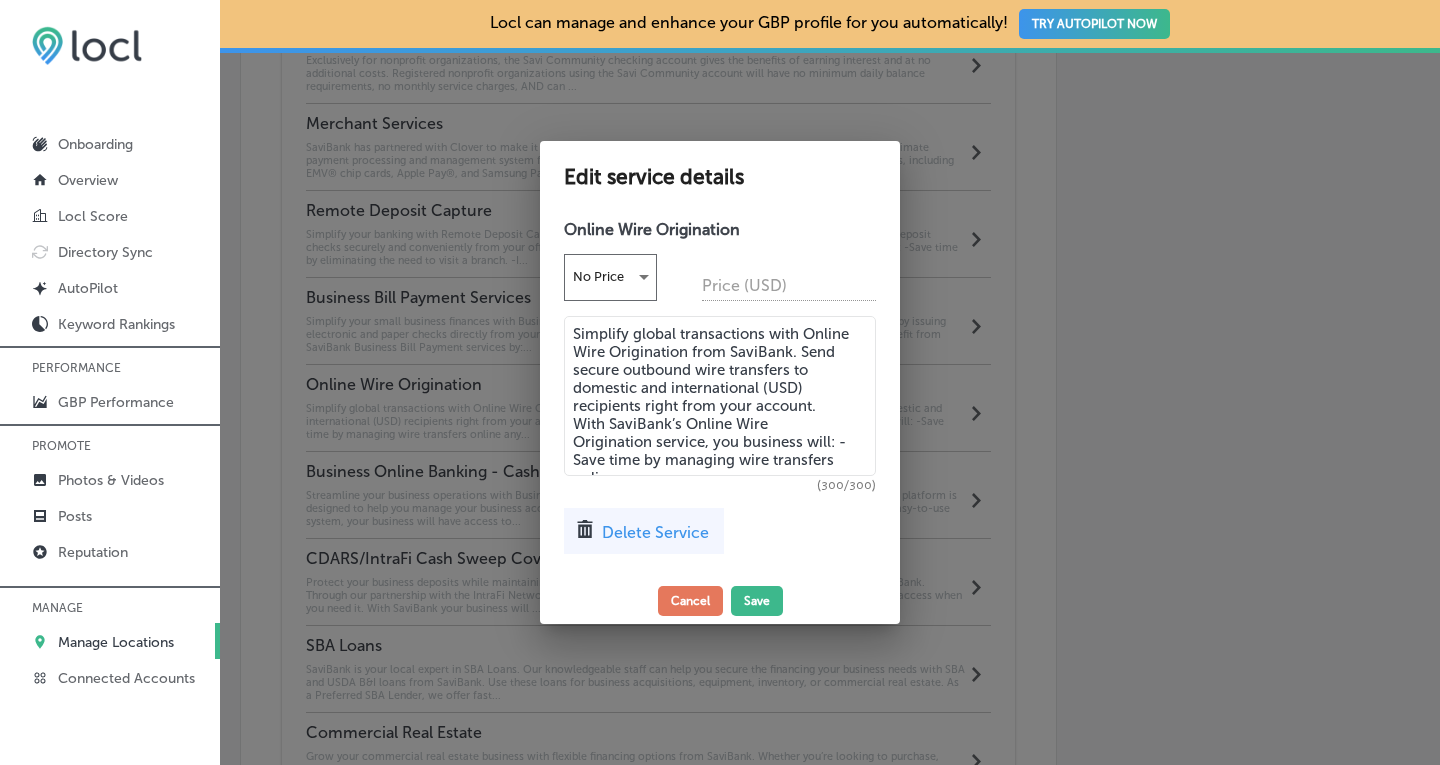 click on "Simplify global transactions with Online Wire Origination from SaviBank. Send secure outbound wire transfers to domestic and international (USD) recipients right from your account. With SaviBank’s Online Wire Origination service, you business will: -Save time by managing wire transfers online any..." at bounding box center [720, 396] 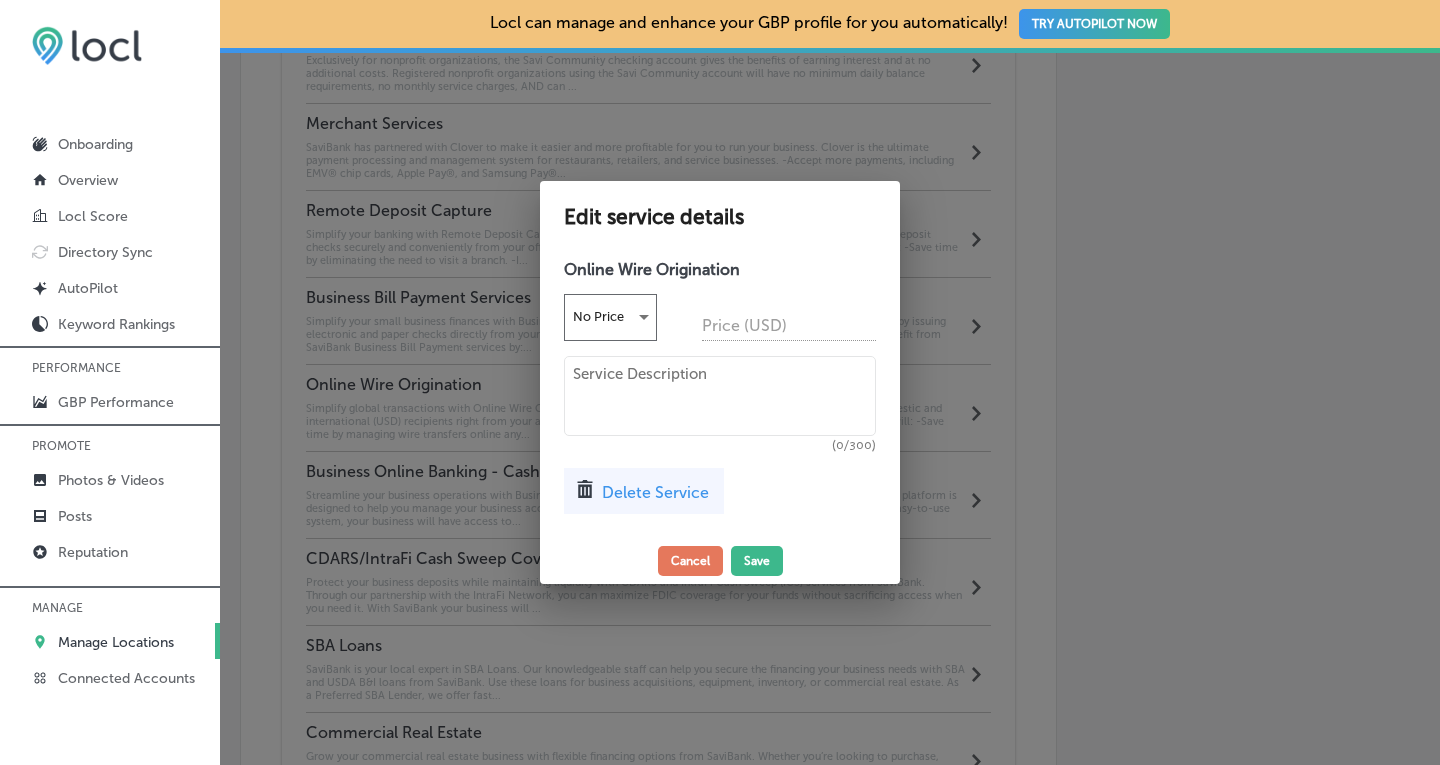 type 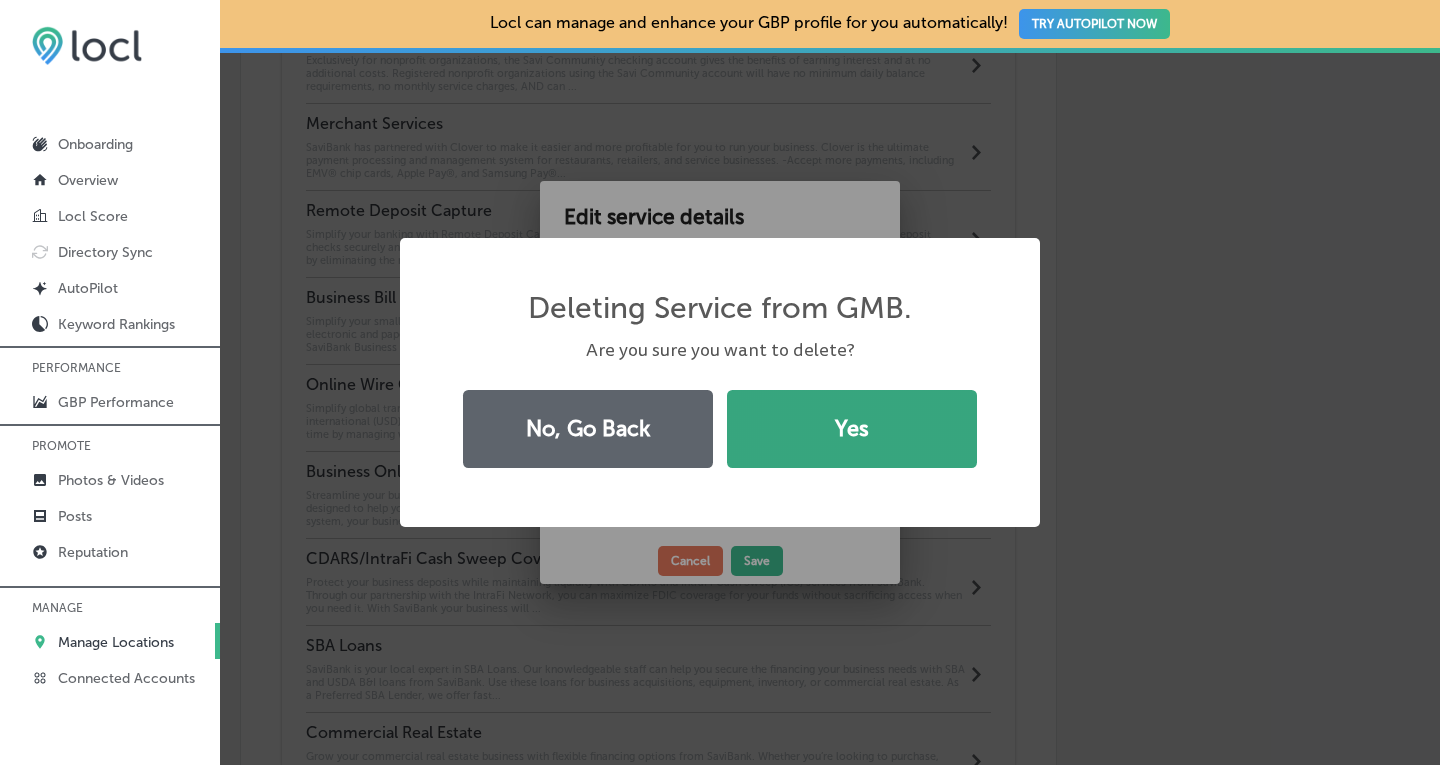 click on "Yes" at bounding box center (852, 429) 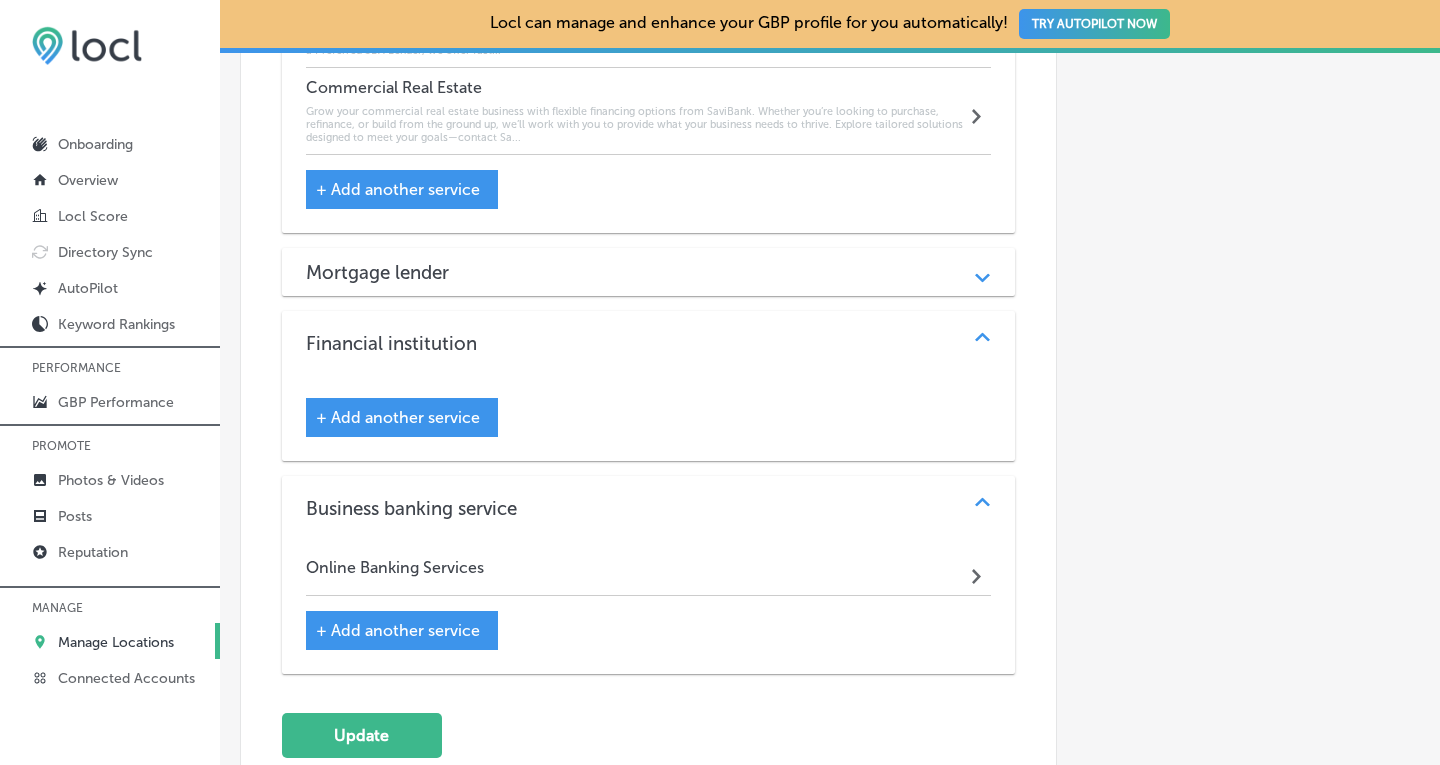 scroll, scrollTop: 2697, scrollLeft: 0, axis: vertical 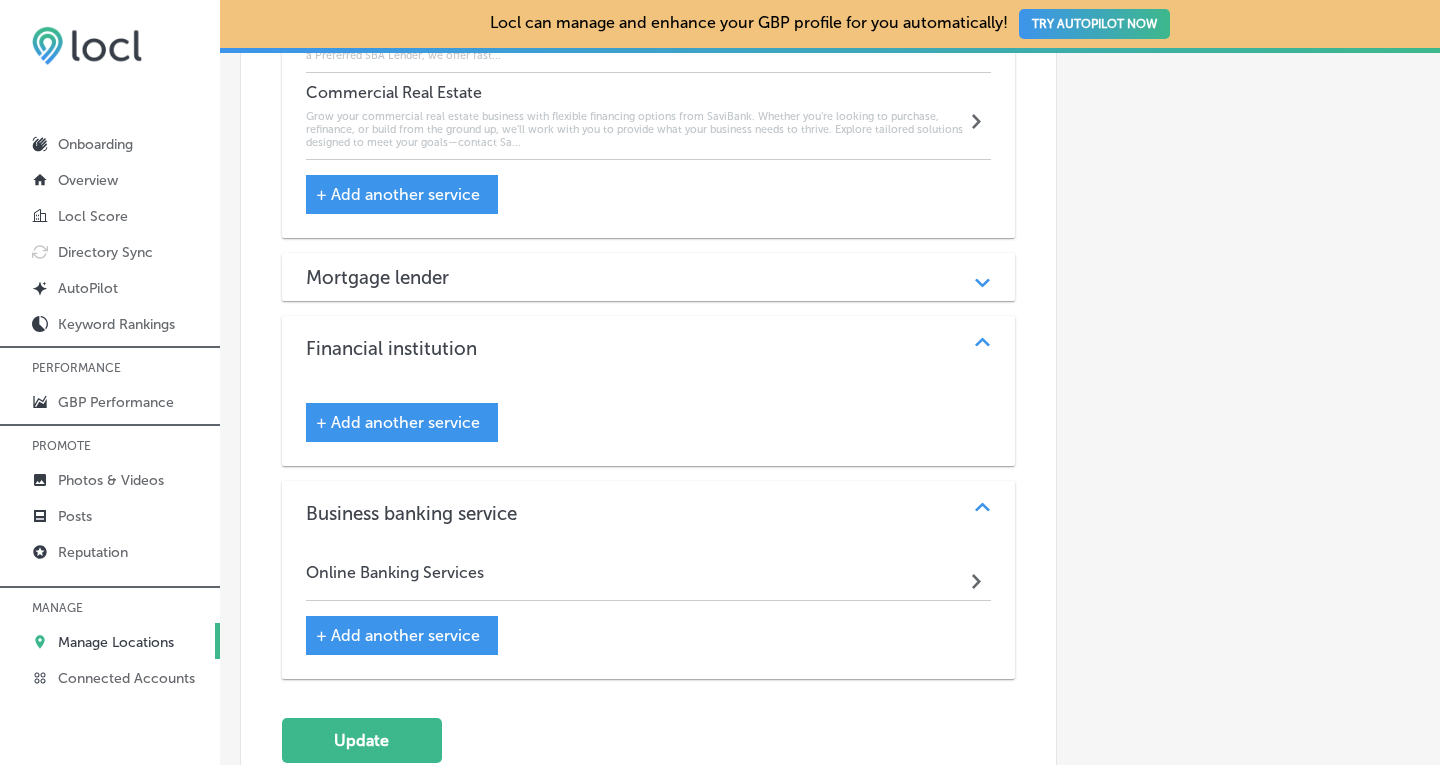 click on "+ Add another service" at bounding box center (398, 422) 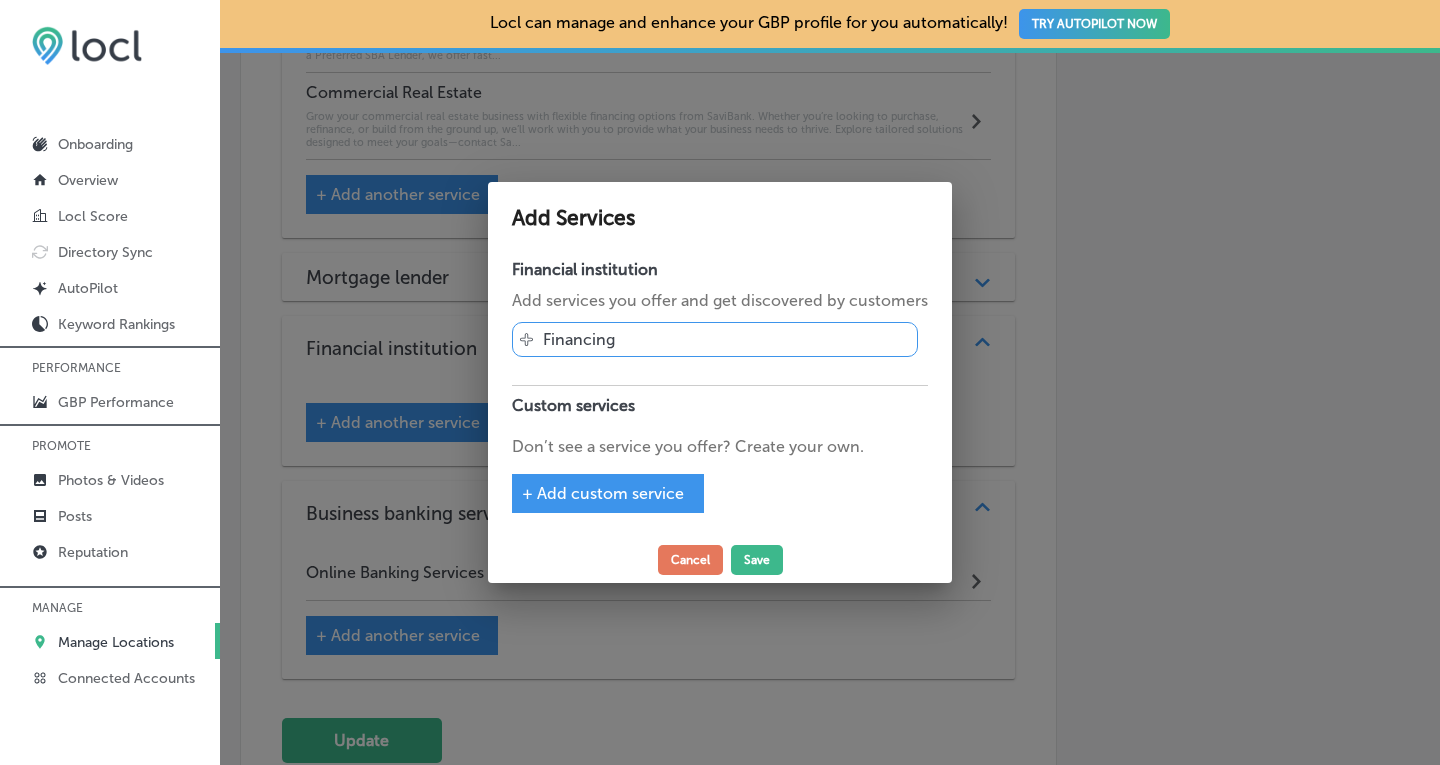 click on "+ Add custom service" at bounding box center [603, 493] 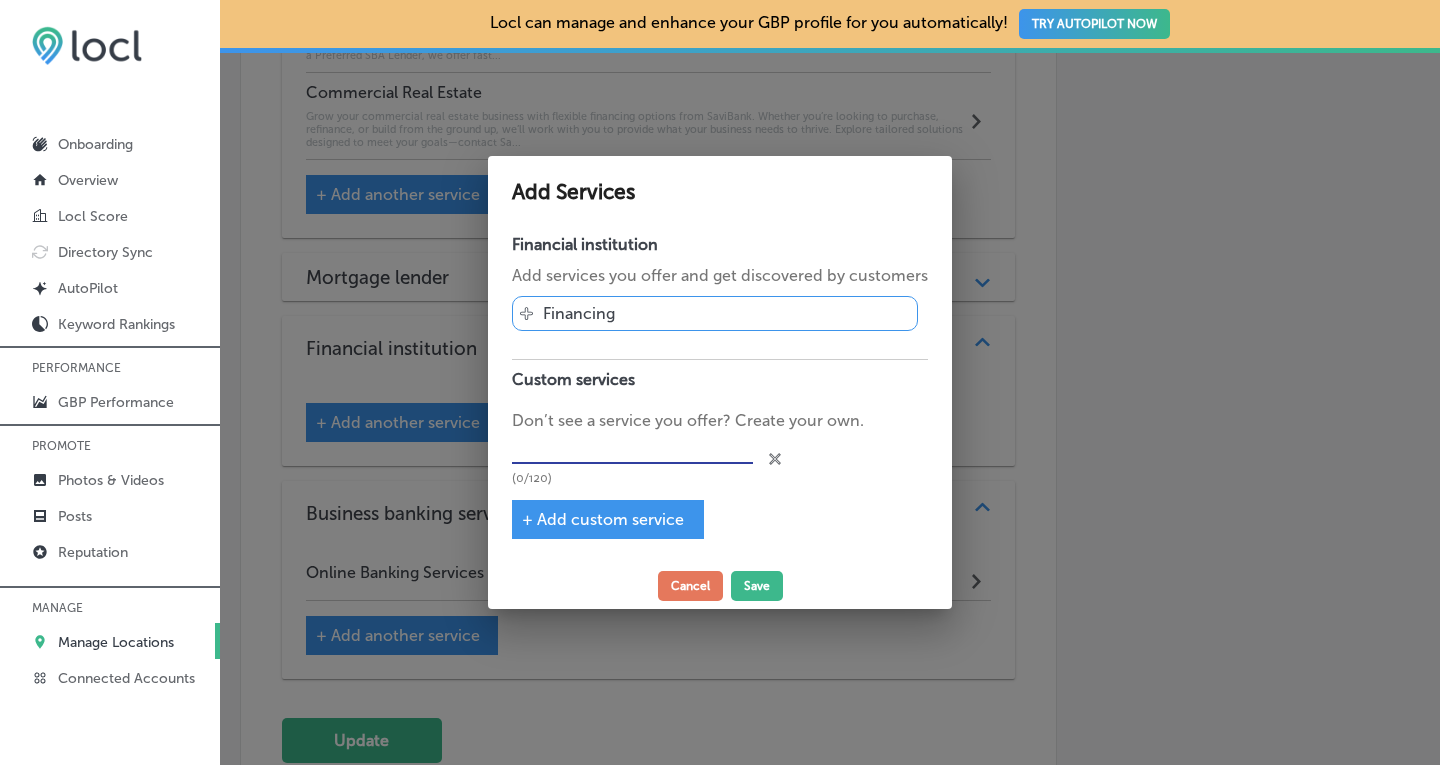 click at bounding box center (632, 448) 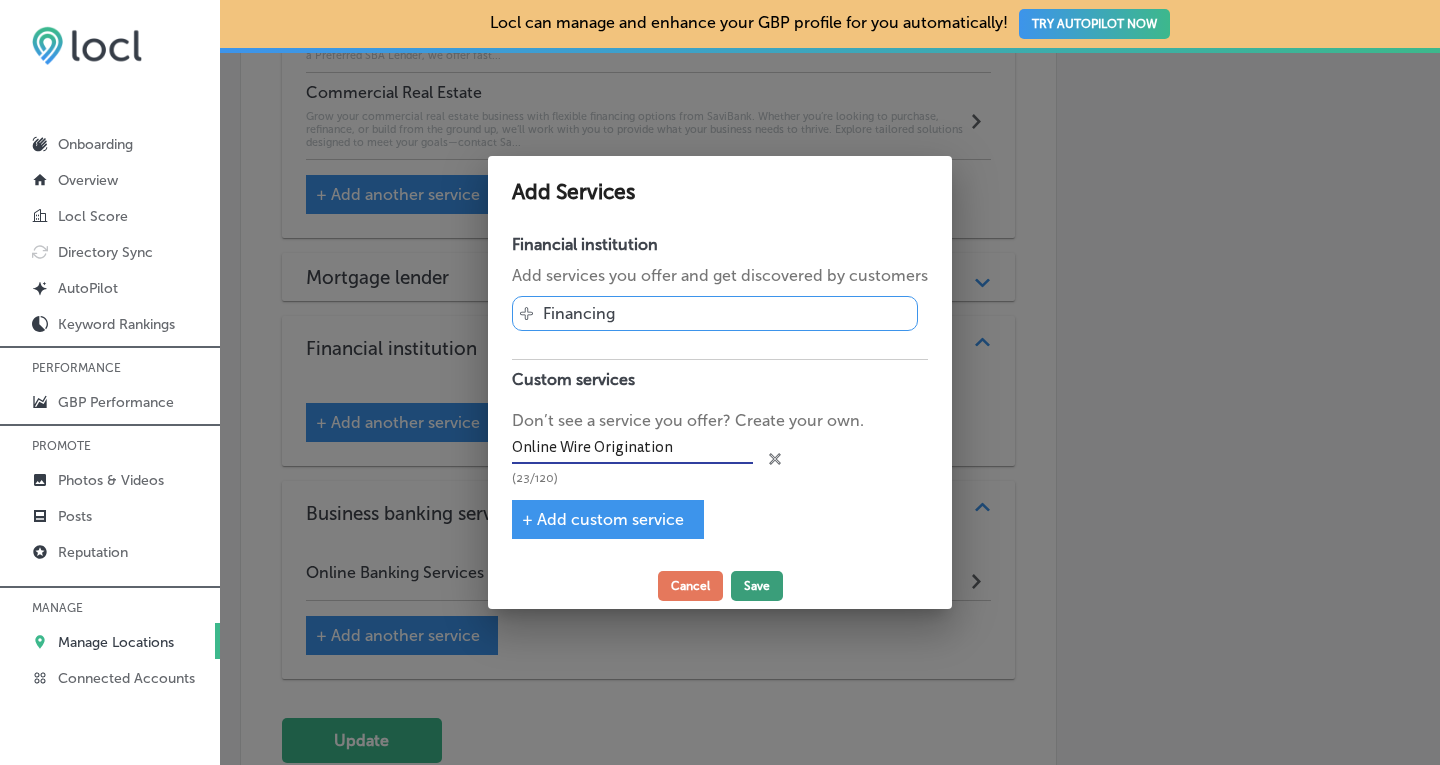 type on "Online Wire Origination" 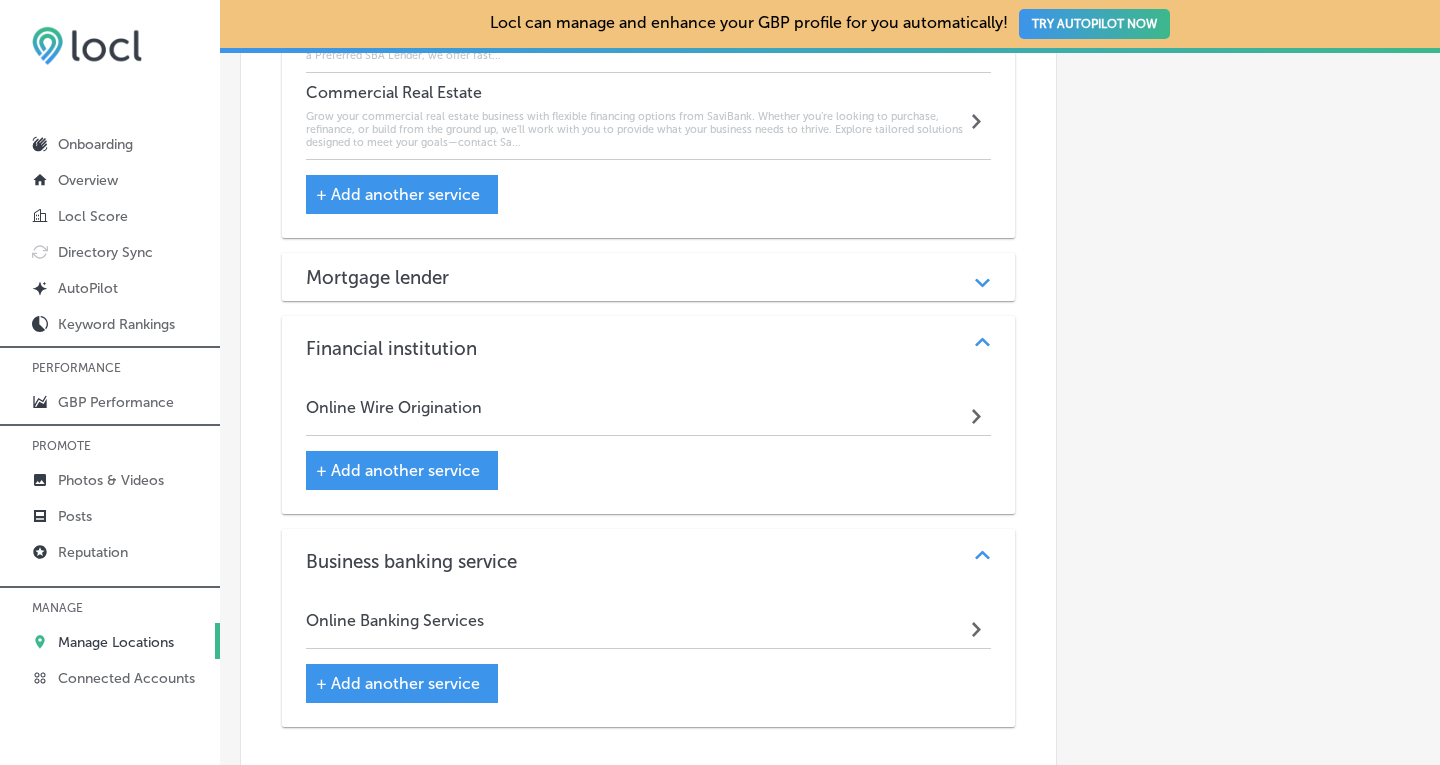 click on "Automatically Sync Profile Details Premium Directories:" at bounding box center (1238, -716) 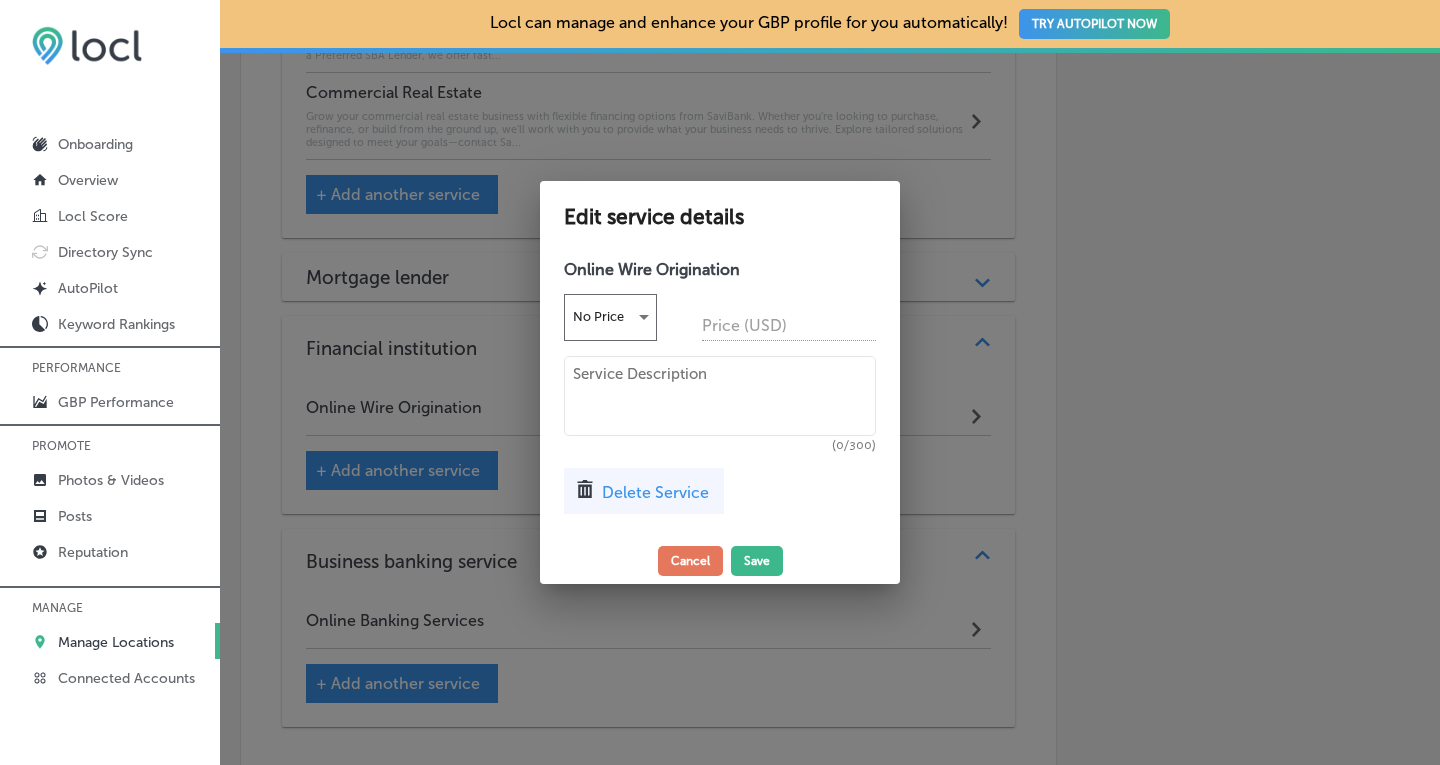 click at bounding box center (720, 396) 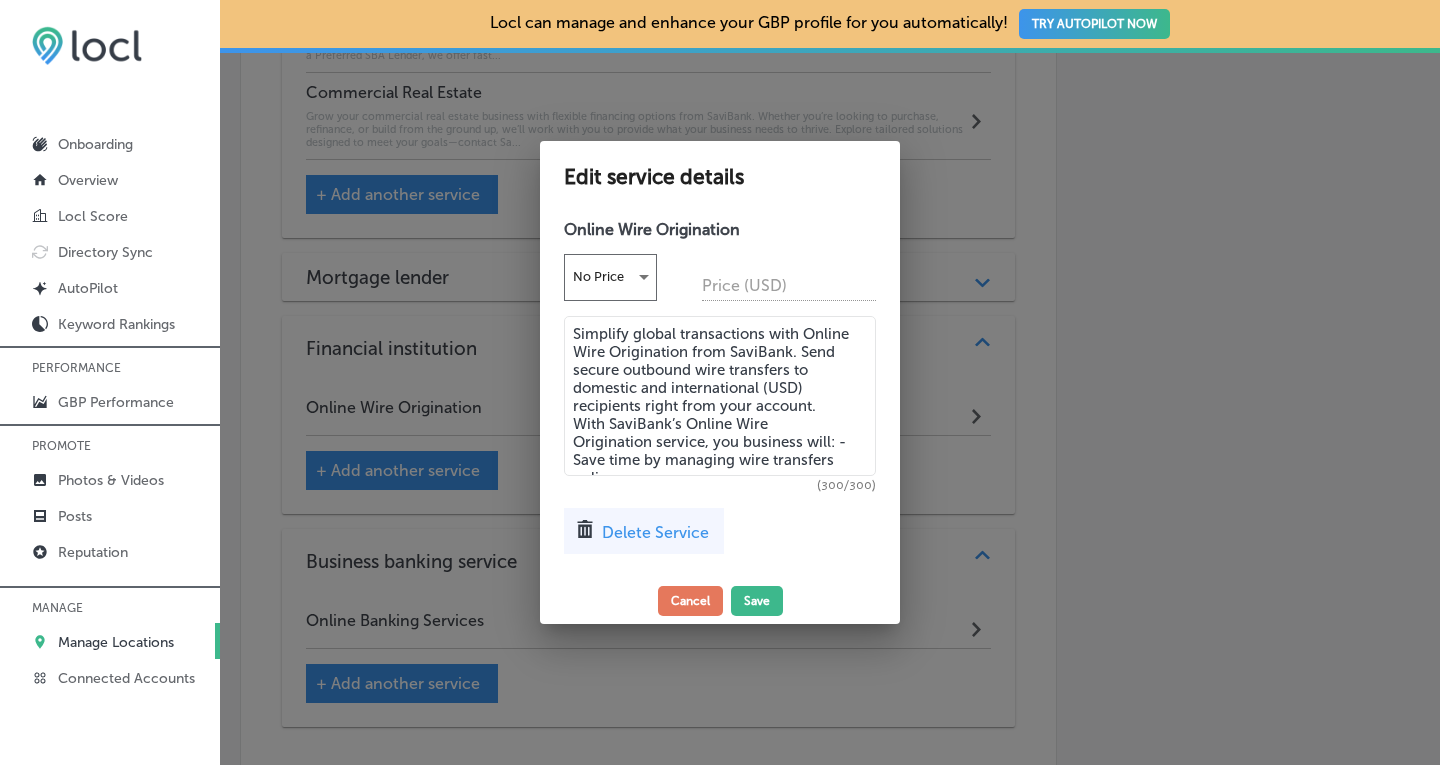 drag, startPoint x: 572, startPoint y: 428, endPoint x: 867, endPoint y: 459, distance: 296.62433 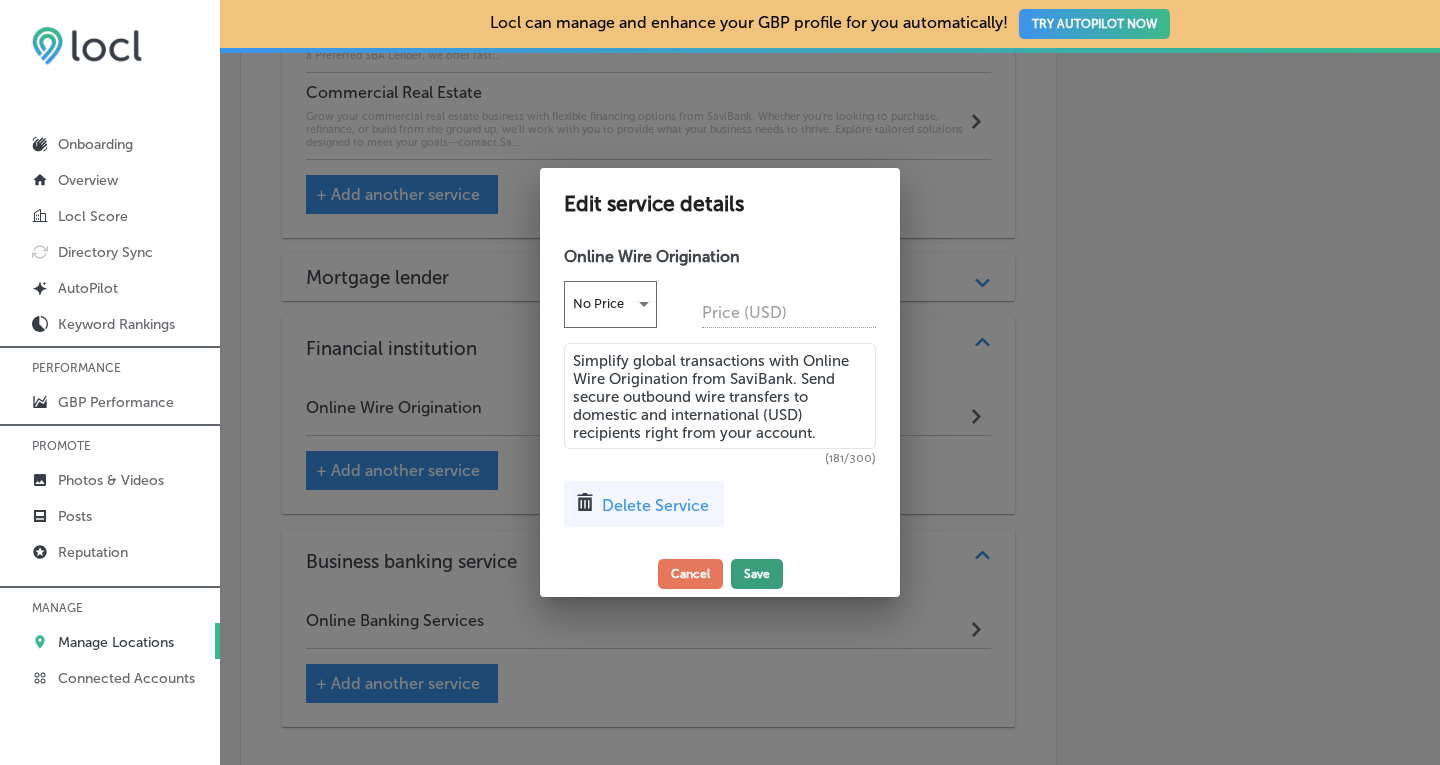 type on "Simplify global transactions with Online Wire Origination from SaviBank. Send secure outbound wire transfers to domestic and international (USD) recipients right from your account." 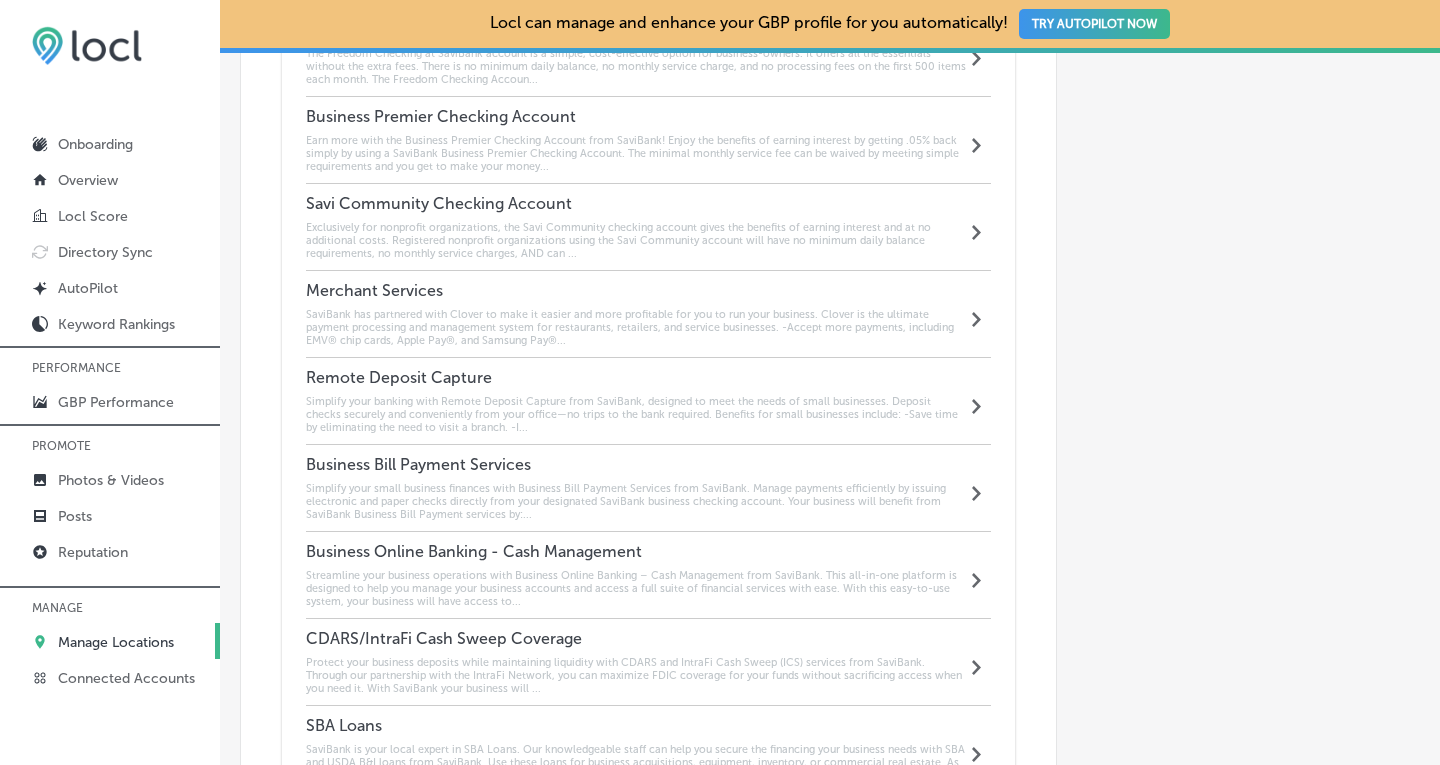 scroll, scrollTop: 1936, scrollLeft: 0, axis: vertical 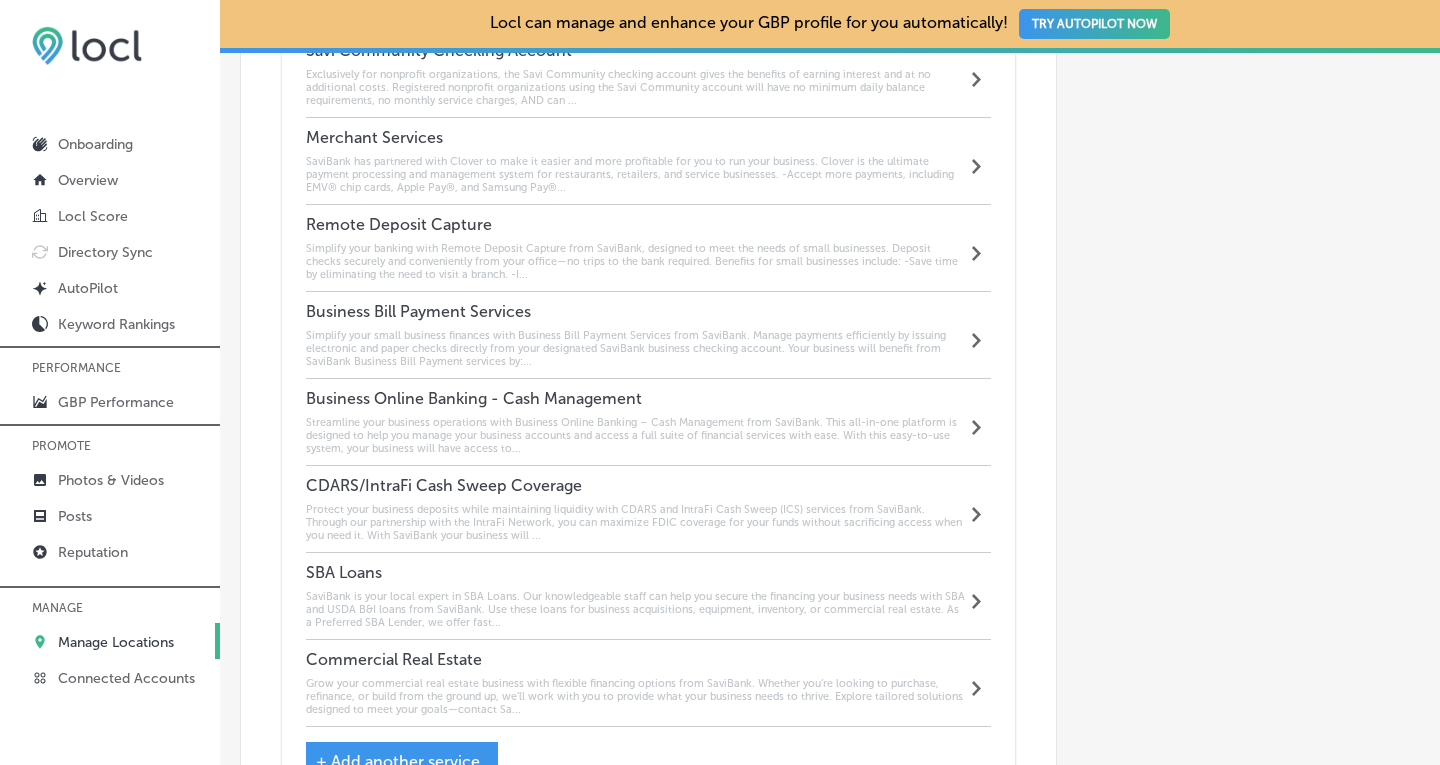 click on "Simplify your banking with Remote Deposit Capture from SaviBank, designed to meet the needs of small businesses. Deposit checks securely and conveniently from your office—no trips to the bank required. Benefits for small businesses include: -Save time by eliminating the need to visit a branch. -I..." at bounding box center (636, 261) 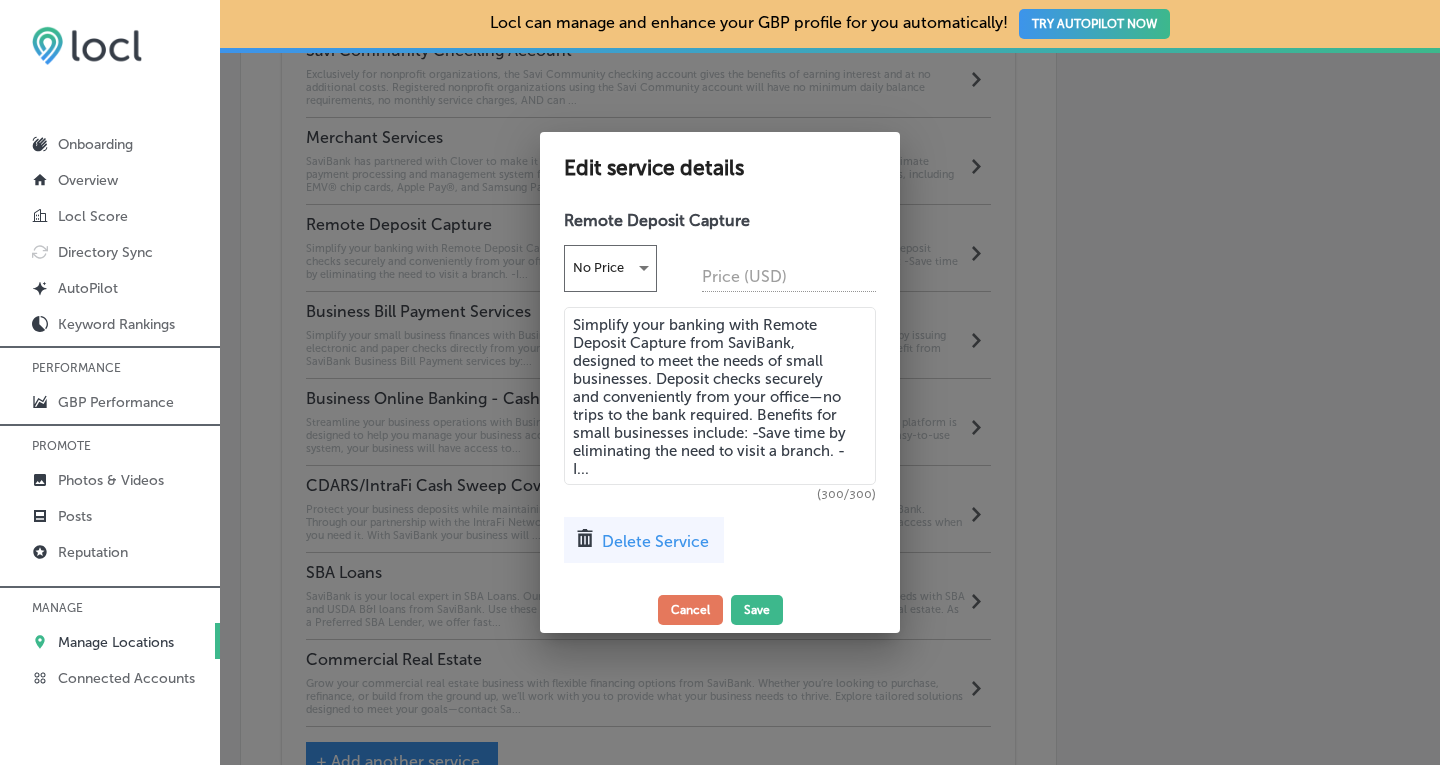 drag, startPoint x: 657, startPoint y: 475, endPoint x: 568, endPoint y: 313, distance: 184.83777 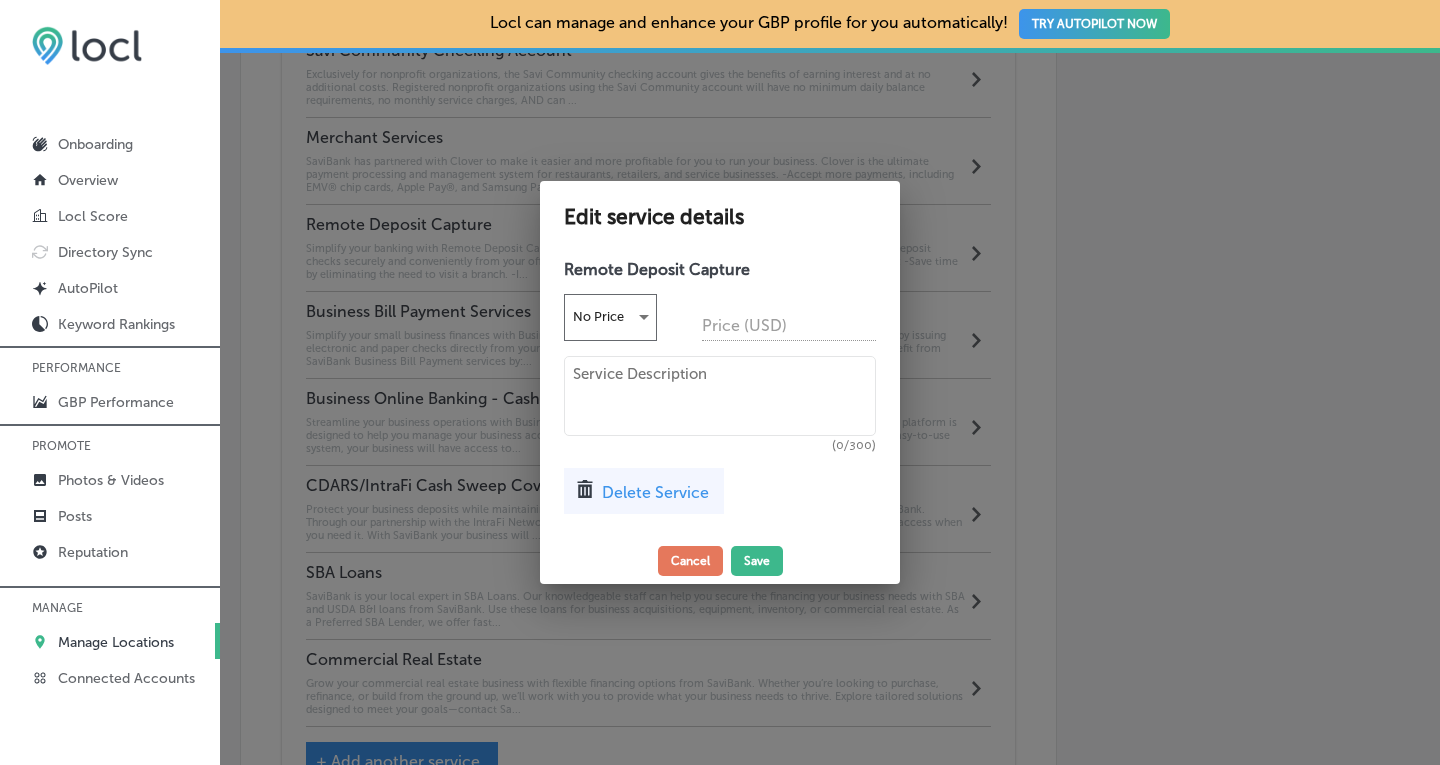 type 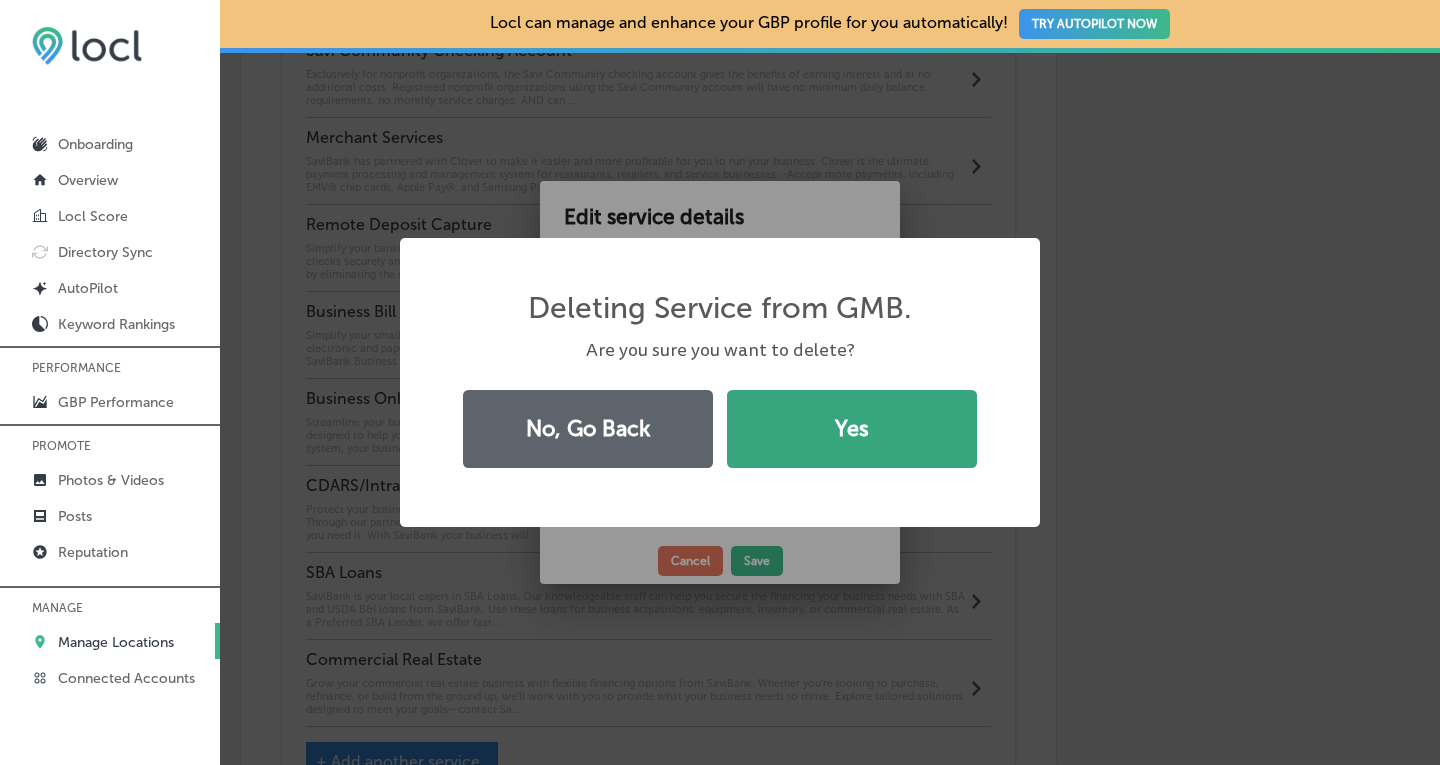 click on "Yes" at bounding box center [852, 429] 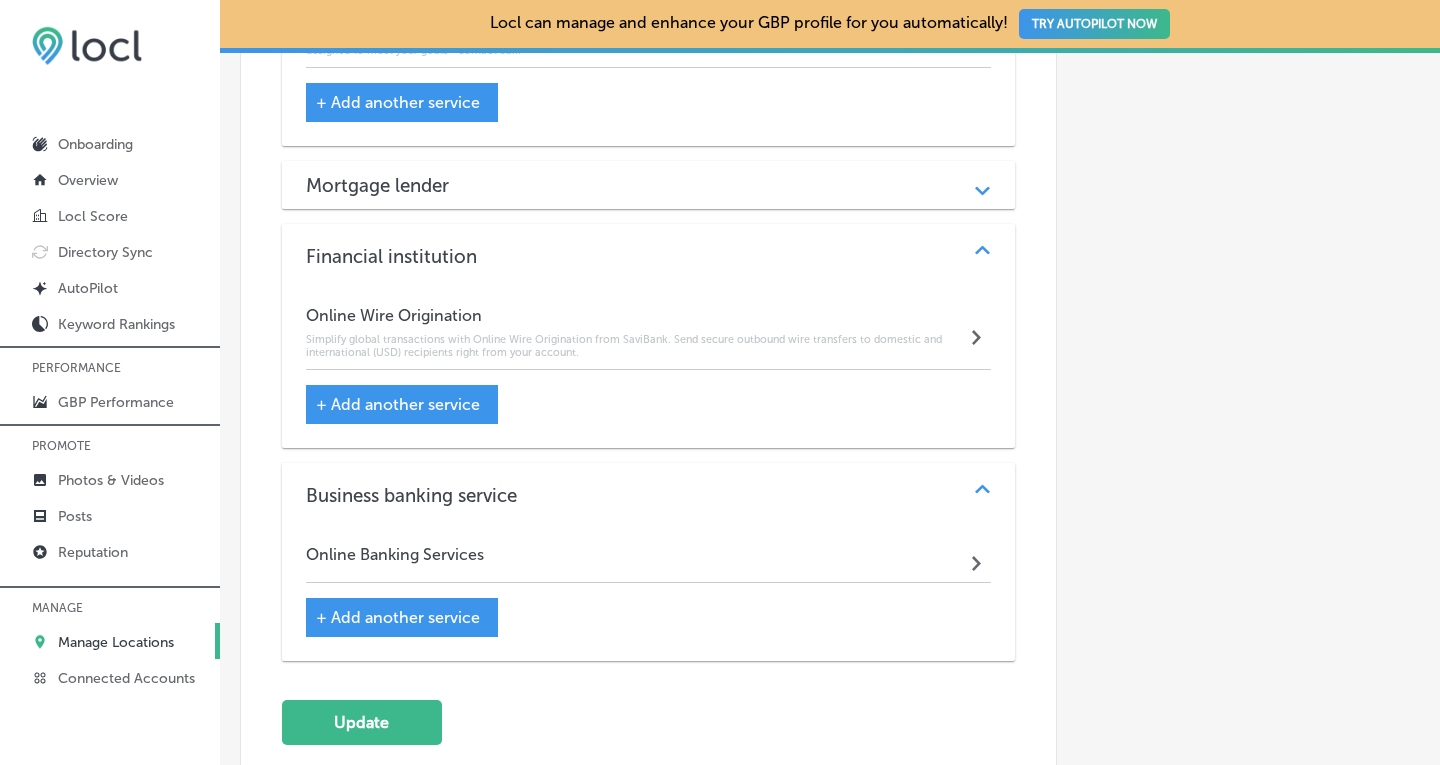scroll, scrollTop: 2689, scrollLeft: 0, axis: vertical 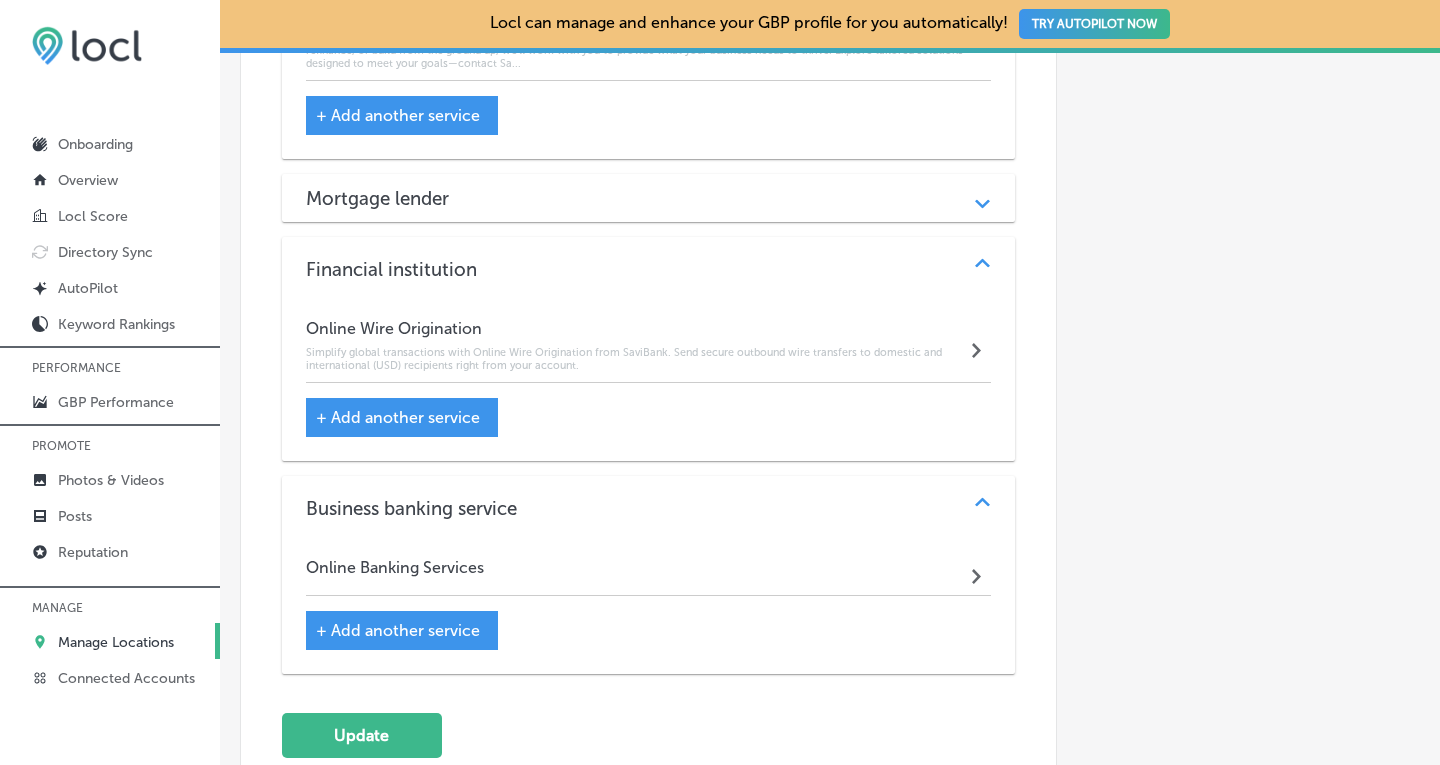 click on "+ Add another service" at bounding box center [402, 630] 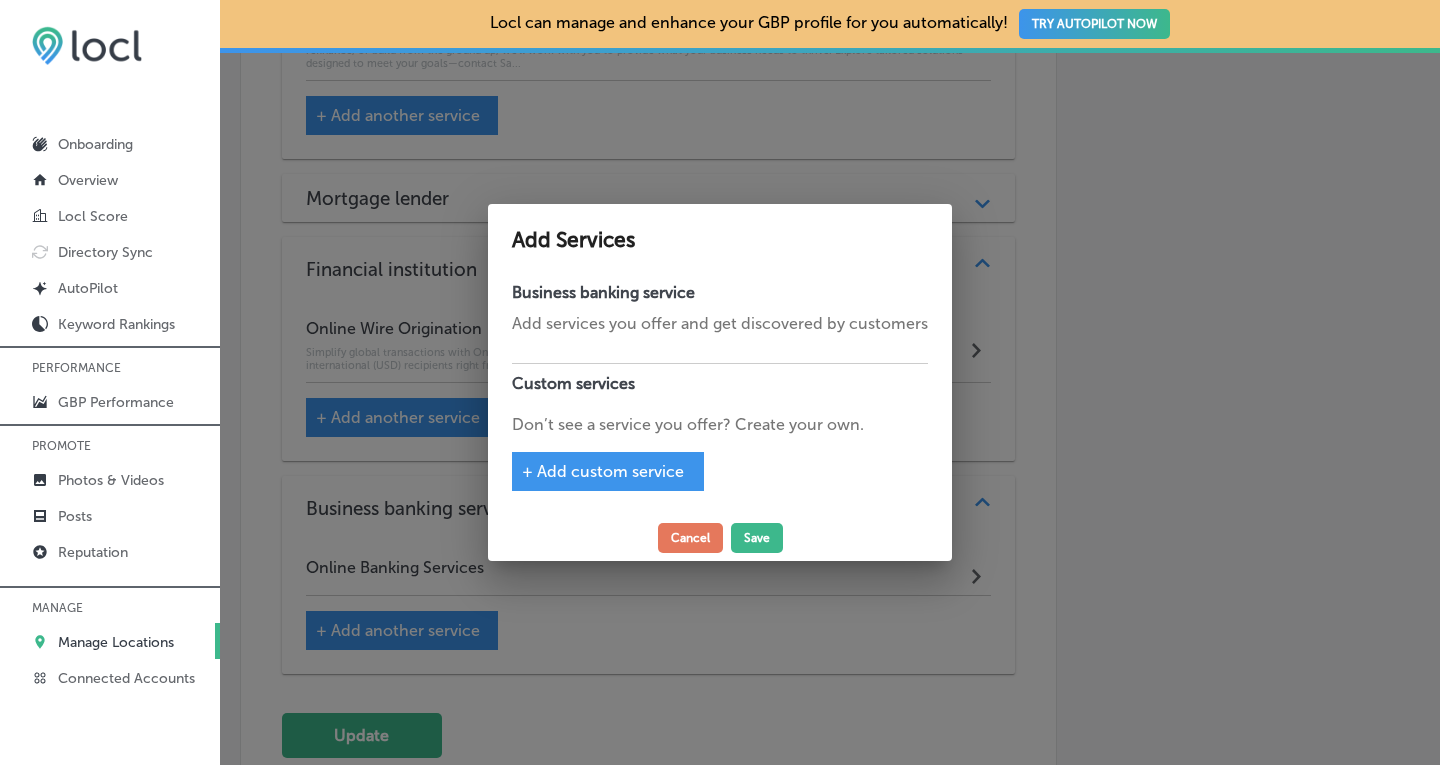 click on "+ Add custom service" at bounding box center (603, 471) 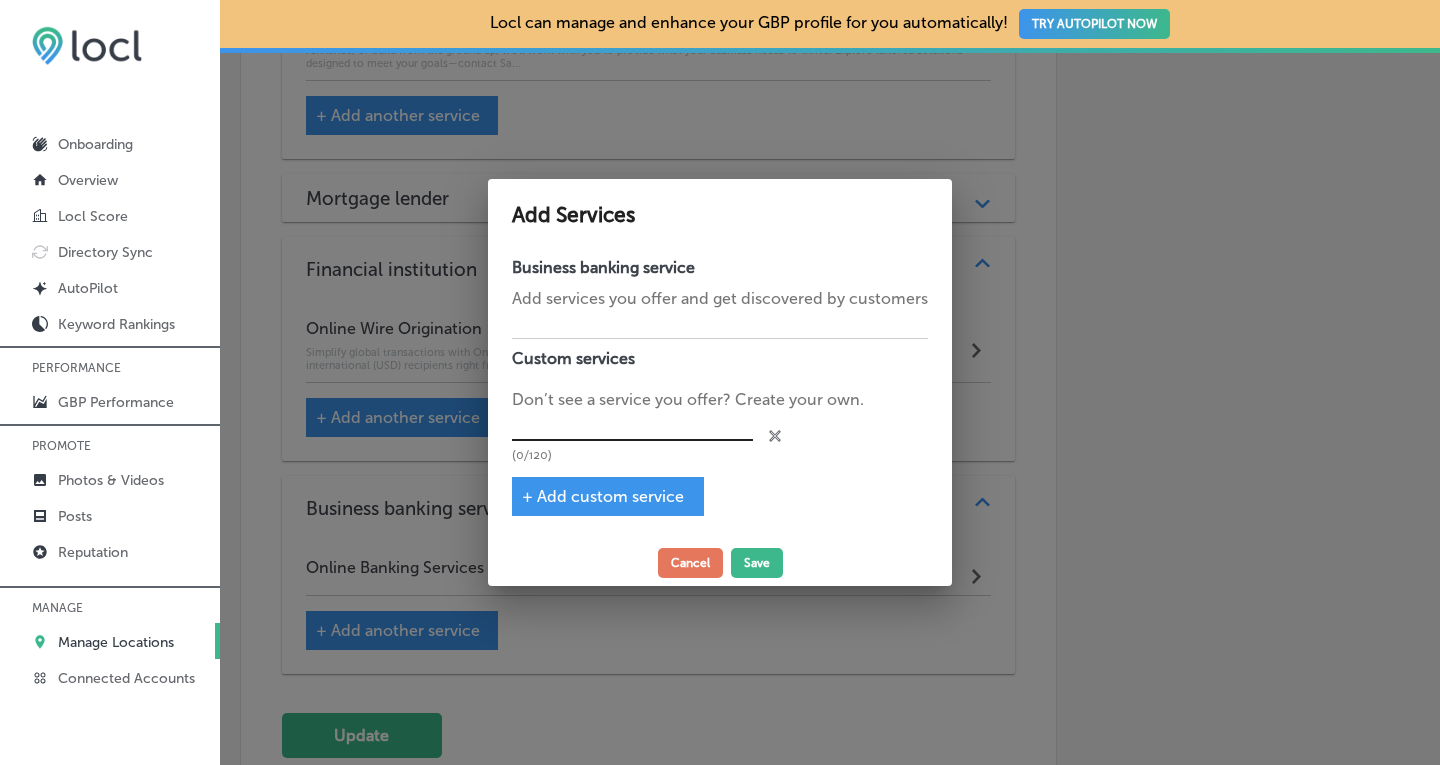 click at bounding box center (632, 426) 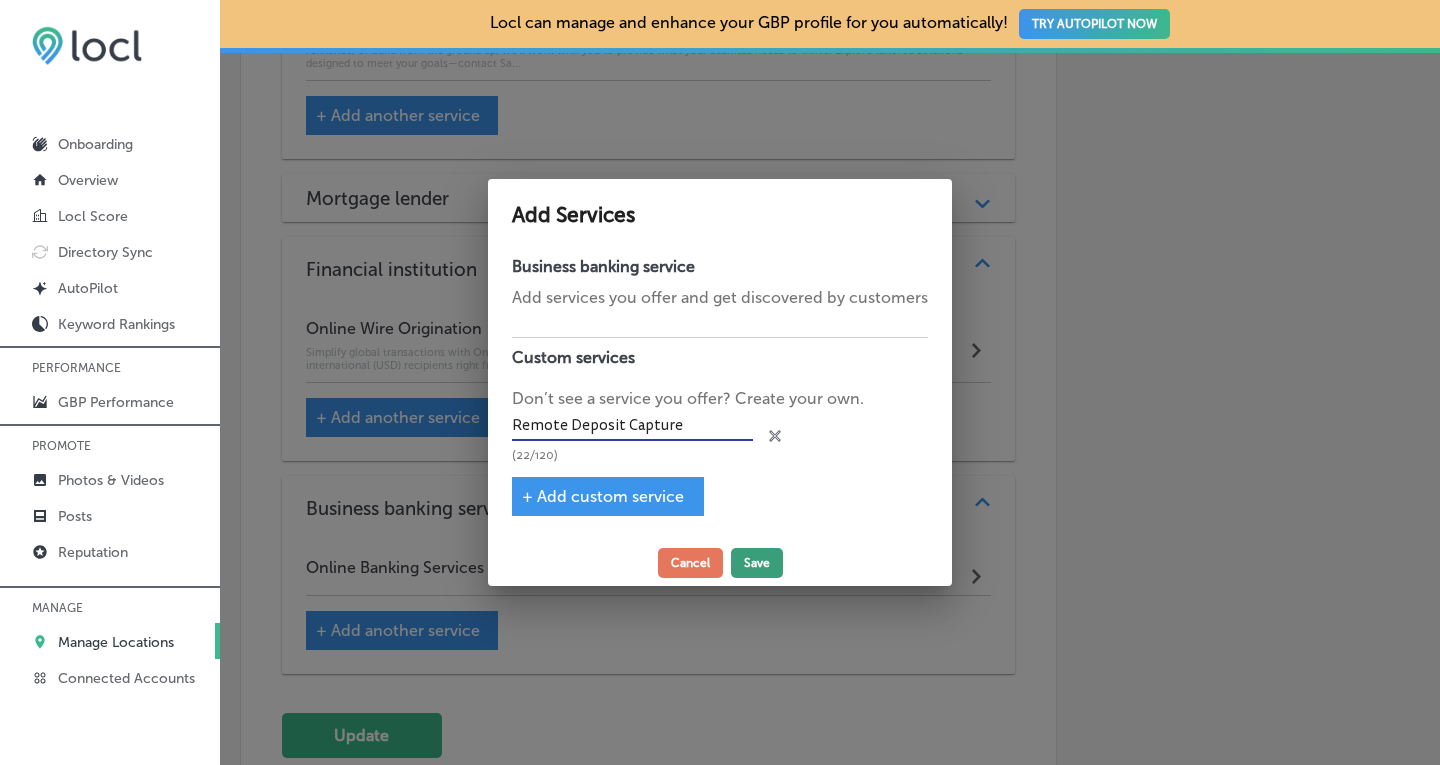 type on "Remote Deposit Capture" 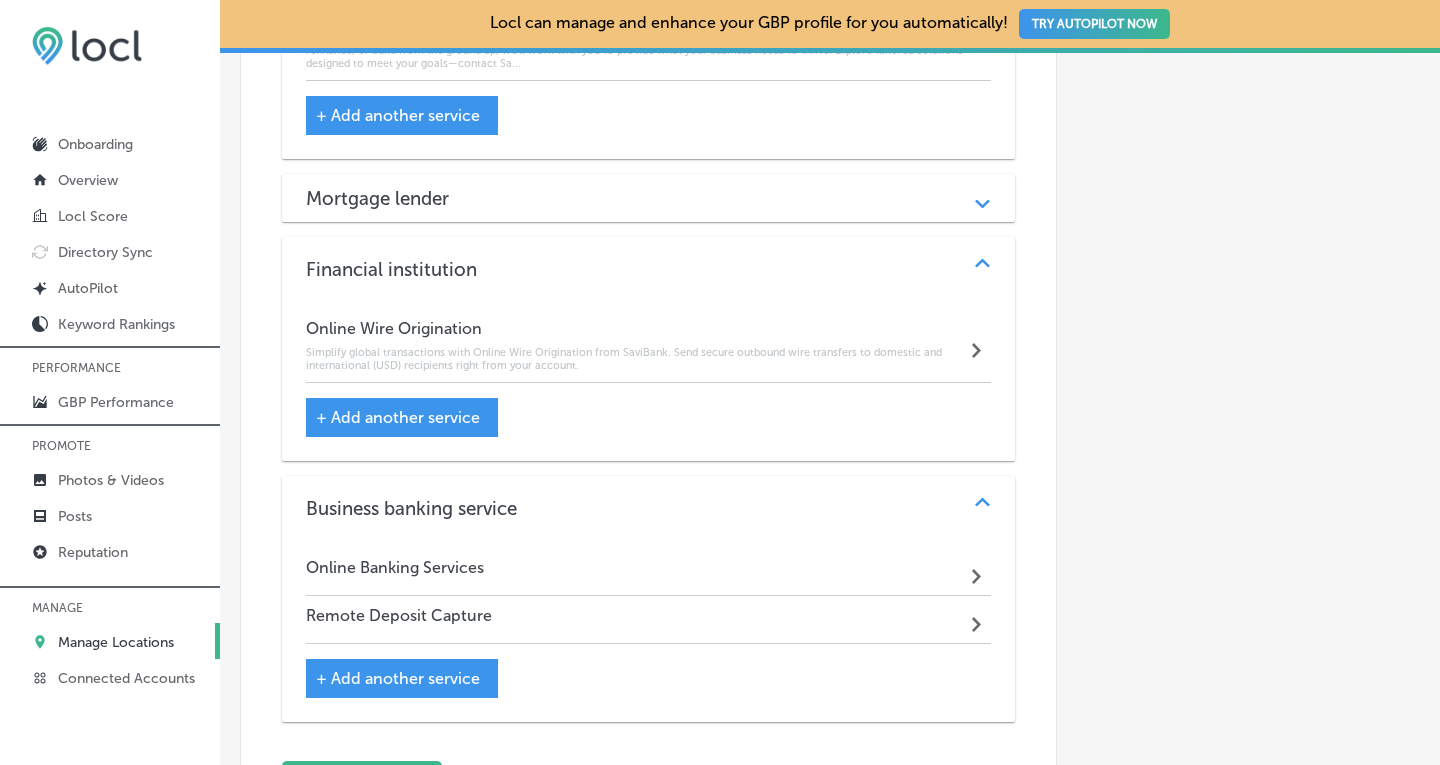 click on "Remote Deposit Capture
Path
Created with Sketch." at bounding box center [649, 620] 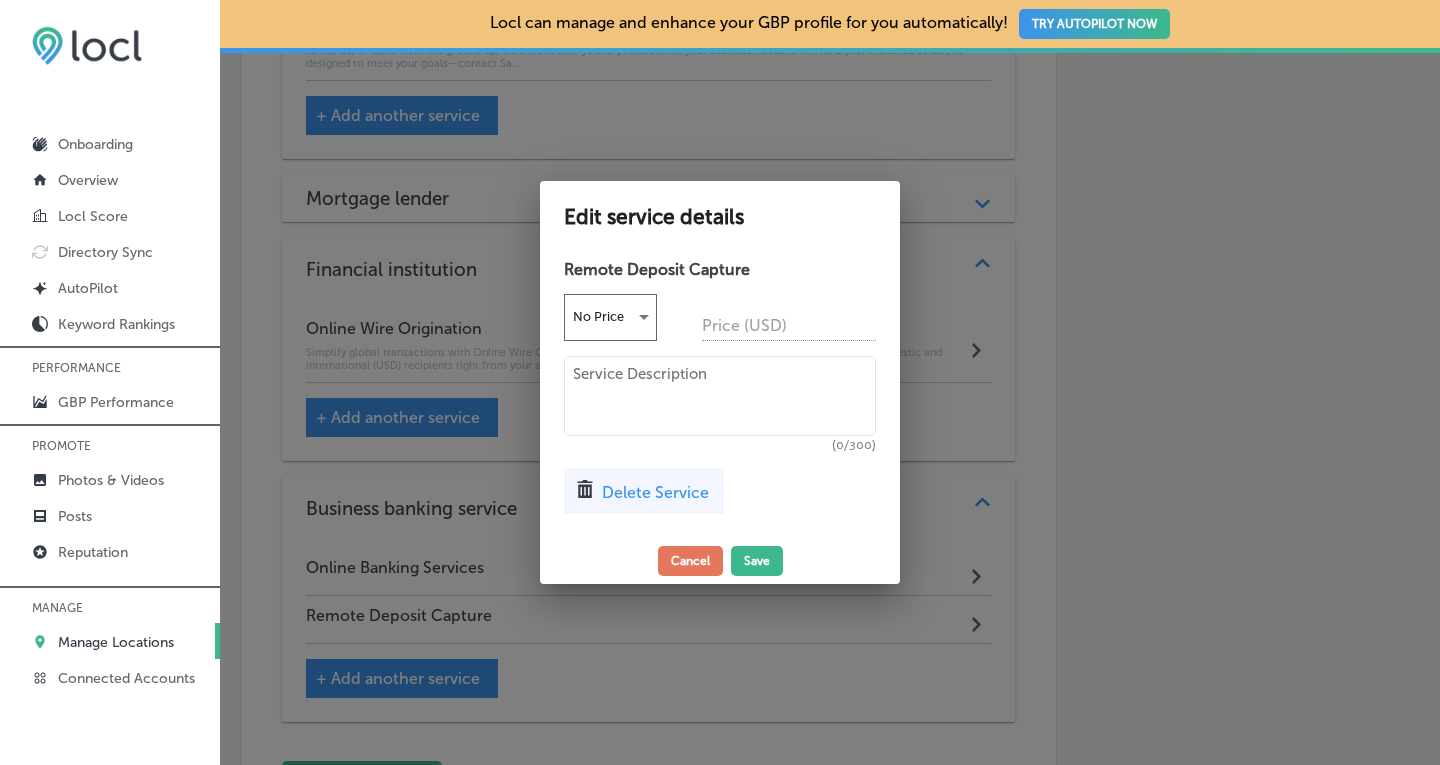 click at bounding box center [720, 396] 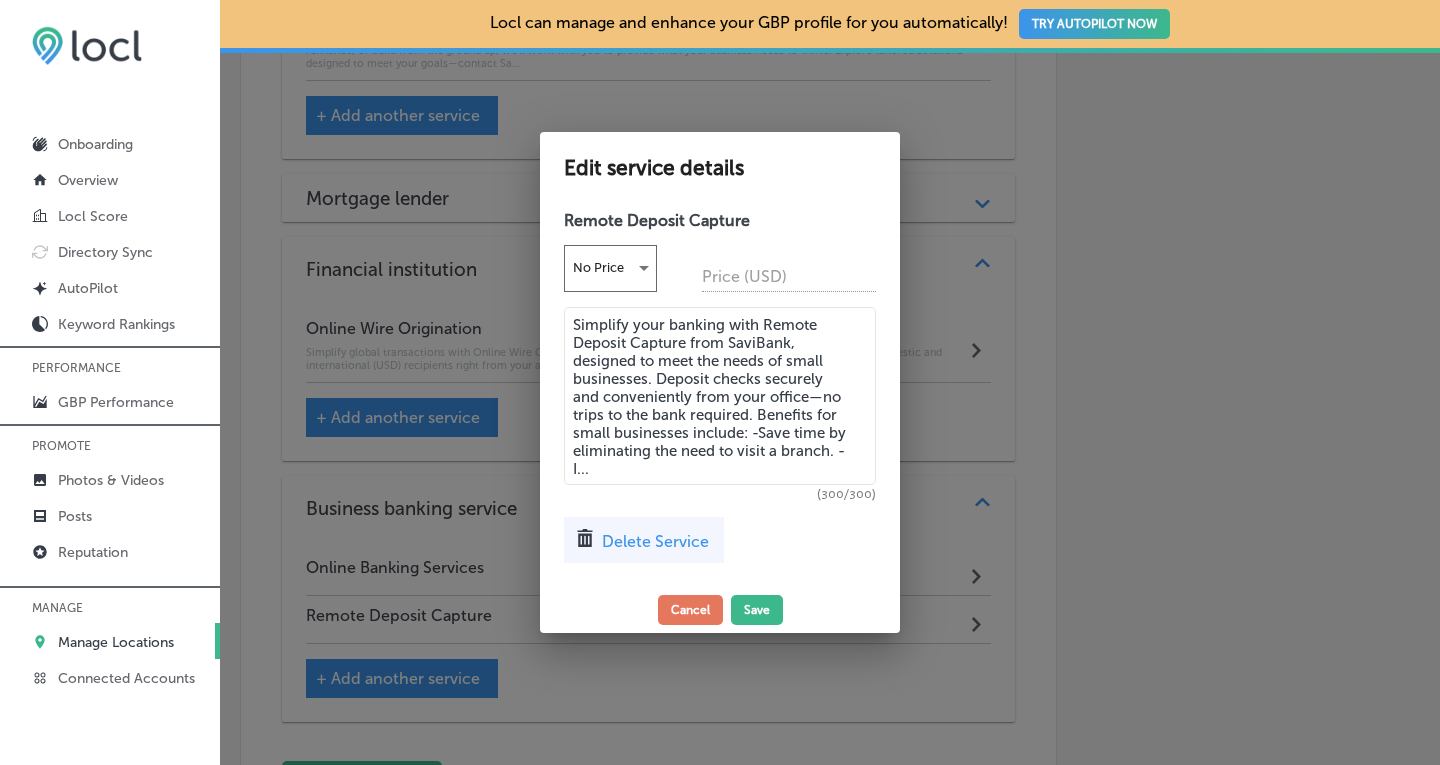 drag, startPoint x: 597, startPoint y: 468, endPoint x: 758, endPoint y: 415, distance: 169.49927 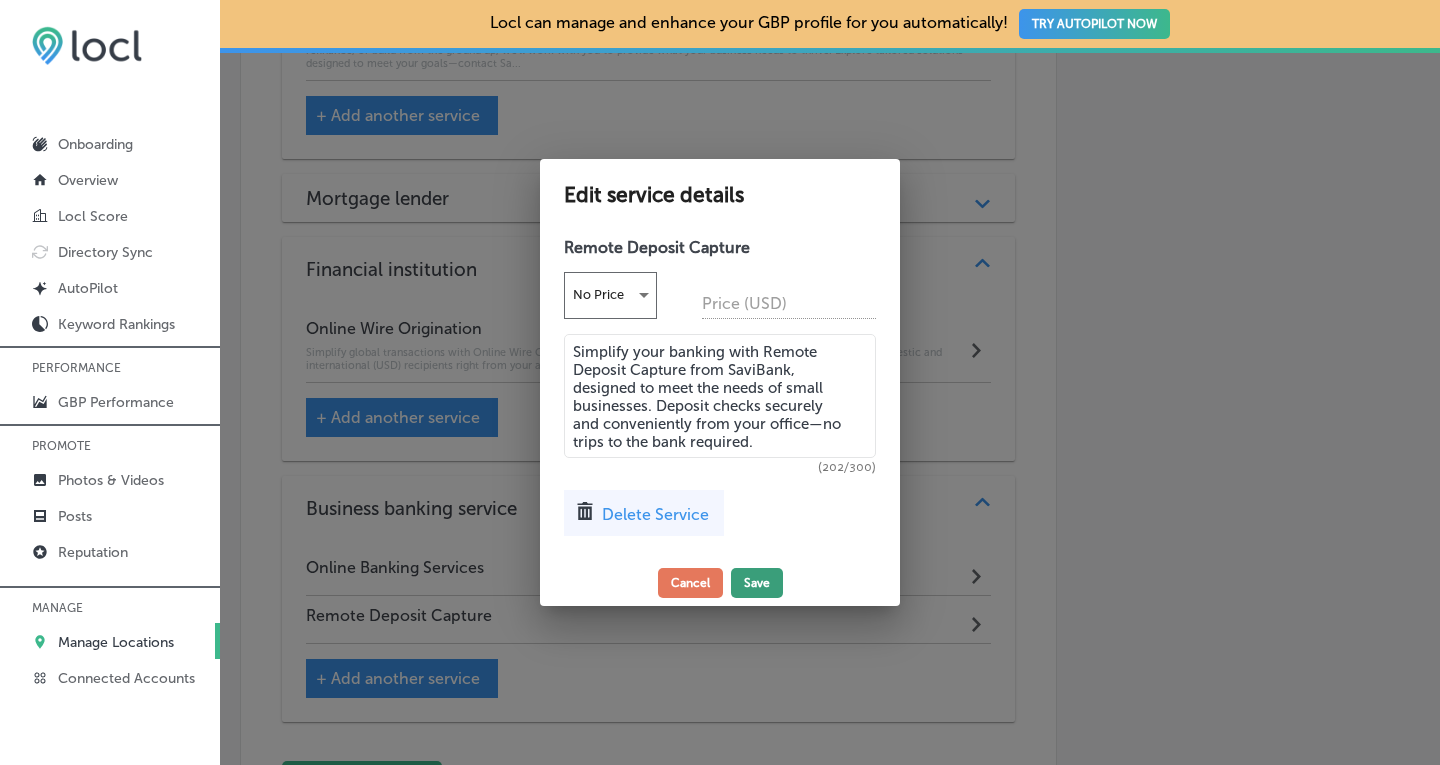 type on "Simplify your banking with Remote Deposit Capture from SaviBank, designed to meet the needs of small businesses. Deposit checks securely and conveniently from your office—no trips to the bank required." 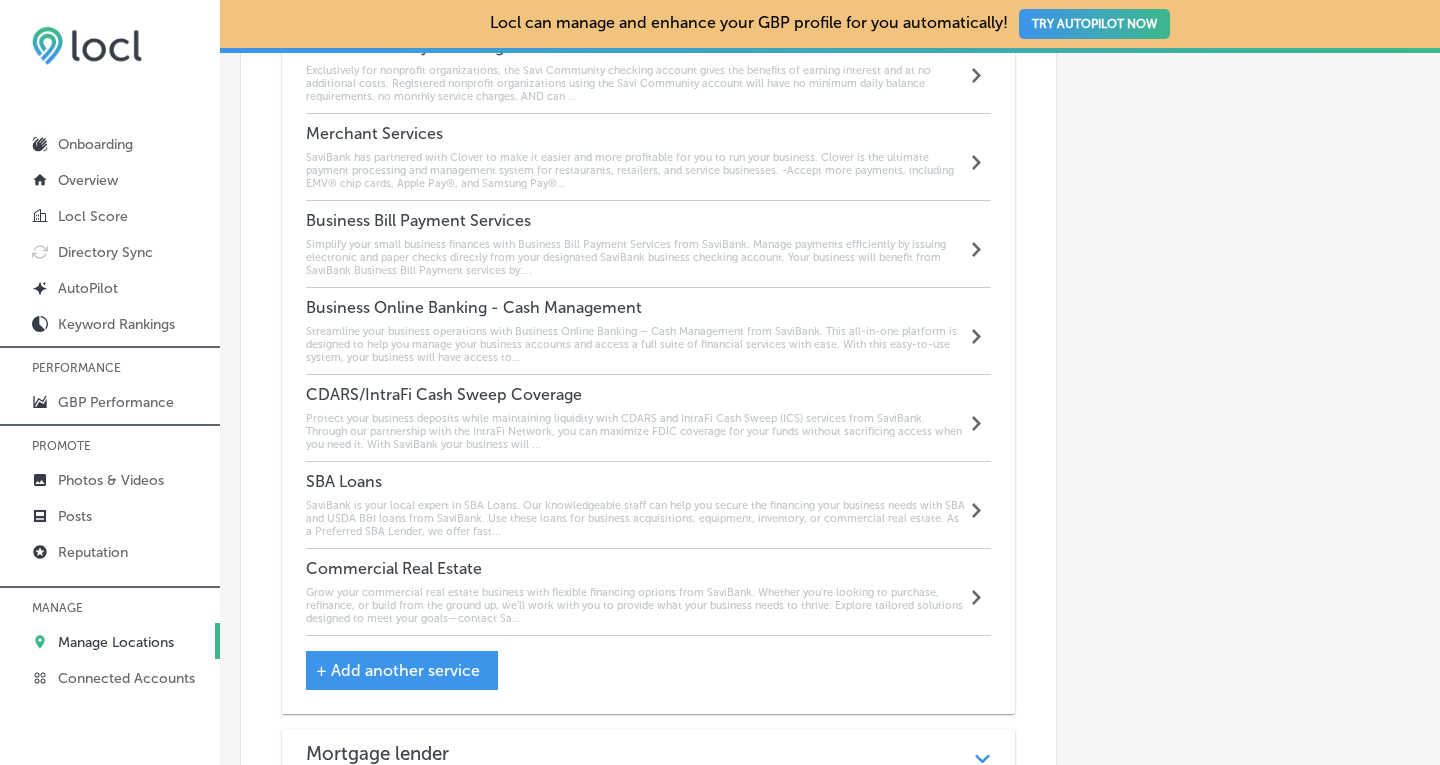 scroll, scrollTop: 2132, scrollLeft: 0, axis: vertical 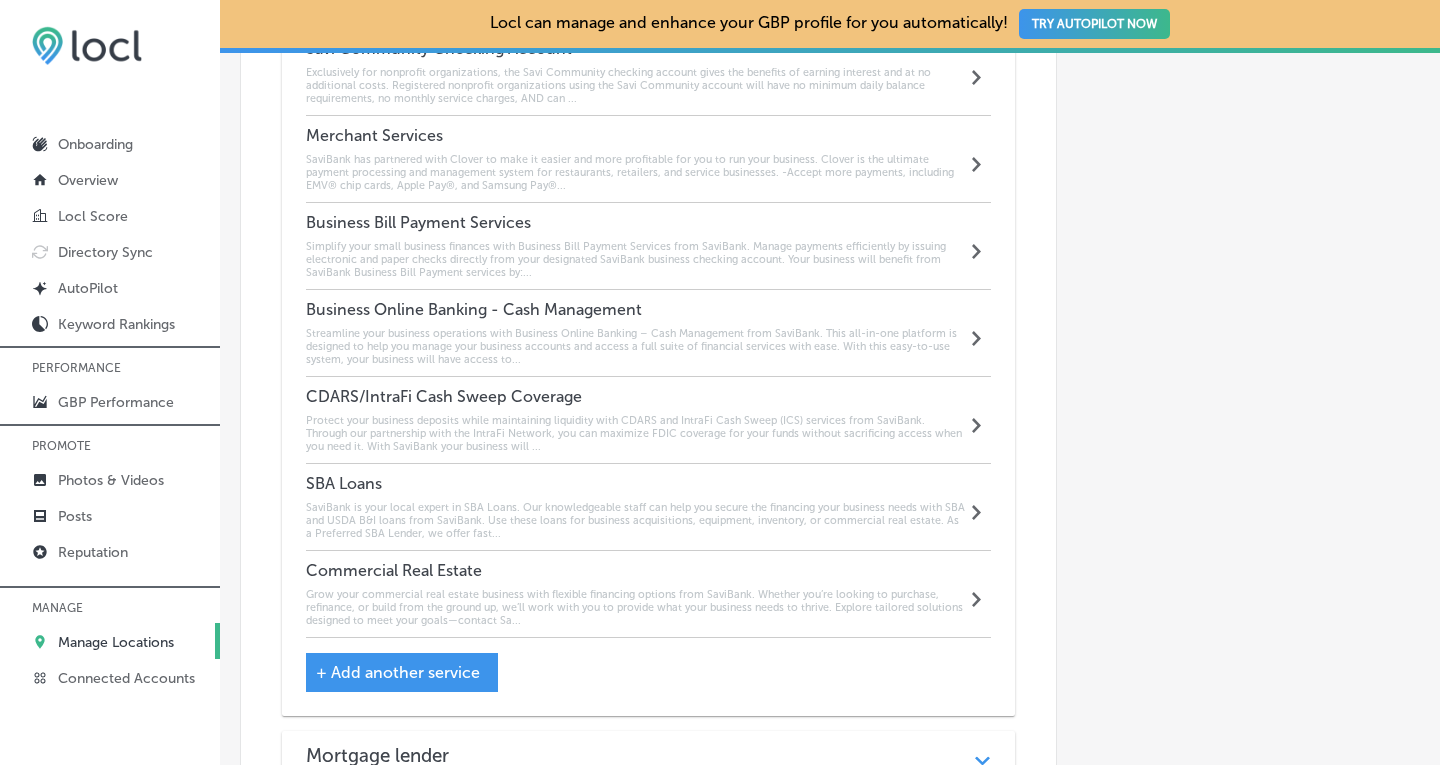 click on "Streamline your business operations with Business Online Banking – Cash Management from SaviBank. This all-in-one platform is designed to help you manage your business accounts and access a full suite of financial services with ease. With this easy-to-use system, your business will have access to..." at bounding box center (636, 346) 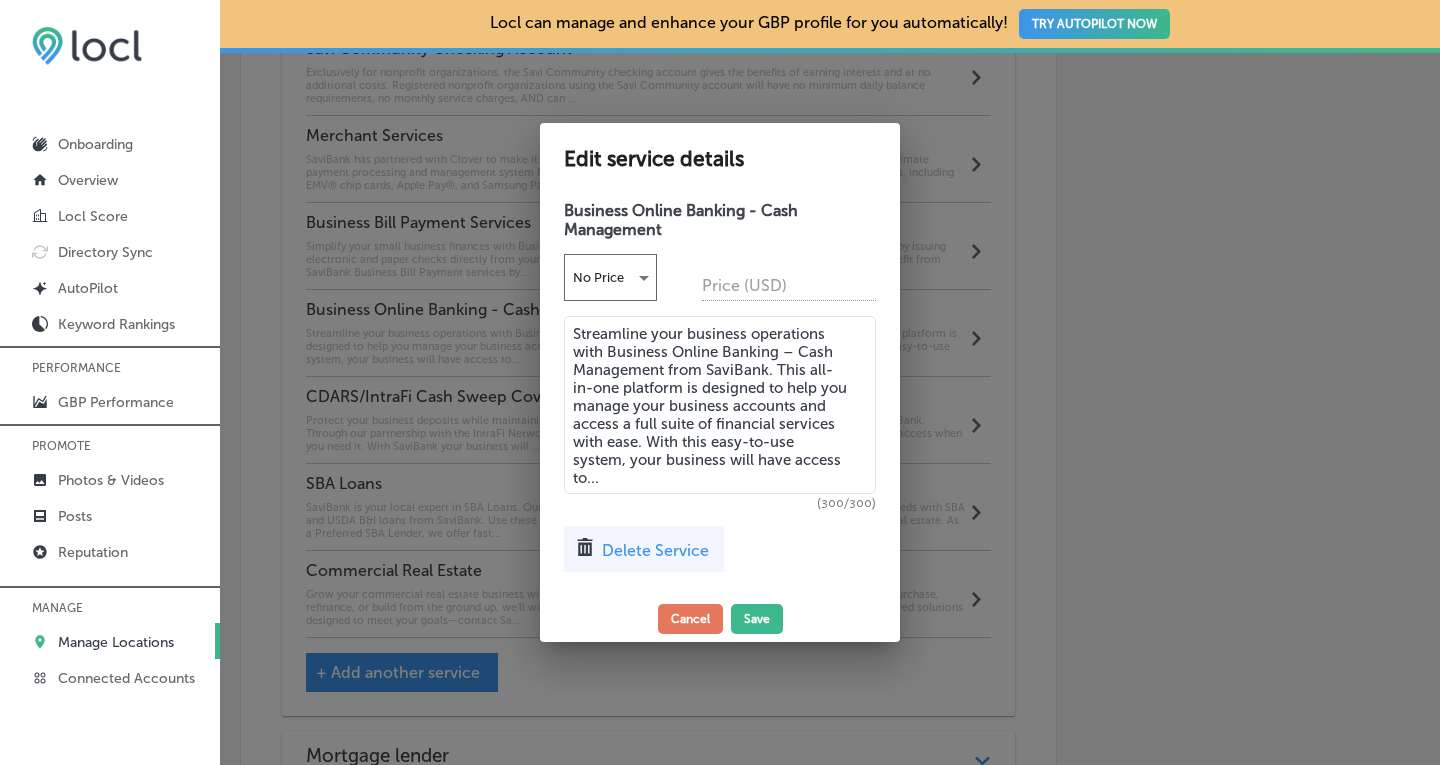 drag, startPoint x: 637, startPoint y: 478, endPoint x: 568, endPoint y: 327, distance: 166.01807 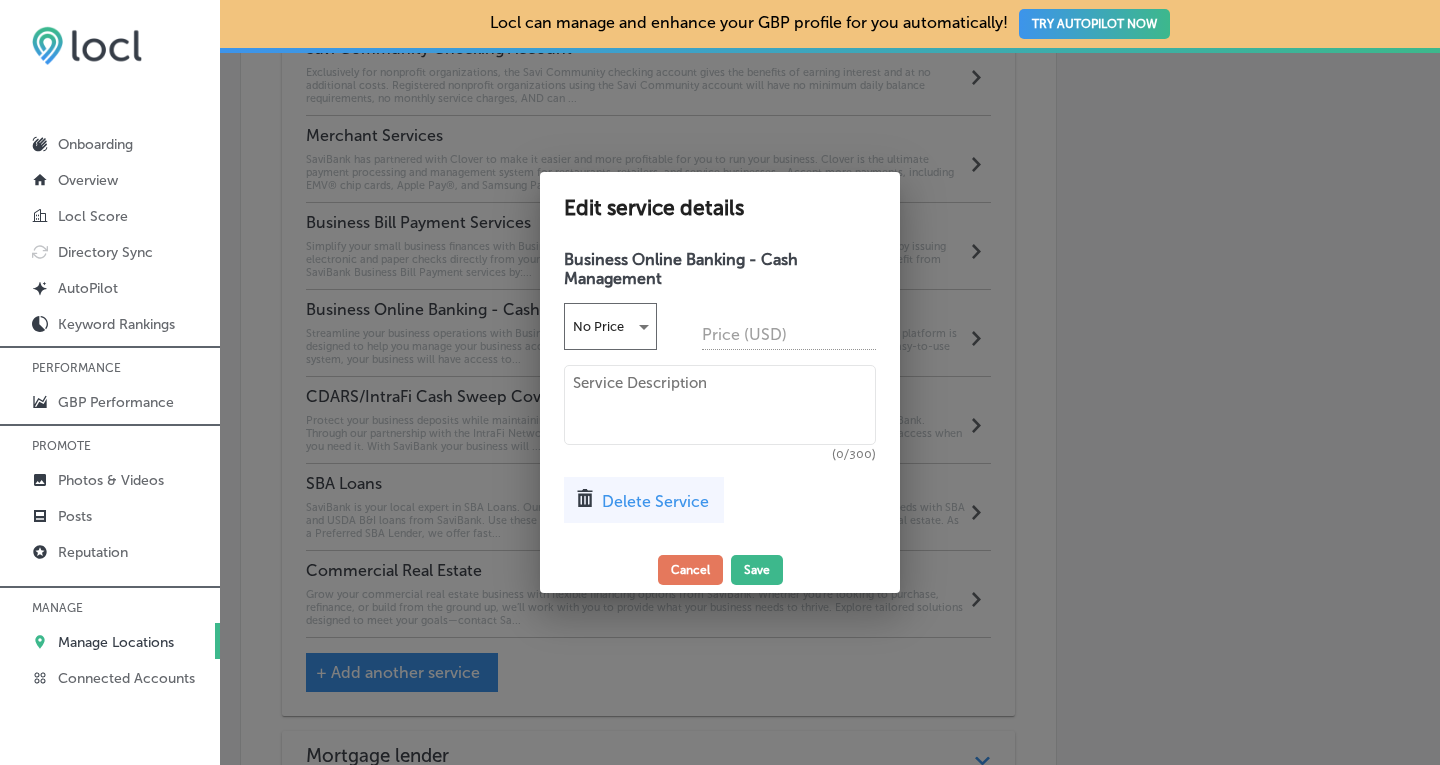 type 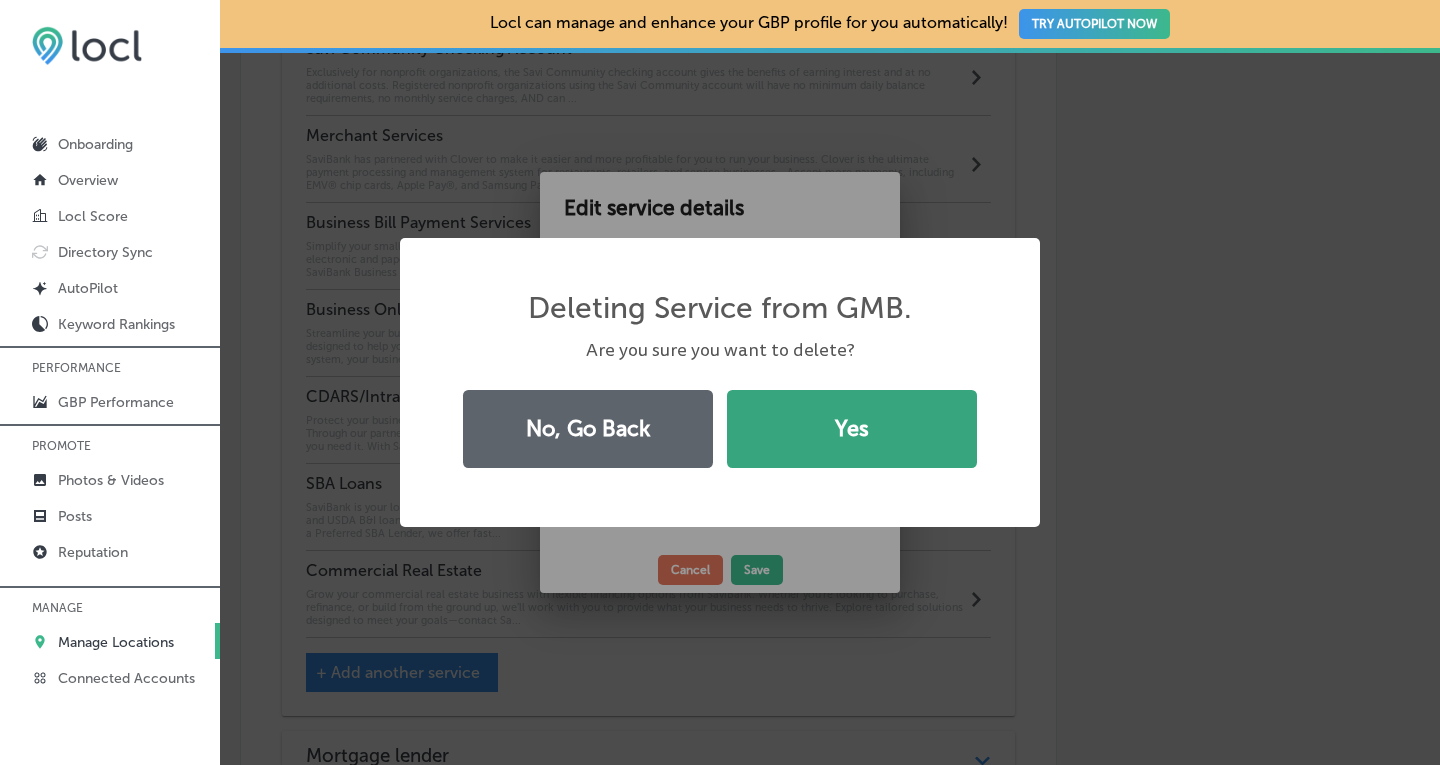 click on "Yes" at bounding box center (852, 429) 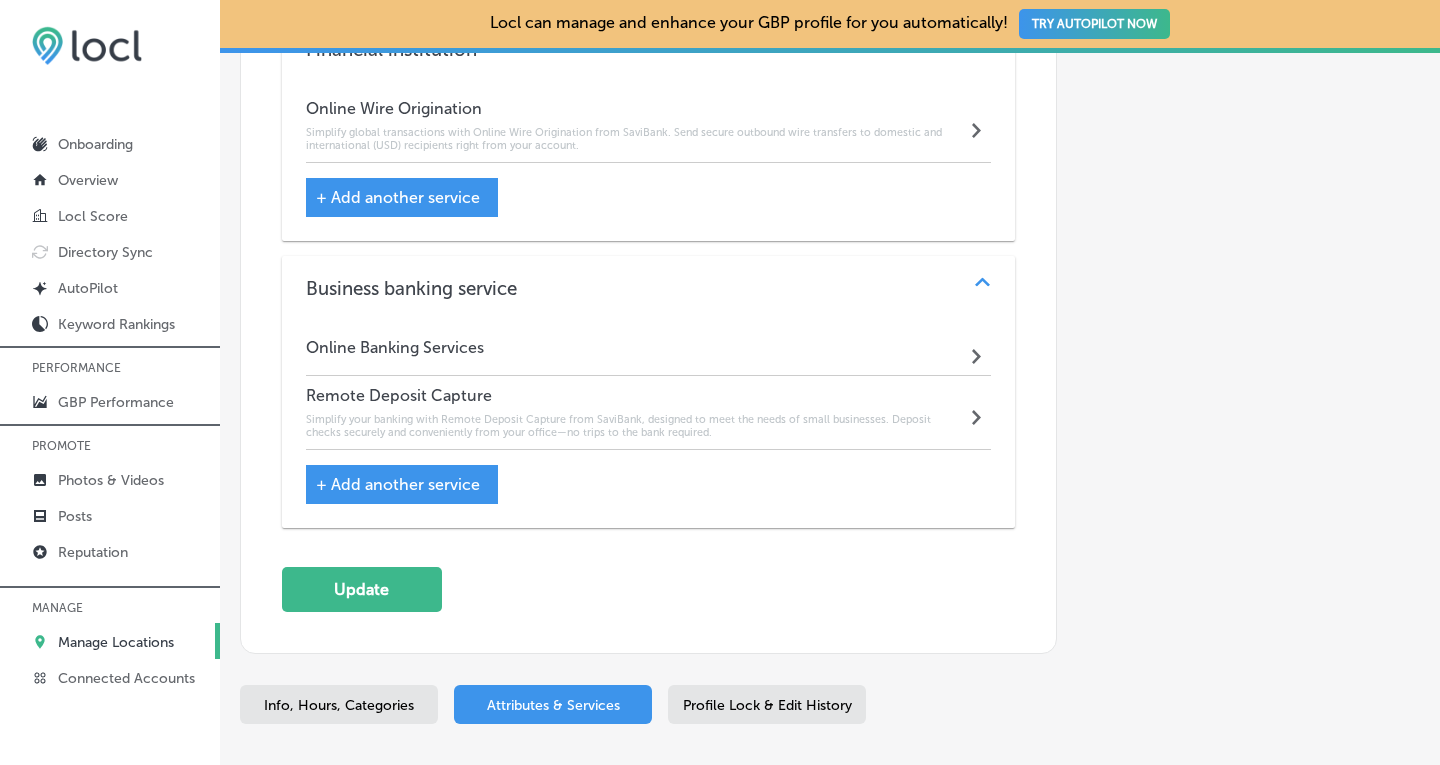 scroll, scrollTop: 2827, scrollLeft: 0, axis: vertical 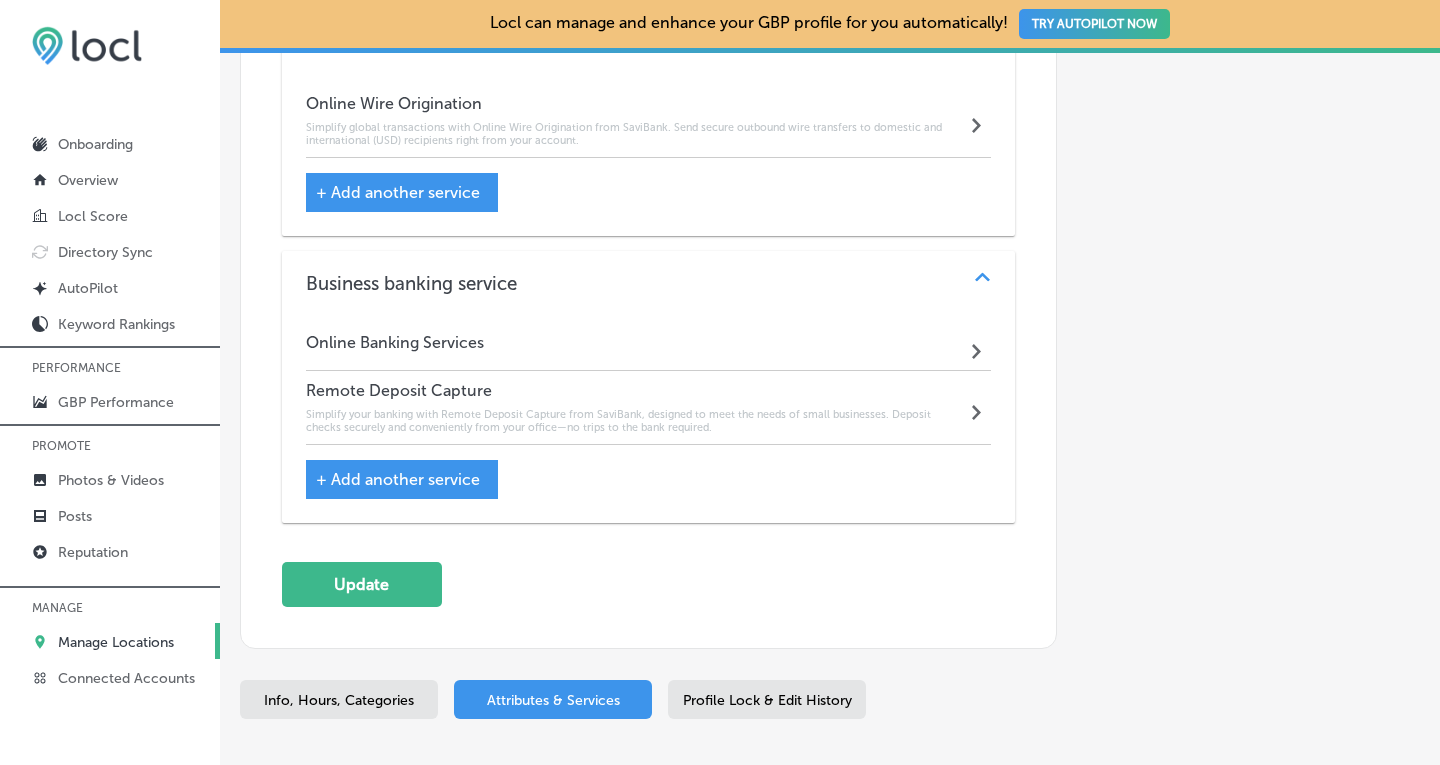 click on "Online Banking Services
Path
Created with Sketch." at bounding box center [649, 347] 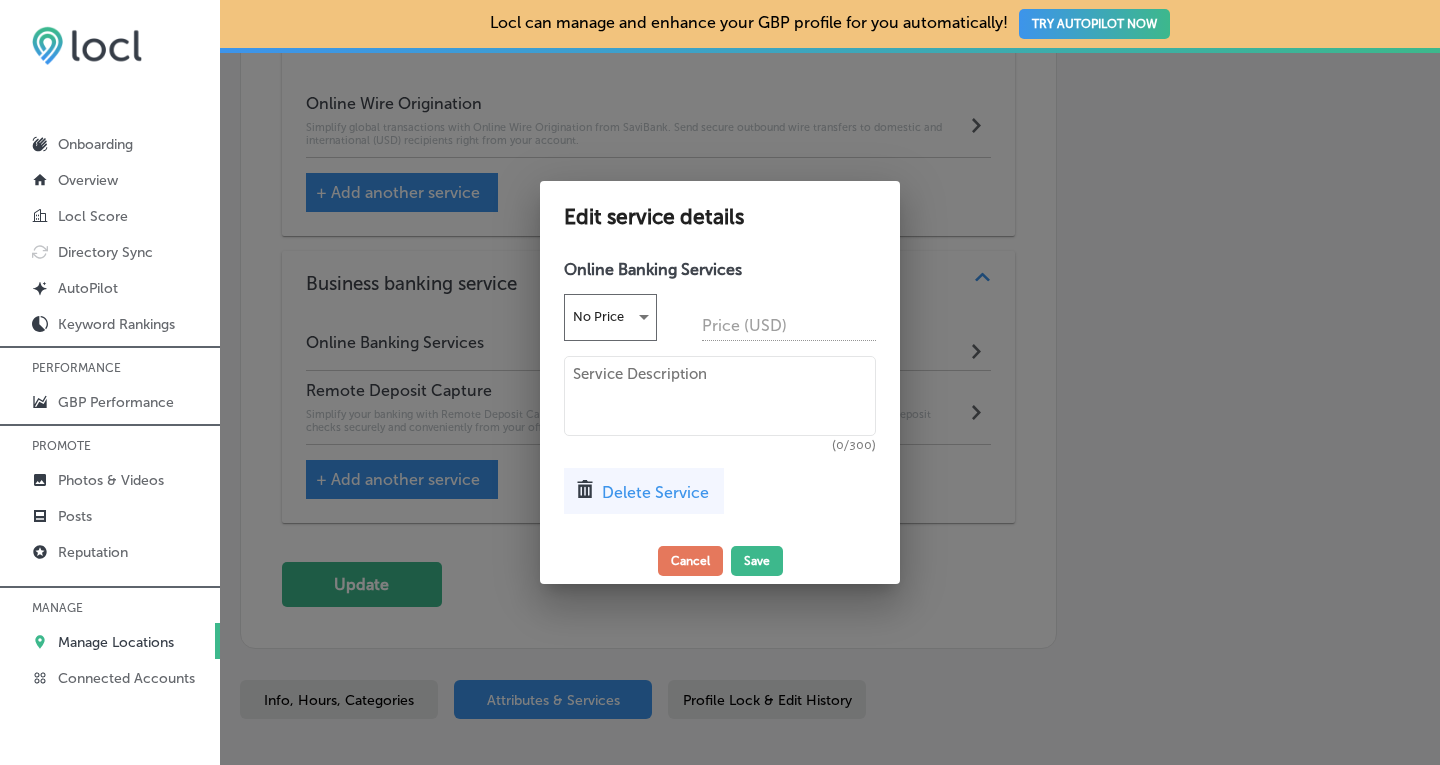 click on "Delete Service" at bounding box center (655, 492) 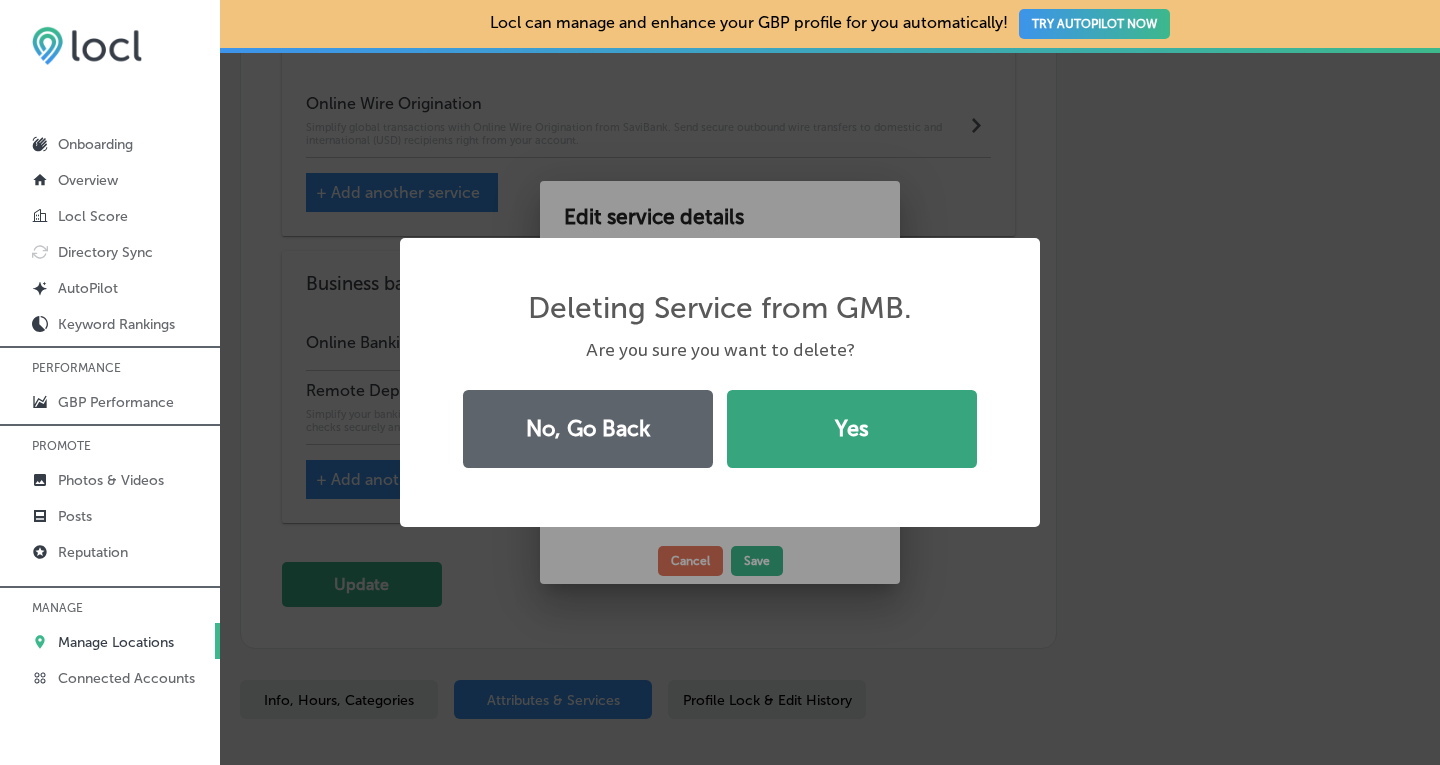 click on "Yes" at bounding box center (852, 429) 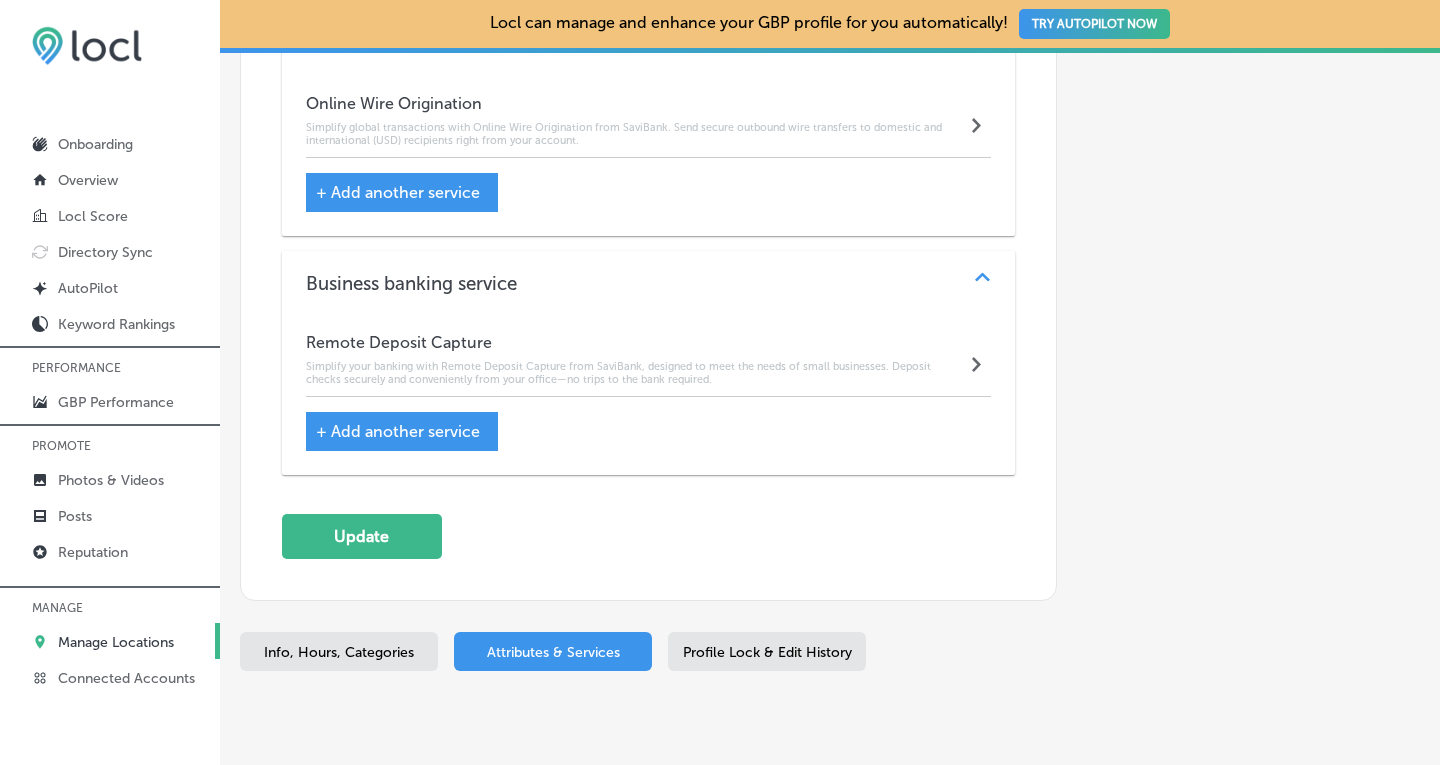 click on "+ Add another service" at bounding box center (398, 431) 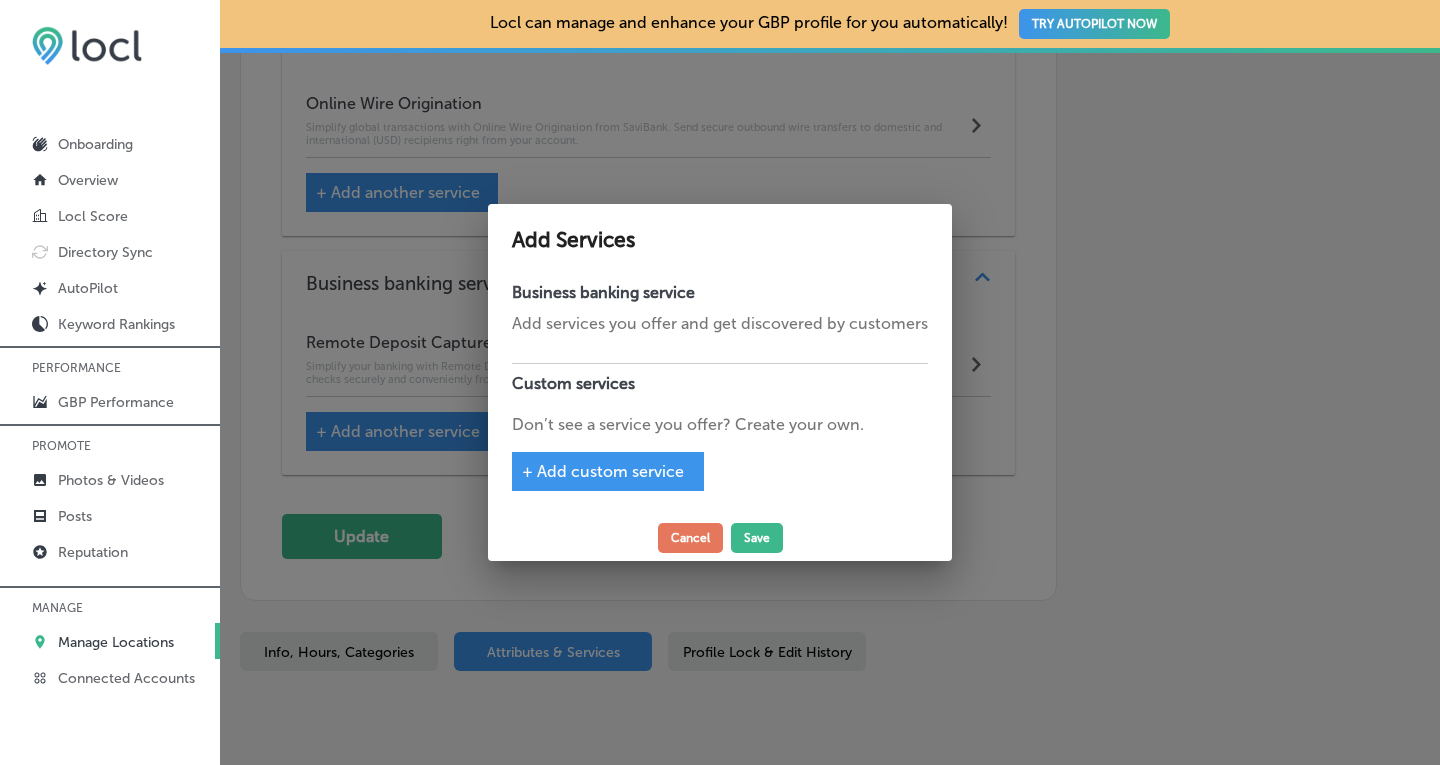 click on "+ Add custom service" at bounding box center (603, 471) 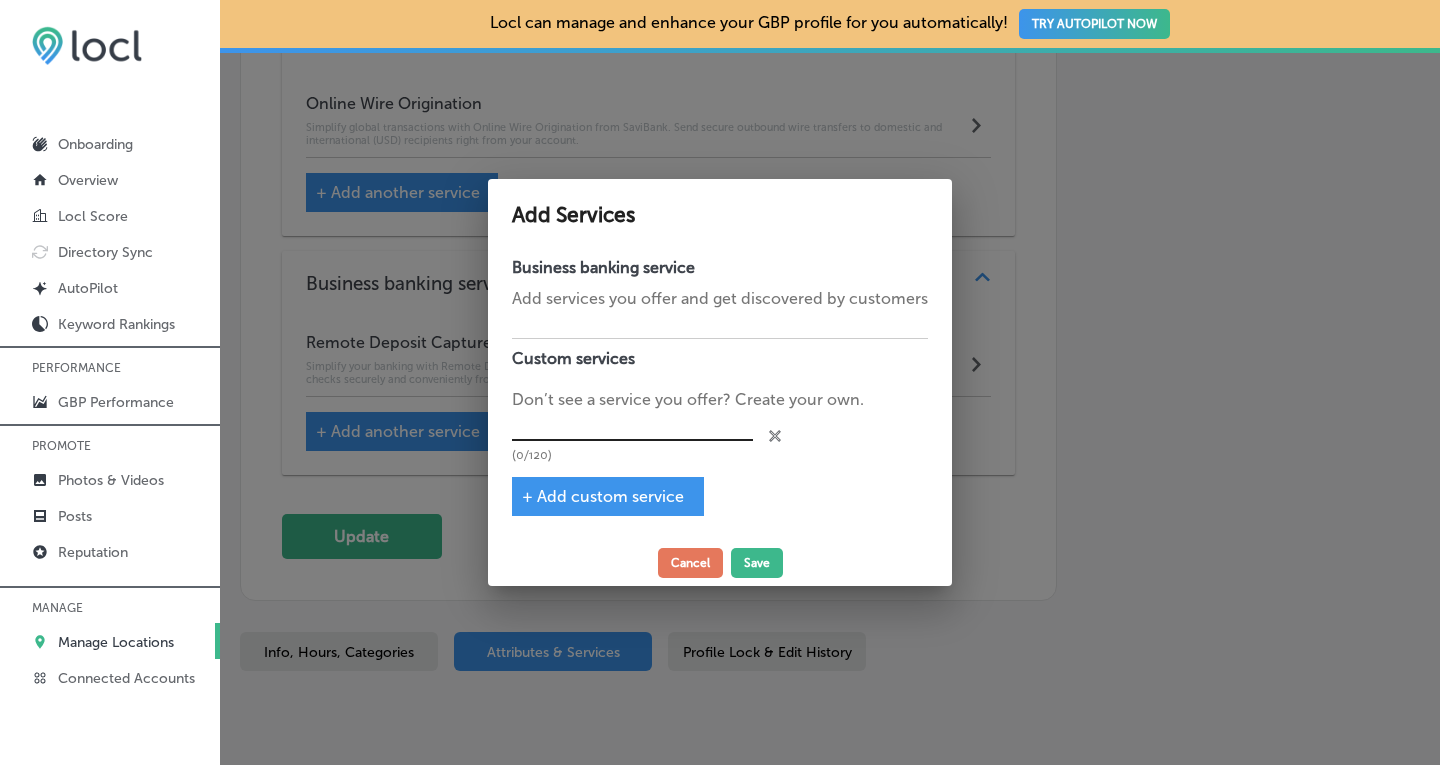 click at bounding box center (632, 426) 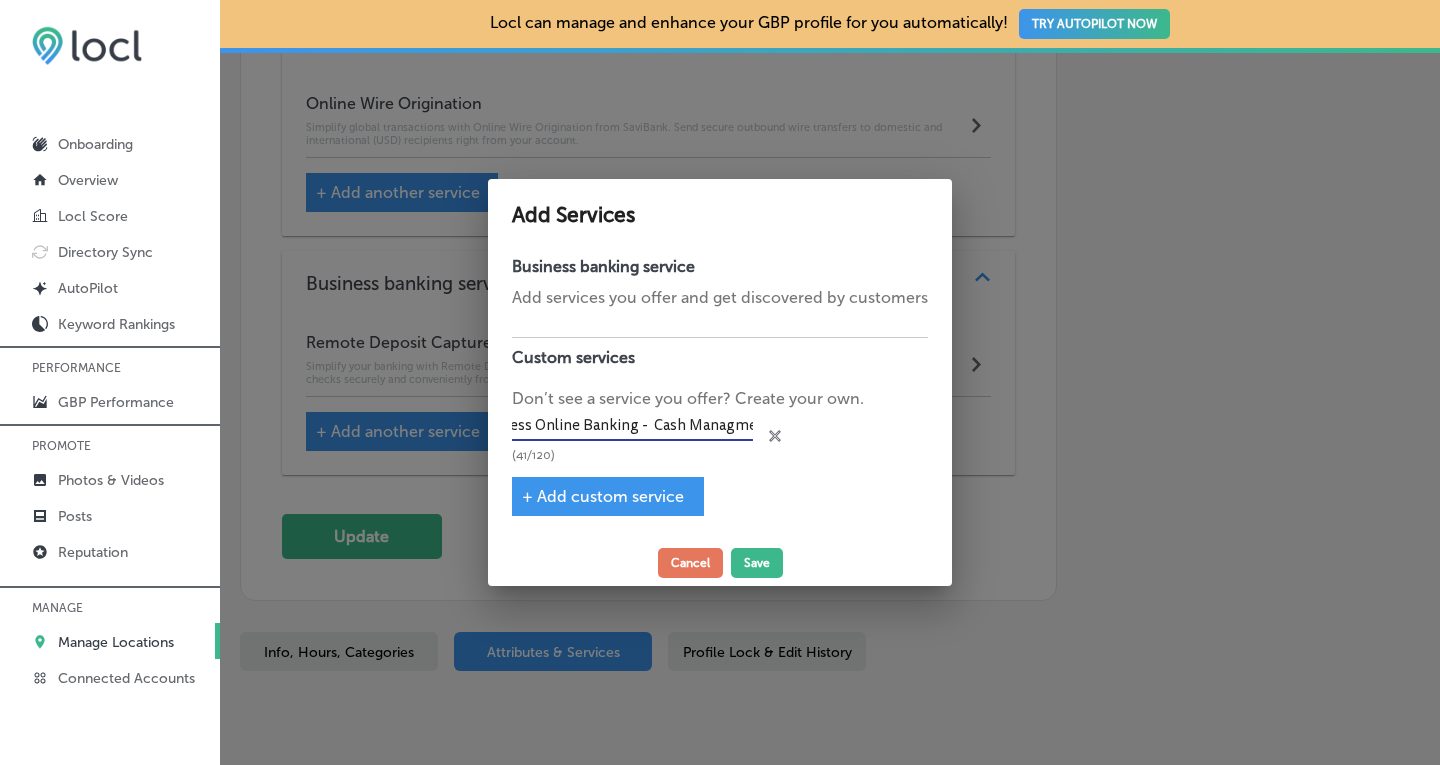 scroll, scrollTop: 0, scrollLeft: 54, axis: horizontal 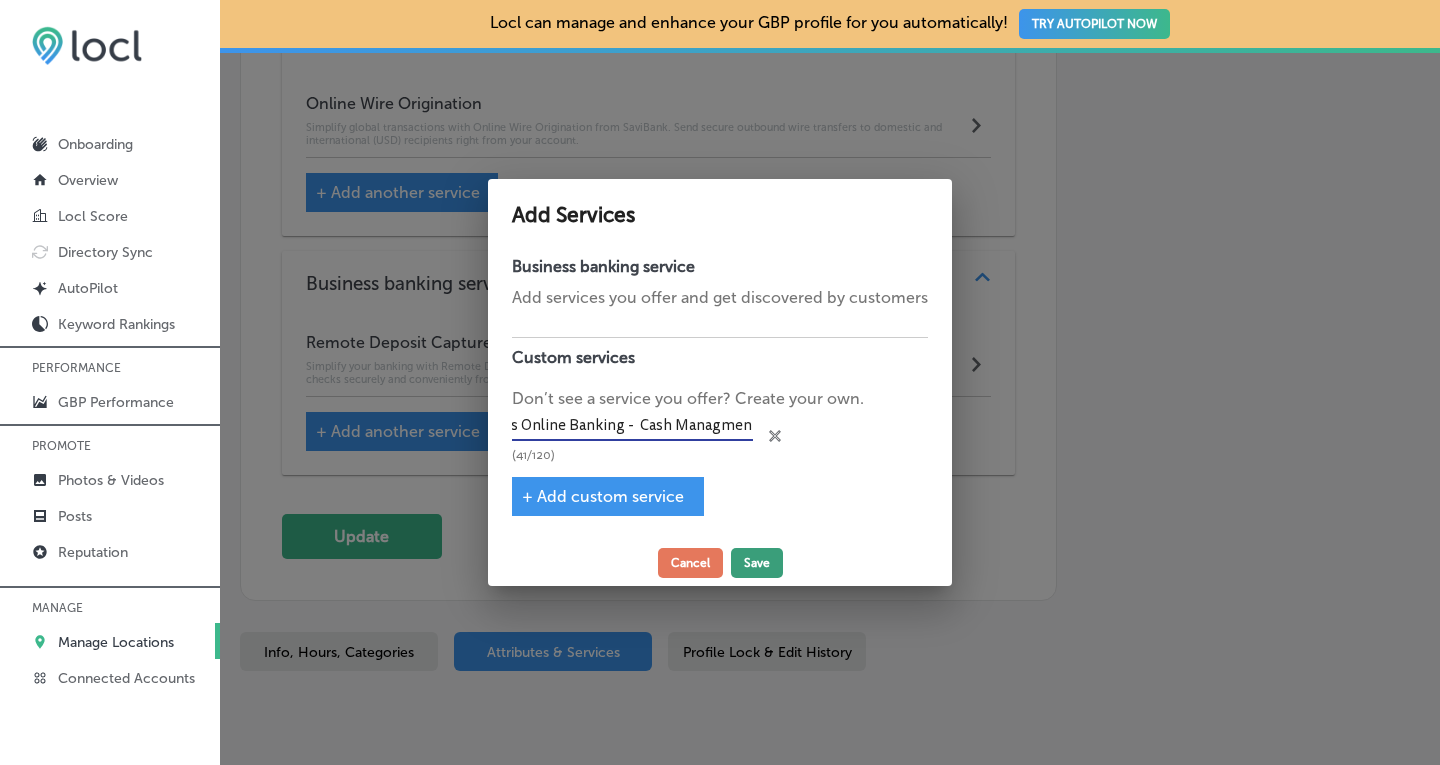 type on "Business Online Banking -  Cash Managment" 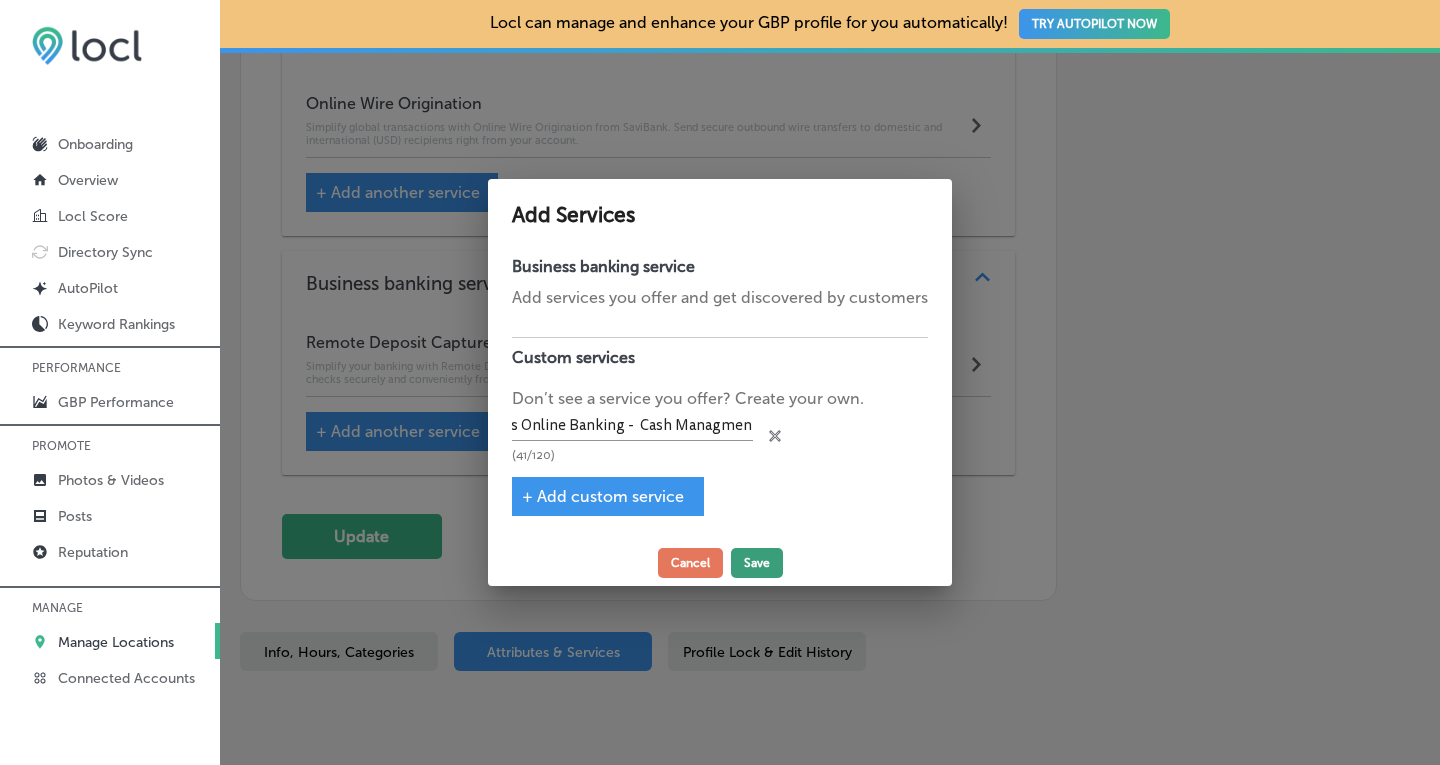 click on "Save" at bounding box center (757, 563) 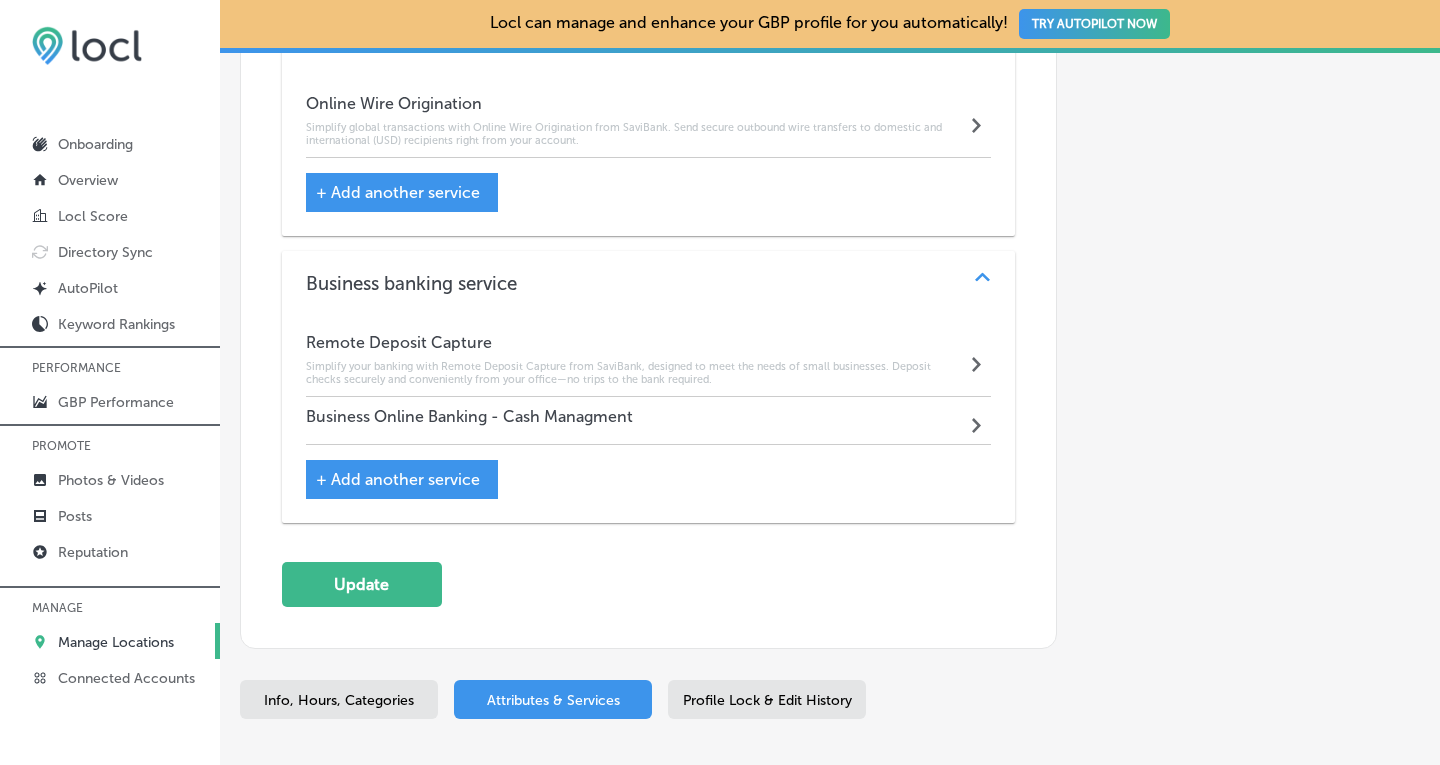 click on "Business Online Banking - Cash Managment
Path
Created with Sketch." at bounding box center (649, 421) 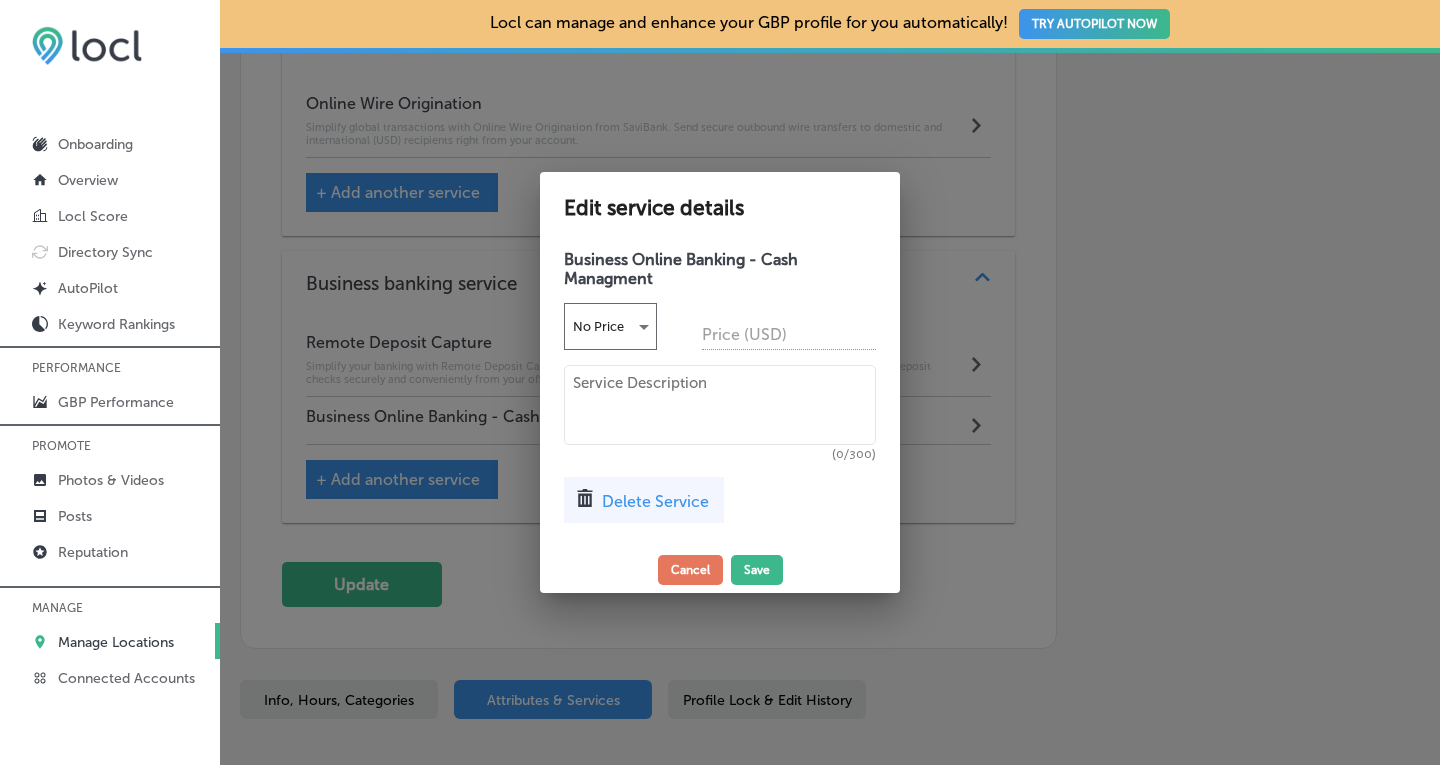 click at bounding box center (720, 405) 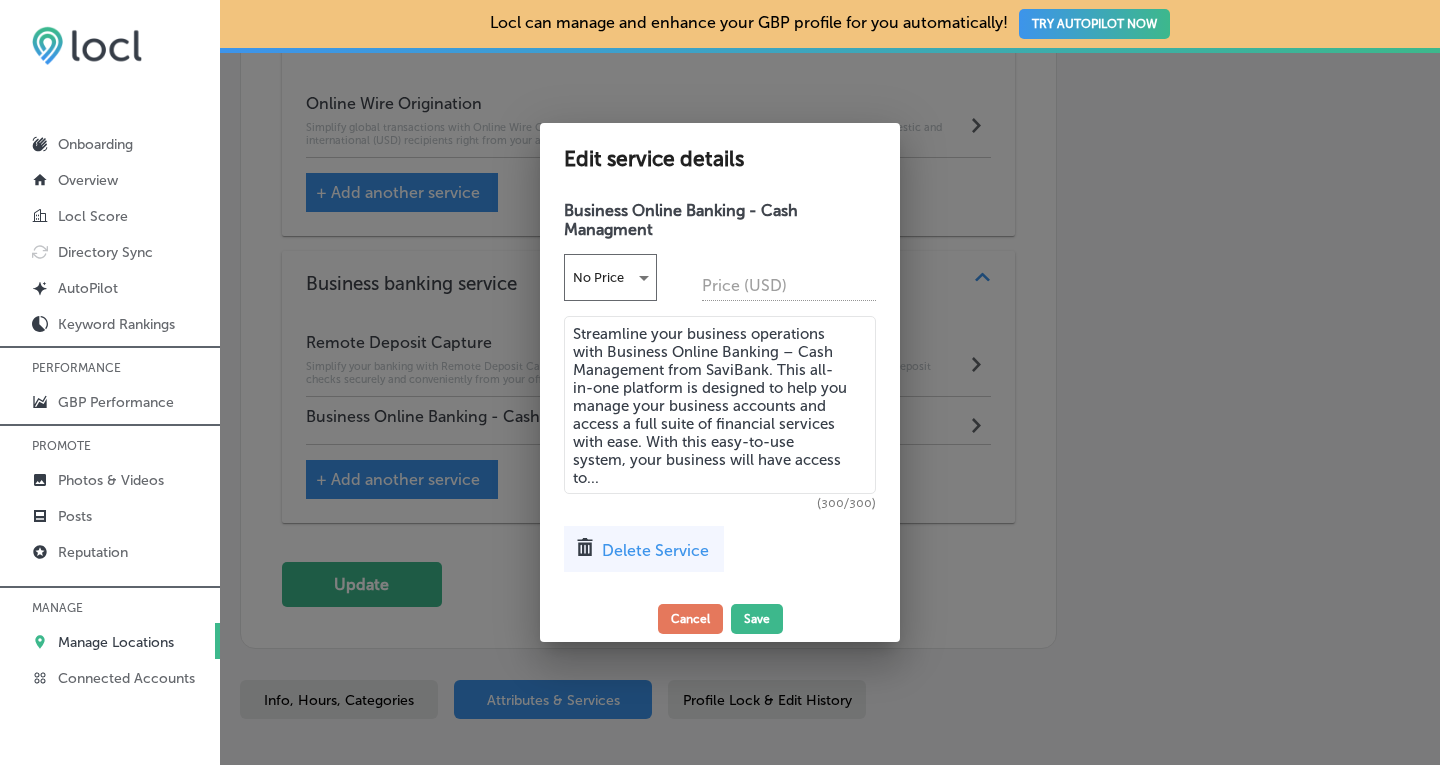 drag, startPoint x: 649, startPoint y: 437, endPoint x: 649, endPoint y: 481, distance: 44 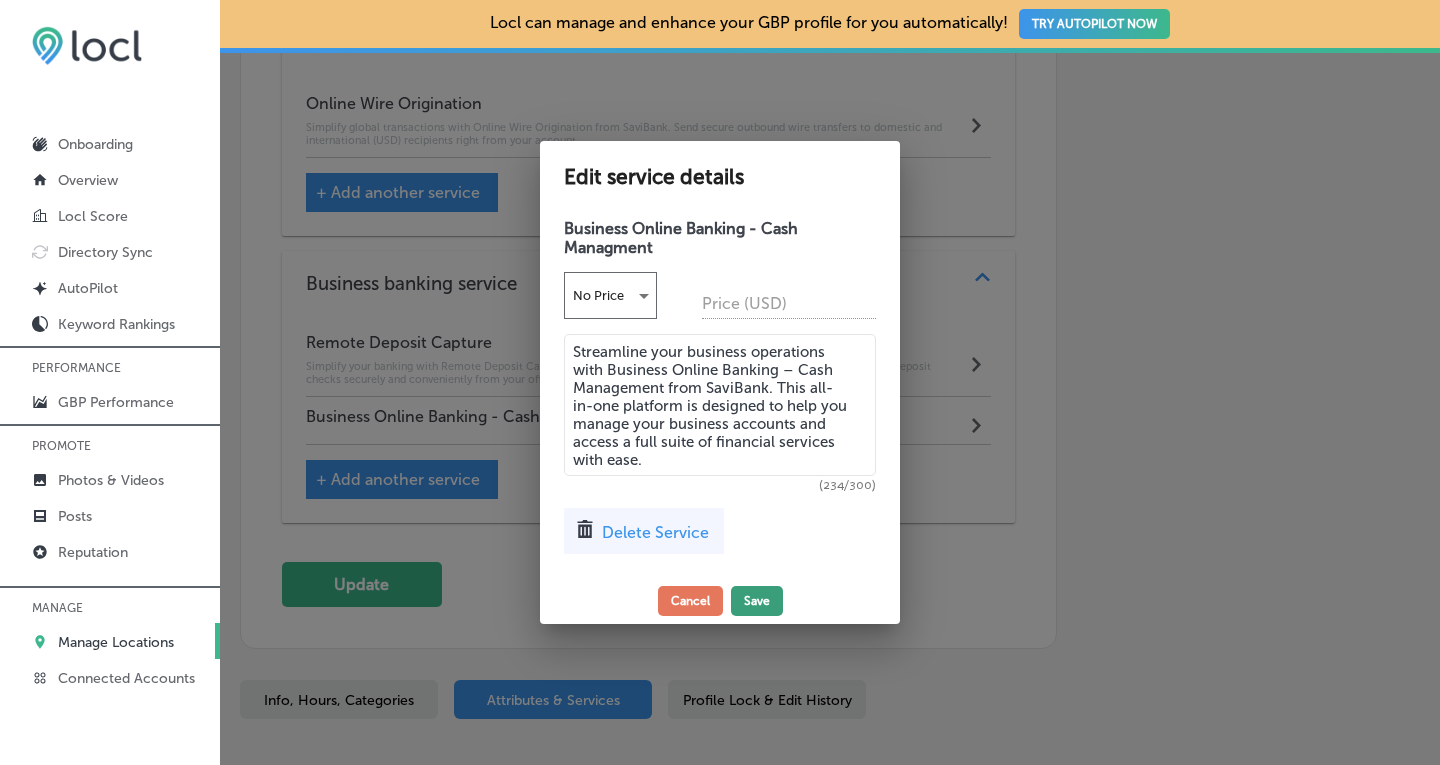 type on "Streamline your business operations with Business Online Banking – Cash Management from SaviBank. This all-in-one platform is designed to help you manage your business accounts and access a full suite of financial services with ease." 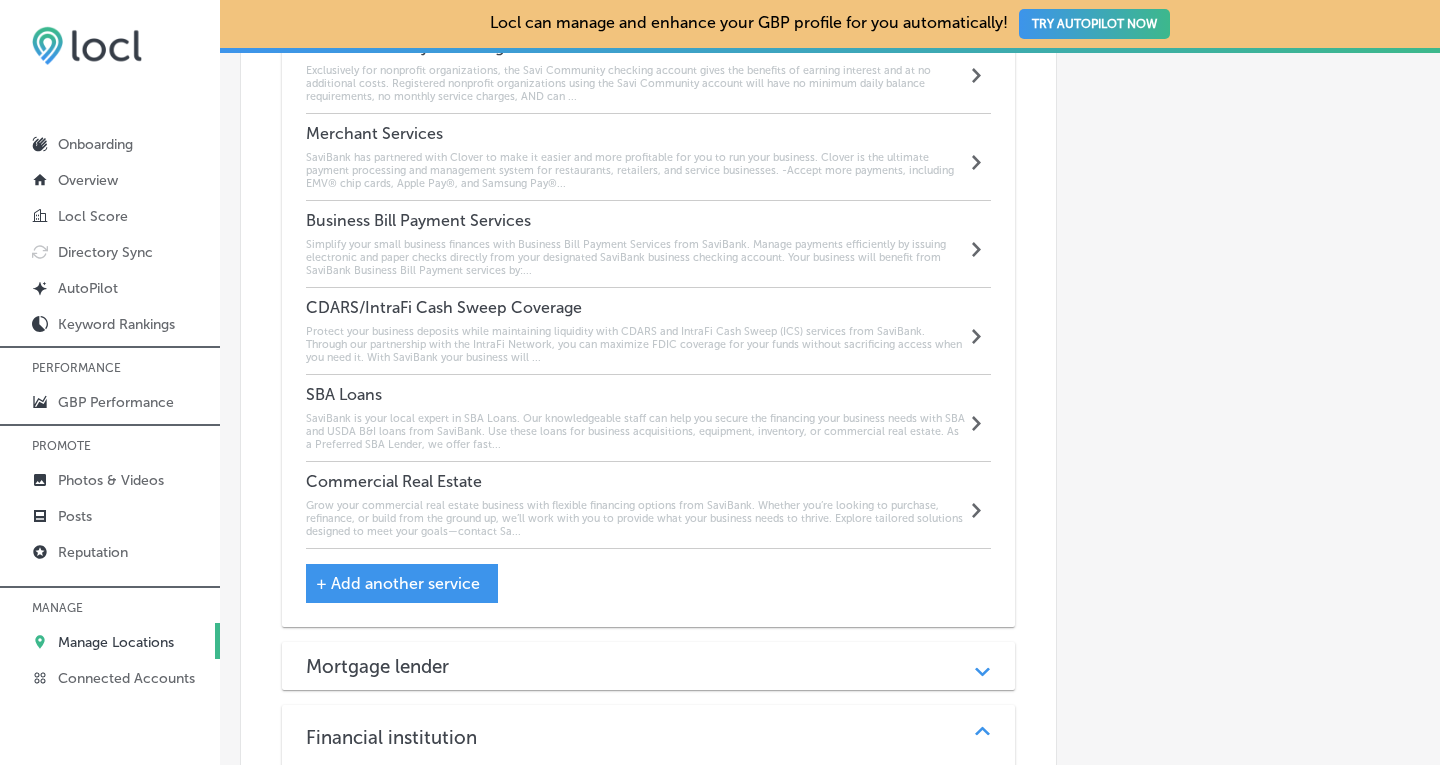 scroll, scrollTop: 2096, scrollLeft: 0, axis: vertical 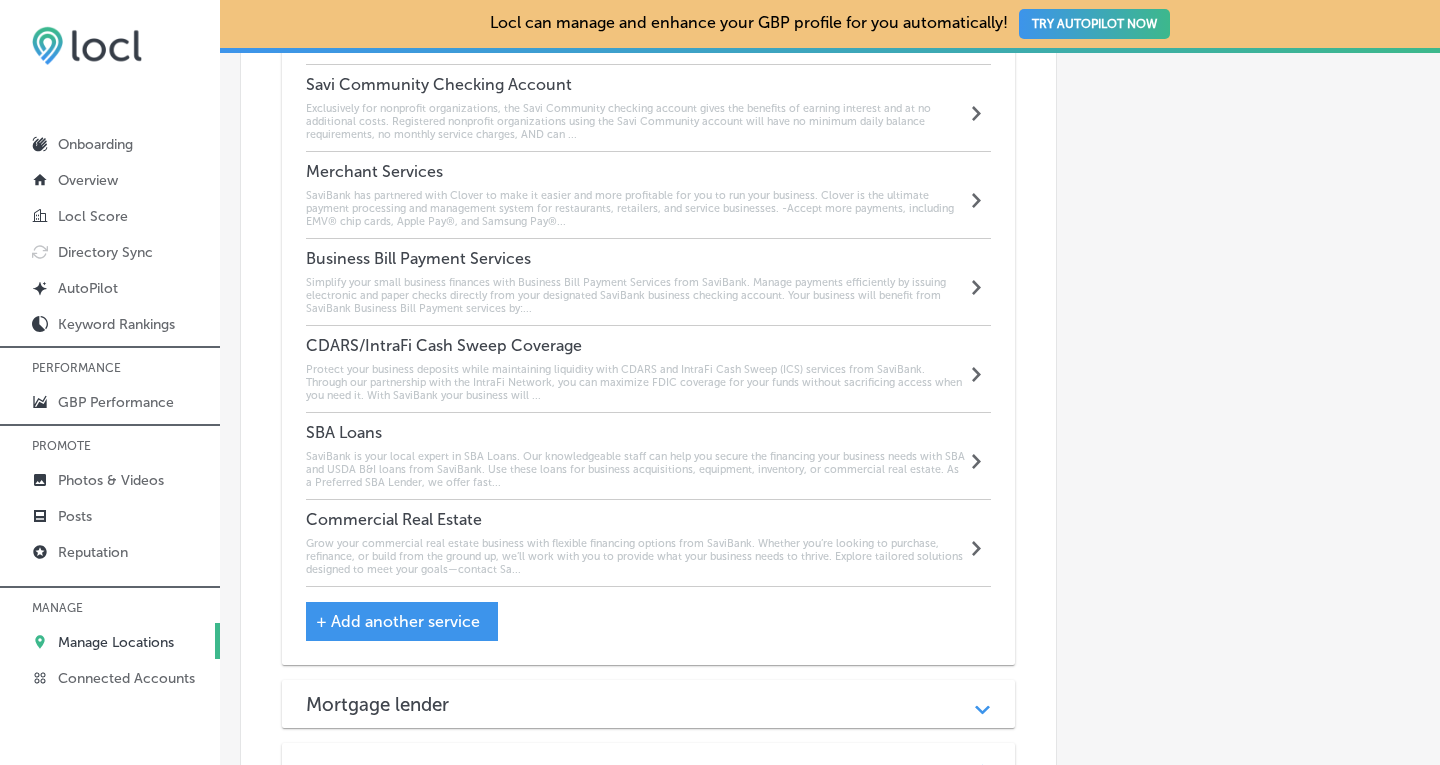 click on "Path
Created with Sketch." 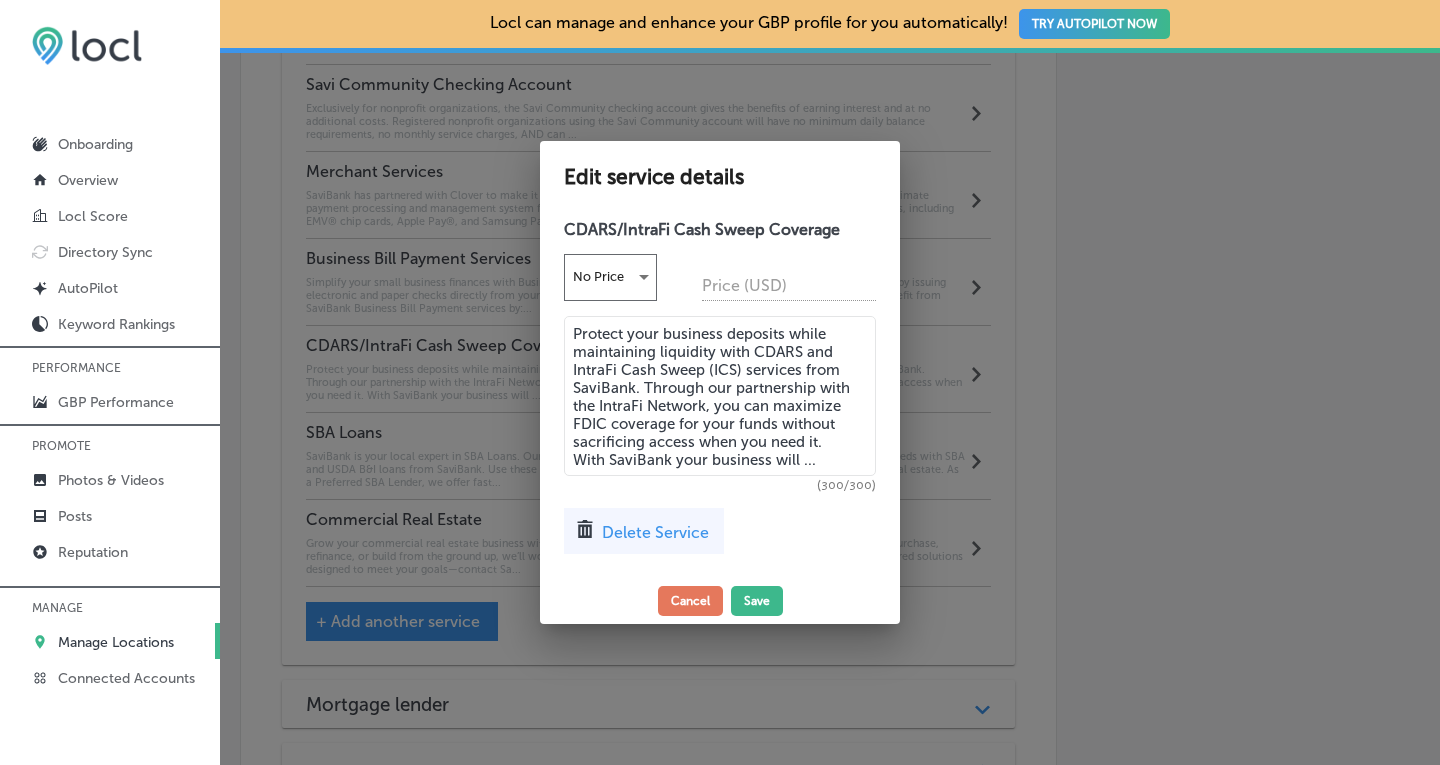 drag, startPoint x: 831, startPoint y: 467, endPoint x: 568, endPoint y: 332, distance: 295.62476 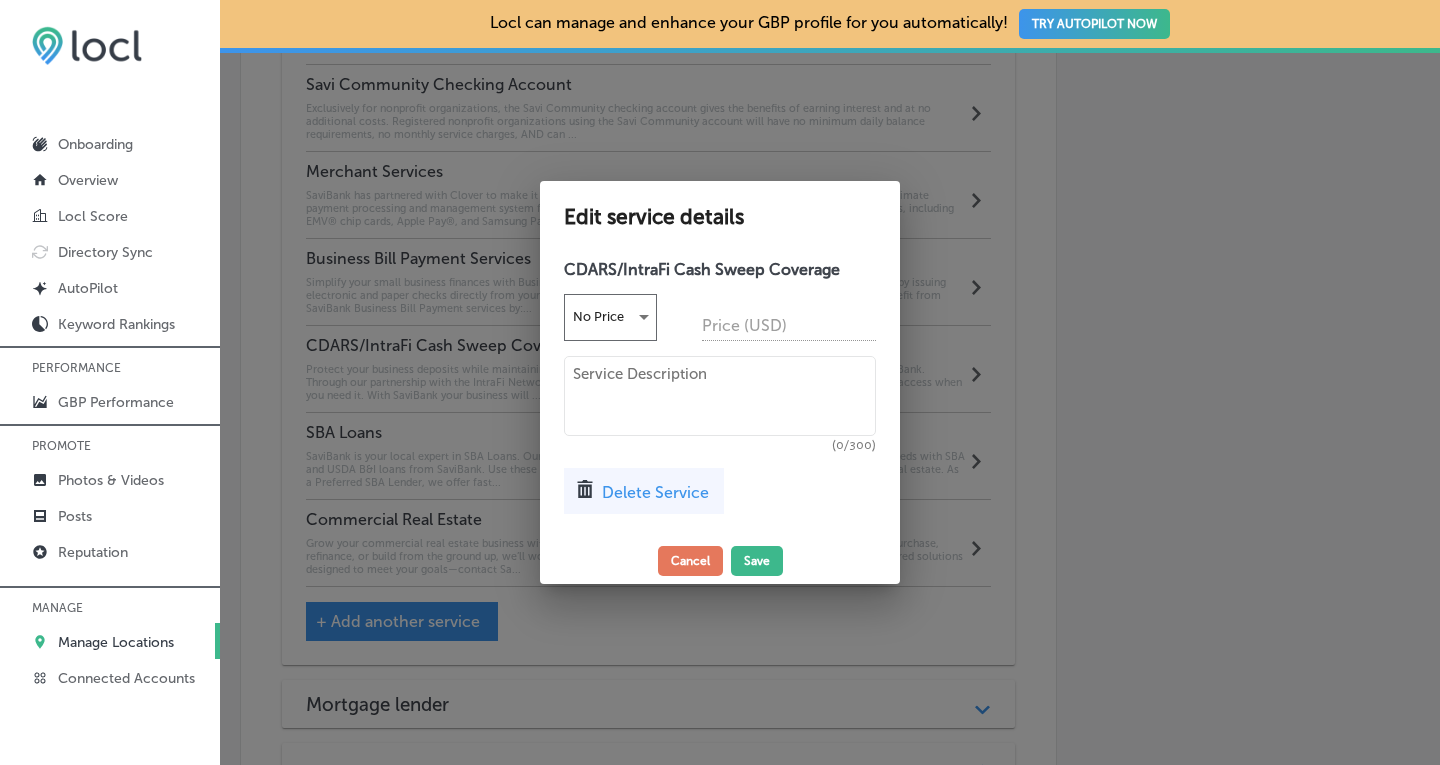 type 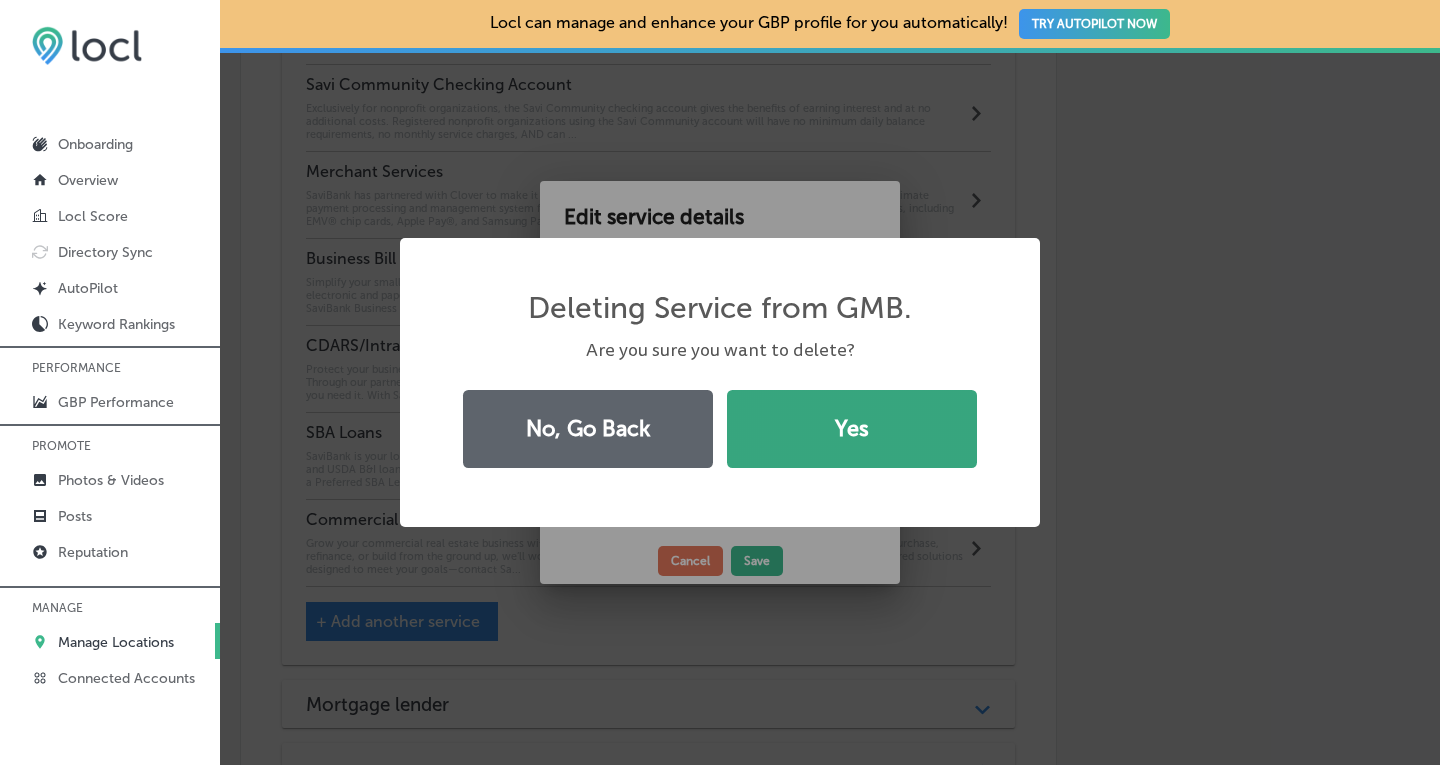click on "Yes" at bounding box center (852, 429) 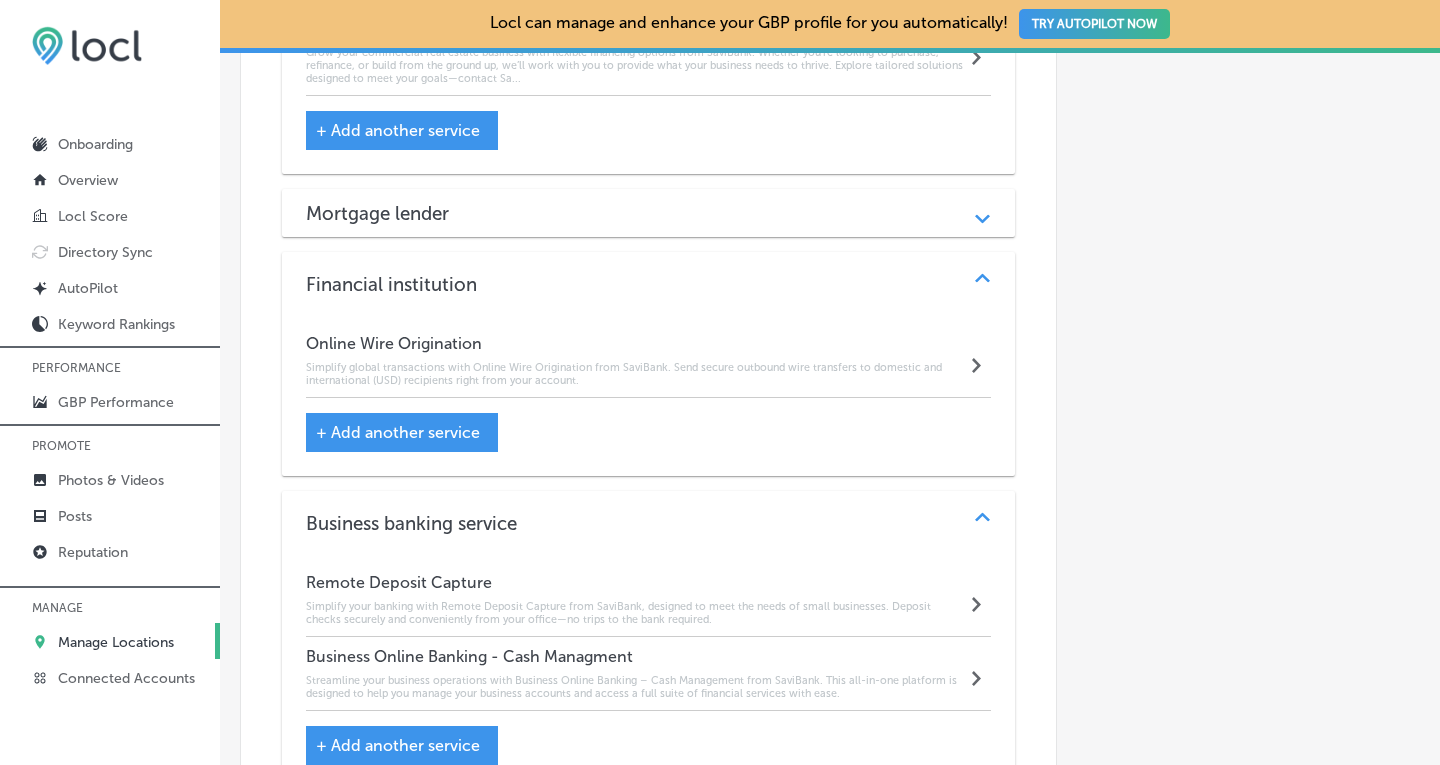 scroll, scrollTop: 2510, scrollLeft: 0, axis: vertical 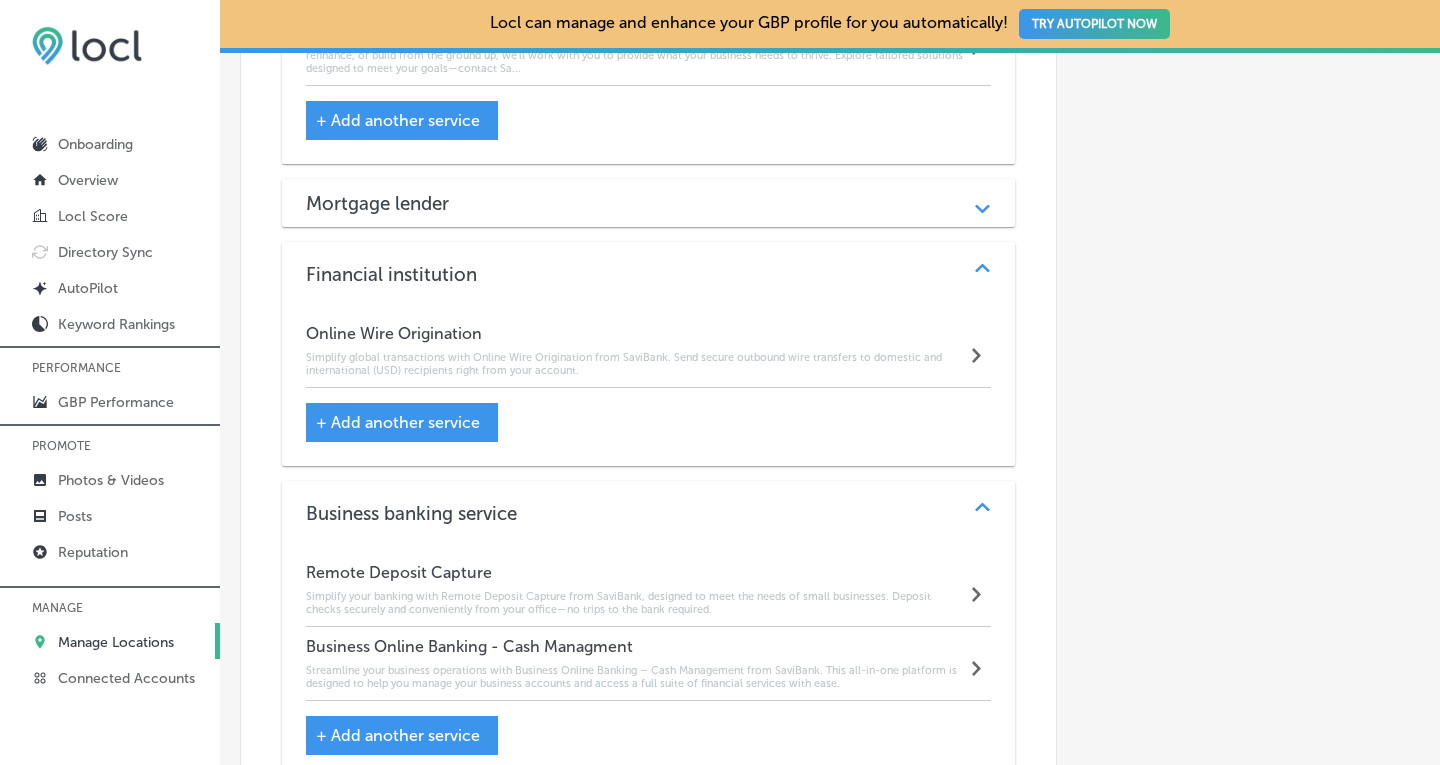 click on "+ Add another service" at bounding box center (398, 422) 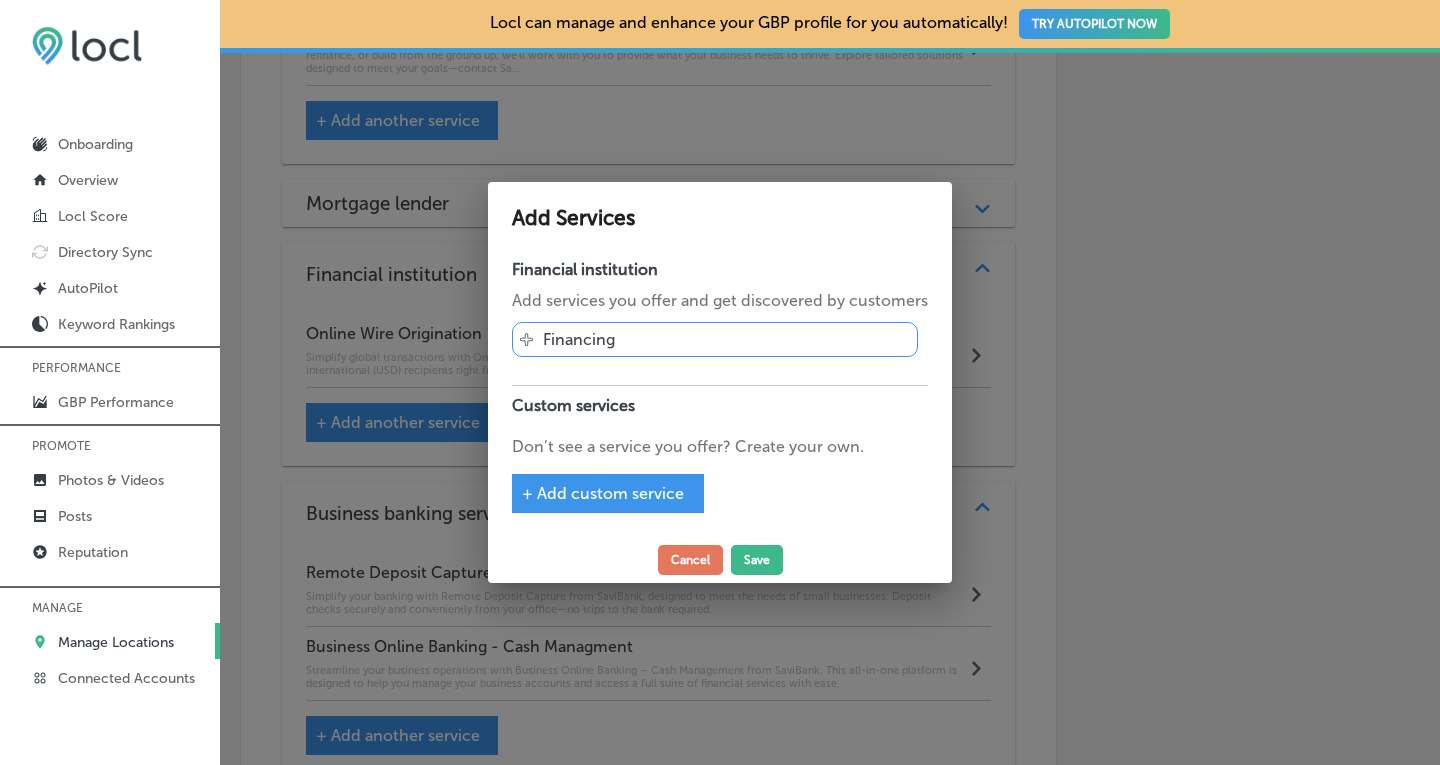 click on "+ Add custom service" at bounding box center [603, 493] 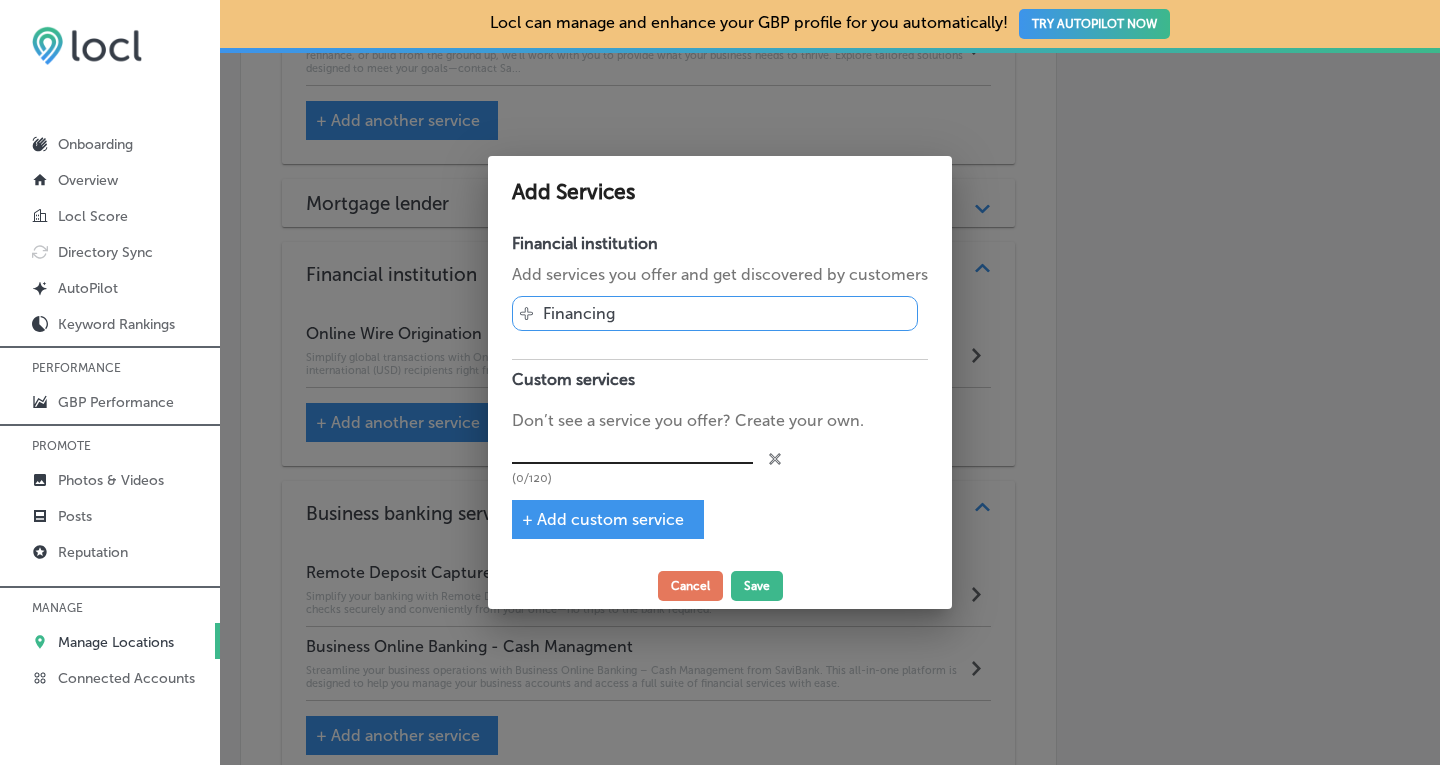 click at bounding box center (632, 448) 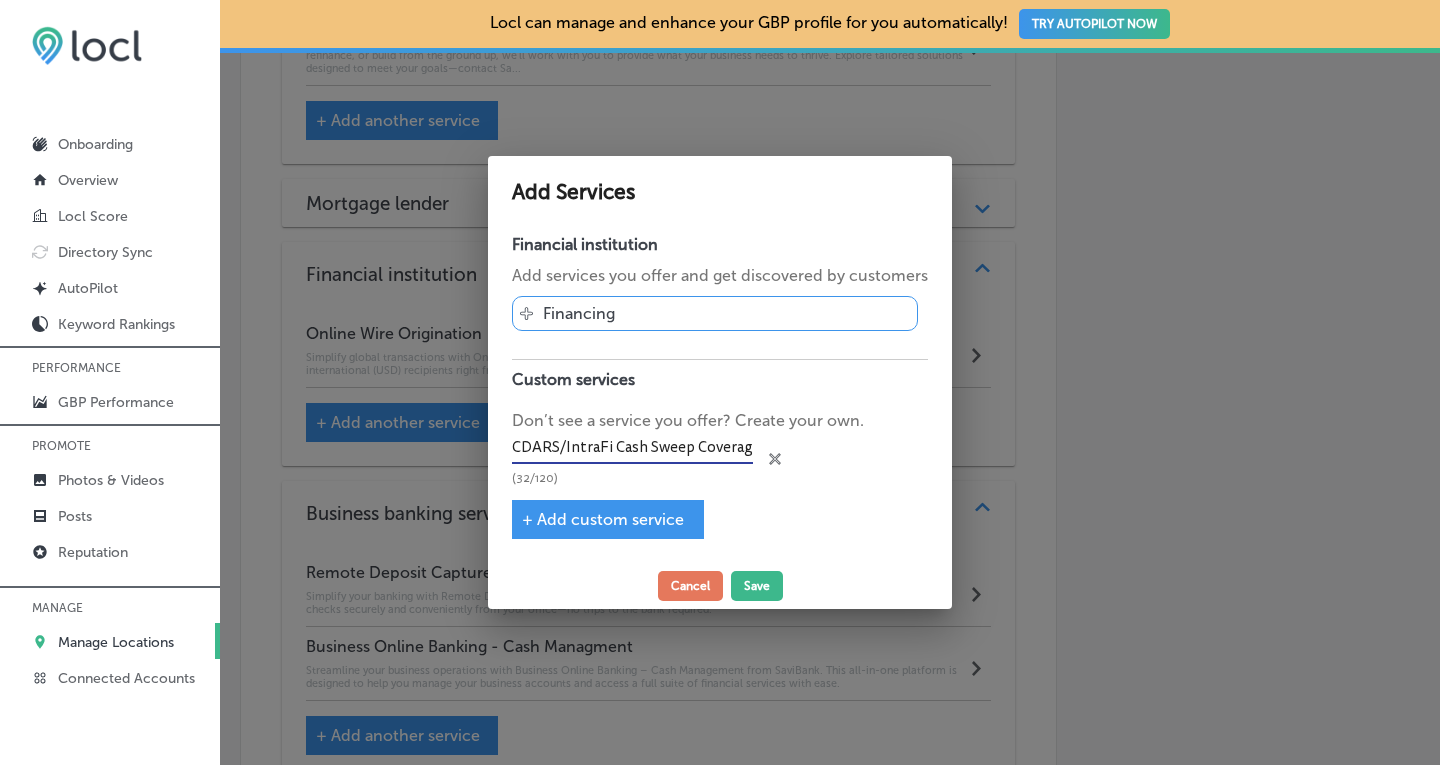 scroll, scrollTop: 0, scrollLeft: 4, axis: horizontal 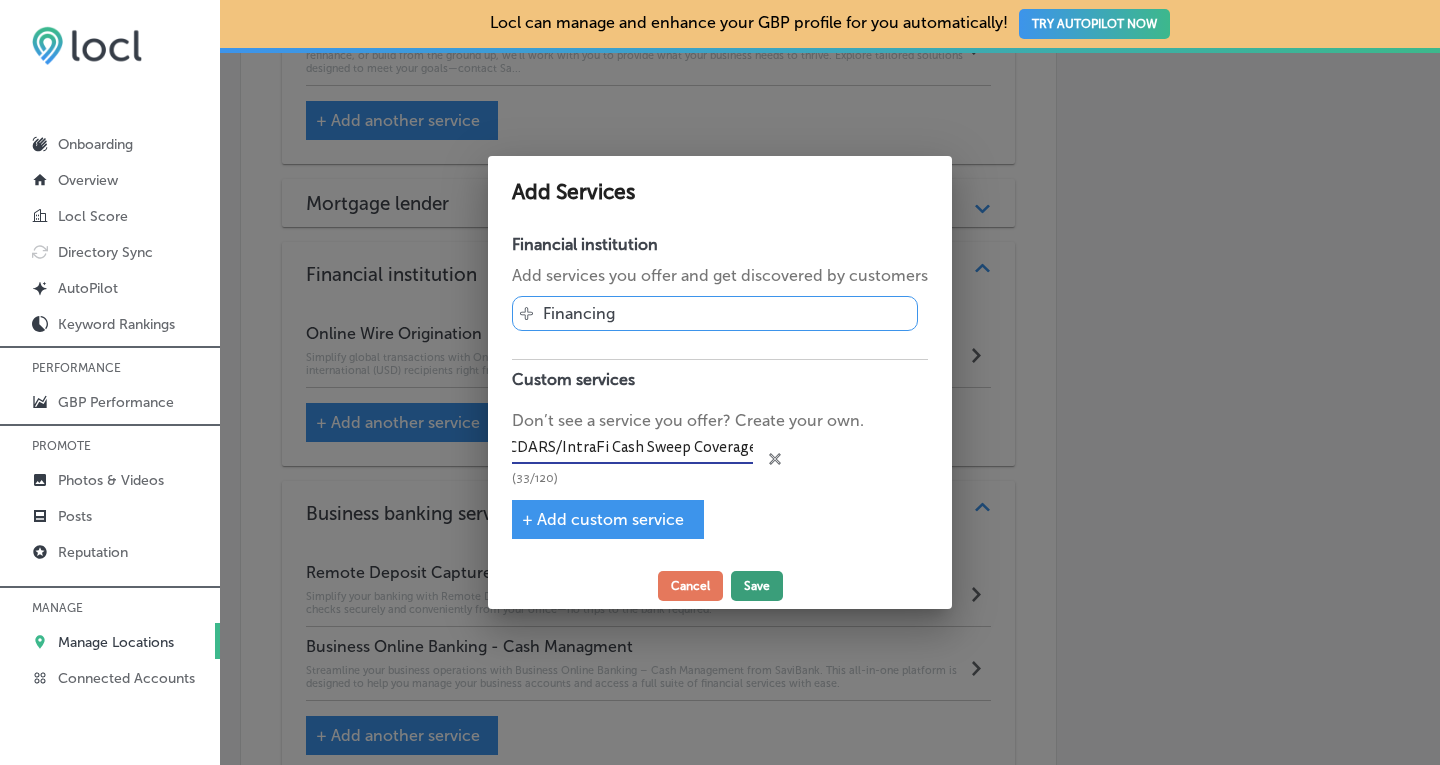 type on "CDARS/IntraFi Cash Sweep Coverage" 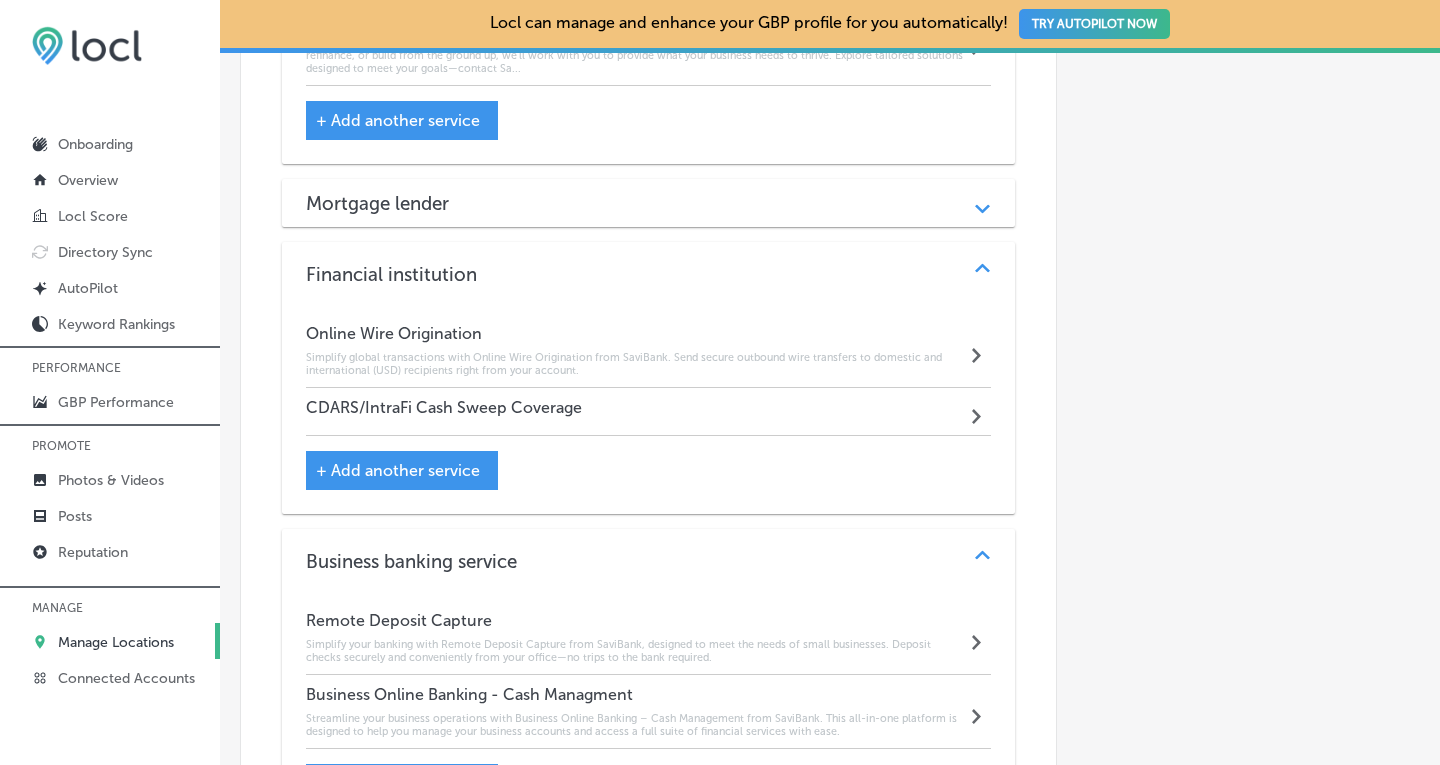 click on "Path
Created with Sketch." at bounding box center [978, 411] 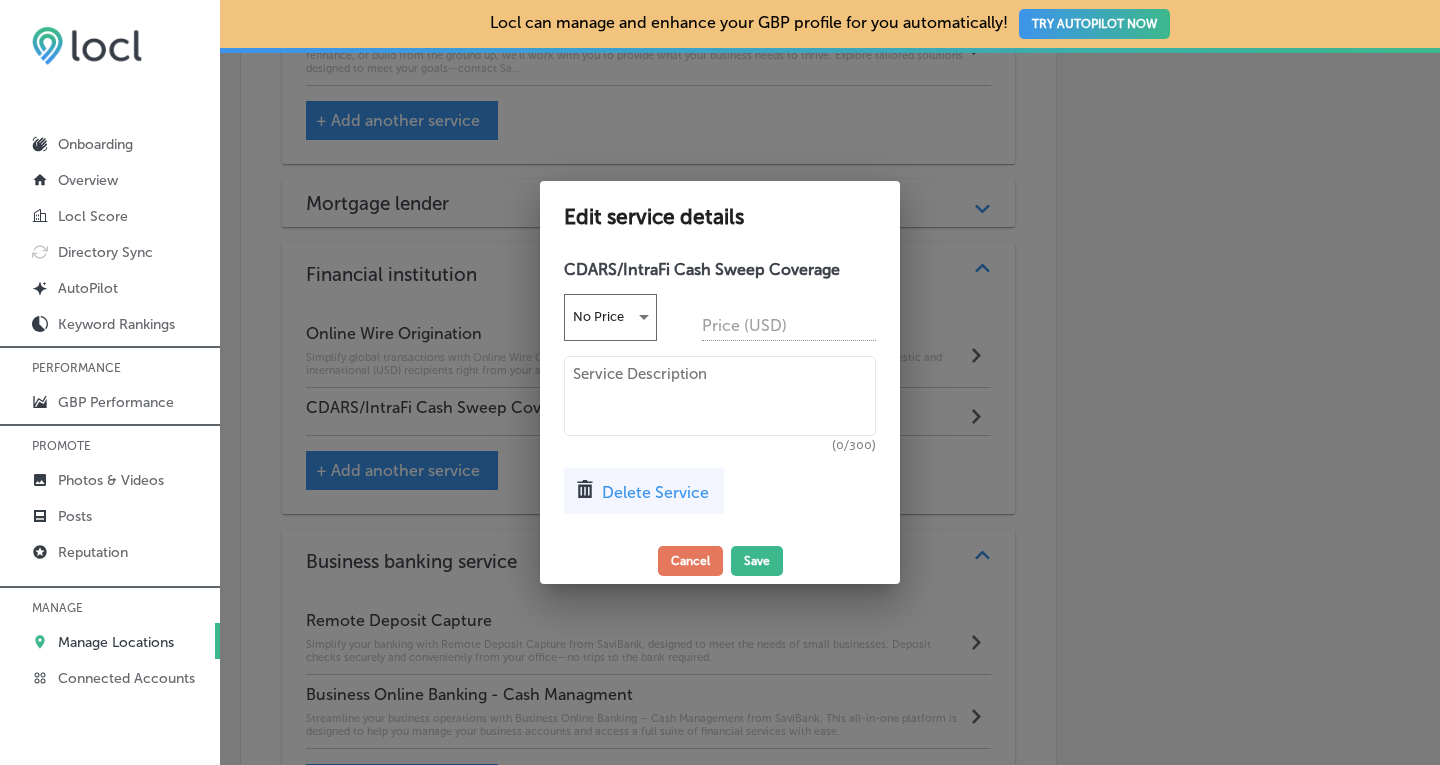 click at bounding box center [720, 396] 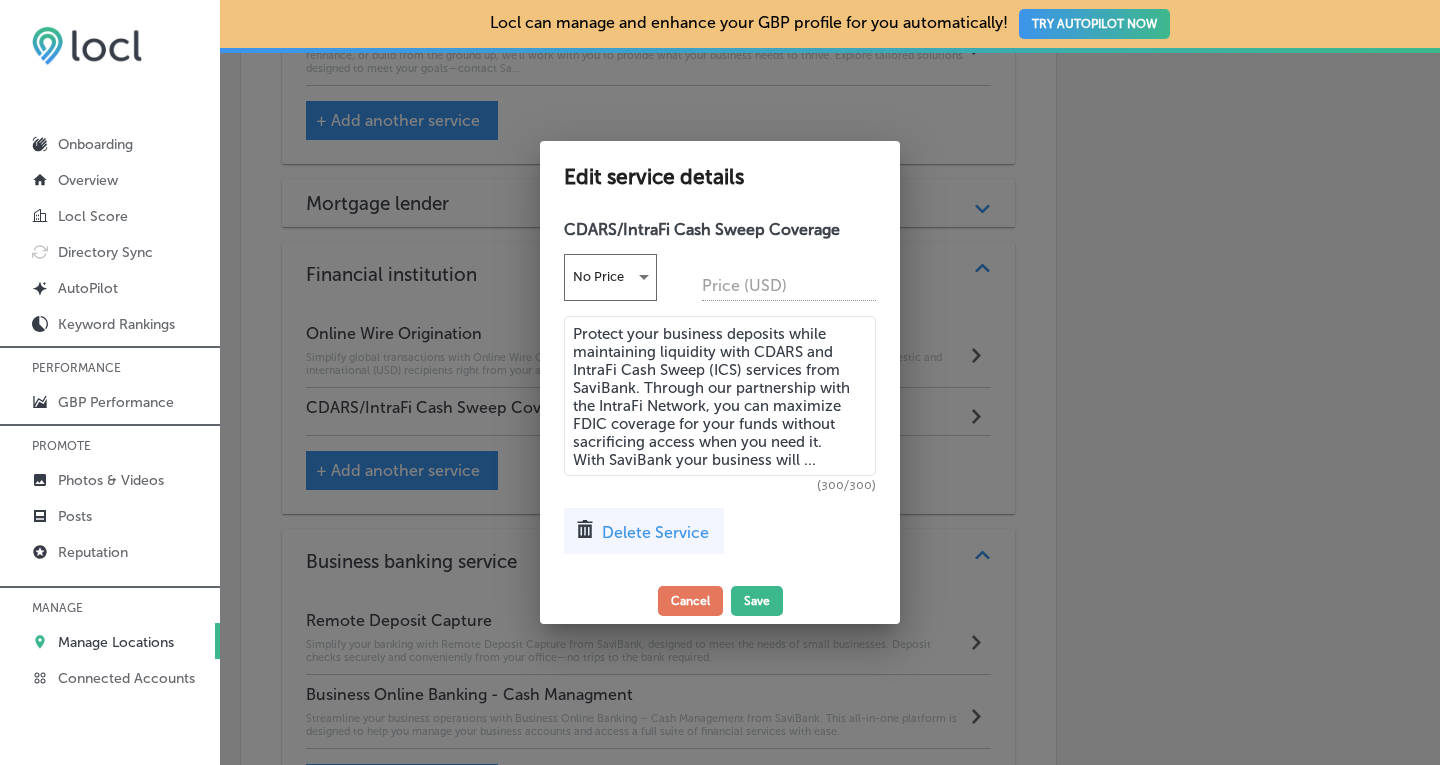 drag, startPoint x: 826, startPoint y: 460, endPoint x: 564, endPoint y: 486, distance: 263.28693 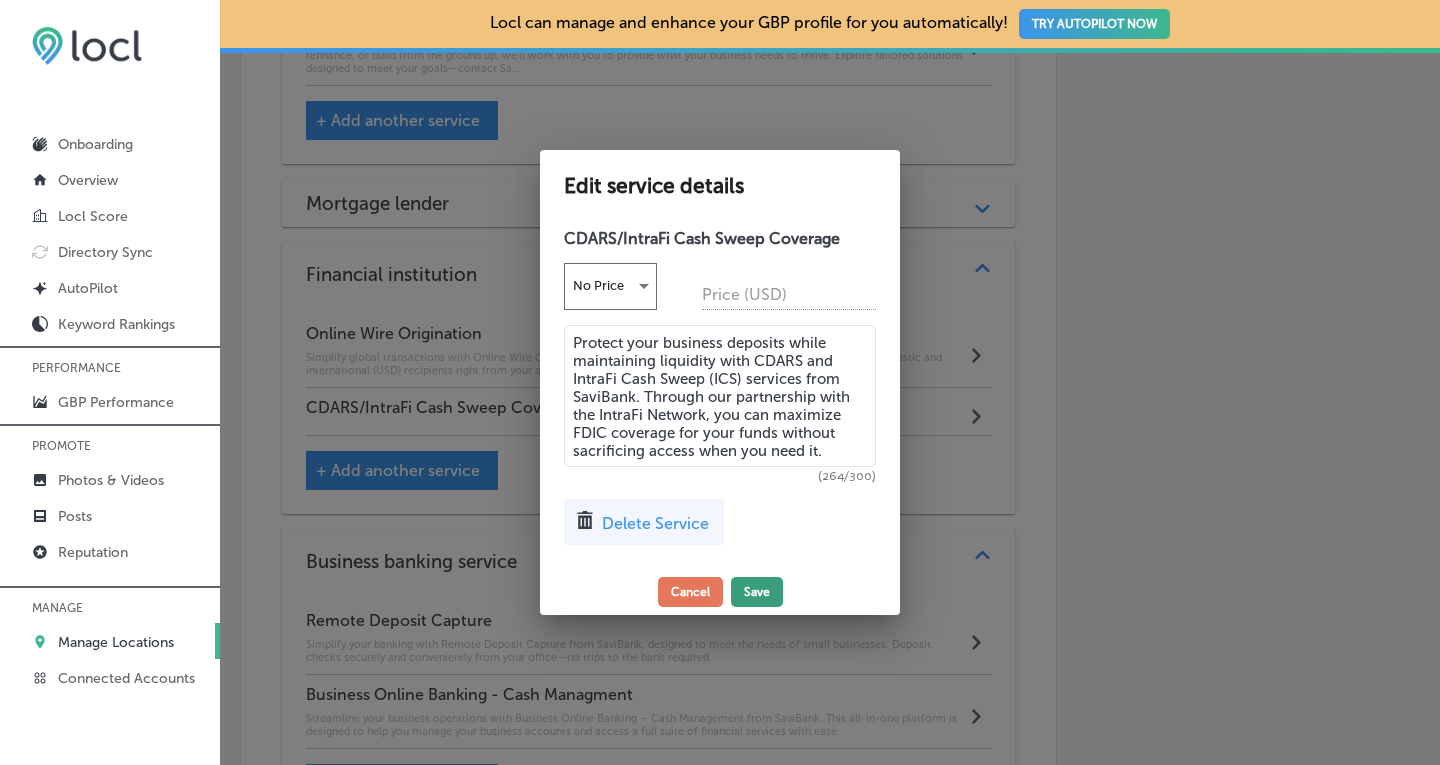 type on "Protect your business deposits while maintaining liquidity with CDARS and IntraFi Cash Sweep (ICS) services from SaviBank. Through our partnership with the IntraFi Network, you can maximize FDIC coverage for your funds without sacrificing access when you need it." 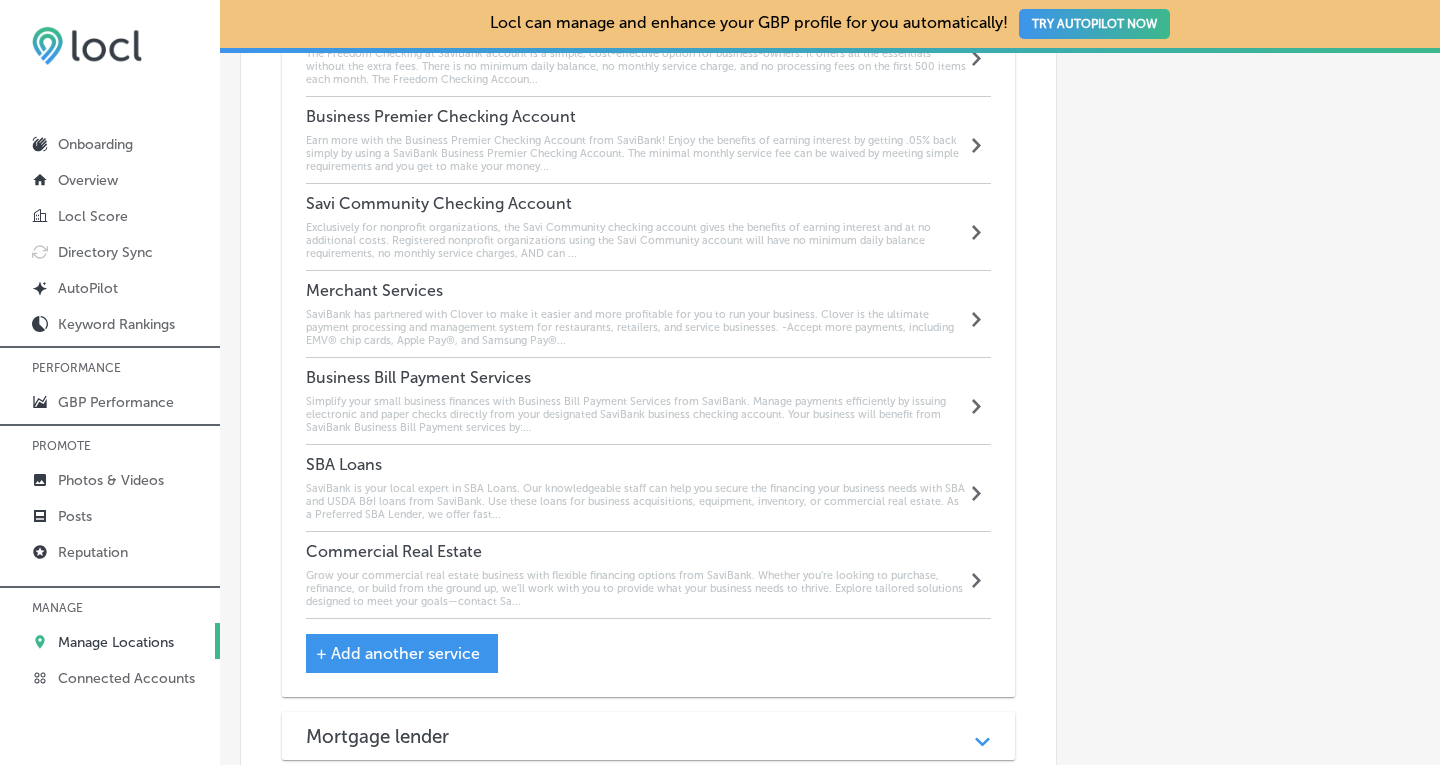 scroll, scrollTop: 1967, scrollLeft: 0, axis: vertical 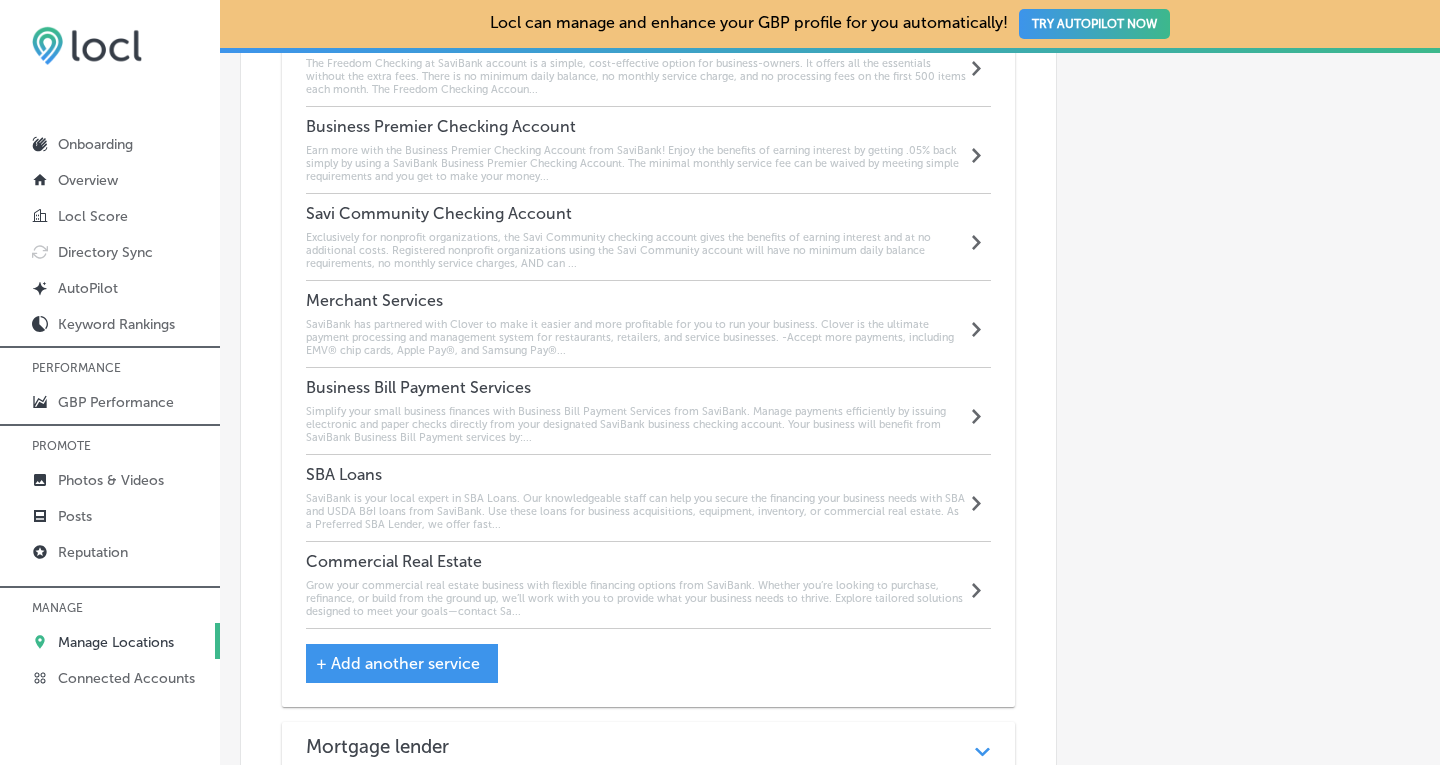 click 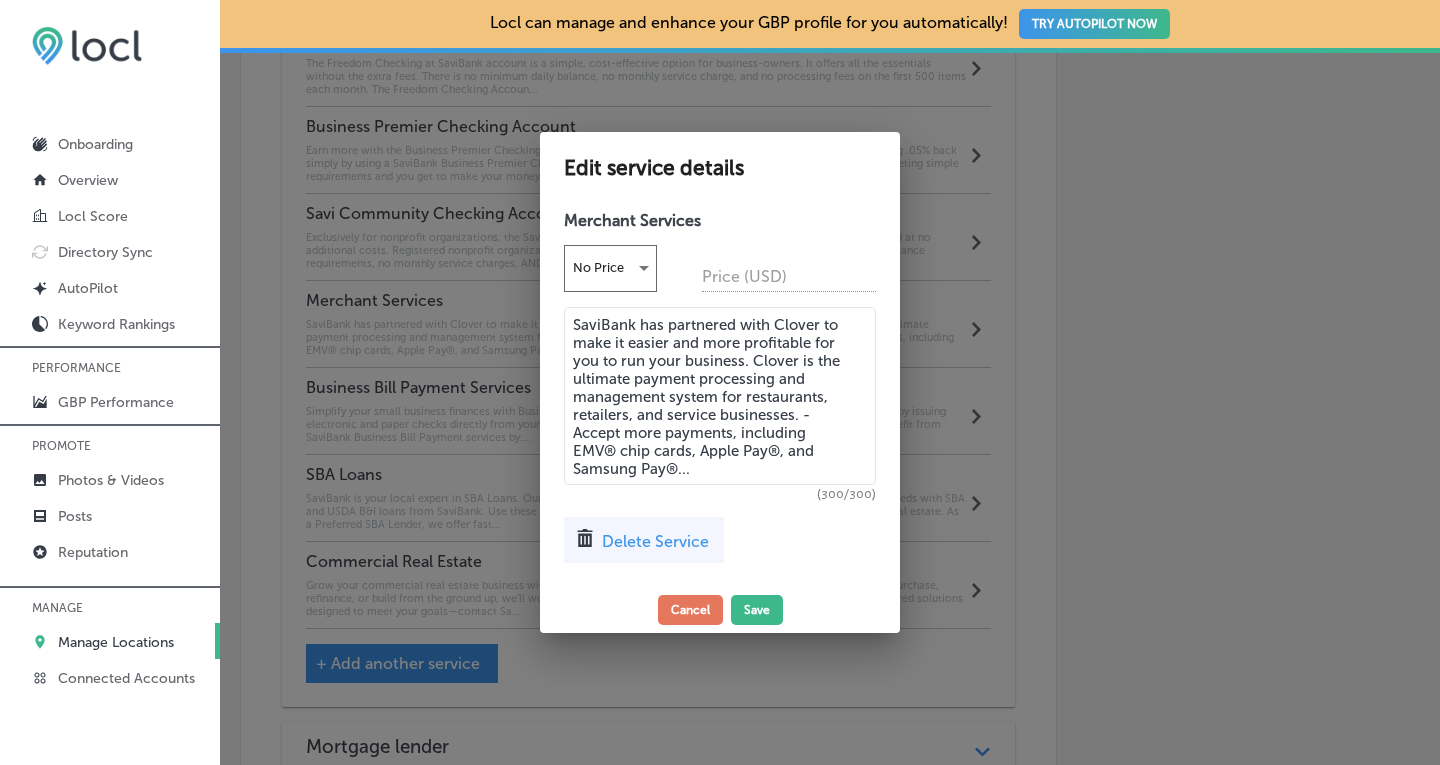 drag, startPoint x: 726, startPoint y: 476, endPoint x: 553, endPoint y: 323, distance: 230.95021 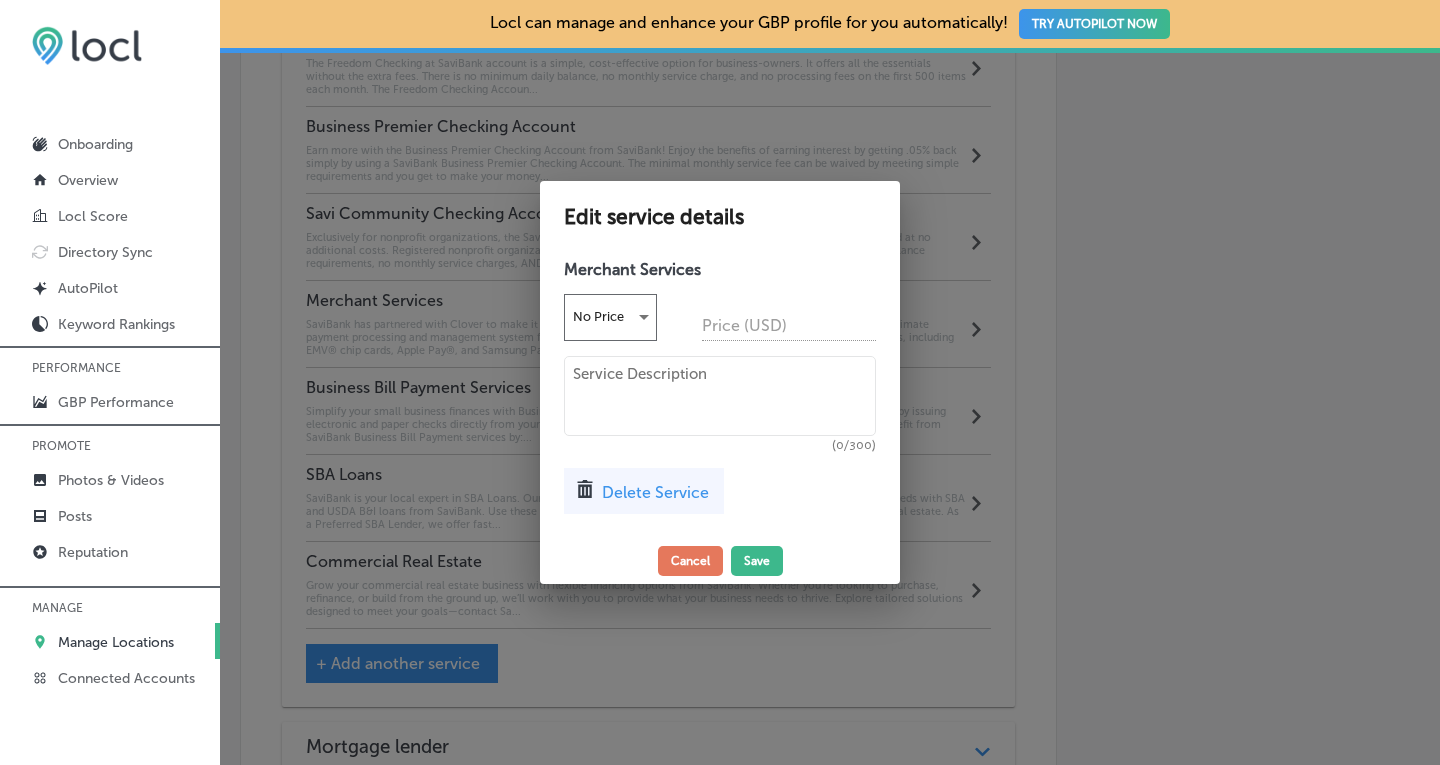 type 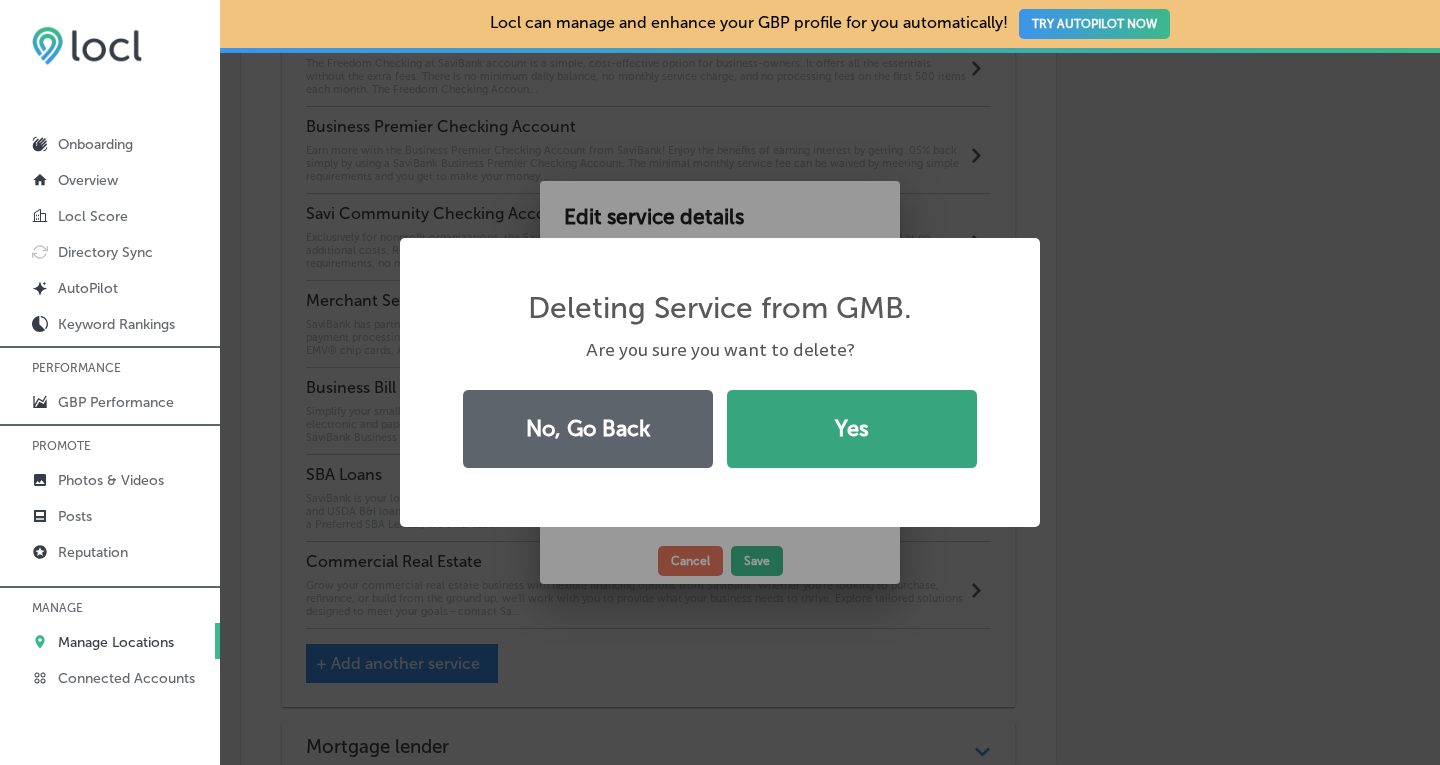 click on "Yes" at bounding box center (852, 429) 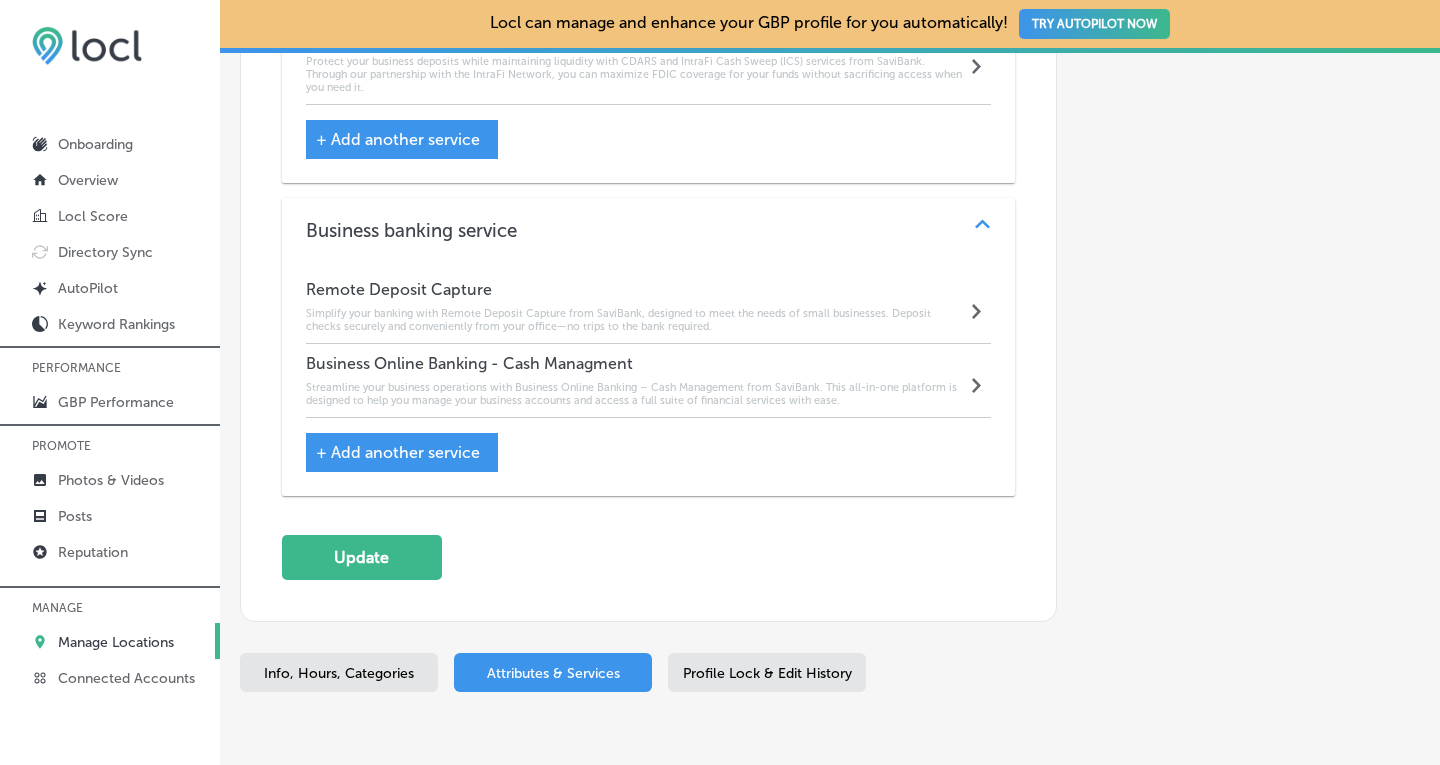 scroll, scrollTop: 2796, scrollLeft: 0, axis: vertical 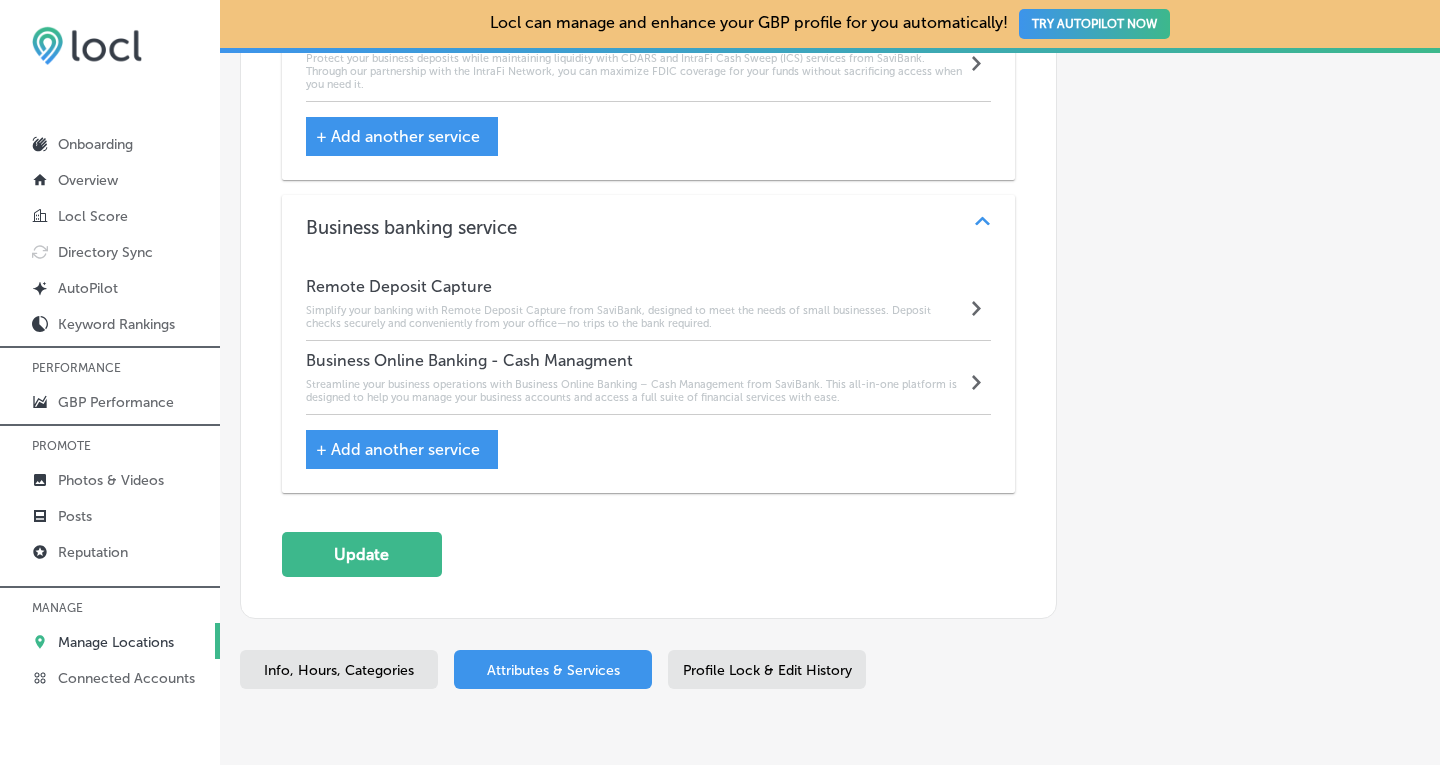 click on "+ Add another service" at bounding box center [398, 449] 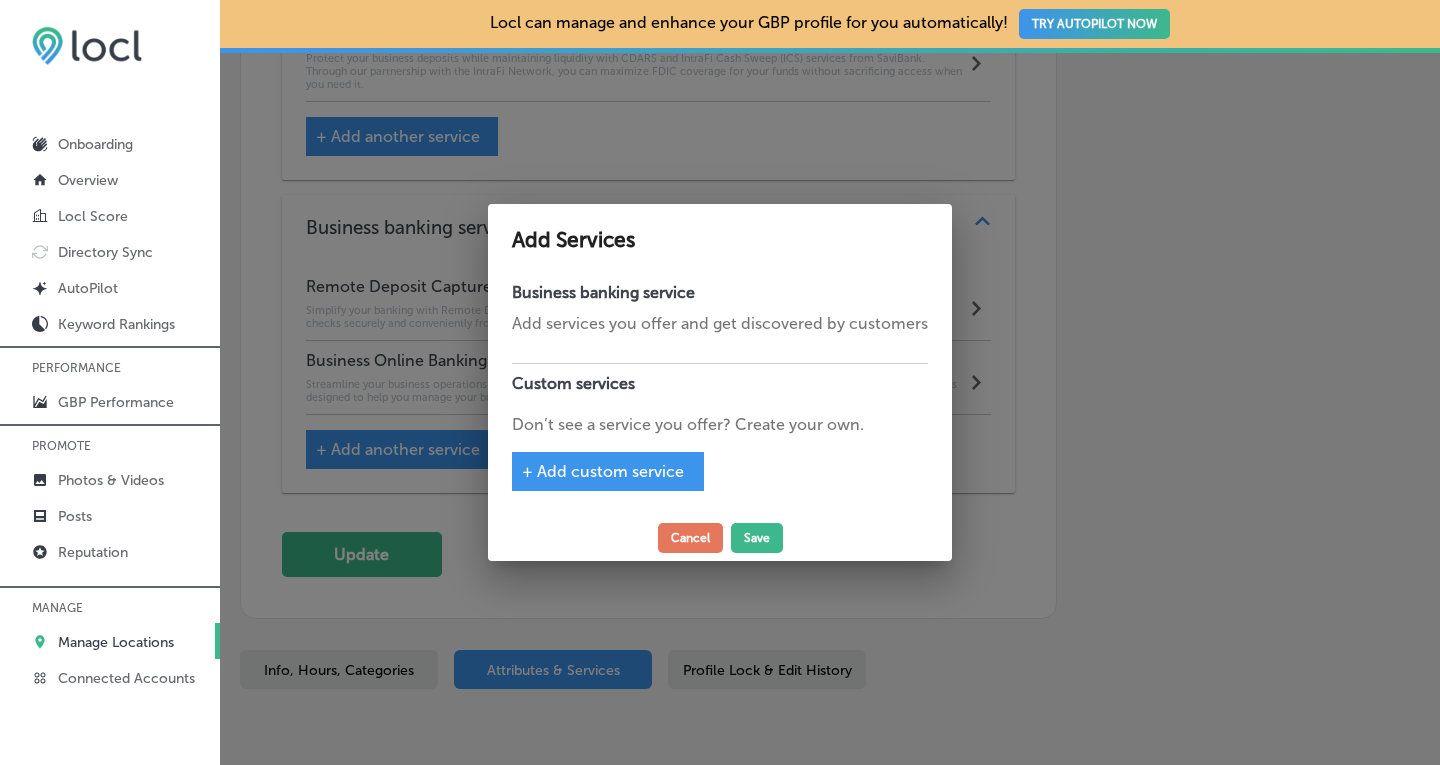 click on "+ Add custom service" at bounding box center [603, 471] 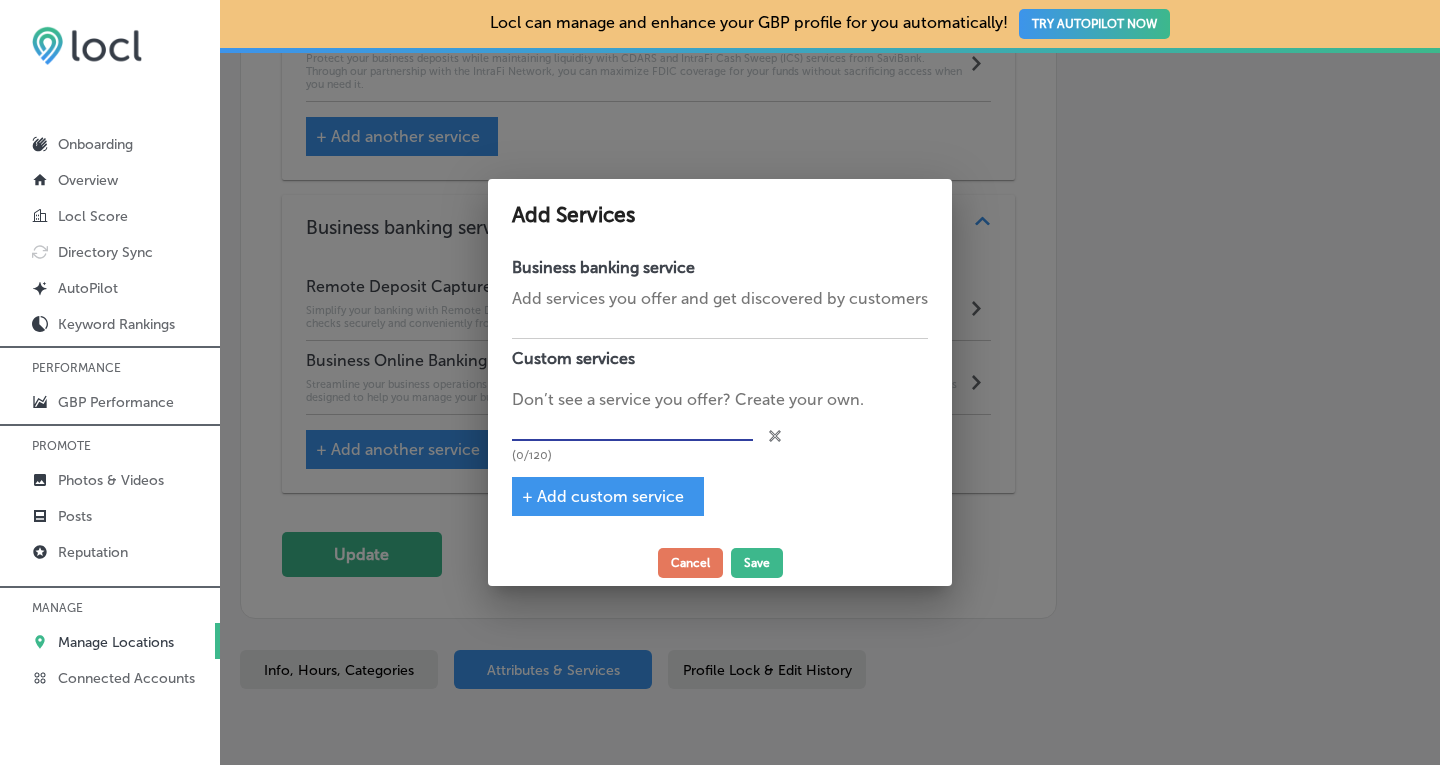 click at bounding box center (632, 426) 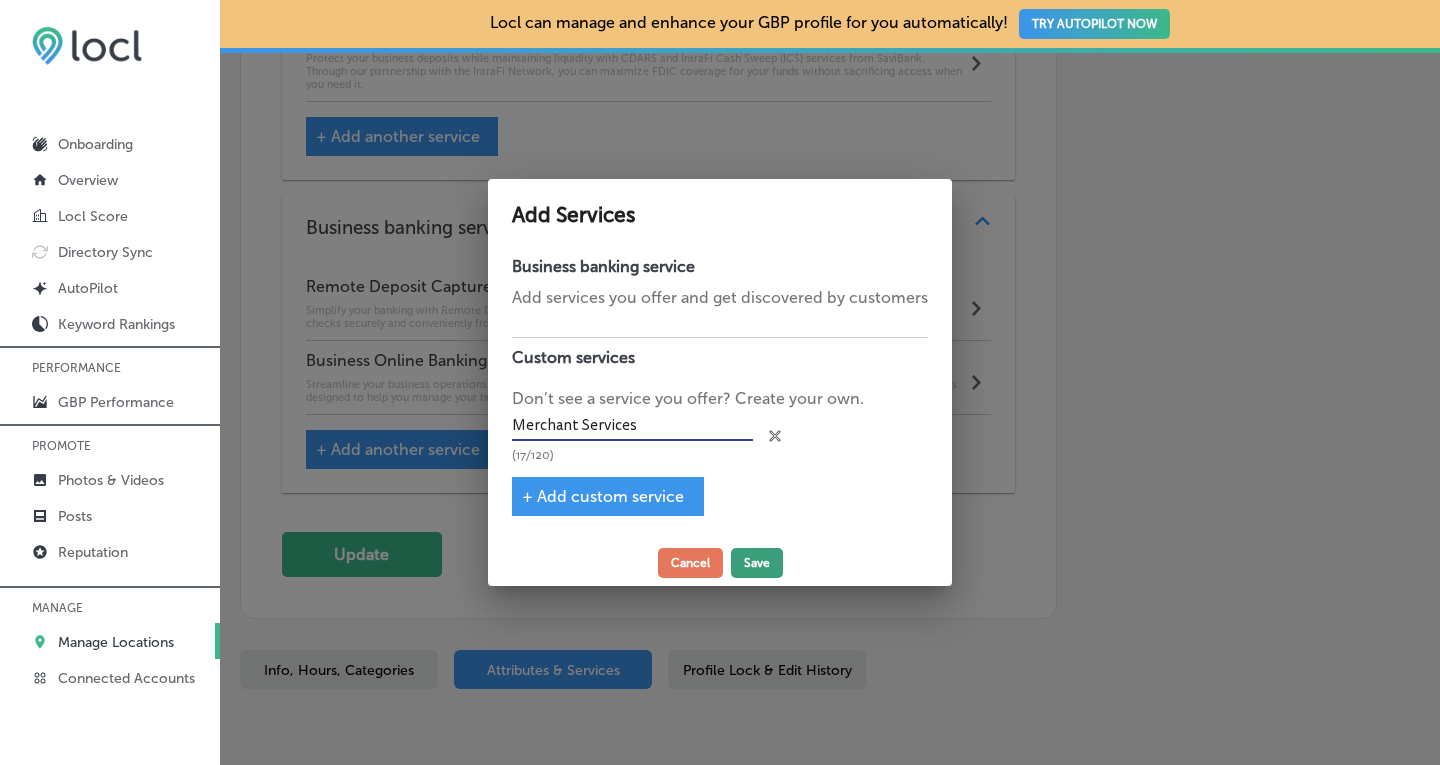 type on "Merchant Services" 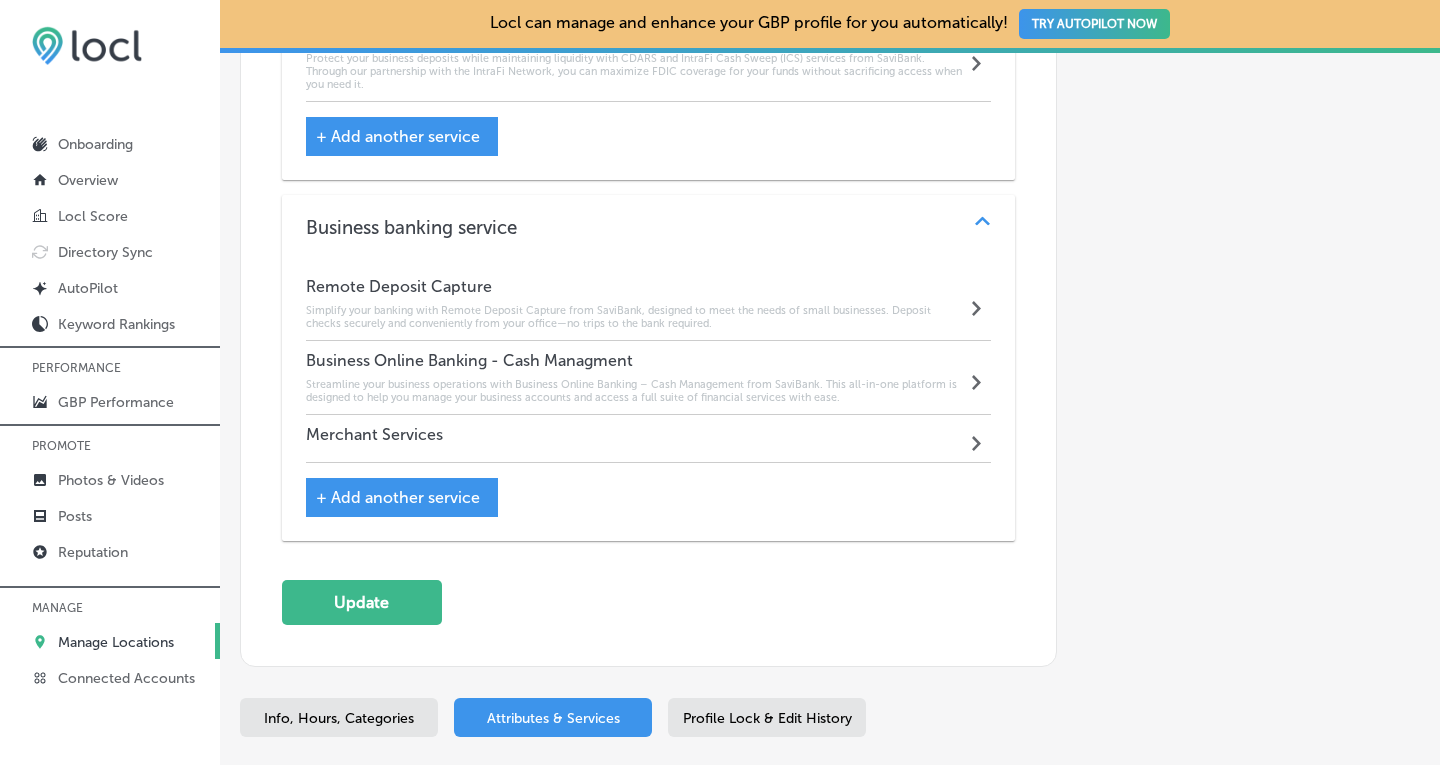 click on "Merchant Services
Path
Created with Sketch." at bounding box center (649, 439) 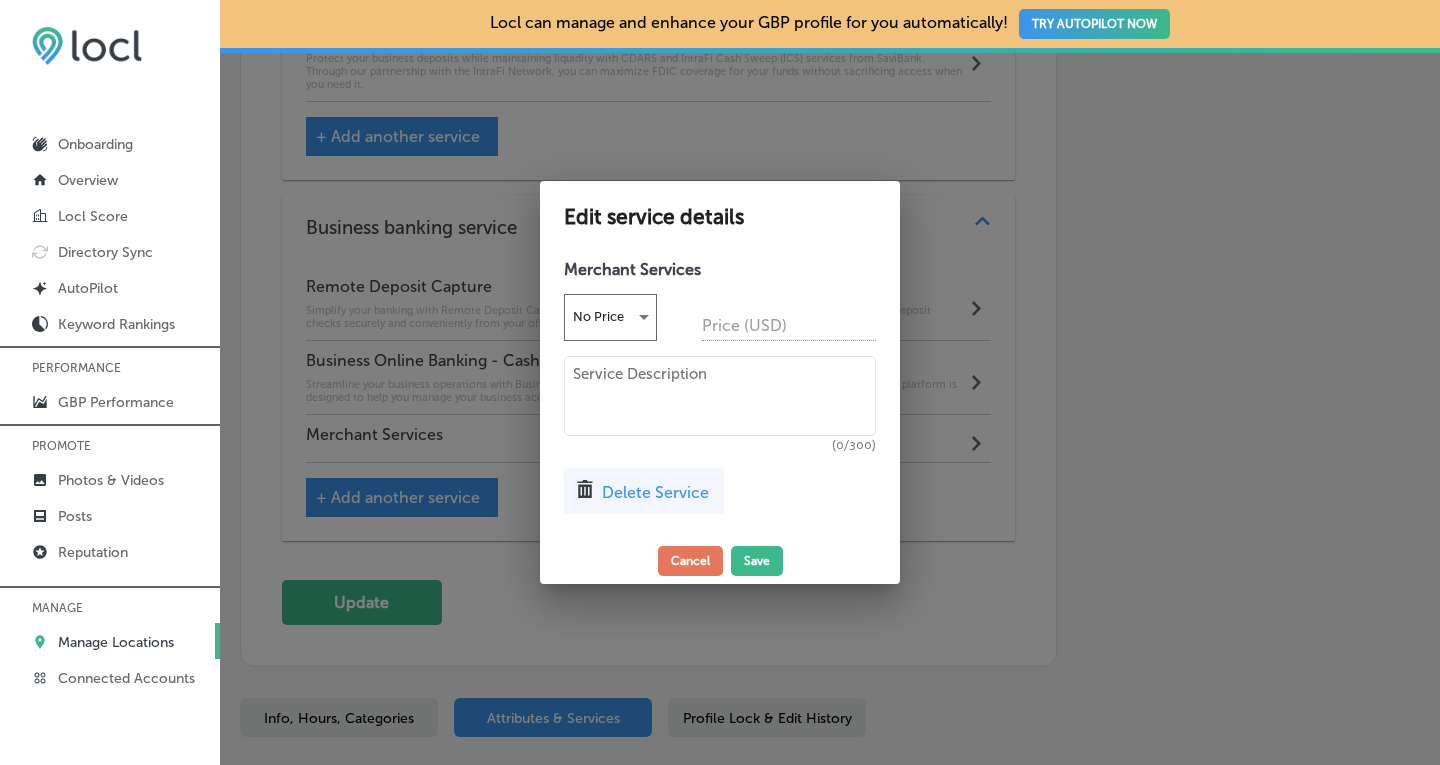 click at bounding box center (720, 396) 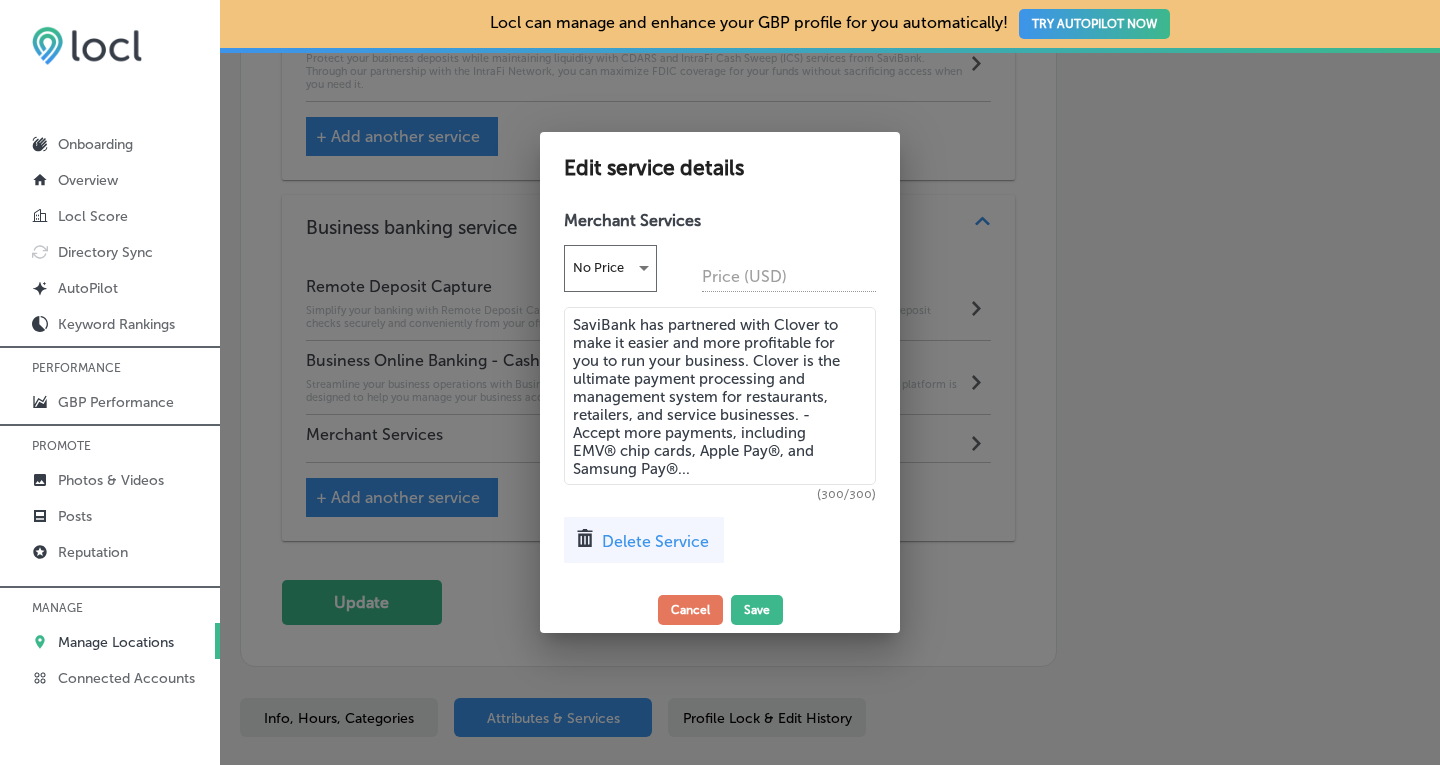 drag, startPoint x: 730, startPoint y: 465, endPoint x: 569, endPoint y: 466, distance: 161.00311 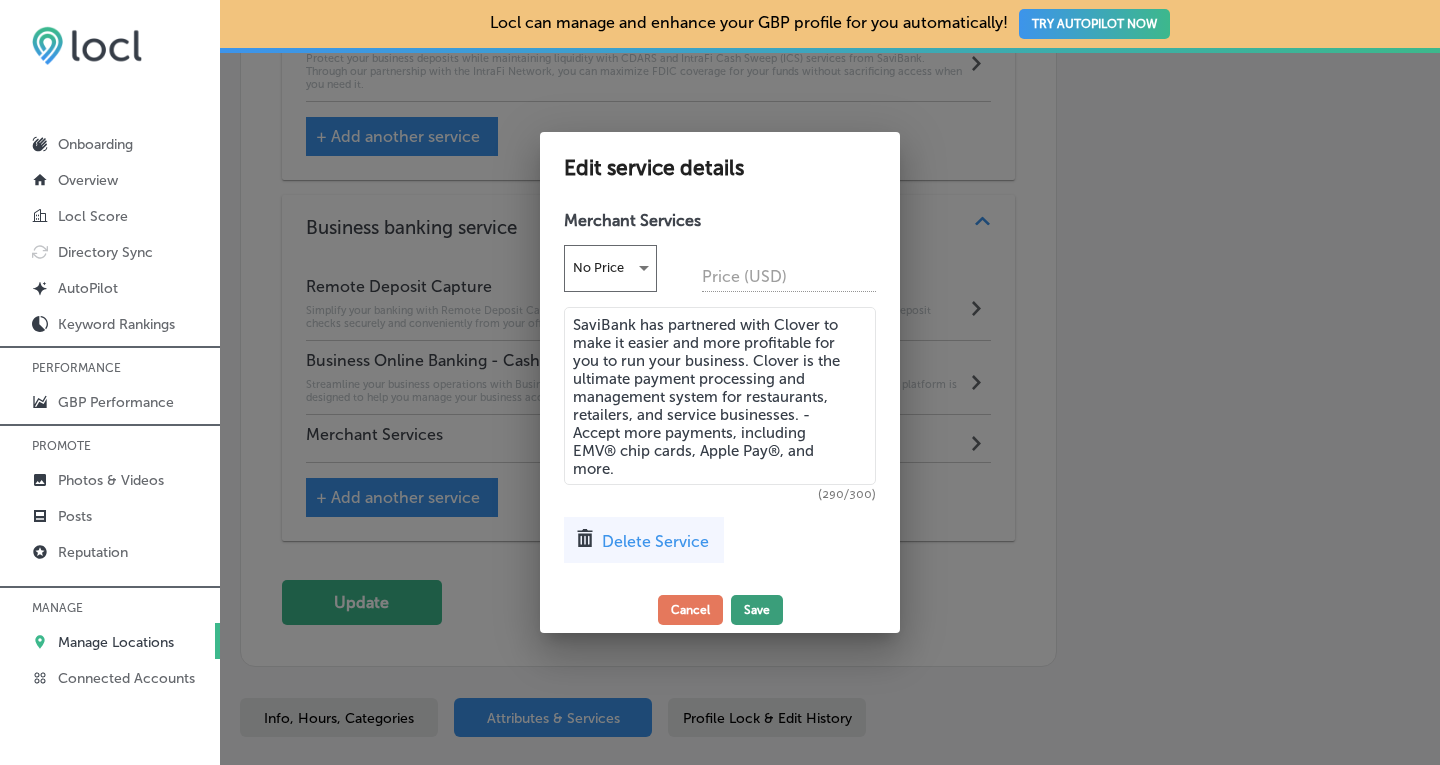 type on "SaviBank has partnered with Clover to make it easier and more profitable for you to run your business. Clover is the ultimate payment processing and management system for restaurants, retailers, and service businesses. -Accept more payments, including EMV® chip cards, Apple Pay®, and more." 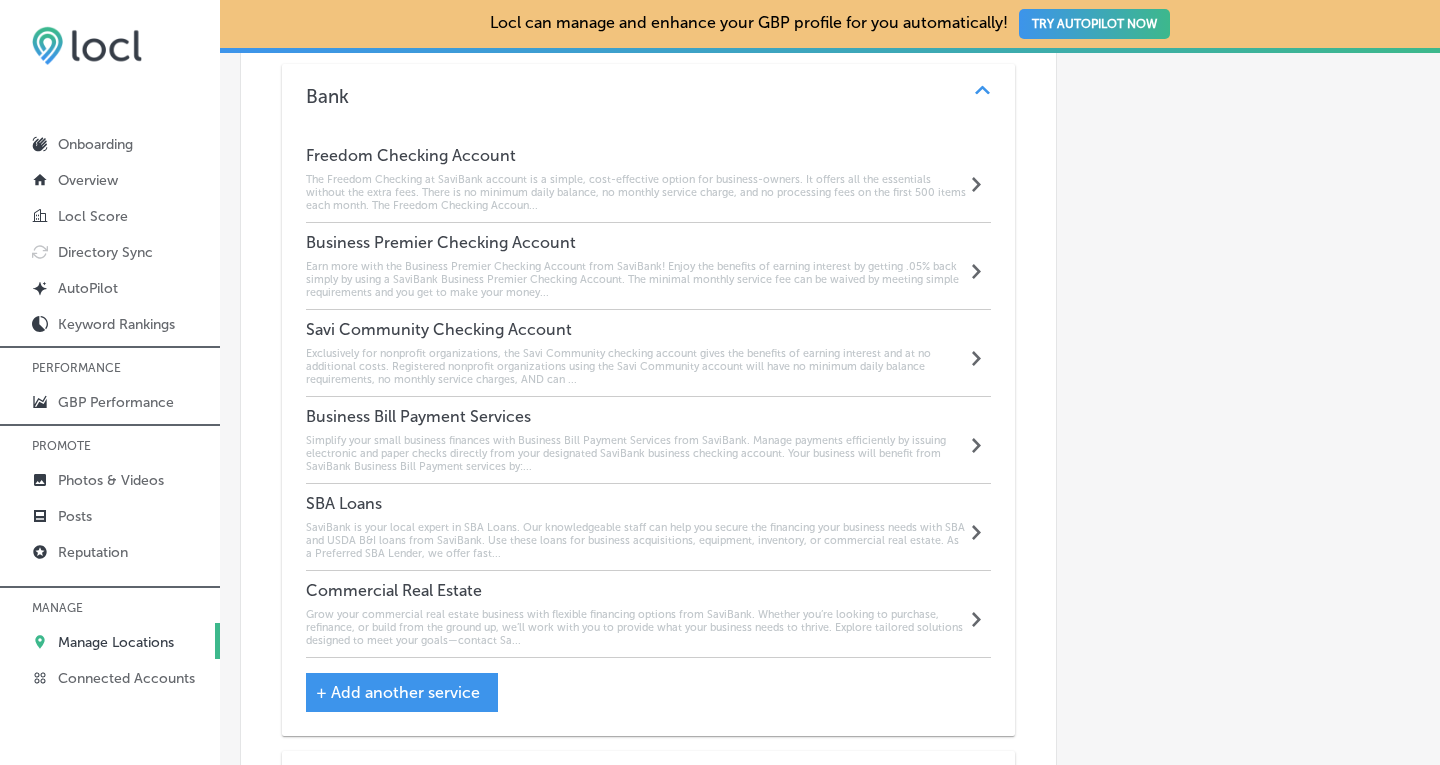 scroll, scrollTop: 1900, scrollLeft: 0, axis: vertical 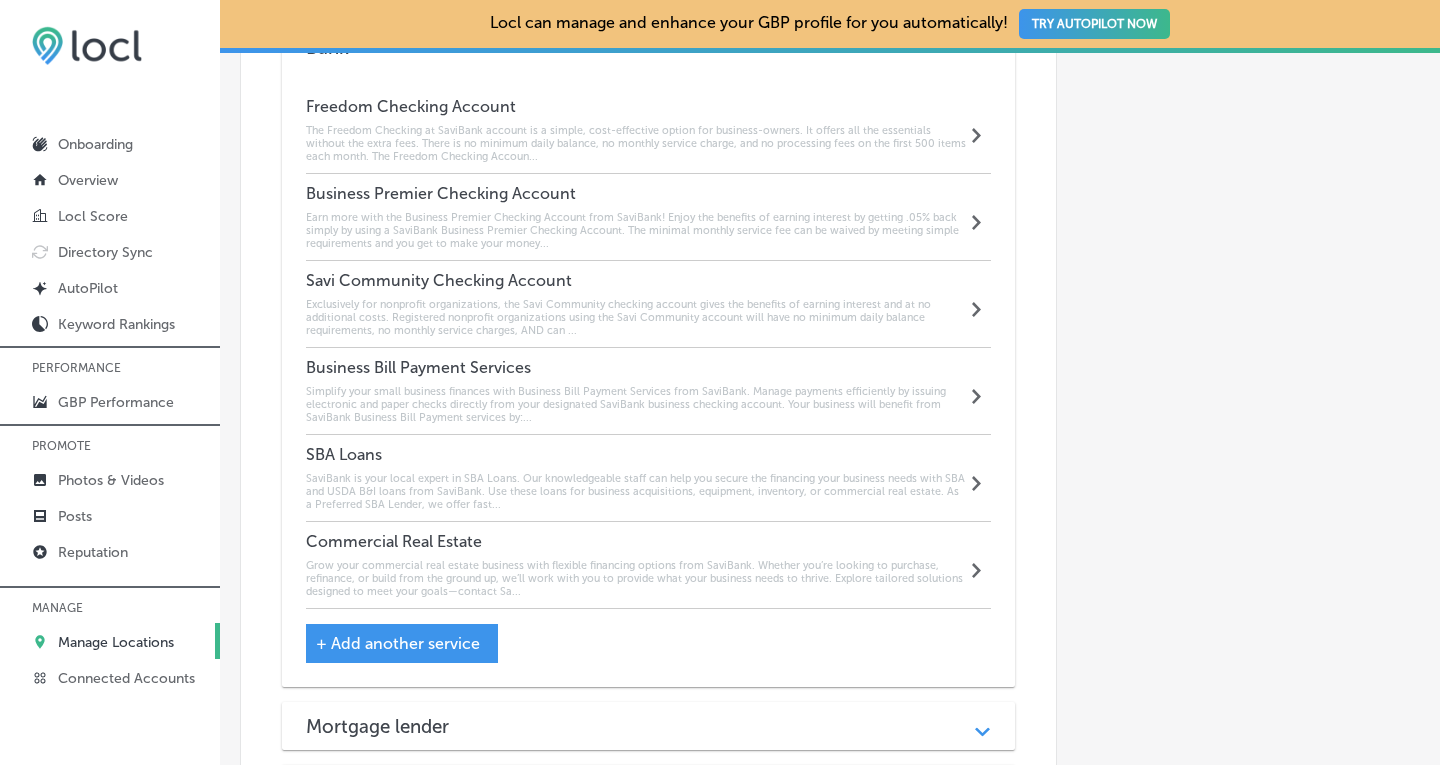 click 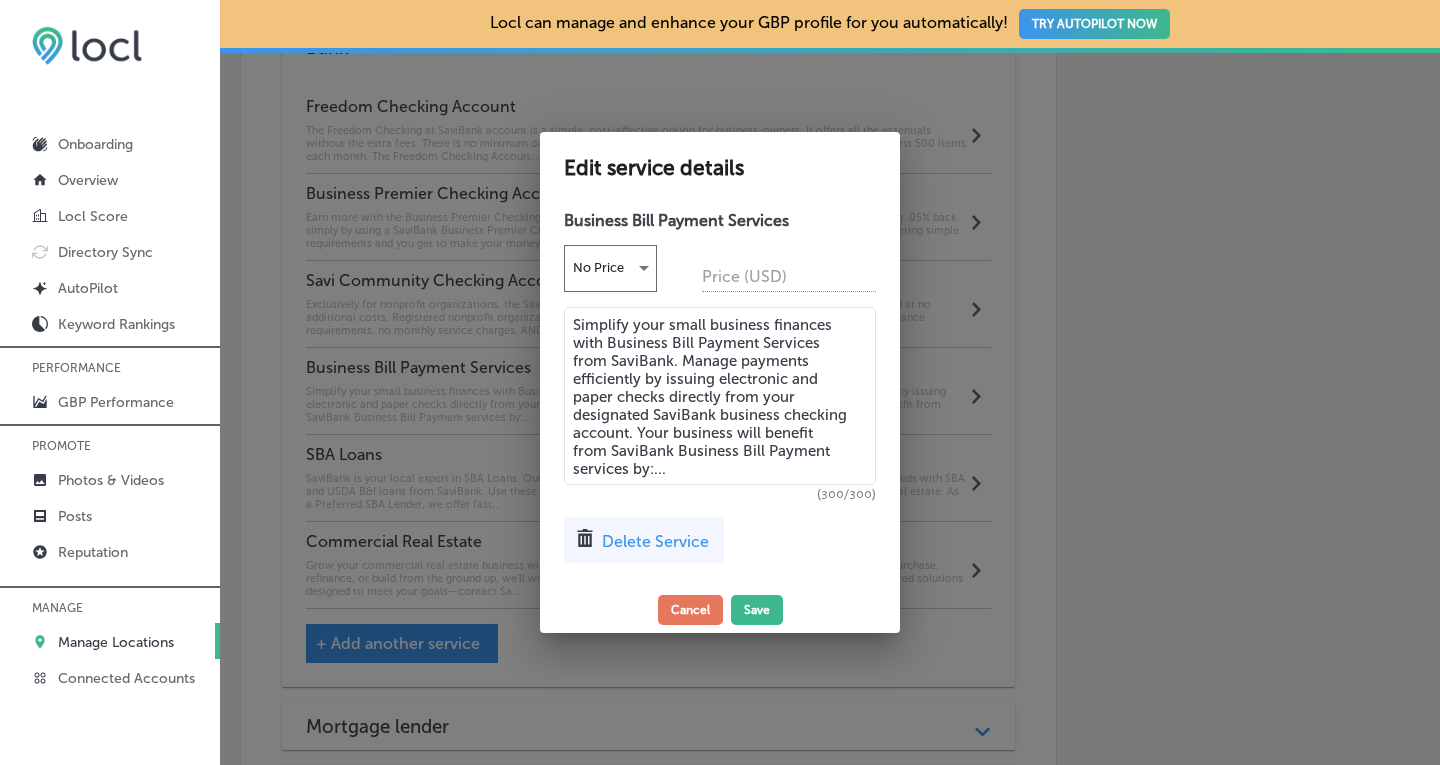 drag, startPoint x: 714, startPoint y: 468, endPoint x: 554, endPoint y: 303, distance: 229.8369 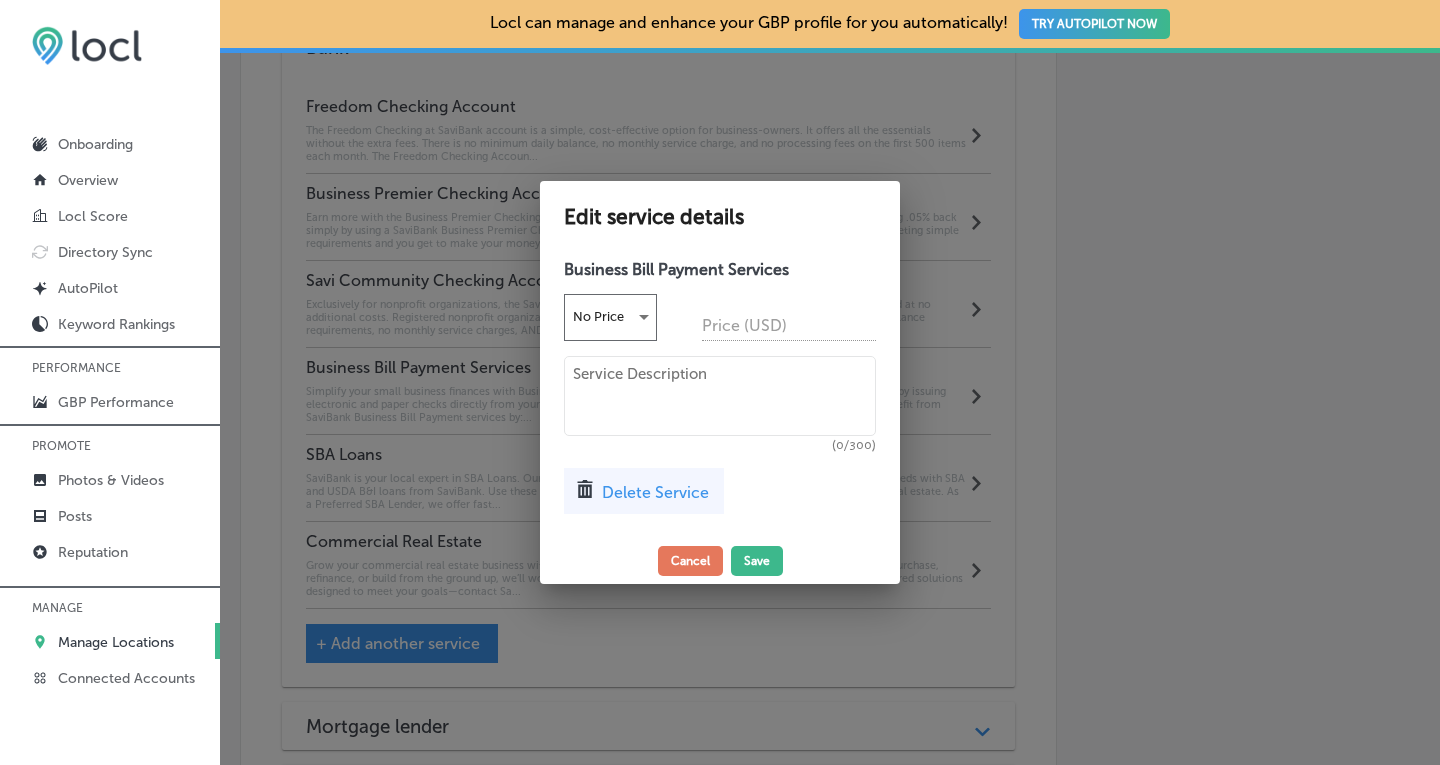type 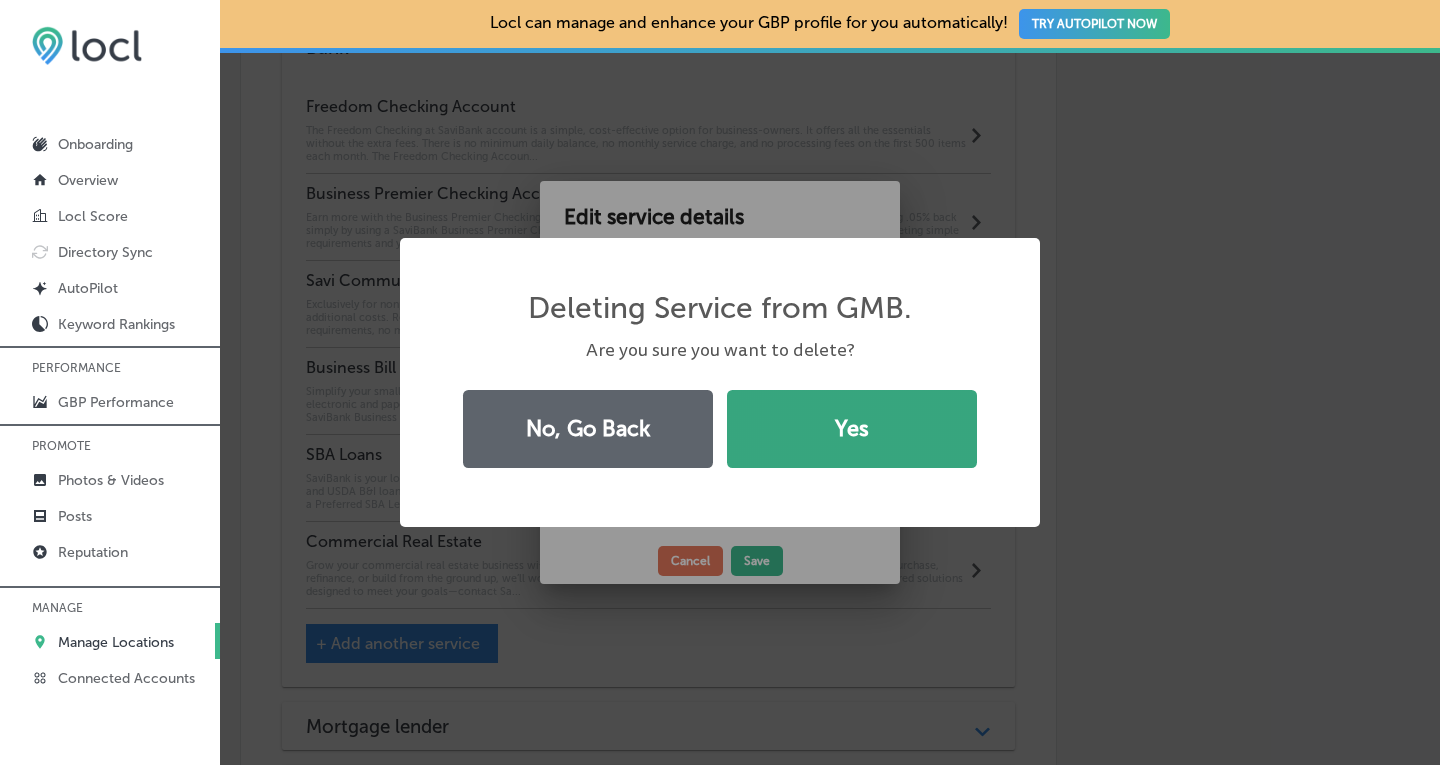 click on "Yes" at bounding box center [852, 429] 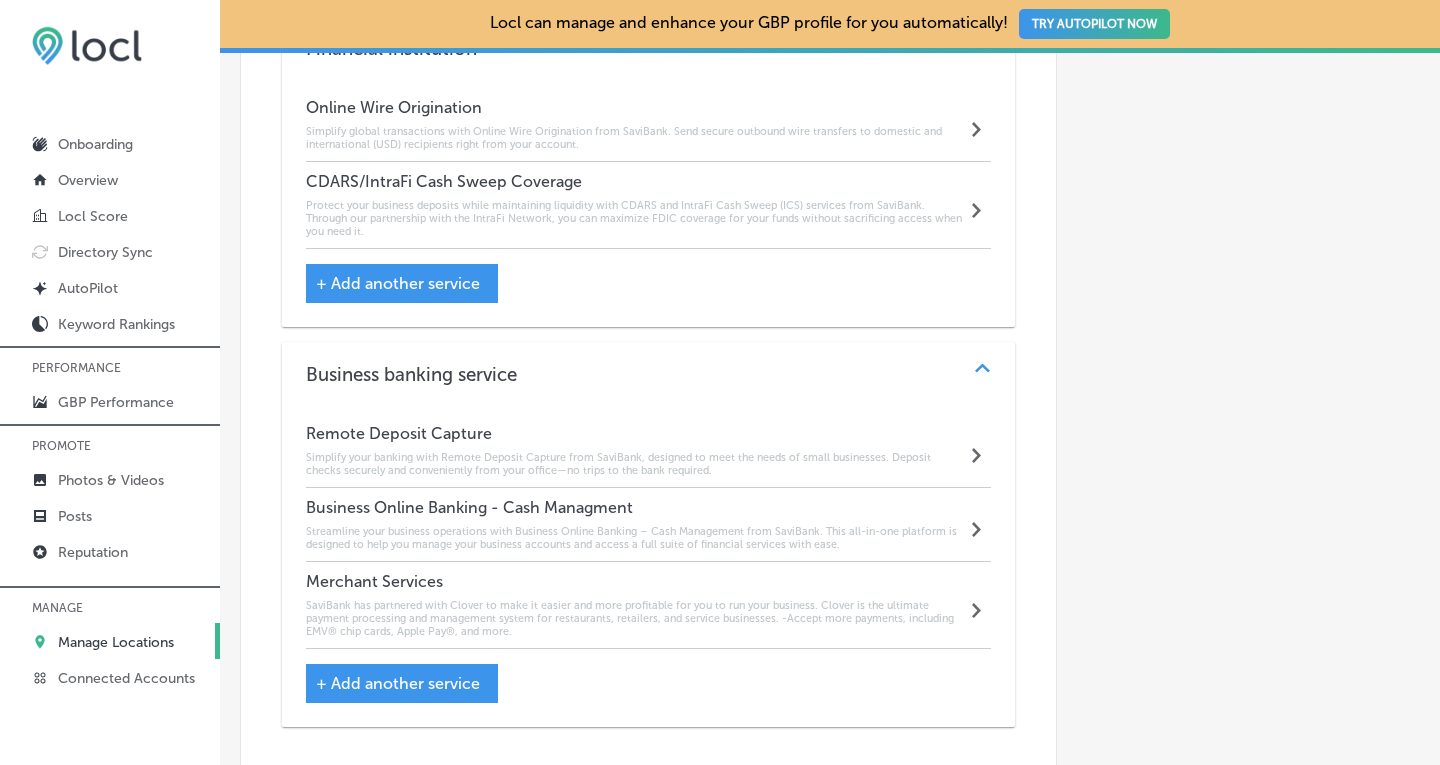 scroll, scrollTop: 2569, scrollLeft: 0, axis: vertical 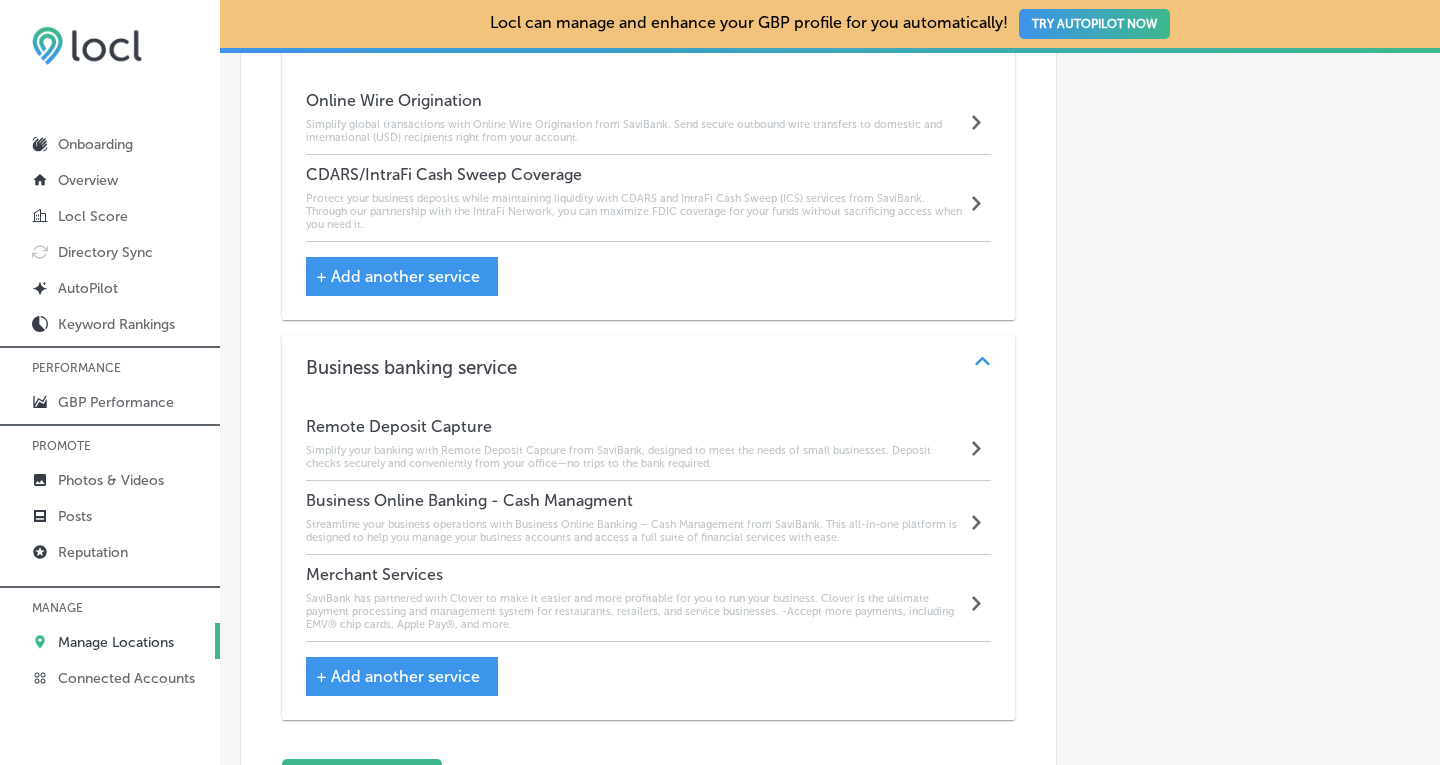 click on "+ Add another service" at bounding box center [398, 676] 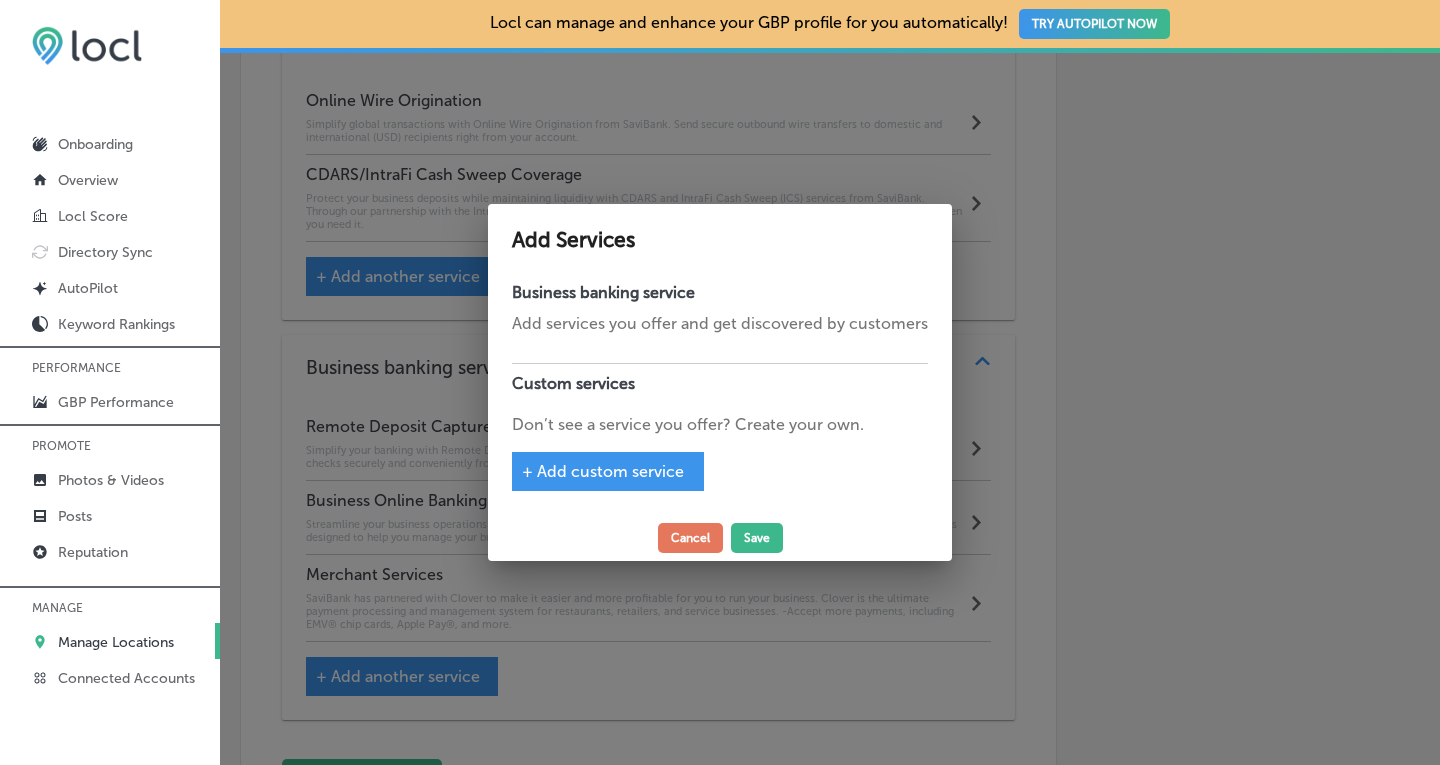 click on "+ Add custom service" at bounding box center (603, 471) 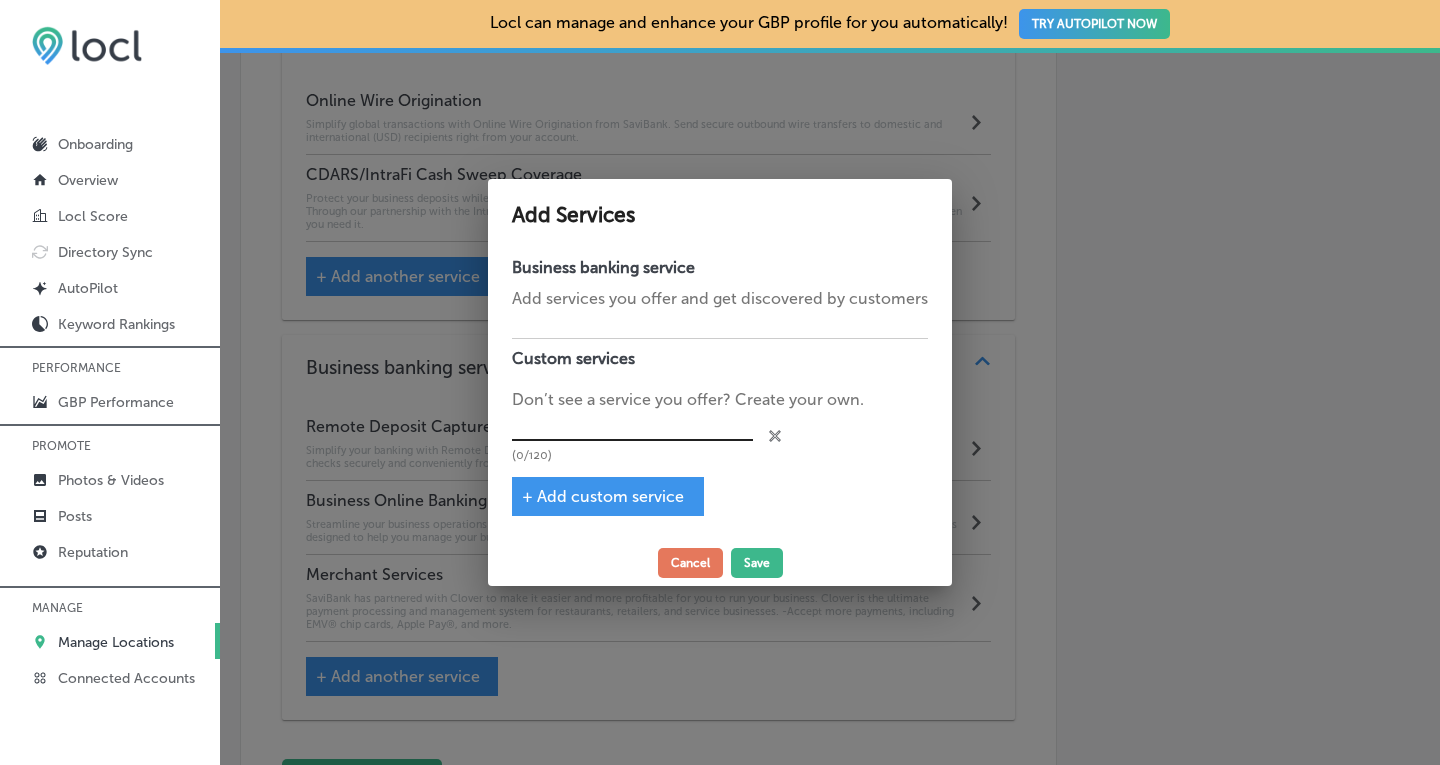 click at bounding box center (632, 426) 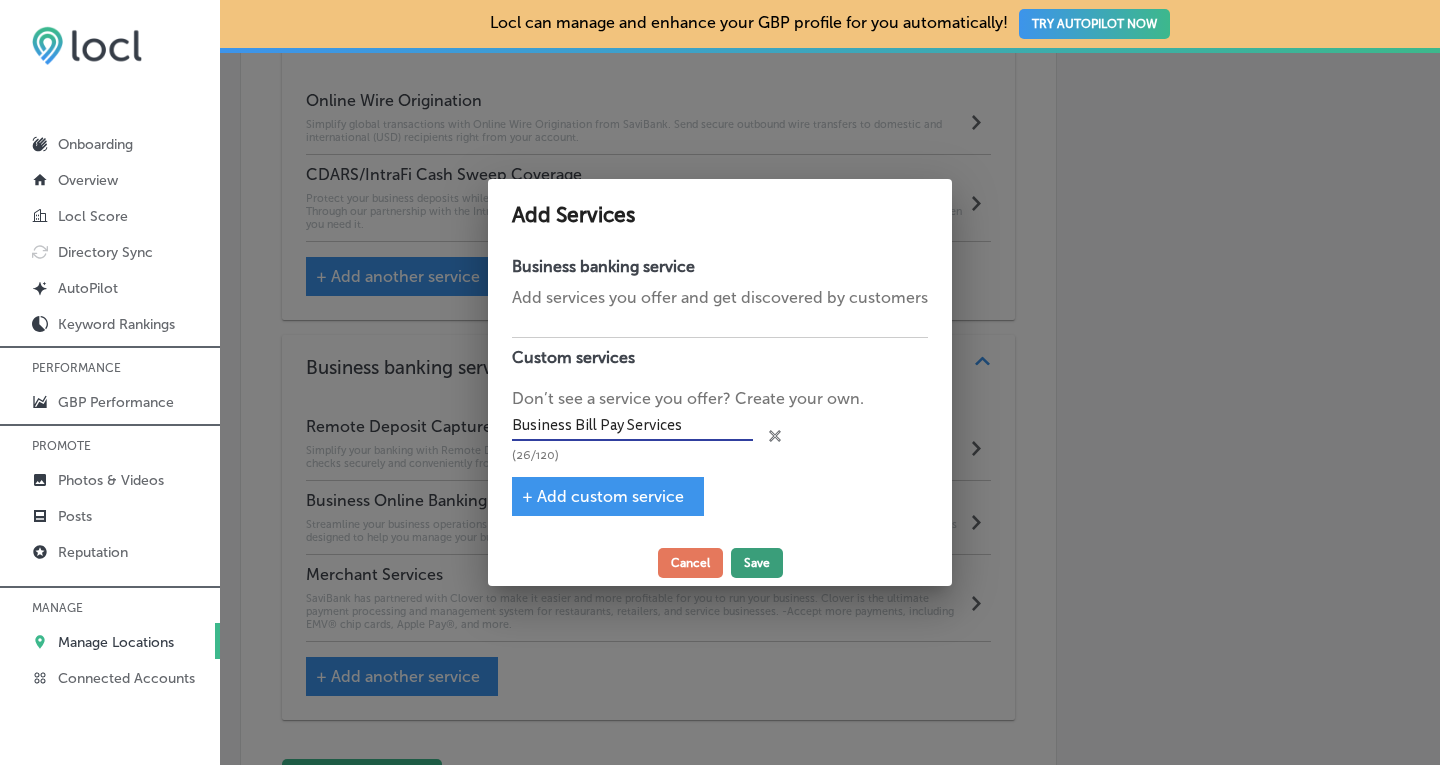 type on "Business Bill Pay Services" 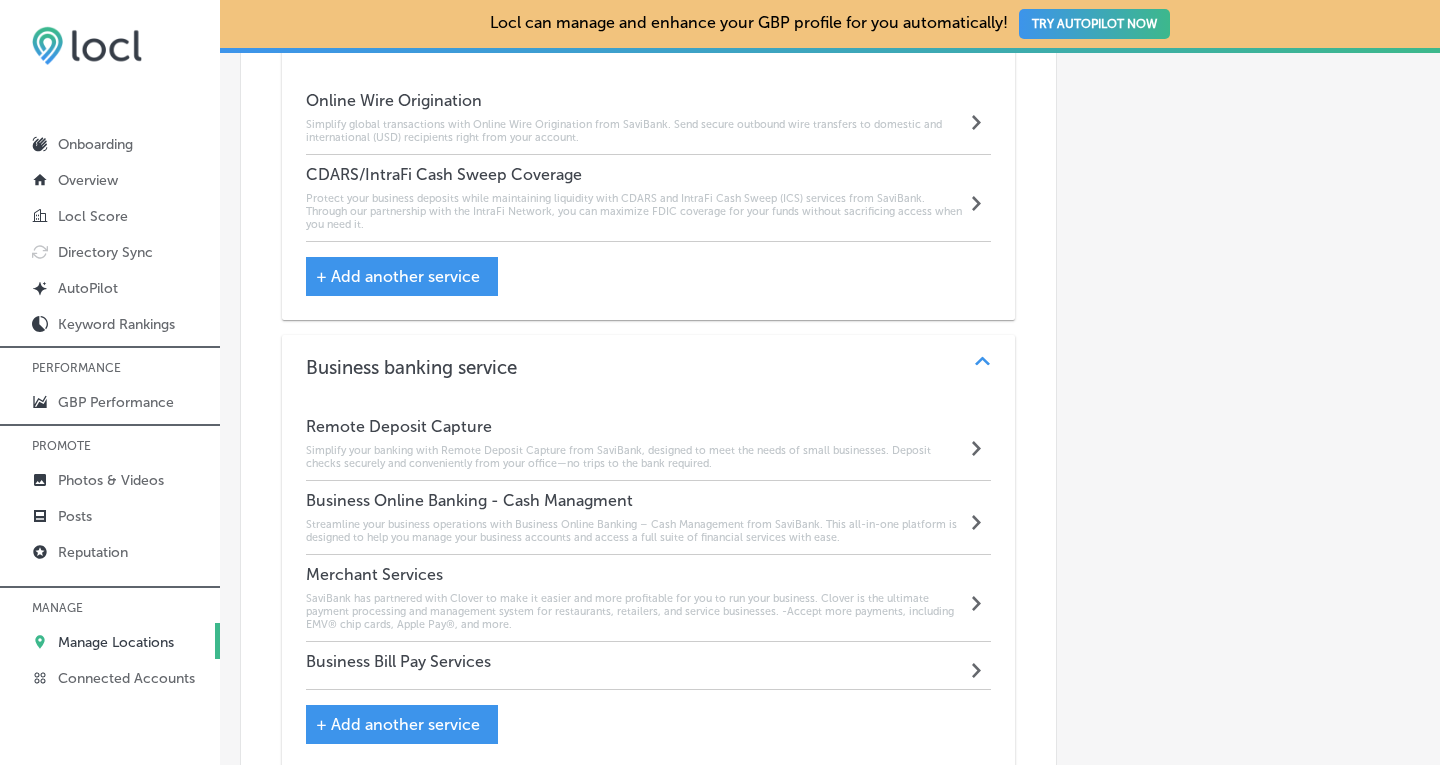 click on "Business Bill Pay Services
Path
Created with Sketch." at bounding box center (649, 666) 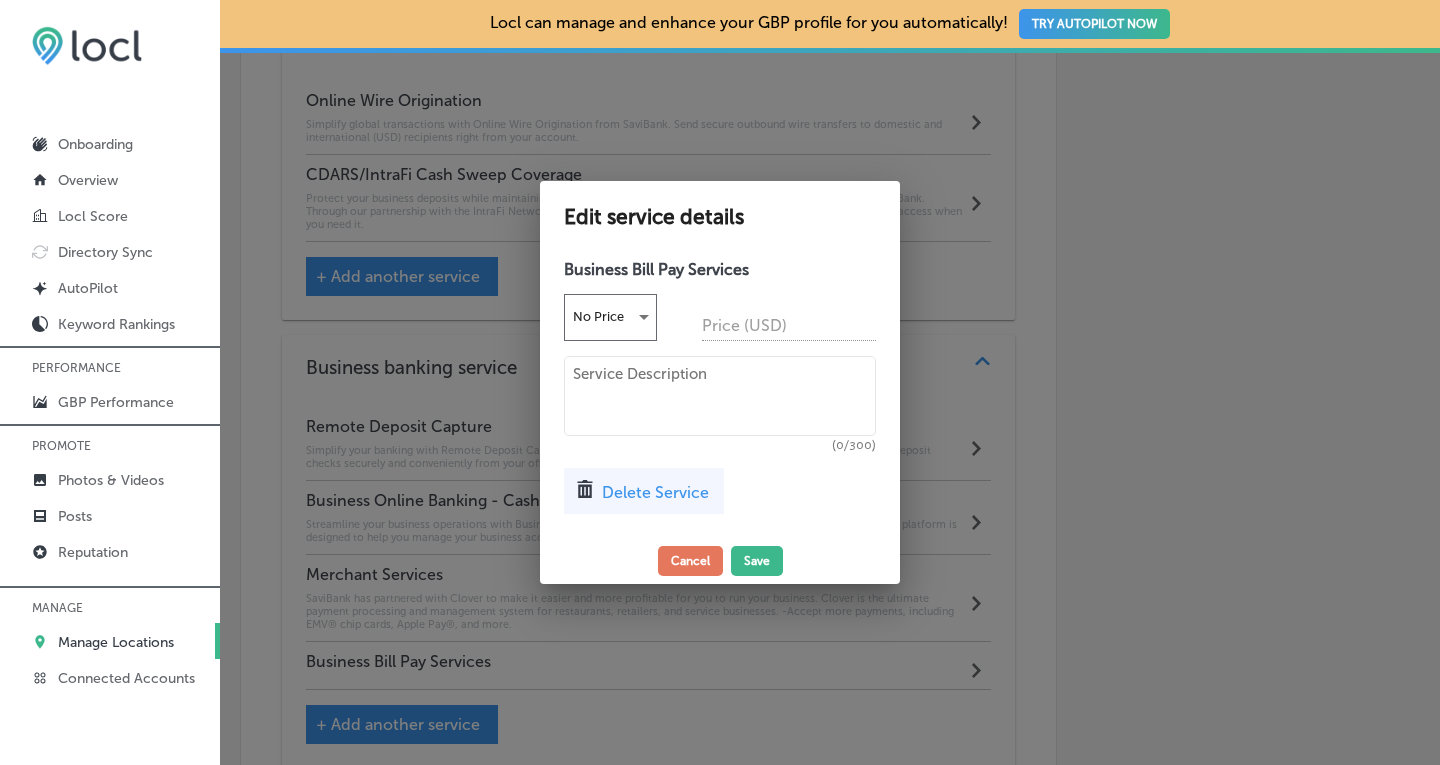 click at bounding box center [720, 396] 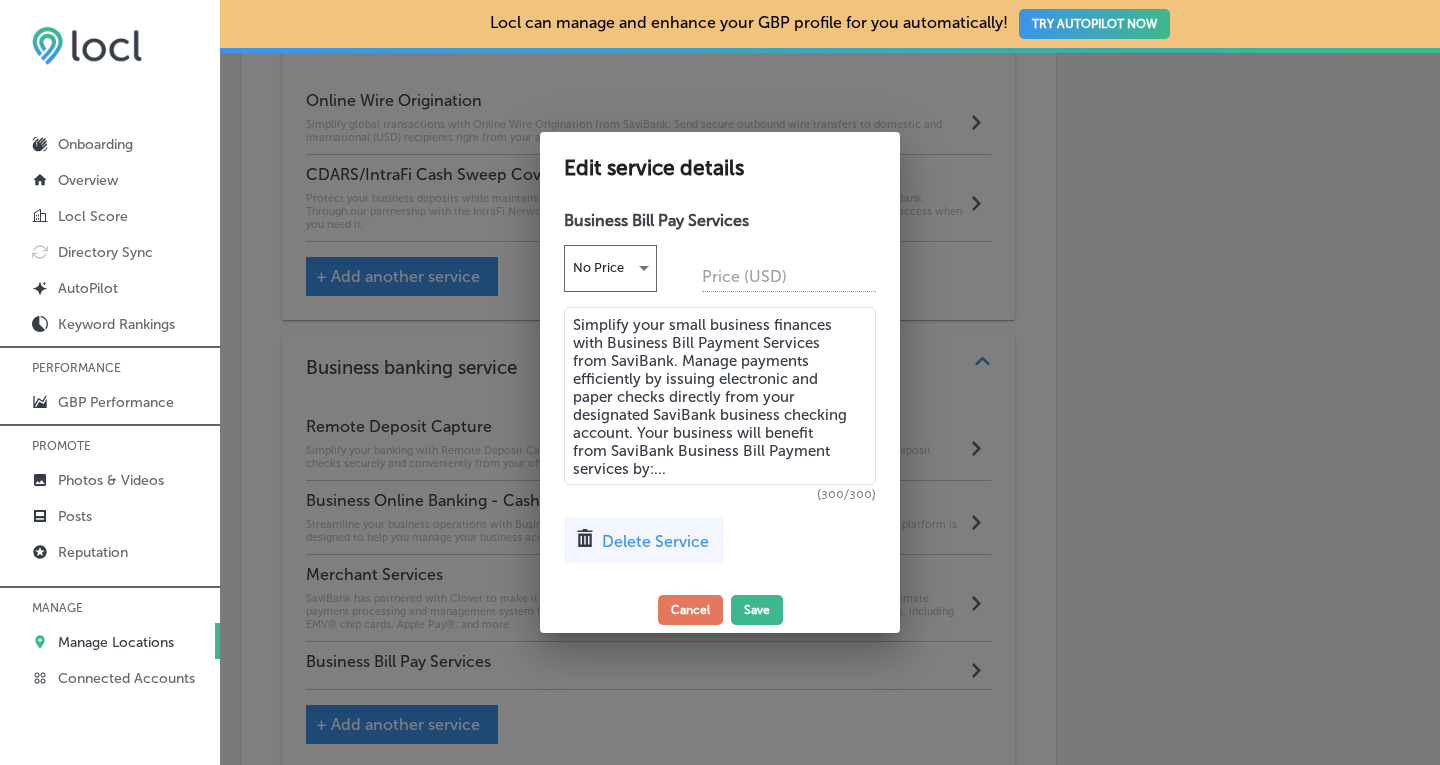 drag, startPoint x: 669, startPoint y: 472, endPoint x: 639, endPoint y: 429, distance: 52.43091 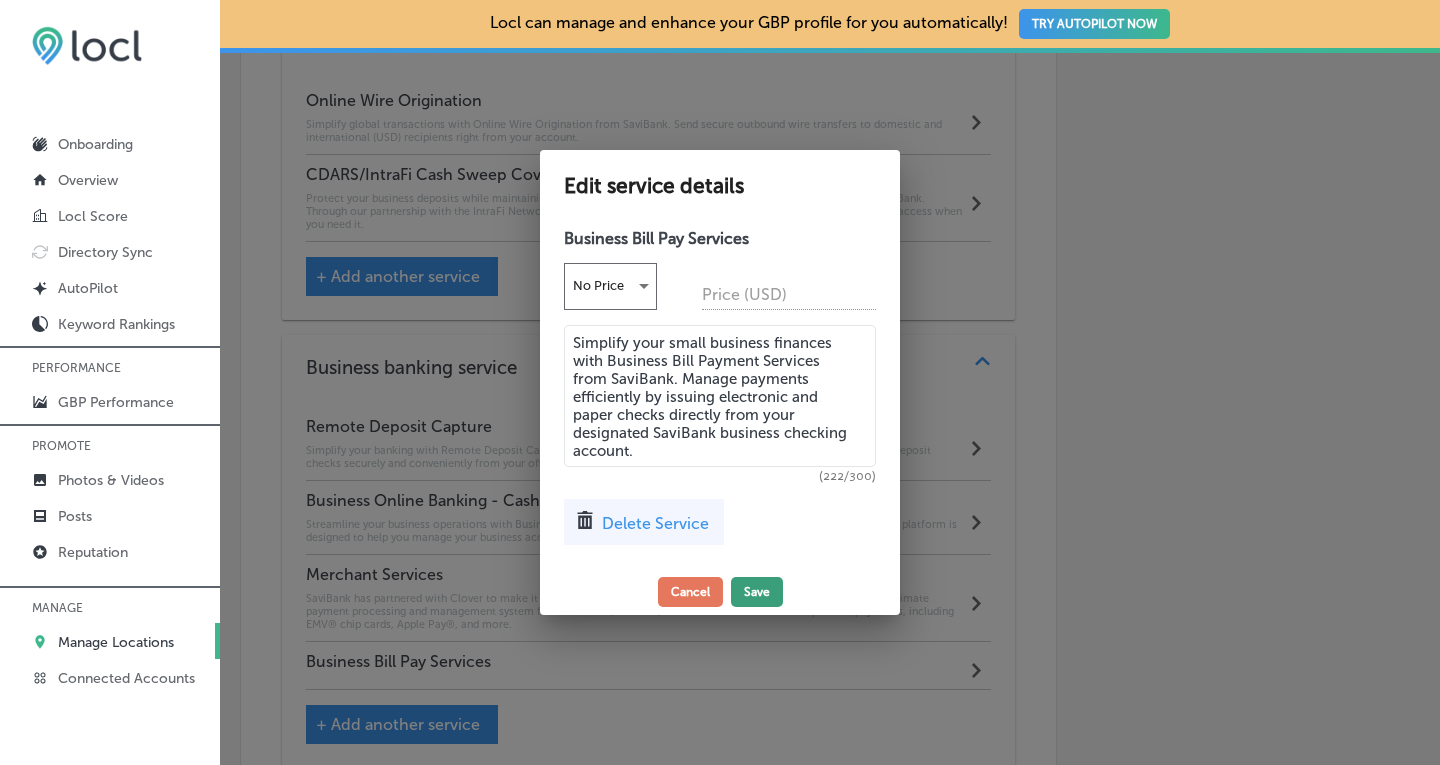 type on "Simplify your small business finances with Business Bill Payment Services from SaviBank. Manage payments efficiently by issuing electronic and paper checks directly from your designated SaviBank business checking account." 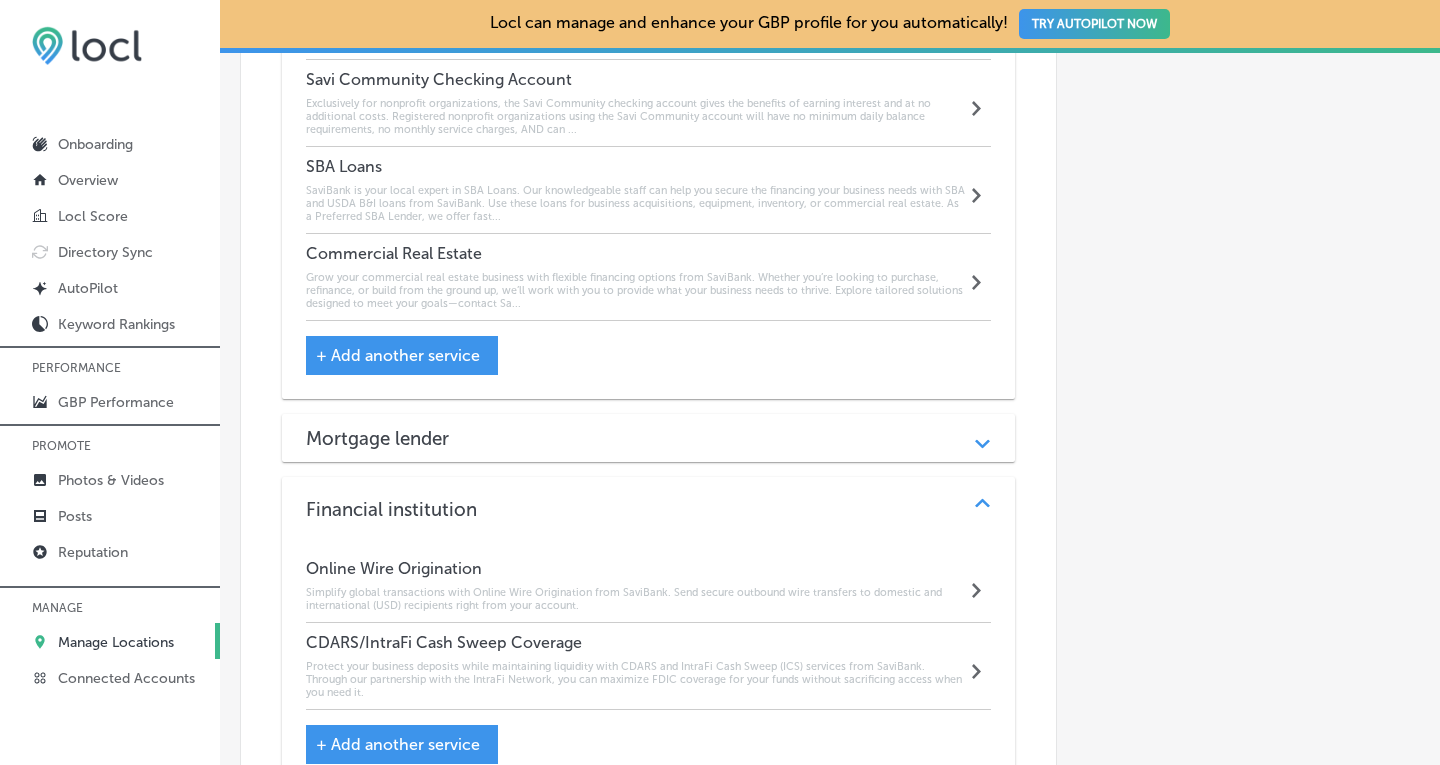 scroll, scrollTop: 2106, scrollLeft: 0, axis: vertical 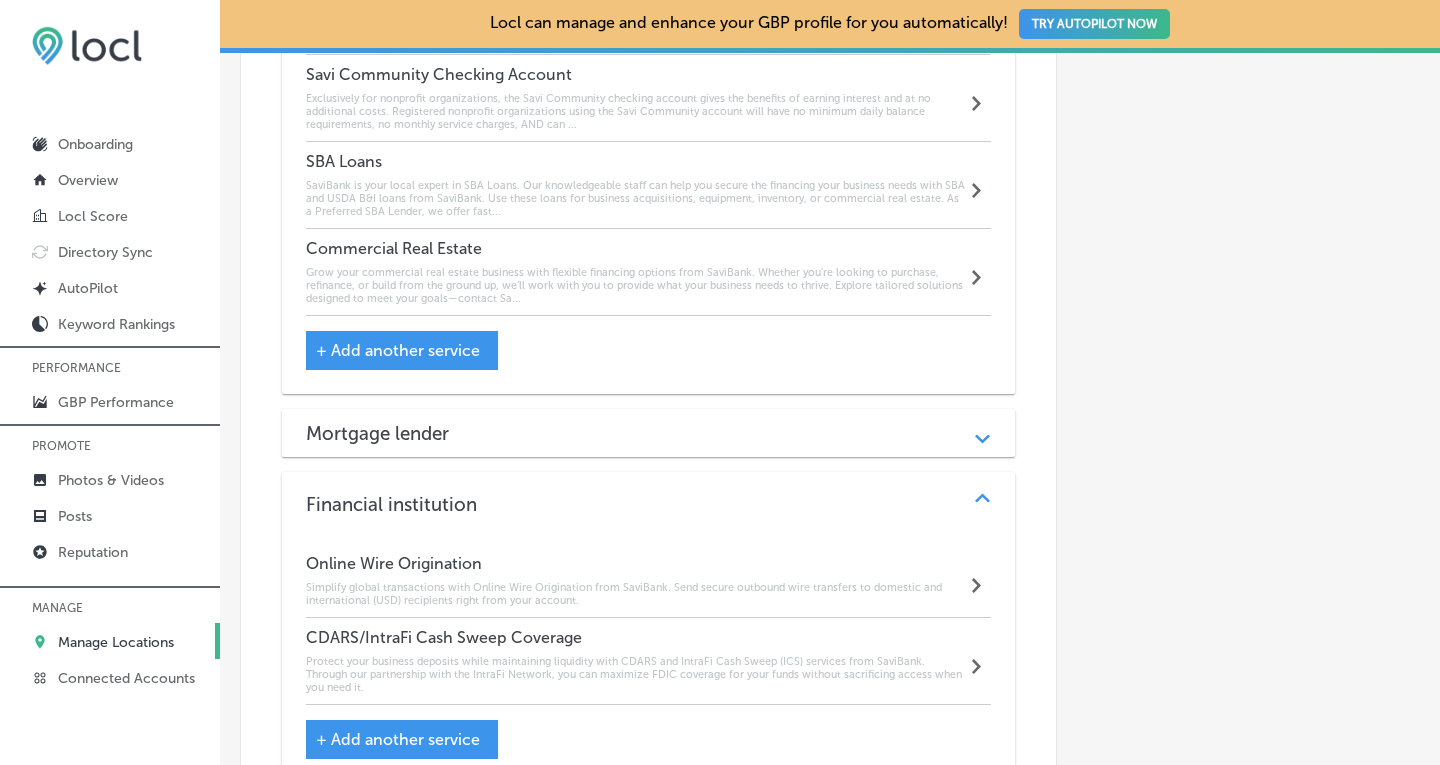 click on "Path
Created with Sketch." at bounding box center (982, 433) 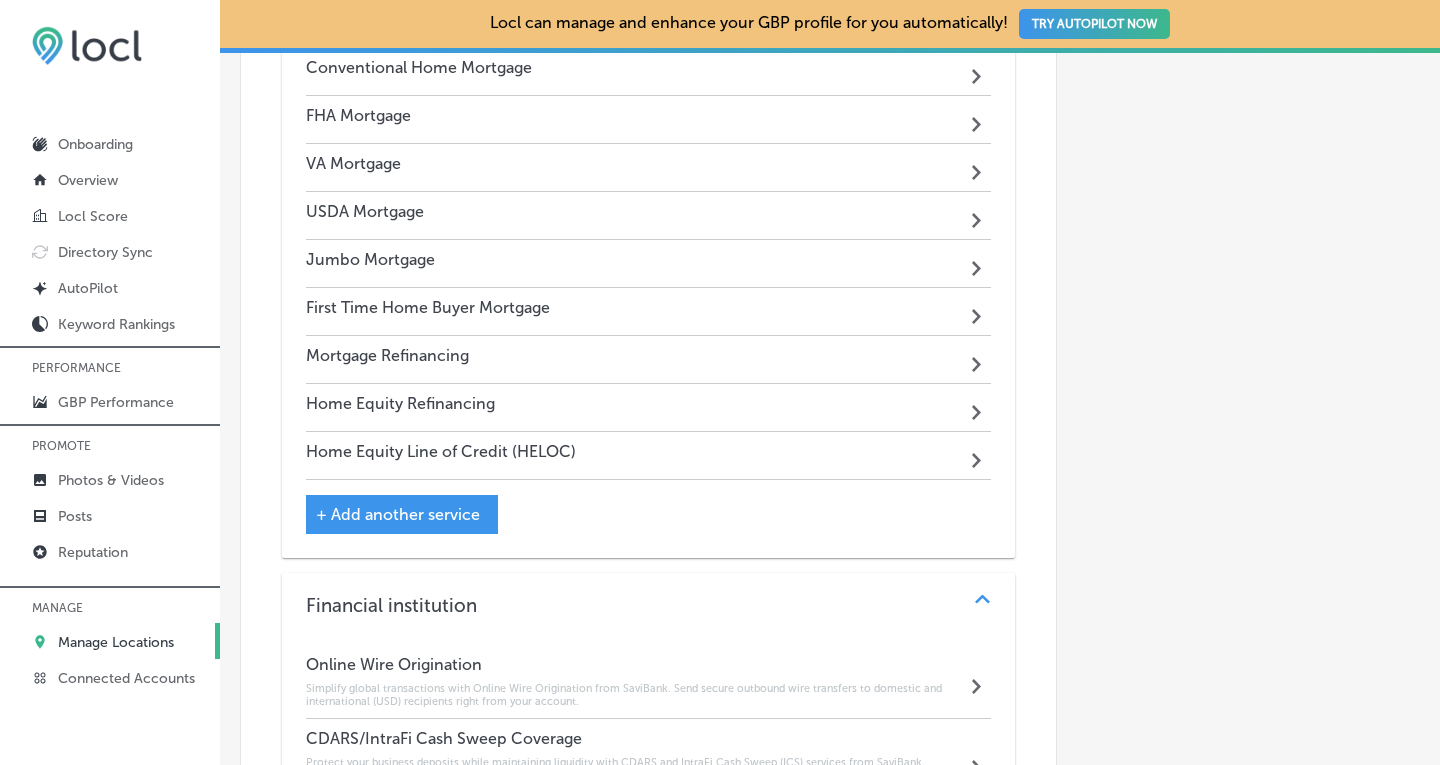 scroll, scrollTop: 2584, scrollLeft: 0, axis: vertical 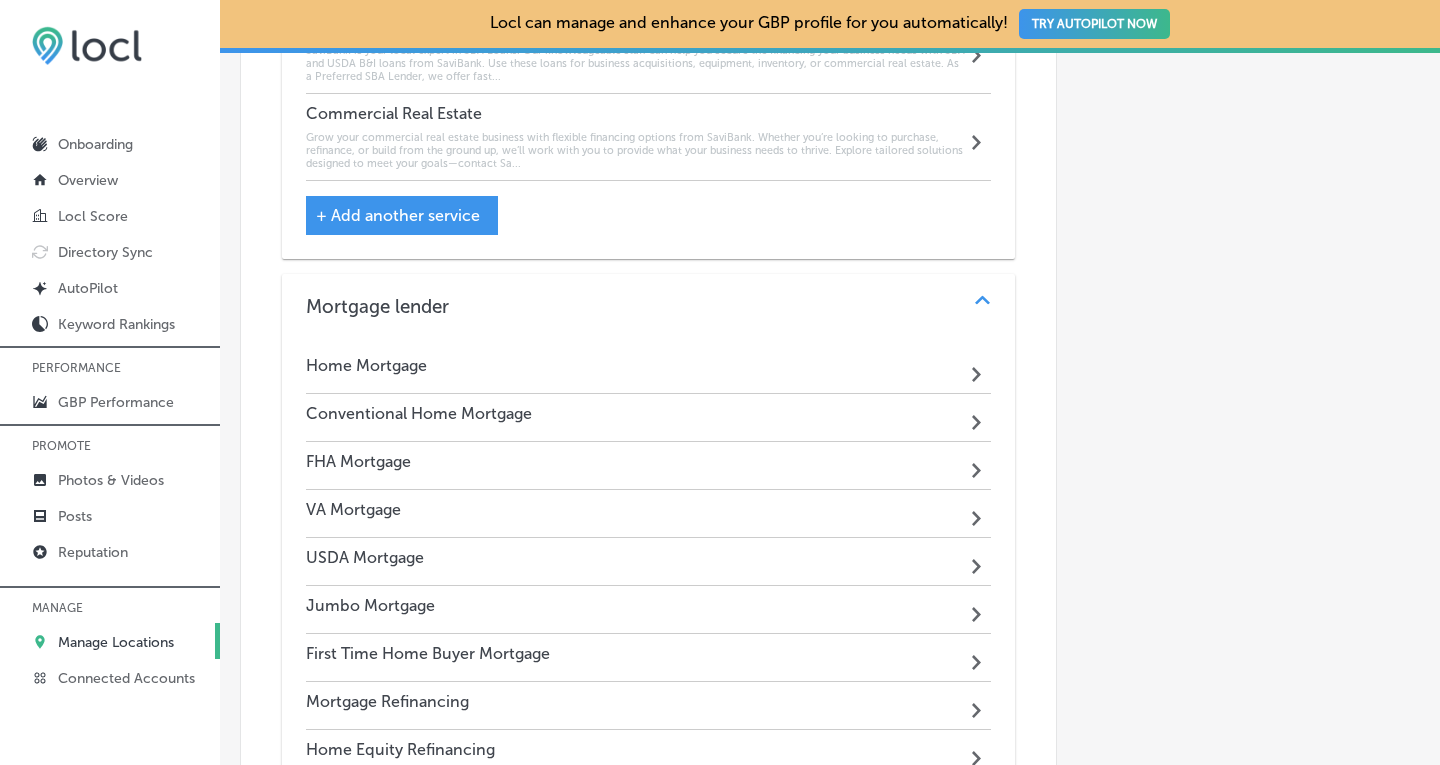click on "Path
Created with Sketch." 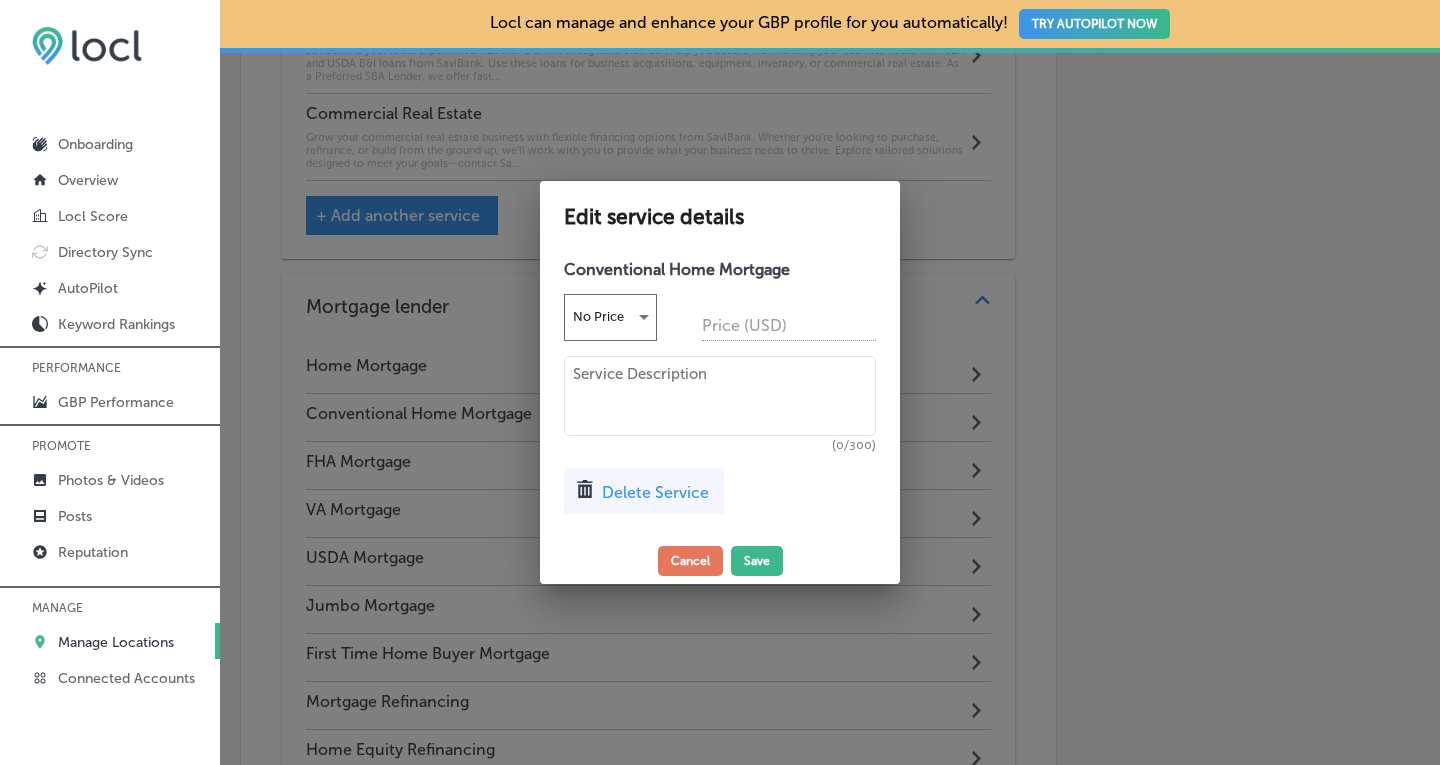 click at bounding box center [720, 396] 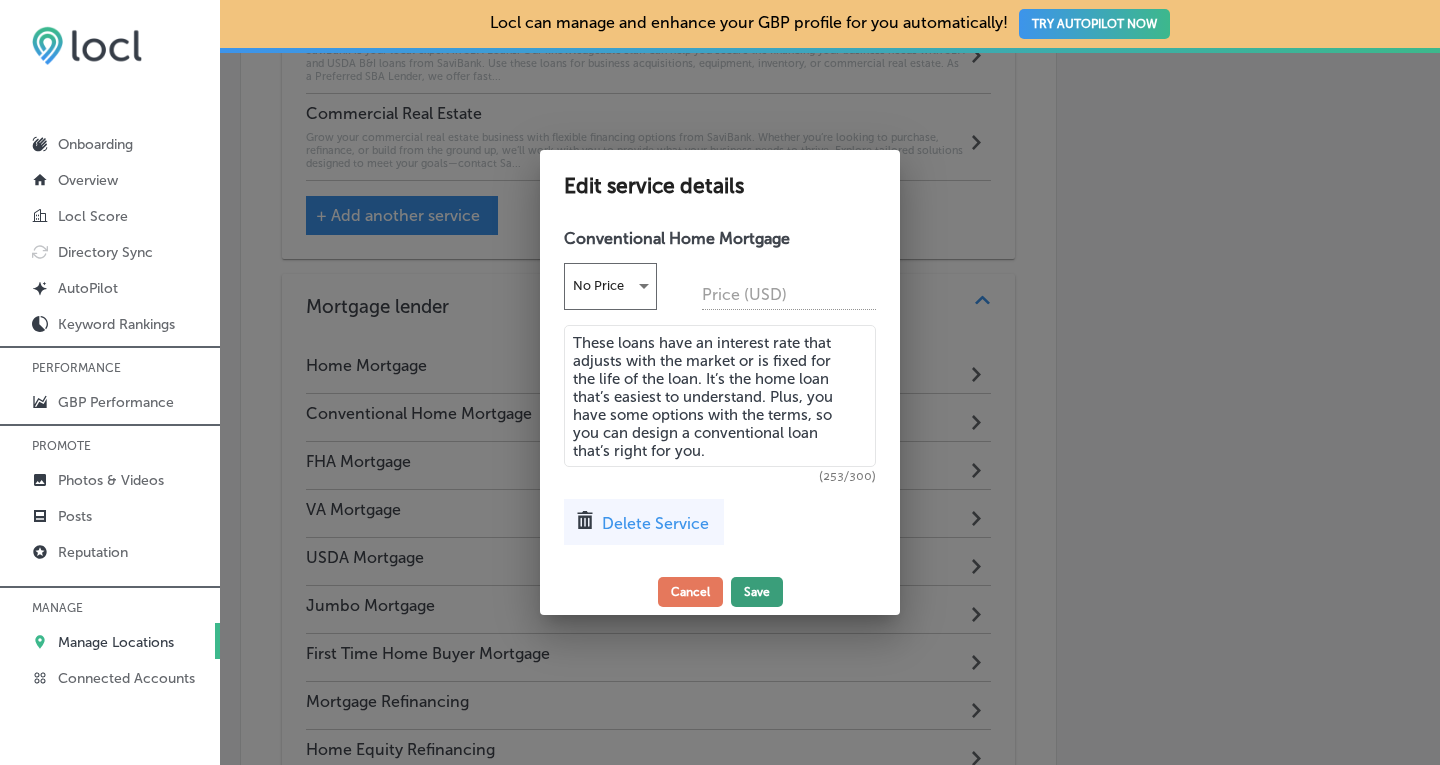 type on "These loans have an interest rate that adjusts with the market or is fixed for the life of the loan. It’s the home loan that’s easiest to understand. Plus, you have some options with the terms, so you can design a conventional loan that’s right for you." 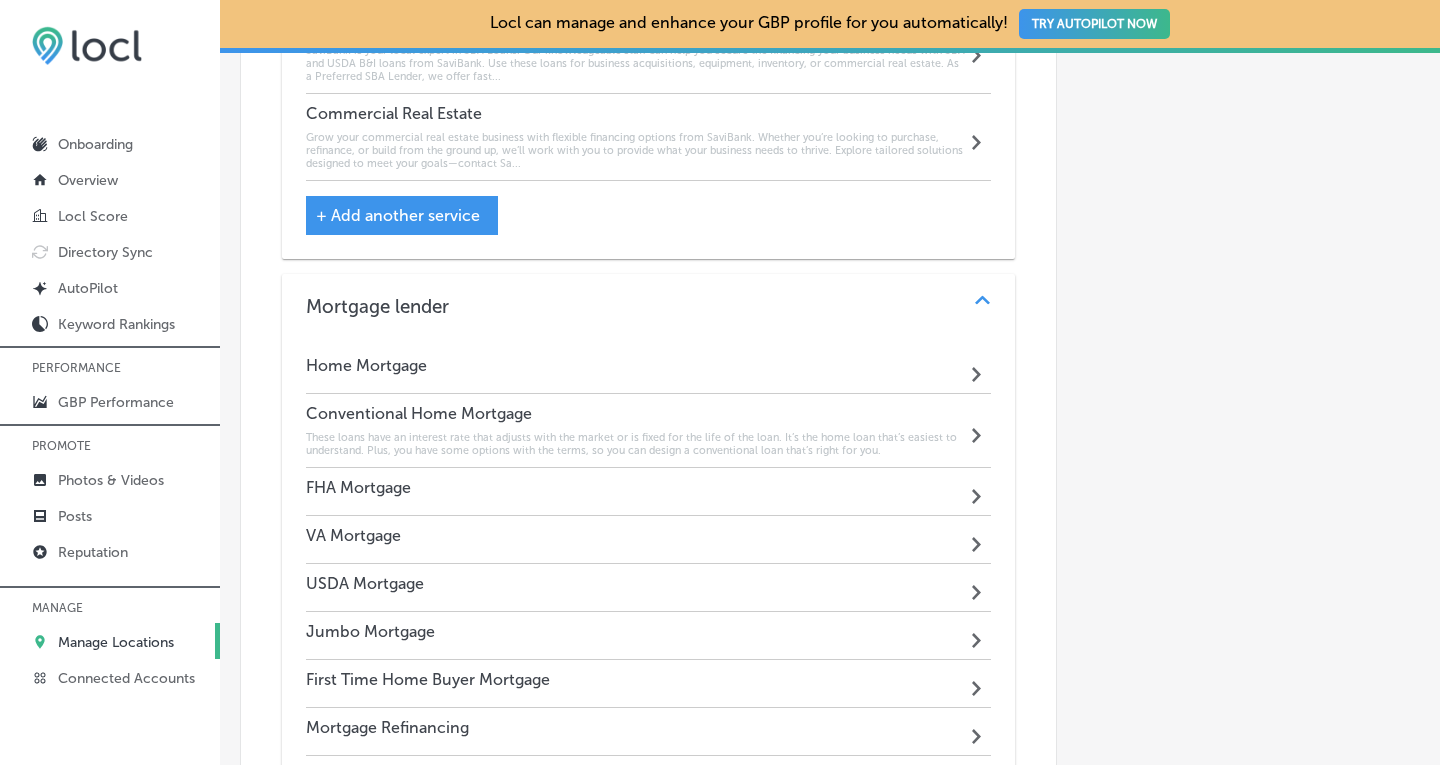 click 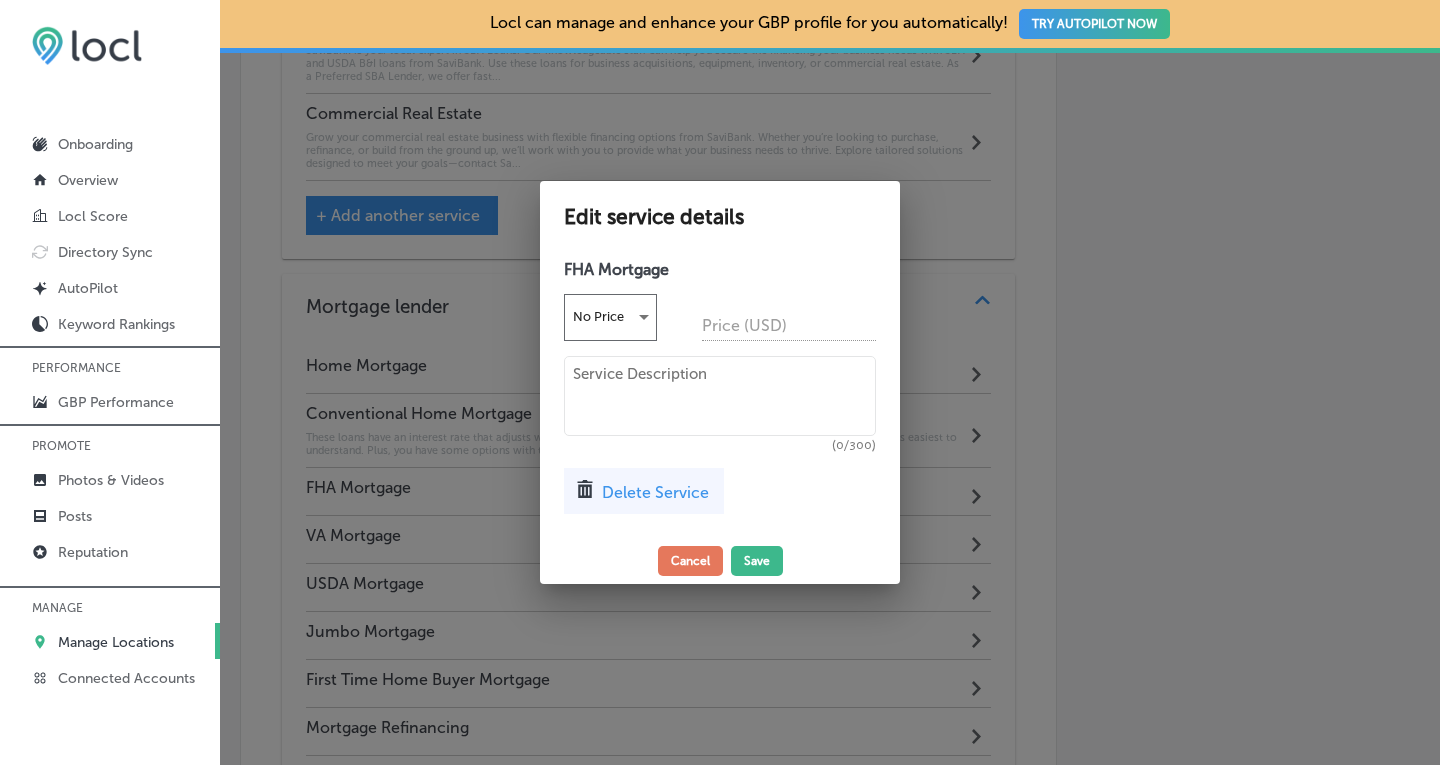 click at bounding box center [720, 396] 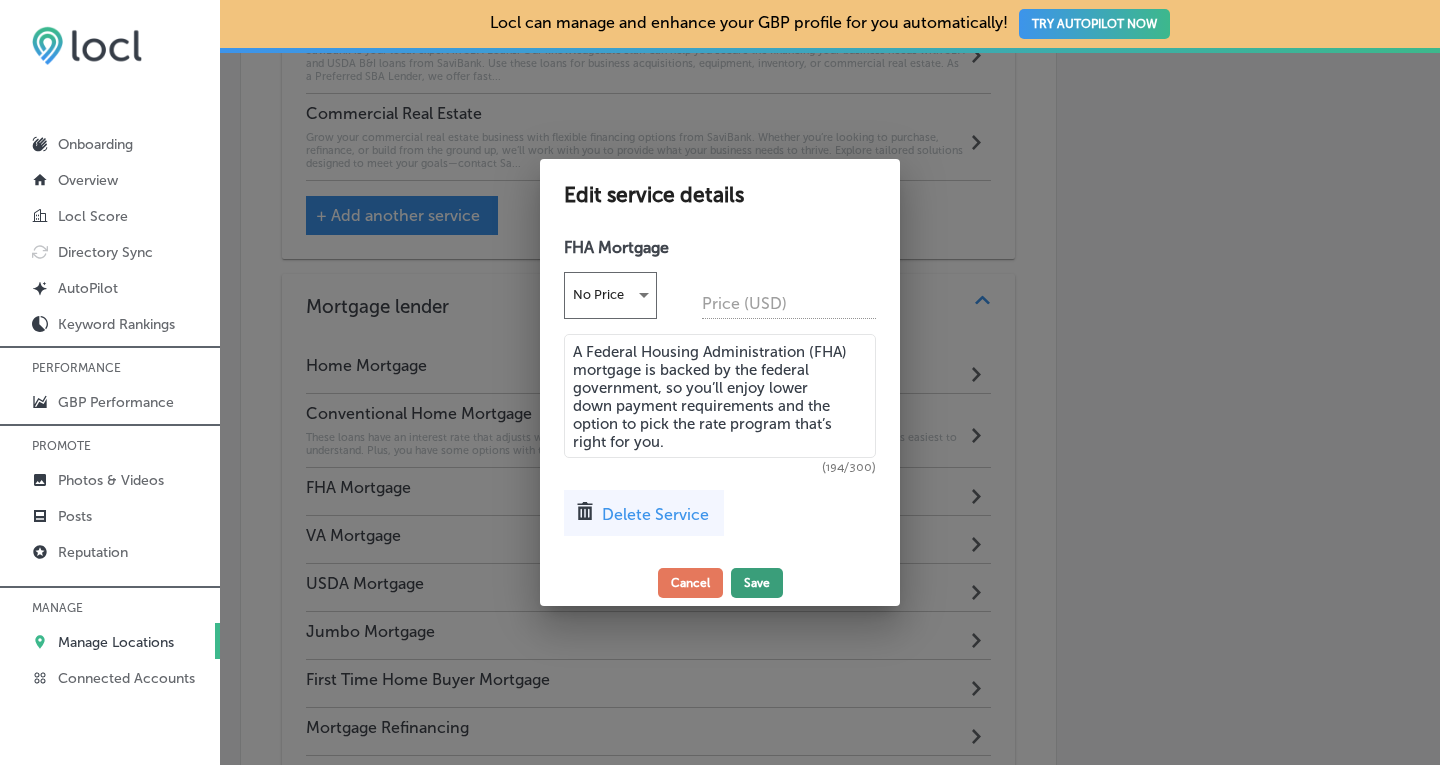 type on "A Federal Housing Administration (FHA) mortgage is backed by the federal government, so you’ll enjoy lower down payment requirements and the option to pick the rate program that’s right for you." 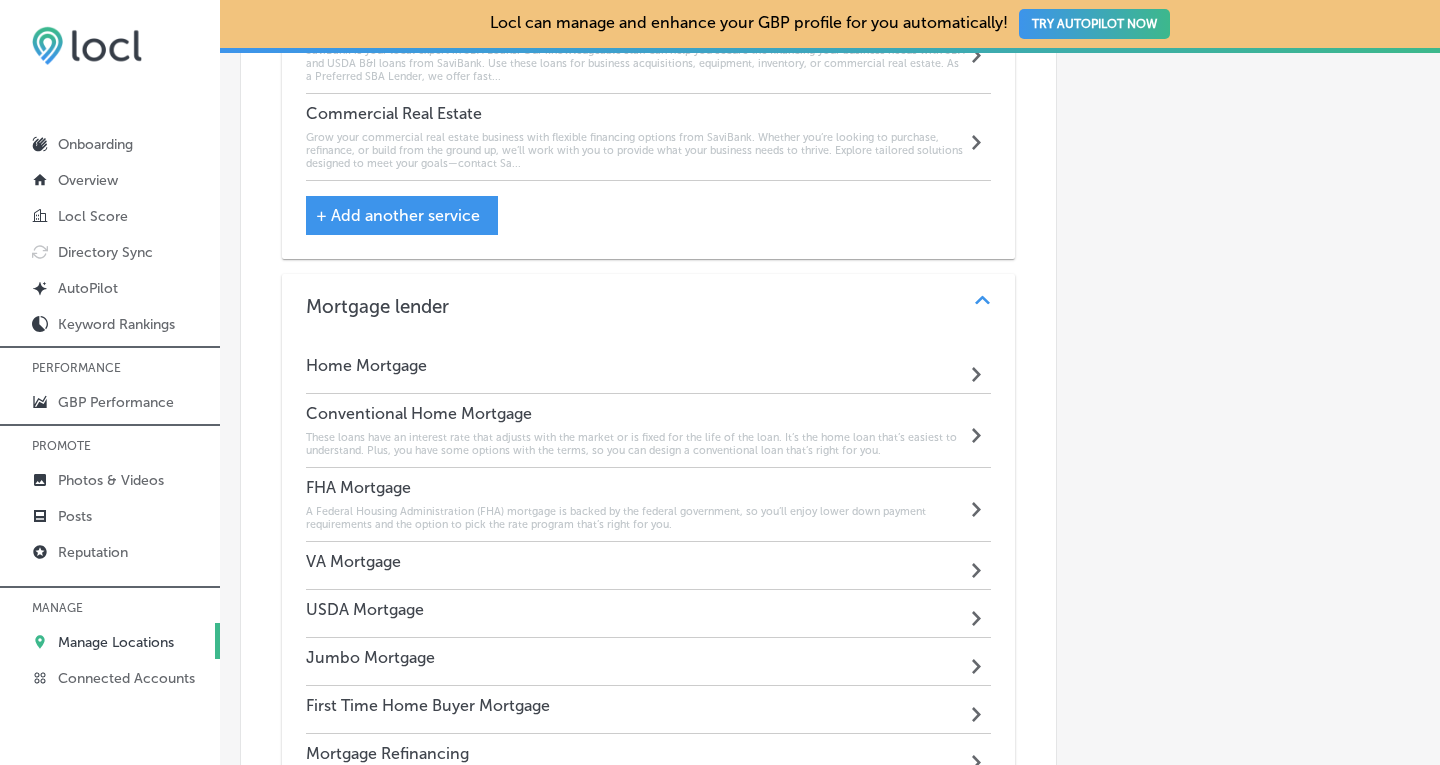 click on "VA Mortgage
Path
Created with Sketch." at bounding box center (649, 566) 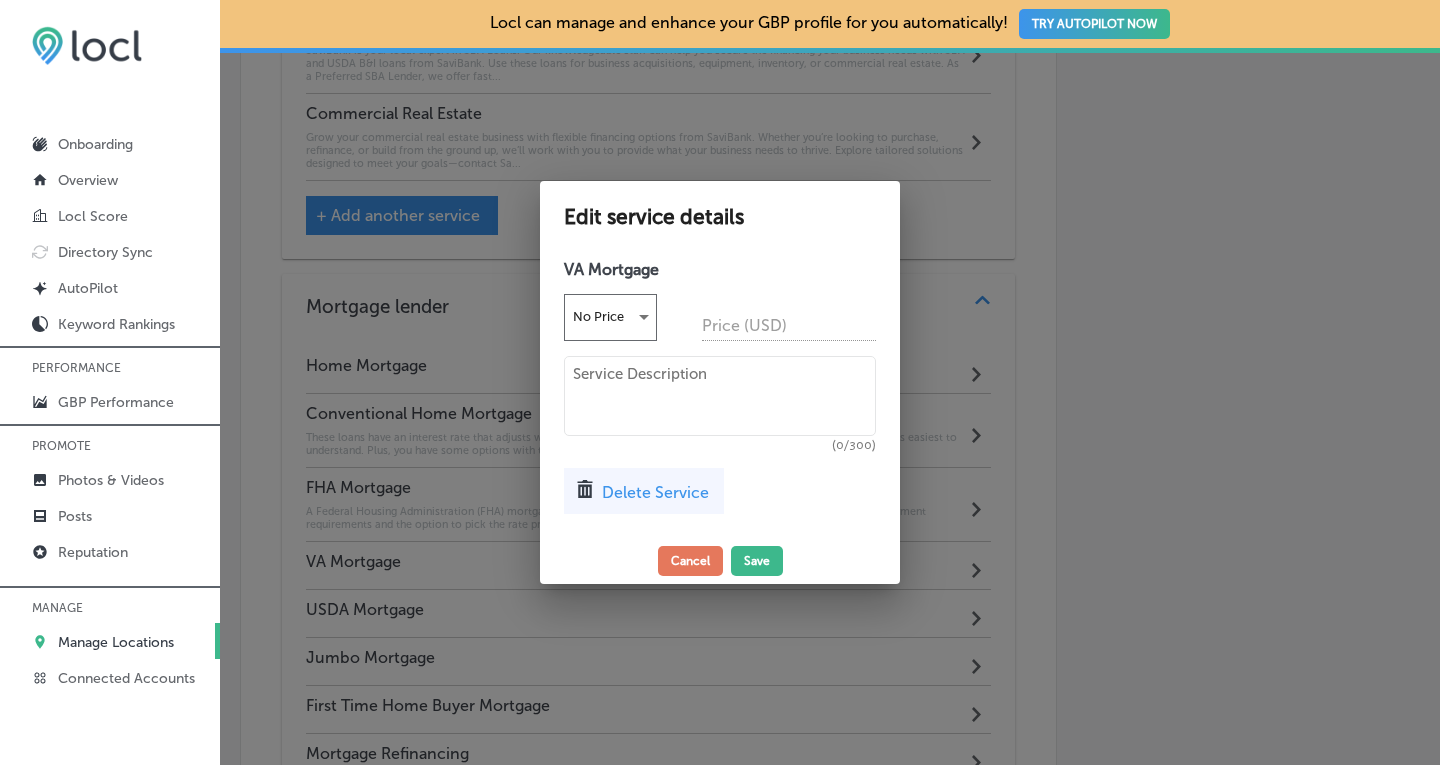 click at bounding box center [720, 396] 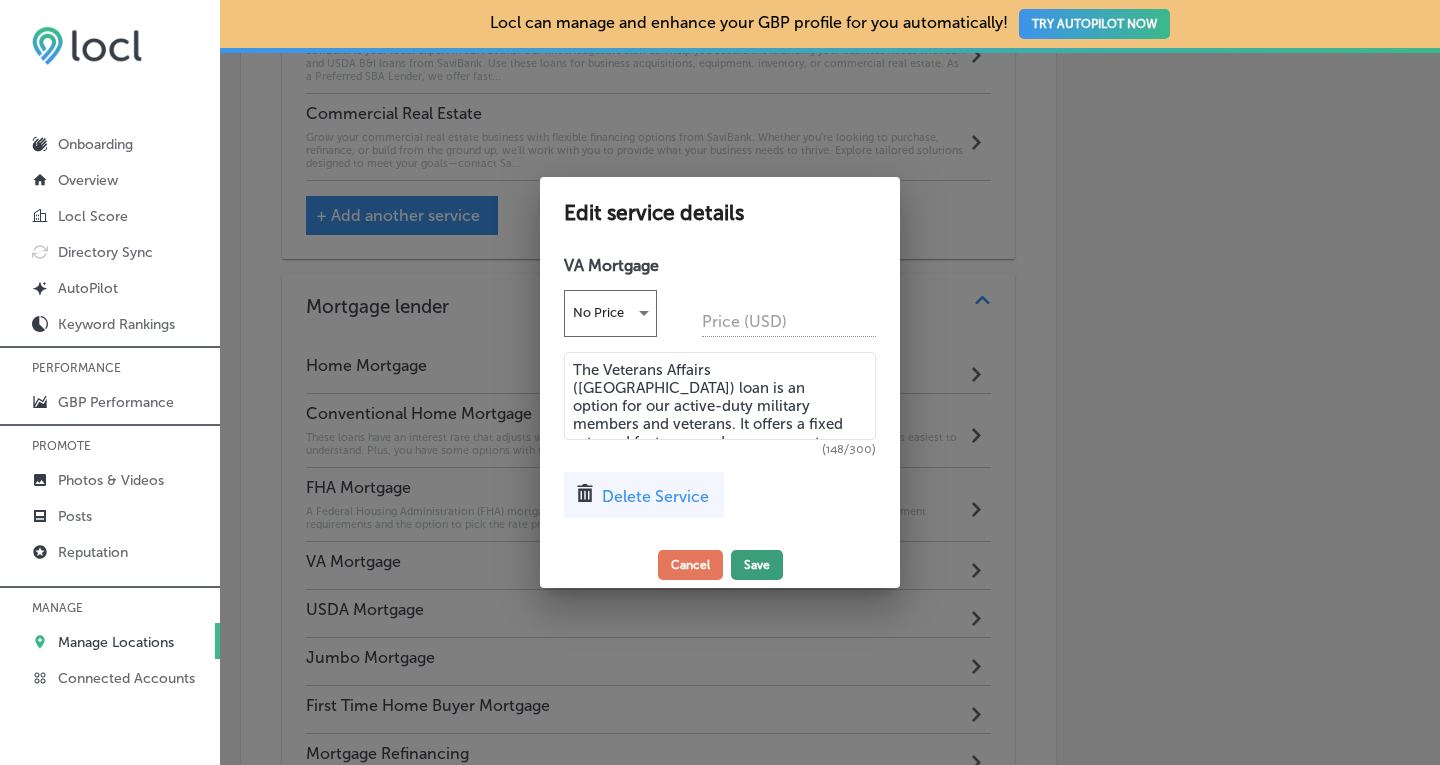type on "The Veterans Affairs ([GEOGRAPHIC_DATA]) loan is an option for our active-duty military members and veterans. It offers a fixed rate and features no down payment." 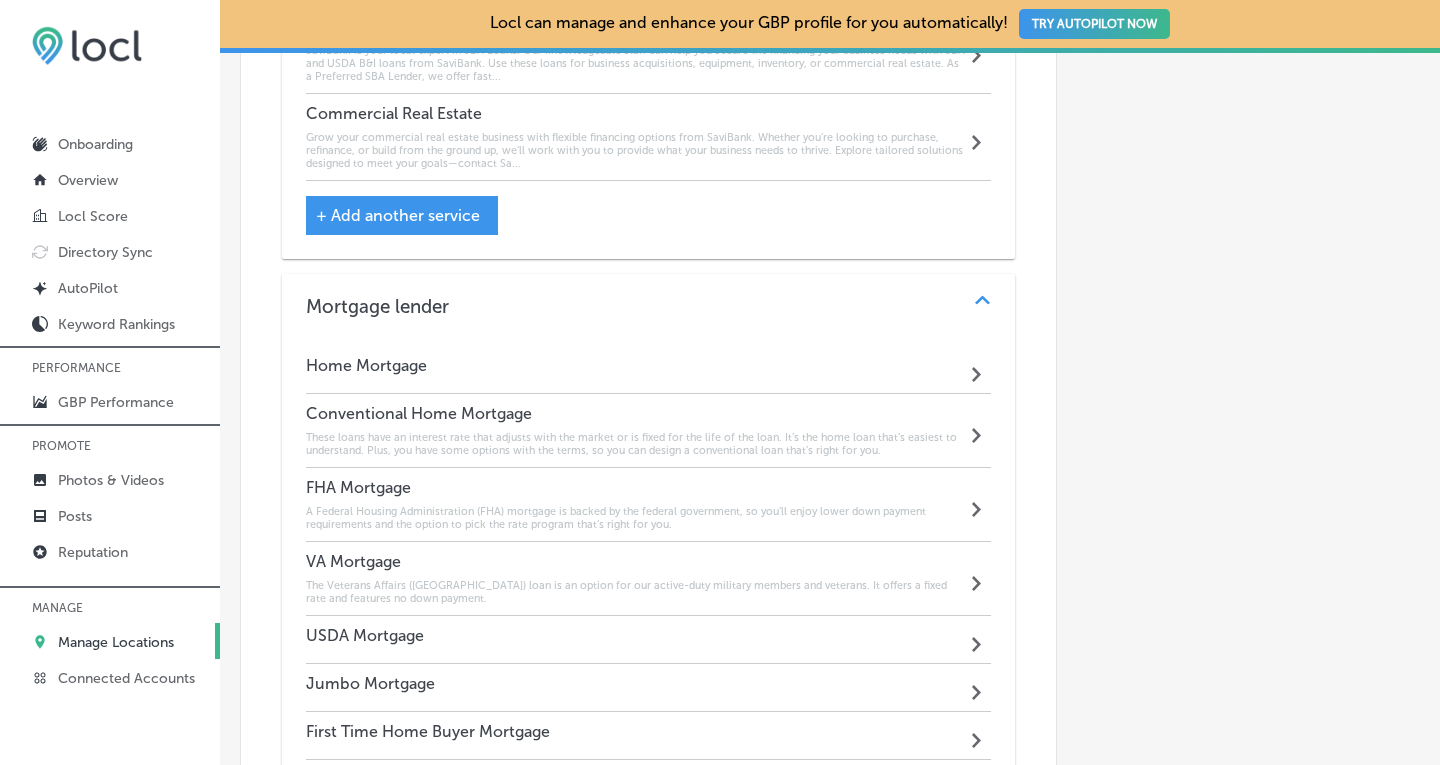 click on "USDA Mortgage
Path
Created with Sketch." at bounding box center (649, 640) 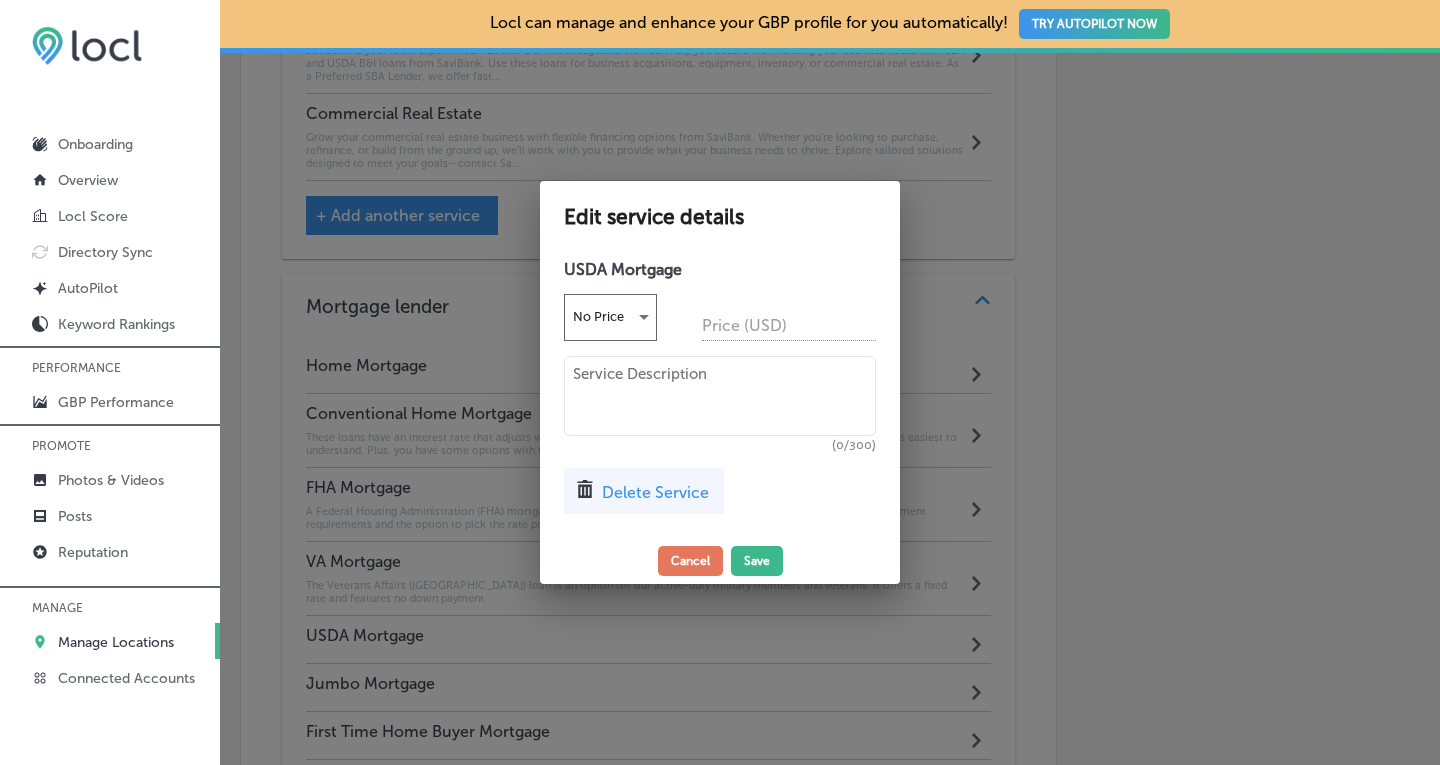 click at bounding box center (720, 396) 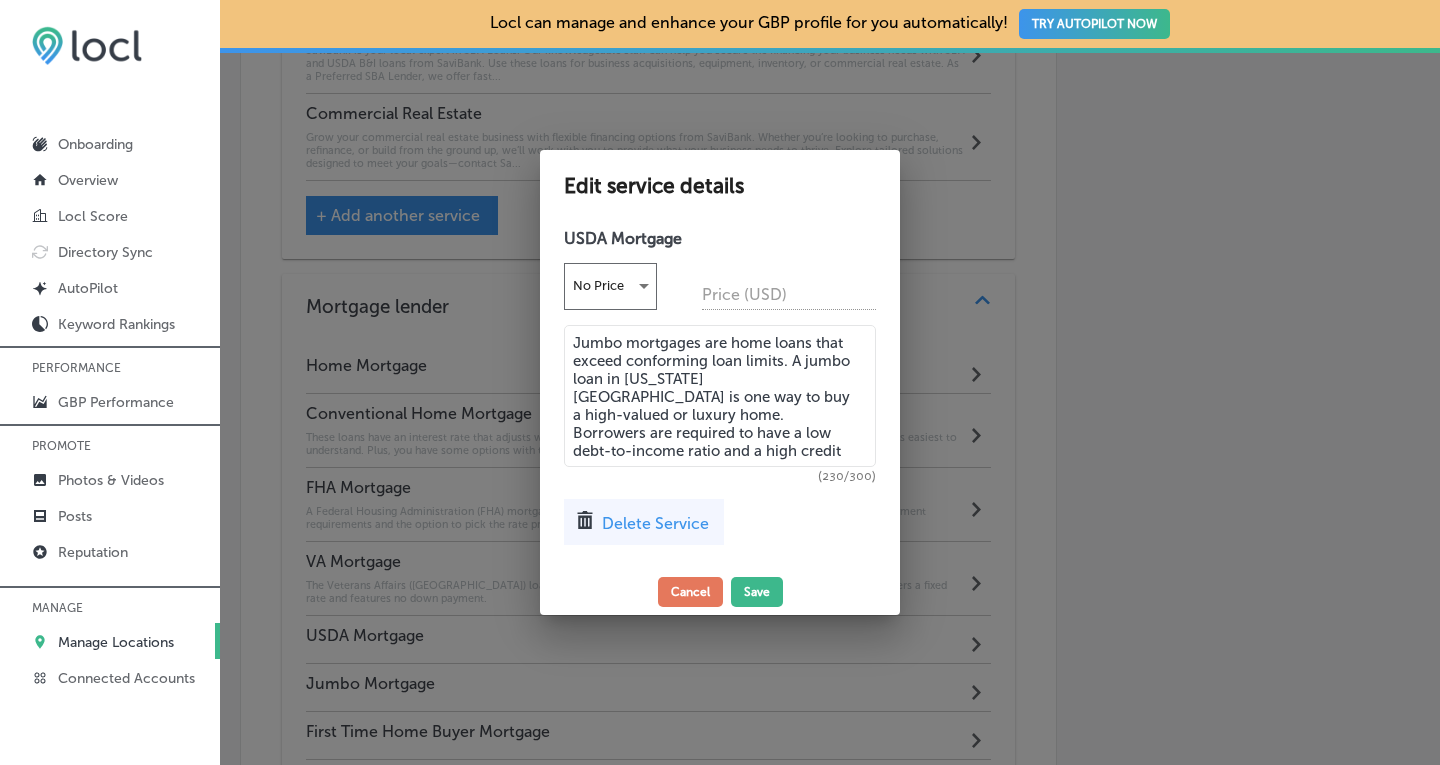 drag, startPoint x: 621, startPoint y: 456, endPoint x: 569, endPoint y: 346, distance: 121.67169 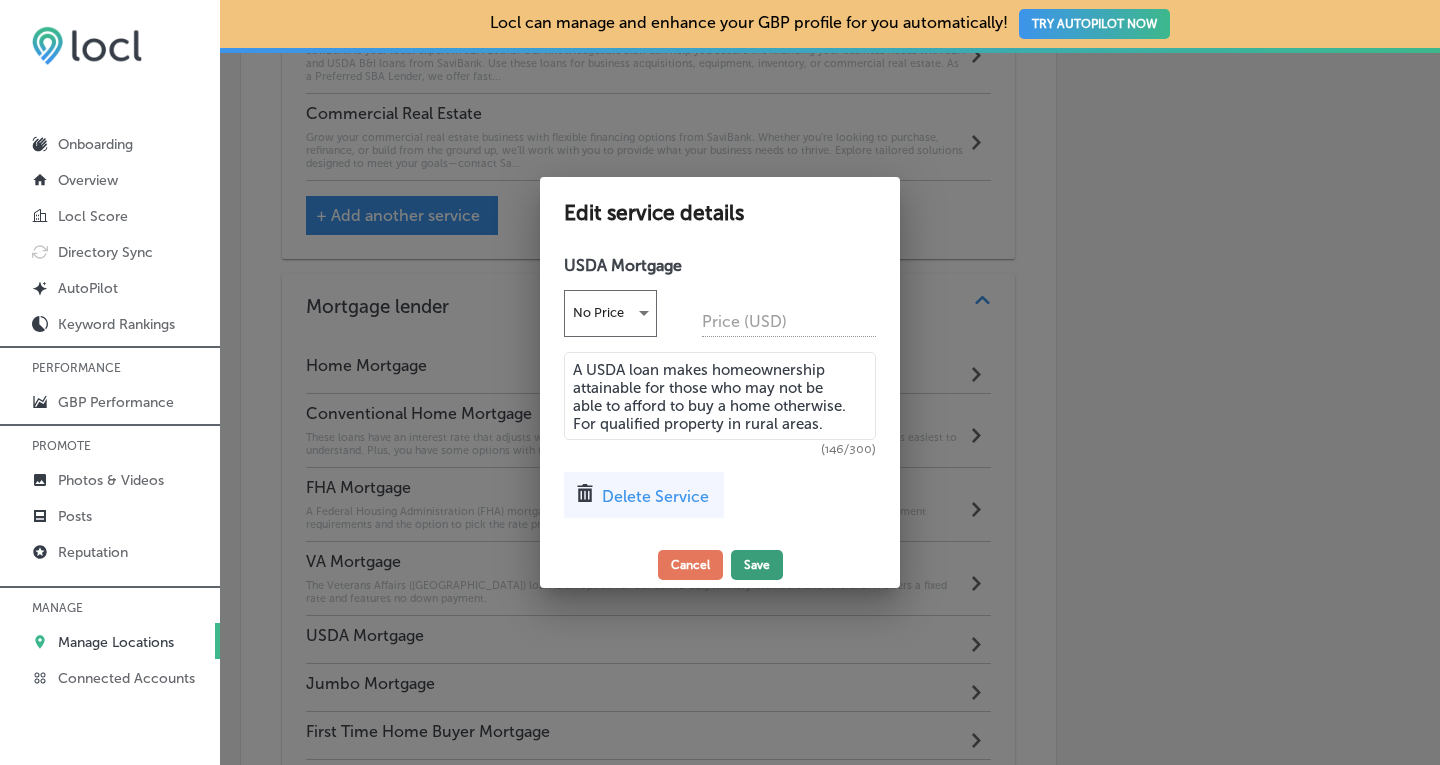 type on "A USDA loan makes homeownership attainable for those who may not be able to afford to buy a home otherwise. For qualified property in rural areas." 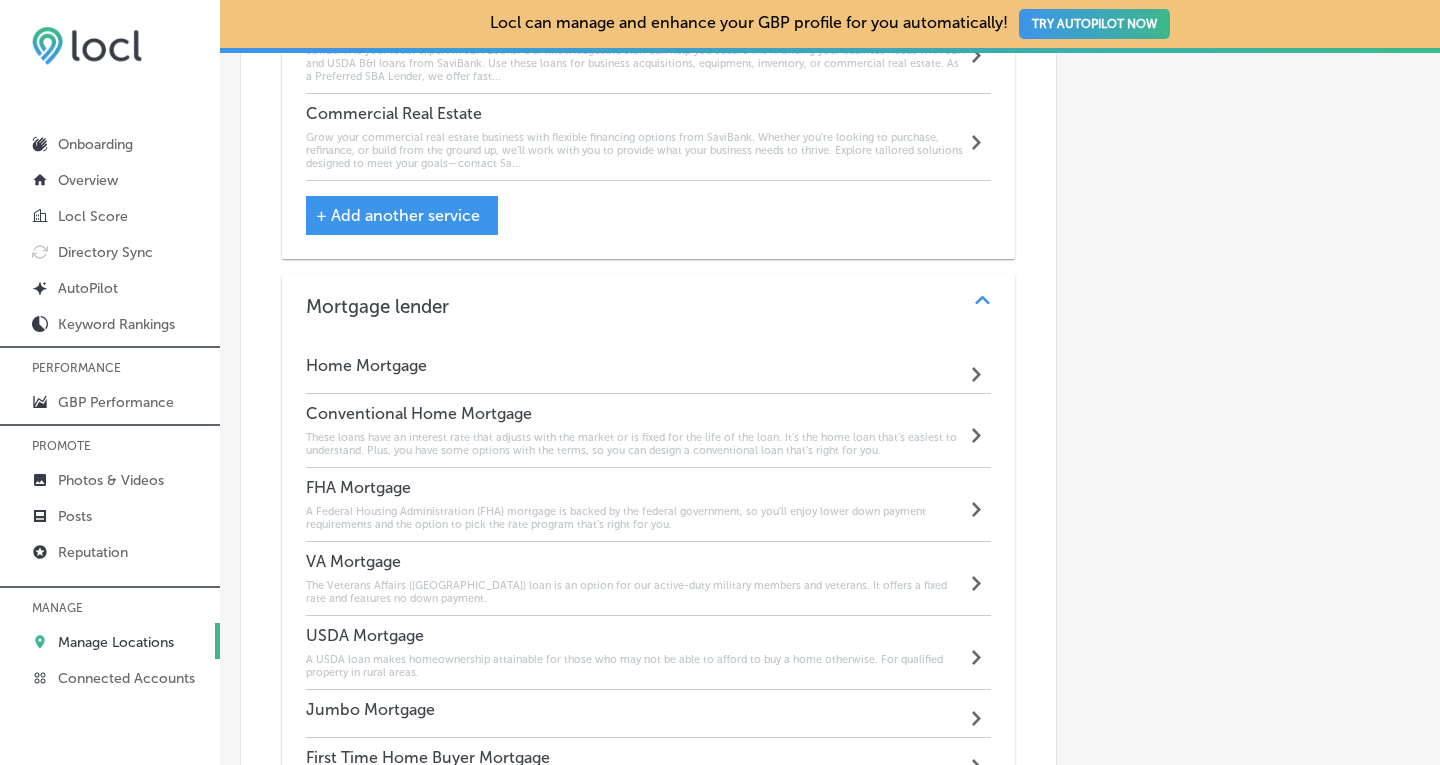 click on "Jumbo Mortgage
Path
Created with Sketch." at bounding box center [649, 714] 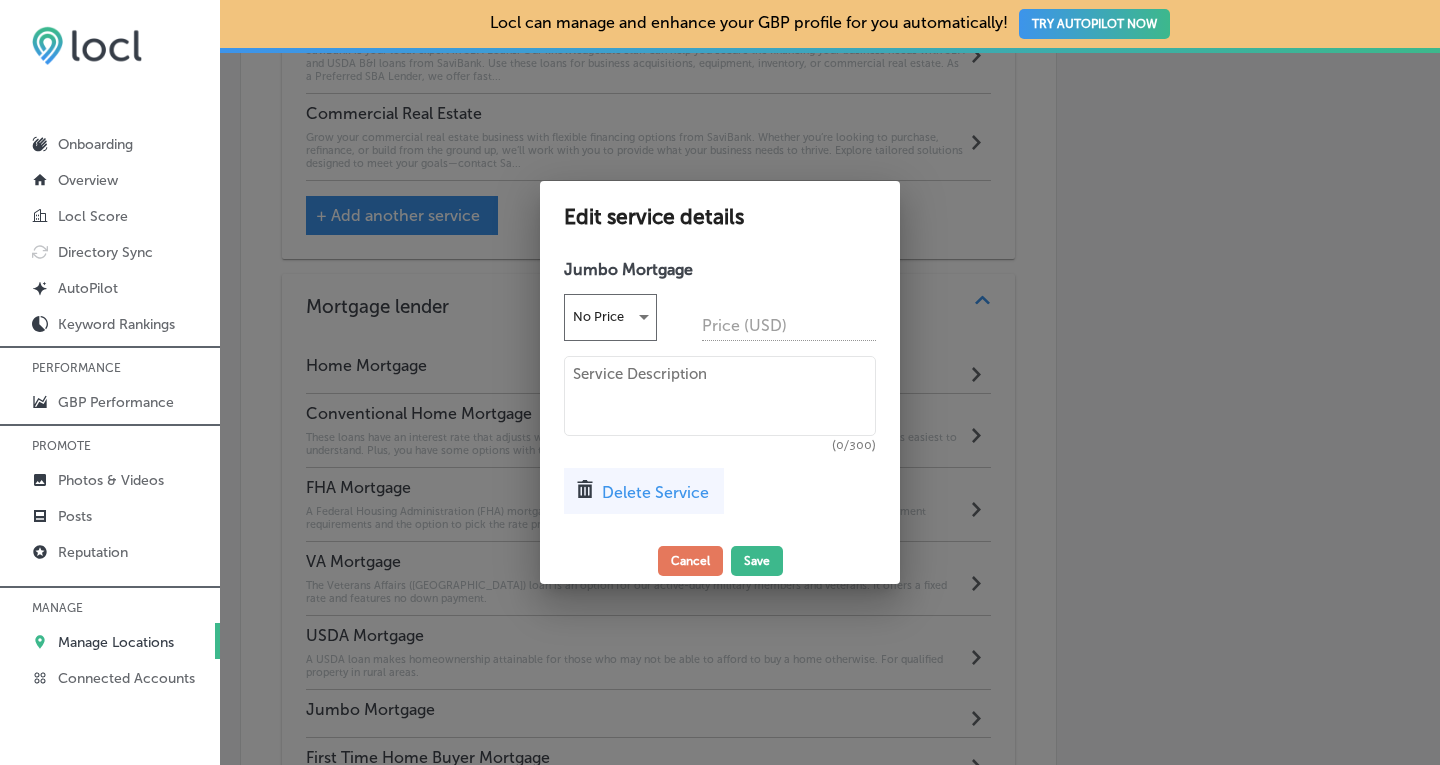 click at bounding box center (720, 396) 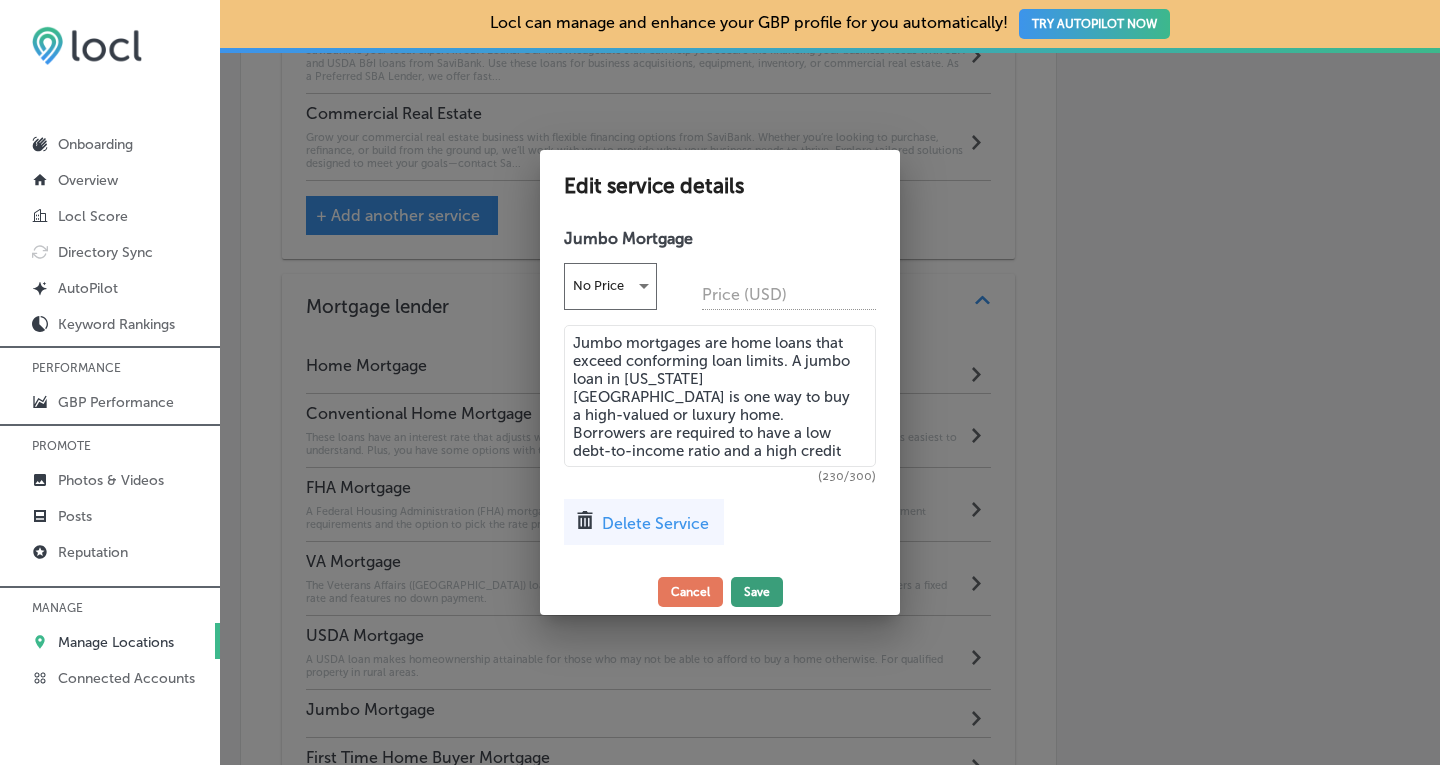 type on "Jumbo mortgages are home loans that exceed conforming loan limits. A jumbo loan in [US_STATE][GEOGRAPHIC_DATA] is one way to buy a high-valued or luxury home. Borrowers are required to have a low debt-to-income ratio and a high credit score." 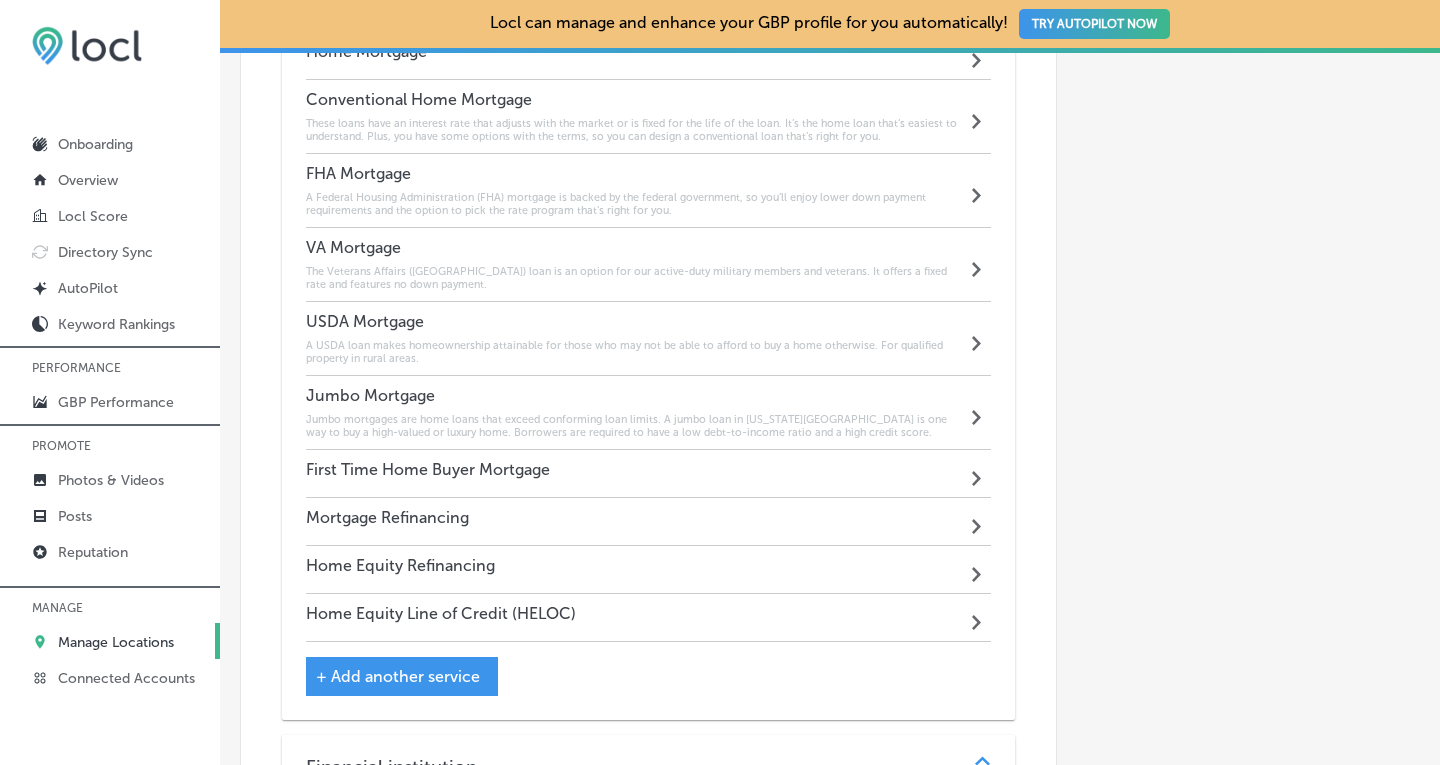 scroll, scrollTop: 2594, scrollLeft: 0, axis: vertical 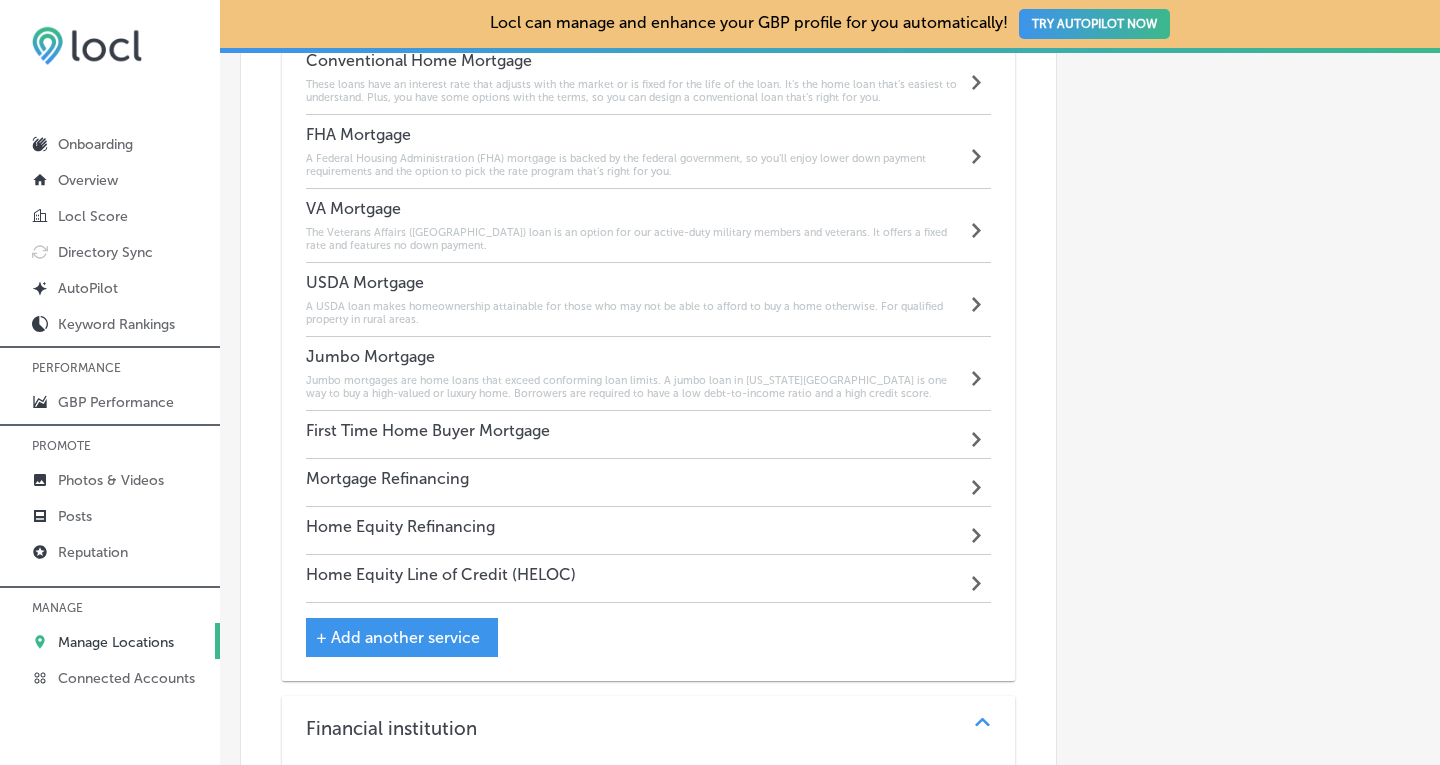 click on "Home Equity Refinancing
Path
Created with Sketch." at bounding box center [649, 531] 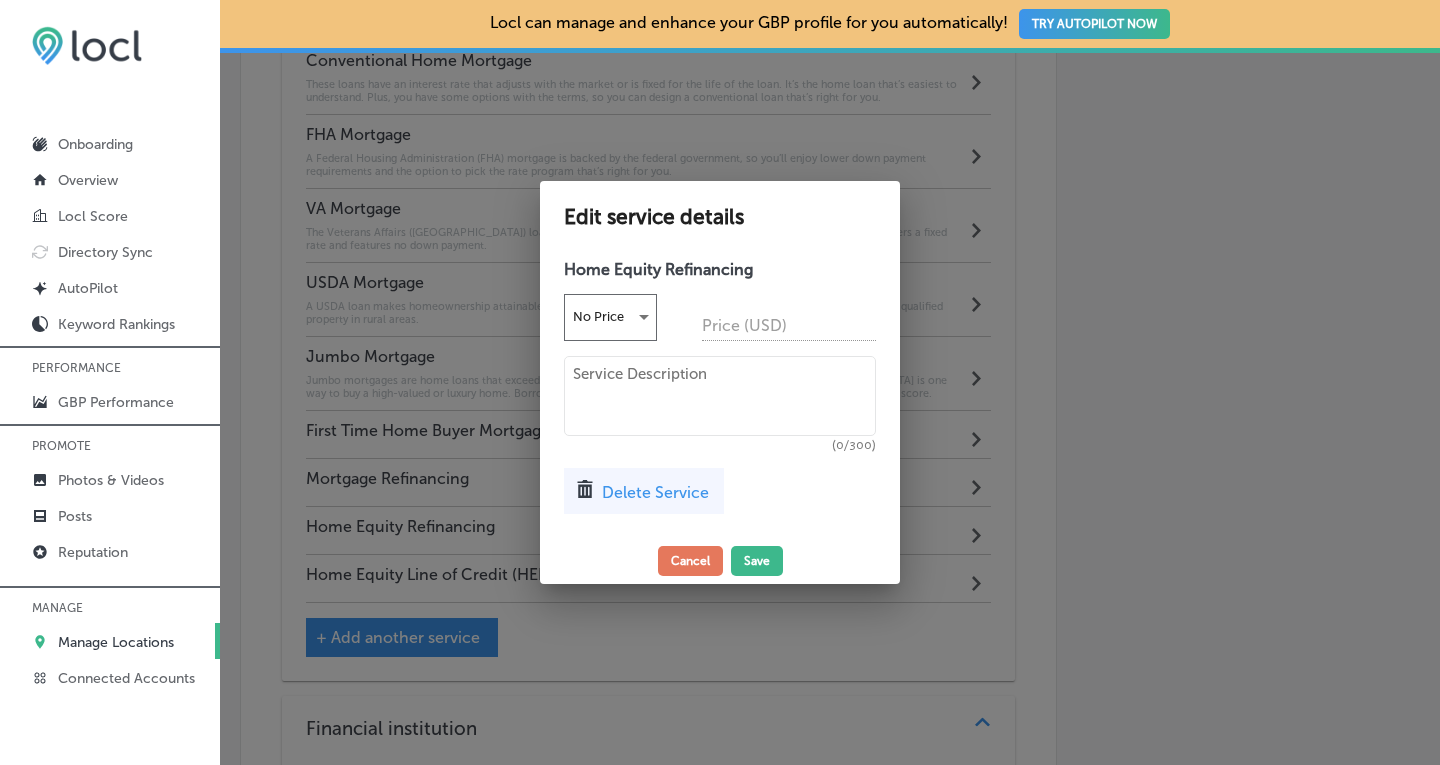 click at bounding box center (720, 396) 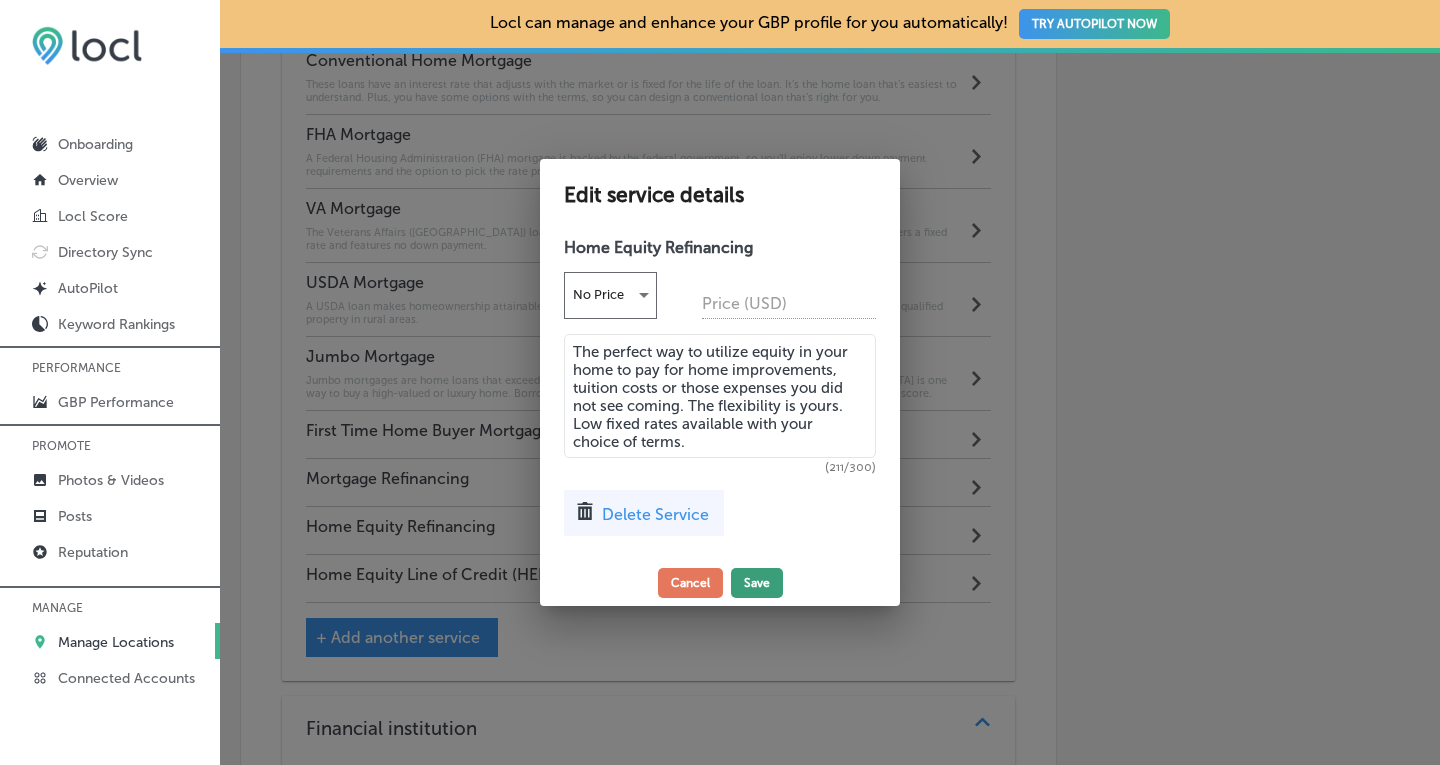 type on "The perfect way to utilize equity in your home to pay for home improvements, tuition costs or those expenses you did not see coming. The flexibility is yours. Low fixed rates available with your choice of terms." 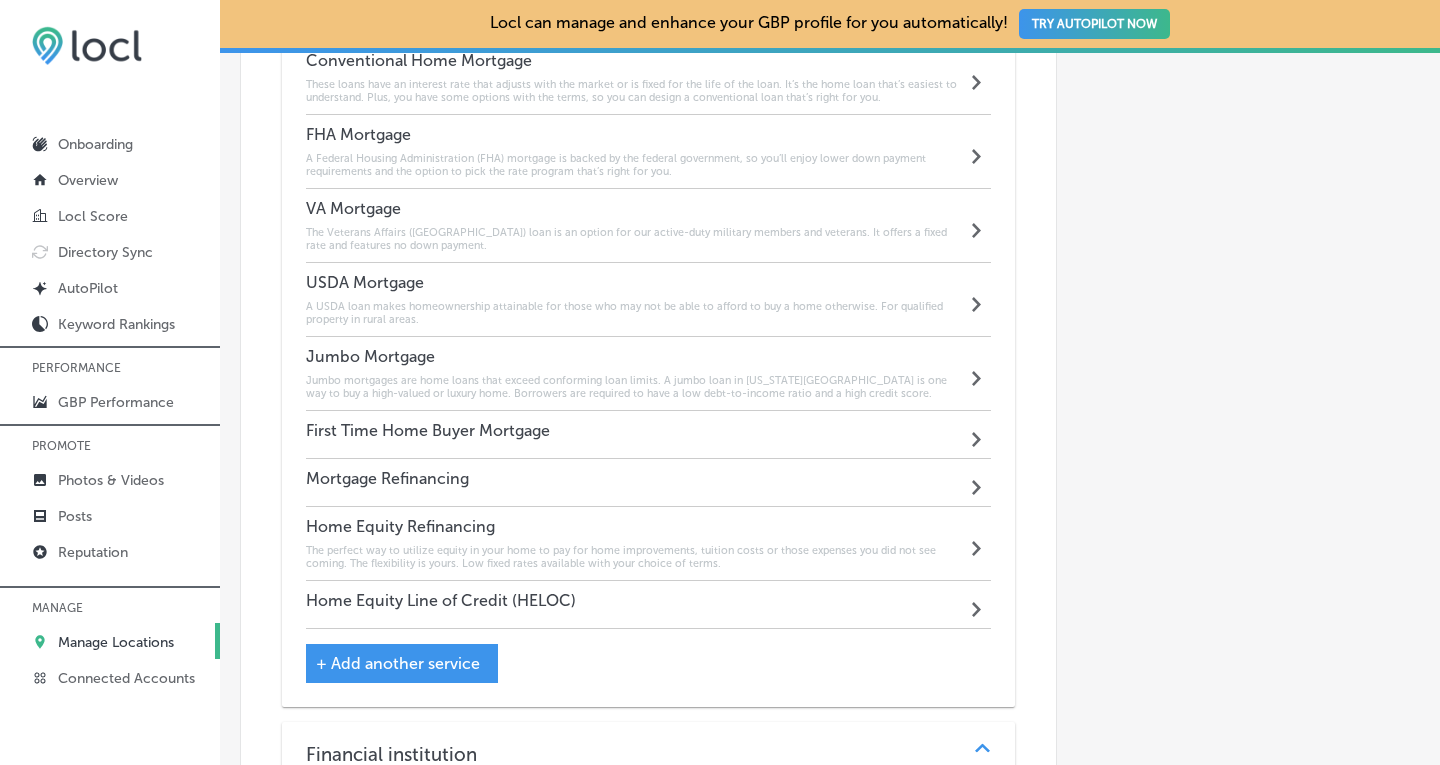 click on "Home Equity Line of Credit (HELOC)" at bounding box center (441, 600) 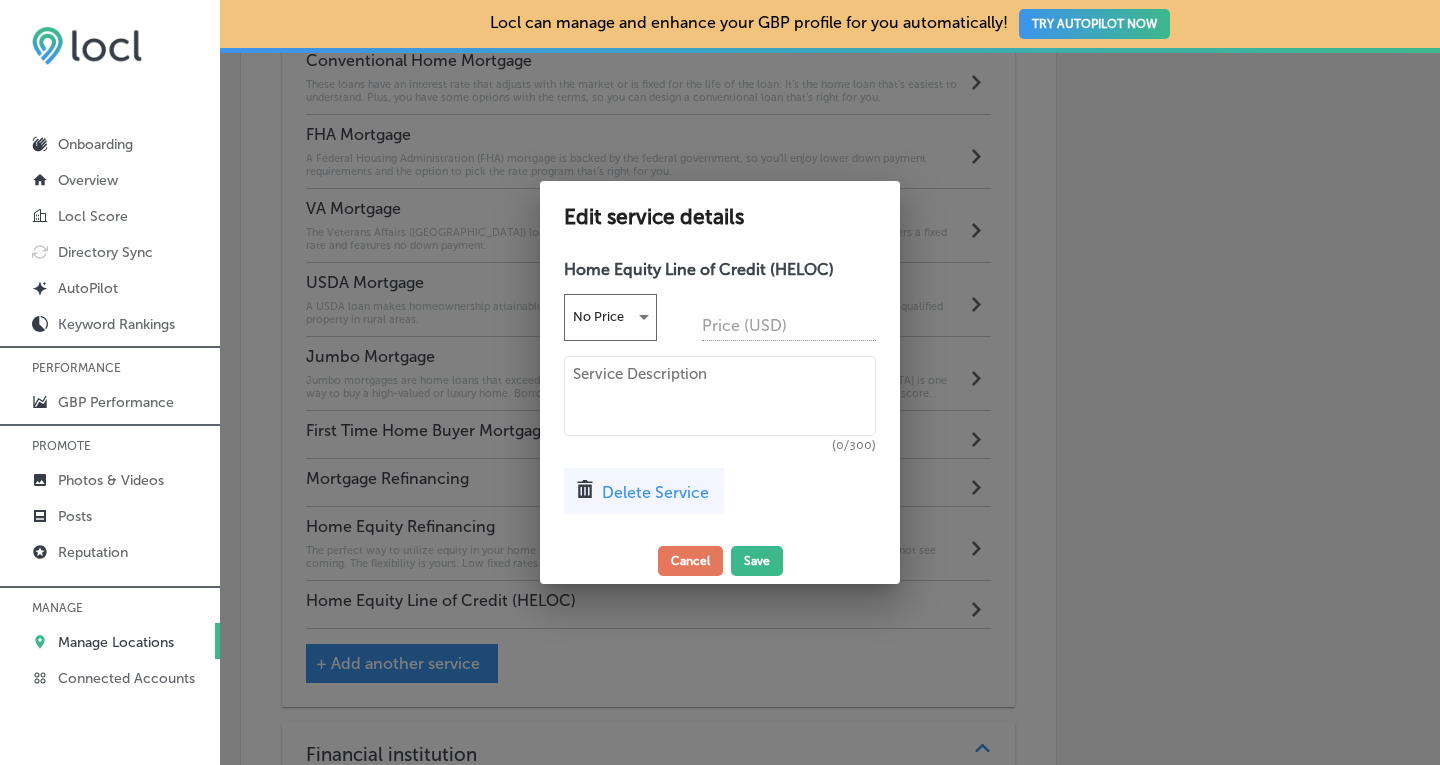 click at bounding box center [720, 396] 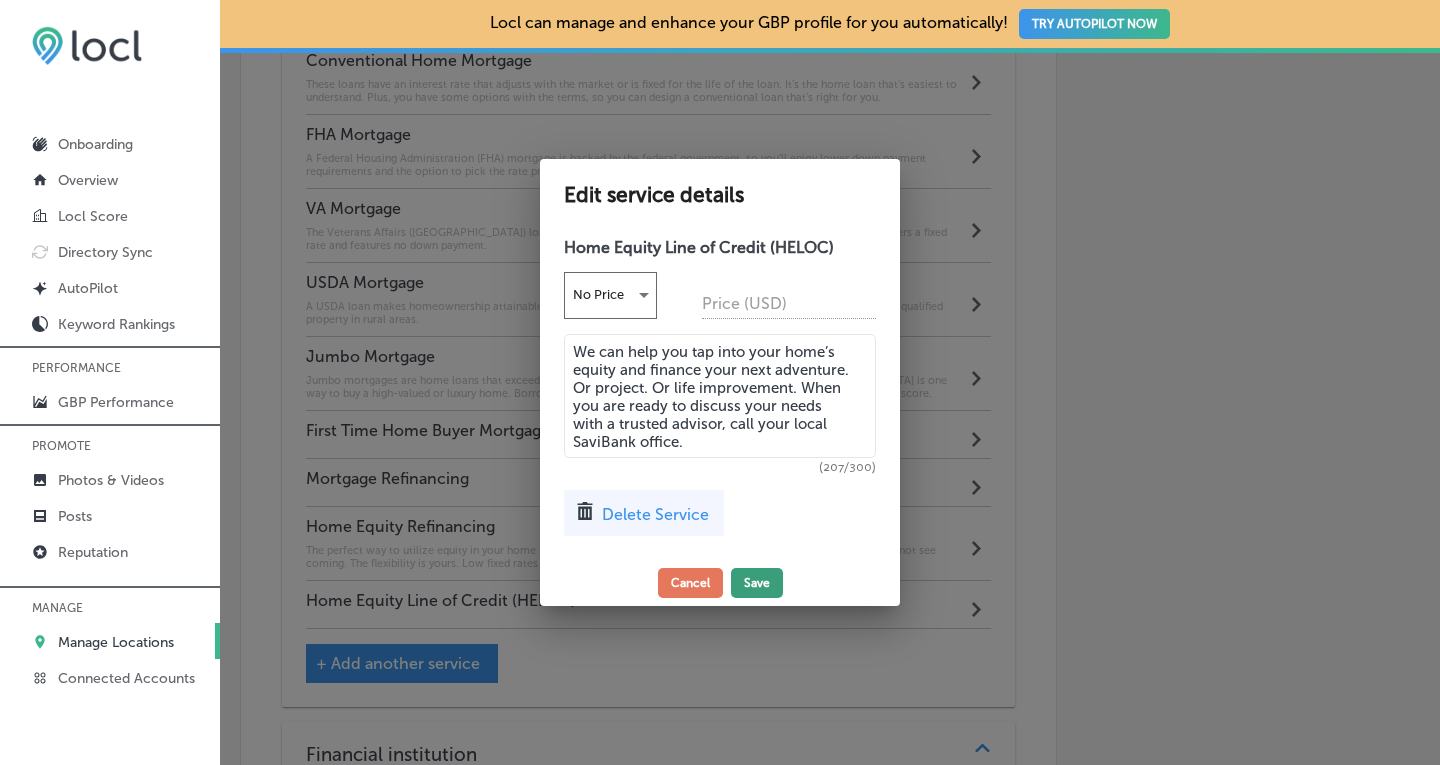 type on "We can help you tap into your home’s equity and finance your next adventure. Or project. Or life improvement. When you are ready to discuss your needs with a trusted advisor, call your local SaviBank office." 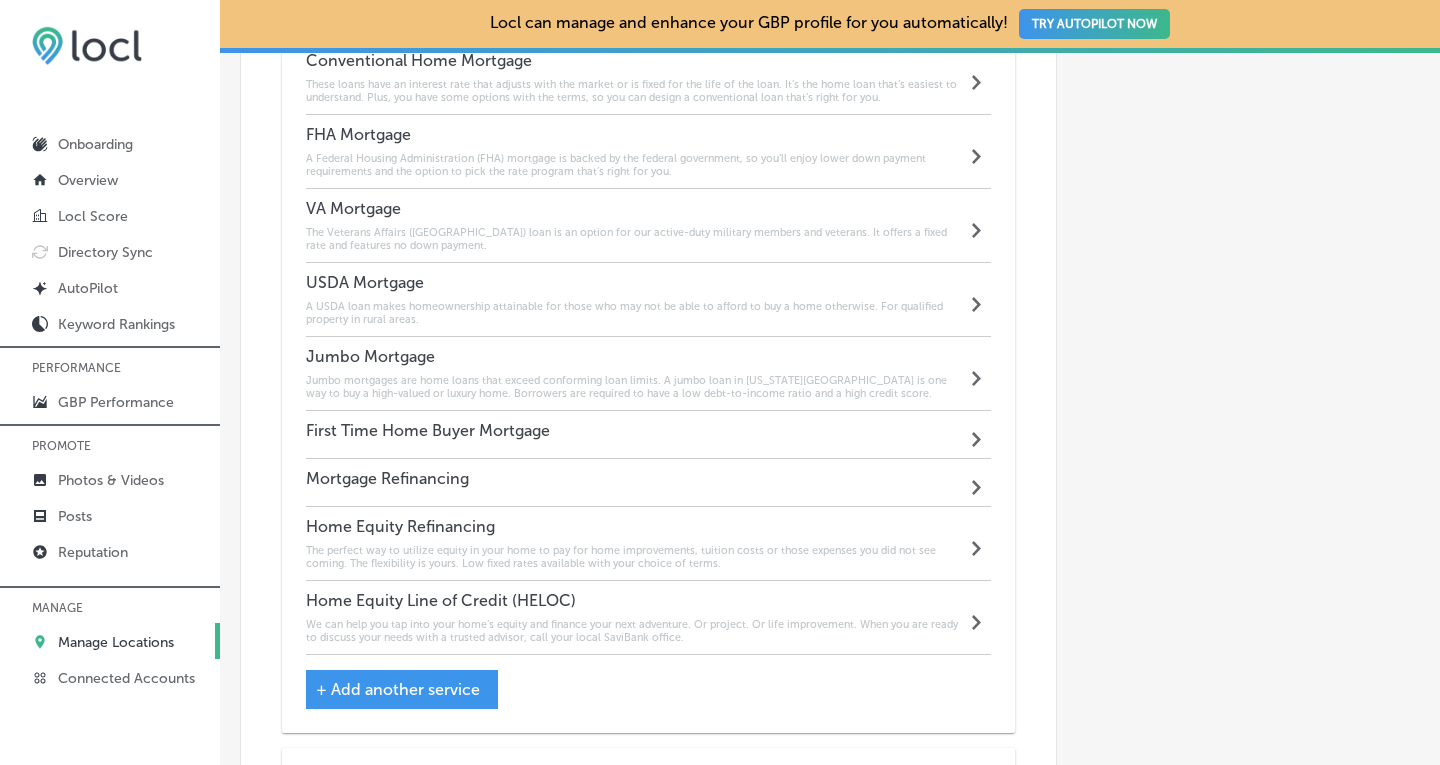 click on "Automatically Sync Profile Details Premium Directories:" at bounding box center [1238, -261] 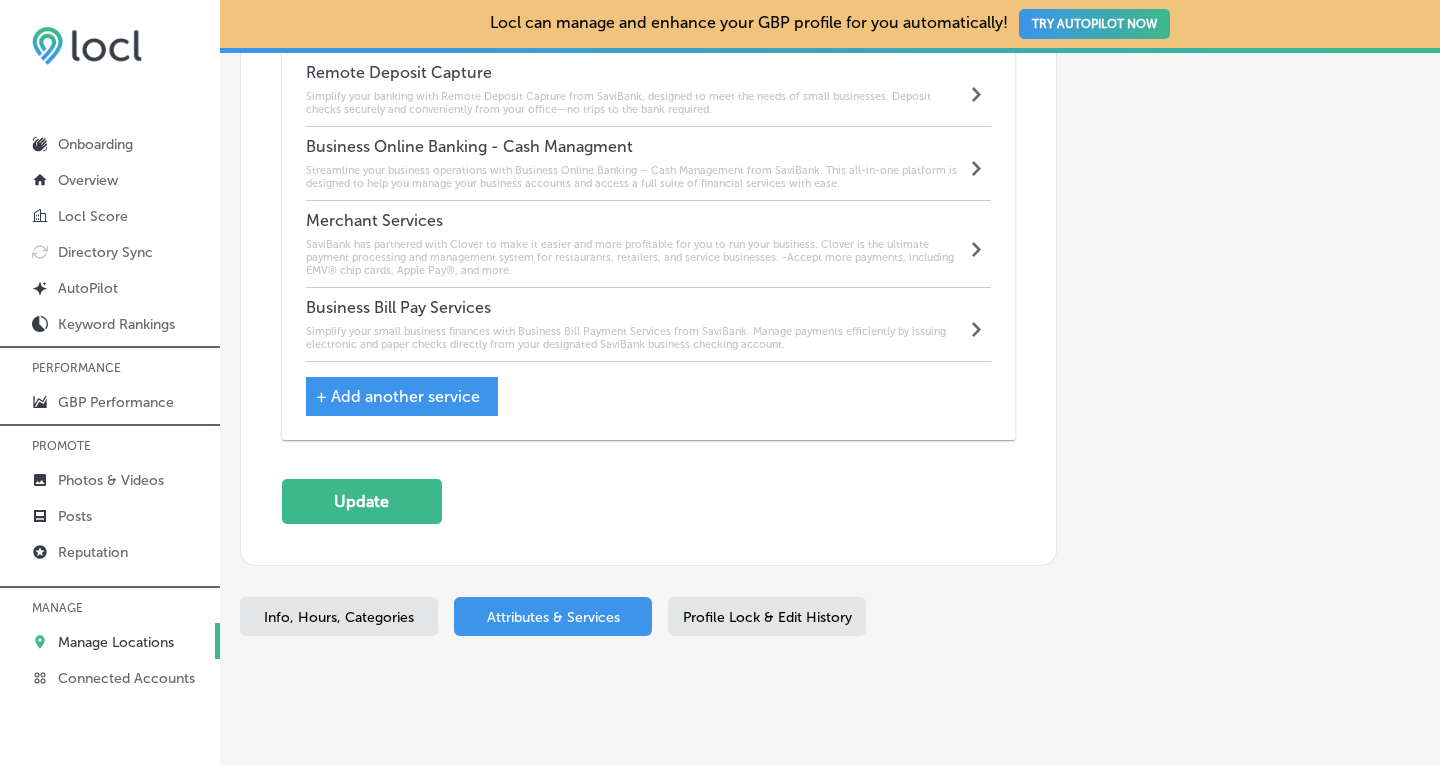 scroll, scrollTop: 3688, scrollLeft: 0, axis: vertical 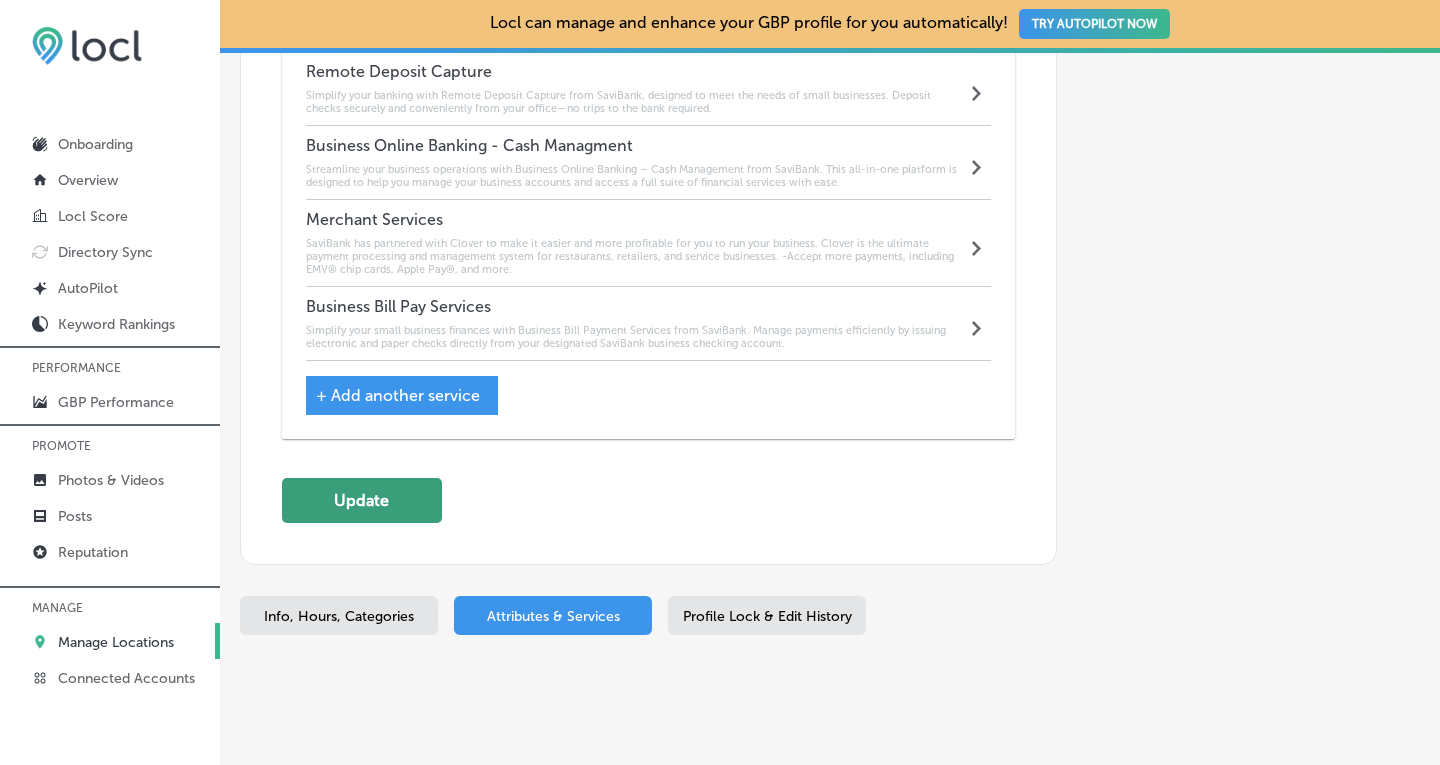 click on "Update" 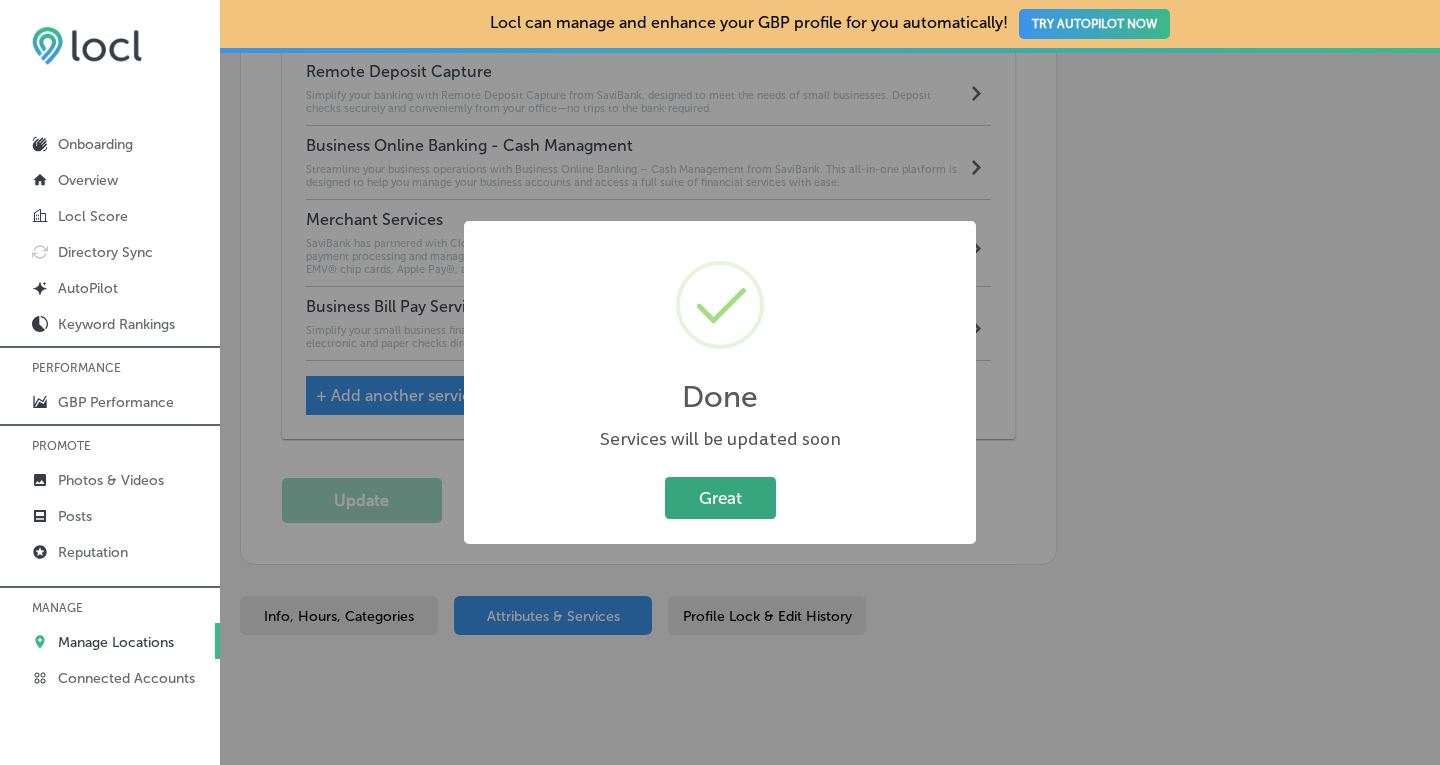 click on "Great" at bounding box center (720, 497) 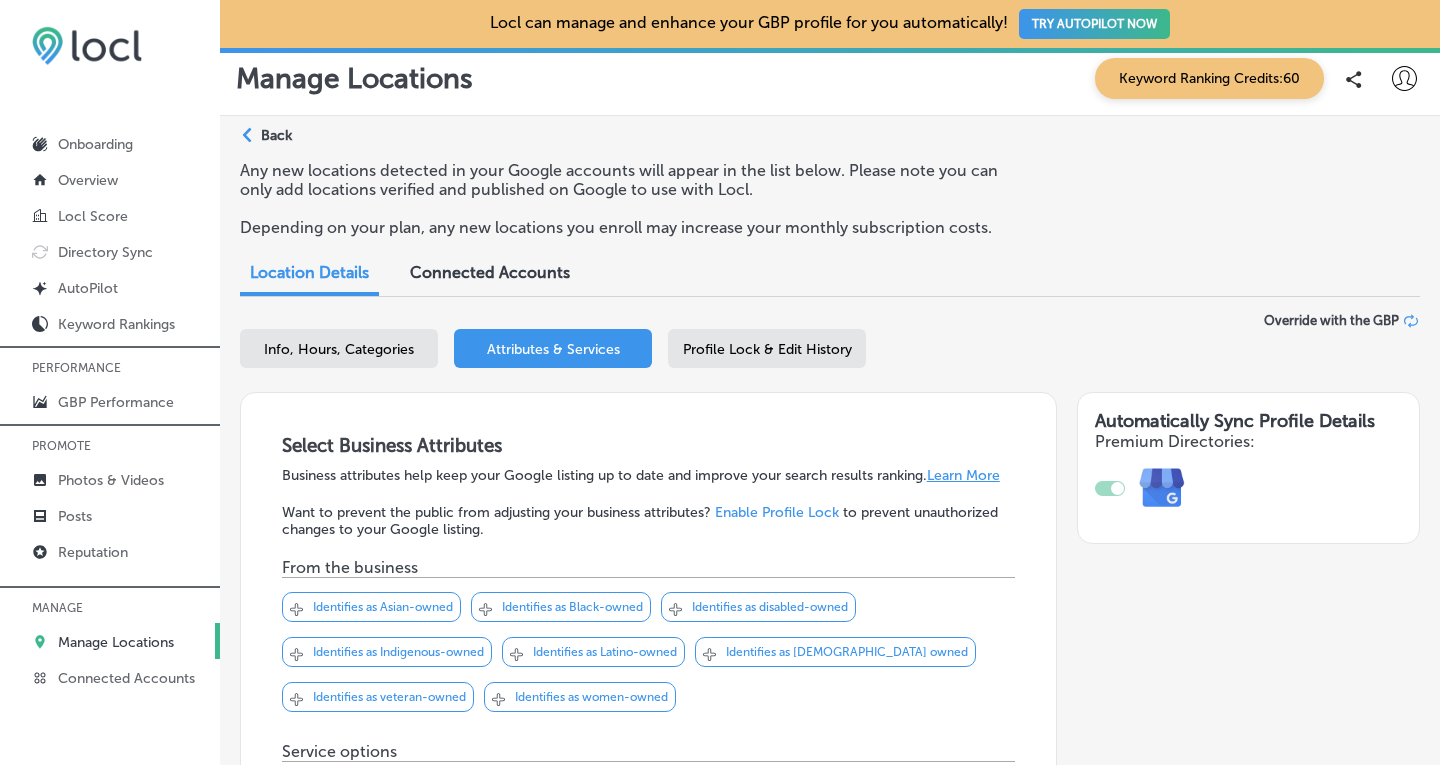 scroll, scrollTop: 0, scrollLeft: 0, axis: both 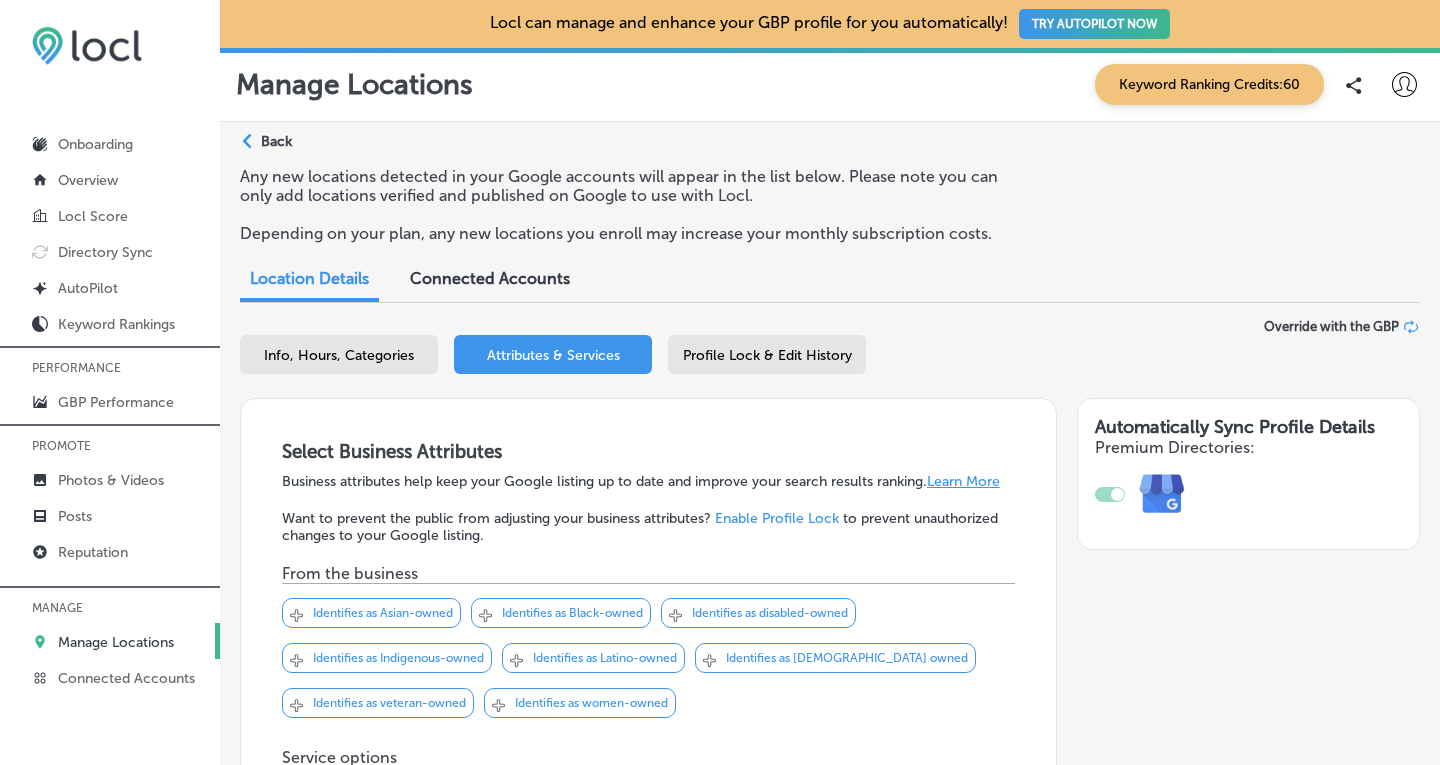 click on "Info, Hours, Categories" at bounding box center [339, 355] 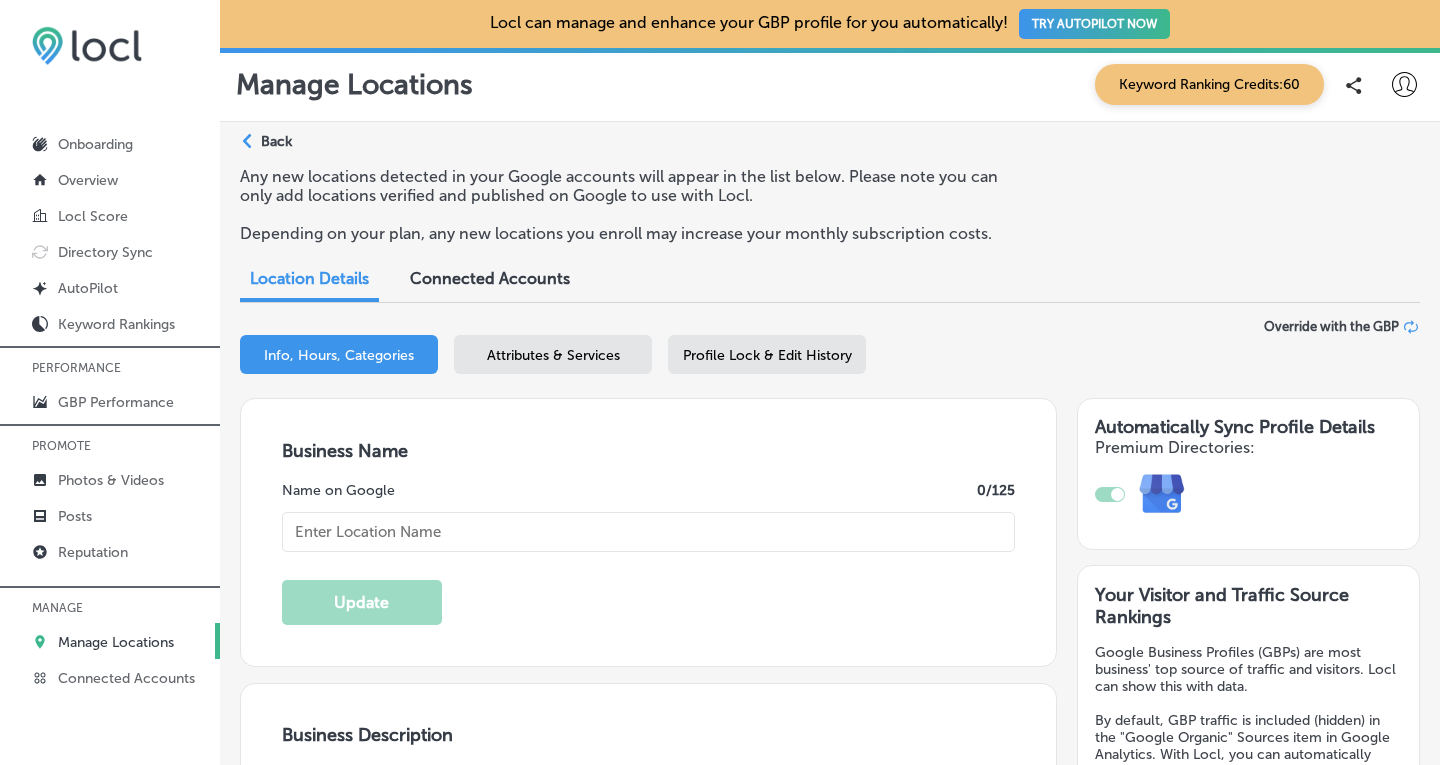 type on "SaviBank" 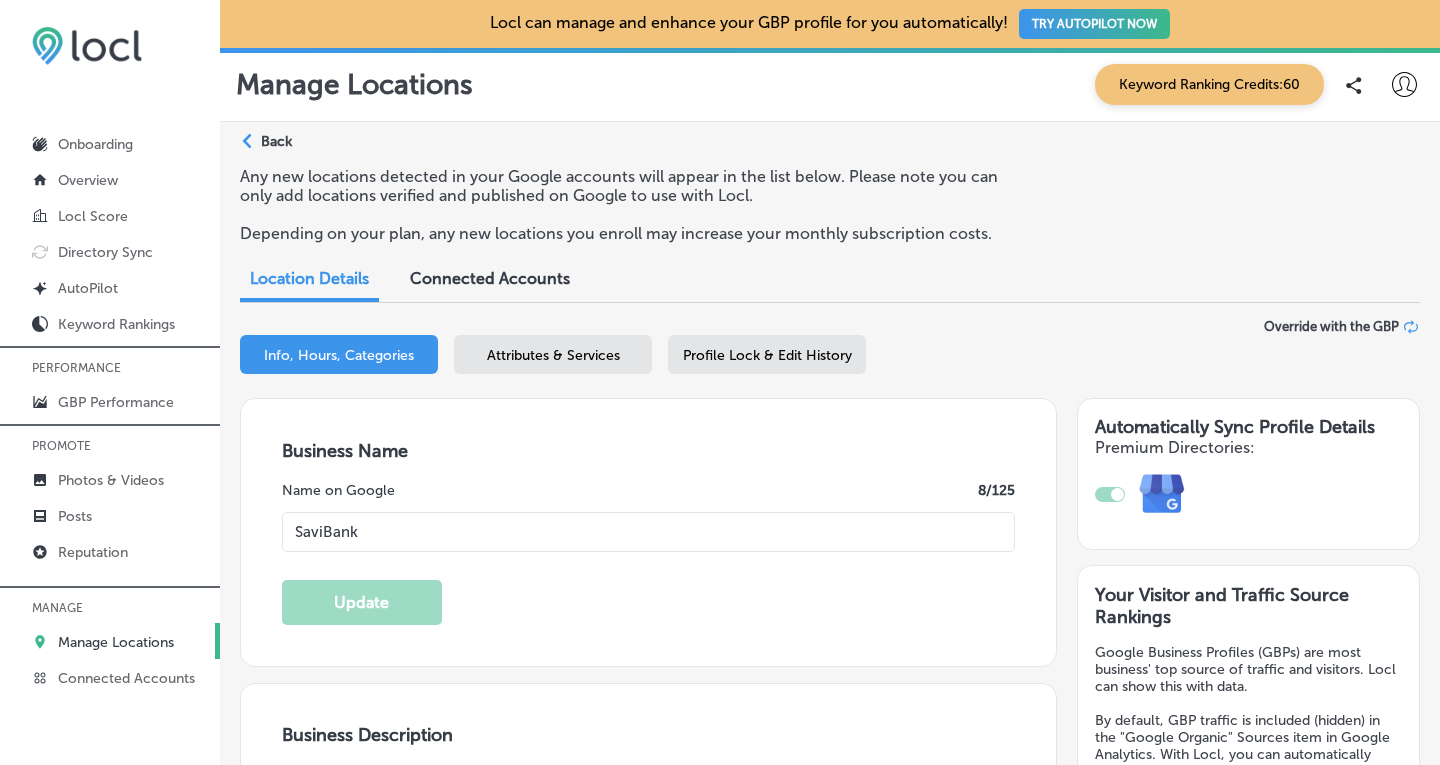 type on "[PHONE_NUMBER]" 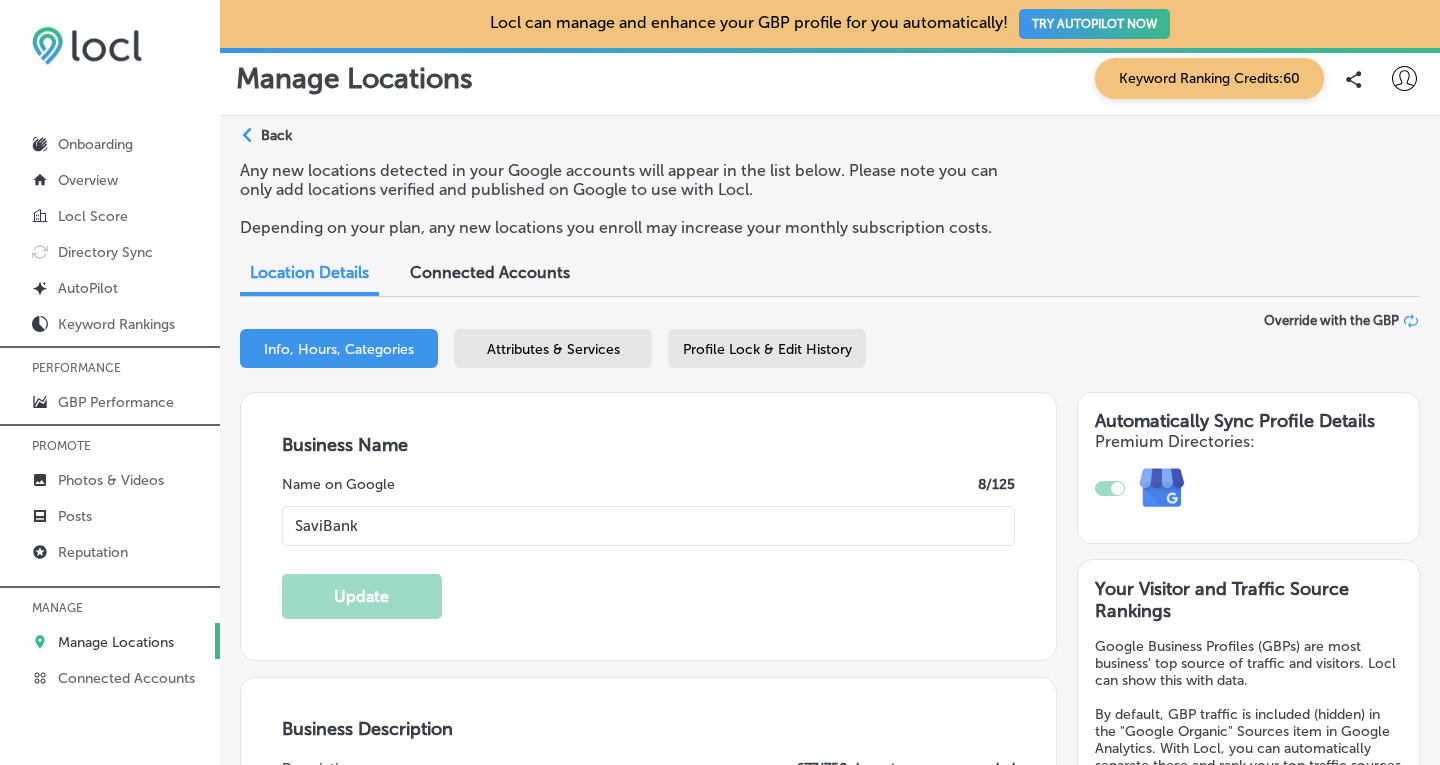 scroll, scrollTop: 0, scrollLeft: 0, axis: both 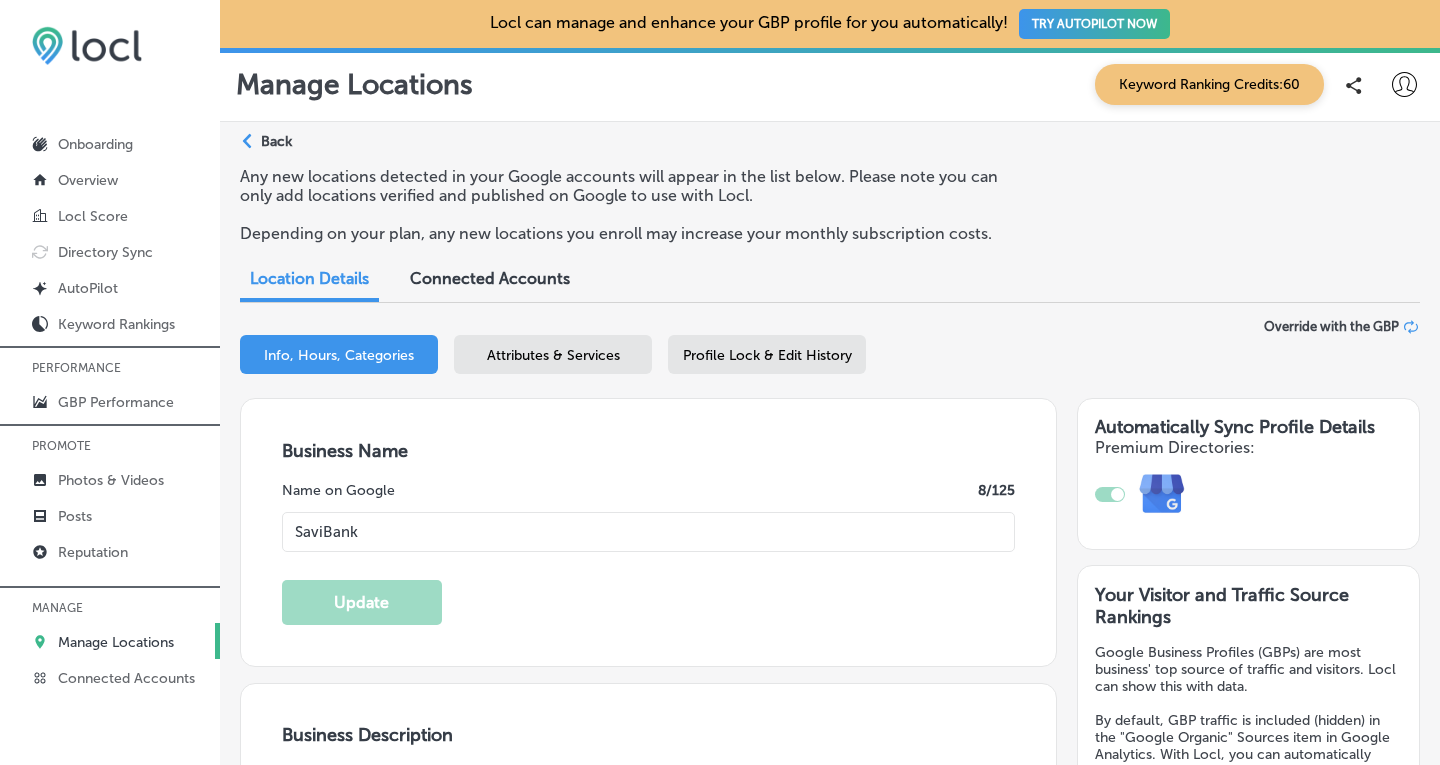 click on "Manage Locations" at bounding box center (116, 642) 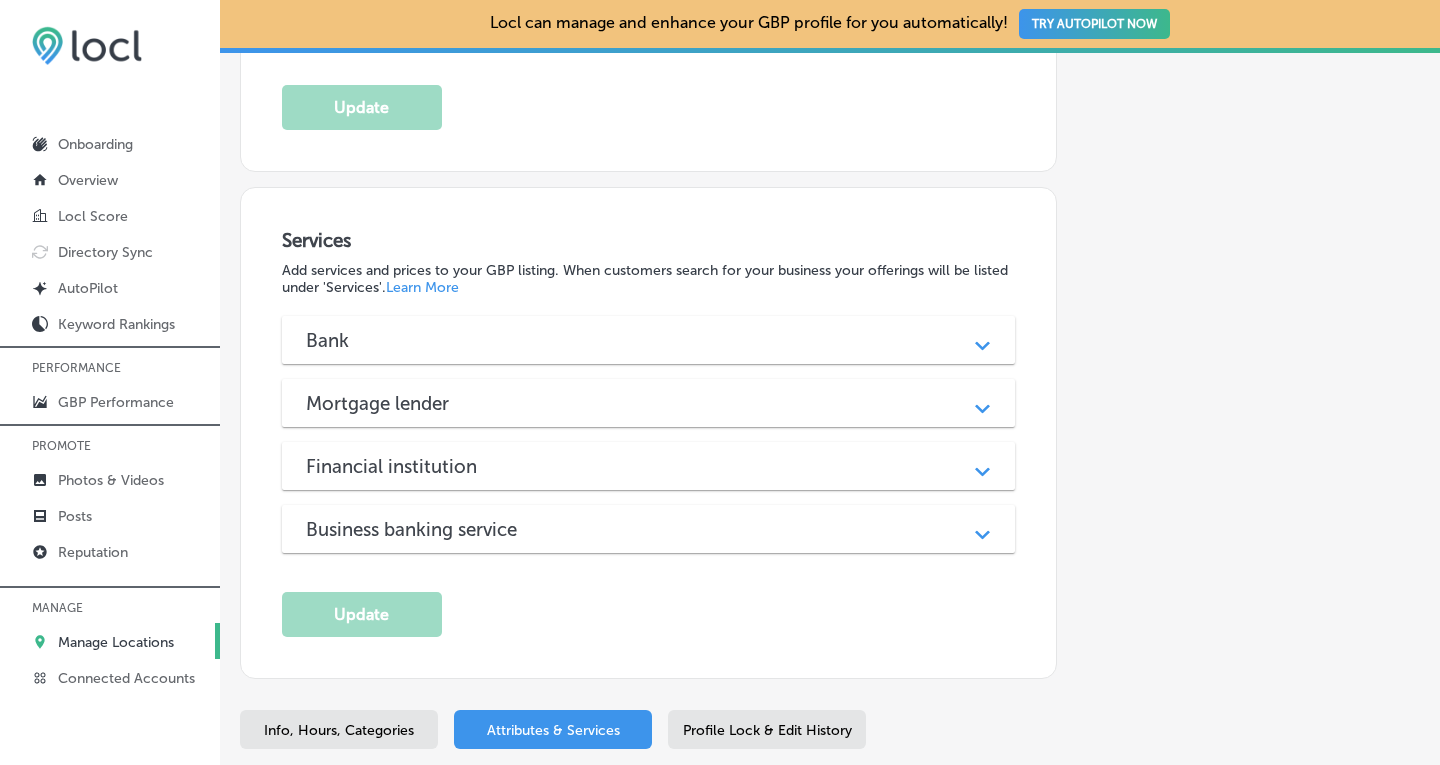 scroll, scrollTop: 1607, scrollLeft: 0, axis: vertical 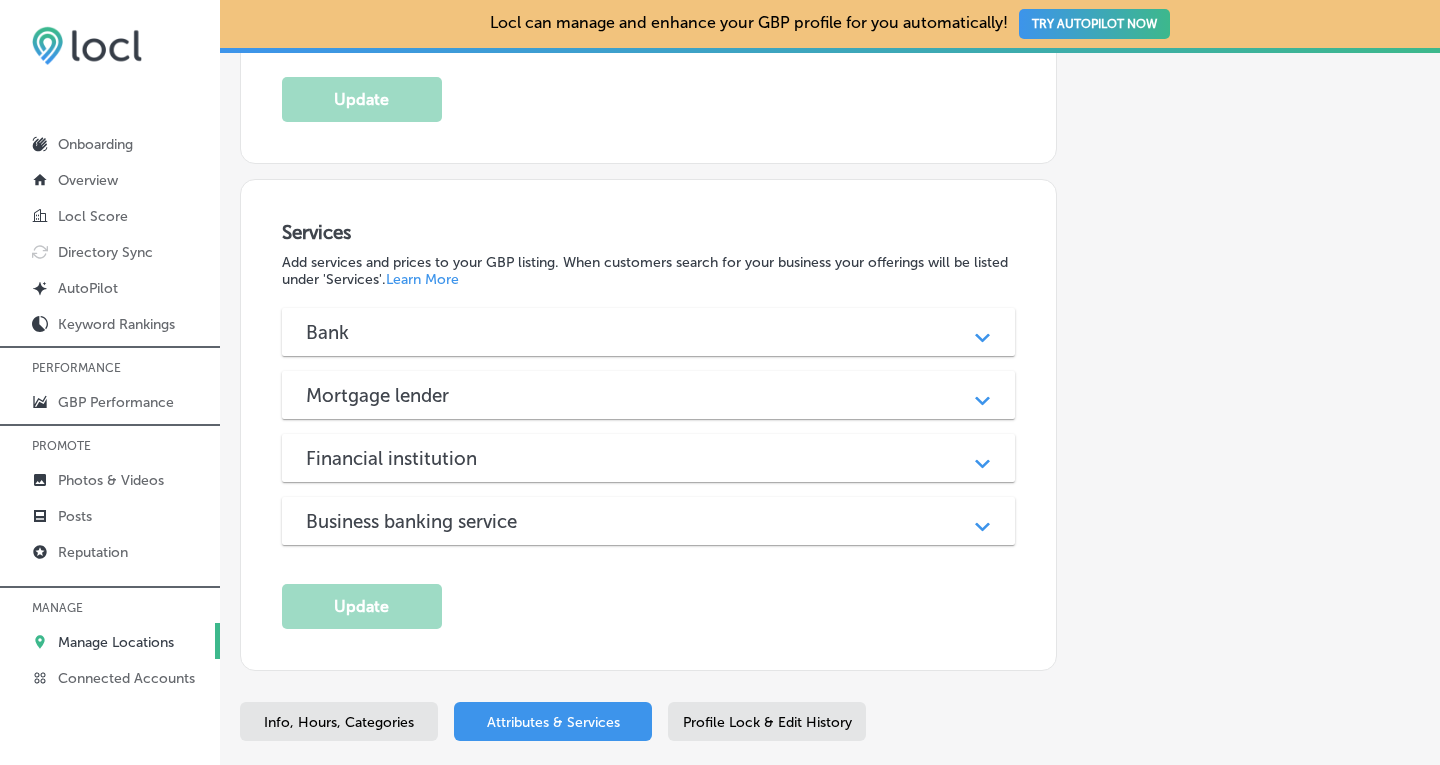 click on "Path
Created with Sketch." at bounding box center (982, 521) 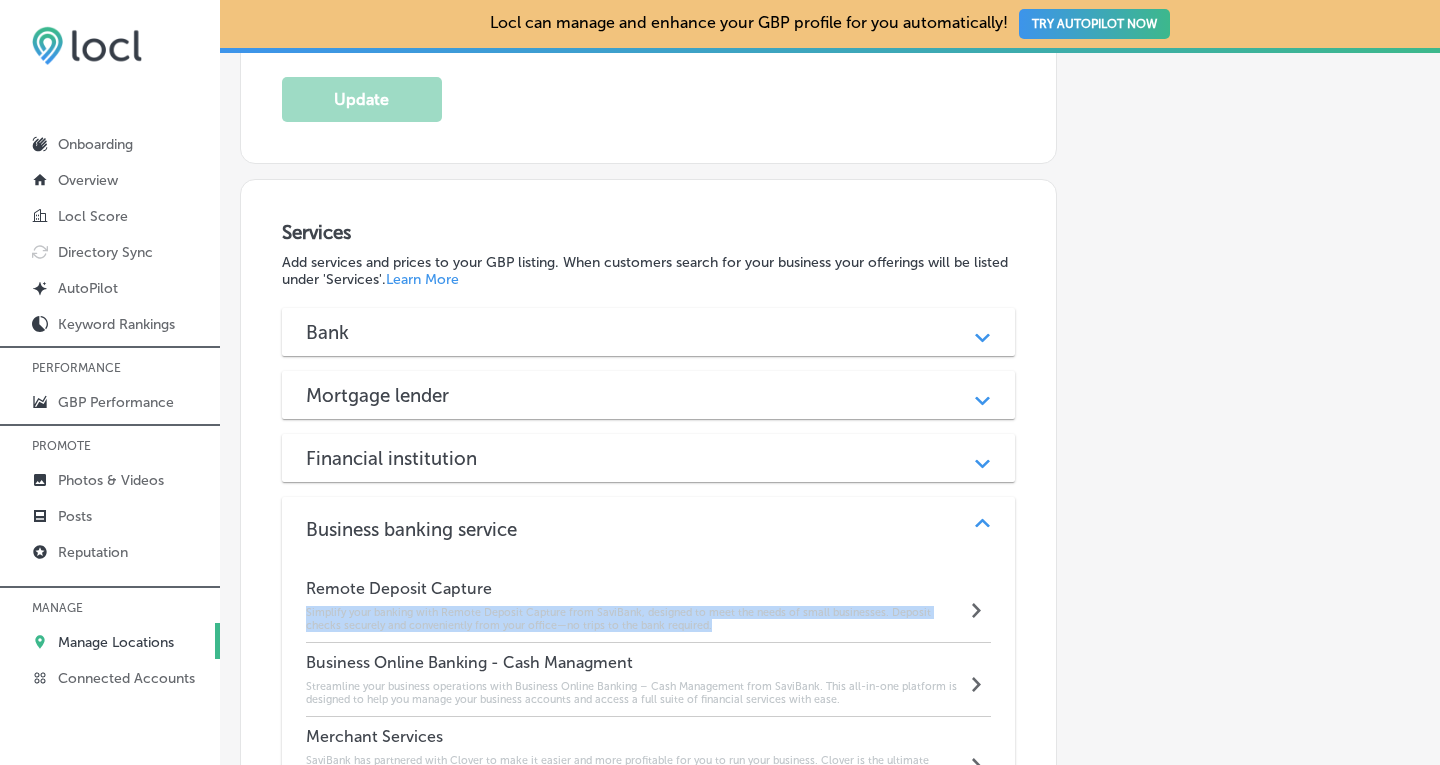 drag, startPoint x: 713, startPoint y: 604, endPoint x: 298, endPoint y: 591, distance: 415.20355 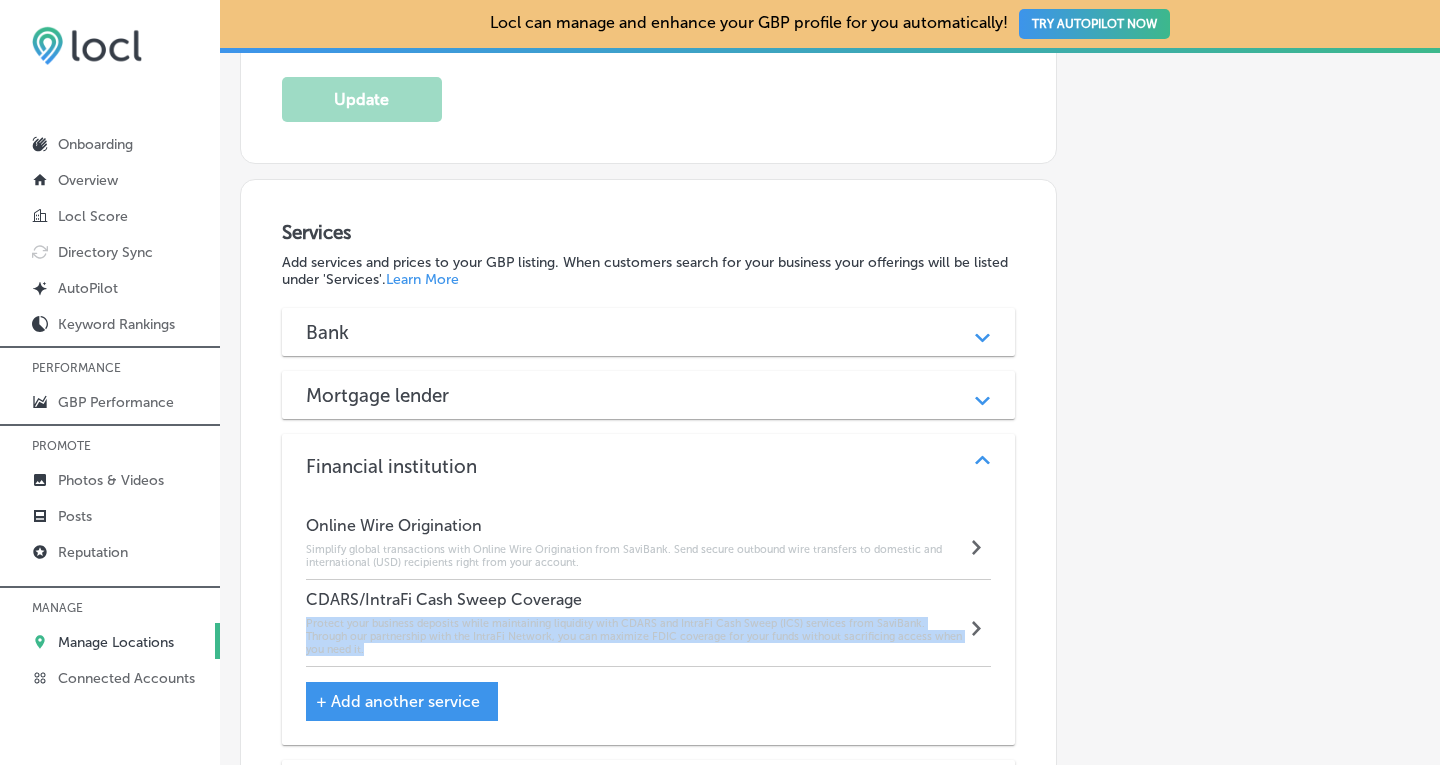 drag, startPoint x: 379, startPoint y: 624, endPoint x: 305, endPoint y: 597, distance: 78.77182 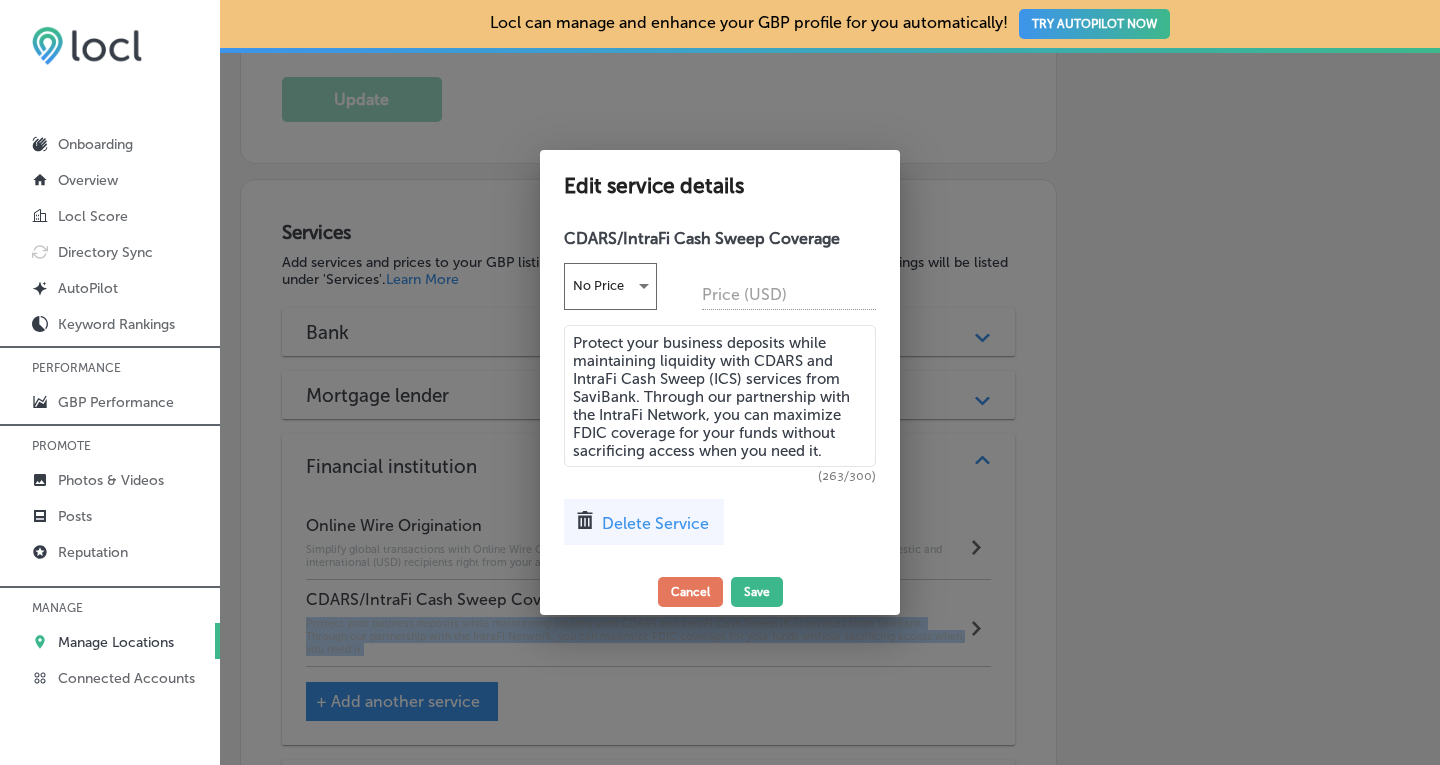 copy on "Protect your business deposits while maintaining liquidity with CDARS and IntraFi Cash Sweep (ICS) services from SaviBank. Through our partnership with the IntraFi Network, you can maximize FDIC coverage for your funds without sacrificing access when you need it." 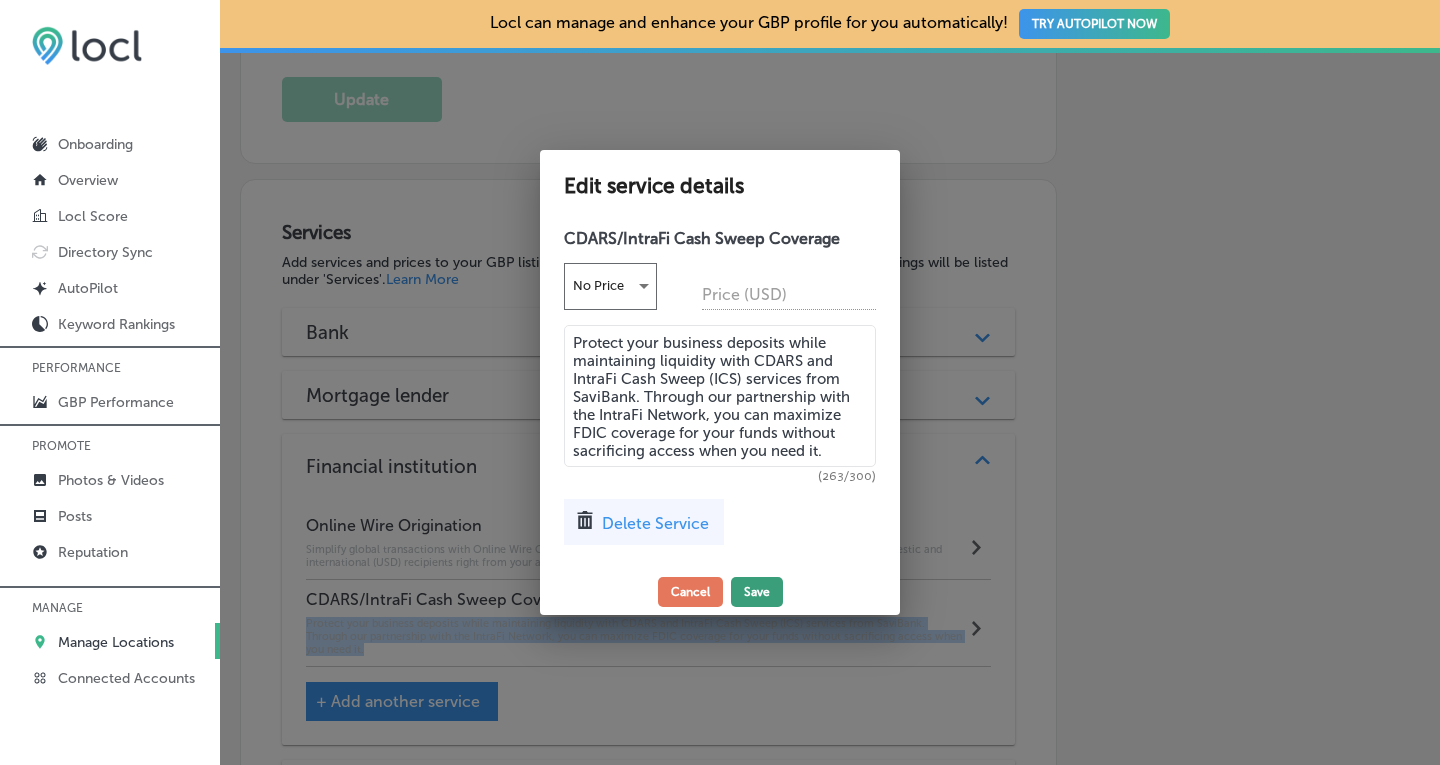 click on "Save" at bounding box center [757, 592] 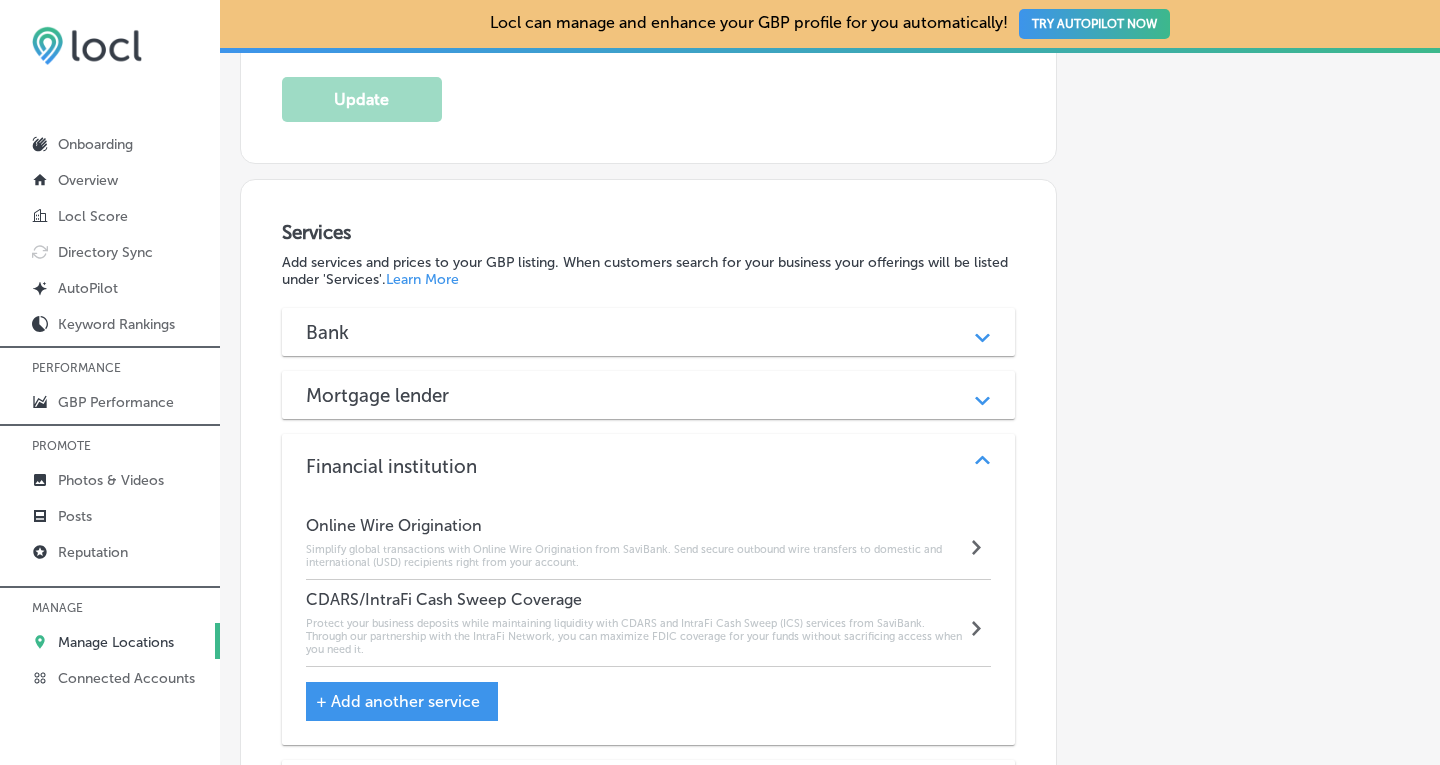 click on "+ Add another service" at bounding box center (398, 701) 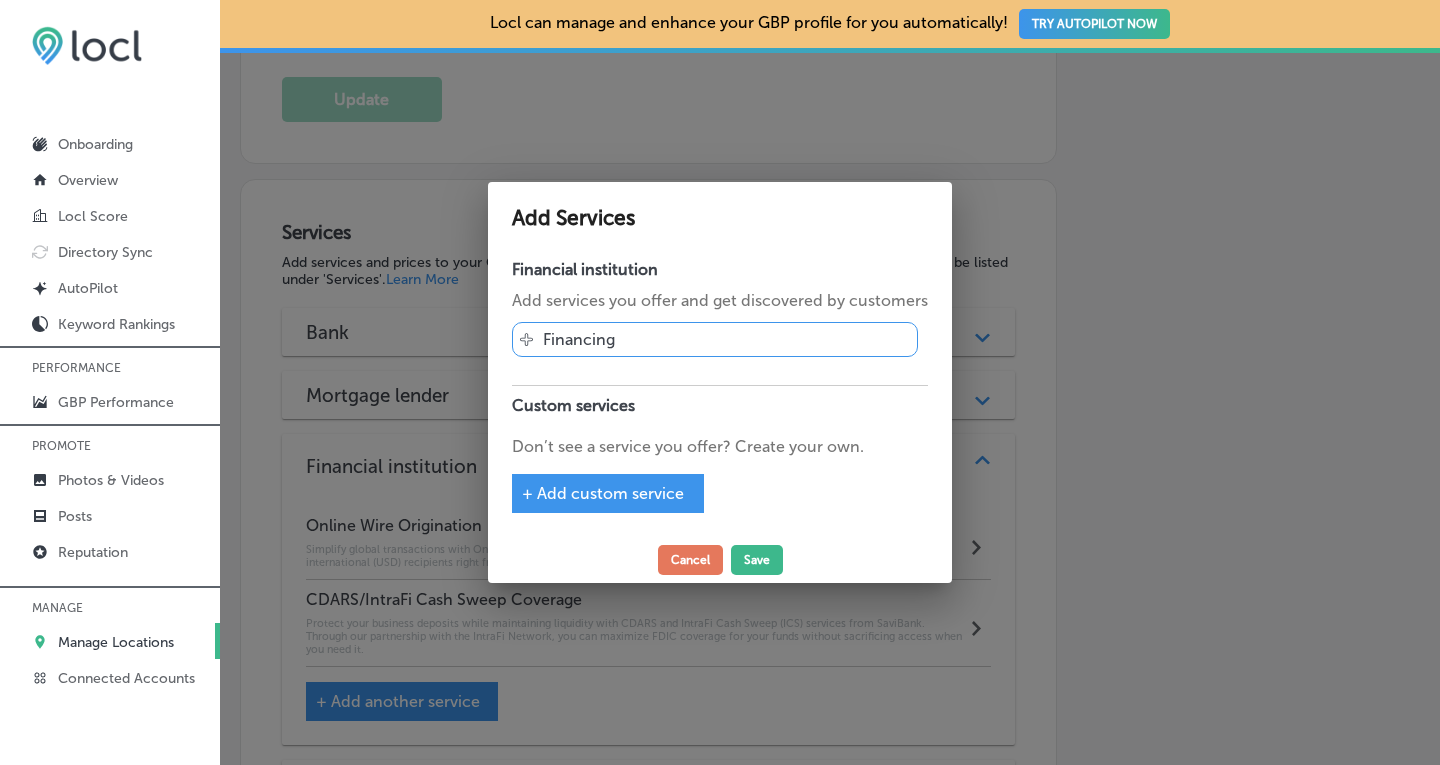 click on "Svg Vector Icons : [URL][DOMAIN_NAME]
Financing" at bounding box center [715, 339] 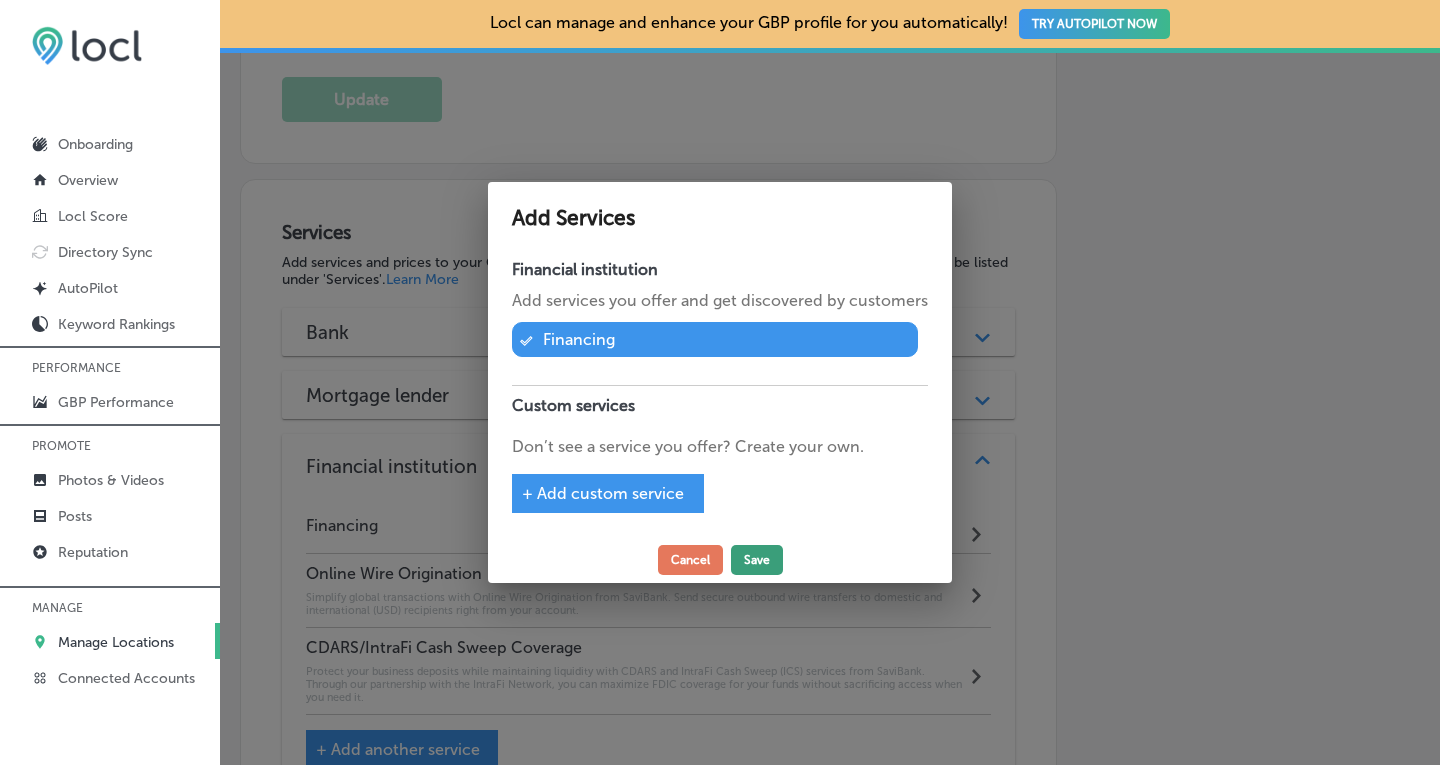 click on "Save" at bounding box center [757, 560] 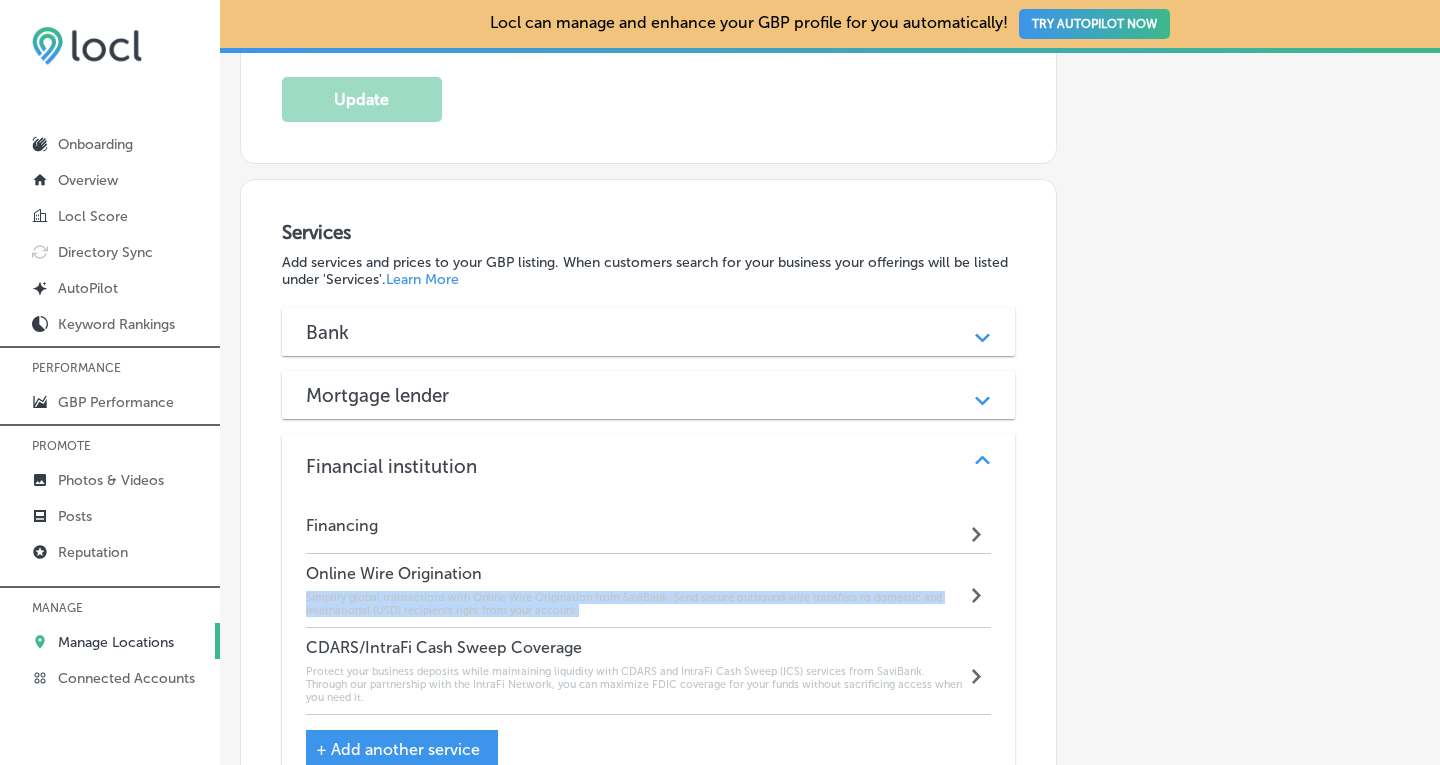 drag, startPoint x: 583, startPoint y: 583, endPoint x: 299, endPoint y: 568, distance: 284.39584 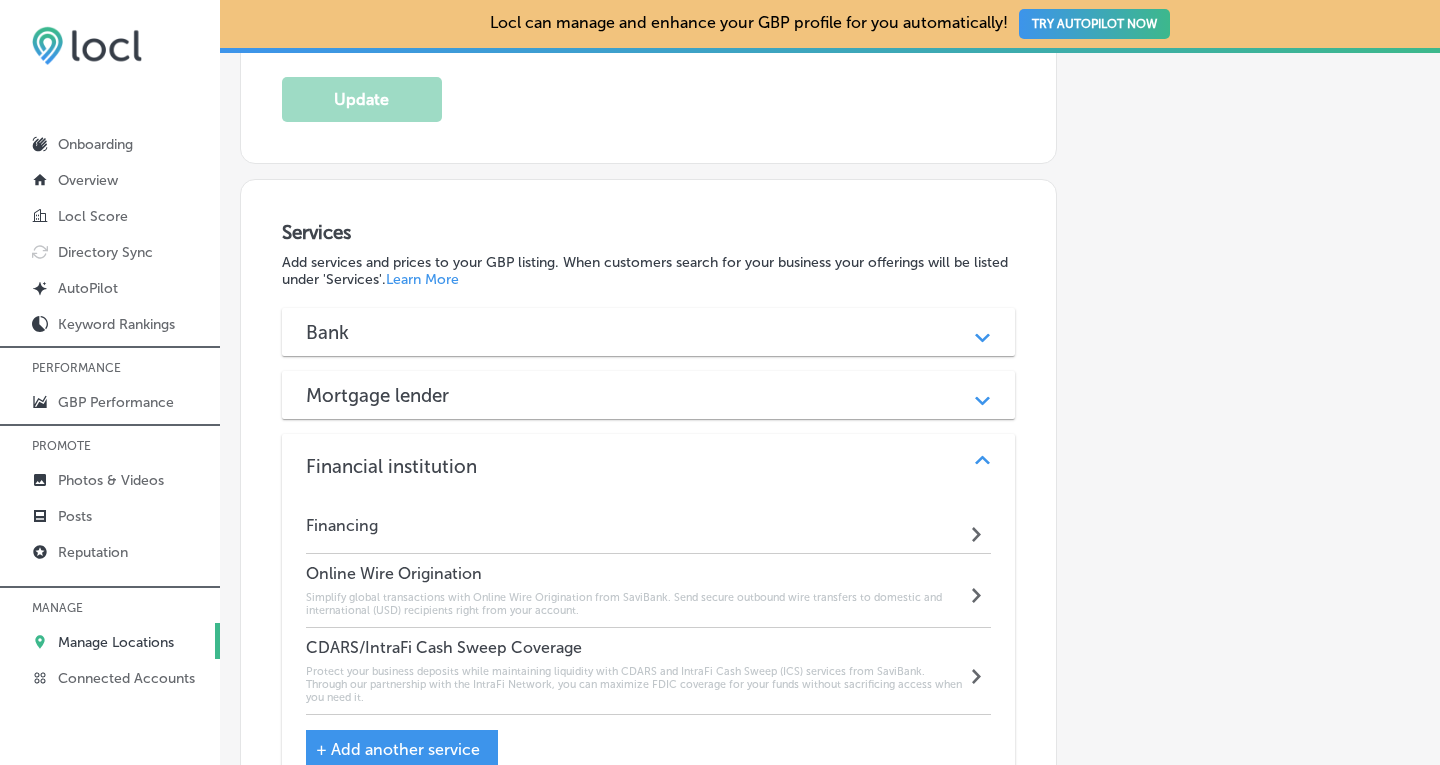 click on "Automatically Sync Profile Details Premium Directories:" at bounding box center [1238, 99] 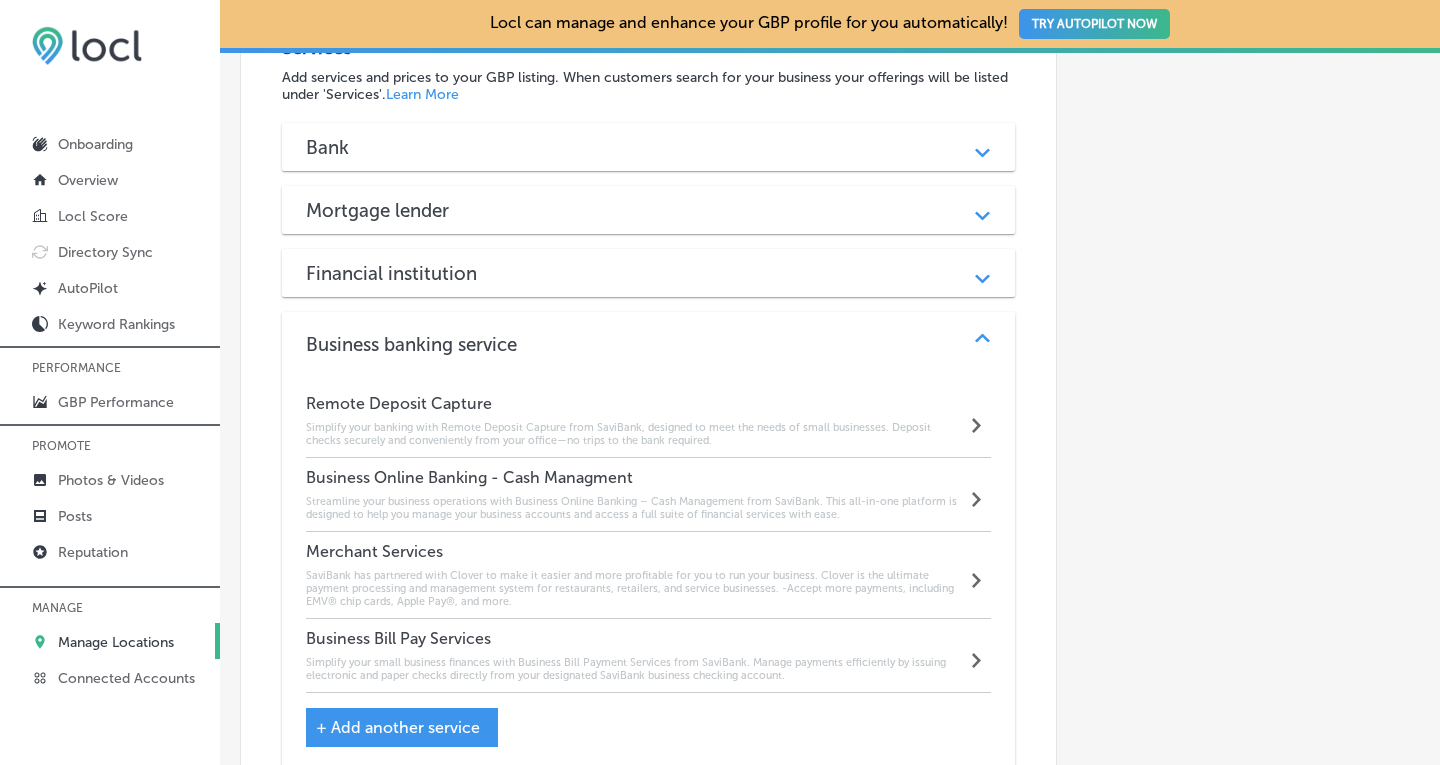 scroll, scrollTop: 1798, scrollLeft: 0, axis: vertical 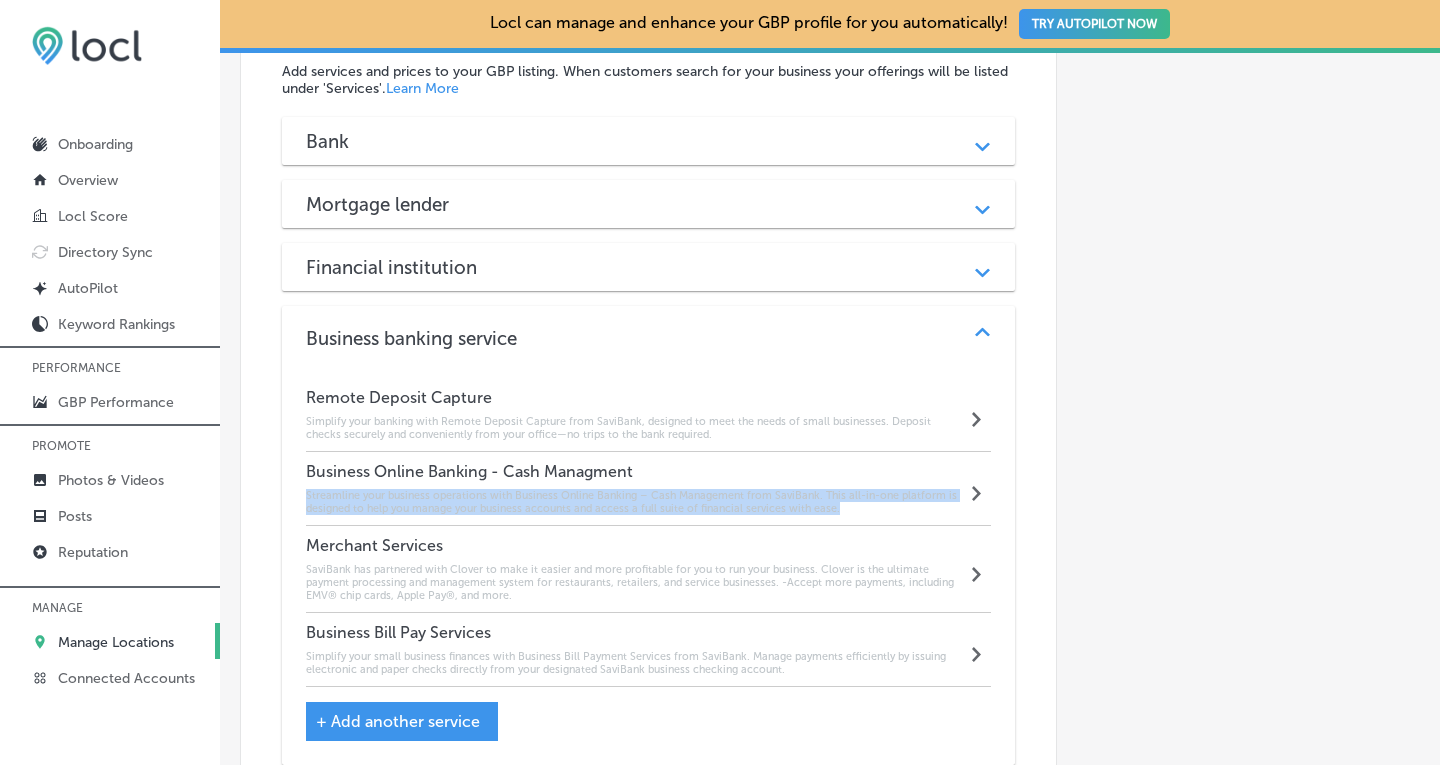 drag, startPoint x: 846, startPoint y: 483, endPoint x: 300, endPoint y: 466, distance: 546.2646 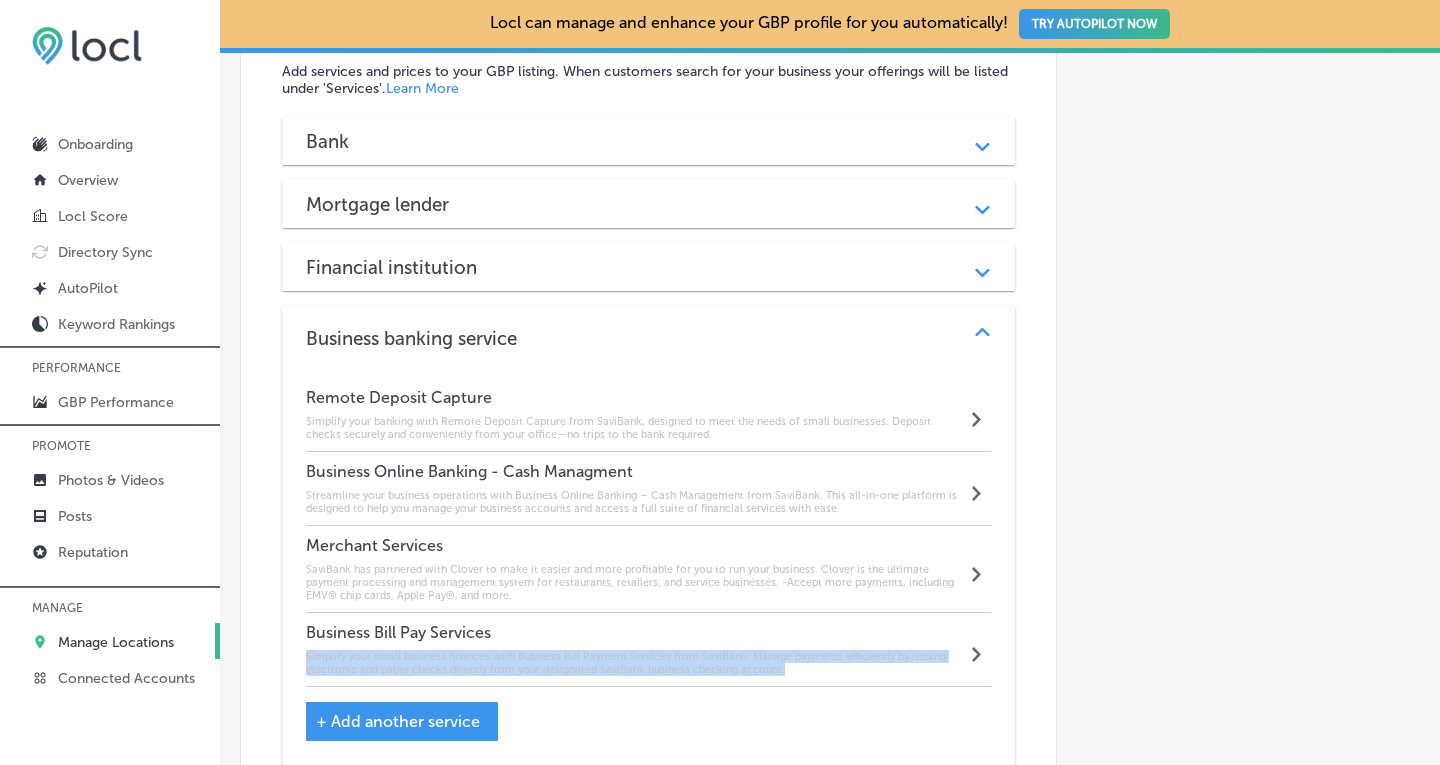 drag, startPoint x: 791, startPoint y: 644, endPoint x: 289, endPoint y: 631, distance: 502.1683 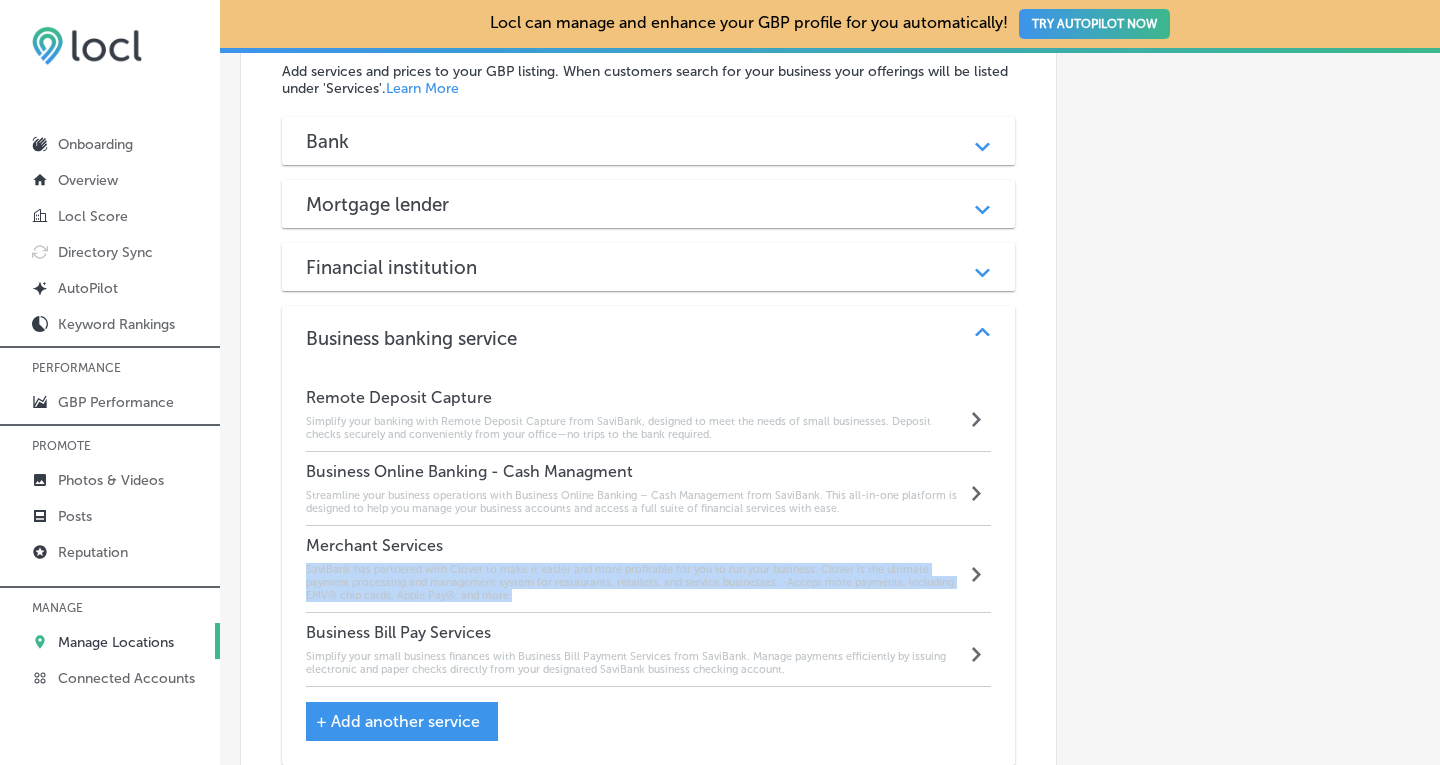 drag, startPoint x: 520, startPoint y: 570, endPoint x: 301, endPoint y: 537, distance: 221.47235 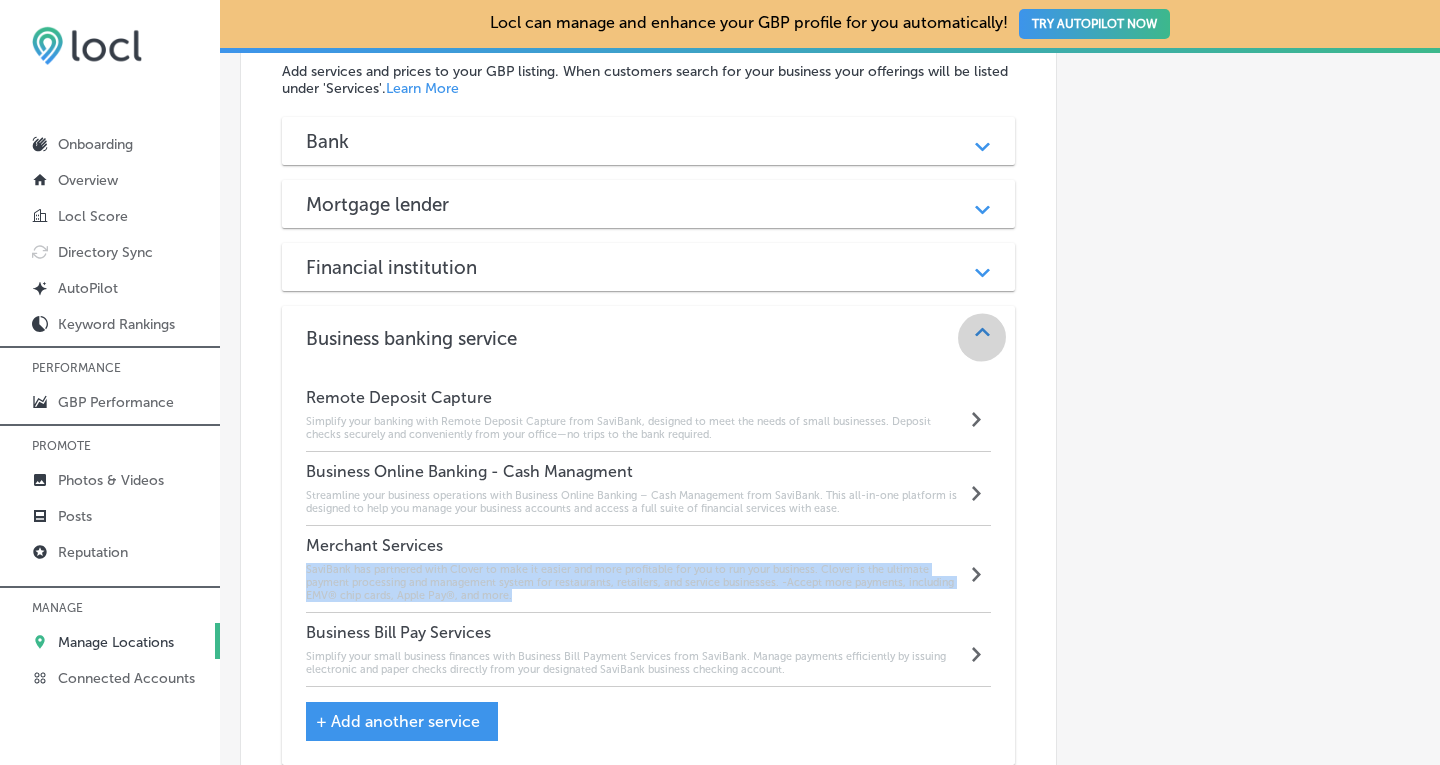 click 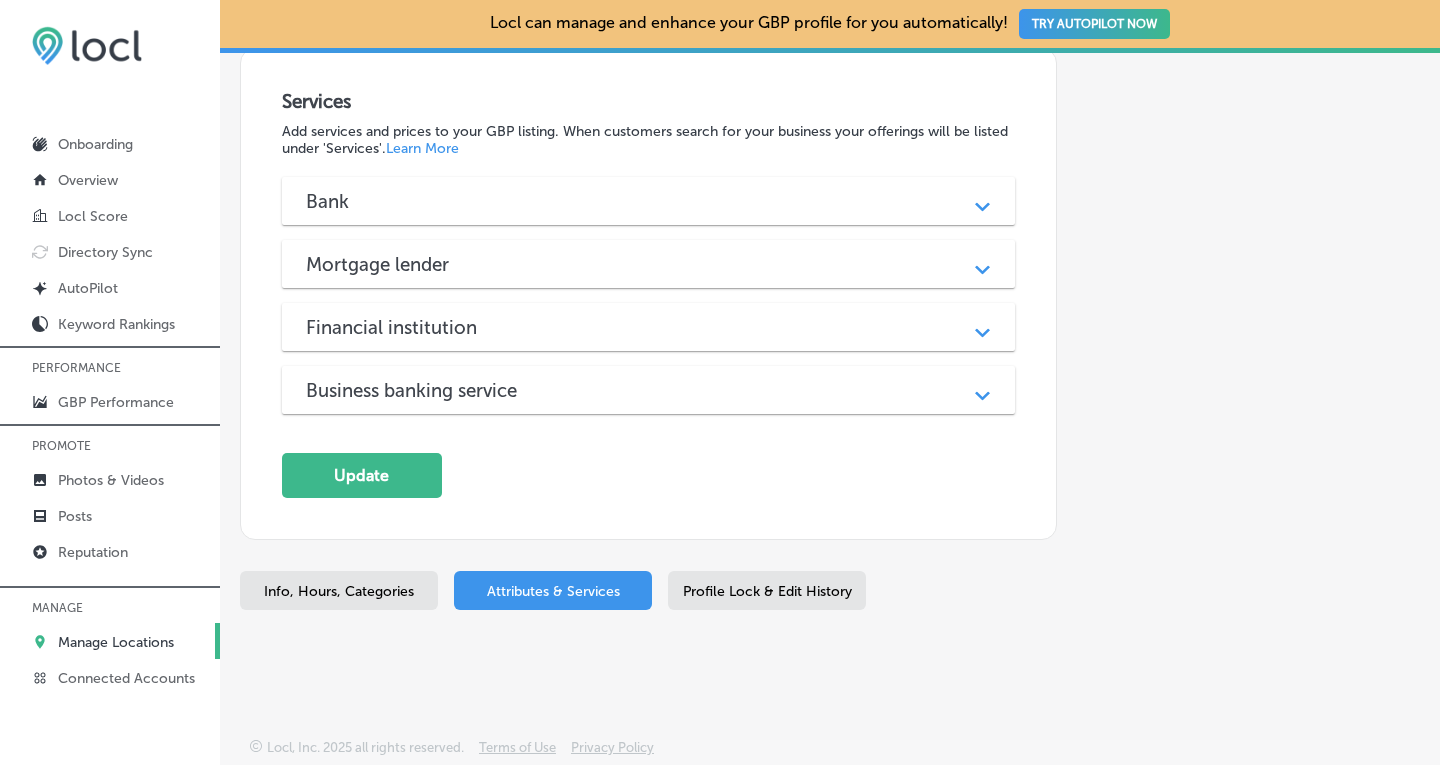 scroll, scrollTop: 1713, scrollLeft: 0, axis: vertical 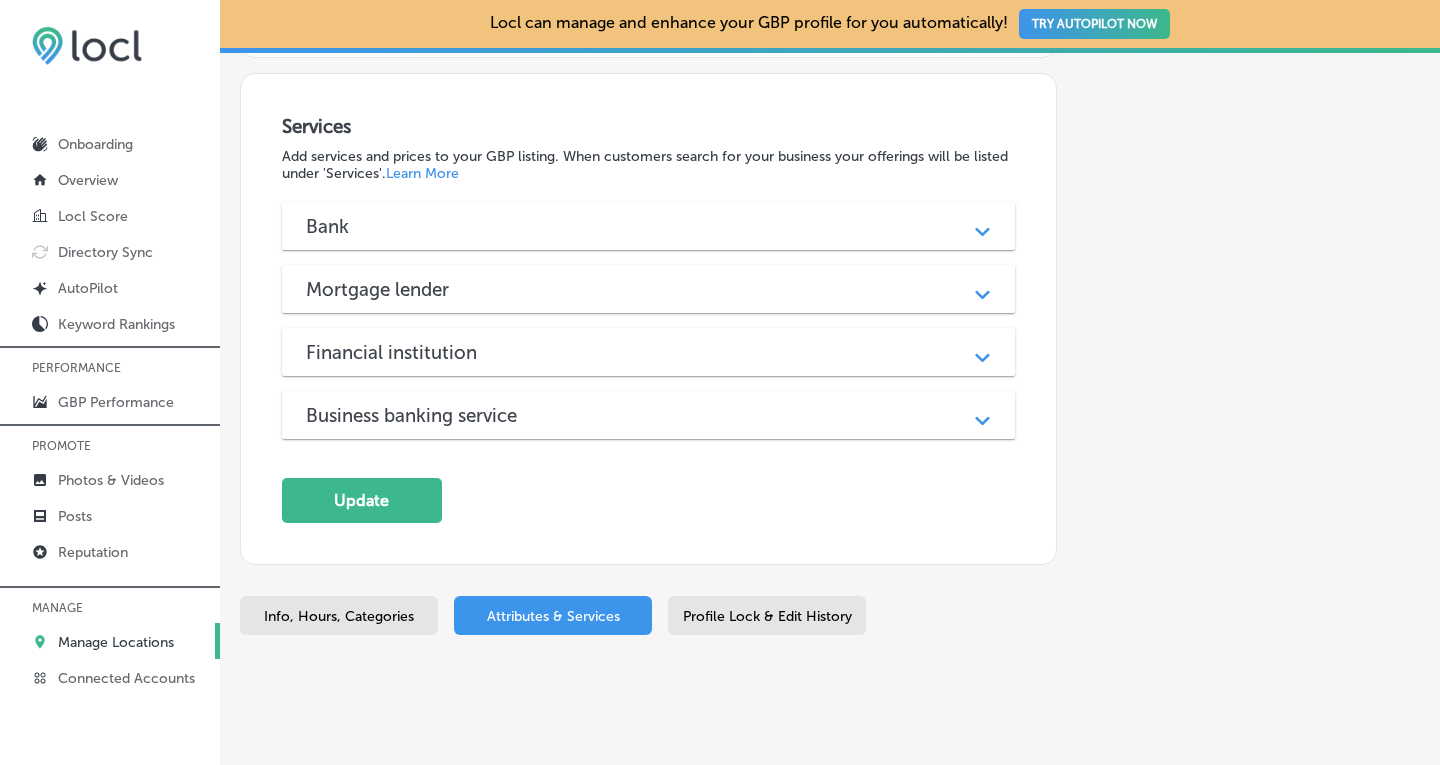 click on "Path
Created with Sketch." 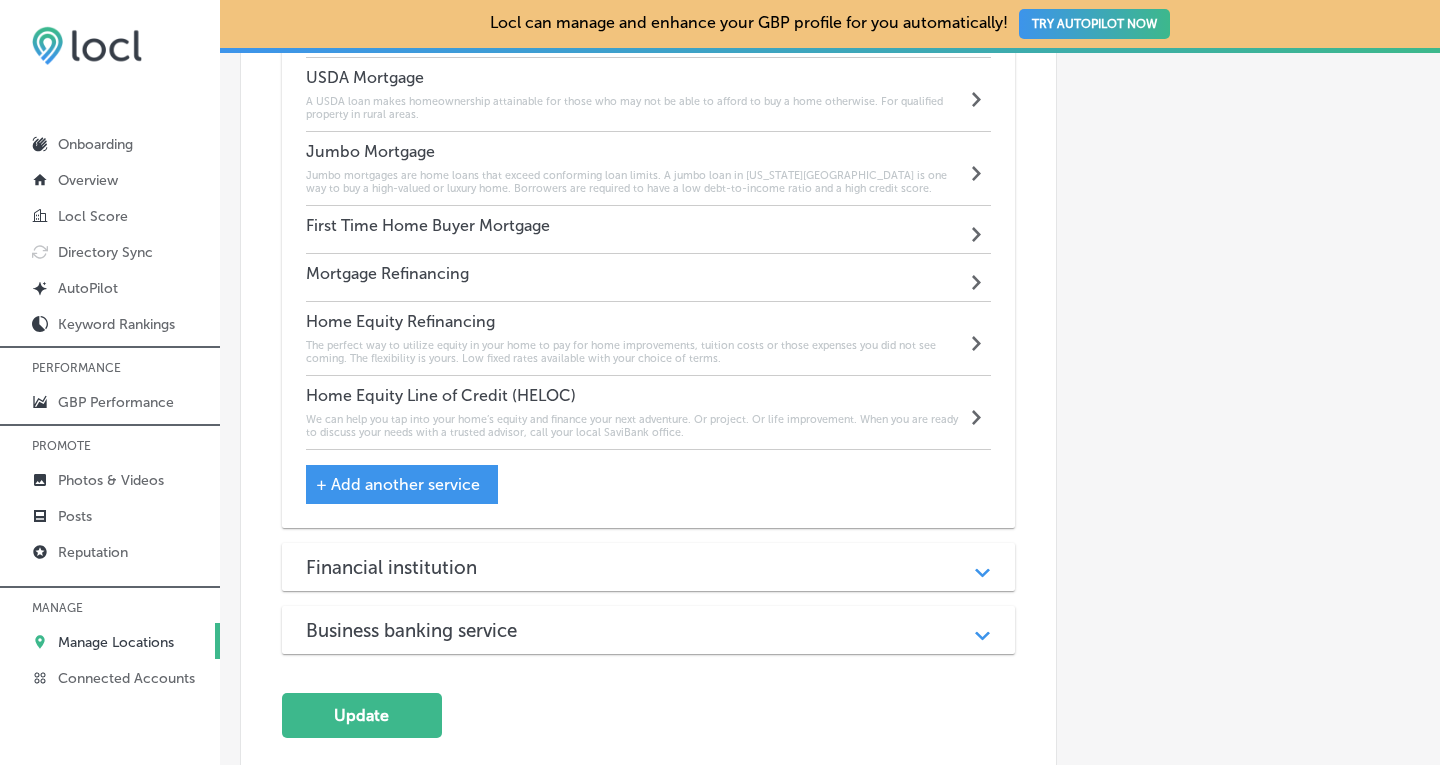 scroll, scrollTop: 2282, scrollLeft: 0, axis: vertical 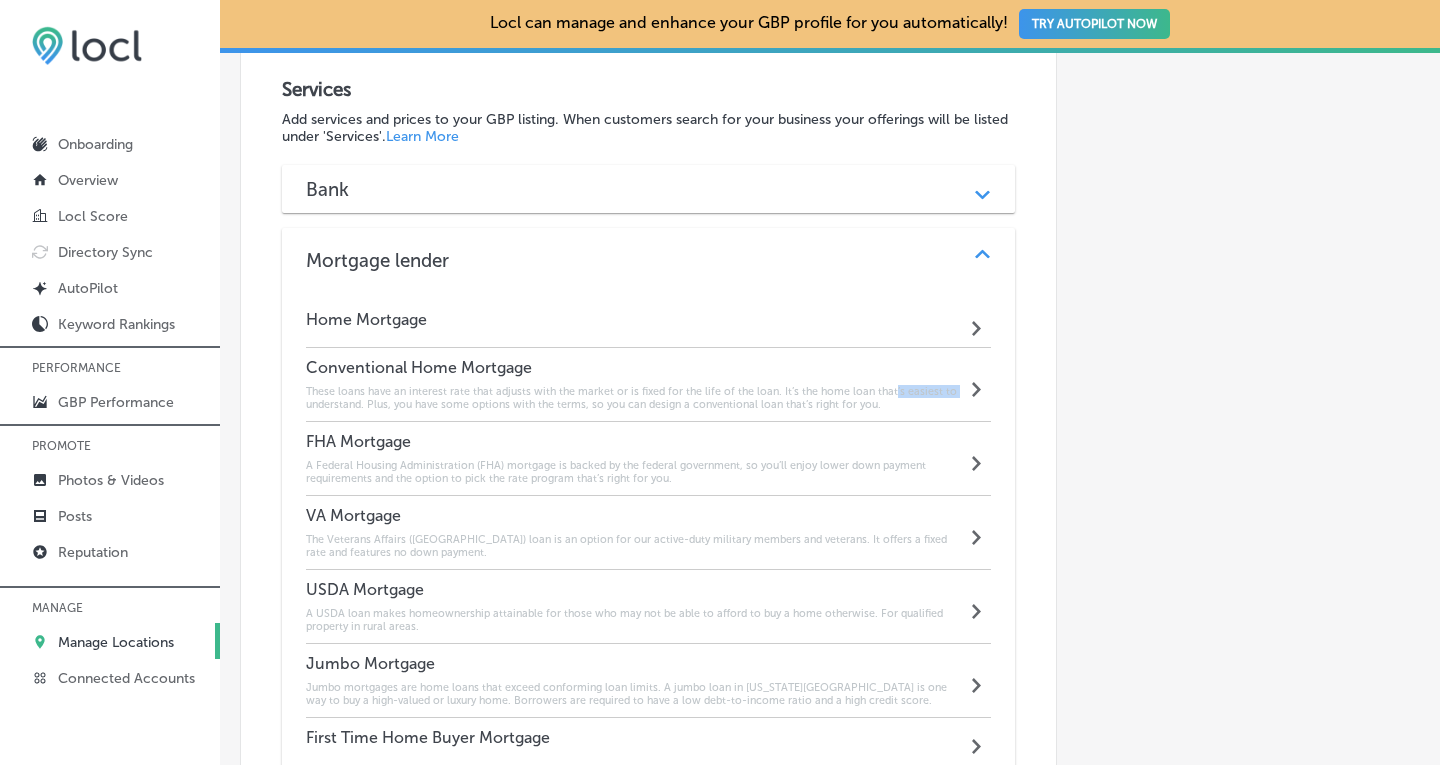 drag, startPoint x: 886, startPoint y: 372, endPoint x: 304, endPoint y: 377, distance: 582.0215 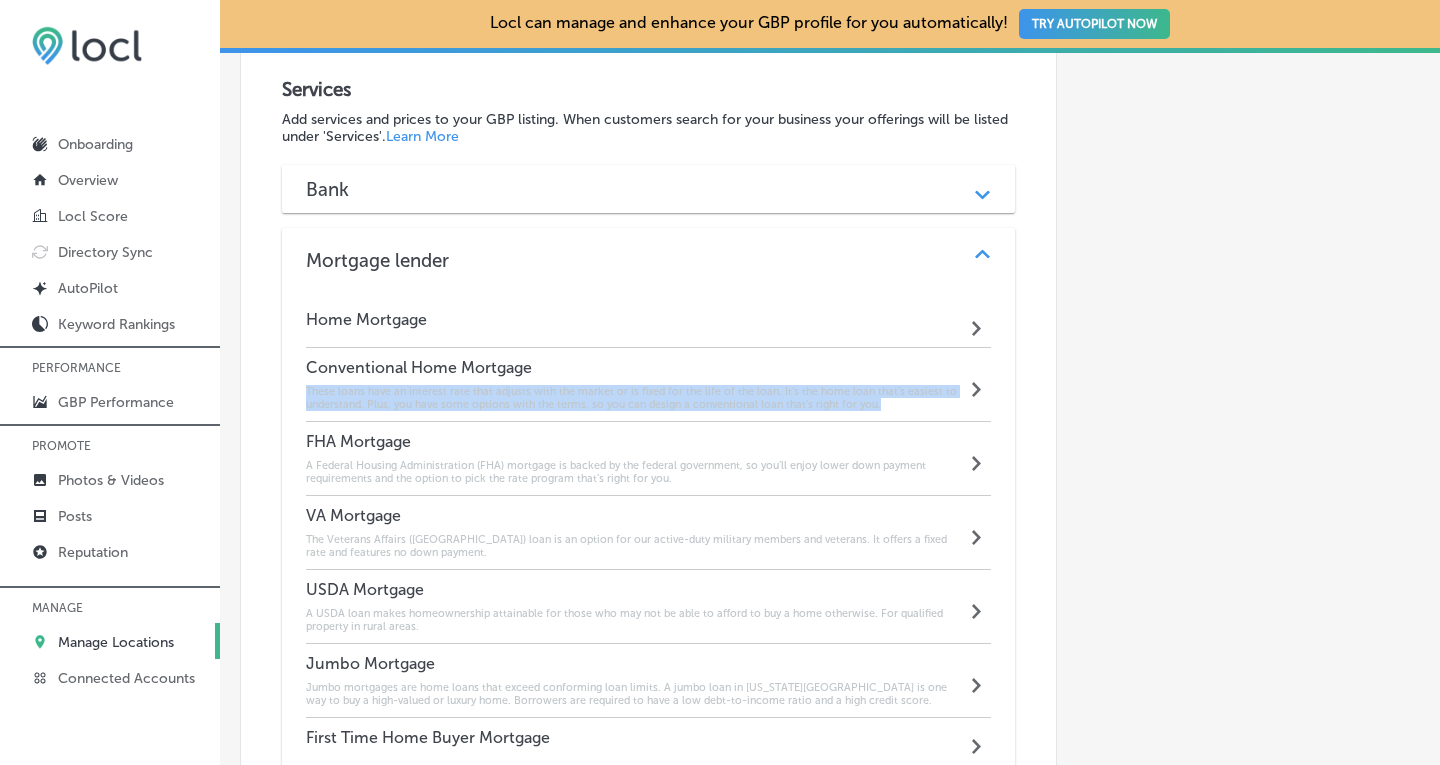 drag, startPoint x: 308, startPoint y: 362, endPoint x: 880, endPoint y: 383, distance: 572.3854 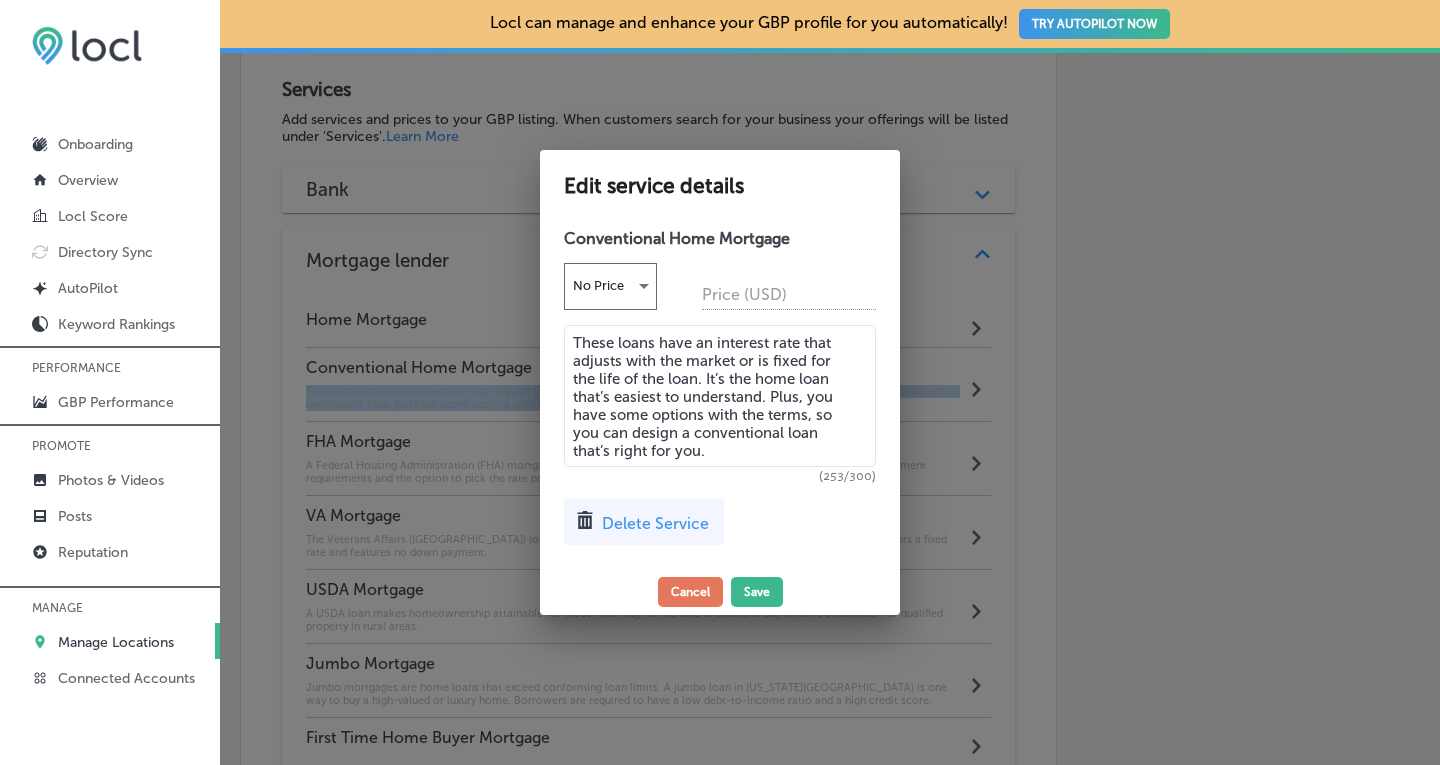 copy on "These loans have an interest rate that adjusts with the market or is fixed for the life of the loan. It’s the home loan that’s easiest to understand. Plus, you have some options with the terms, so you can design a conventional loan that’s right for you." 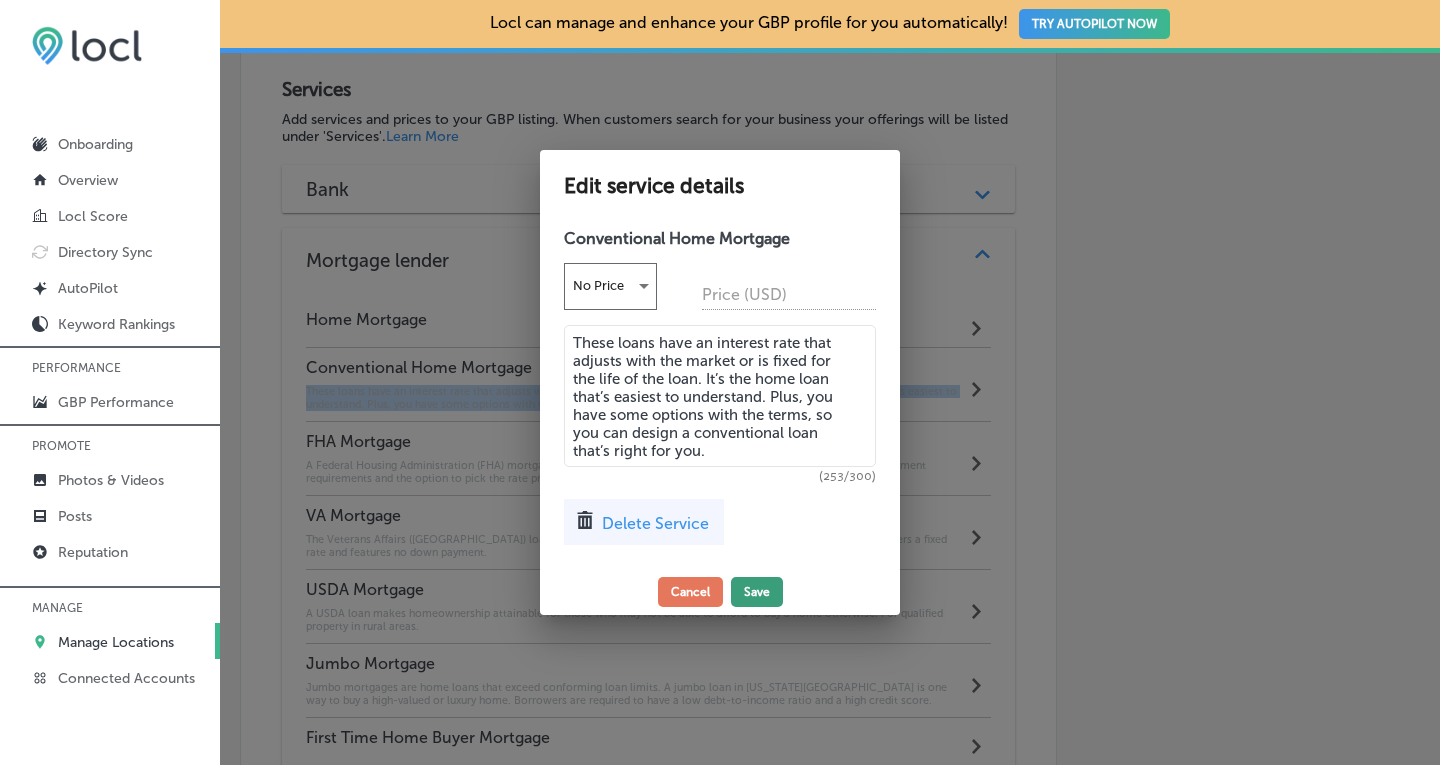 click on "Save" at bounding box center [757, 592] 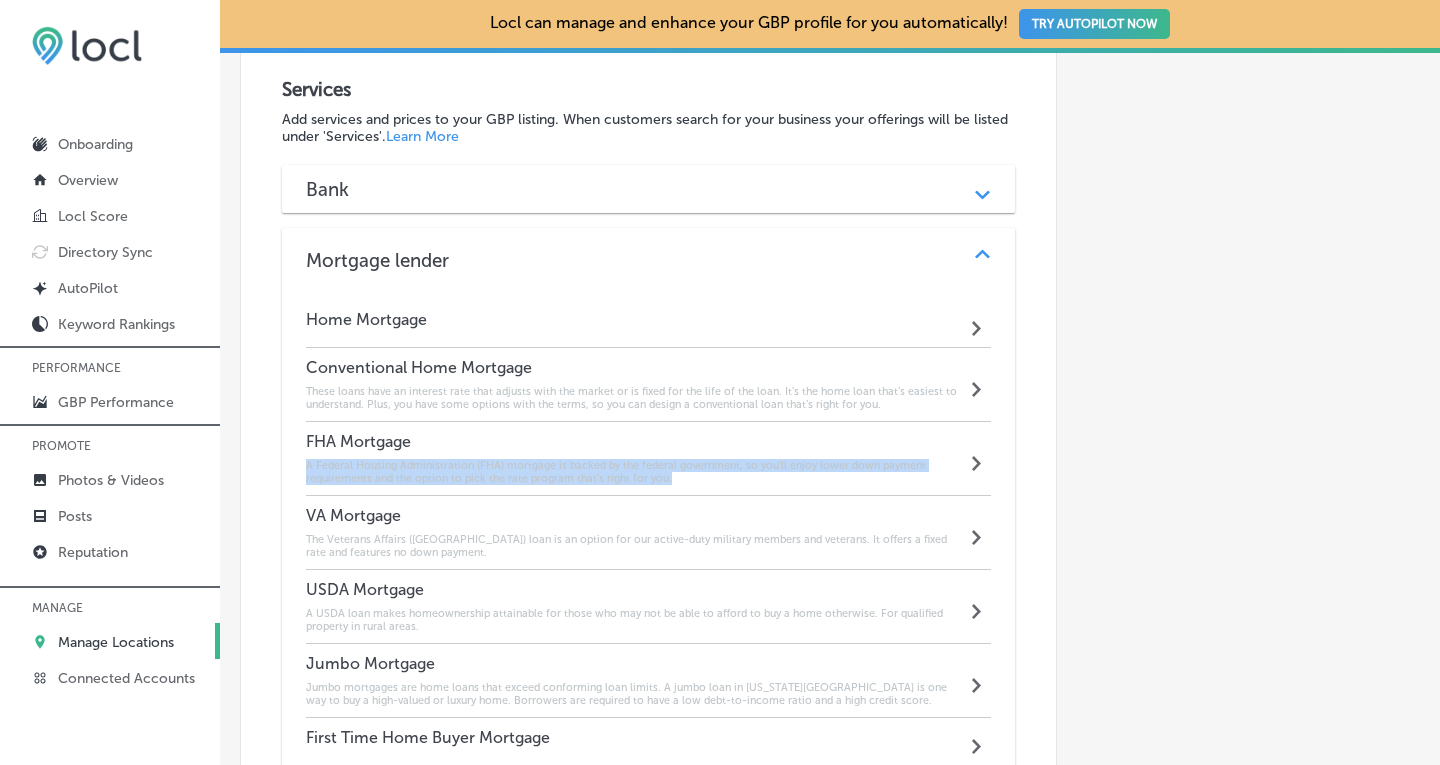 drag, startPoint x: 673, startPoint y: 450, endPoint x: 300, endPoint y: 434, distance: 373.34302 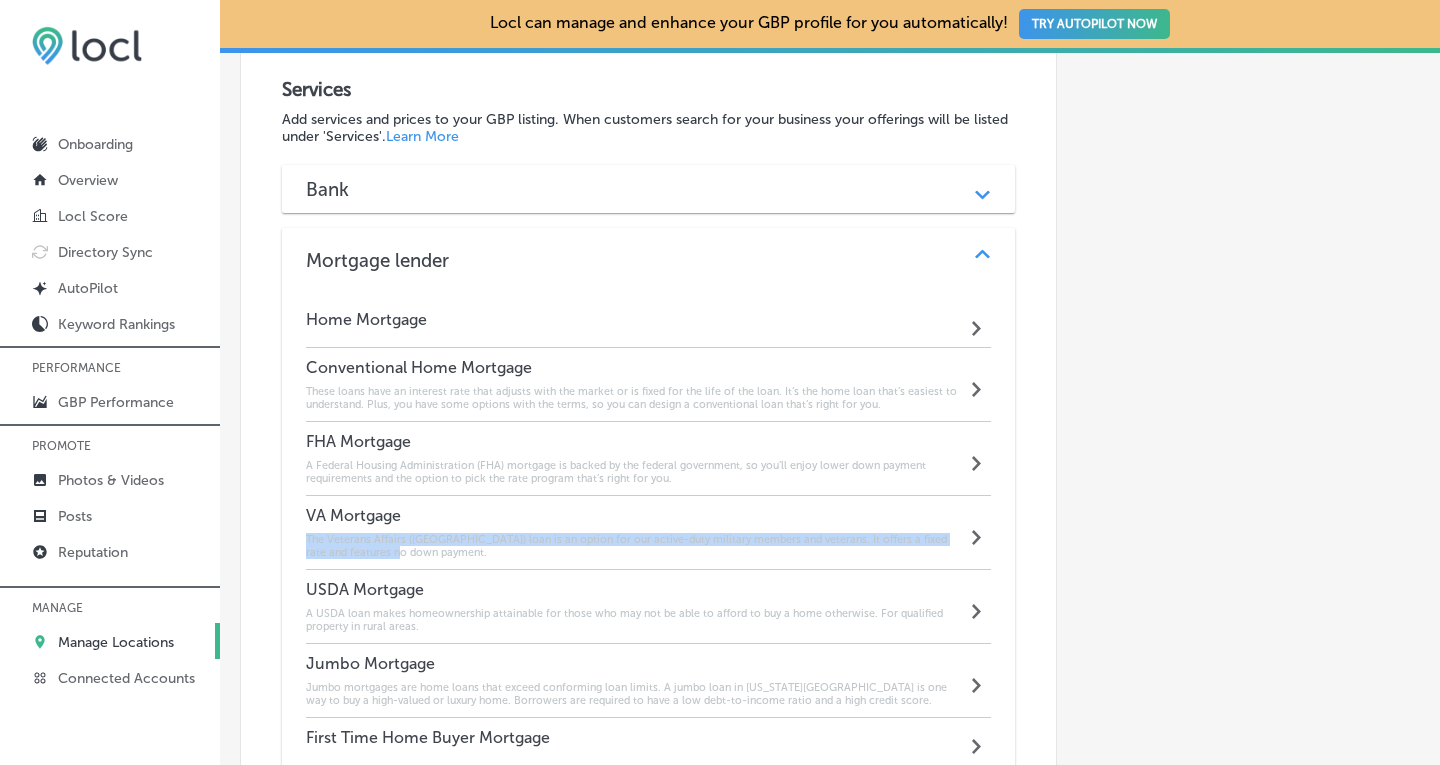 drag, startPoint x: 399, startPoint y: 521, endPoint x: 293, endPoint y: 508, distance: 106.7942 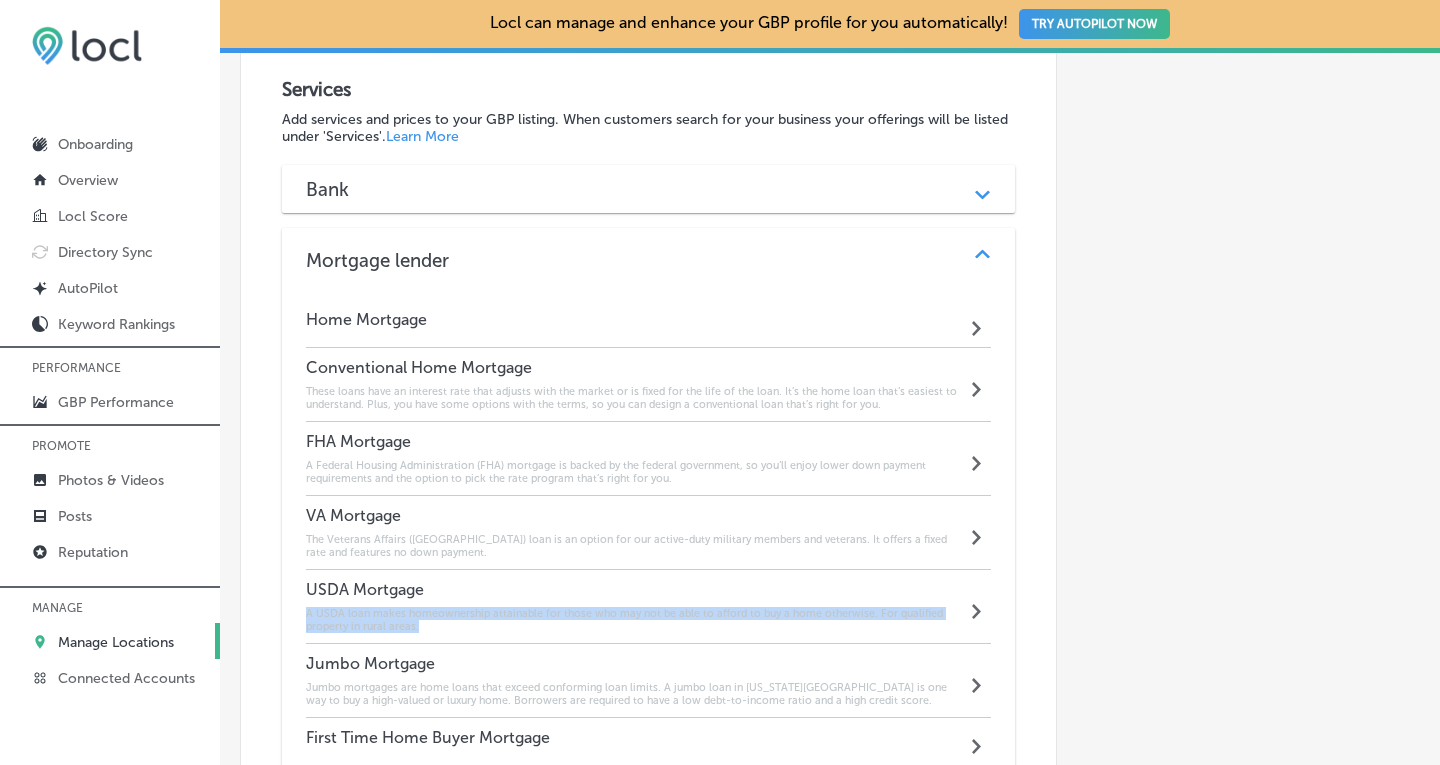 drag, startPoint x: 439, startPoint y: 599, endPoint x: 295, endPoint y: 585, distance: 144.67896 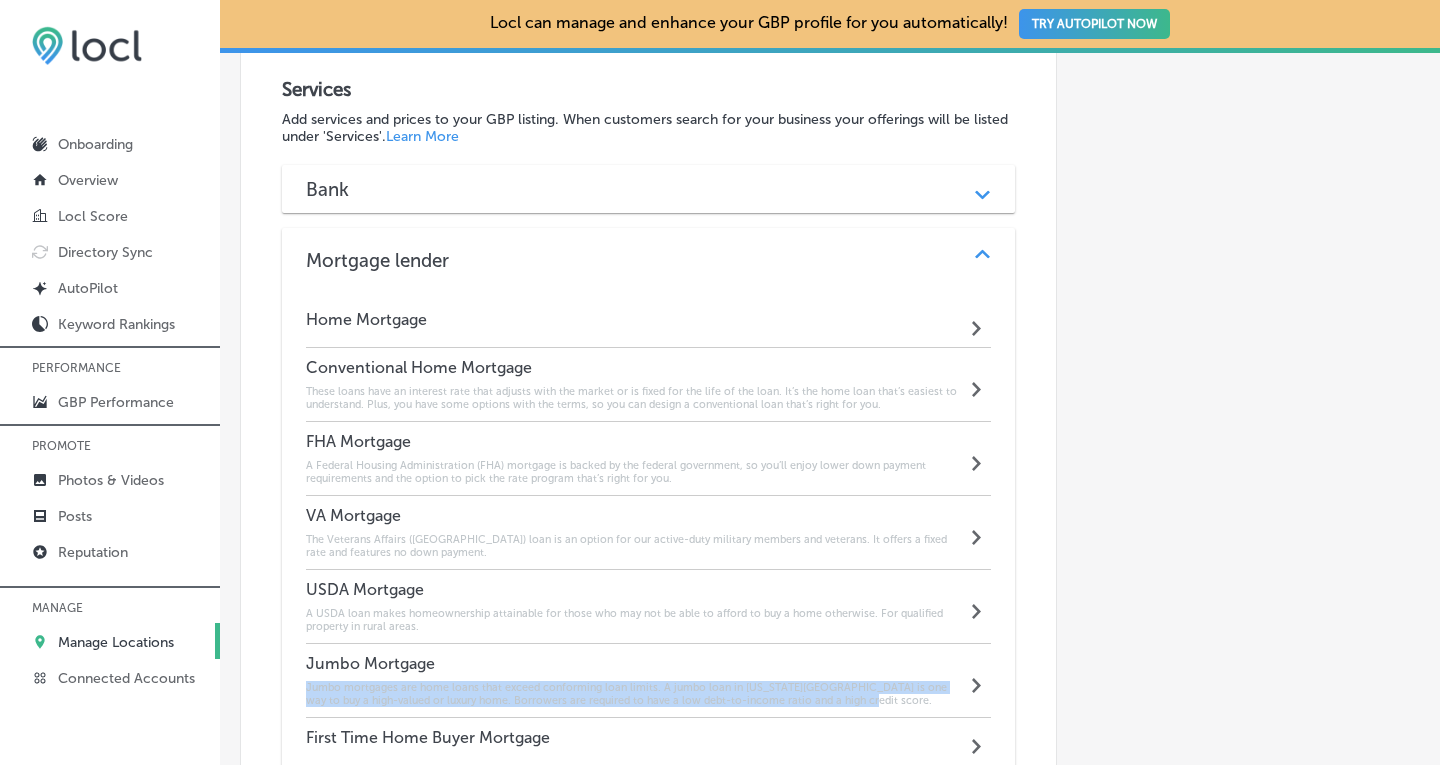 drag, startPoint x: 852, startPoint y: 671, endPoint x: 298, endPoint y: 665, distance: 554.0325 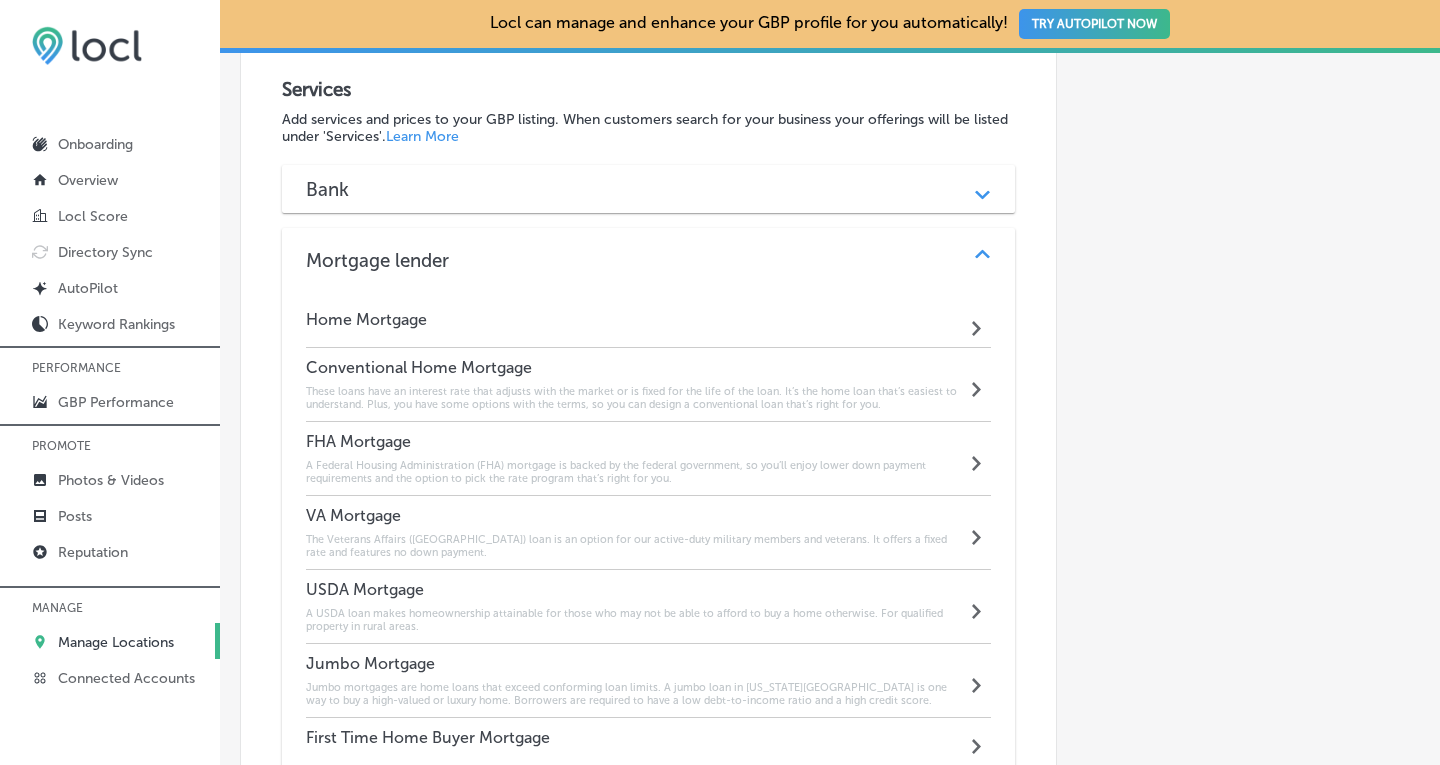 click on "Automatically Sync Profile Details Premium Directories:" at bounding box center (1238, -23) 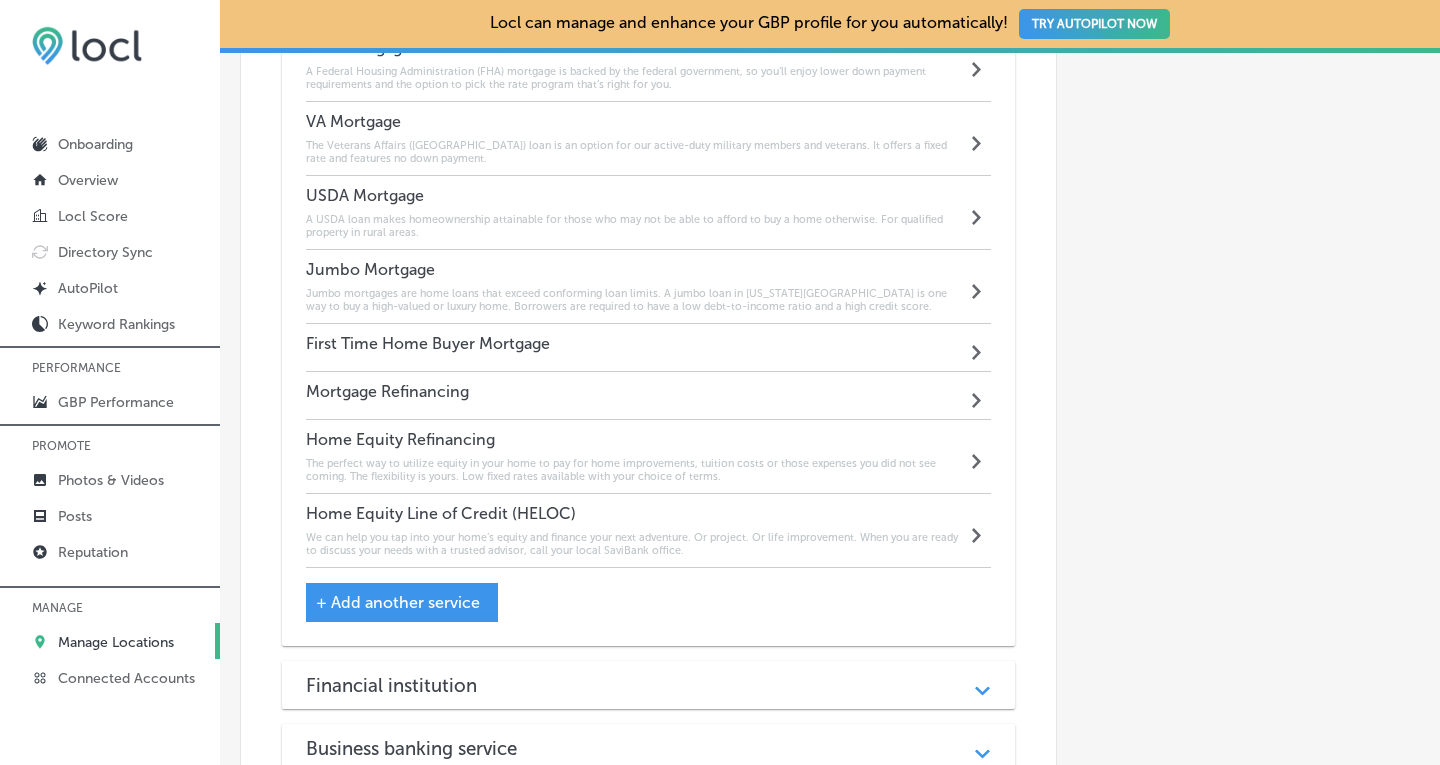 scroll, scrollTop: 2146, scrollLeft: 0, axis: vertical 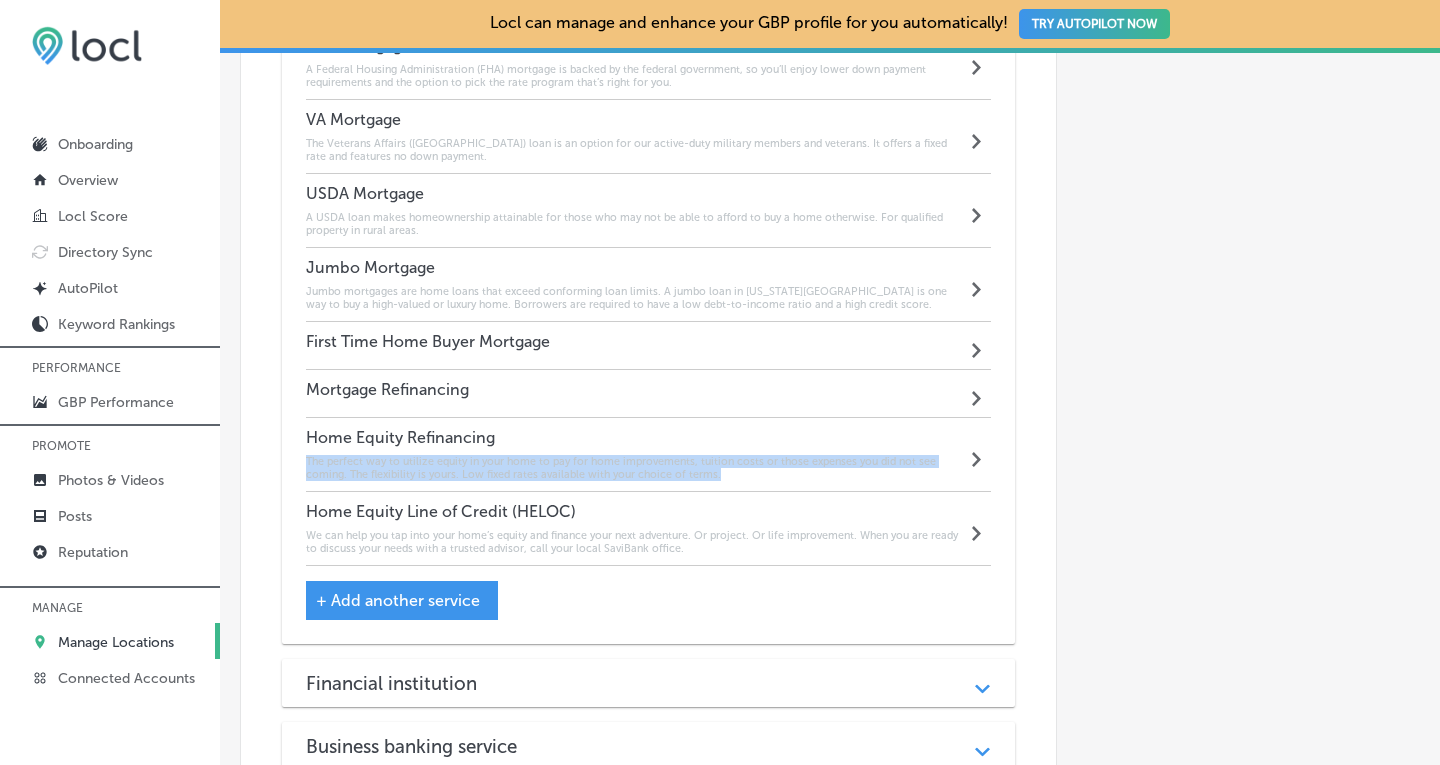 drag, startPoint x: 726, startPoint y: 443, endPoint x: 296, endPoint y: 432, distance: 430.1407 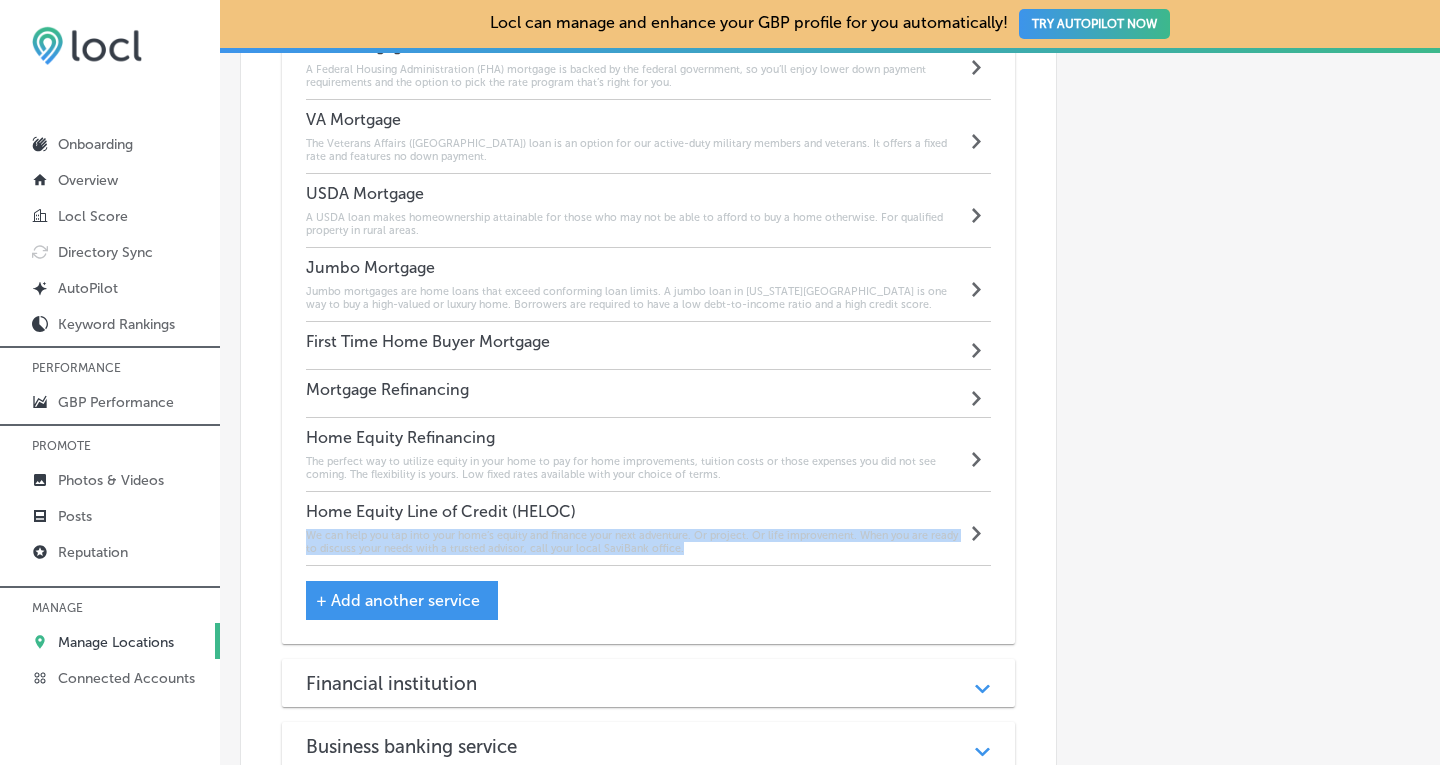 drag, startPoint x: 720, startPoint y: 525, endPoint x: 277, endPoint y: 509, distance: 443.28885 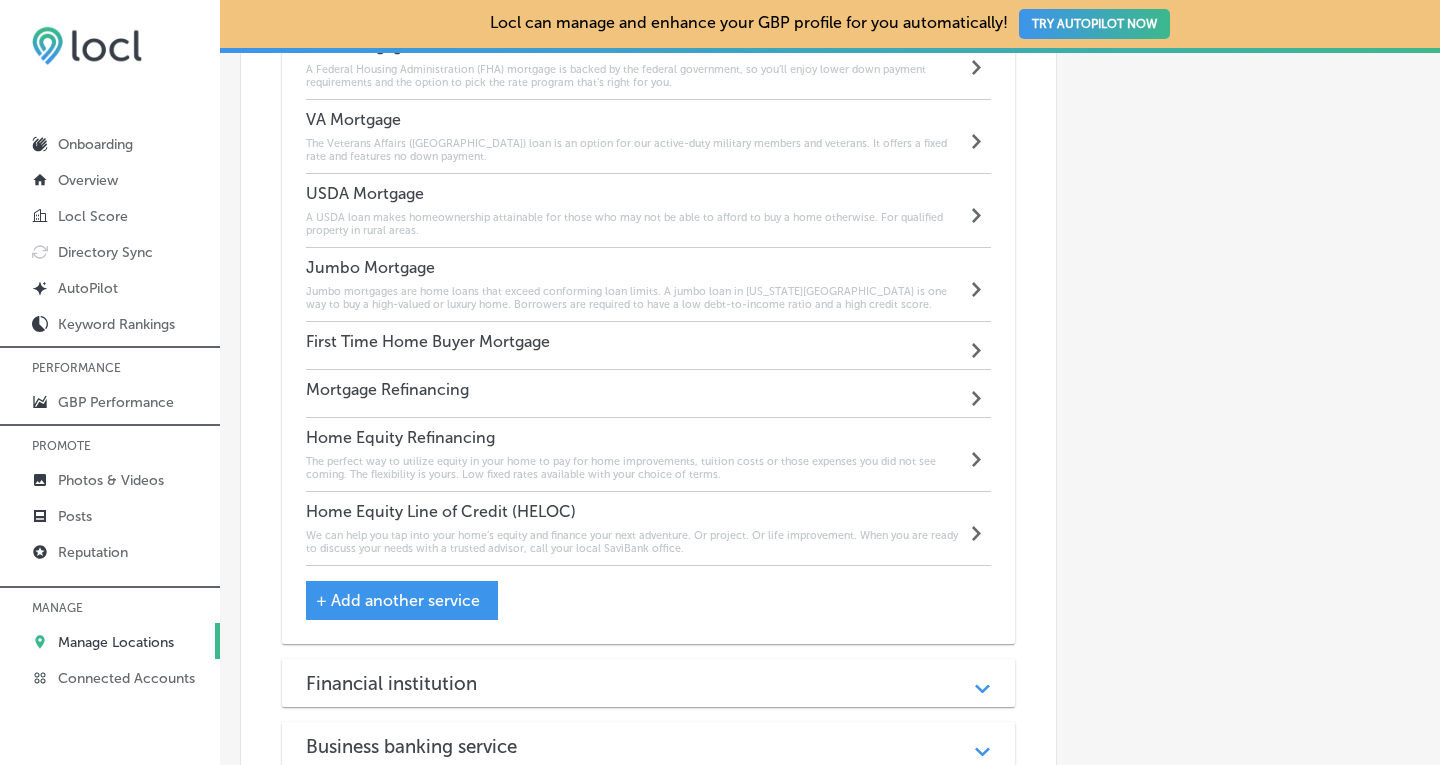 click on "Automatically Sync Profile Details Premium Directories:" at bounding box center [1238, -419] 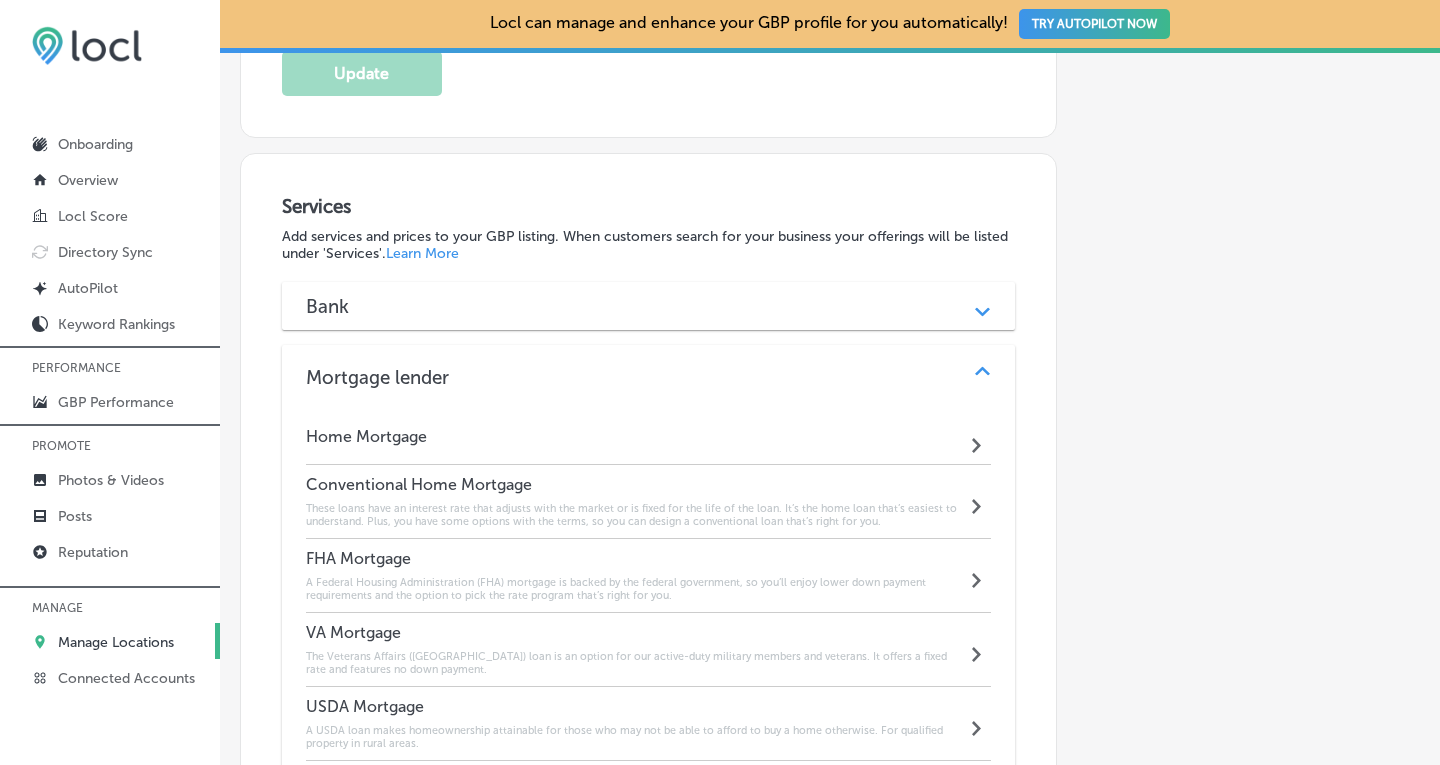 scroll, scrollTop: 1626, scrollLeft: 0, axis: vertical 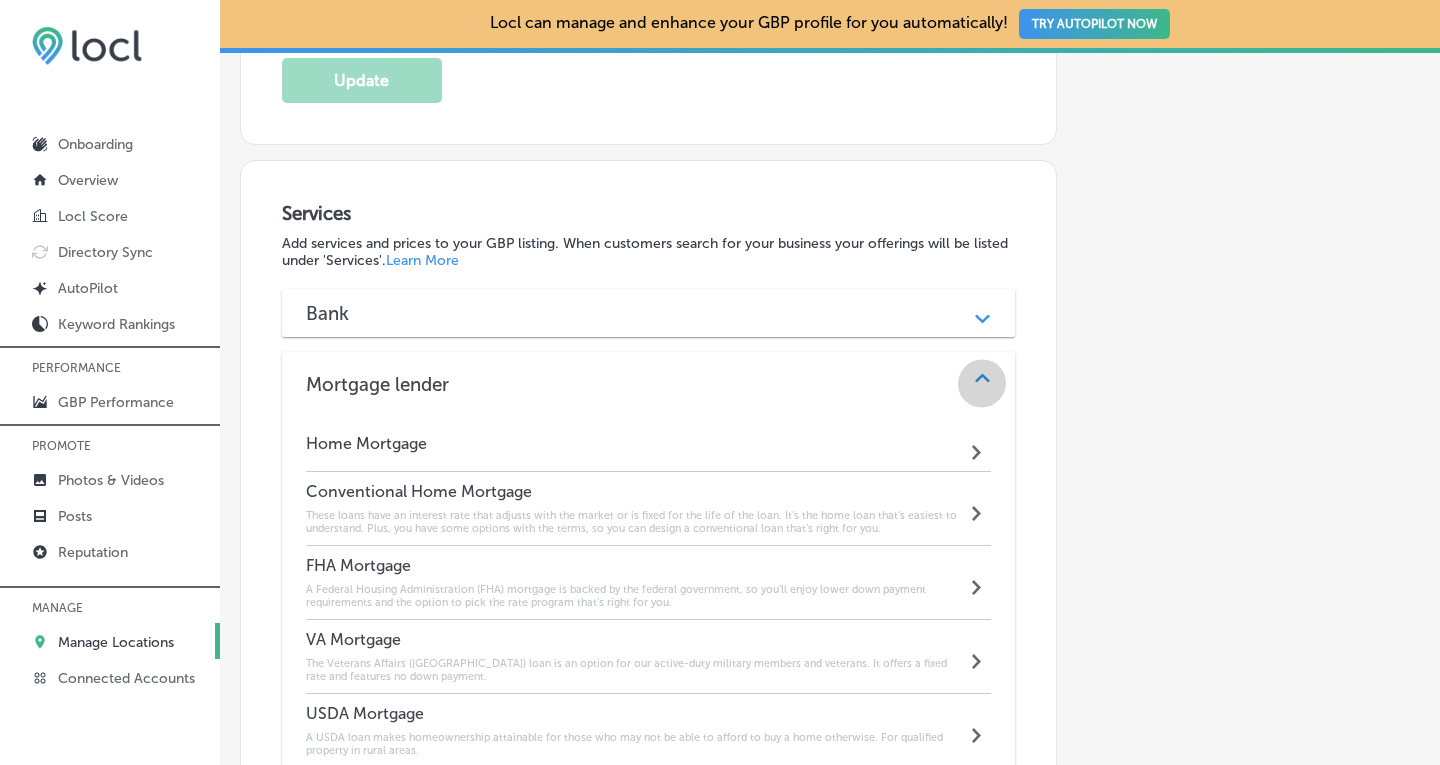 click on "Path
Created with Sketch." at bounding box center (982, 384) 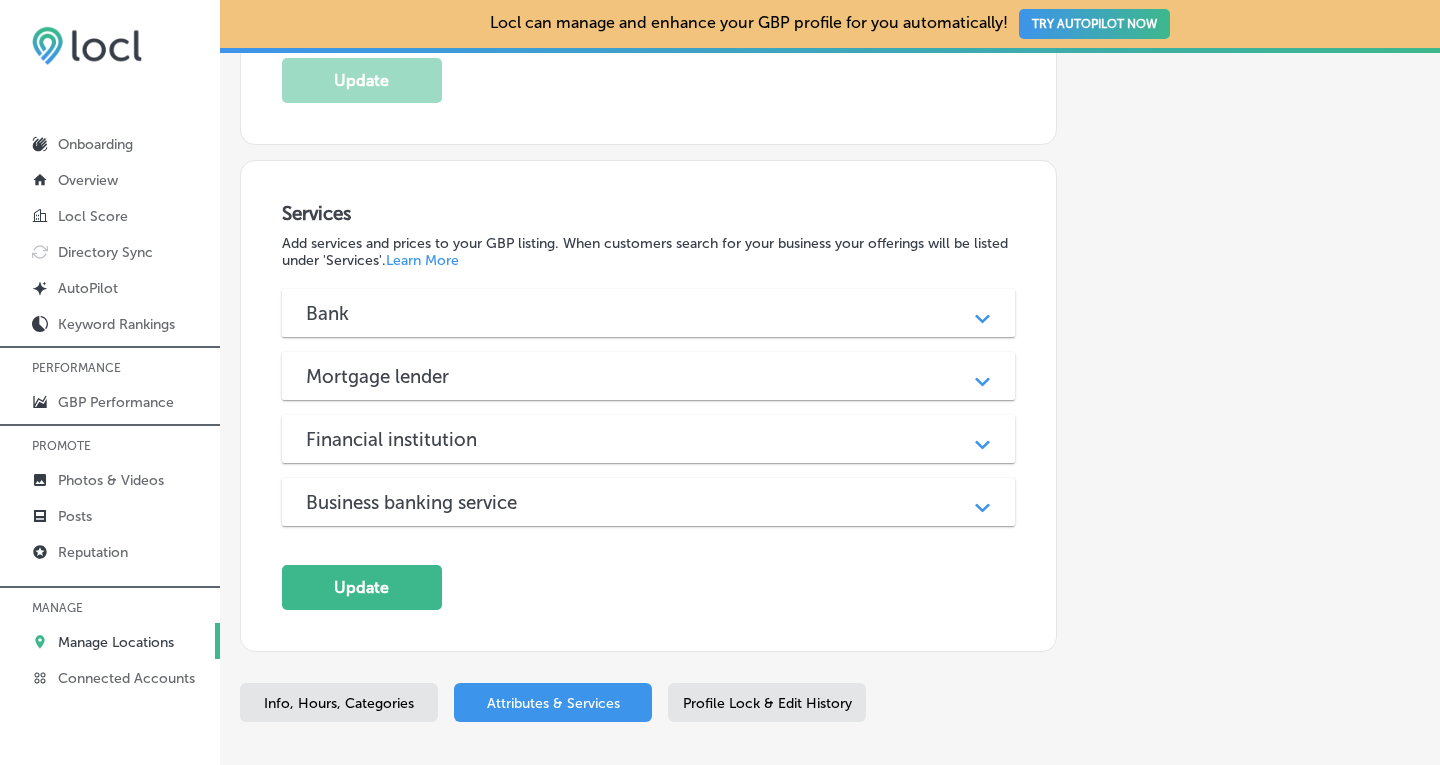 click on "Path
Created with Sketch." at bounding box center (982, 502) 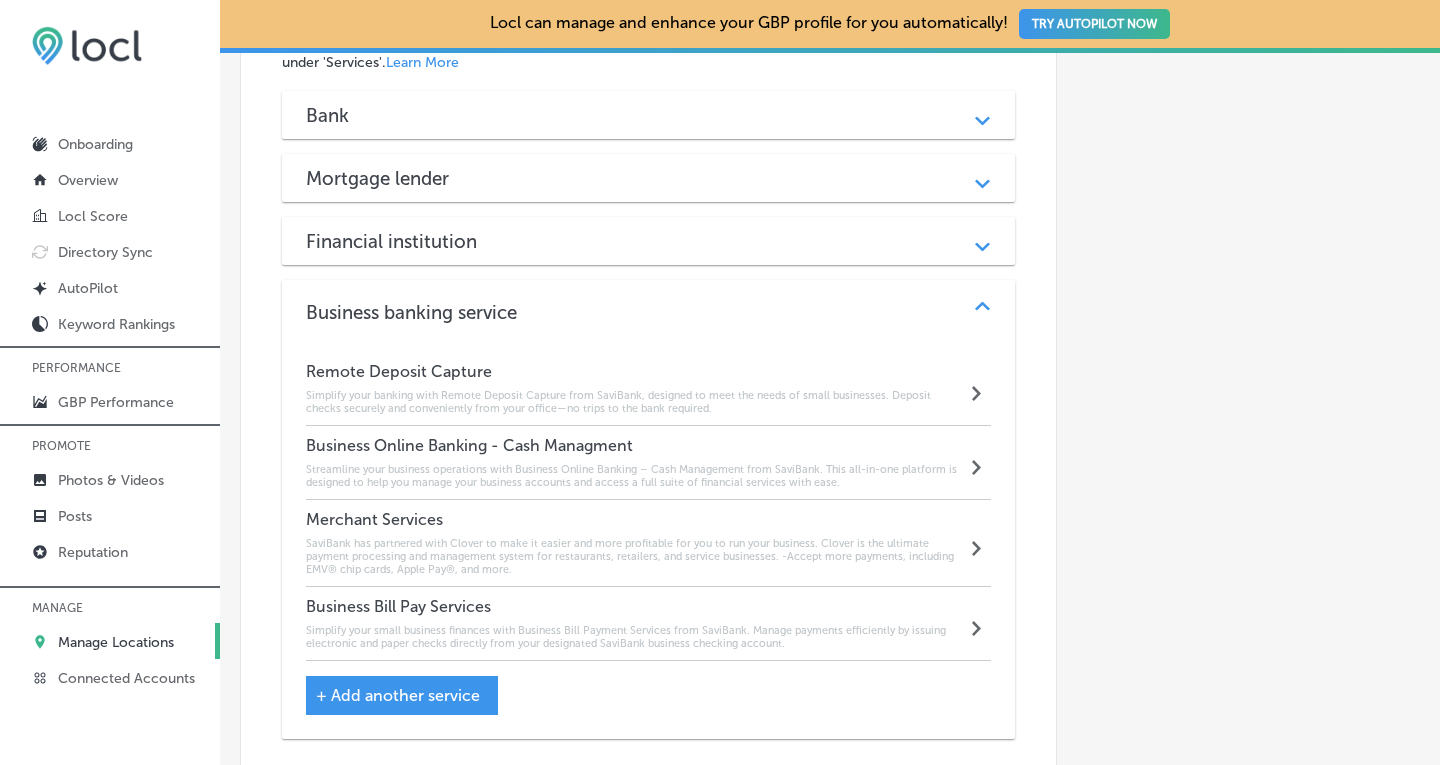 scroll, scrollTop: 1828, scrollLeft: 0, axis: vertical 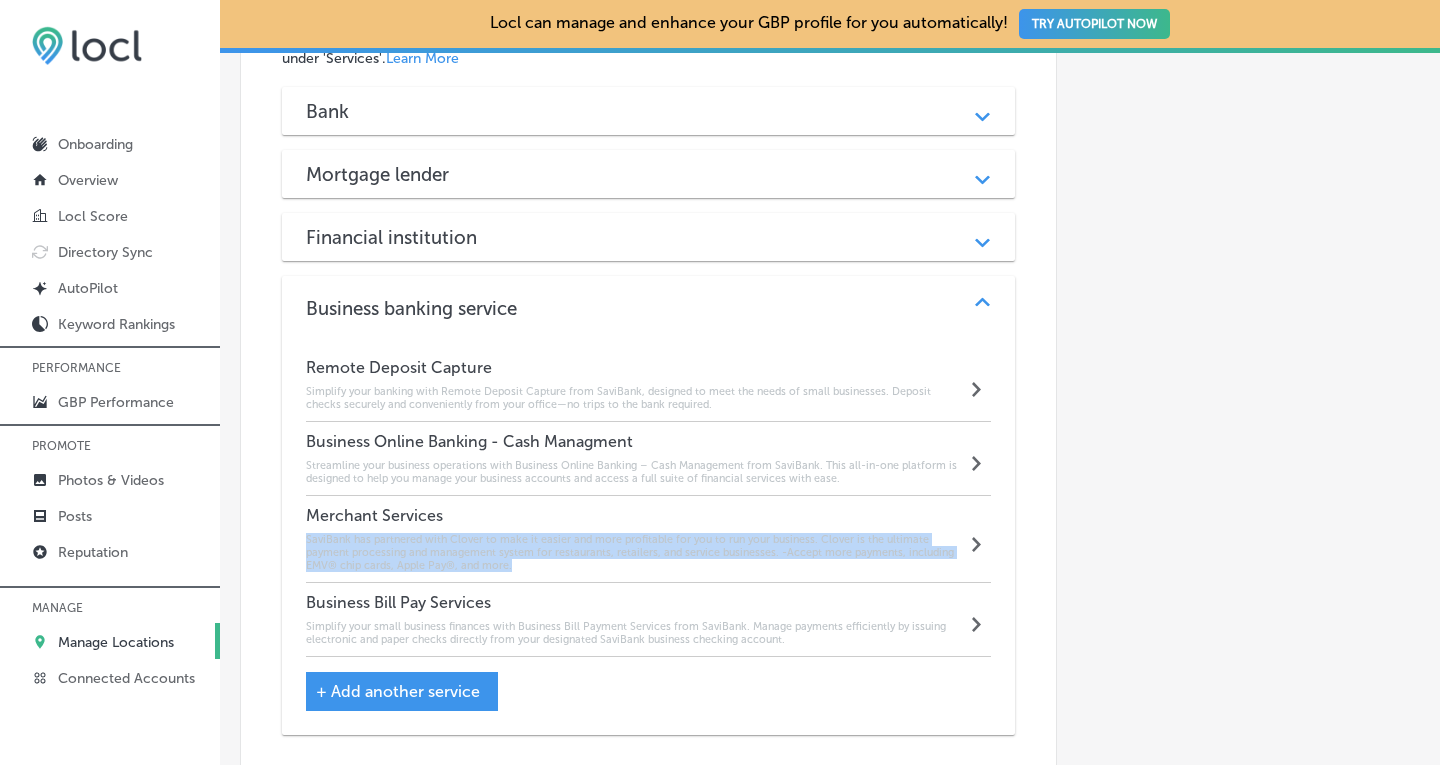 drag, startPoint x: 522, startPoint y: 542, endPoint x: 305, endPoint y: 506, distance: 219.96591 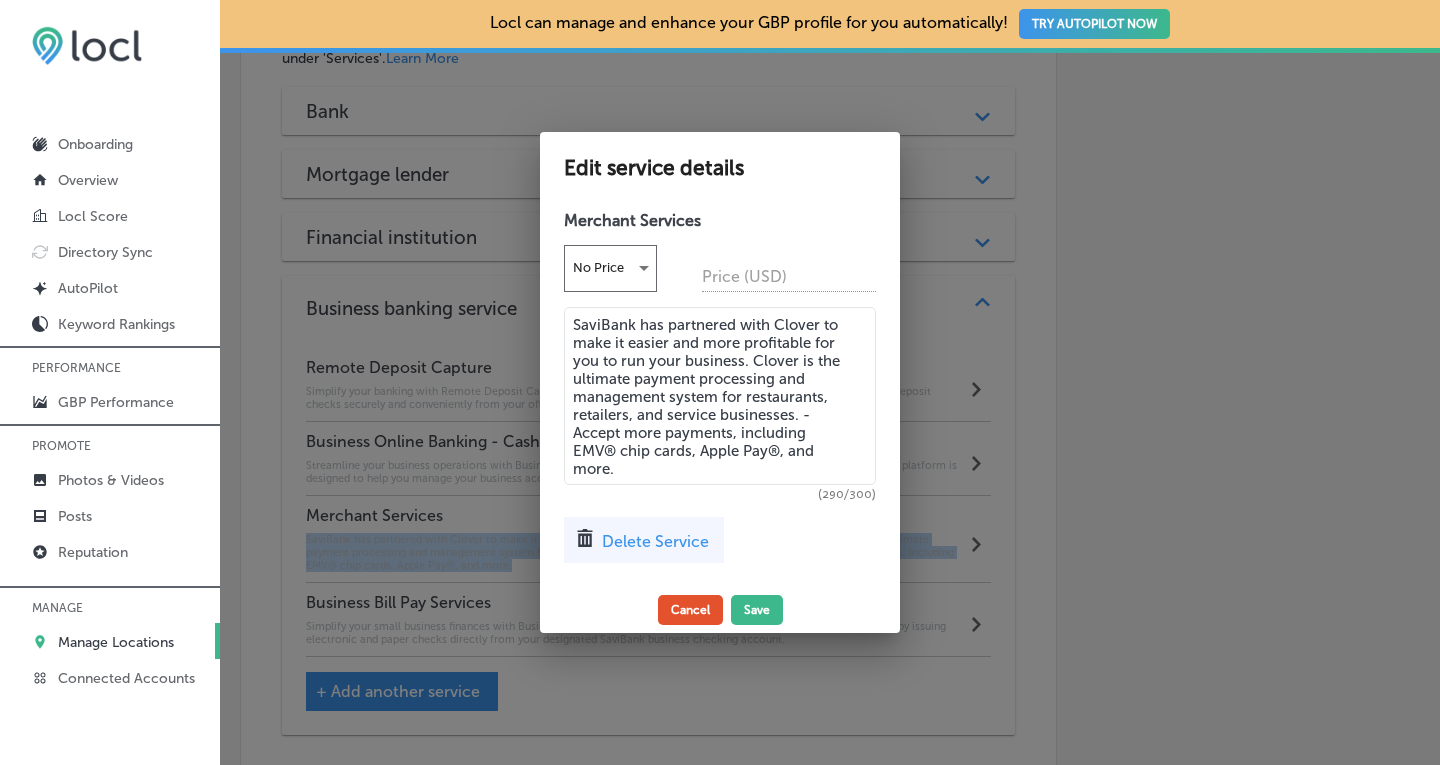 click on "Cancel" at bounding box center [690, 610] 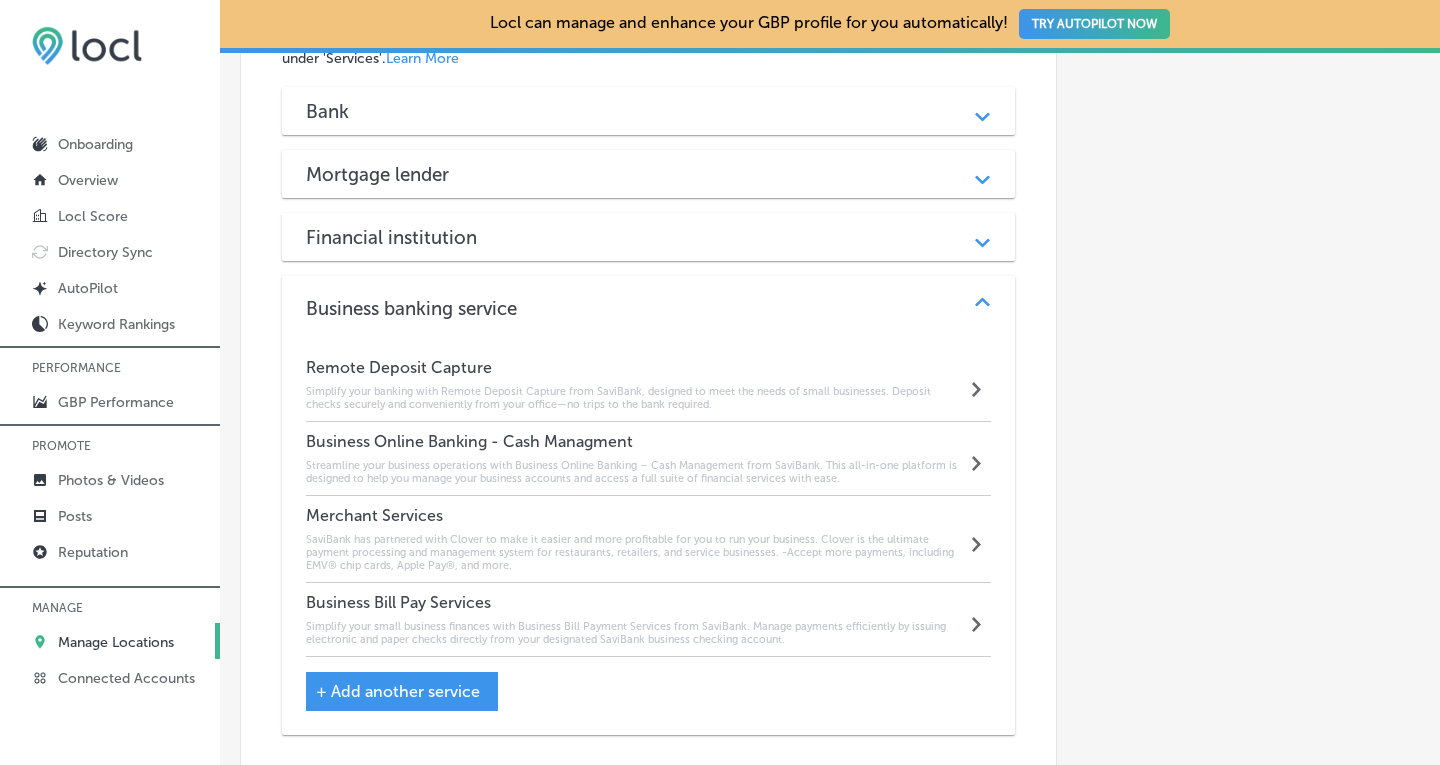 click on "Automatically Sync Profile Details Premium Directories:" at bounding box center (1238, -277) 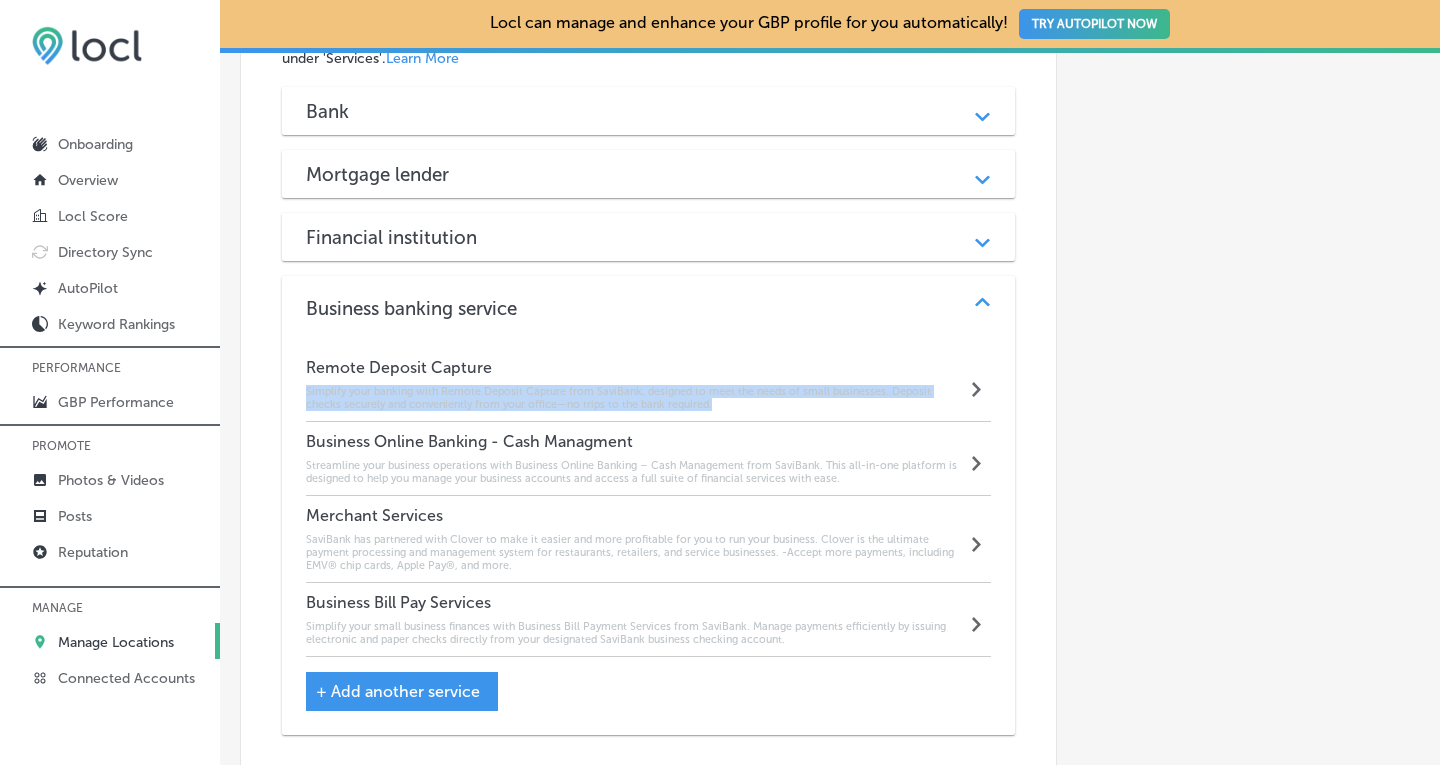 drag, startPoint x: 724, startPoint y: 375, endPoint x: 301, endPoint y: 357, distance: 423.3828 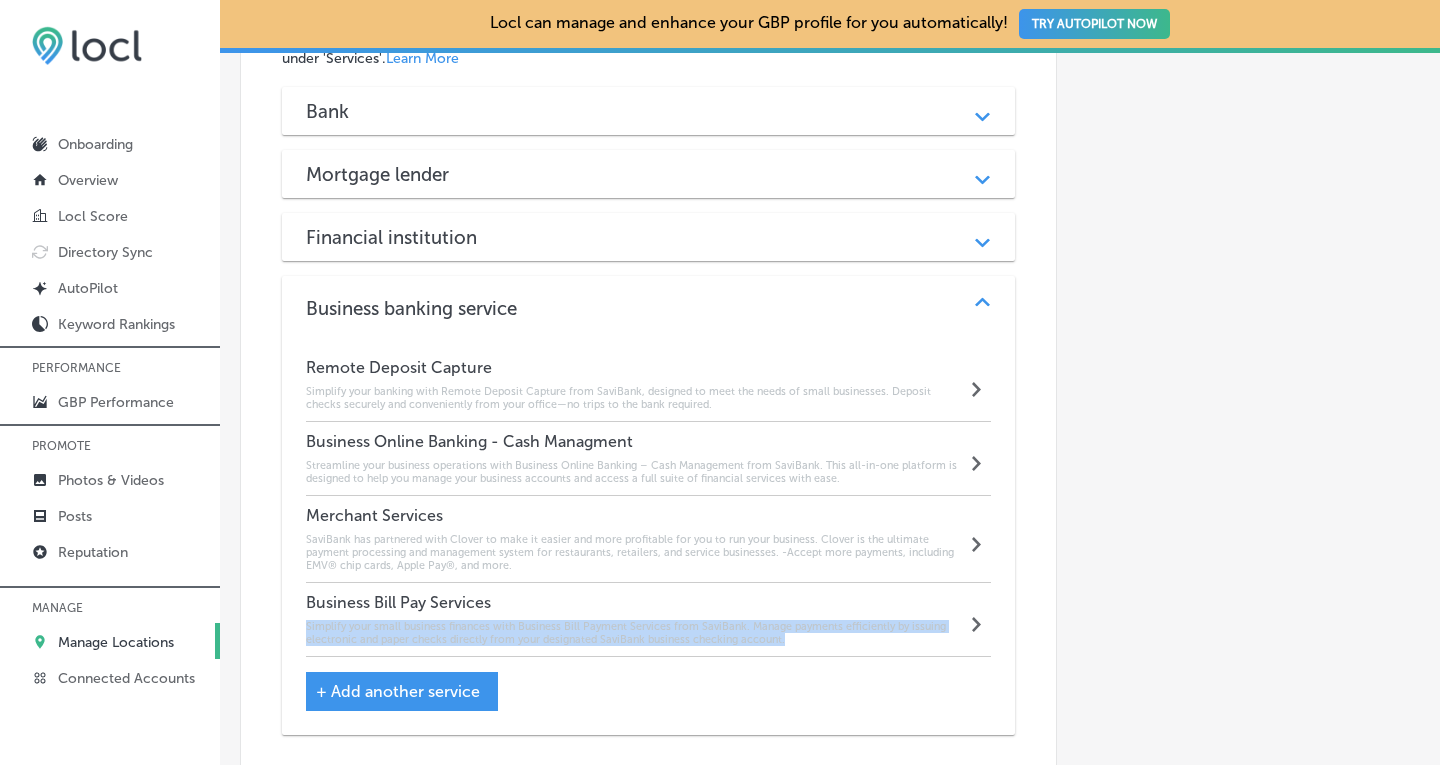 drag, startPoint x: 788, startPoint y: 618, endPoint x: 303, endPoint y: 600, distance: 485.3339 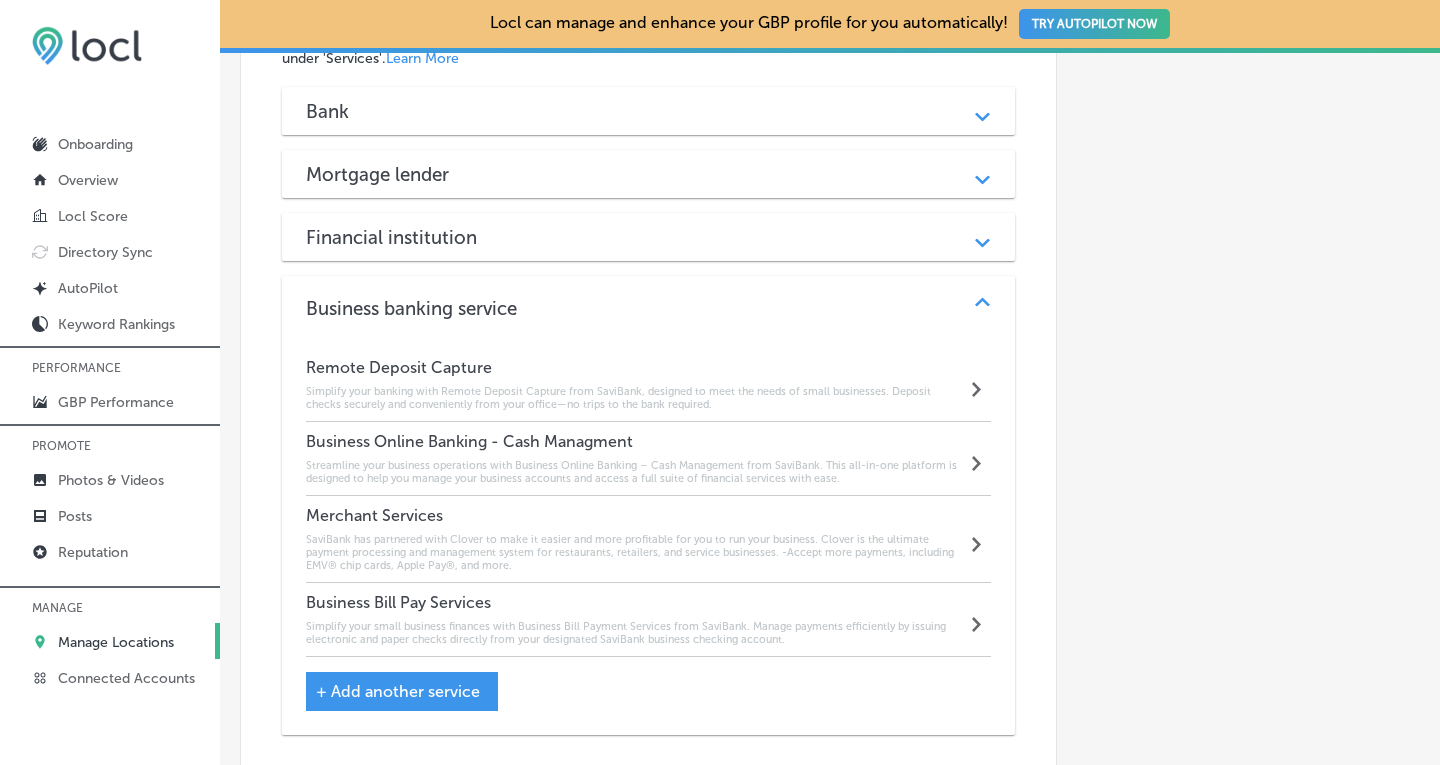 click on "Business Bill Pay Services" at bounding box center [636, 602] 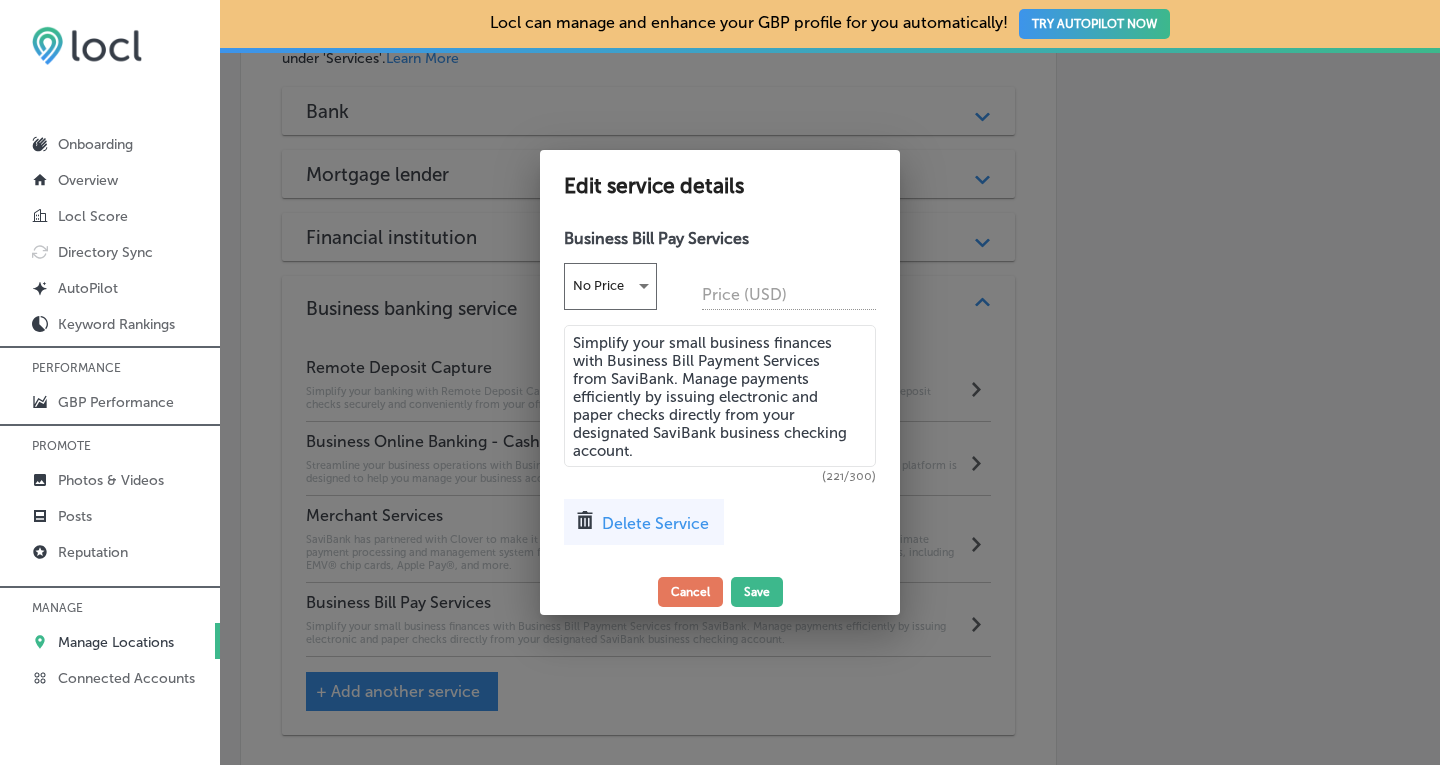 click on "Business Bill Pay Services" at bounding box center (720, 238) 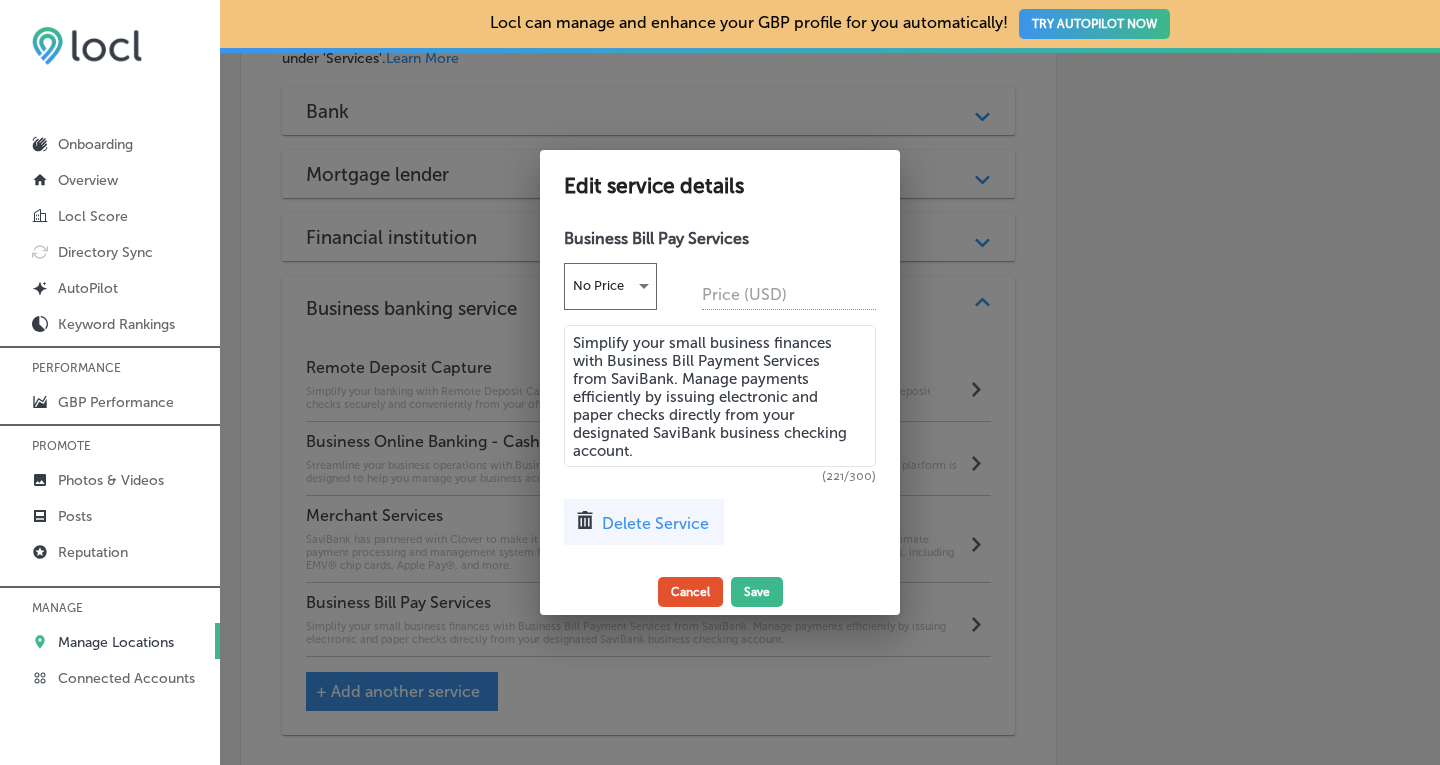 click on "Cancel" at bounding box center [690, 592] 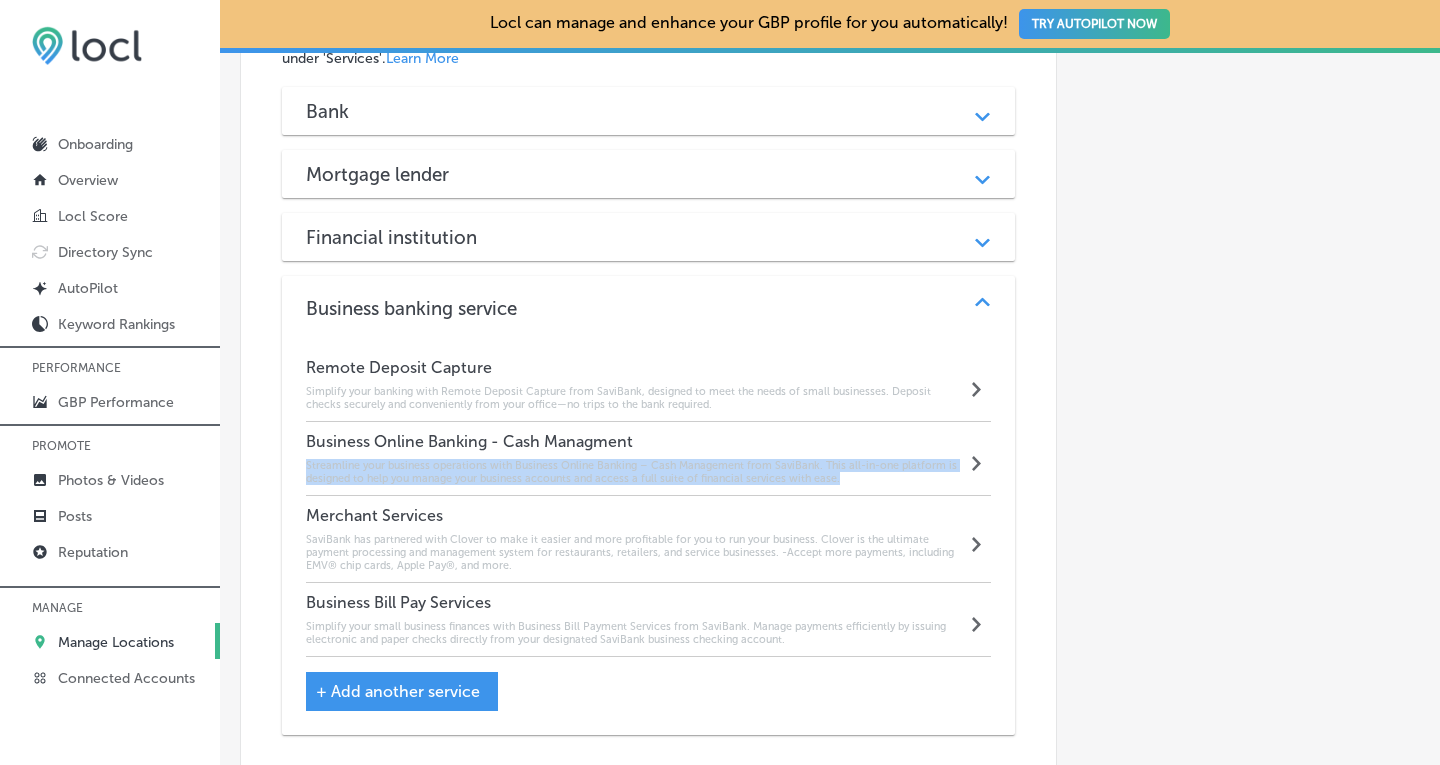 drag, startPoint x: 840, startPoint y: 453, endPoint x: 300, endPoint y: 441, distance: 540.1333 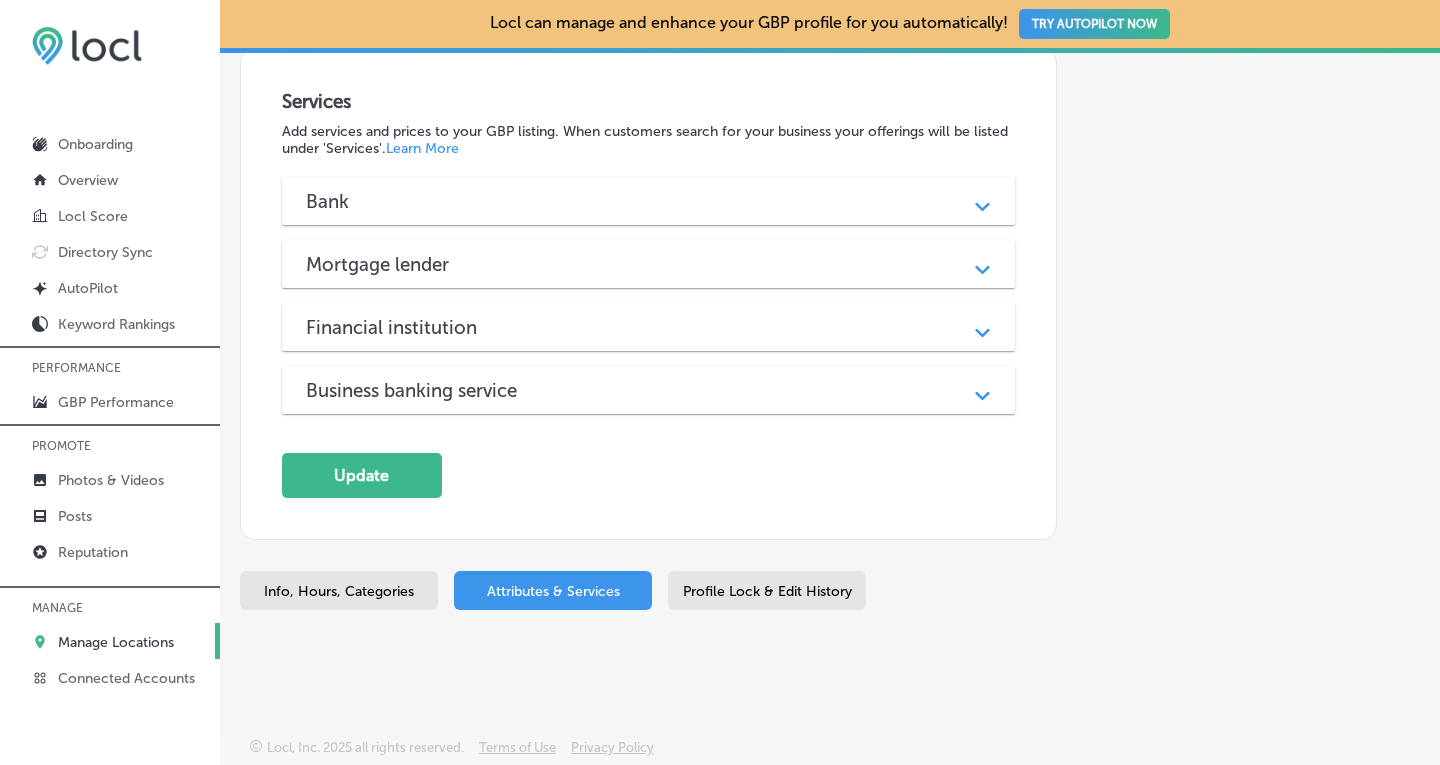 scroll, scrollTop: 1713, scrollLeft: 0, axis: vertical 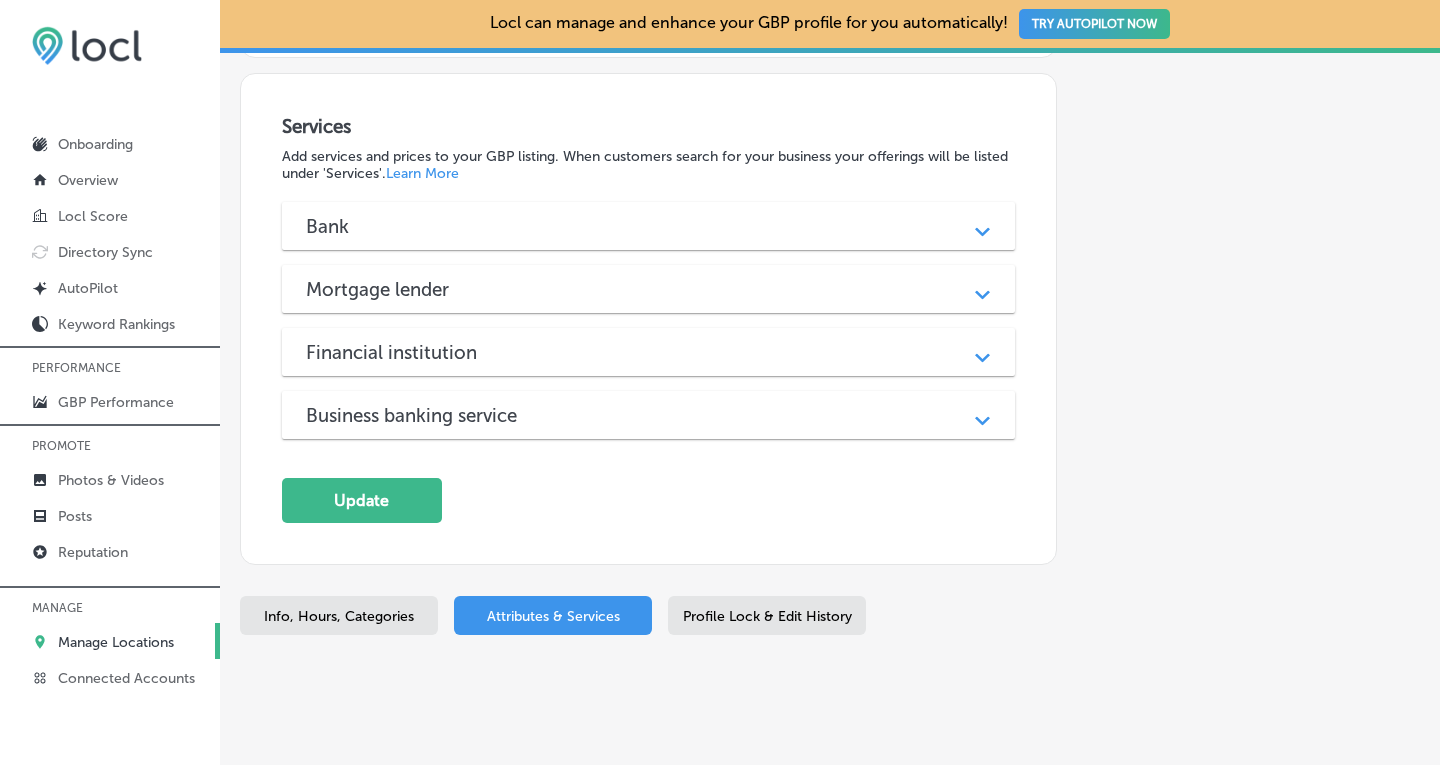 click on "Path
Created with Sketch." at bounding box center (982, 352) 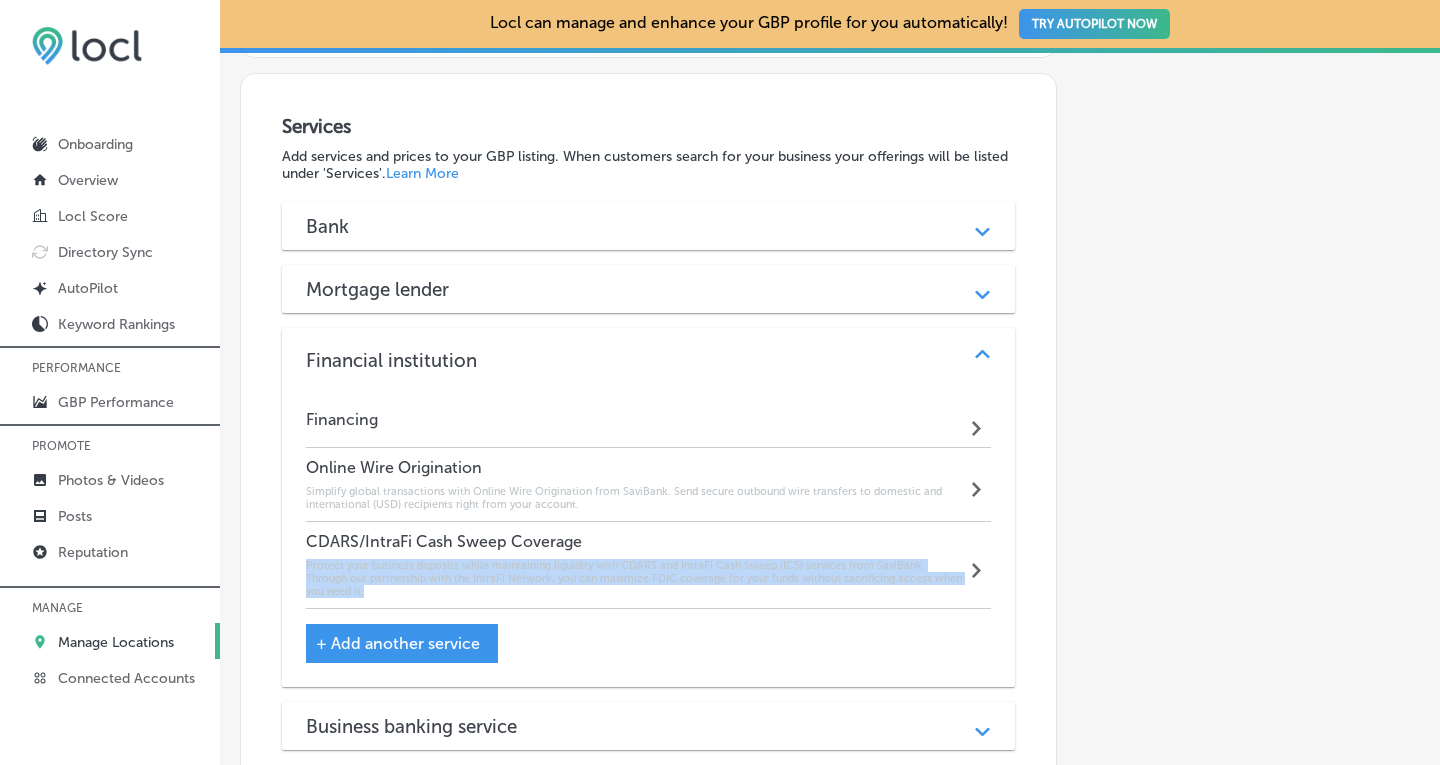 drag, startPoint x: 380, startPoint y: 571, endPoint x: 298, endPoint y: 541, distance: 87.31552 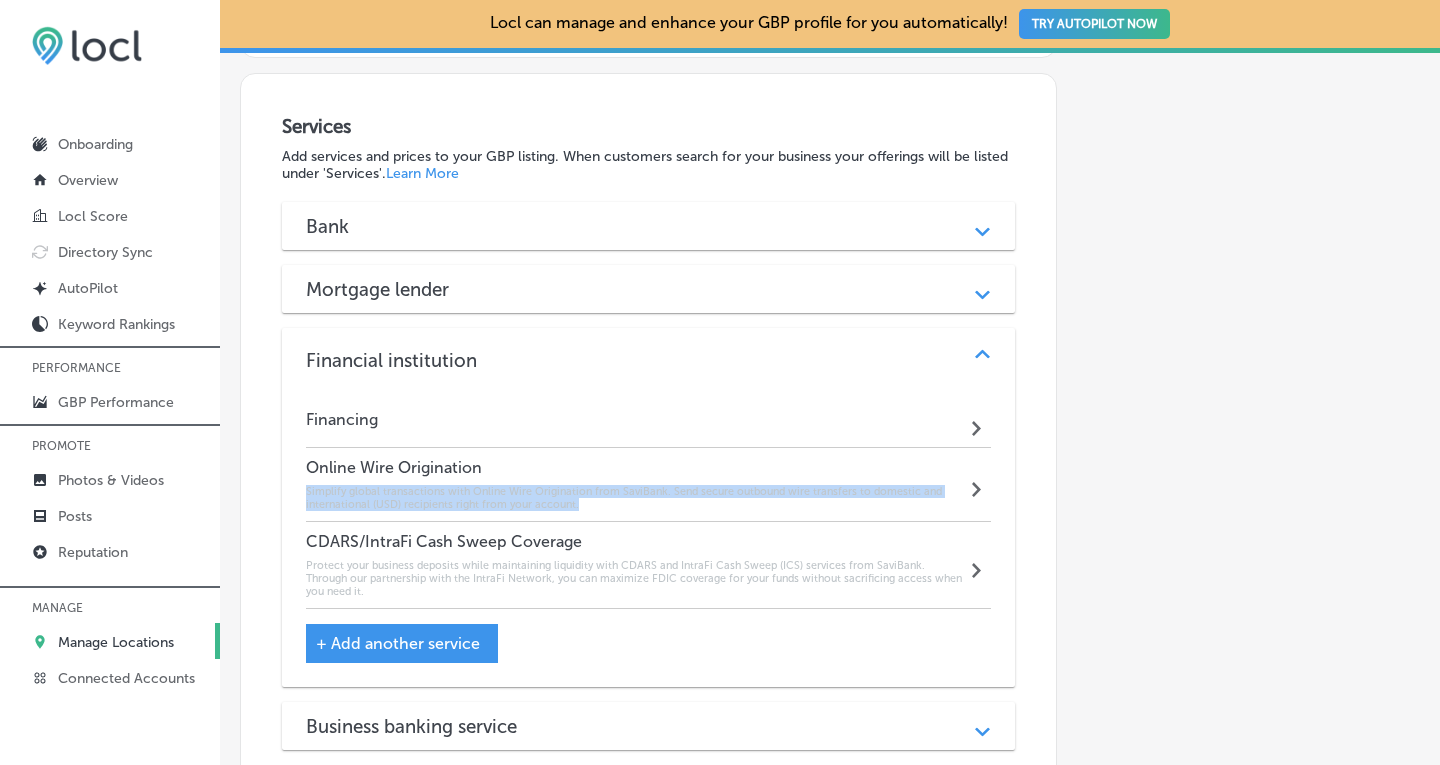 drag, startPoint x: 586, startPoint y: 476, endPoint x: 304, endPoint y: 456, distance: 282.70834 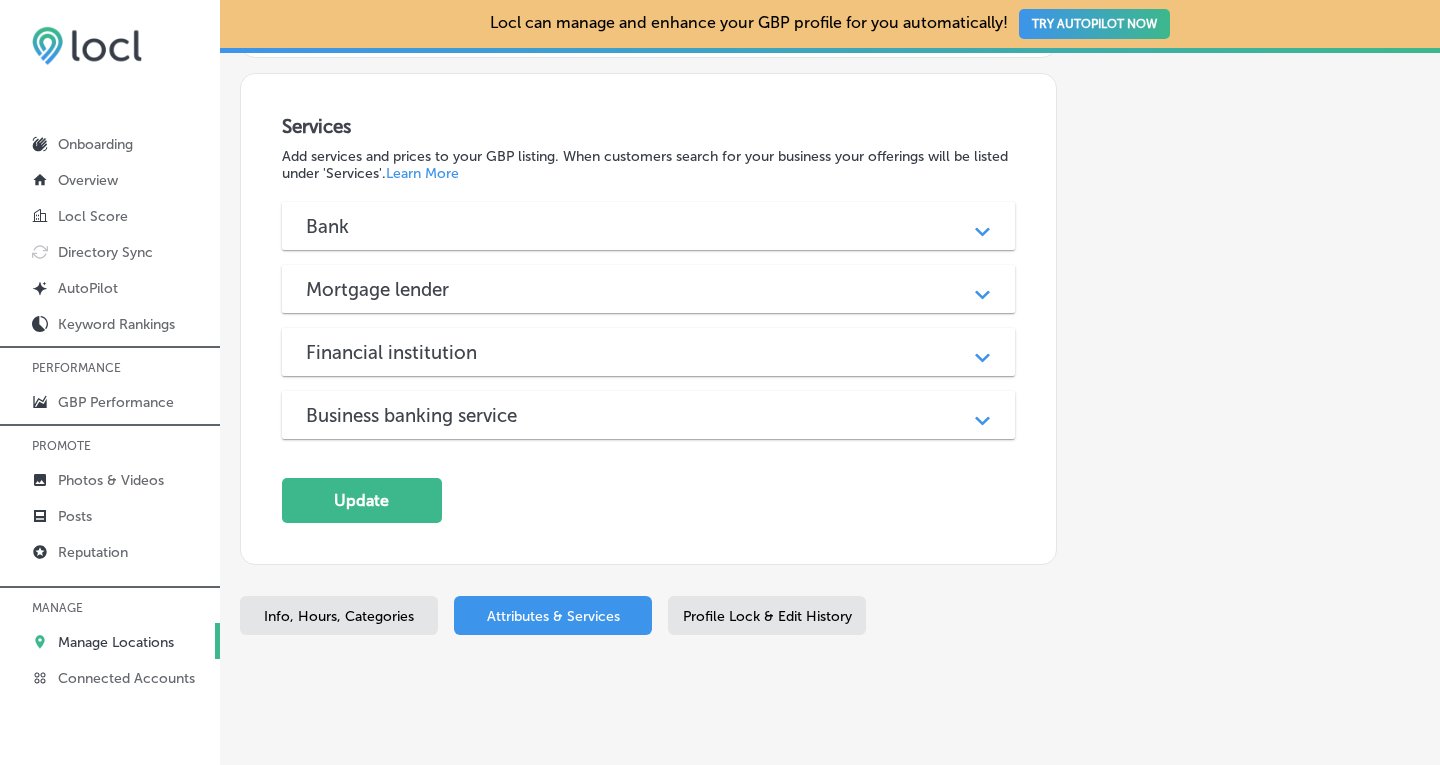 click on "Path
Created with Sketch." 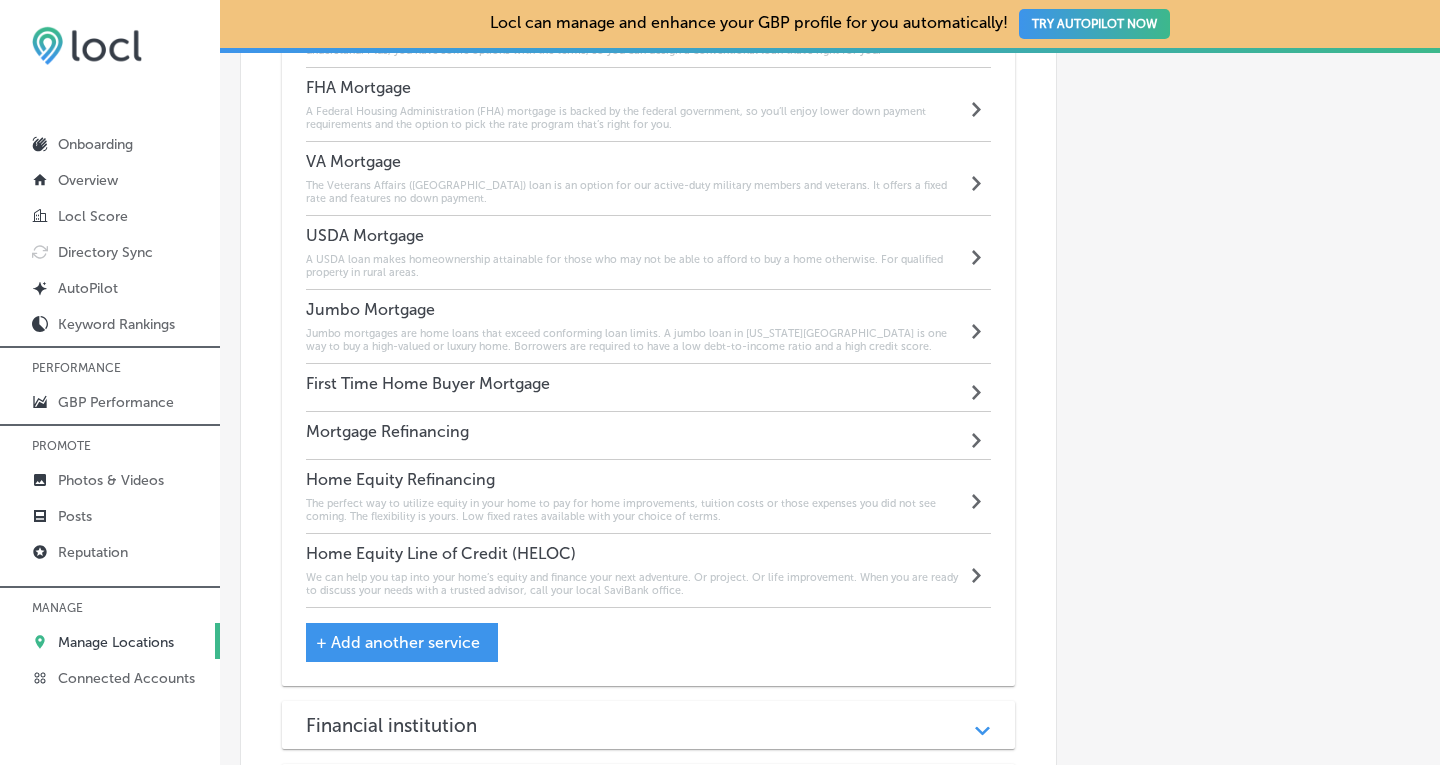 scroll, scrollTop: 2115, scrollLeft: 0, axis: vertical 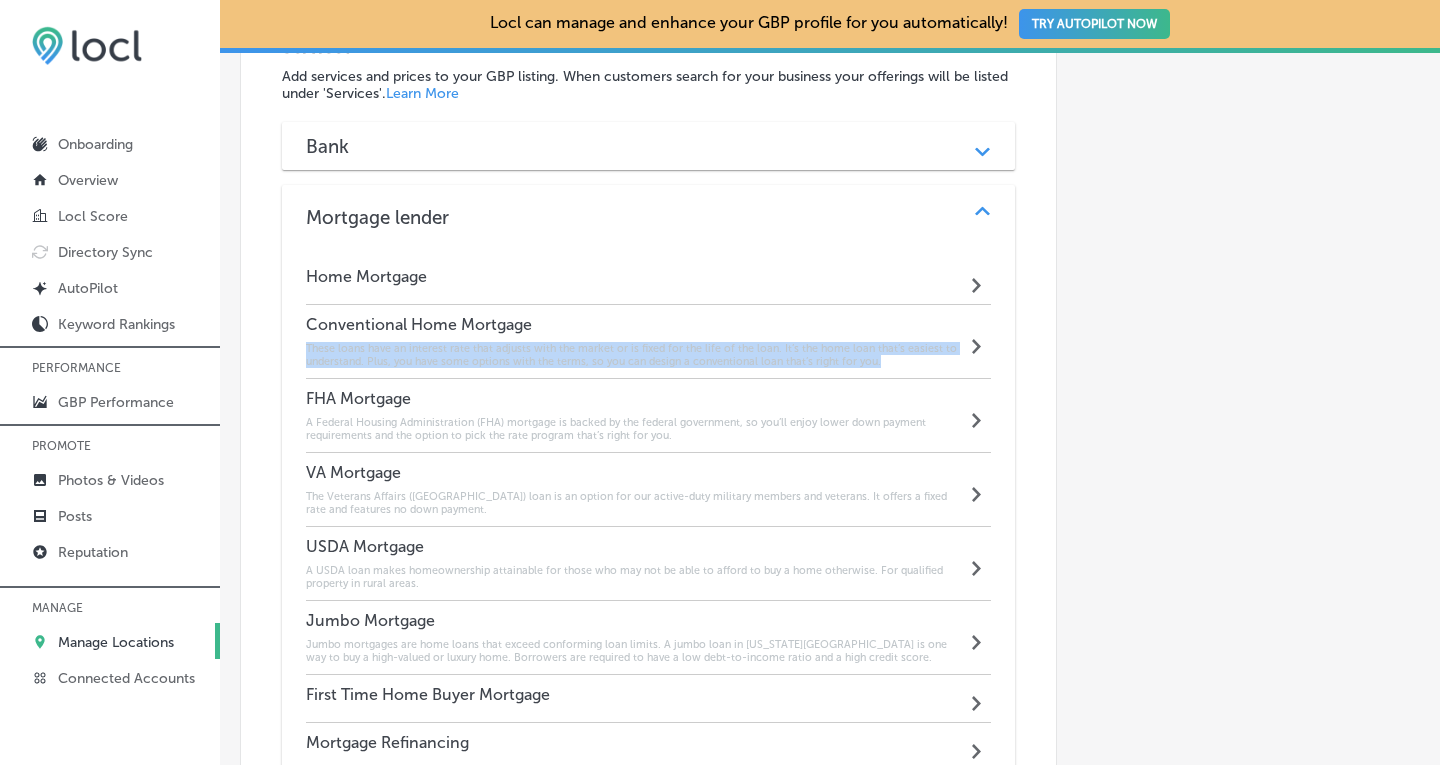 drag, startPoint x: 865, startPoint y: 337, endPoint x: 304, endPoint y: 323, distance: 561.1747 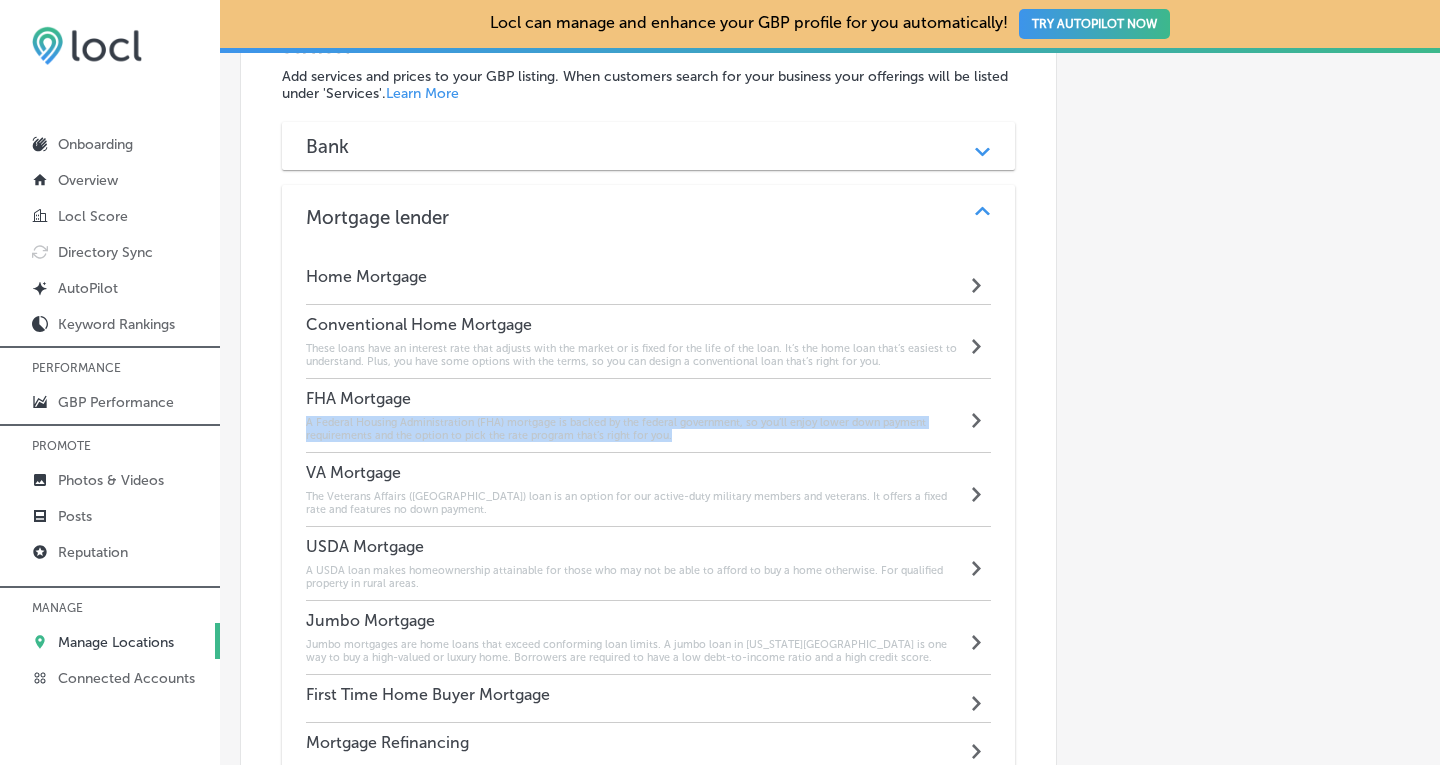 drag, startPoint x: 679, startPoint y: 405, endPoint x: 295, endPoint y: 401, distance: 384.02084 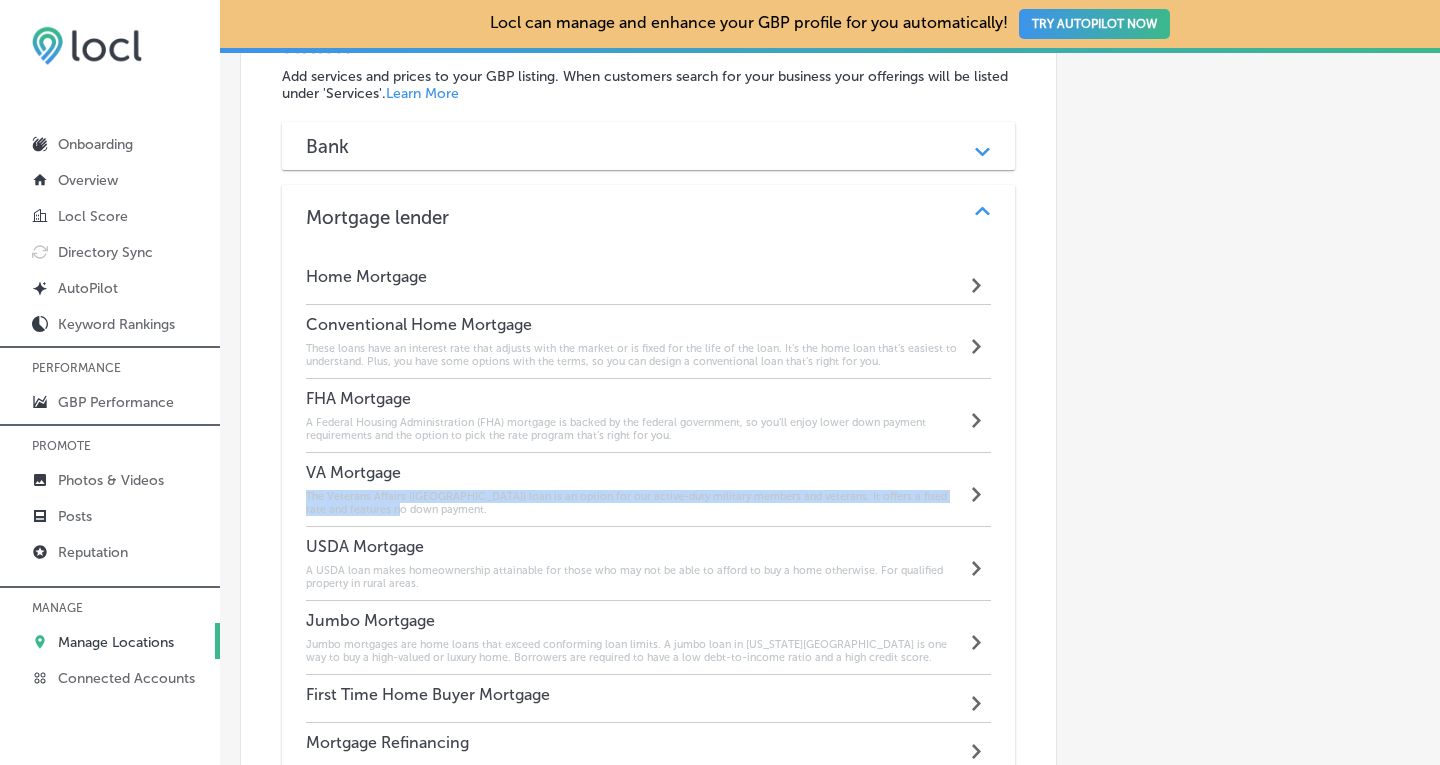 drag, startPoint x: 399, startPoint y: 483, endPoint x: 292, endPoint y: 470, distance: 107.78683 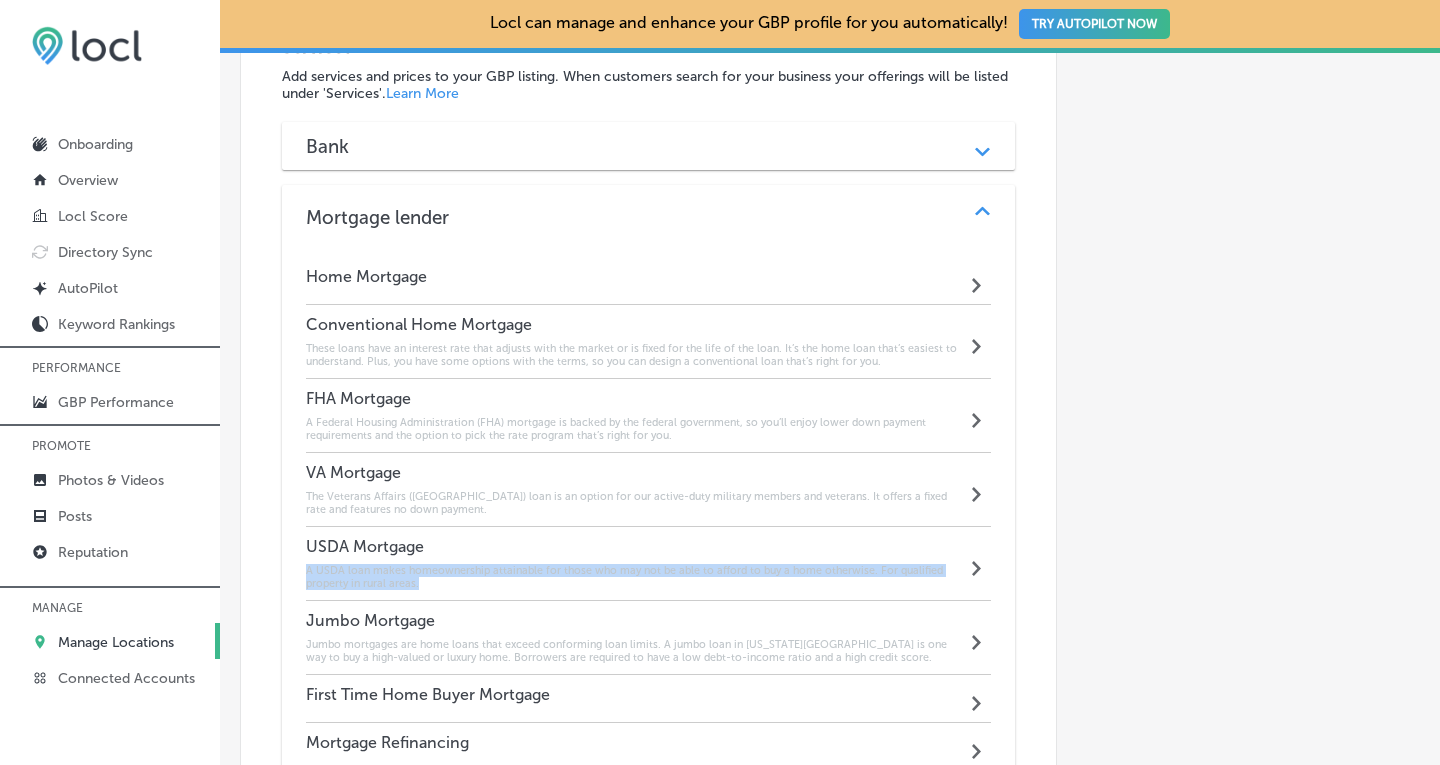 drag, startPoint x: 431, startPoint y: 558, endPoint x: 287, endPoint y: 546, distance: 144.49913 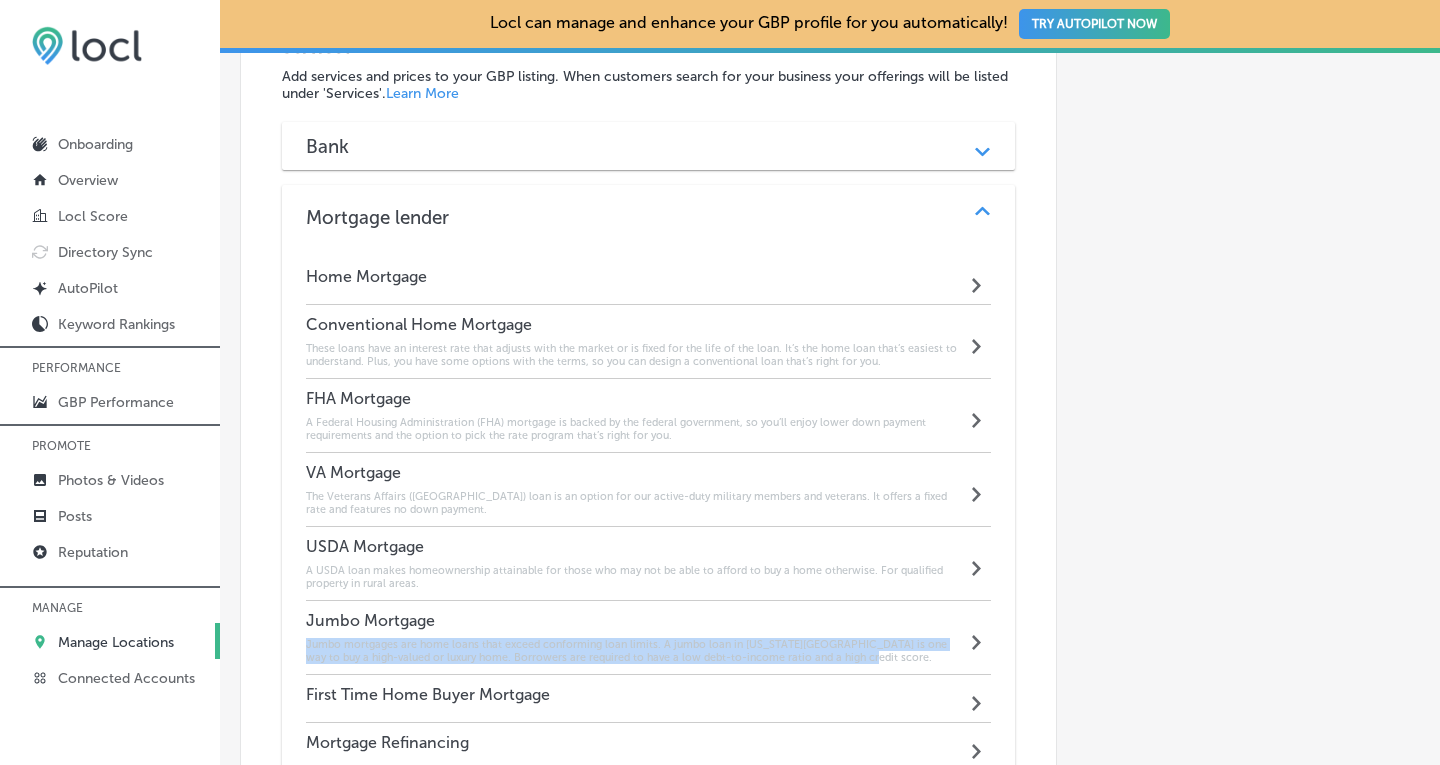 drag, startPoint x: 842, startPoint y: 629, endPoint x: 293, endPoint y: 622, distance: 549.0446 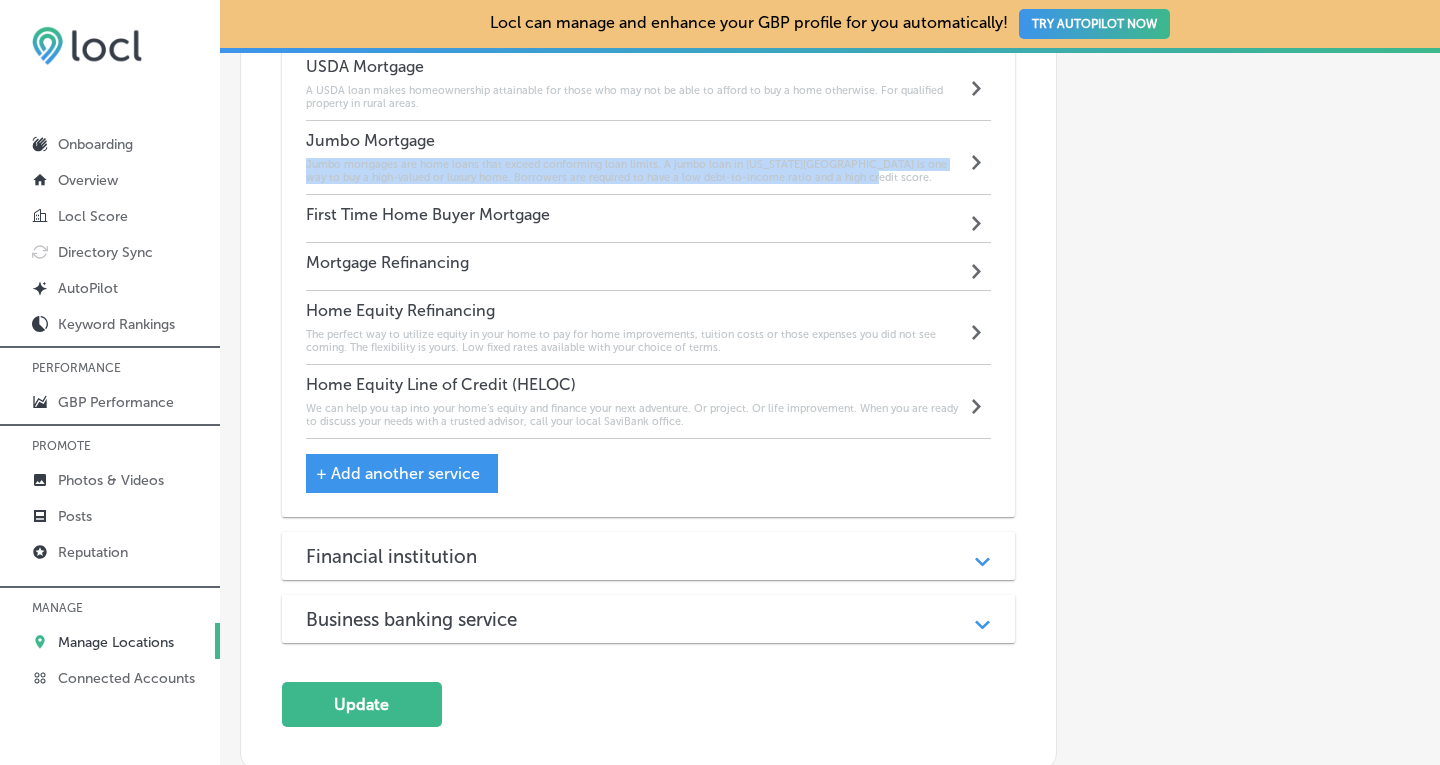 scroll, scrollTop: 2291, scrollLeft: 0, axis: vertical 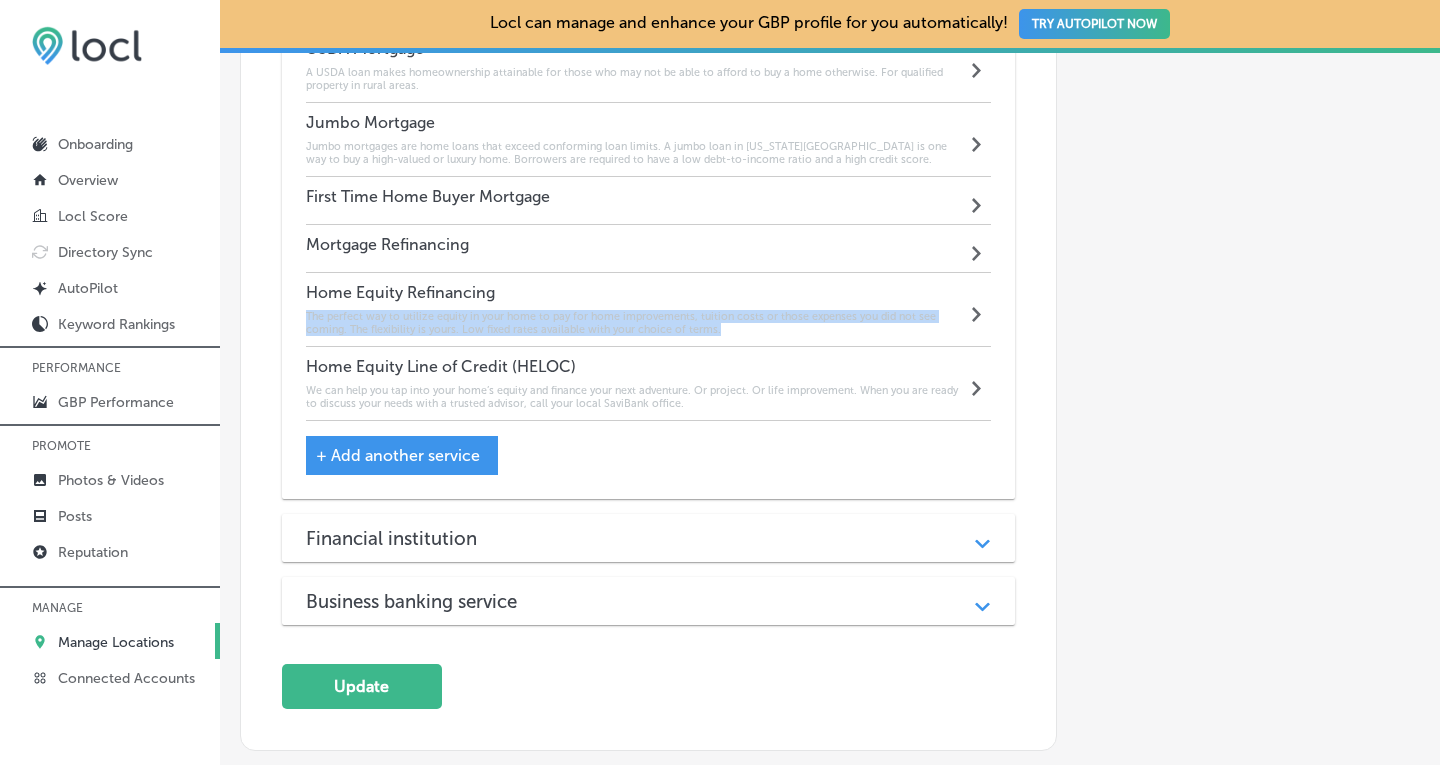drag, startPoint x: 728, startPoint y: 301, endPoint x: 299, endPoint y: 293, distance: 429.0746 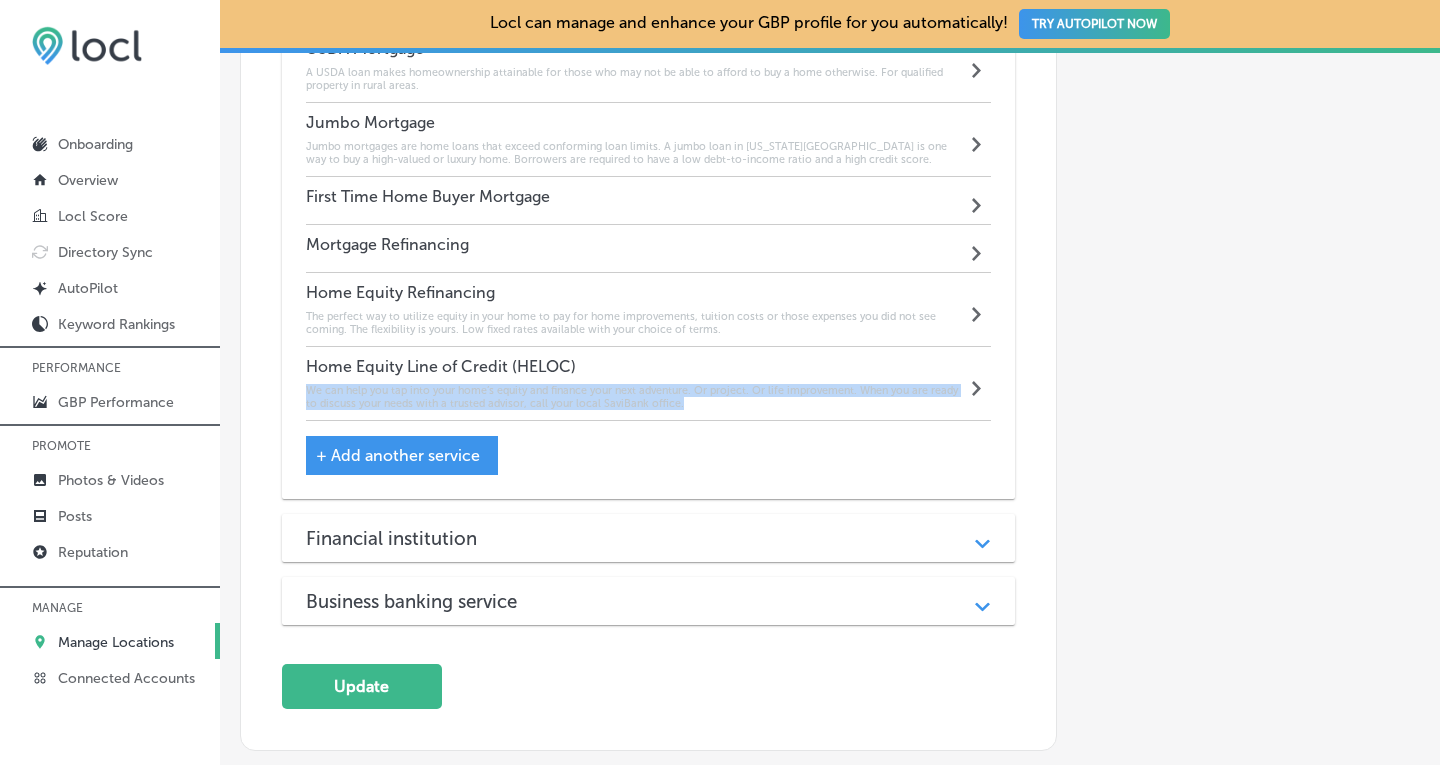 drag, startPoint x: 723, startPoint y: 384, endPoint x: 302, endPoint y: 368, distance: 421.30392 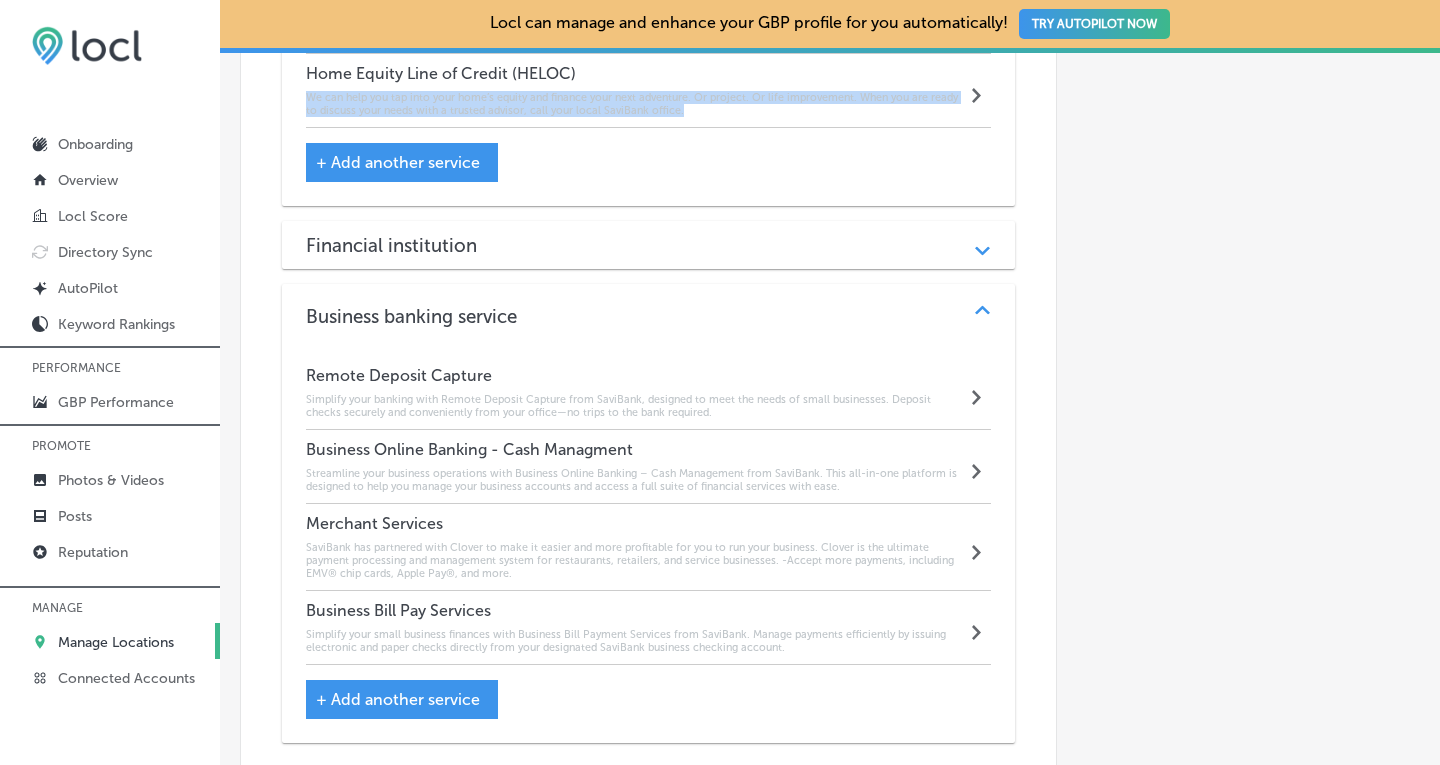 scroll, scrollTop: 2614, scrollLeft: 0, axis: vertical 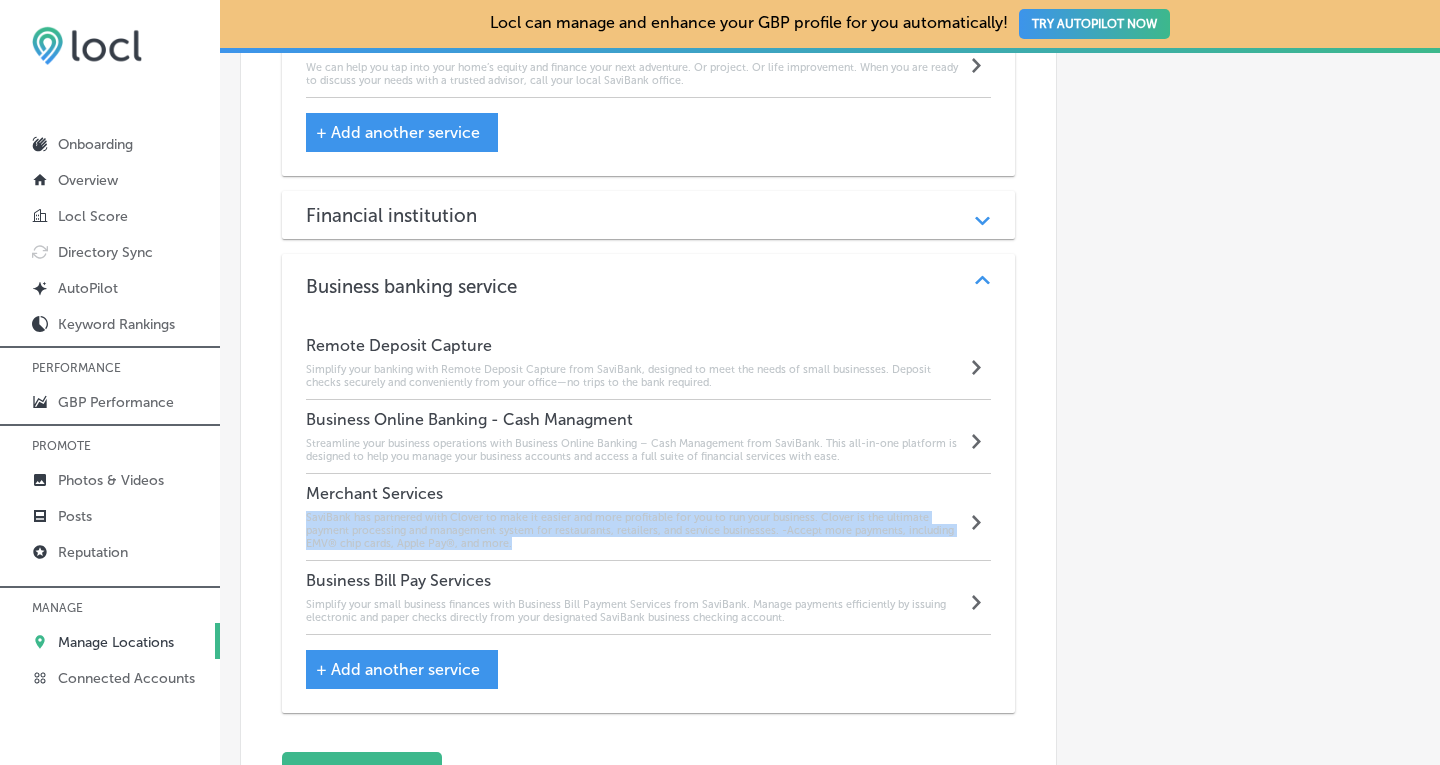 drag, startPoint x: 527, startPoint y: 524, endPoint x: 304, endPoint y: 489, distance: 225.72993 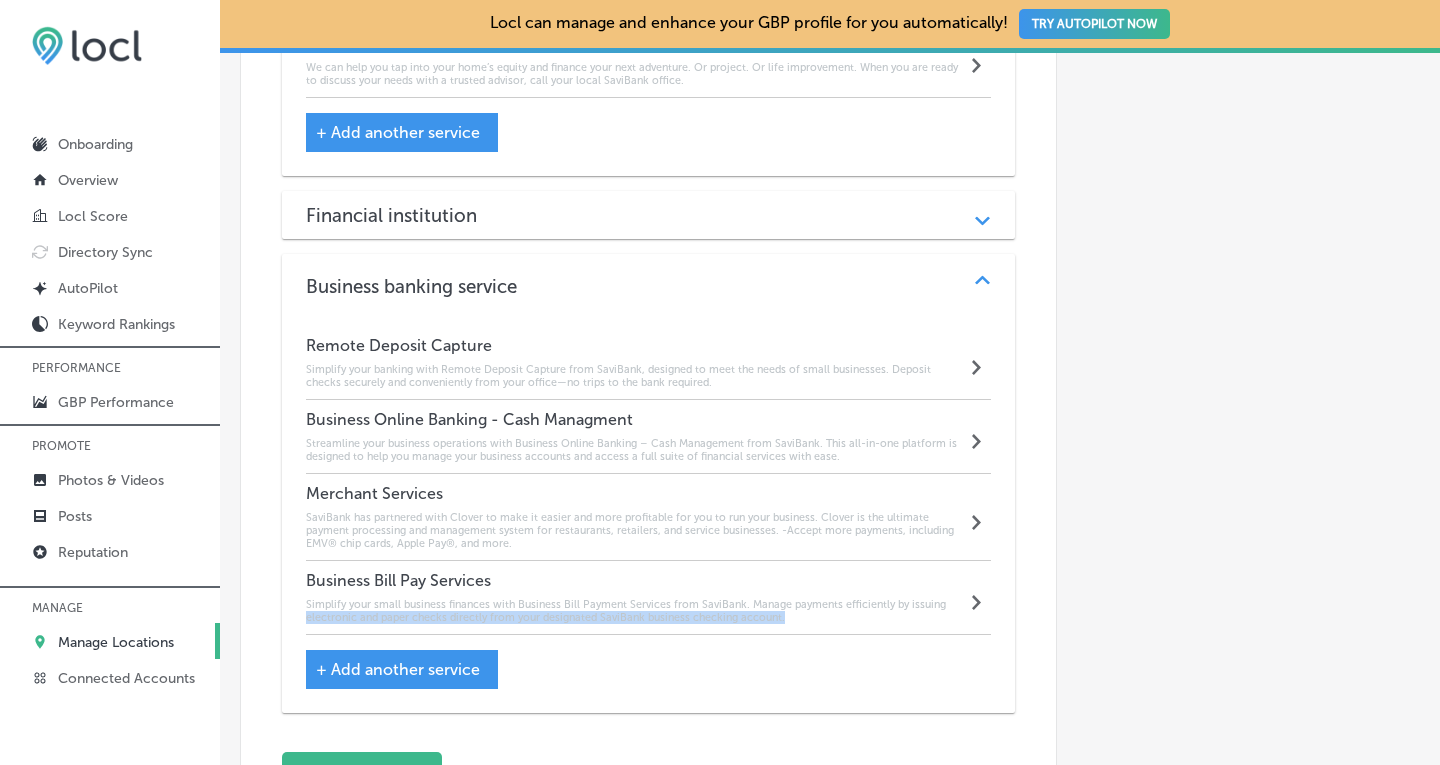 drag, startPoint x: 788, startPoint y: 592, endPoint x: 289, endPoint y: 586, distance: 499.03607 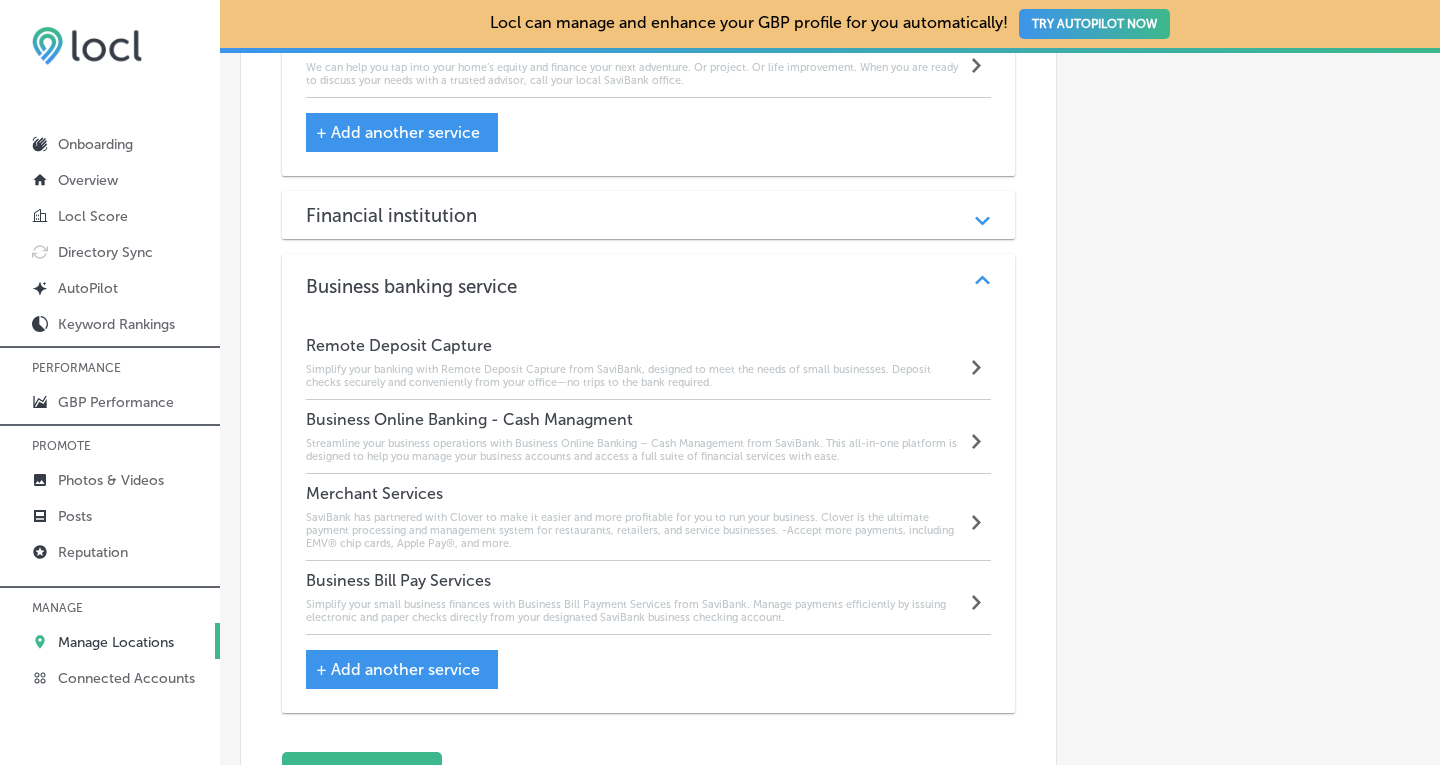 click on "Simplify your small business finances with Business Bill Payment Services from SaviBank. Manage payments efficiently by issuing electronic and paper checks directly from your designated SaviBank business checking account." at bounding box center [636, 611] 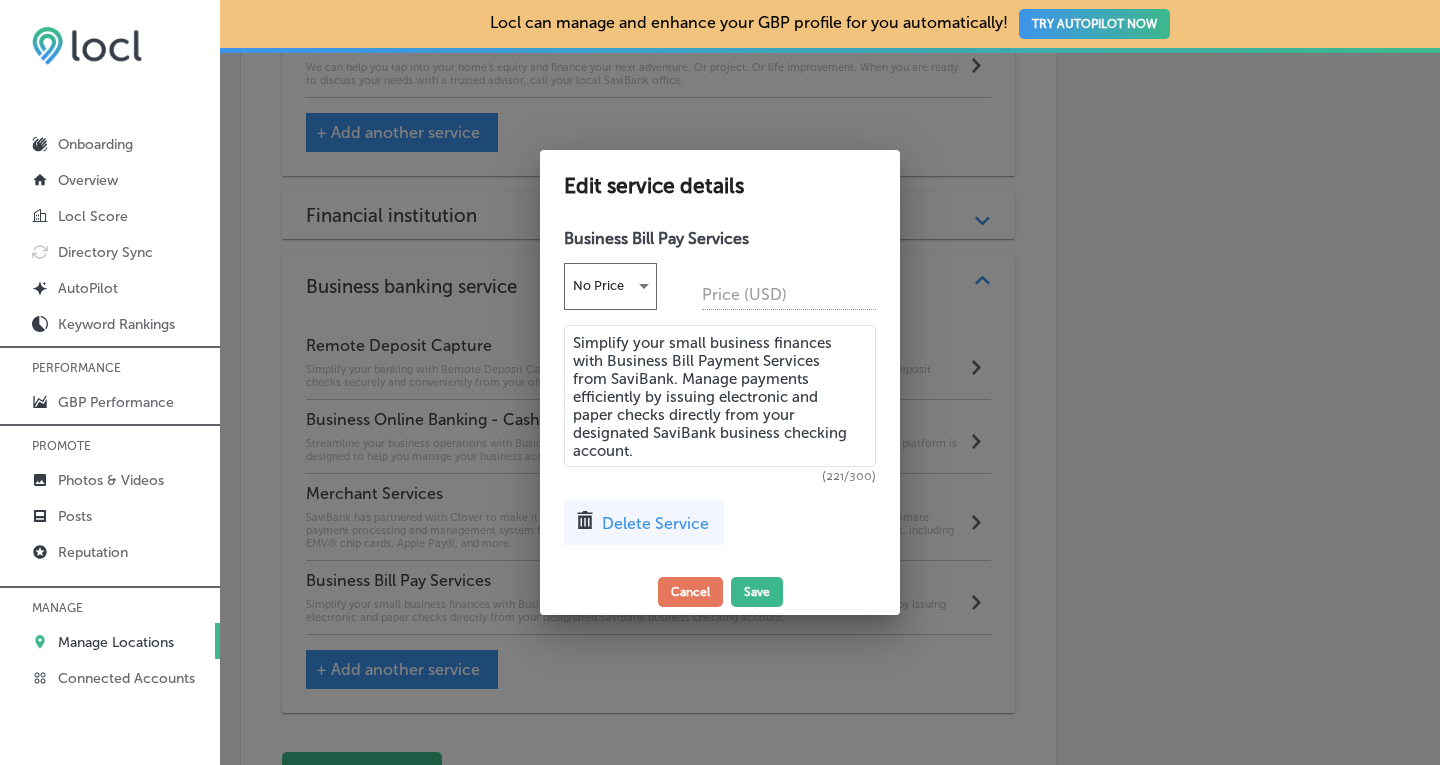 drag, startPoint x: 652, startPoint y: 453, endPoint x: 562, endPoint y: 334, distance: 149.2012 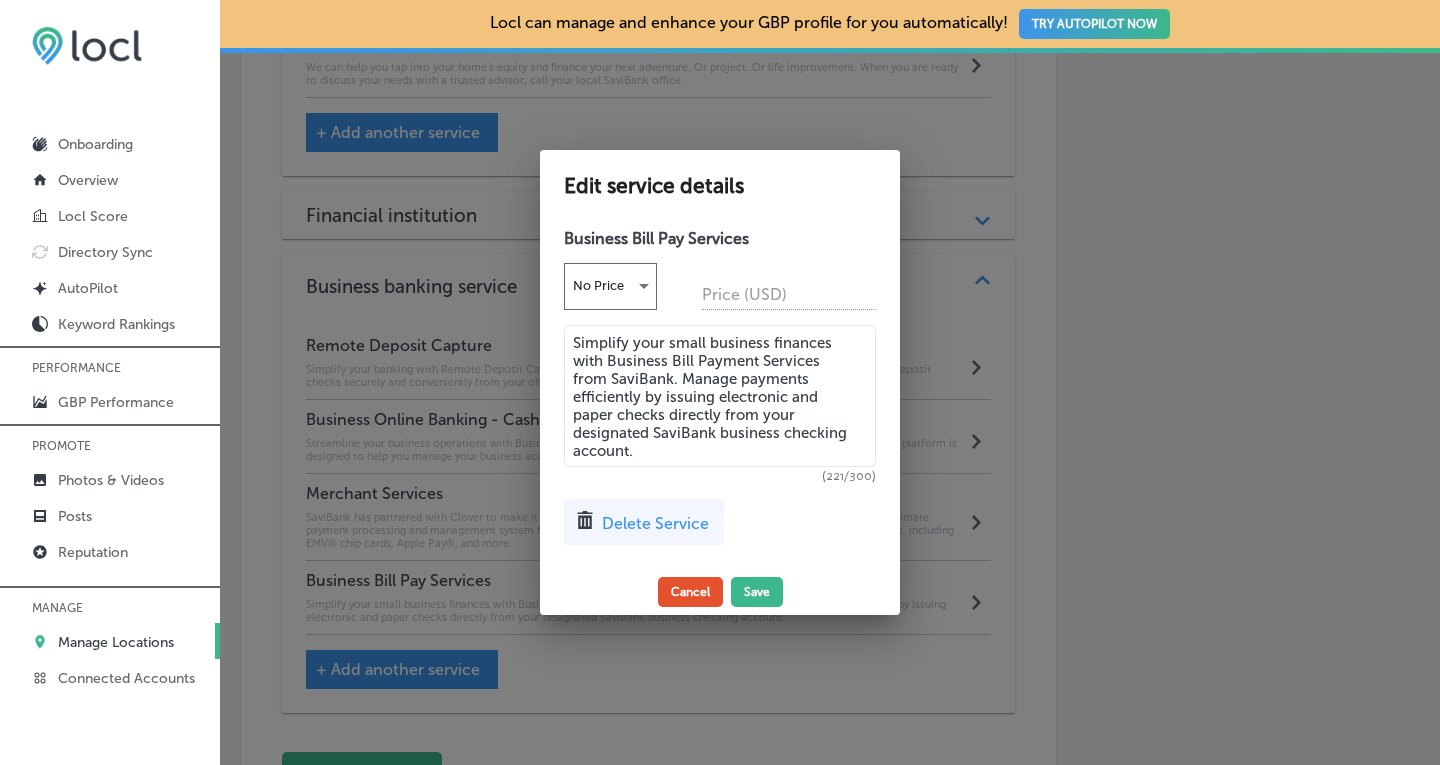 click on "Cancel" at bounding box center (690, 592) 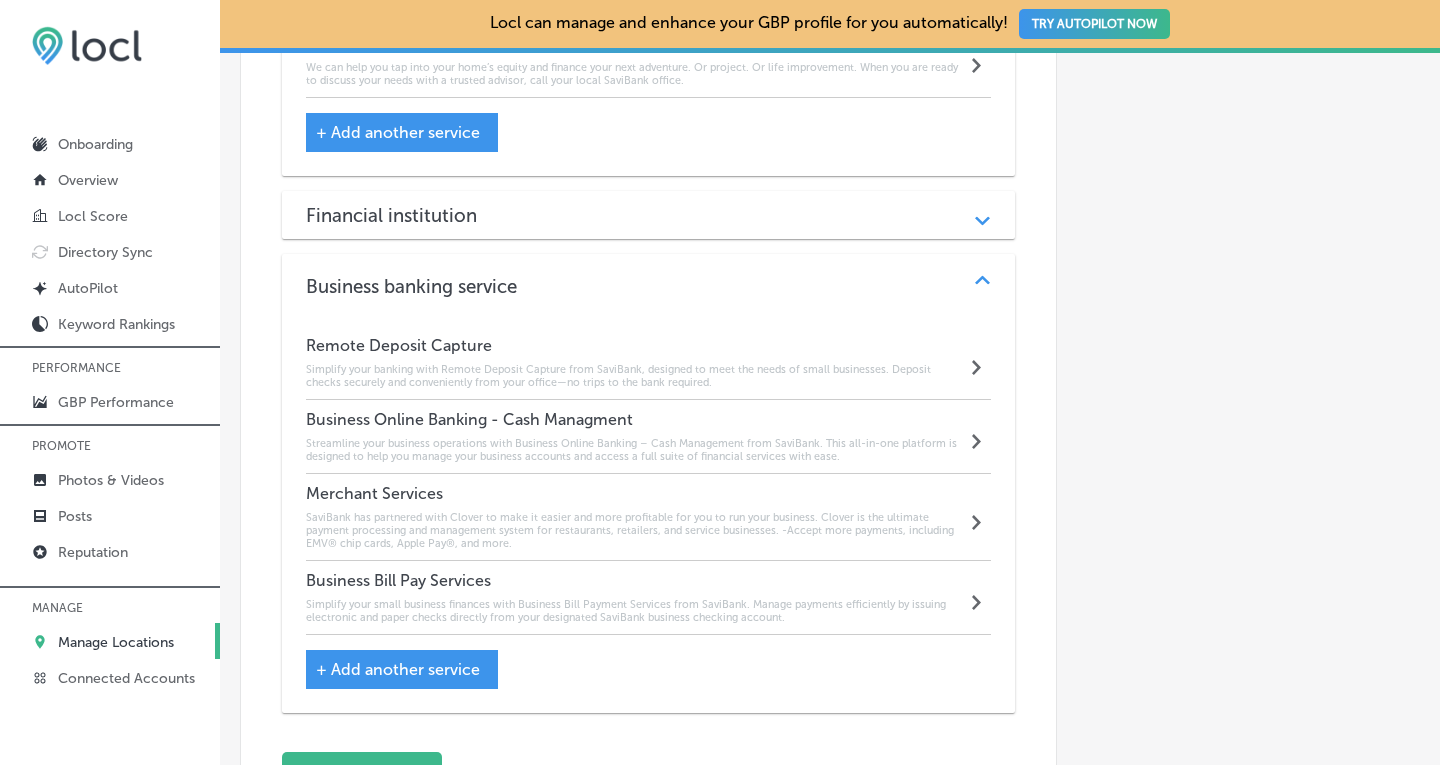 click on "Automatically Sync Profile Details Premium Directories:" at bounding box center [1238, -681] 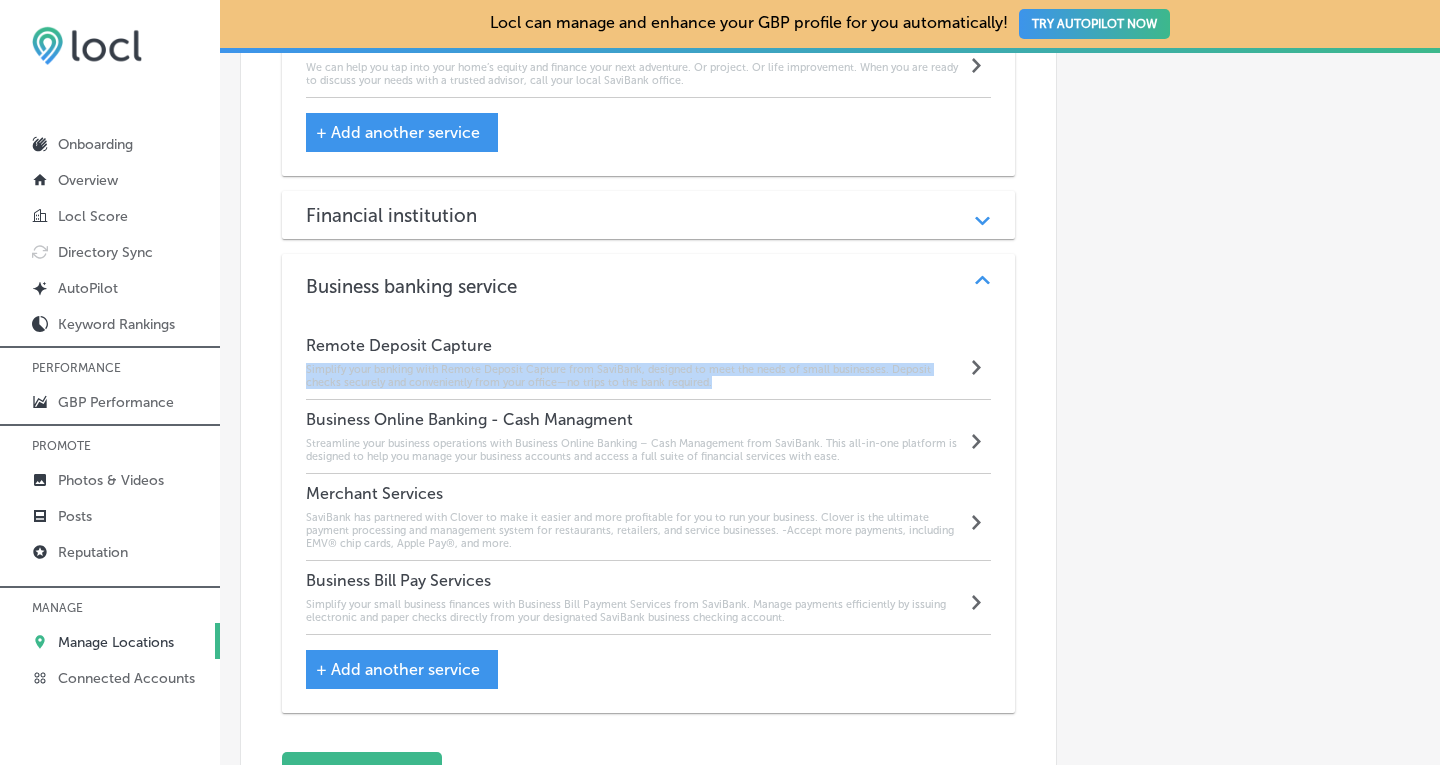 drag, startPoint x: 721, startPoint y: 356, endPoint x: 304, endPoint y: 344, distance: 417.17264 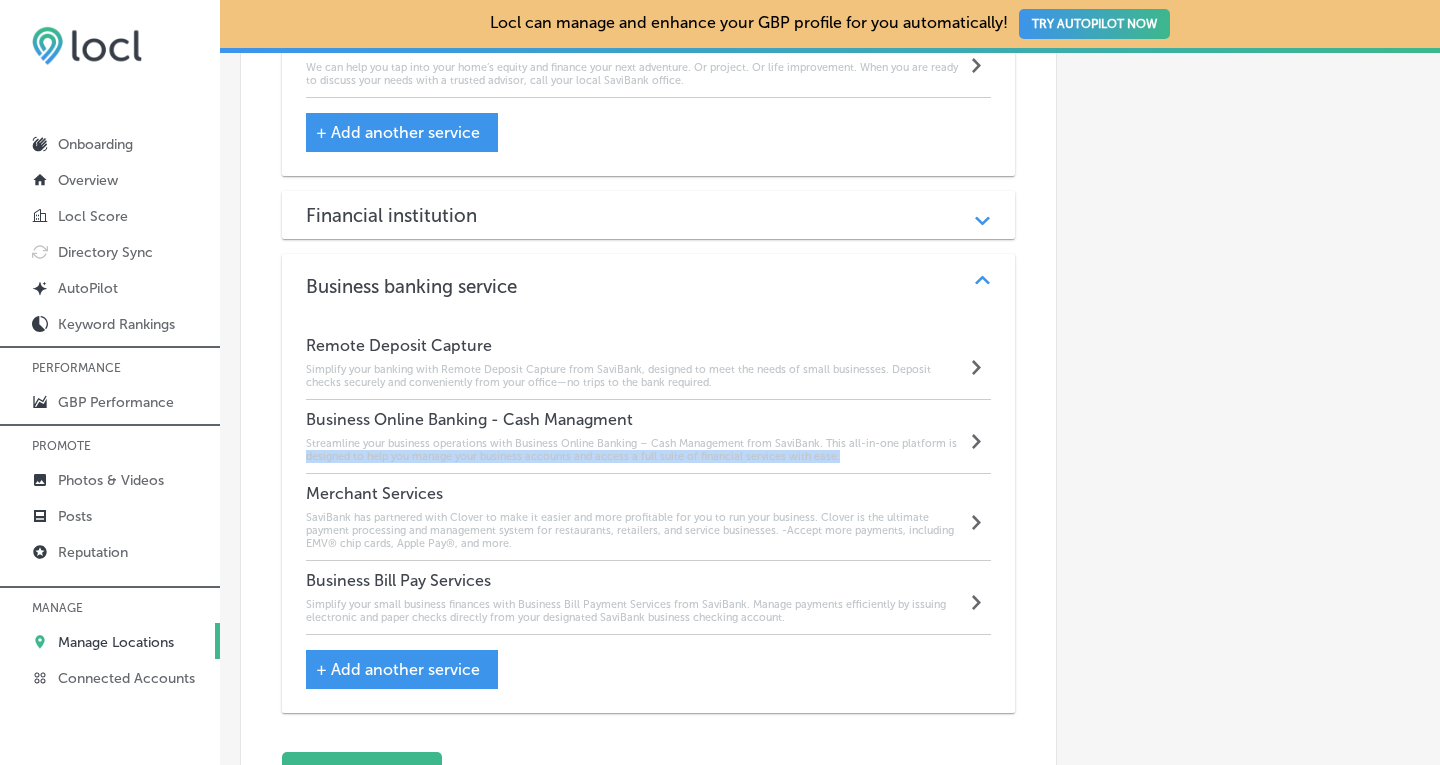 drag, startPoint x: 843, startPoint y: 434, endPoint x: 299, endPoint y: 425, distance: 544.07446 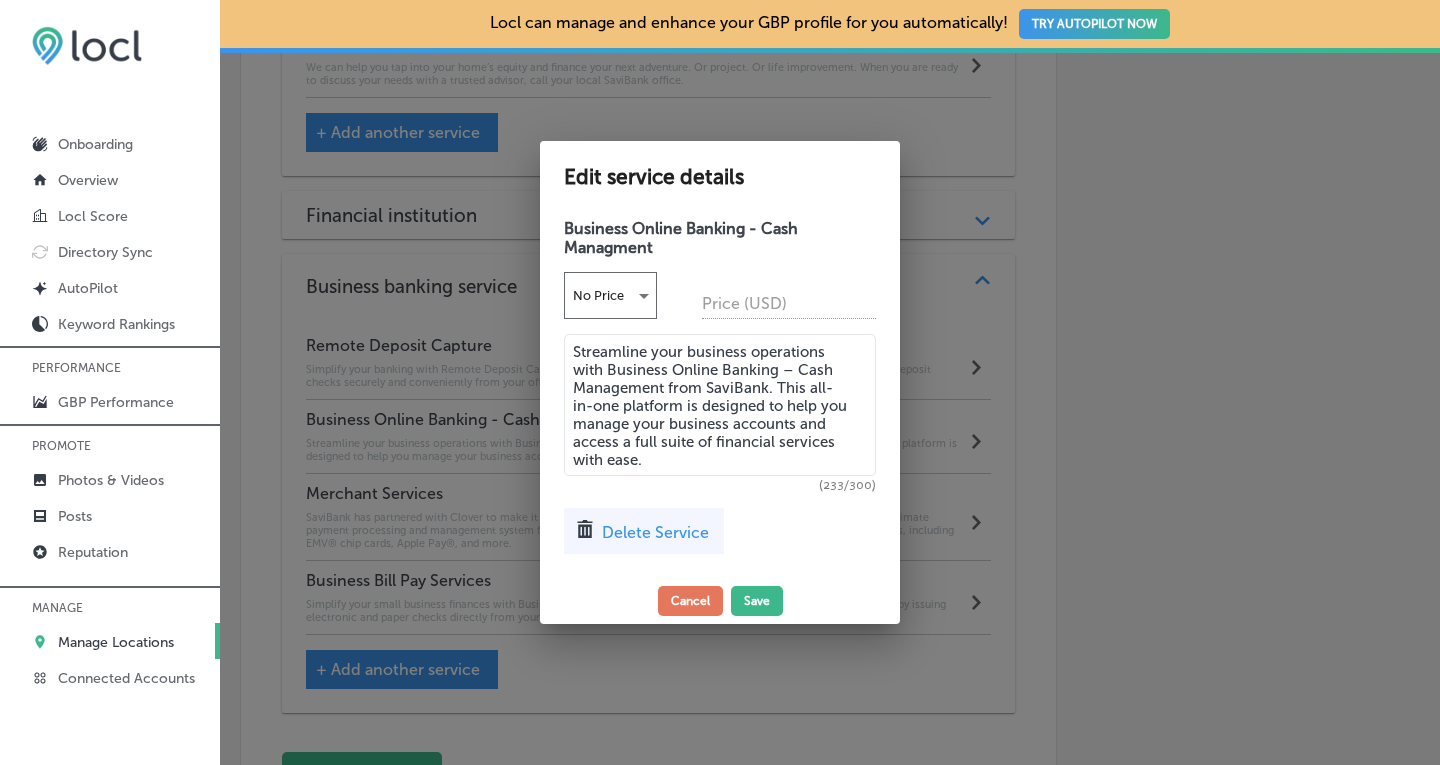 drag, startPoint x: 690, startPoint y: 467, endPoint x: 559, endPoint y: 345, distance: 179.01117 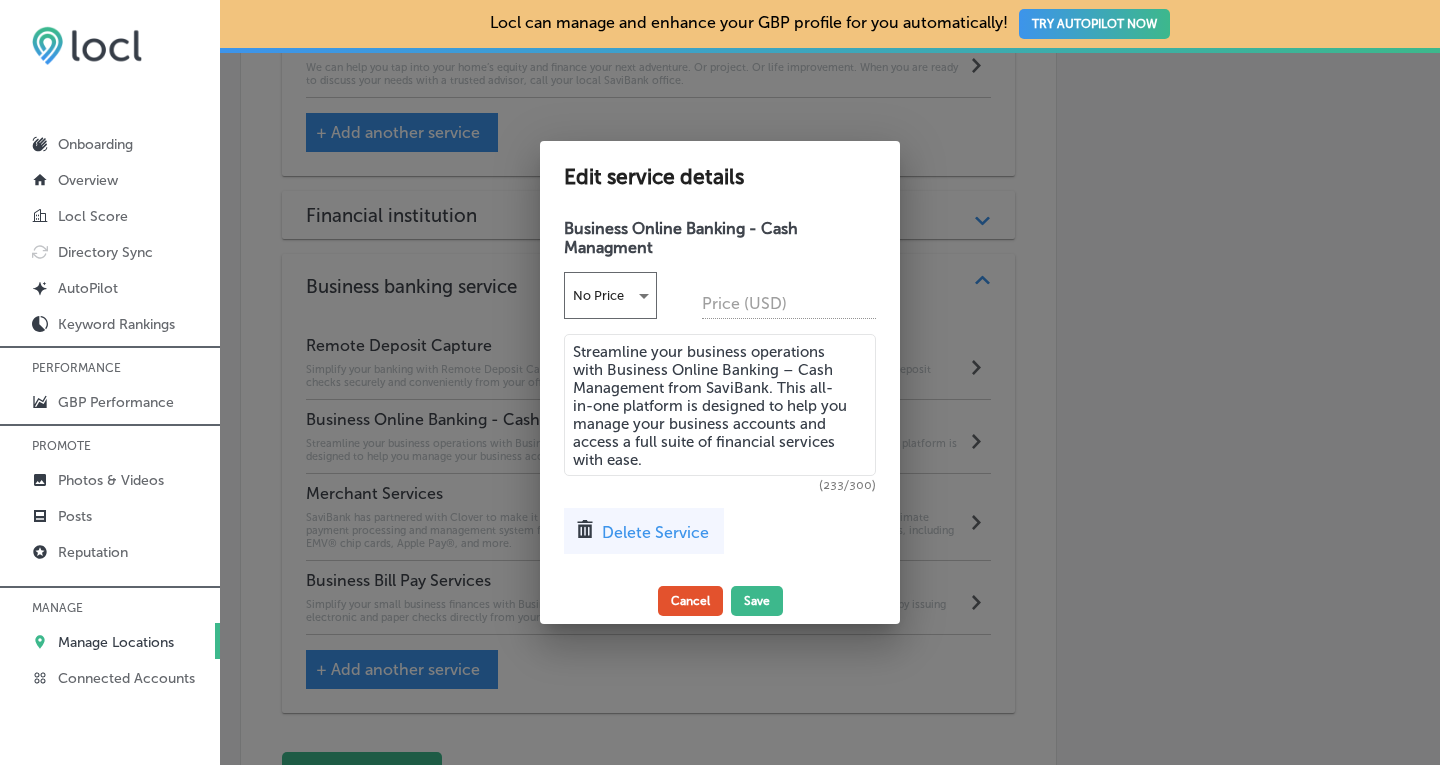 click on "Cancel" at bounding box center (690, 601) 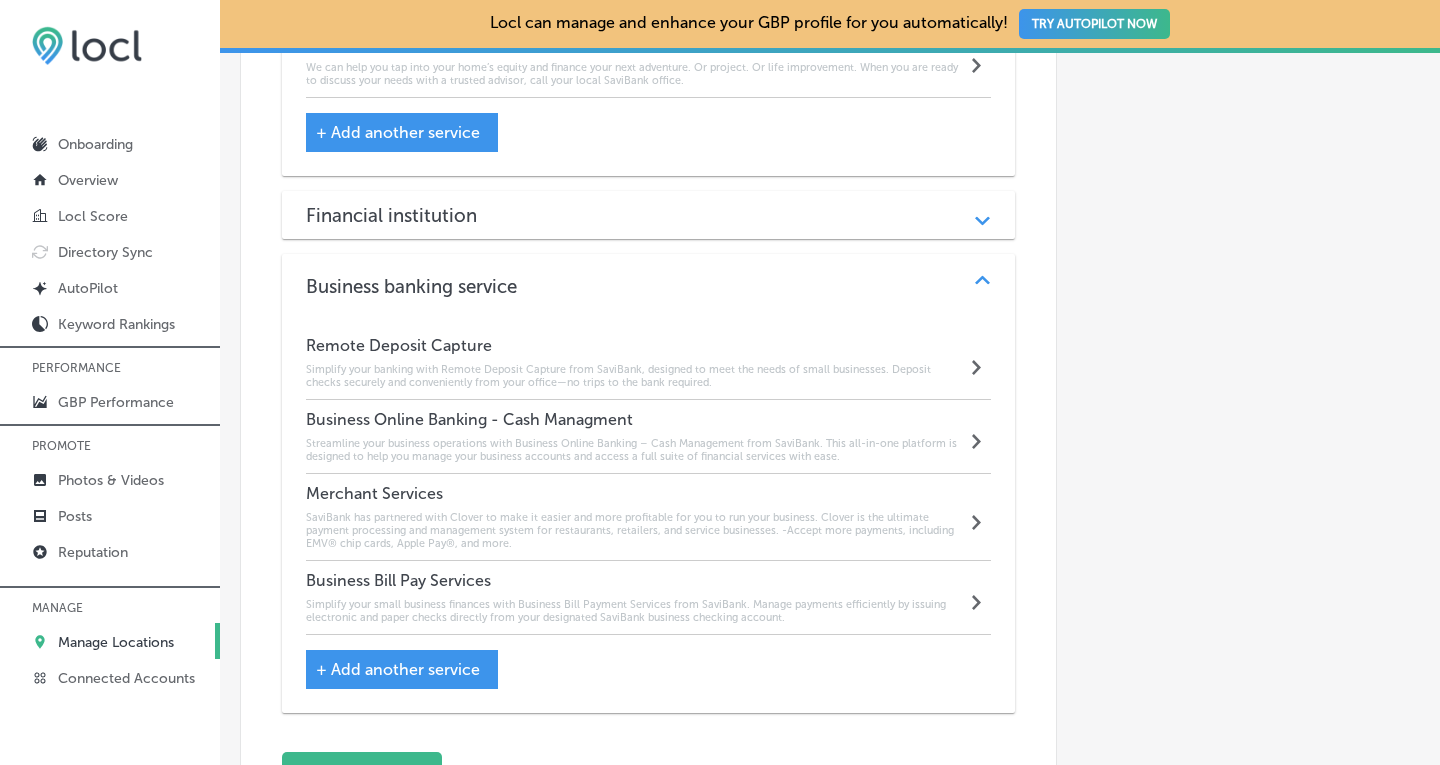 click on "Path
Created with Sketch." at bounding box center (982, 286) 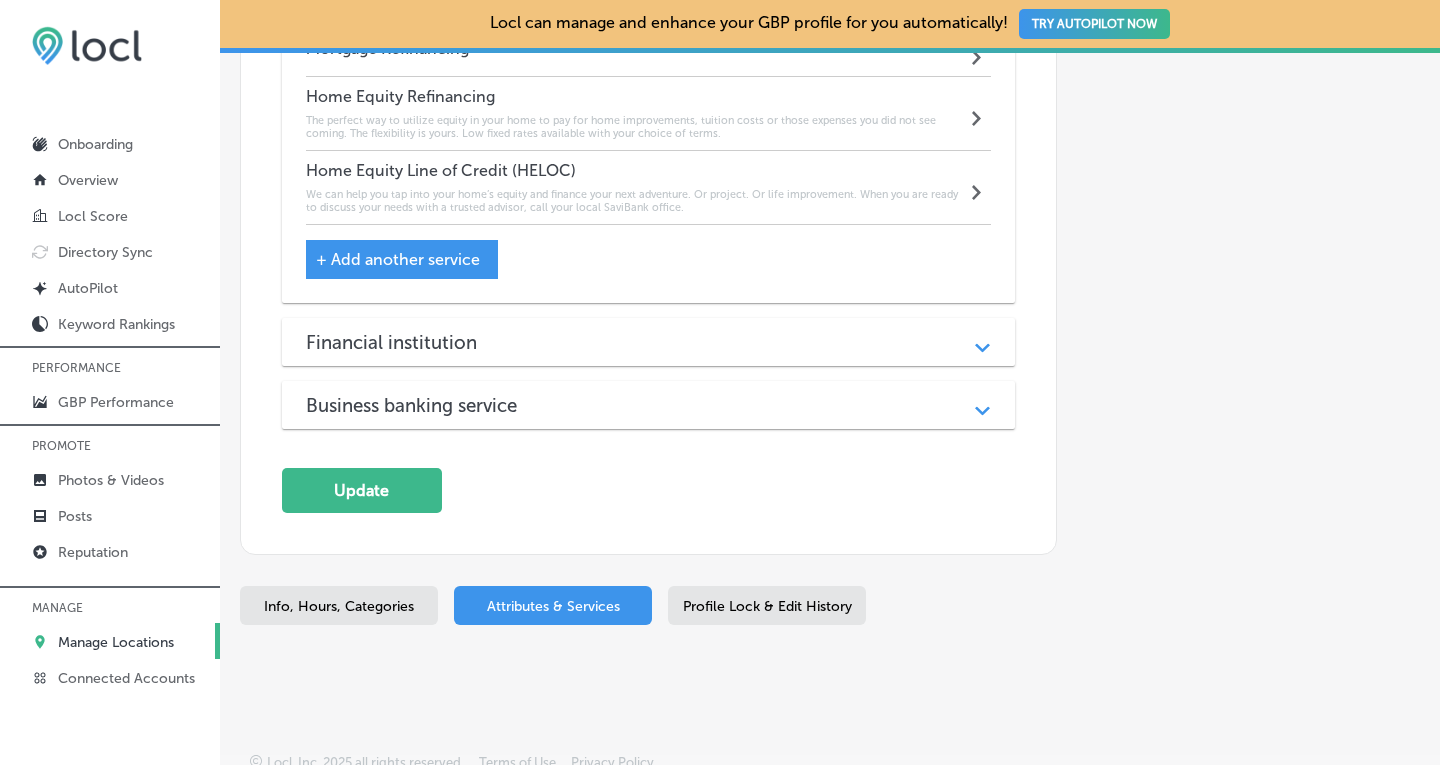 scroll, scrollTop: 2477, scrollLeft: 0, axis: vertical 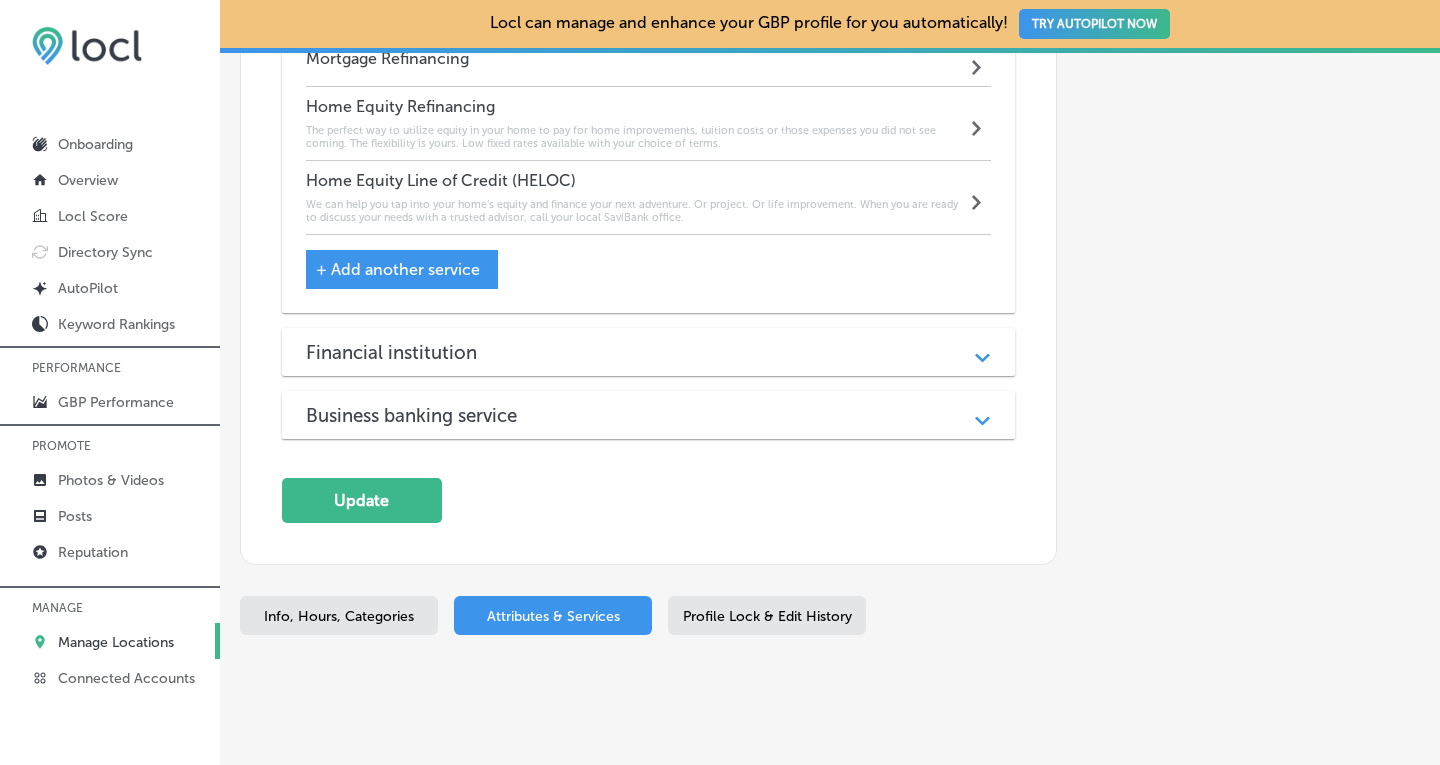 click on "Path
Created with Sketch." at bounding box center [982, 352] 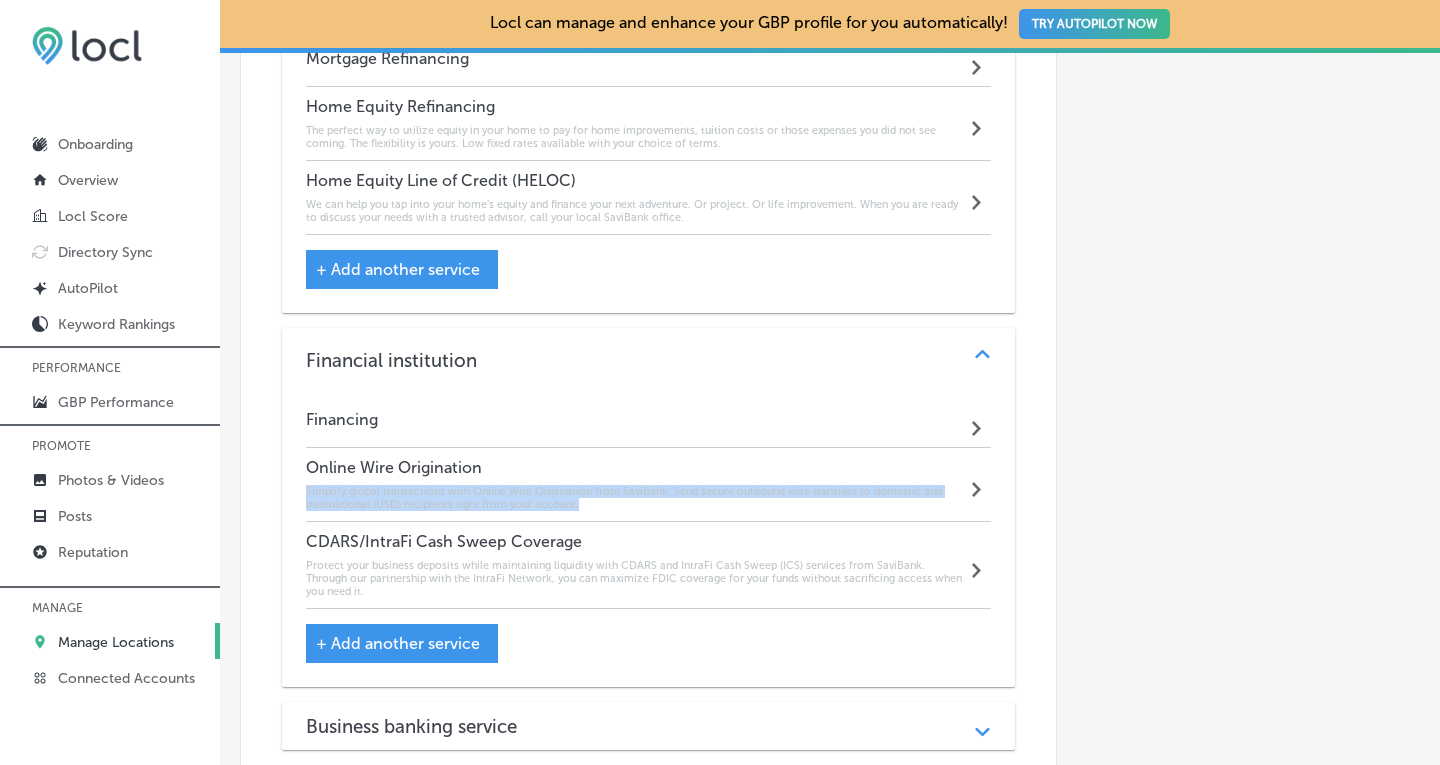 drag, startPoint x: 595, startPoint y: 479, endPoint x: 296, endPoint y: 459, distance: 299.66815 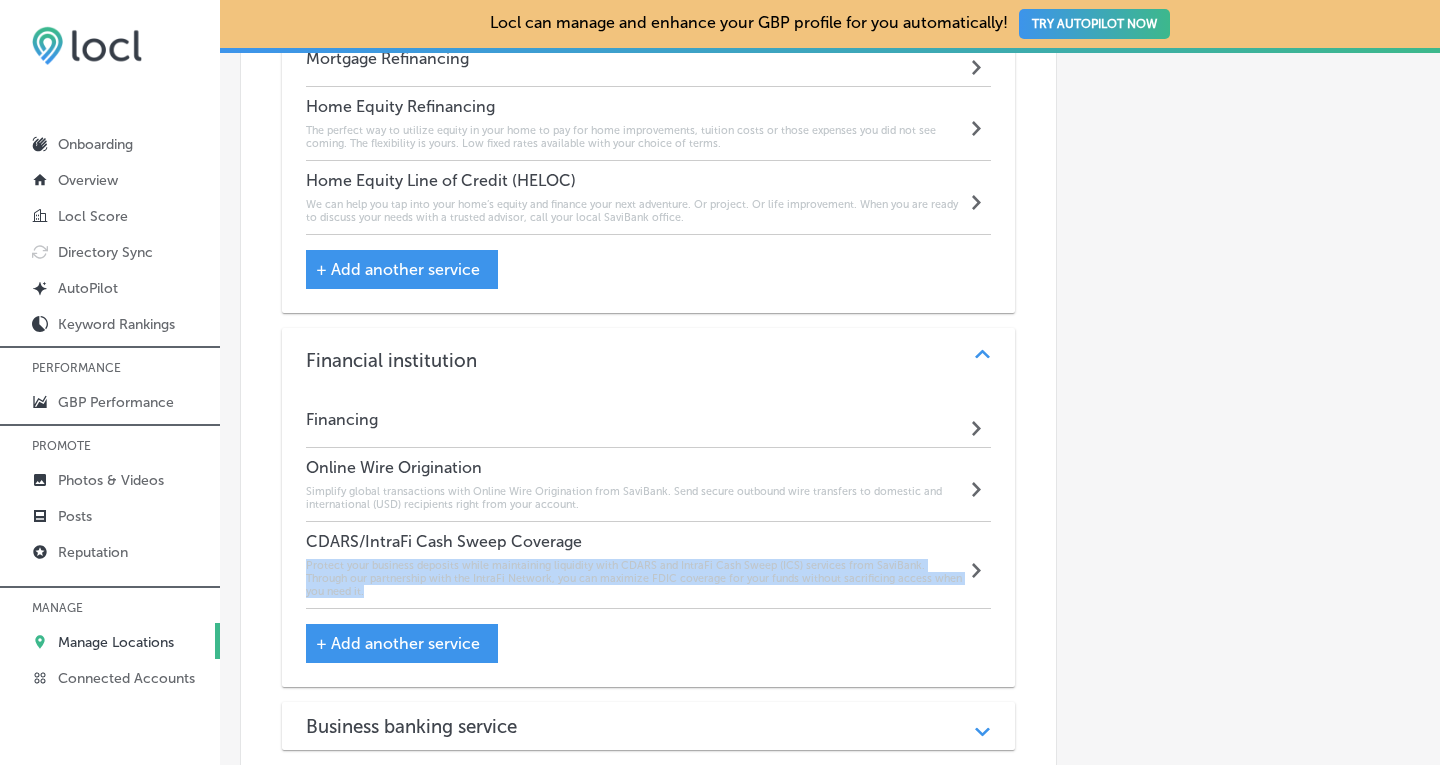 drag, startPoint x: 382, startPoint y: 567, endPoint x: 301, endPoint y: 527, distance: 90.33826 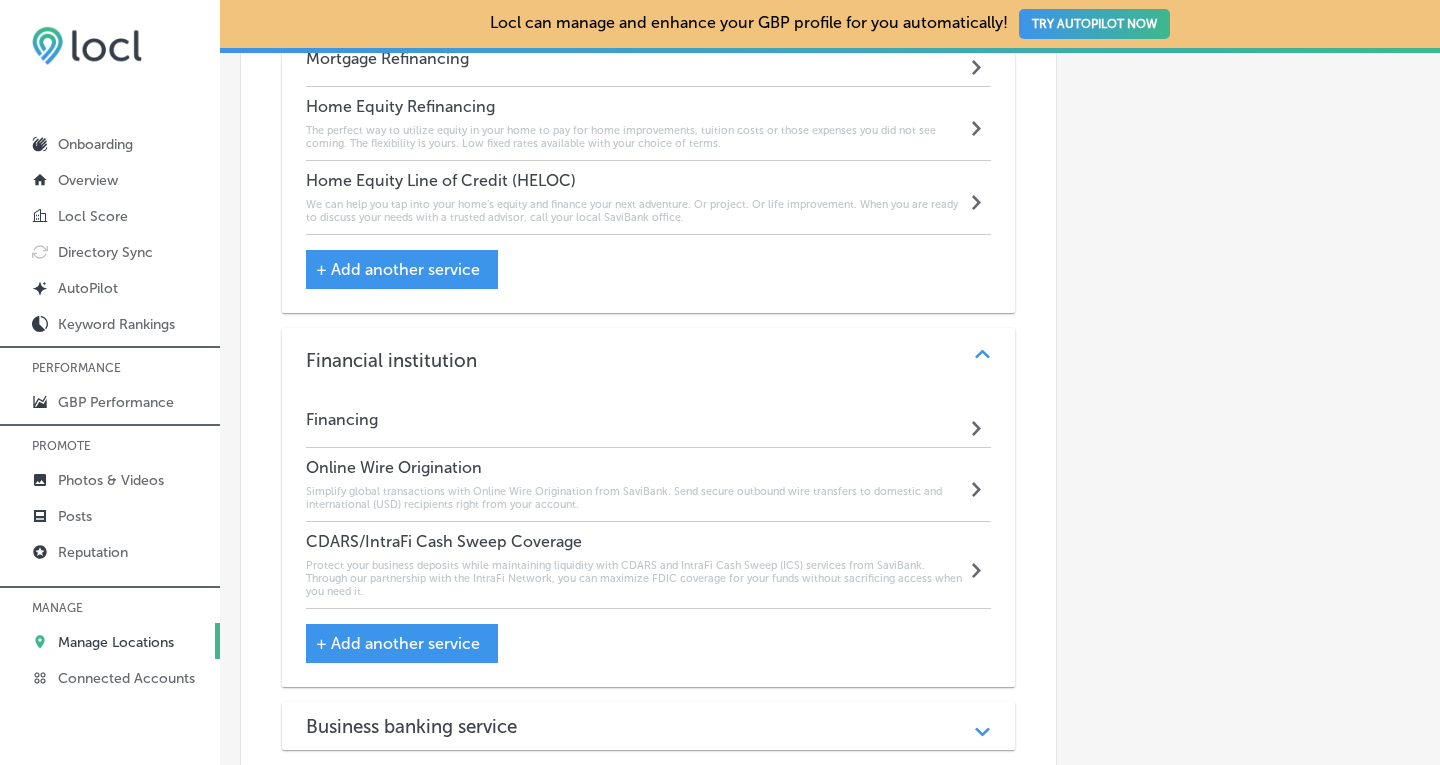 click on "Path
Created with Sketch." at bounding box center [982, 360] 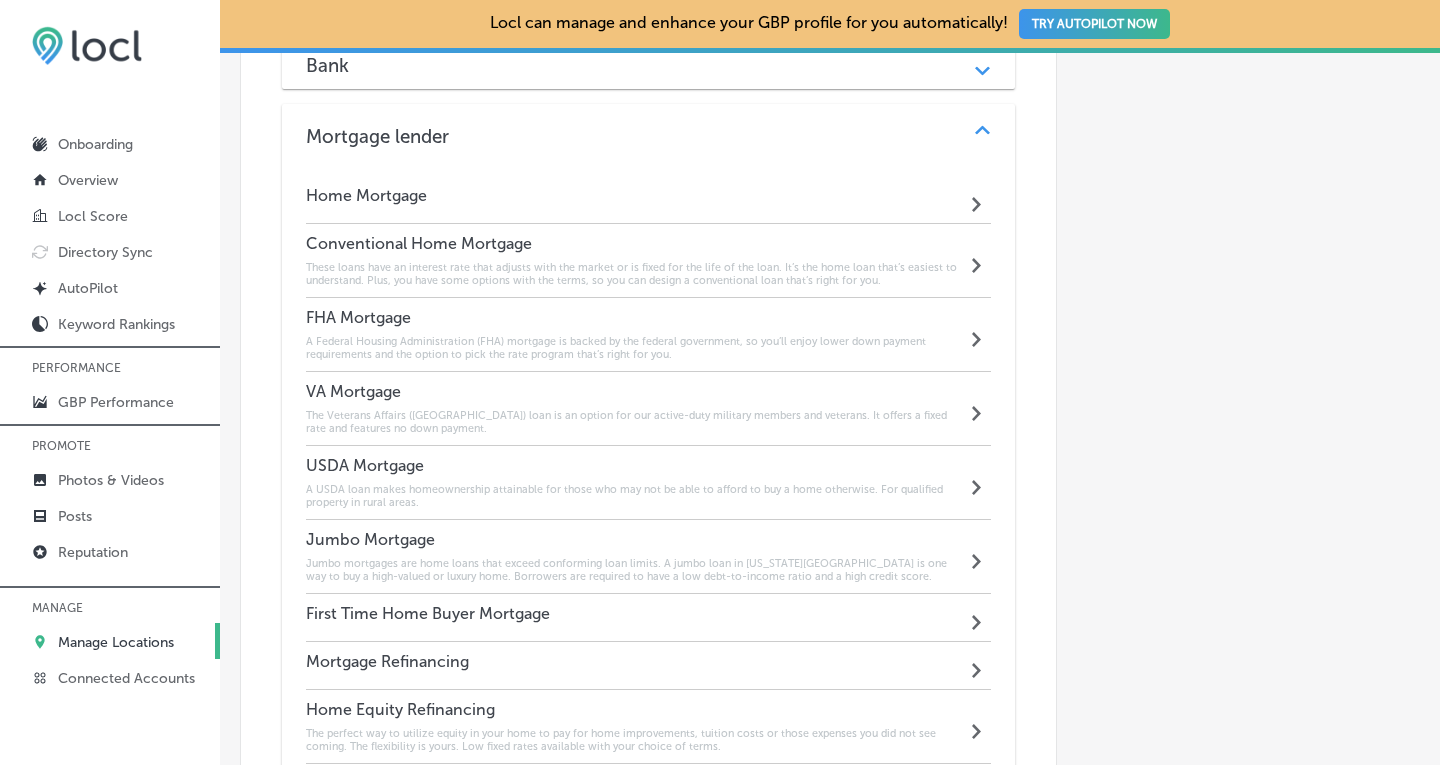scroll, scrollTop: 1854, scrollLeft: 0, axis: vertical 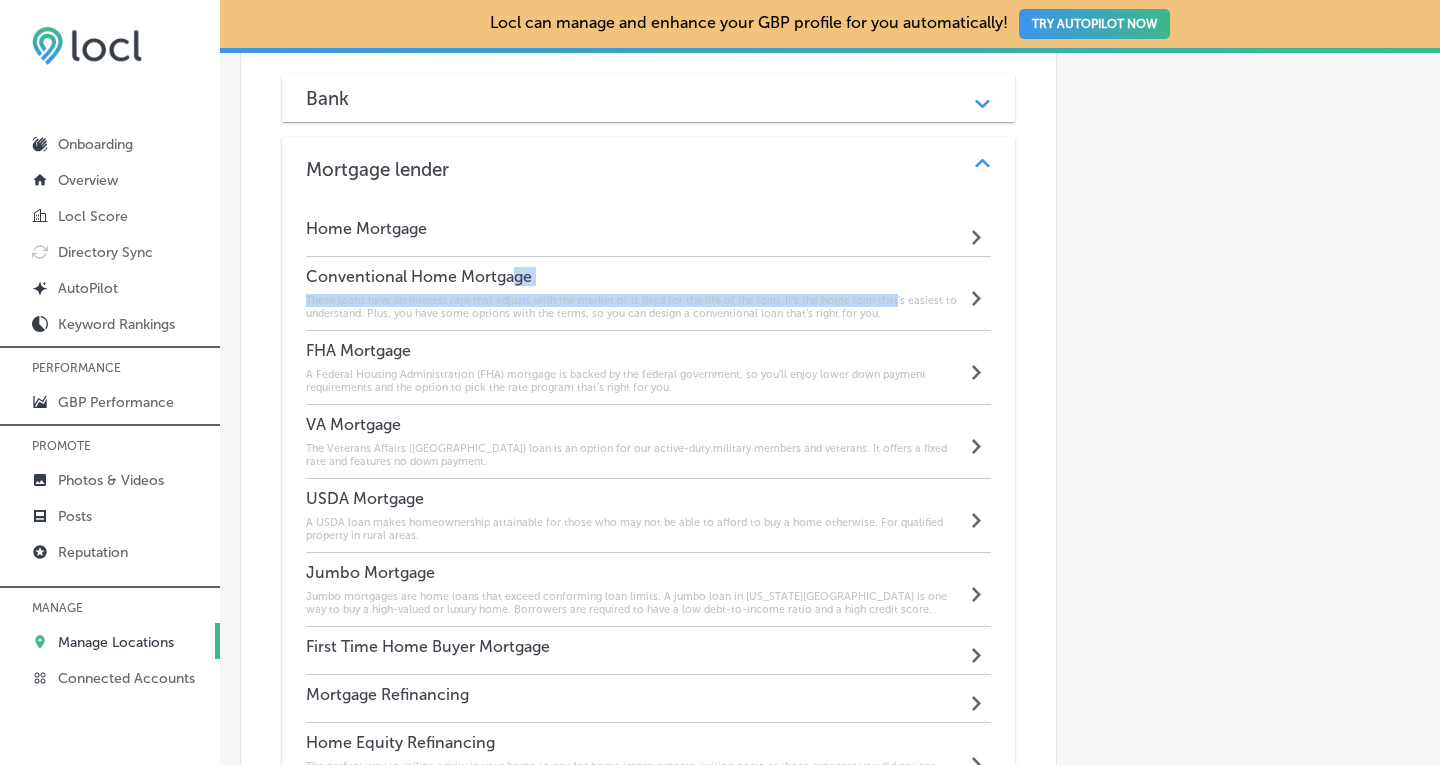 drag, startPoint x: 884, startPoint y: 282, endPoint x: 516, endPoint y: 234, distance: 371.11722 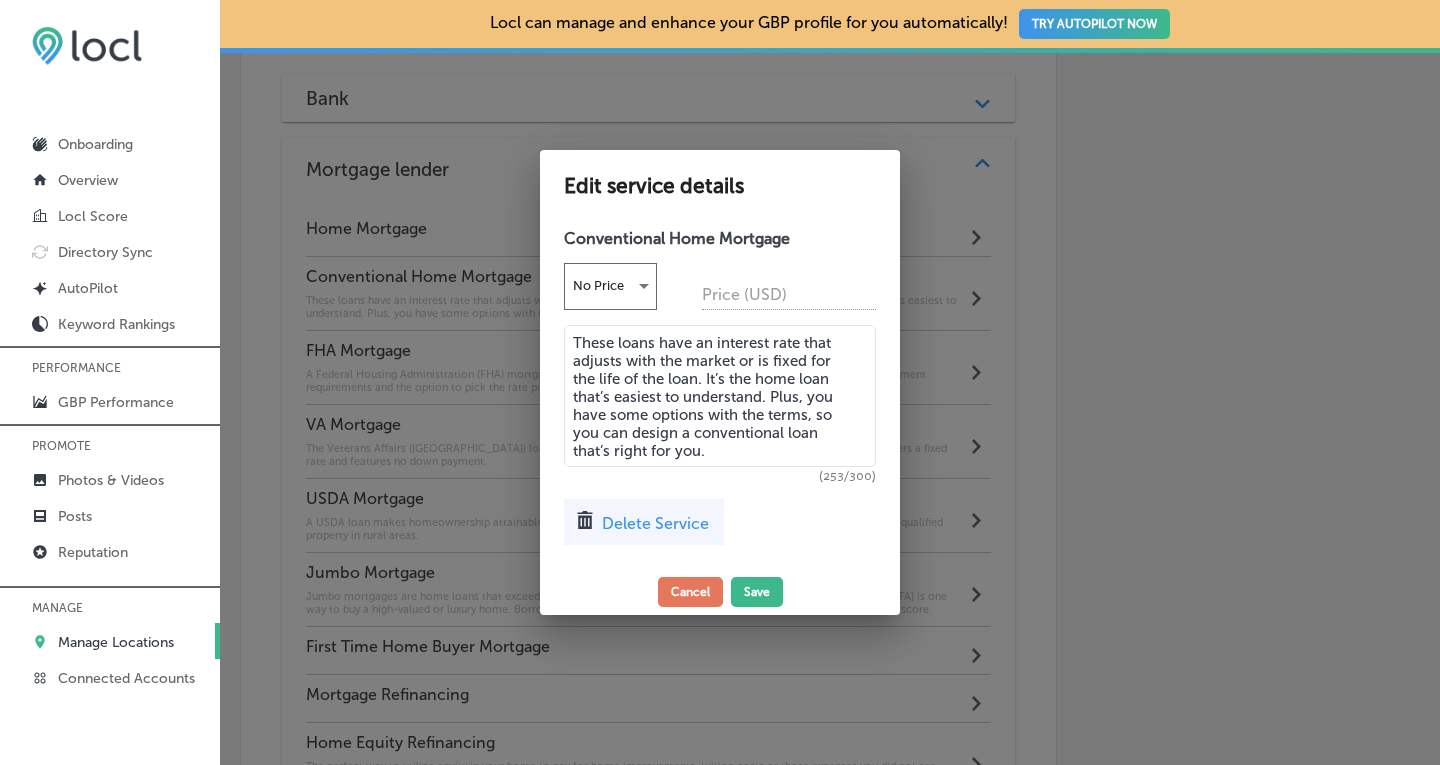 drag, startPoint x: 729, startPoint y: 457, endPoint x: 564, endPoint y: 339, distance: 202.85216 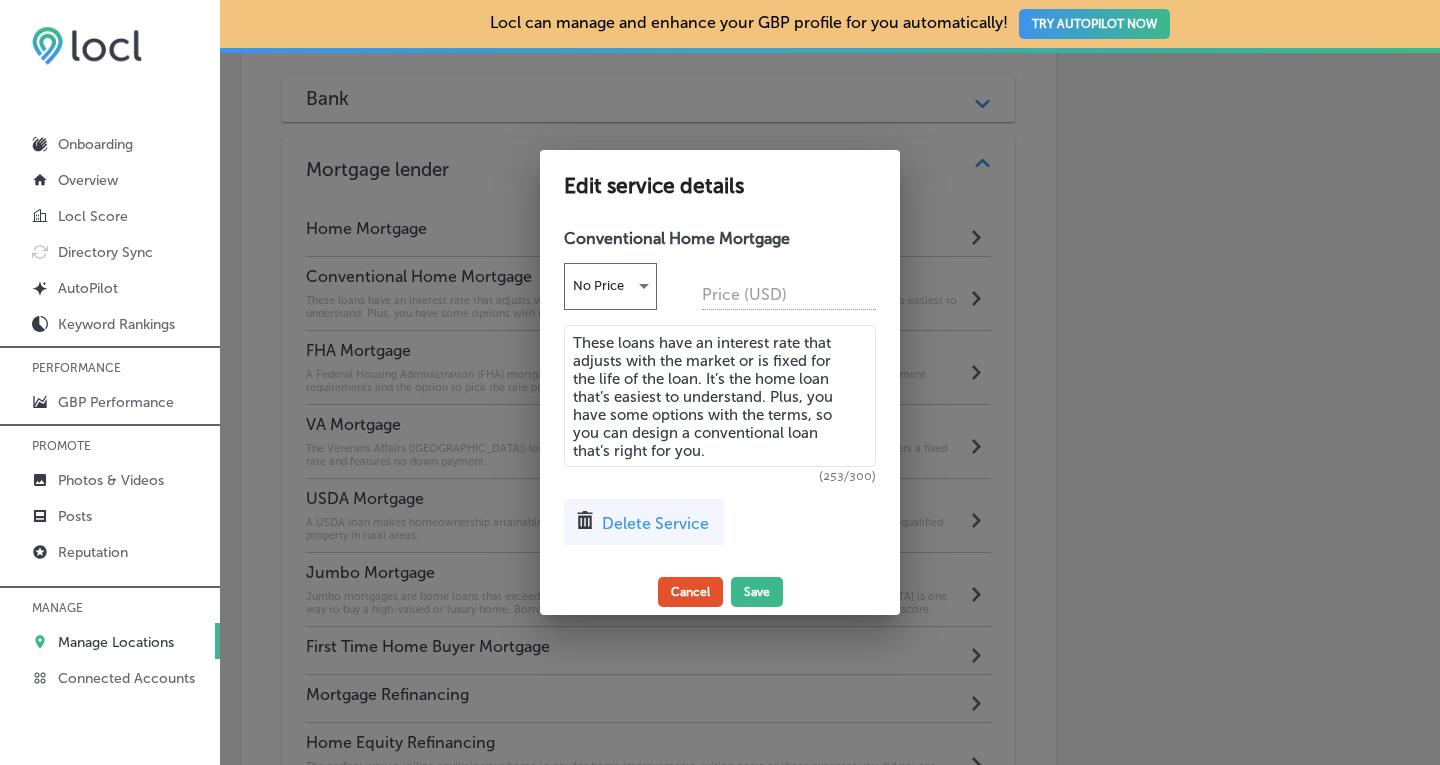 click on "Cancel" at bounding box center (690, 592) 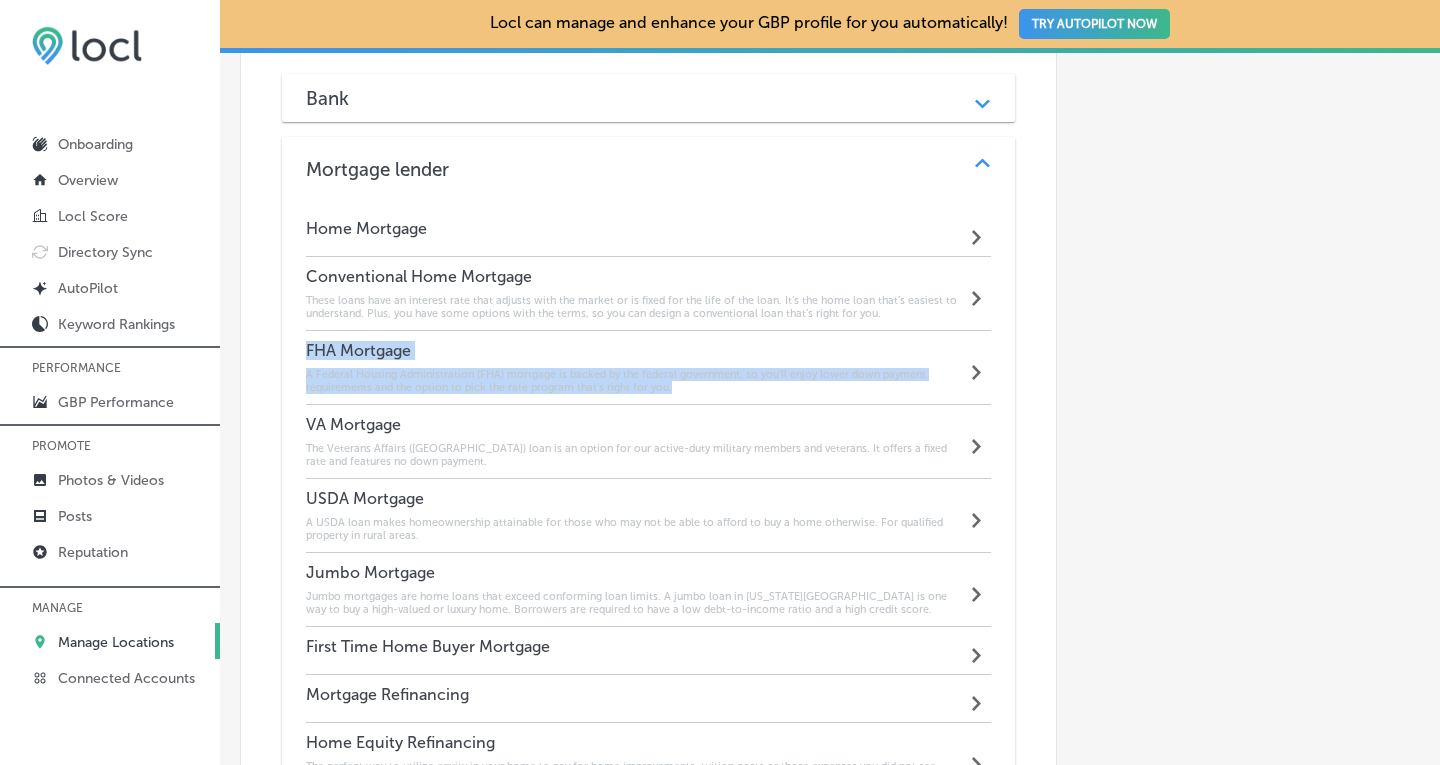 drag, startPoint x: 657, startPoint y: 367, endPoint x: 295, endPoint y: 333, distance: 363.59317 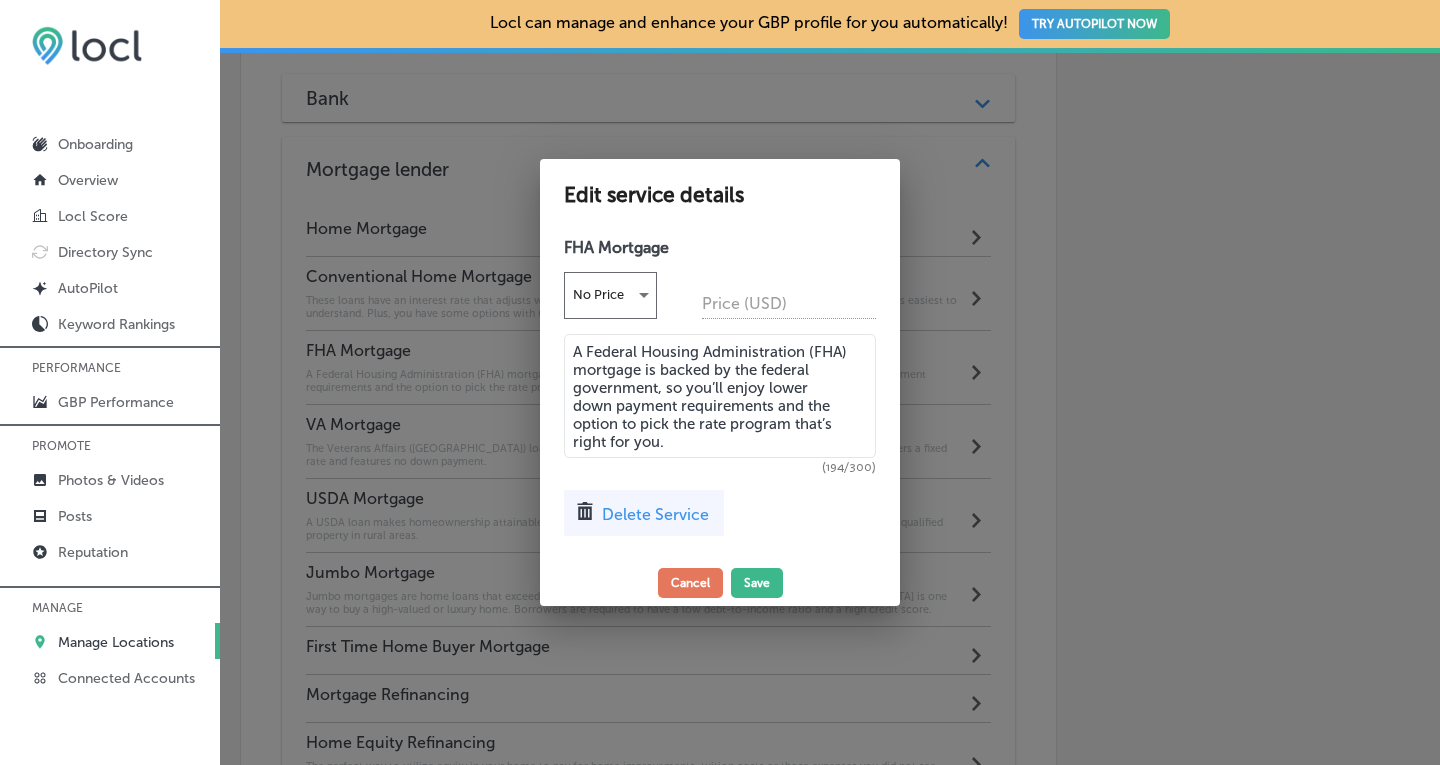 drag, startPoint x: 676, startPoint y: 450, endPoint x: 548, endPoint y: 347, distance: 164.29547 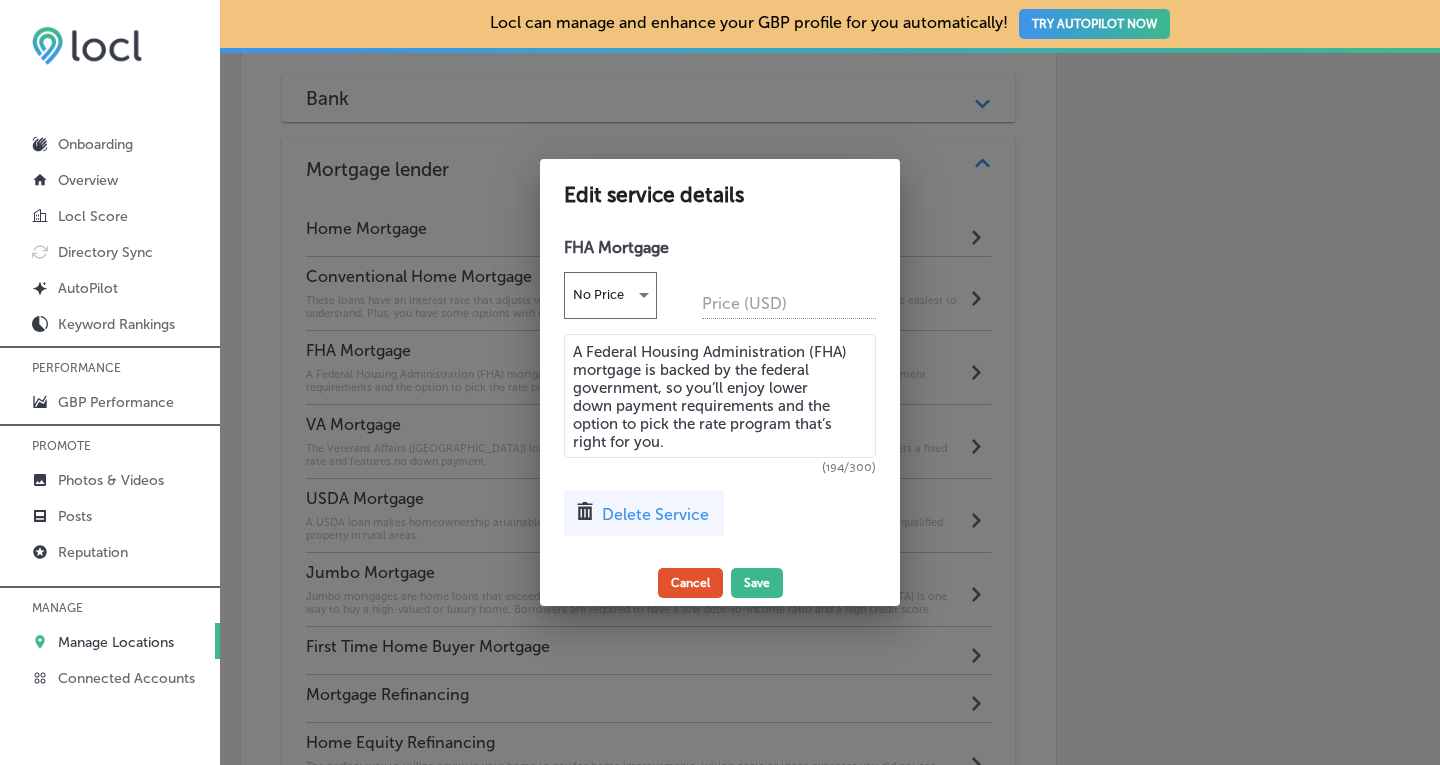 click on "Cancel" at bounding box center [690, 583] 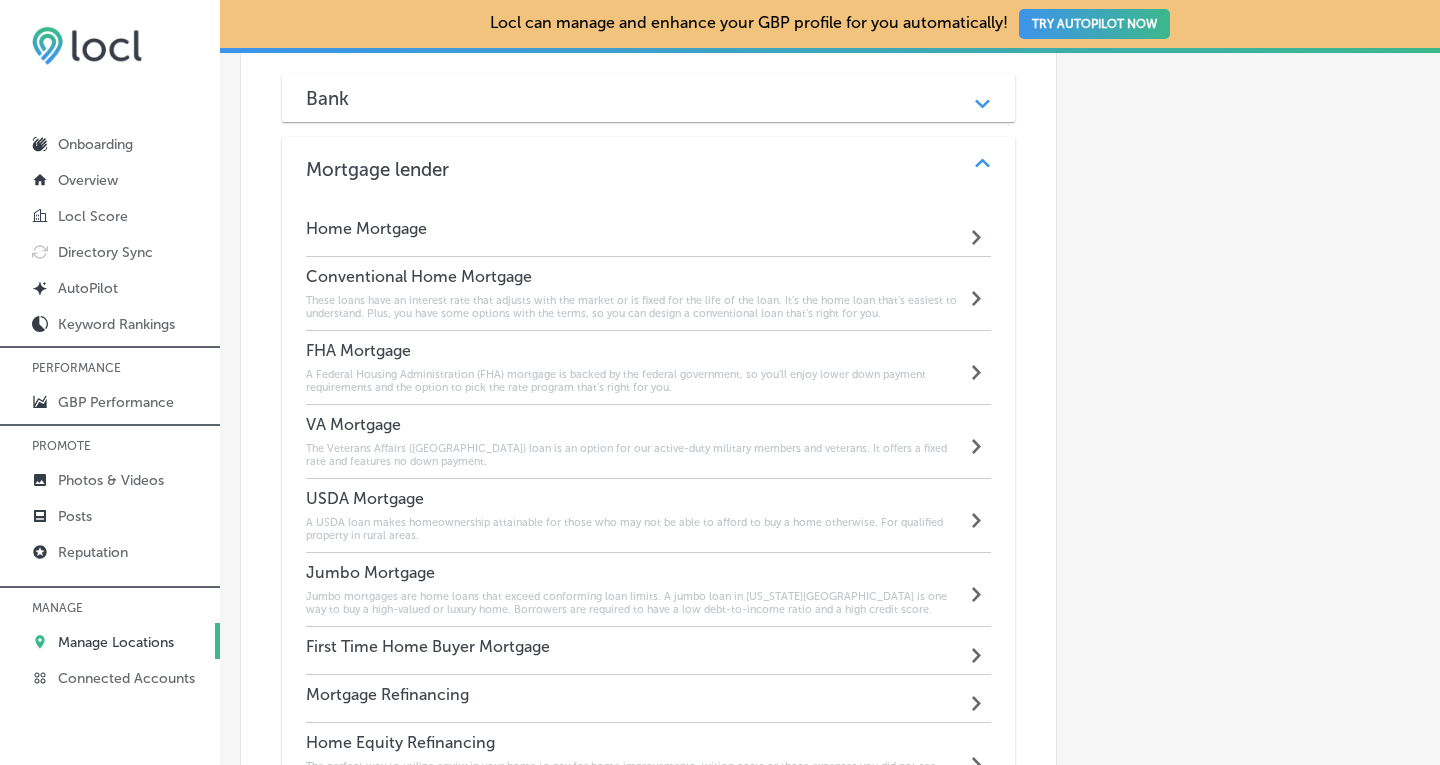 click on "VA Mortgage The Veterans Affairs ([GEOGRAPHIC_DATA]) loan is an option for our active-duty military members and veterans. It offers a fixed rate and features no down payment." at bounding box center [636, 441] 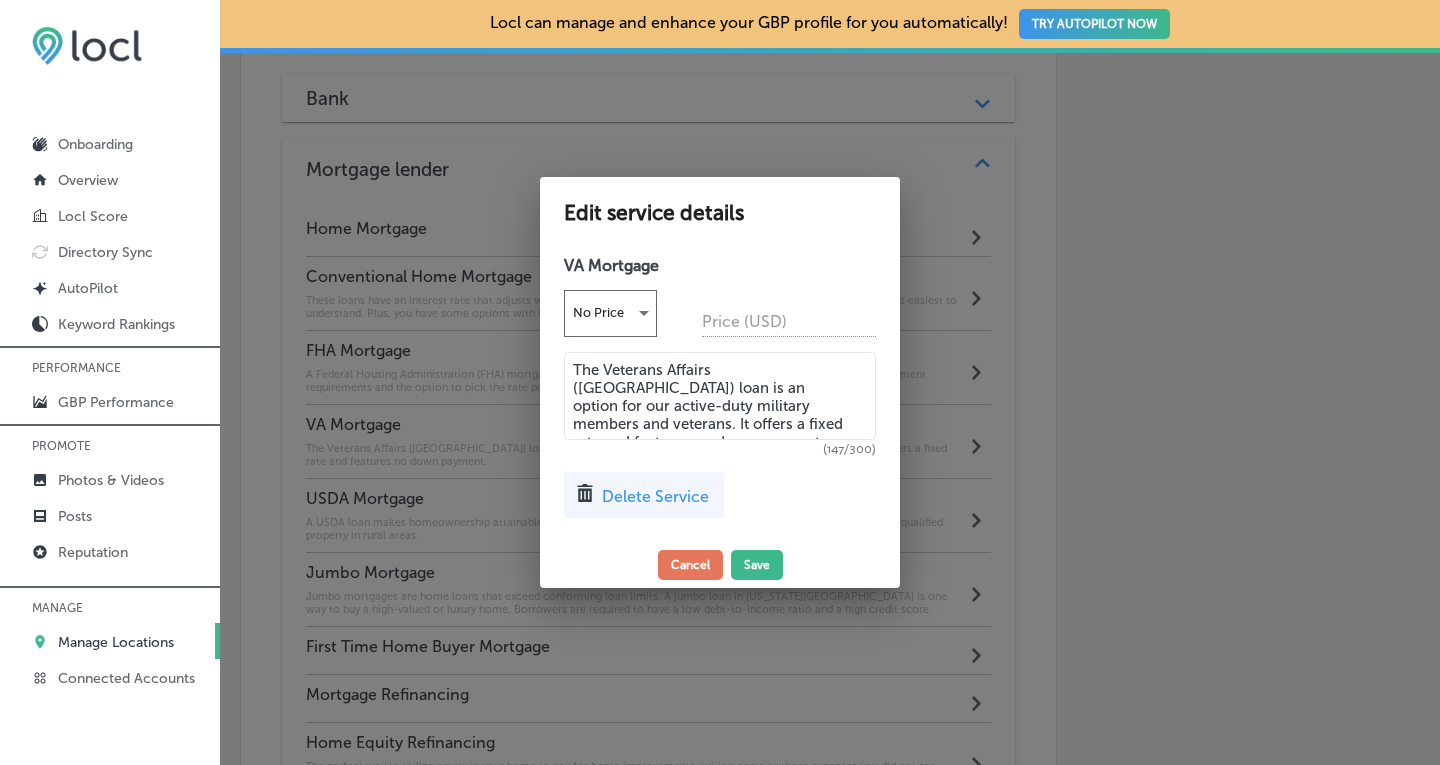 click on "The Veterans Affairs ([GEOGRAPHIC_DATA]) loan is an option for our active-duty military members and veterans. It offers a fixed rate and features no down payment." at bounding box center (720, 396) 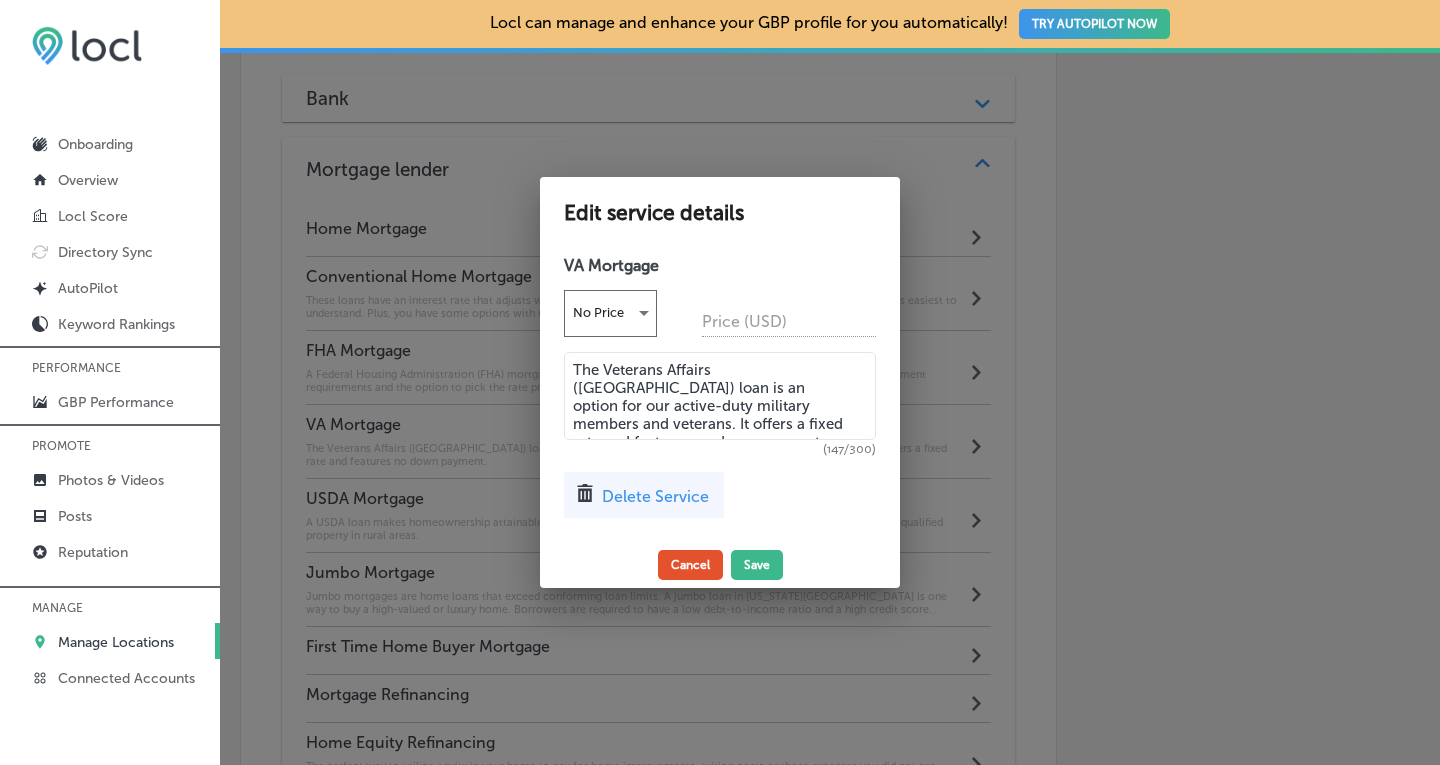 click on "Cancel" at bounding box center (690, 565) 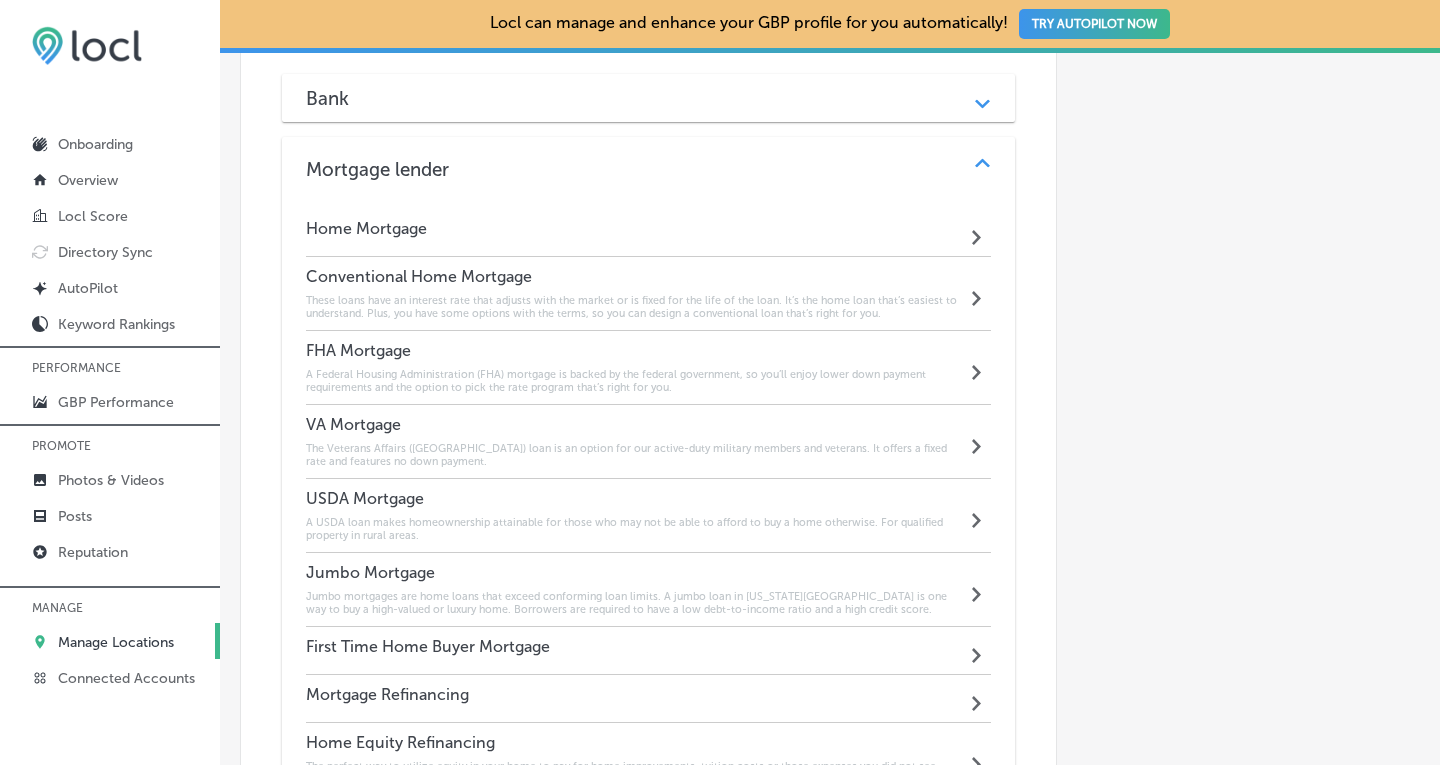 click on "USDA Mortgage" at bounding box center (636, 498) 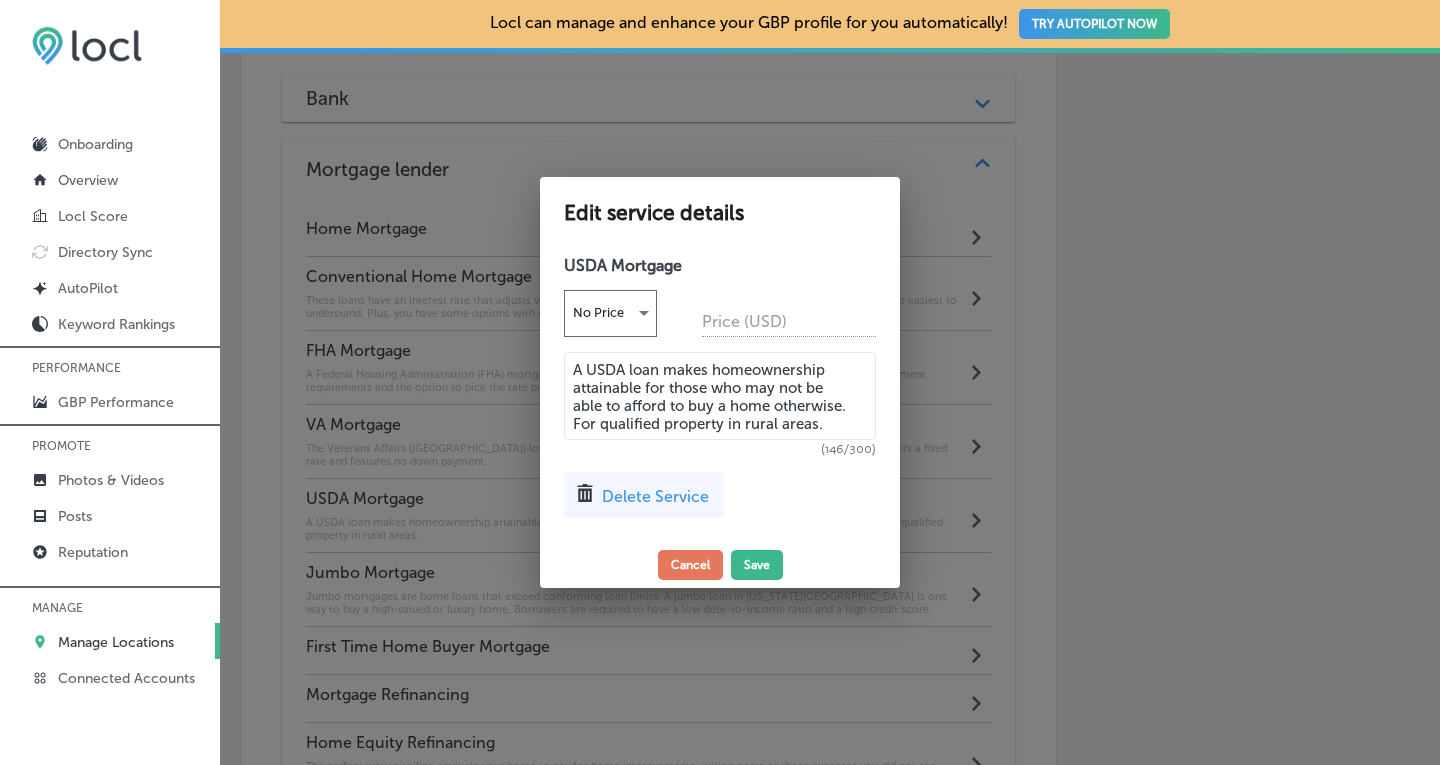 click on "A USDA loan makes homeownership attainable for those who may not be able to afford to buy a home otherwise. For qualified property in rural areas." at bounding box center (720, 396) 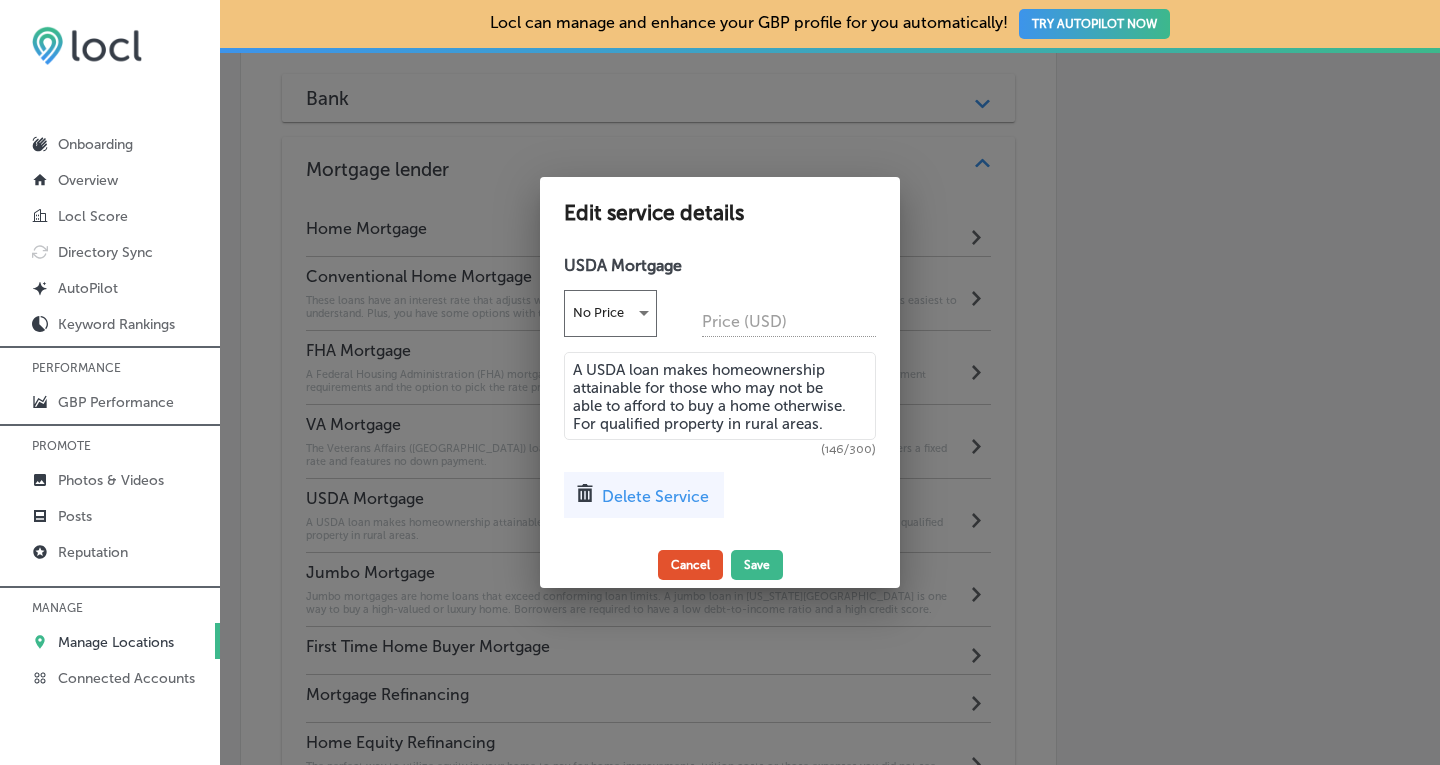 click on "Cancel" at bounding box center [690, 565] 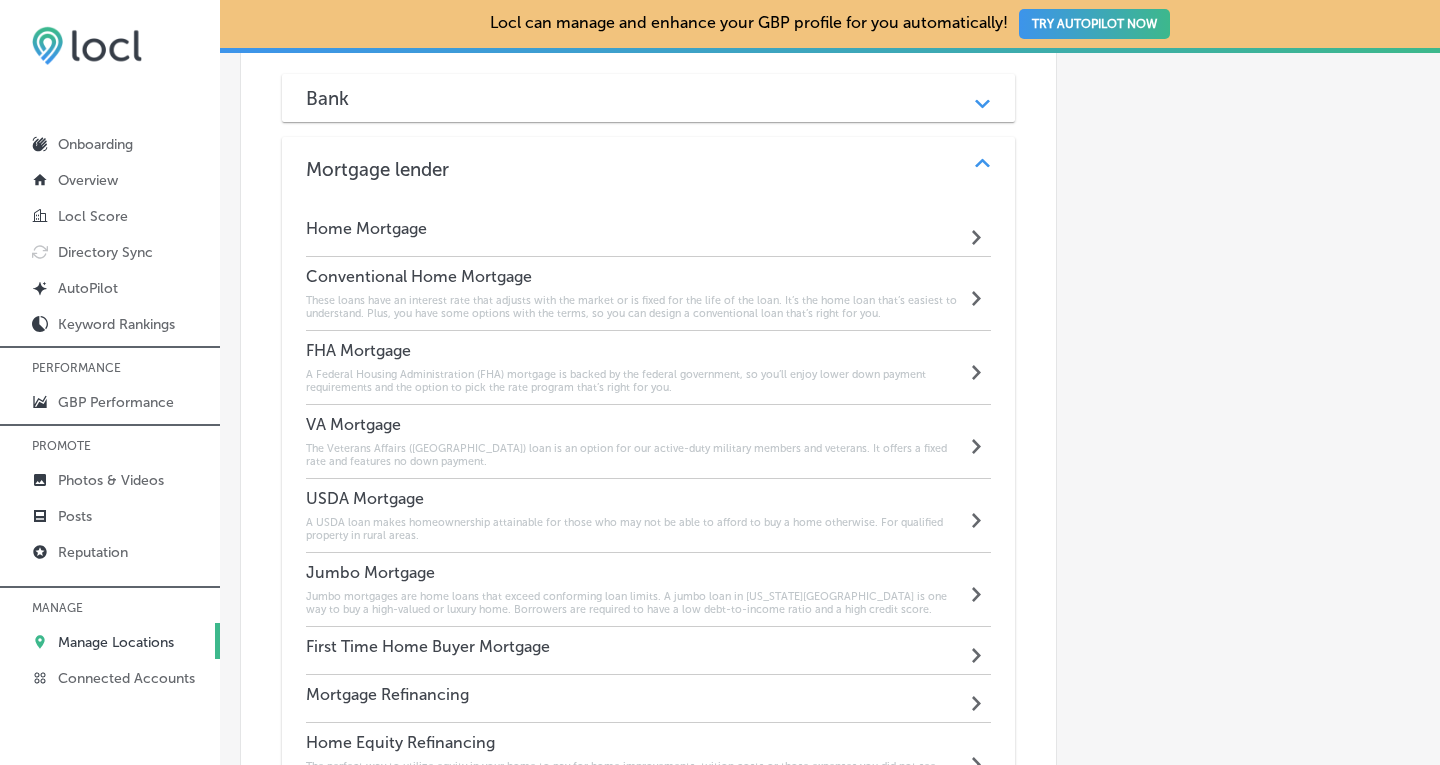 click on "Jumbo Mortgage Jumbo mortgages are home loans that exceed conforming loan limits. A jumbo loan in [US_STATE][GEOGRAPHIC_DATA] is one way to buy a high-valued or luxury home. Borrowers are required to have a low debt-to-income ratio and a high credit score." at bounding box center (636, 589) 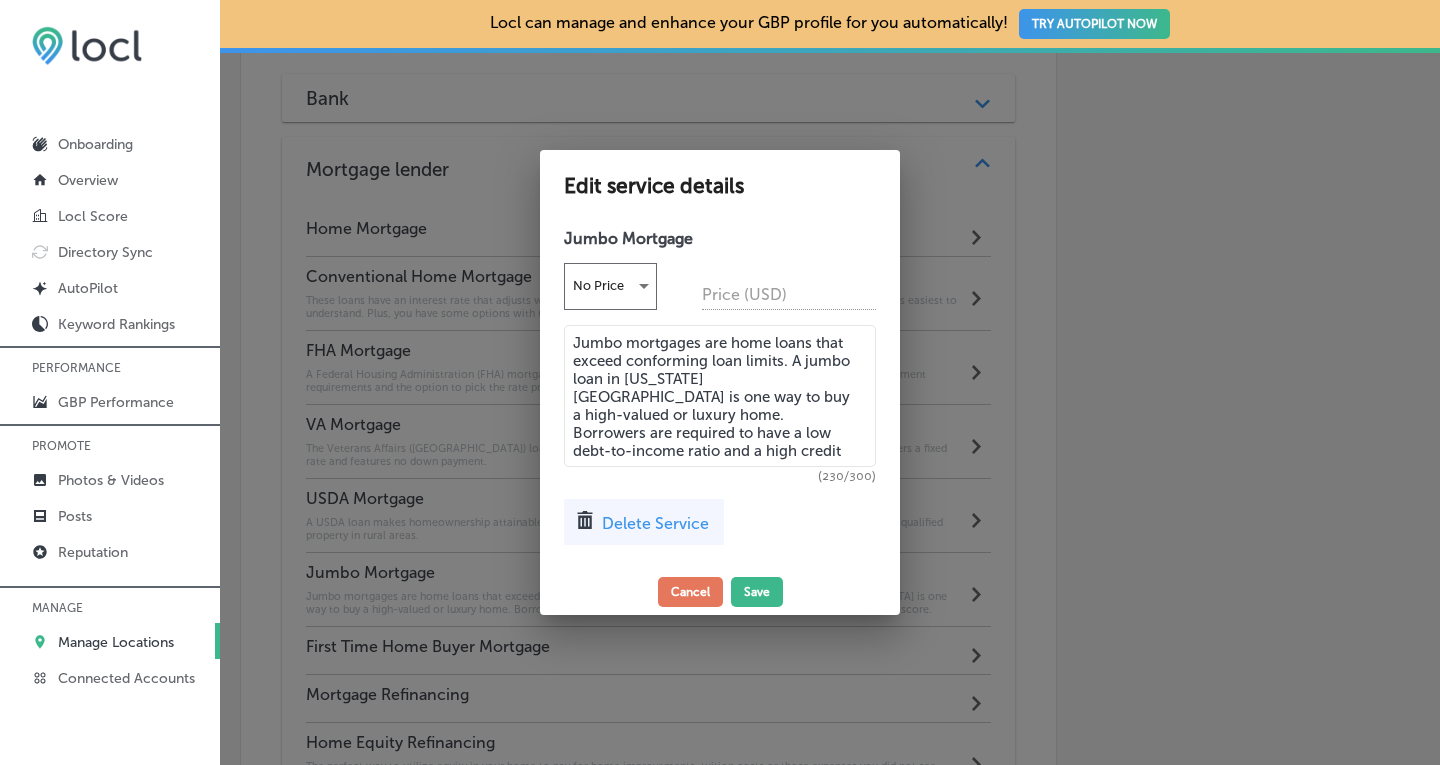 click on "Jumbo mortgages are home loans that exceed conforming loan limits. A jumbo loan in [US_STATE][GEOGRAPHIC_DATA] is one way to buy a high-valued or luxury home. Borrowers are required to have a low debt-to-income ratio and a high credit score." at bounding box center [720, 396] 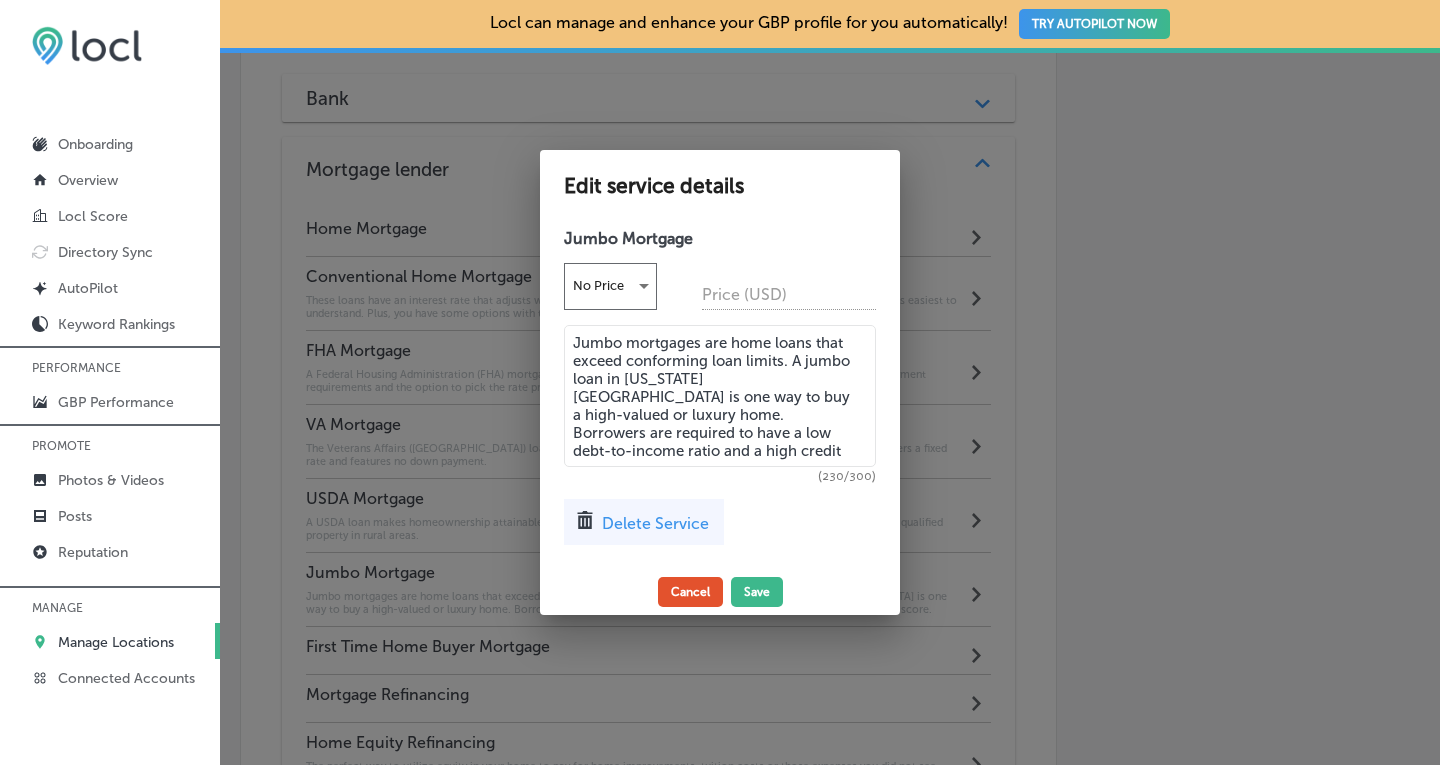 click on "Cancel" at bounding box center [690, 592] 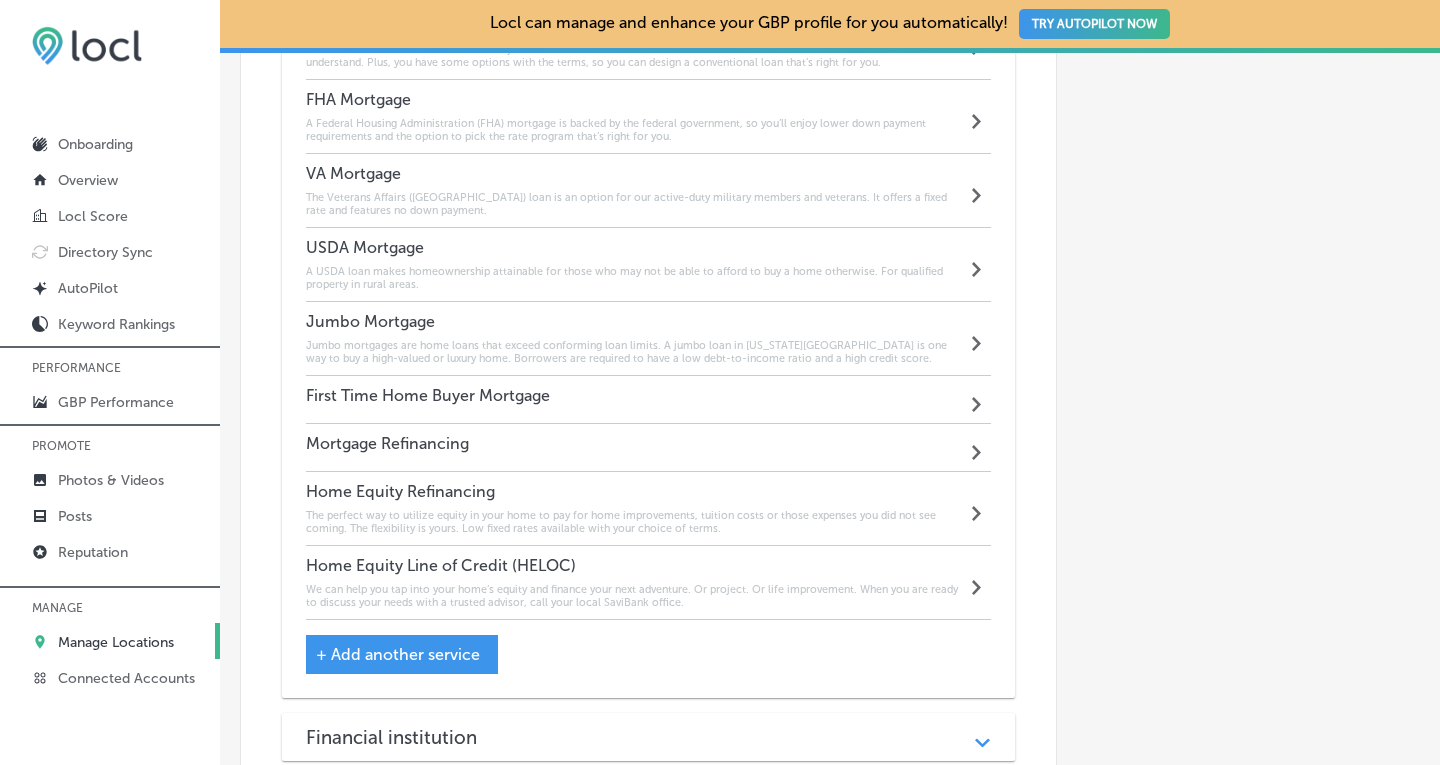 scroll, scrollTop: 2096, scrollLeft: 0, axis: vertical 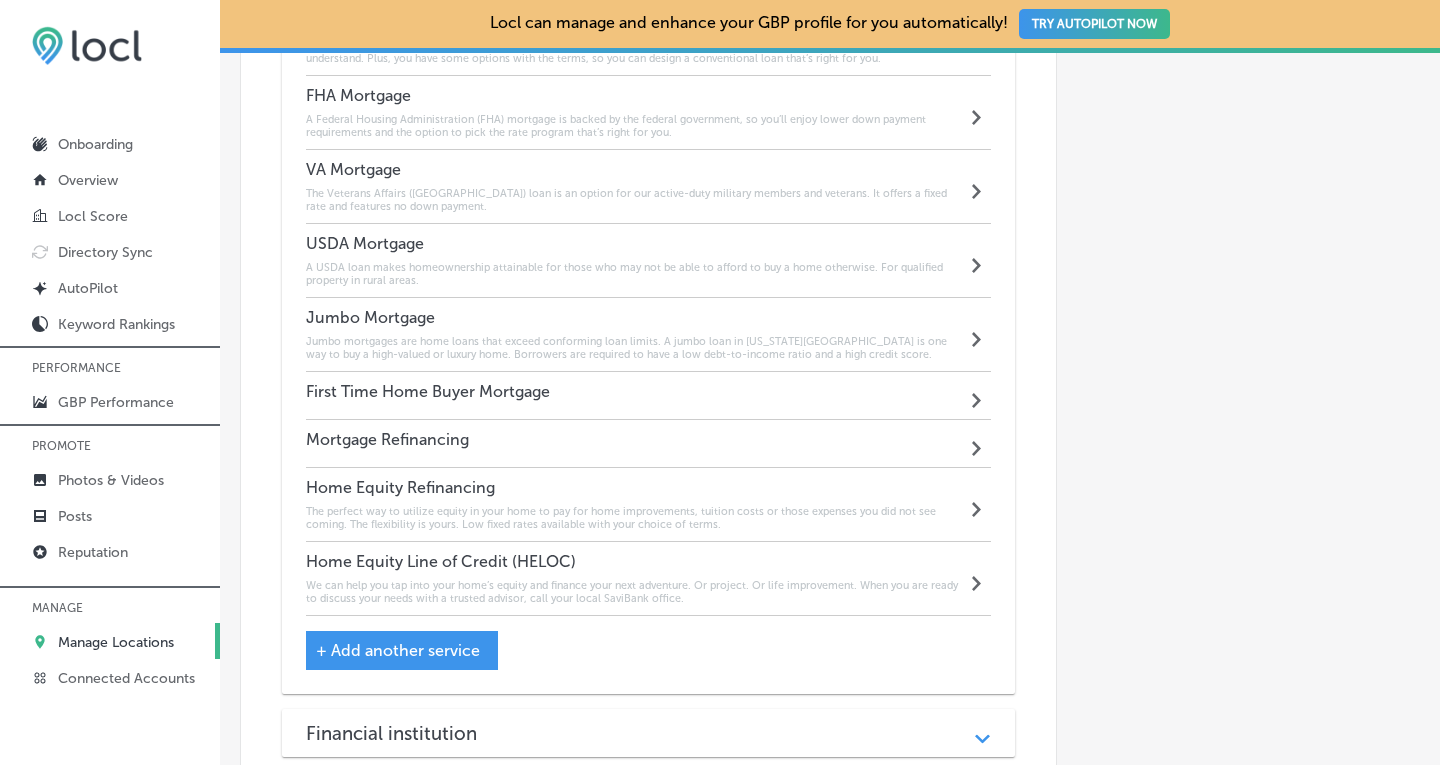 click on "The perfect way to utilize equity in your home to pay for home improvements, tuition costs or those expenses you did not see coming. The flexibility is yours. Low fixed rates available with your choice of terms." at bounding box center [636, 518] 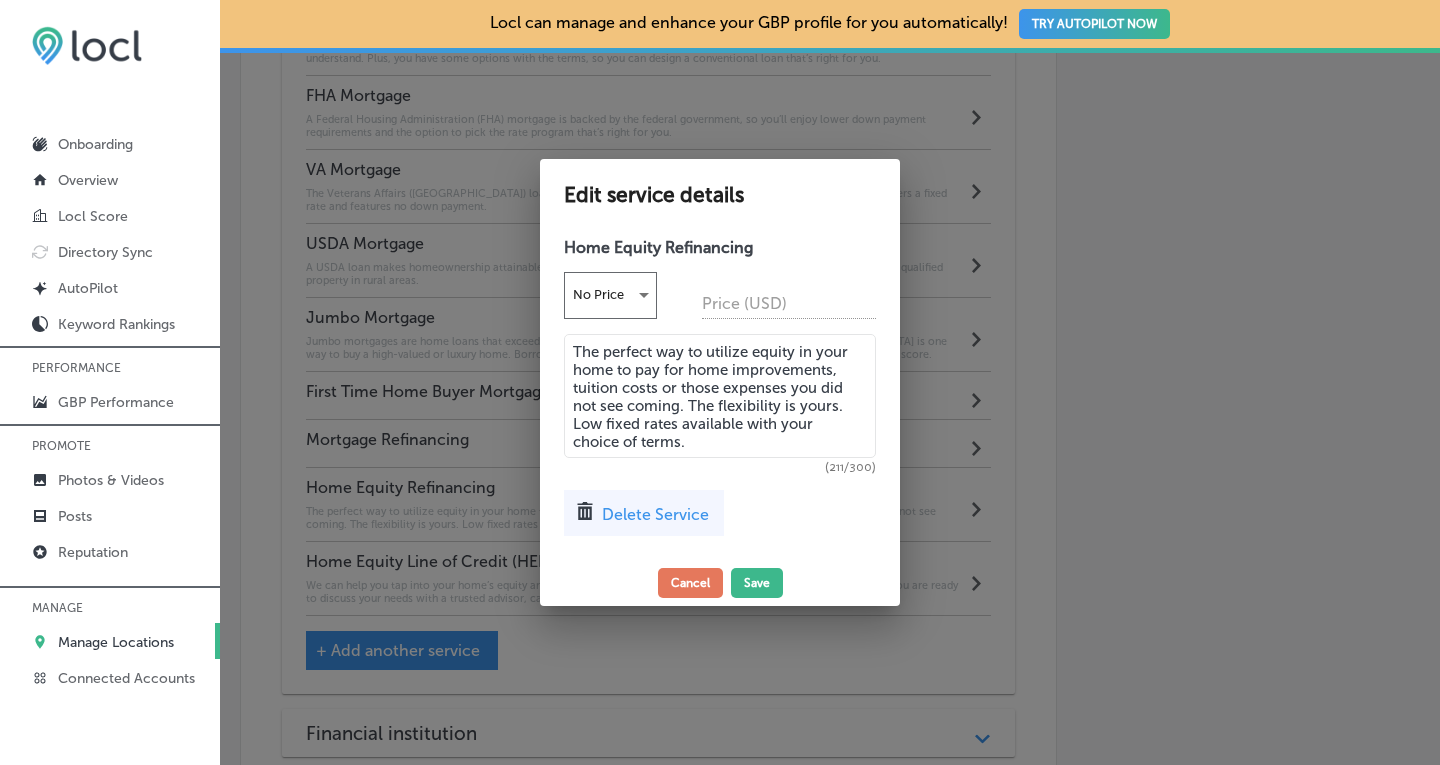 click on "The perfect way to utilize equity in your home to pay for home improvements, tuition costs or those expenses you did not see coming. The flexibility is yours. Low fixed rates available with your choice of terms." at bounding box center [720, 396] 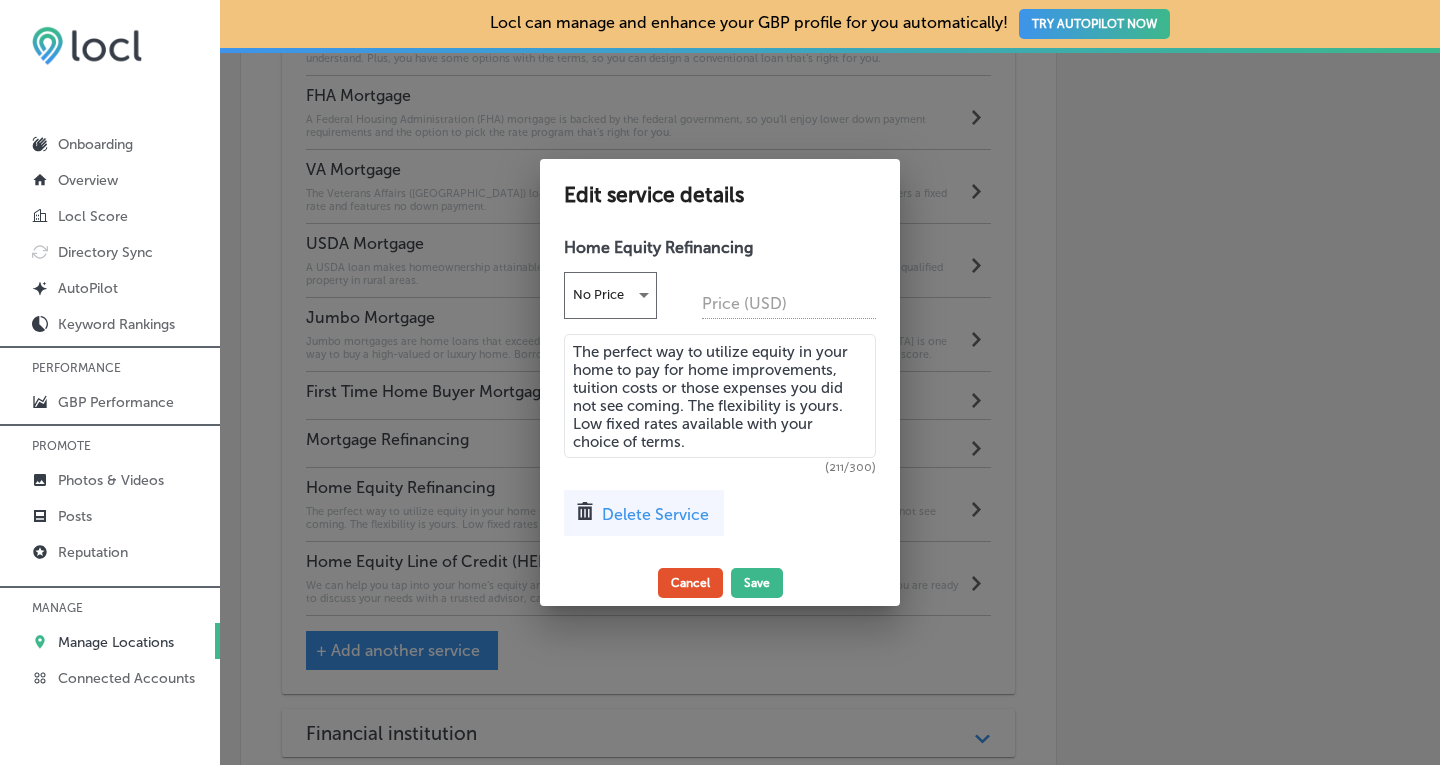 click on "Cancel" at bounding box center (690, 583) 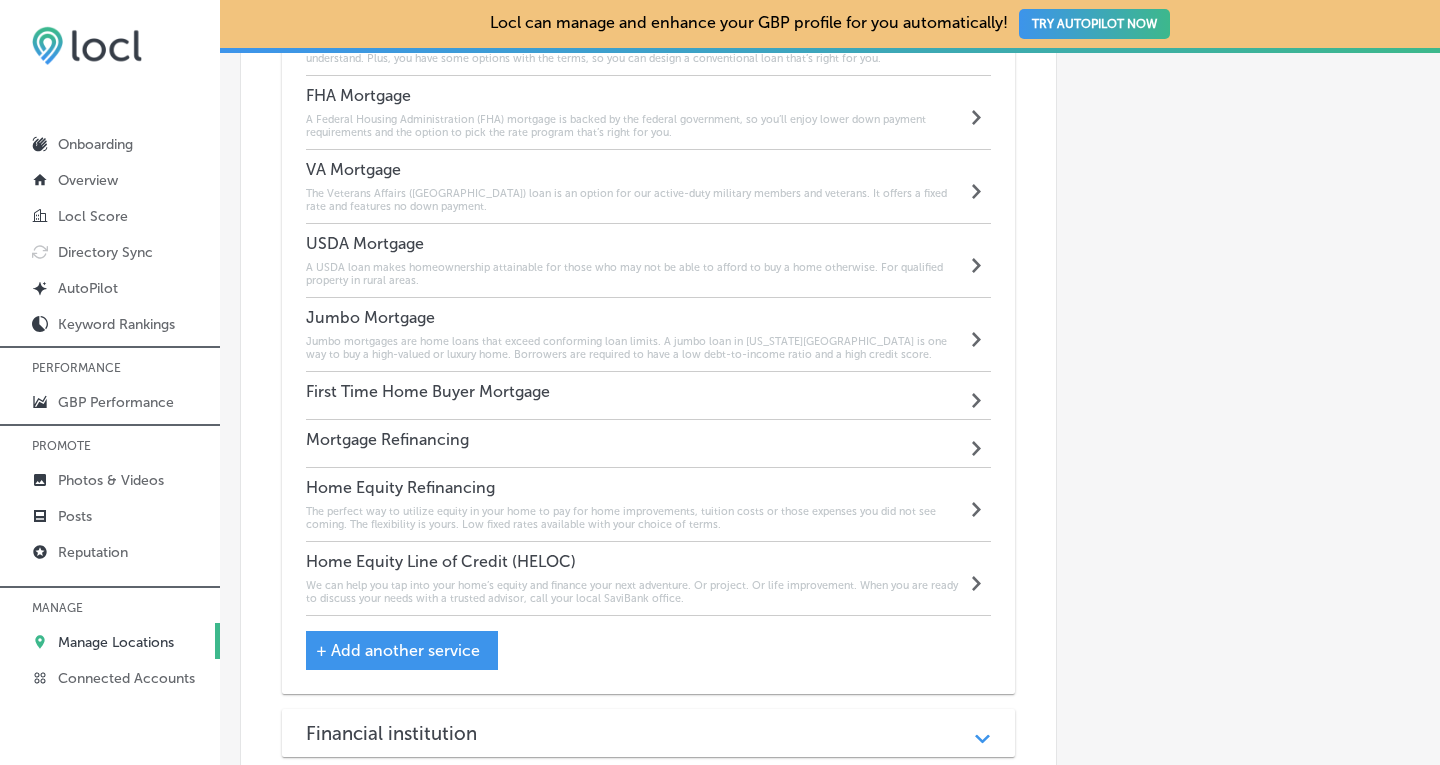 click on "We can help you tap into your home’s equity and finance your next adventure. Or project. Or life improvement. When you are ready to discuss your needs with a trusted advisor, call your local SaviBank office." at bounding box center (636, 592) 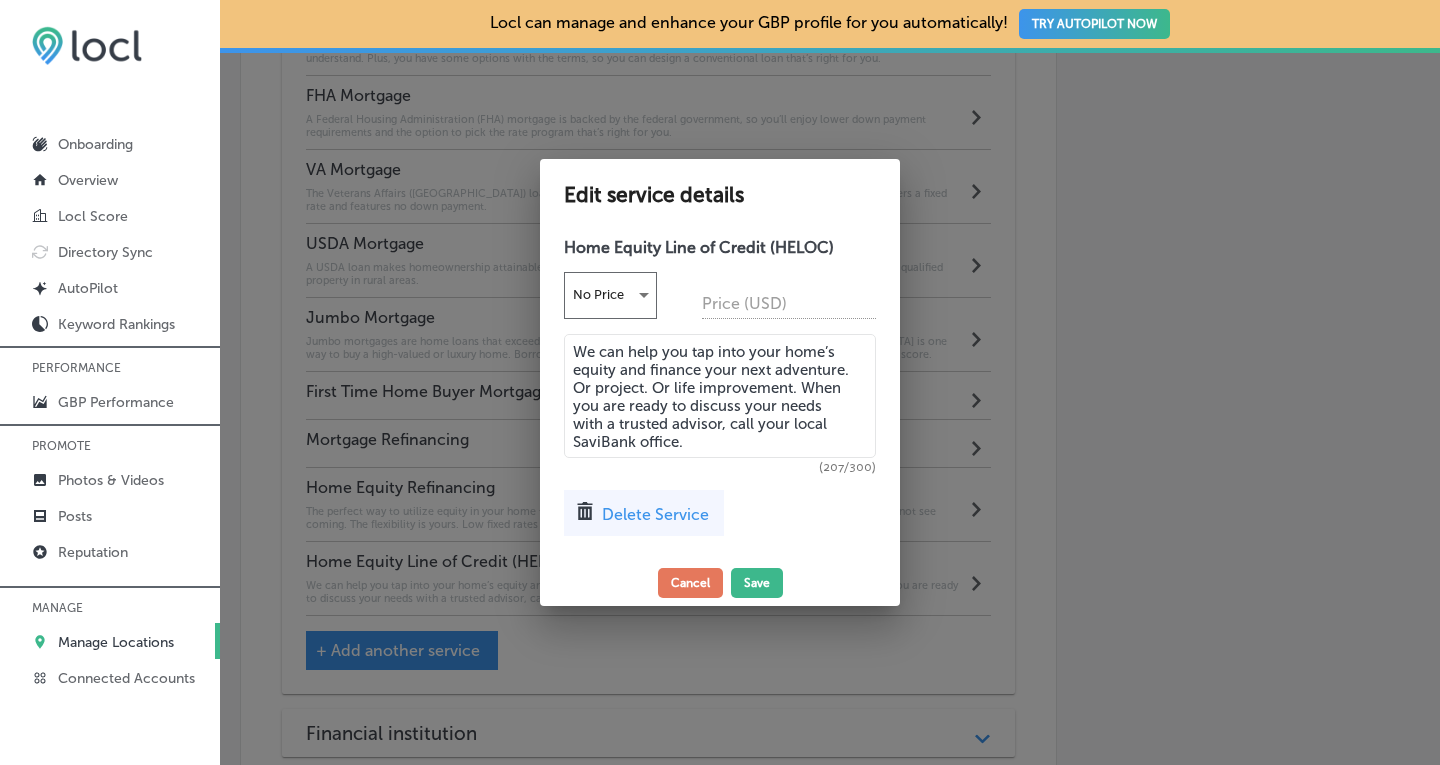 drag, startPoint x: 716, startPoint y: 452, endPoint x: 575, endPoint y: 353, distance: 172.28465 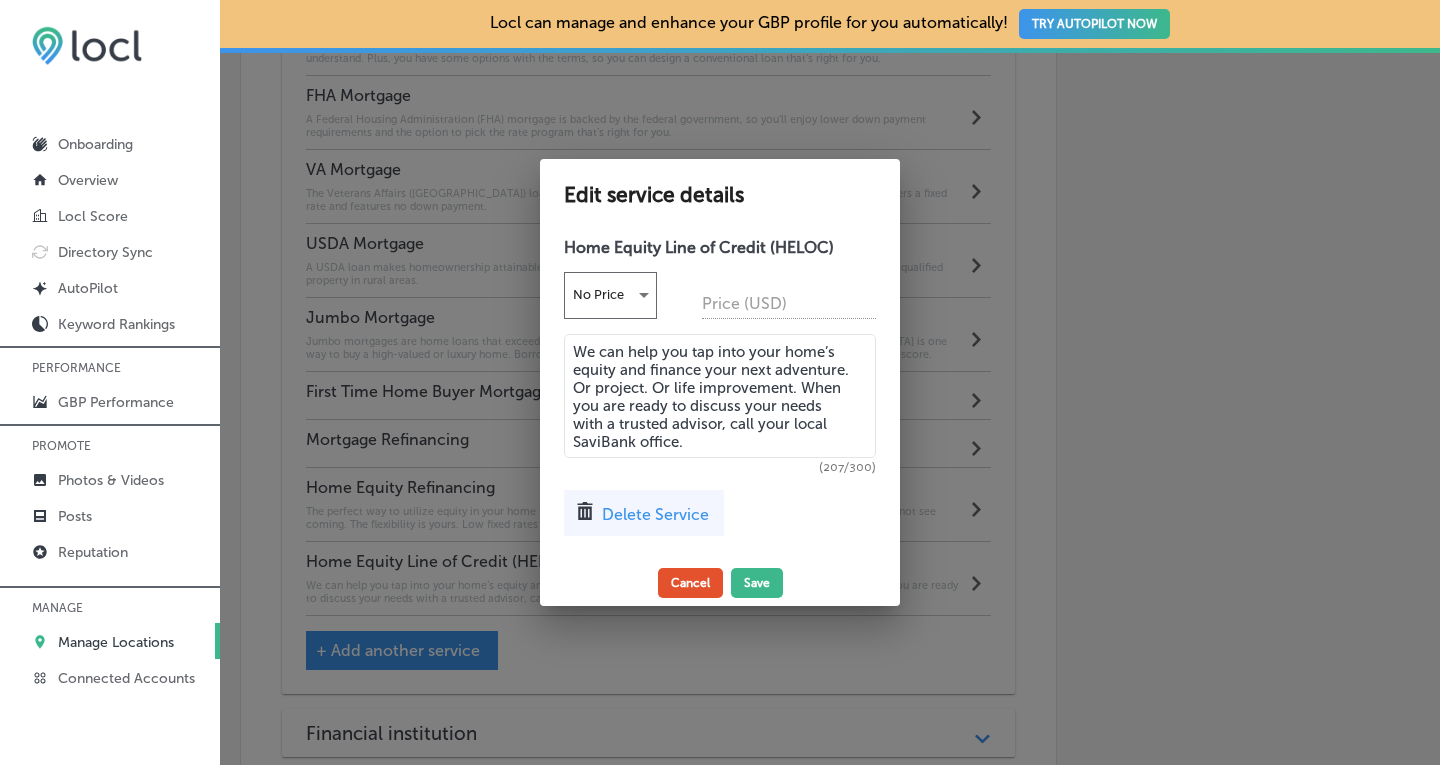 click on "Cancel" at bounding box center (690, 583) 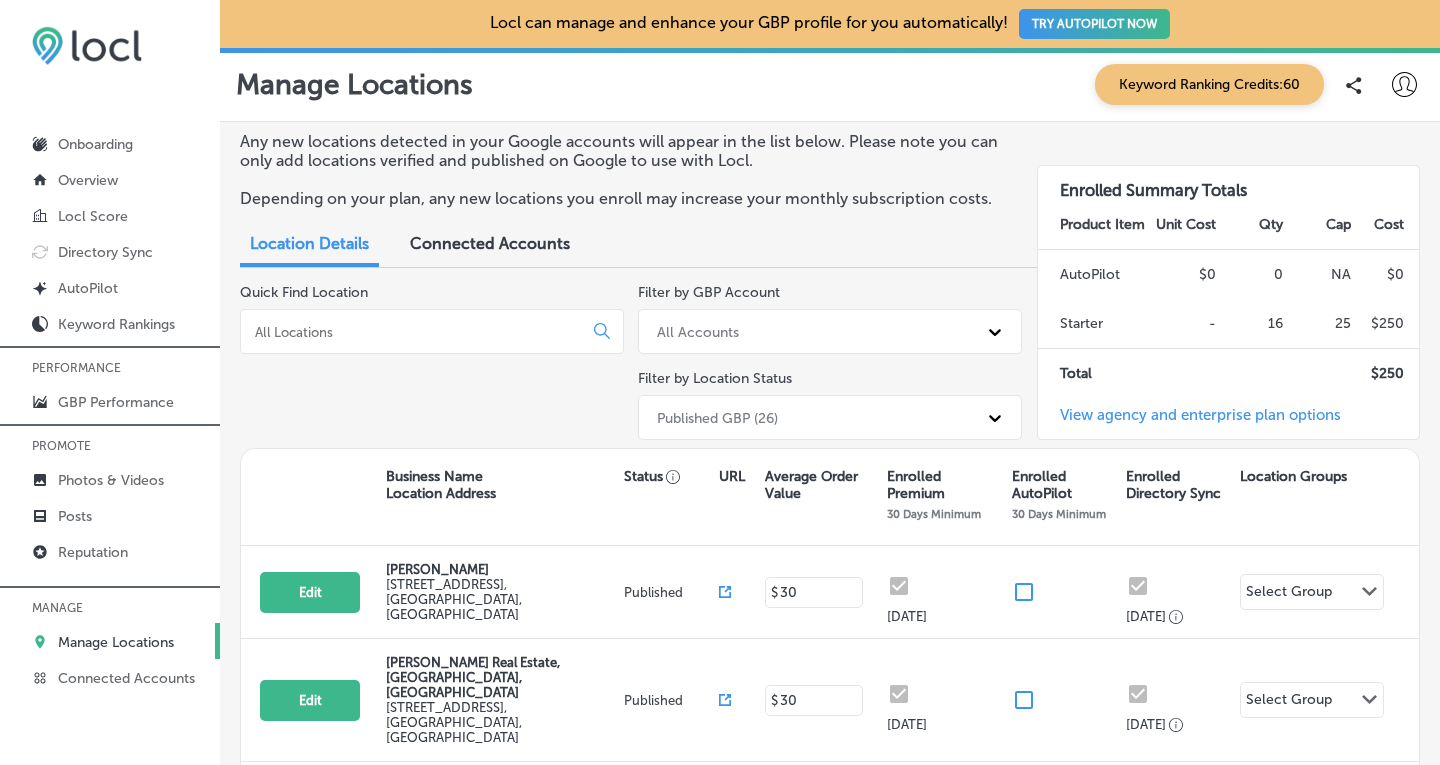 scroll, scrollTop: 0, scrollLeft: 0, axis: both 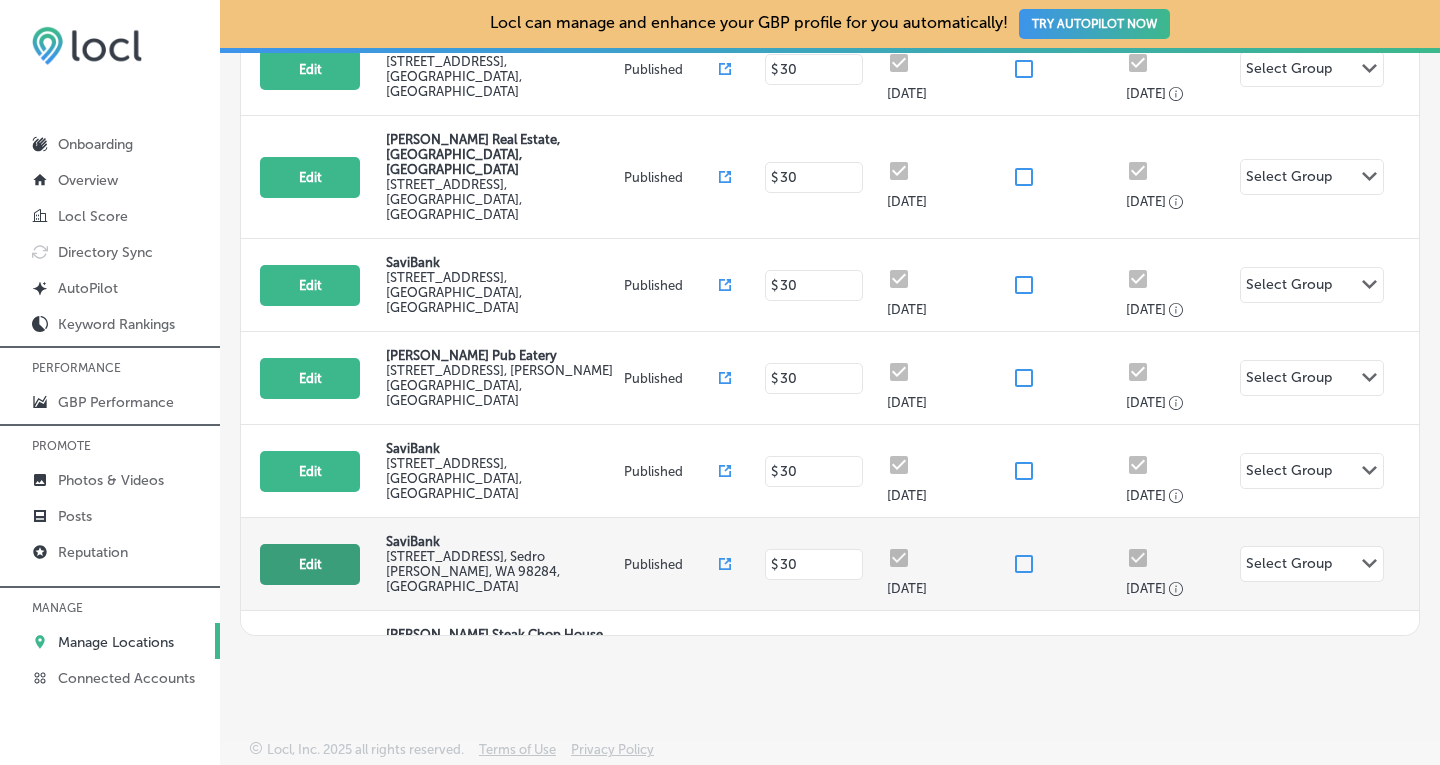 click on "Edit" at bounding box center (310, 564) 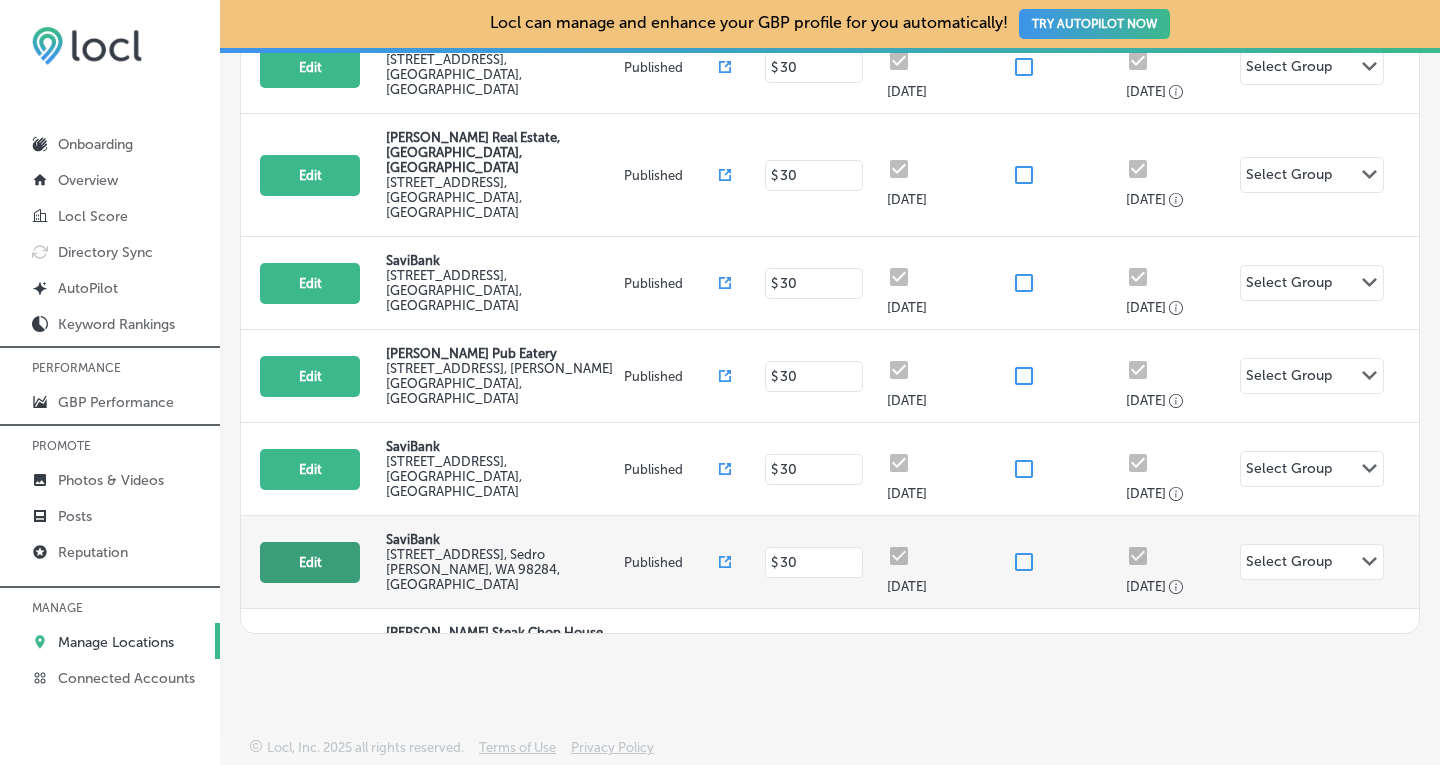 select on "US" 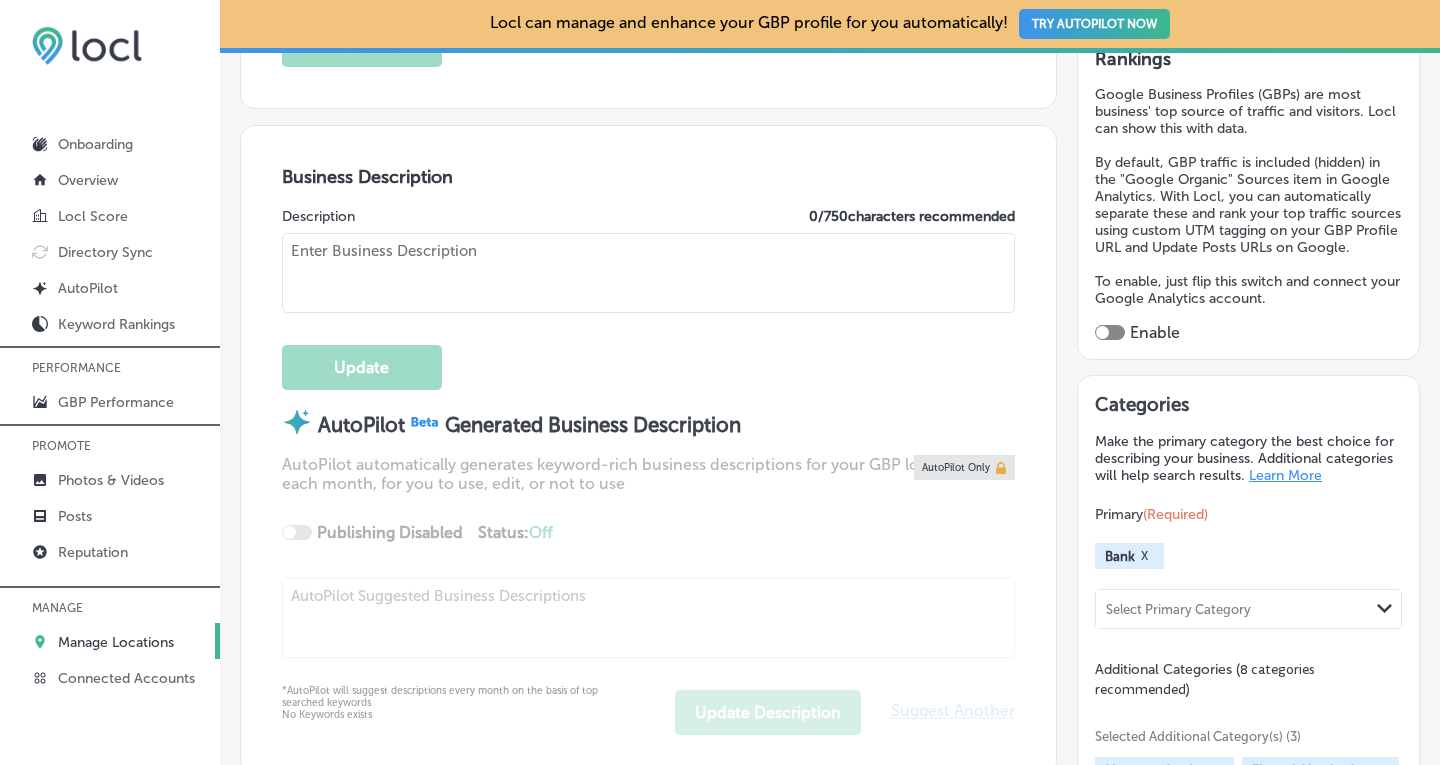 type on "SaviBank" 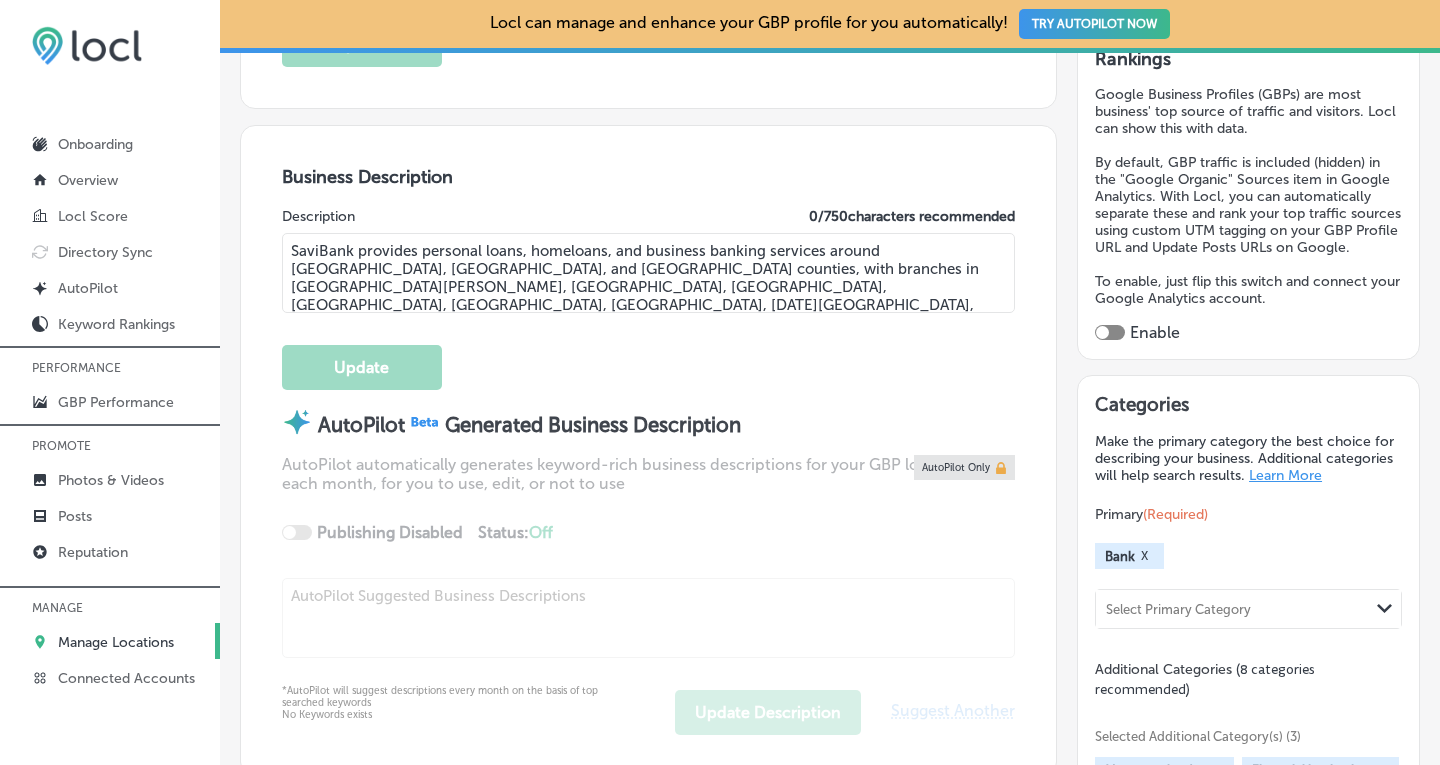 type on "+1 360 755 3496" 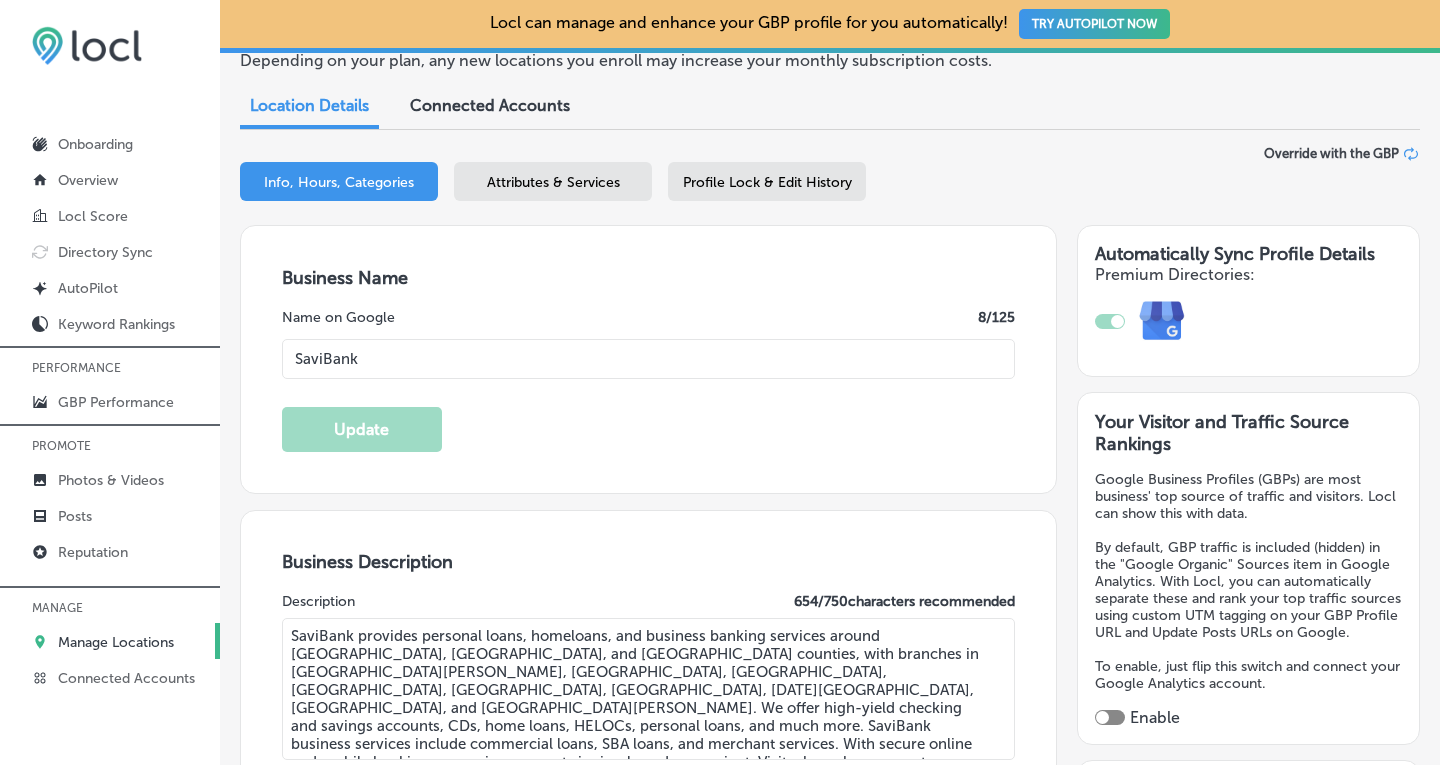 scroll, scrollTop: 182, scrollLeft: 0, axis: vertical 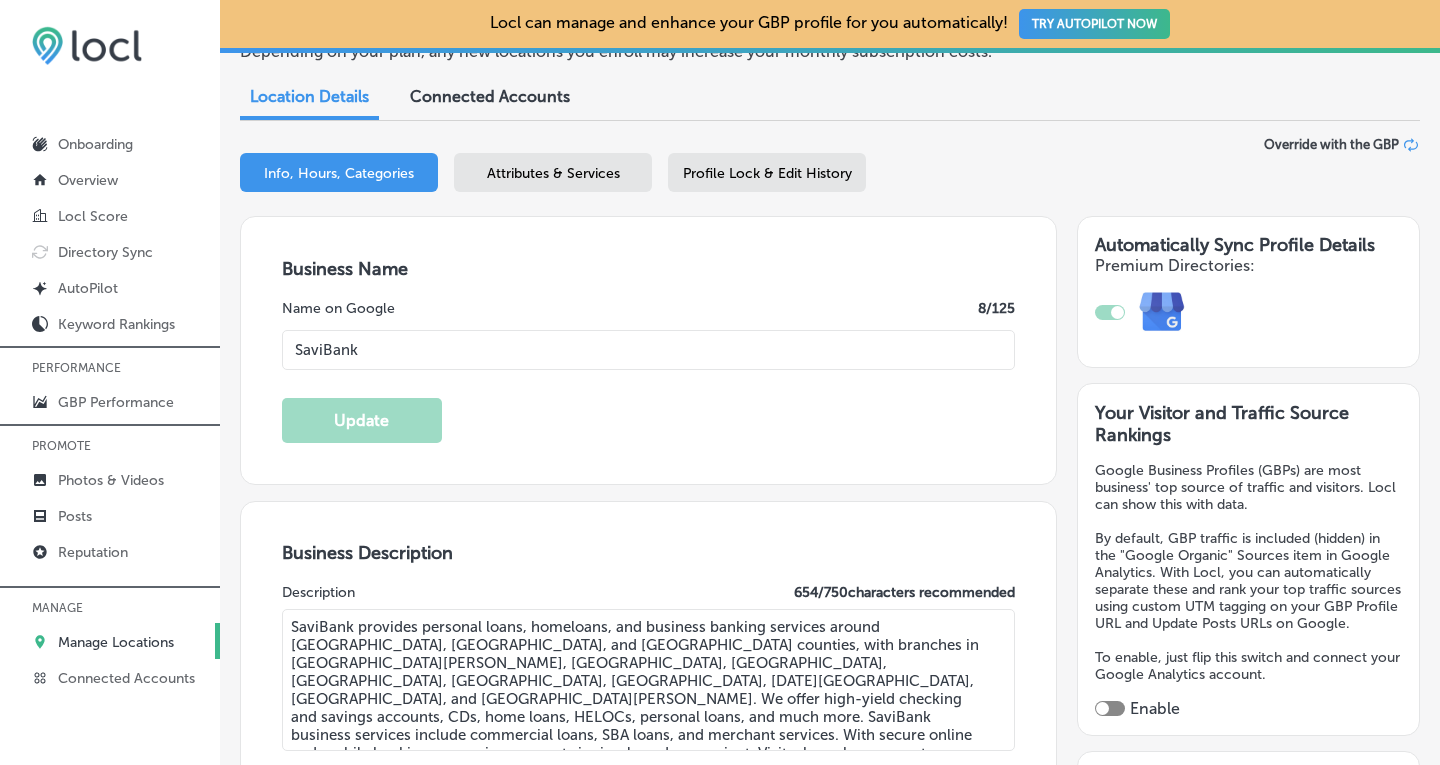 click on "Attributes & Services" at bounding box center [553, 173] 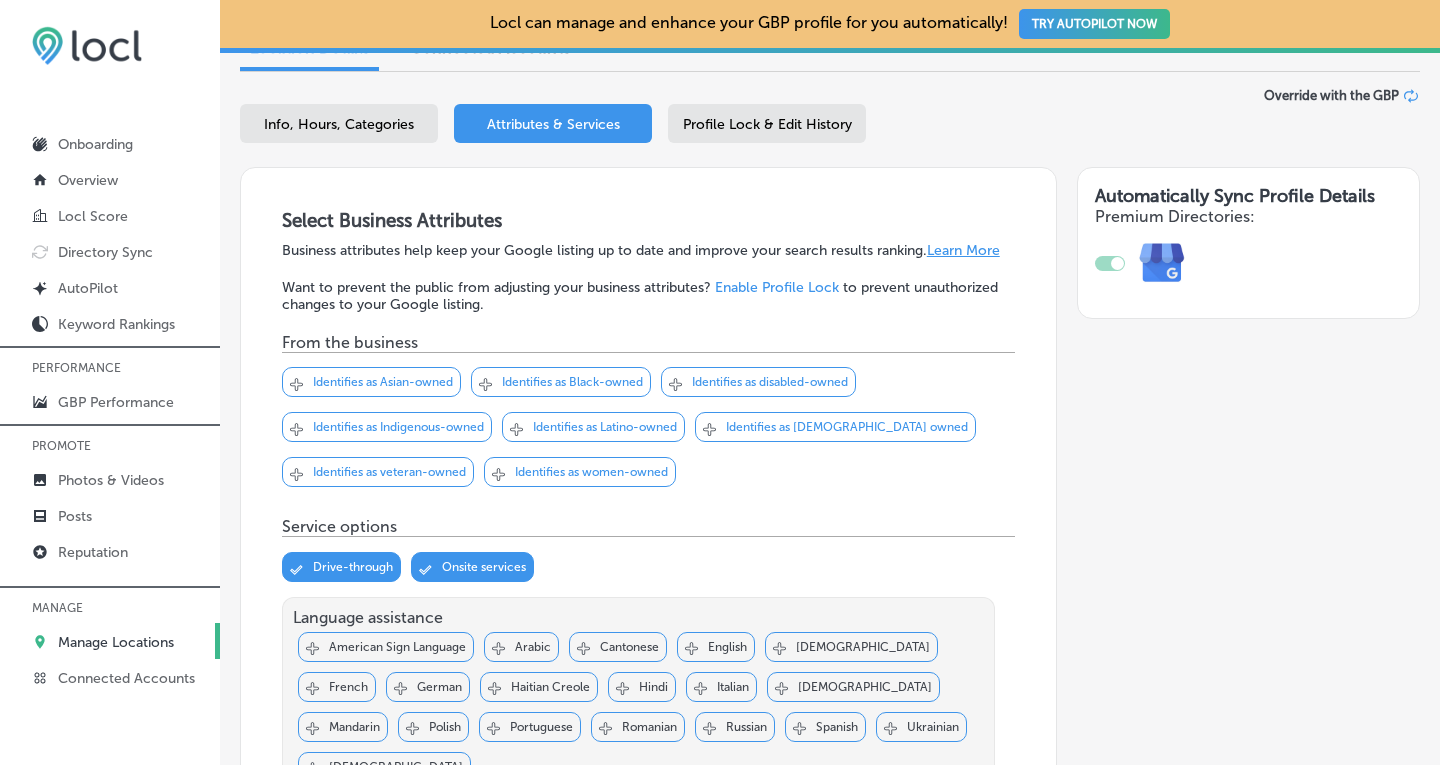 scroll, scrollTop: 235, scrollLeft: 0, axis: vertical 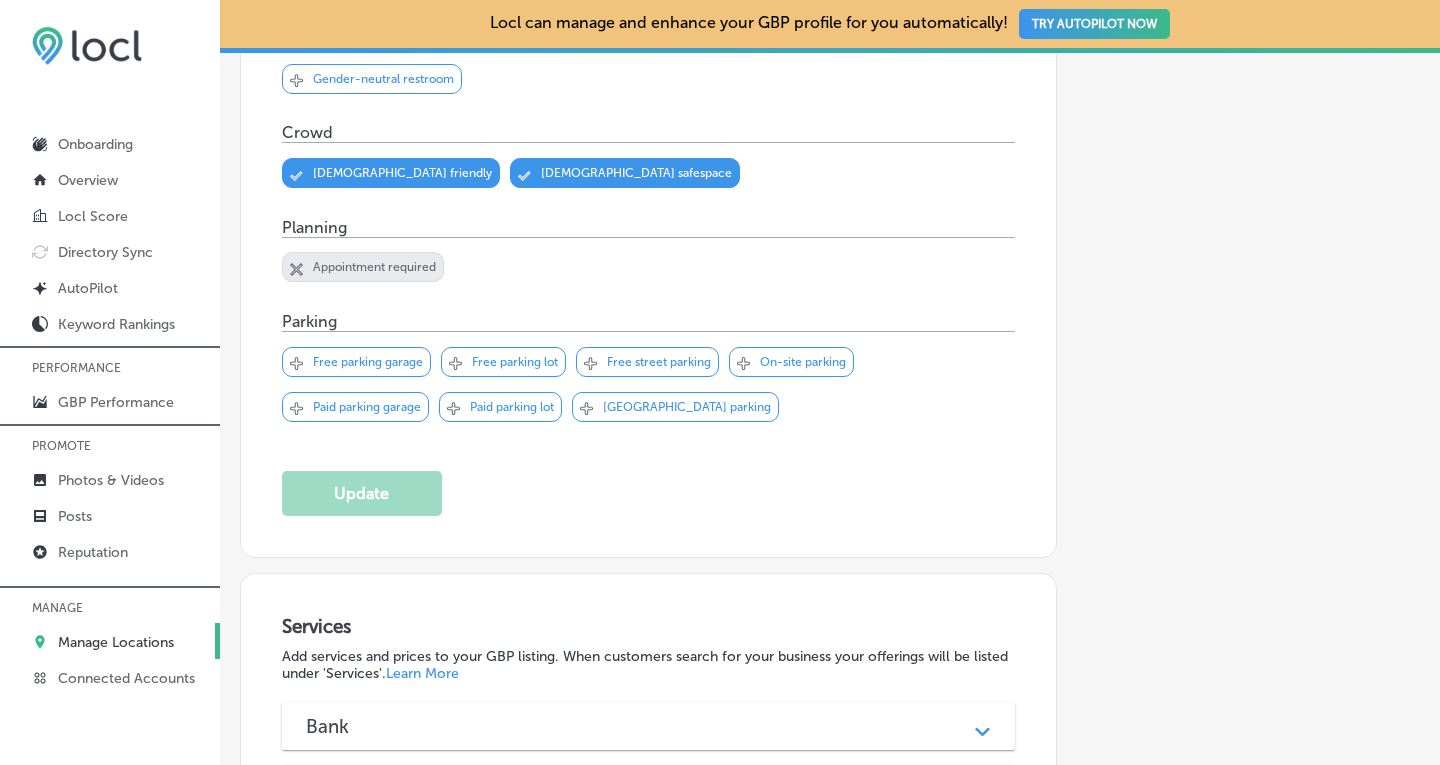 click on "Free parking lot" at bounding box center (515, 362) 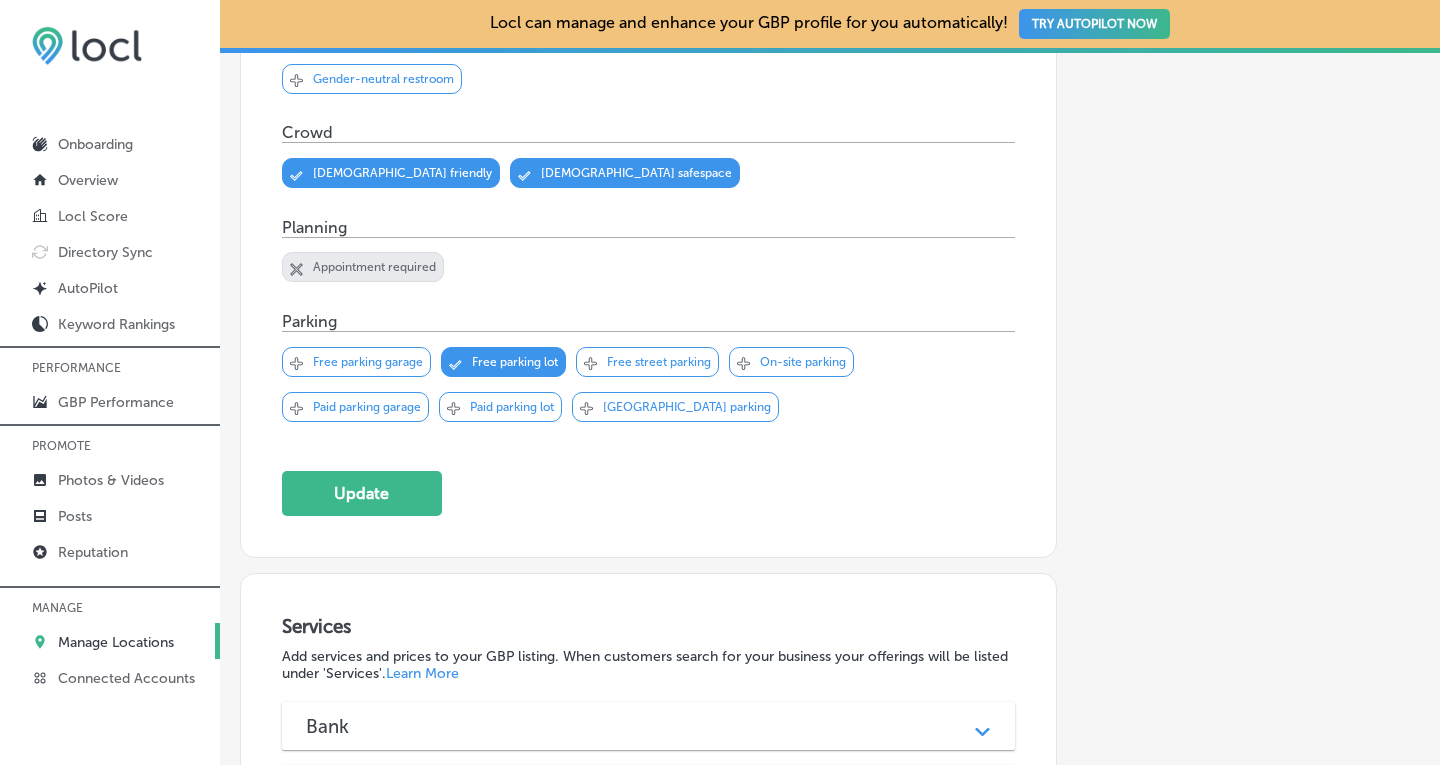 click on "Svg Vector Icons : http://www.onlinewebfonts.com/icon
Checked
Created with Sketch.
close
Created with Sketch.
Free street parking" at bounding box center (647, 362) 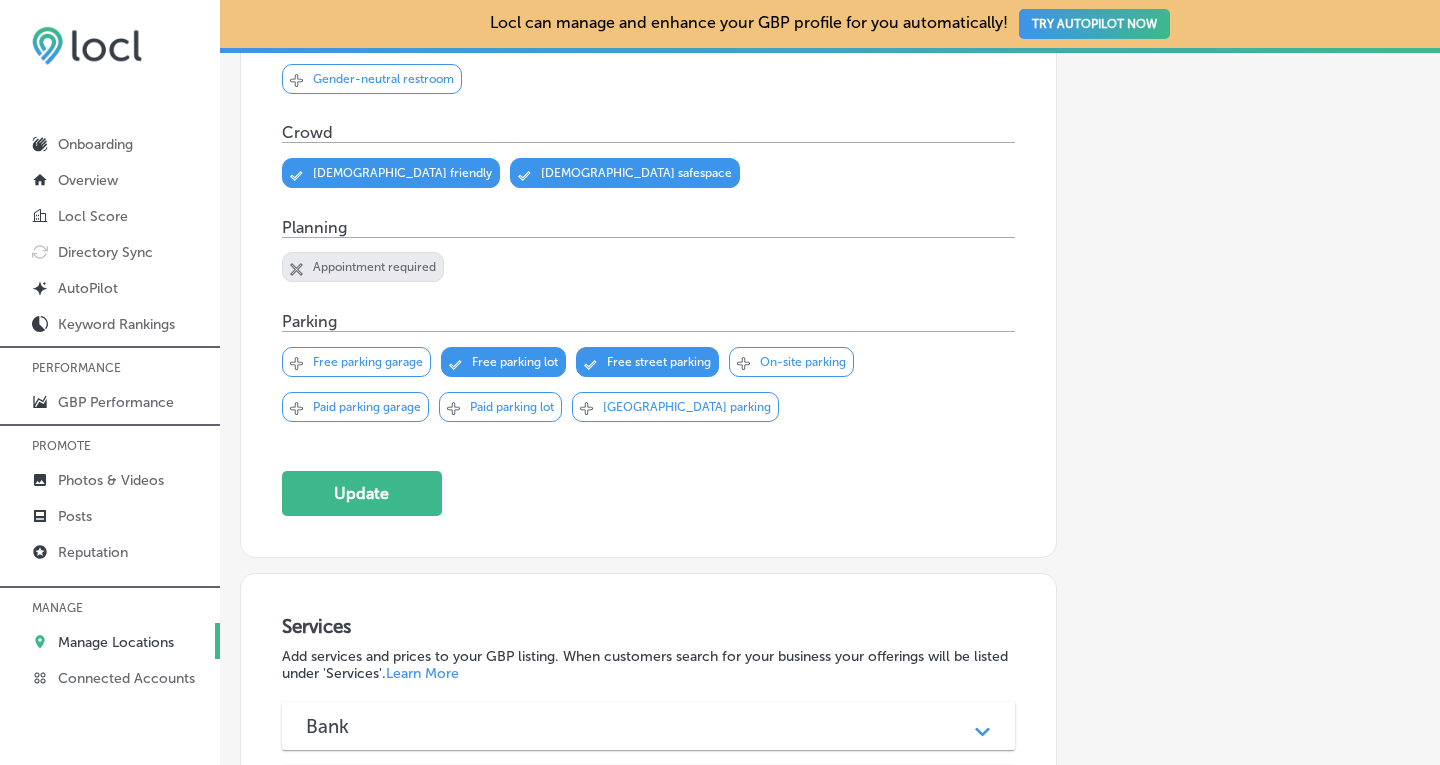 click on "Svg Vector Icons : http://www.onlinewebfonts.com/icon
Checked
Created with Sketch.
close
Created with Sketch.
On-site parking" at bounding box center [791, 362] 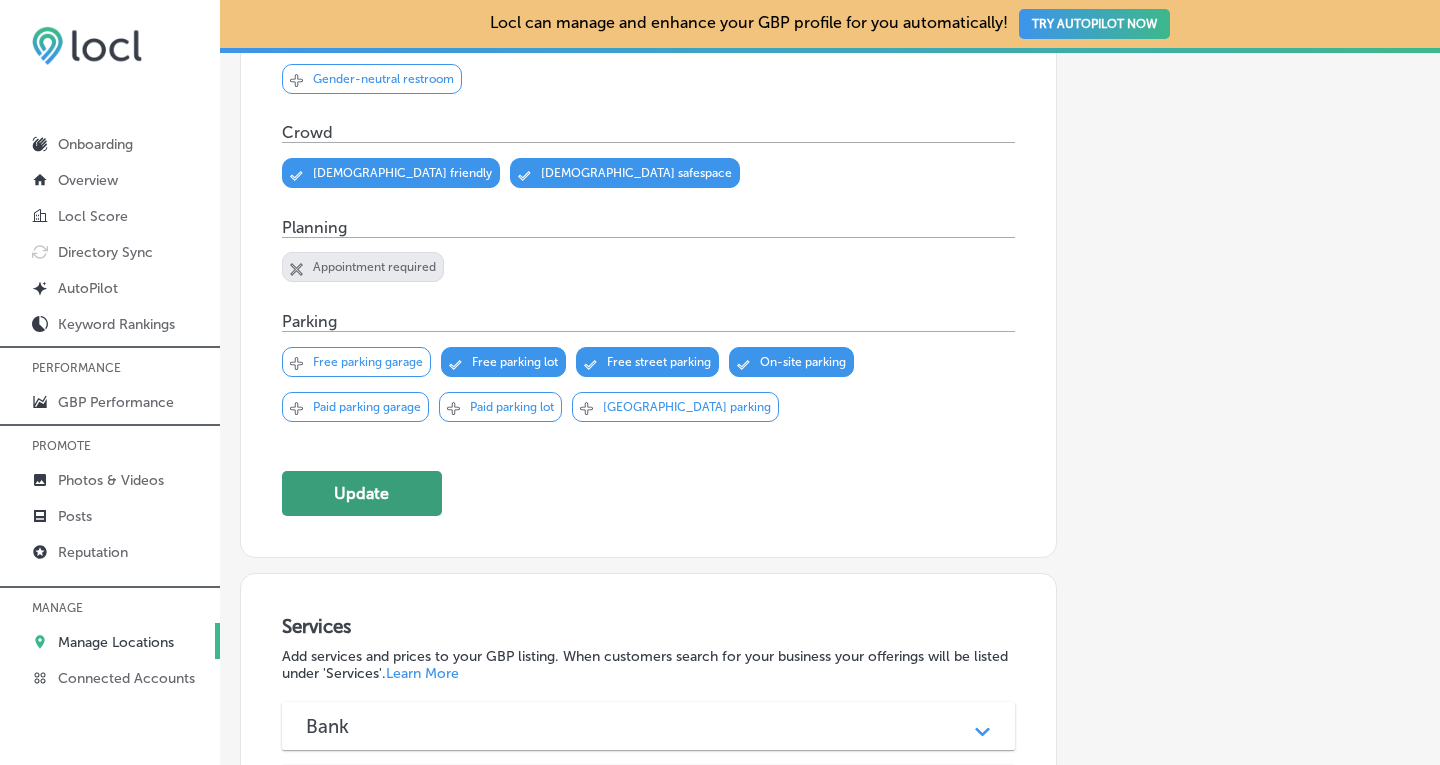 click on "Update" at bounding box center (362, 493) 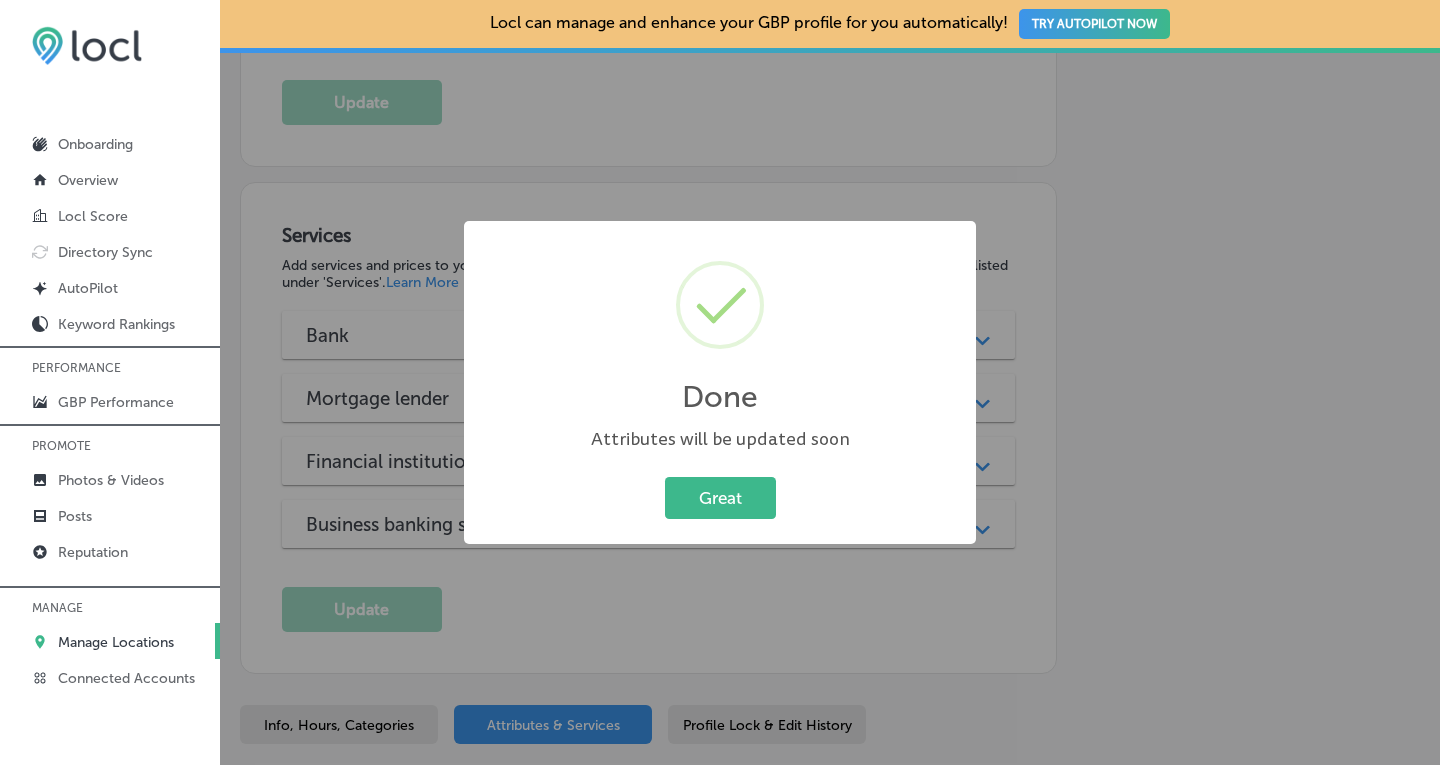 scroll, scrollTop: 1611, scrollLeft: 0, axis: vertical 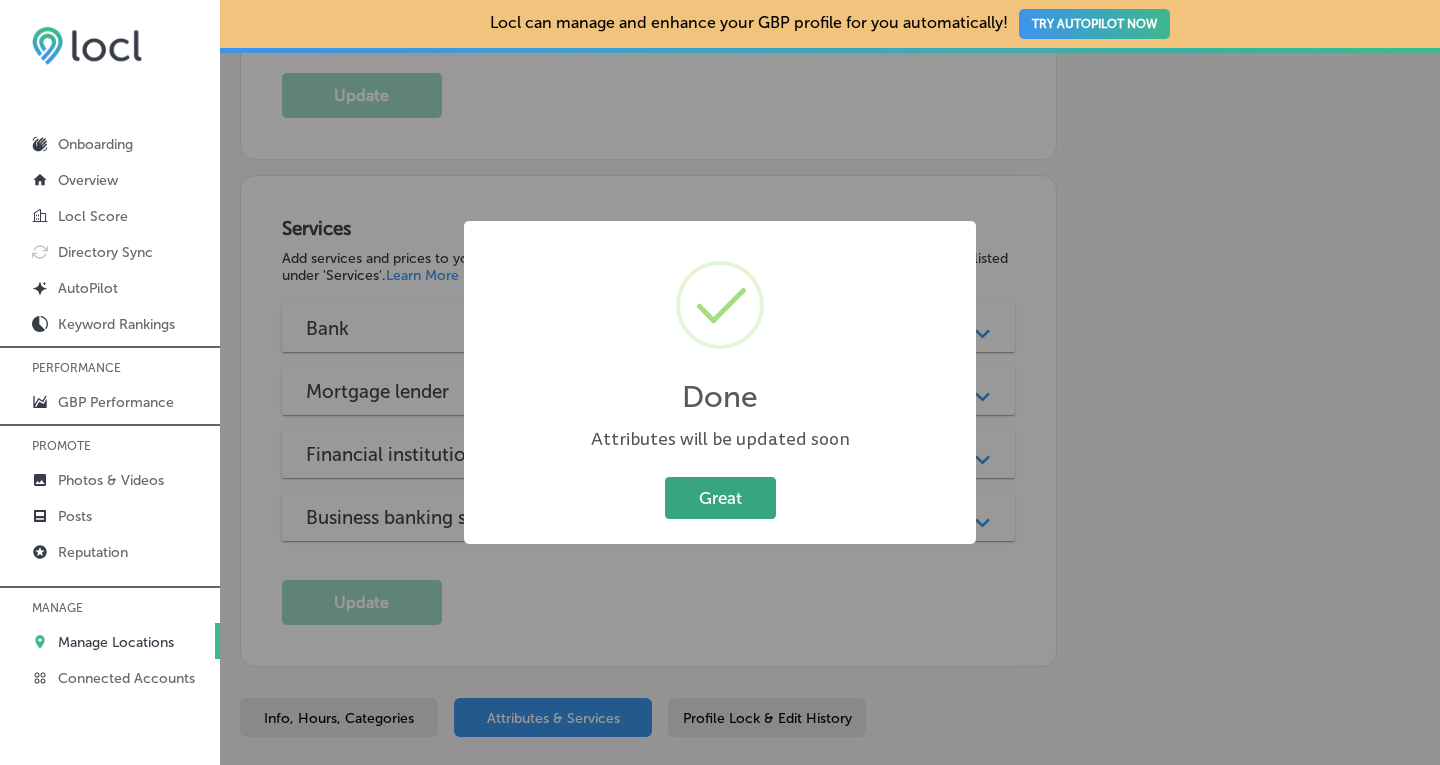 click on "Great" at bounding box center [720, 497] 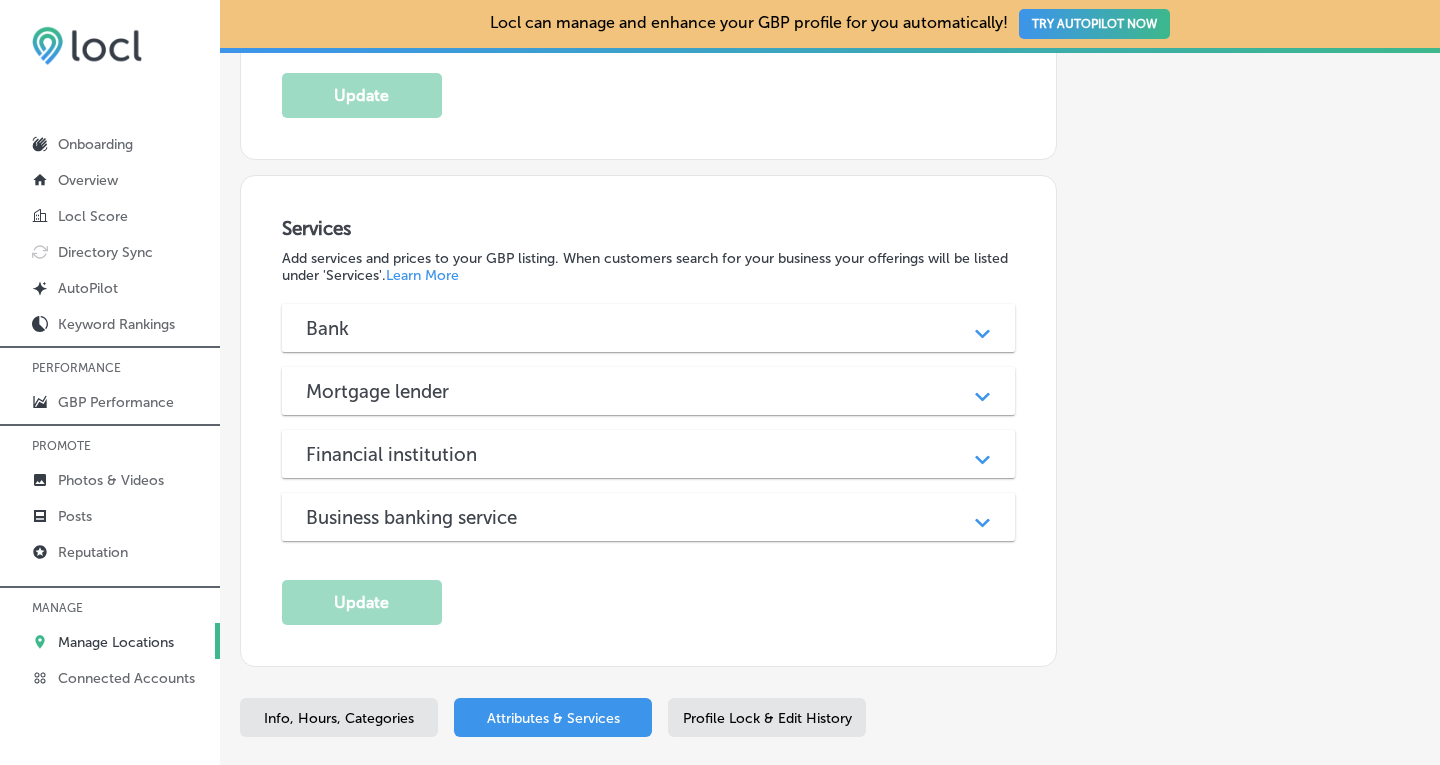 click on "Path
Created with Sketch." at bounding box center (982, 328) 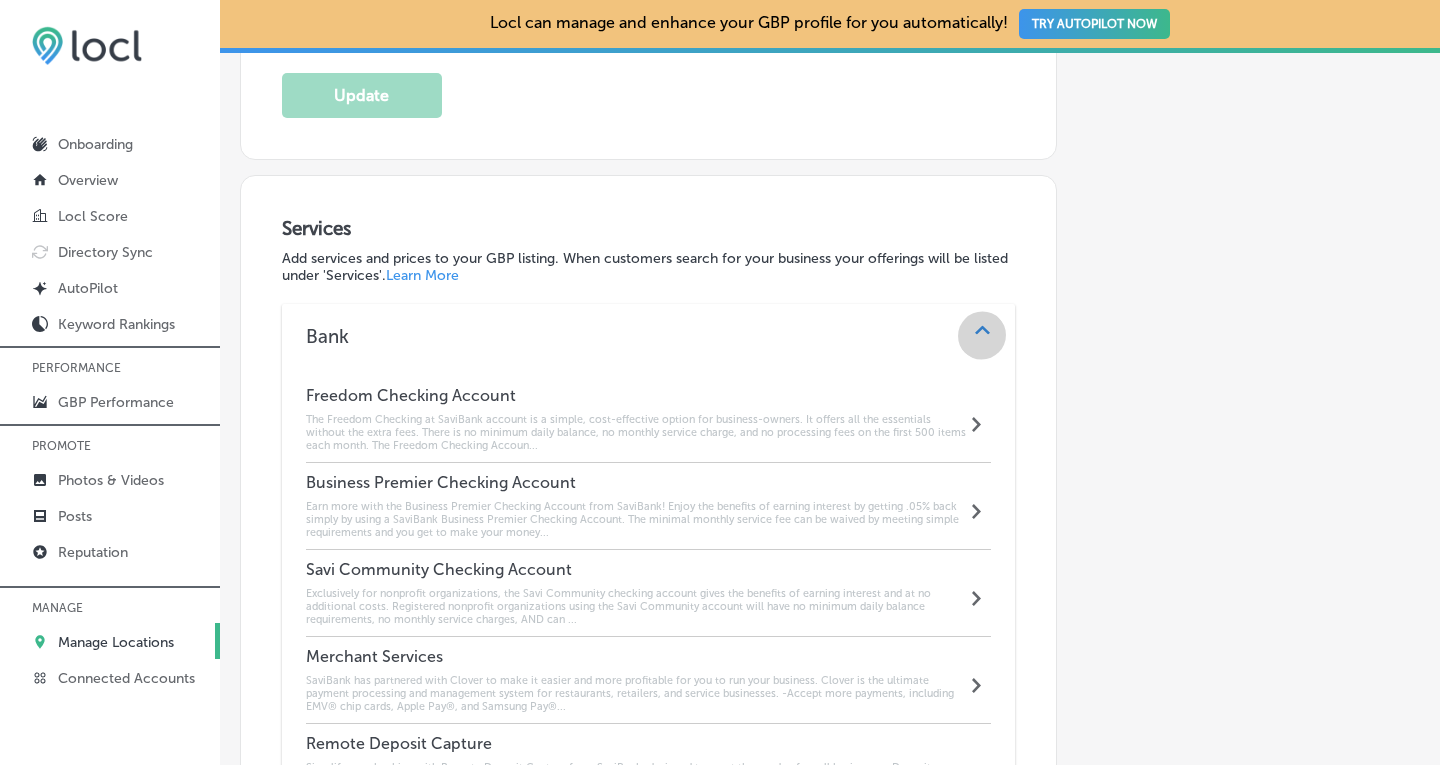 click on "Path
Created with Sketch." 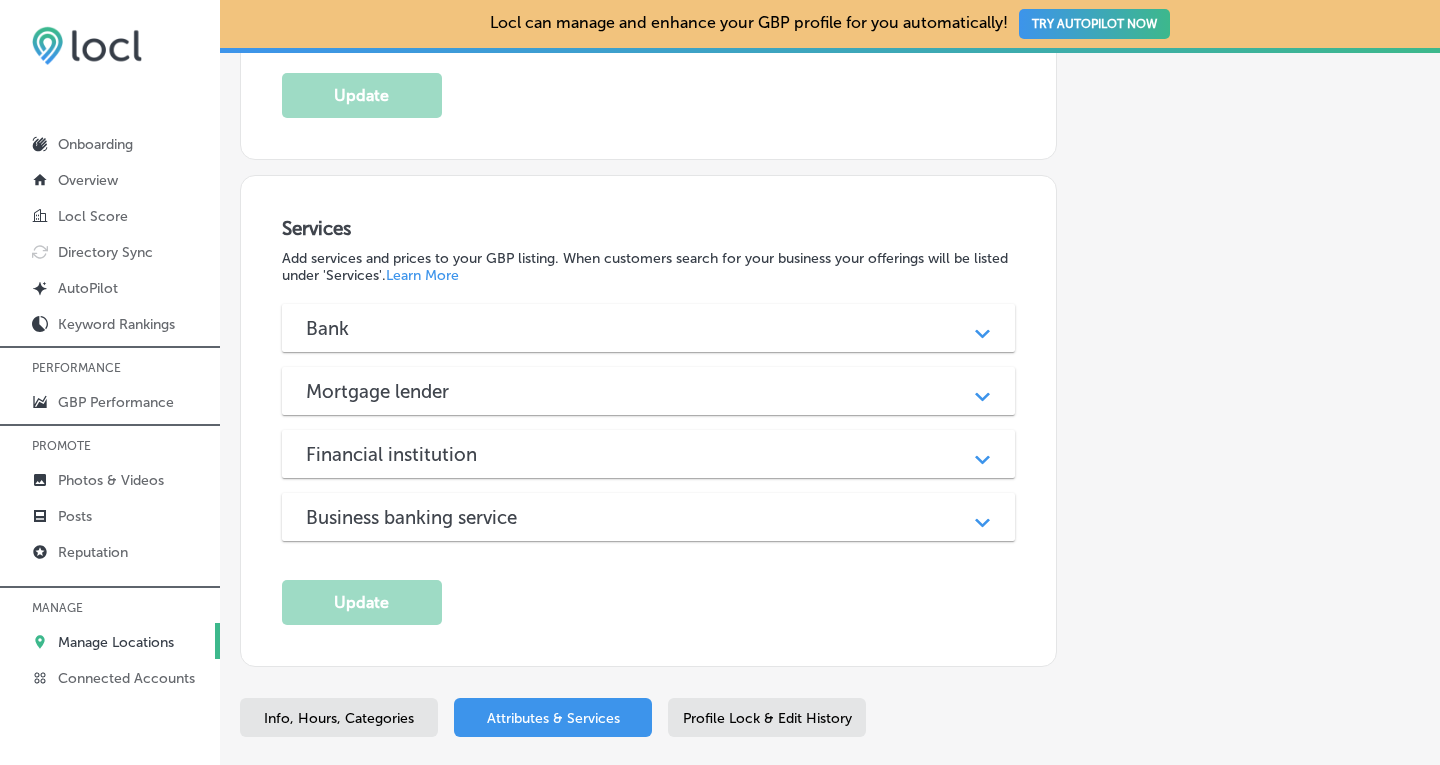 click on "Path
Created with Sketch." 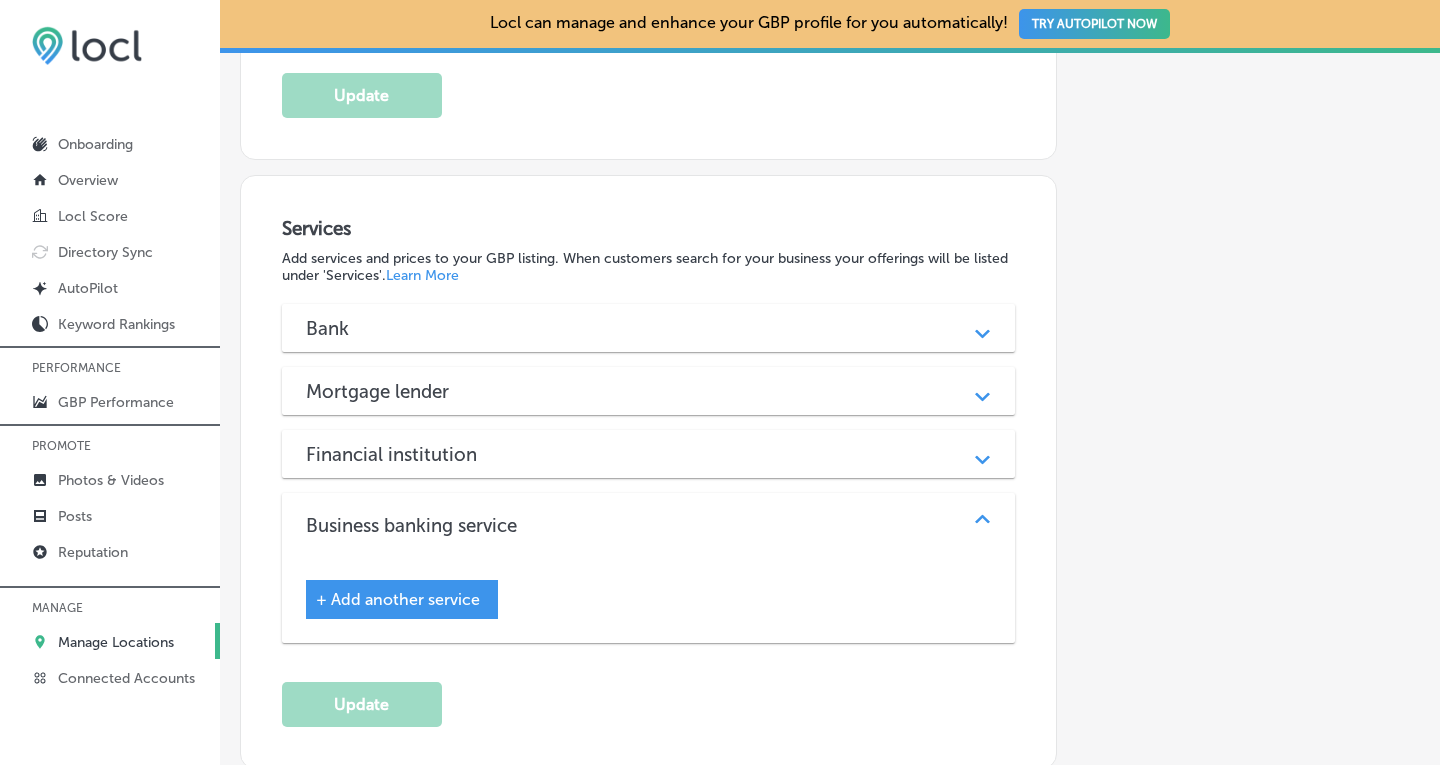 click on "+ Add another service" at bounding box center (398, 599) 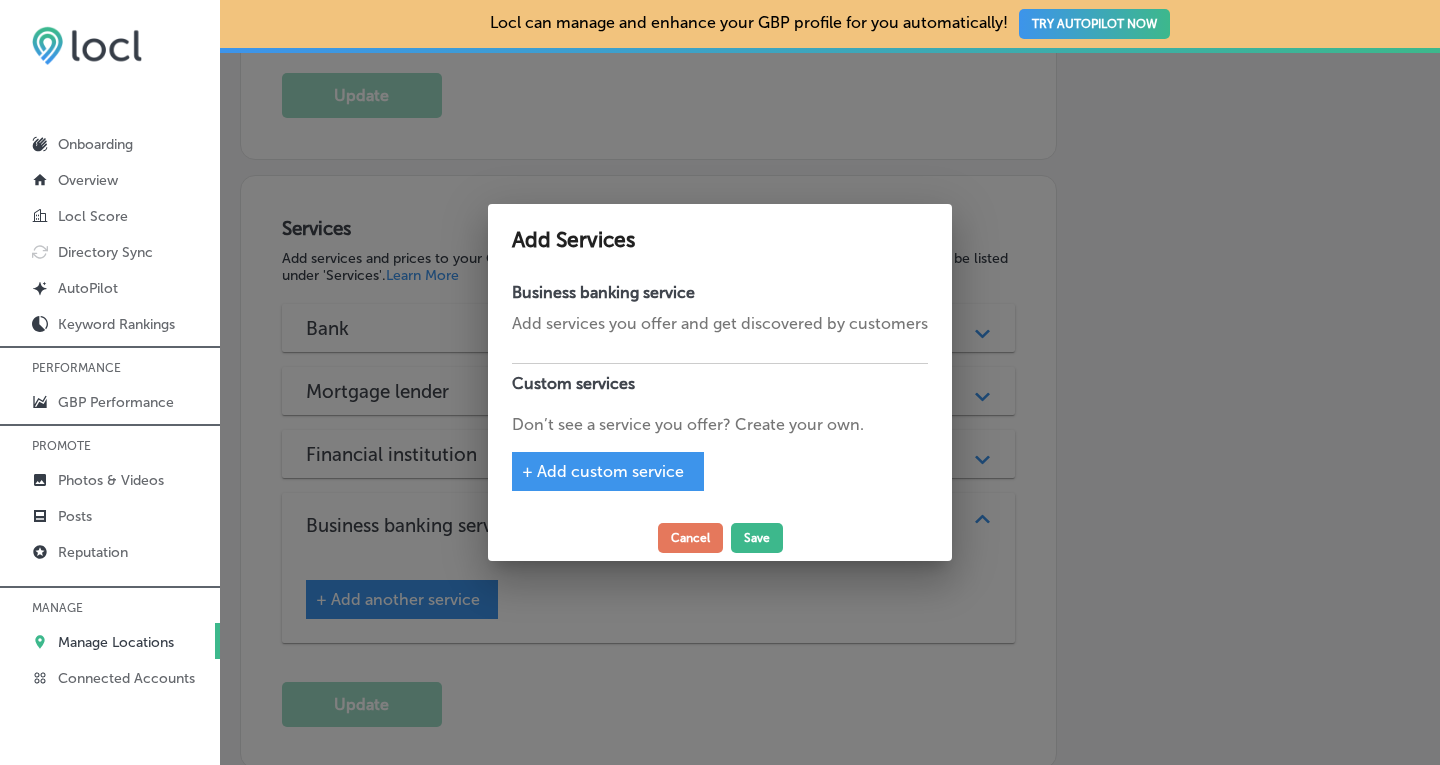 click on "+ Add custom service" at bounding box center (603, 471) 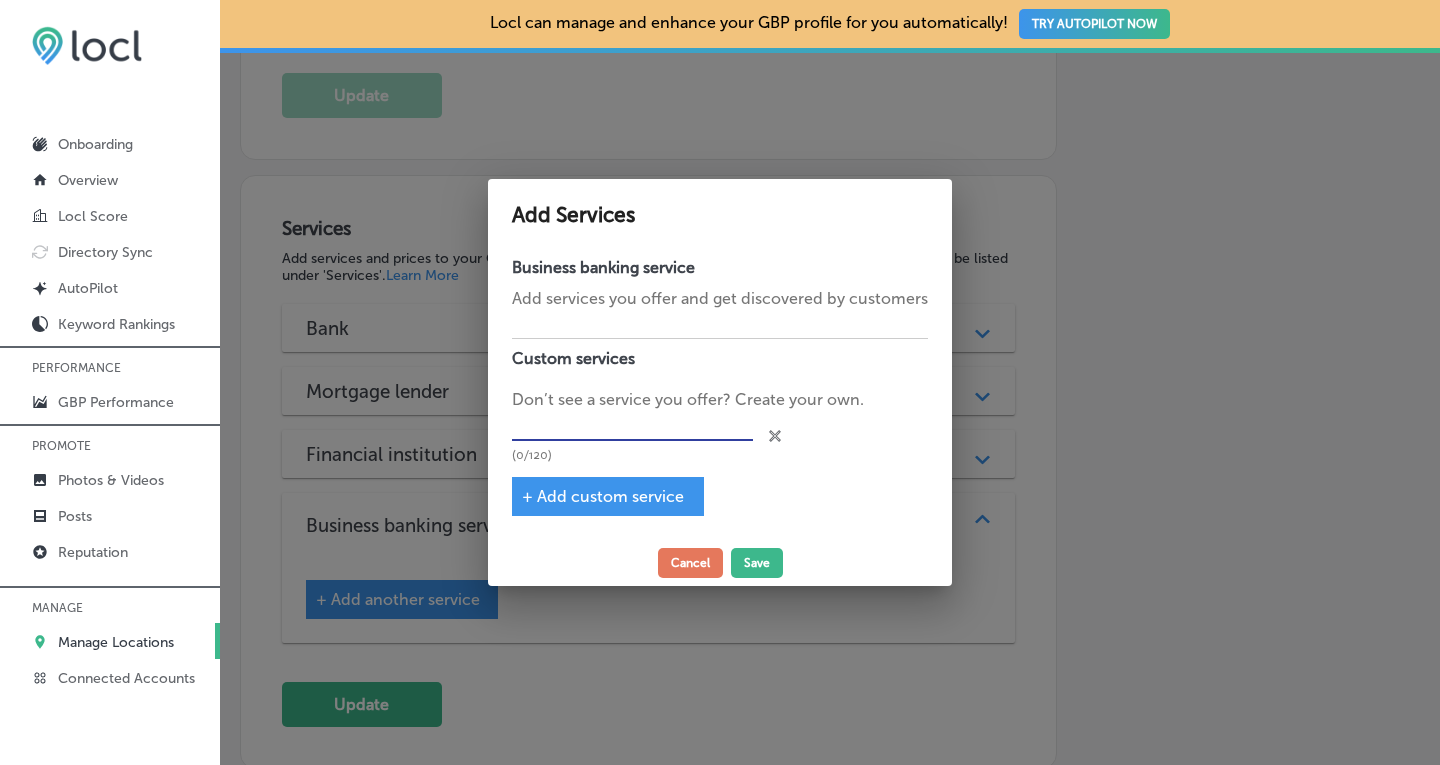 click at bounding box center (632, 426) 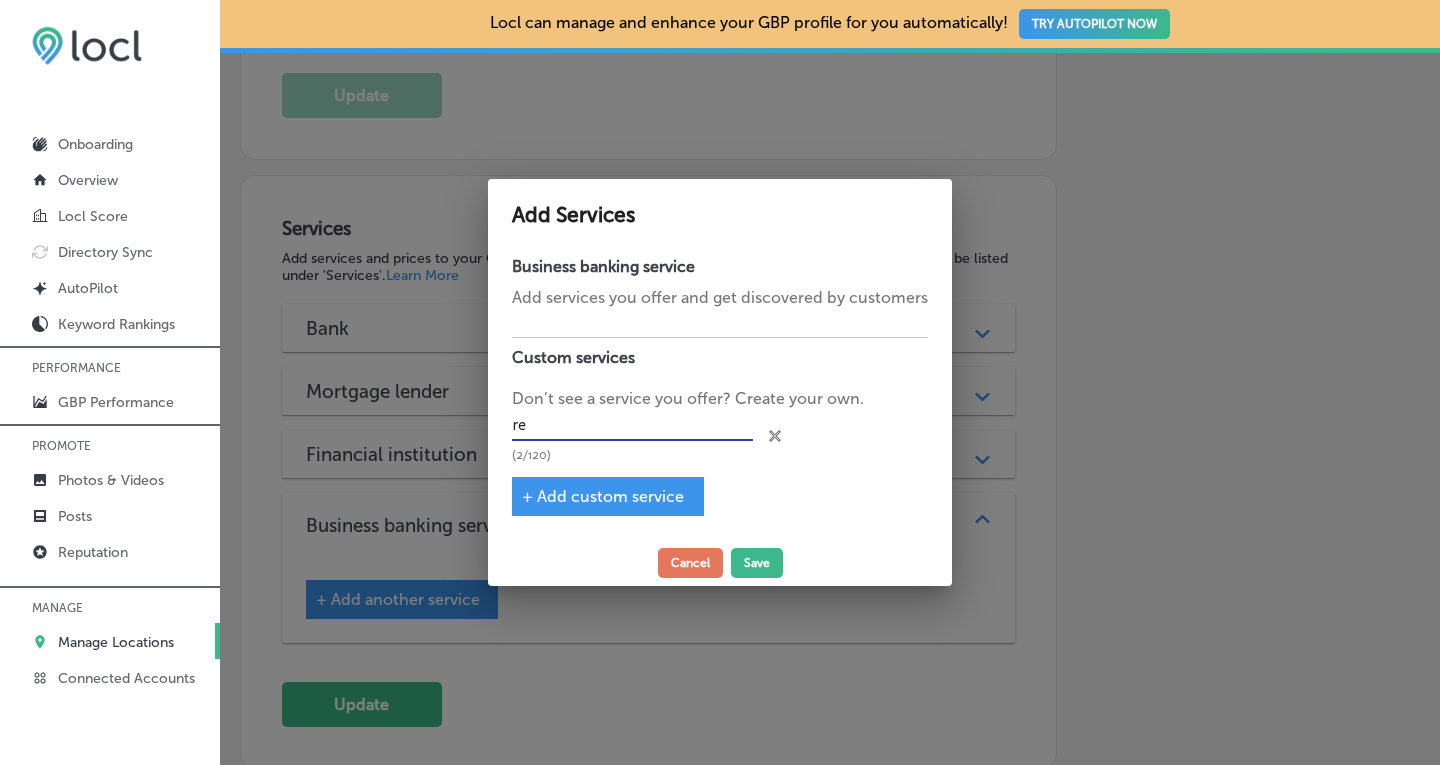 type on "Remote Deposit Capture" 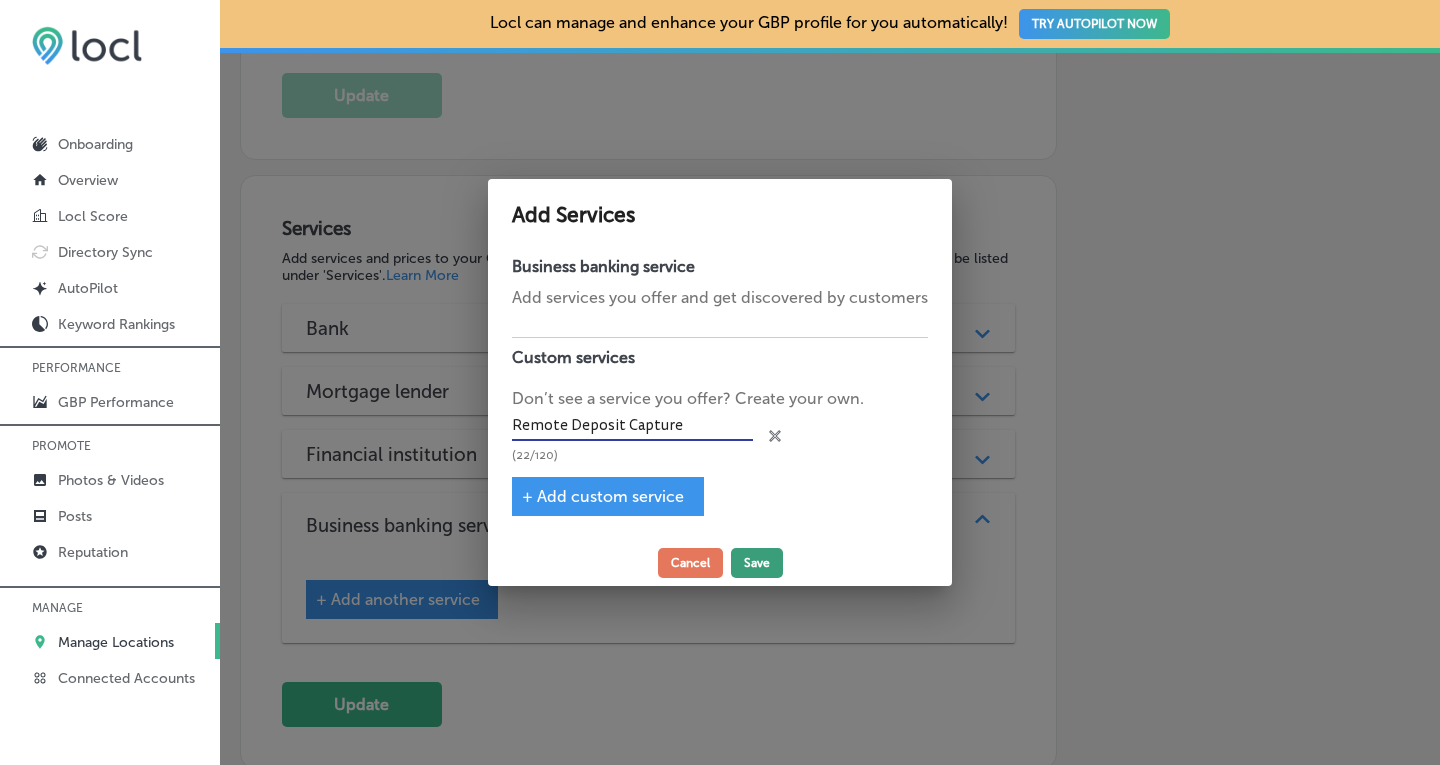 click on "Save" at bounding box center [757, 563] 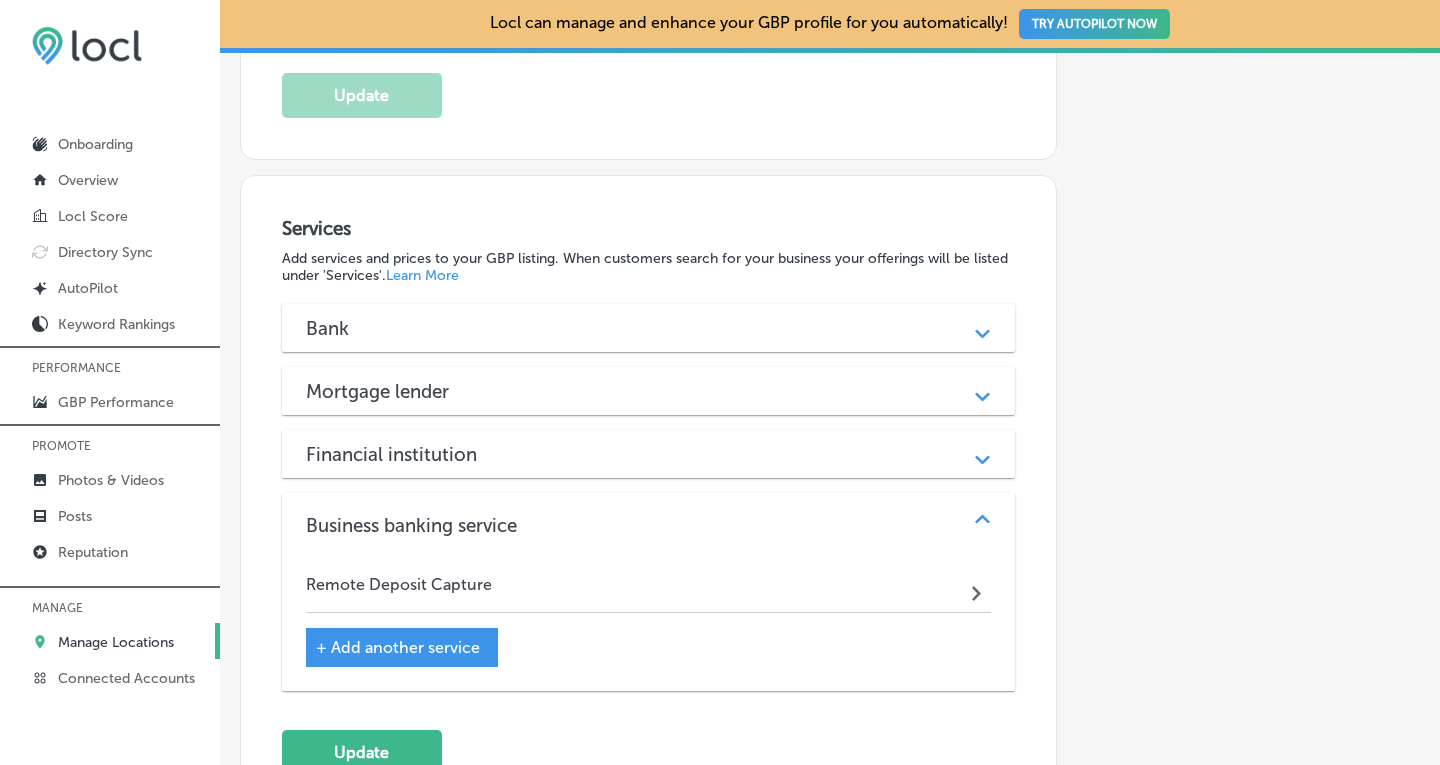 click on "Bank" at bounding box center (649, 328) 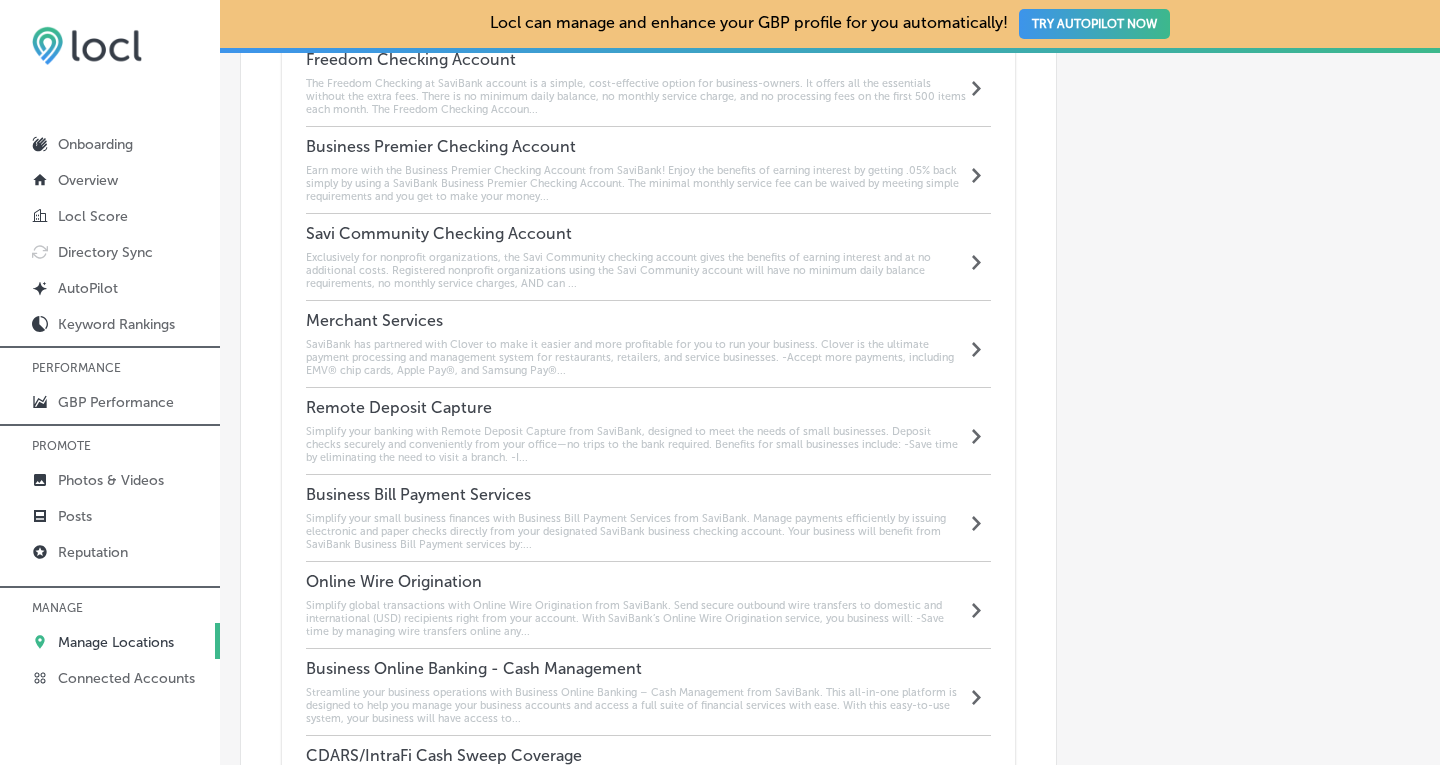 scroll, scrollTop: 1970, scrollLeft: 0, axis: vertical 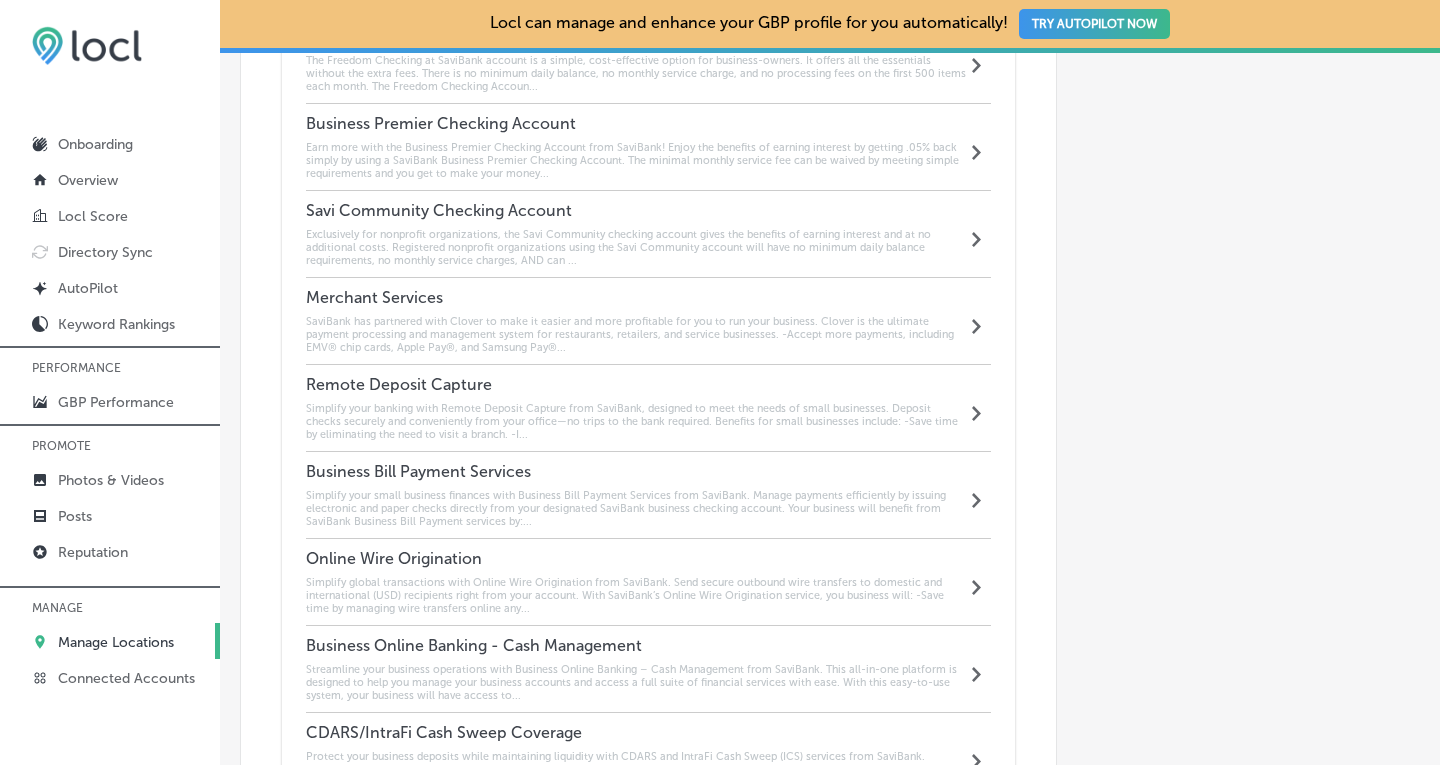 click on "Simplify your banking with Remote Deposit Capture from SaviBank, designed to meet the needs of small businesses. Deposit checks securely and conveniently from your office—no trips to the bank required. Benefits for small businesses include: -Save time by eliminating the need to visit a branch. -I..." at bounding box center (636, 421) 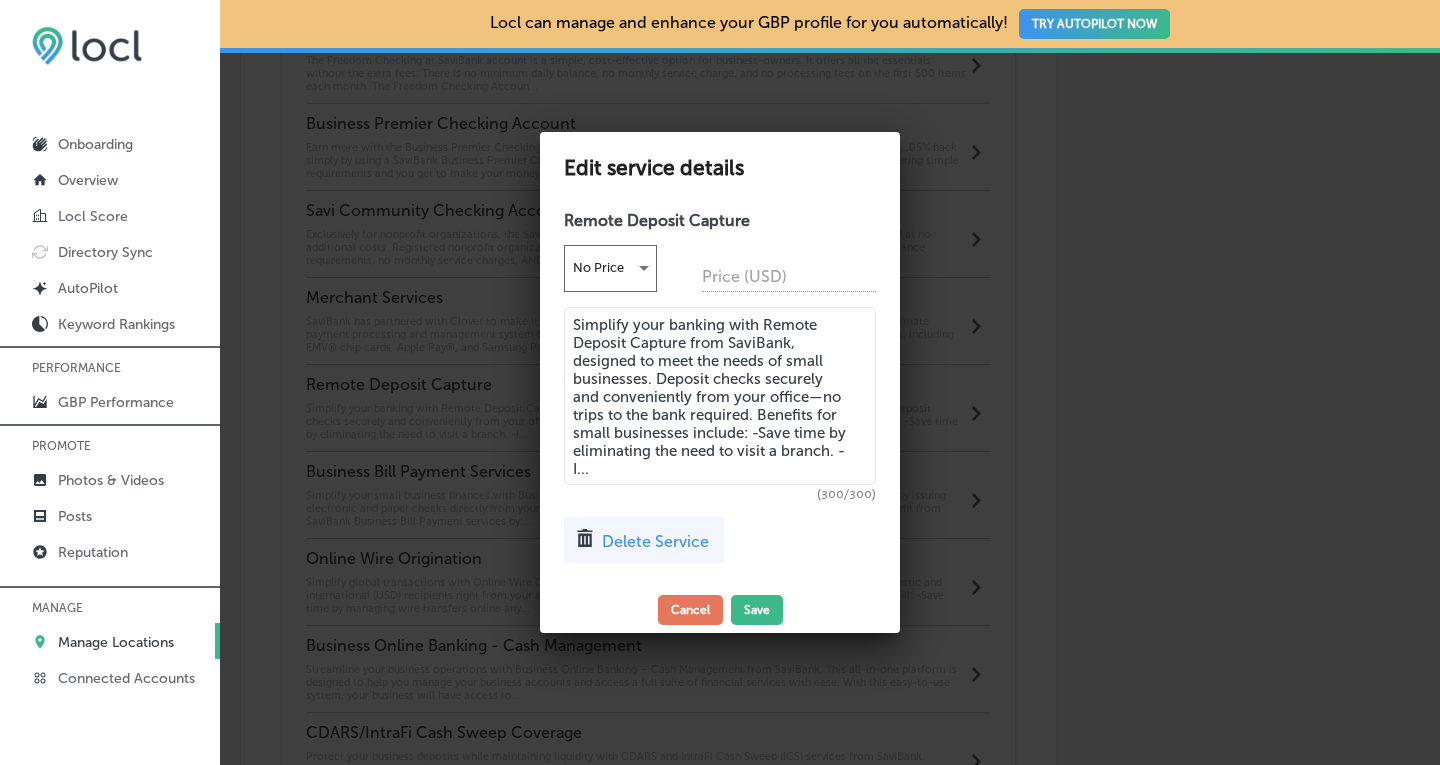 click on "Delete Service" at bounding box center [655, 541] 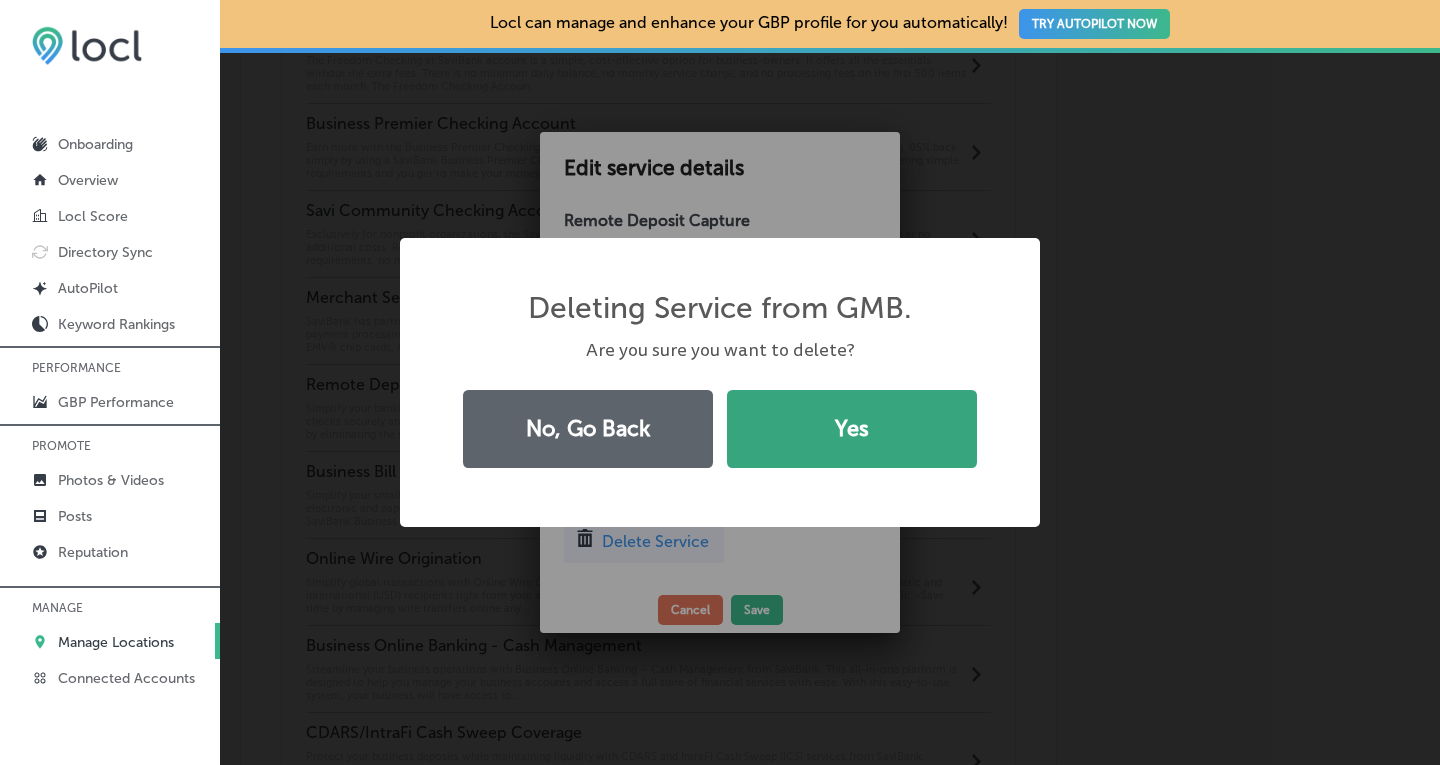 click on "Yes" at bounding box center [852, 429] 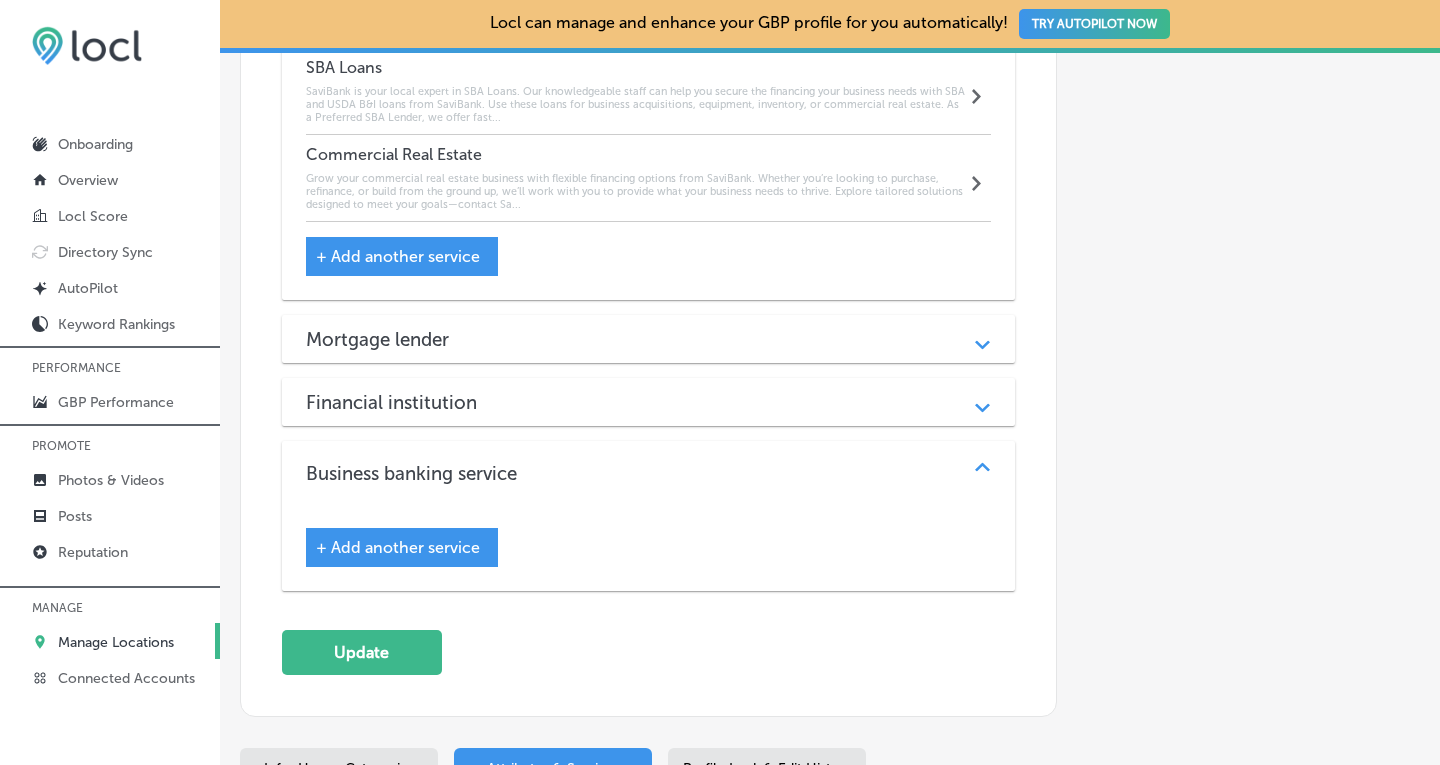 scroll, scrollTop: 2714, scrollLeft: 0, axis: vertical 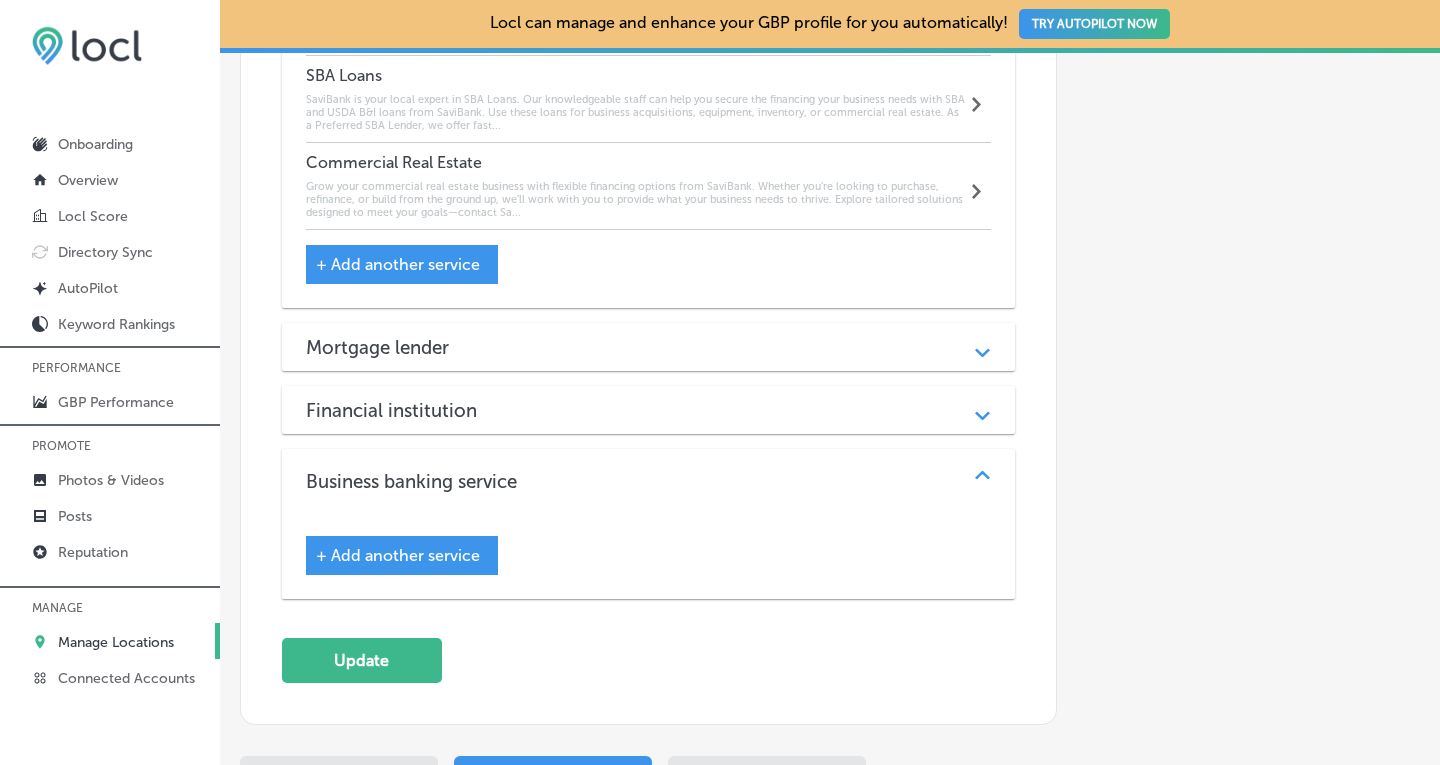 click on "+ Add another service" at bounding box center (649, 548) 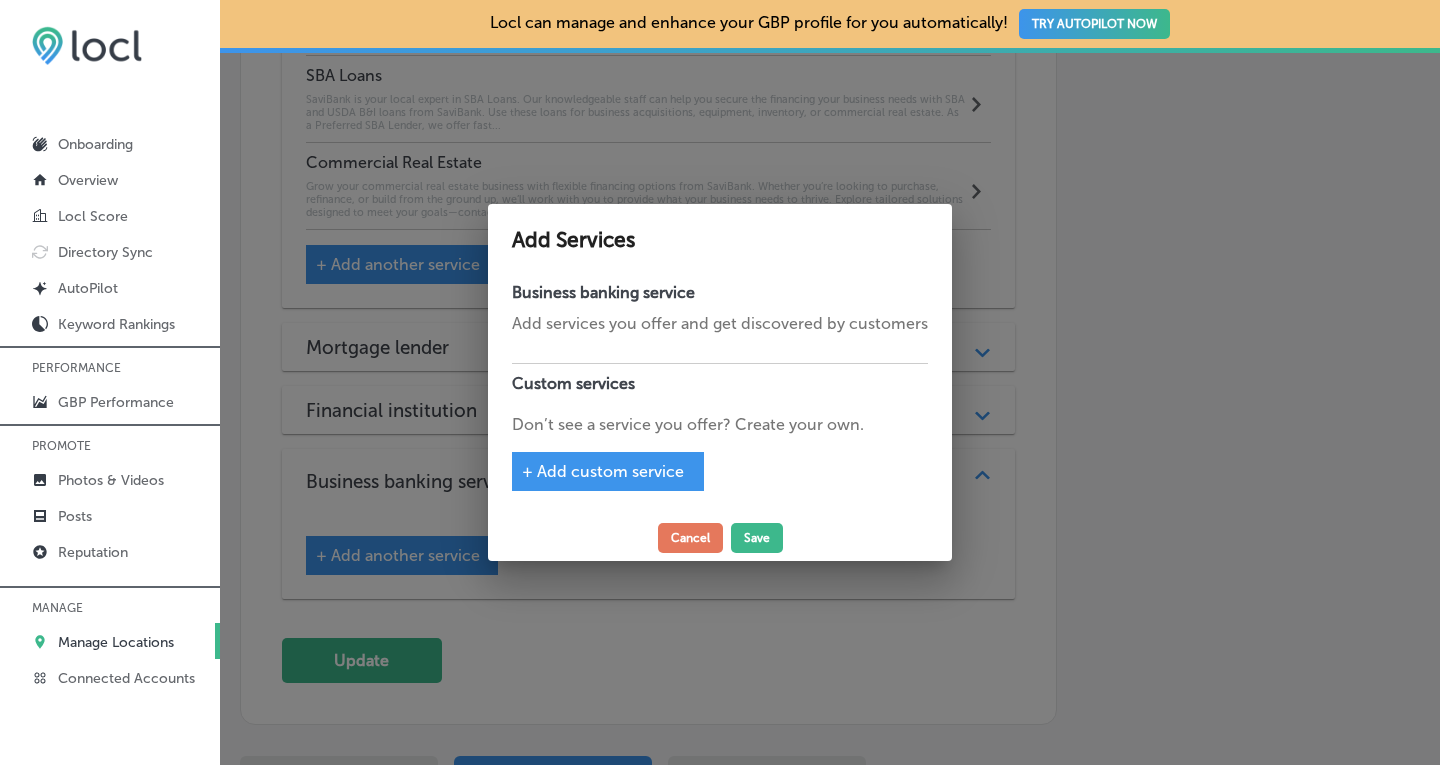 click on "+ Add custom service" at bounding box center (603, 471) 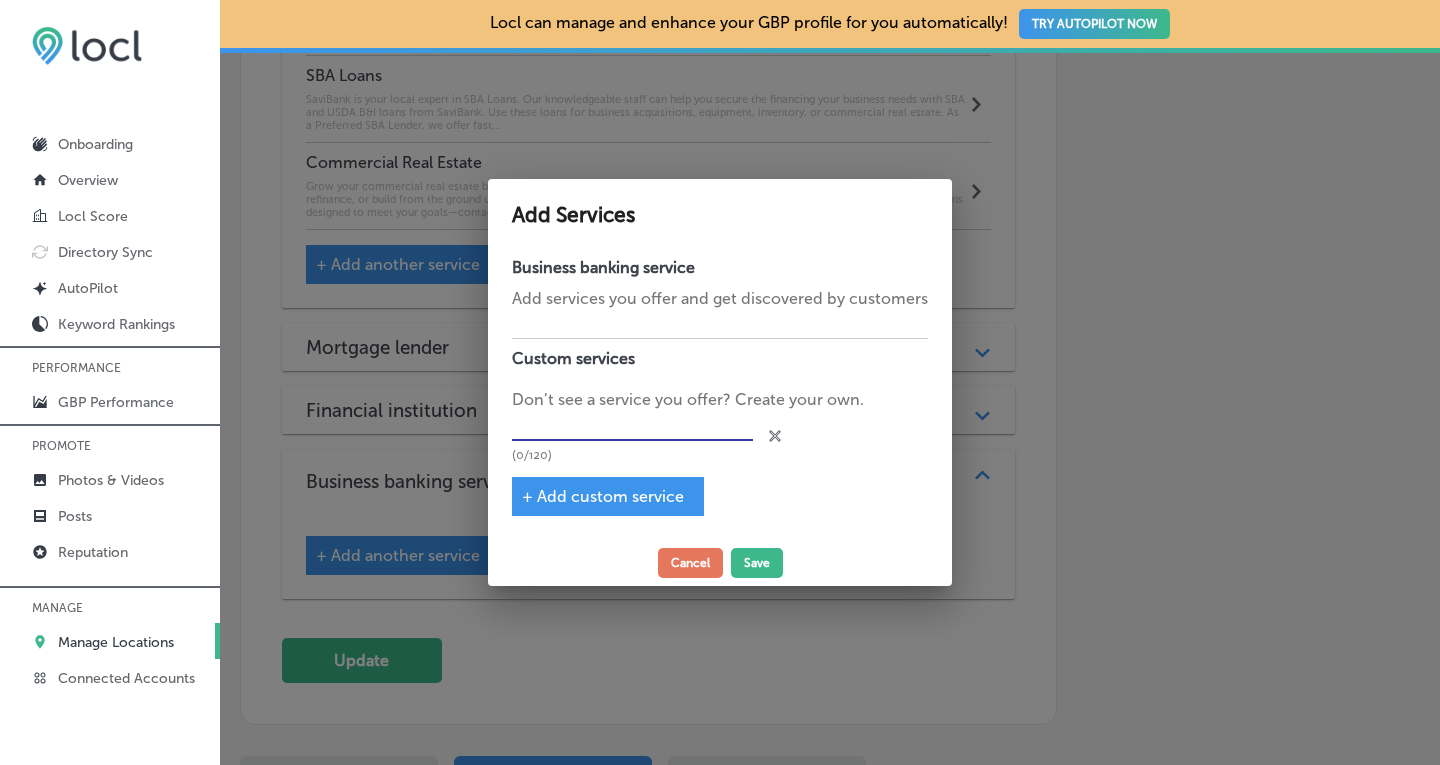 click at bounding box center (632, 426) 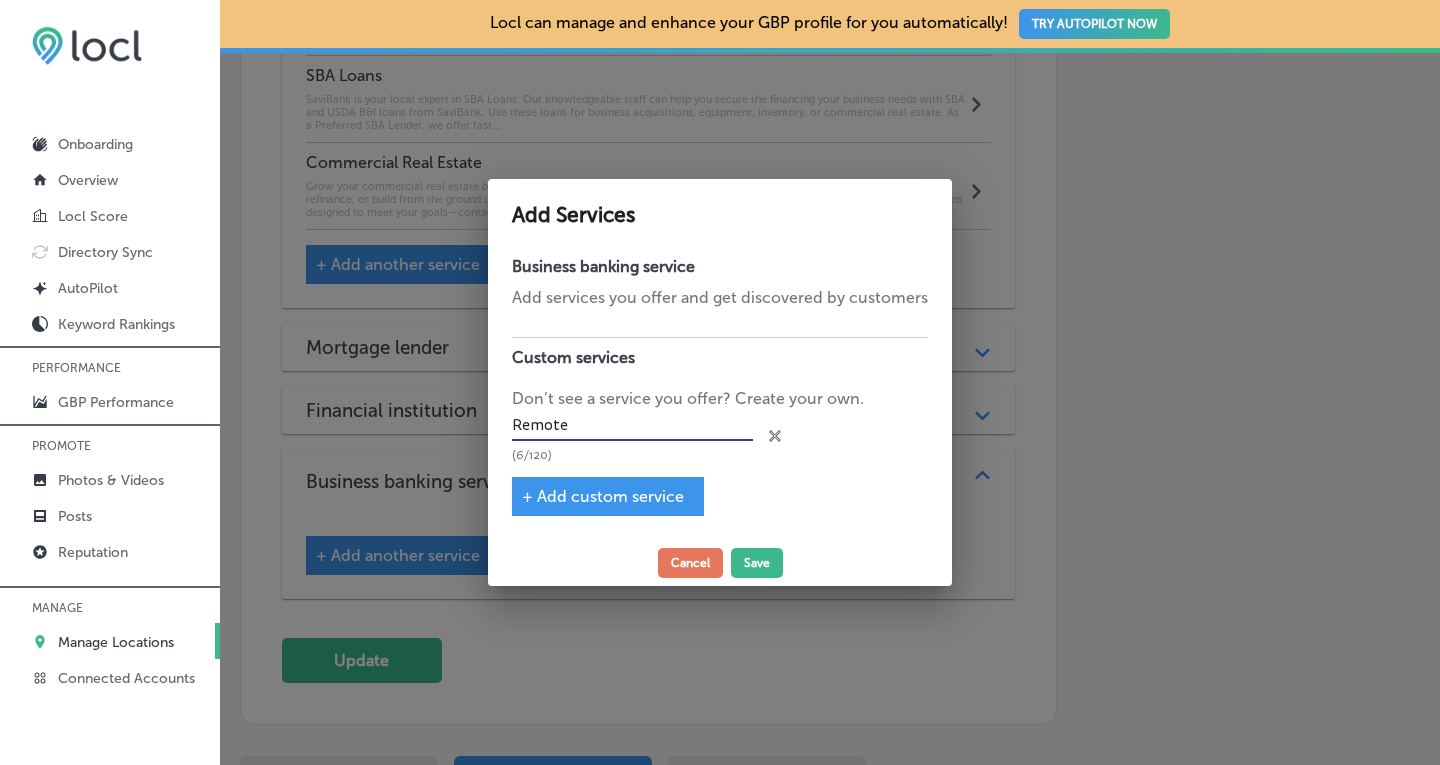 type on "Remote Deposit Capture" 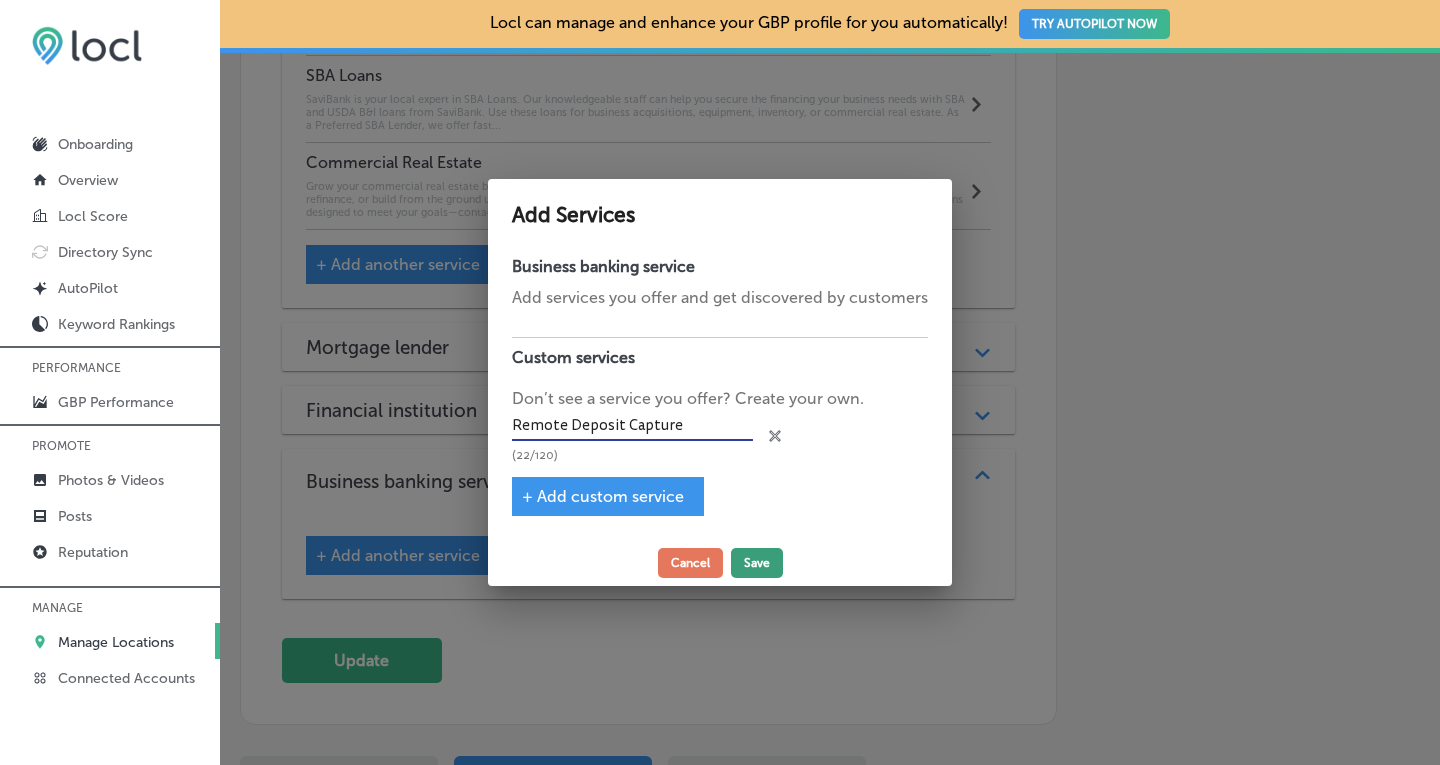 click on "Save" at bounding box center (757, 563) 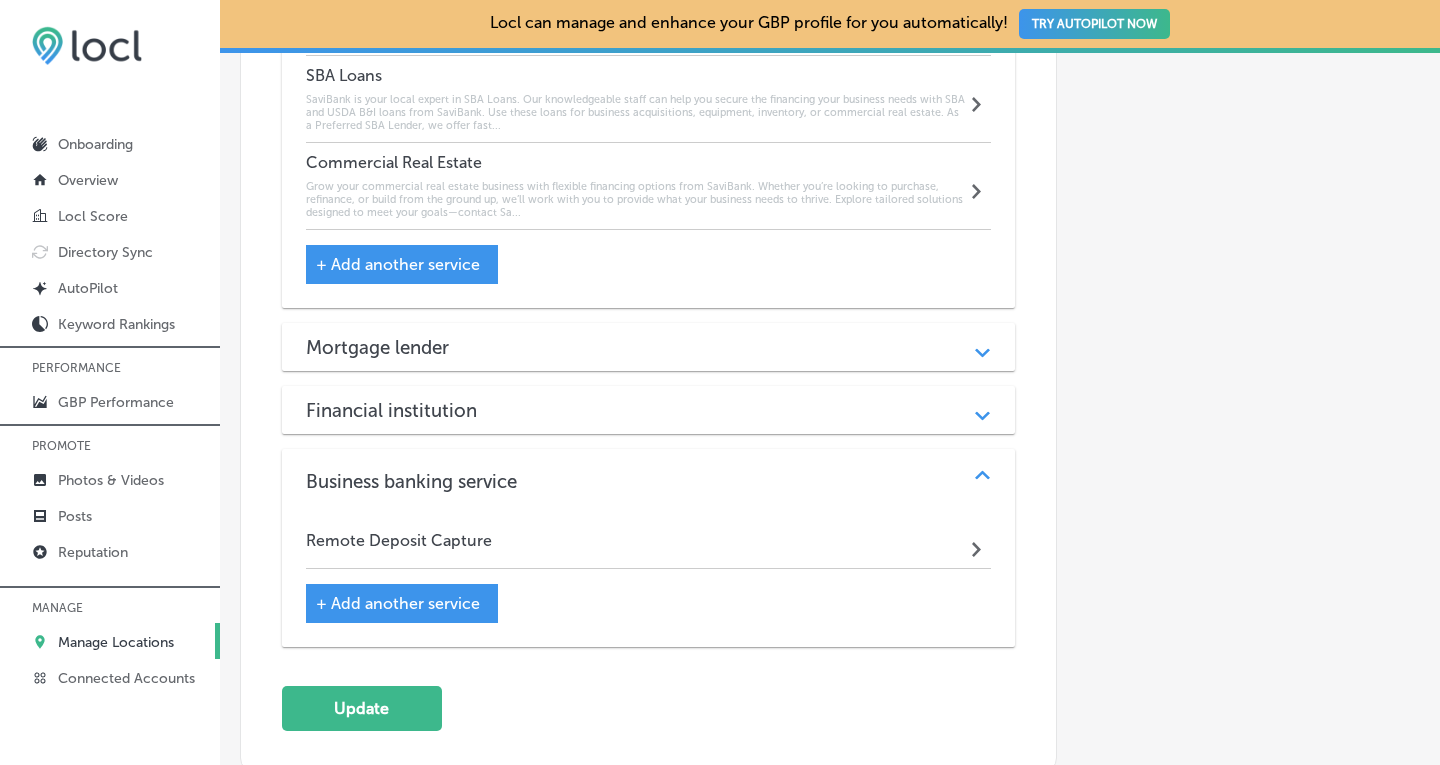 click on "Remote Deposit Capture
Path
Created with Sketch." at bounding box center (649, 545) 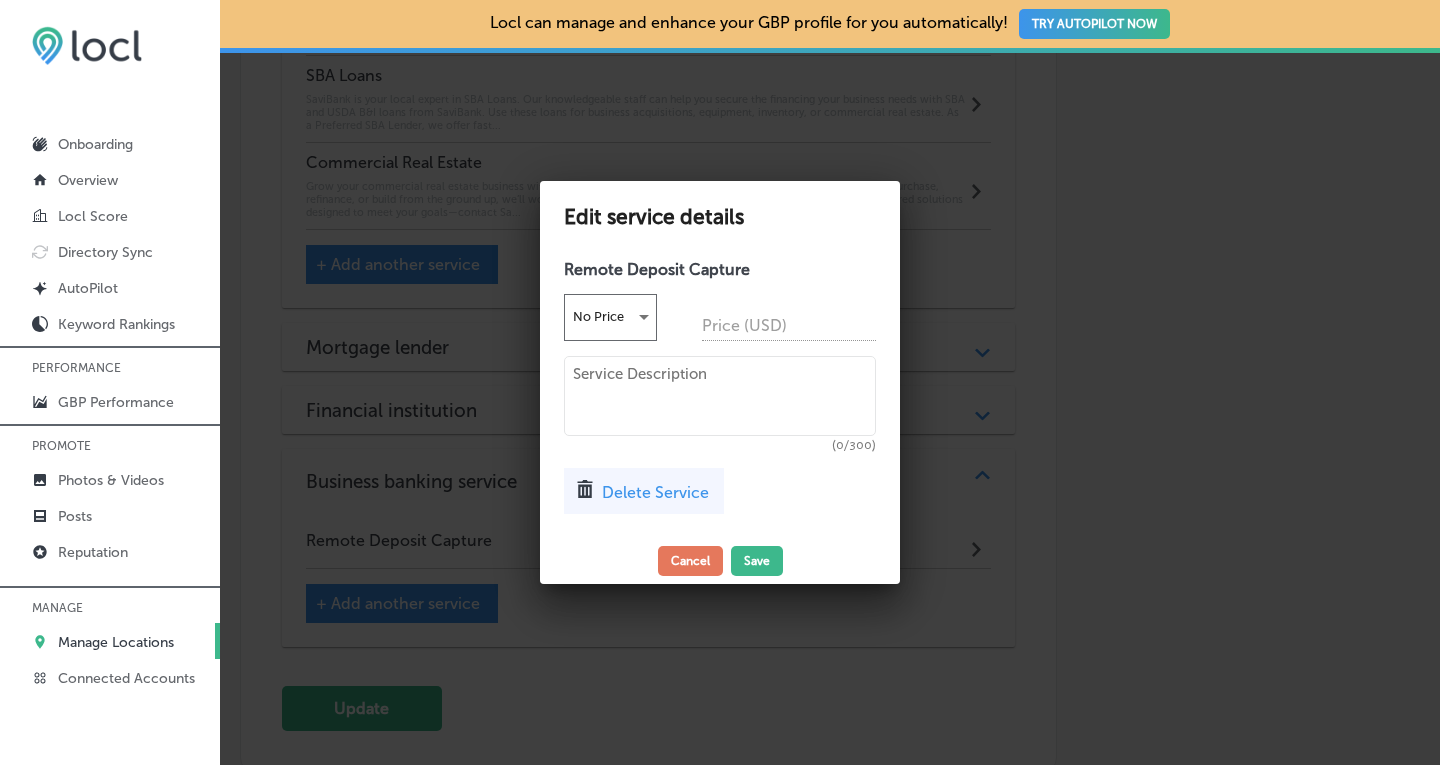 click at bounding box center [720, 396] 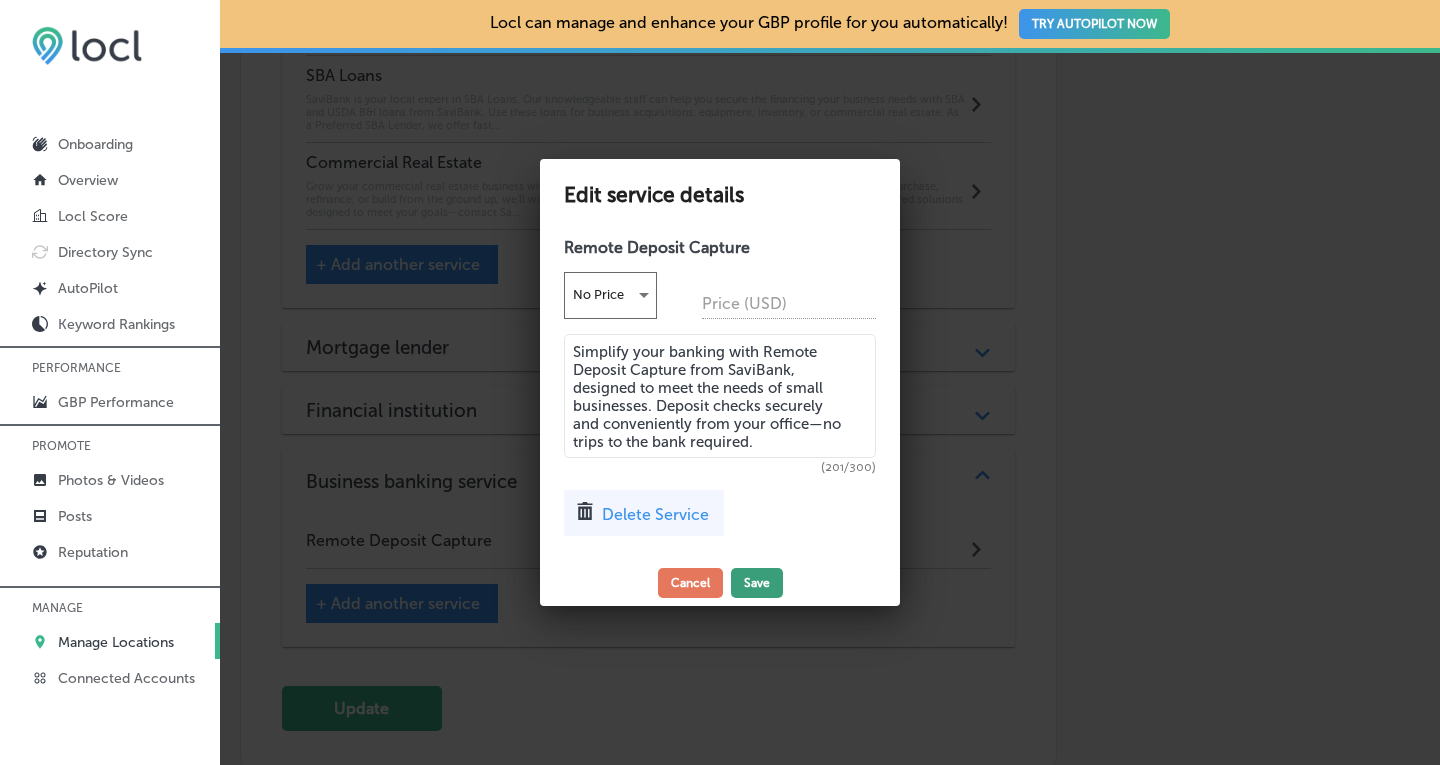 type on "Simplify your banking with Remote Deposit Capture from SaviBank, designed to meet the needs of small businesses. Deposit checks securely and conveniently from your office—no trips to the bank required." 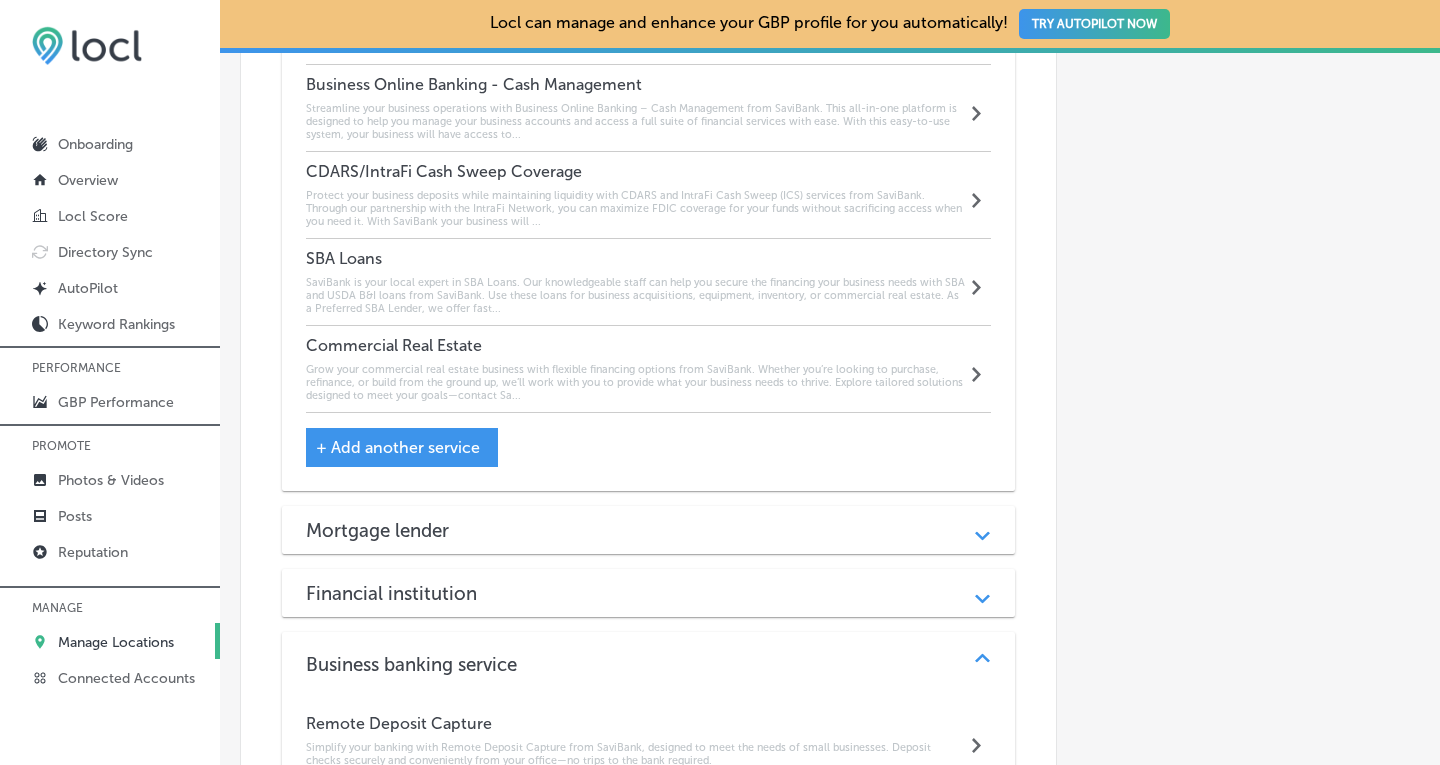 scroll, scrollTop: 2531, scrollLeft: 0, axis: vertical 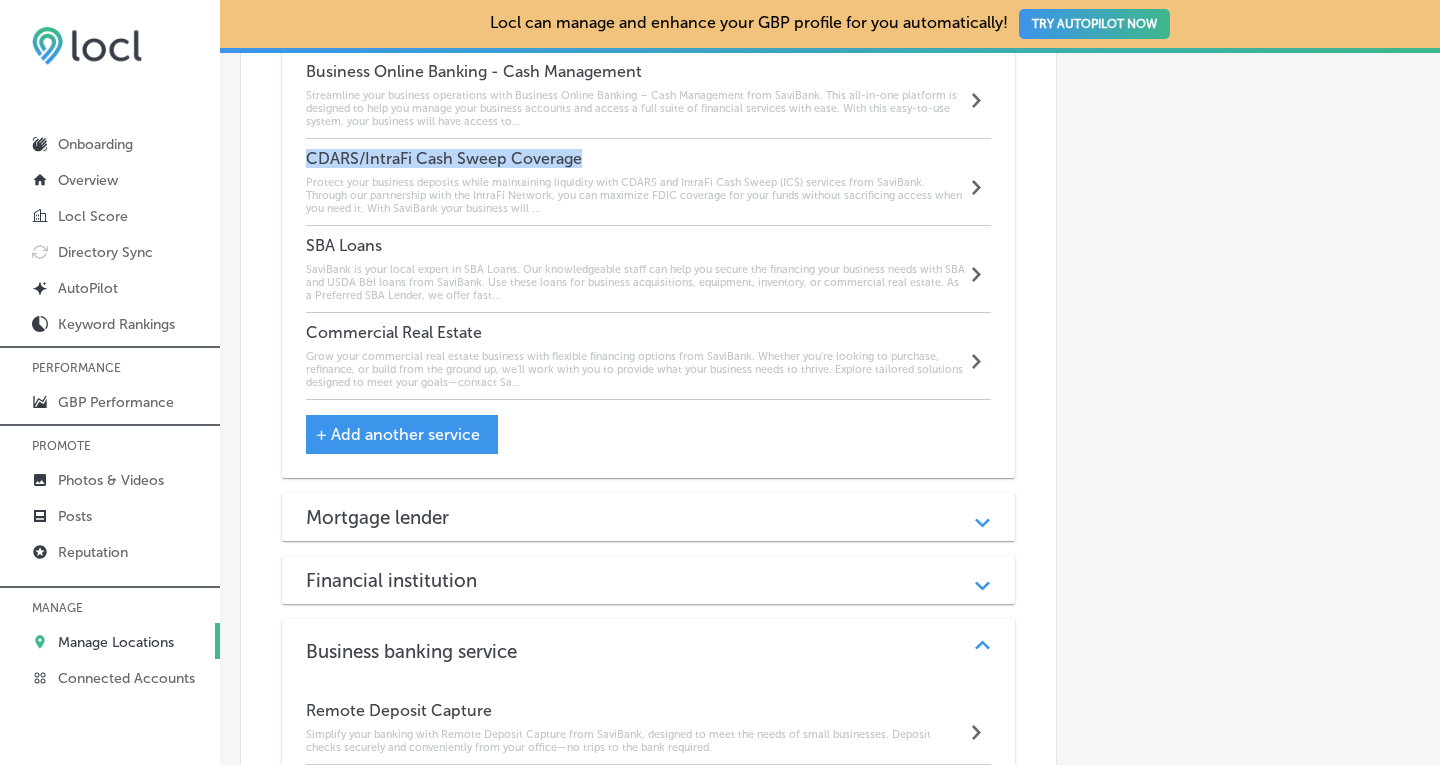 drag, startPoint x: 586, startPoint y: 133, endPoint x: 288, endPoint y: 132, distance: 298.00168 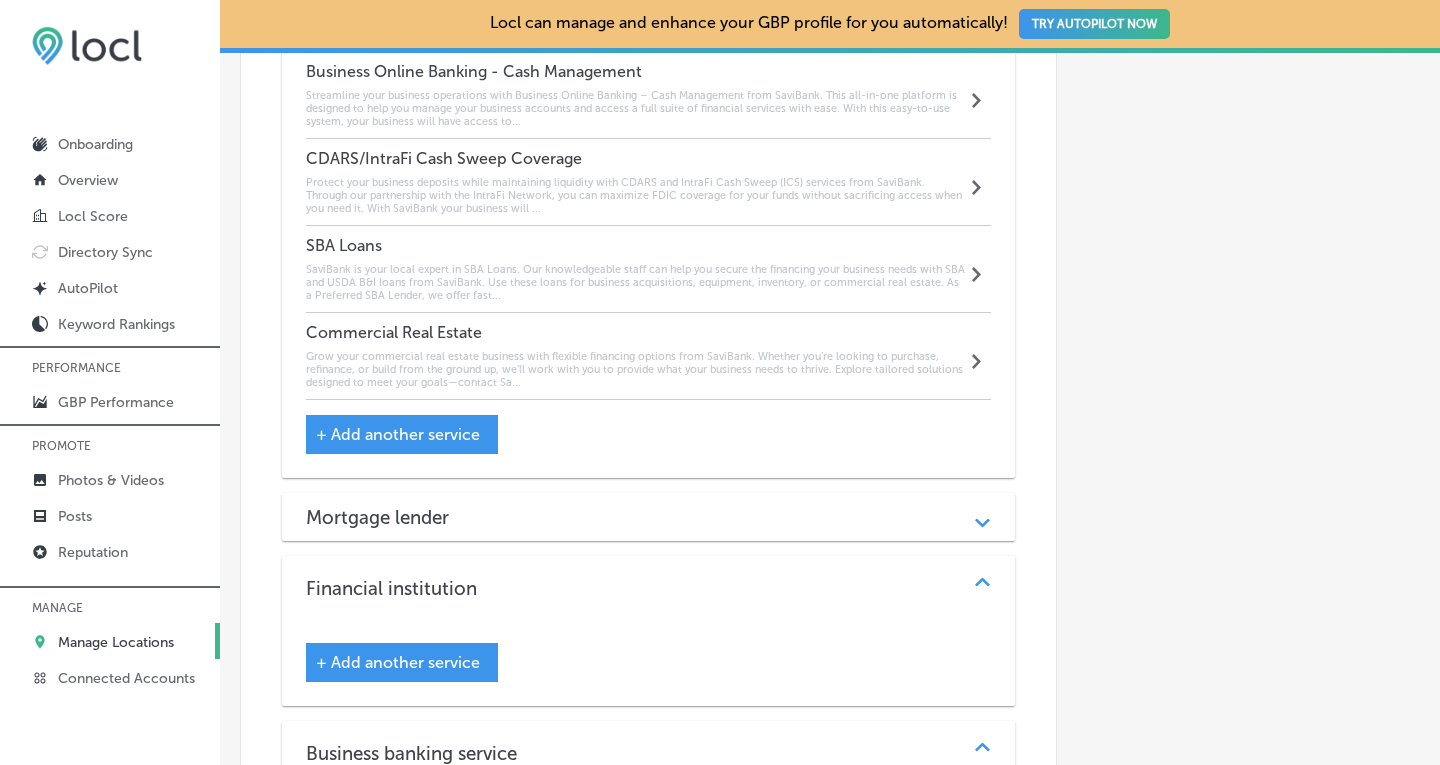 click on "Path
Created with Sketch." 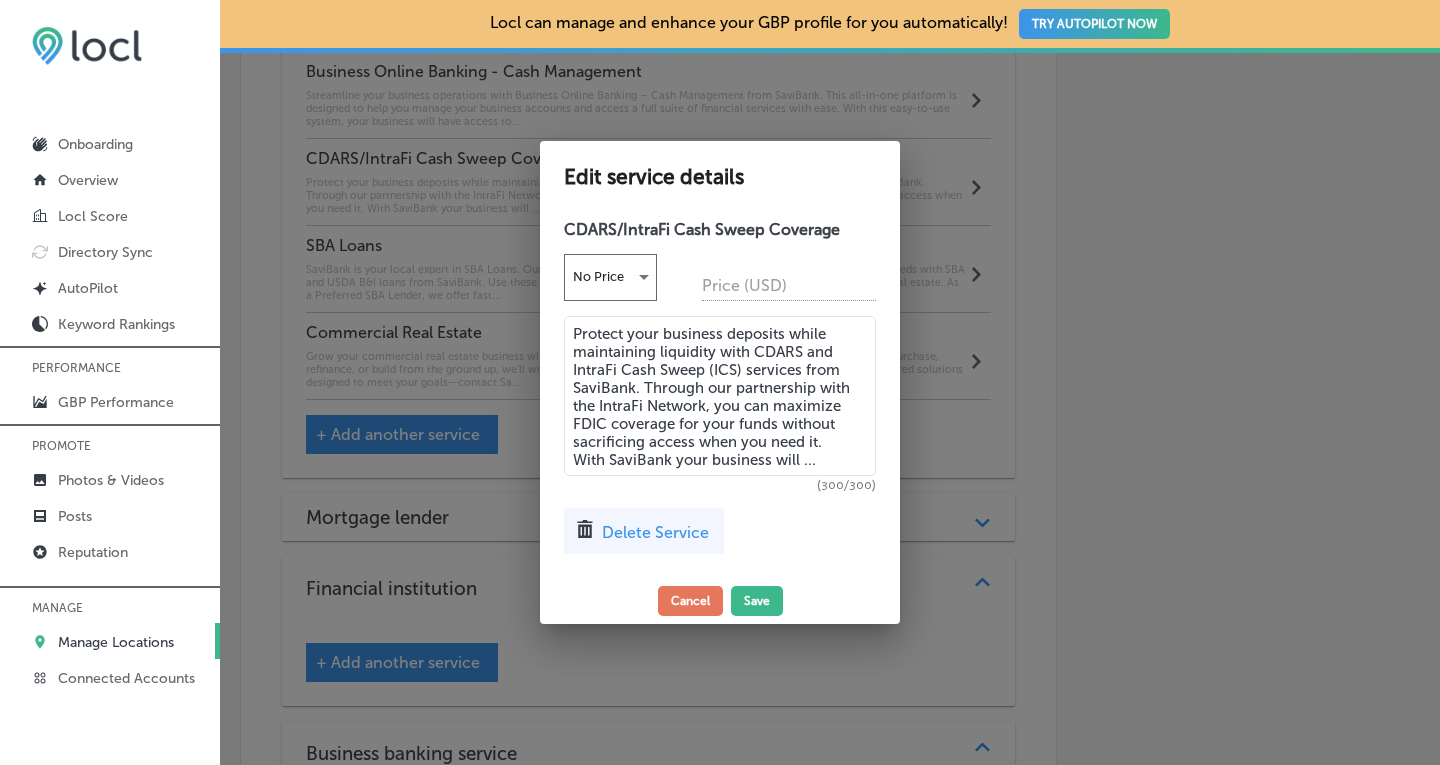 click on "Delete Service" at bounding box center (655, 532) 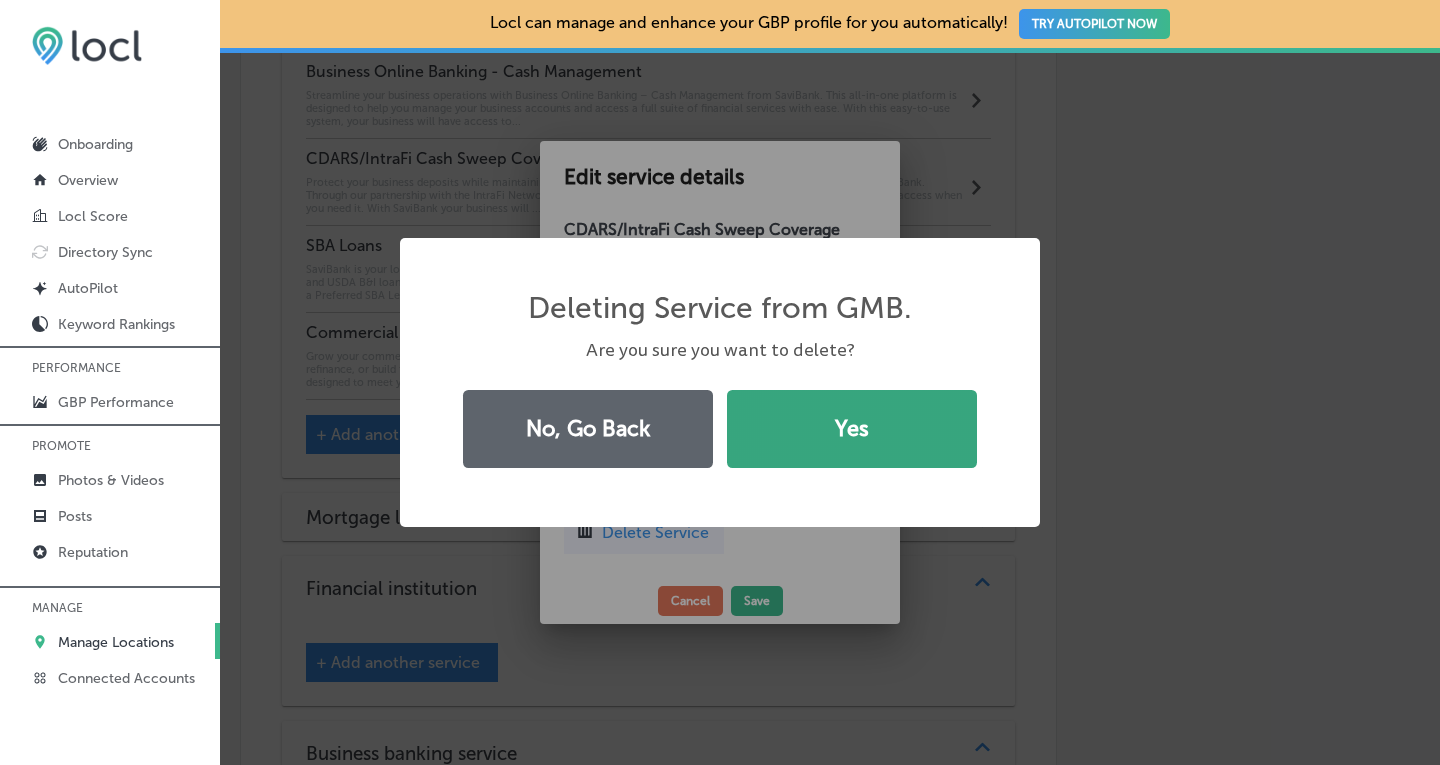 click on "Yes" at bounding box center (852, 429) 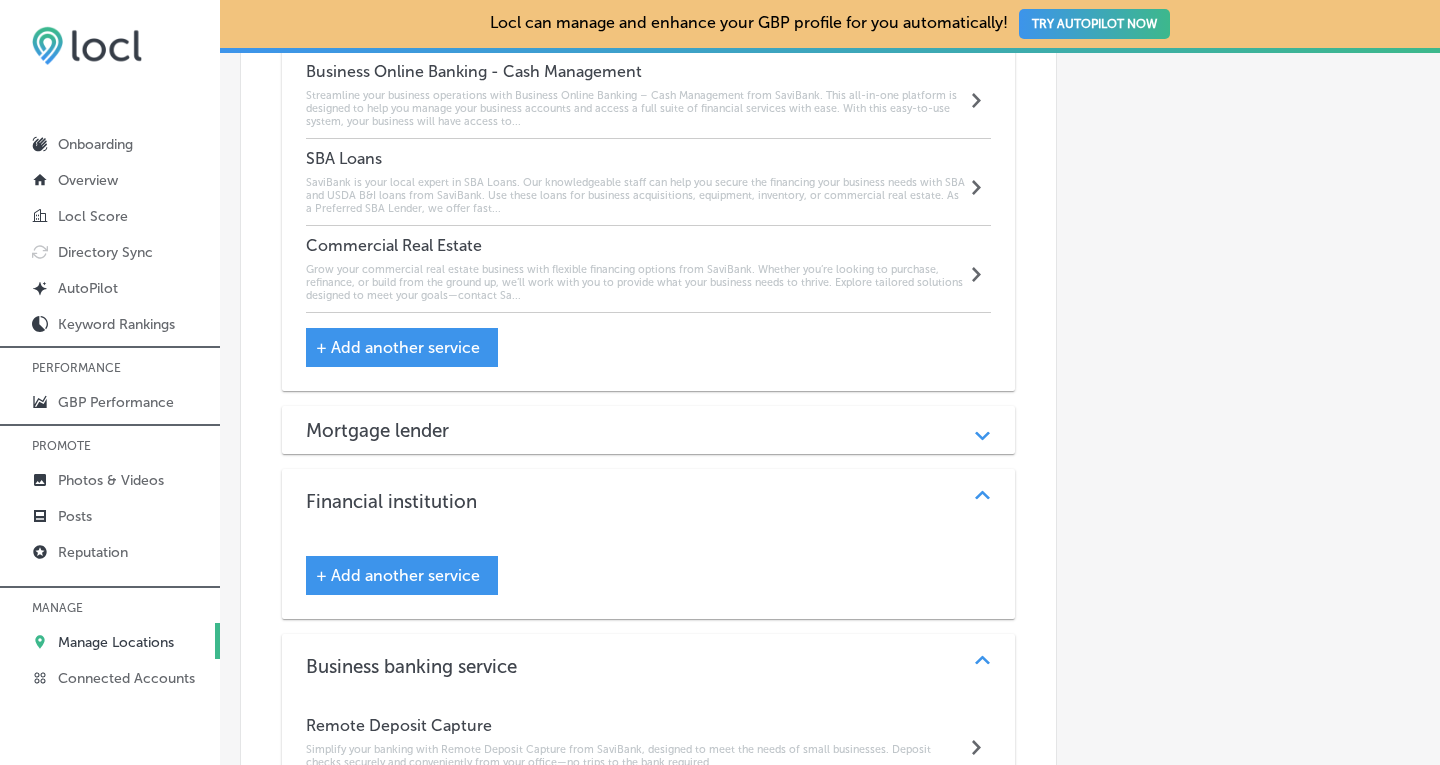 click on "+ Add another service" at bounding box center [398, 575] 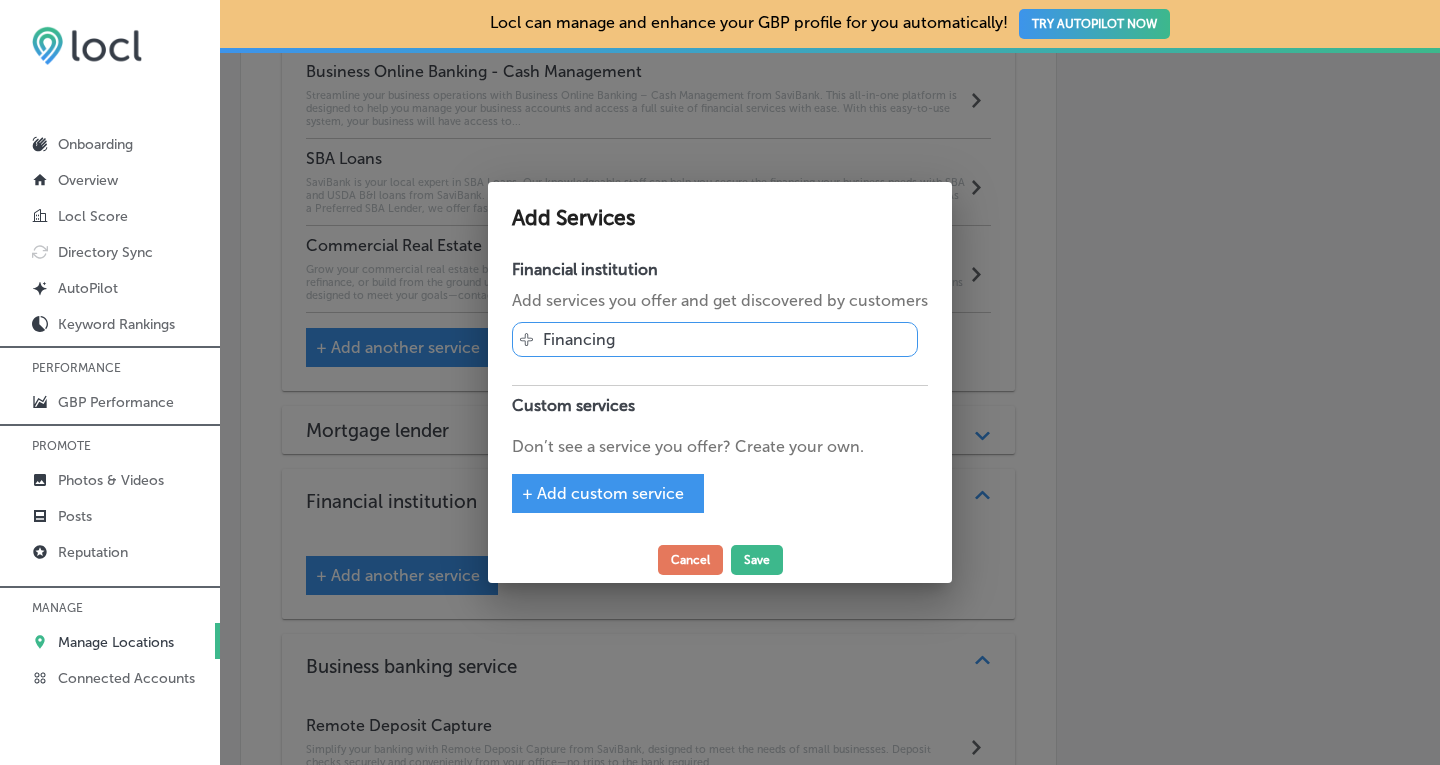 click on "Svg Vector Icons : [URL][DOMAIN_NAME]
Financing" at bounding box center [715, 339] 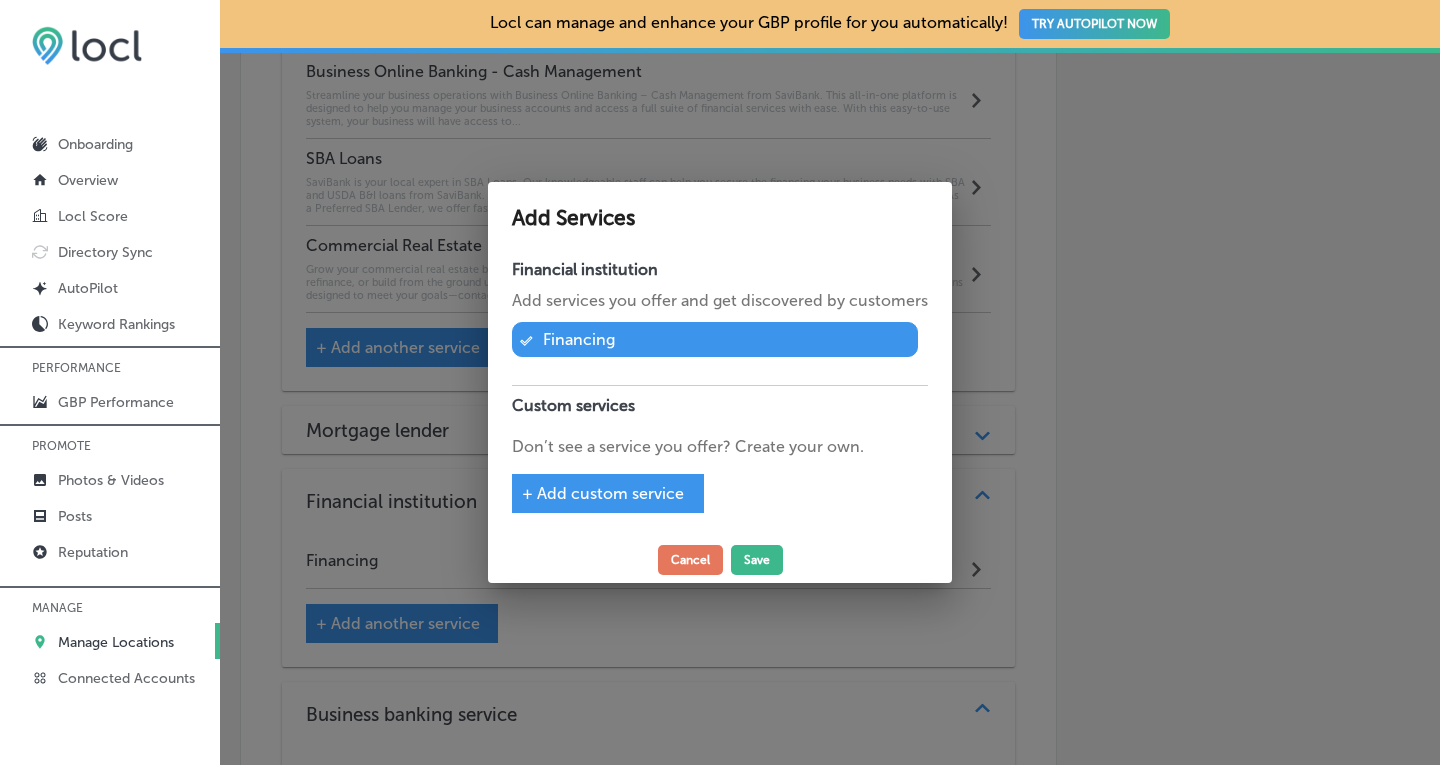 click on "+ Add custom service" at bounding box center (603, 493) 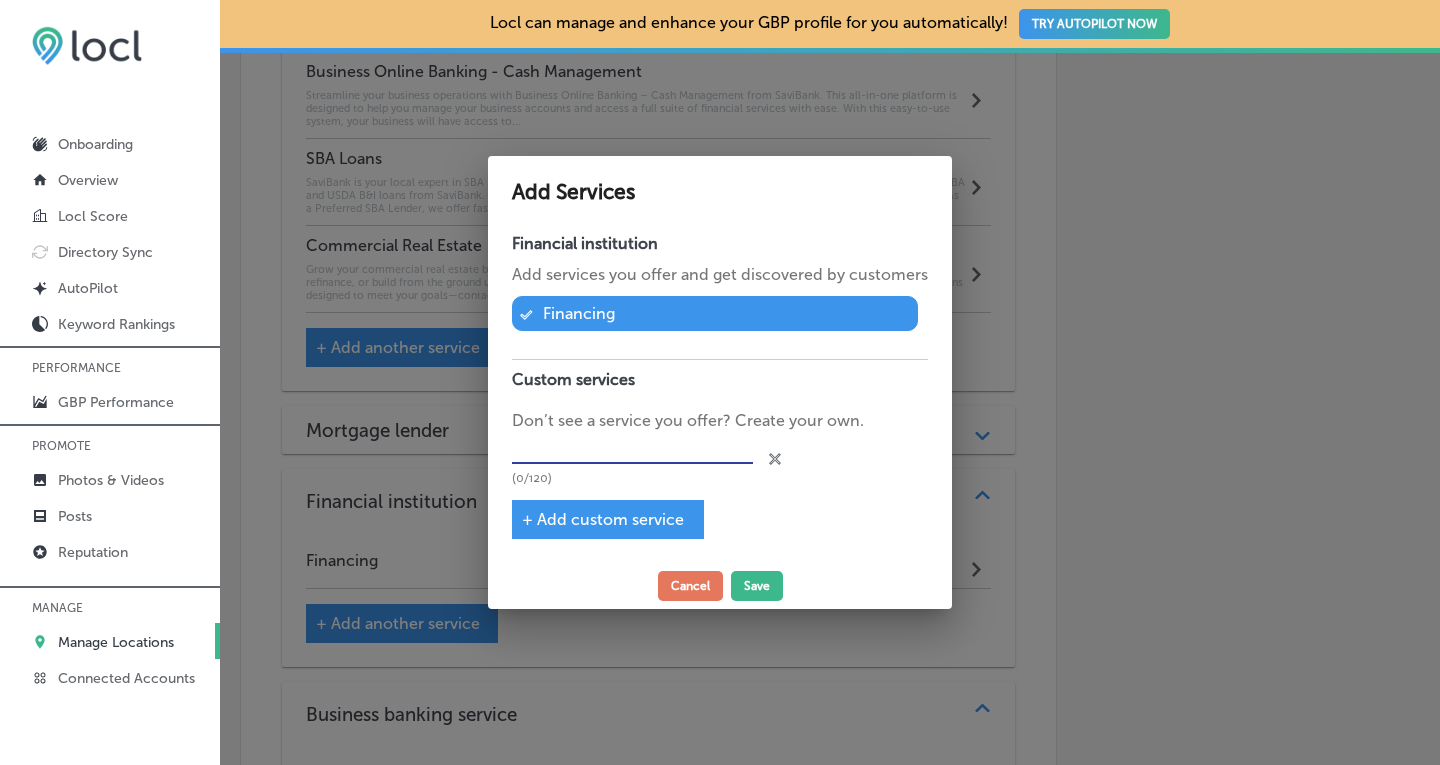 click at bounding box center (632, 448) 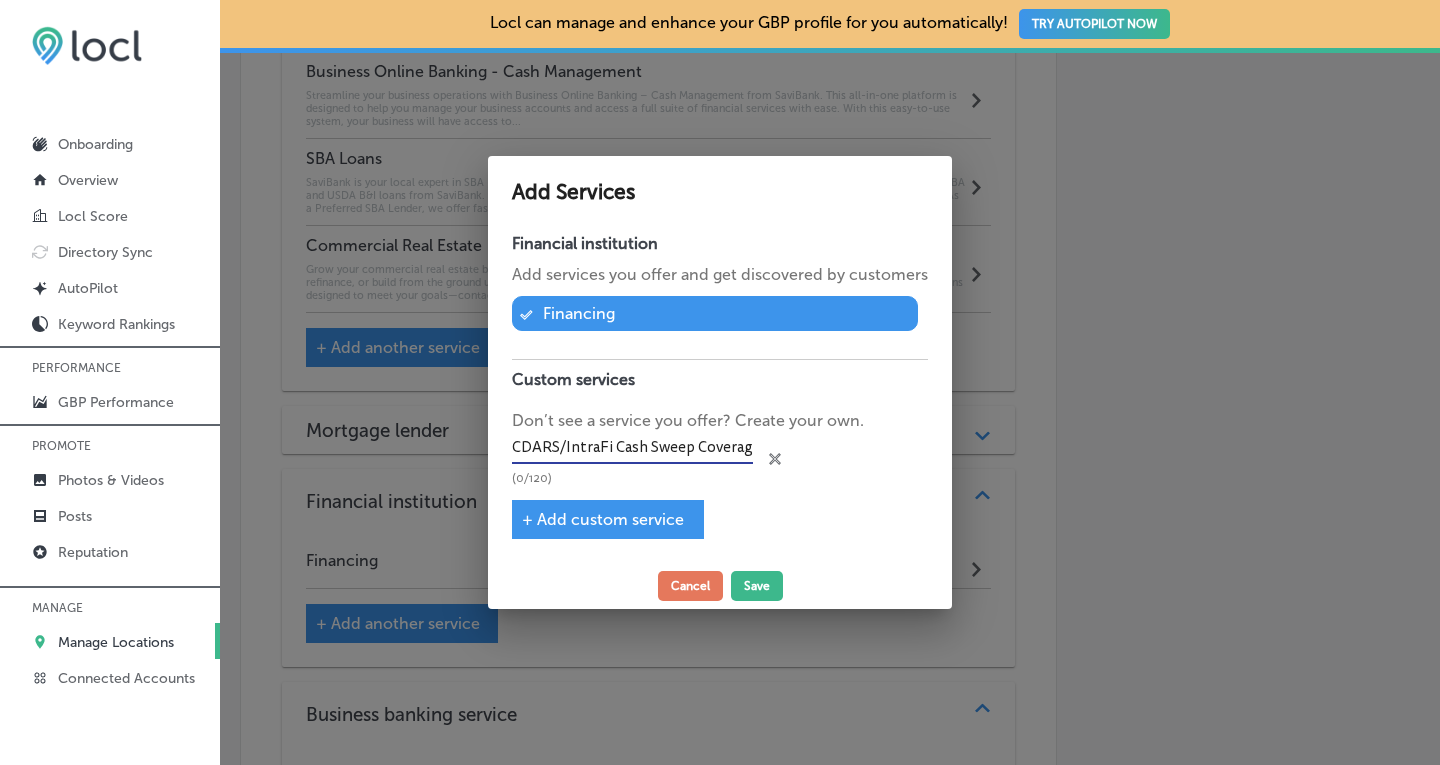 scroll, scrollTop: 0, scrollLeft: 4, axis: horizontal 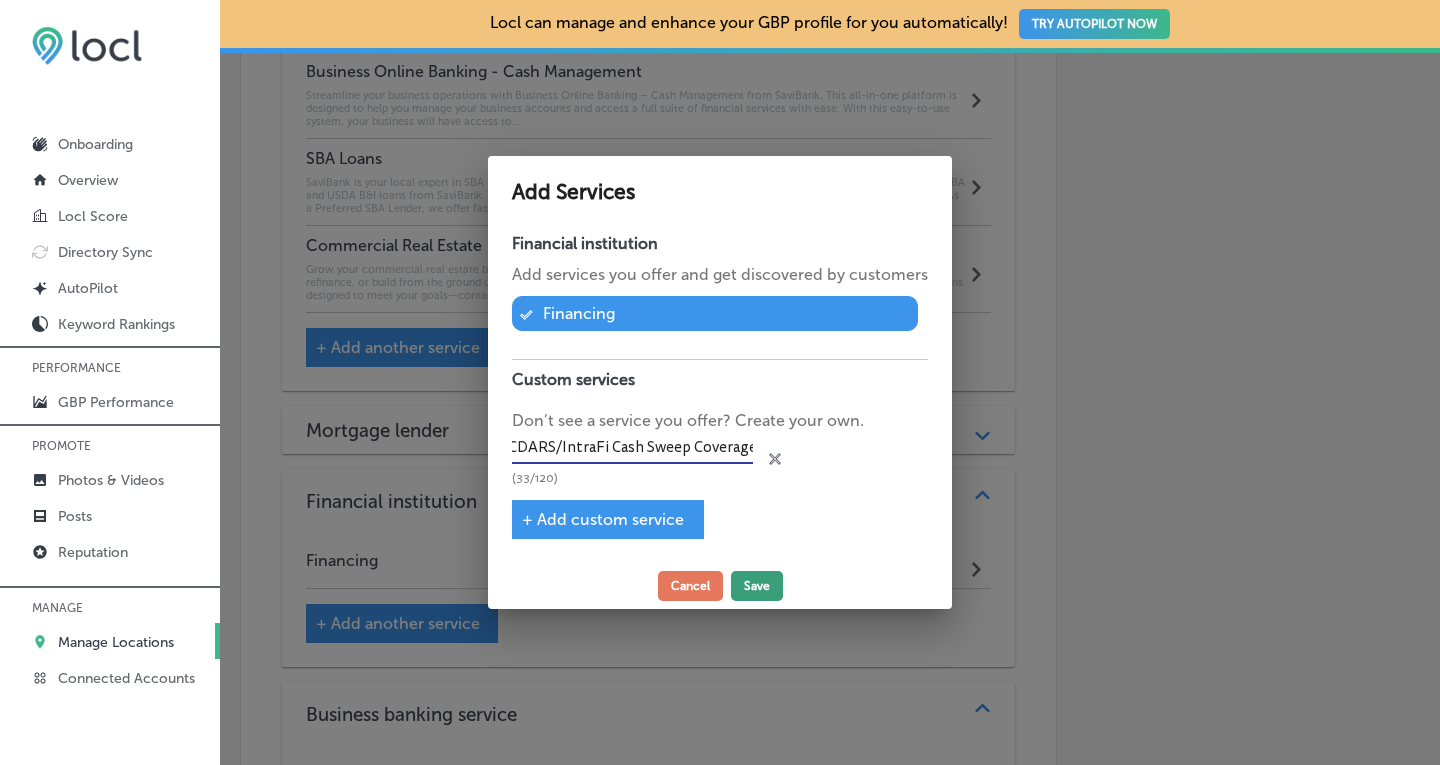 type on "CDARS/IntraFi Cash Sweep Coverage" 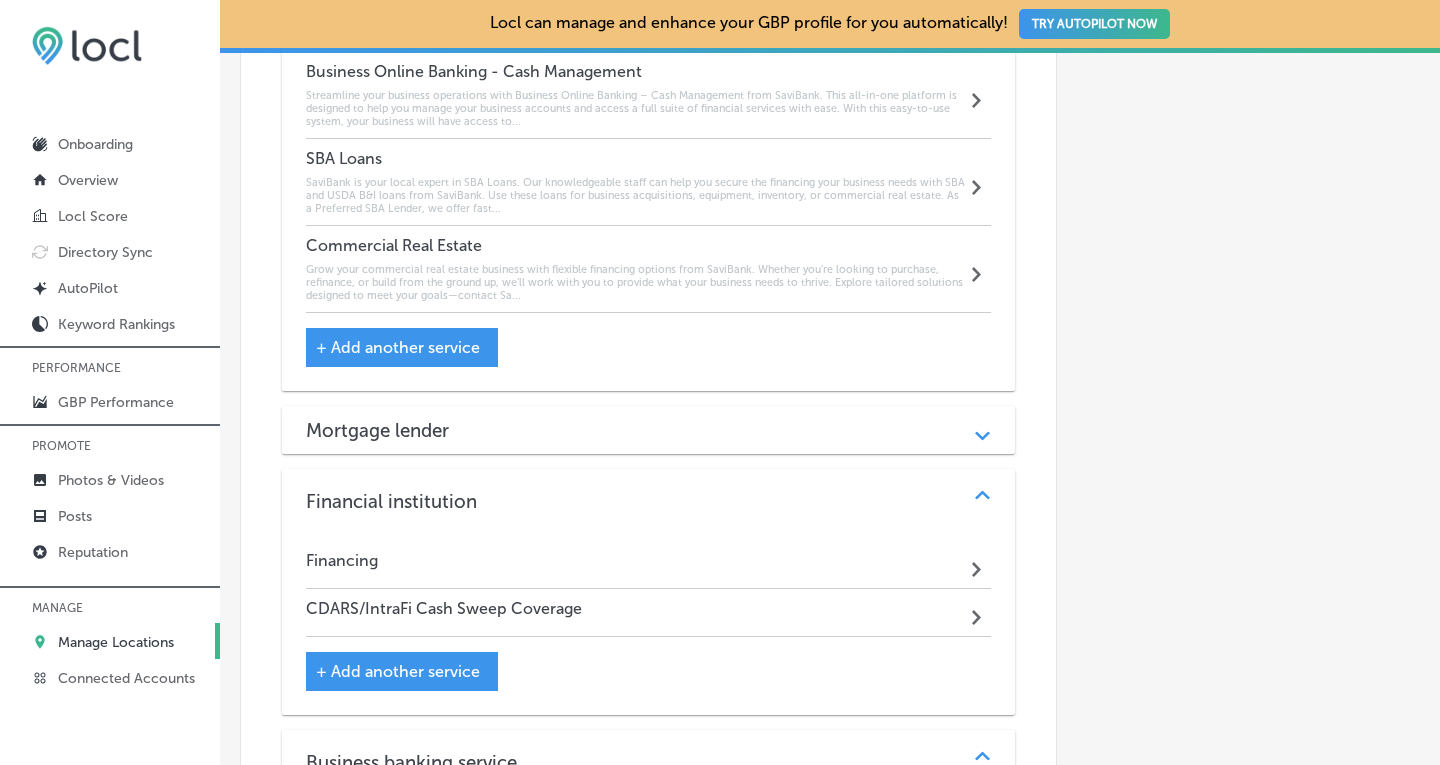 click on "CDARS/IntraFi Cash Sweep Coverage" at bounding box center [444, 608] 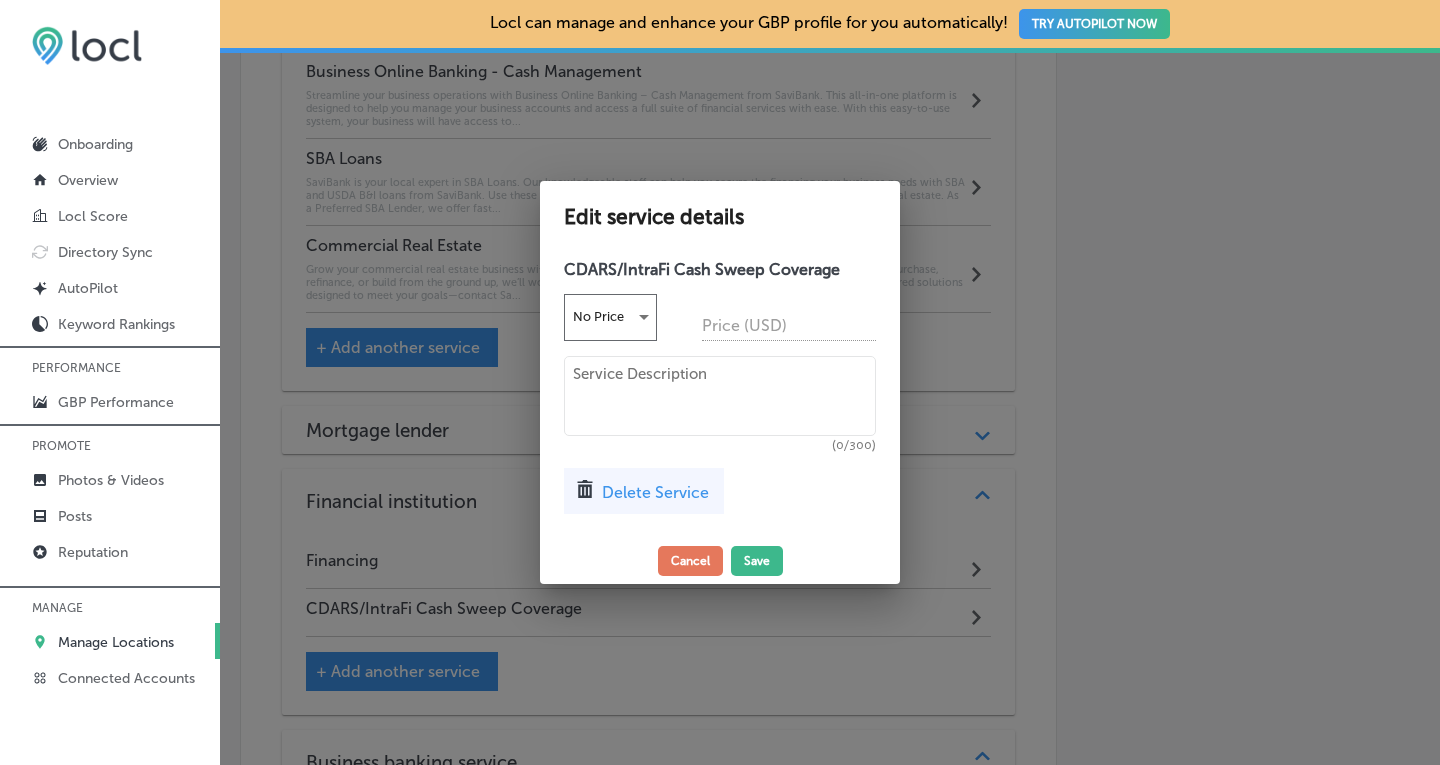 click at bounding box center (720, 396) 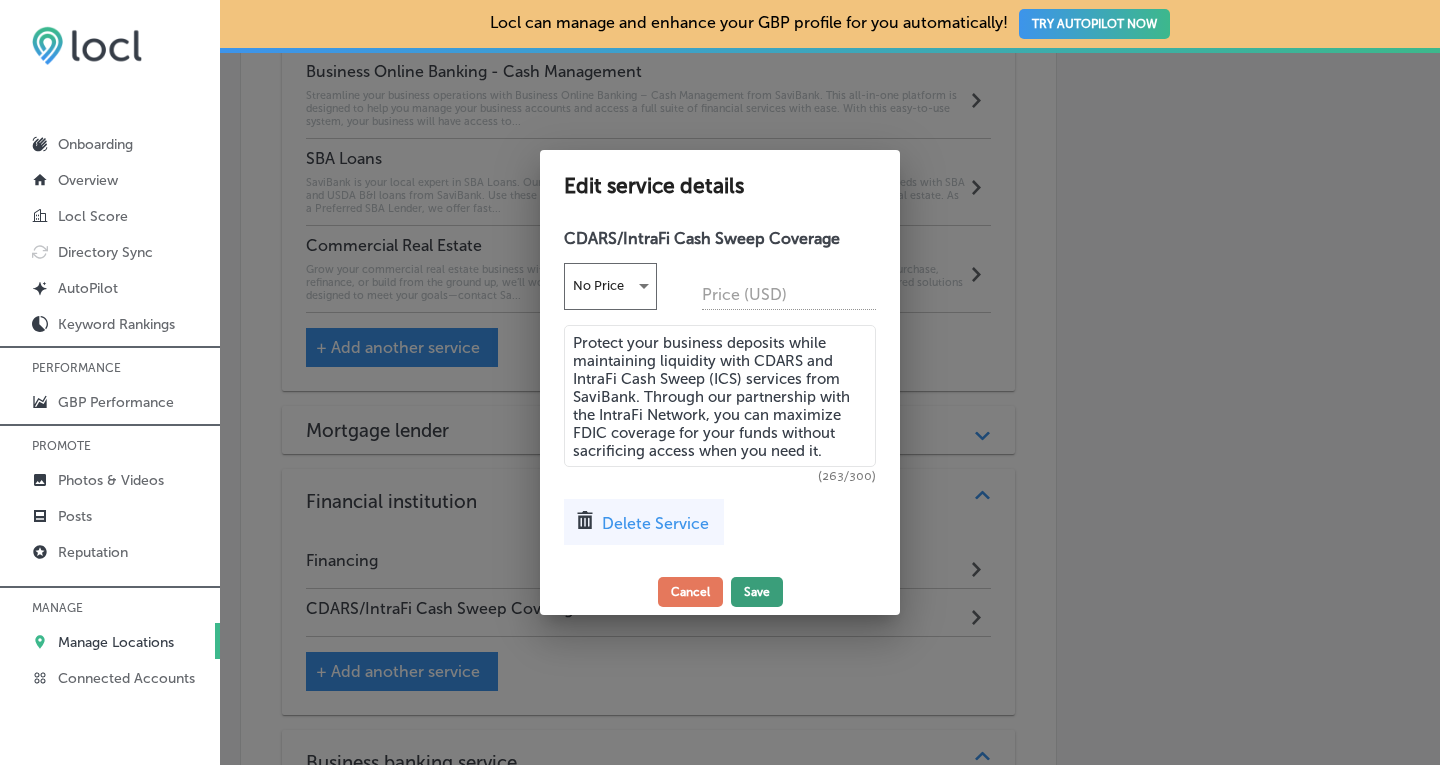 type on "Protect your business deposits while maintaining liquidity with CDARS and IntraFi Cash Sweep (ICS) services from SaviBank. Through our partnership with the IntraFi Network, you can maximize FDIC coverage for your funds without sacrificing access when you need it." 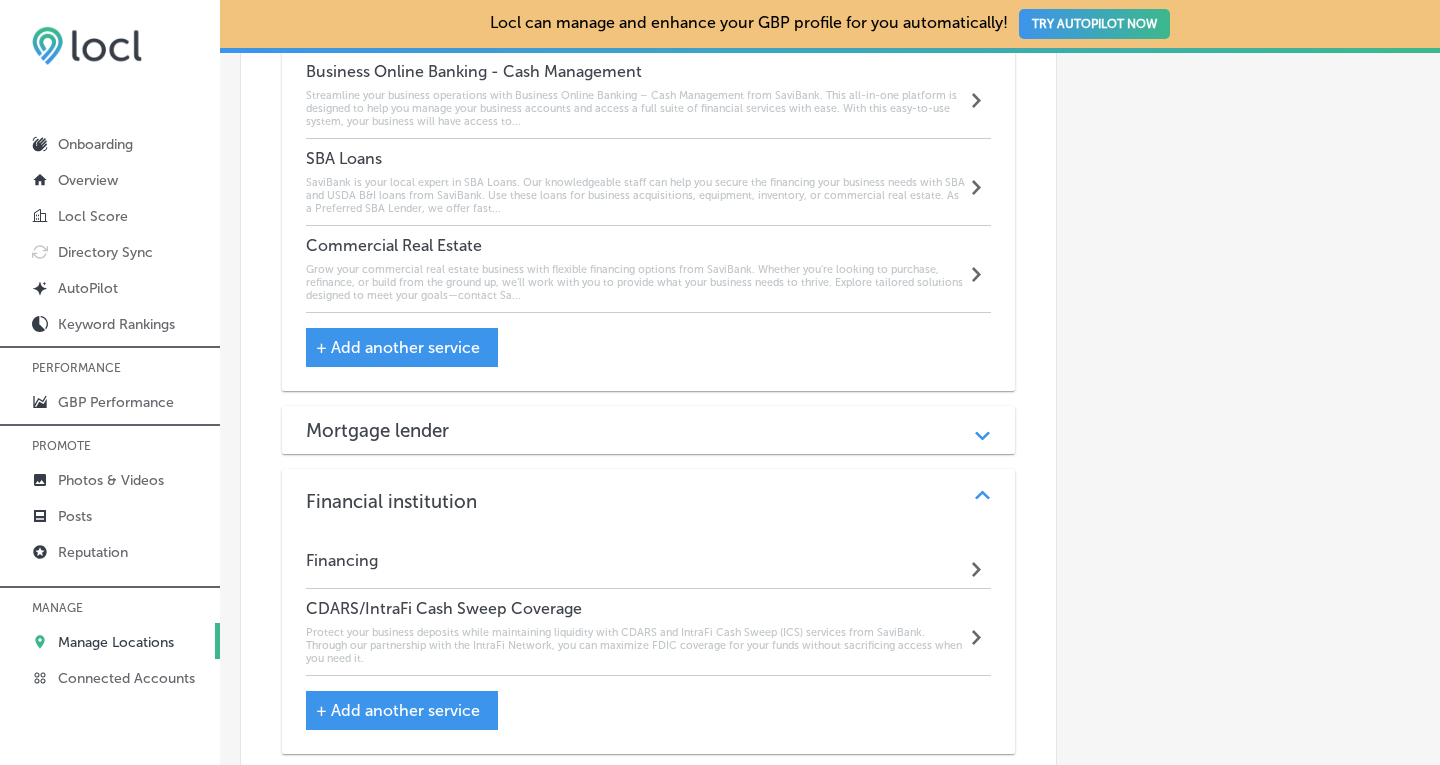 click on "Automatically Sync Profile Details Premium Directories:" at bounding box center [1238, -500] 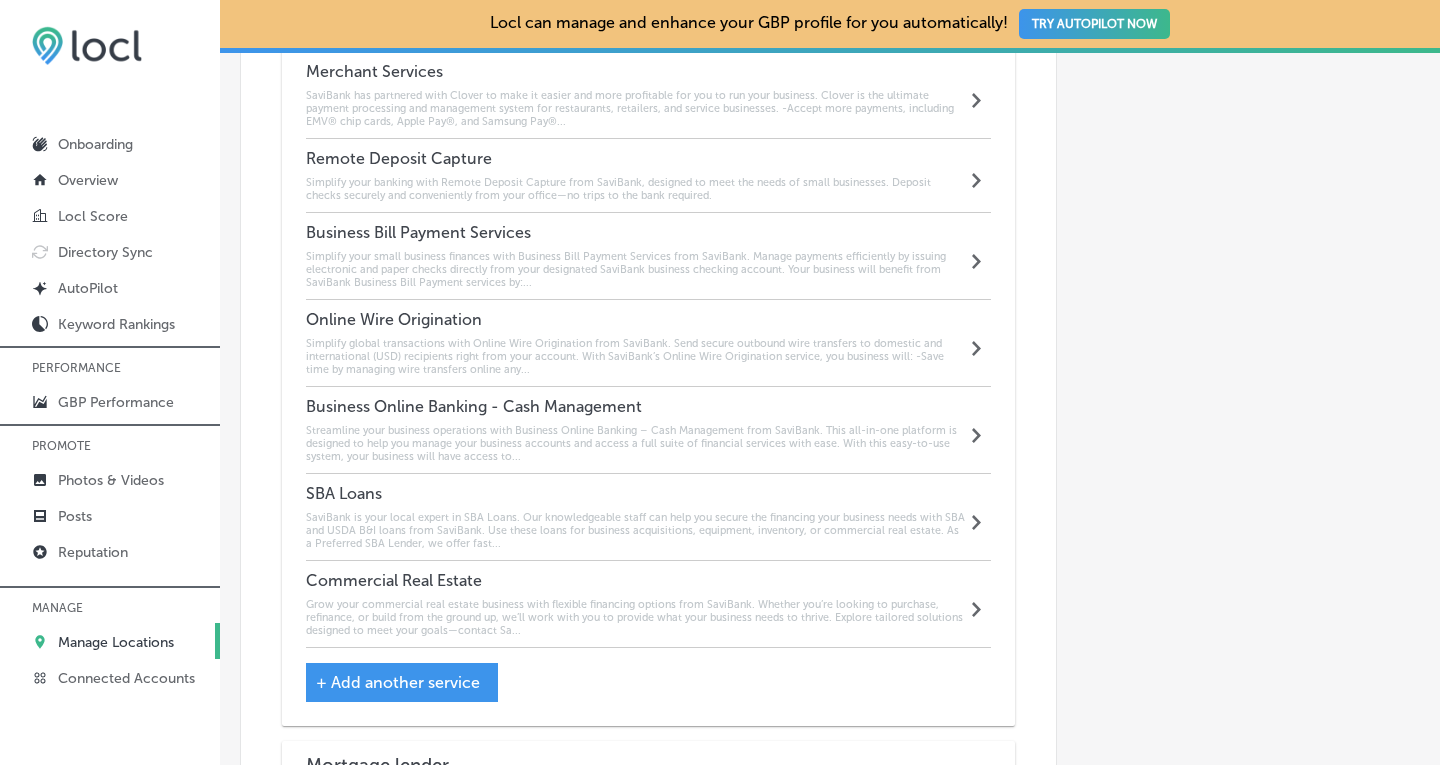 scroll, scrollTop: 2198, scrollLeft: 0, axis: vertical 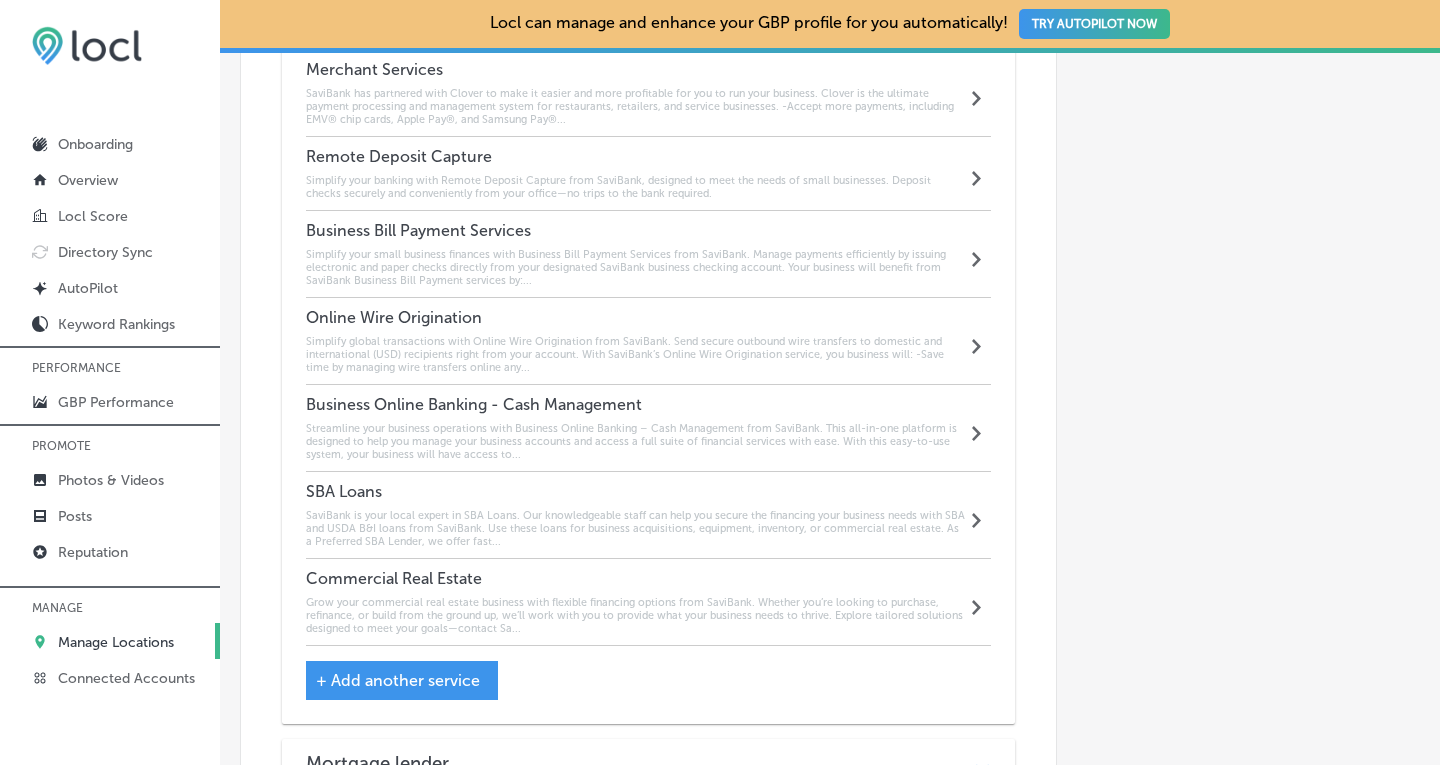 click 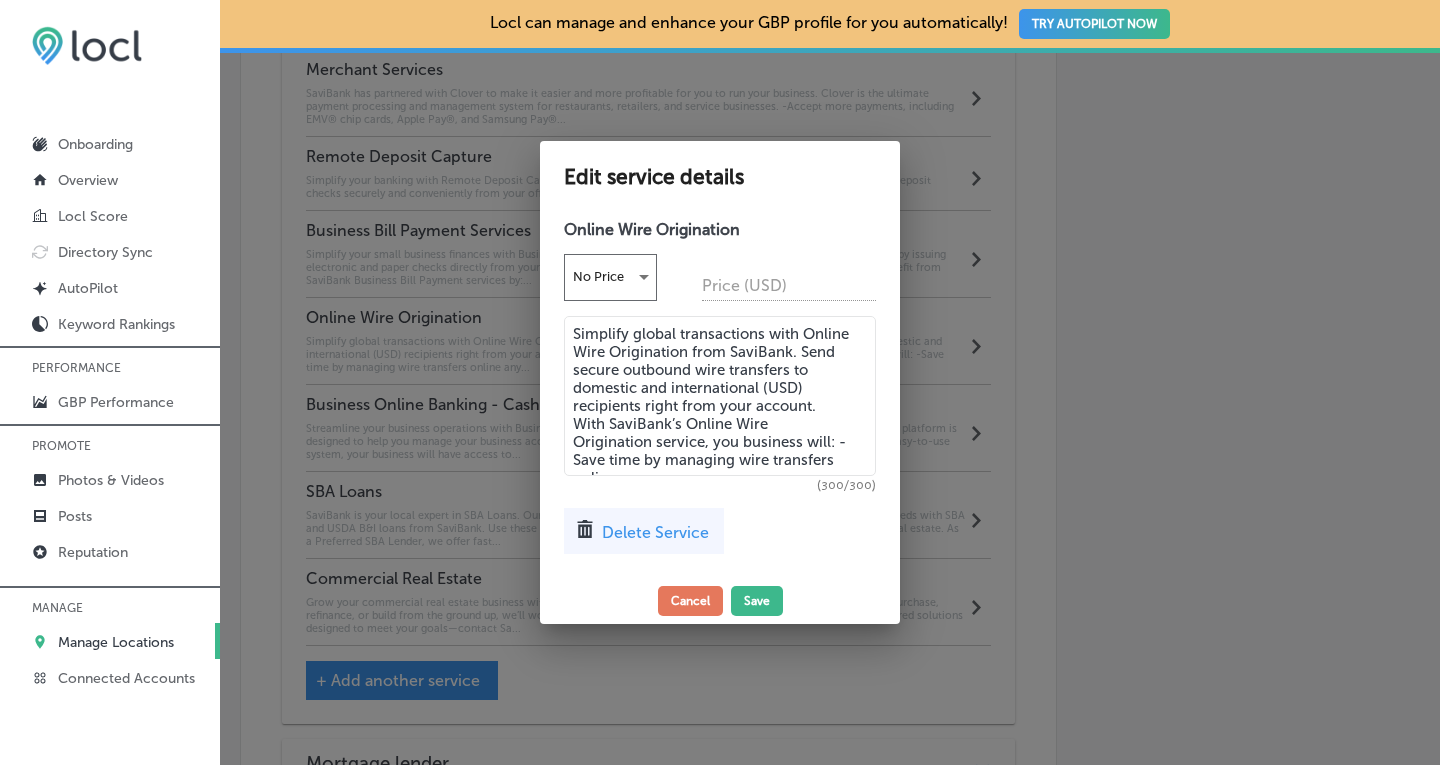 click on "Delete Service" at bounding box center (655, 532) 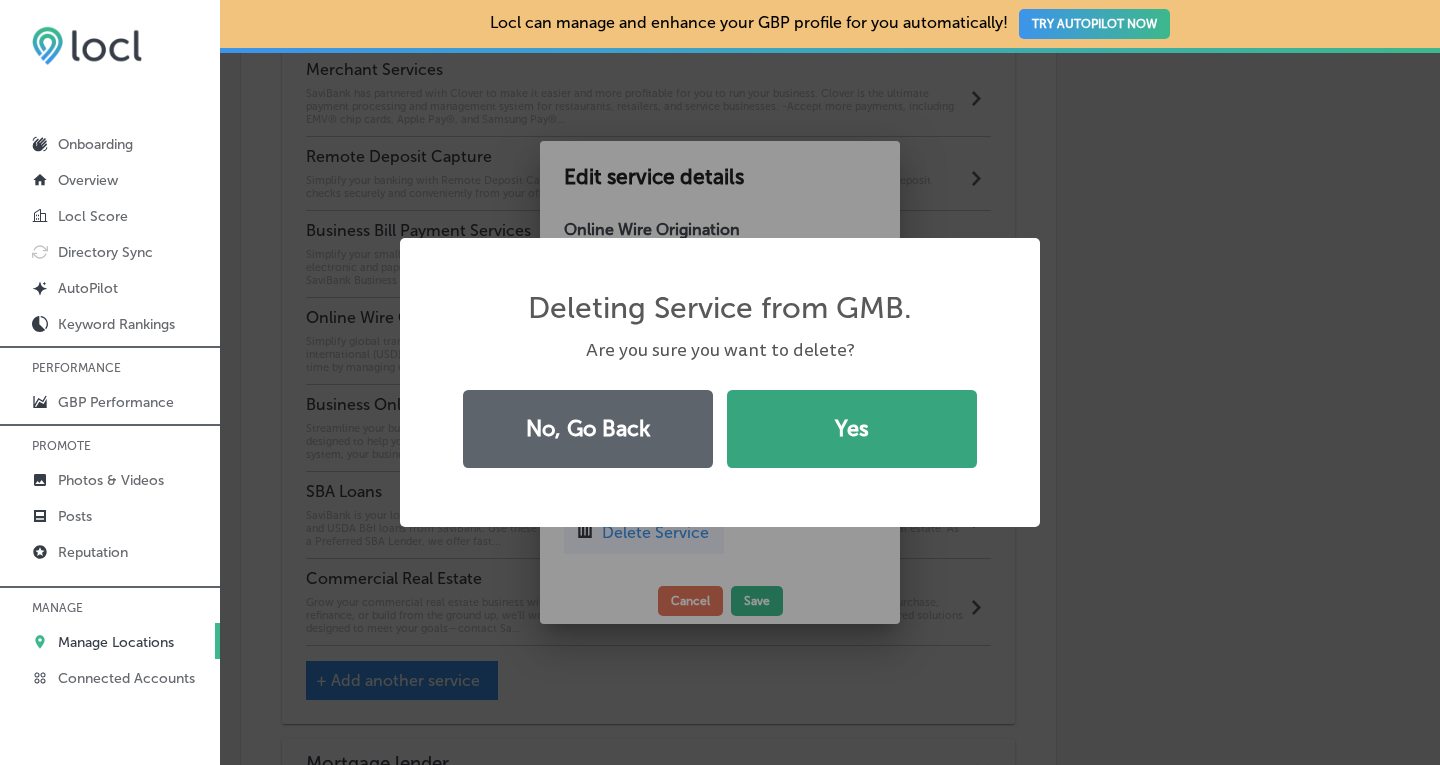 click on "Yes" at bounding box center [852, 429] 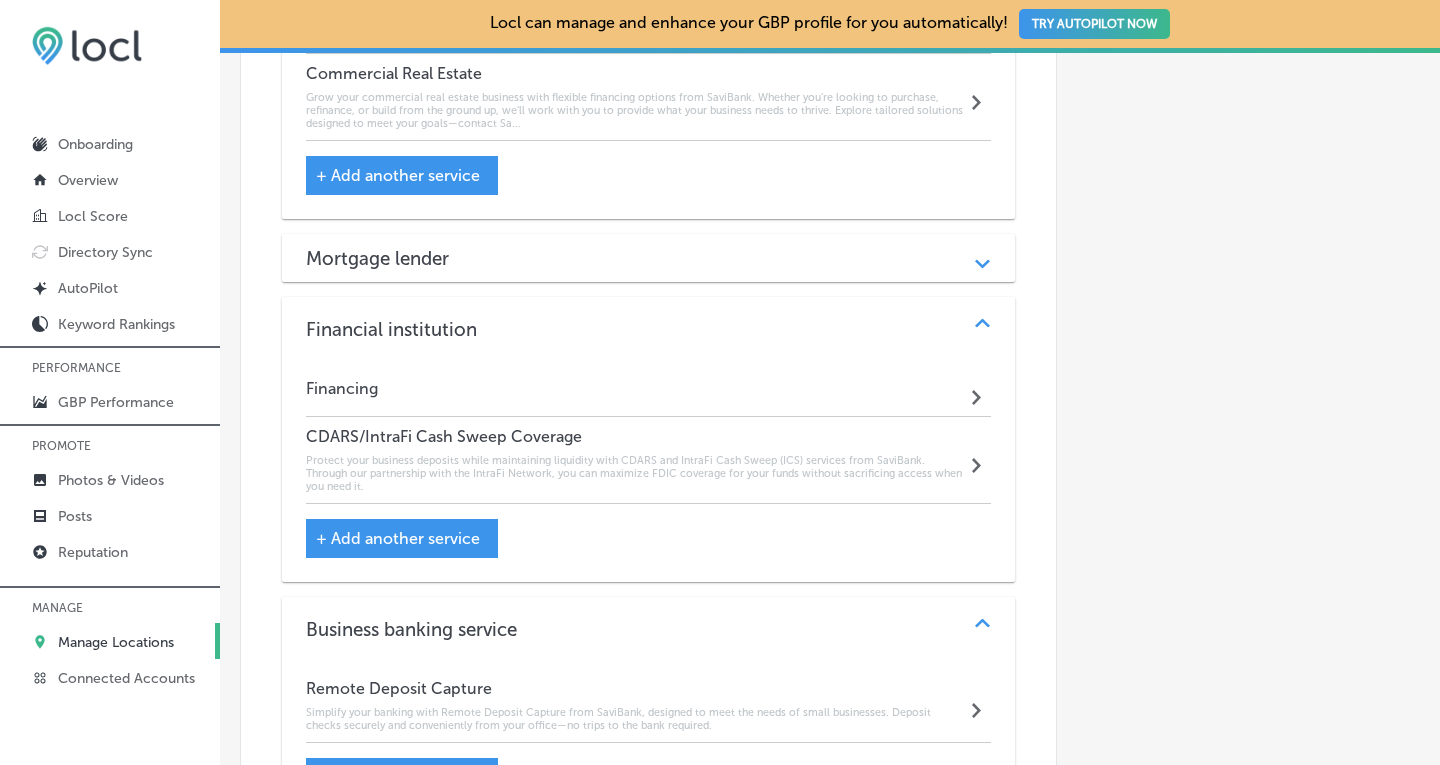 scroll, scrollTop: 2632, scrollLeft: 0, axis: vertical 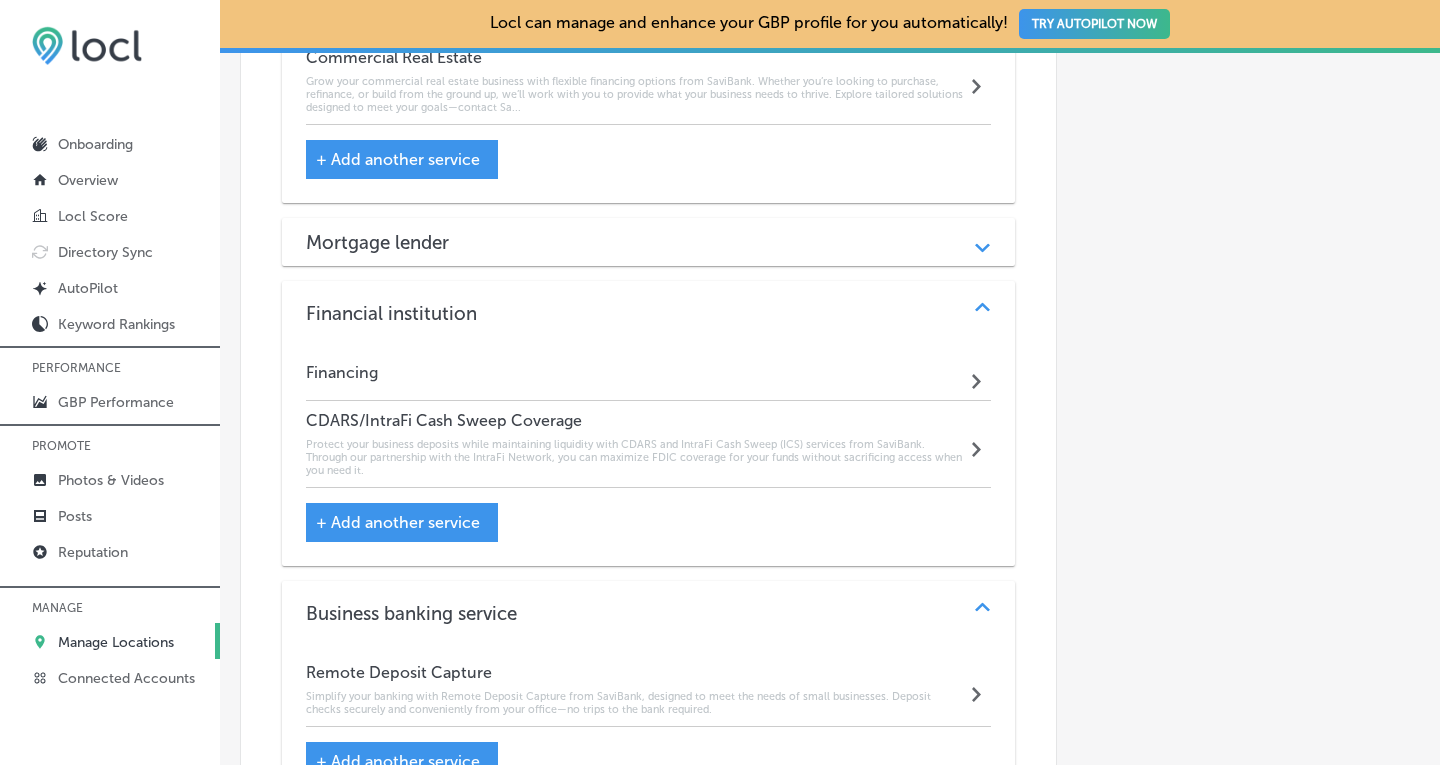 click on "+ Add another service" at bounding box center (398, 522) 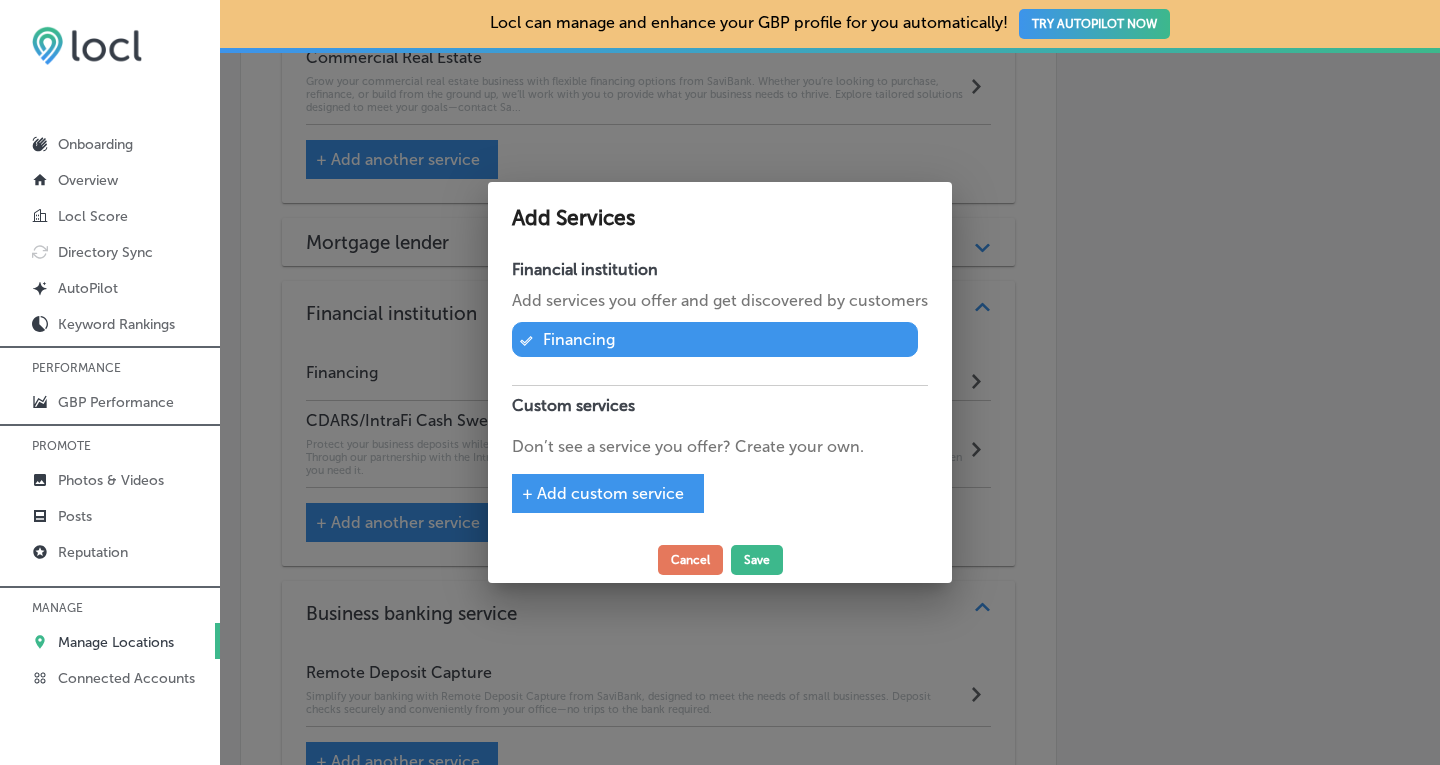 click on "+ Add custom service" at bounding box center [603, 493] 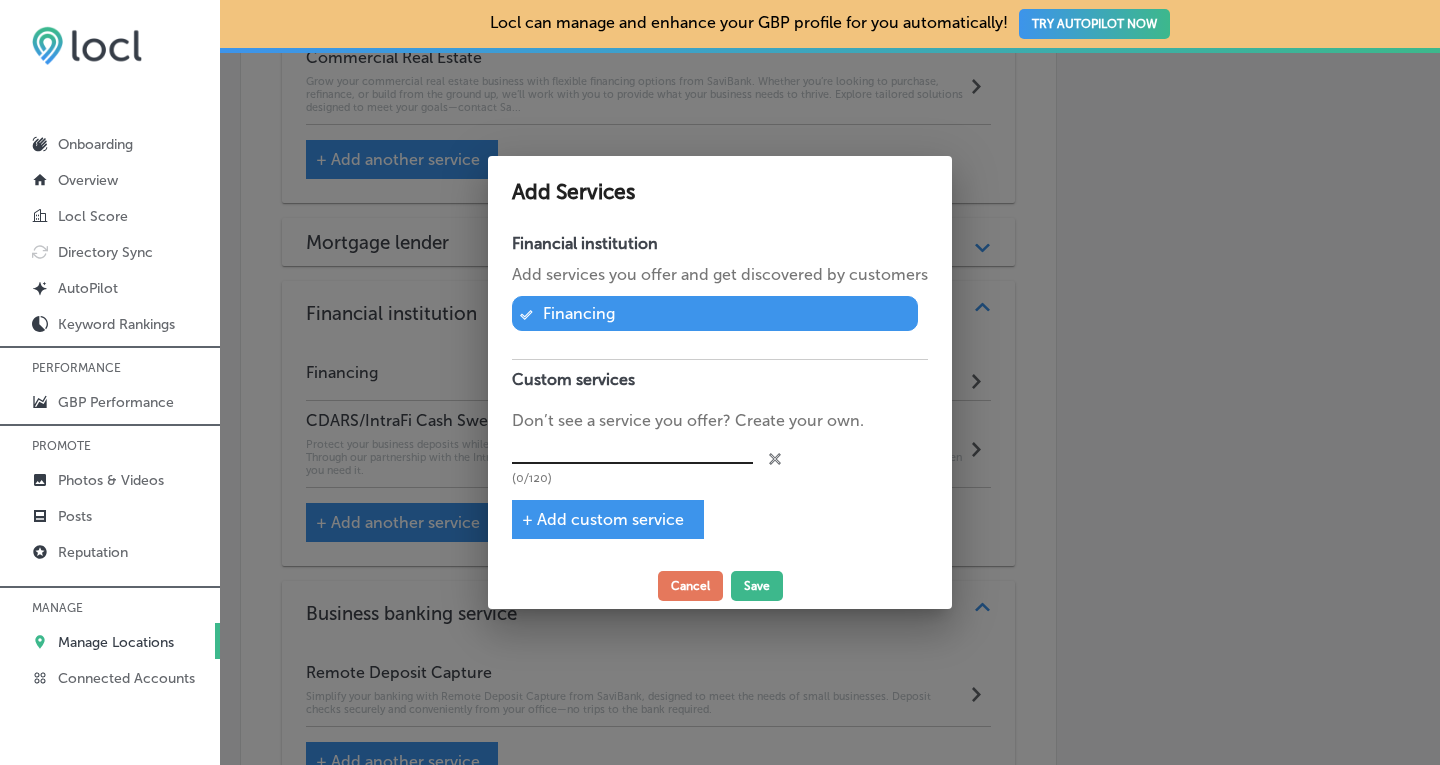 click at bounding box center [632, 448] 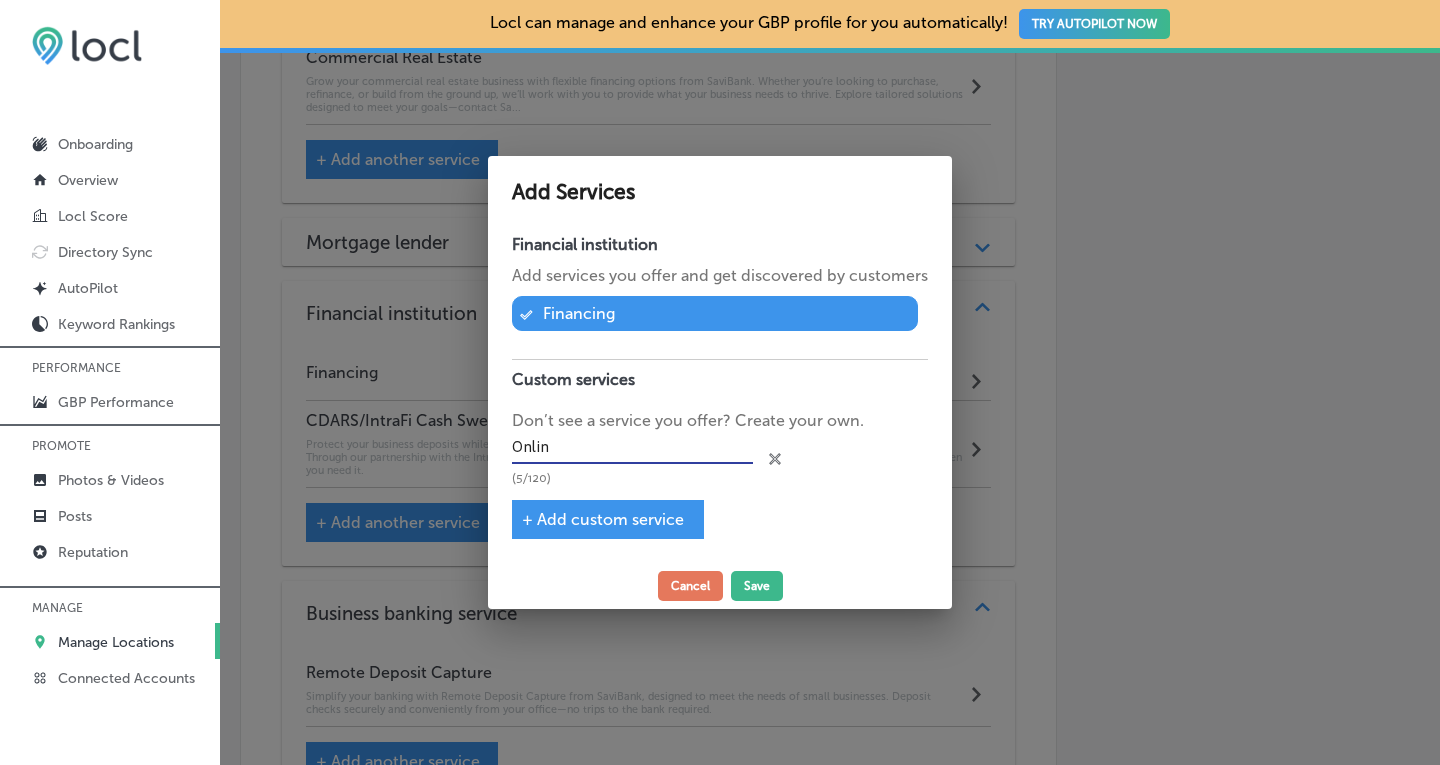 type on "Online Wire Origination" 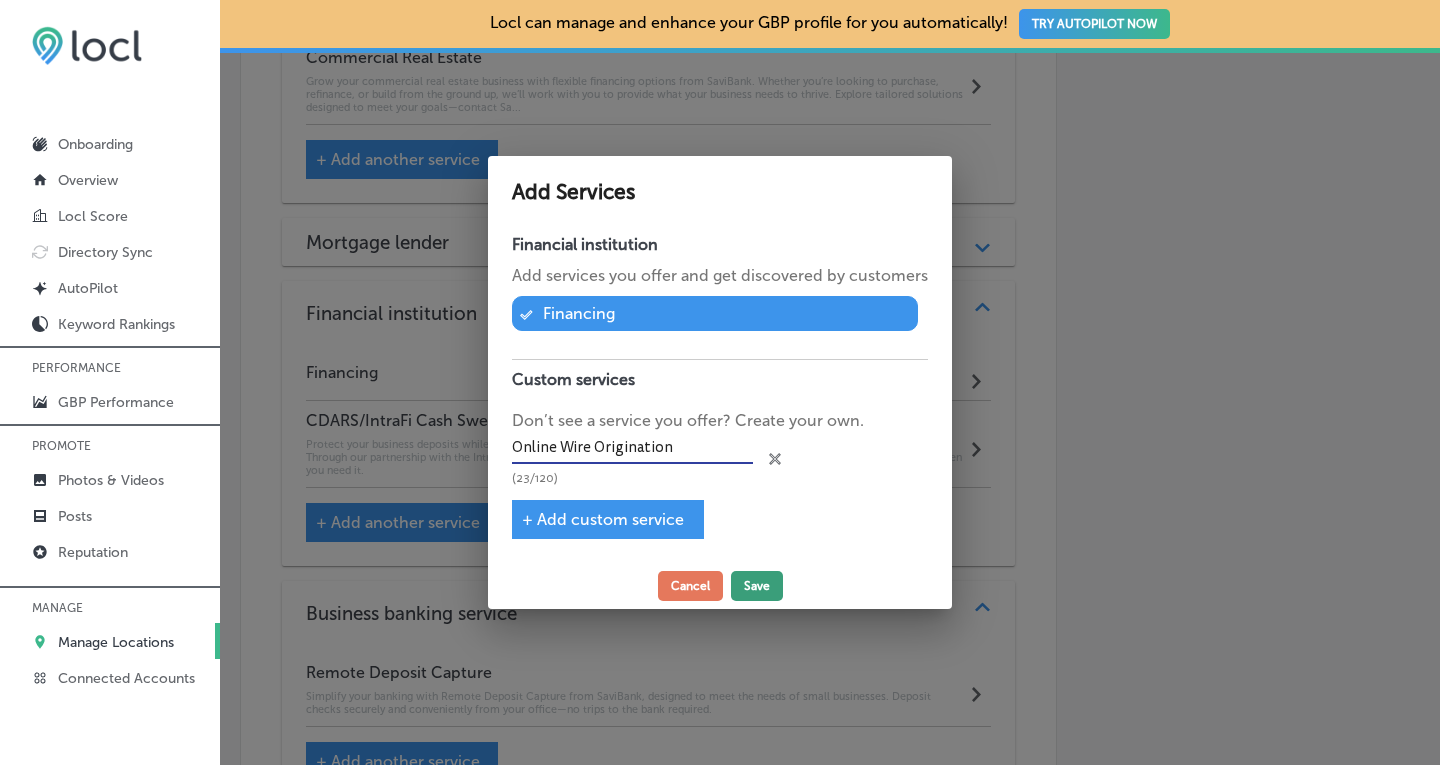 click on "Save" at bounding box center [757, 586] 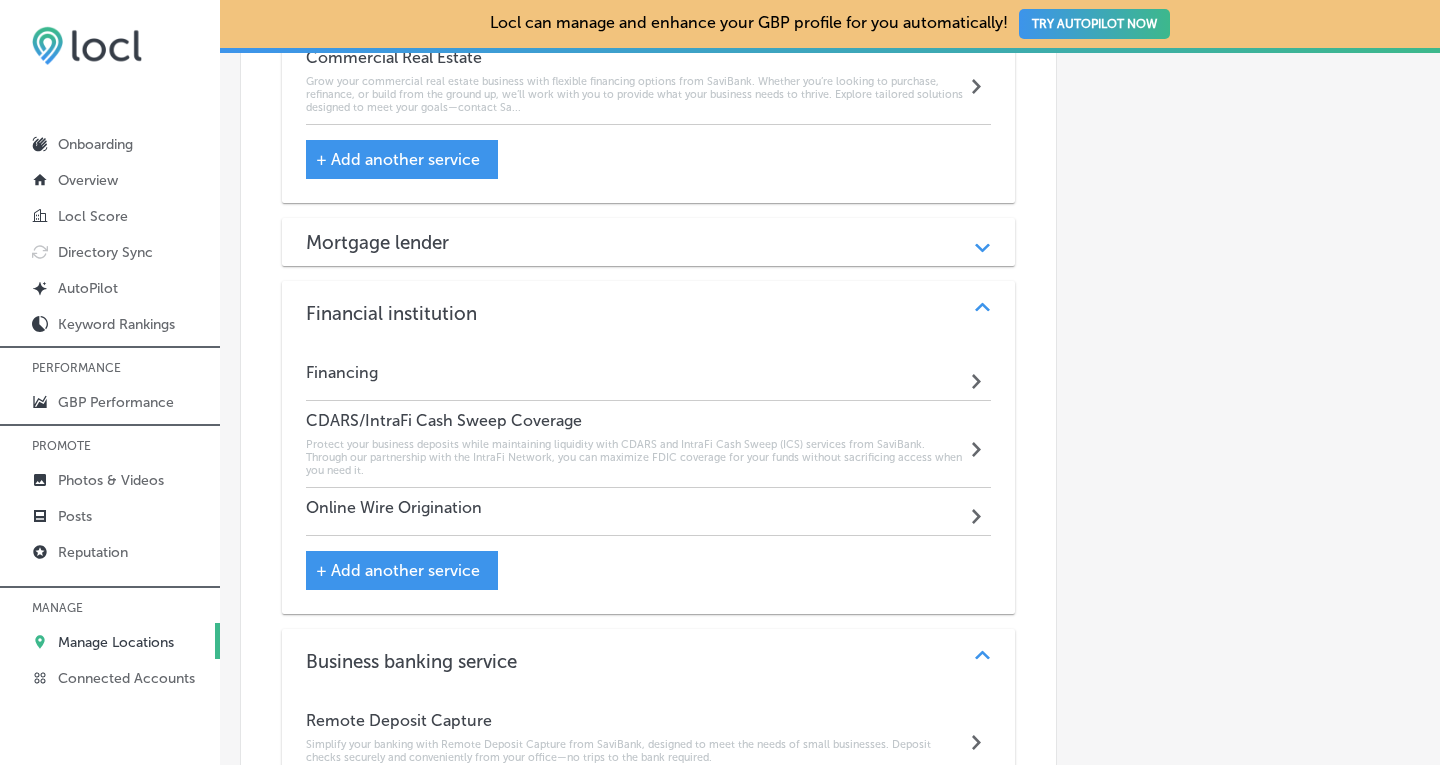 click on "Online Wire Origination
Path
Created with Sketch." at bounding box center [649, 512] 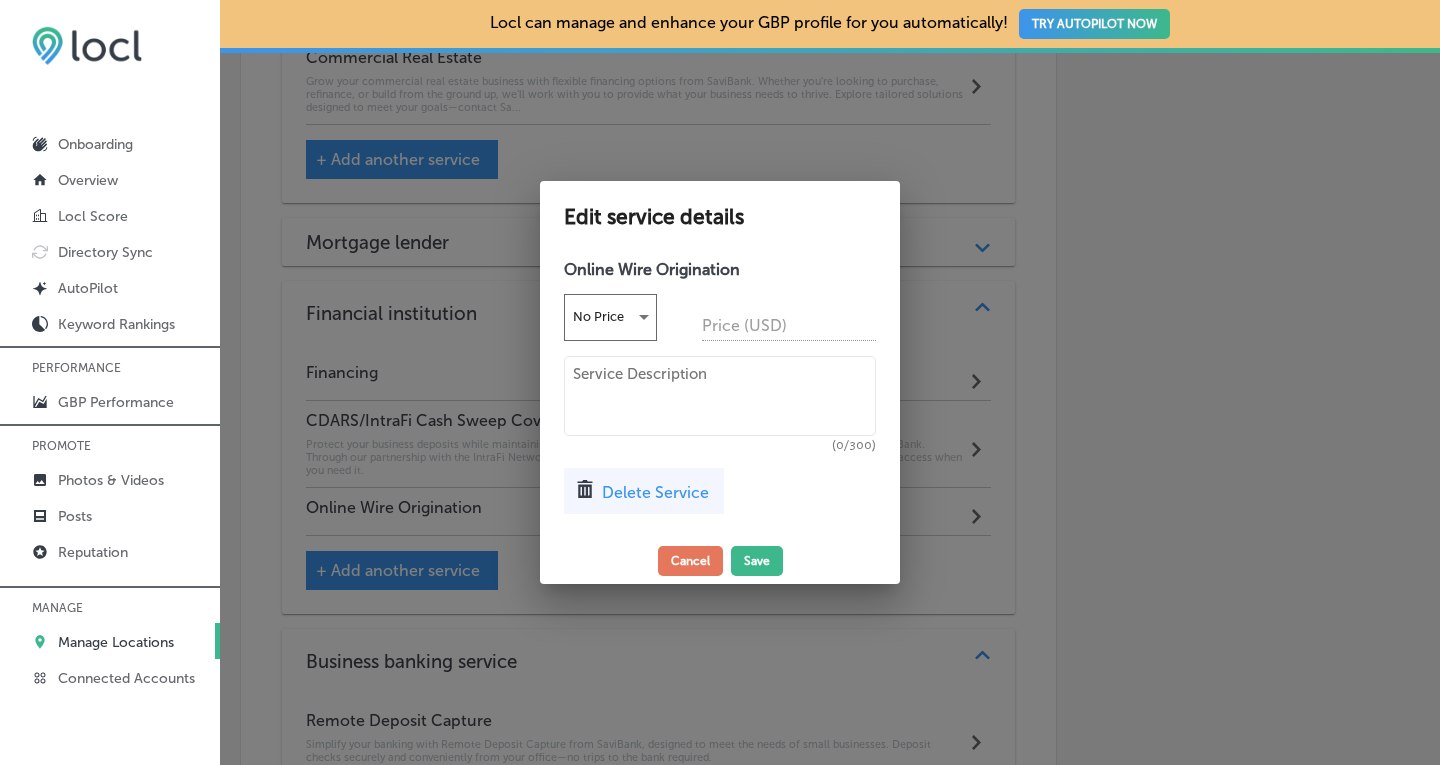 click at bounding box center (720, 396) 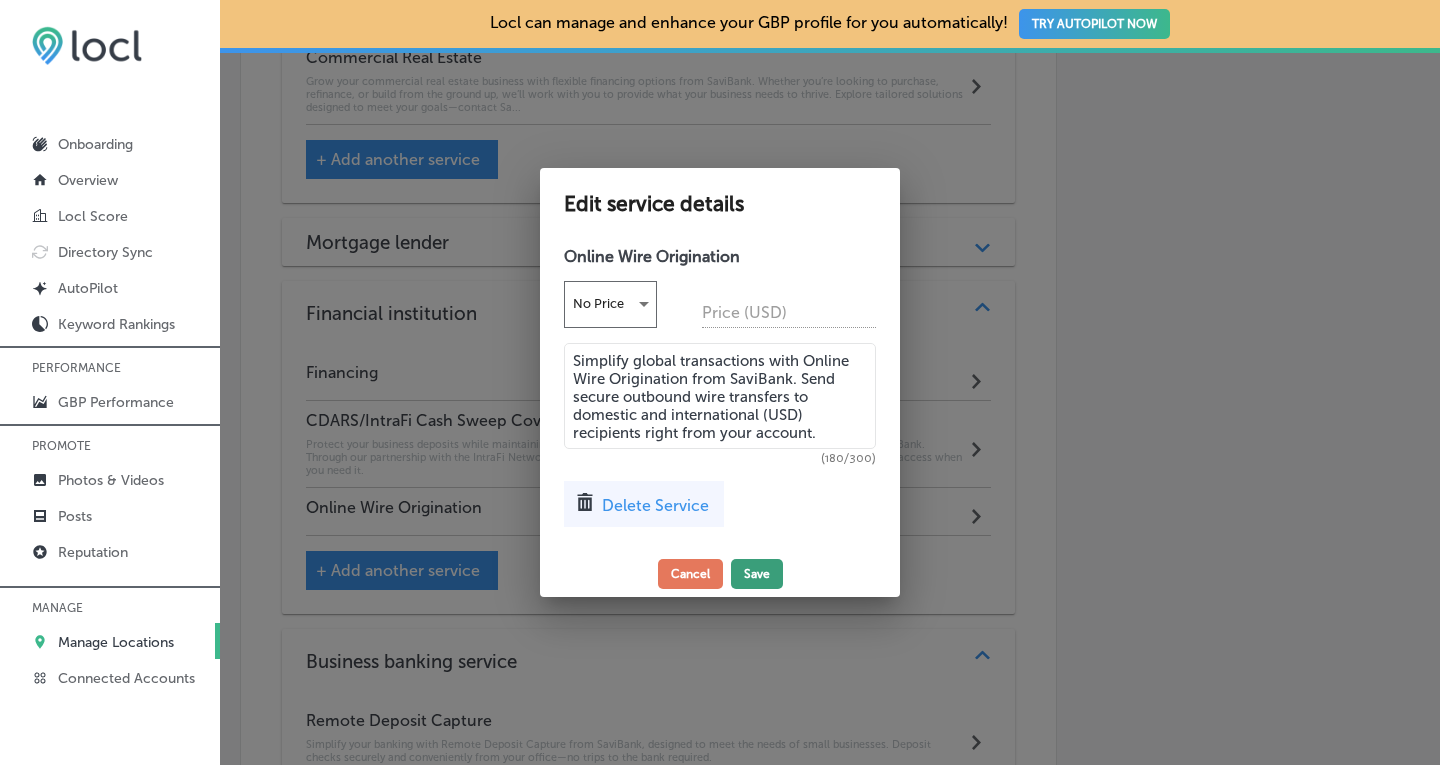 type on "Simplify global transactions with Online Wire Origination from SaviBank. Send secure outbound wire transfers to domestic and international (USD) recipients right from your account." 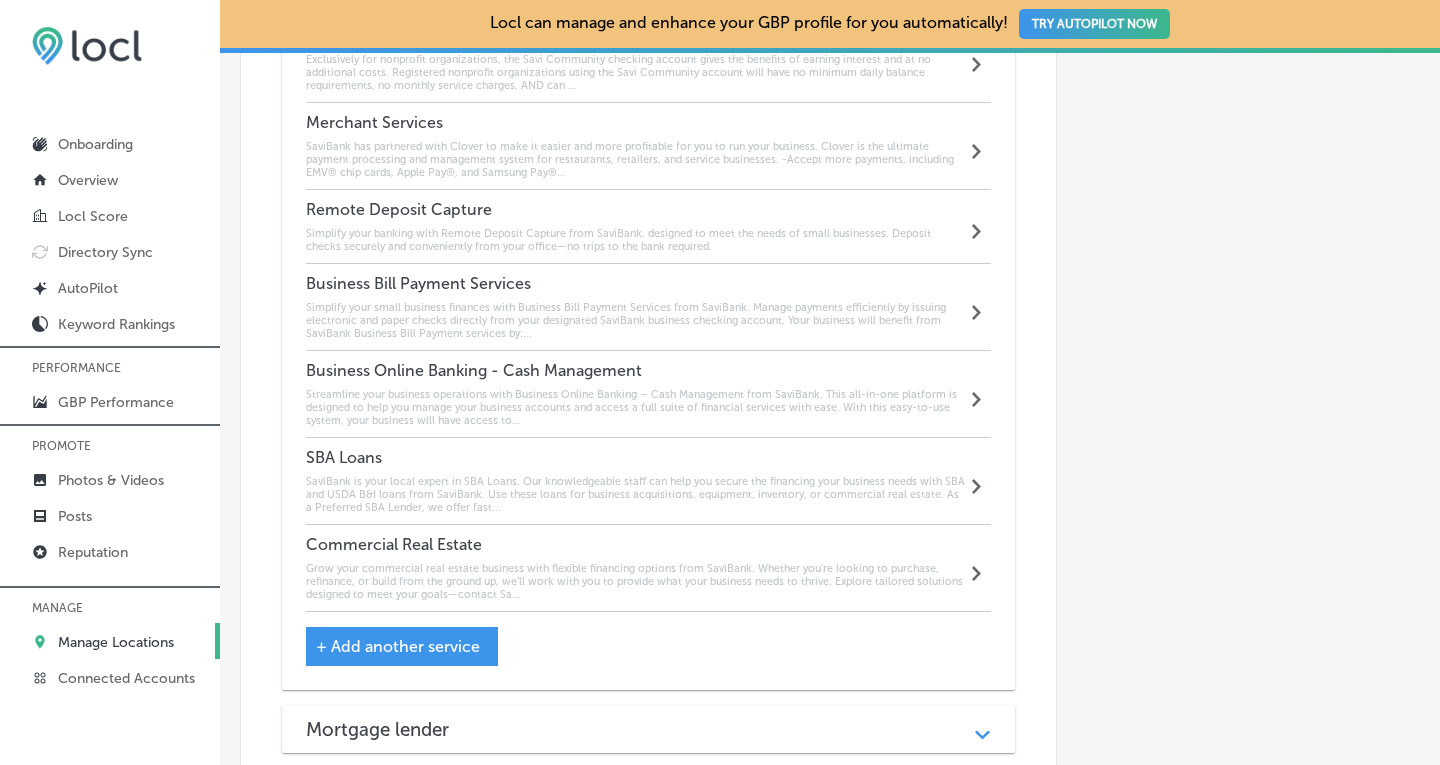 scroll, scrollTop: 2142, scrollLeft: 0, axis: vertical 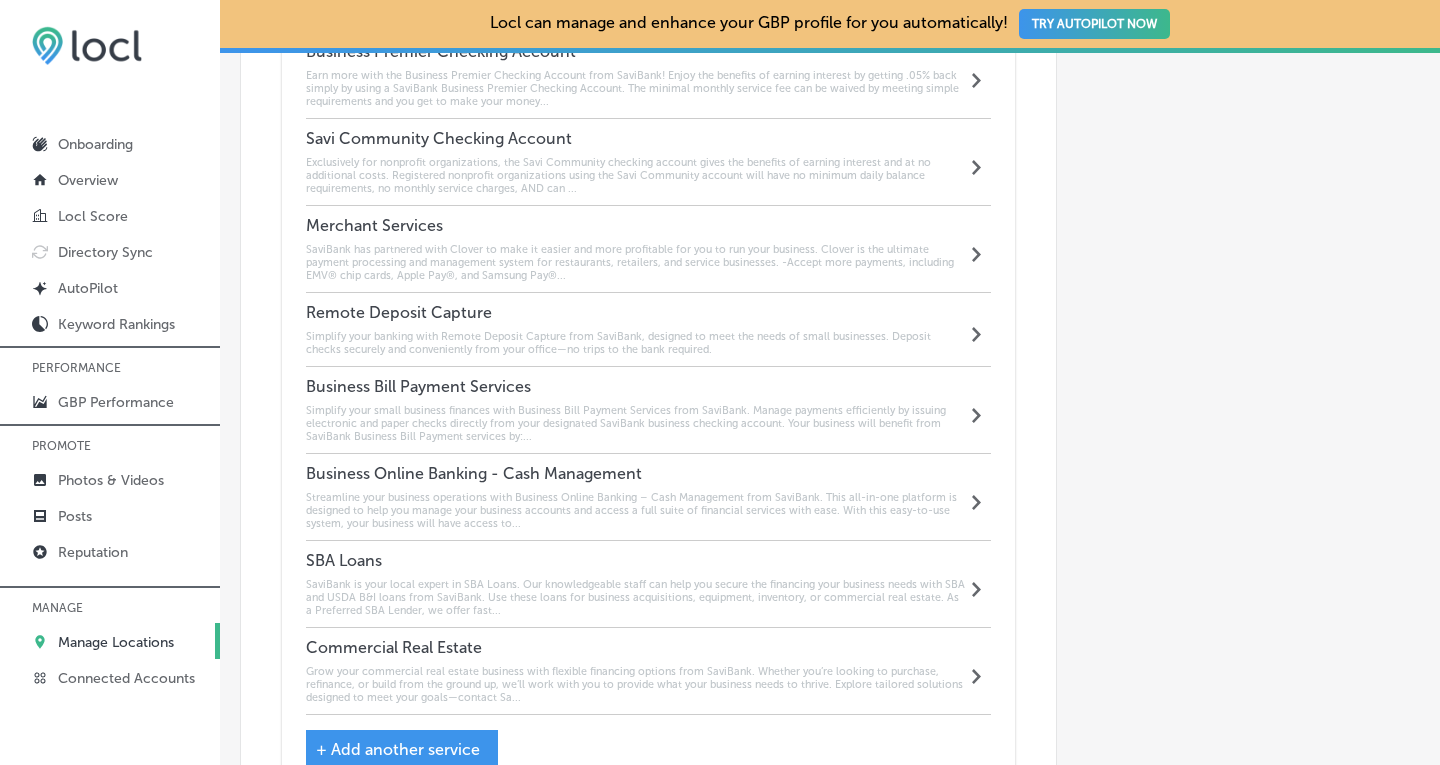 click on "Path
Created with Sketch." at bounding box center (978, 329) 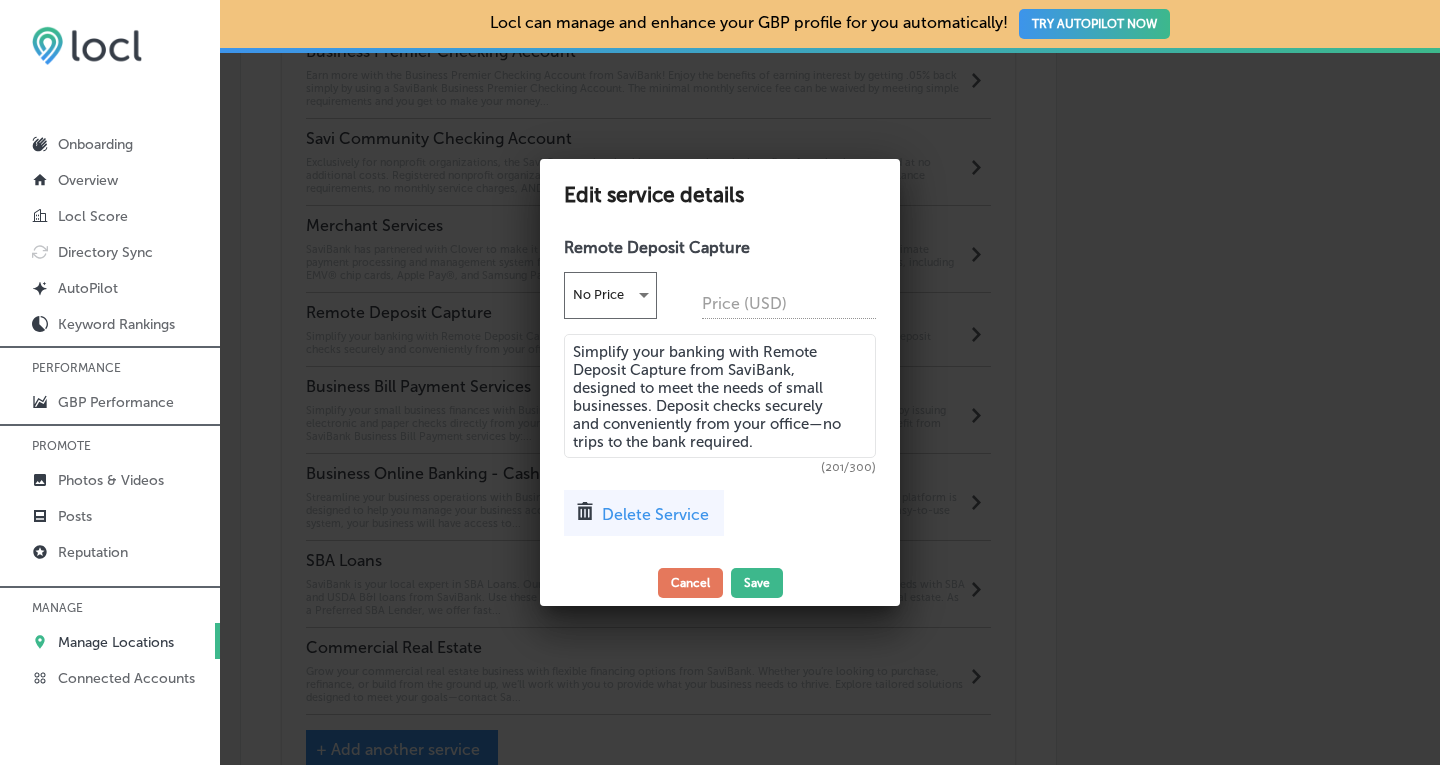 click on "Delete Service" at bounding box center (655, 514) 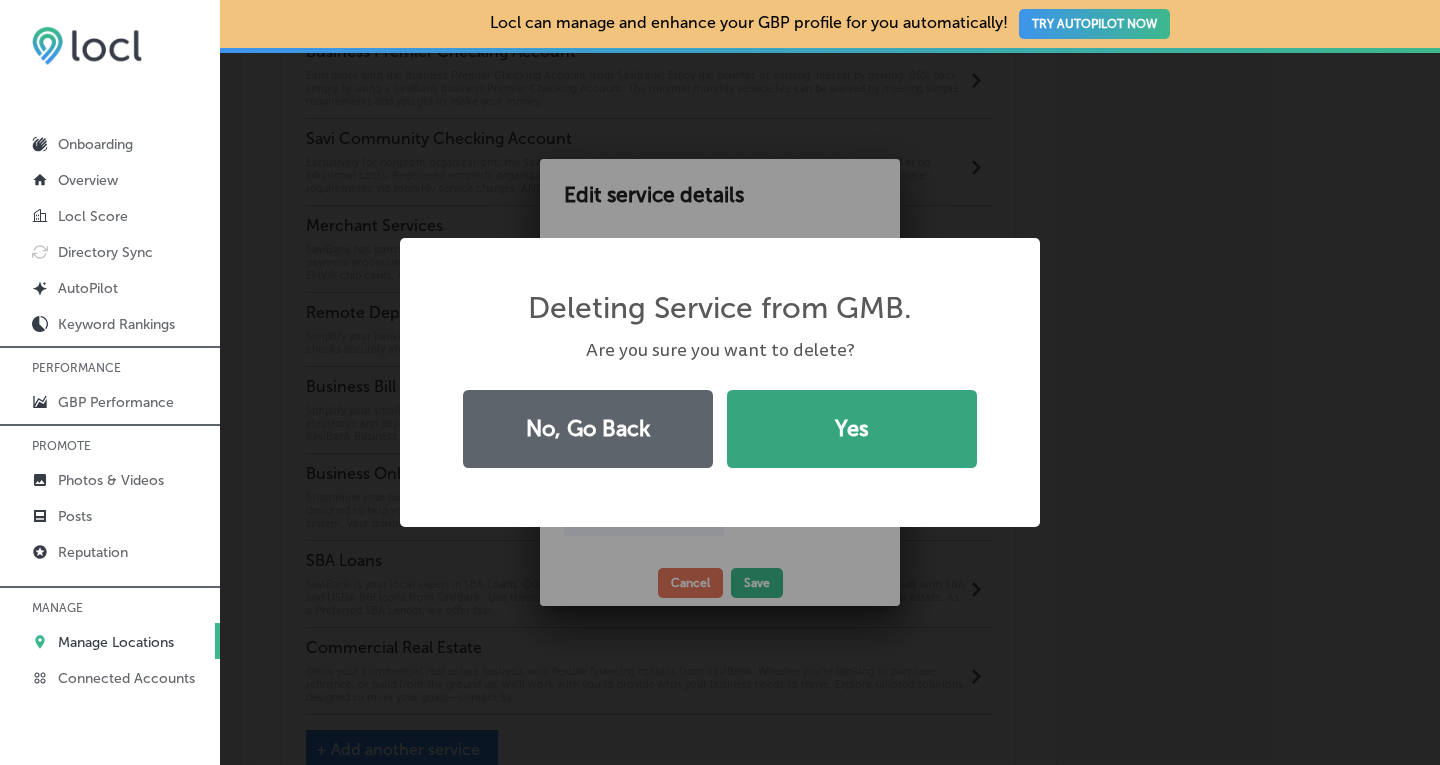 click on "Yes" at bounding box center (852, 429) 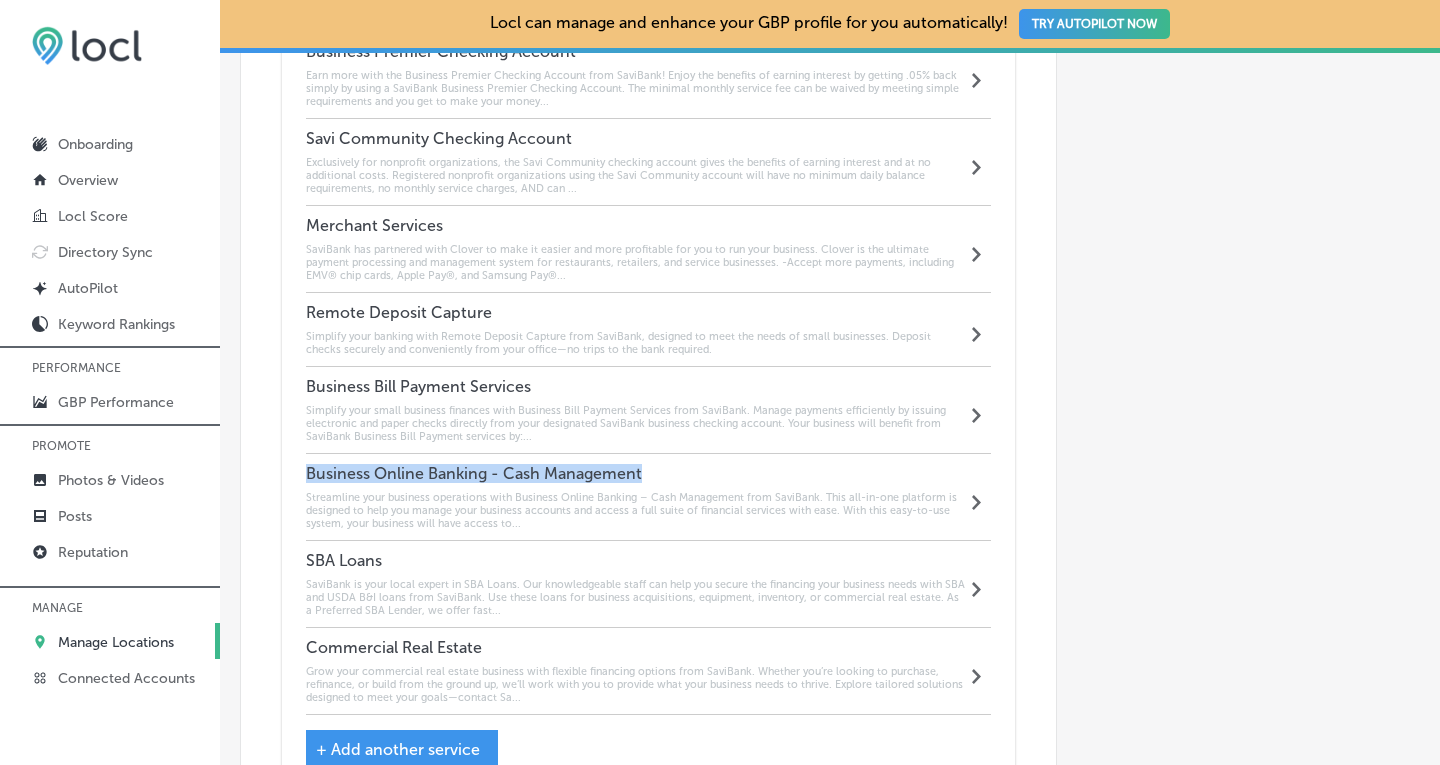 drag, startPoint x: 666, startPoint y: 443, endPoint x: 302, endPoint y: 440, distance: 364.01236 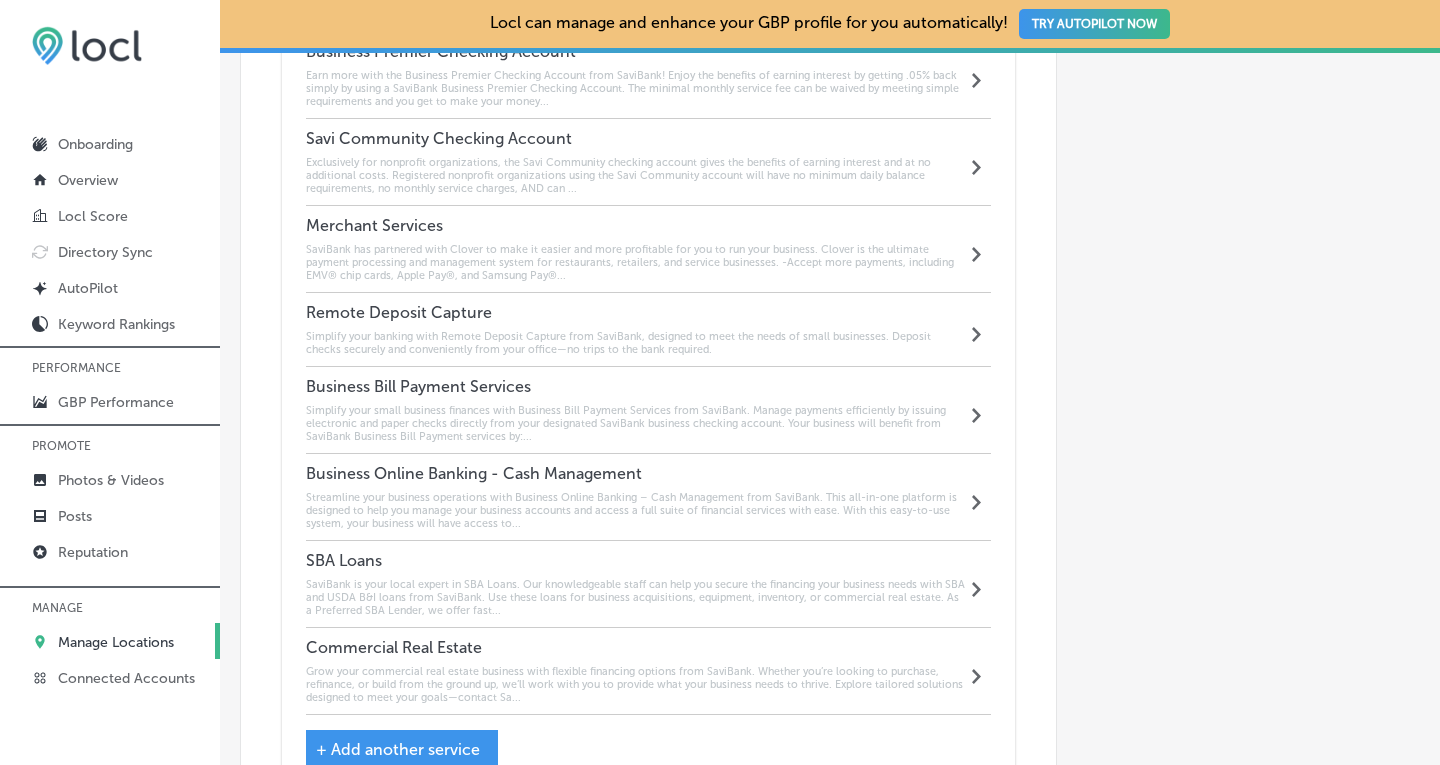 click on "Path
Created with Sketch." at bounding box center [978, 497] 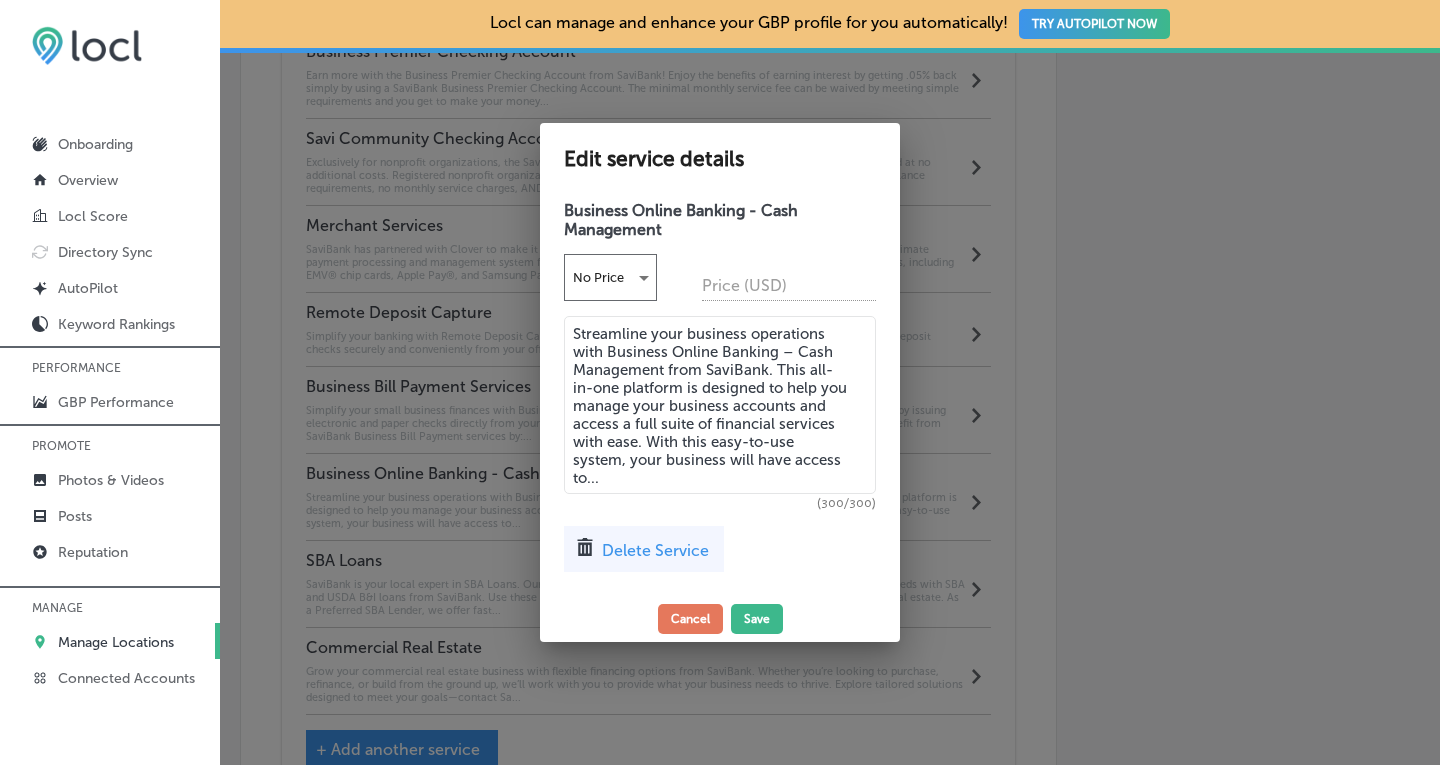 click on "Delete Service" at bounding box center (655, 550) 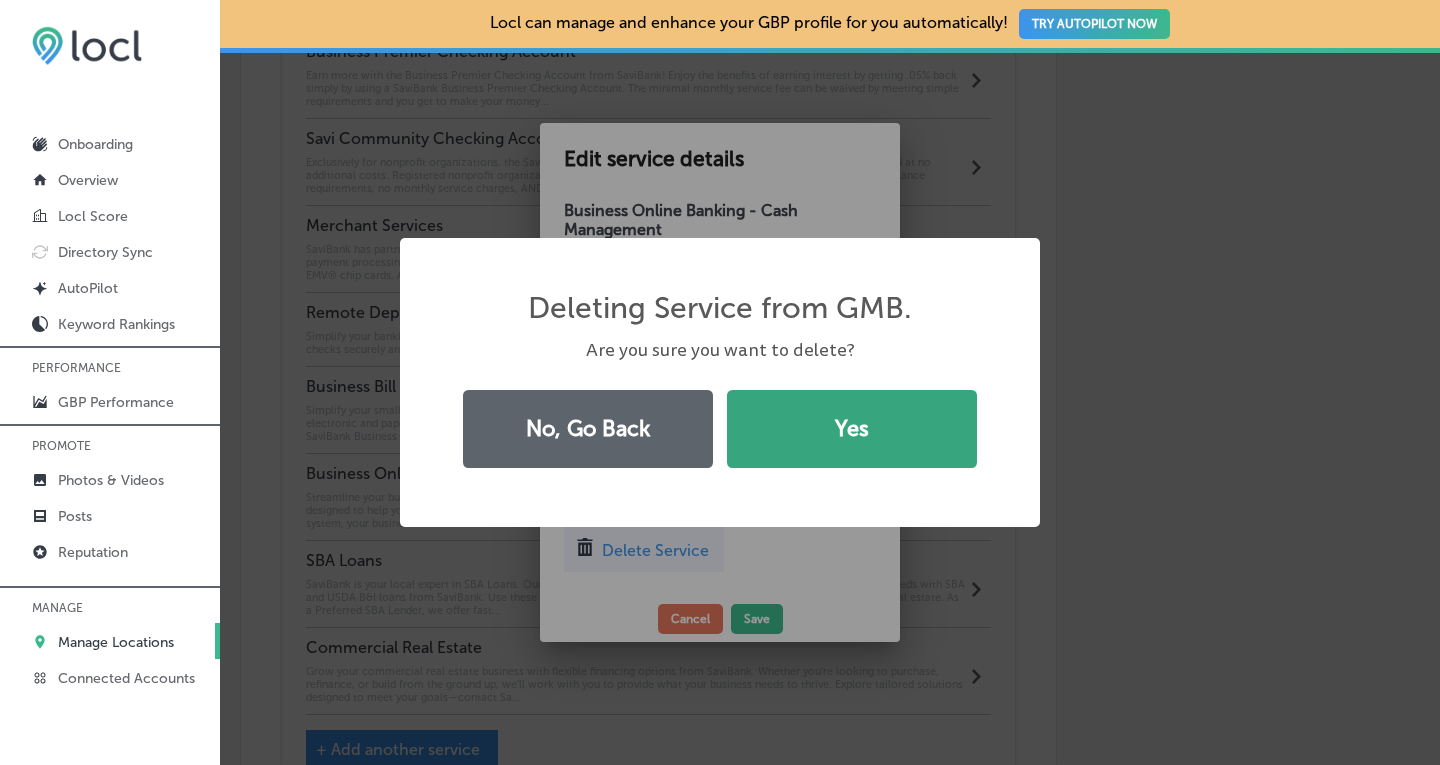 click on "Yes" at bounding box center (852, 429) 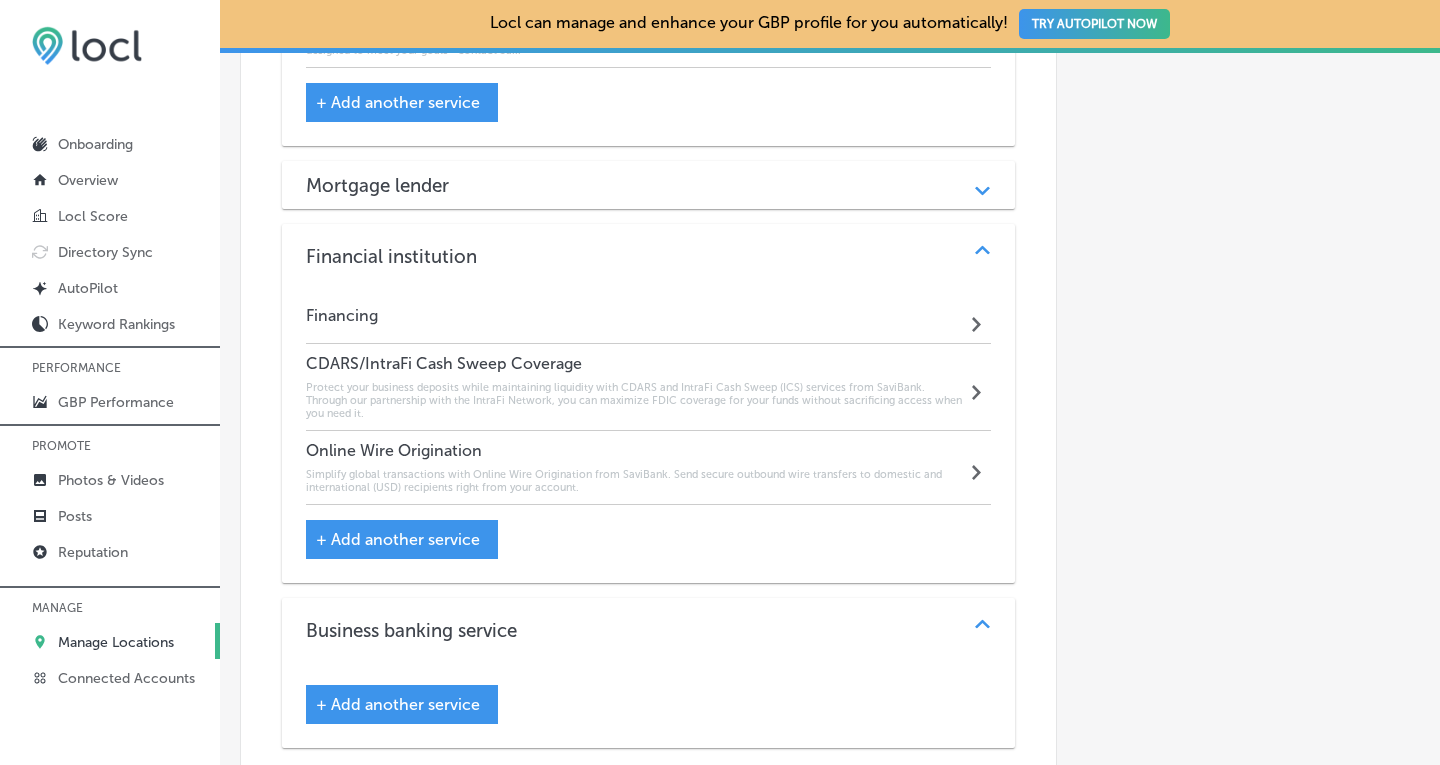 scroll, scrollTop: 2597, scrollLeft: 0, axis: vertical 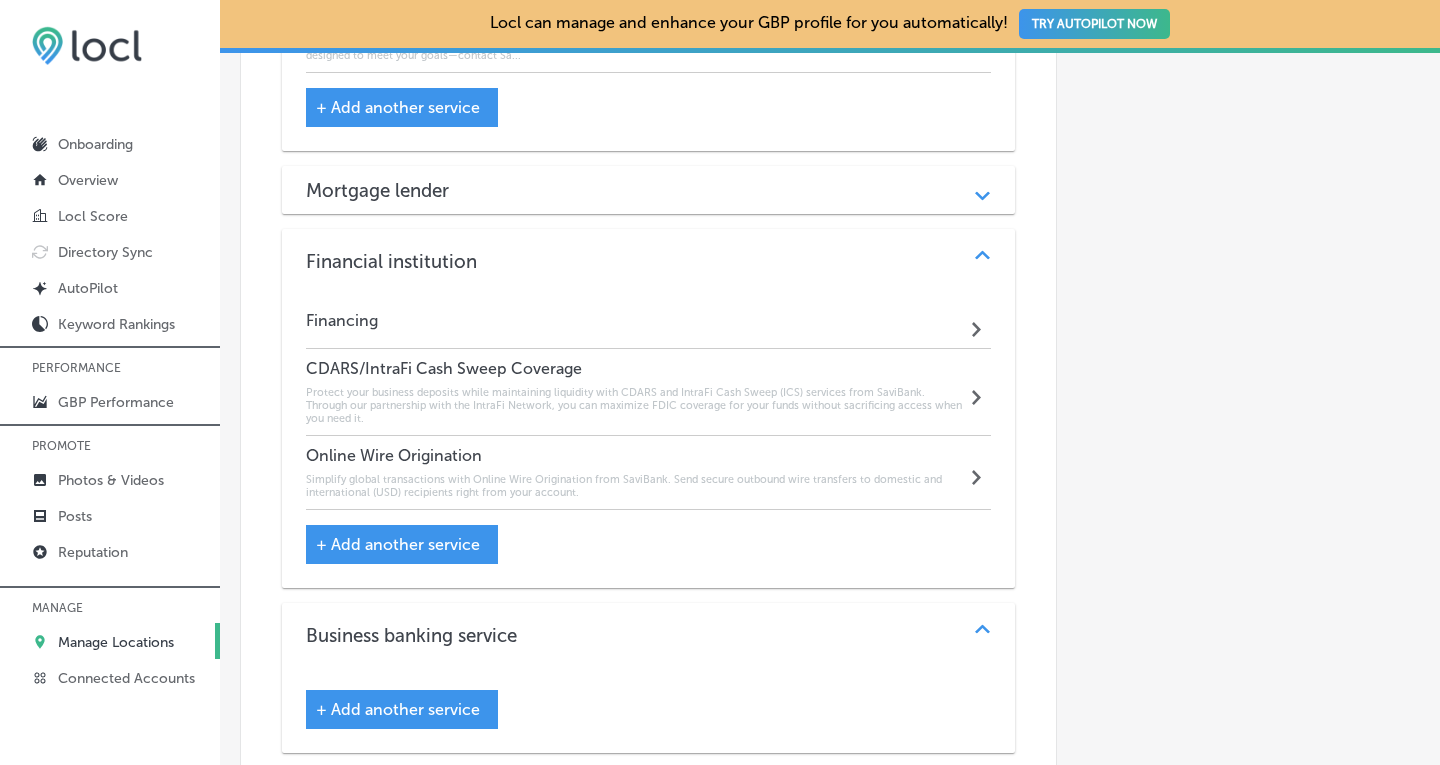 click on "Path
Created with Sketch." 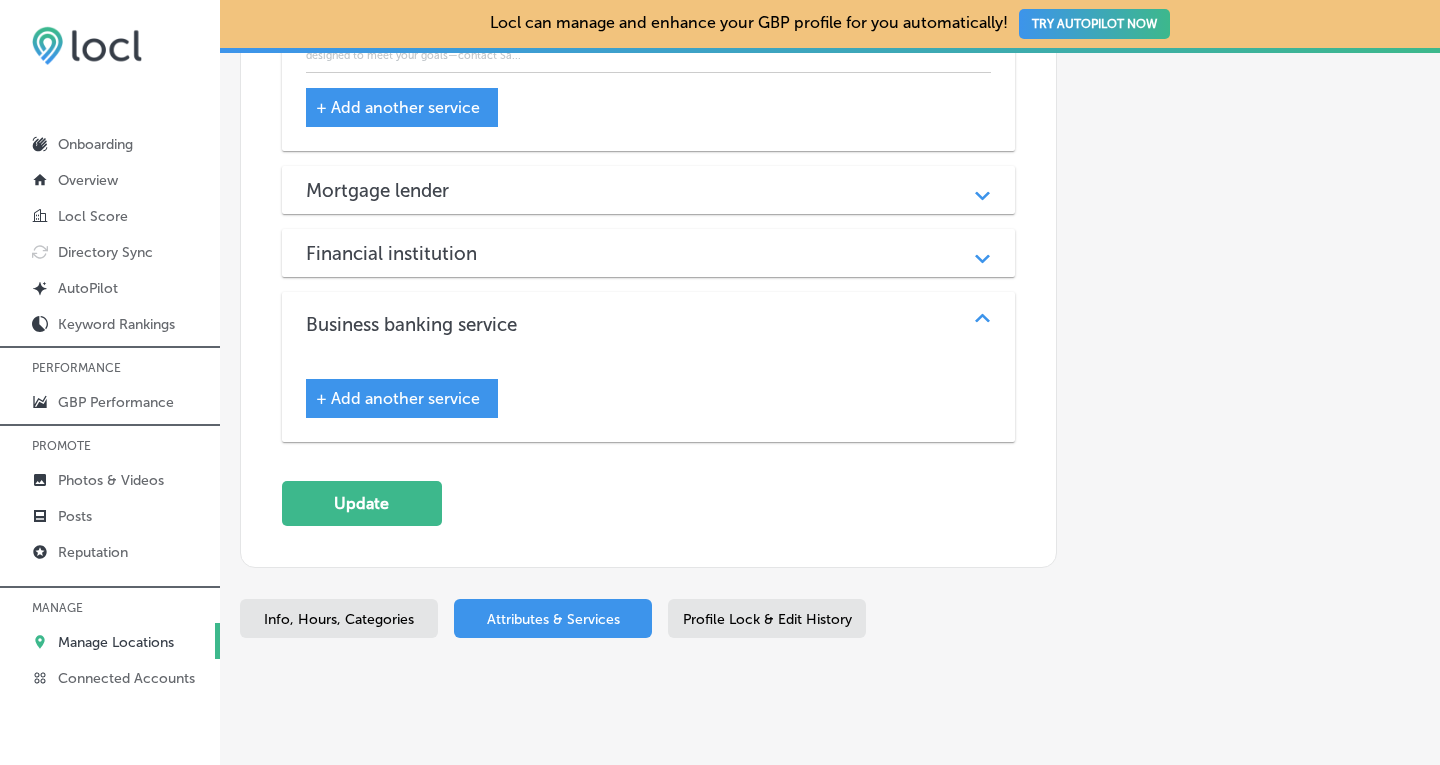 click on "+ Add another service" at bounding box center (398, 398) 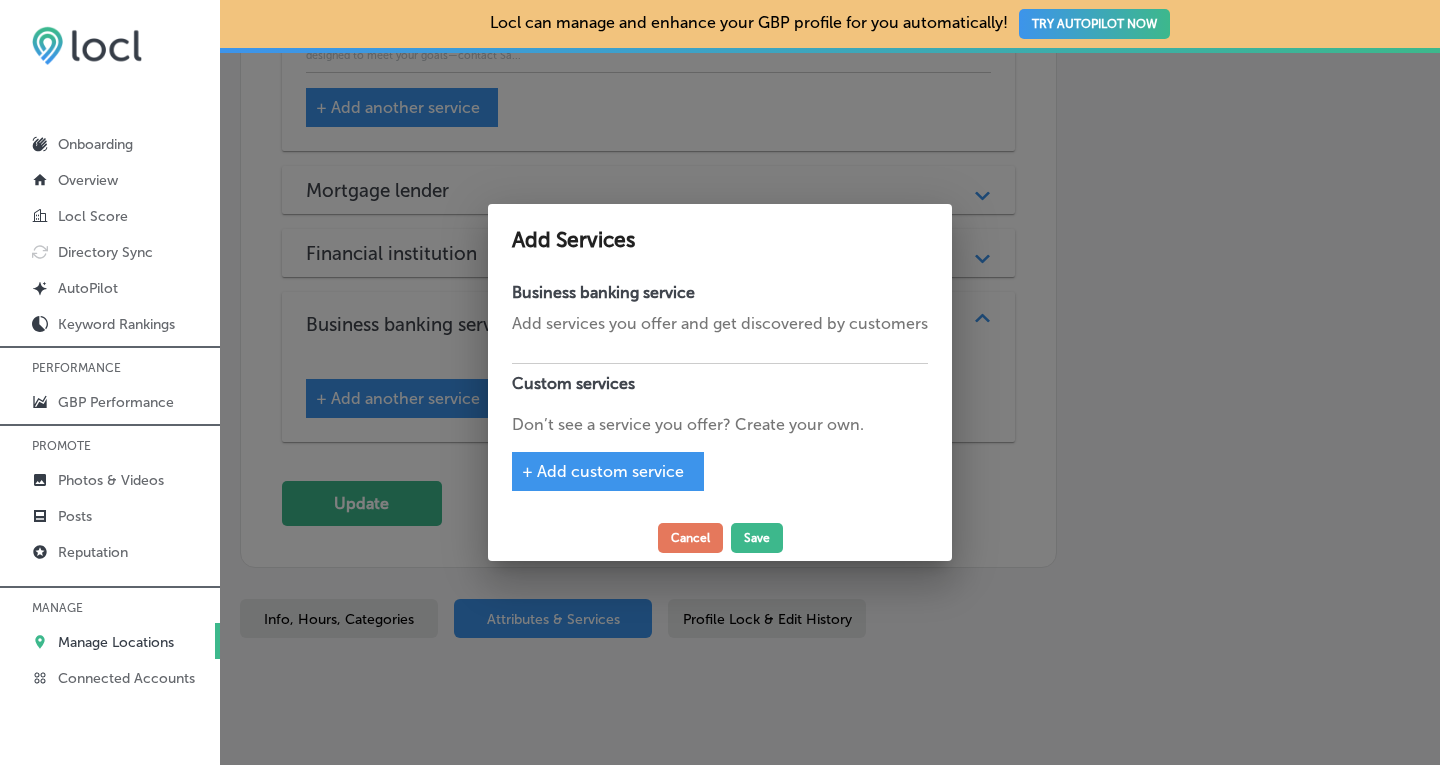 click on "+ Add custom service" at bounding box center [603, 471] 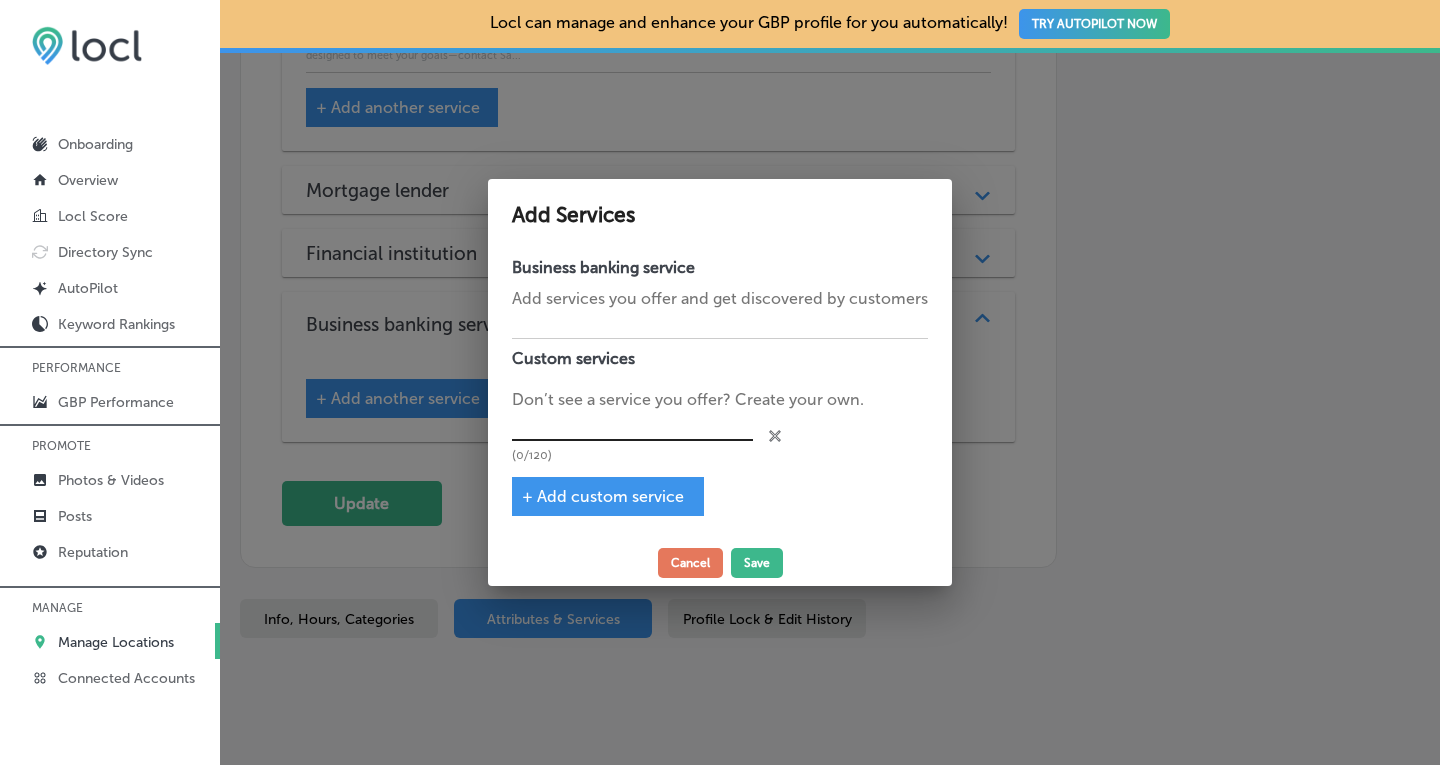 click at bounding box center (632, 426) 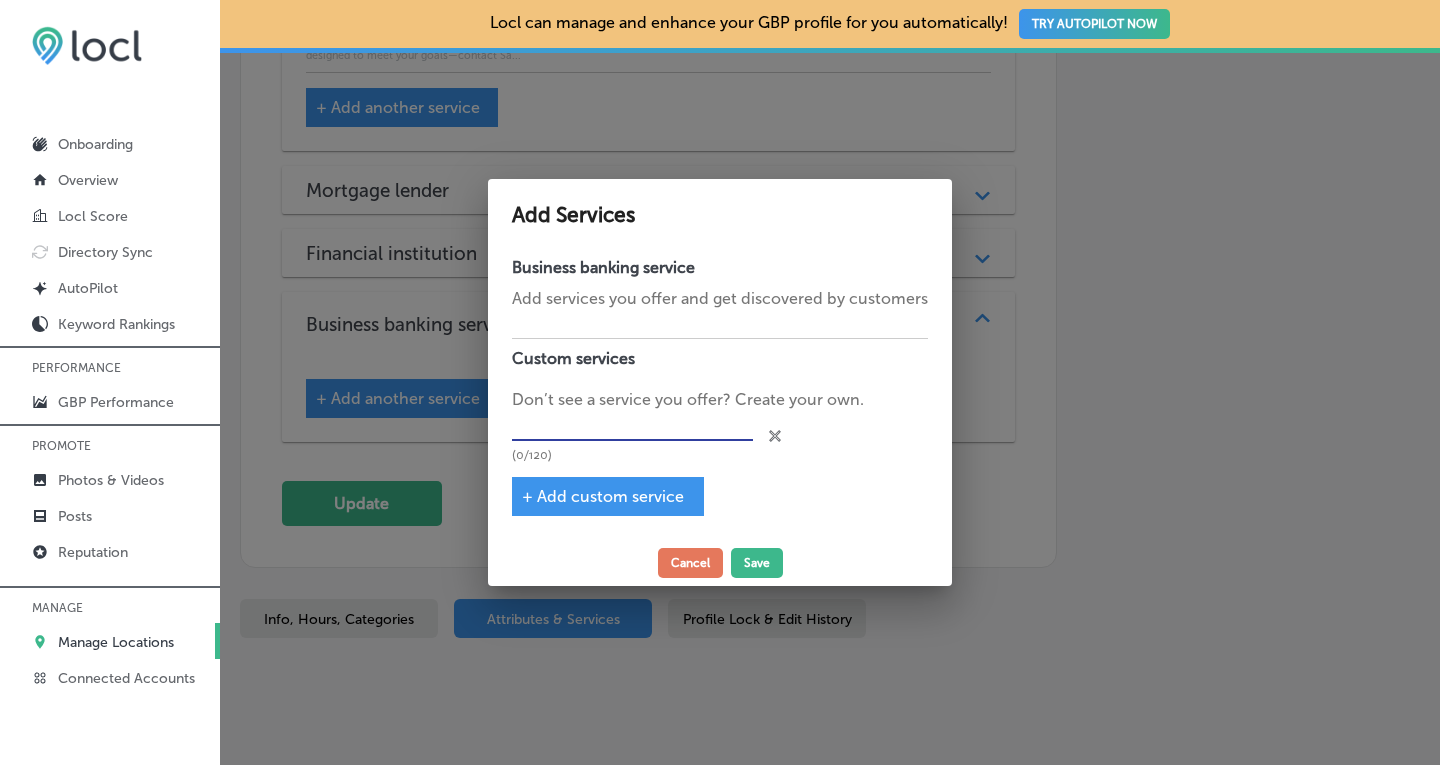 paste on "Business Online Banking - Cash Management" 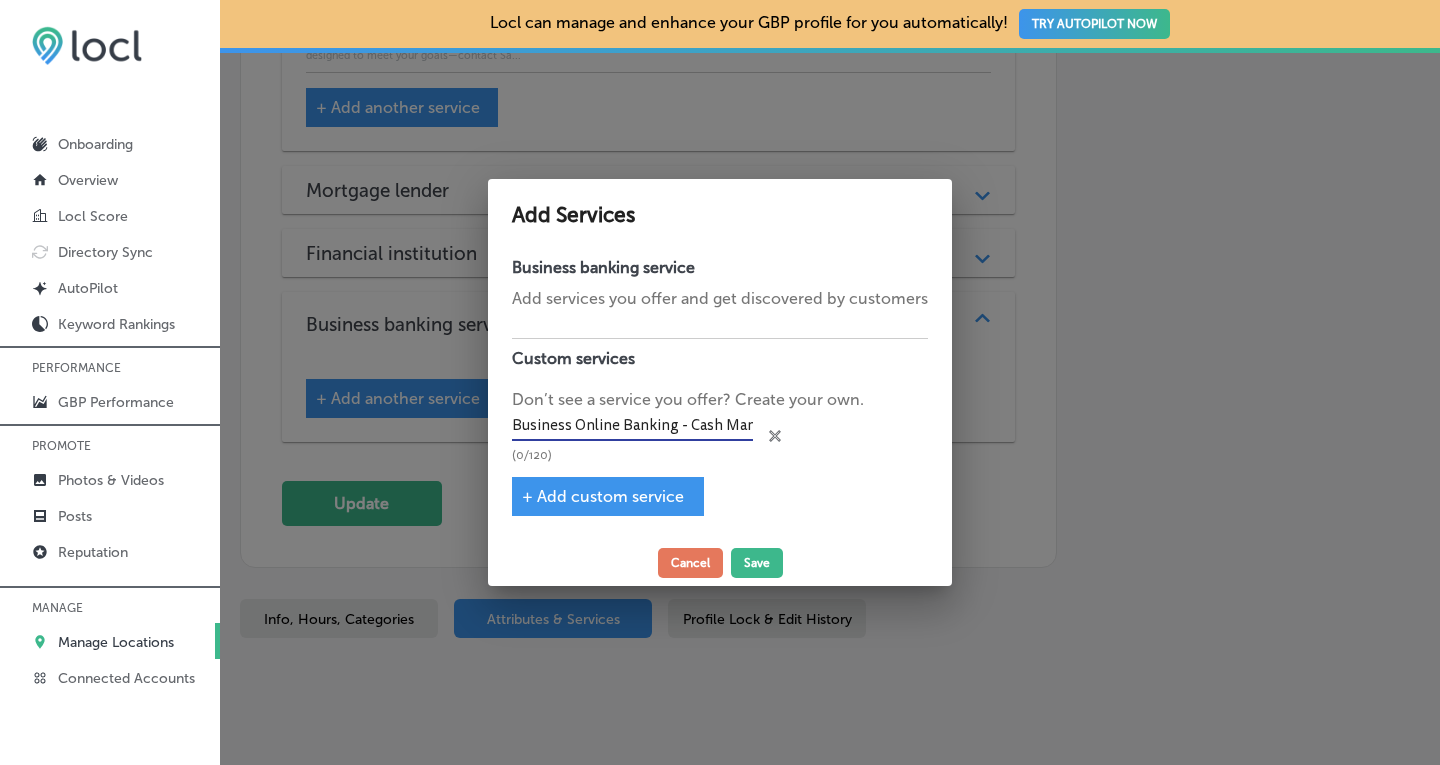 scroll, scrollTop: 0, scrollLeft: 59, axis: horizontal 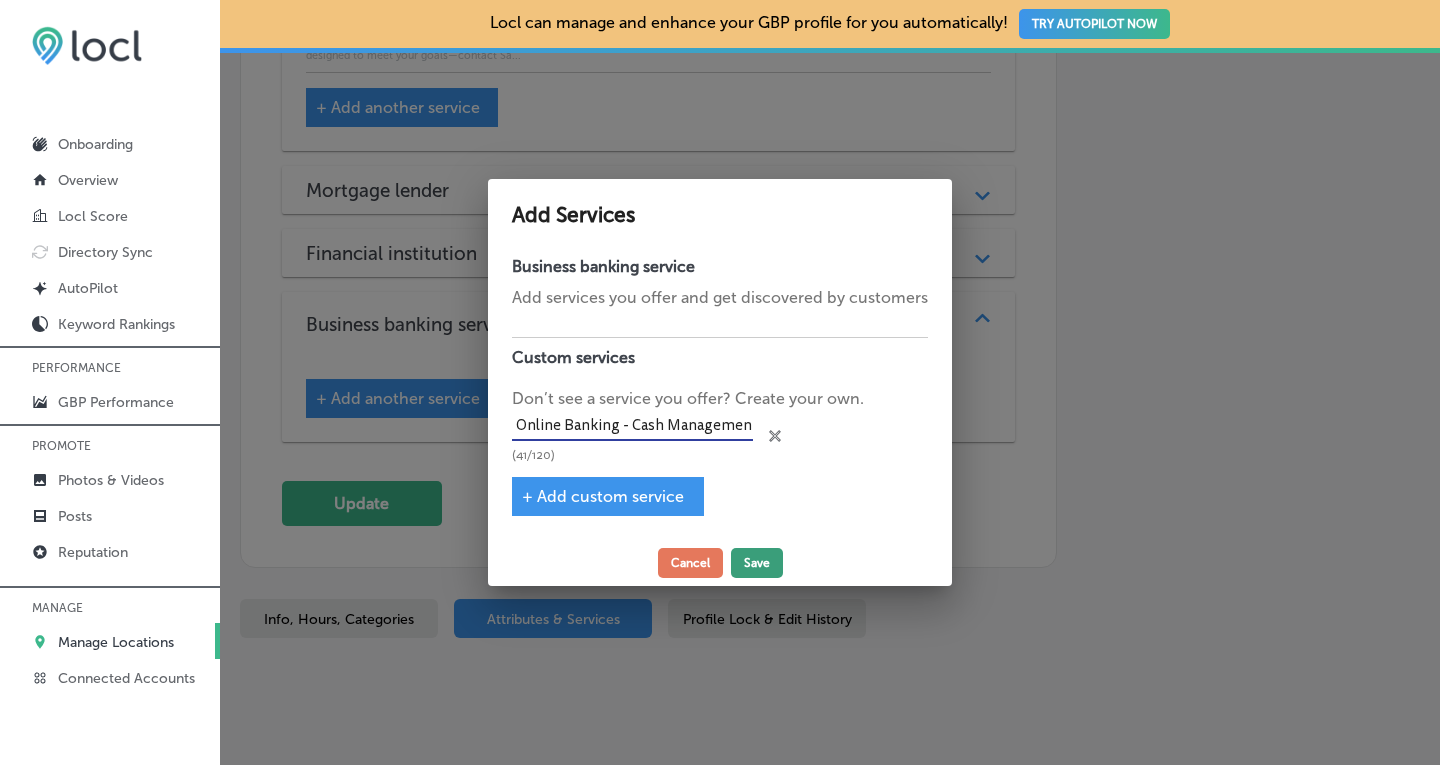 type on "Business Online Banking - Cash Management" 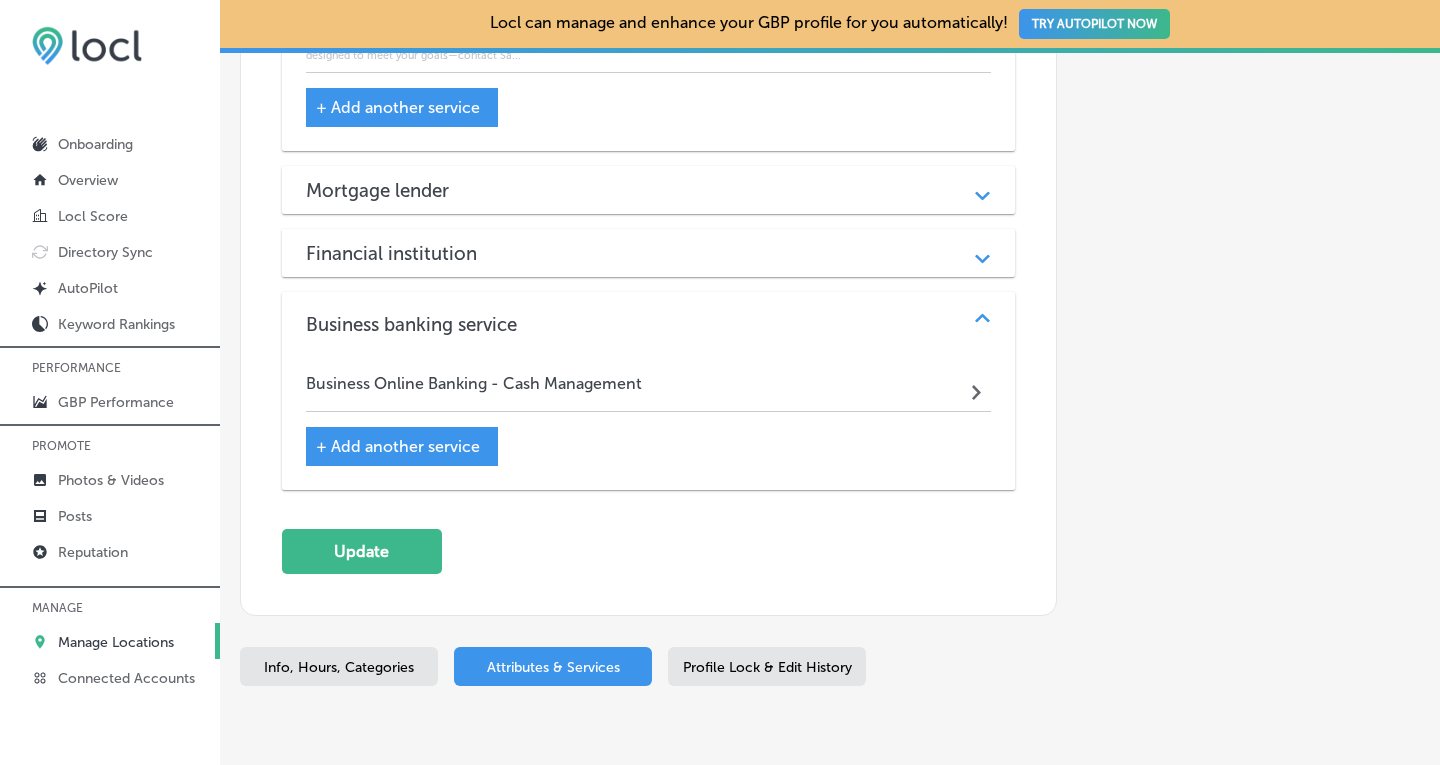 click on "Business Online Banking - Cash Management
Path
Created with Sketch." at bounding box center (649, 388) 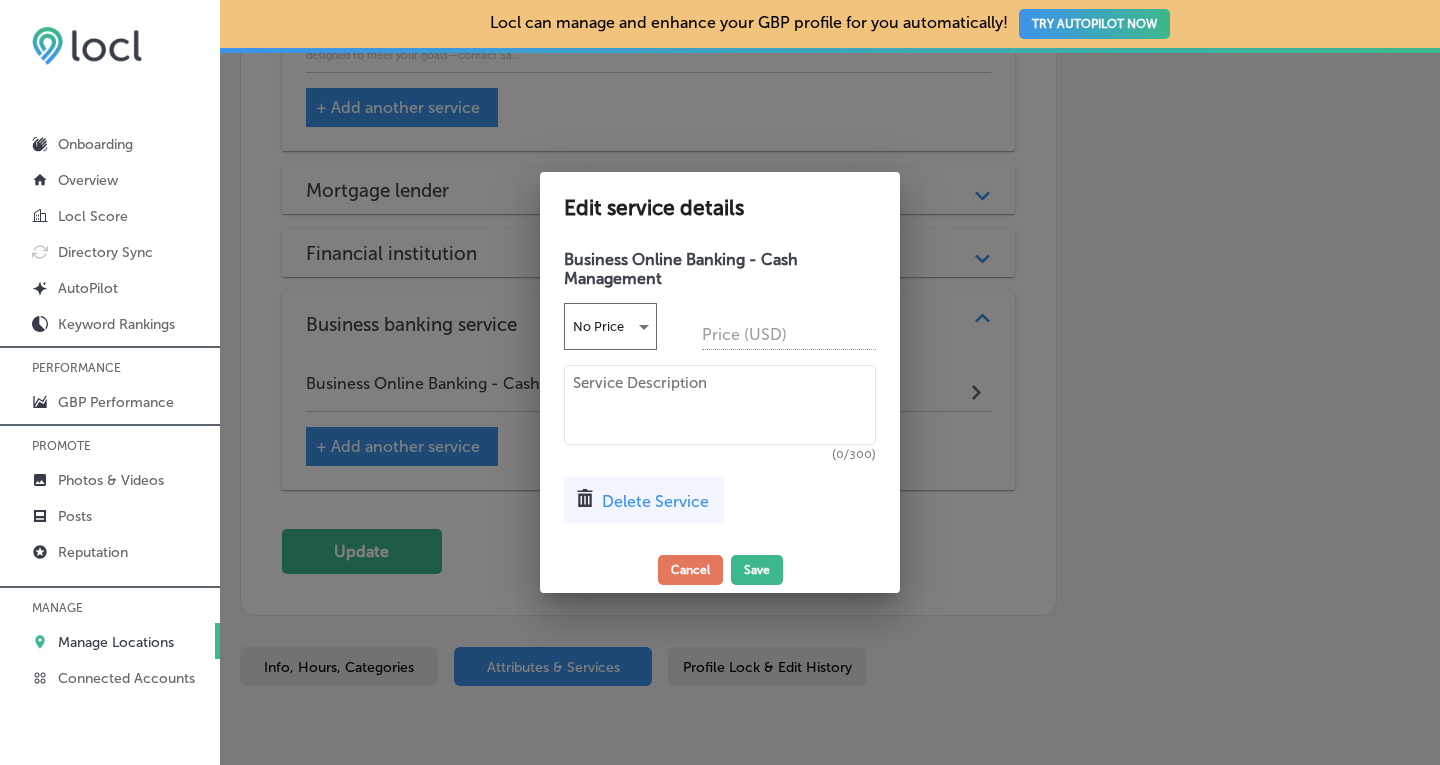 click at bounding box center (720, 405) 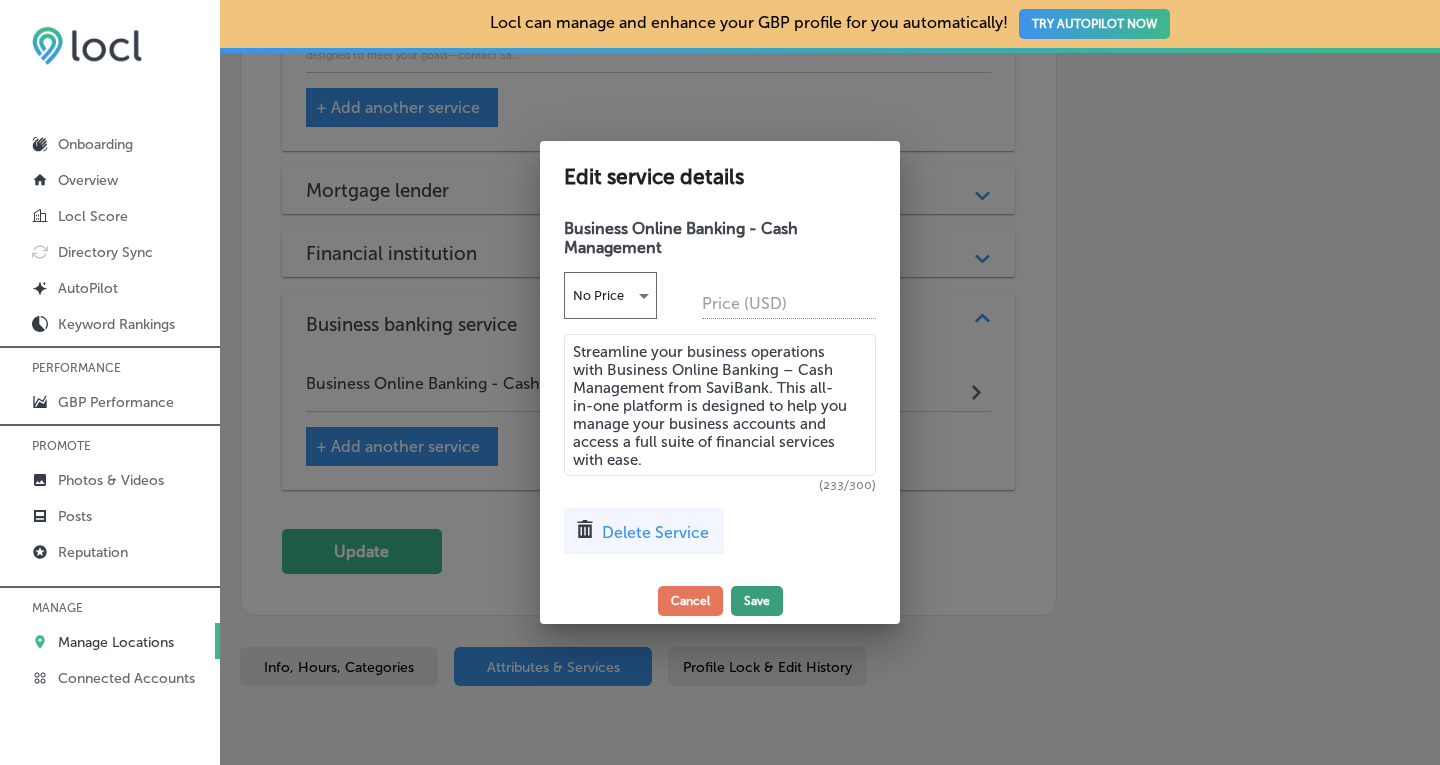 type on "Streamline your business operations with Business Online Banking – Cash Management from SaviBank. This all-in-one platform is designed to help you manage your business accounts and access a full suite of financial services with ease." 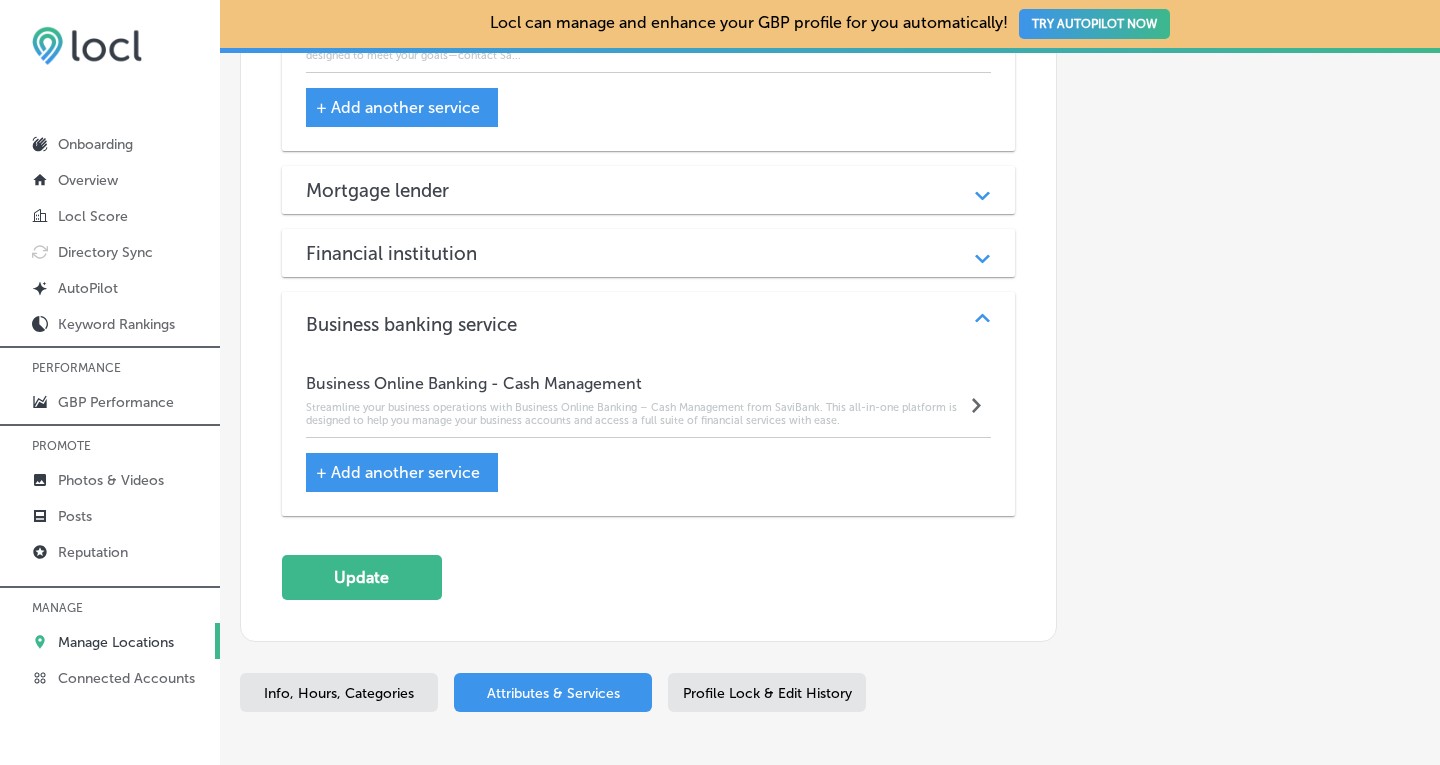 click on "Automatically Sync Profile Details Premium Directories:" at bounding box center [1238, -771] 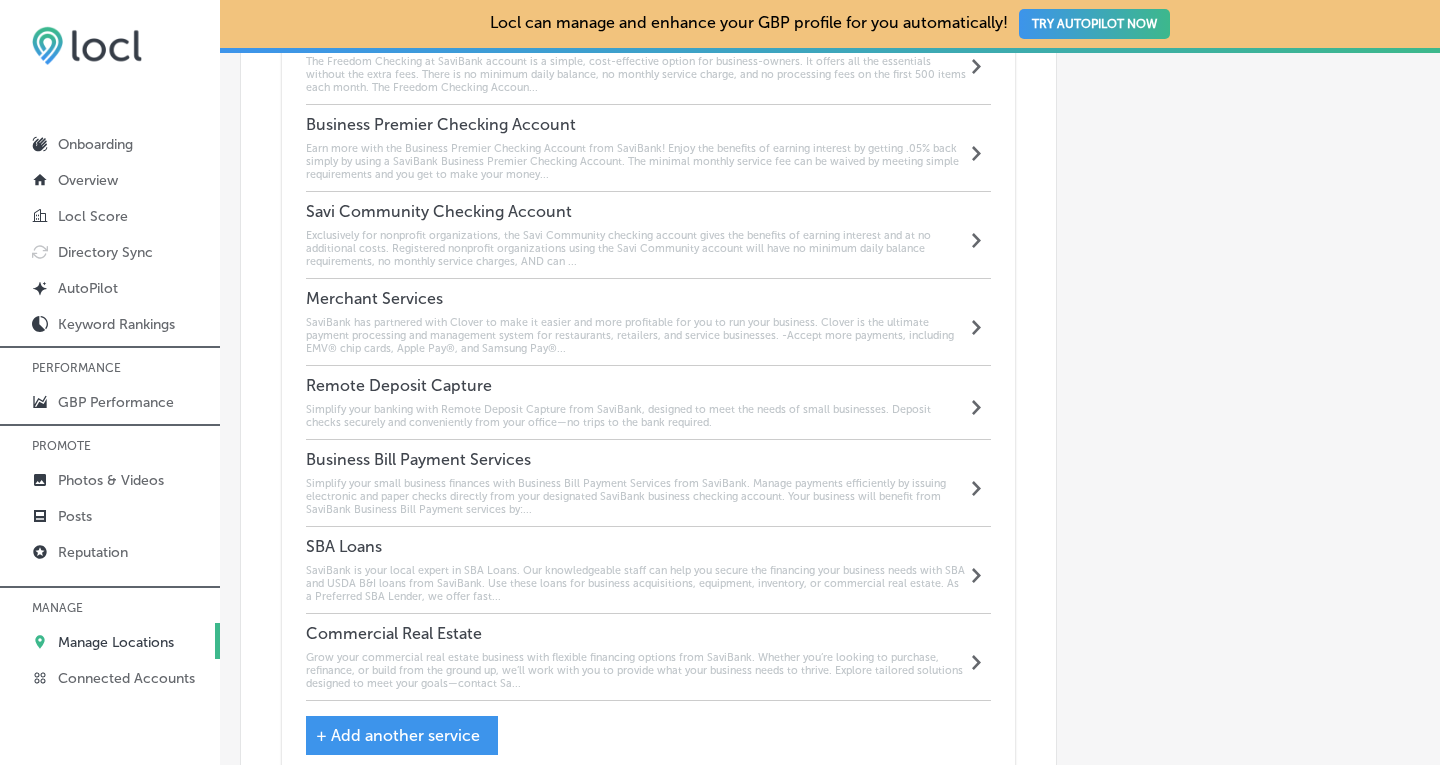 scroll, scrollTop: 1974, scrollLeft: 0, axis: vertical 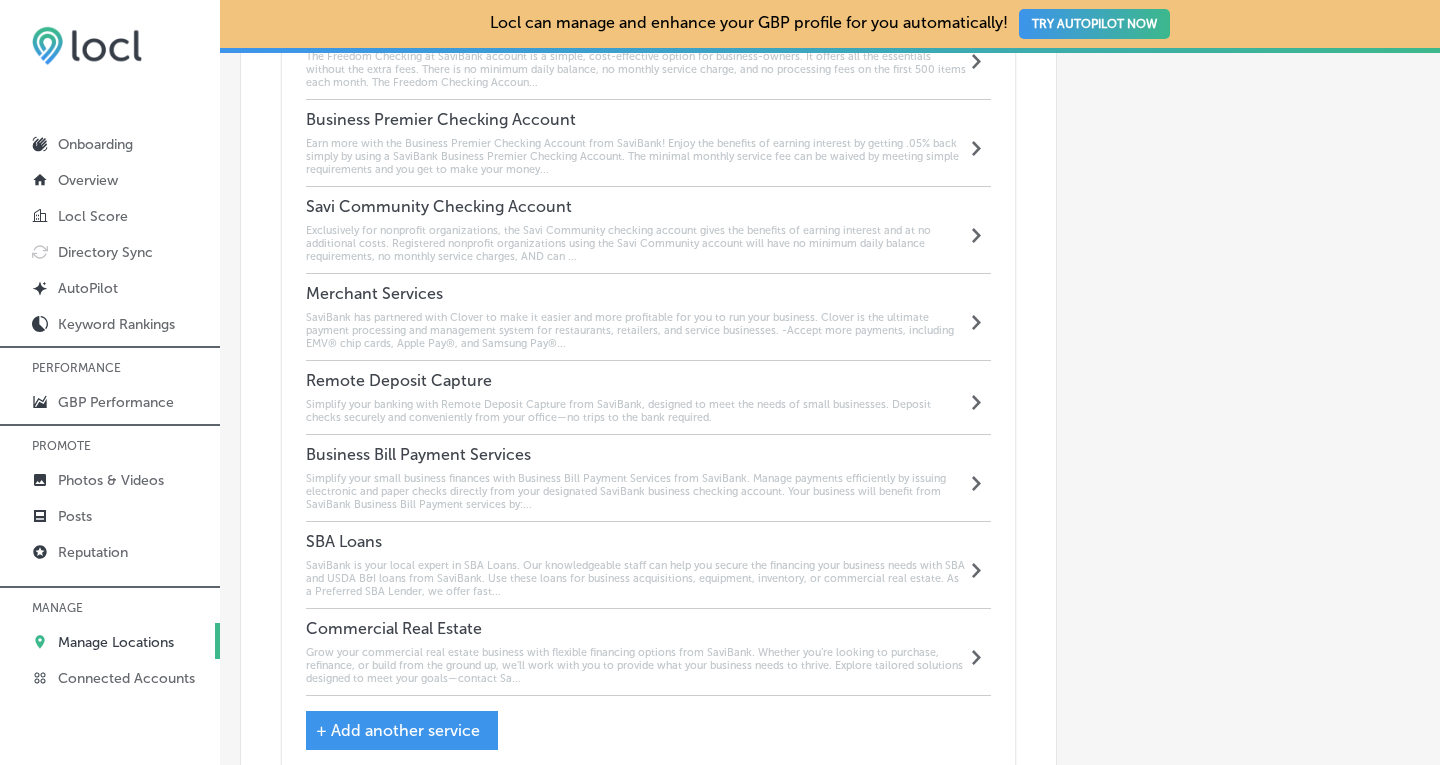 click on "Path
Created with Sketch." at bounding box center (978, 397) 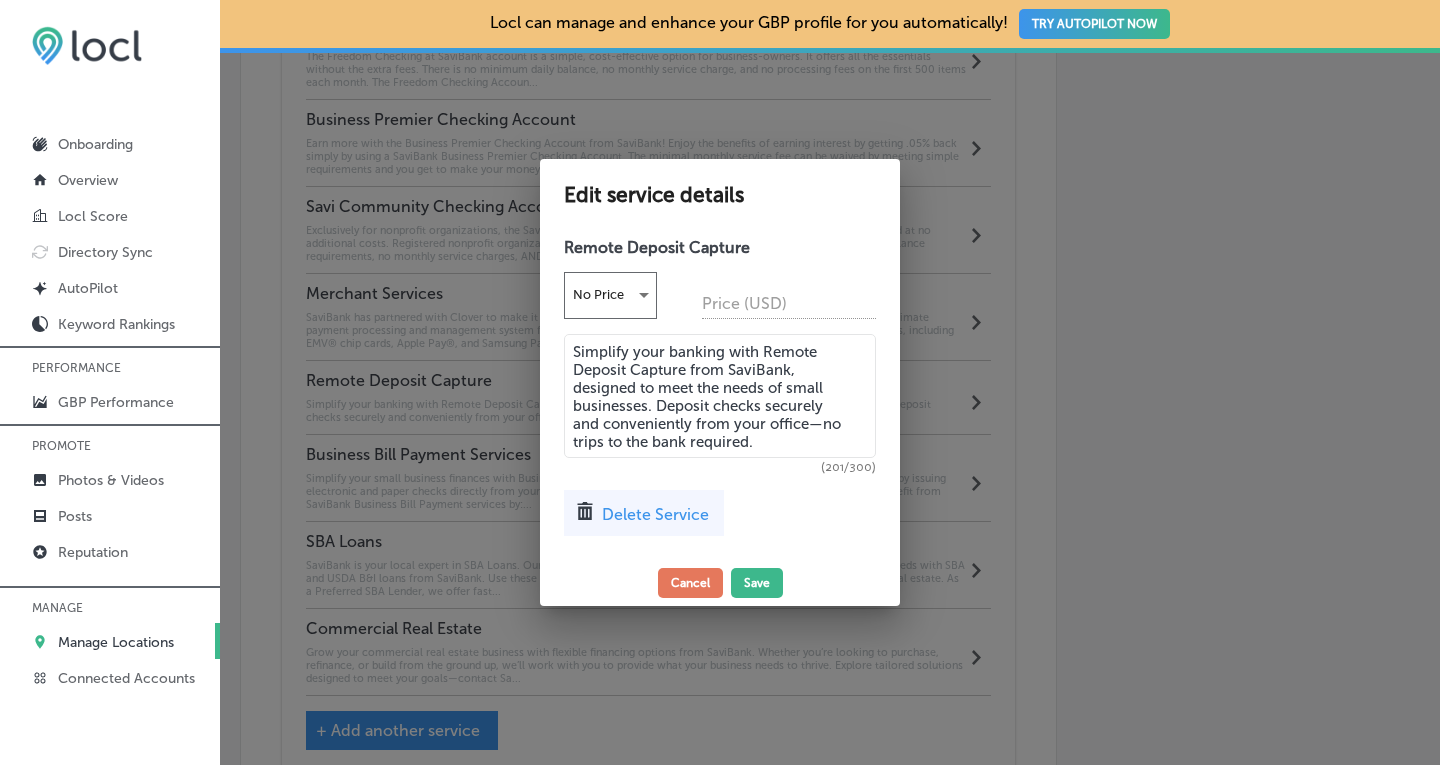 drag, startPoint x: 801, startPoint y: 440, endPoint x: 555, endPoint y: 342, distance: 264.80182 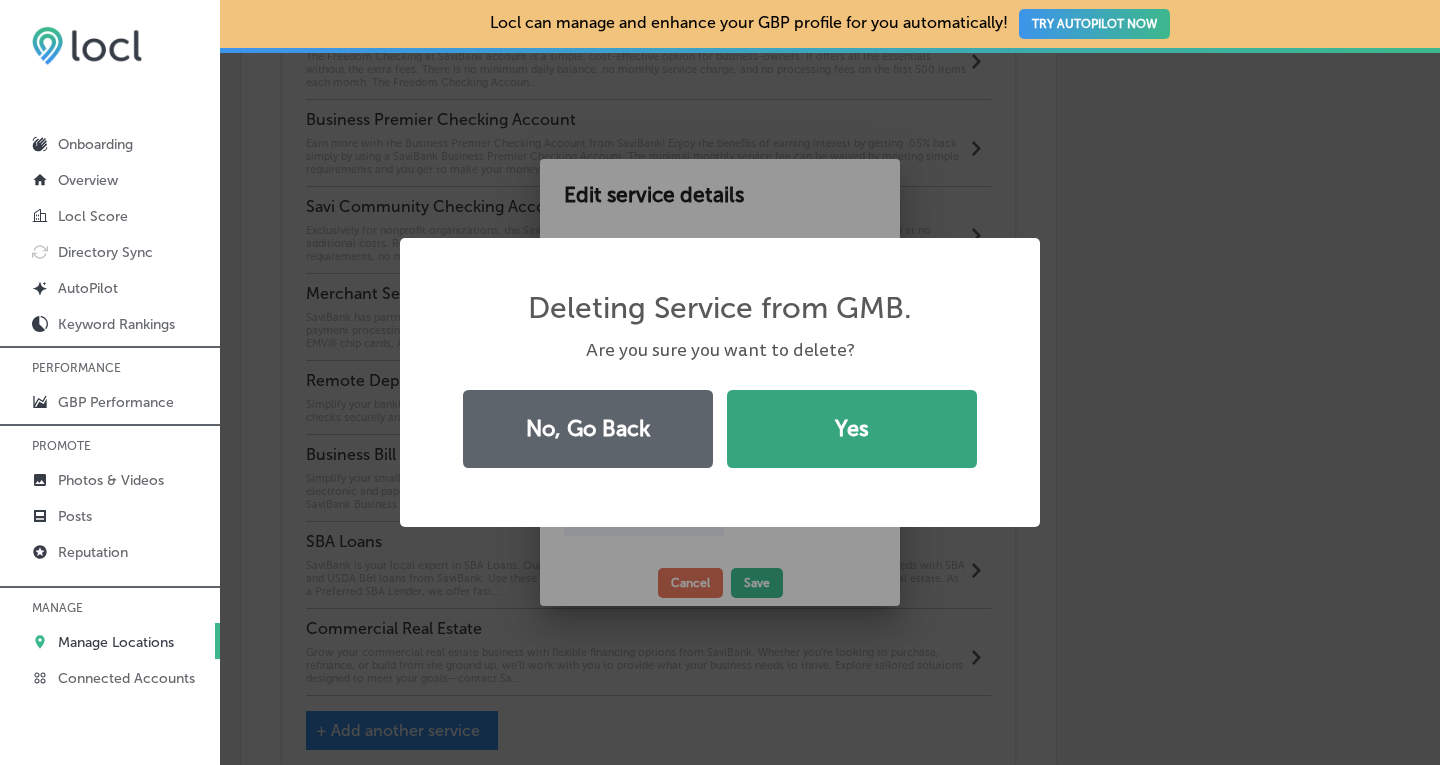click on "Yes" at bounding box center (852, 429) 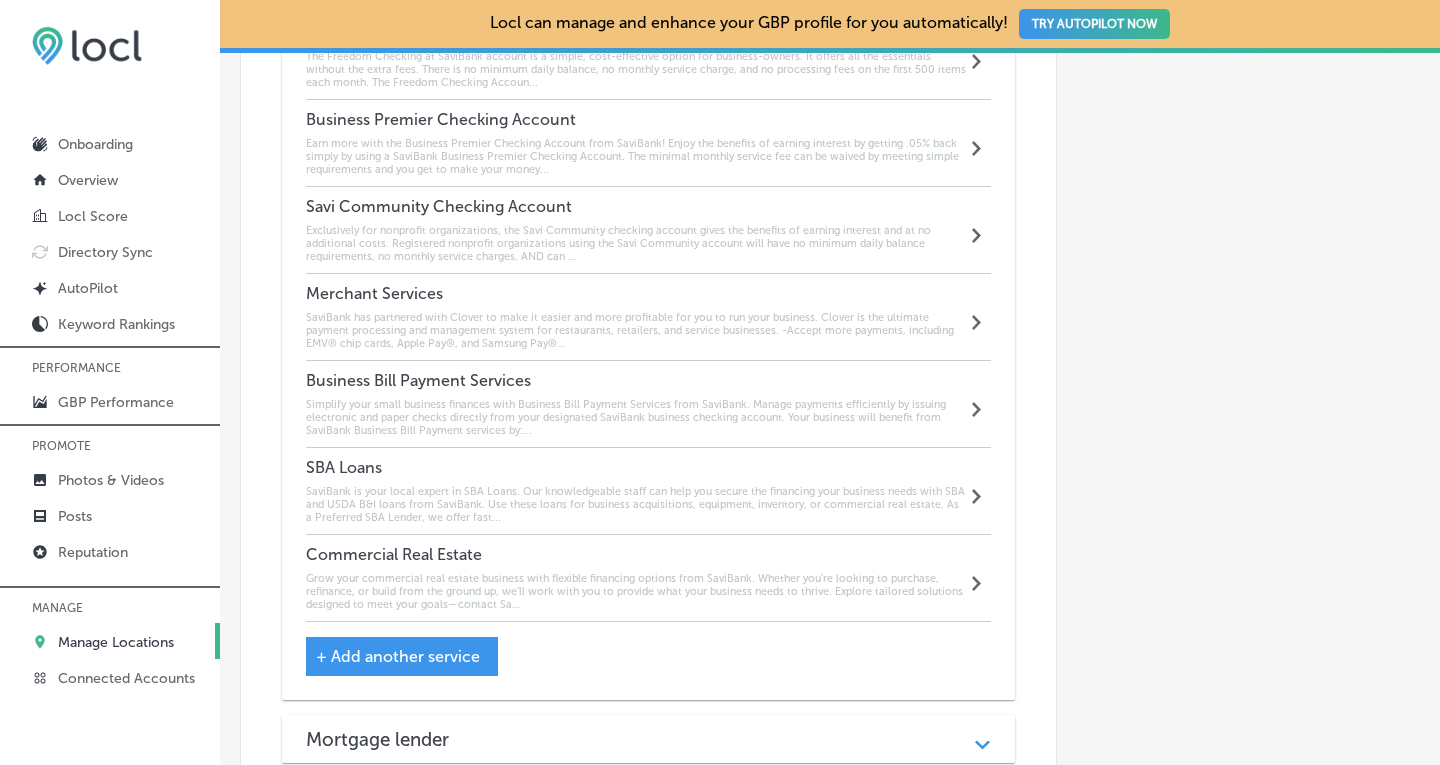 click on "Automatically Sync Profile Details Premium Directories:" at bounding box center [1238, -185] 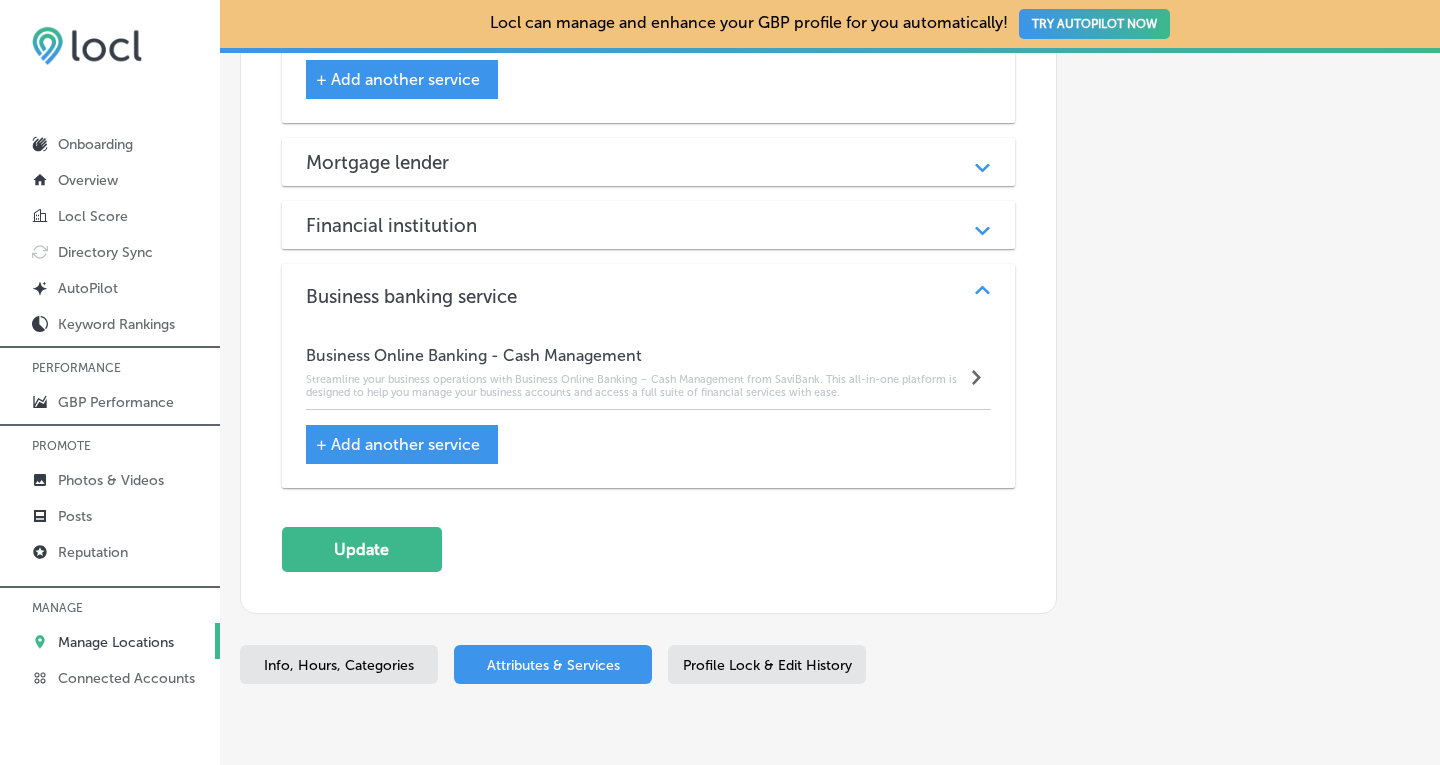 scroll, scrollTop: 2555, scrollLeft: 0, axis: vertical 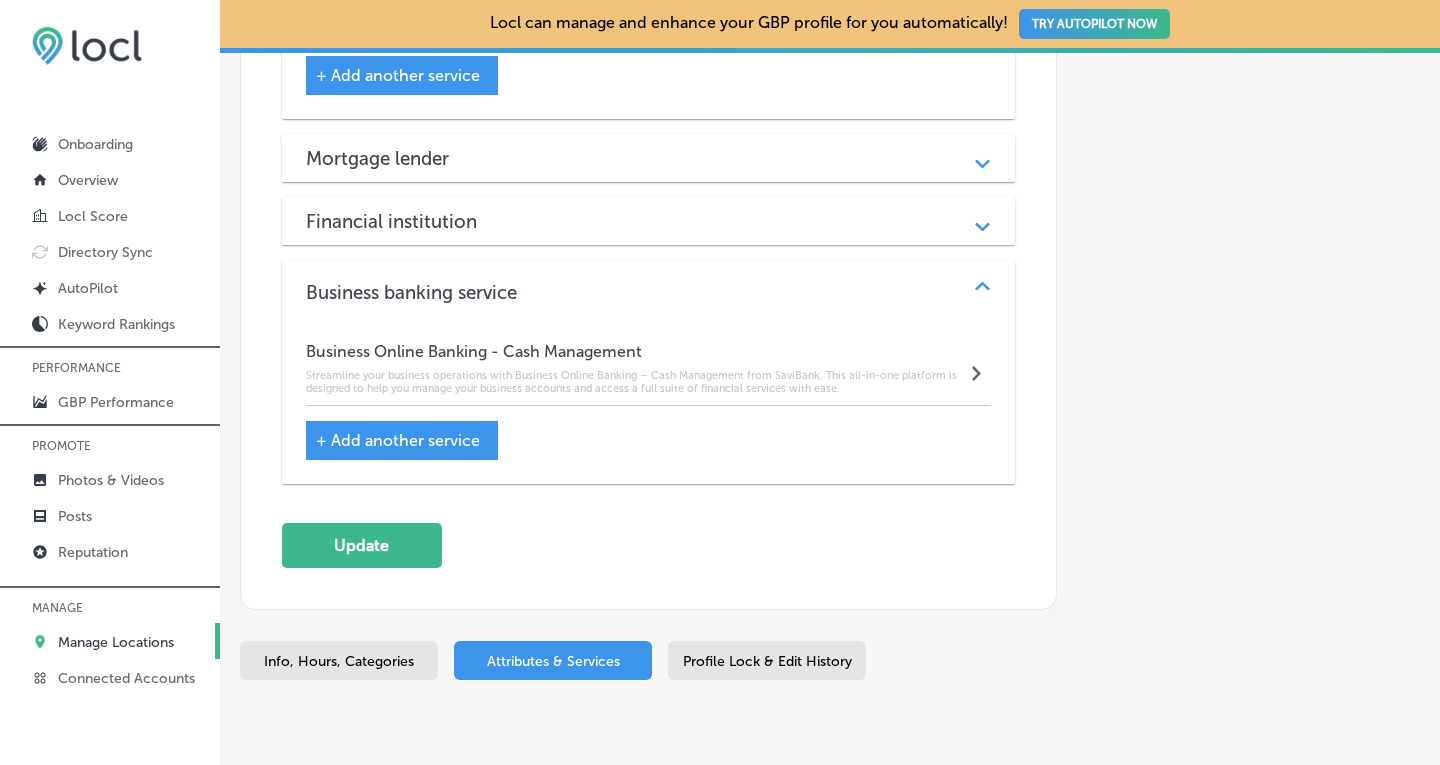 click on "+ Add another service" at bounding box center [398, 440] 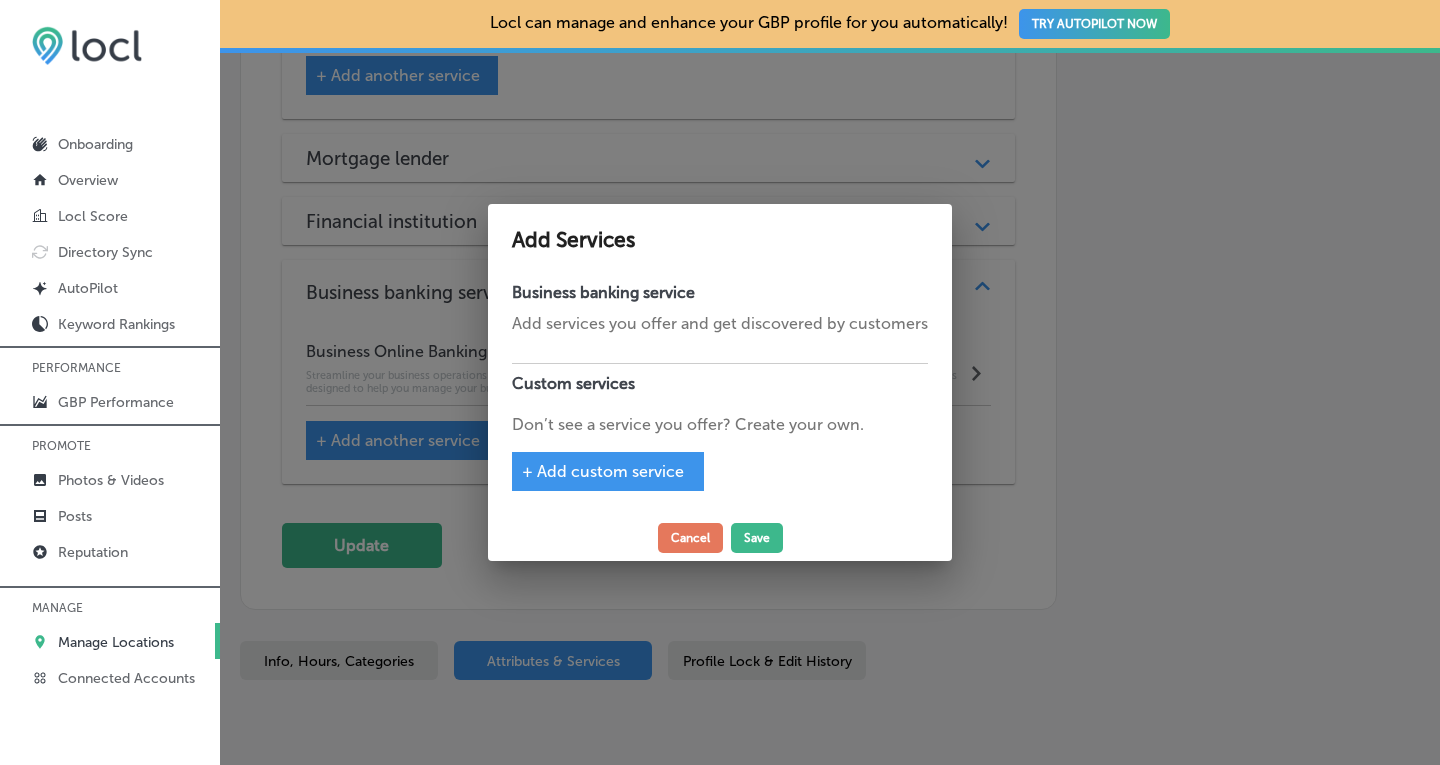 click on "+ Add custom service" at bounding box center (603, 471) 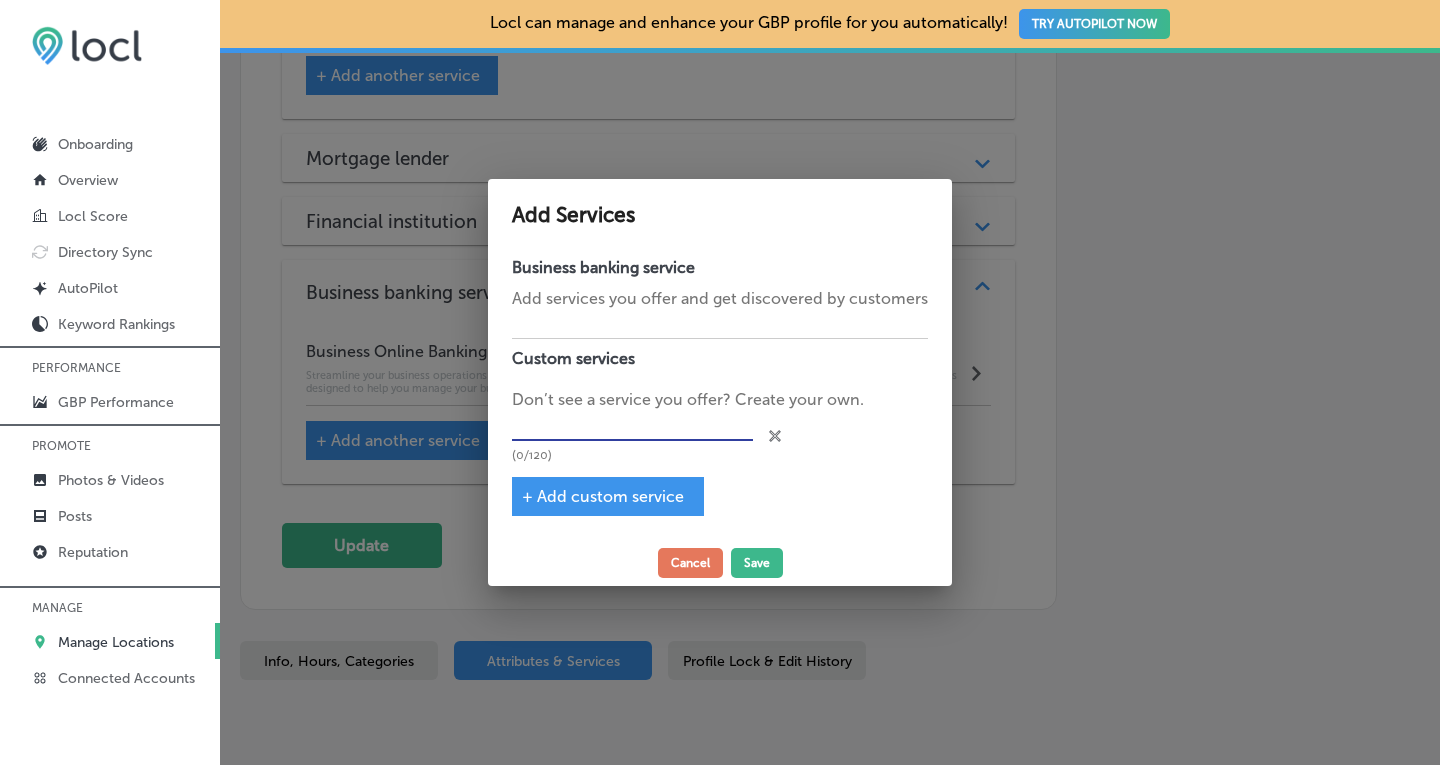 click at bounding box center (632, 426) 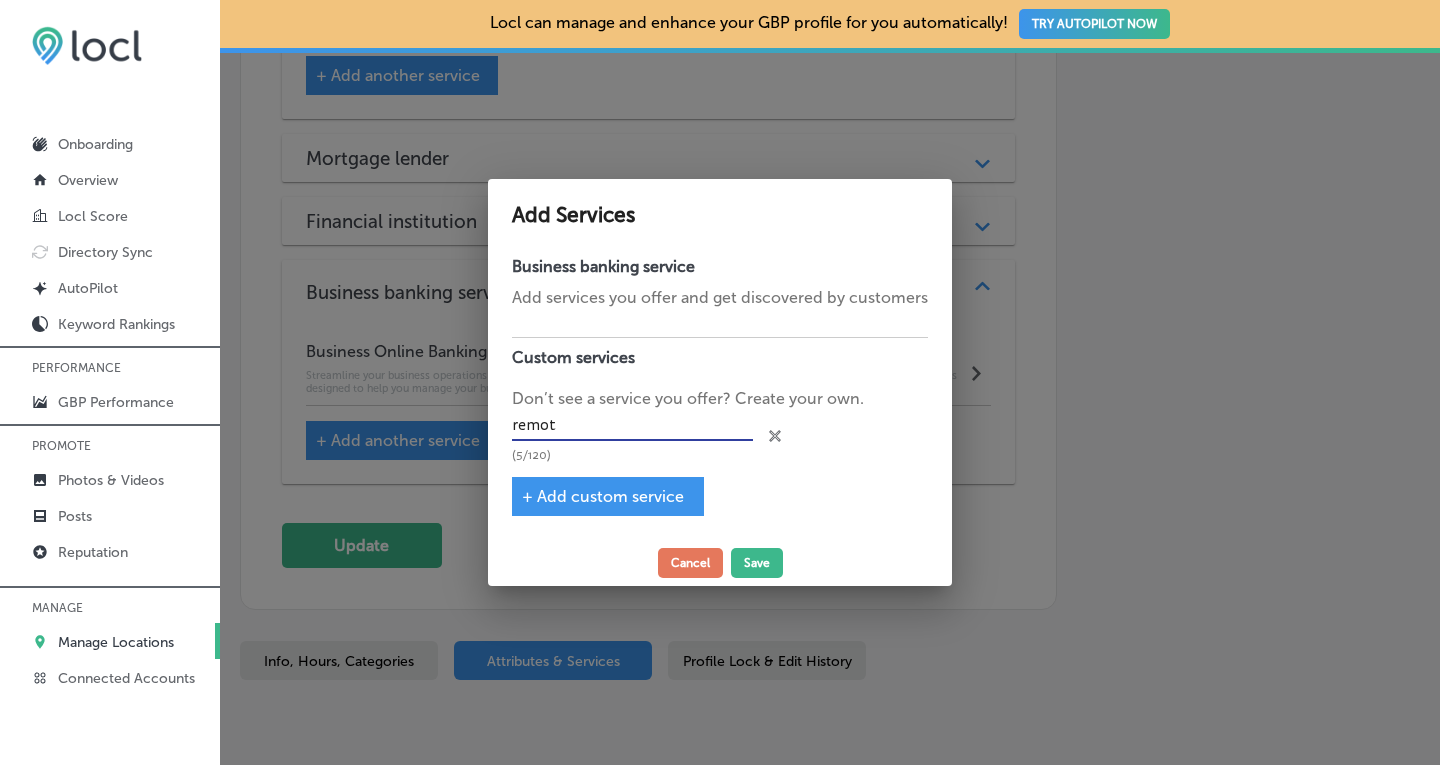 type on "Remote Deposit Capture" 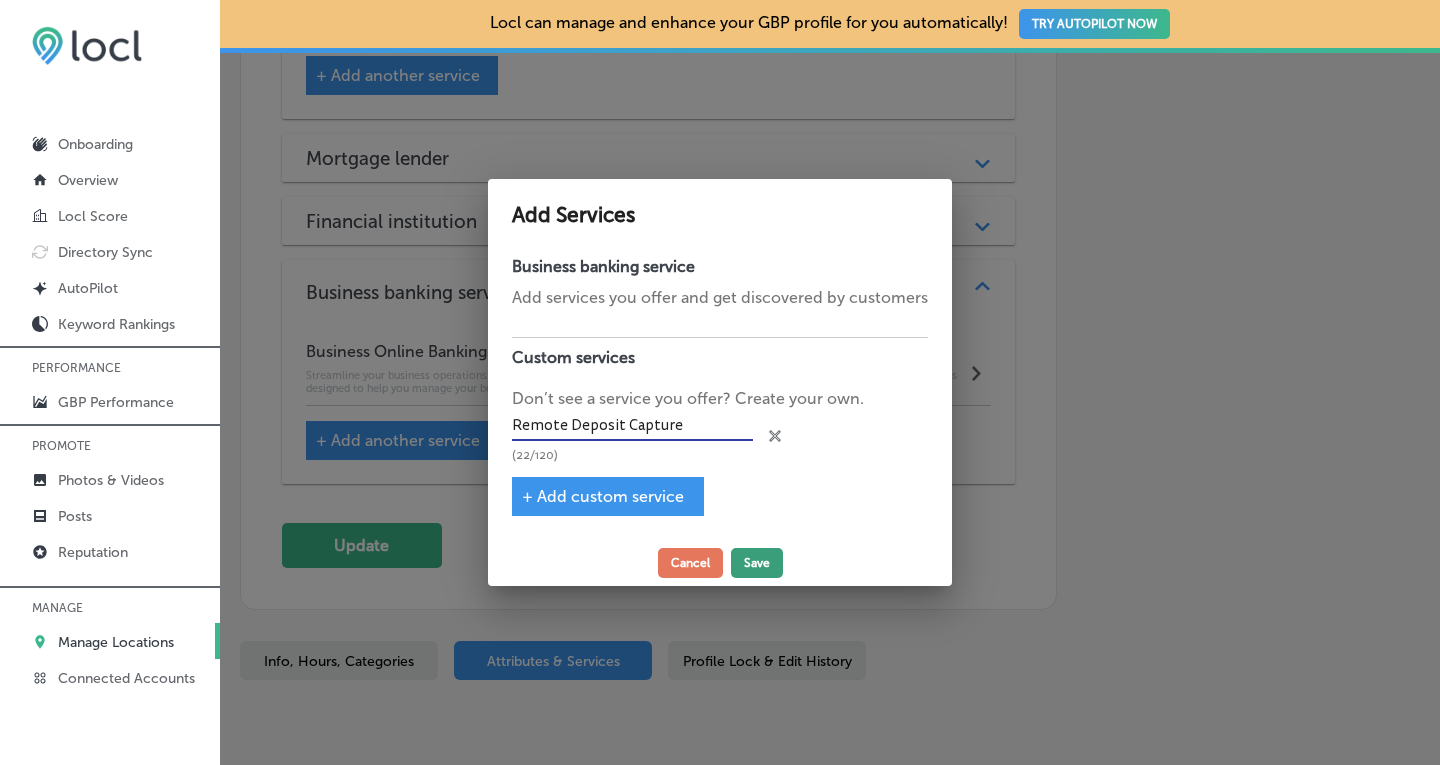 click on "Save" at bounding box center (757, 563) 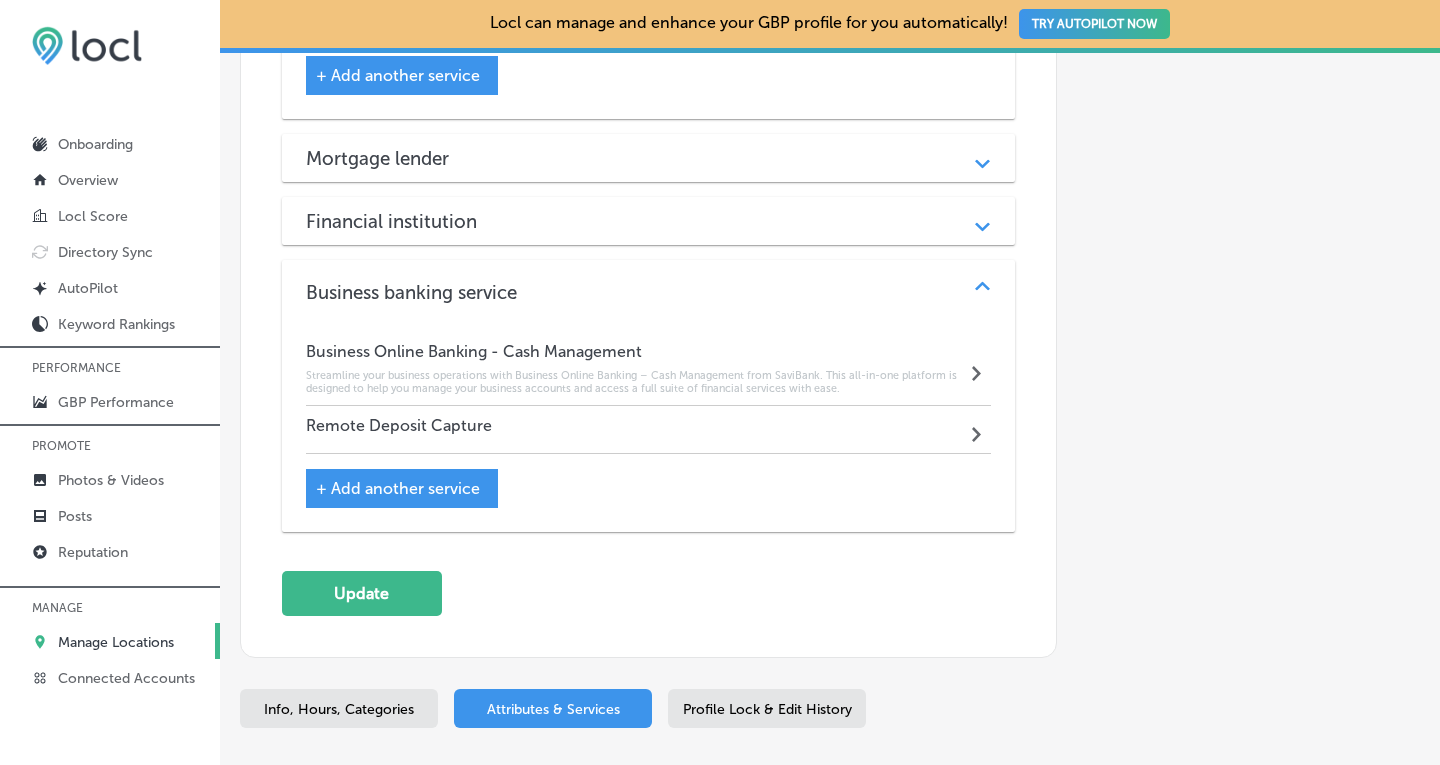 click on "Remote Deposit Capture
Path
Created with Sketch." at bounding box center (649, 430) 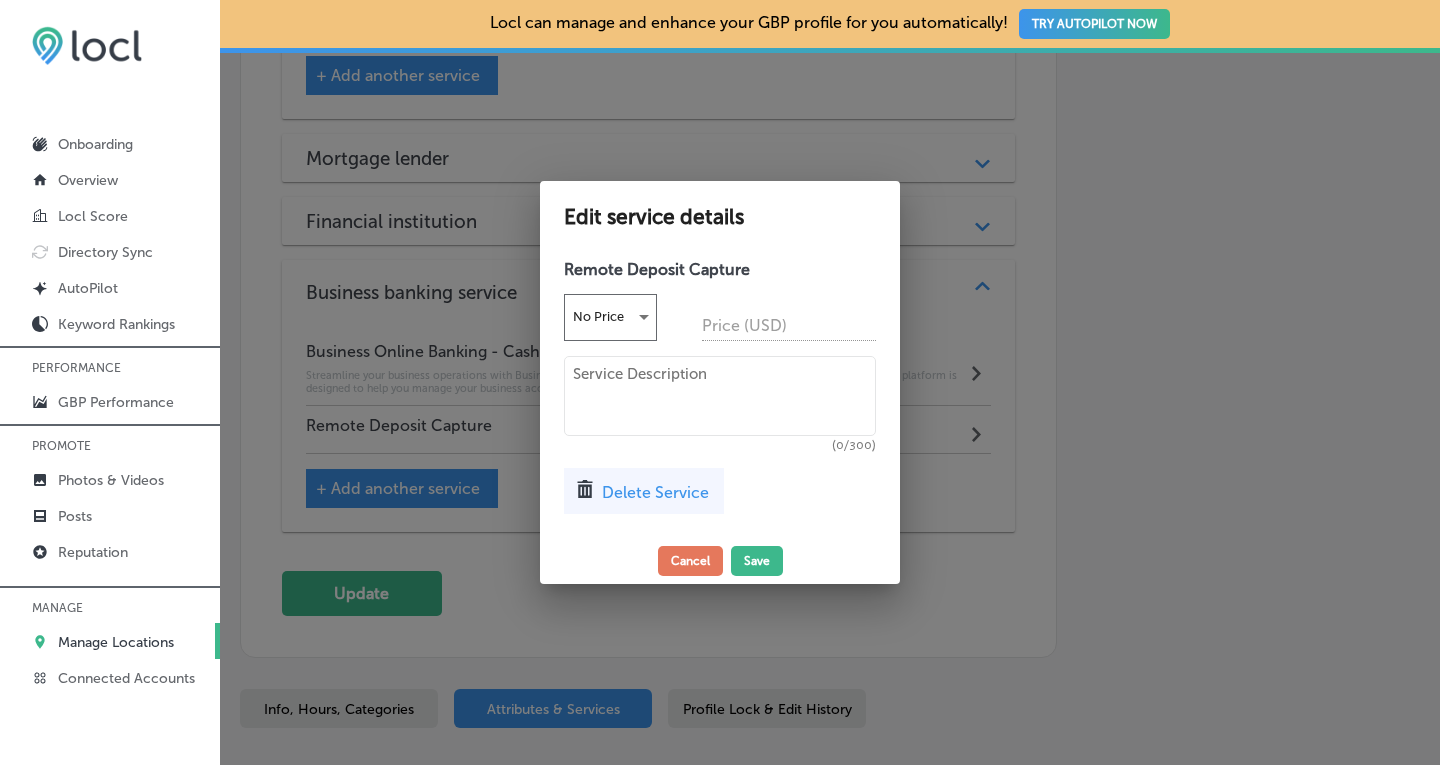 click at bounding box center [720, 396] 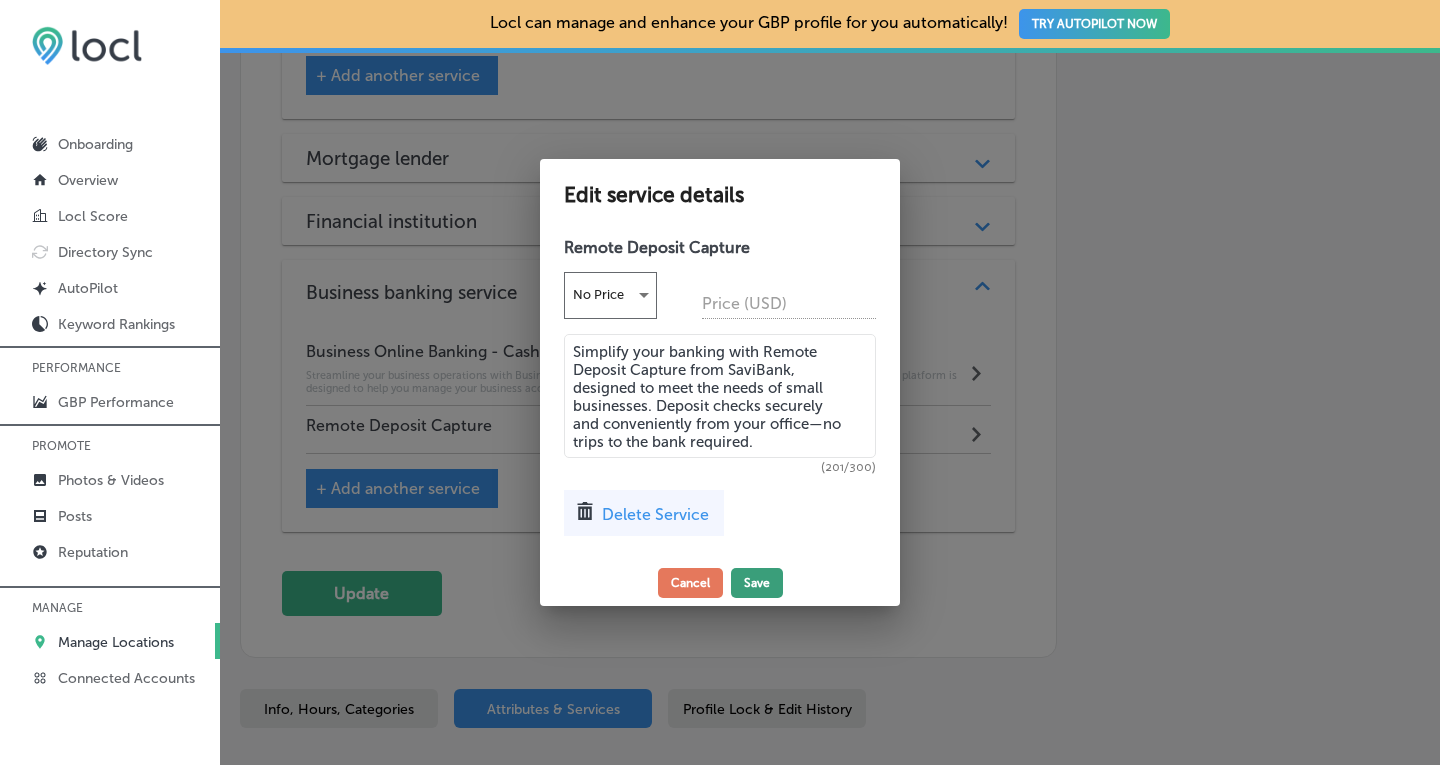 type on "Simplify your banking with Remote Deposit Capture from SaviBank, designed to meet the needs of small businesses. Deposit checks securely and conveniently from your office—no trips to the bank required." 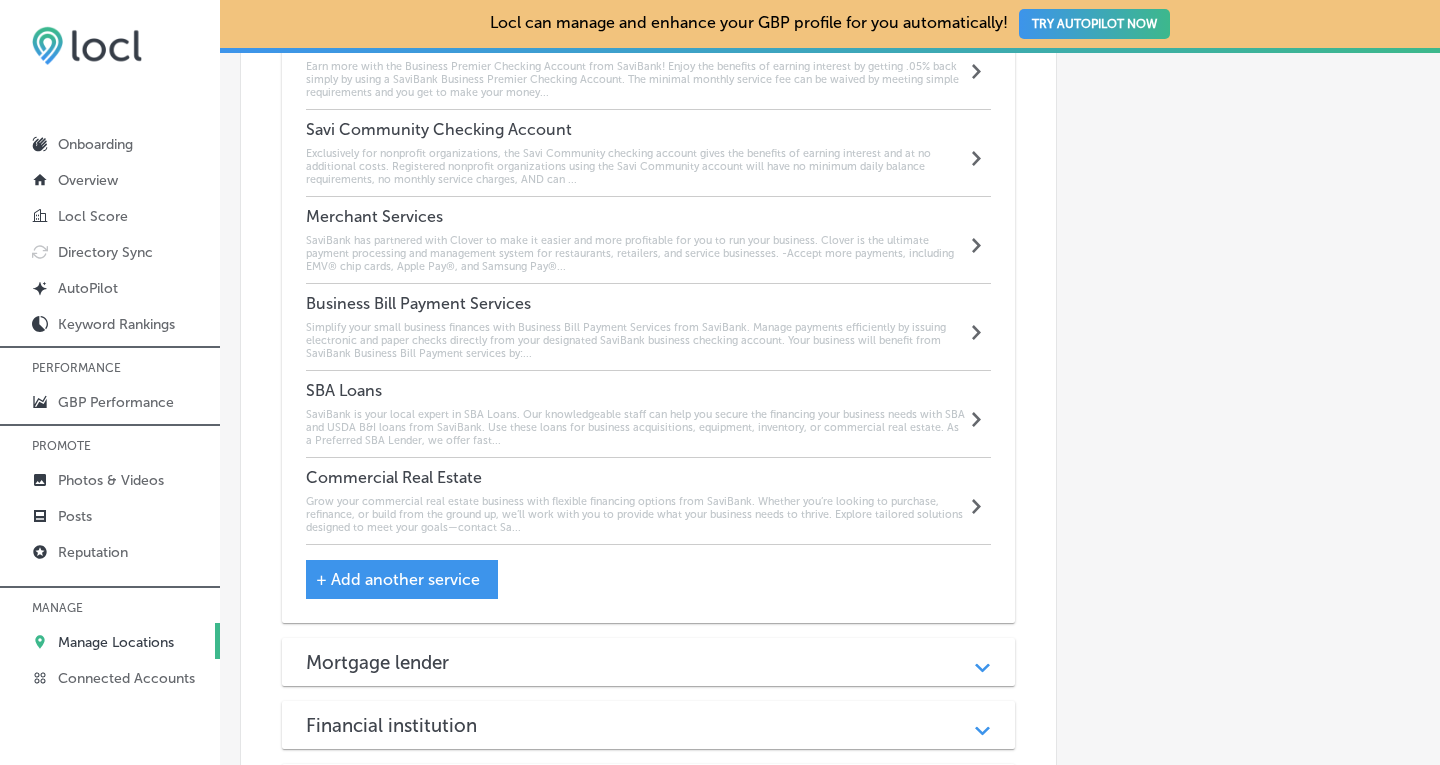 scroll, scrollTop: 2056, scrollLeft: 0, axis: vertical 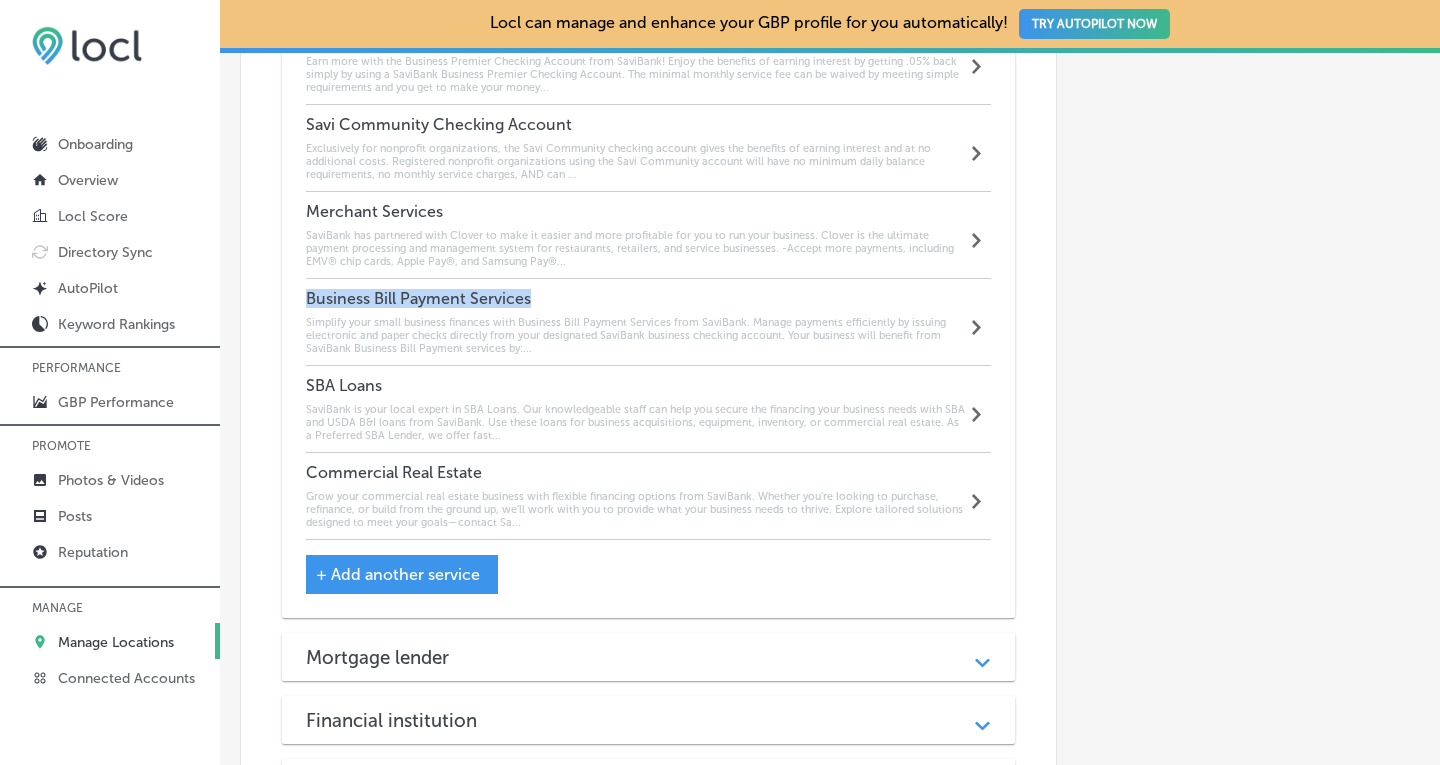 drag, startPoint x: 536, startPoint y: 270, endPoint x: 299, endPoint y: 276, distance: 237.07594 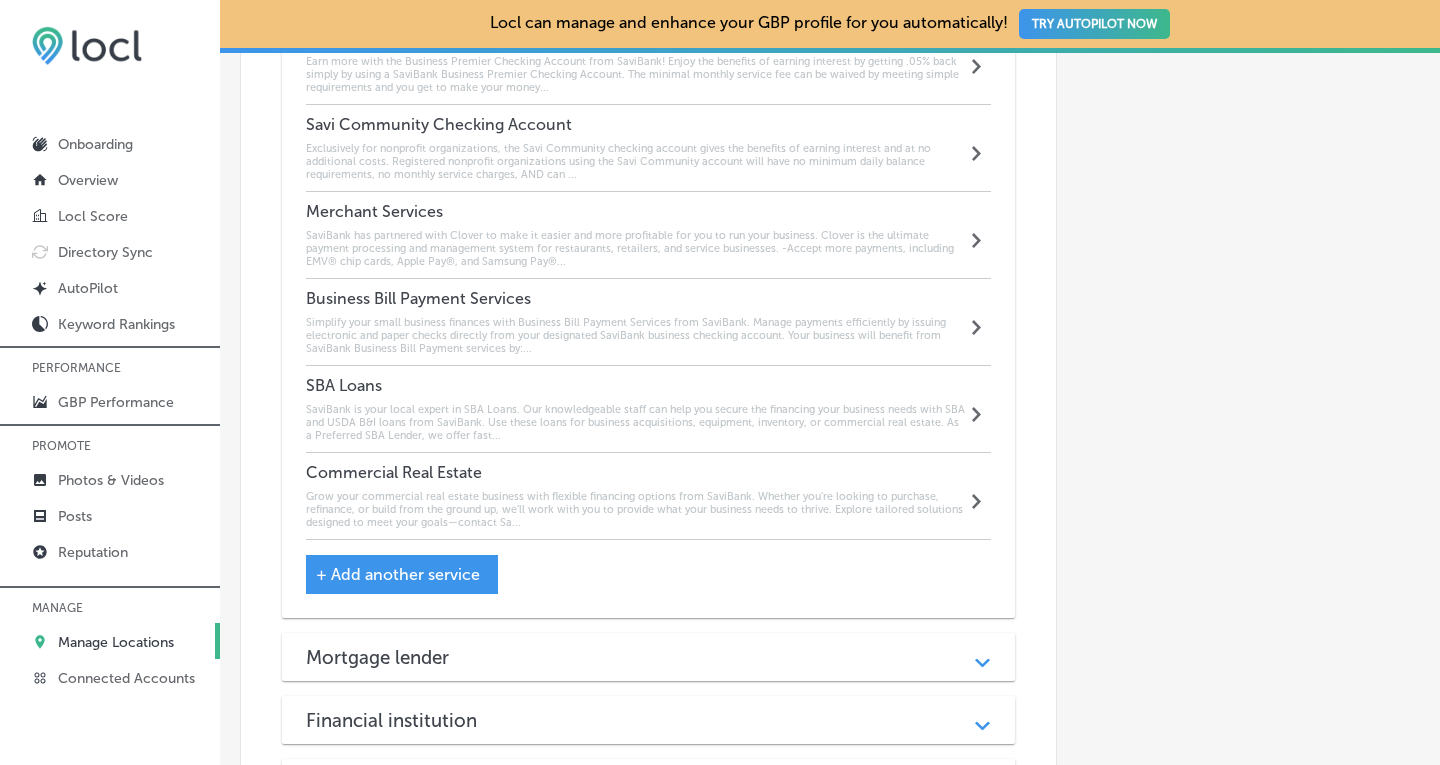 click on "Path
Created with Sketch." at bounding box center (978, 322) 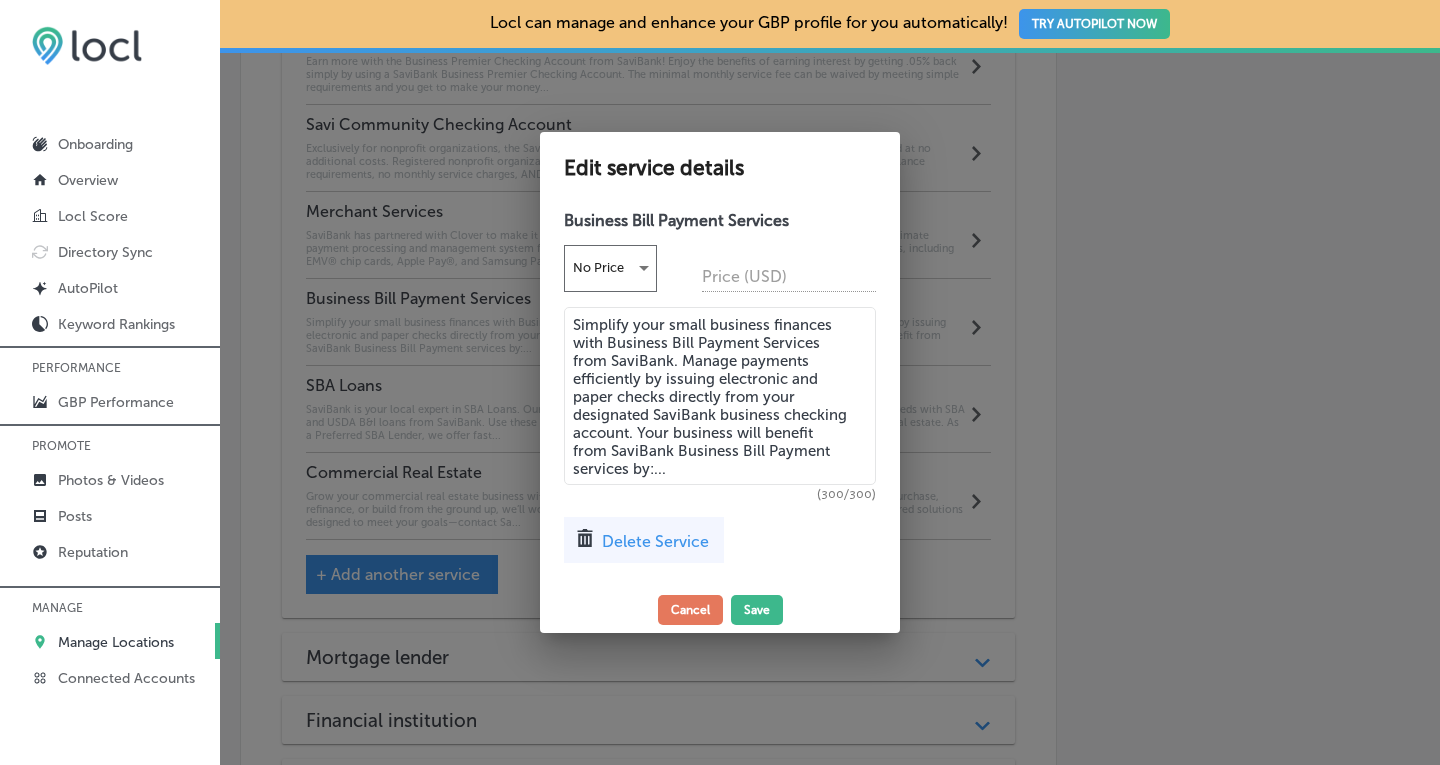 click on "Delete Service" at bounding box center [655, 541] 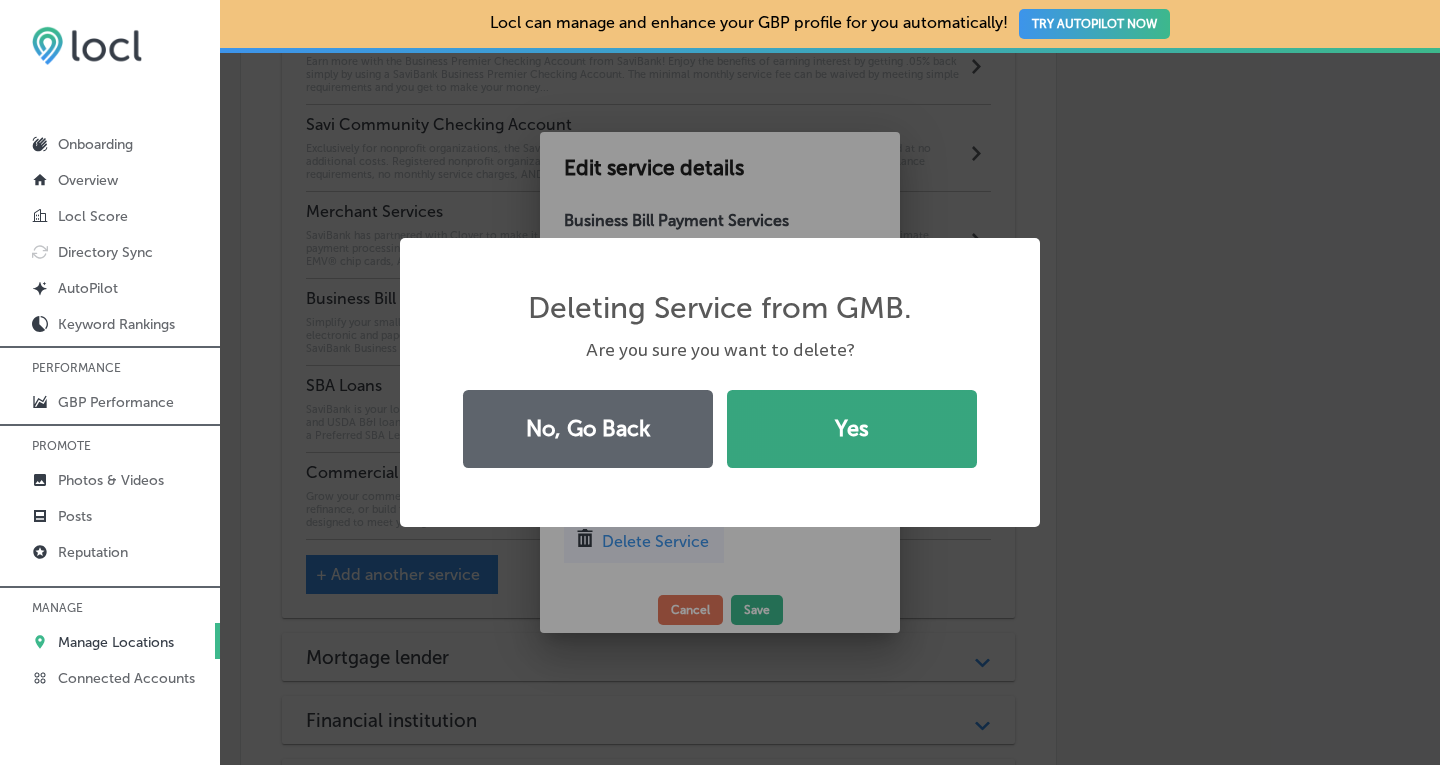 click on "Yes" at bounding box center [852, 429] 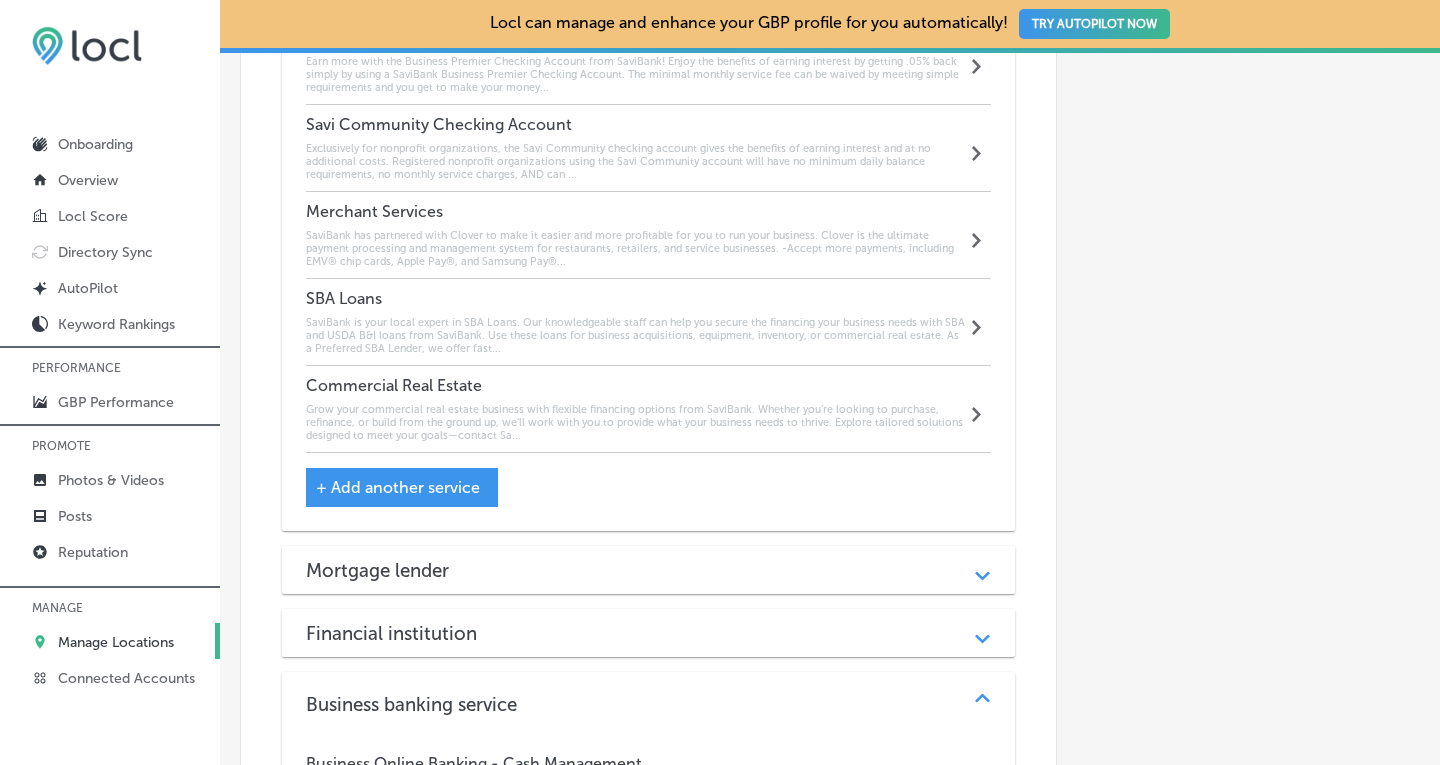 drag, startPoint x: 1423, startPoint y: 524, endPoint x: 1439, endPoint y: 651, distance: 128.0039 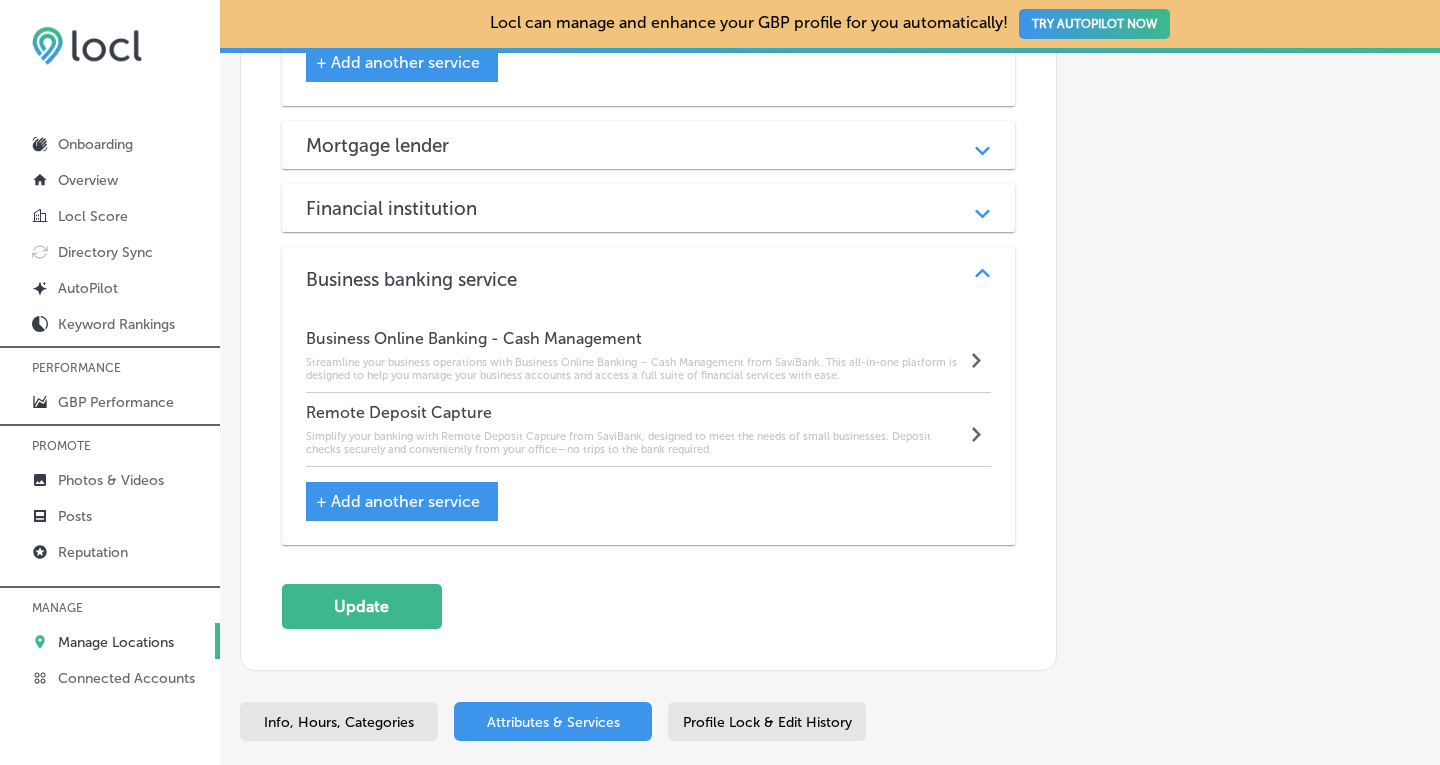 scroll, scrollTop: 2479, scrollLeft: 0, axis: vertical 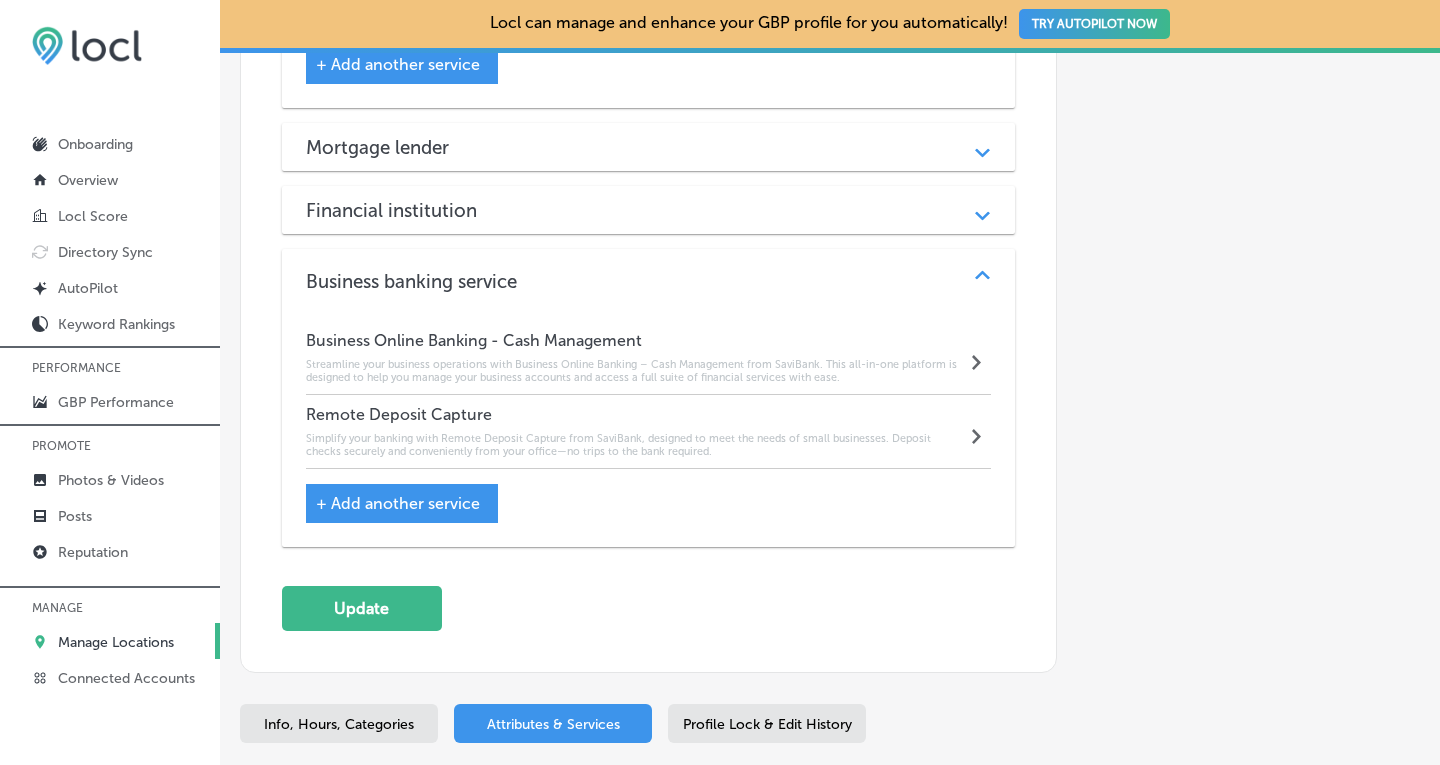 click on "+ Add another service" at bounding box center [398, 503] 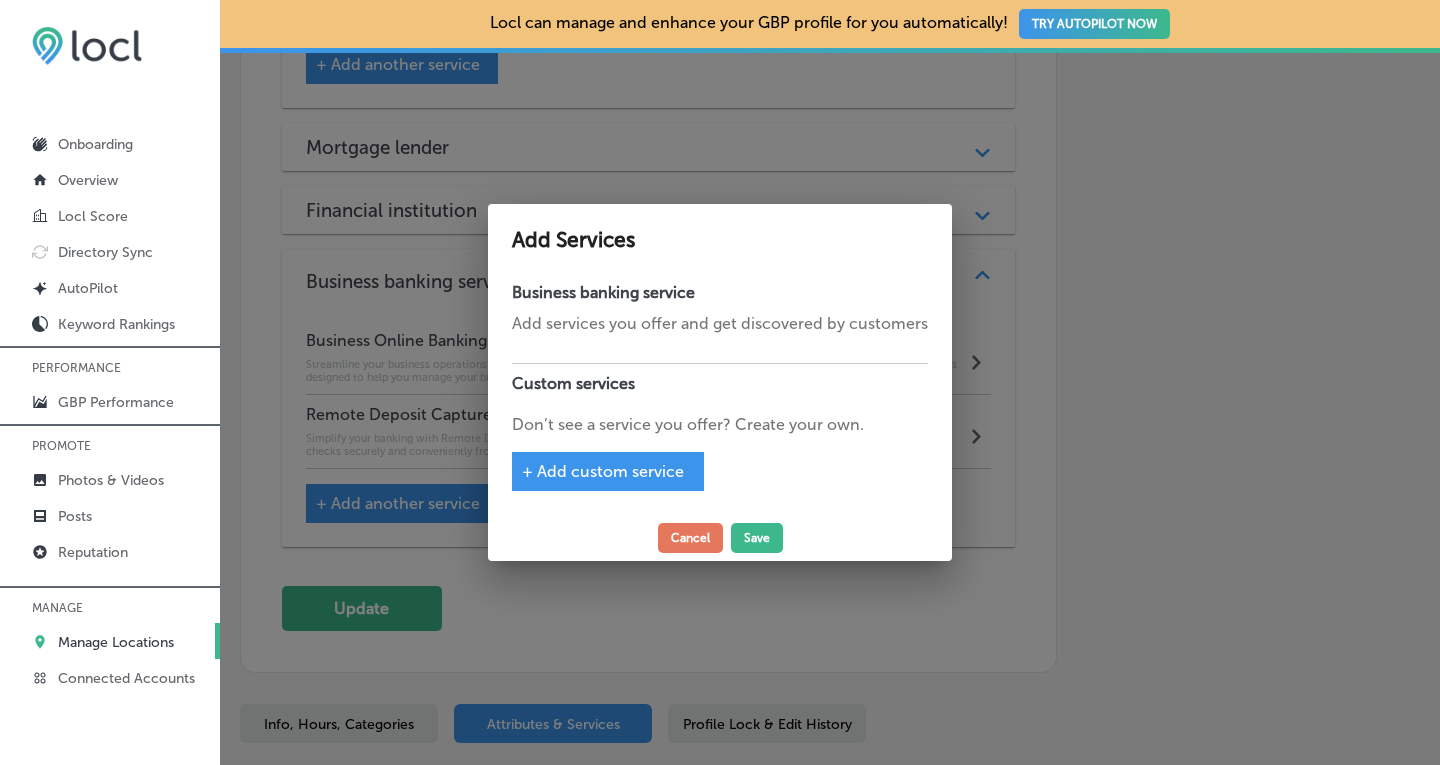 click on "+ Add custom service" at bounding box center [603, 471] 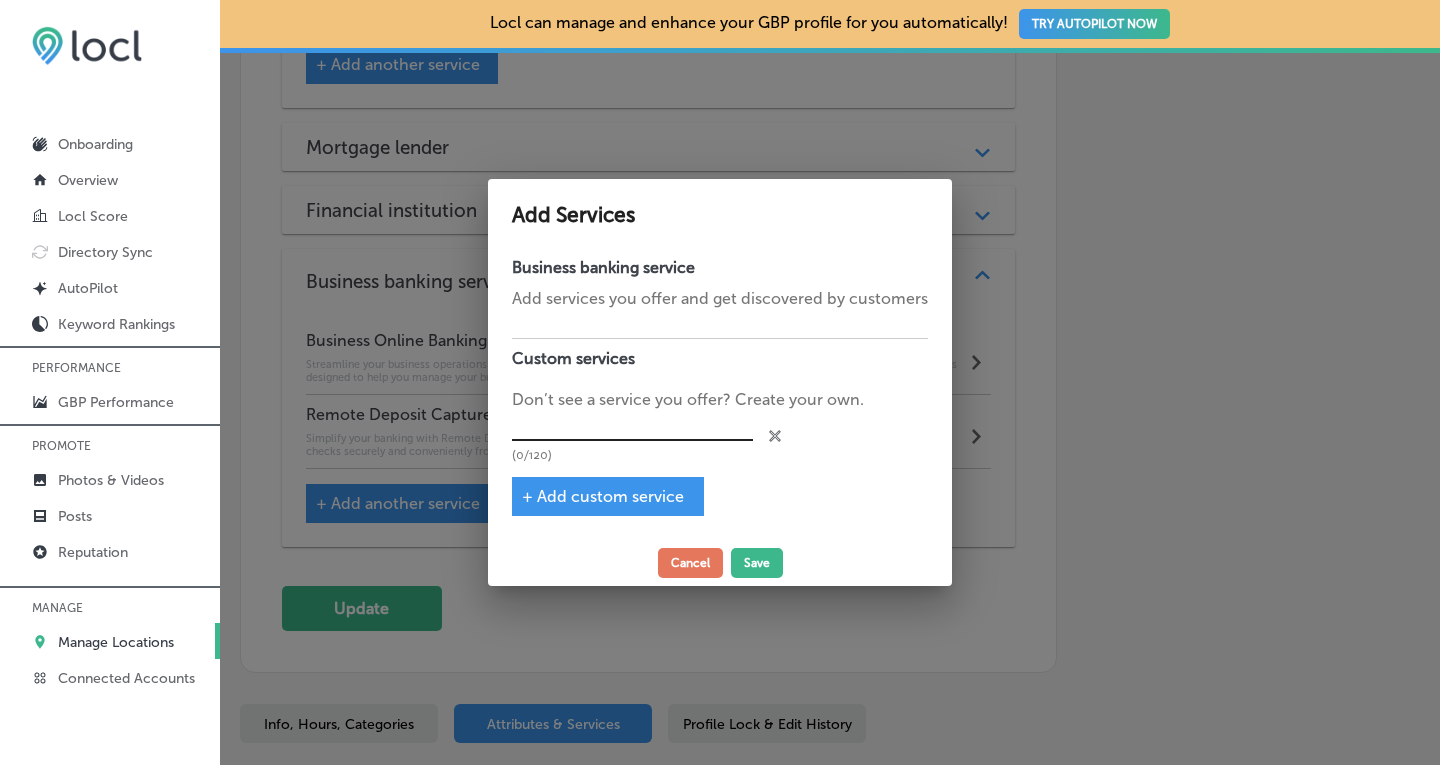 click at bounding box center [632, 426] 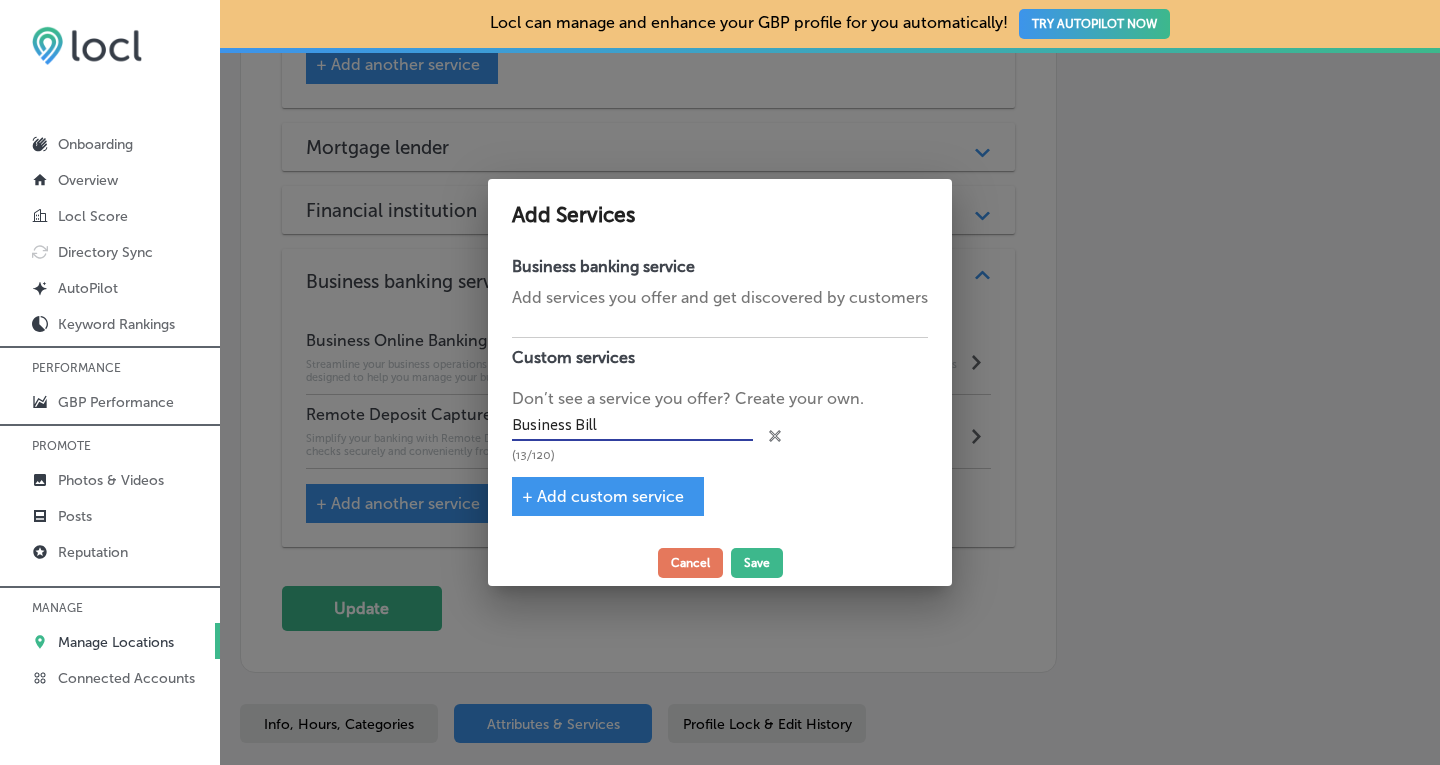 type on "Business Bill Pay Services" 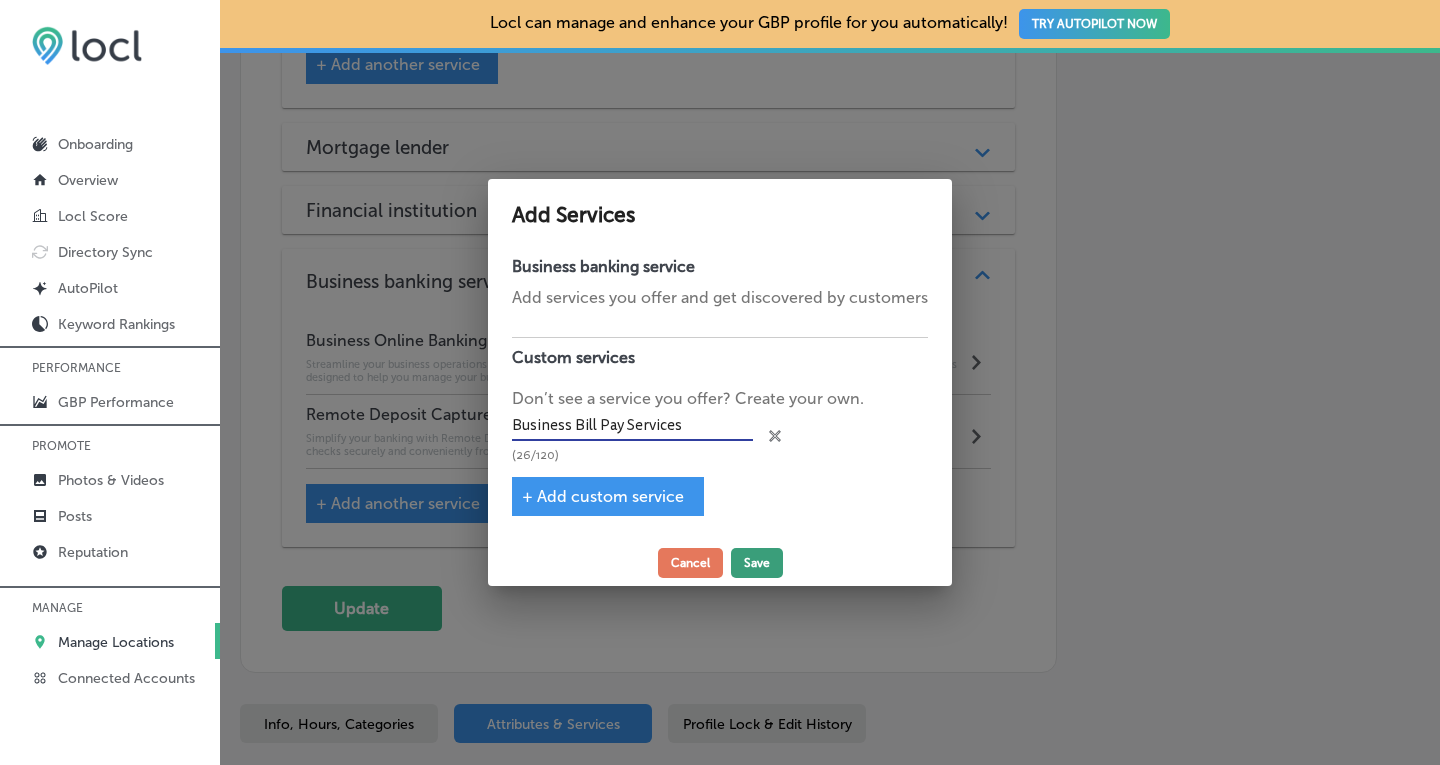 click on "Save" at bounding box center [757, 563] 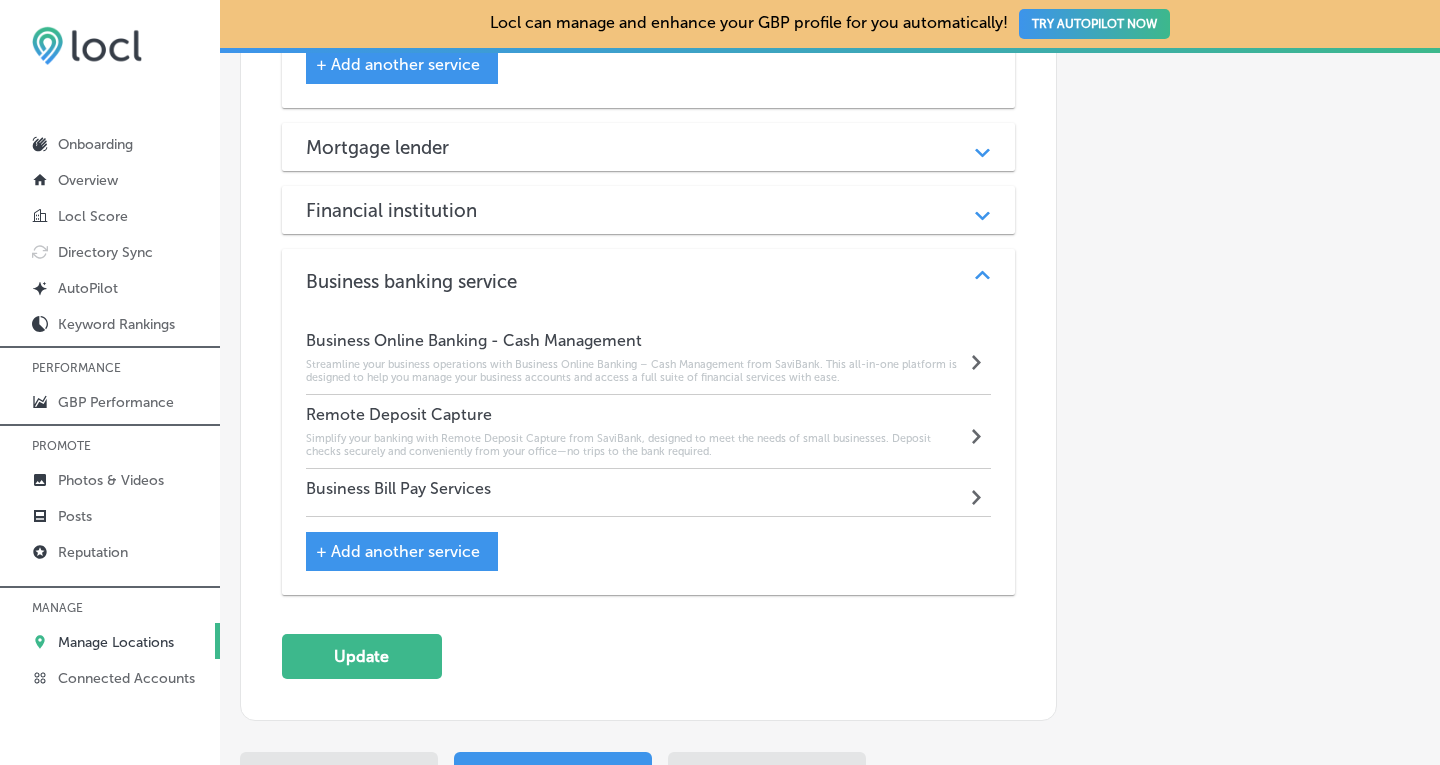 click on "Business Bill Pay Services
Path
Created with Sketch." at bounding box center (649, 493) 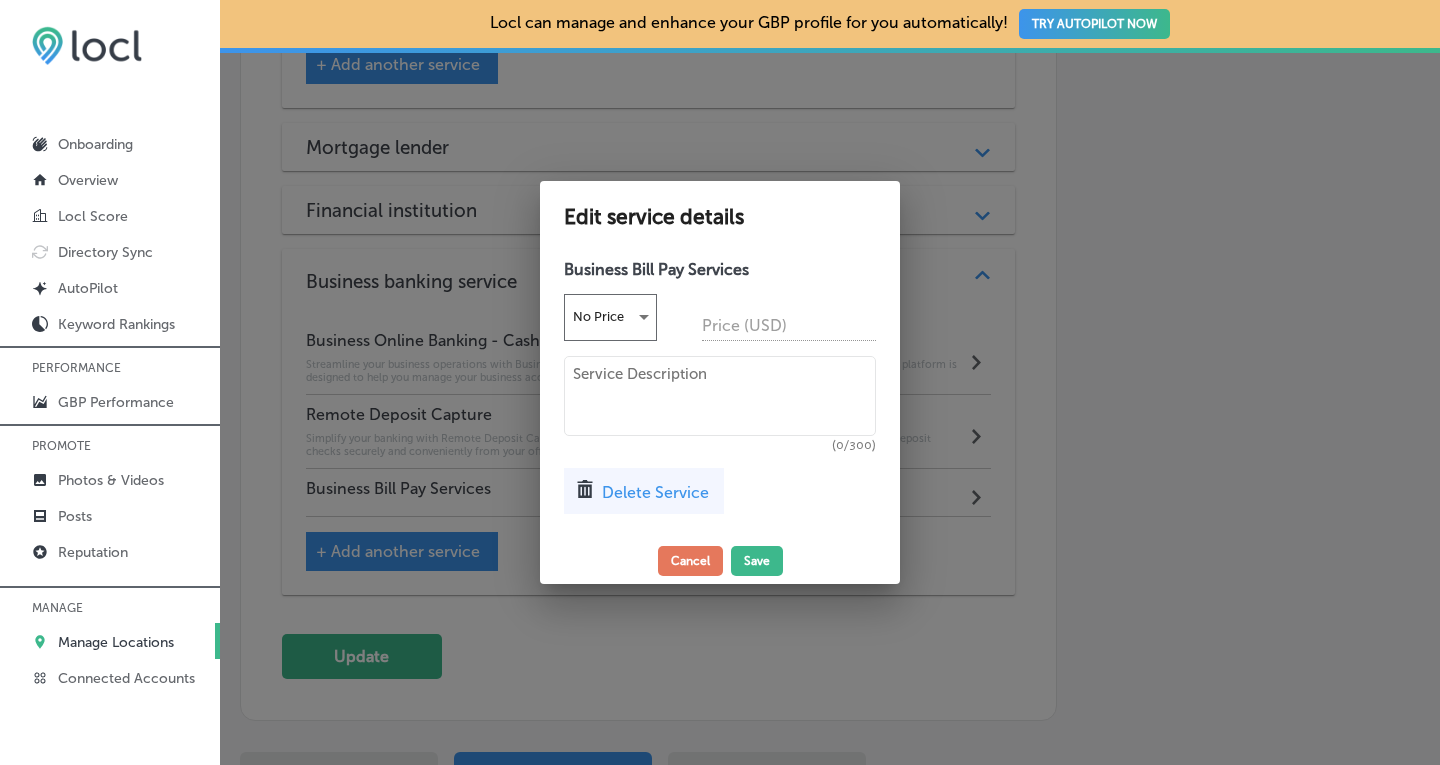 click at bounding box center (720, 396) 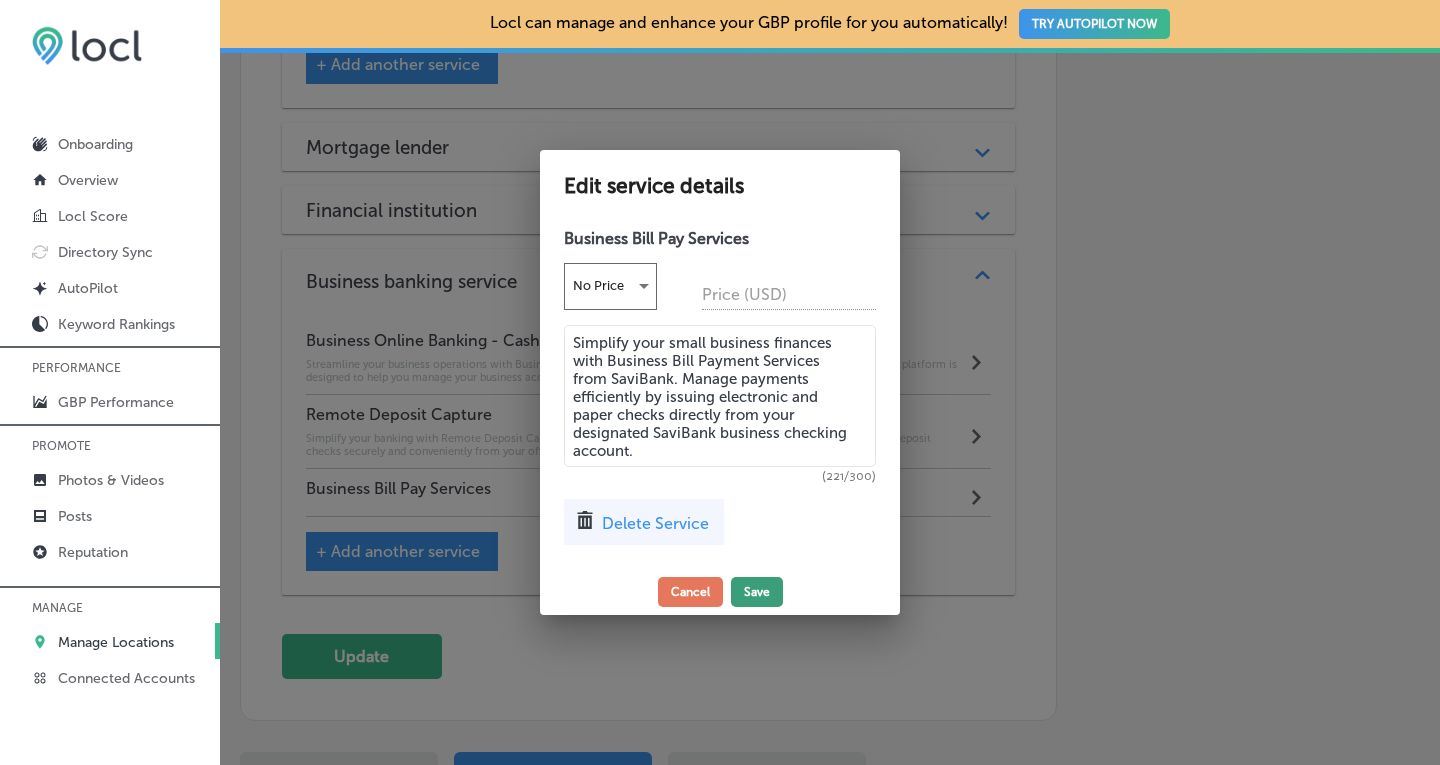 type on "Simplify your small business finances with Business Bill Payment Services from SaviBank. Manage payments efficiently by issuing electronic and paper checks directly from your designated SaviBank business checking account." 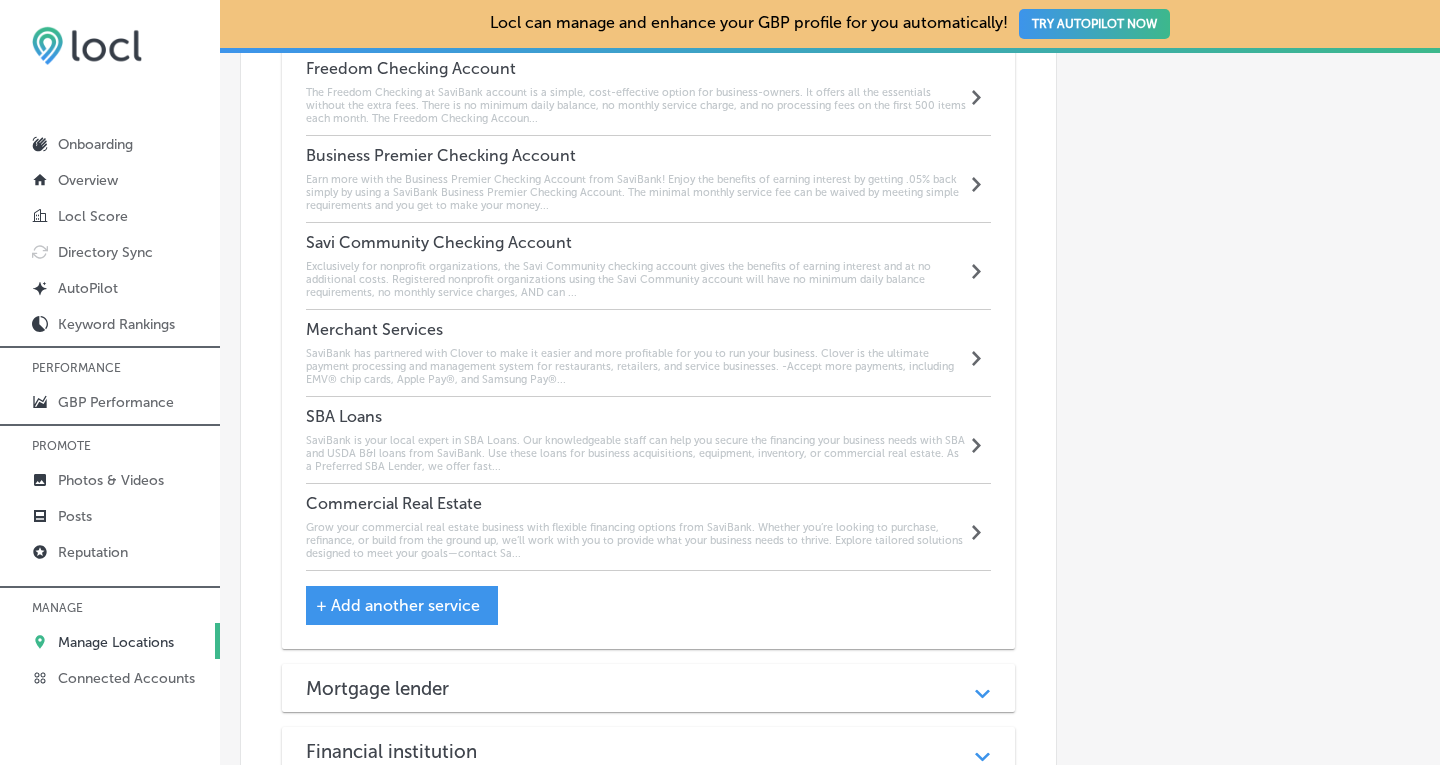 scroll, scrollTop: 1933, scrollLeft: 0, axis: vertical 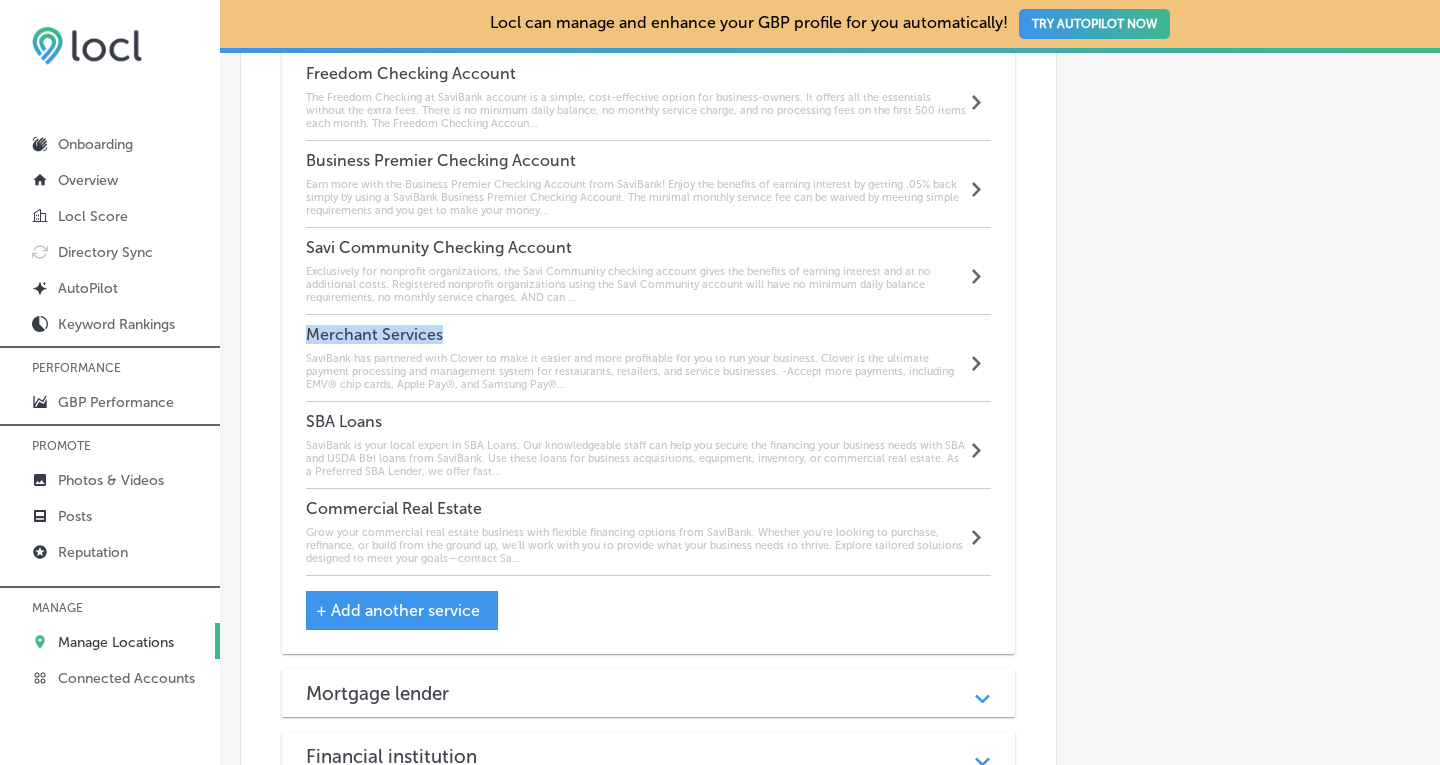 drag, startPoint x: 447, startPoint y: 305, endPoint x: 293, endPoint y: 310, distance: 154.08115 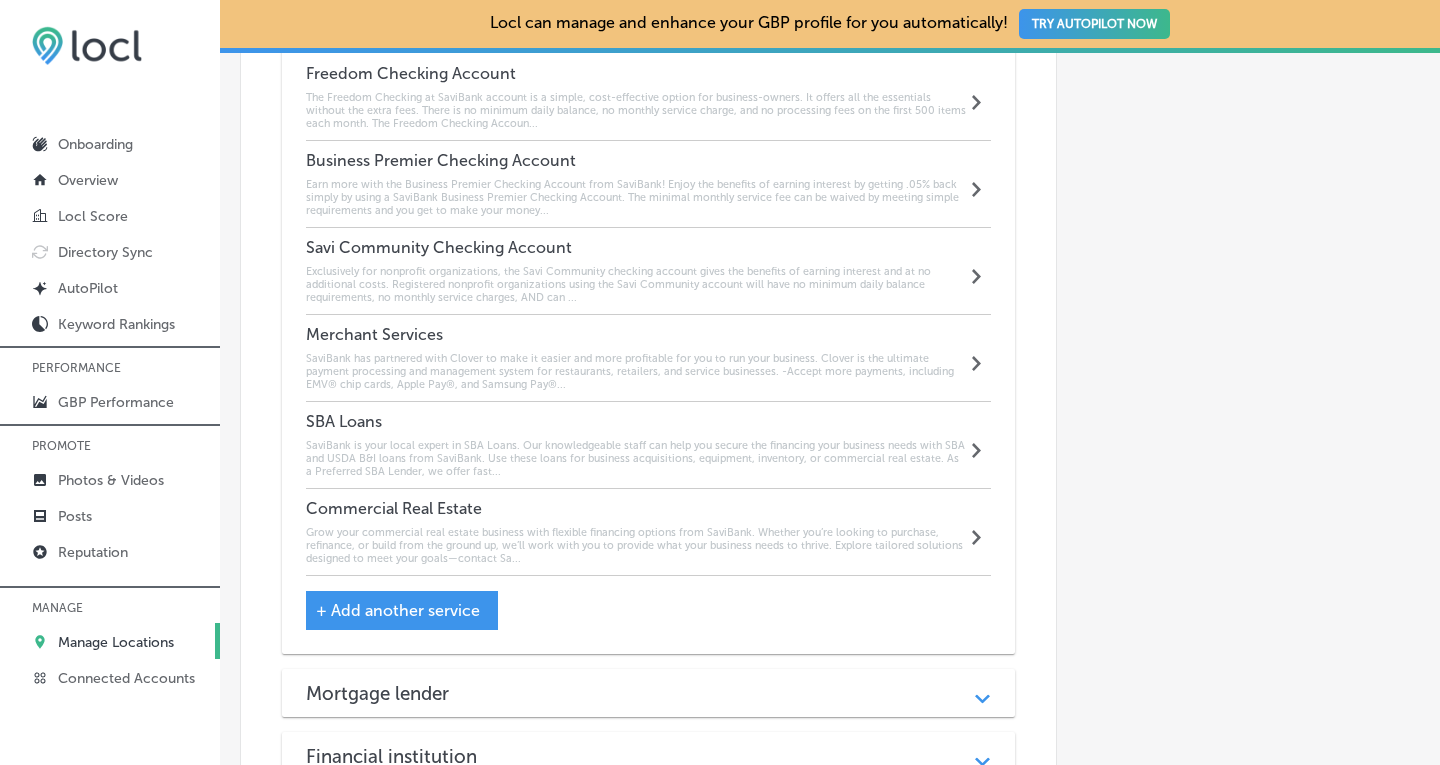 click on "Path
Created with Sketch." at bounding box center (978, 358) 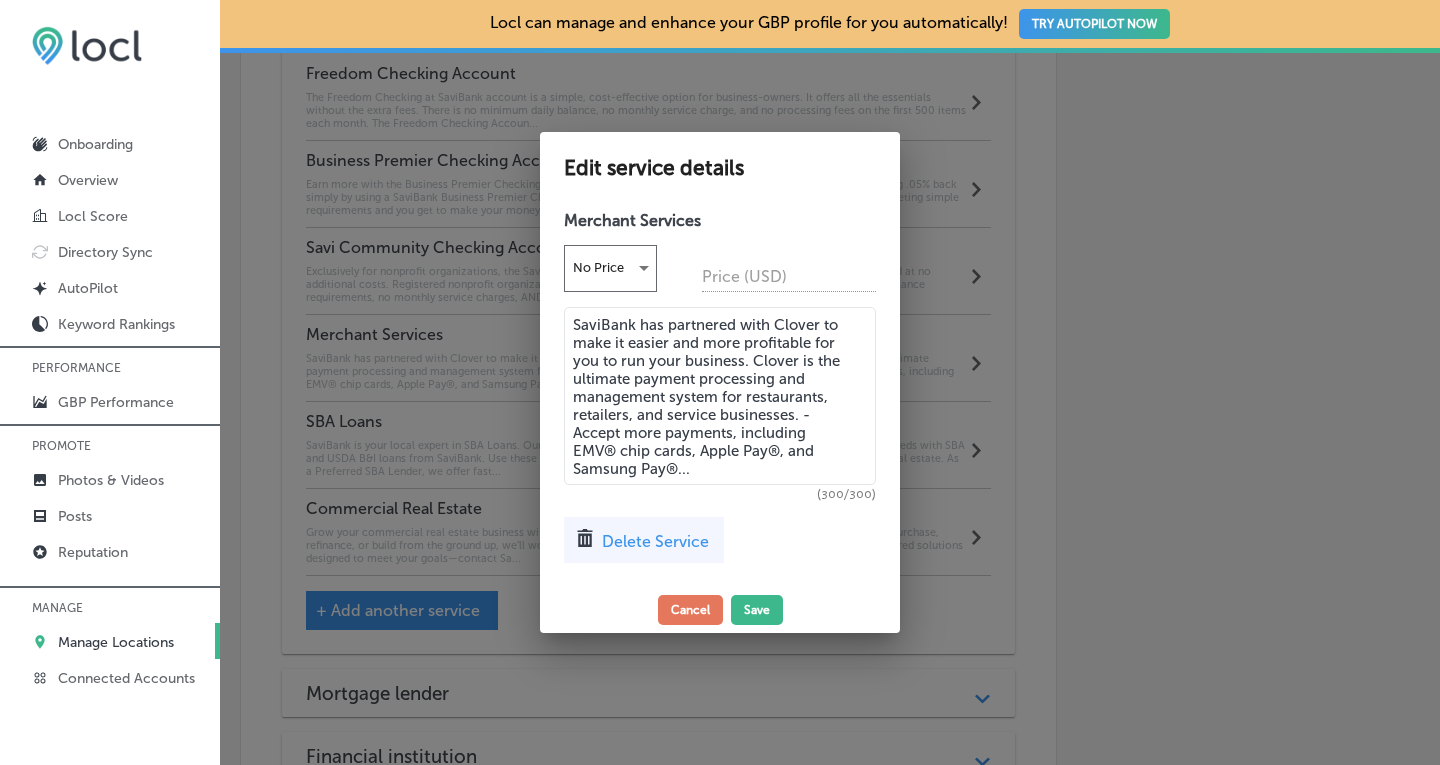 click on "Delete Service" at bounding box center [655, 541] 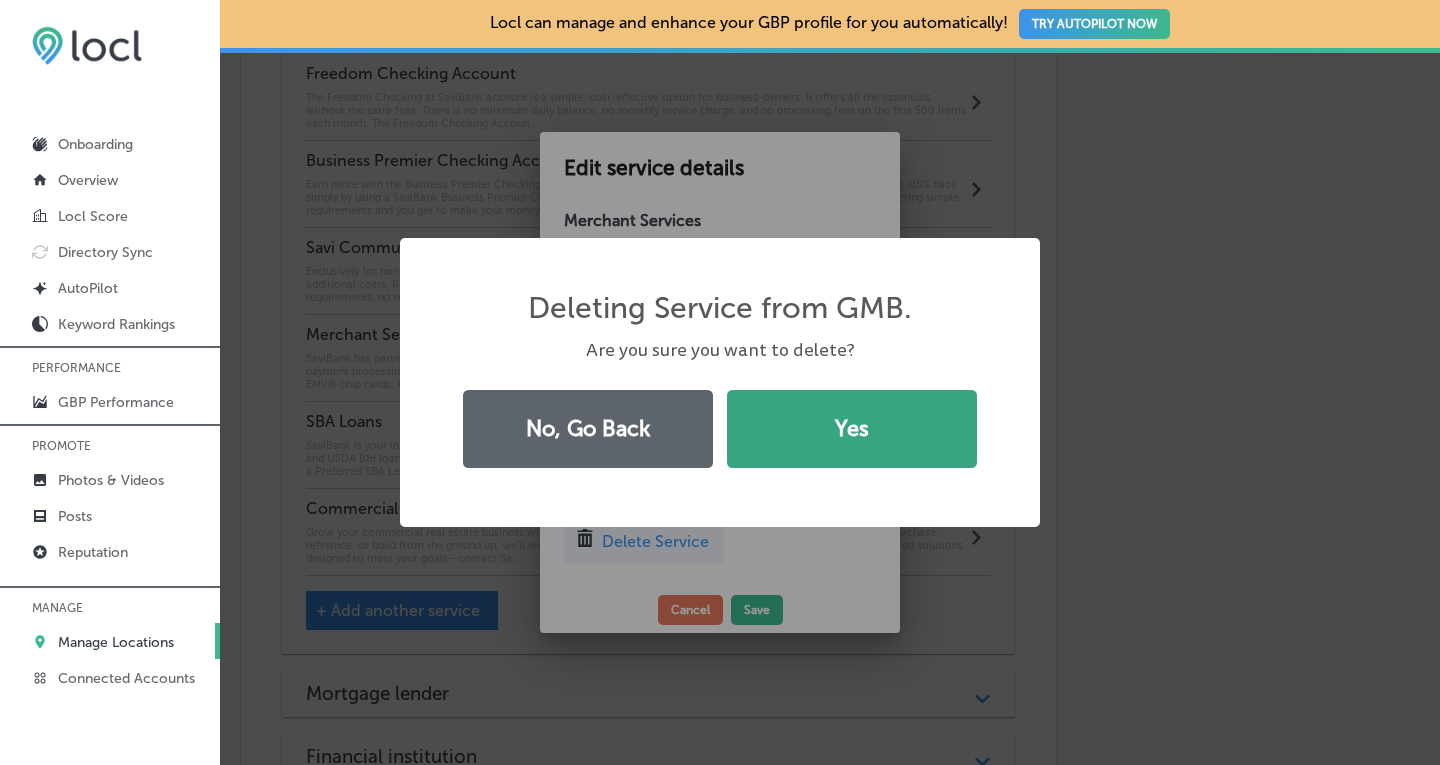 click on "Yes" at bounding box center (852, 429) 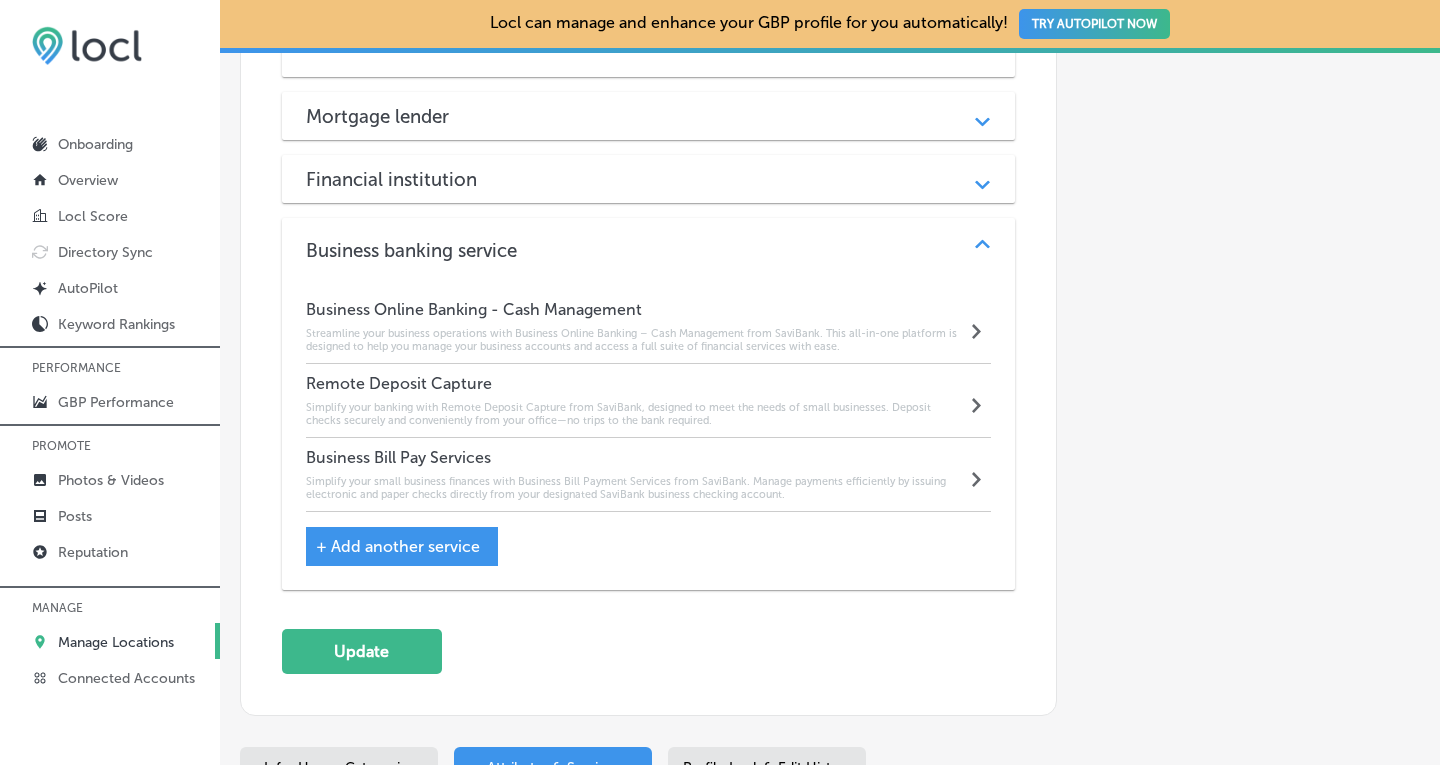 scroll, scrollTop: 2421, scrollLeft: 0, axis: vertical 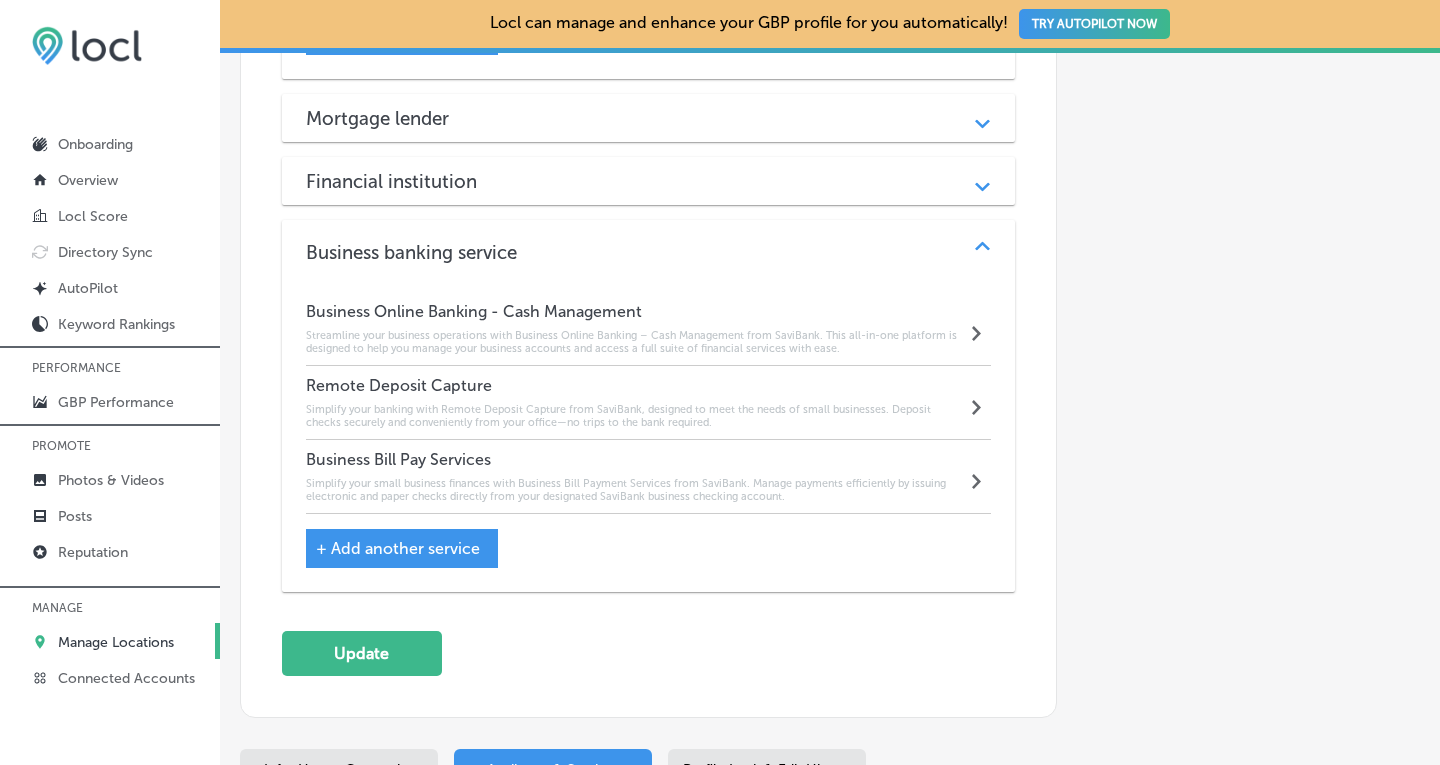 click on "+ Add another service" at bounding box center (398, 548) 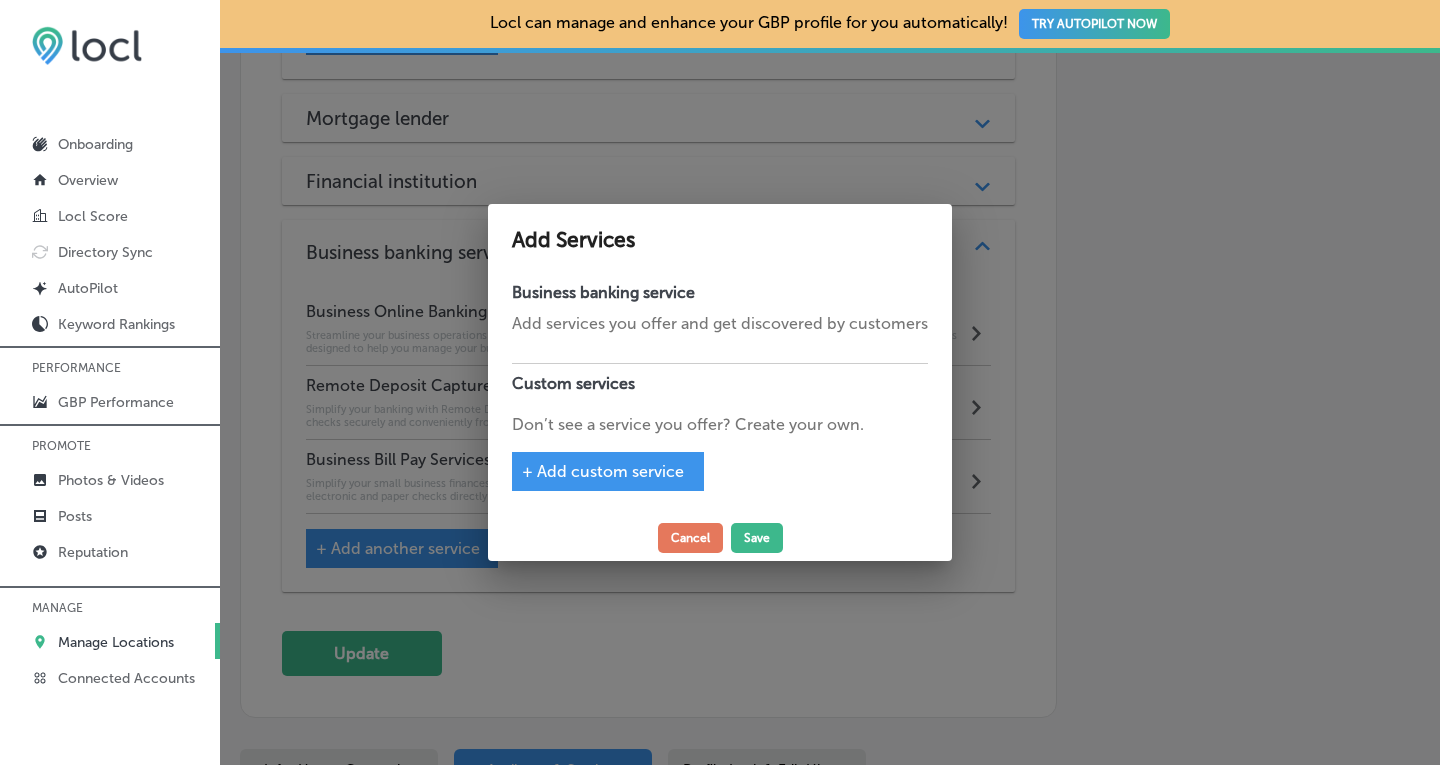 click on "+ Add custom service" at bounding box center (603, 471) 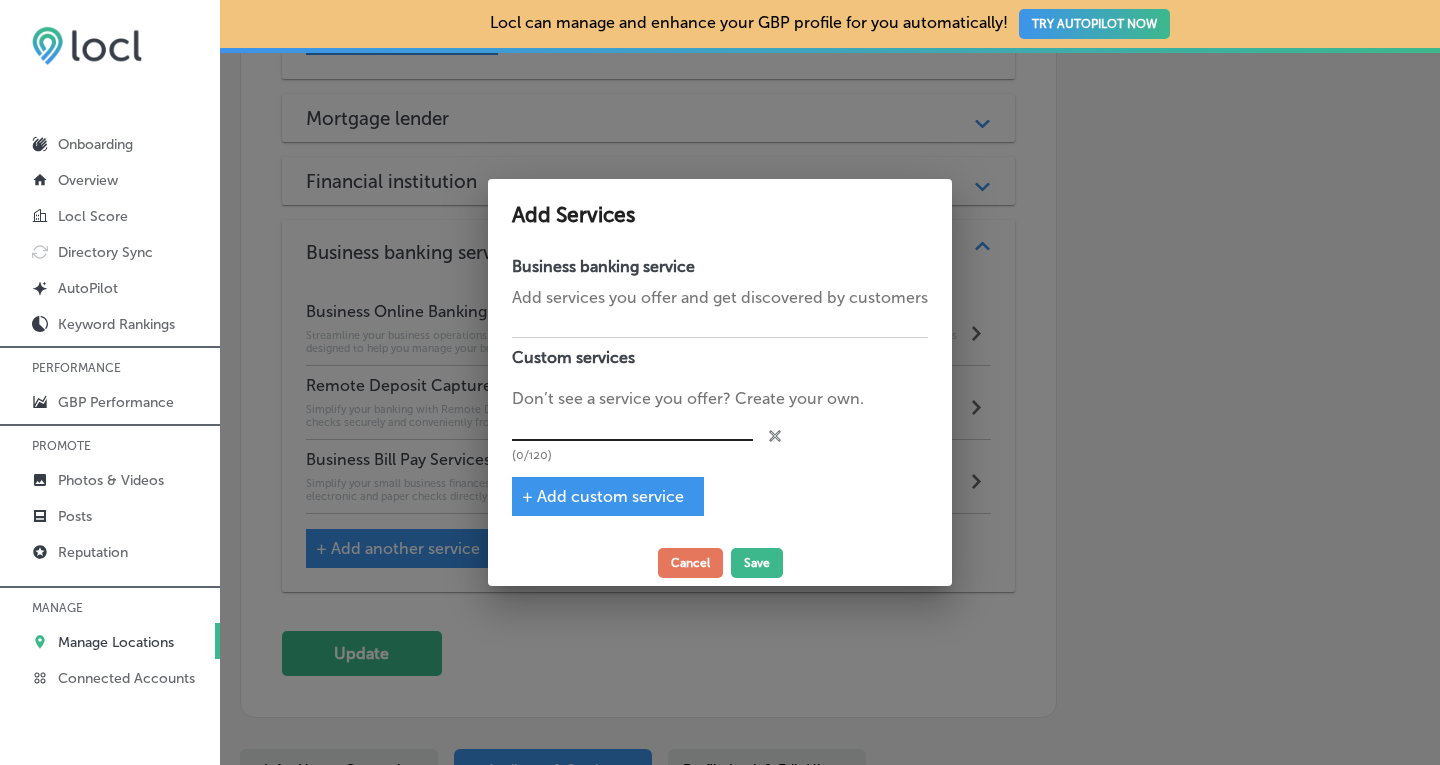 click at bounding box center [632, 426] 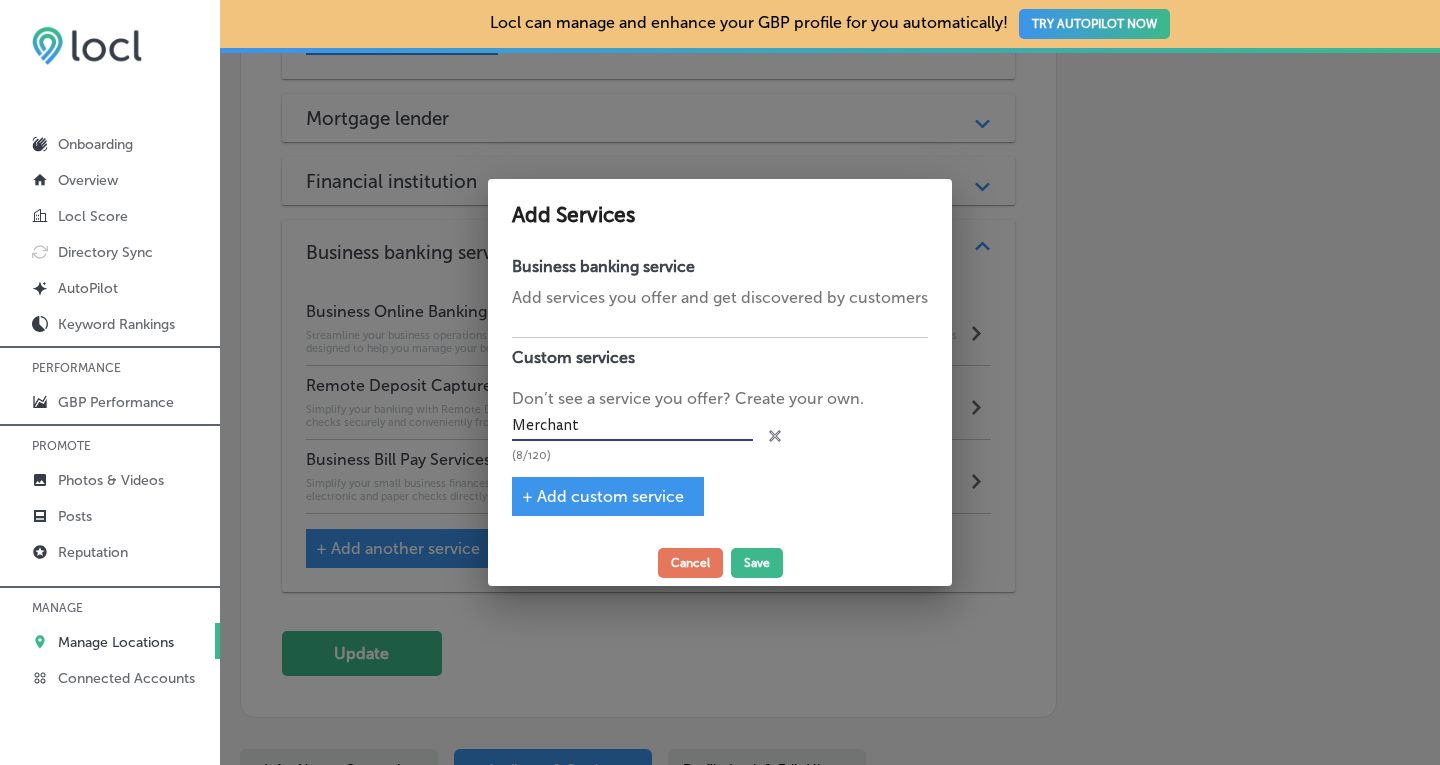 type on "Merchant Services" 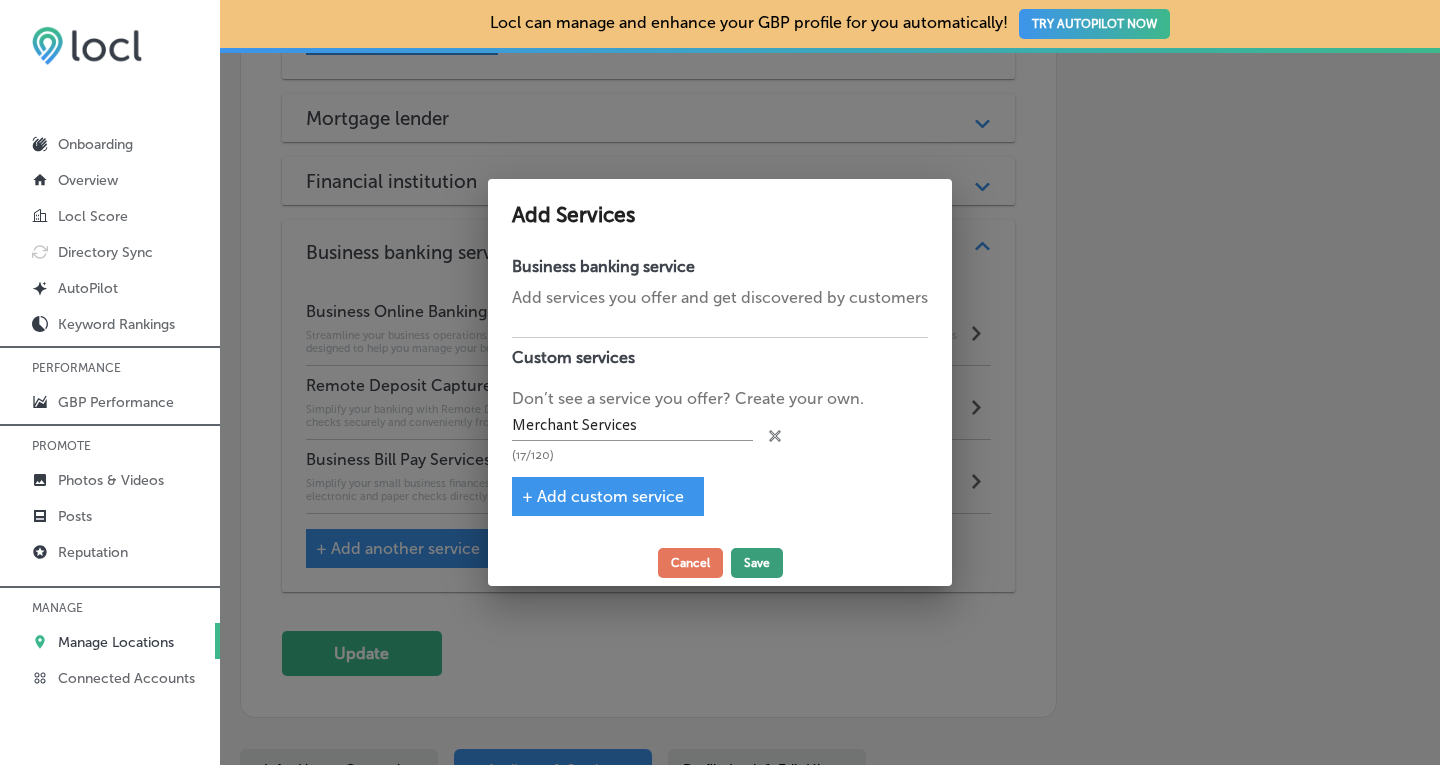 click on "Save" at bounding box center [757, 563] 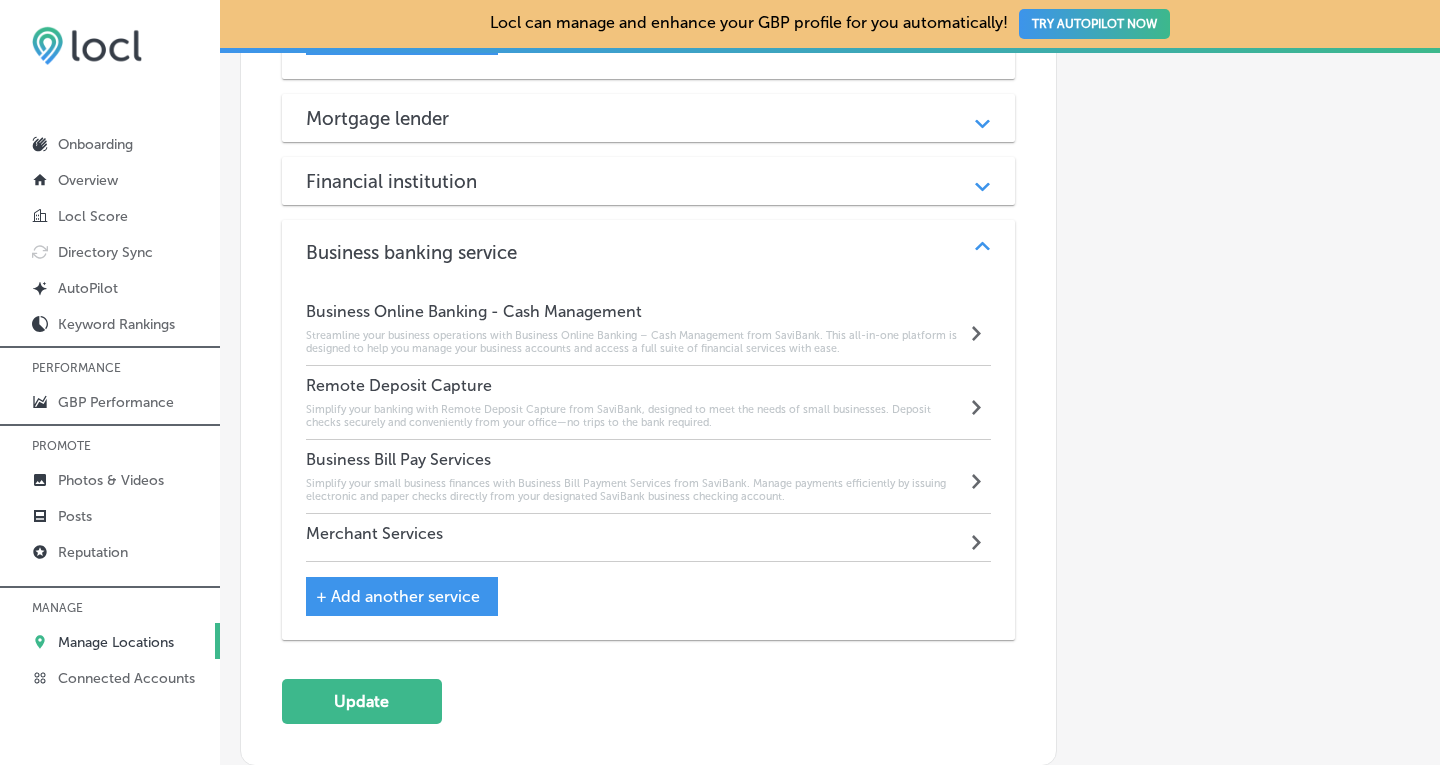 click on "Merchant Services
Path
Created with Sketch." at bounding box center [649, 538] 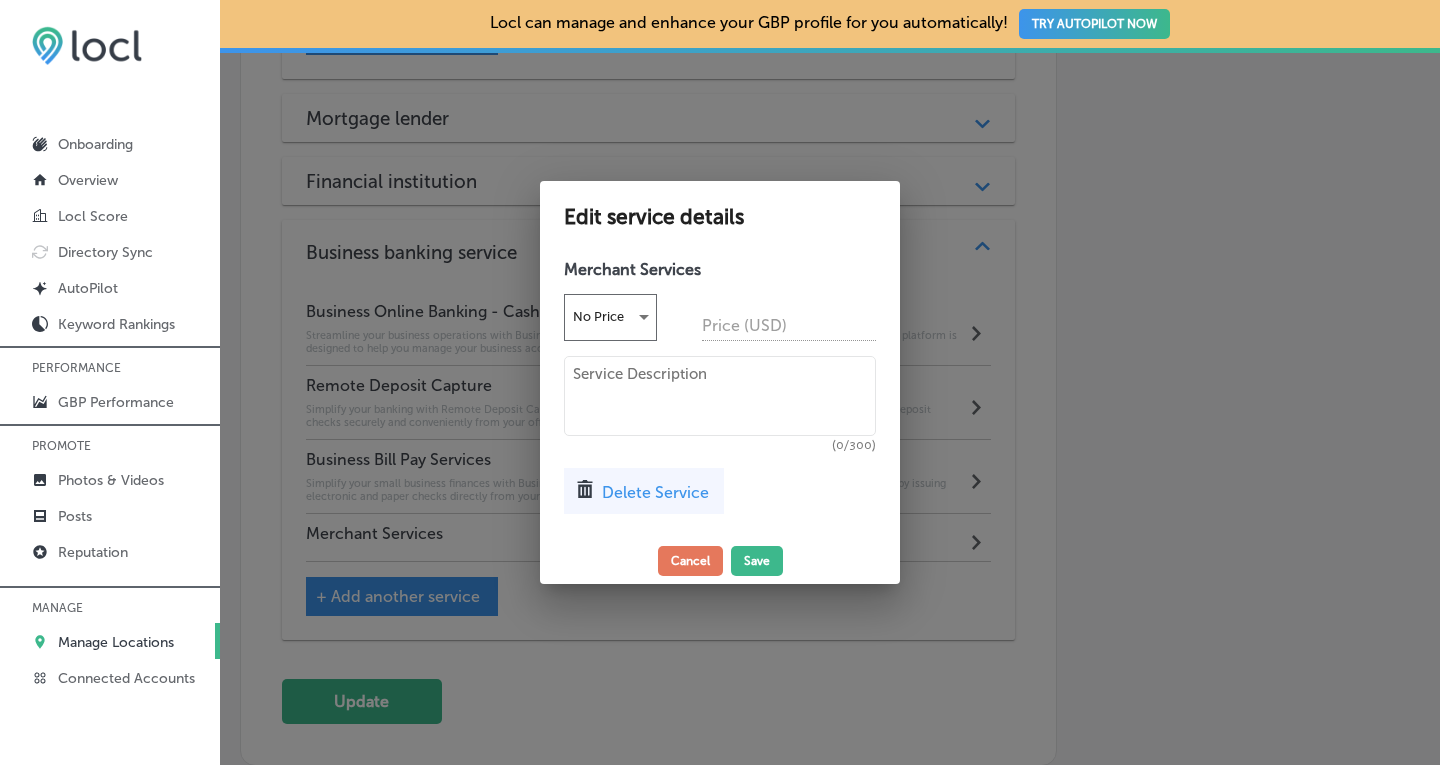 click at bounding box center (720, 396) 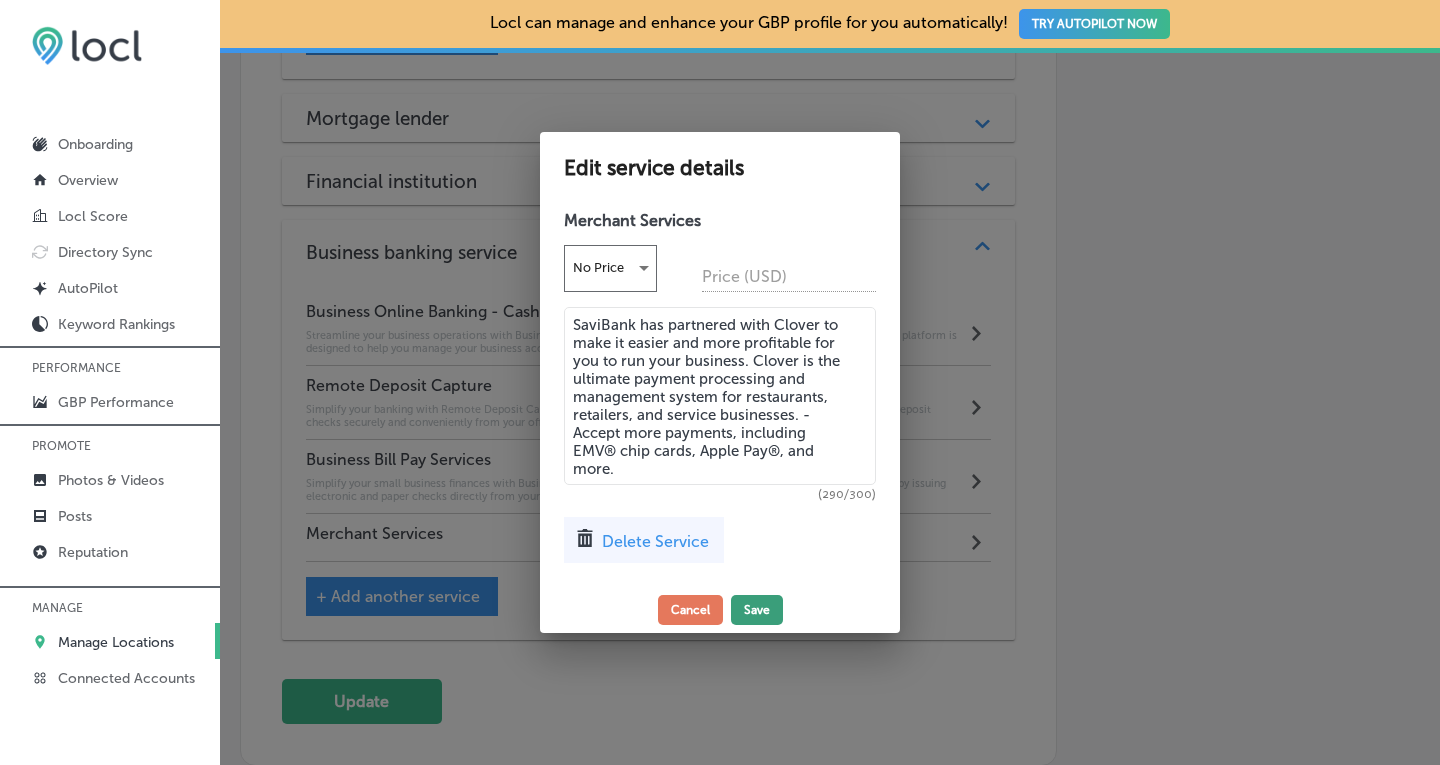 type on "SaviBank has partnered with Clover to make it easier and more profitable for you to run your business. Clover is the ultimate payment processing and management system for restaurants, retailers, and service businesses. -Accept more payments, including EMV® chip cards, Apple Pay®, and more." 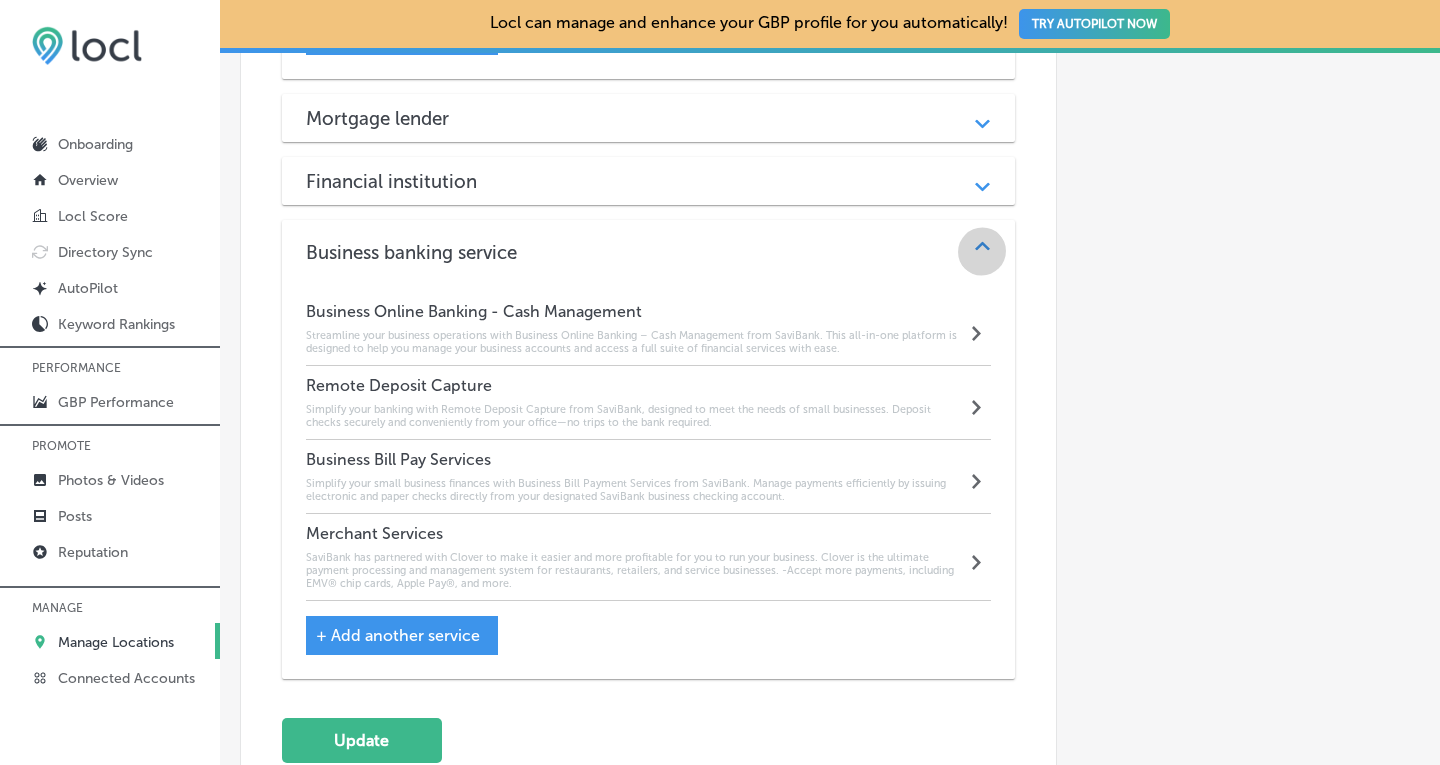 click on "Path
Created with Sketch." at bounding box center [982, 252] 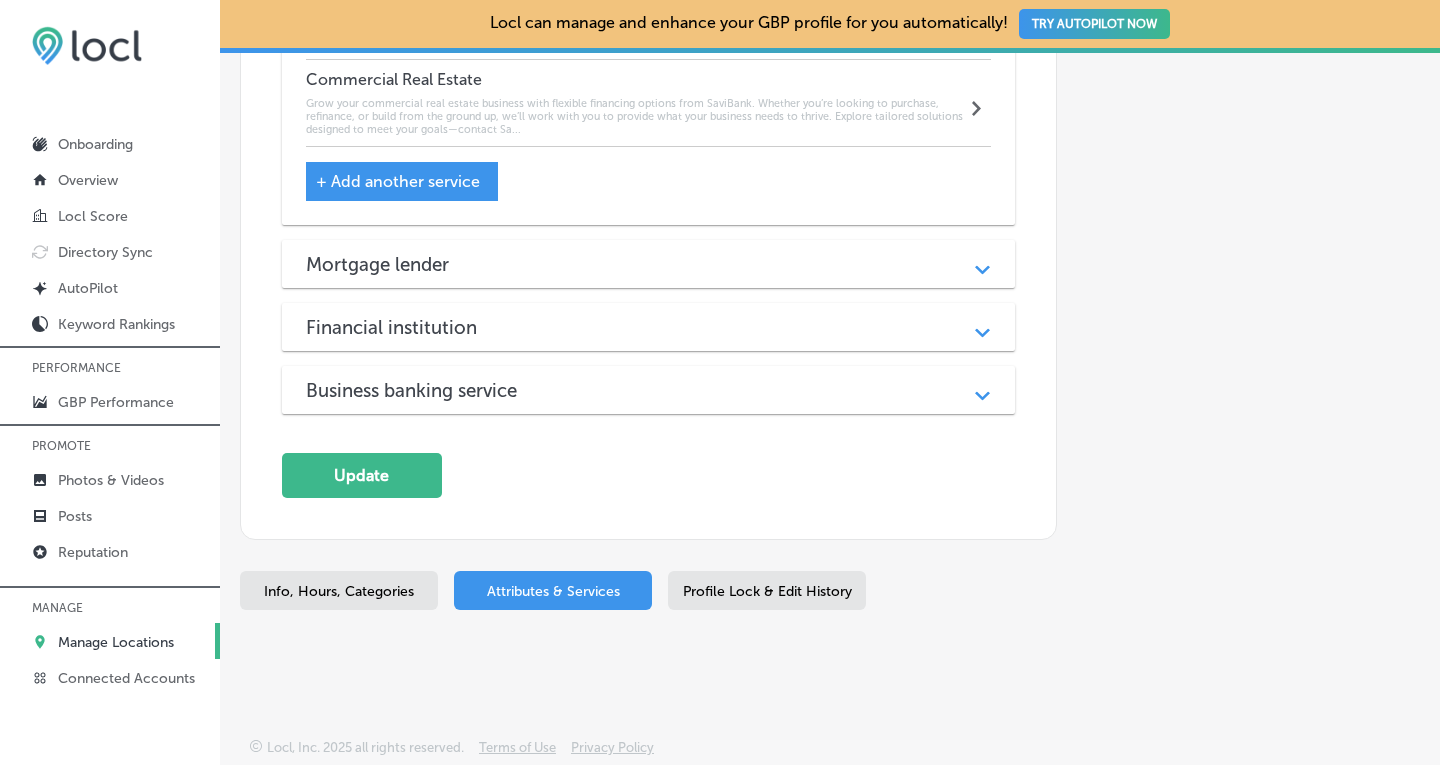 scroll, scrollTop: 2250, scrollLeft: 0, axis: vertical 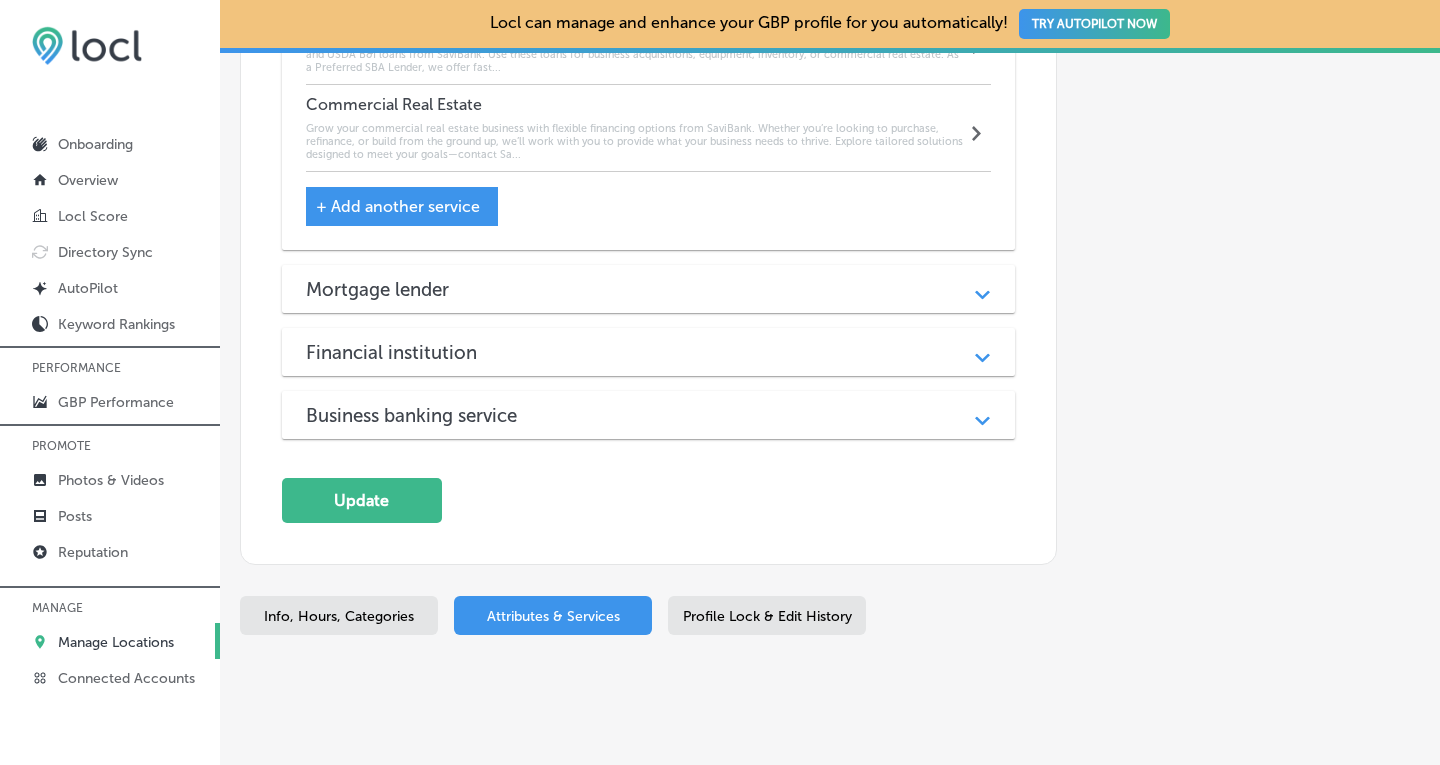 click on "Path
Created with Sketch." 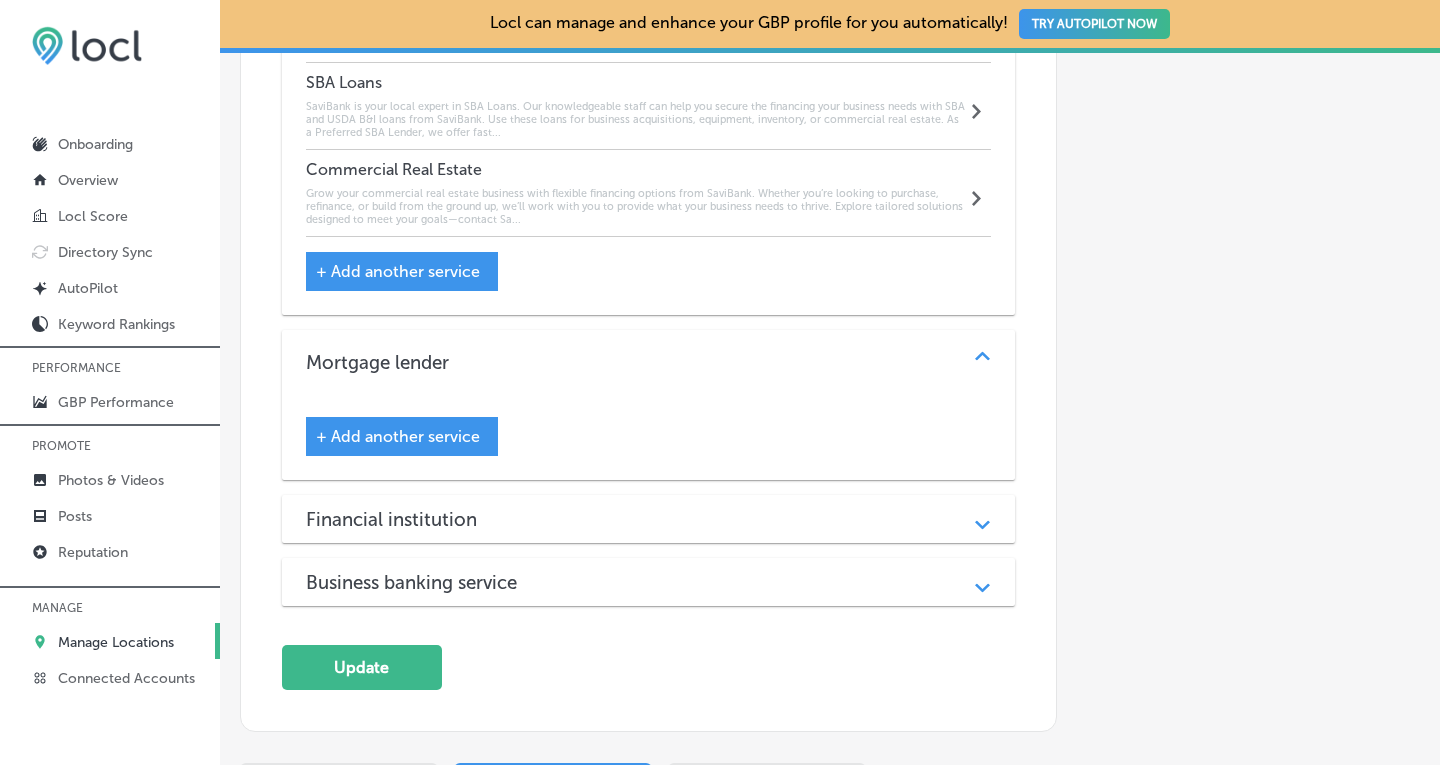 scroll, scrollTop: 2188, scrollLeft: 0, axis: vertical 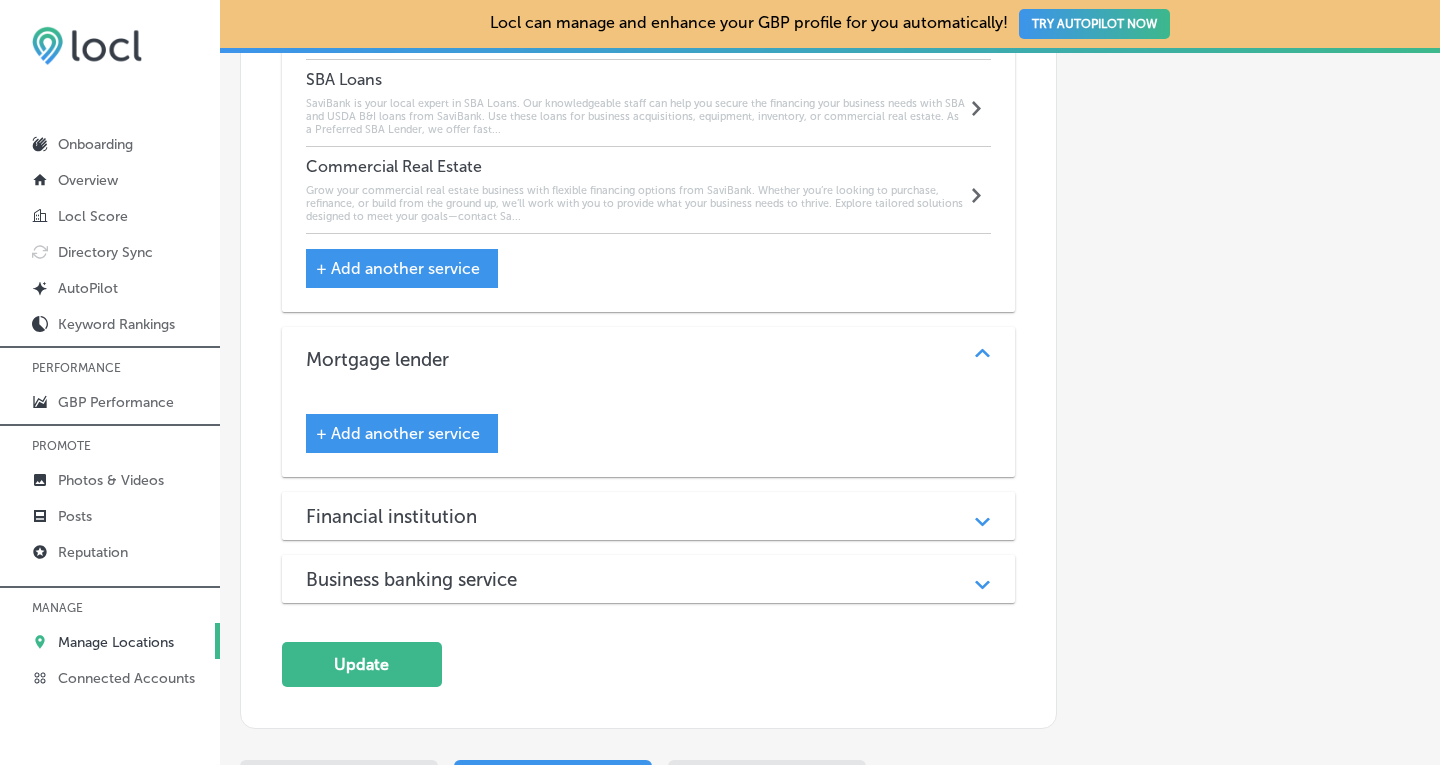 click on "+ Add another service" at bounding box center [398, 433] 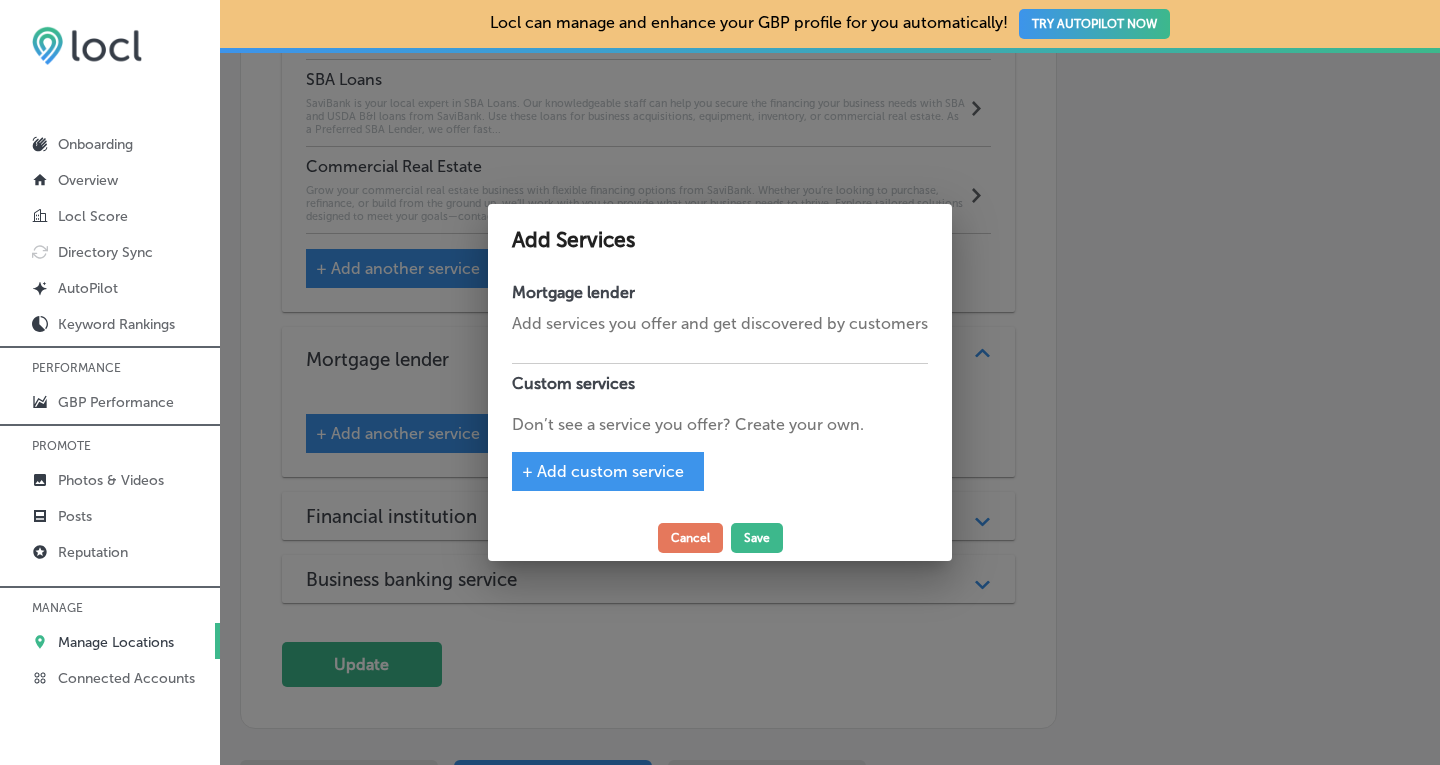 click on "+ Add custom service" at bounding box center (608, 471) 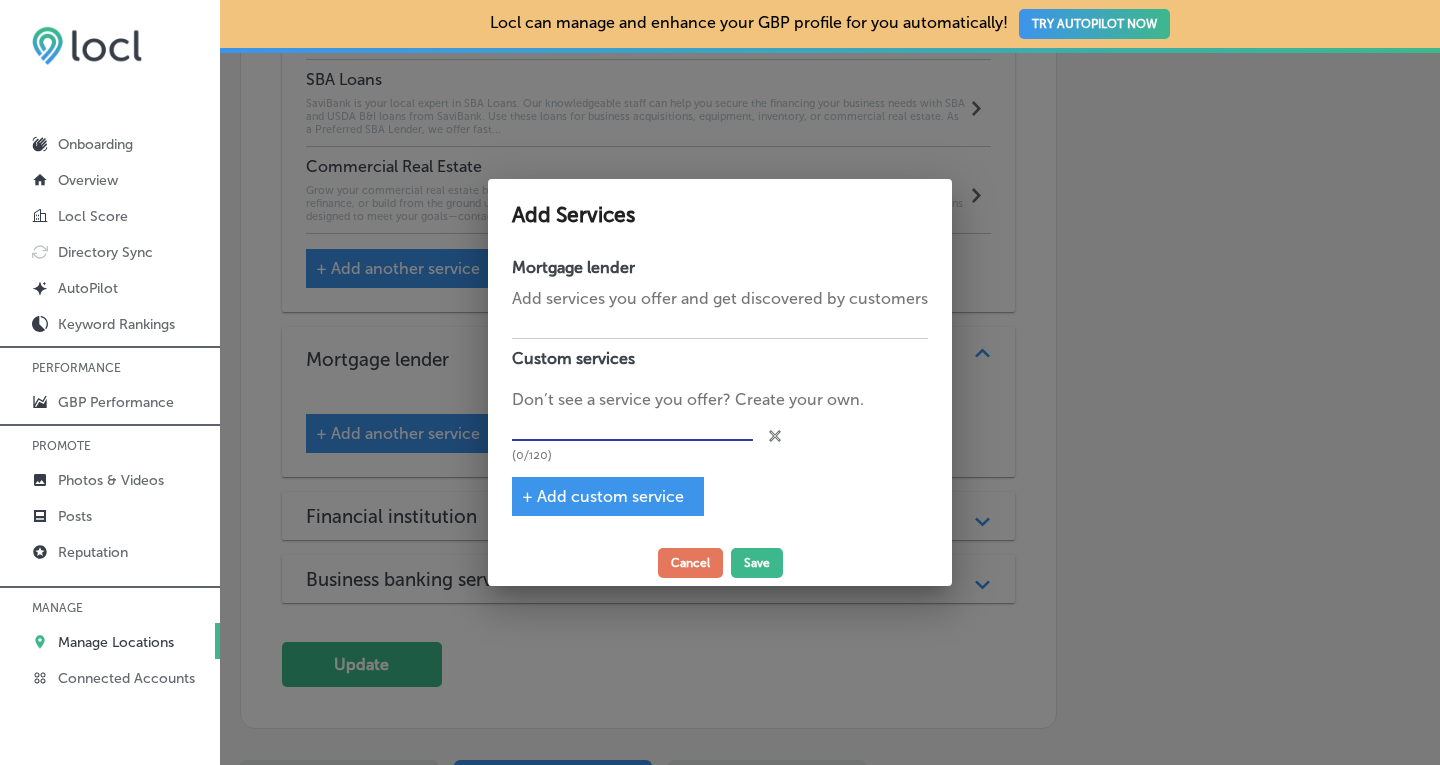 click at bounding box center [632, 426] 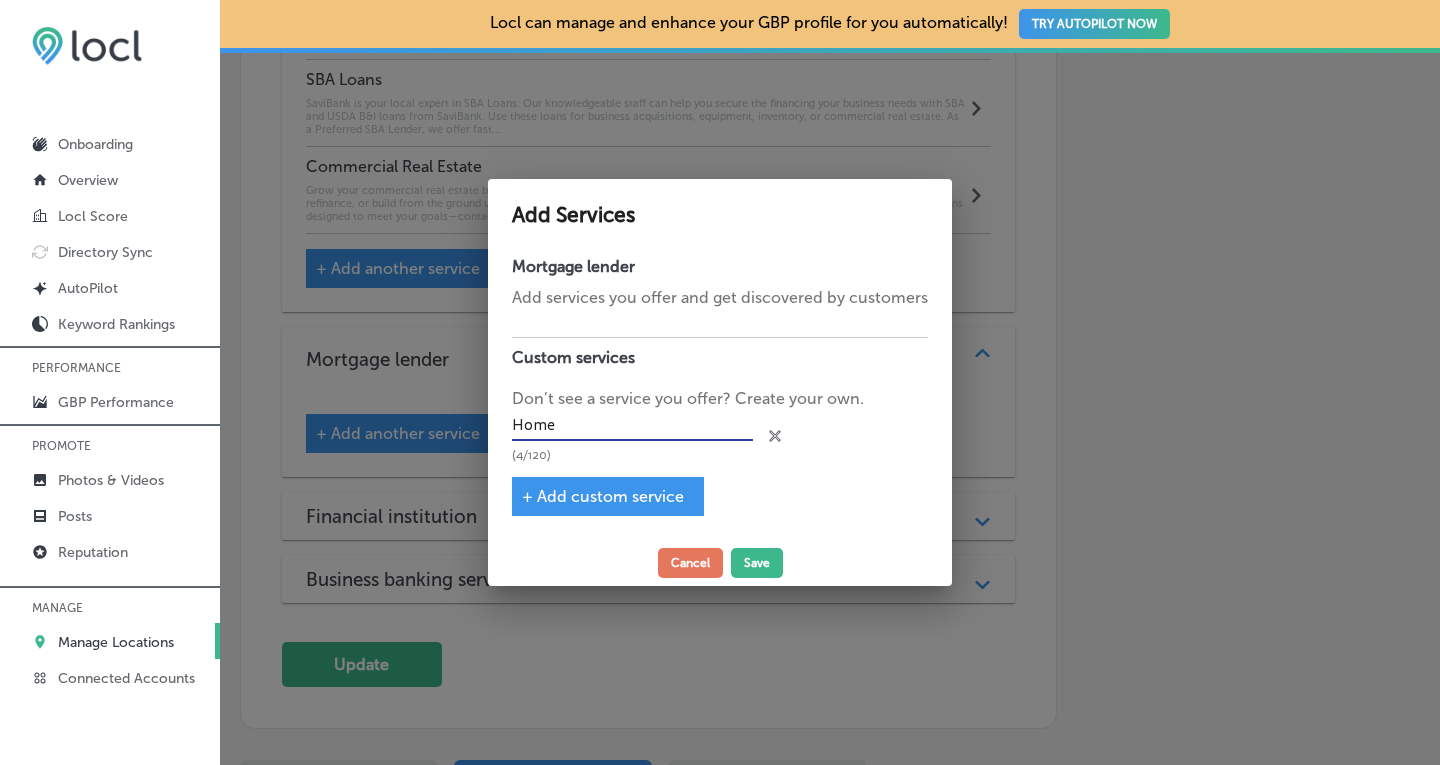 type on "Home Mortgage" 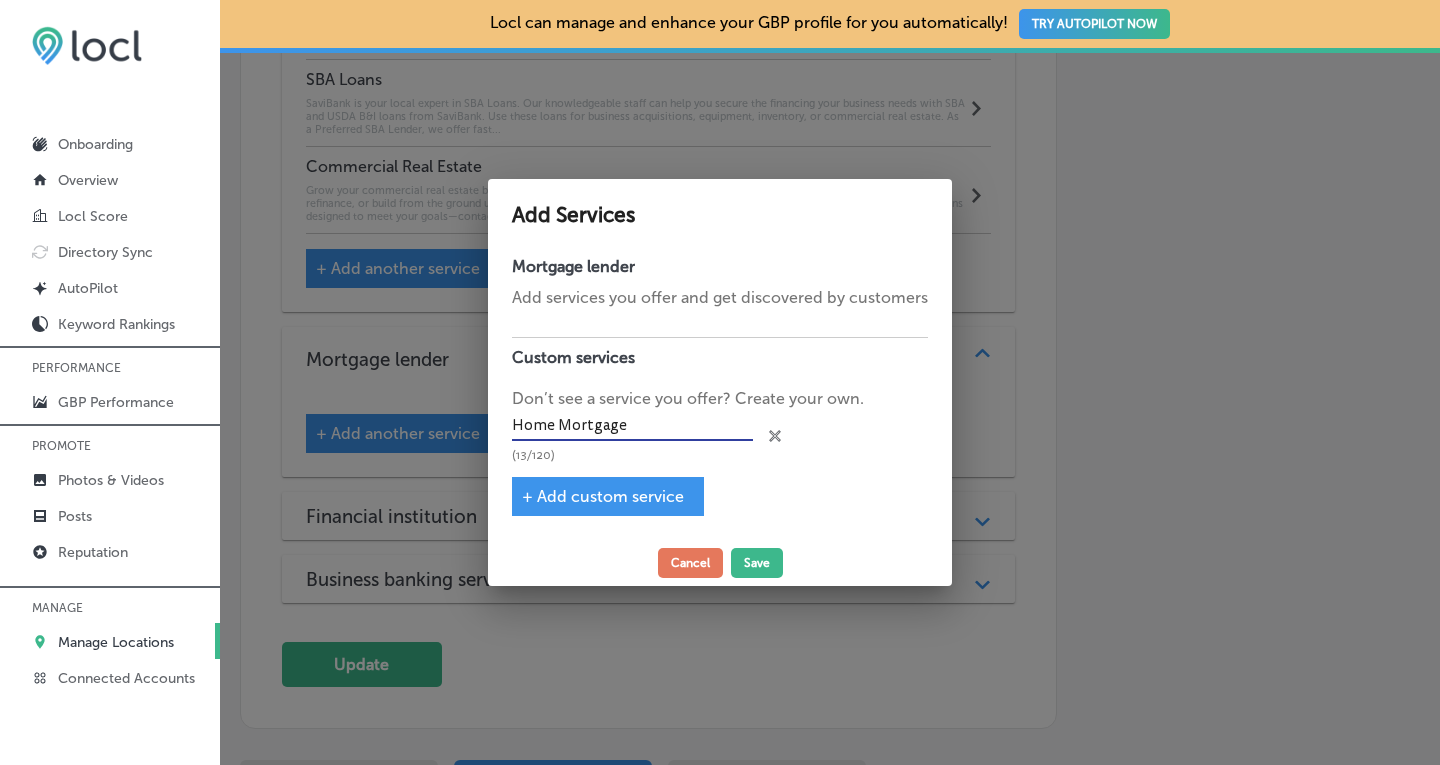 click on "+ Add custom service" at bounding box center [603, 496] 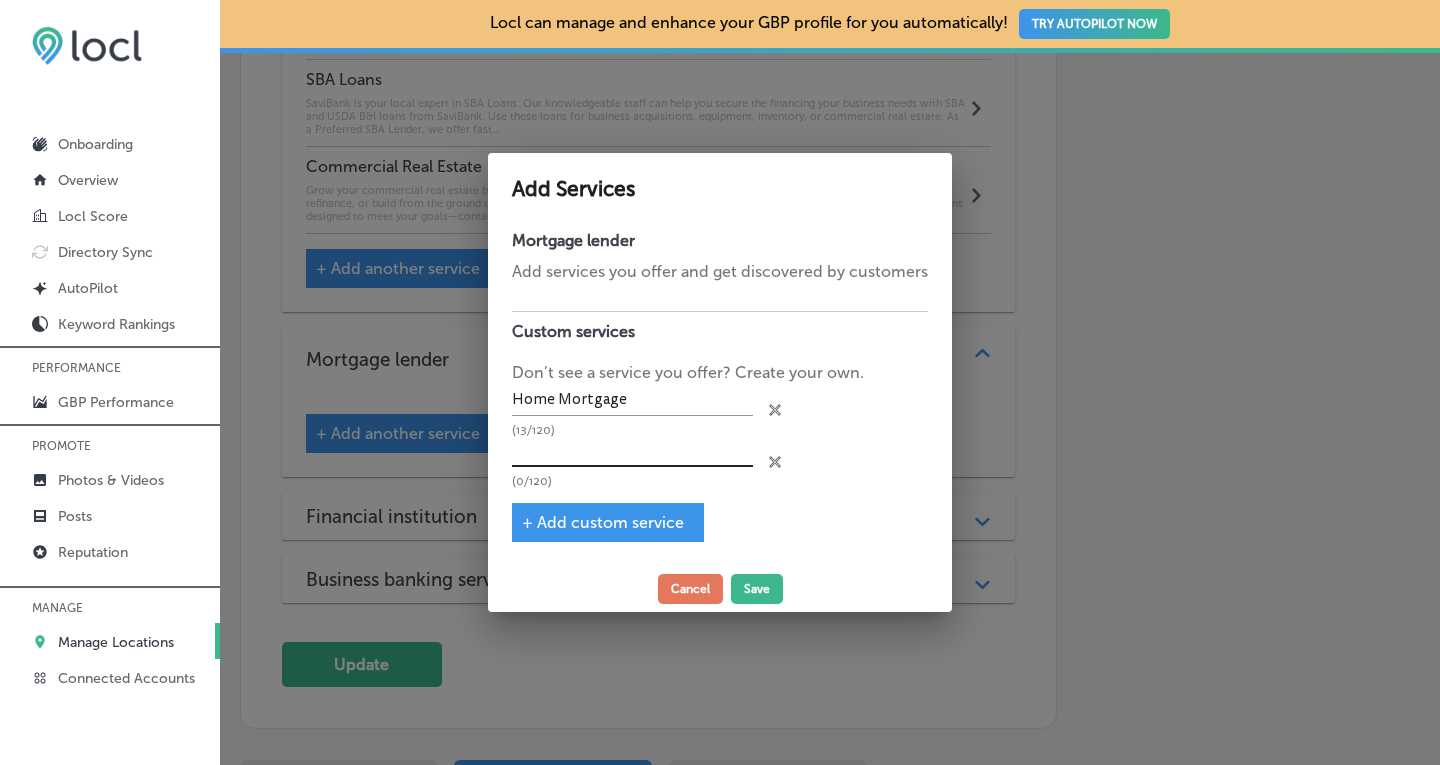 click at bounding box center (632, 452) 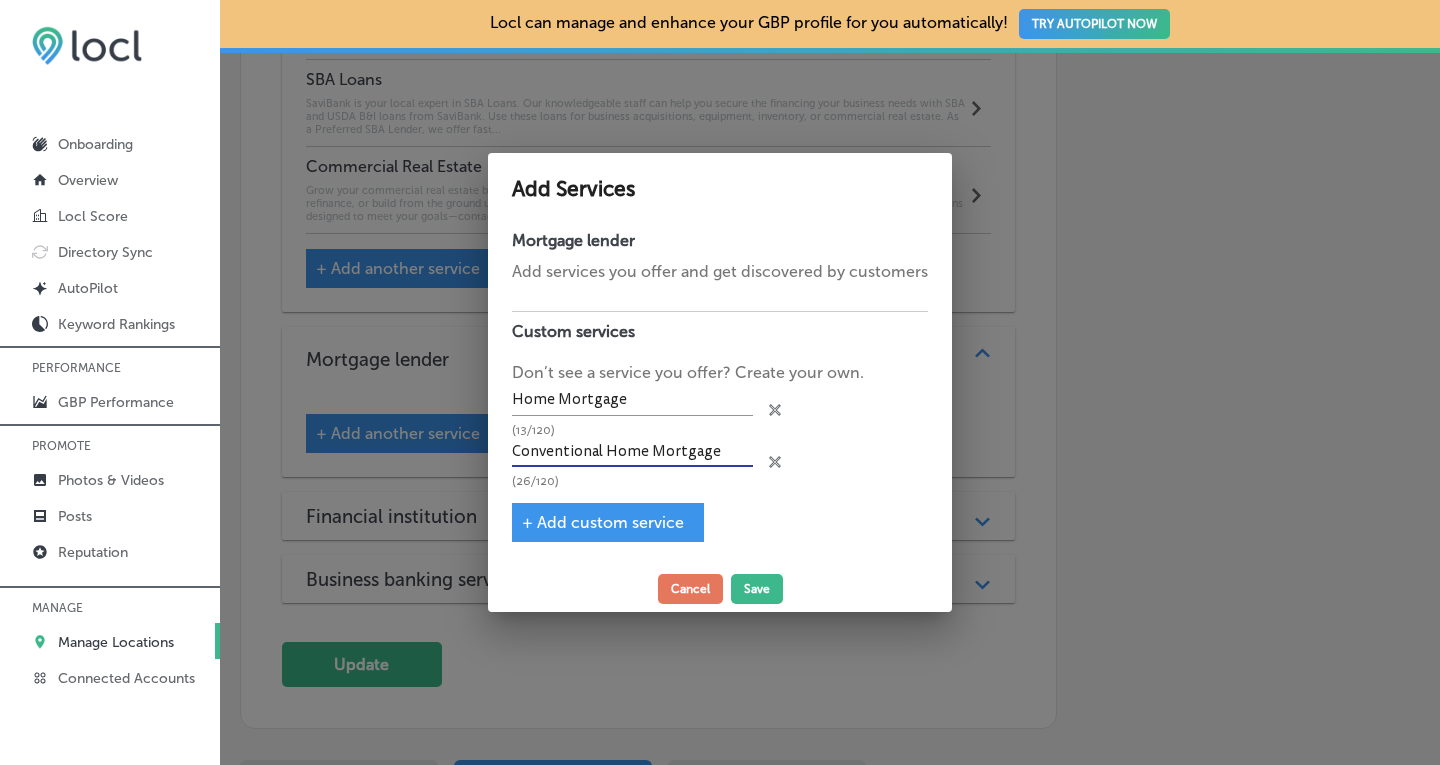 type on "Conventional Home Mortgage" 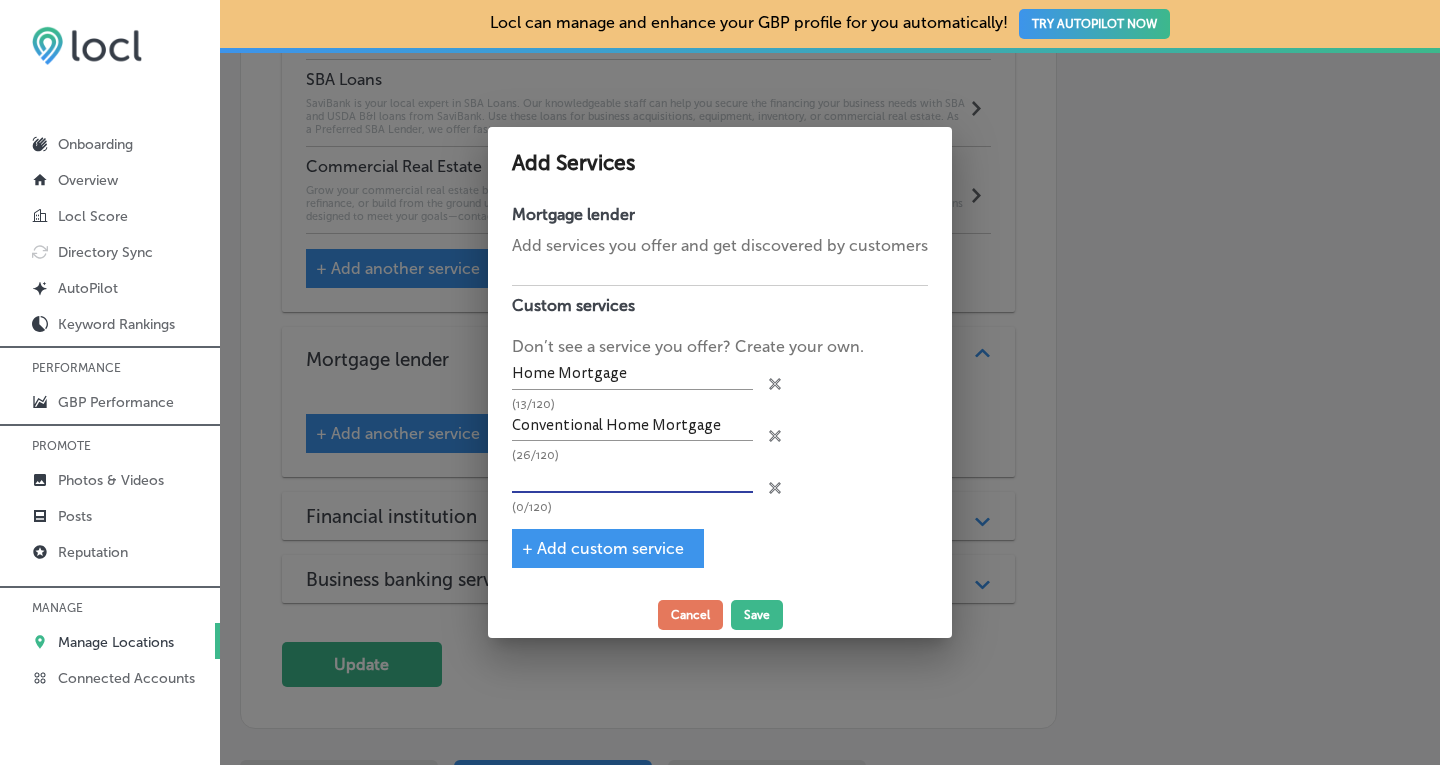 click at bounding box center [632, 477] 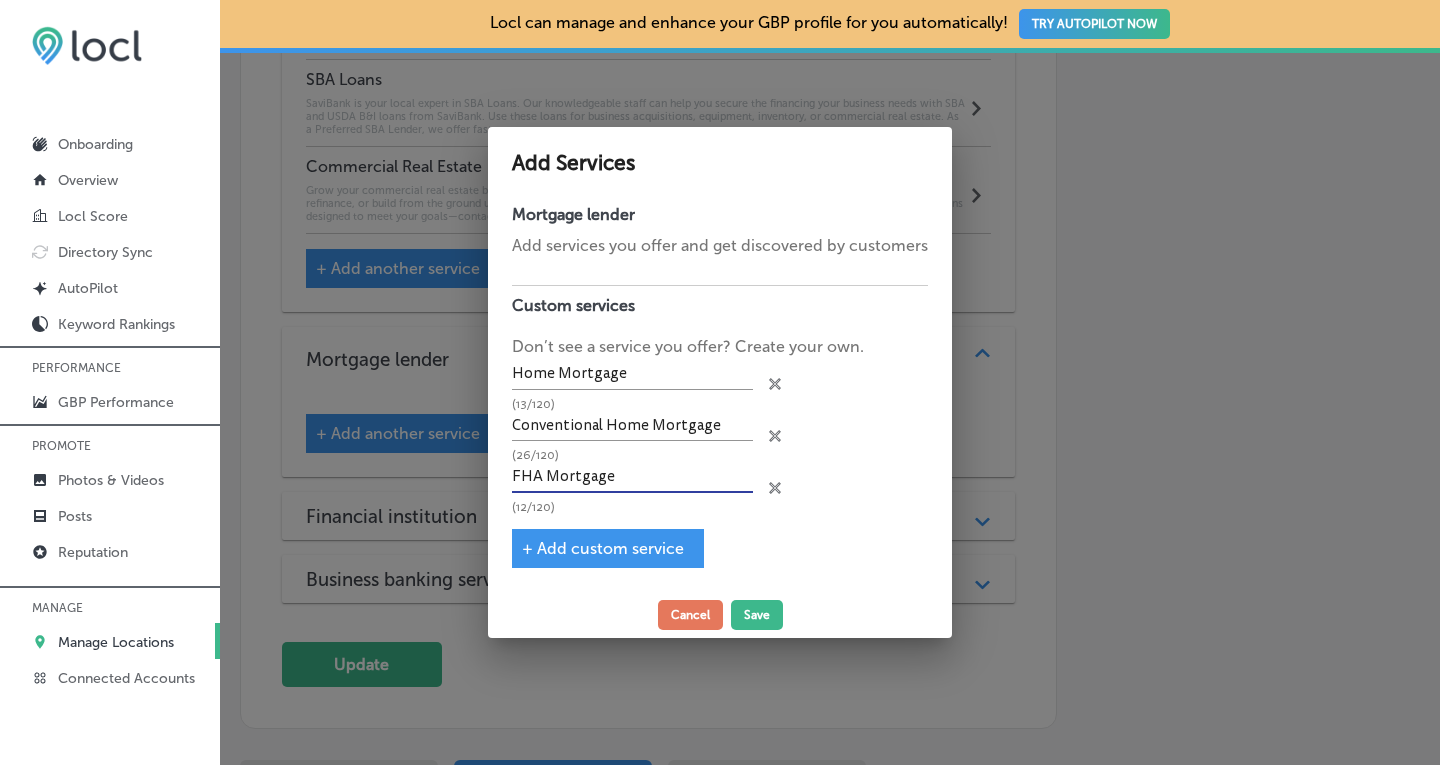type on "FHA Mortgage" 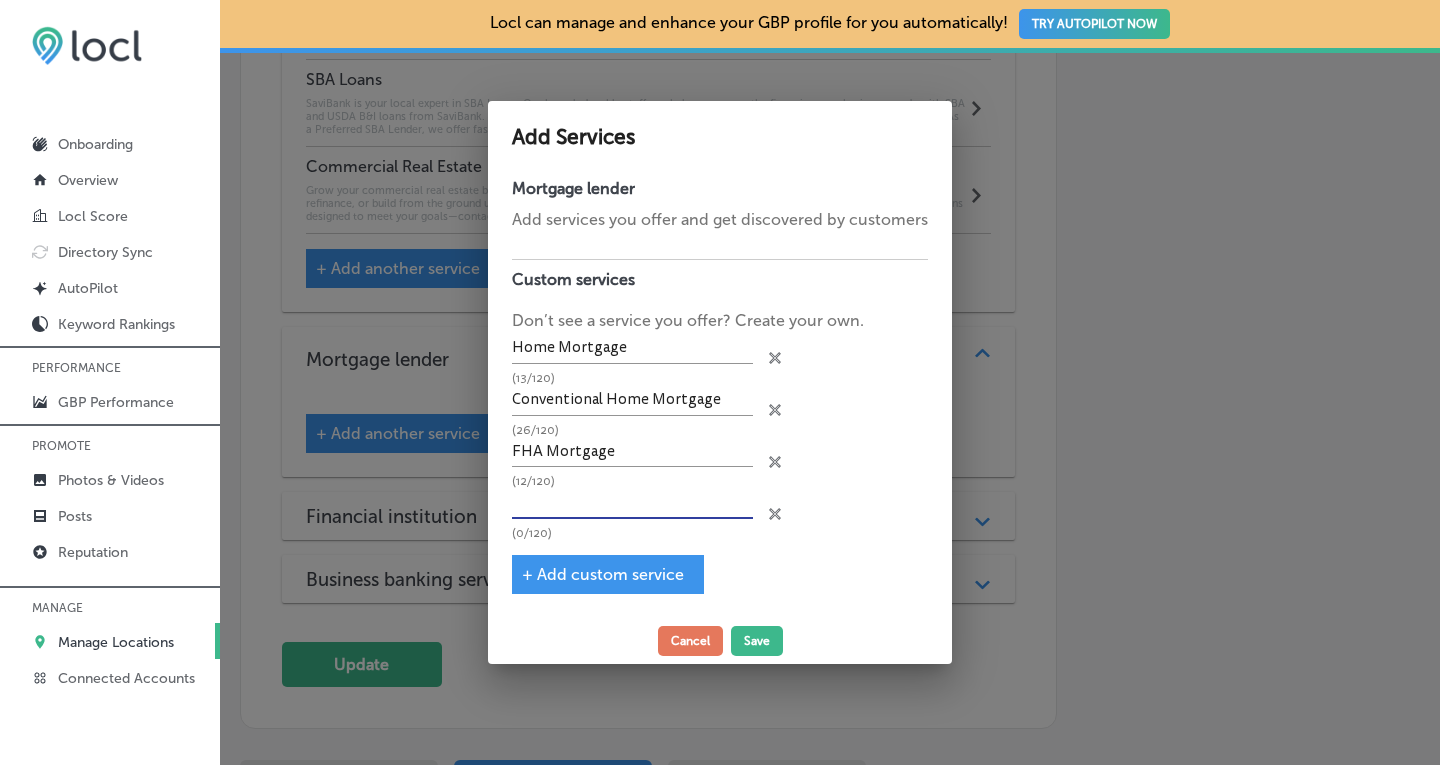 click at bounding box center (632, 503) 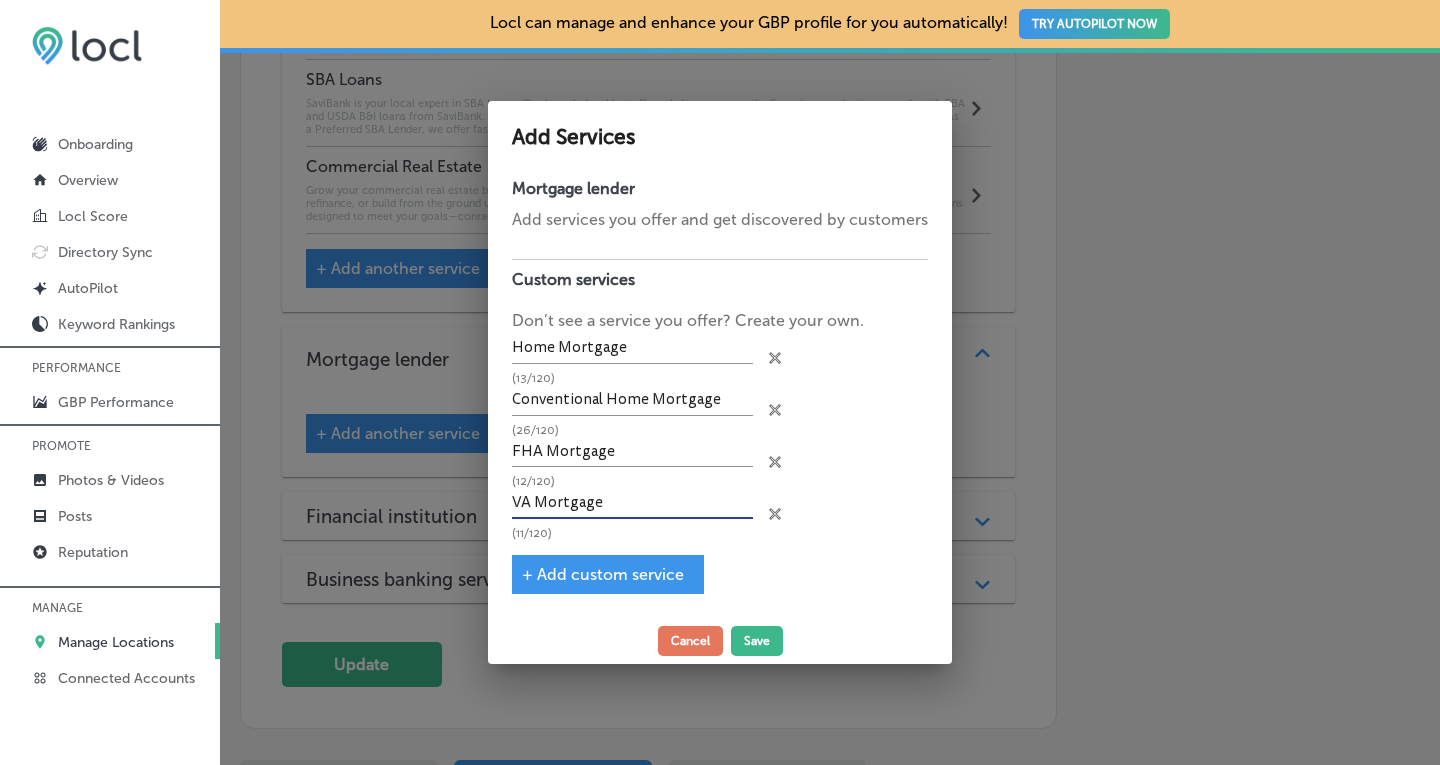 type on "VA Mortgage" 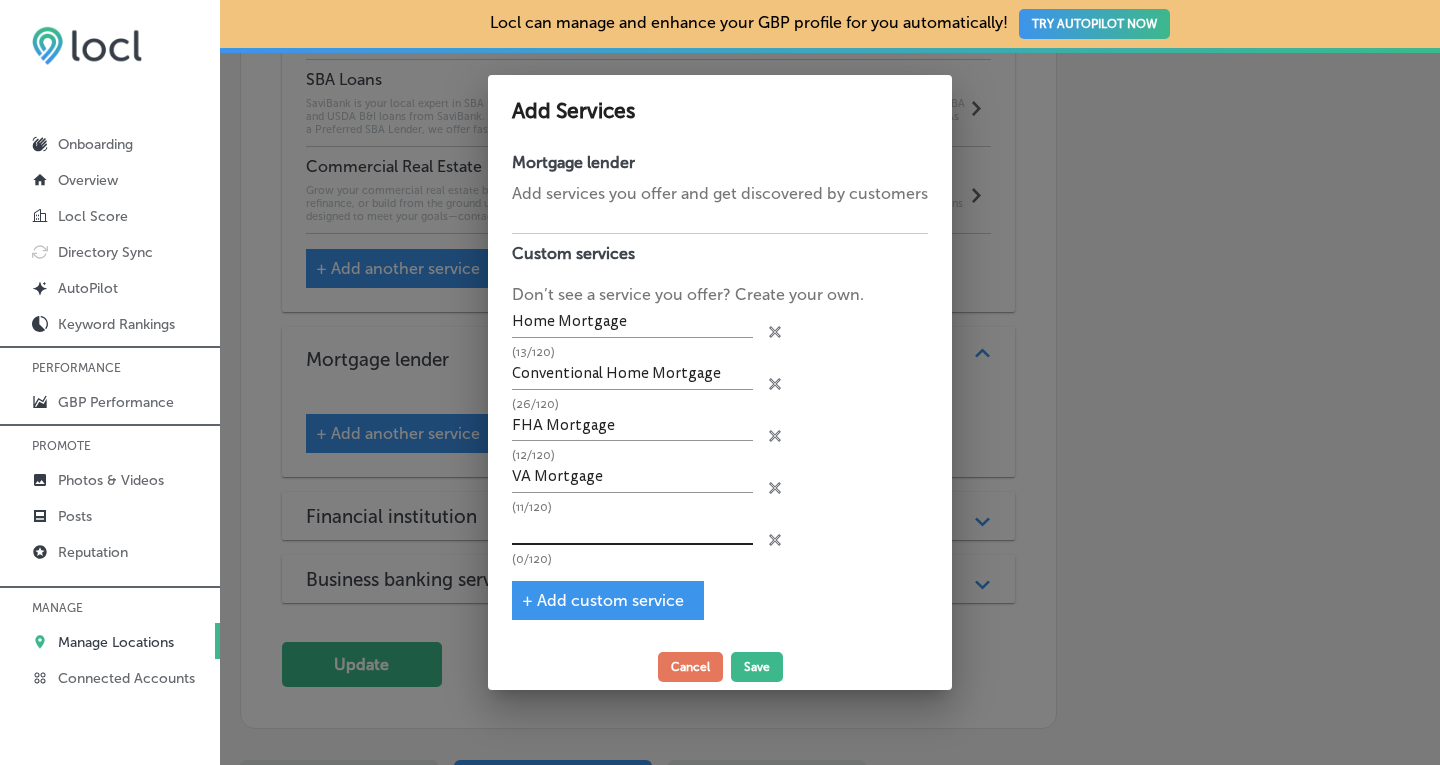 click at bounding box center [632, 529] 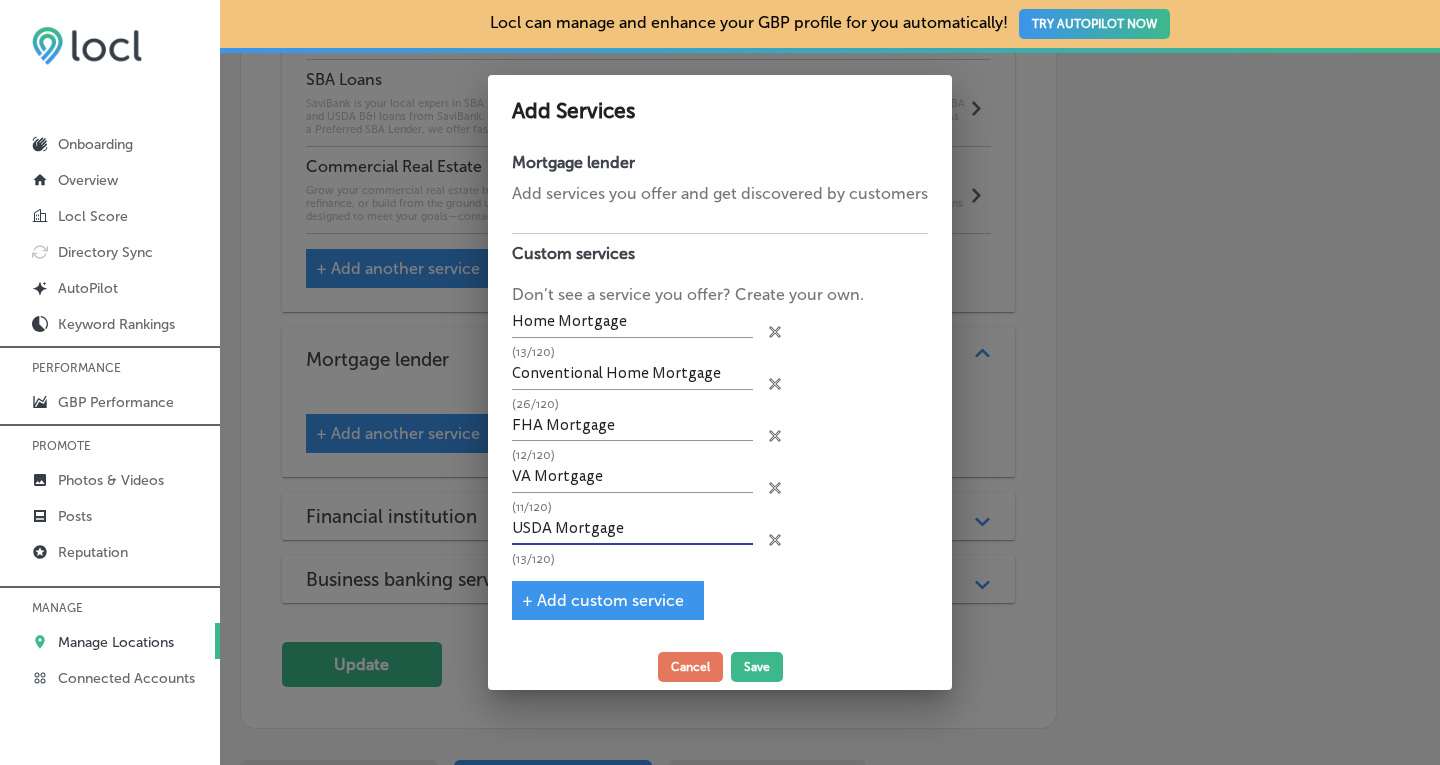 type on "USDA Mortgage" 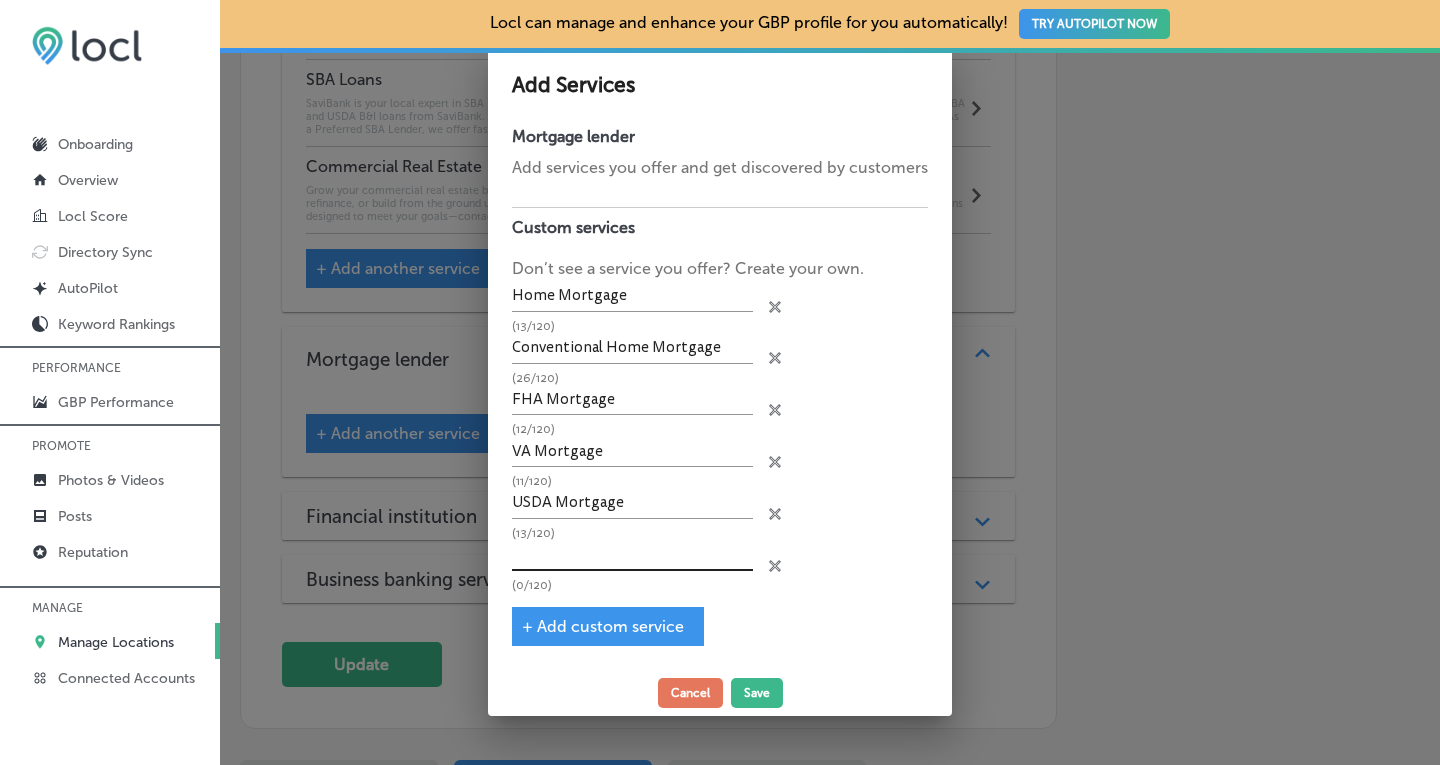 click at bounding box center [632, 555] 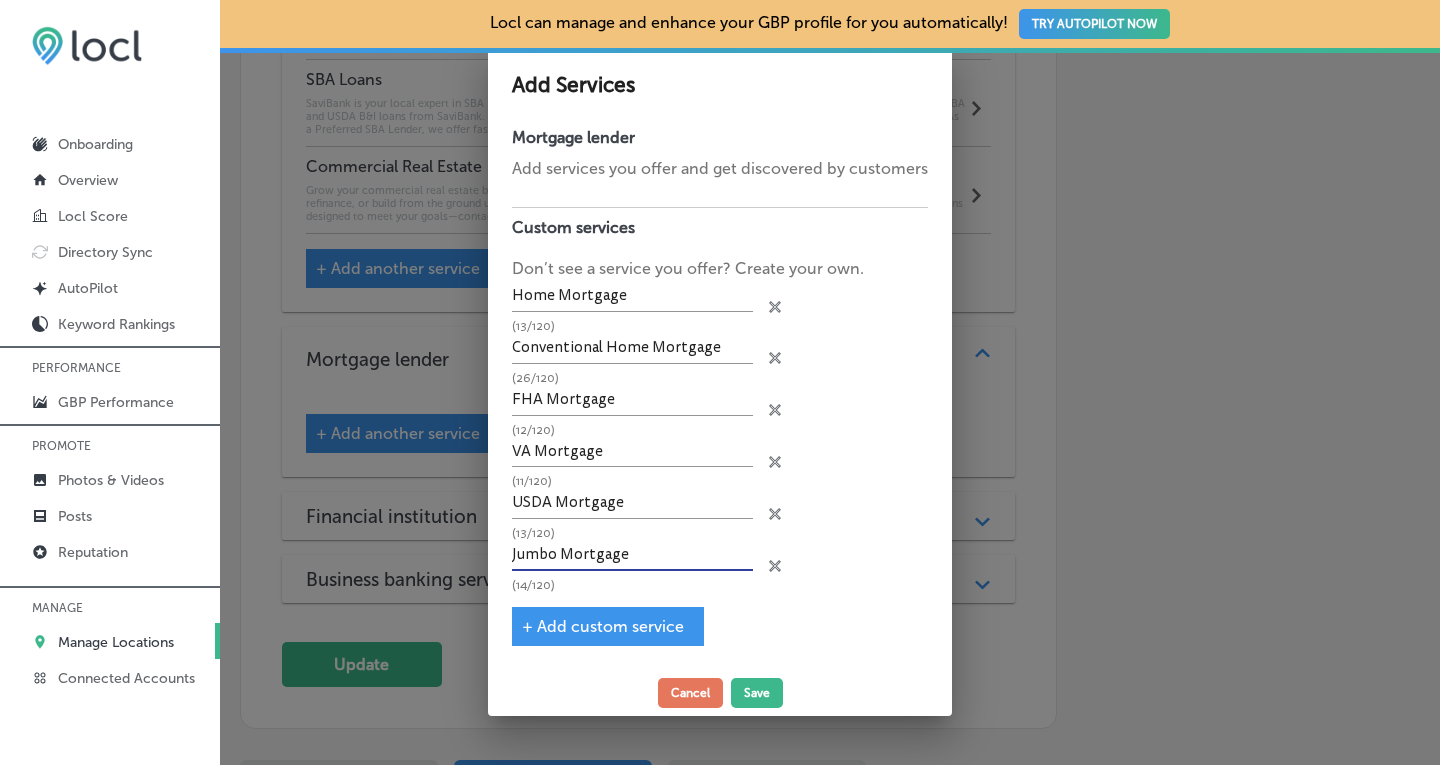 type on "Jumbo Mortgage" 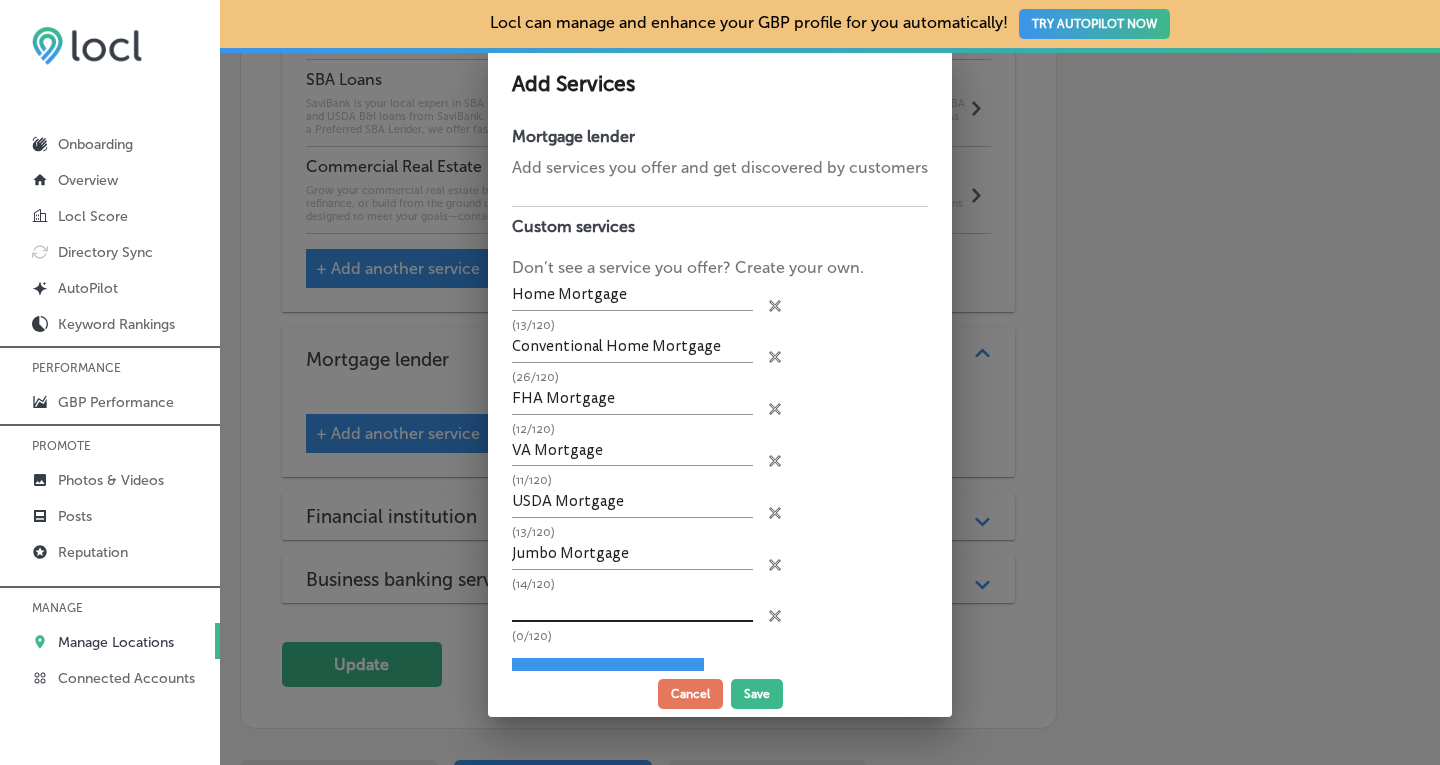 click at bounding box center (632, 606) 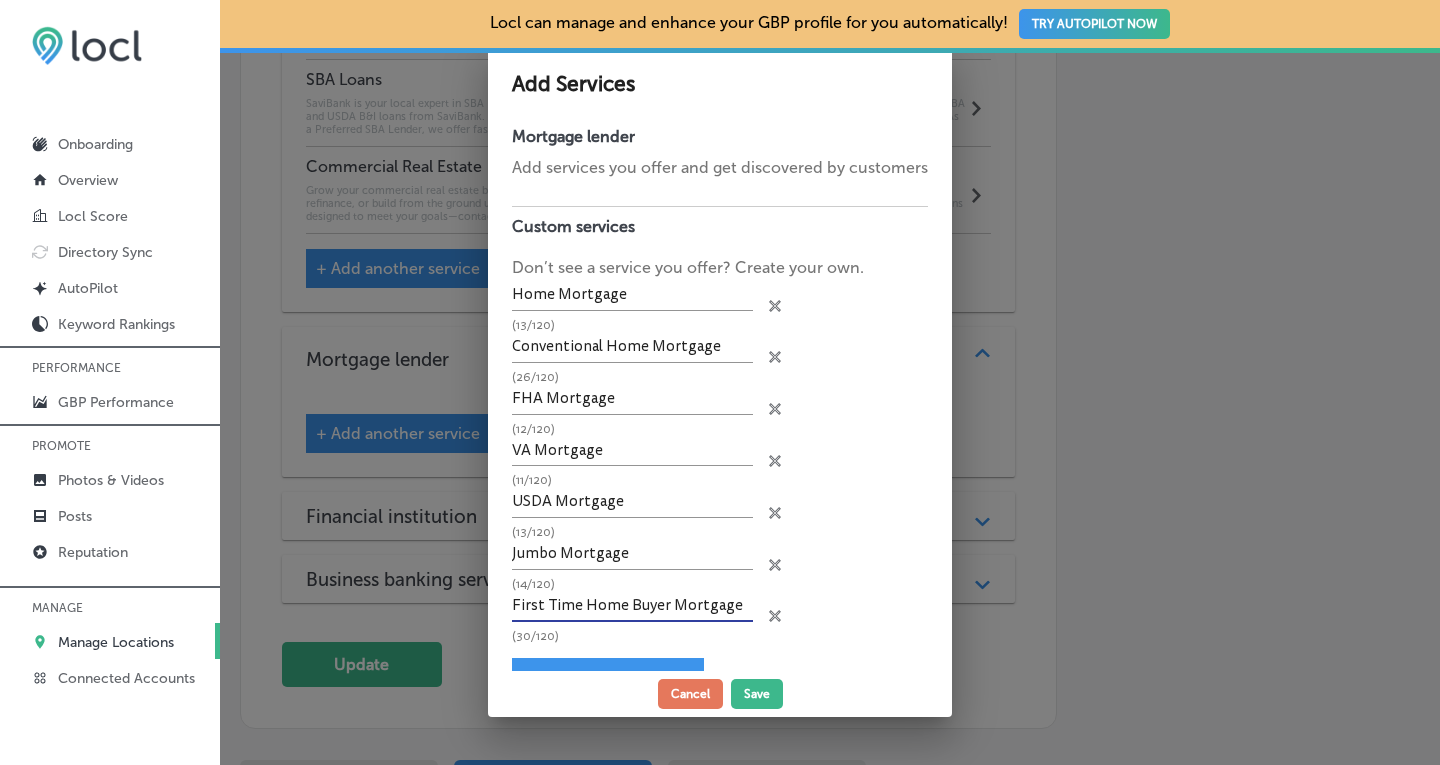 type on "First Time Home Buyer Mortgage" 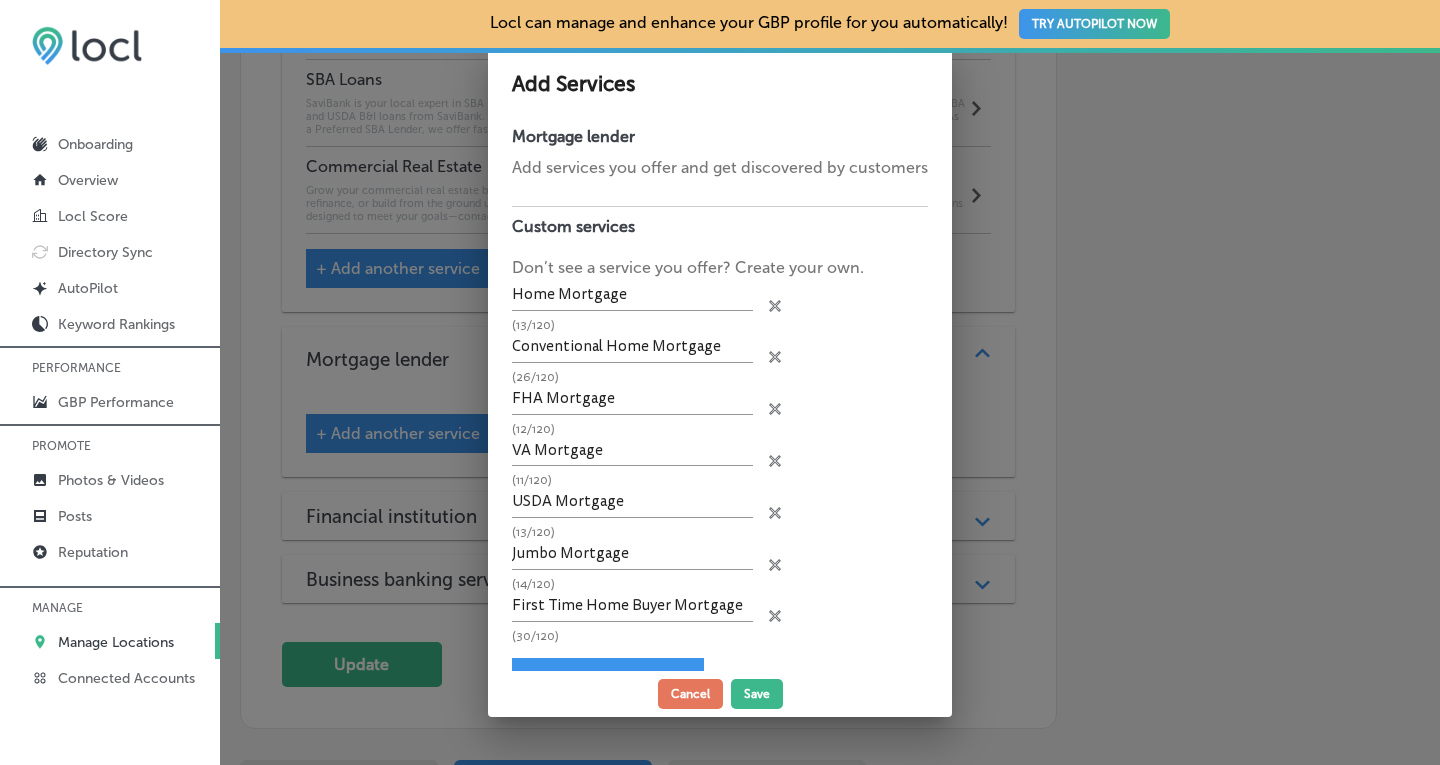 scroll, scrollTop: 46, scrollLeft: 0, axis: vertical 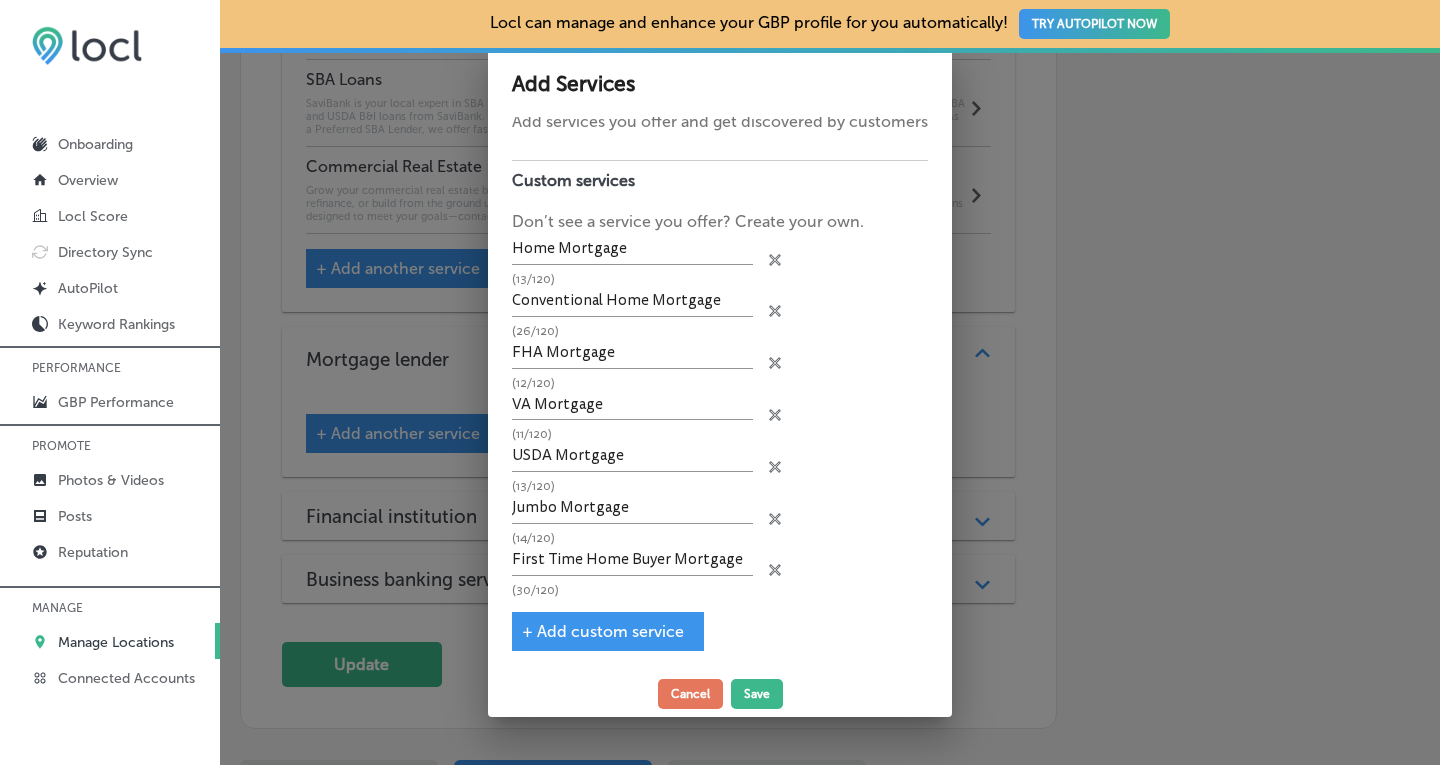 click on "+ Add custom service" at bounding box center (603, 631) 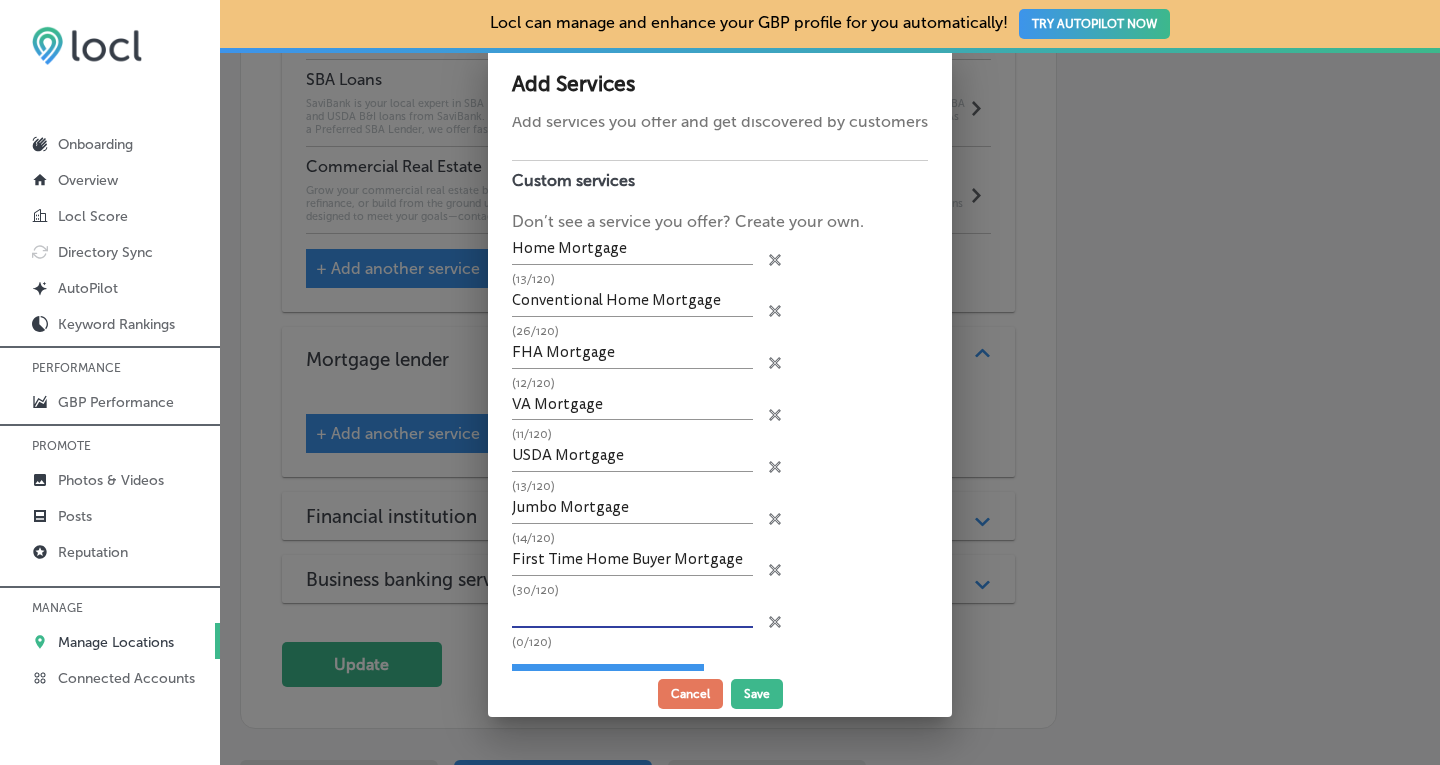 click at bounding box center (632, 612) 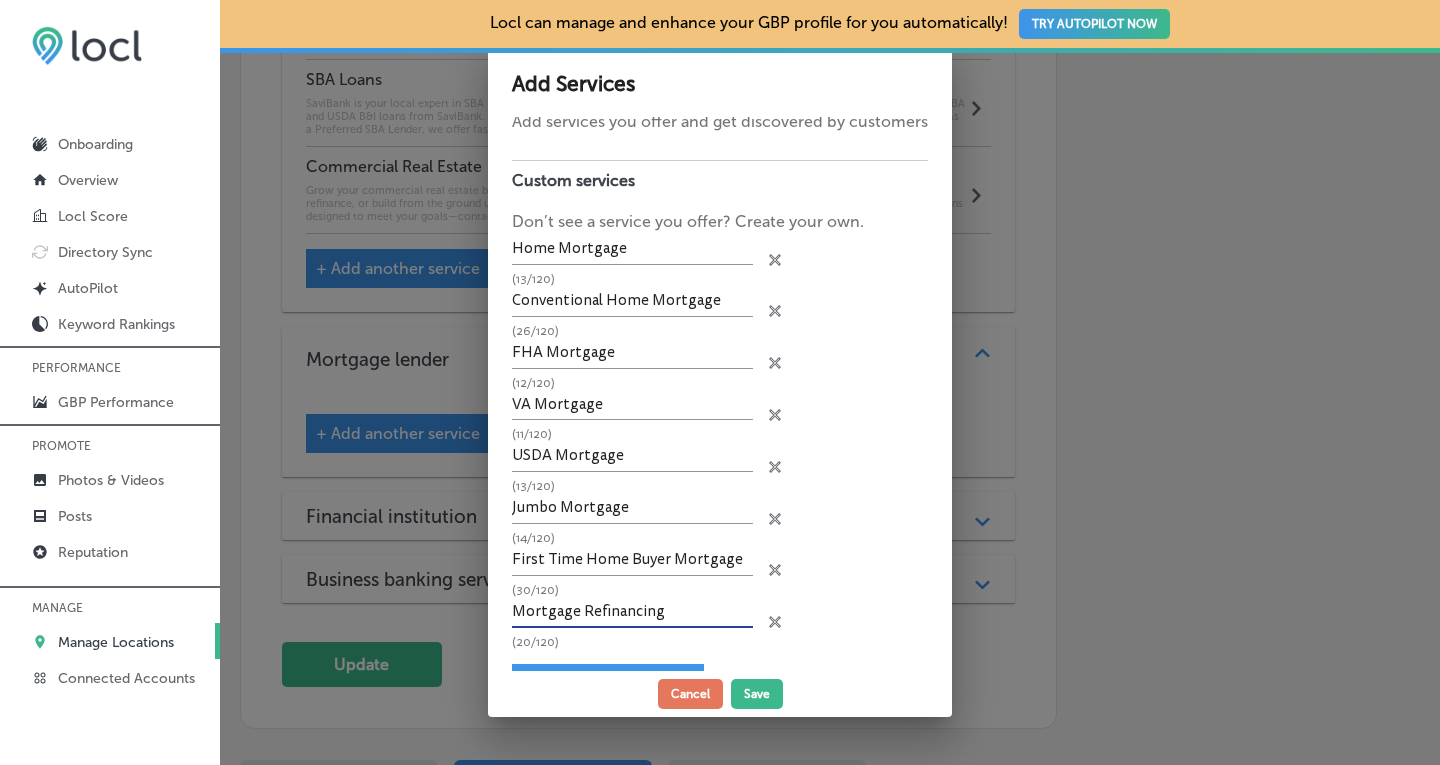 type on "Mortgage Refinancing" 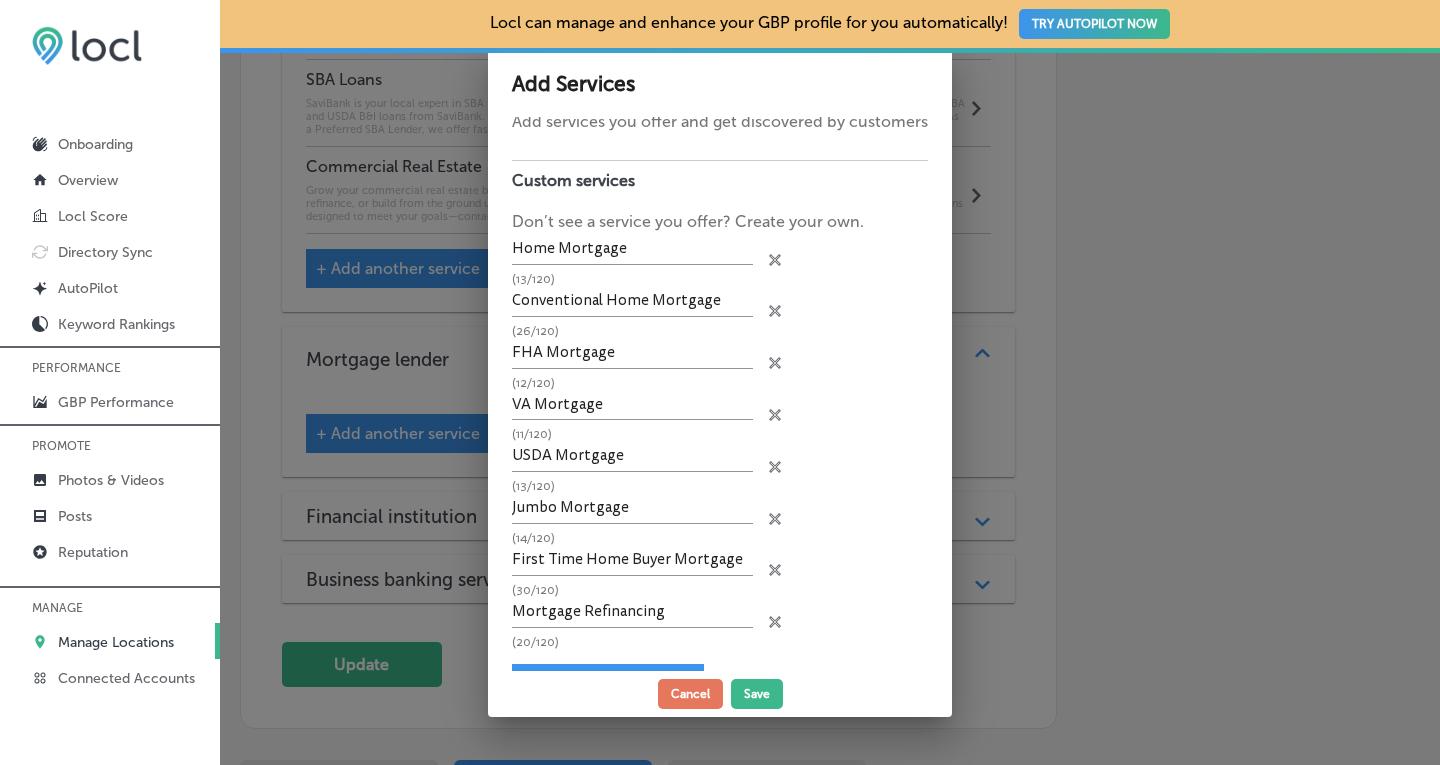 scroll, scrollTop: 98, scrollLeft: 0, axis: vertical 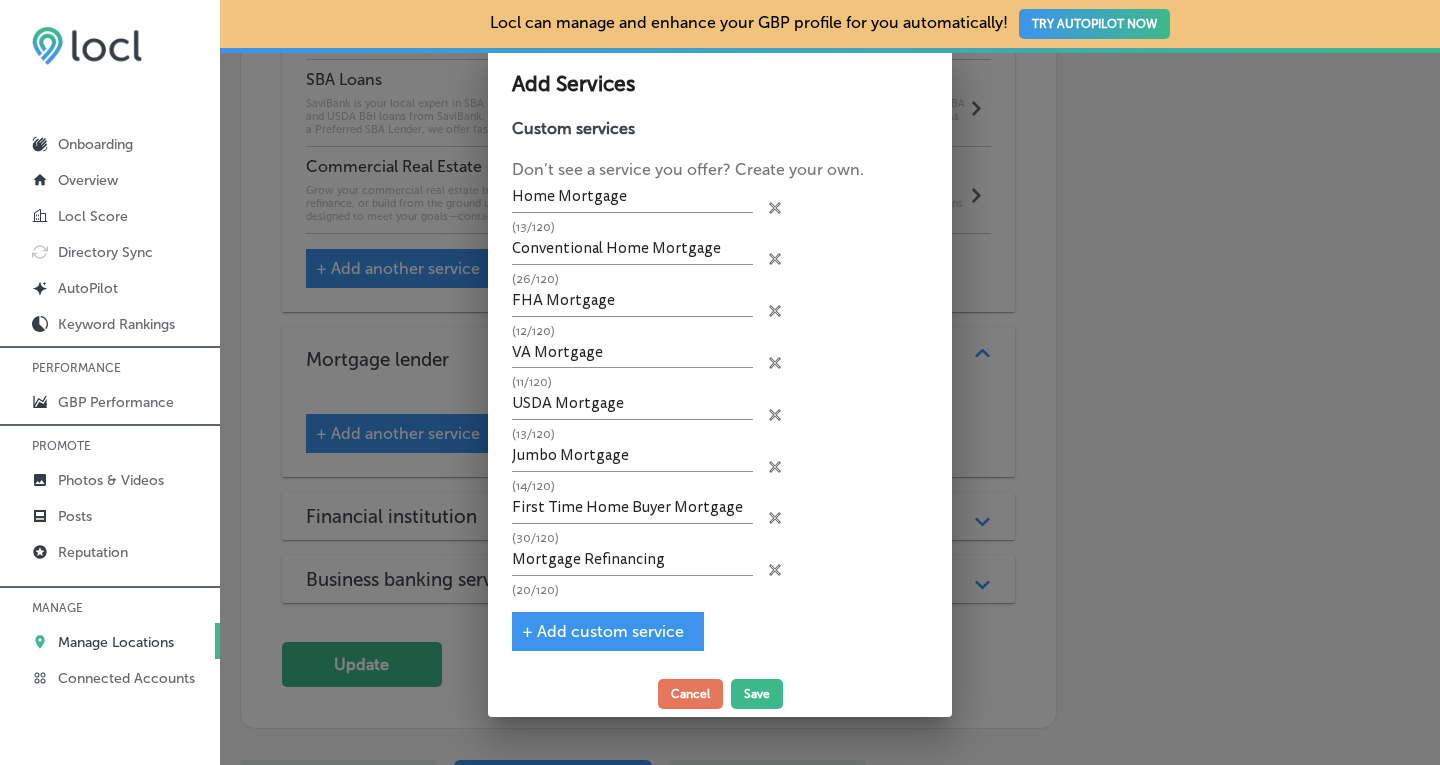 click on "+ Add custom service" at bounding box center (603, 631) 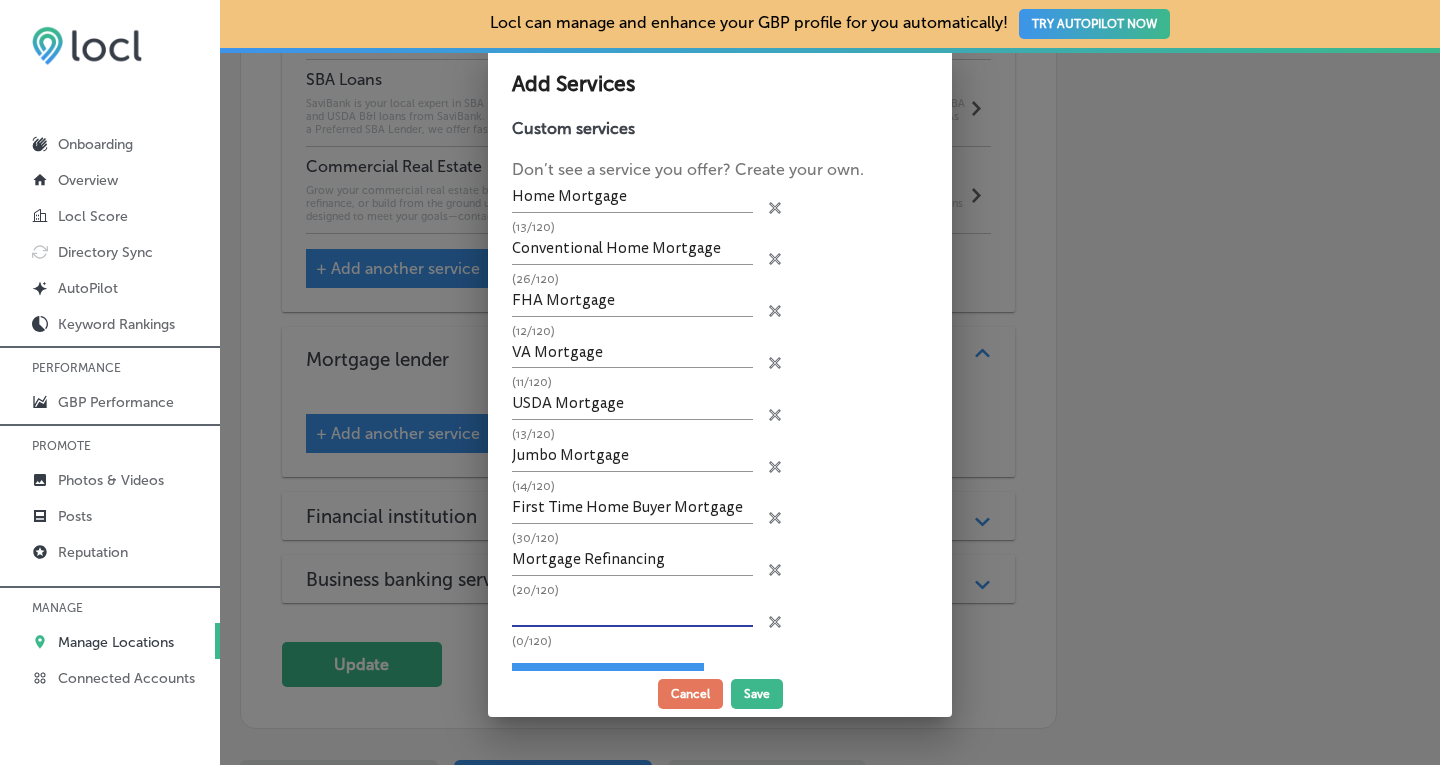 click at bounding box center [632, 612] 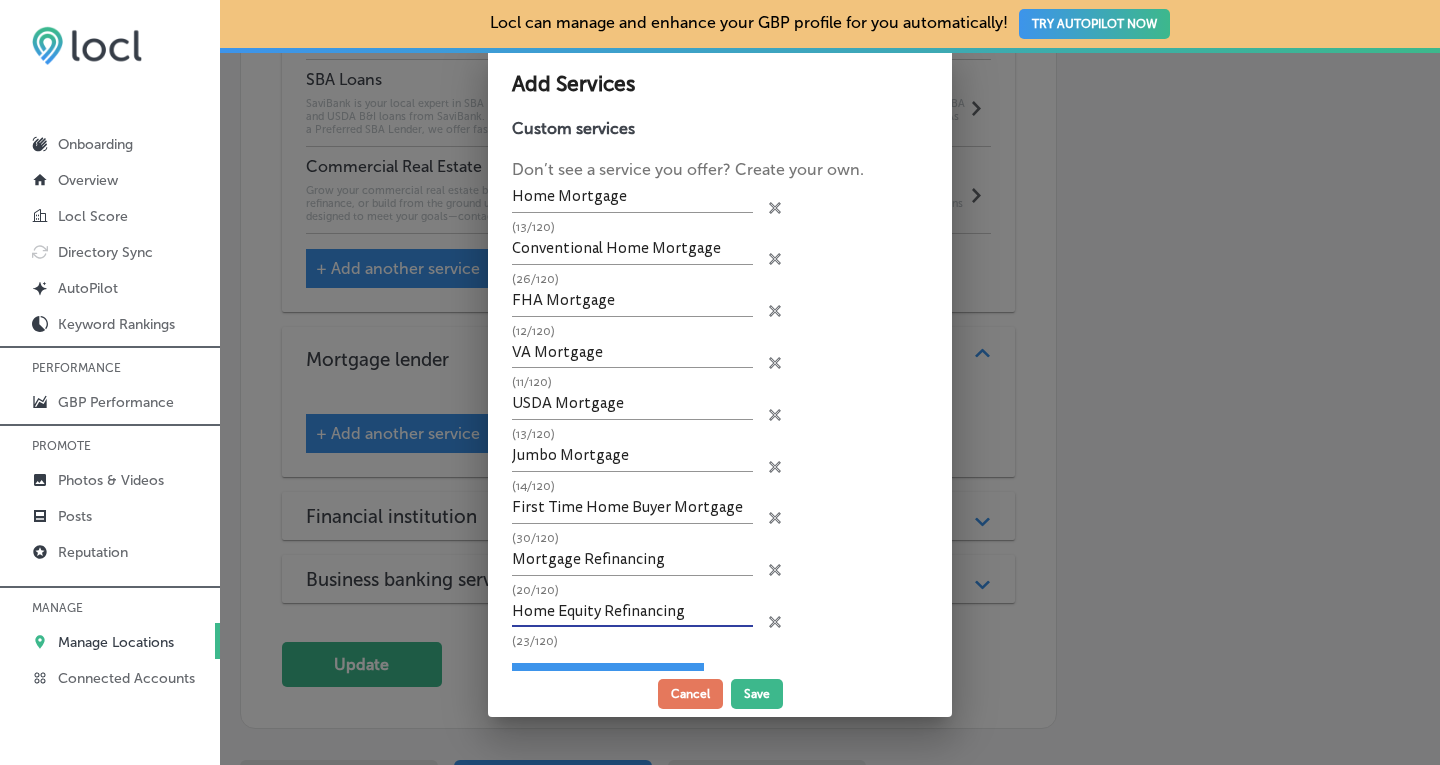 type on "Home Equity Refinancing" 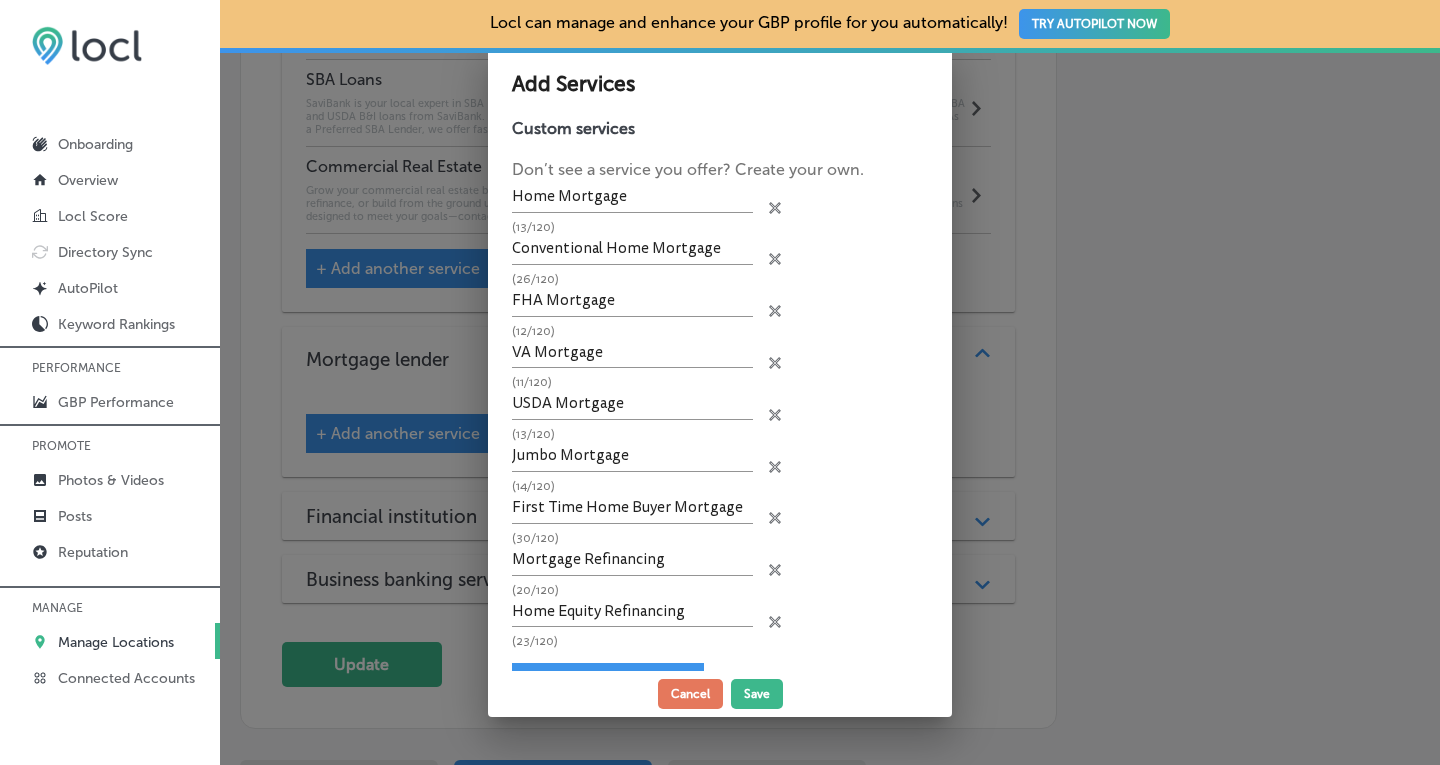 click on "+ Add custom service" at bounding box center [608, 682] 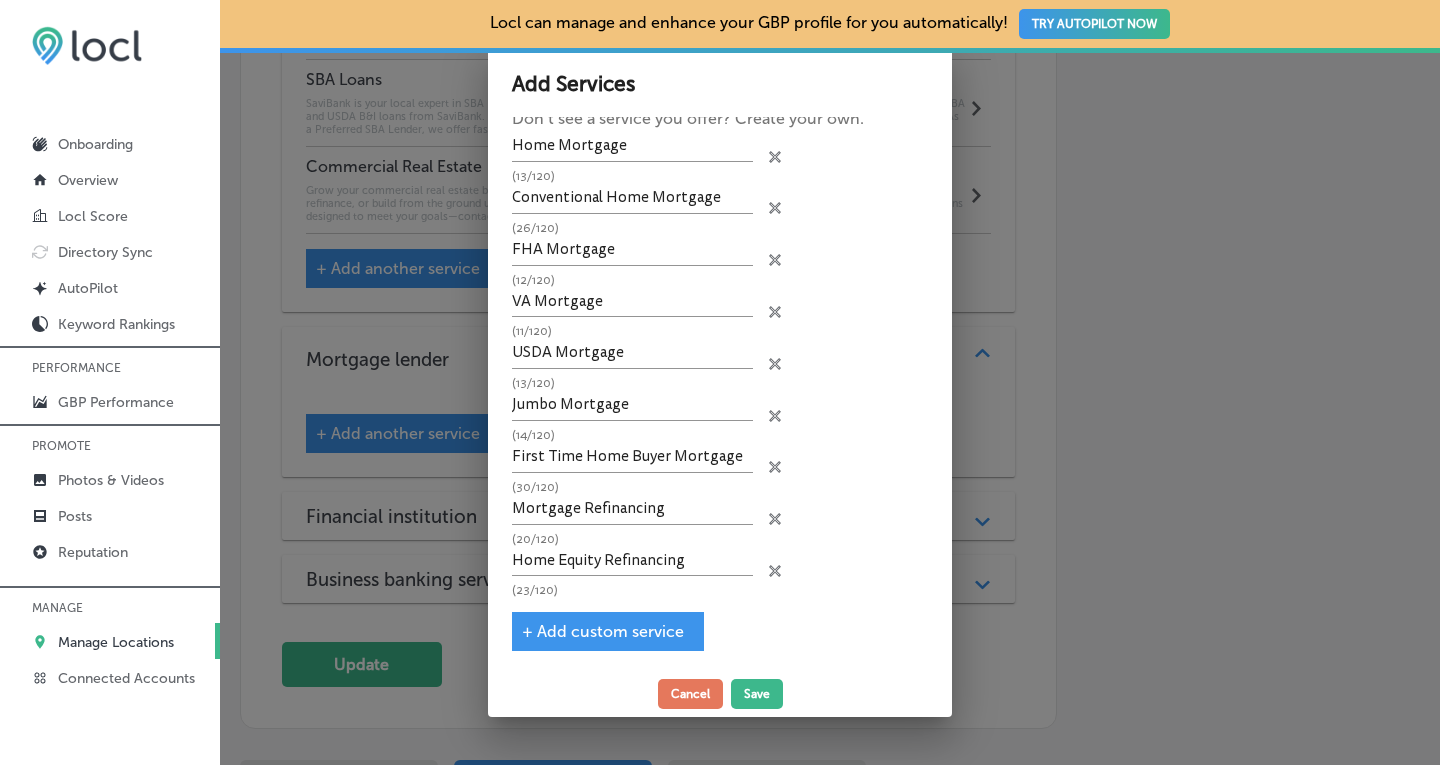 click on "+ Add custom service" at bounding box center (603, 631) 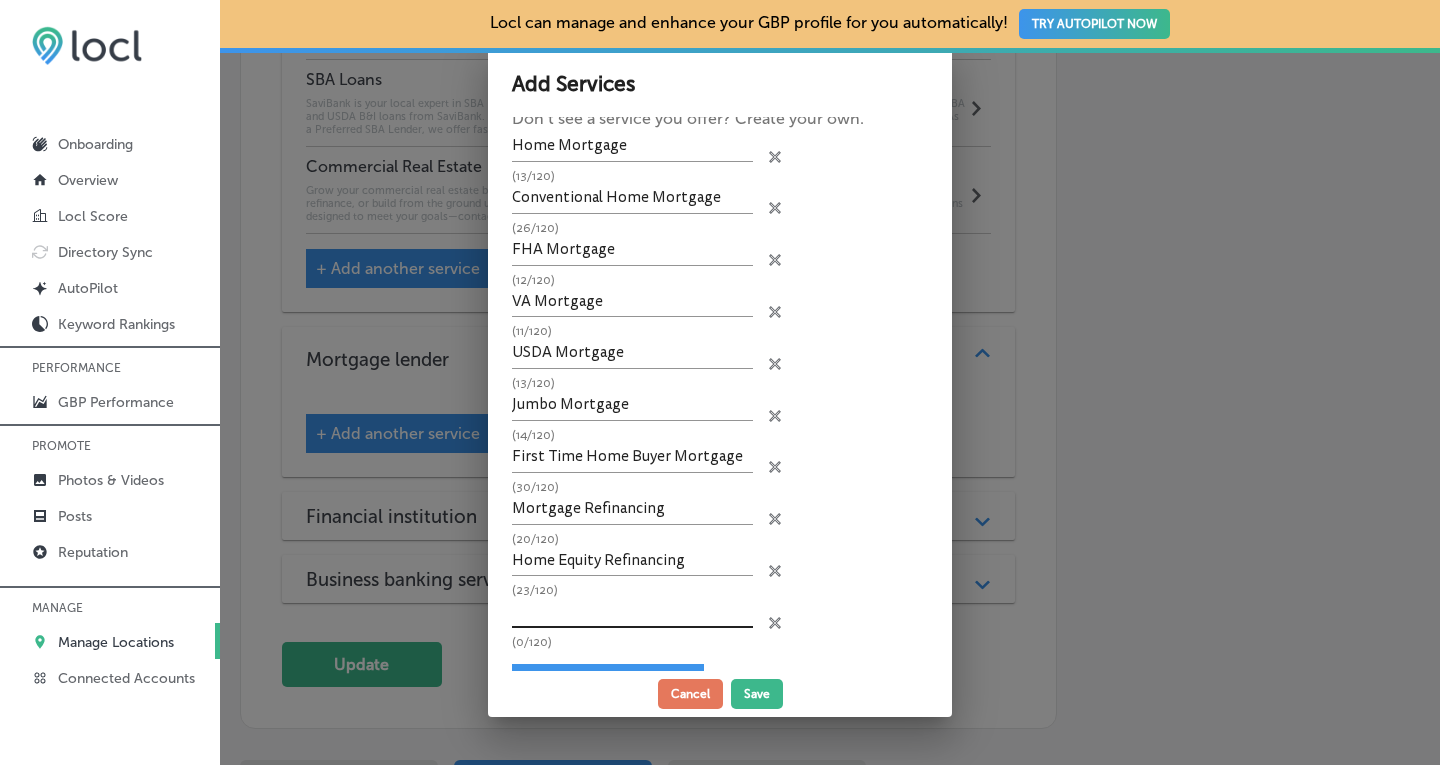 click at bounding box center (632, 612) 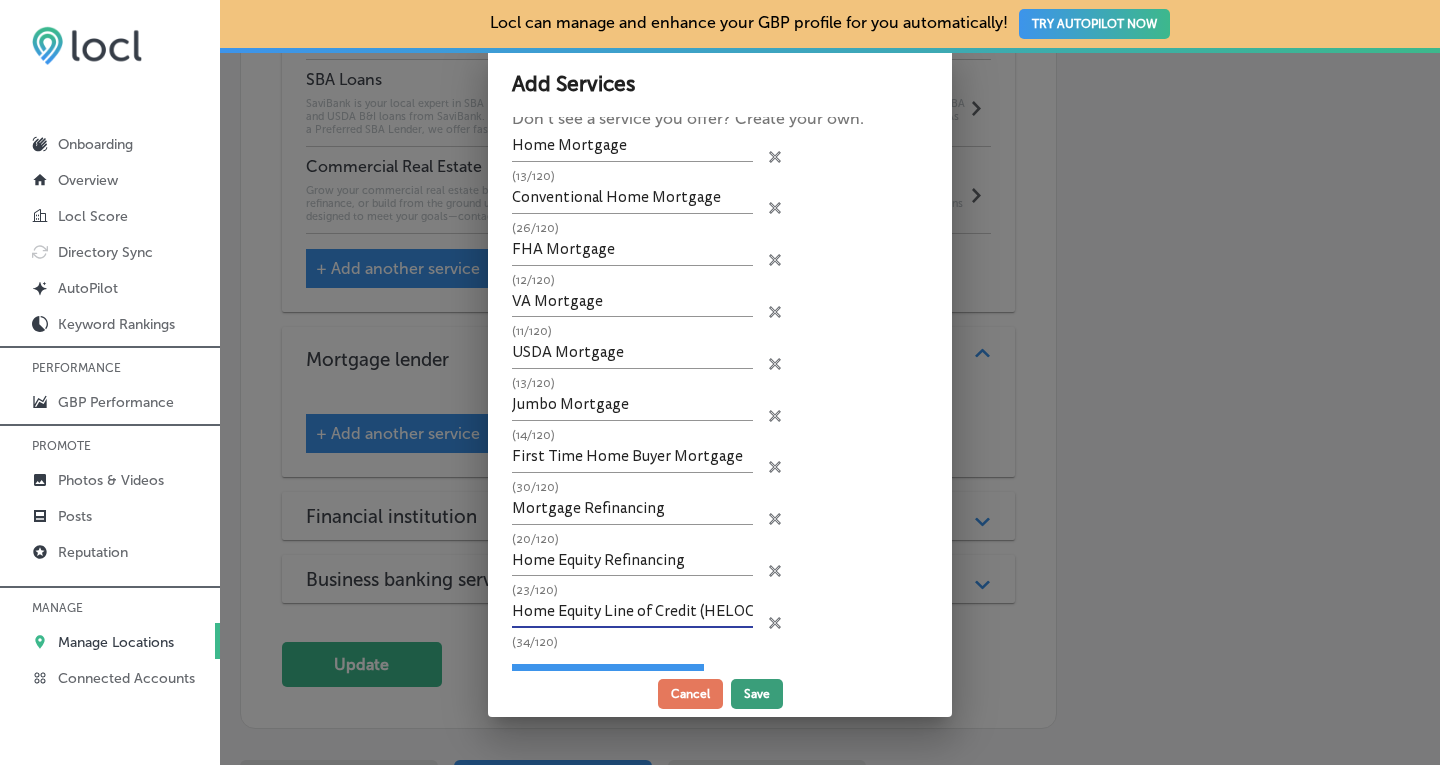 type on "Home Equity Line of Credit (HELOC)" 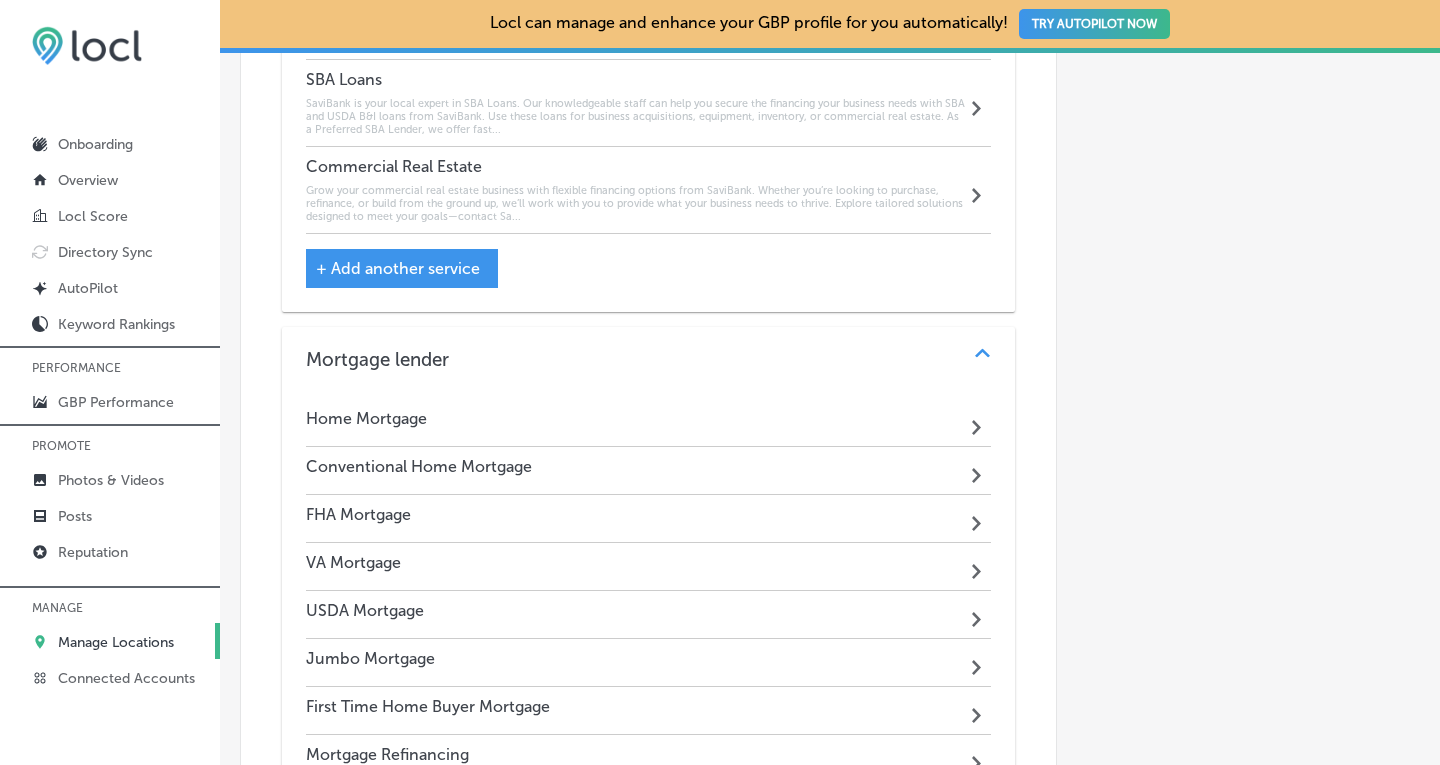 scroll, scrollTop: 0, scrollLeft: 0, axis: both 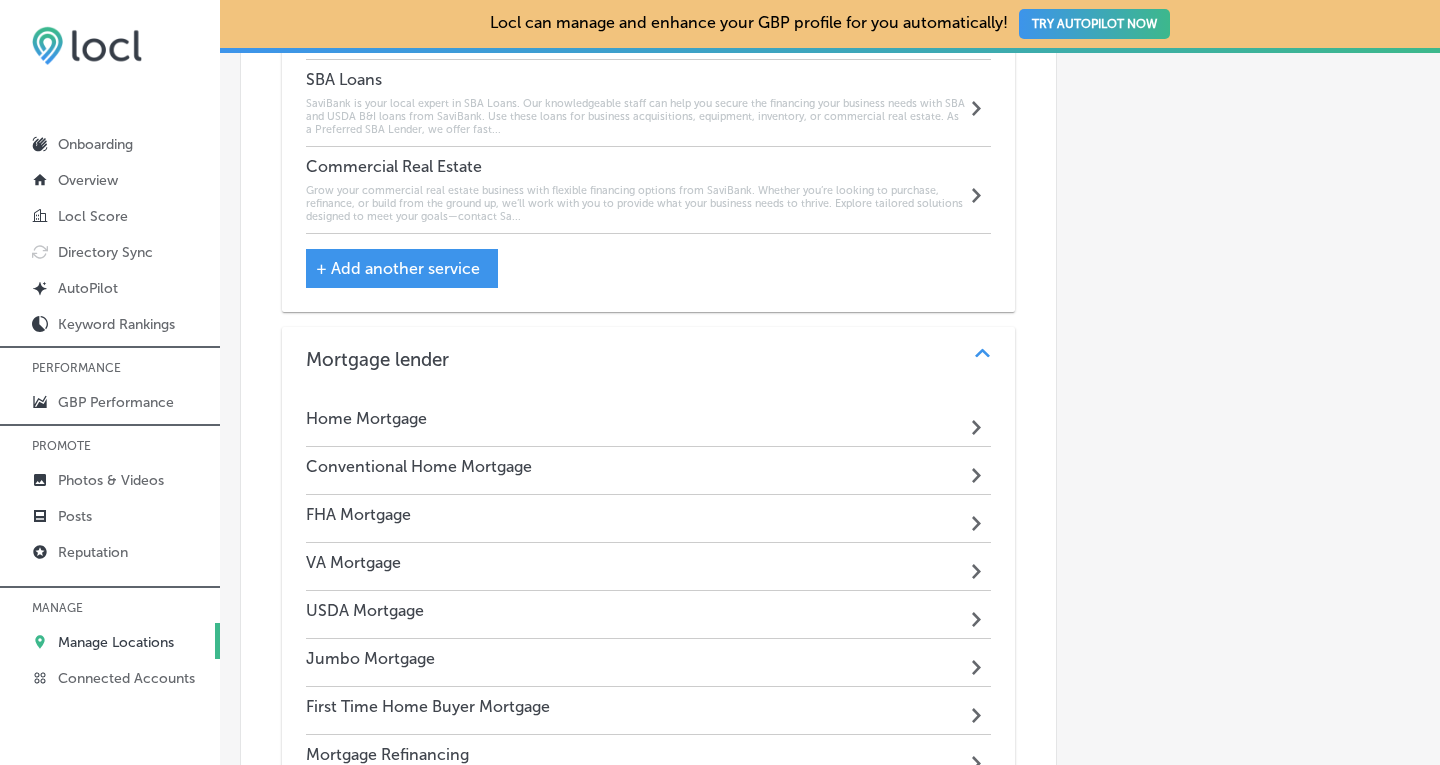 click on "Conventional Home Mortgage" at bounding box center [419, 466] 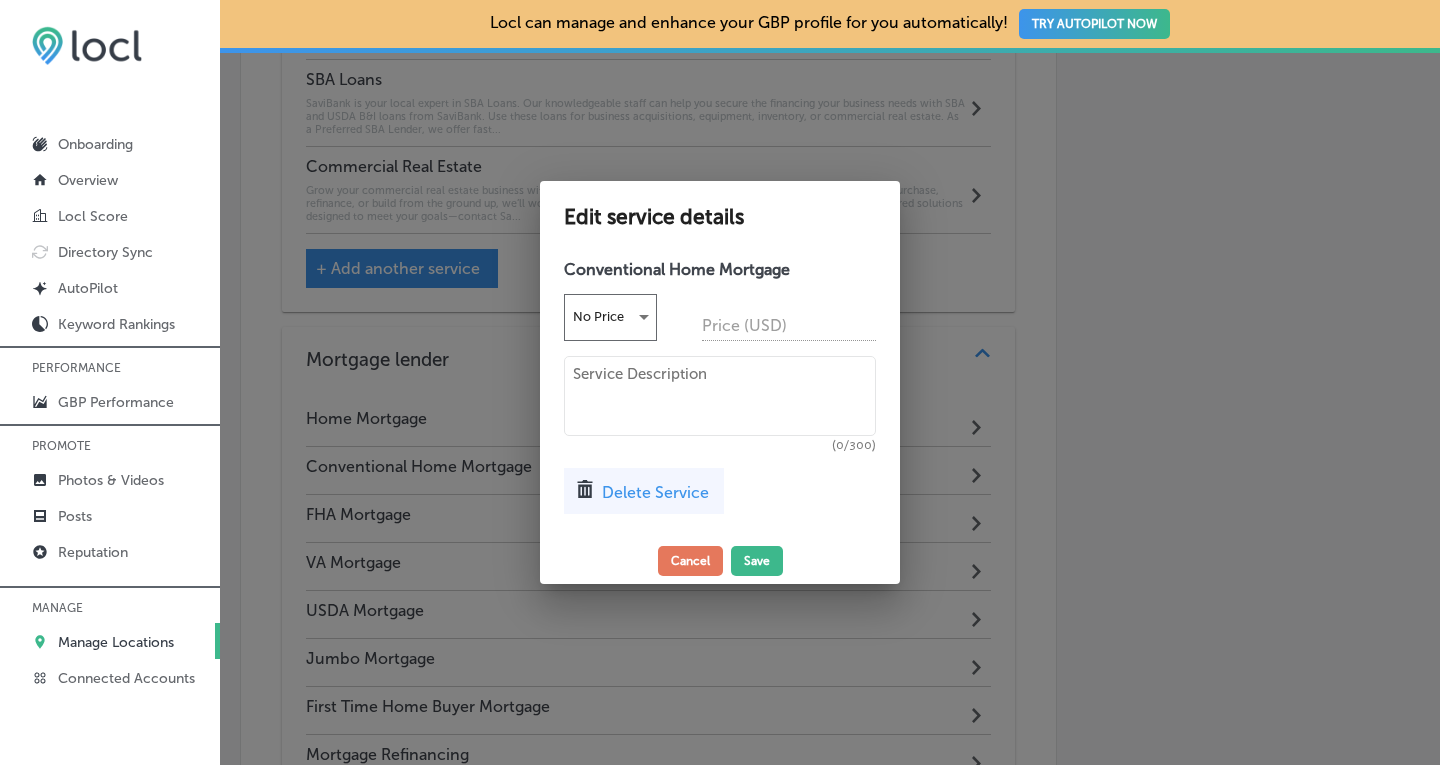 click at bounding box center (720, 396) 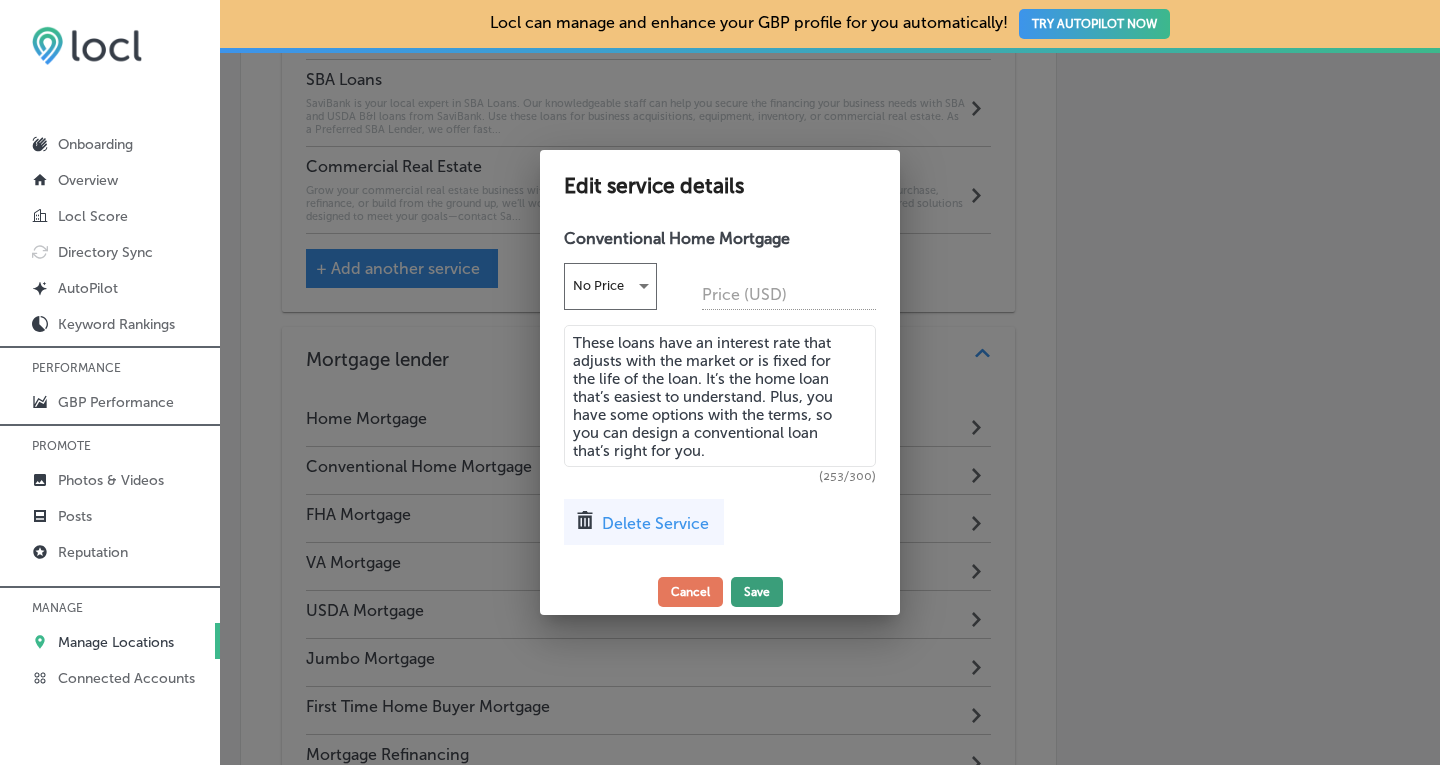 type on "These loans have an interest rate that adjusts with the market or is fixed for the life of the loan. It’s the home loan that’s easiest to understand. Plus, you have some options with the terms, so you can design a conventional loan that’s right for you." 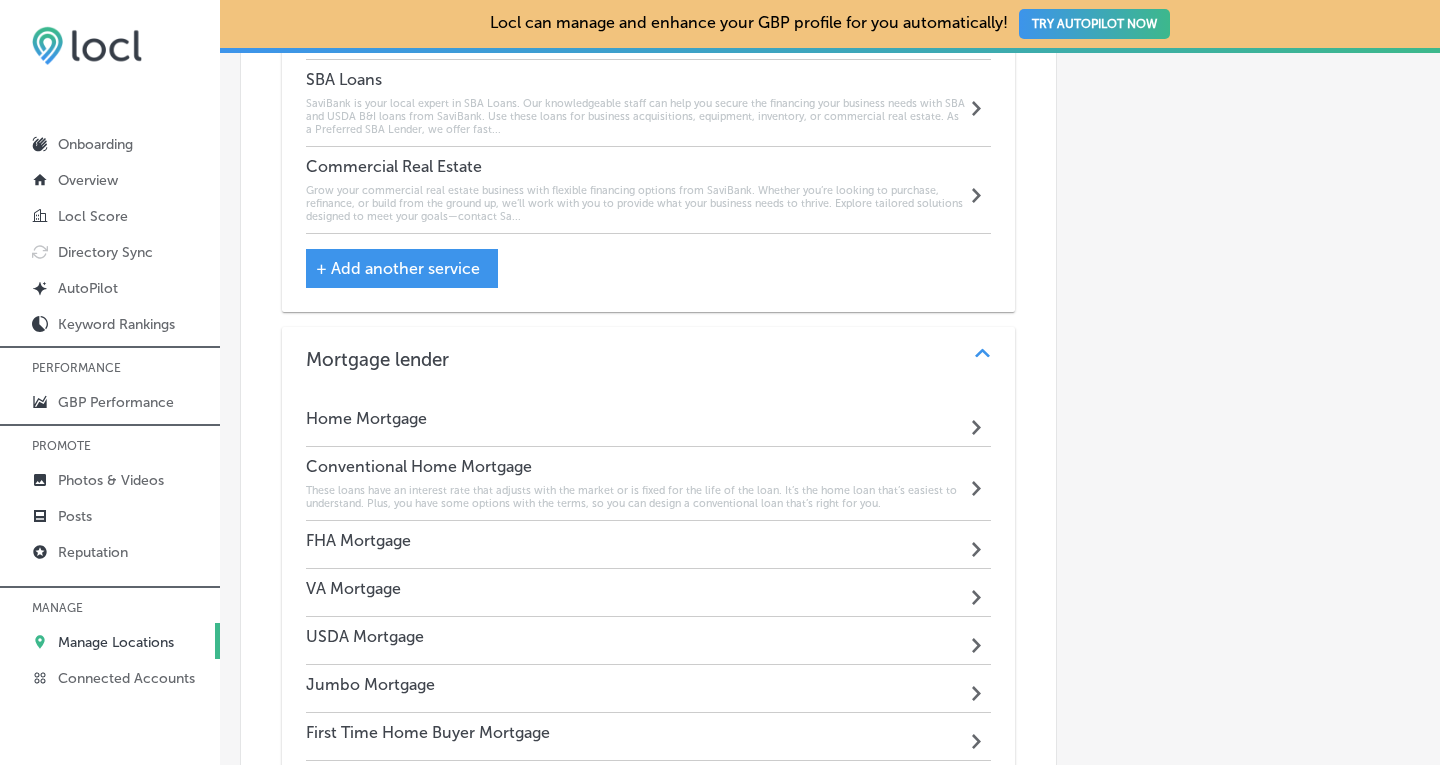 click on "FHA Mortgage
Path
Created with Sketch." at bounding box center (649, 545) 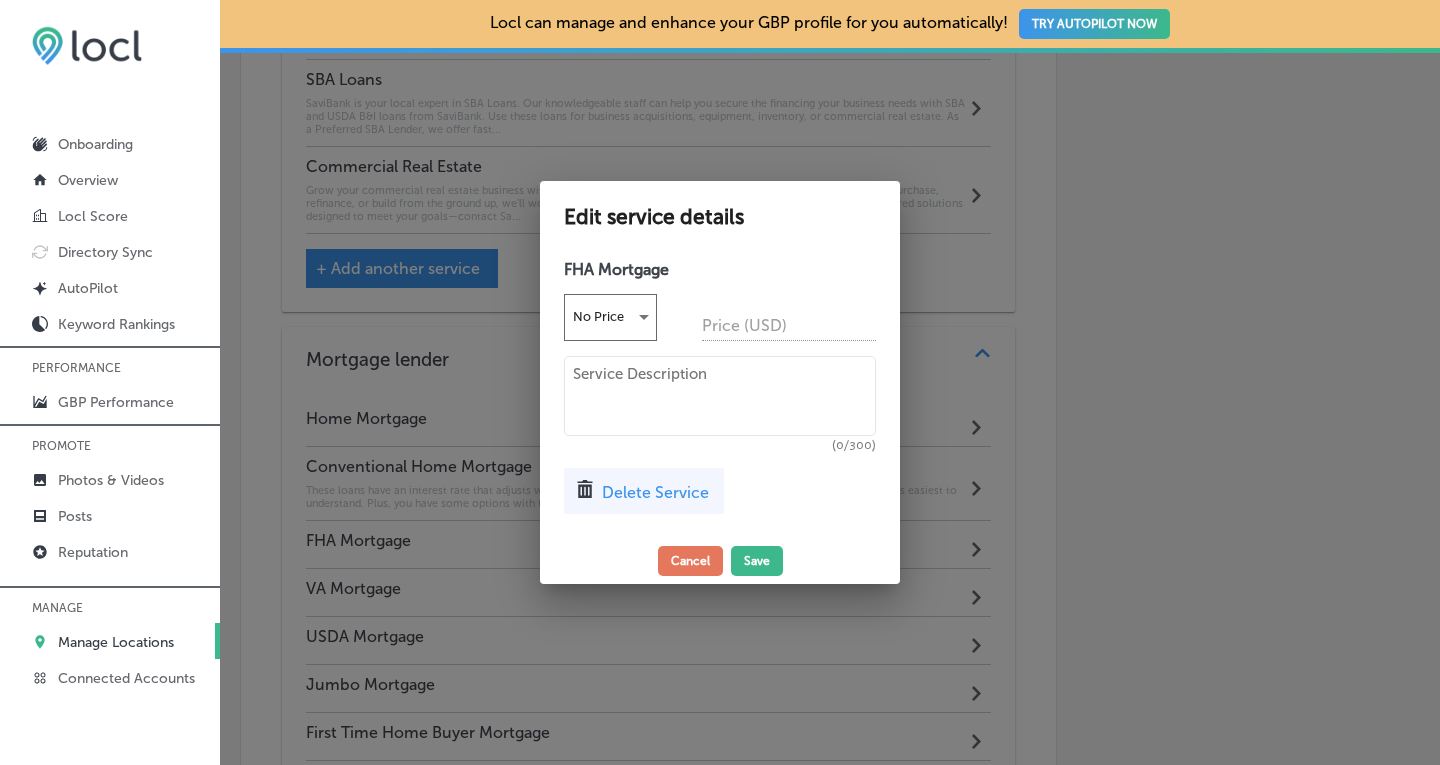 click at bounding box center (720, 396) 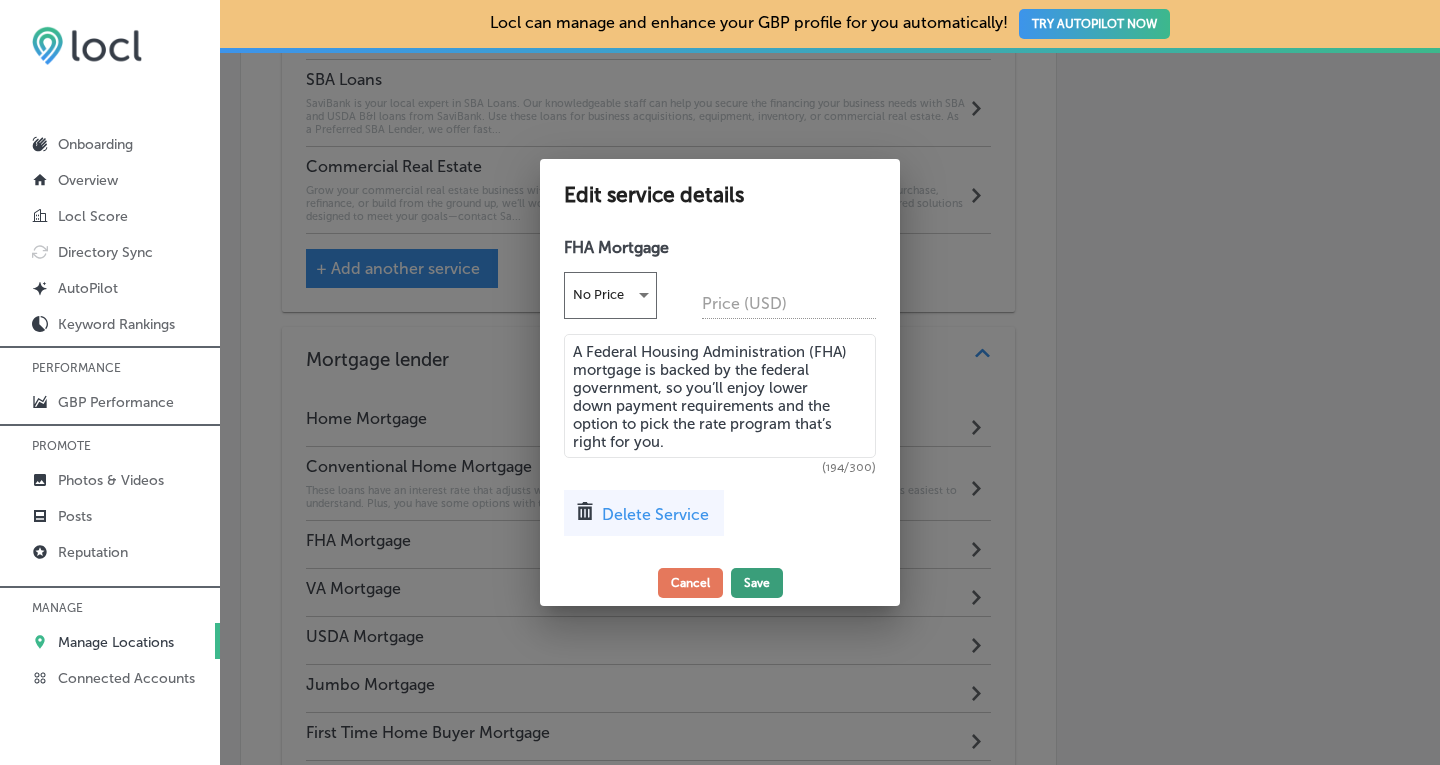 type on "A Federal Housing Administration (FHA) mortgage is backed by the federal government, so you’ll enjoy lower down payment requirements and the option to pick the rate program that’s right for you." 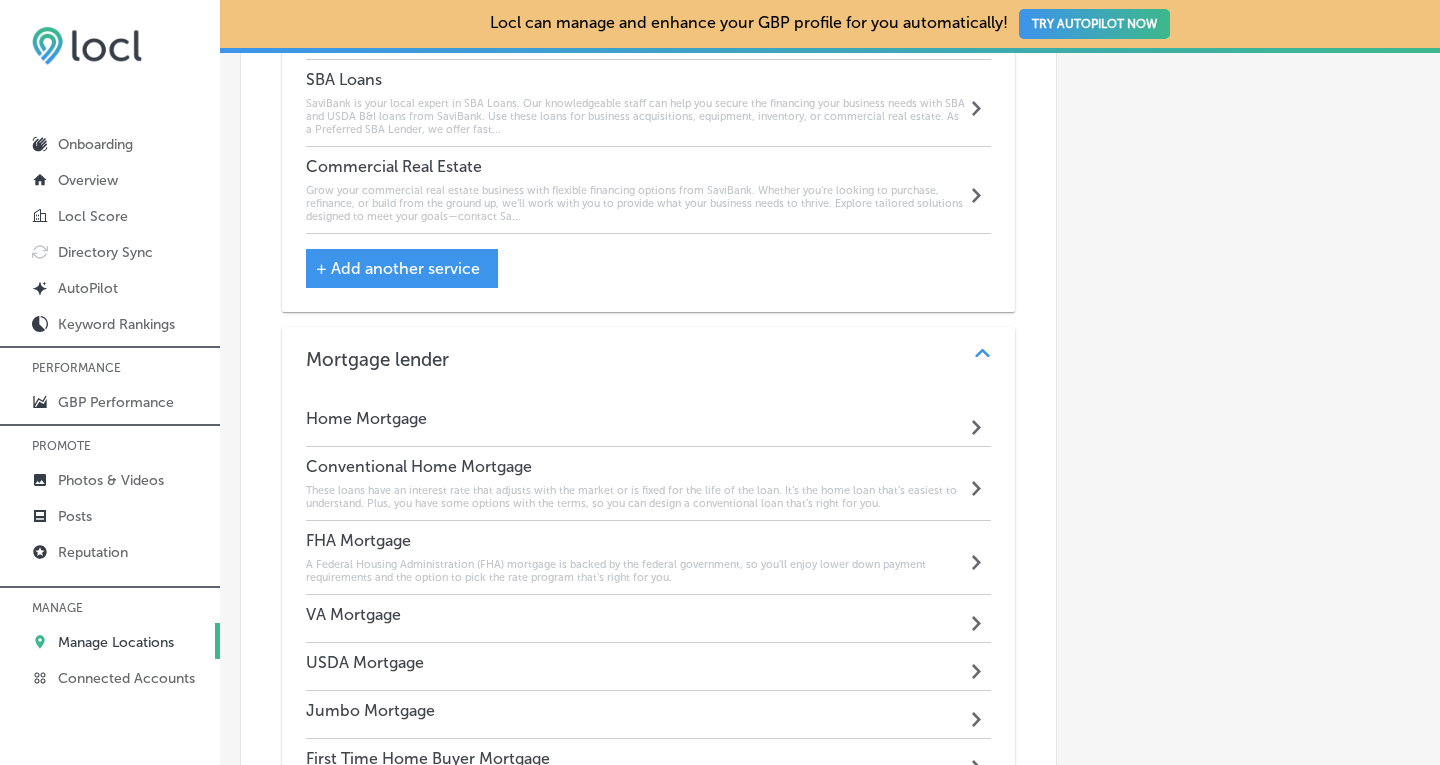 click on "VA Mortgage
Path
Created with Sketch." at bounding box center [649, 619] 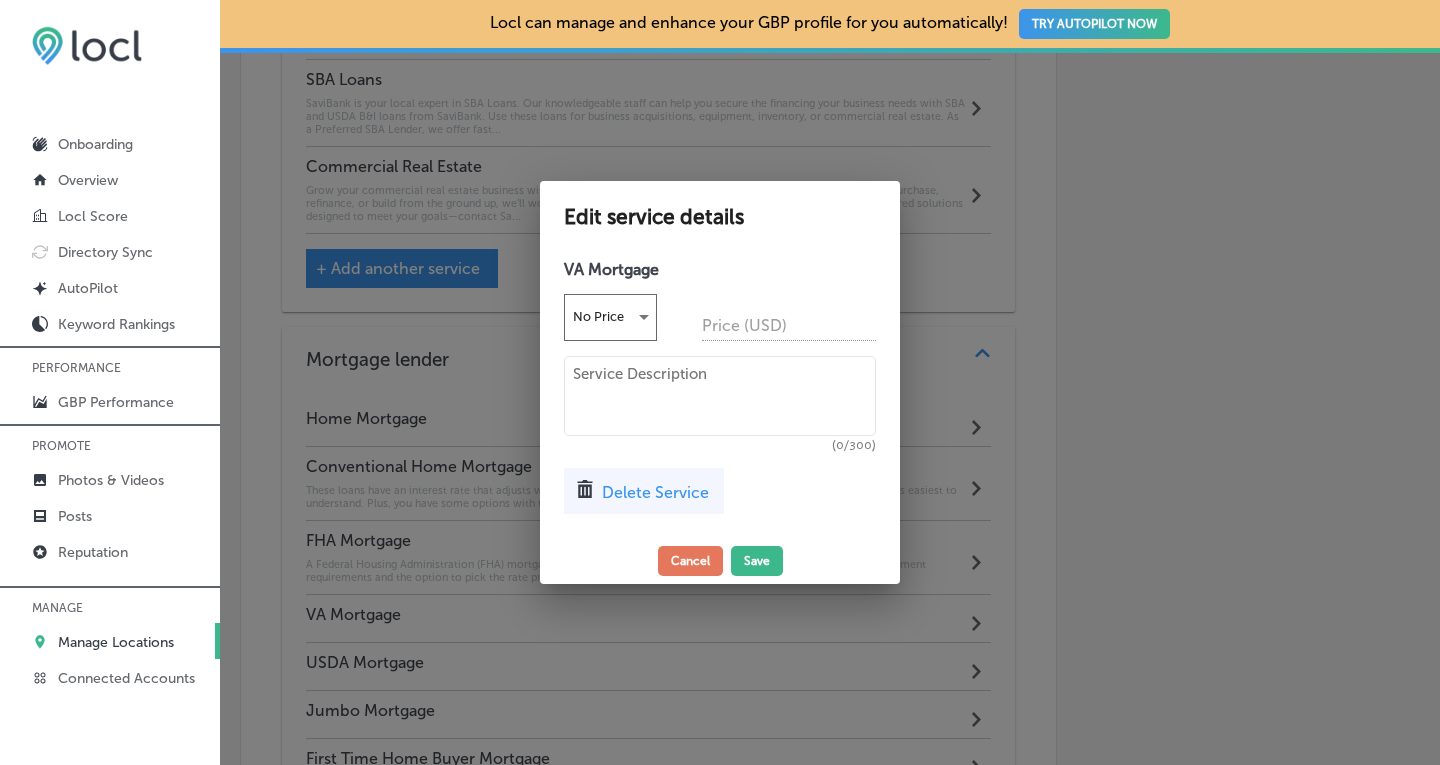 click at bounding box center (720, 396) 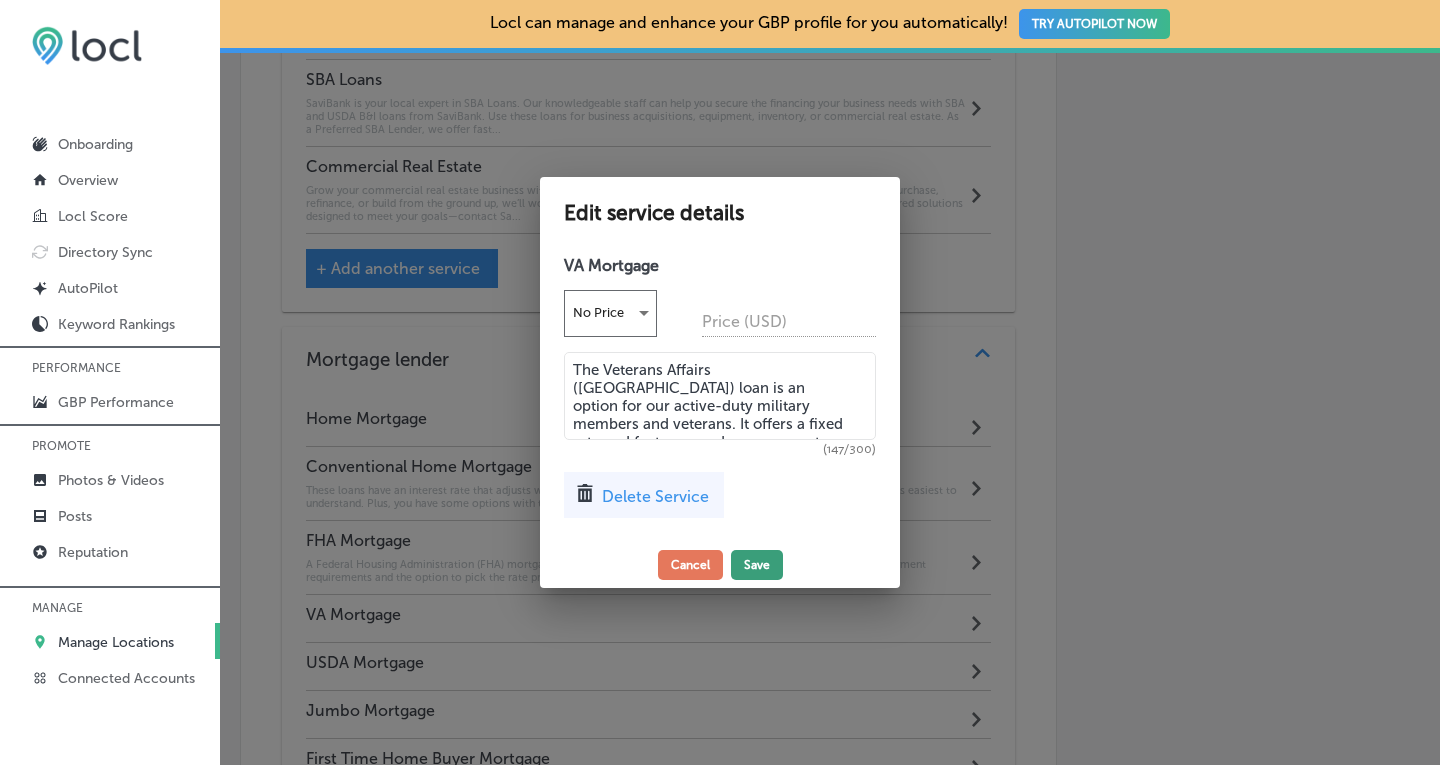 type on "The Veterans Affairs ([GEOGRAPHIC_DATA]) loan is an option for our active-duty military members and veterans. It offers a fixed rate and features no down payment." 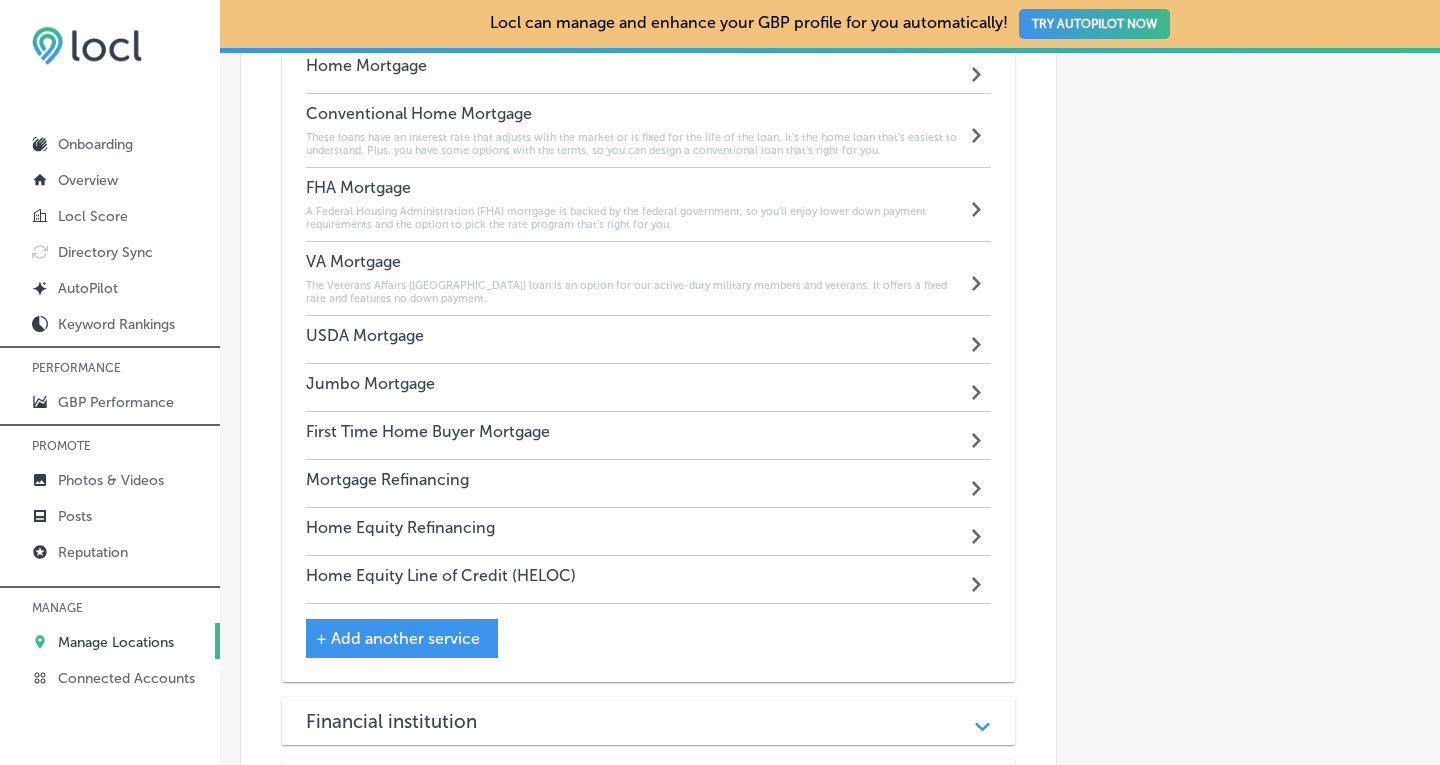 scroll, scrollTop: 2551, scrollLeft: 0, axis: vertical 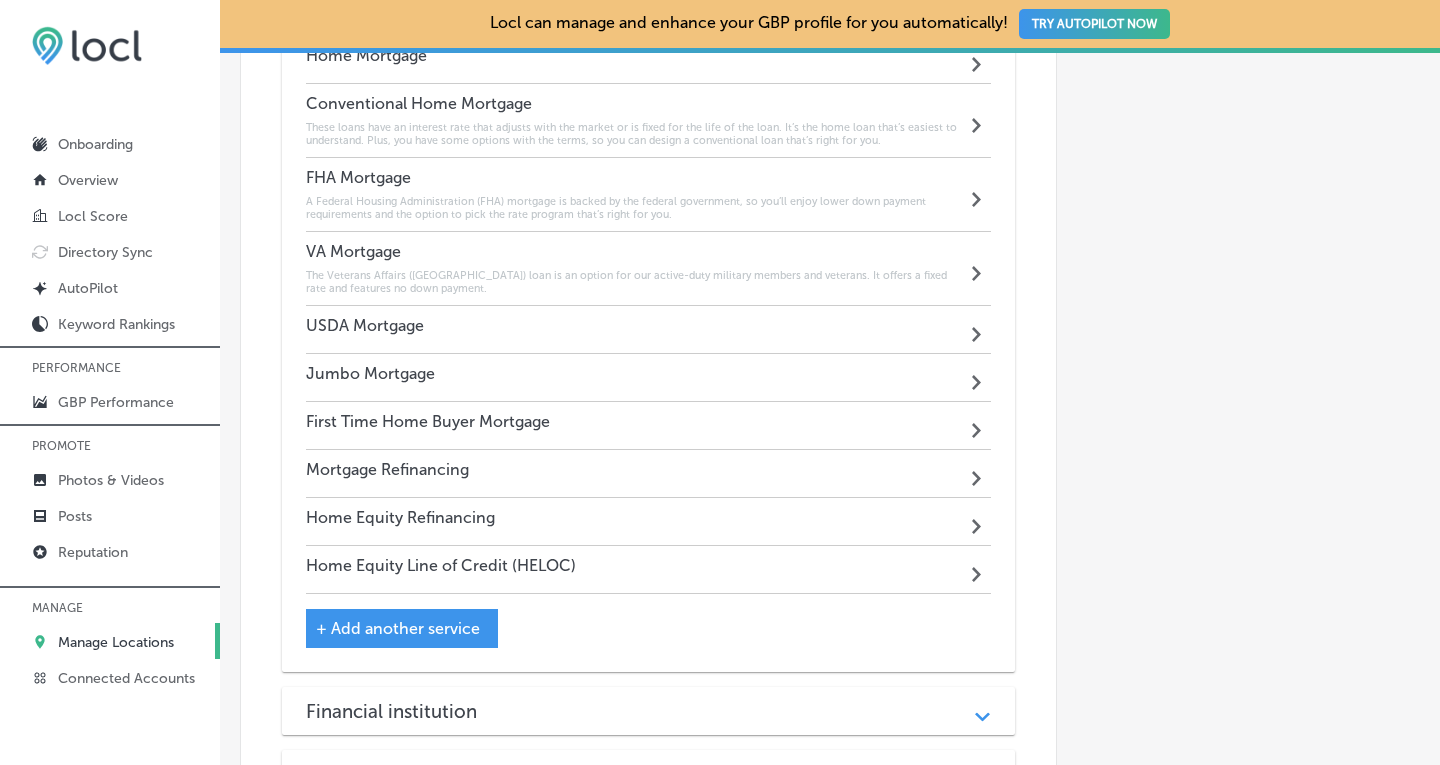 click on "USDA Mortgage
Path
Created with Sketch." at bounding box center [649, 330] 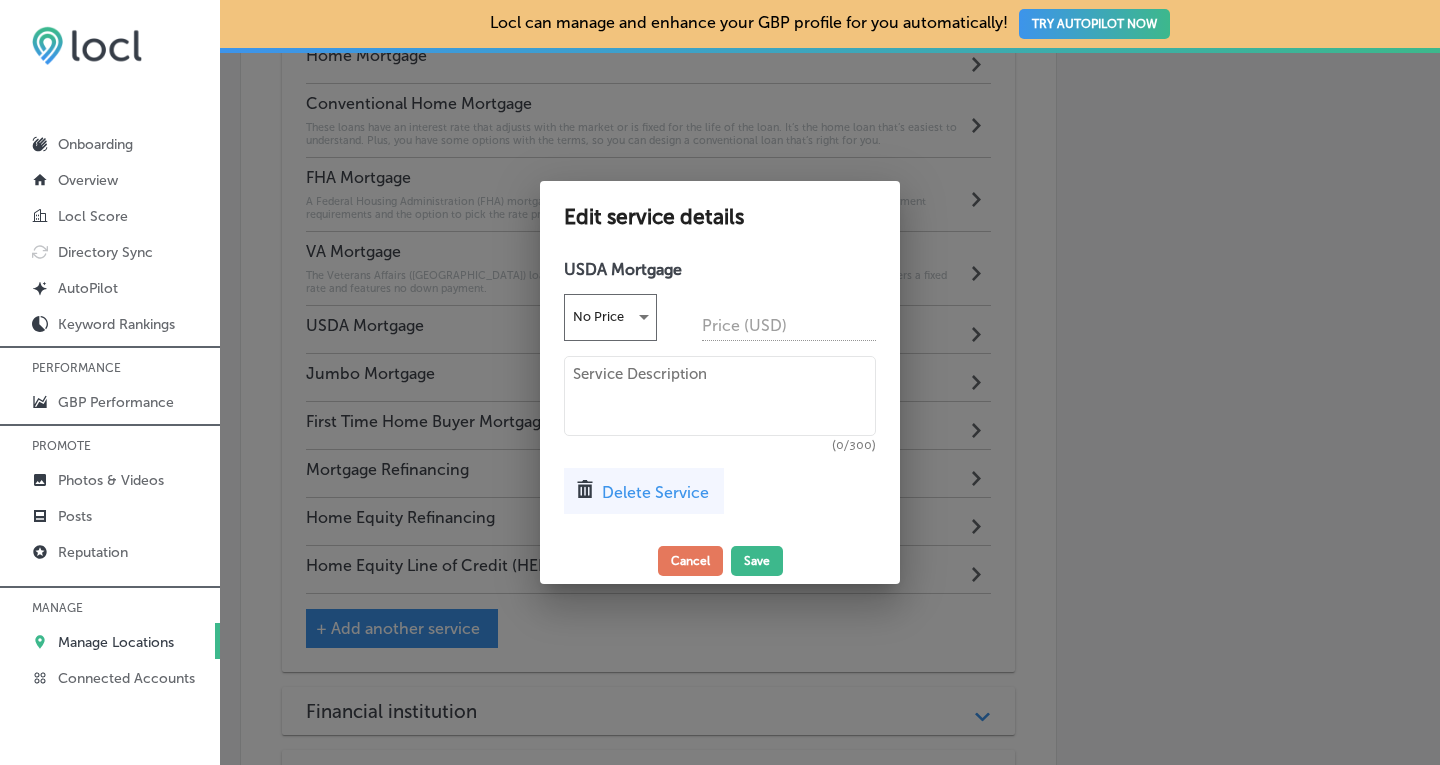click at bounding box center (720, 396) 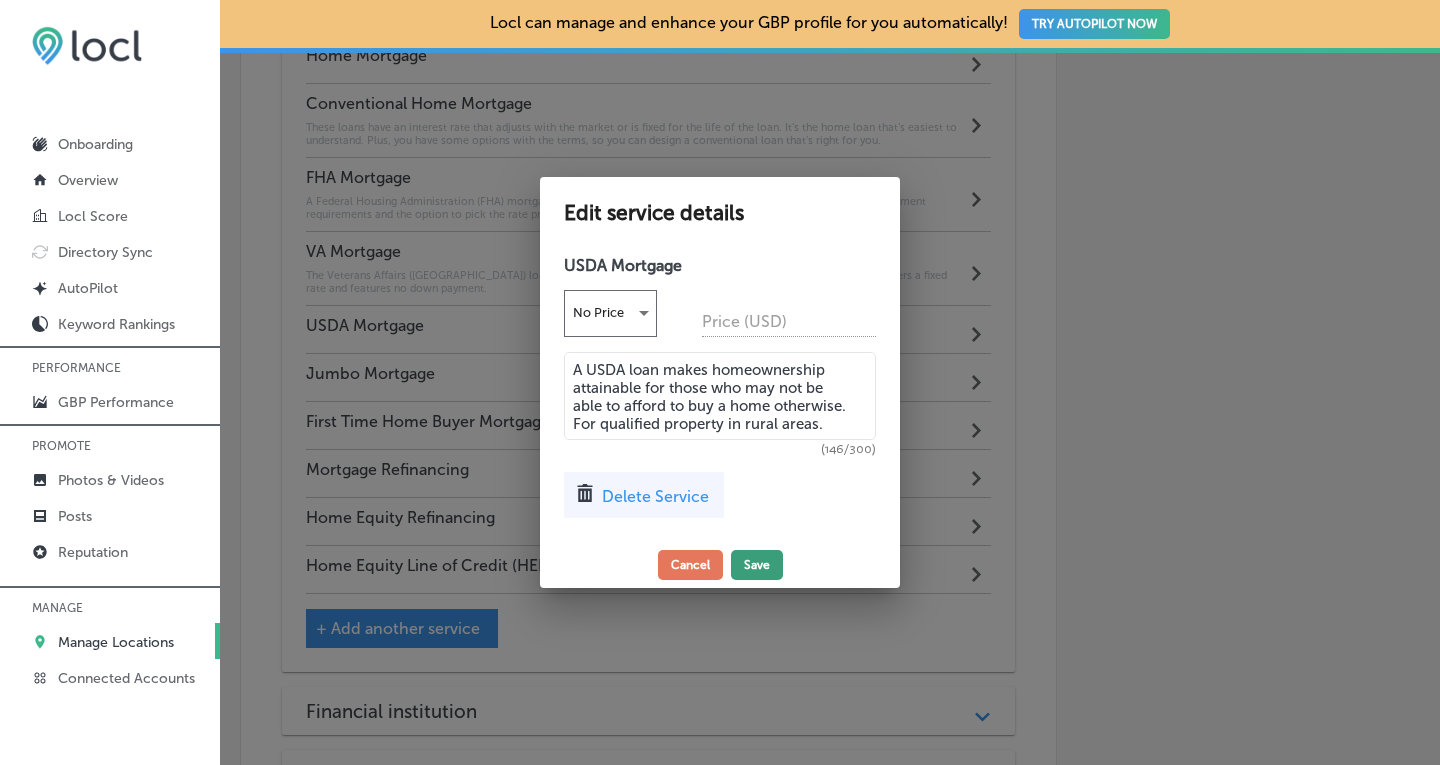 type on "A USDA loan makes homeownership attainable for those who may not be able to afford to buy a home otherwise. For qualified property in rural areas." 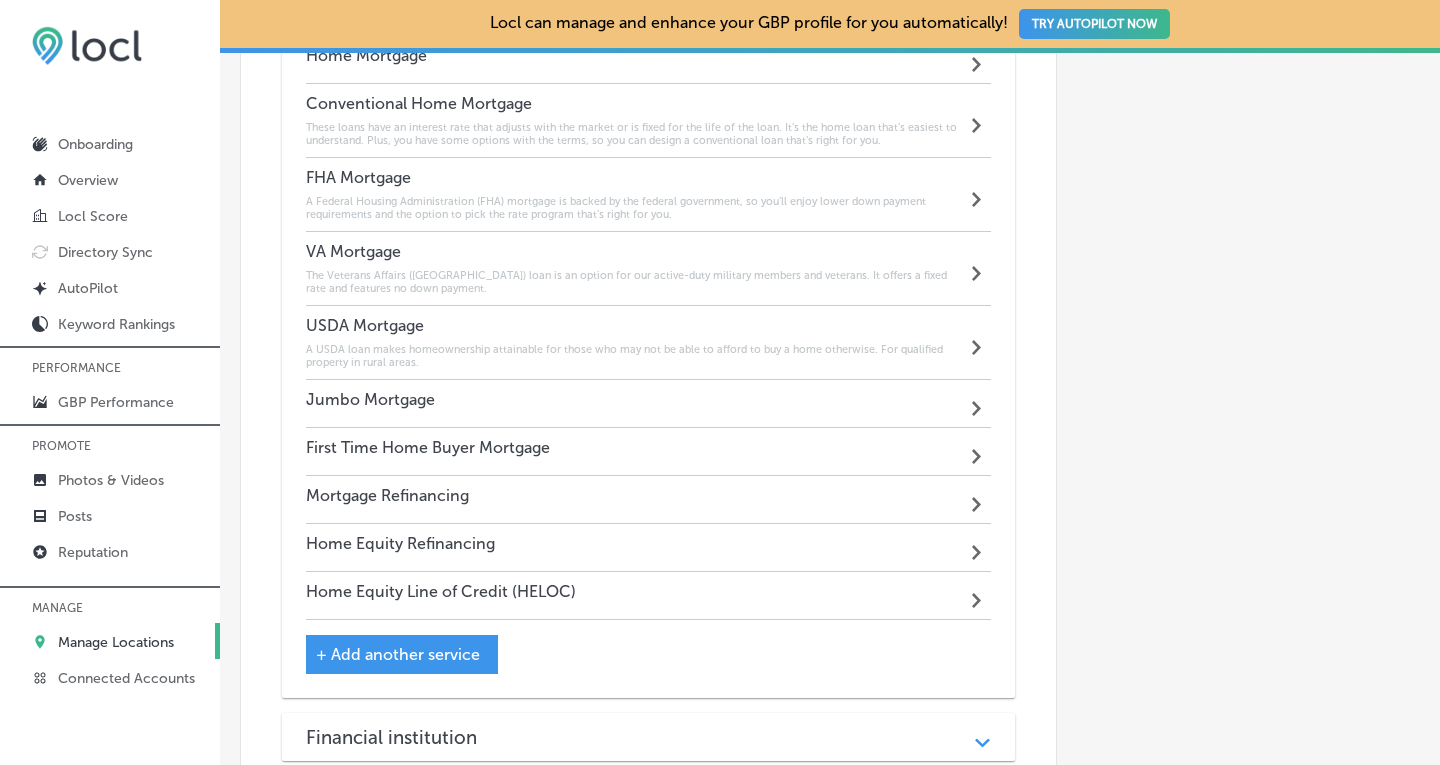 click on "Jumbo Mortgage
Path
Created with Sketch." at bounding box center (649, 404) 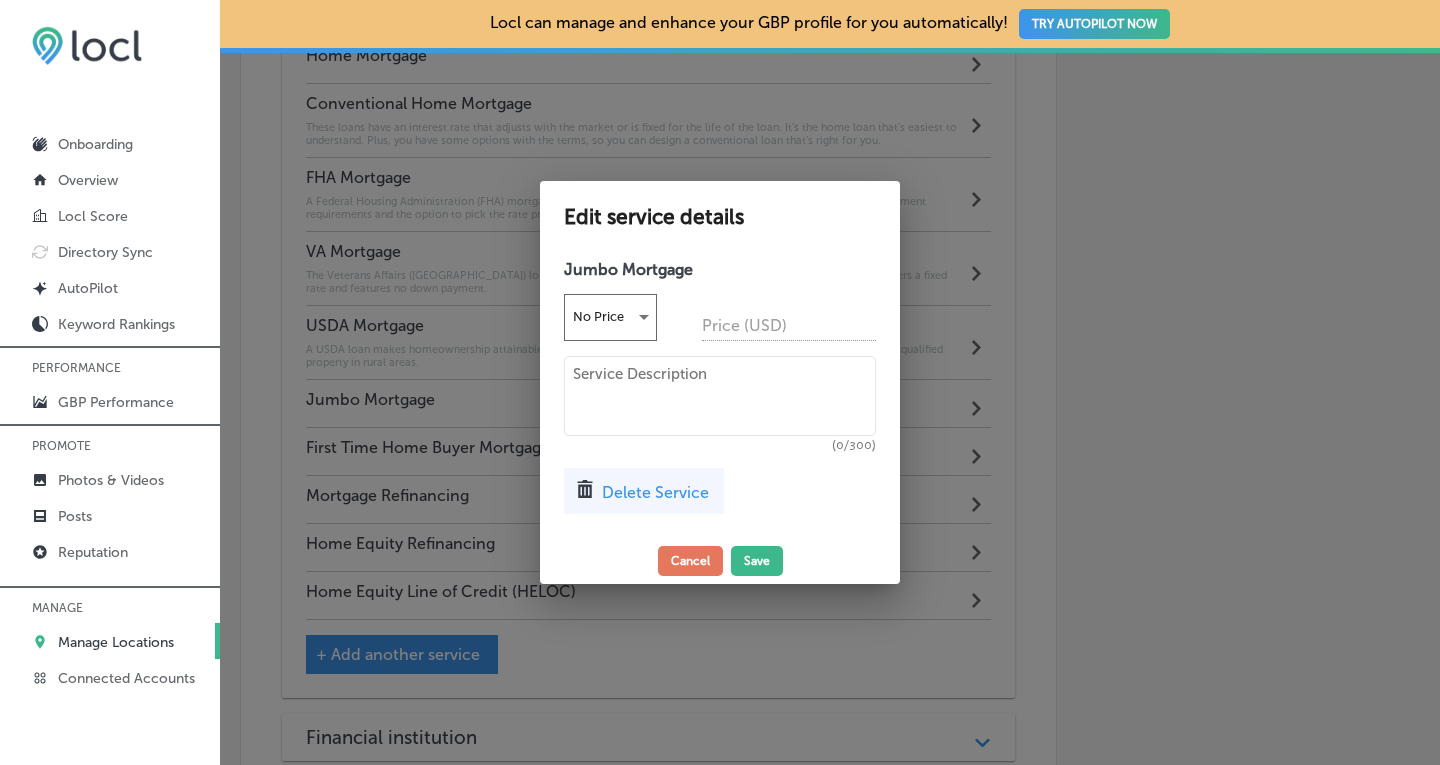 click at bounding box center [720, 396] 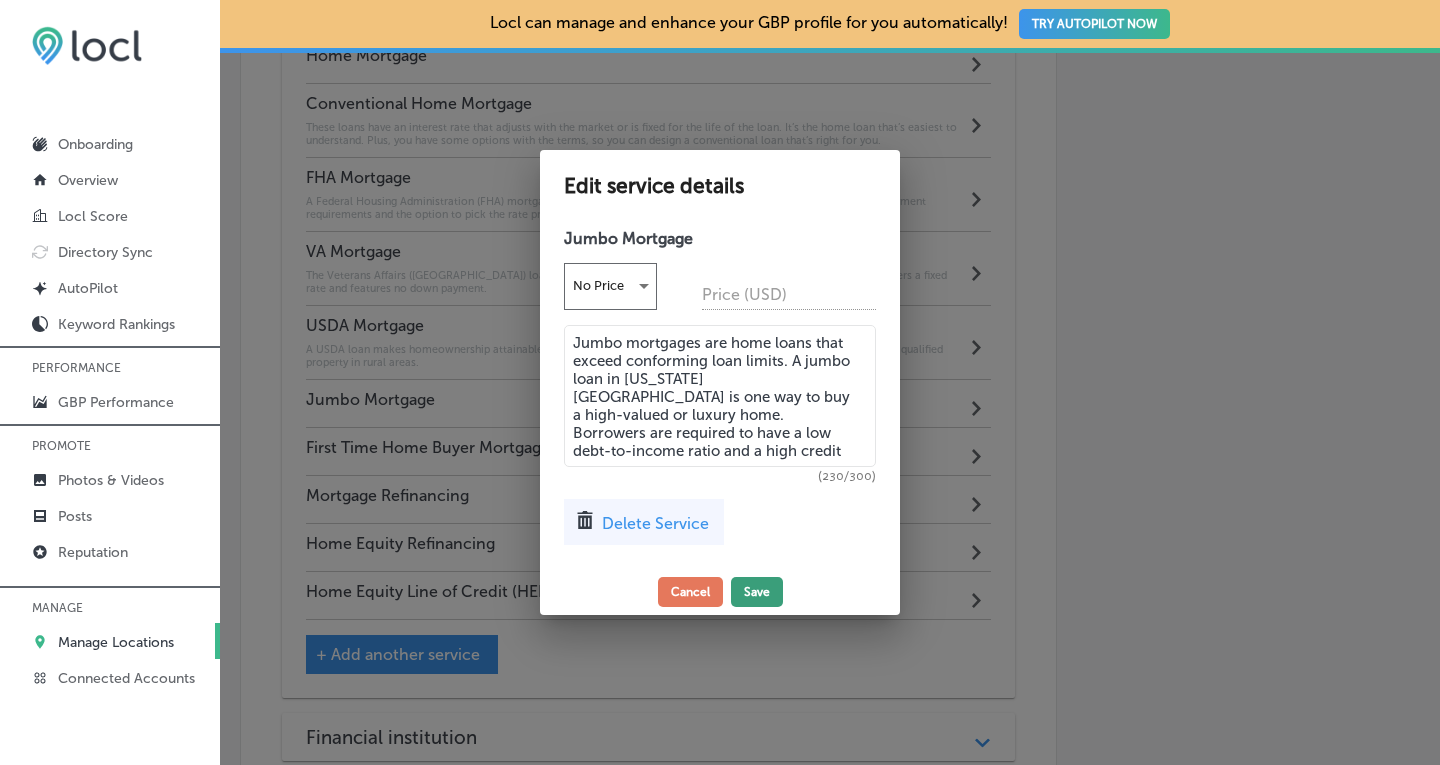 type on "Jumbo mortgages are home loans that exceed conforming loan limits. A jumbo loan in [US_STATE][GEOGRAPHIC_DATA] is one way to buy a high-valued or luxury home. Borrowers are required to have a low debt-to-income ratio and a high credit score." 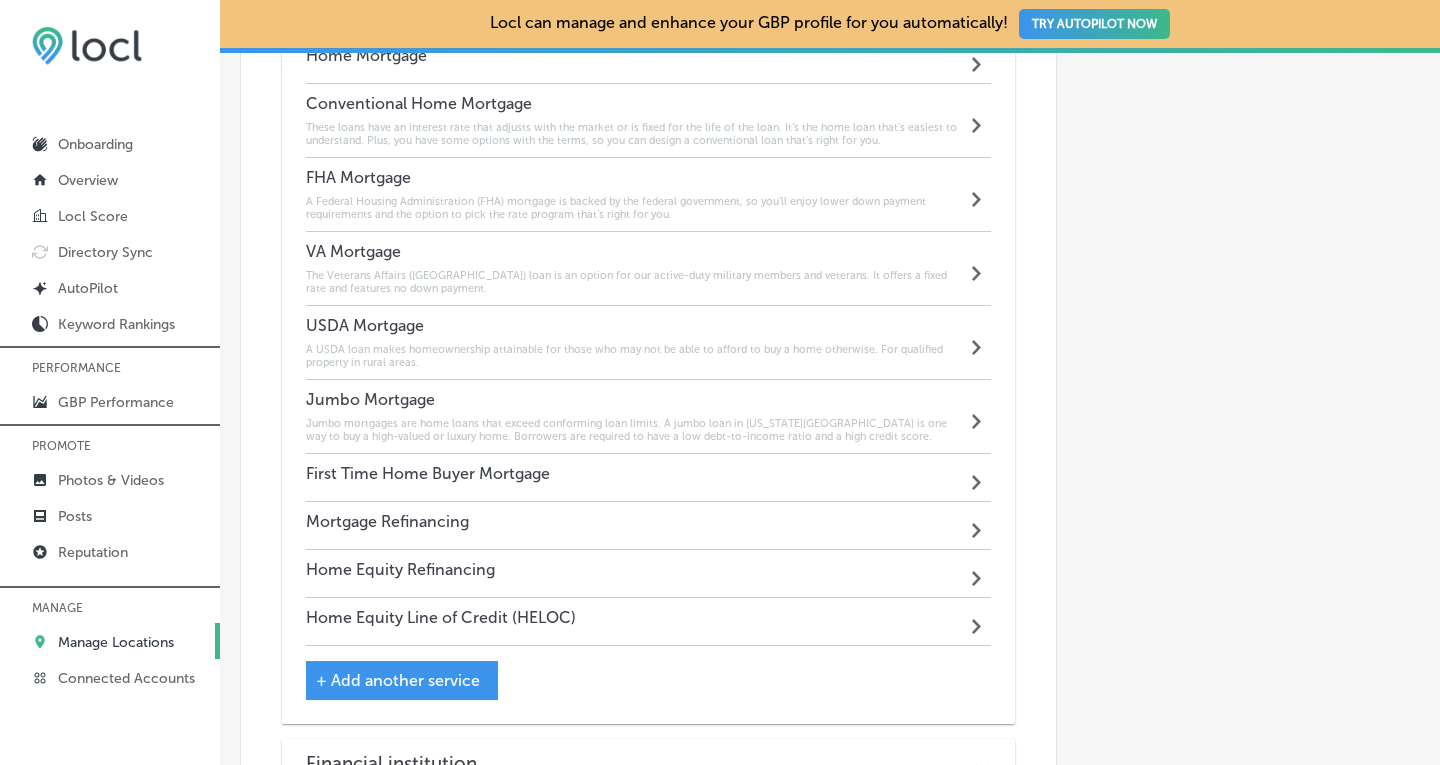 click on "Home Equity Refinancing
Path
Created with Sketch." at bounding box center [649, 574] 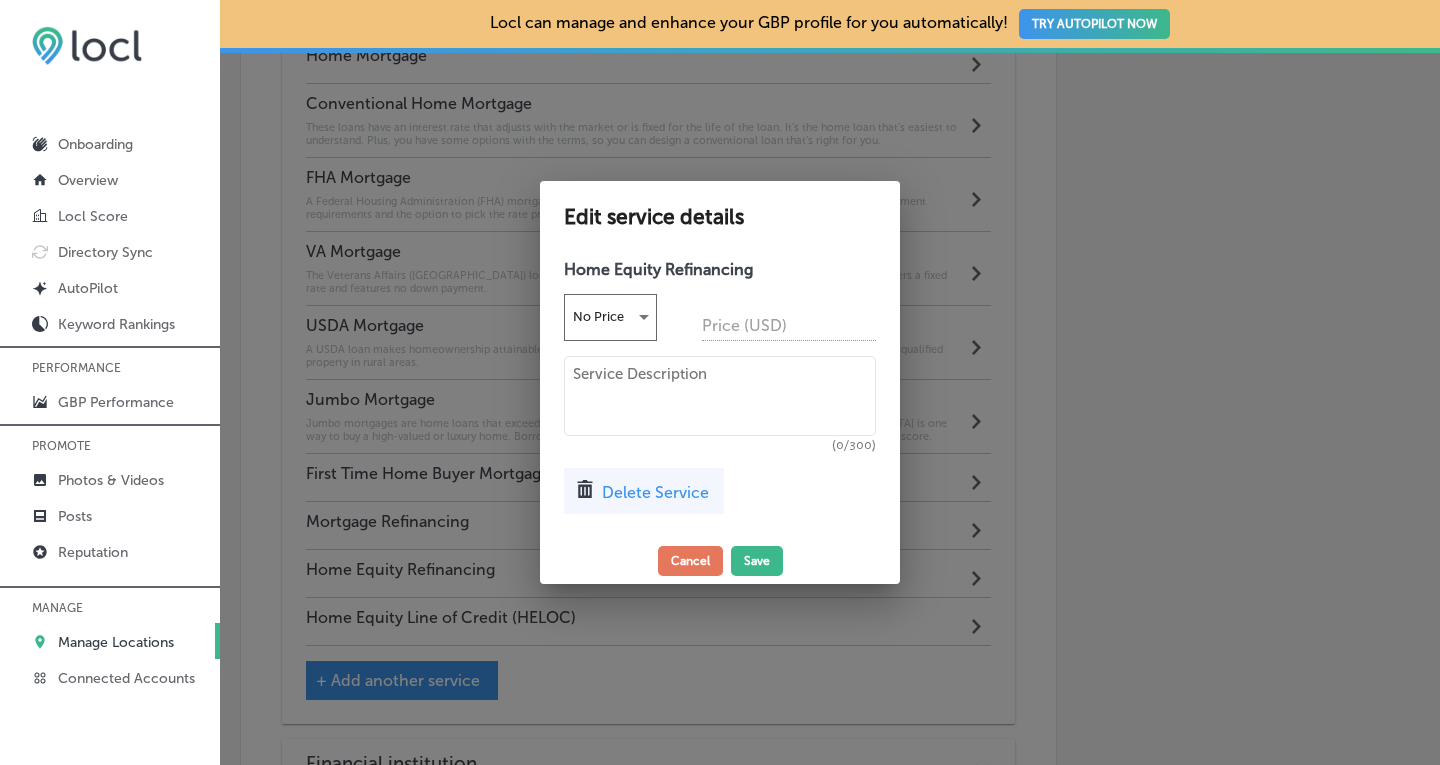 click at bounding box center (720, 396) 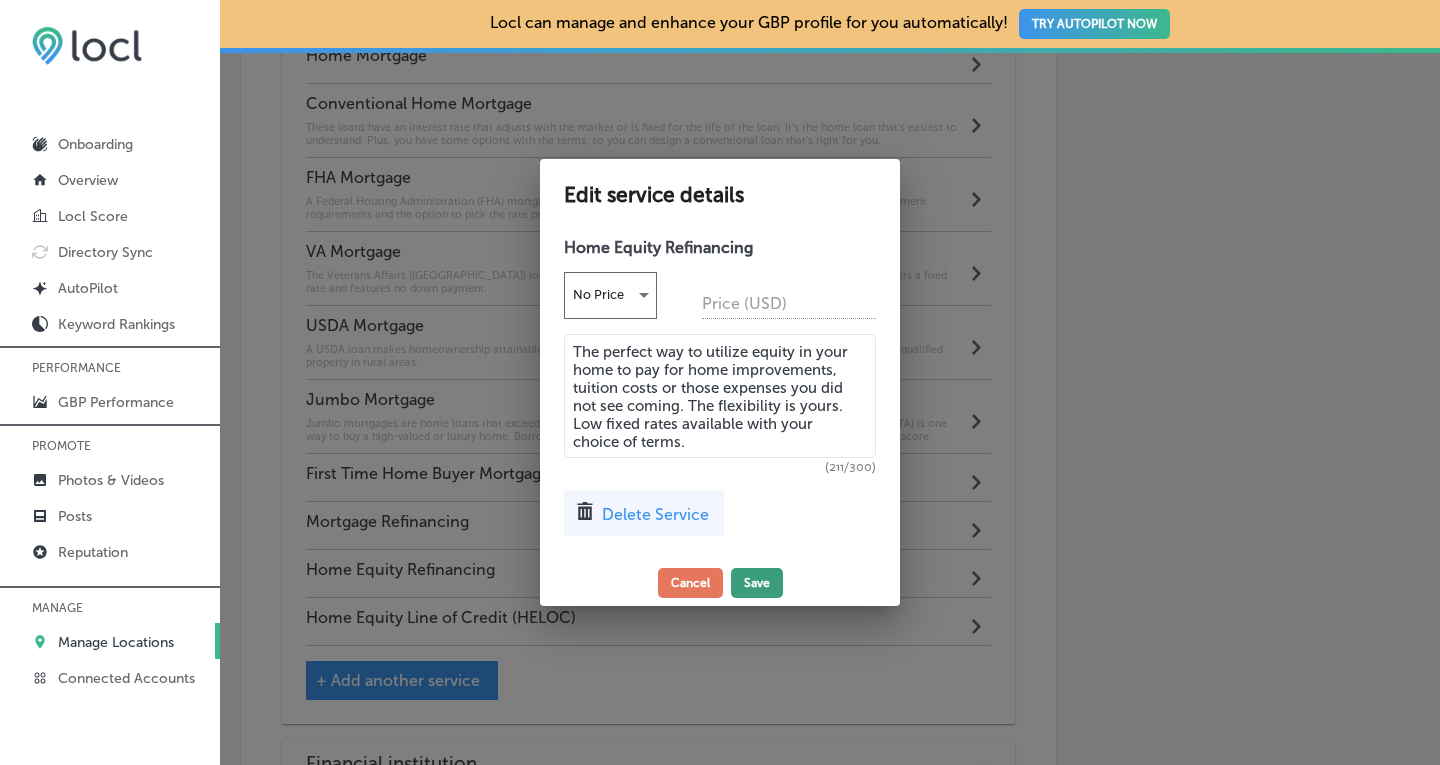 type on "The perfect way to utilize equity in your home to pay for home improvements, tuition costs or those expenses you did not see coming. The flexibility is yours. Low fixed rates available with your choice of terms." 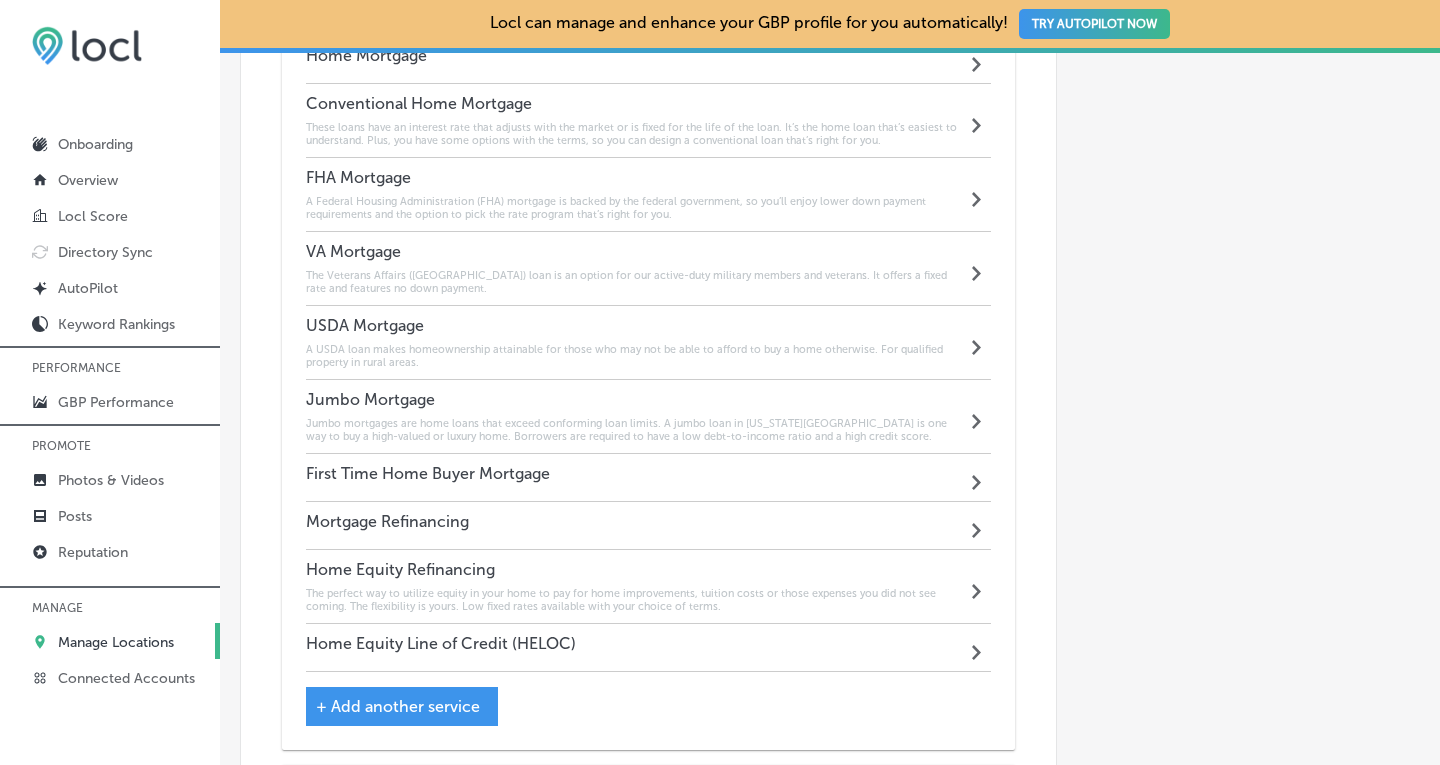 click on "Home Equity Line of Credit (HELOC)
Path
Created with Sketch." at bounding box center [649, 648] 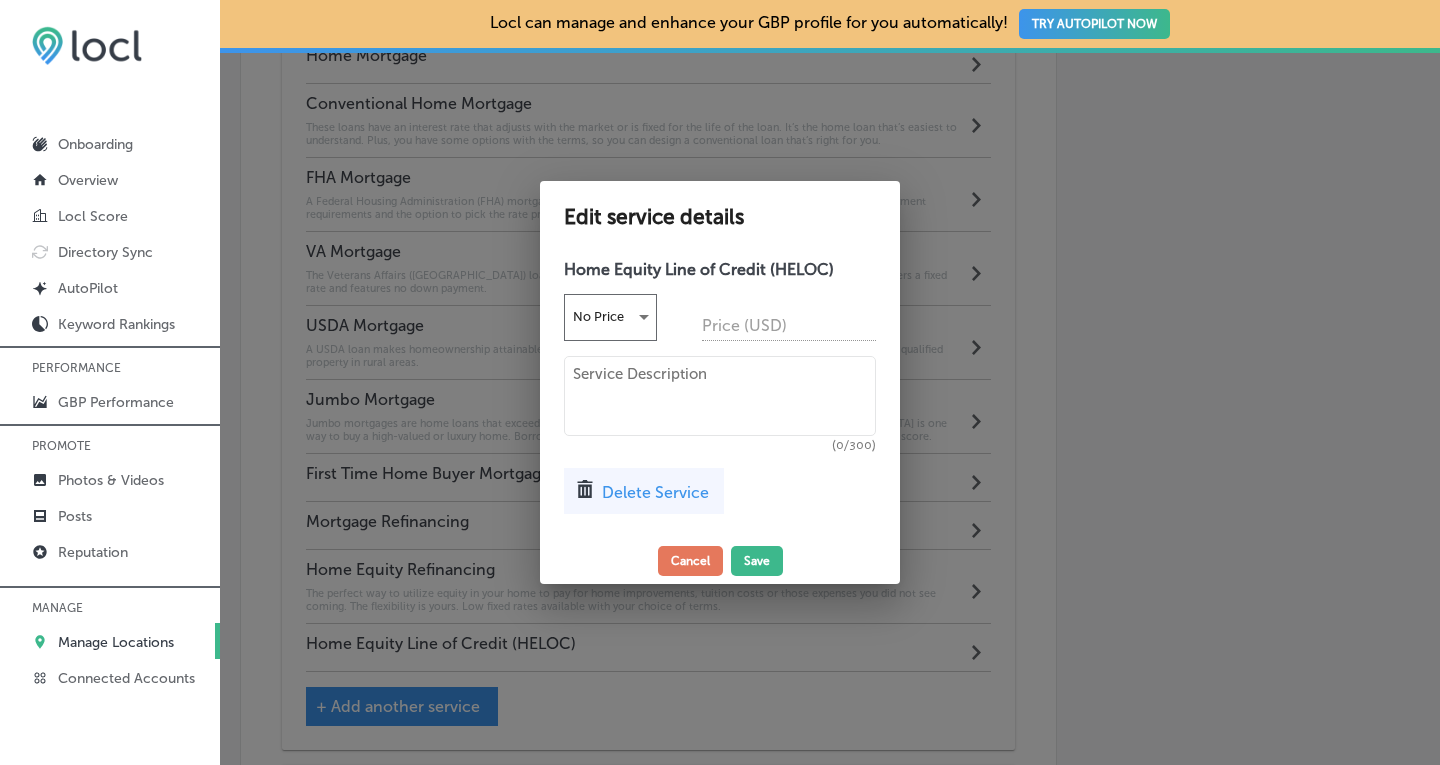 click at bounding box center [720, 396] 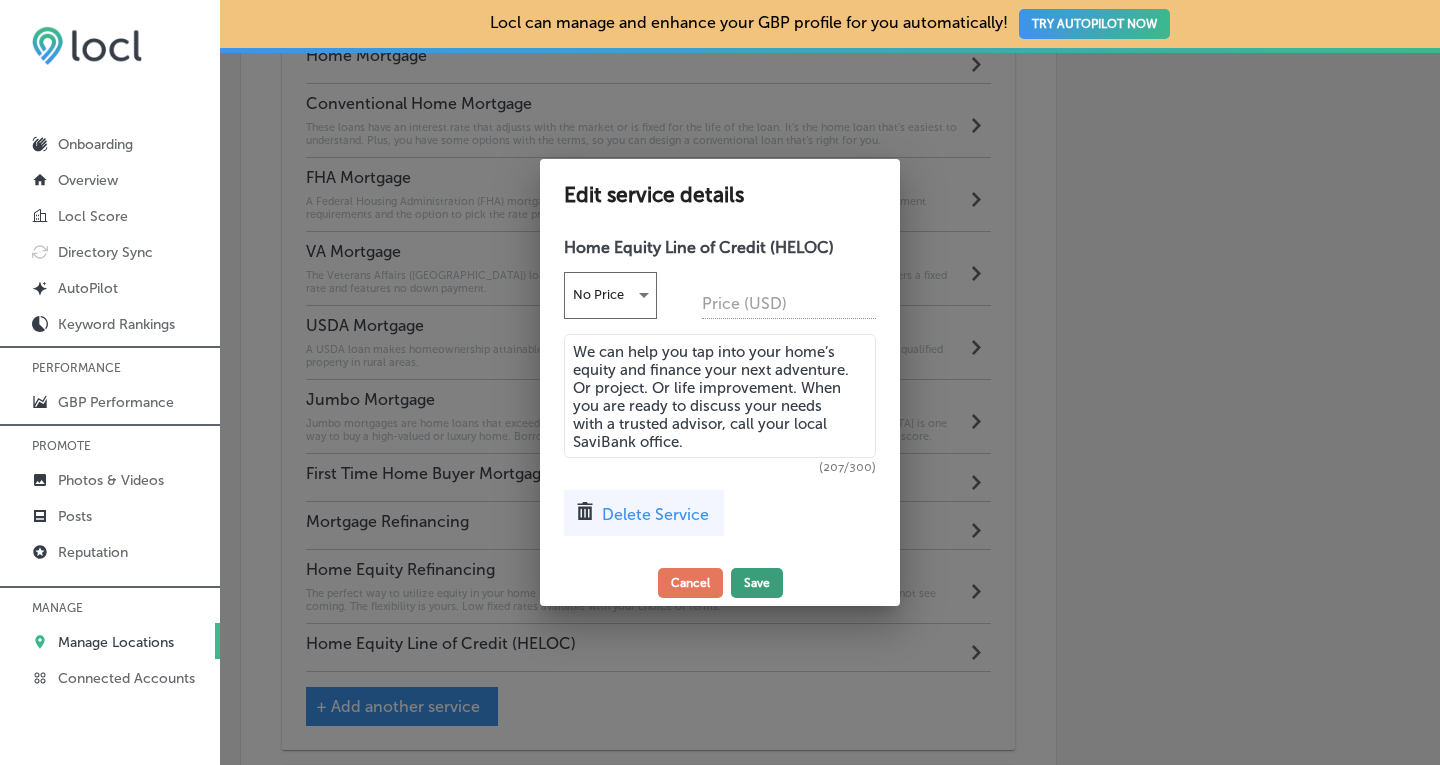 type on "We can help you tap into your home’s equity and finance your next adventure. Or project. Or life improvement. When you are ready to discuss your needs with a trusted advisor, call your local SaviBank office." 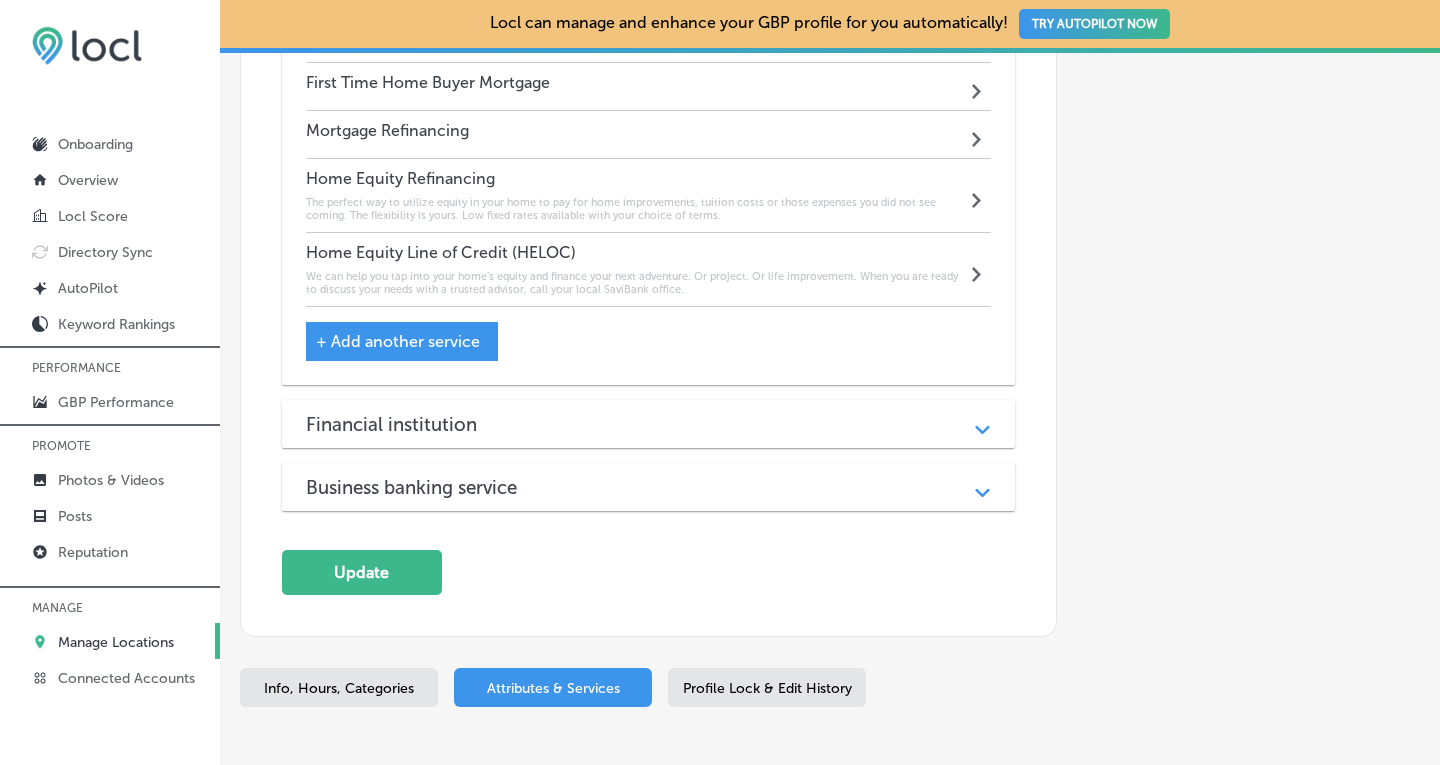 scroll, scrollTop: 2952, scrollLeft: 0, axis: vertical 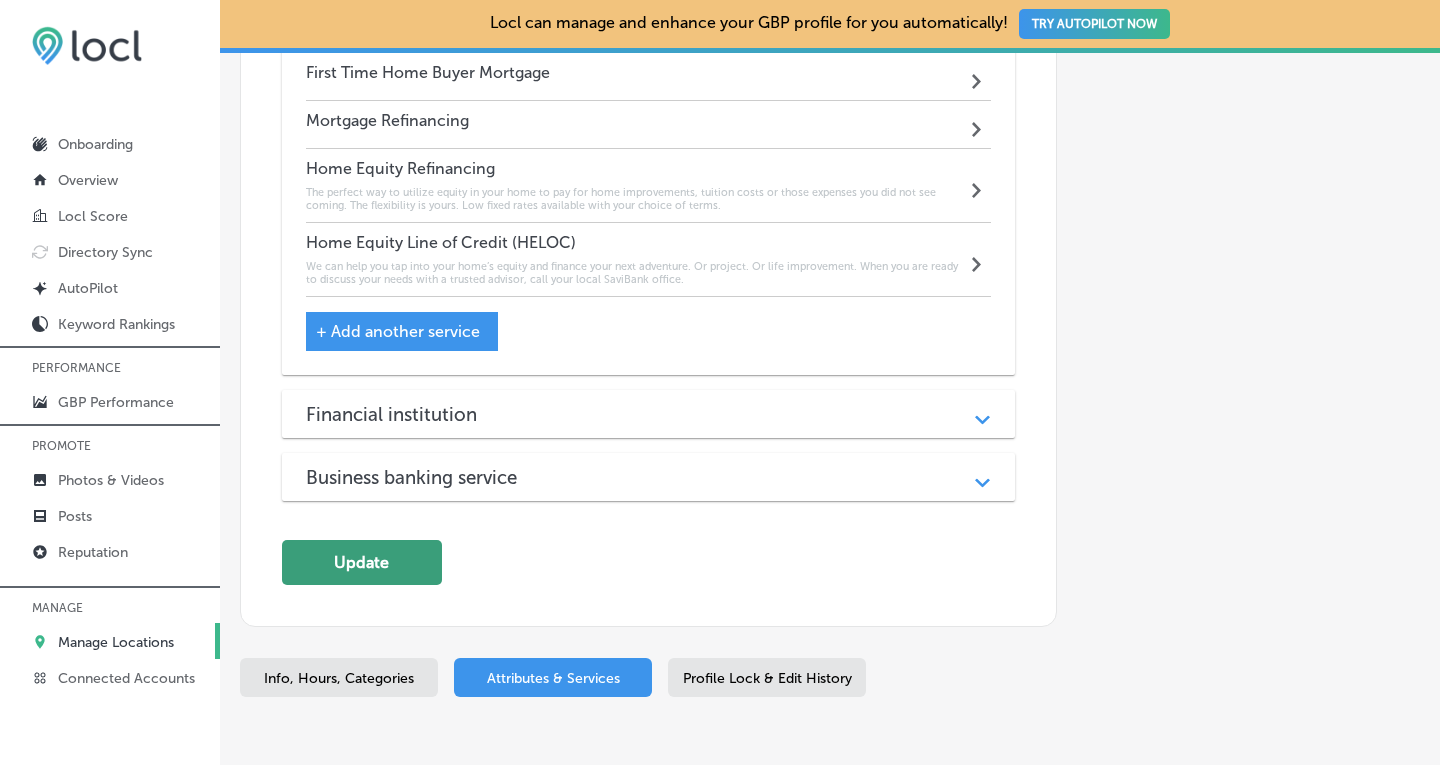 click on "Update" 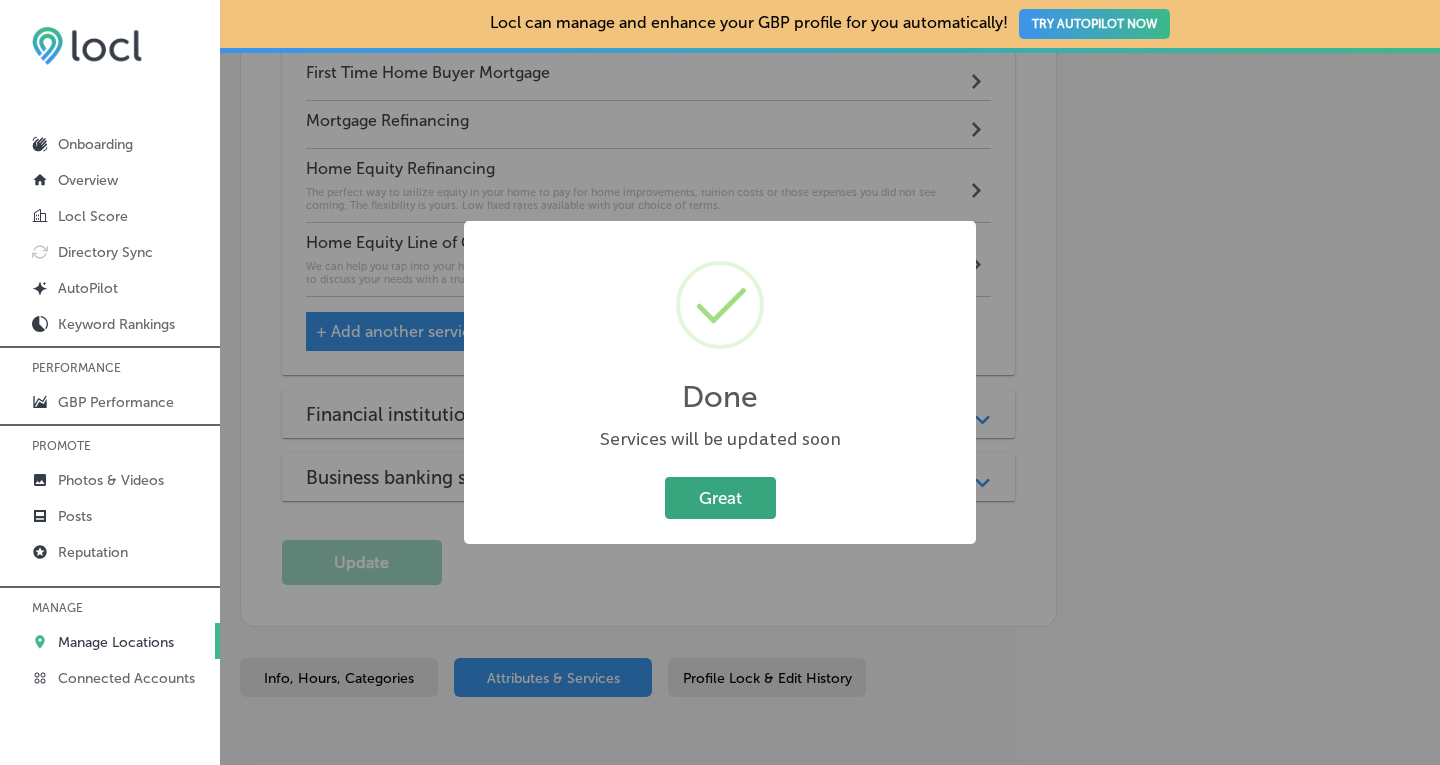 click on "Great" at bounding box center [720, 497] 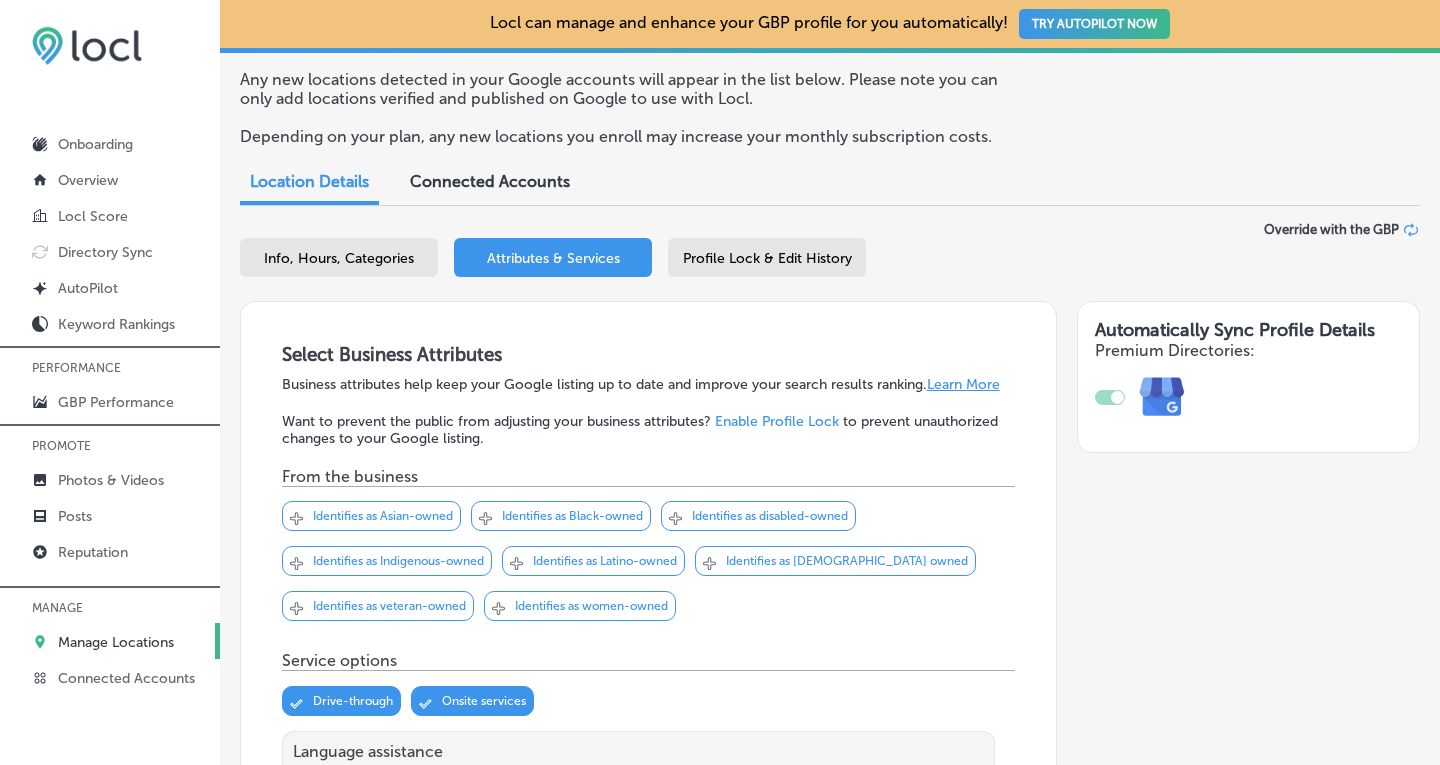 scroll, scrollTop: 24, scrollLeft: 0, axis: vertical 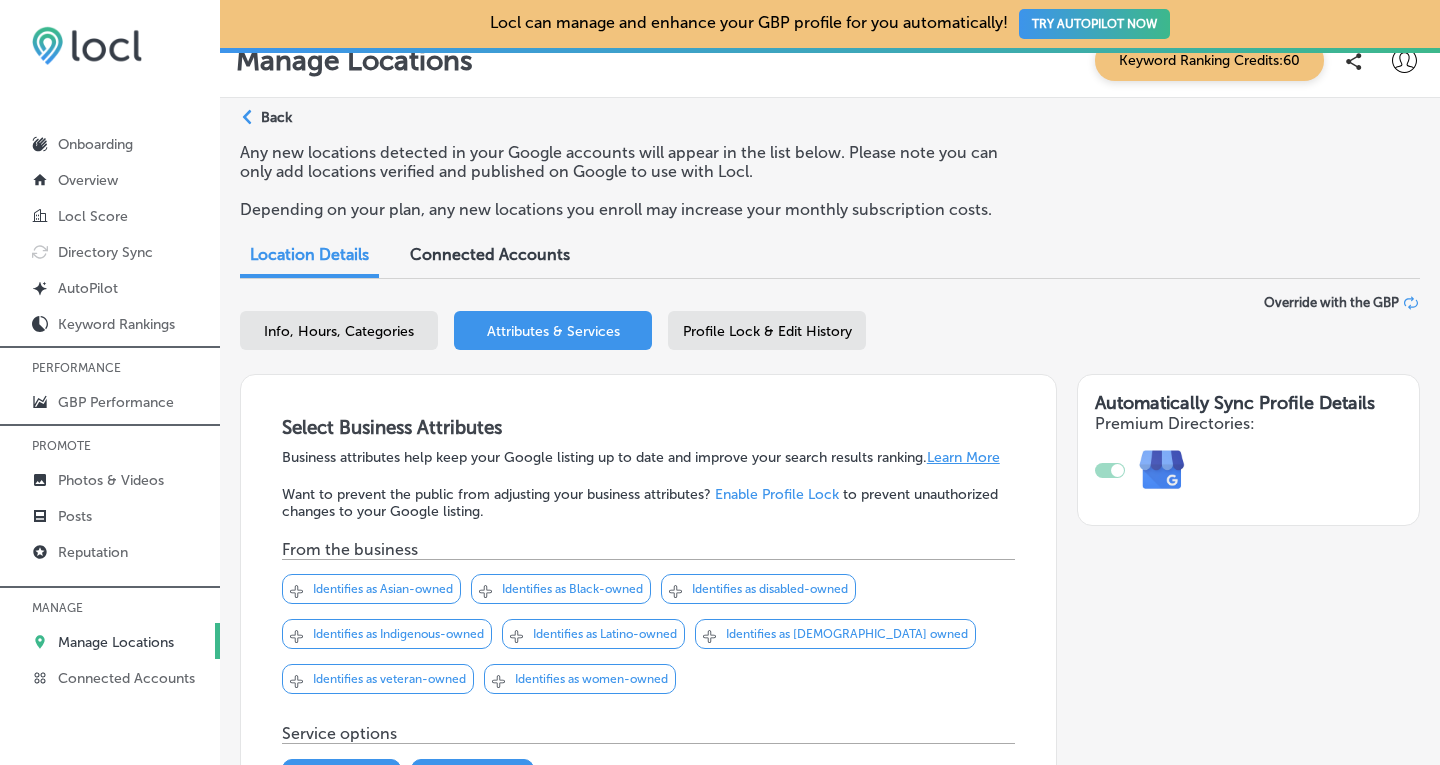 click on "Info, Hours, Categories" at bounding box center (339, 331) 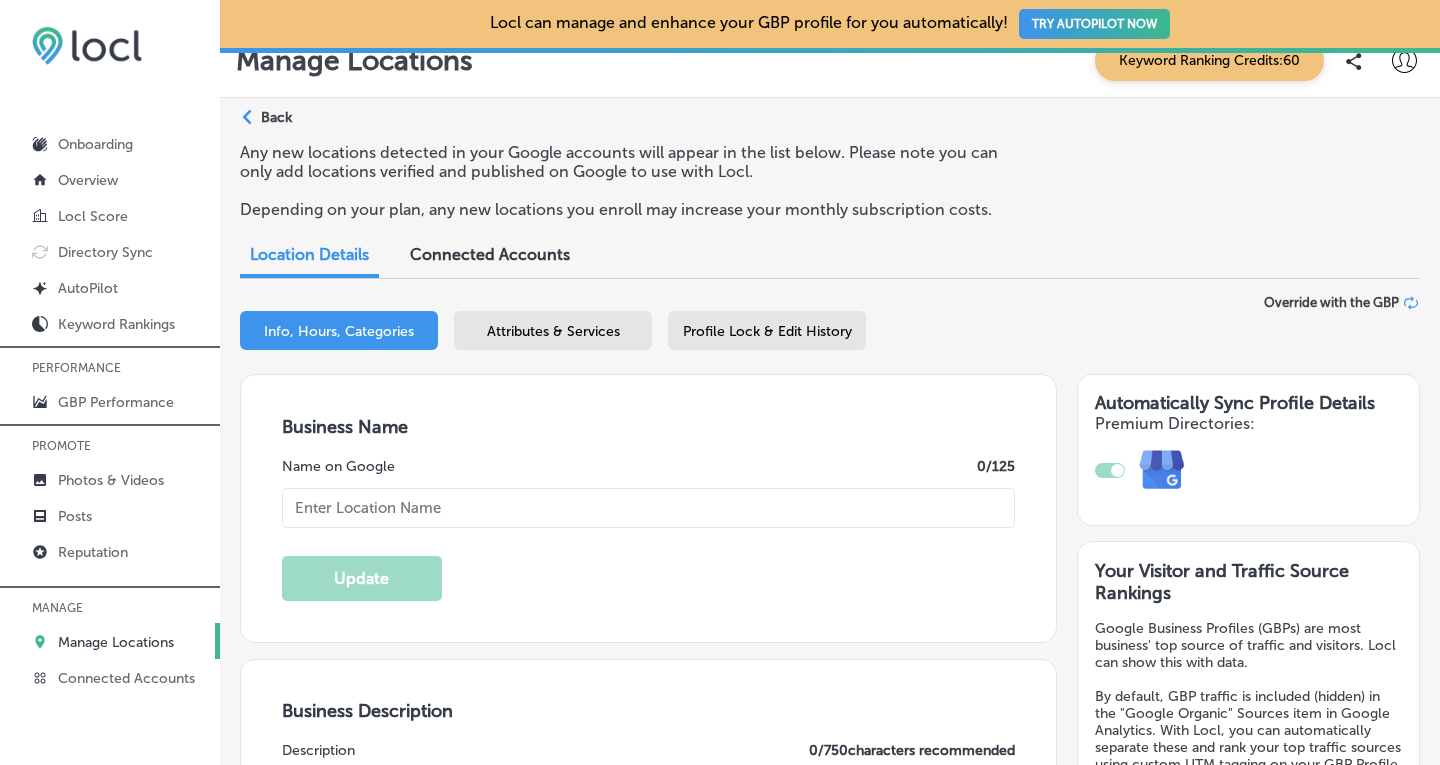 type on "SaviBank" 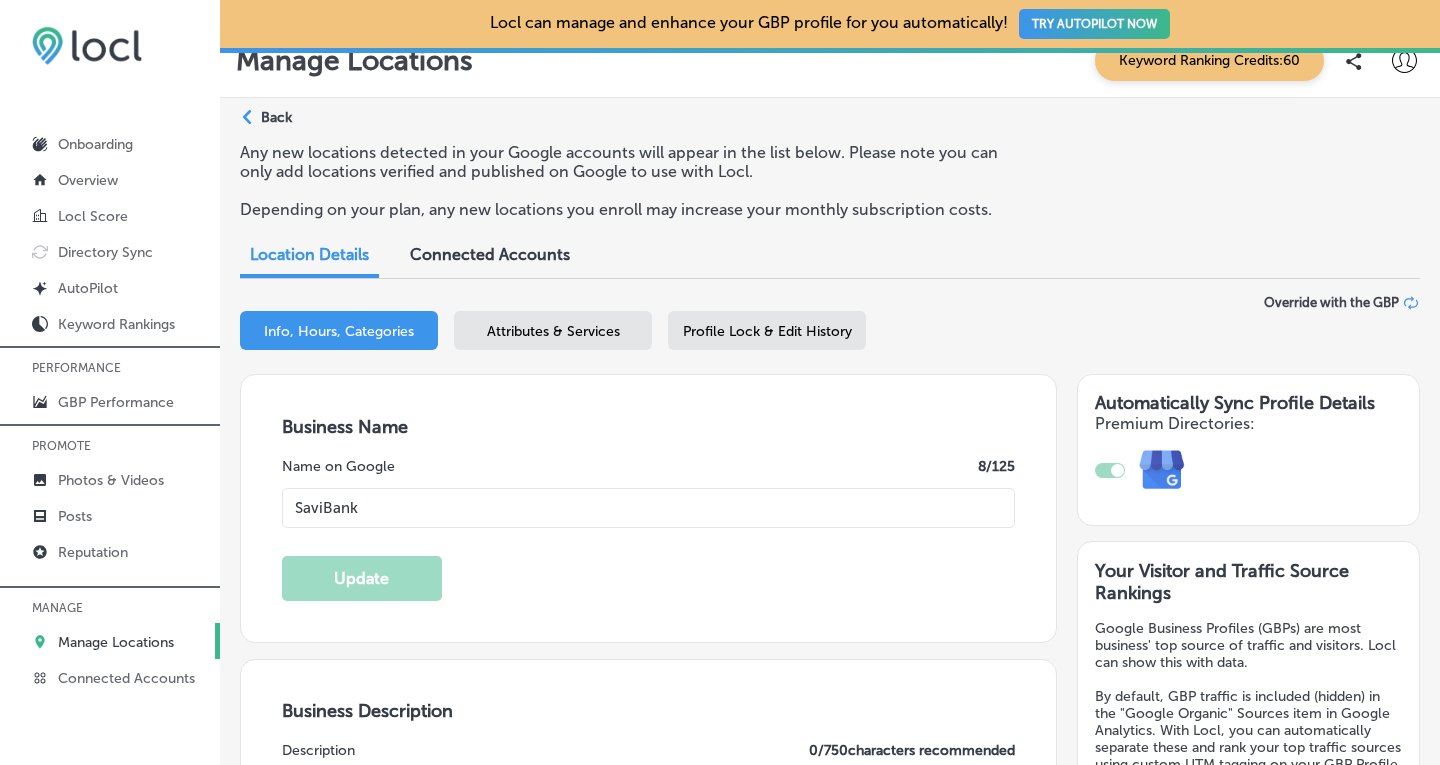 type on "[STREET_ADDRESS]" 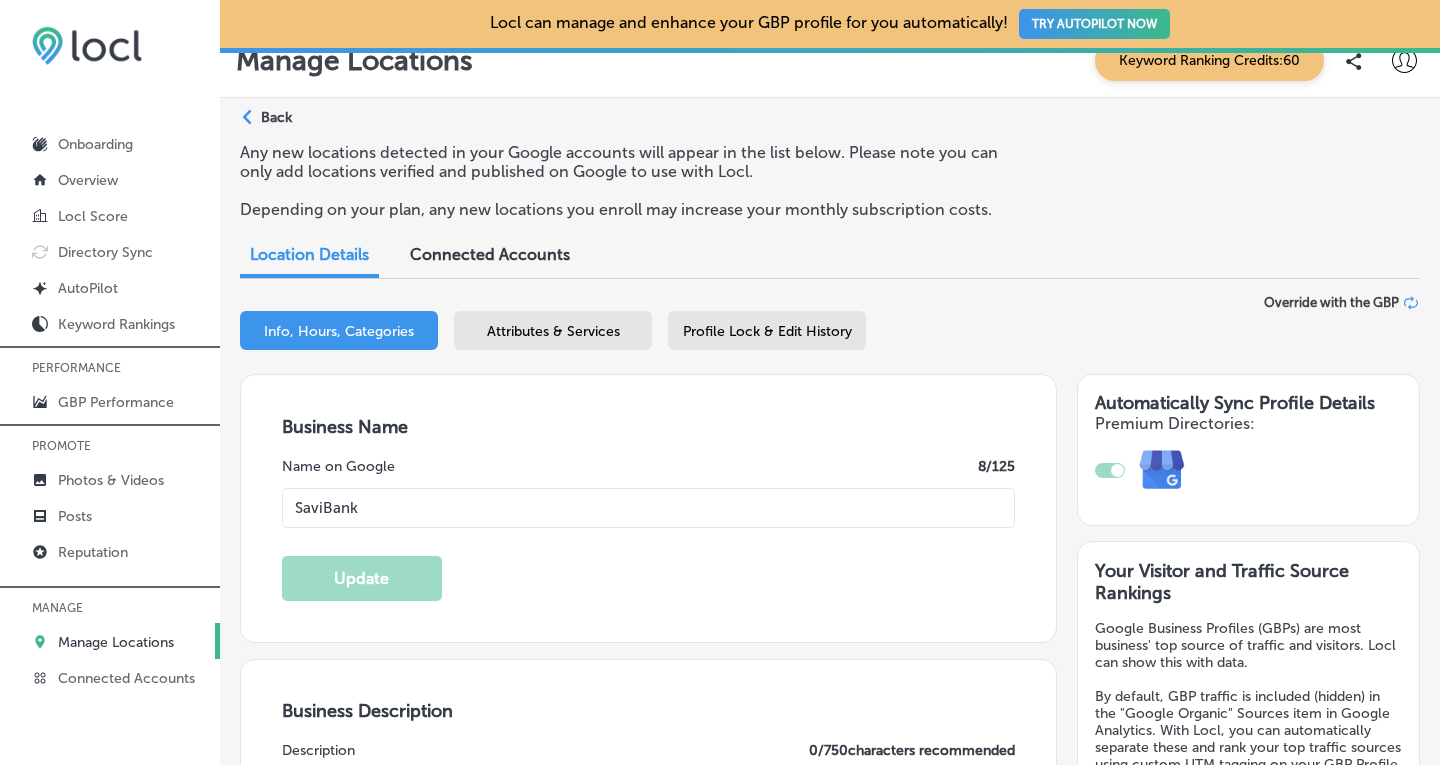 type on "[URL][DOMAIN_NAME]" 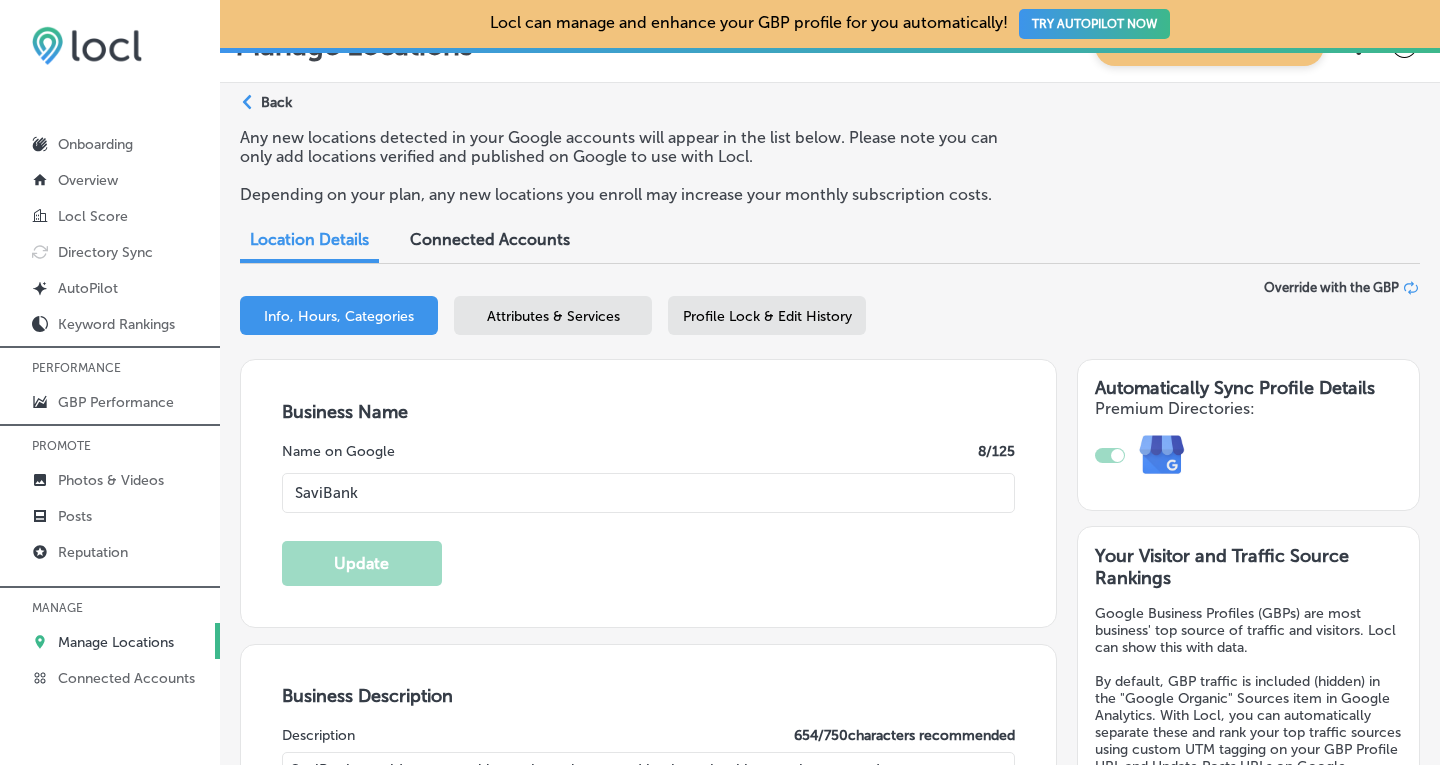 scroll, scrollTop: 0, scrollLeft: 0, axis: both 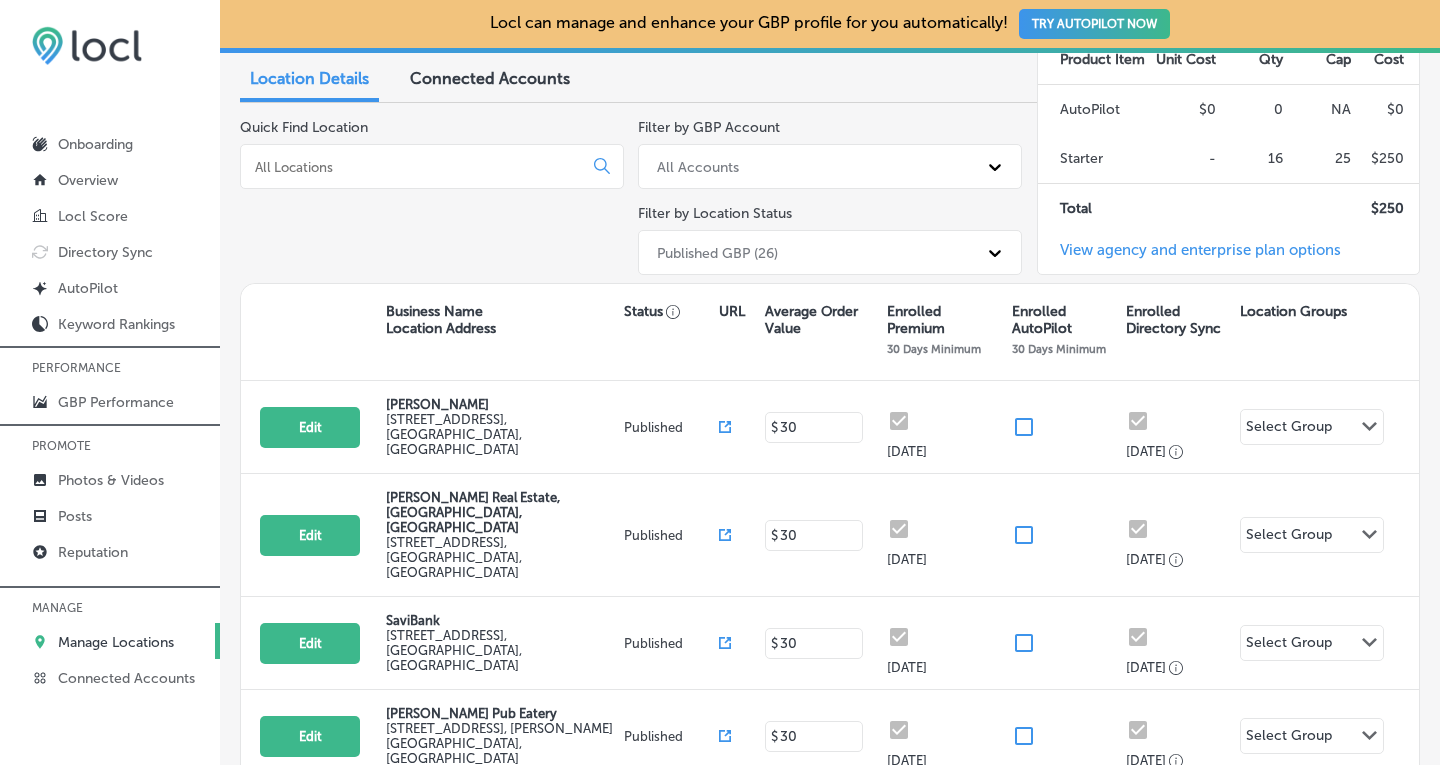 click at bounding box center (415, 167) 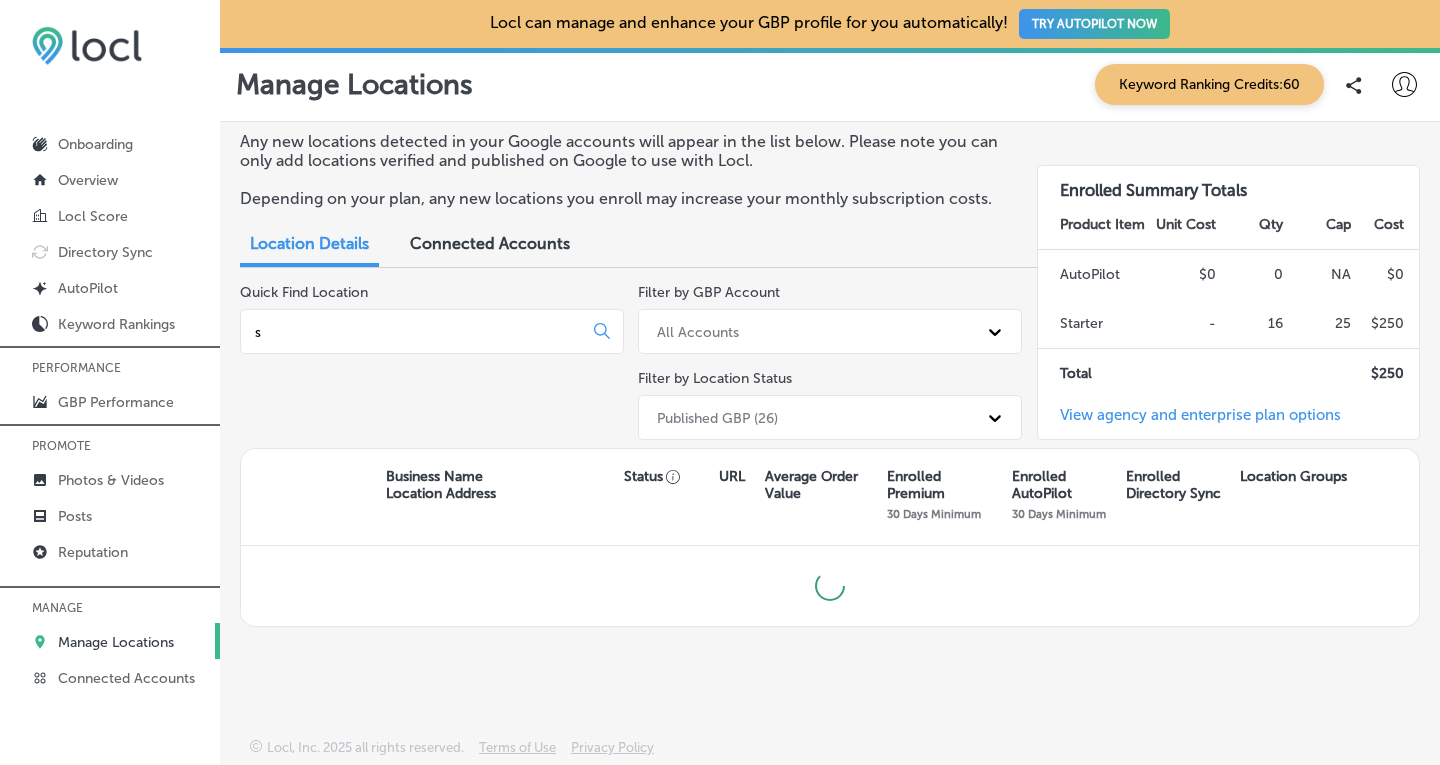 scroll, scrollTop: 0, scrollLeft: 0, axis: both 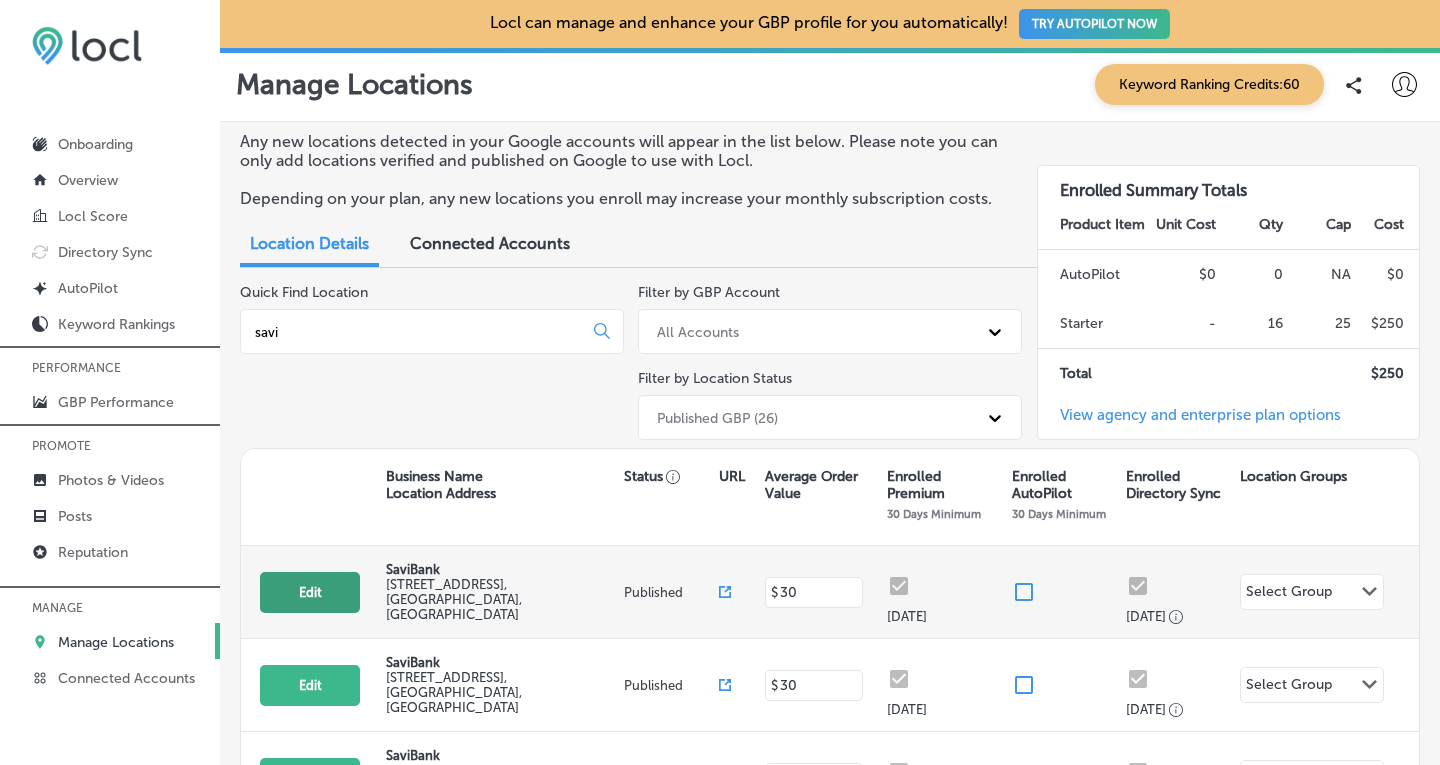 type on "savi" 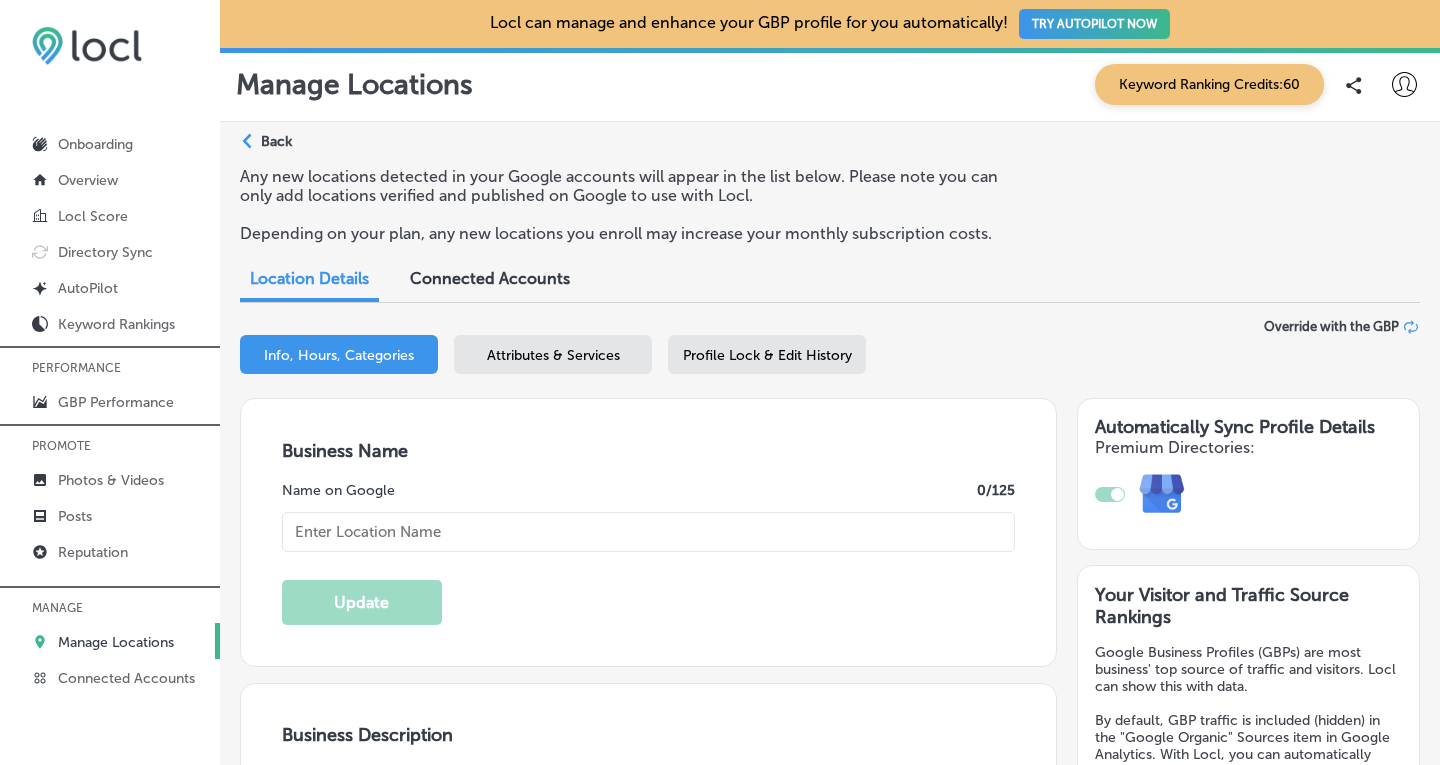type on "SaviBank" 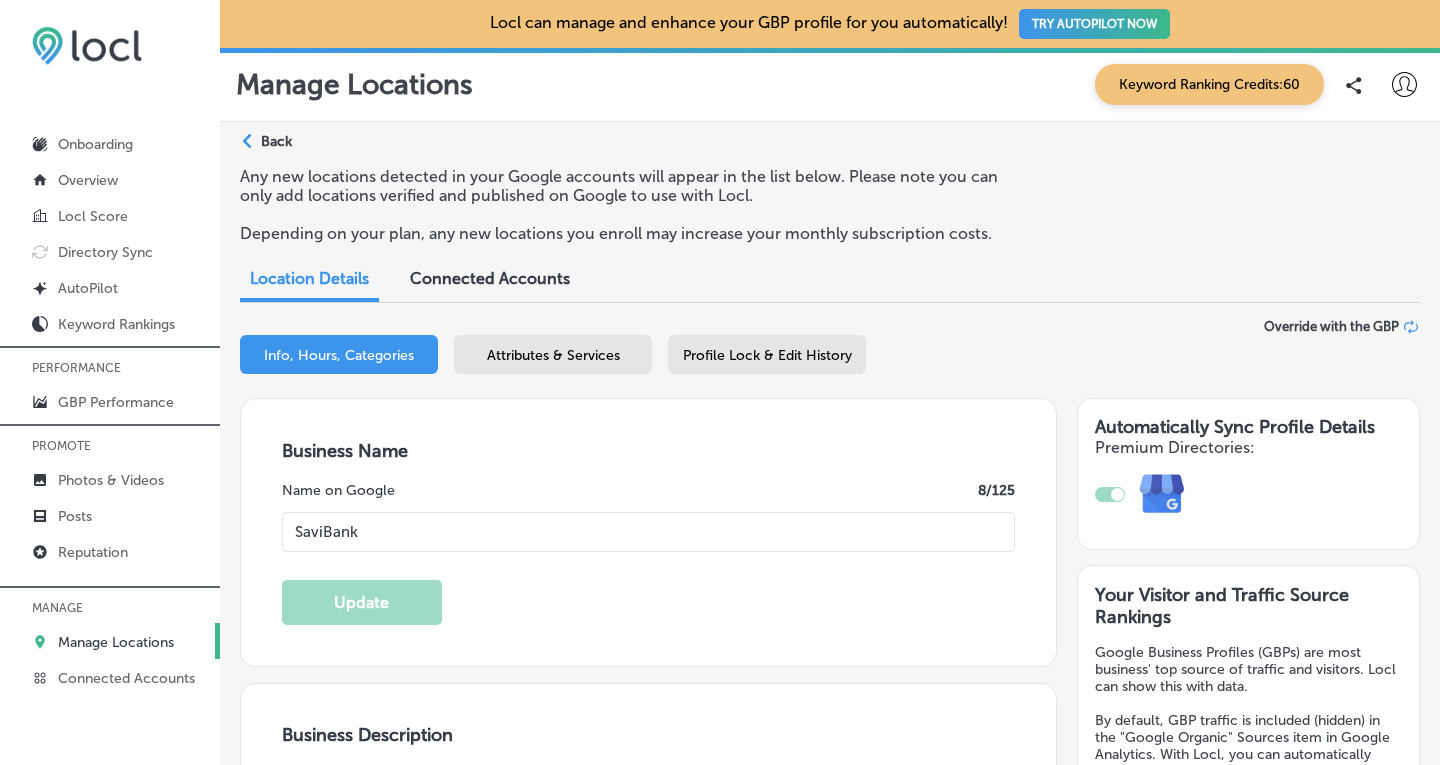 type on "SaviBank provides personal loans, homeloans, and business banking services around Skagit, Whatcom, and Island counties, with branches in Mount Vernon, Anacortes, Bellingham, Burlington, Concrete, Freeland, Friday Harbor, Oak Harbor, and Sedro-Woolley. We offer high-yield checking and savings accounts, CDs, home loans, HELOCs, personal loans, and much more. SaviBank business services include commercial loans, SBA loans, and merchant services. With secure online and mobile banking, managing accounts is simple and convenient. Visit a branch near you to discover how SaviBank supports your financial goals with local expertise and personalized service." 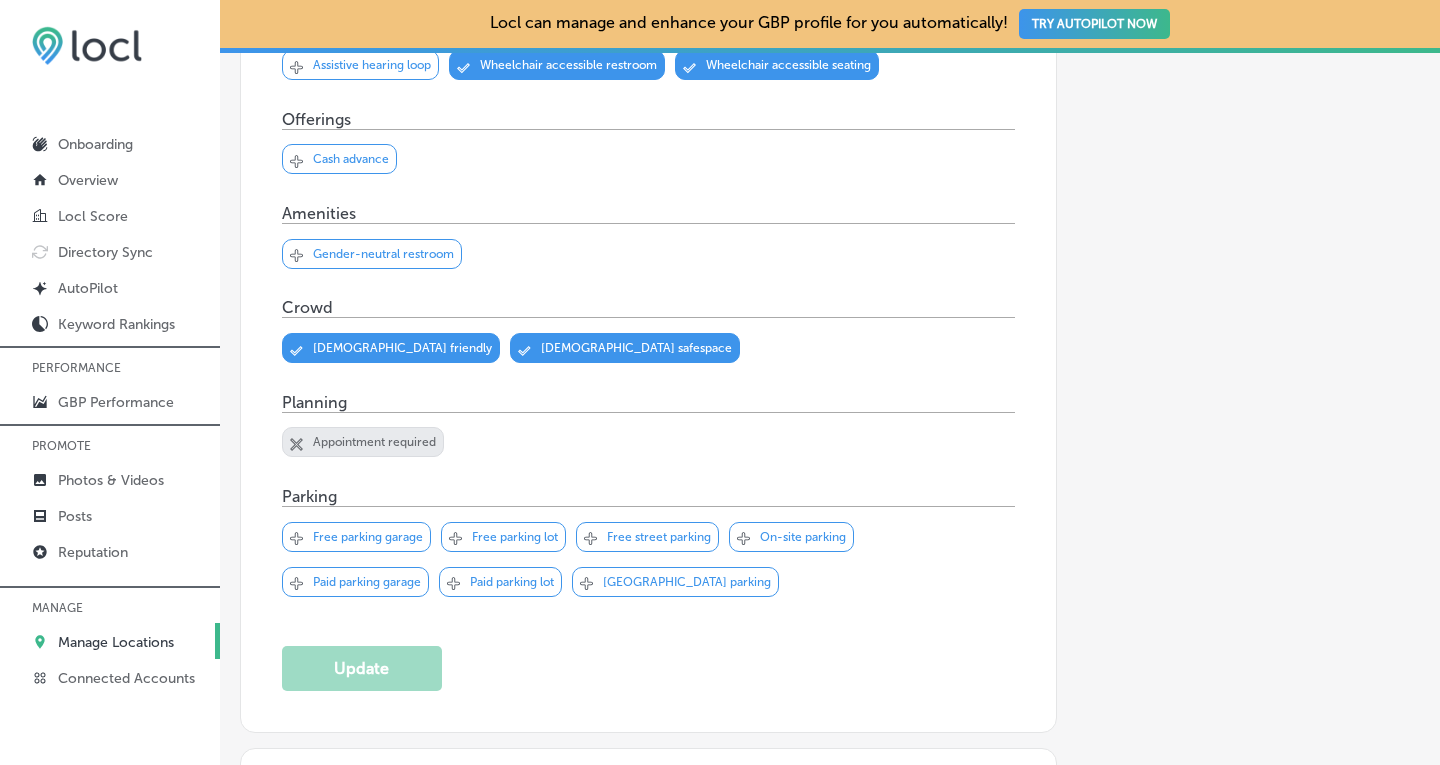 scroll, scrollTop: 1058, scrollLeft: 0, axis: vertical 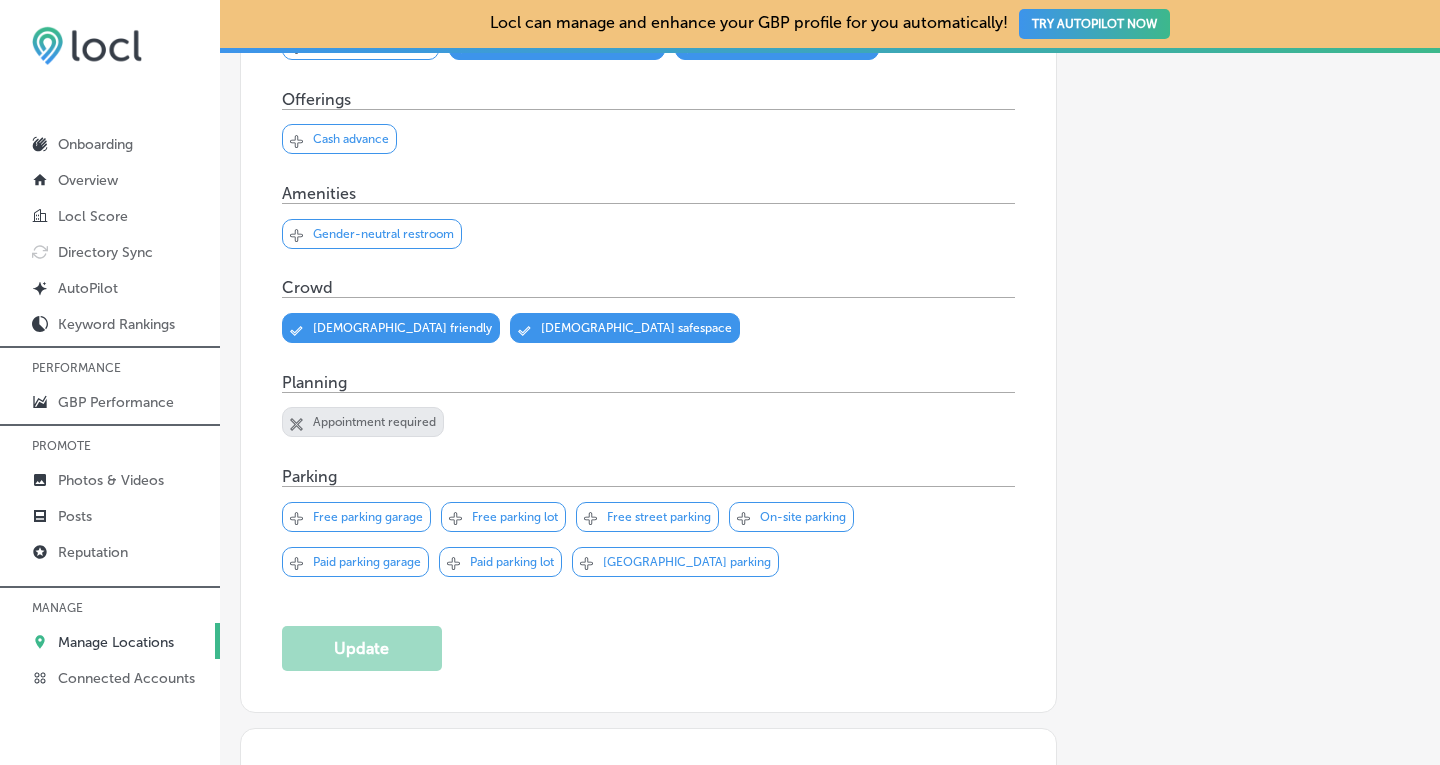 click on "Free parking lot" at bounding box center (515, 517) 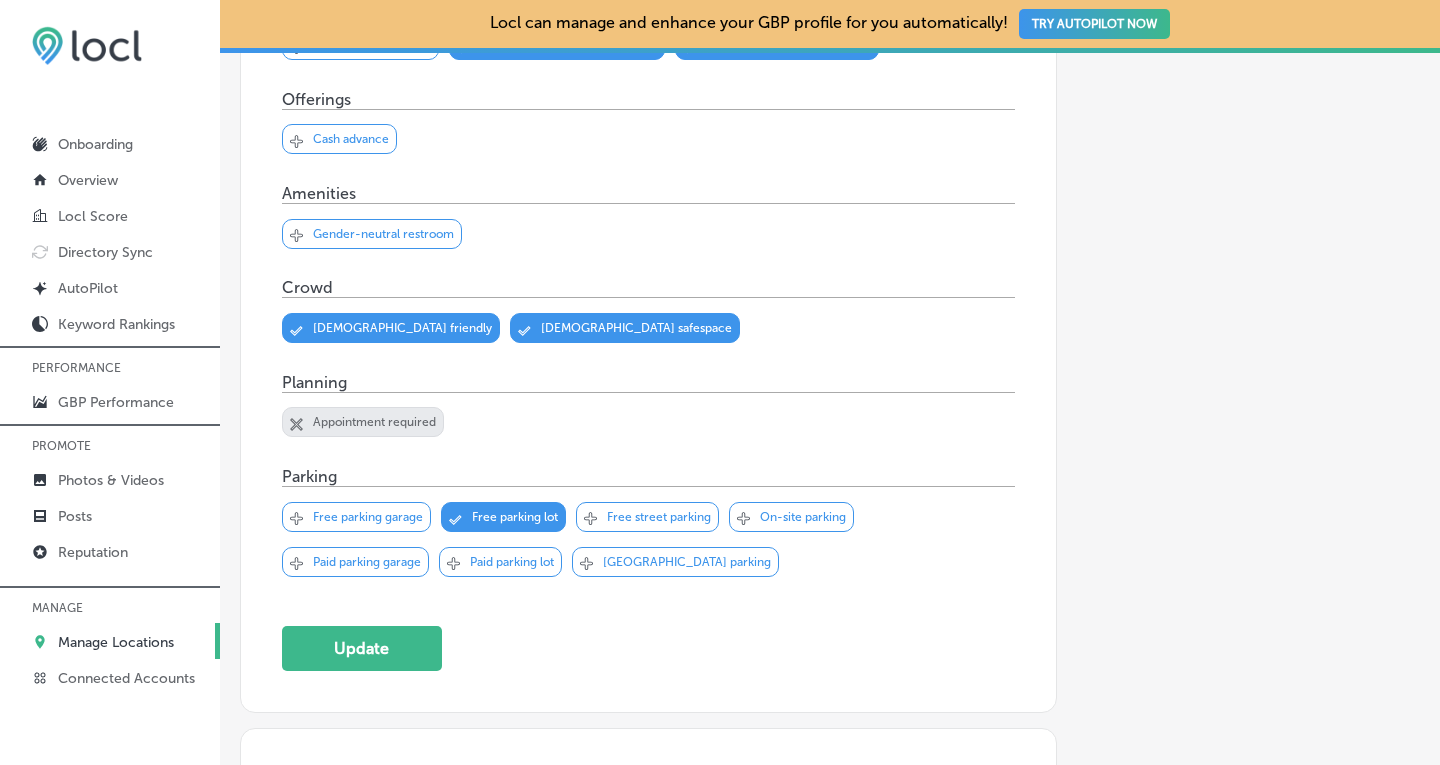click on "Free street parking" at bounding box center (659, 517) 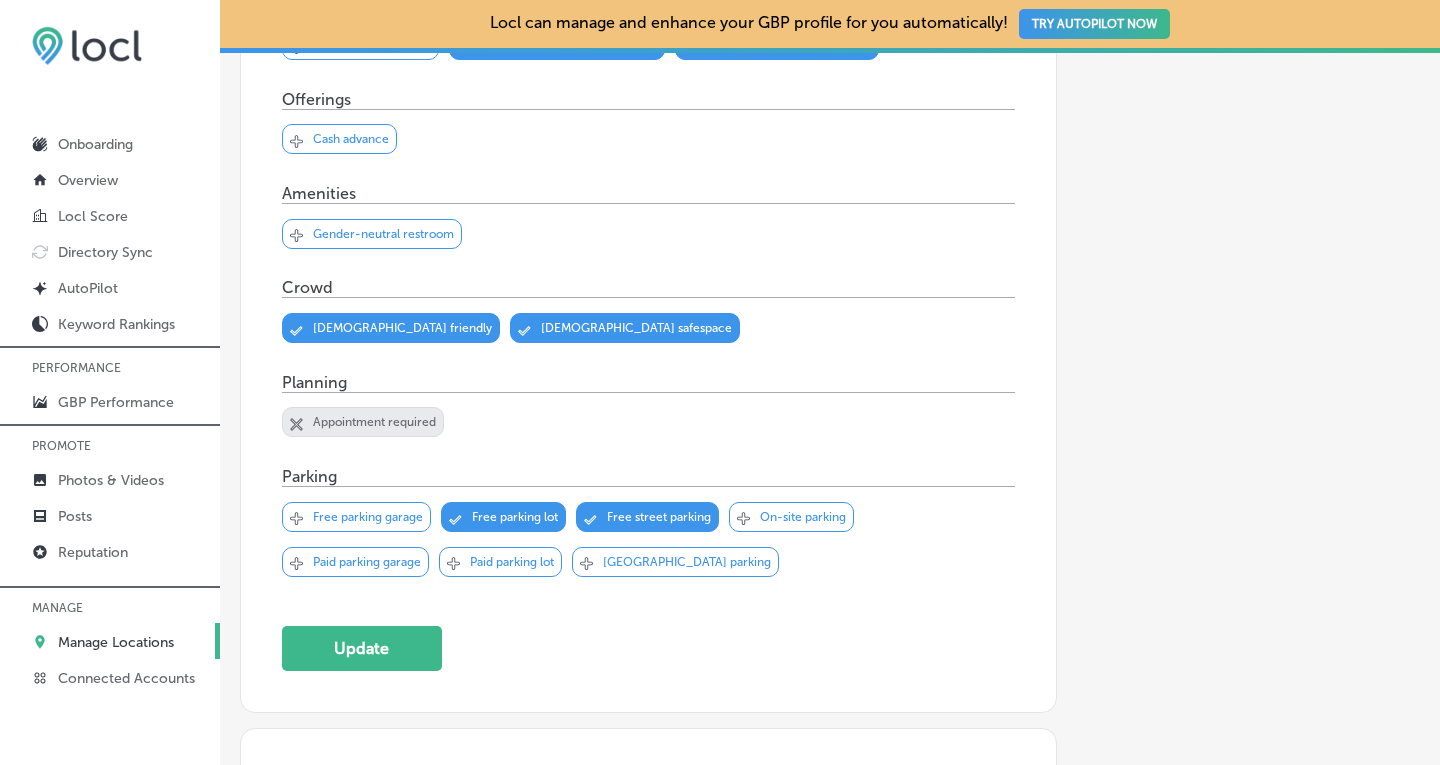 click on "Svg Vector Icons : http://www.onlinewebfonts.com/icon
Checked
Created with Sketch.
close
Created with Sketch.
On-site parking" at bounding box center [791, 517] 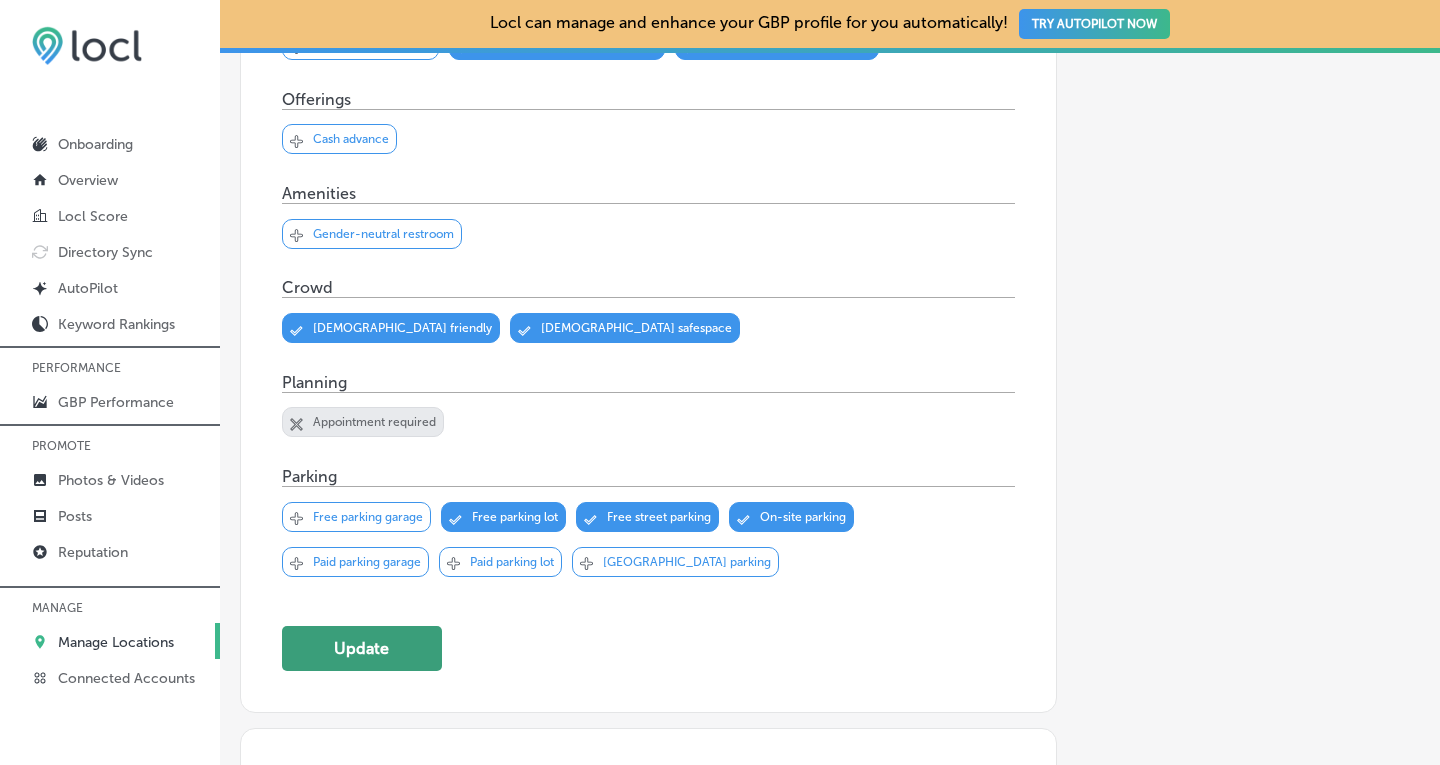 click on "Update" at bounding box center [362, 648] 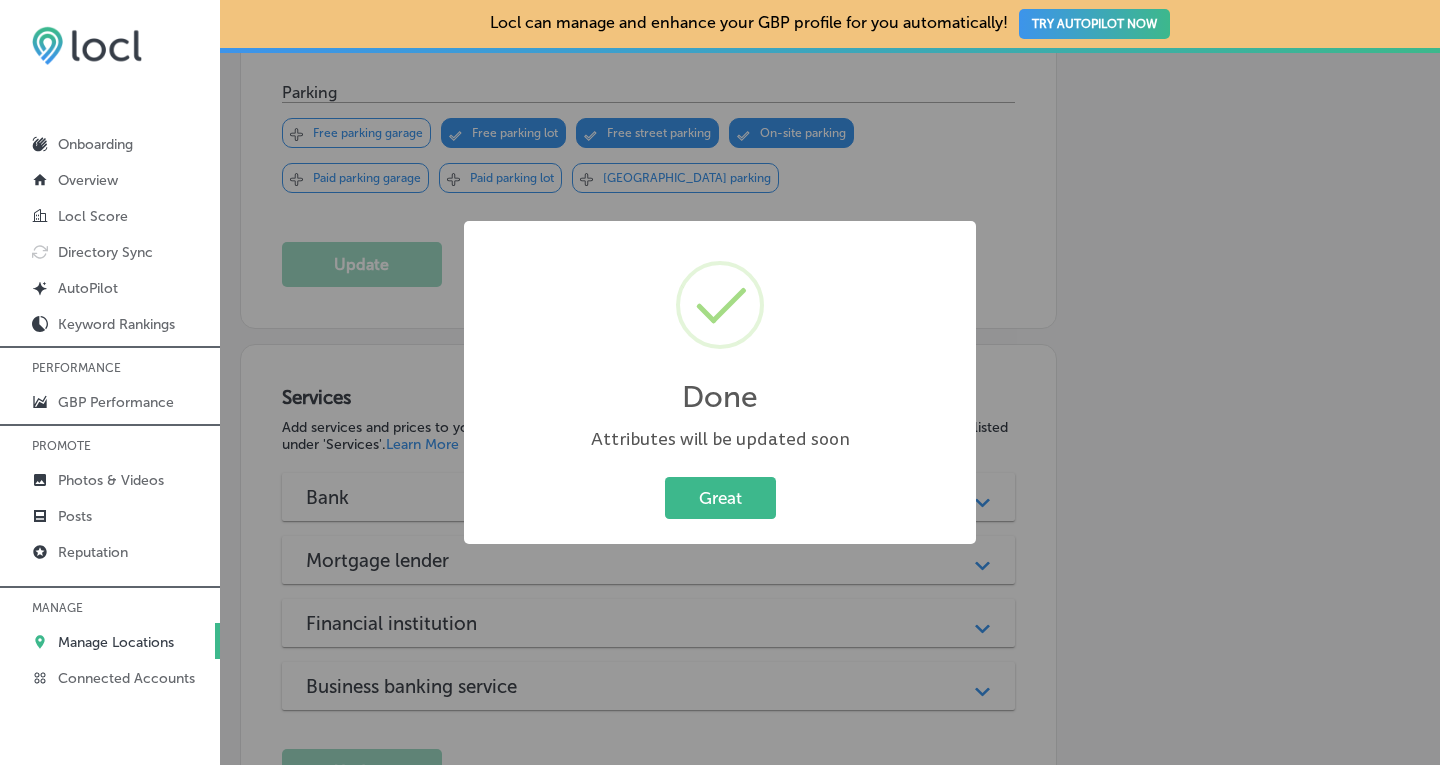 scroll, scrollTop: 1447, scrollLeft: 0, axis: vertical 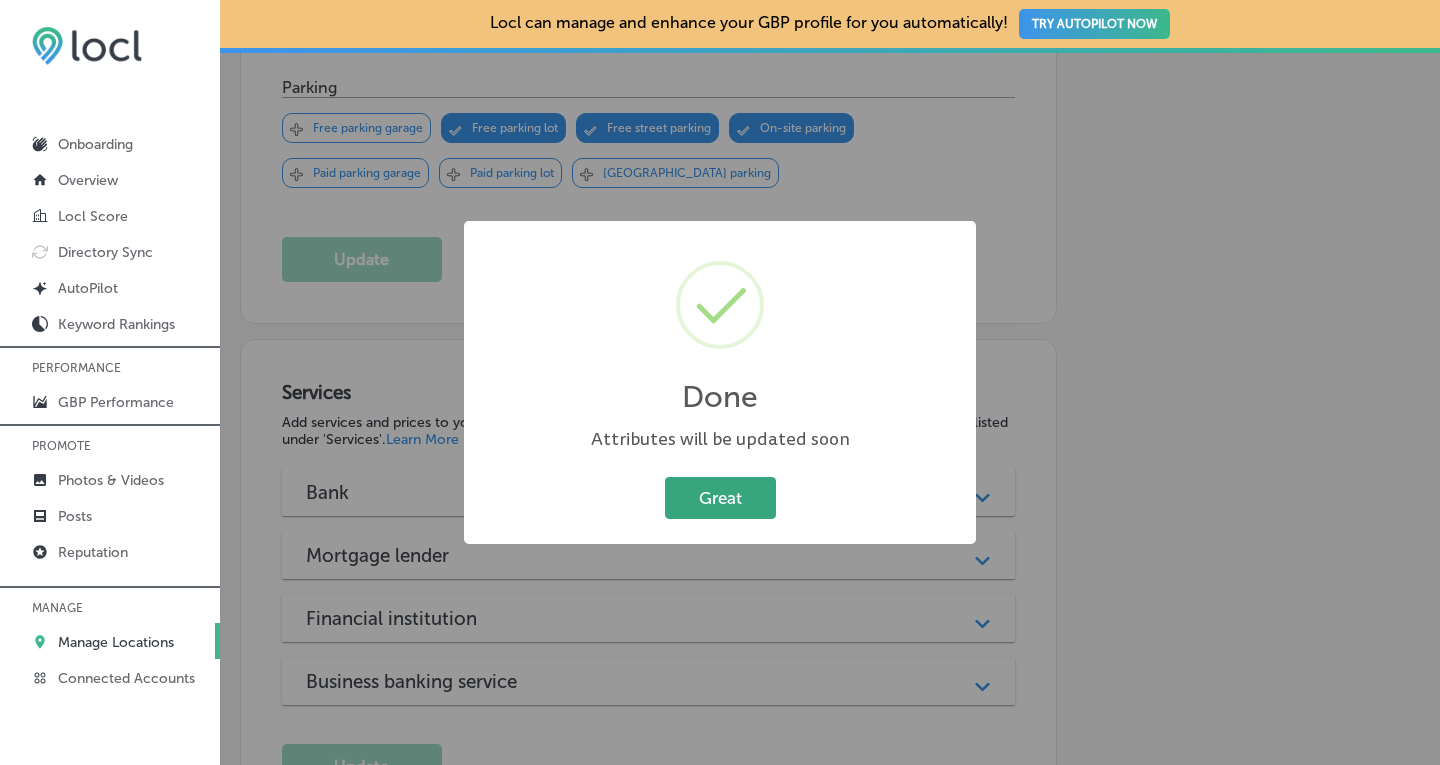 click on "Great" at bounding box center (720, 497) 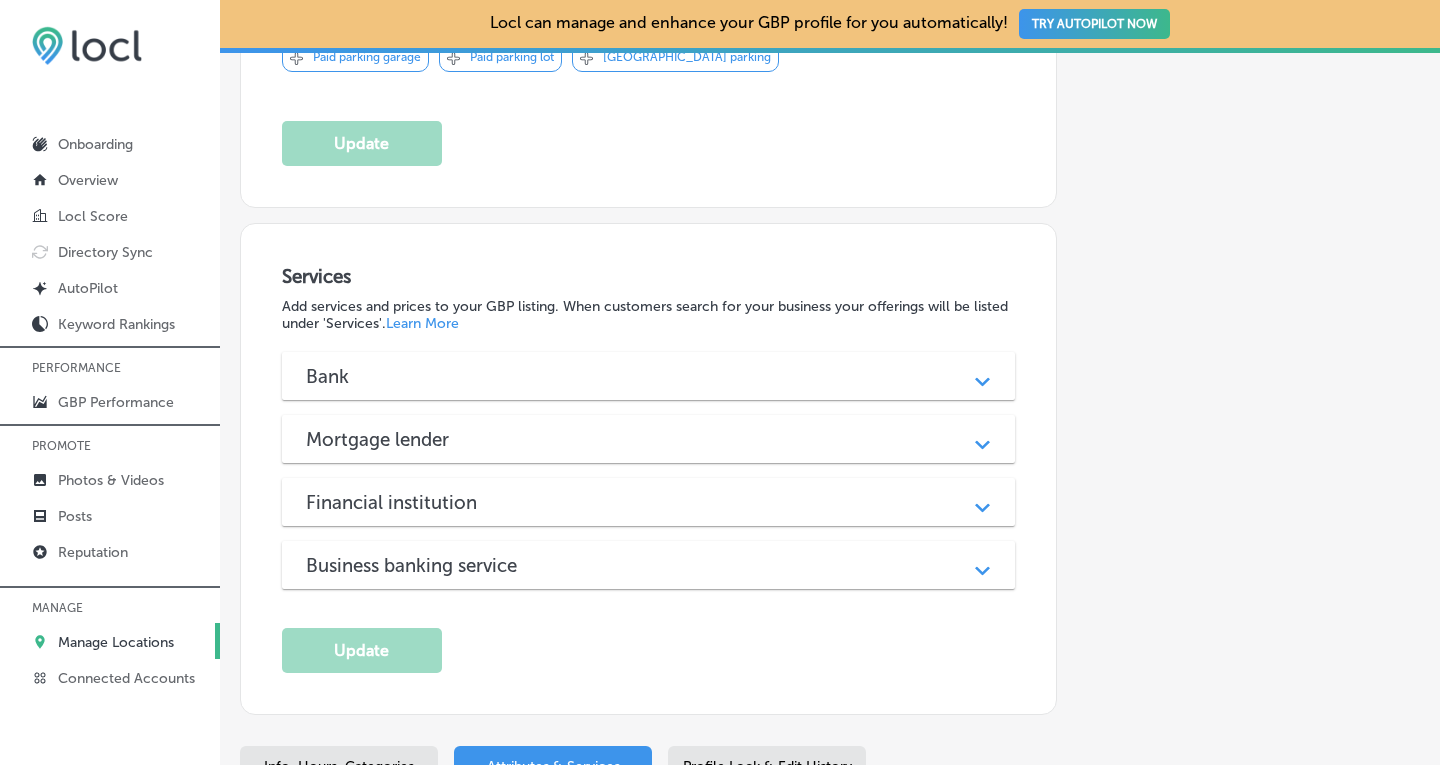scroll, scrollTop: 1571, scrollLeft: 0, axis: vertical 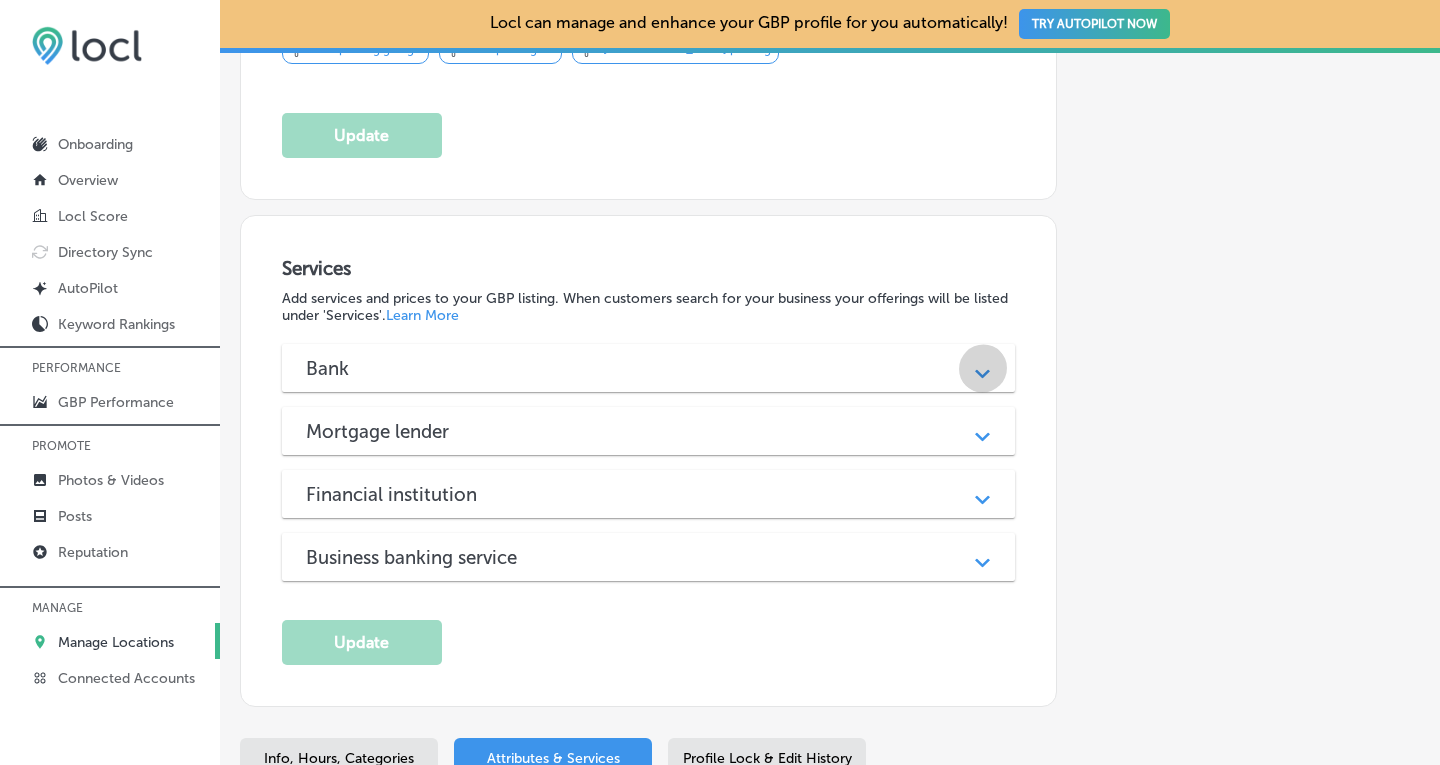 click on "Path
Created with Sketch." at bounding box center (982, 368) 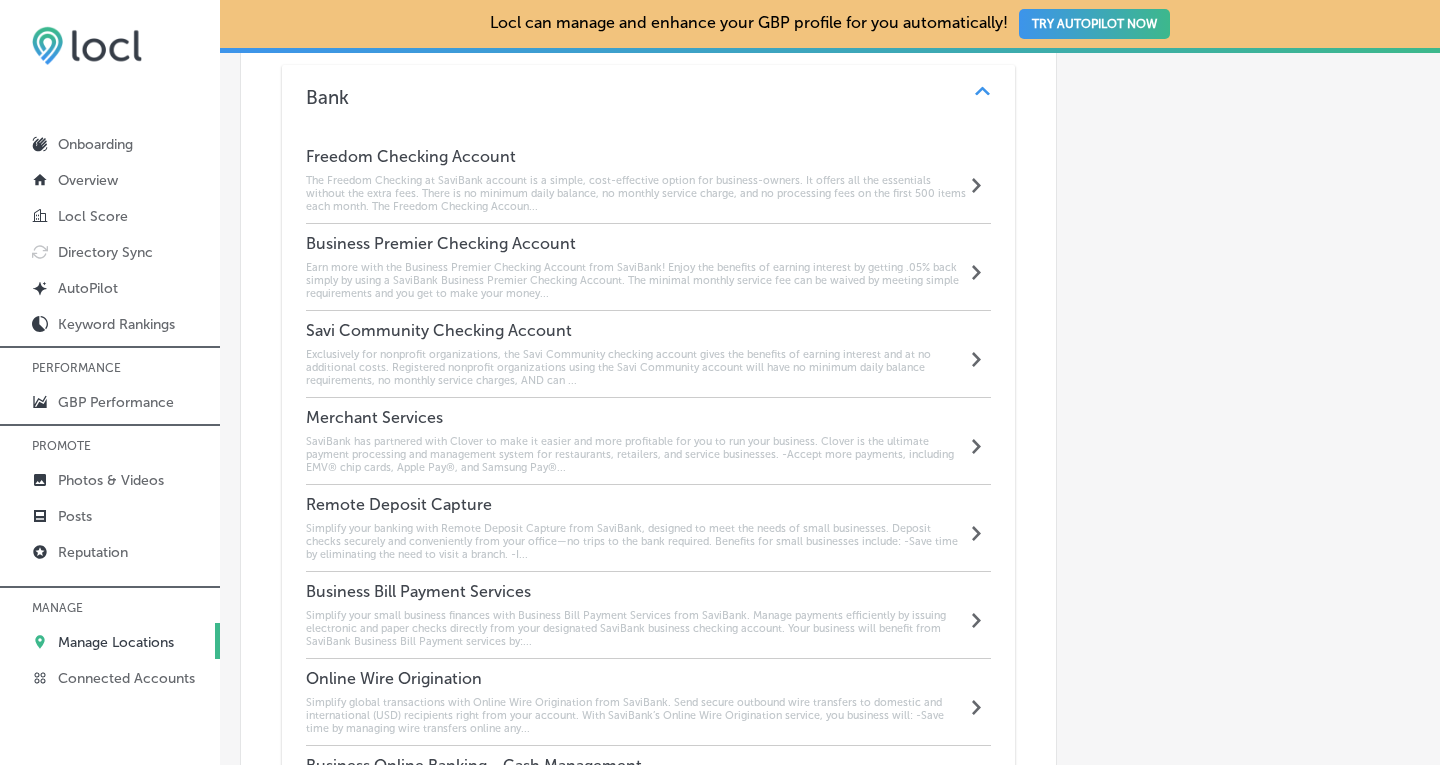 scroll, scrollTop: 1865, scrollLeft: 0, axis: vertical 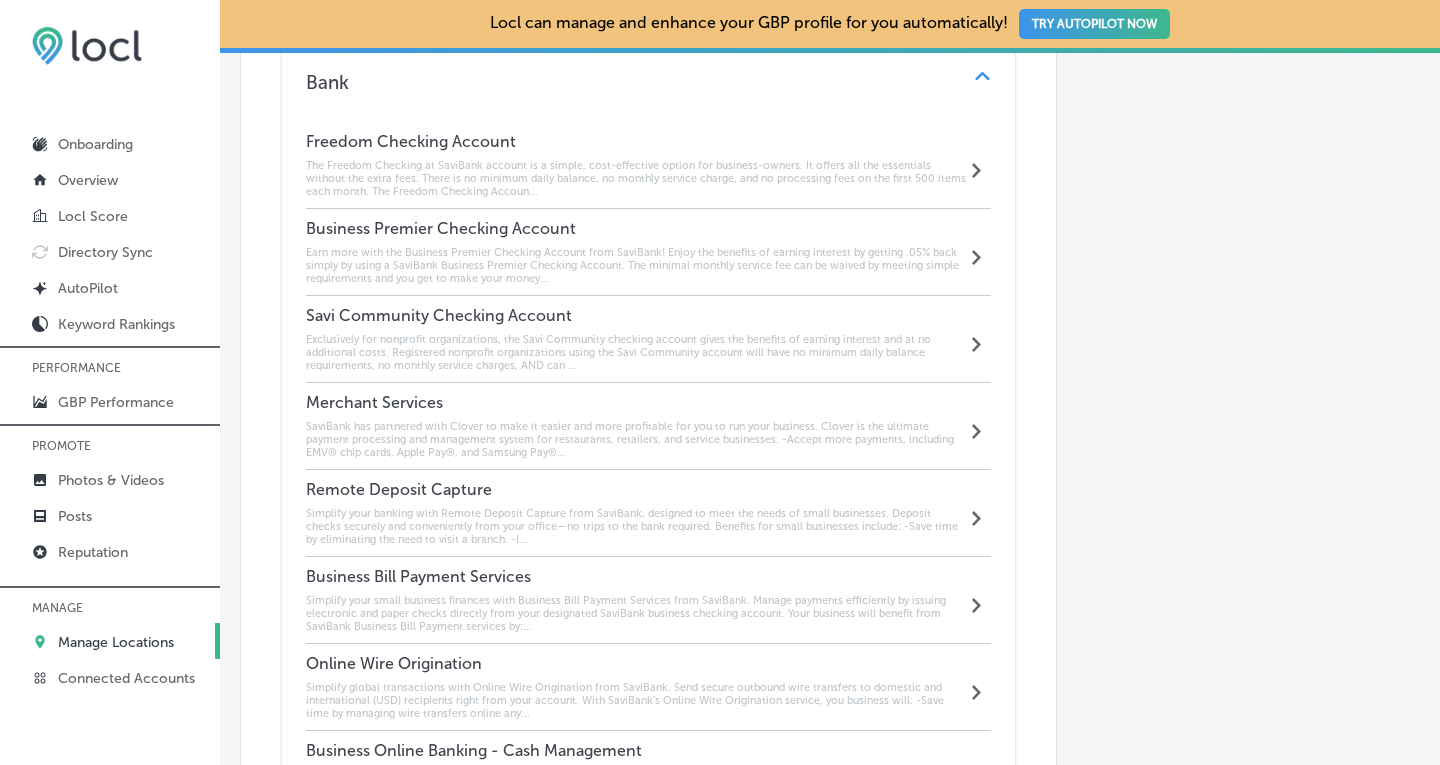 click 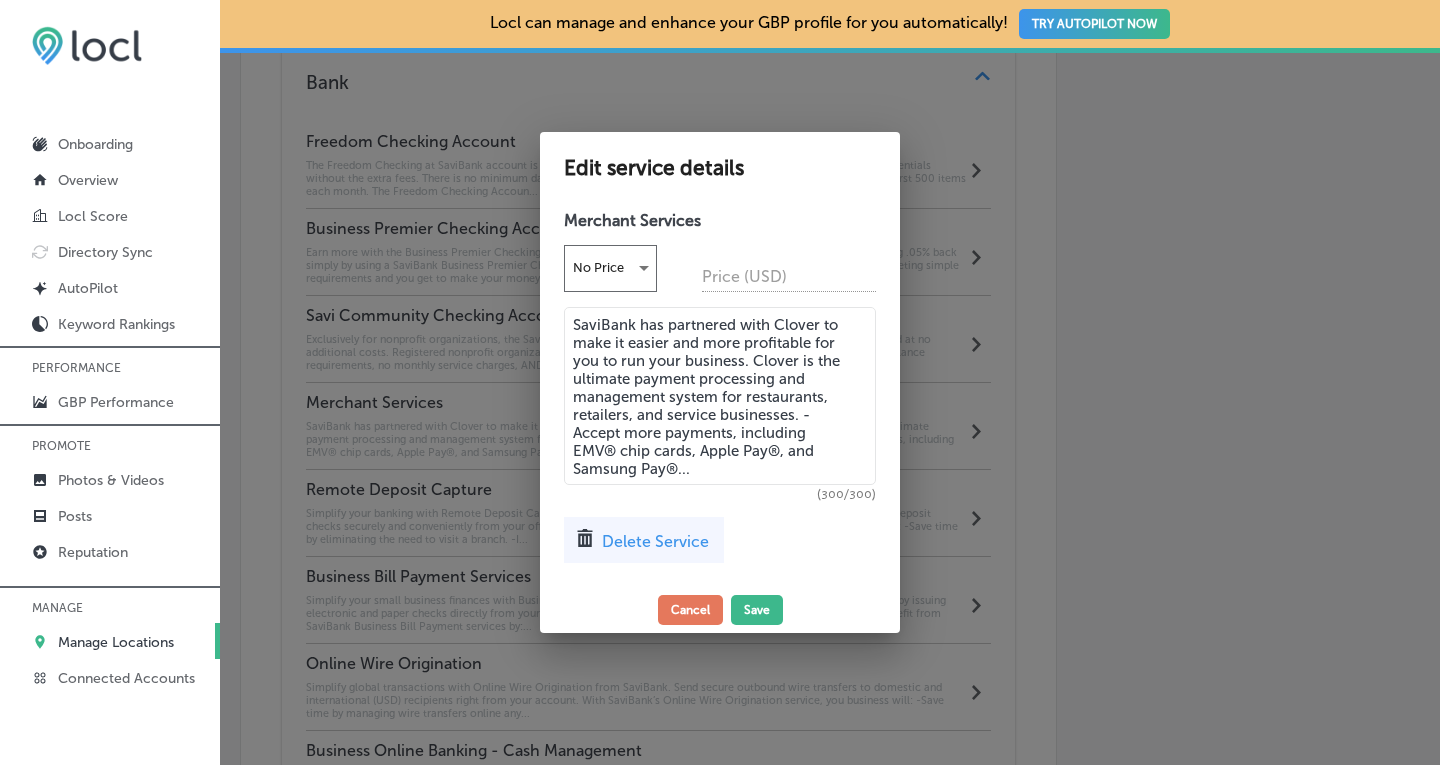 click on "Delete Service" at bounding box center (655, 541) 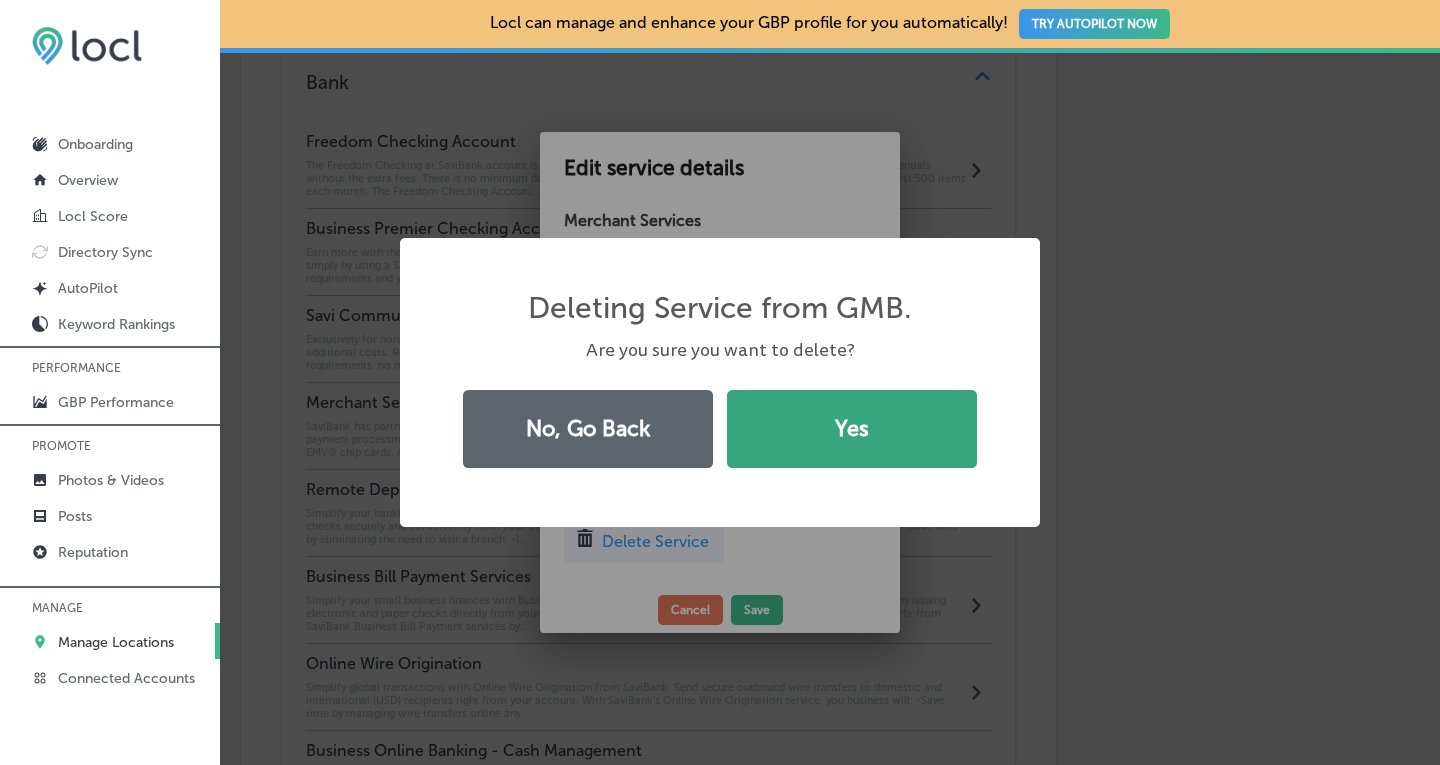 click on "Yes" at bounding box center (852, 429) 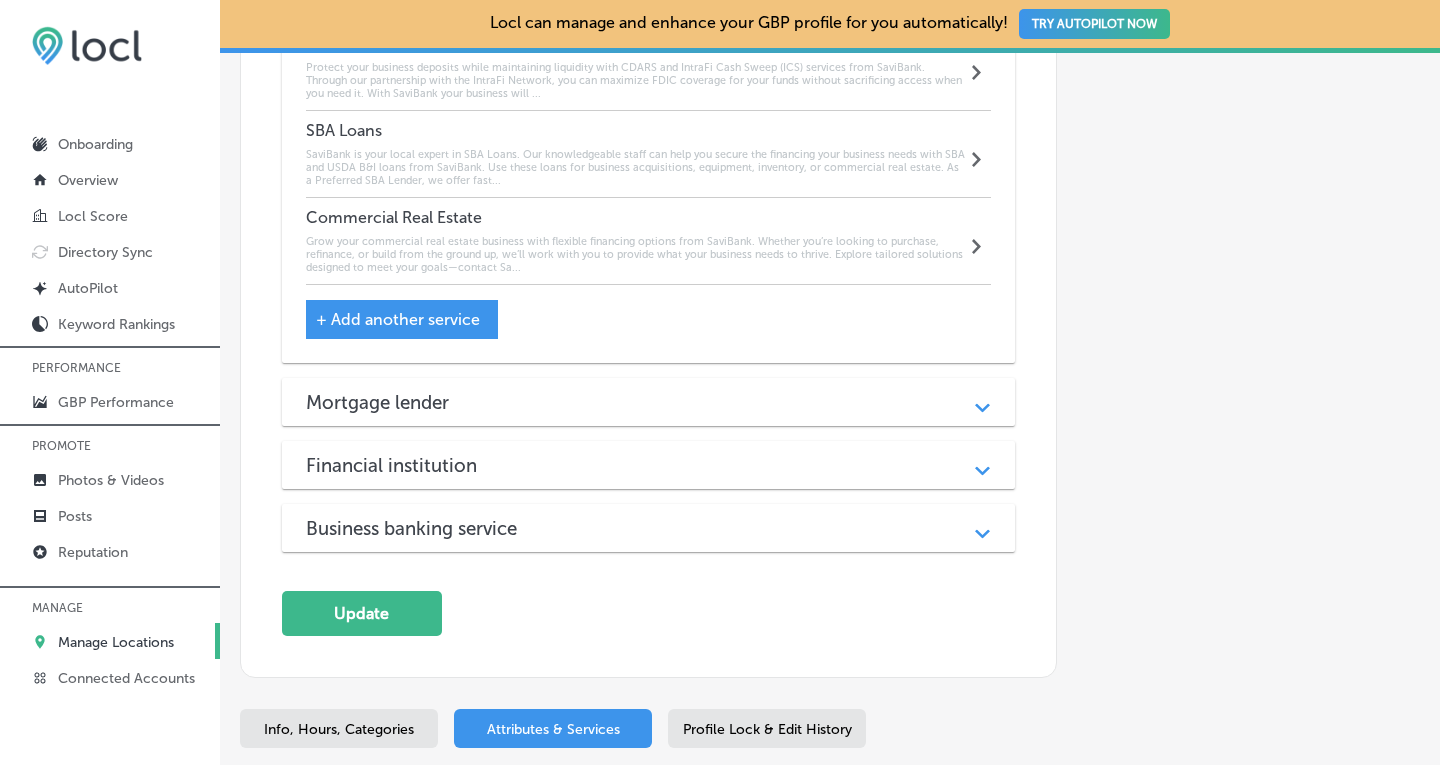 scroll, scrollTop: 2584, scrollLeft: 0, axis: vertical 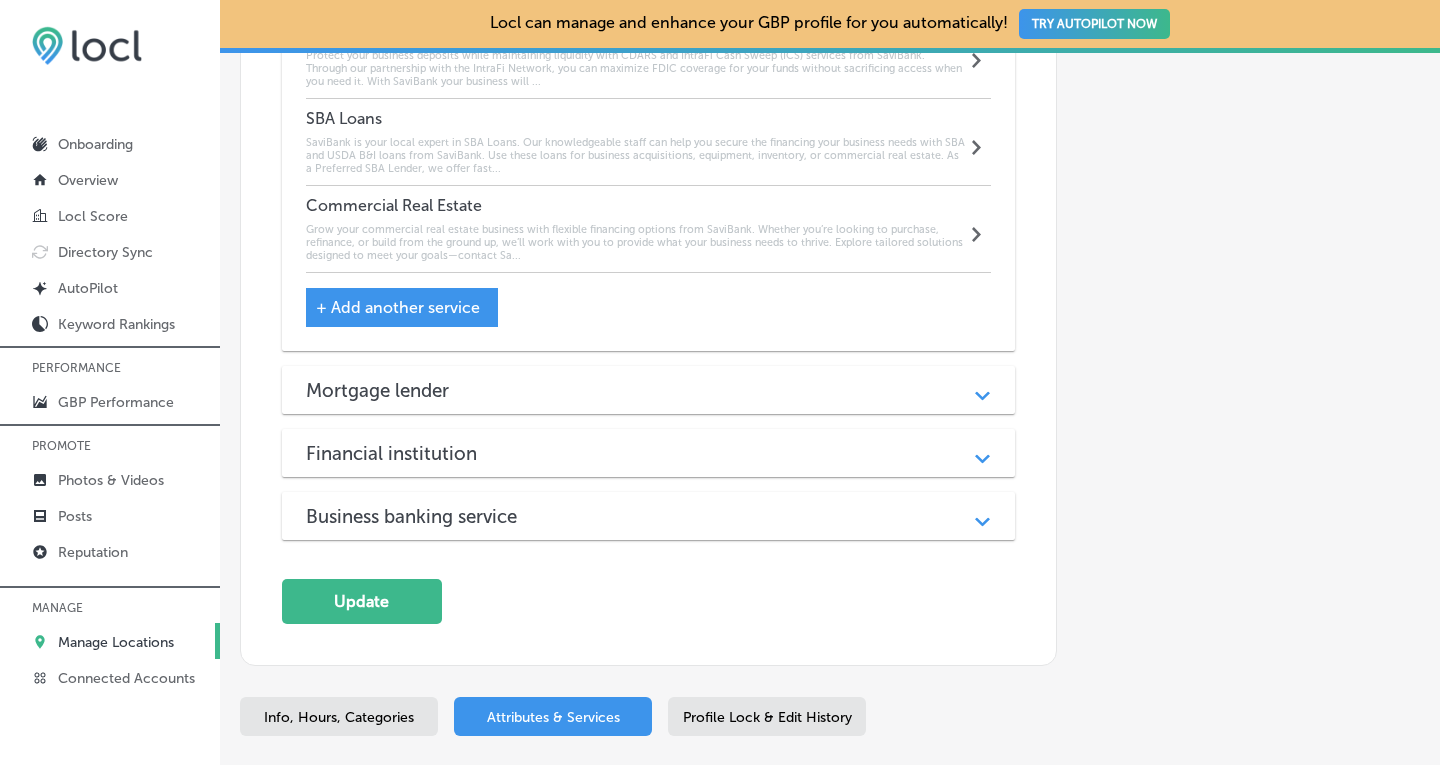 click on "Business banking service" at bounding box center (649, 516) 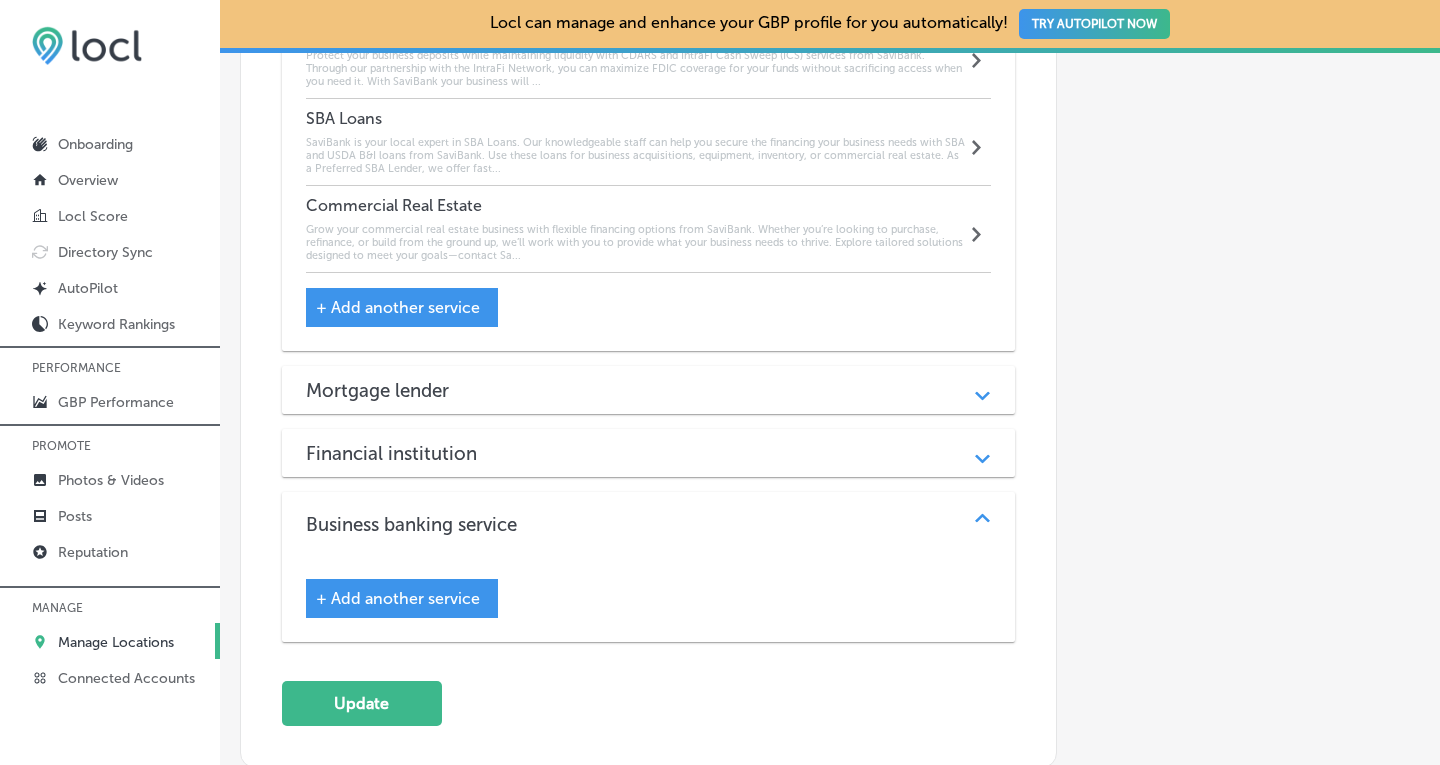 click on "+ Add another service" at bounding box center [398, 598] 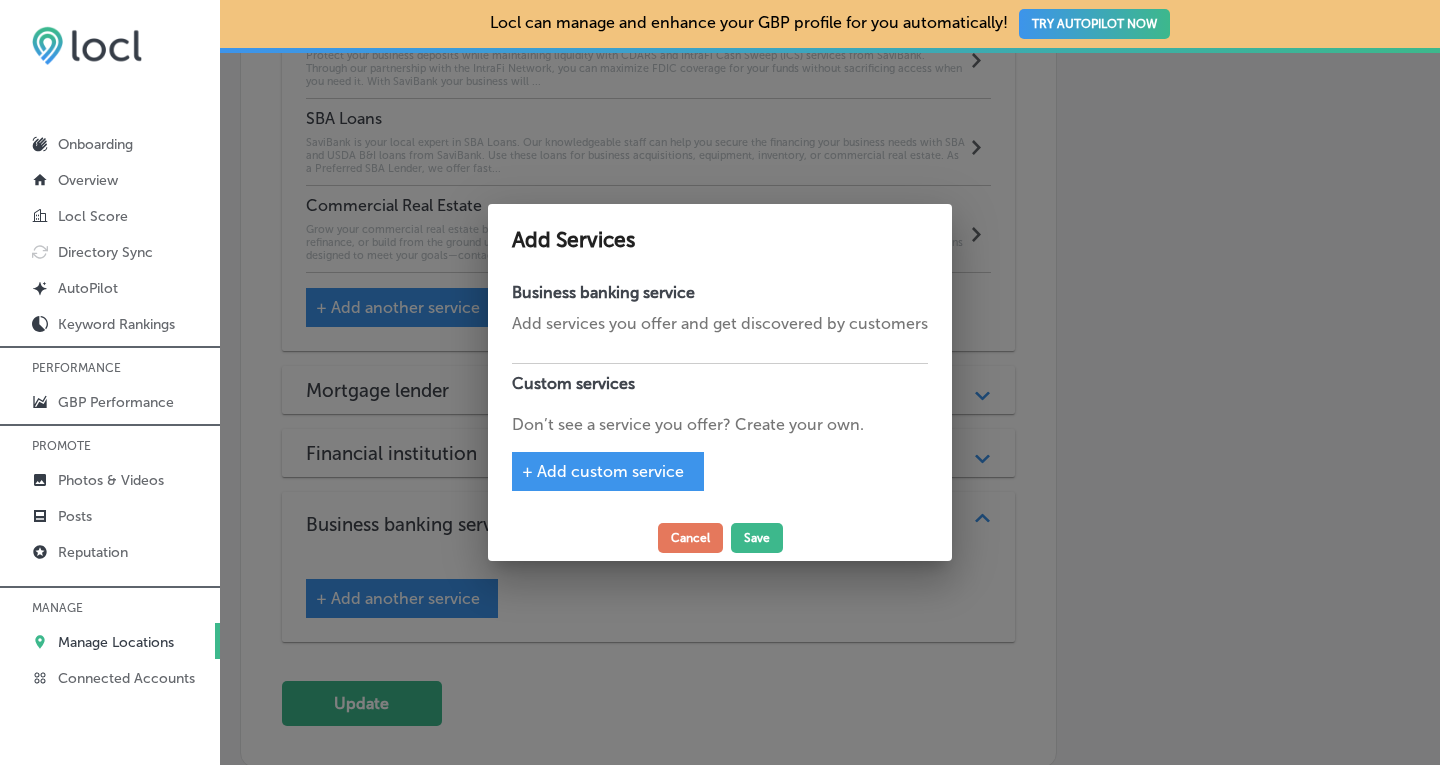 click on "+ Add custom service" at bounding box center [603, 471] 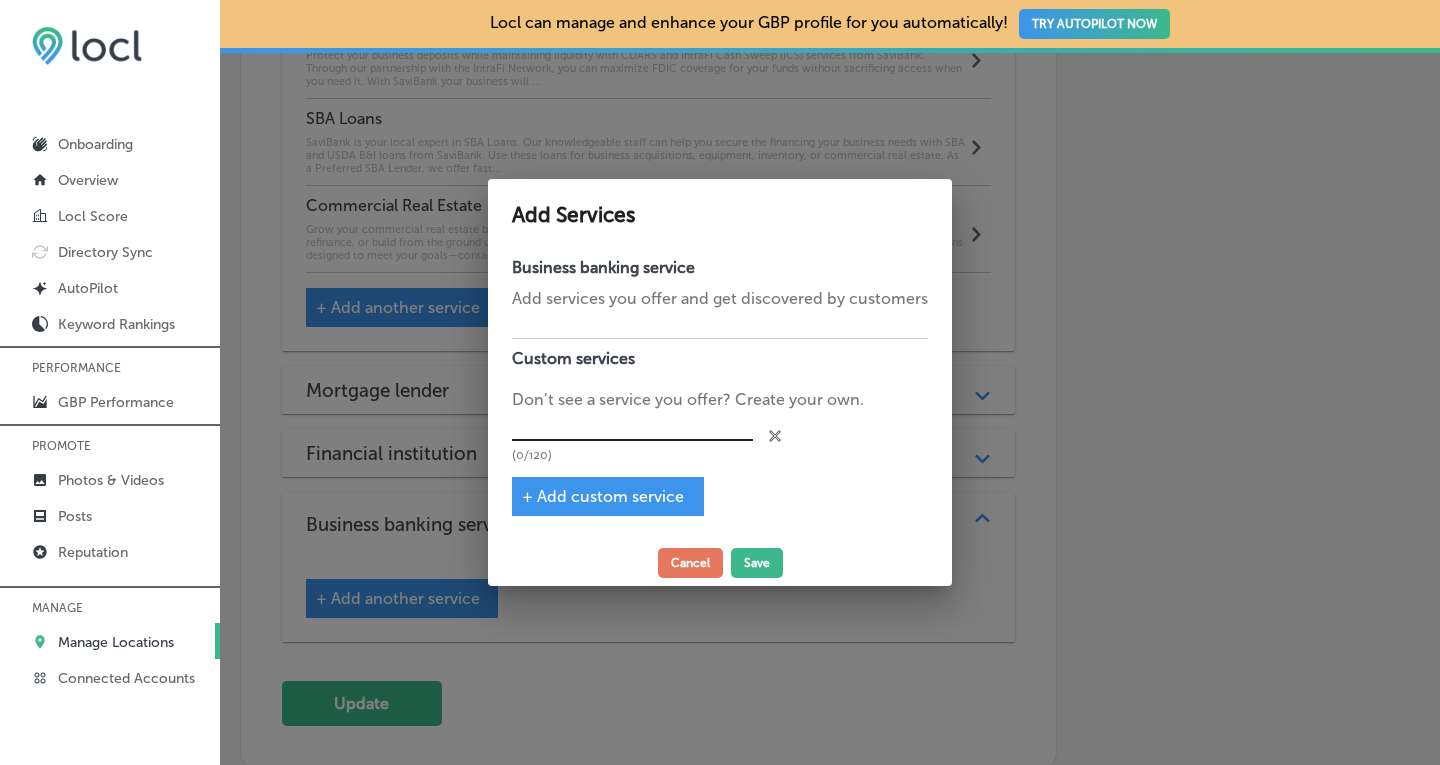 click at bounding box center (632, 426) 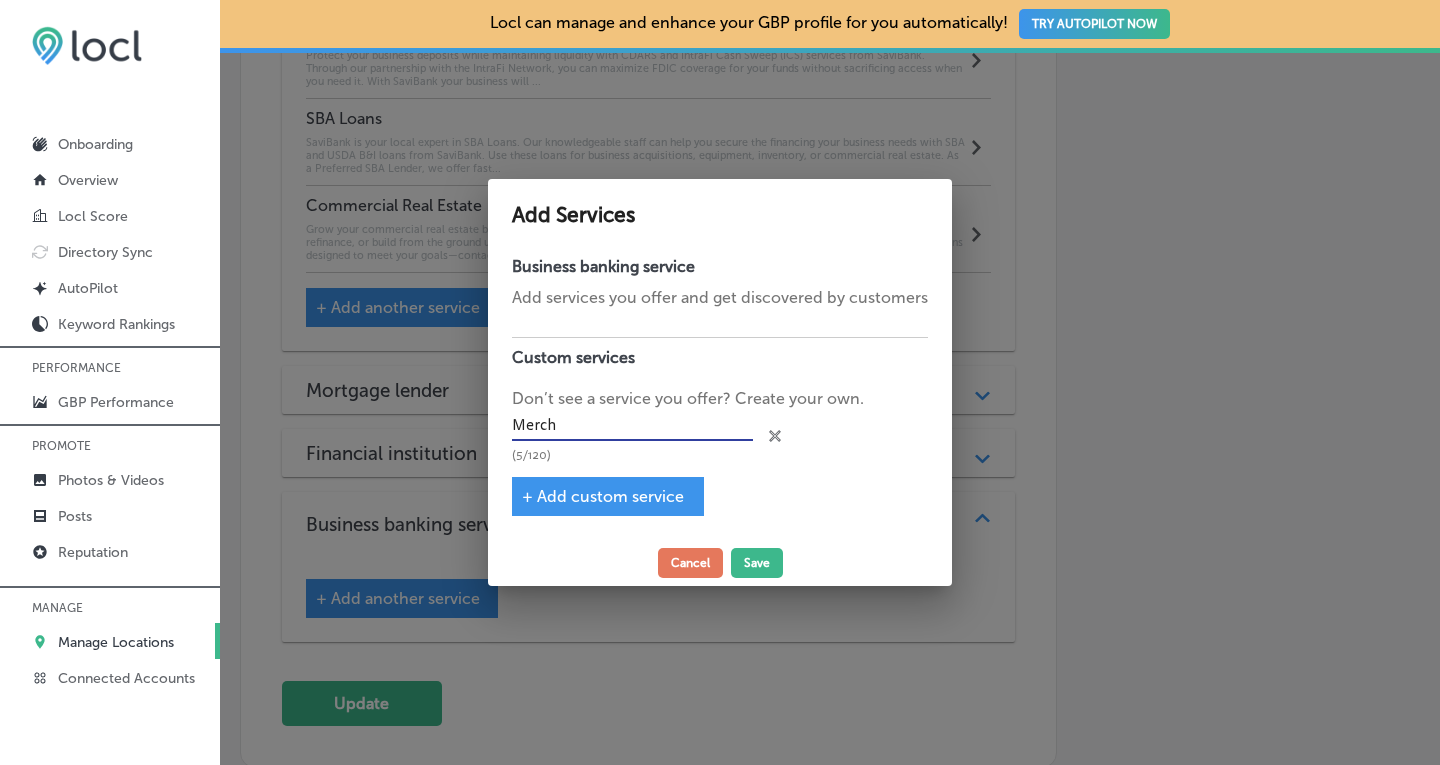 type on "Merchant Services" 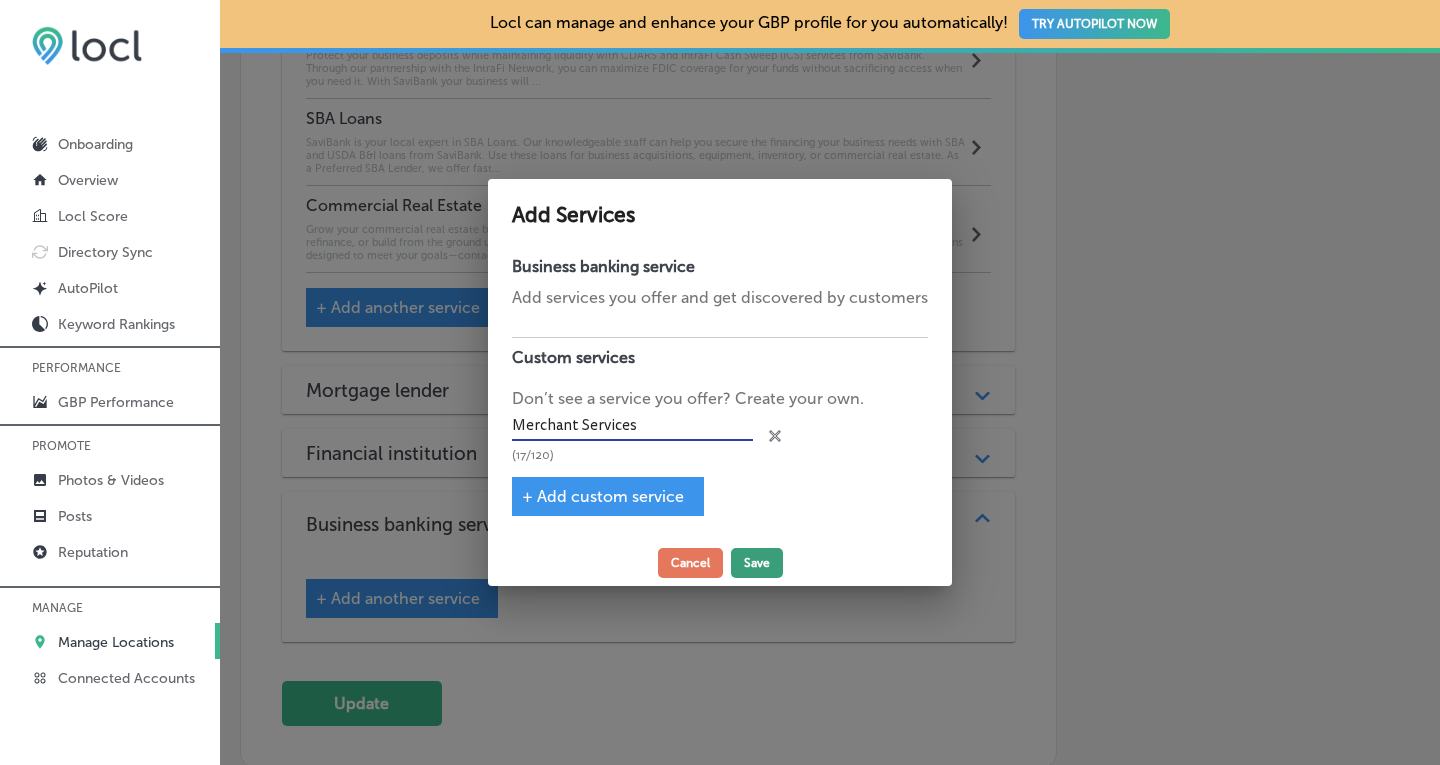 click on "Save" at bounding box center (757, 563) 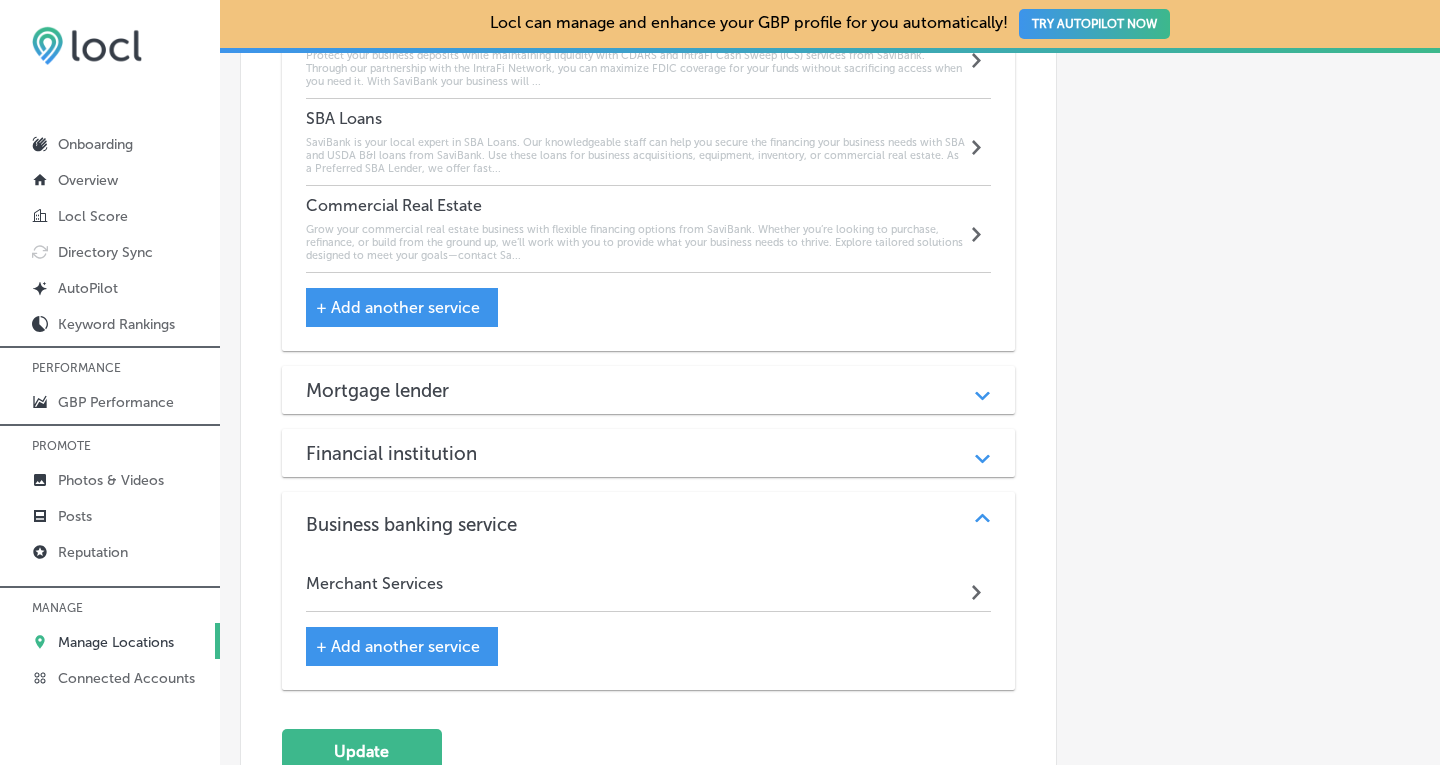 click on "Merchant Services
Path
Created with Sketch." at bounding box center [649, 588] 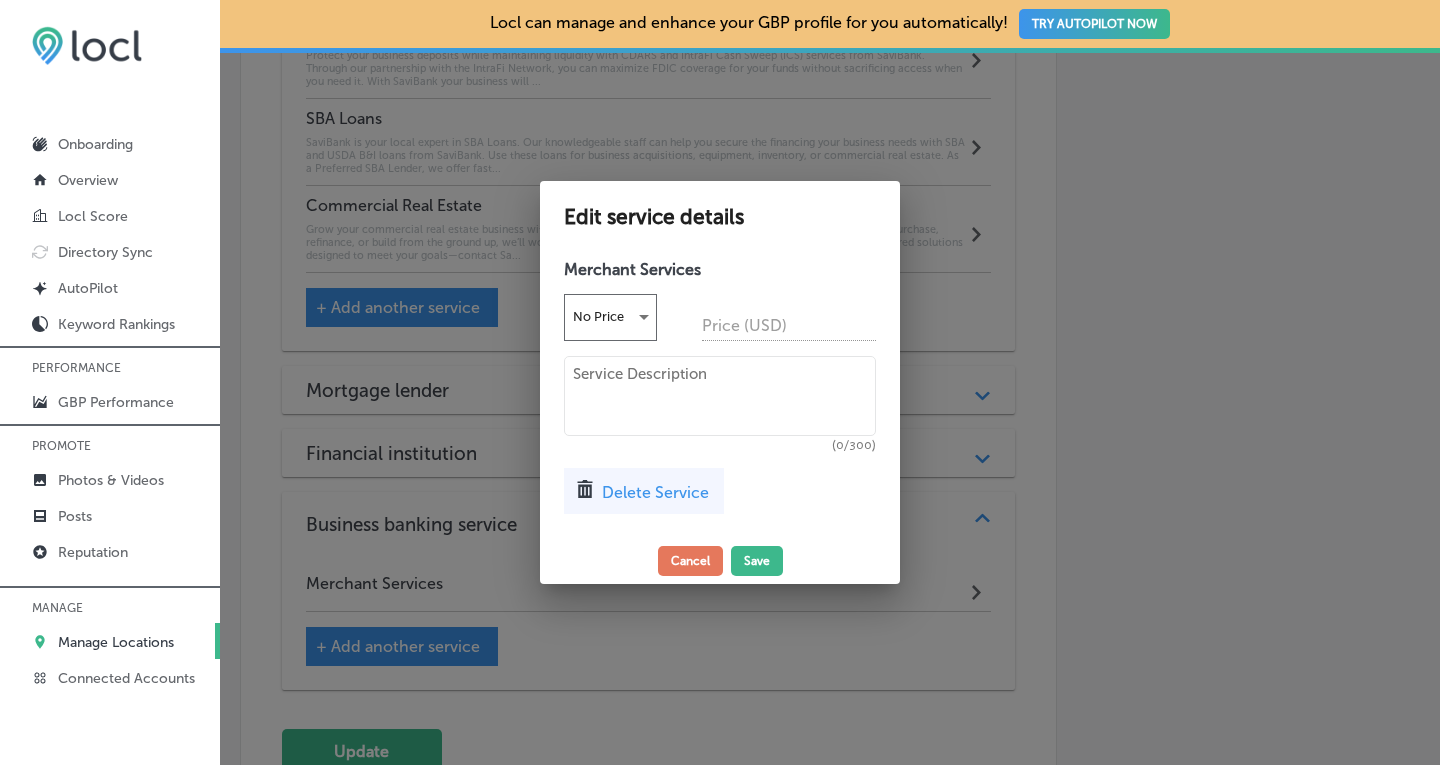 click at bounding box center [720, 396] 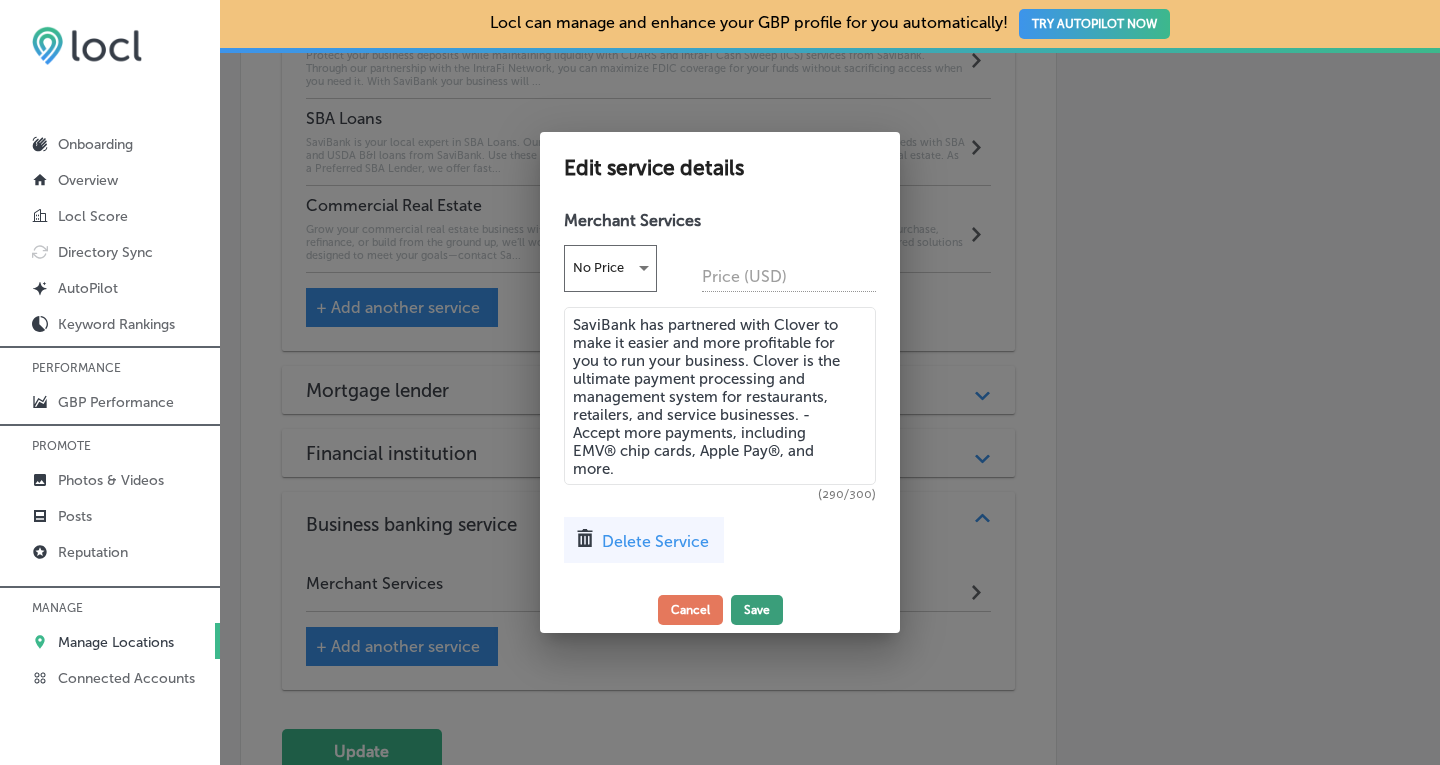 type on "SaviBank has partnered with Clover to make it easier and more profitable for you to run your business. Clover is the ultimate payment processing and management system for restaurants, retailers, and service businesses. -Accept more payments, including EMV® chip cards, Apple Pay®, and more." 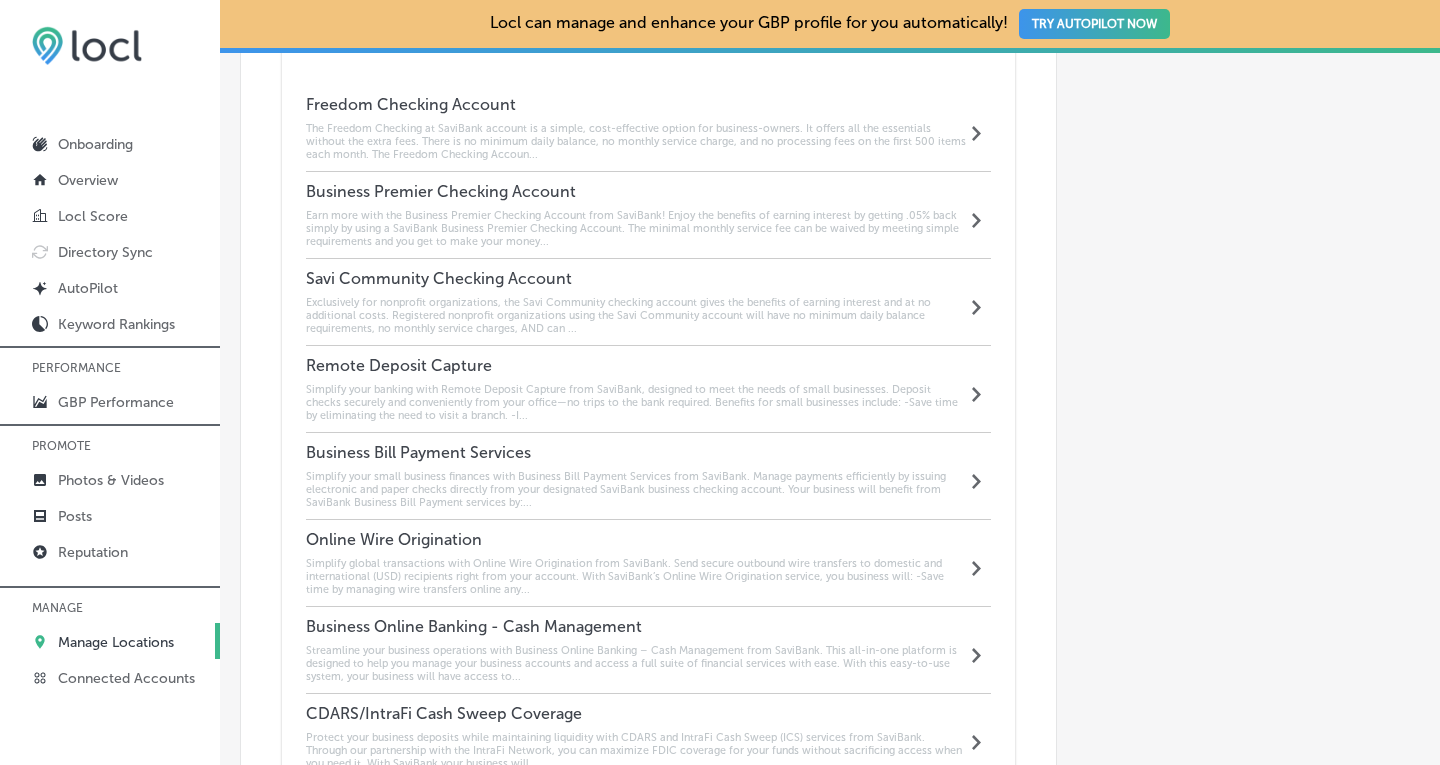 scroll, scrollTop: 1907, scrollLeft: 0, axis: vertical 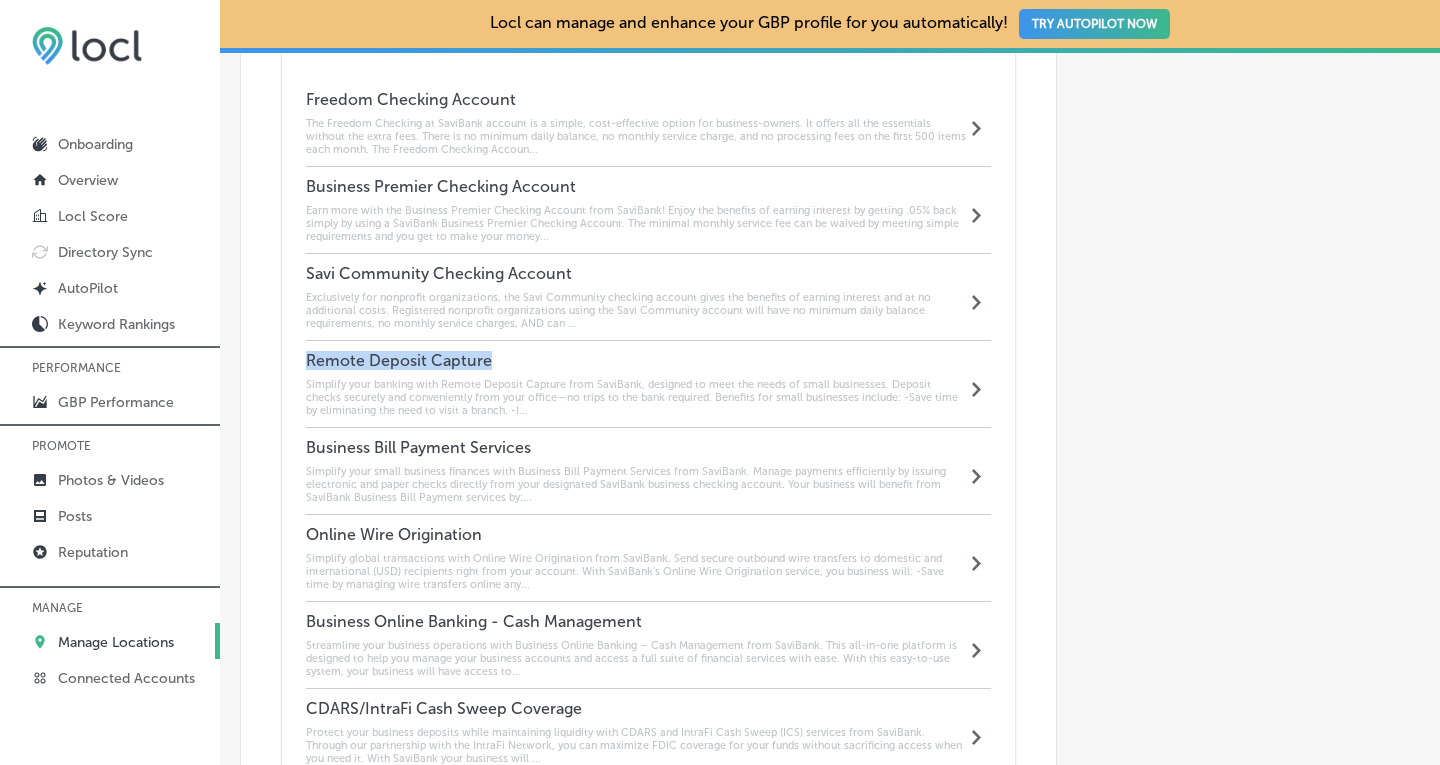 drag, startPoint x: 493, startPoint y: 335, endPoint x: 301, endPoint y: 326, distance: 192.21082 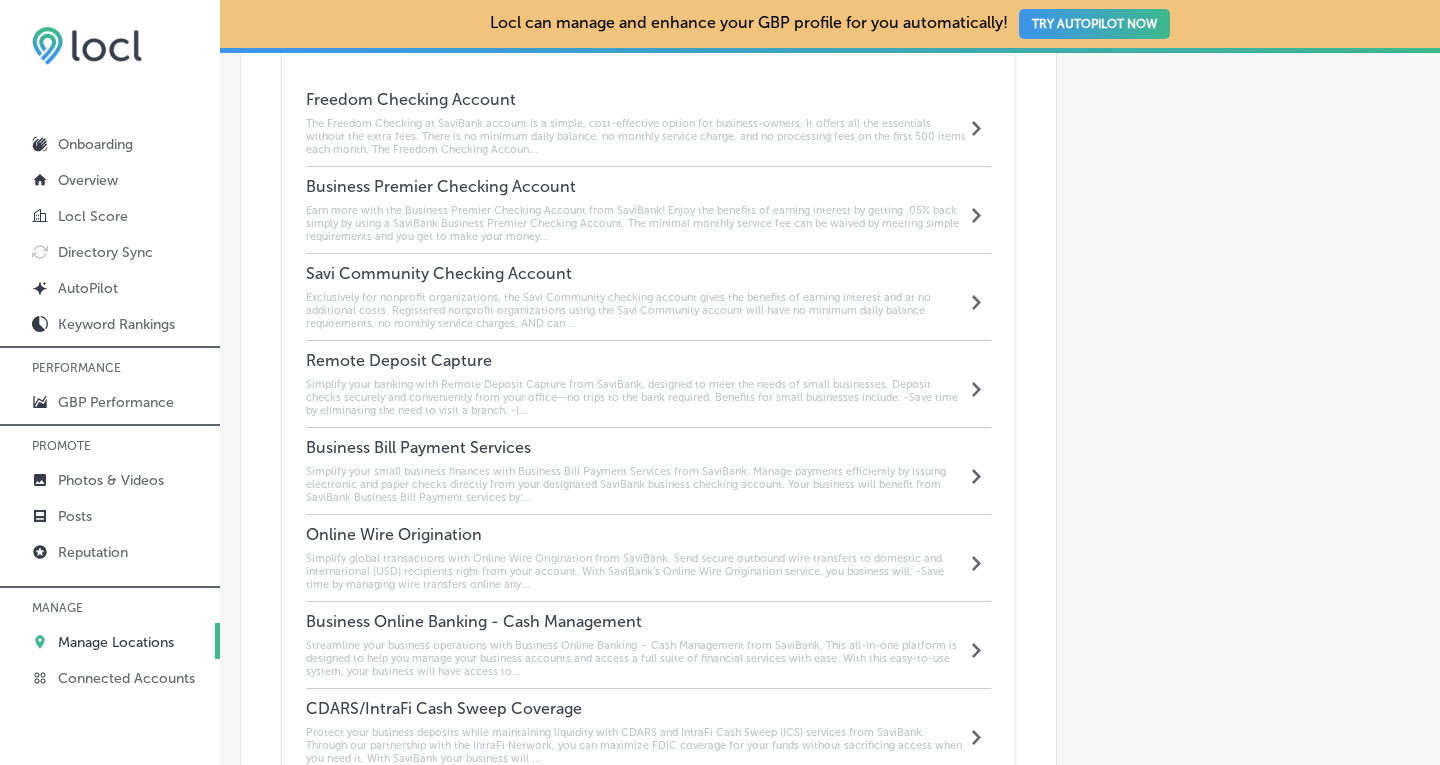 click 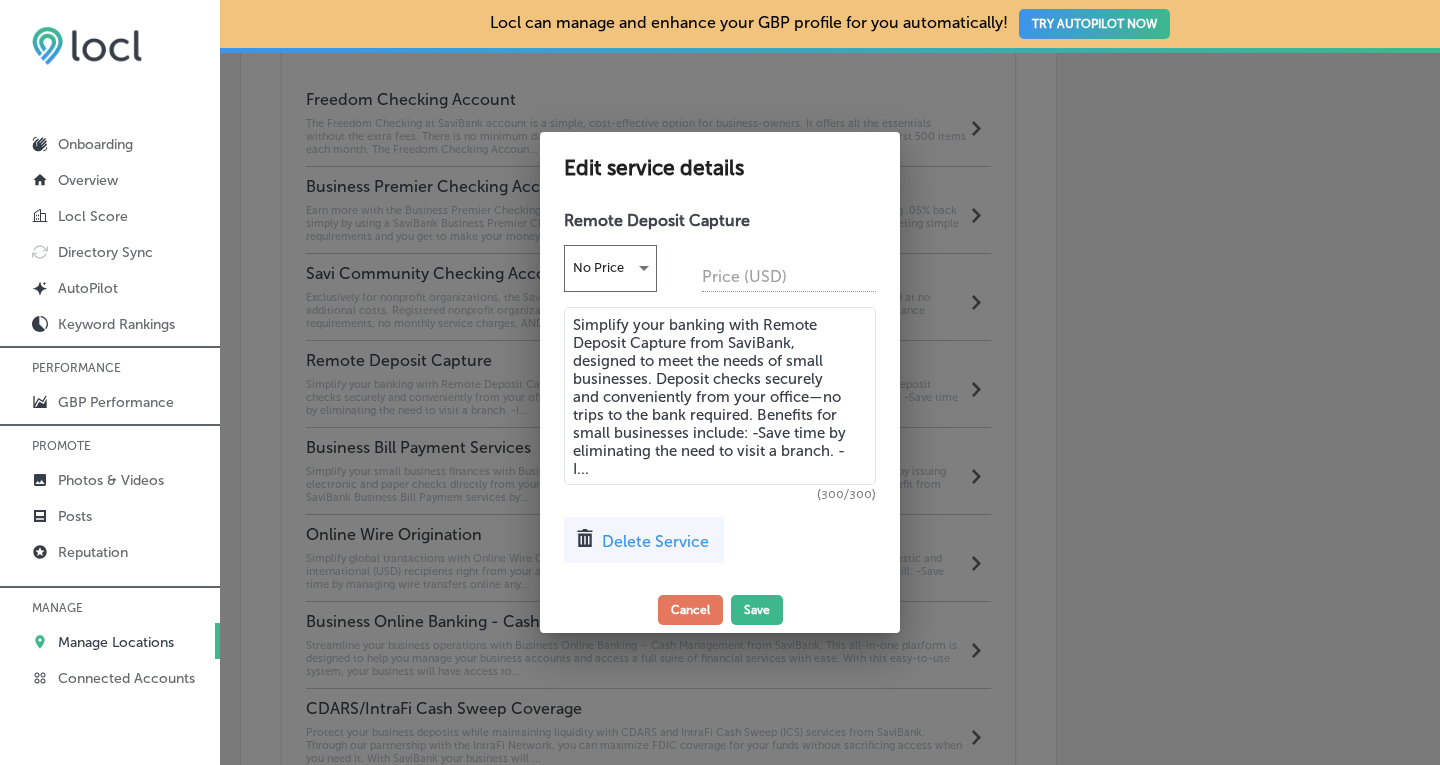 click on "Delete Service" at bounding box center (655, 541) 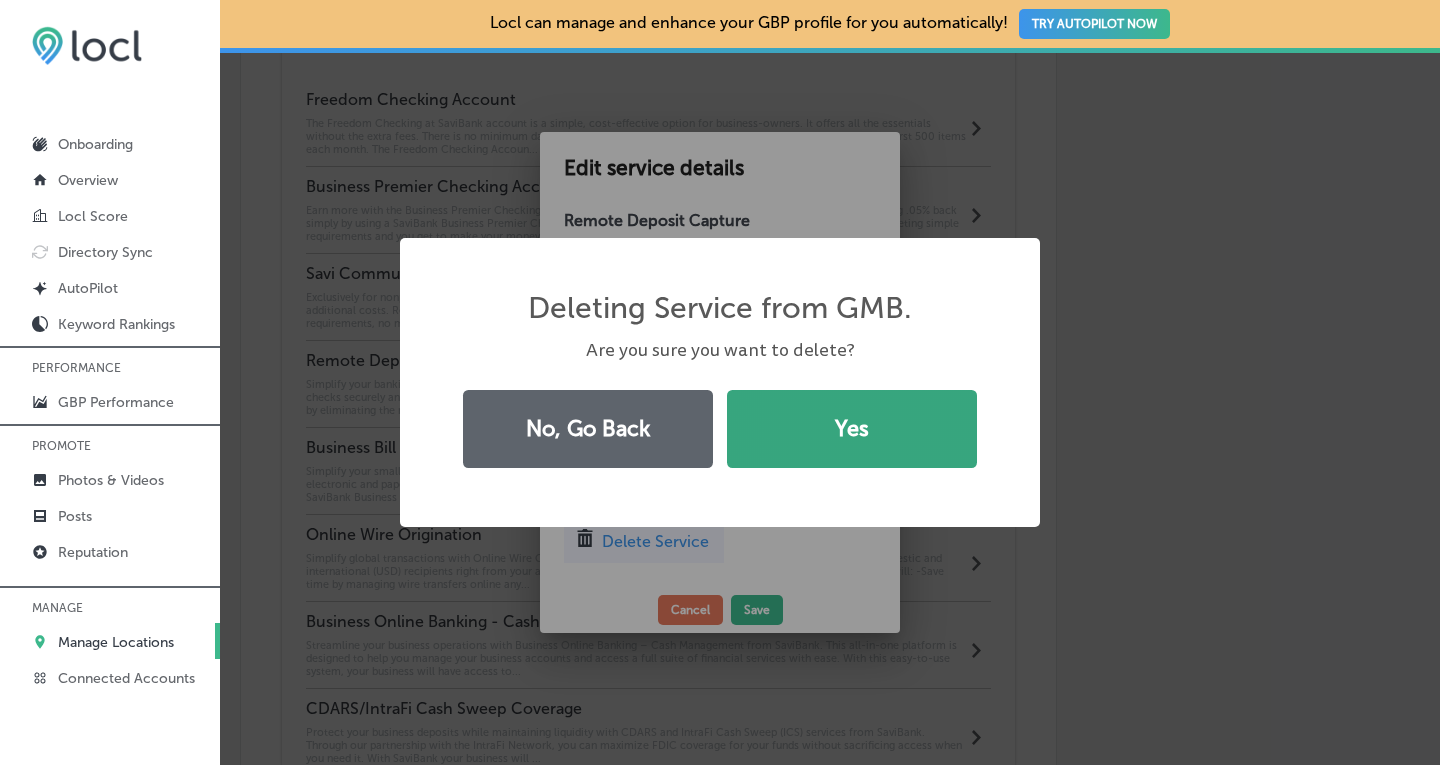 click on "Yes" at bounding box center [852, 429] 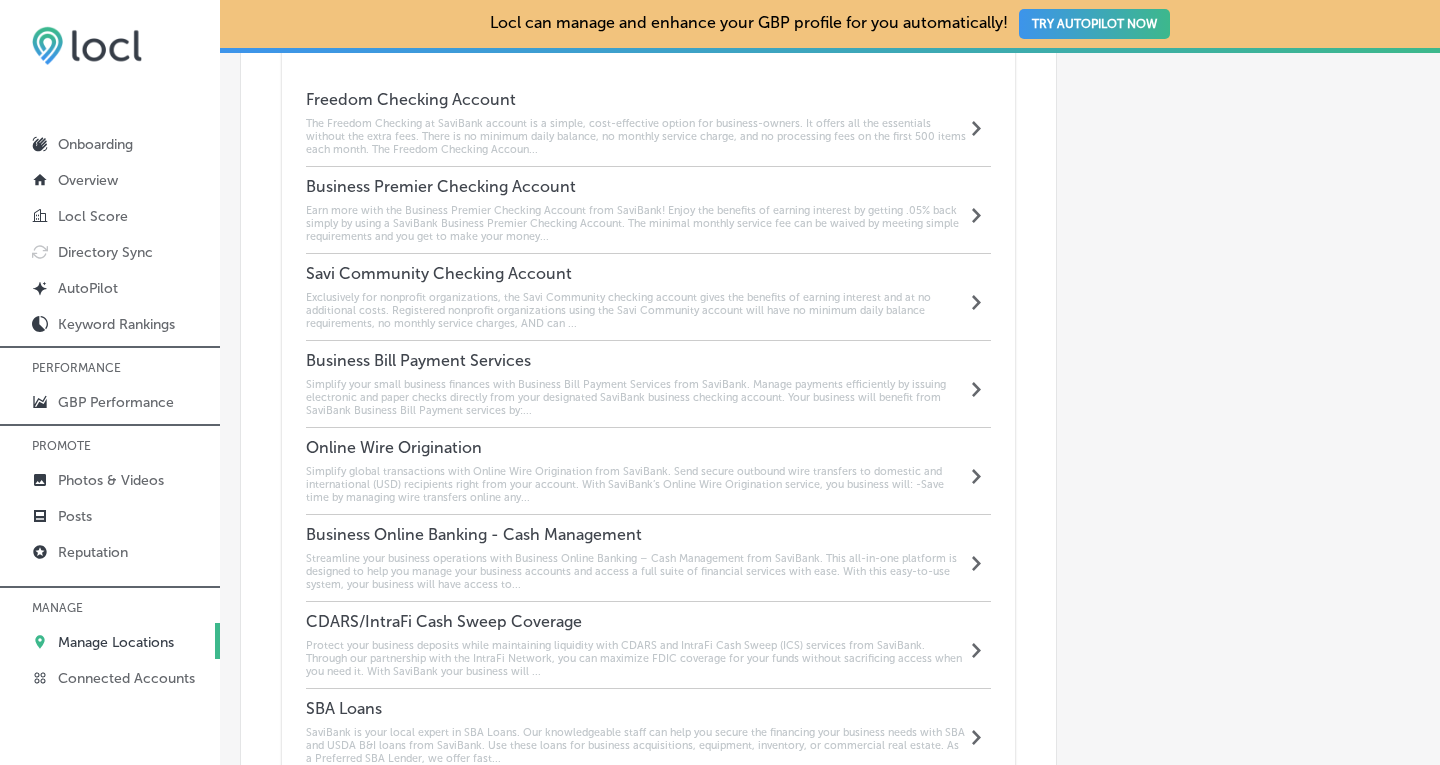 click on "Automatically Sync Profile Details Premium Directories:" at bounding box center (1238, -25) 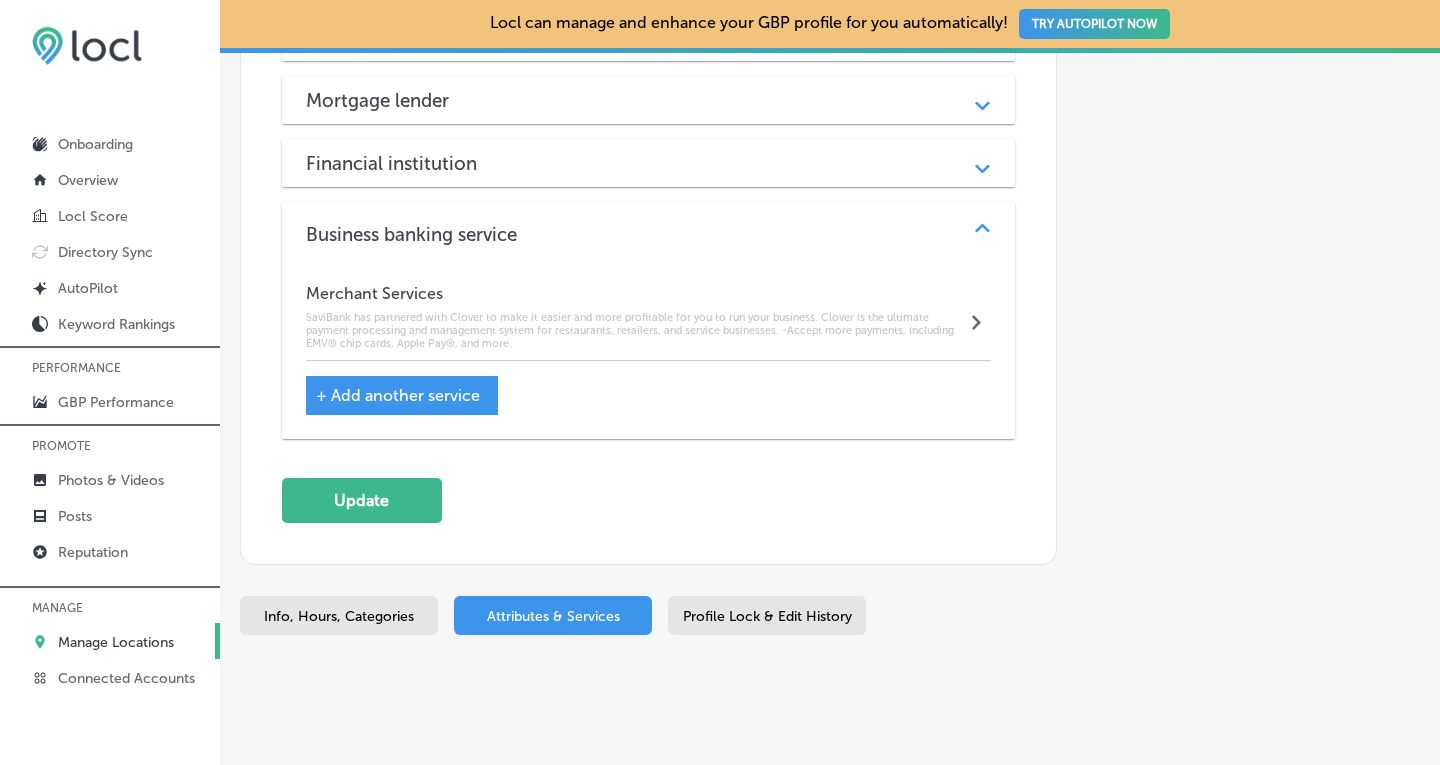 click on "+ Add another service" at bounding box center [398, 395] 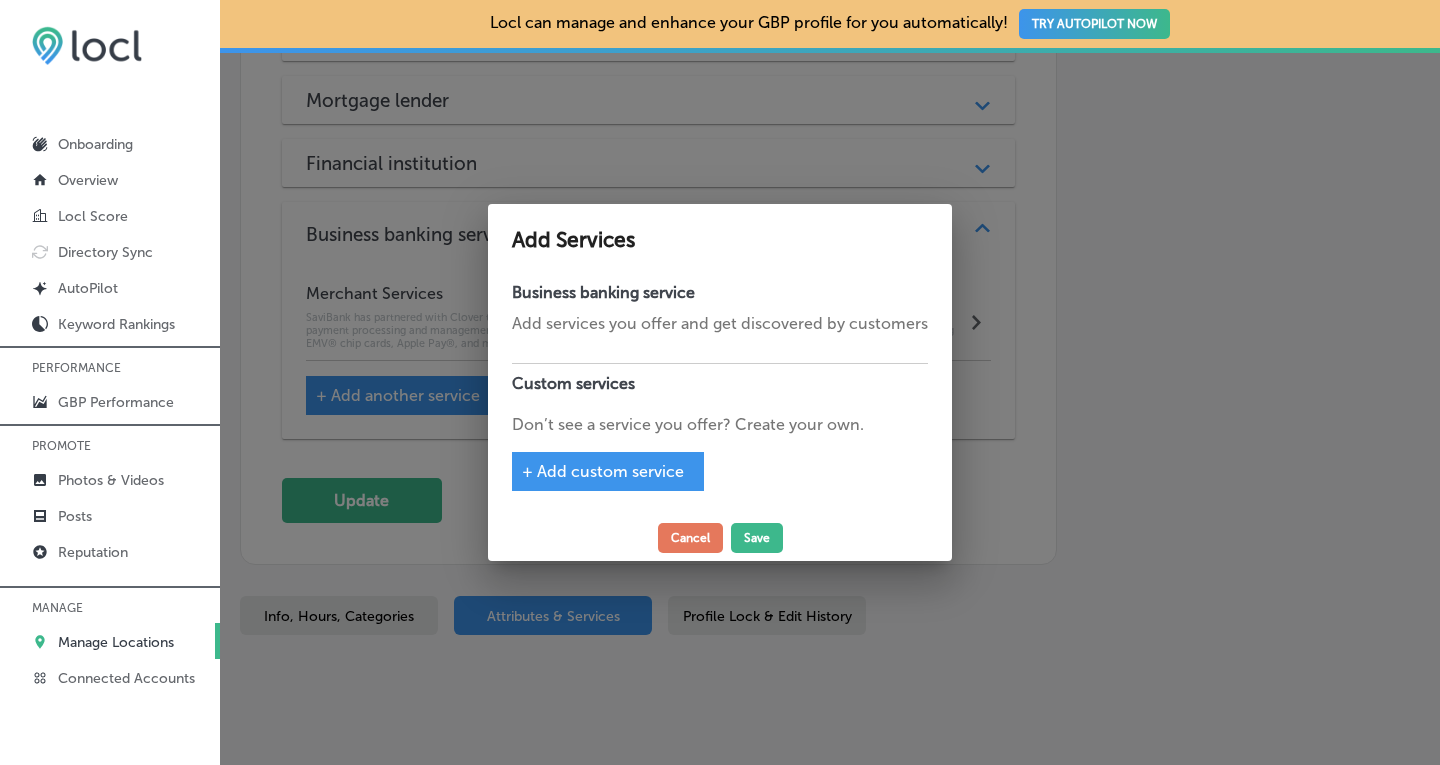 click on "+ Add custom service" at bounding box center (603, 471) 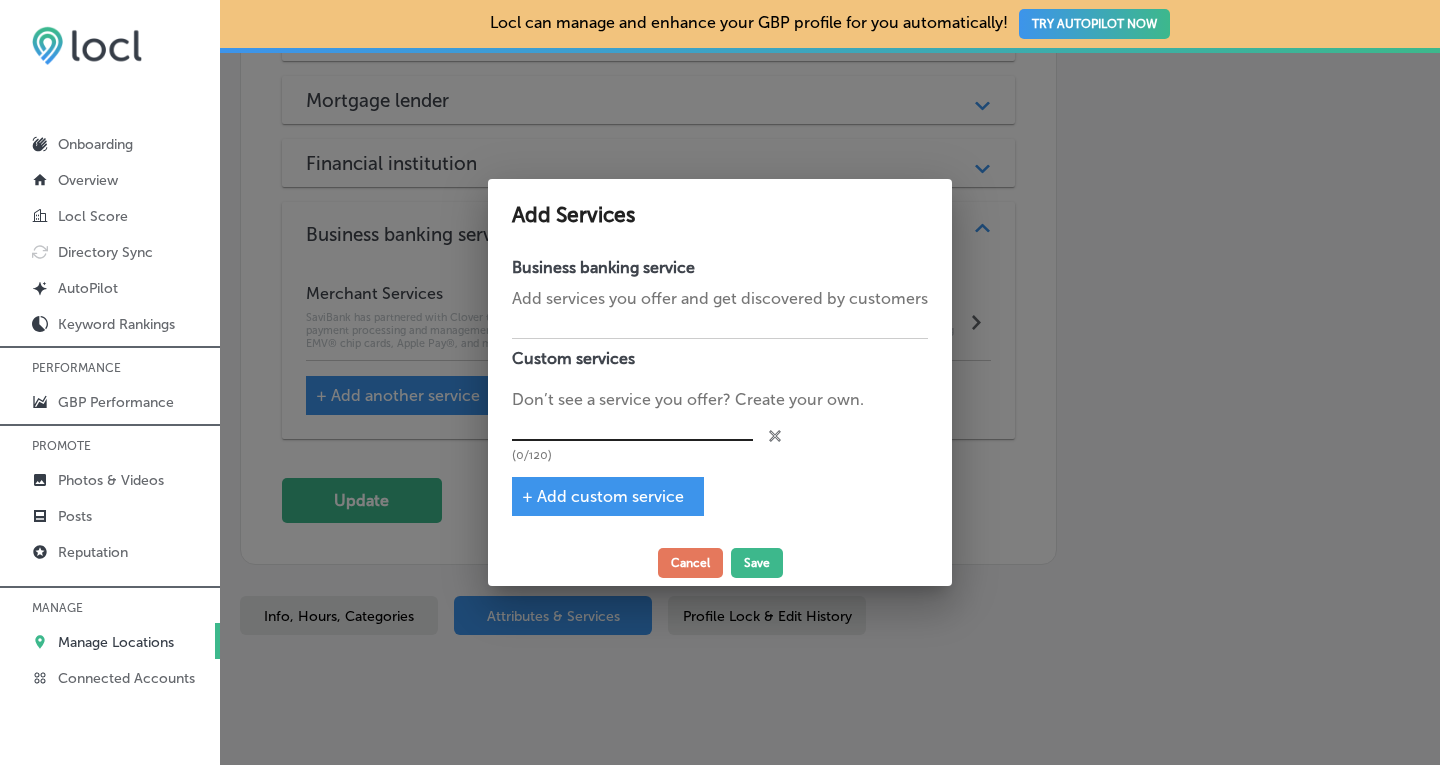 click at bounding box center [632, 426] 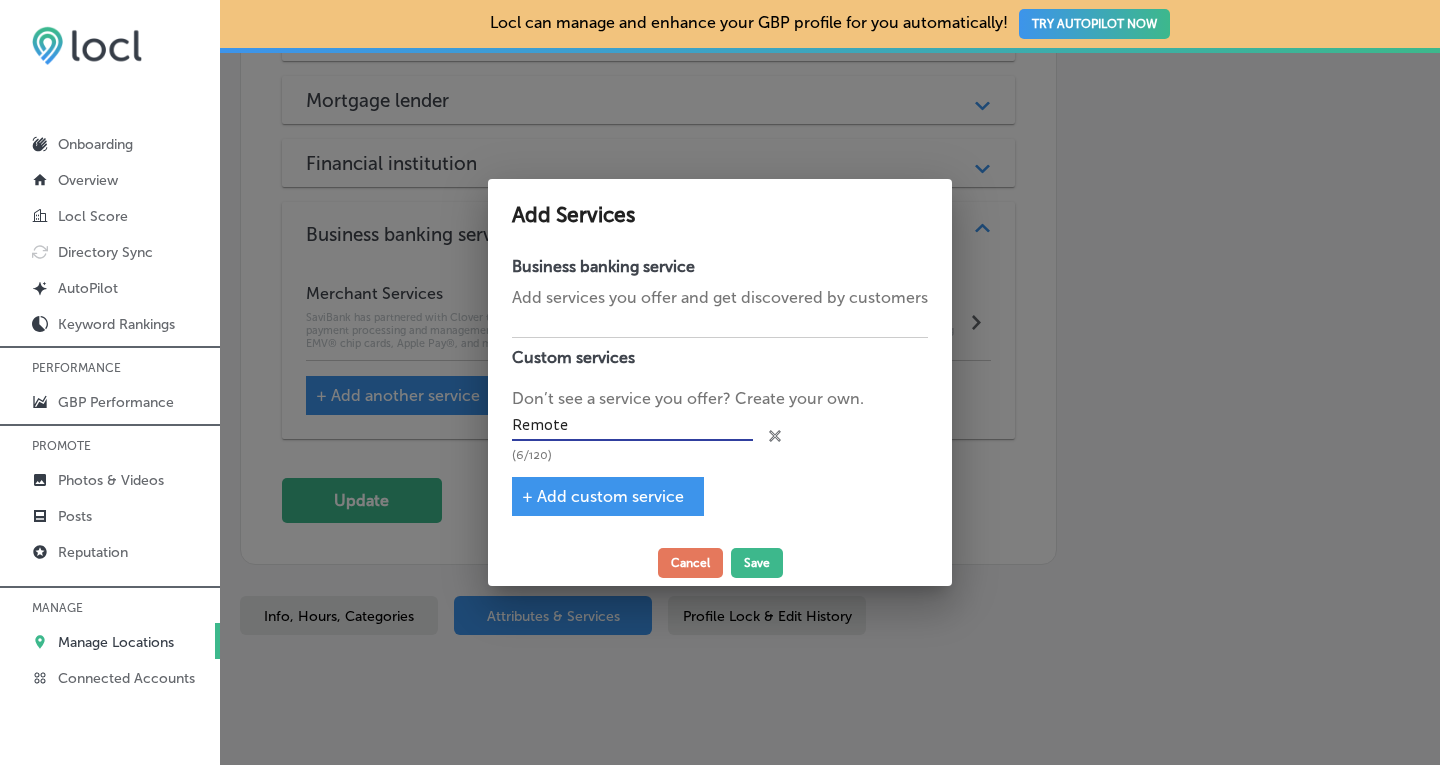 type on "Remote Deposit Capture" 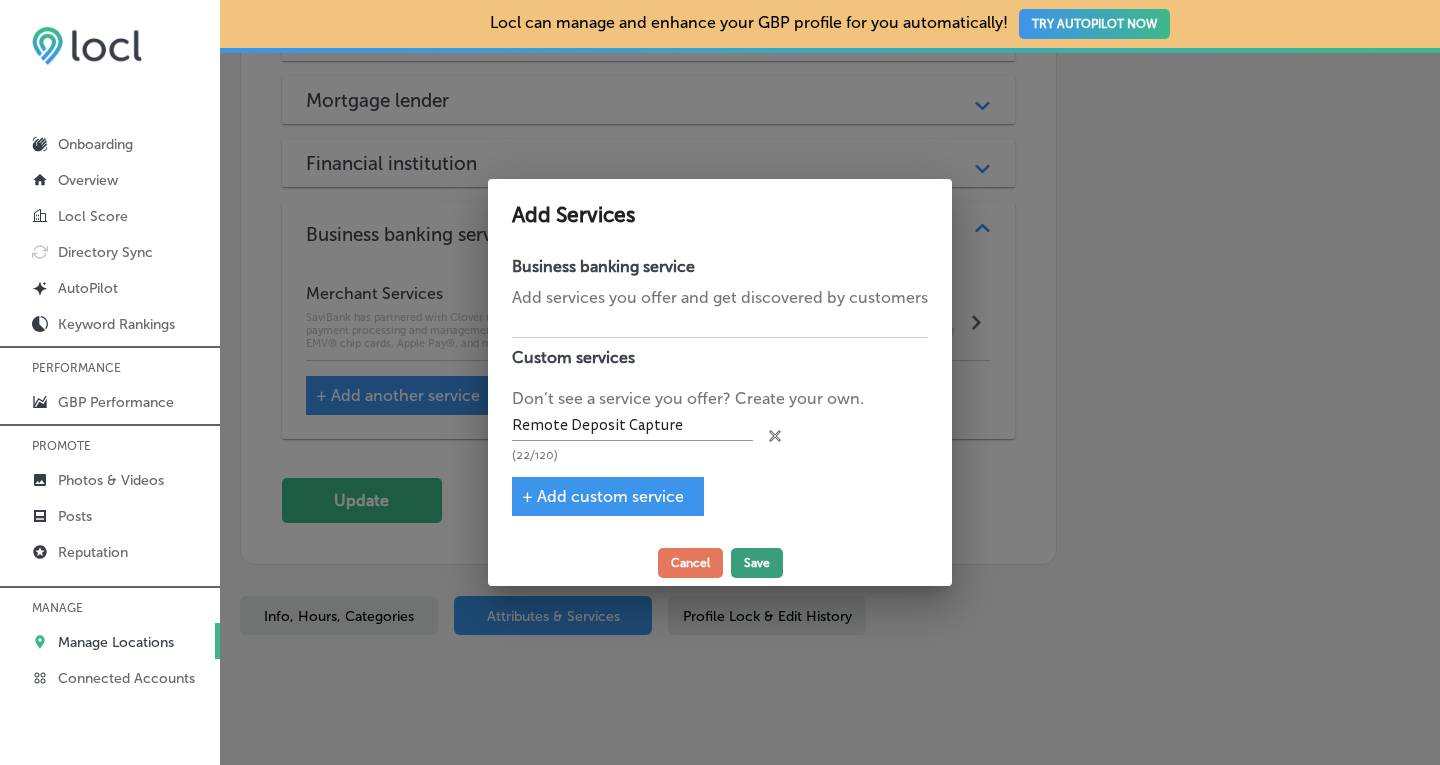 click on "Save" at bounding box center [757, 563] 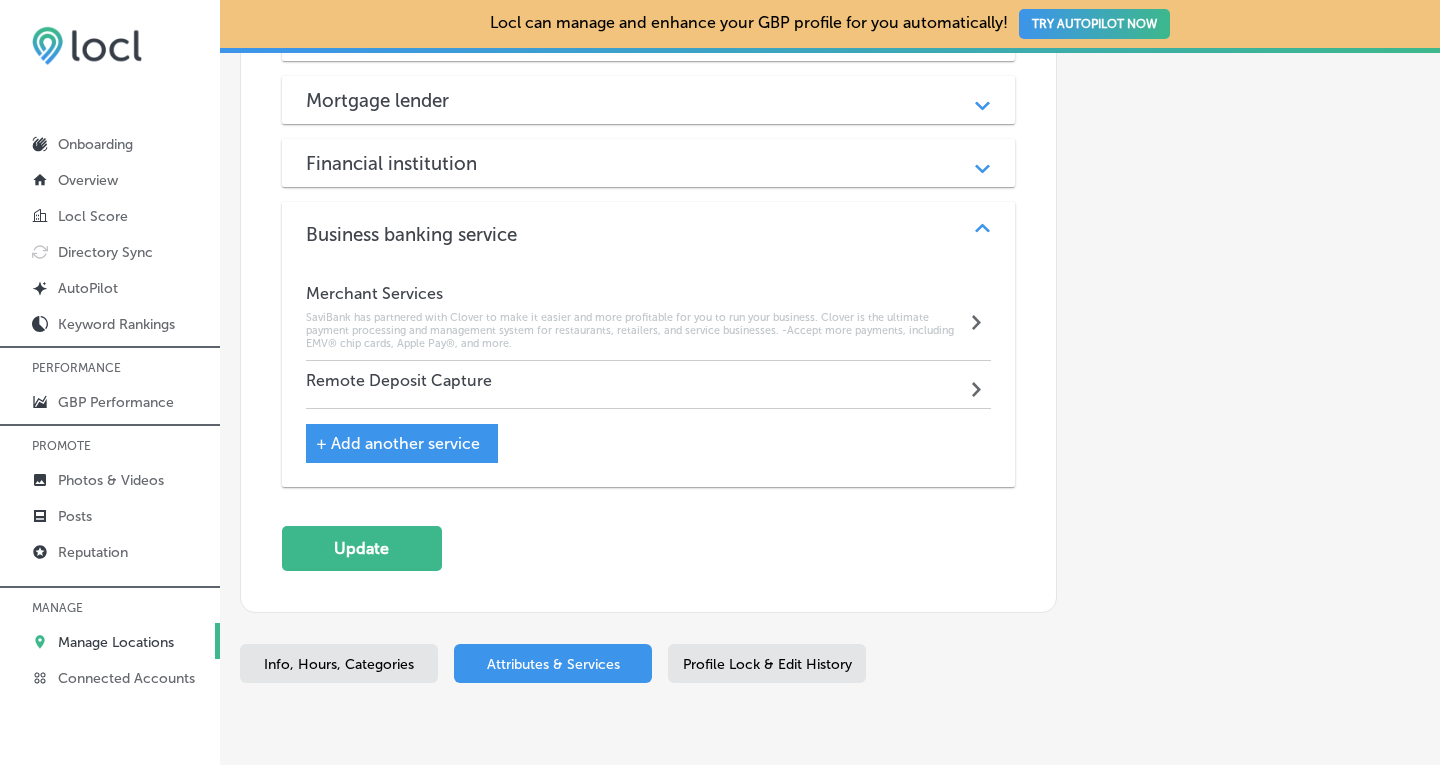 click on "Remote Deposit Capture
Path
Created with Sketch." at bounding box center [649, 385] 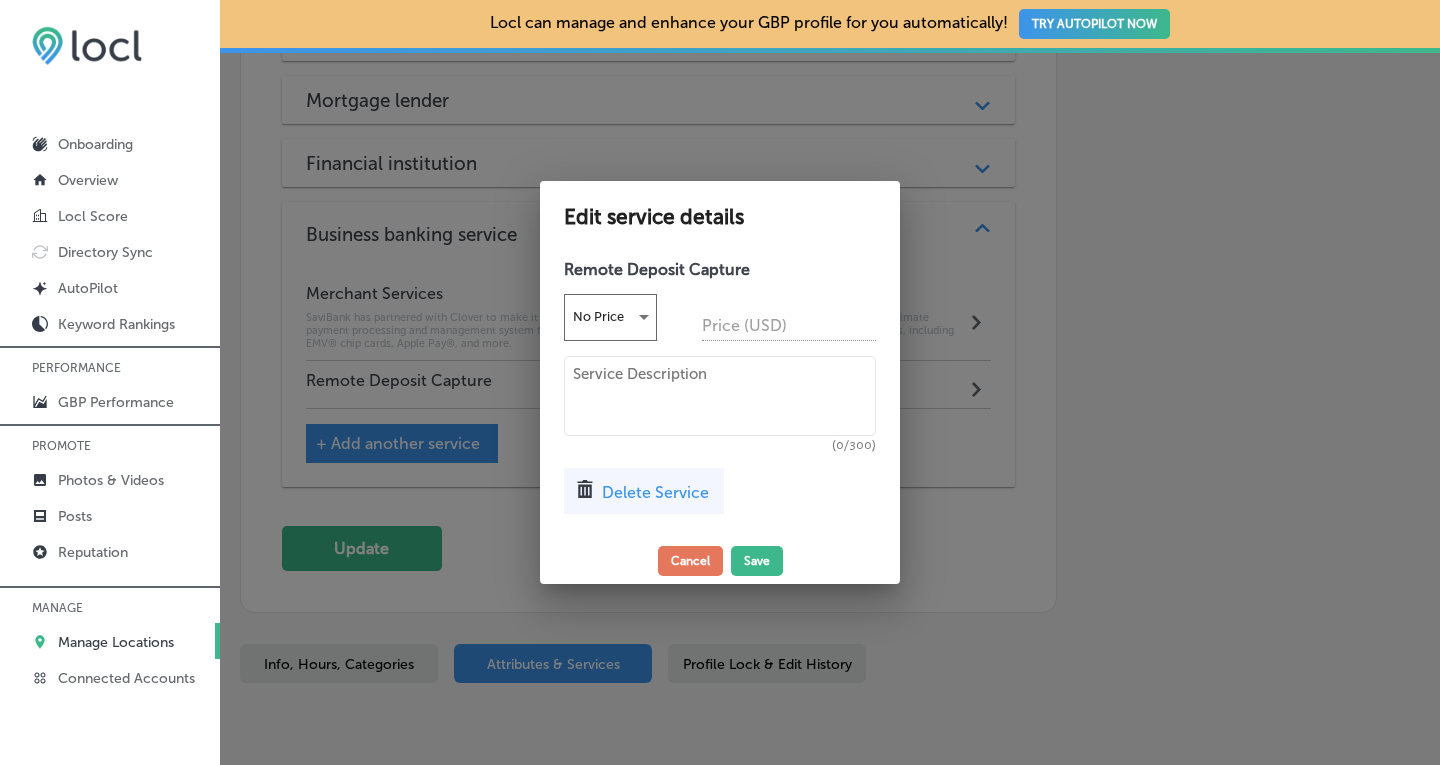 click at bounding box center [720, 396] 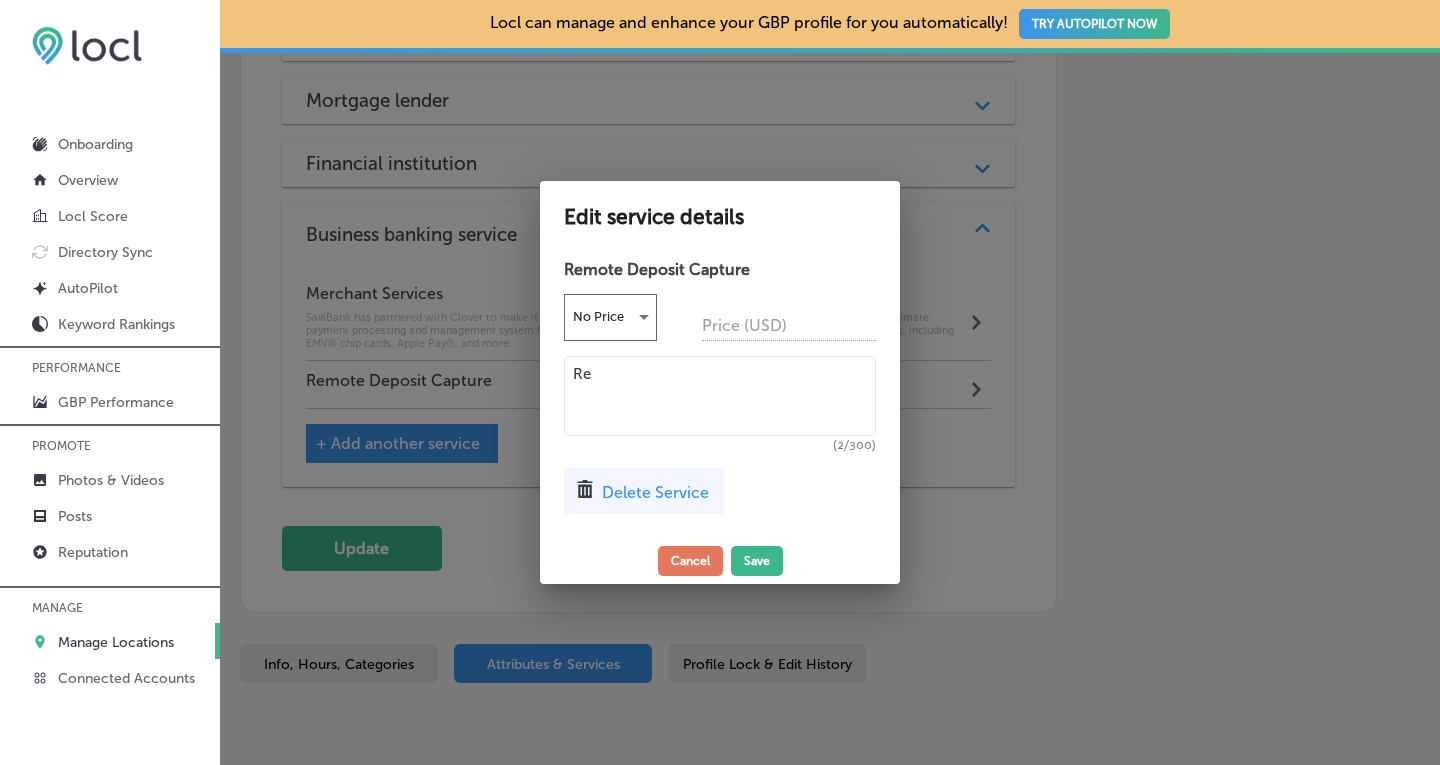 type on "R" 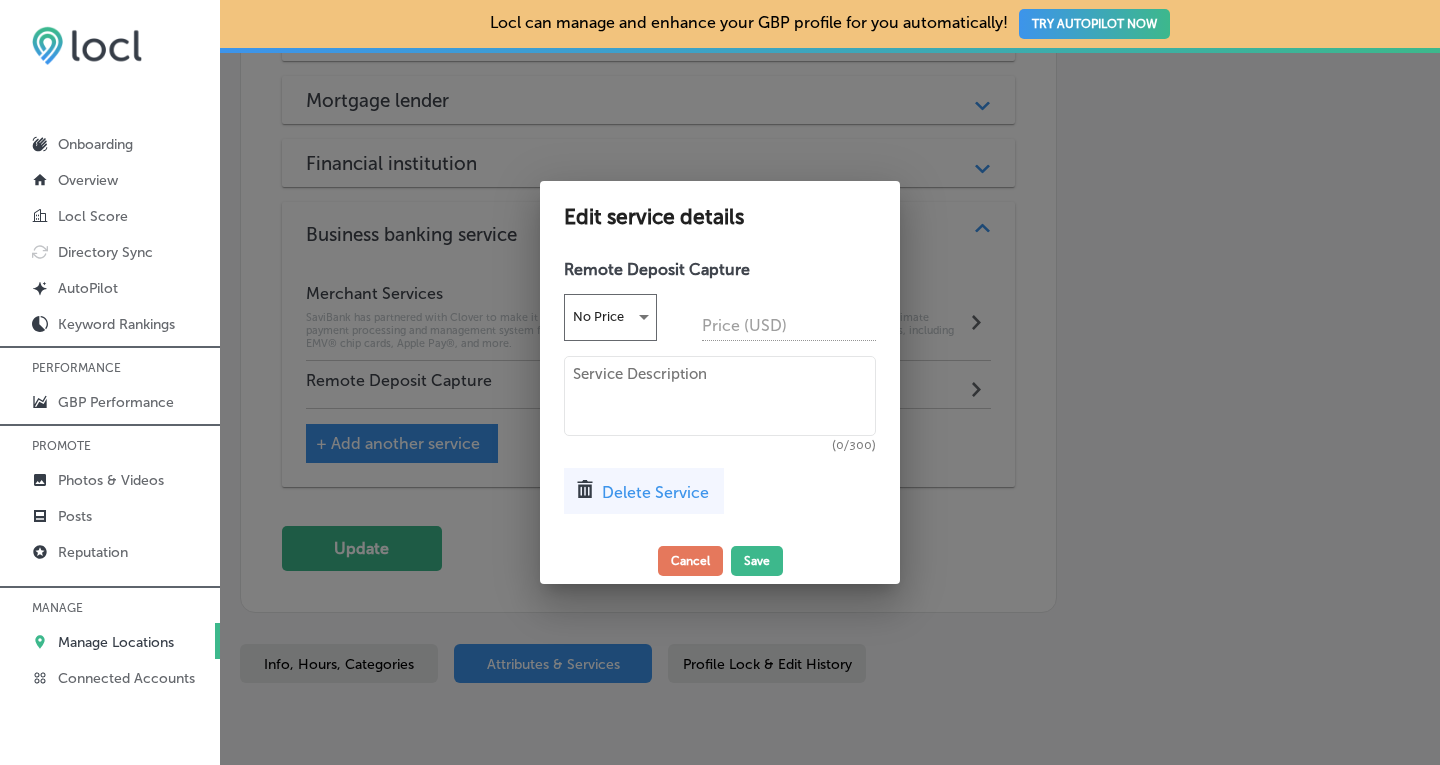 click at bounding box center [720, 396] 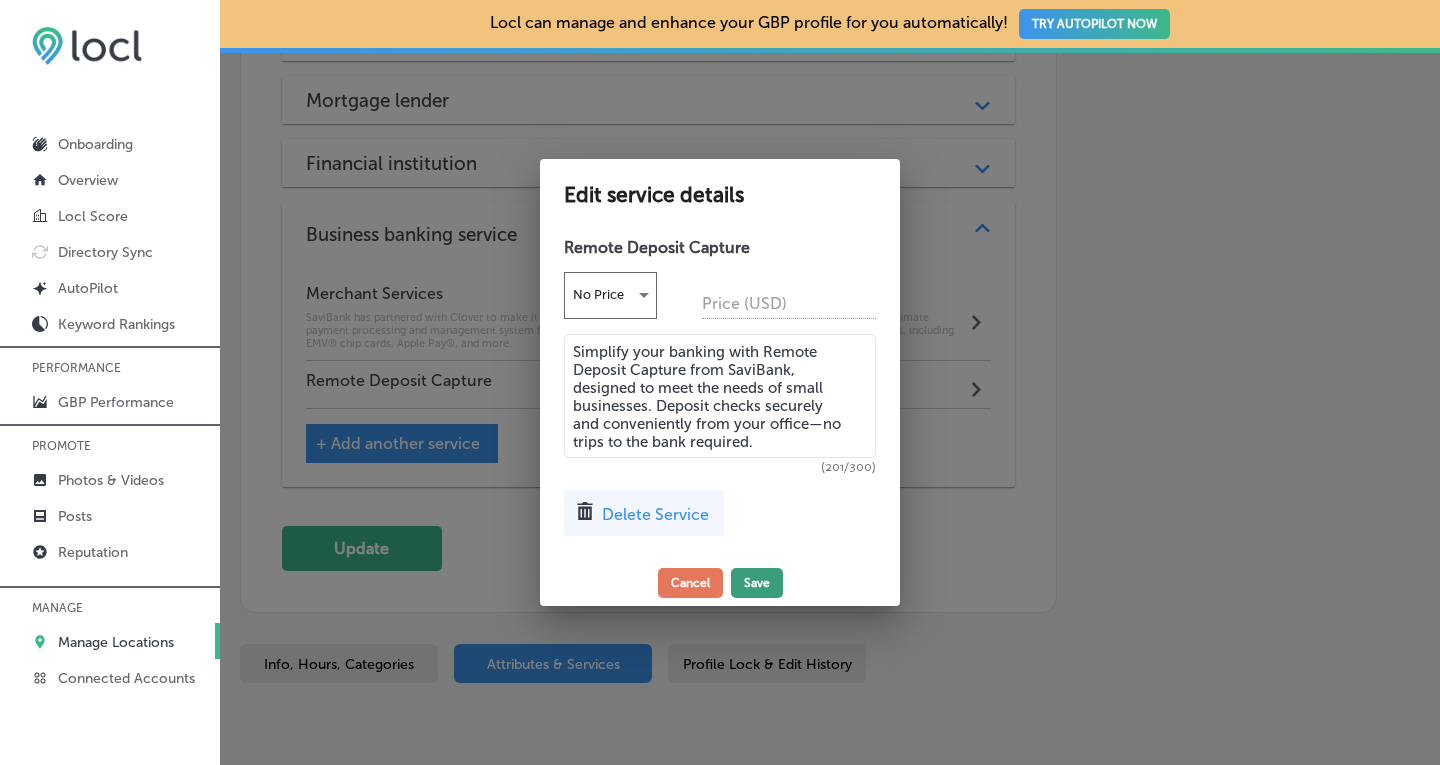 type on "Simplify your banking with Remote Deposit Capture from SaviBank, designed to meet the needs of small businesses. Deposit checks securely and conveniently from your office—no trips to the bank required." 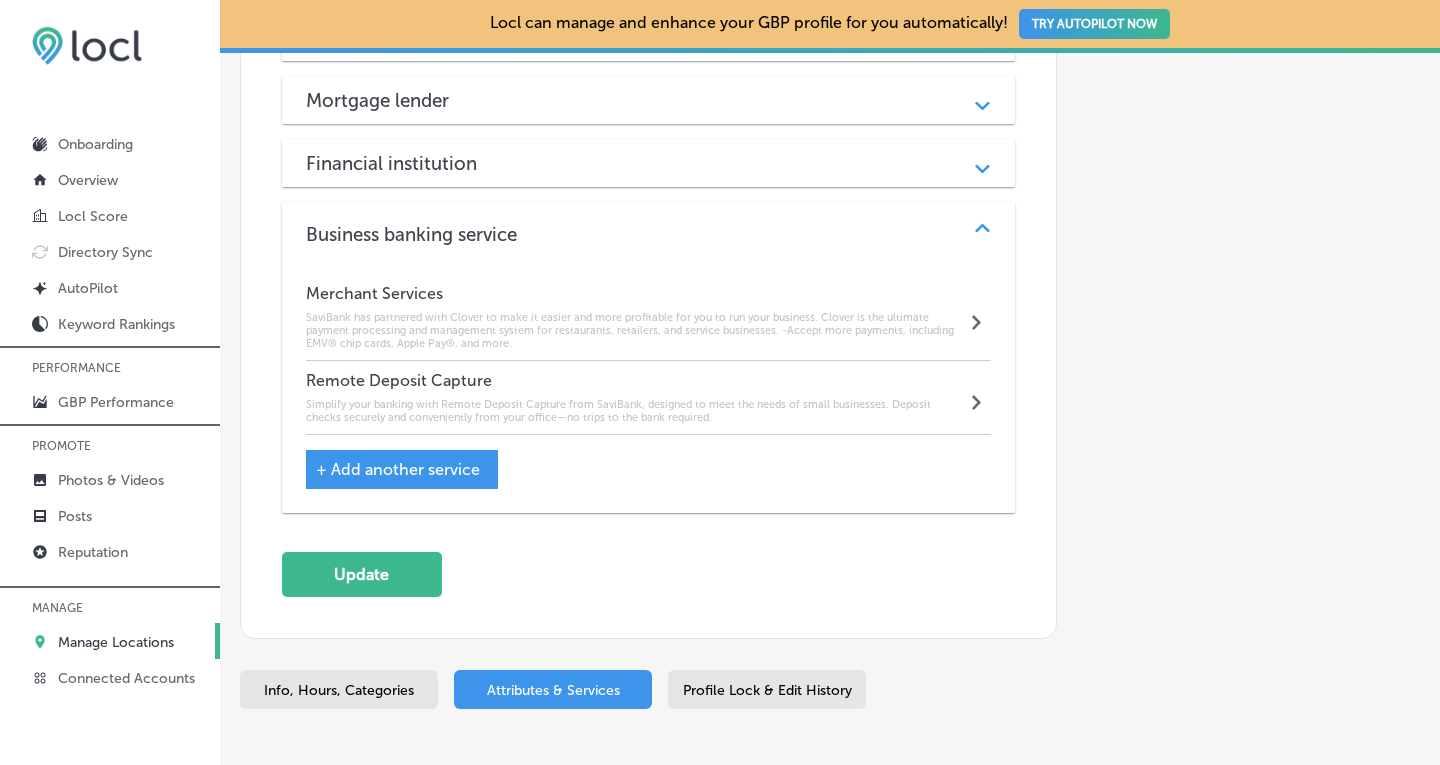 click on "Automatically Sync Profile Details Premium Directories:" at bounding box center (1238, -868) 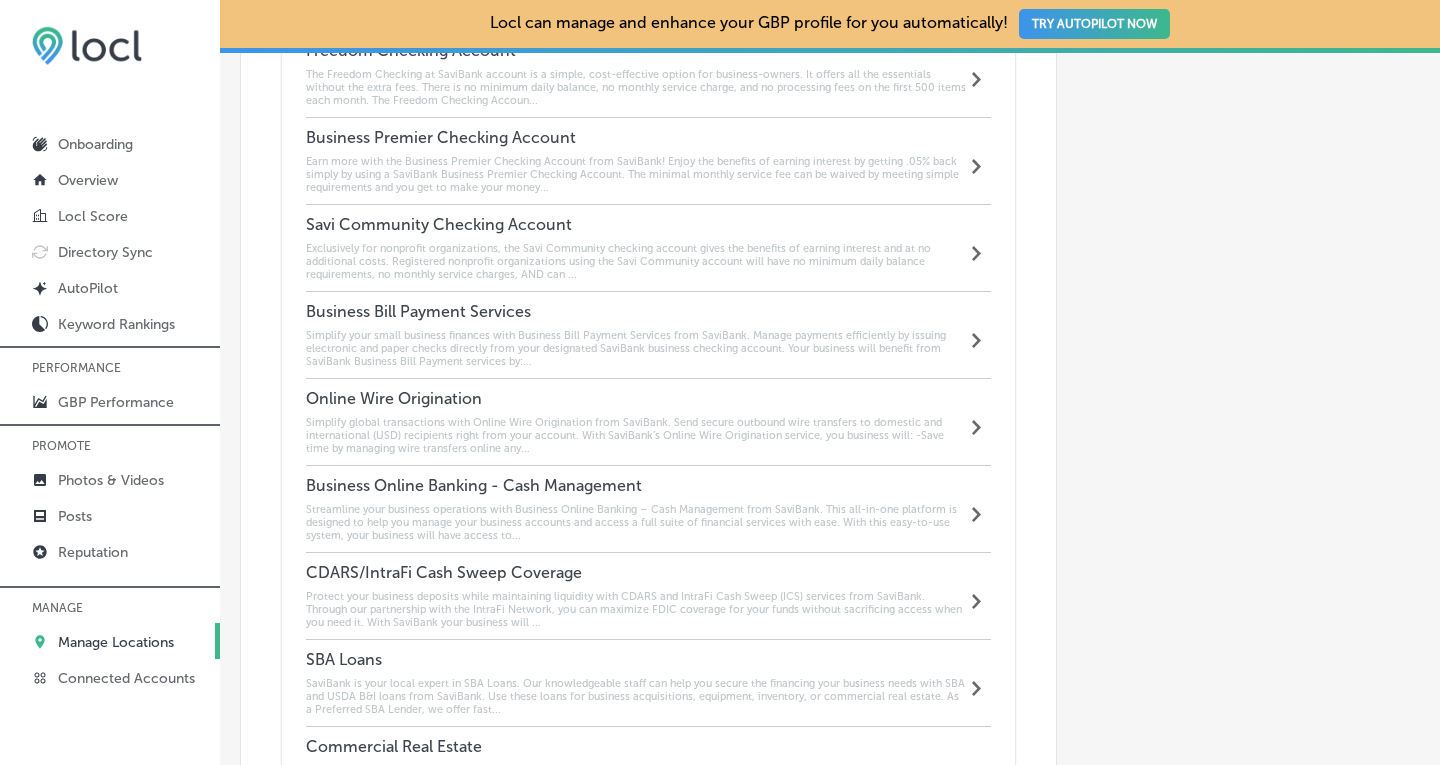 scroll, scrollTop: 1936, scrollLeft: 0, axis: vertical 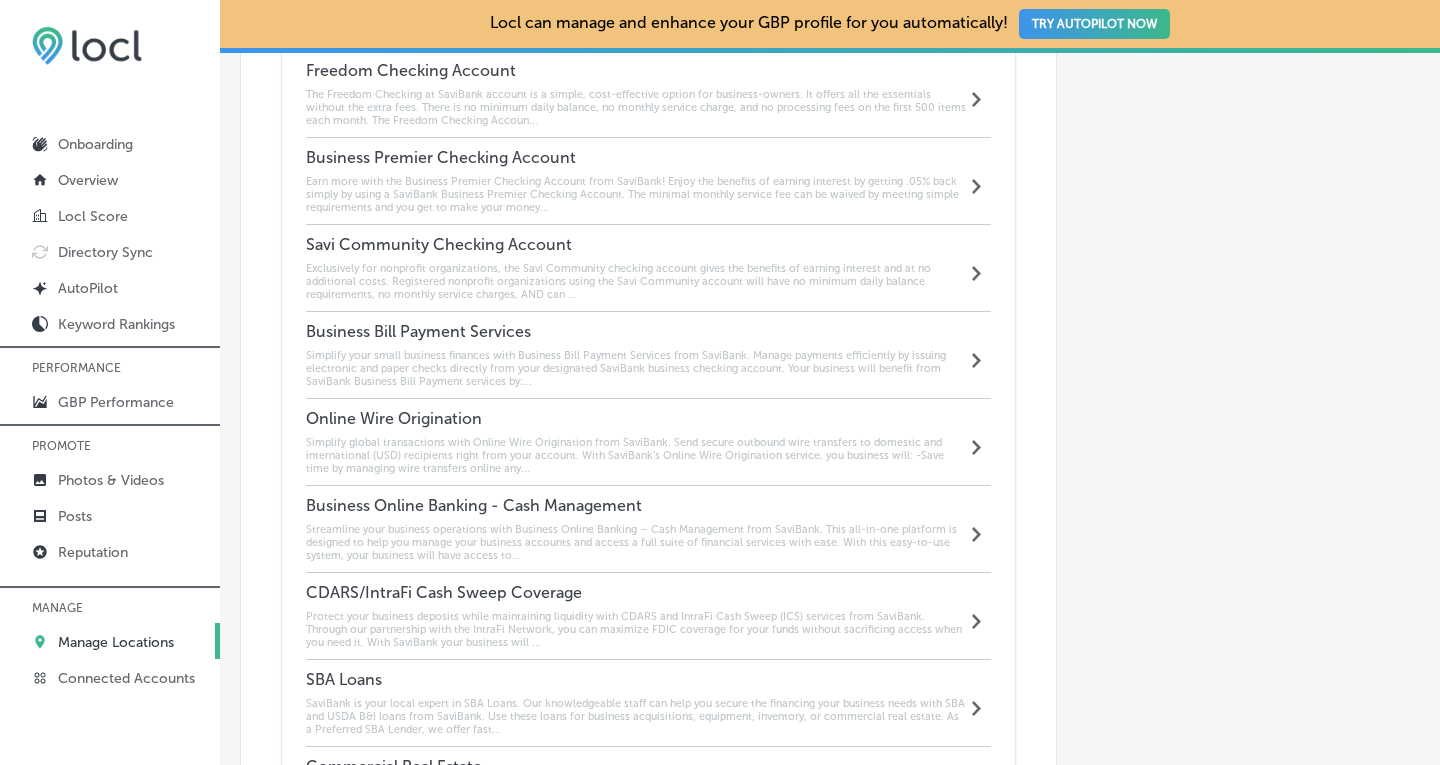 drag, startPoint x: 544, startPoint y: 306, endPoint x: 302, endPoint y: 317, distance: 242.24988 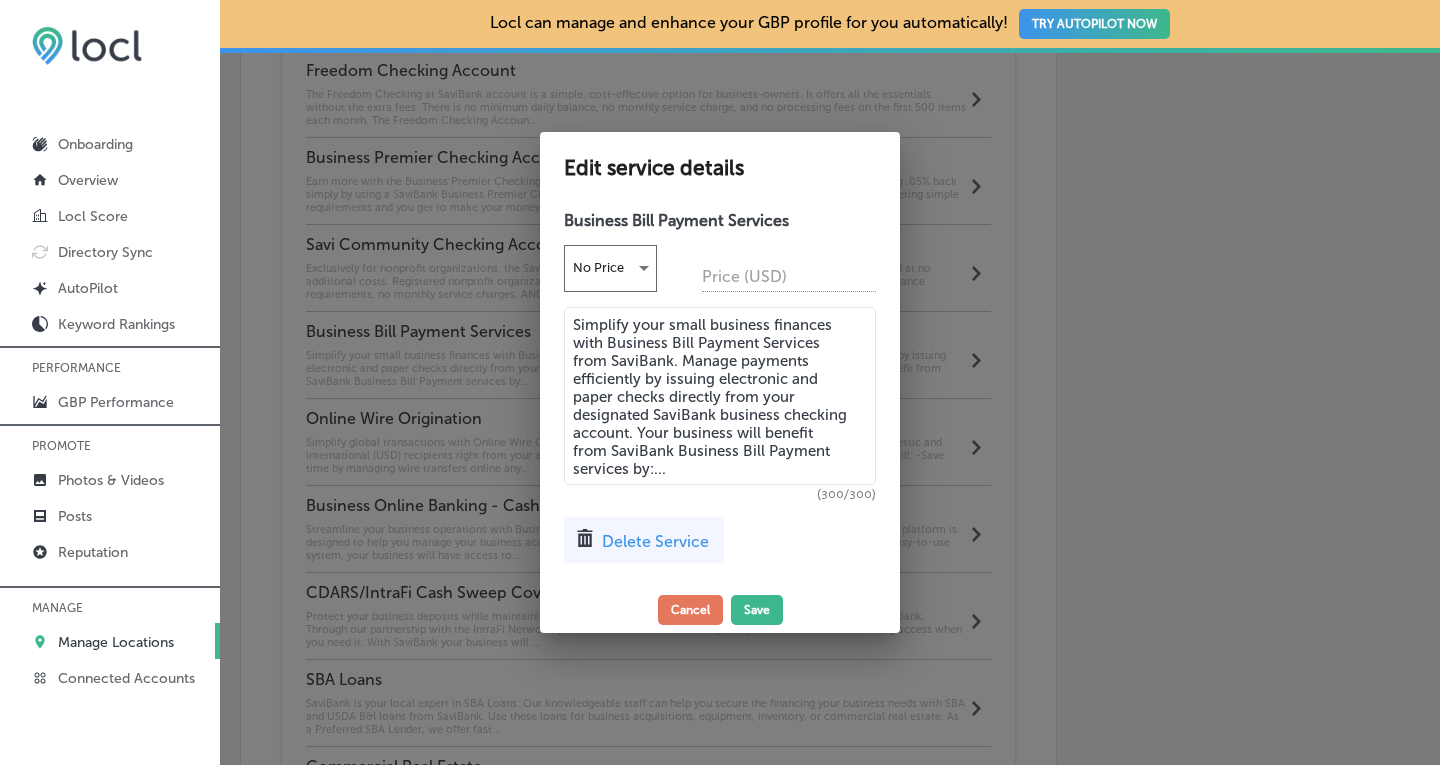 click on "Delete Service" at bounding box center [655, 541] 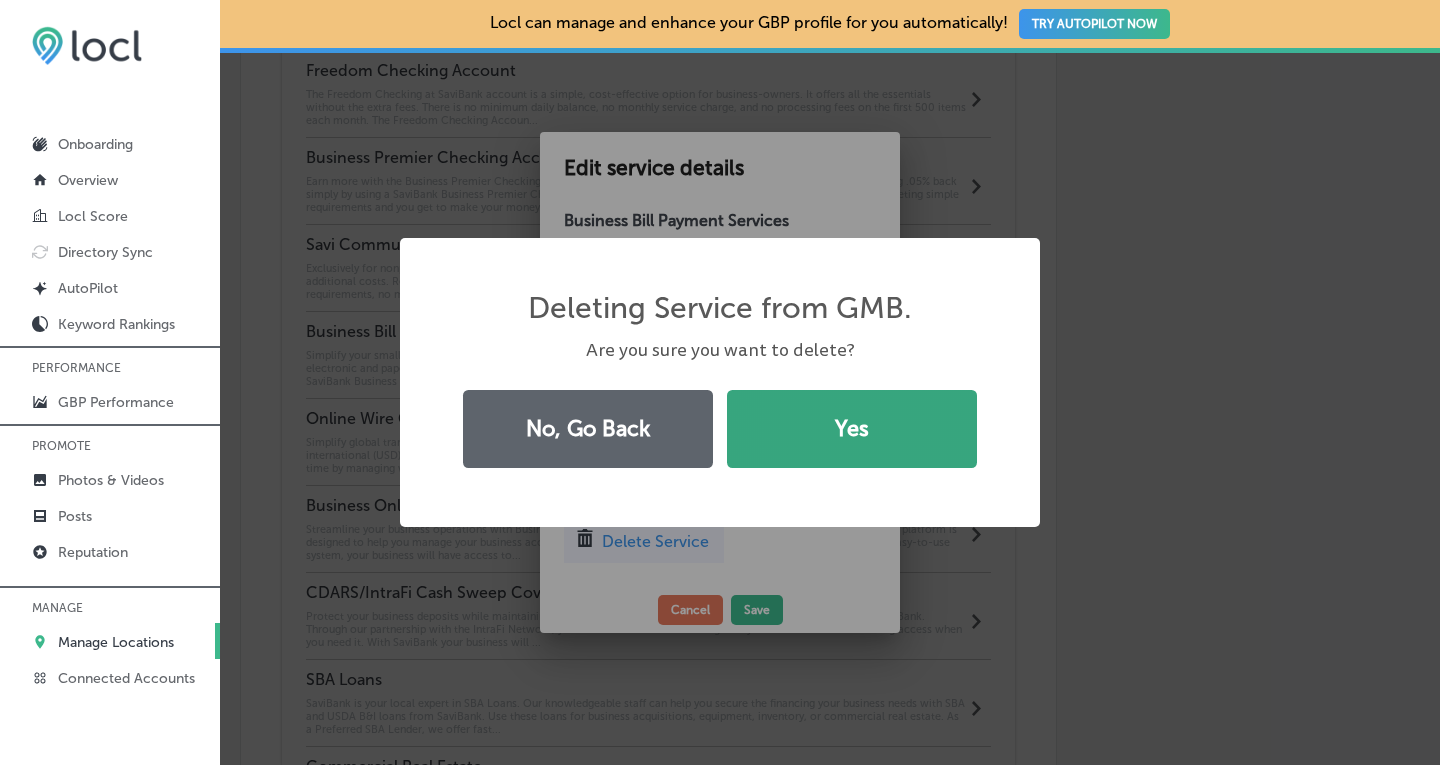 click on "Yes" at bounding box center (852, 429) 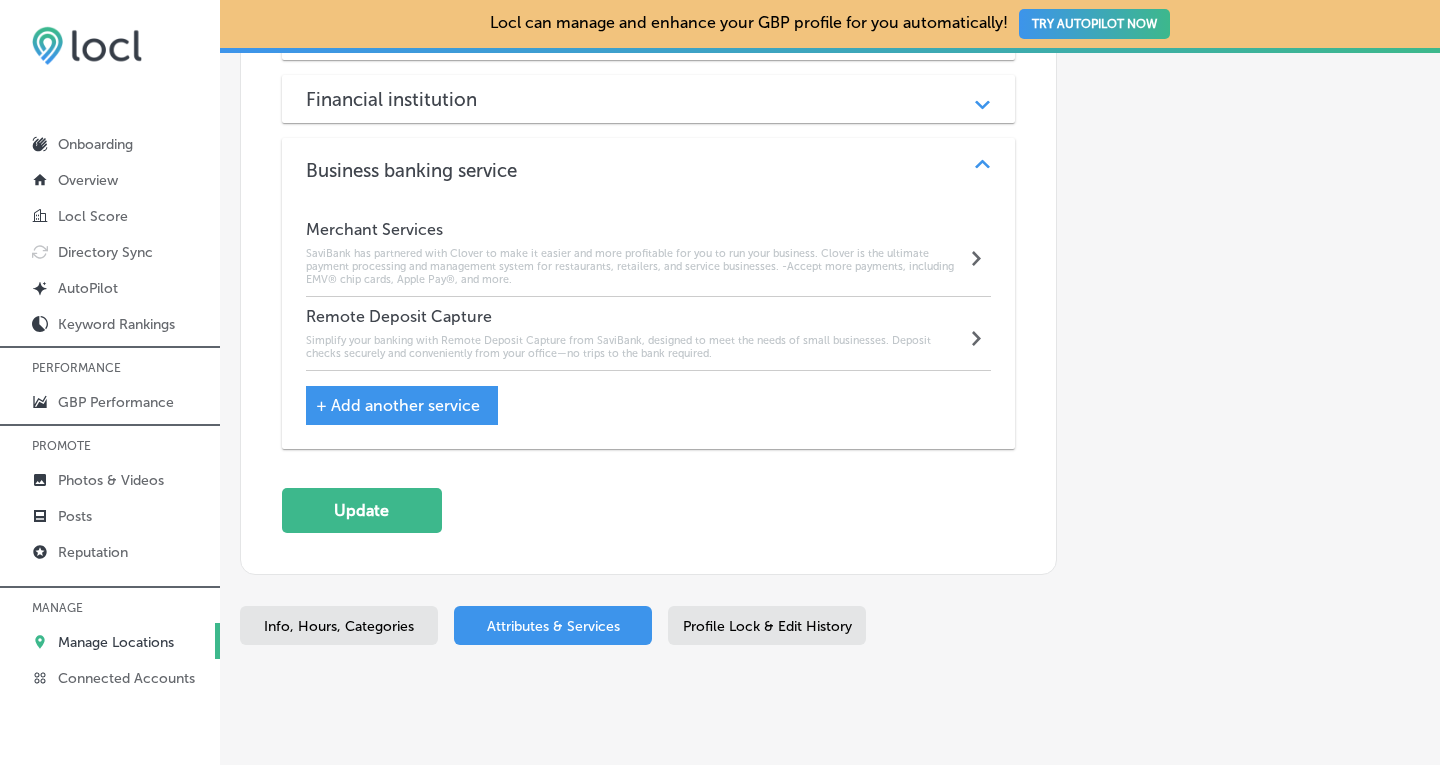 scroll, scrollTop: 2774, scrollLeft: 0, axis: vertical 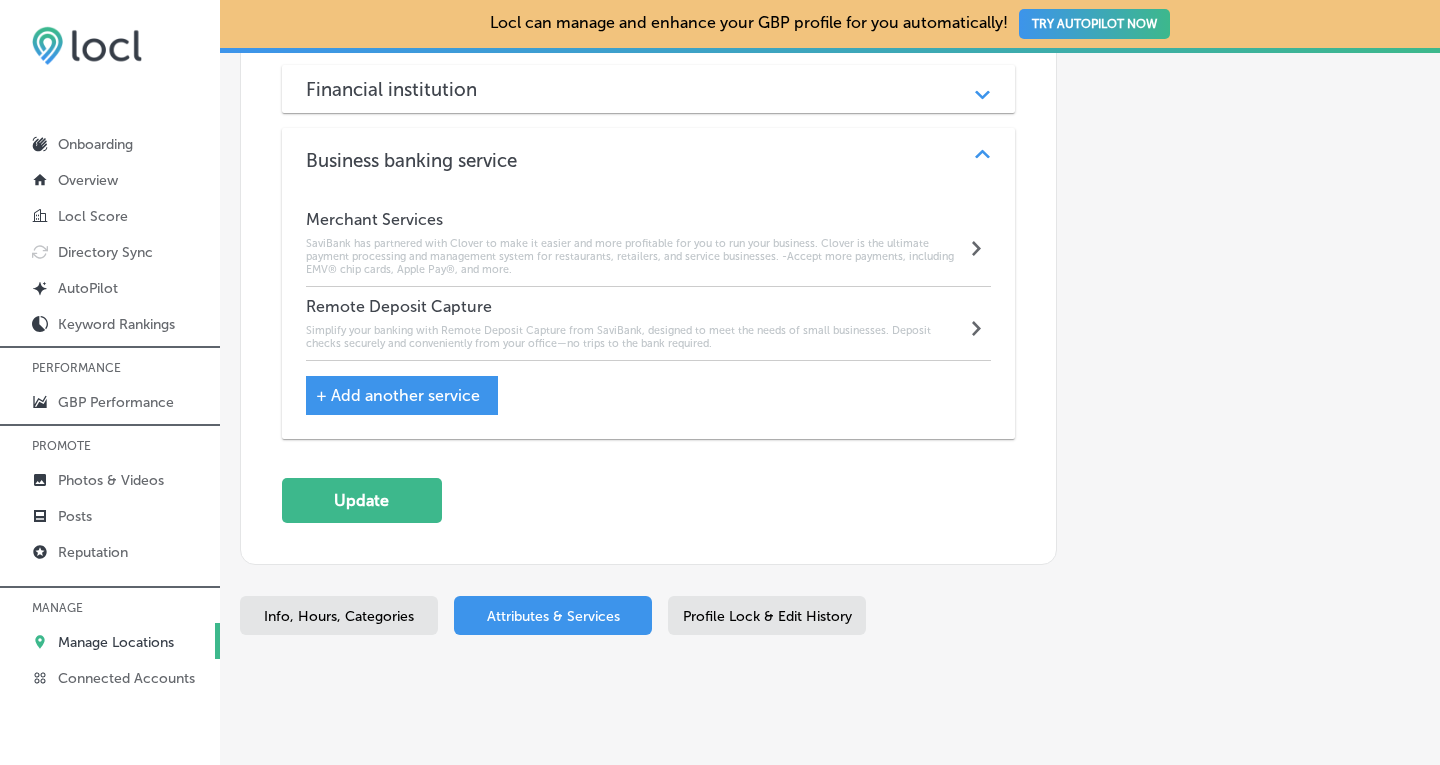 click on "+ Add another service" at bounding box center [398, 395] 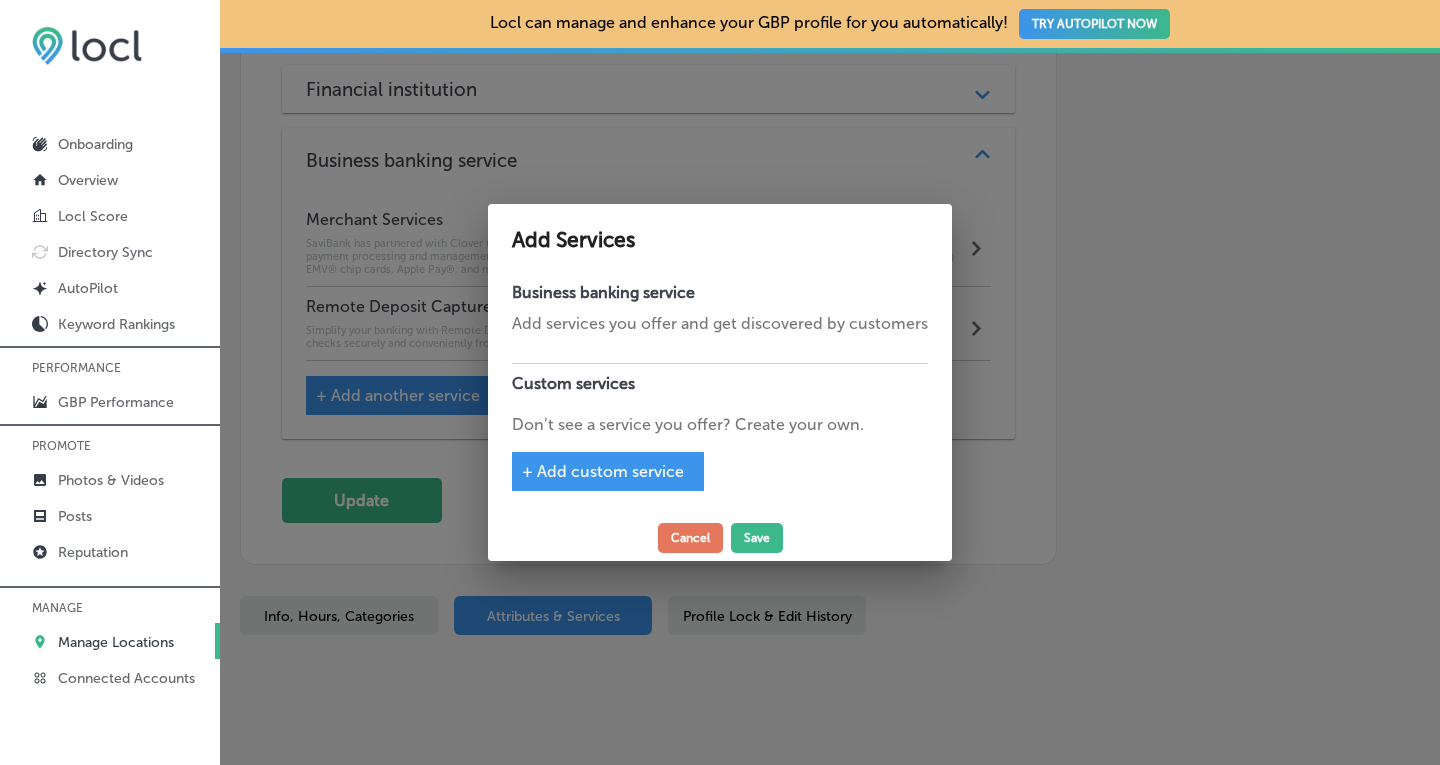 click on "+ Add custom service" at bounding box center (603, 471) 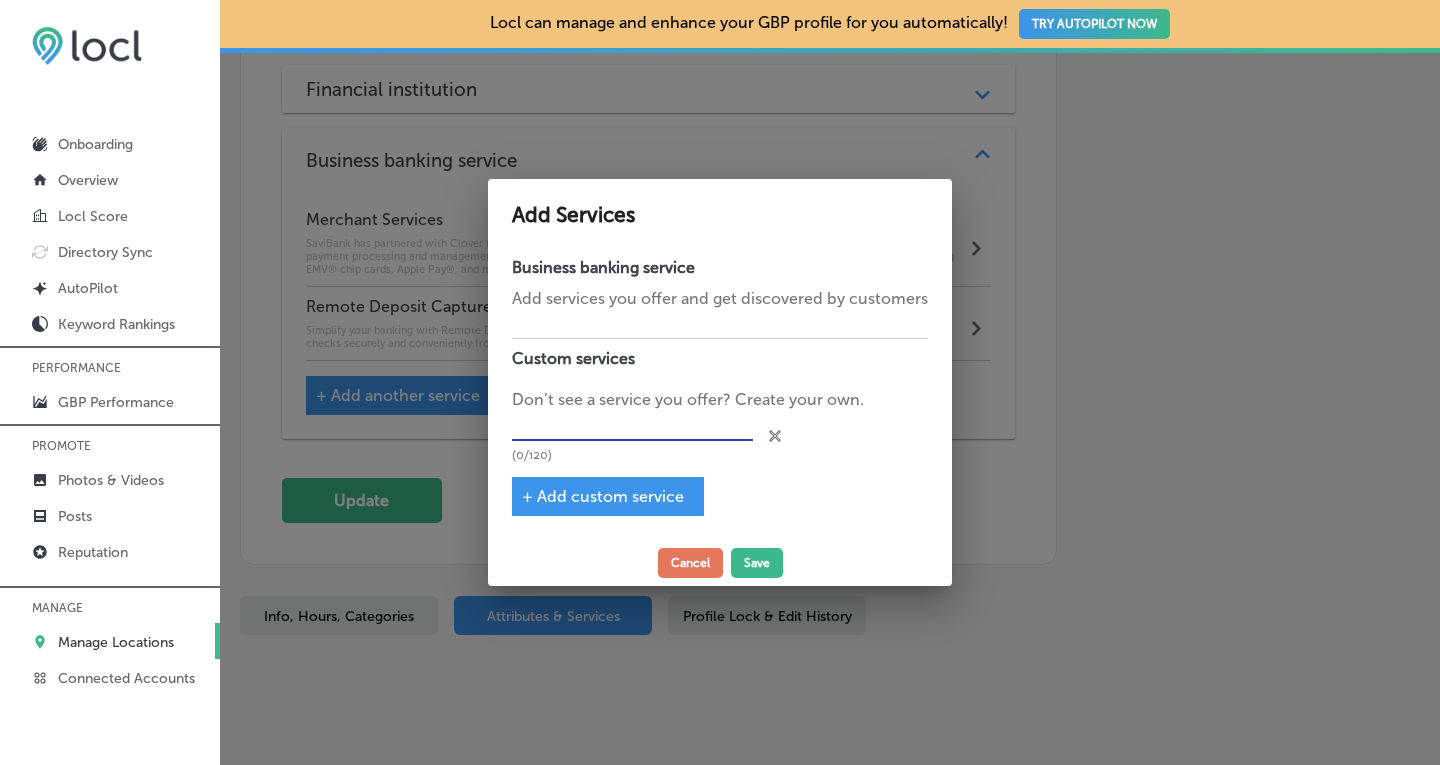 click at bounding box center (632, 426) 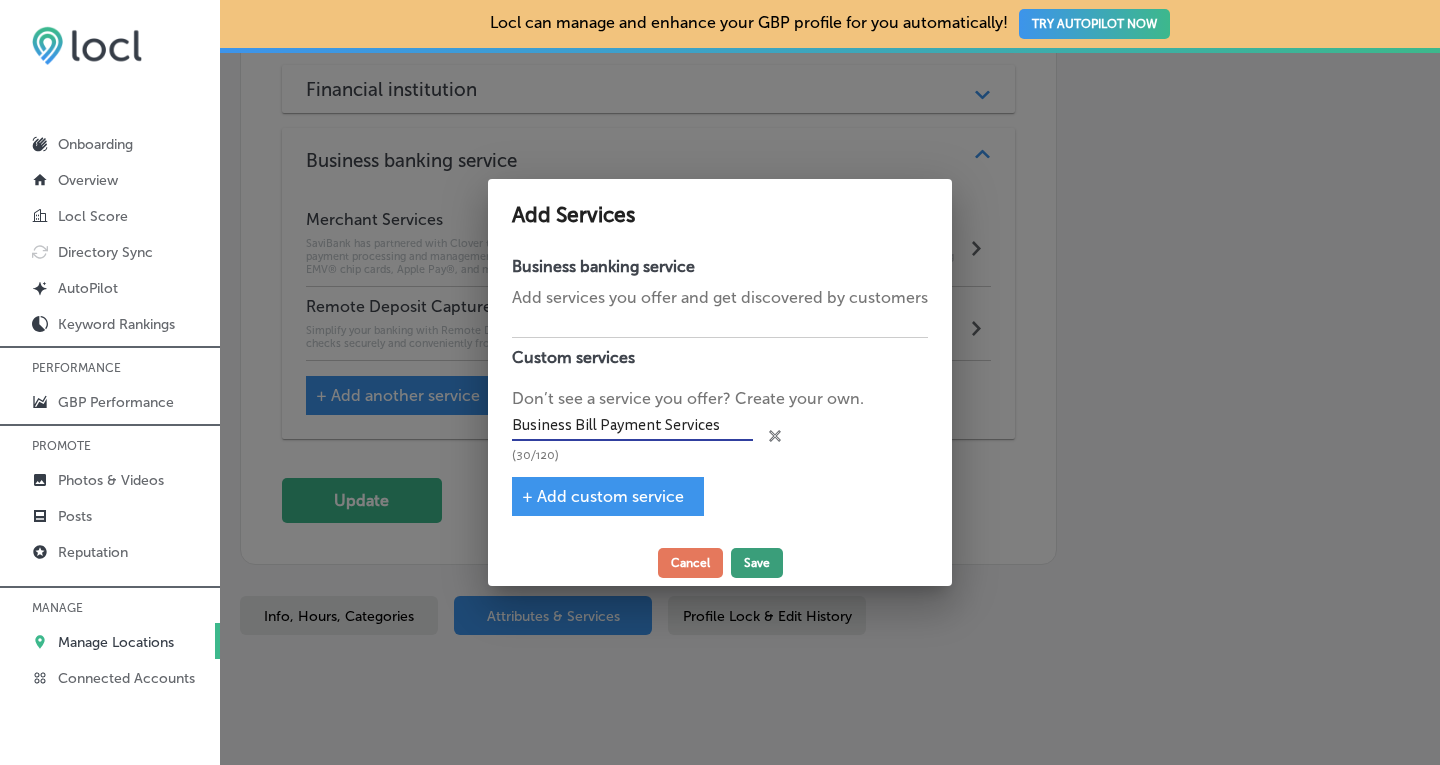 type on "Business Bill Payment Services" 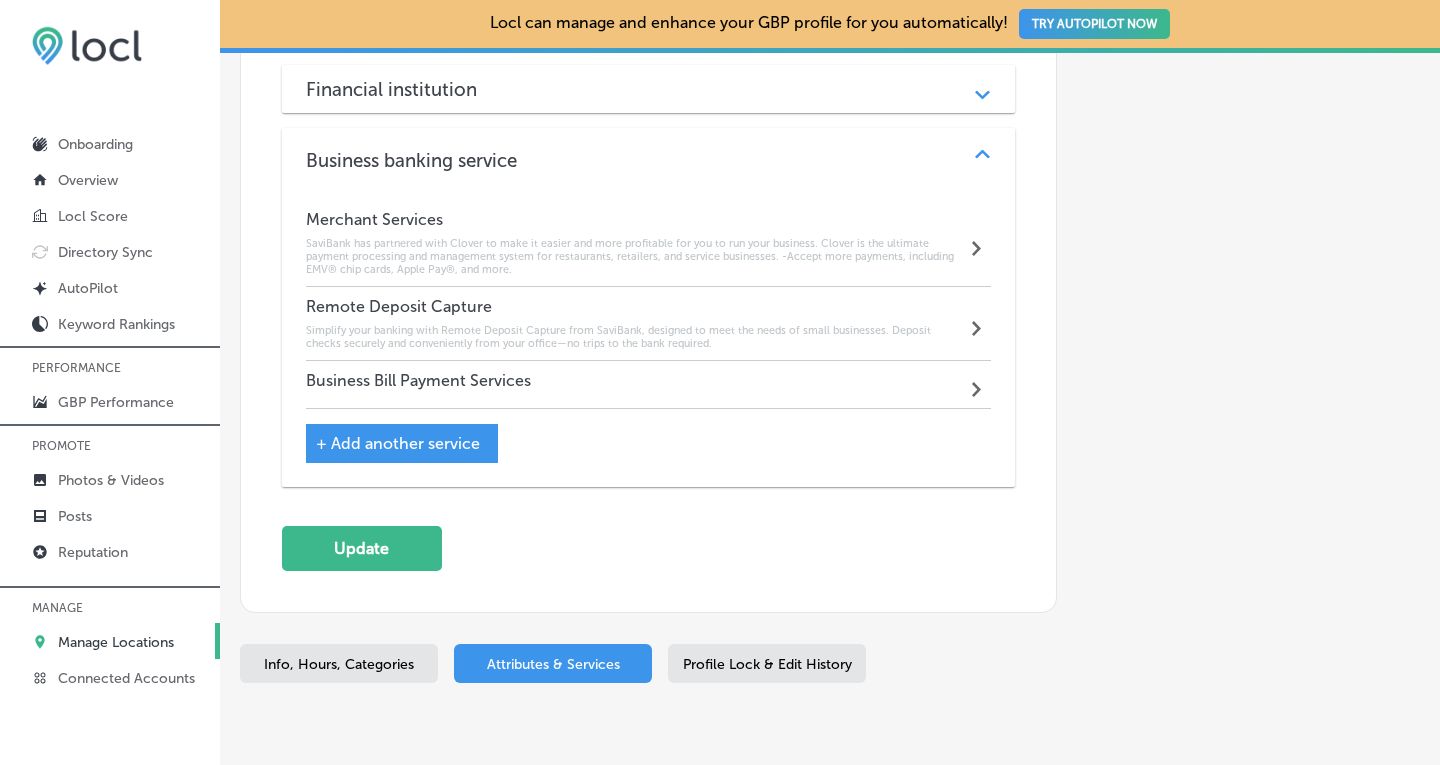 click on "Business Bill Payment Services
Path
Created with Sketch." at bounding box center (649, 385) 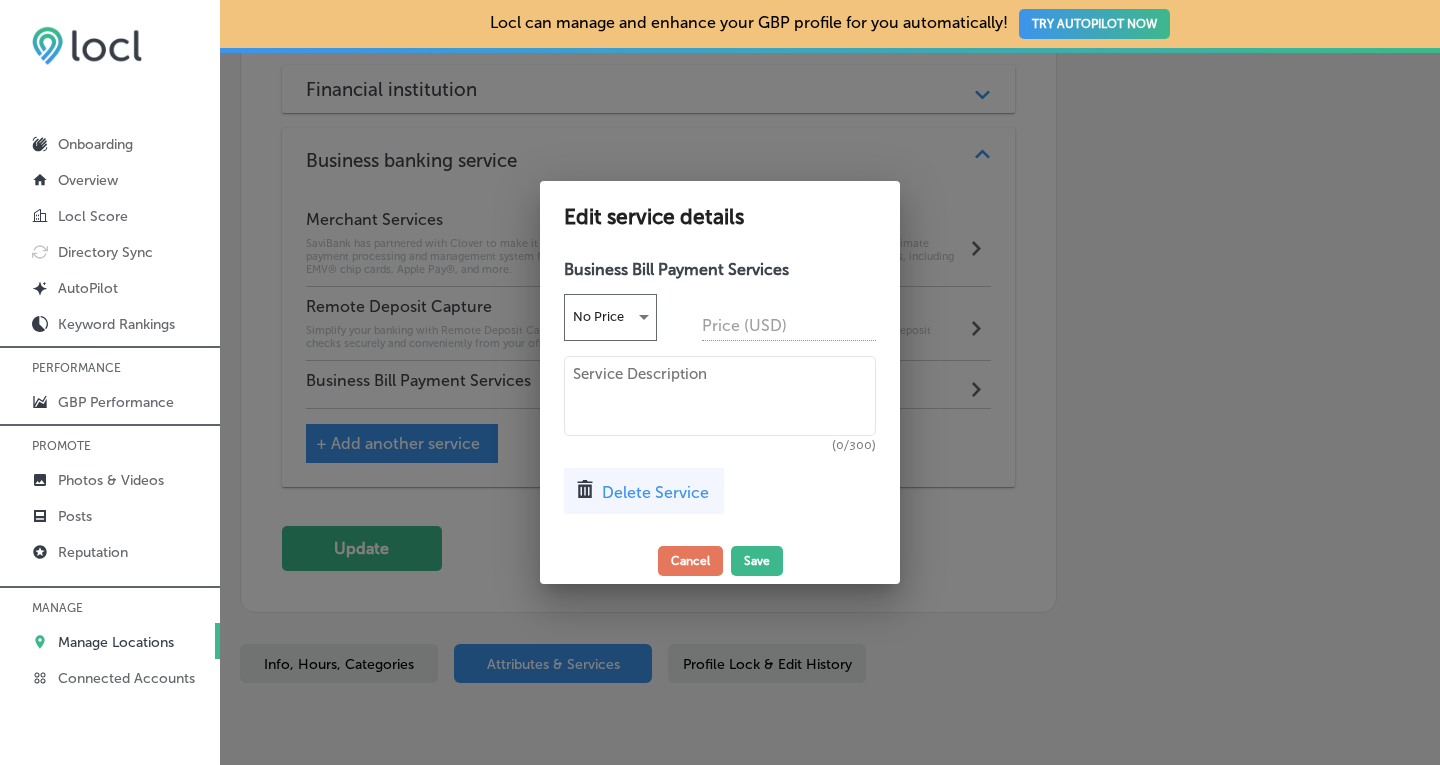 click at bounding box center (720, 396) 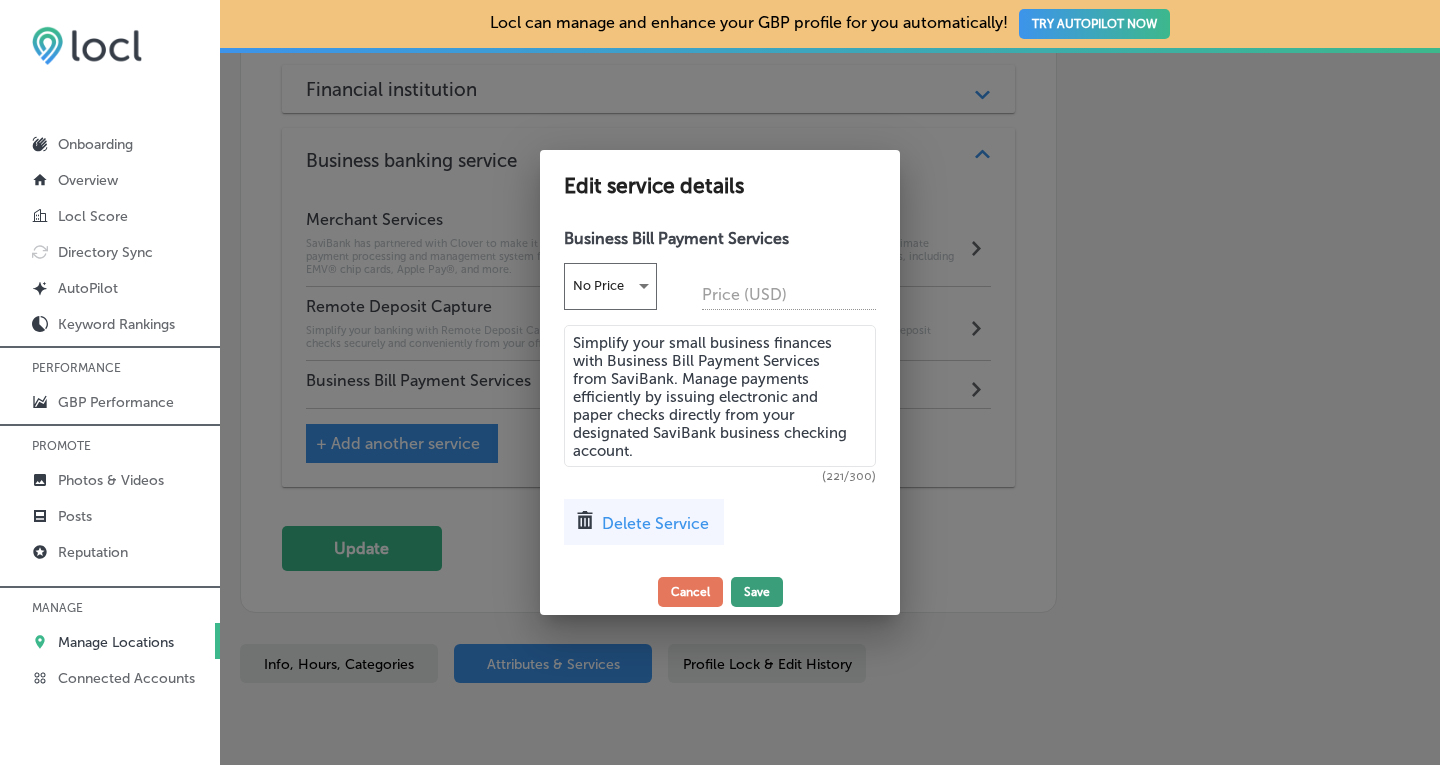 type on "Simplify your small business finances with Business Bill Payment Services from SaviBank. Manage payments efficiently by issuing electronic and paper checks directly from your designated SaviBank business checking account." 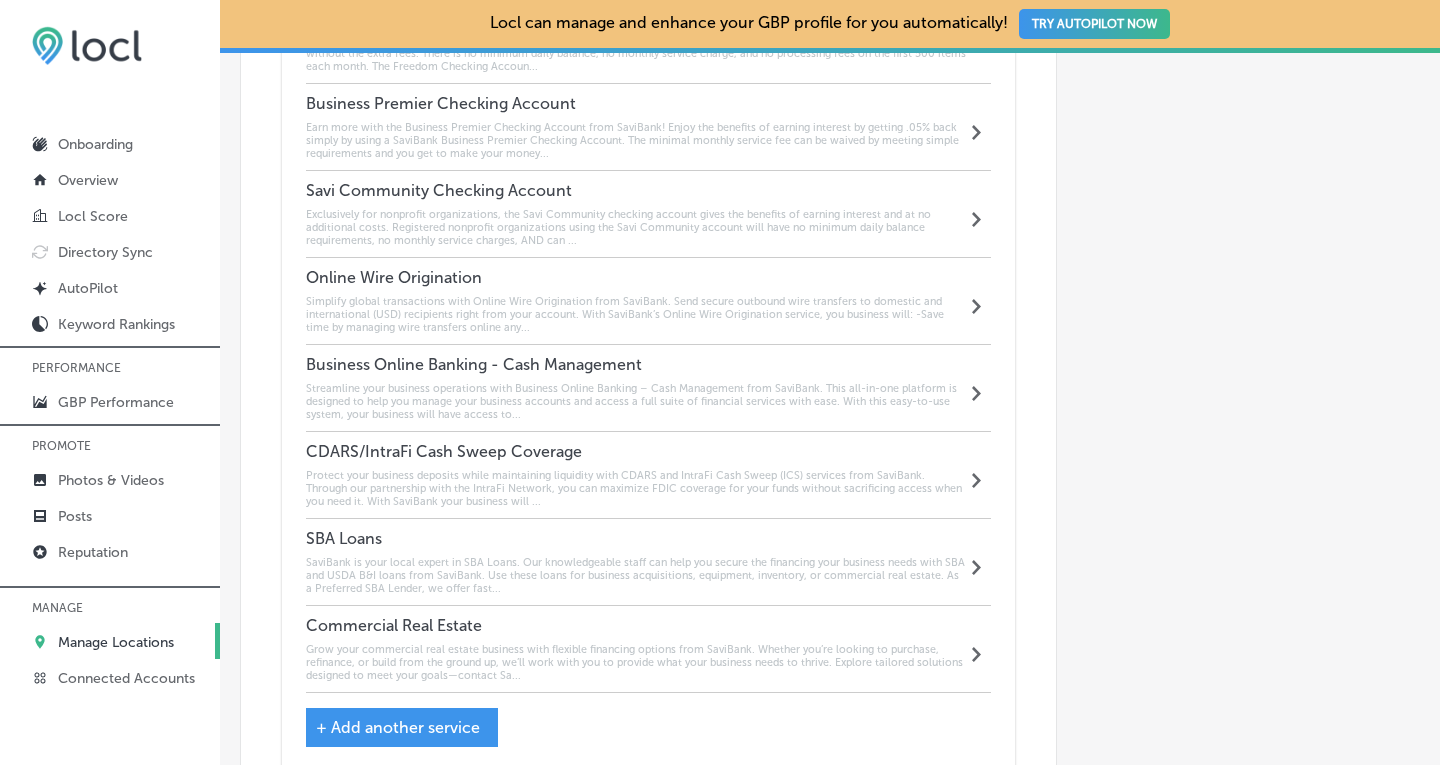 scroll, scrollTop: 1988, scrollLeft: 0, axis: vertical 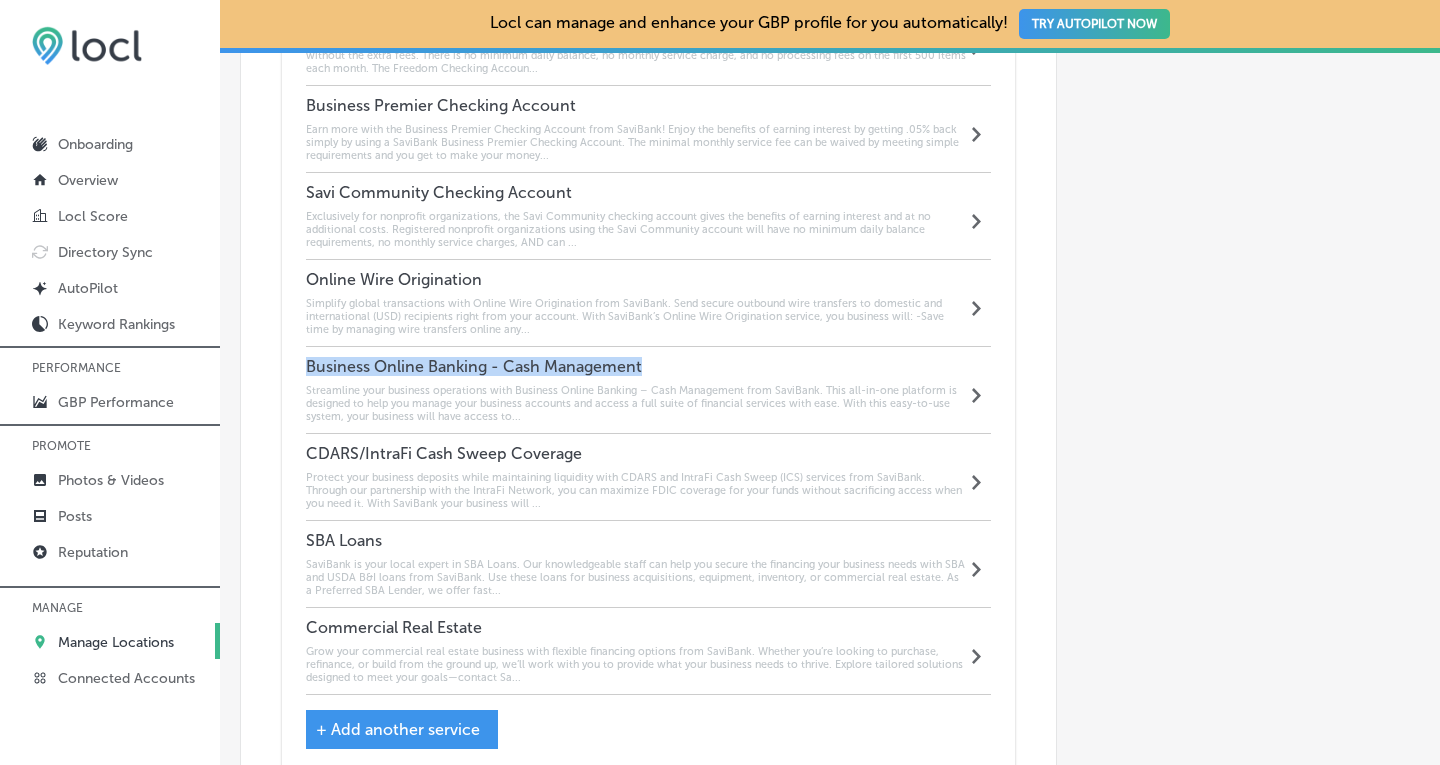 drag, startPoint x: 655, startPoint y: 341, endPoint x: 309, endPoint y: 332, distance: 346.11703 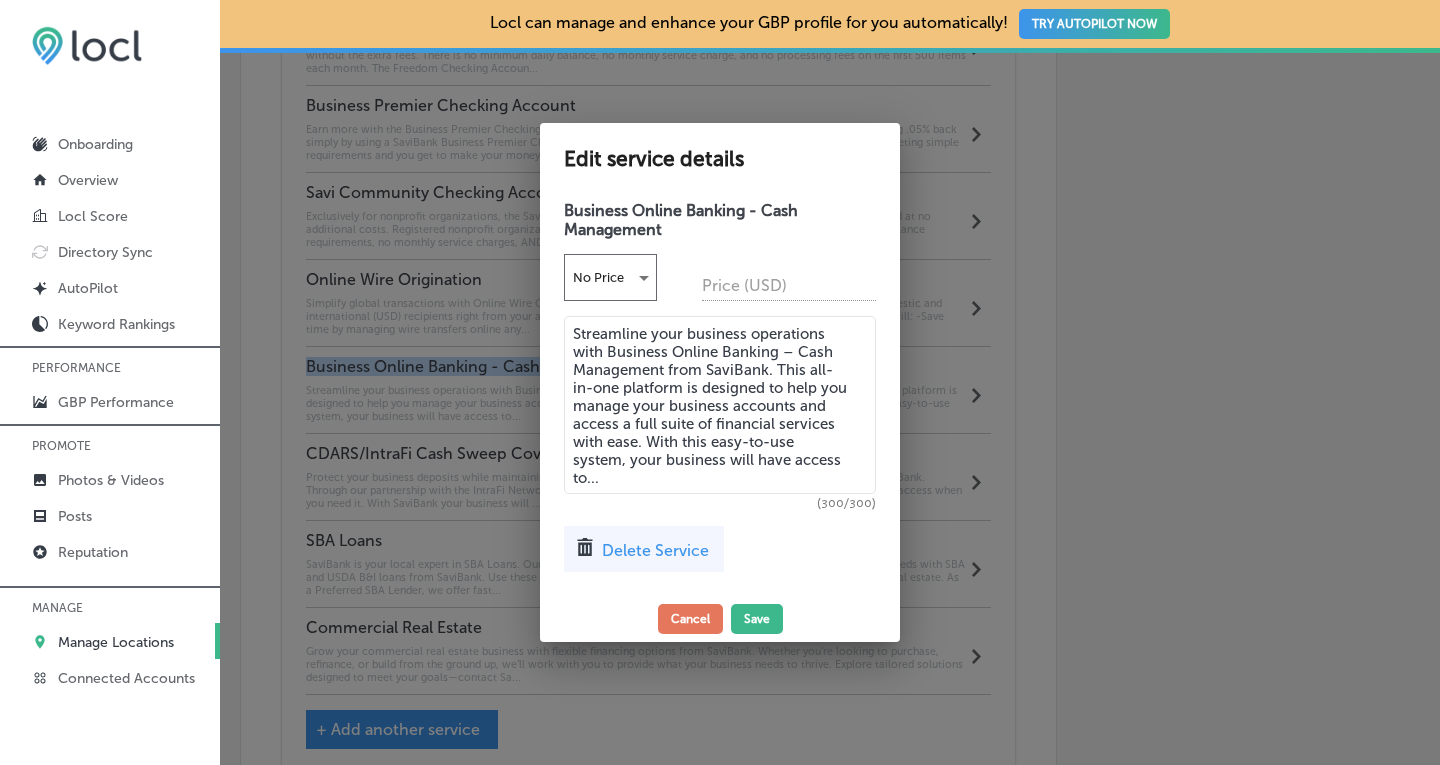 copy on "Business Online Banking - Cash Management" 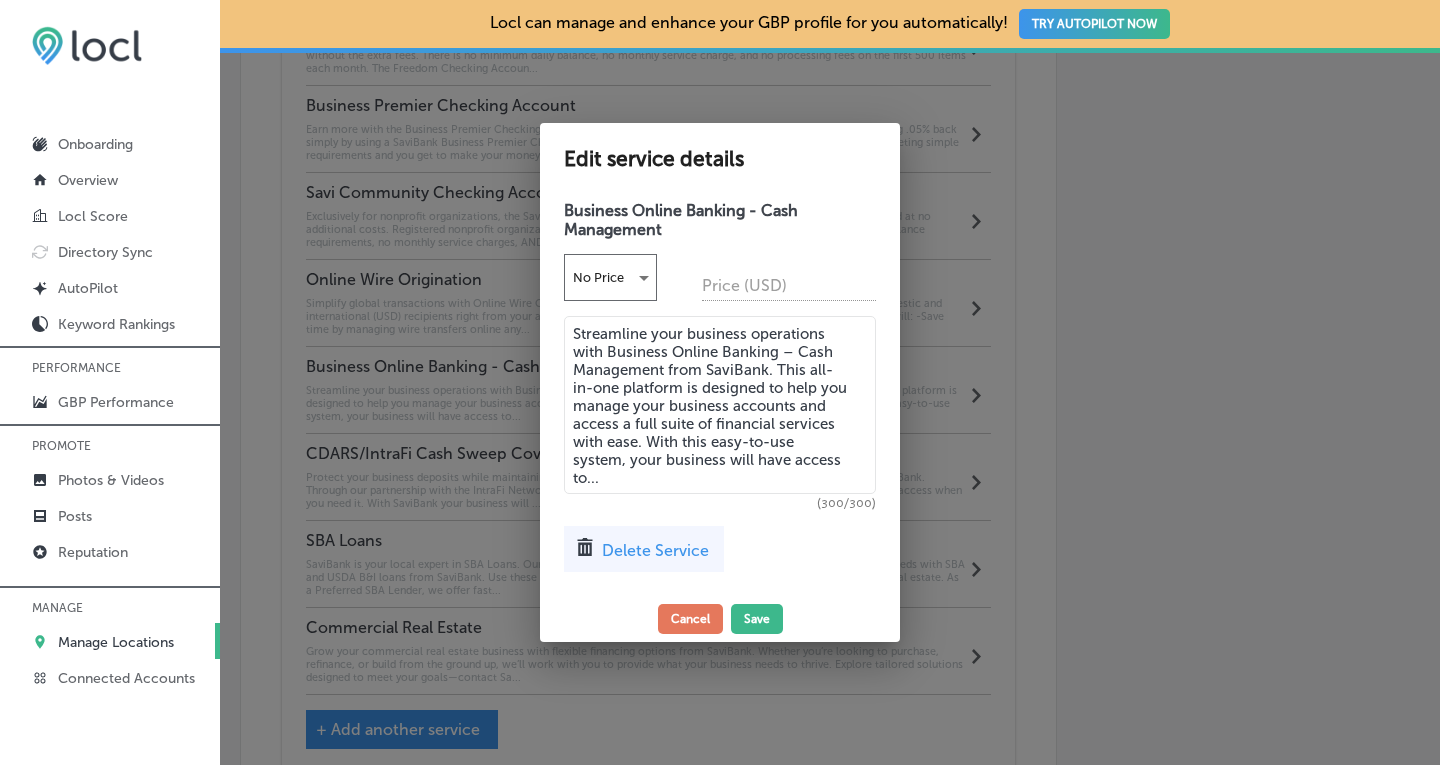 click on "Delete Service" at bounding box center [655, 550] 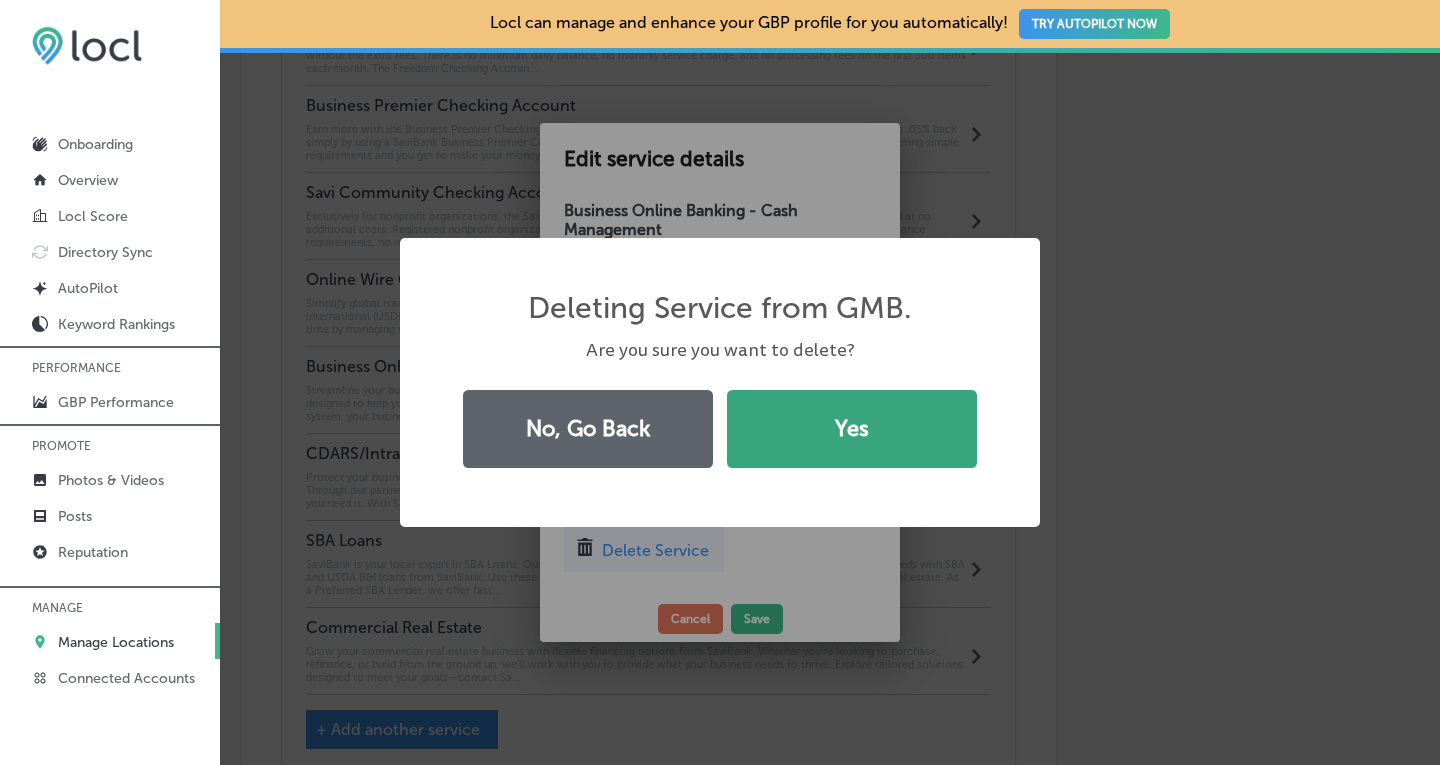 click on "Yes" at bounding box center [852, 429] 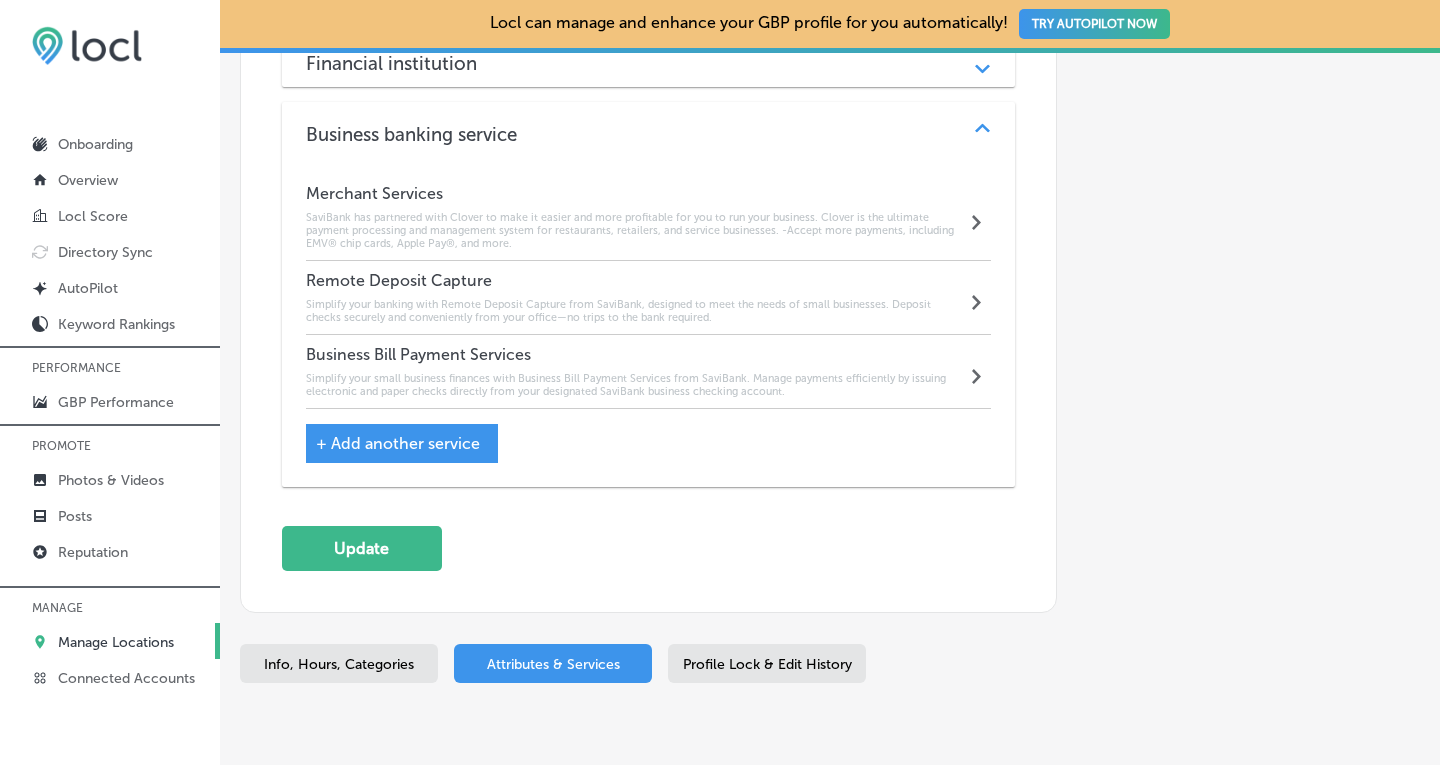scroll, scrollTop: 2723, scrollLeft: 0, axis: vertical 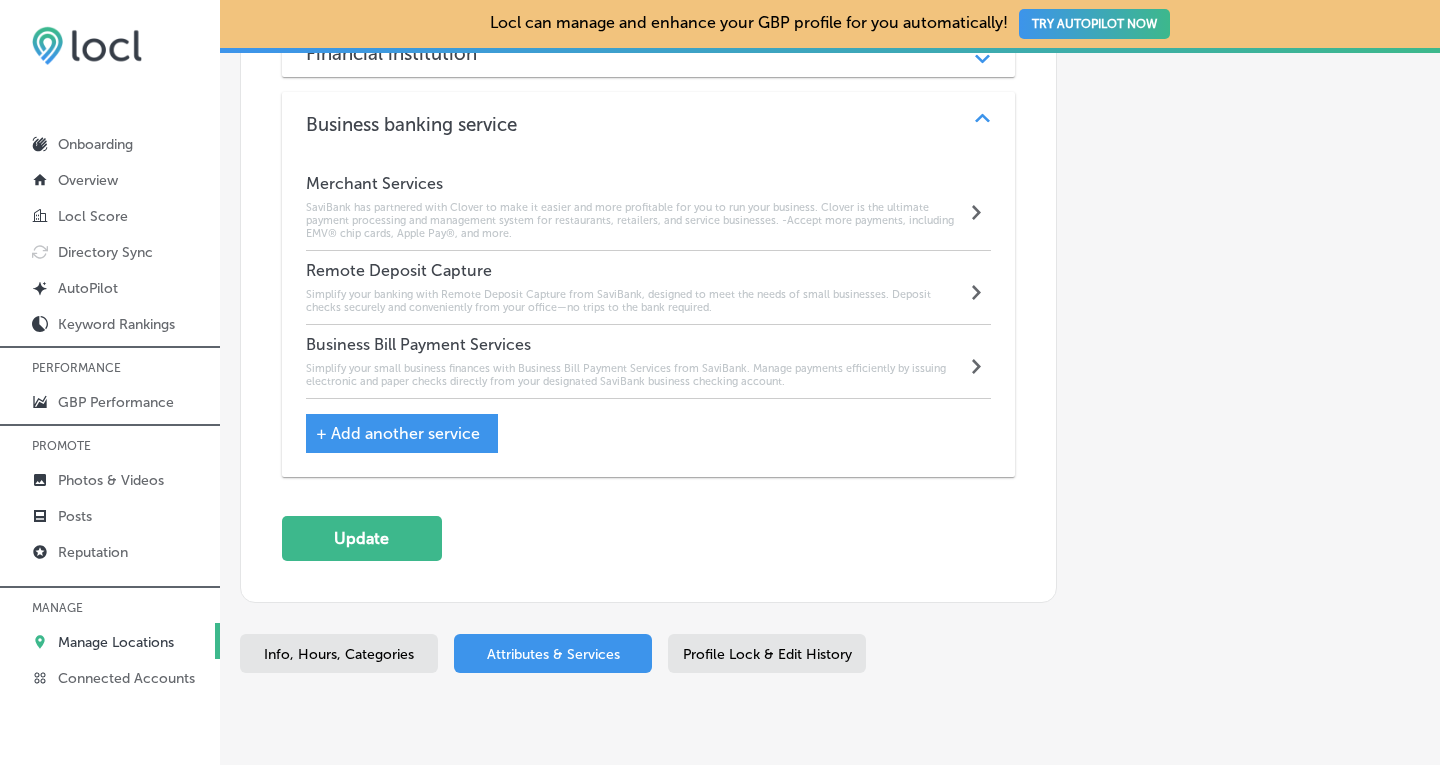 click on "+ Add another service" at bounding box center [398, 433] 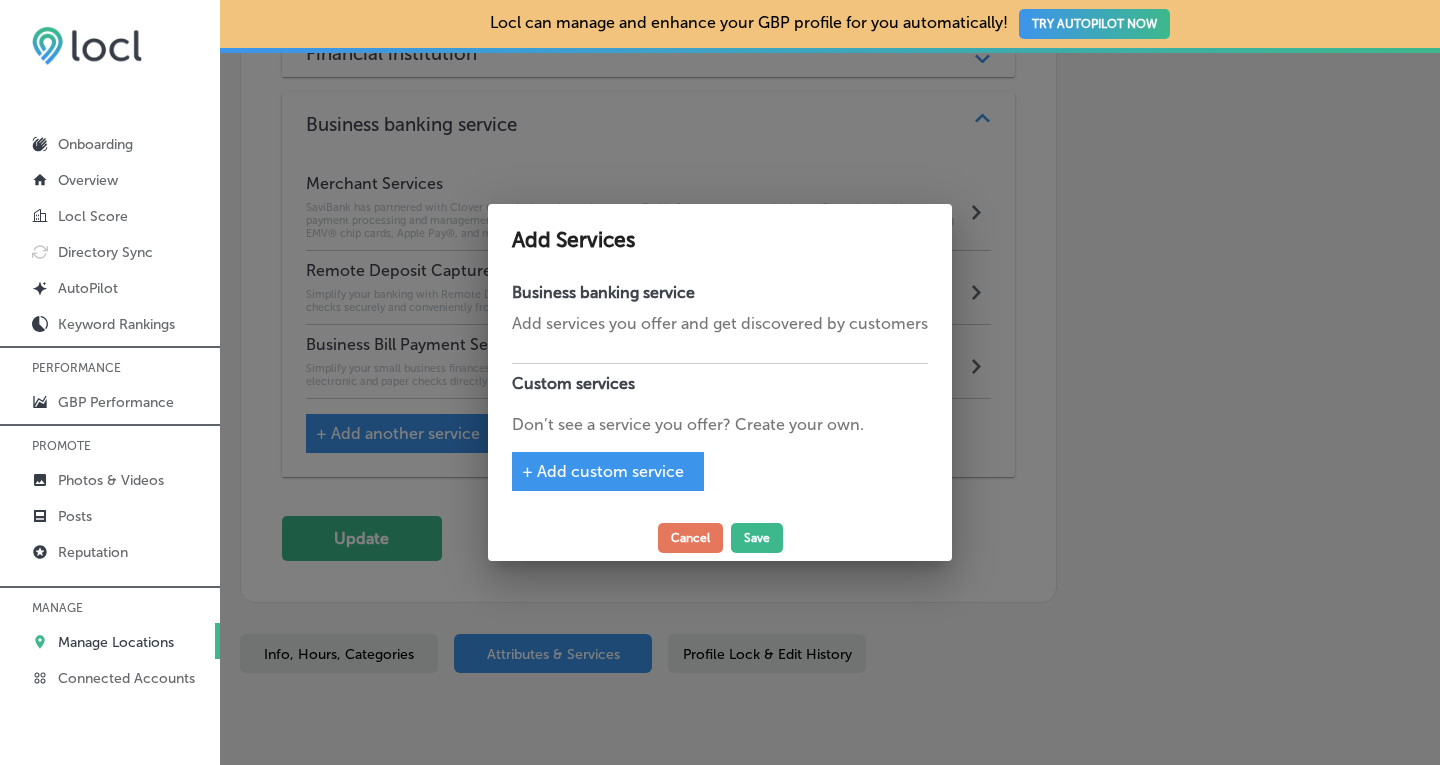 click on "+ Add custom service" at bounding box center [603, 471] 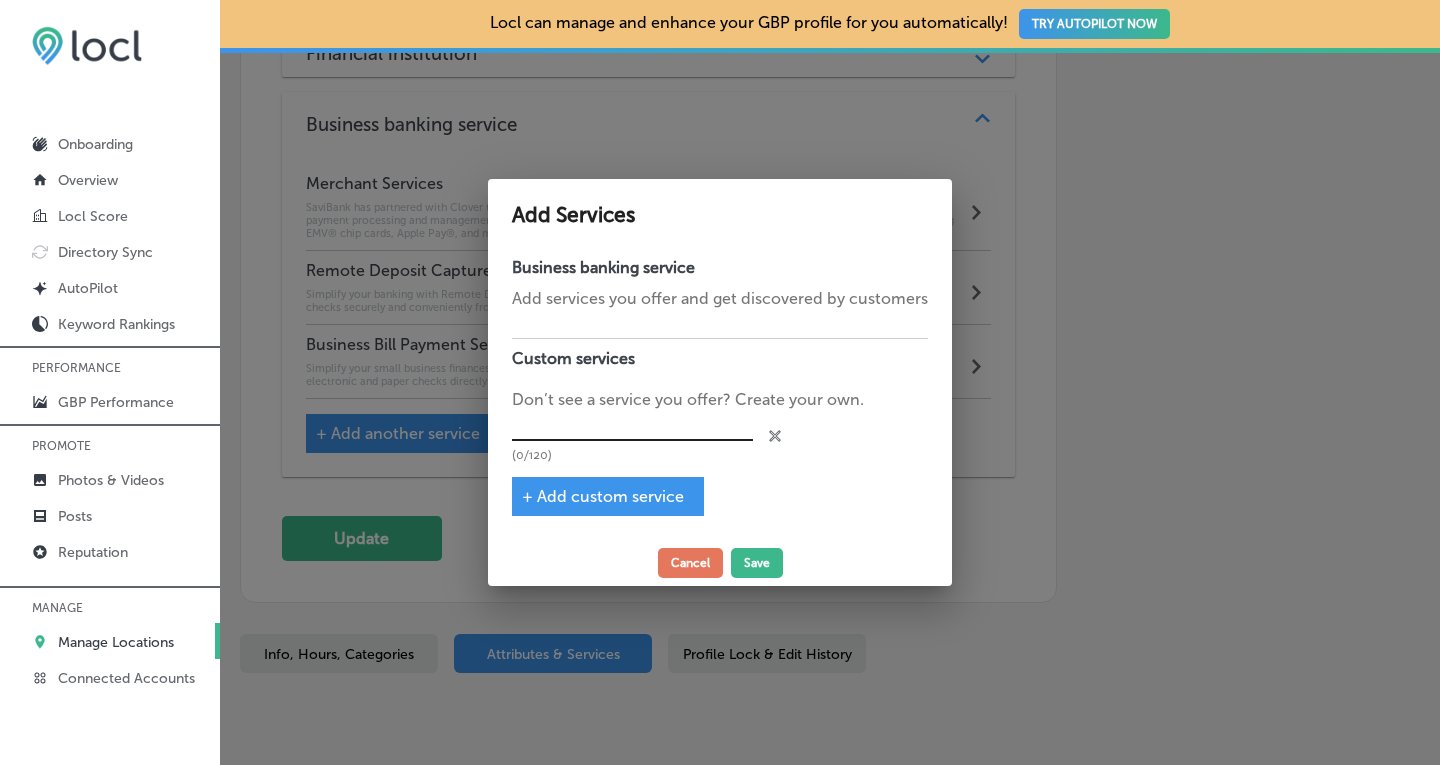 click at bounding box center [632, 426] 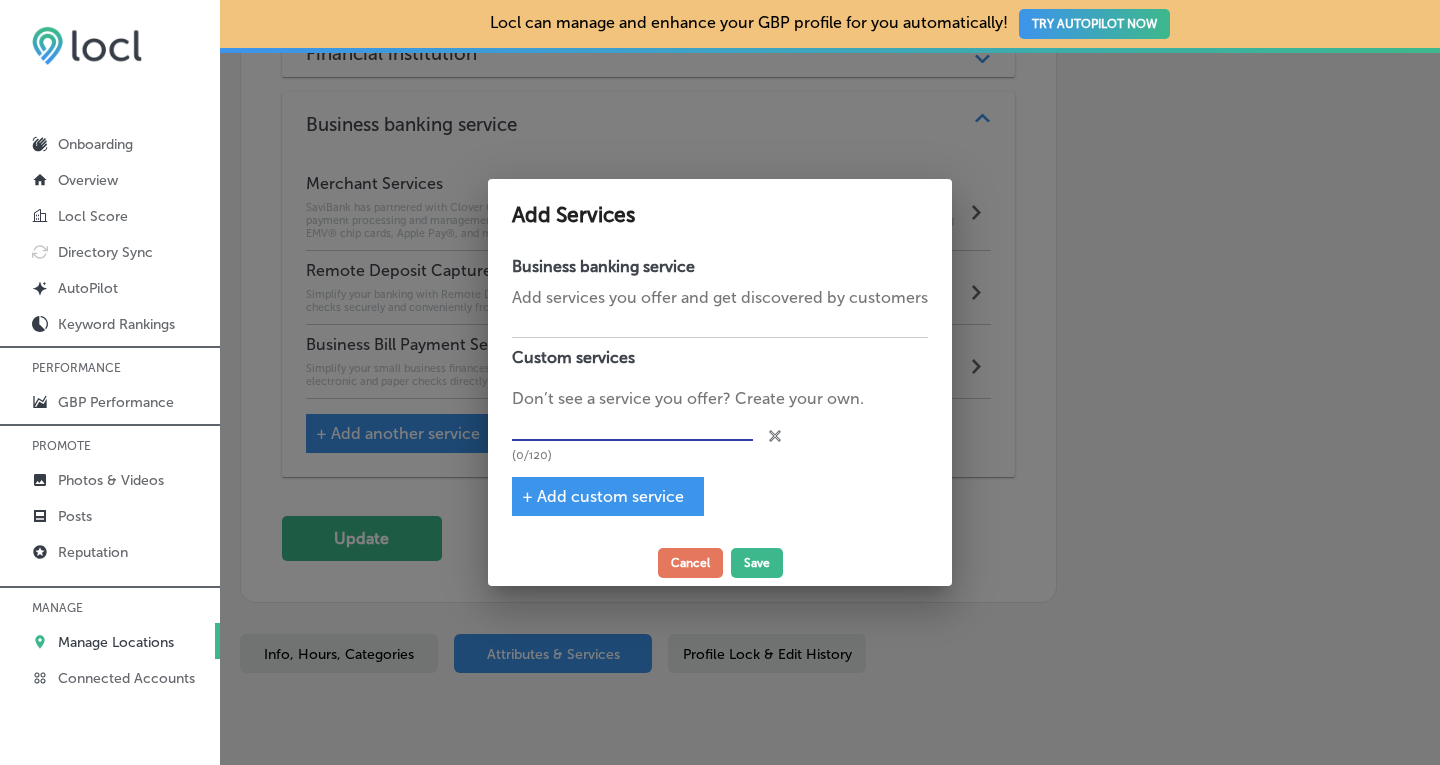 paste on "Business Online Banking - Cash Management" 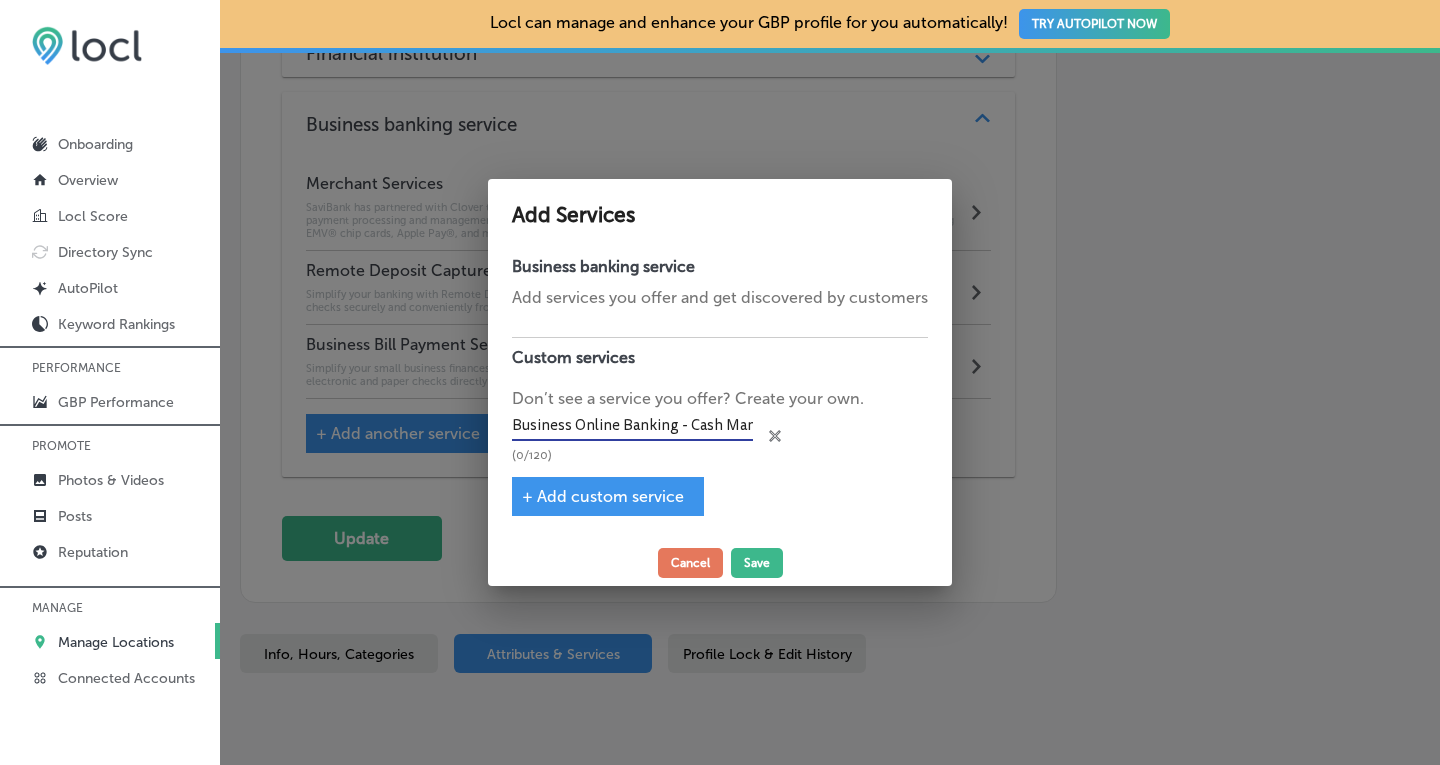 scroll, scrollTop: 0, scrollLeft: 59, axis: horizontal 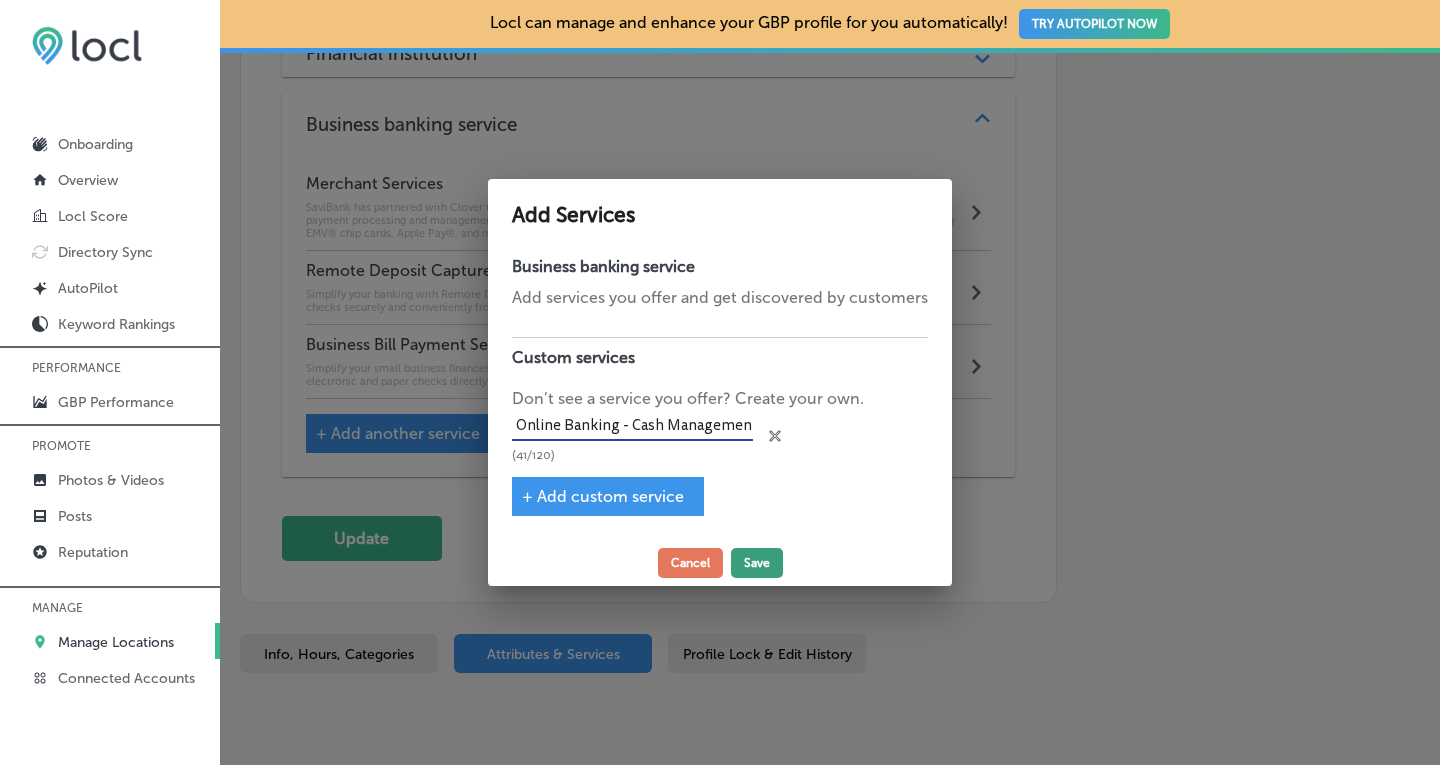 type on "Business Online Banking - Cash Management" 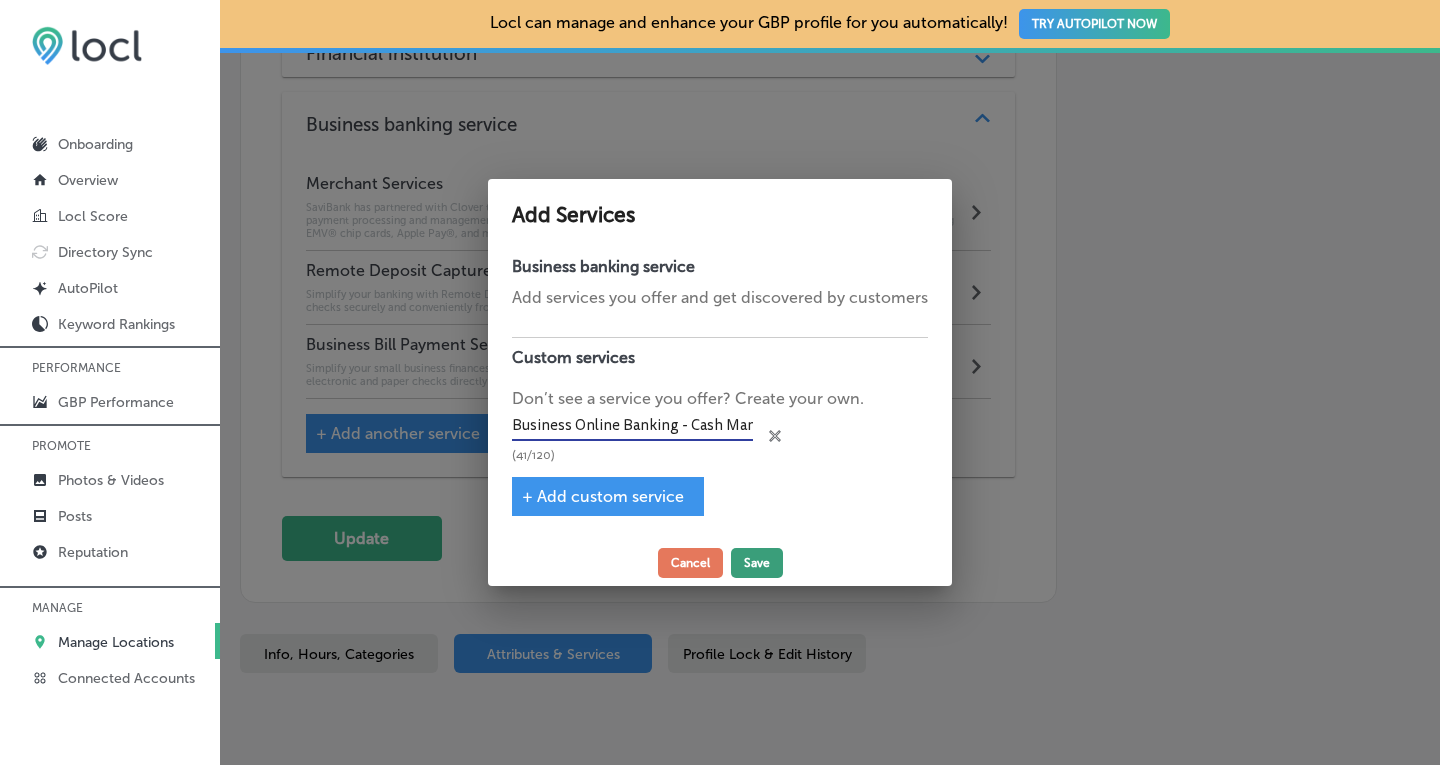 click on "Save" at bounding box center (757, 563) 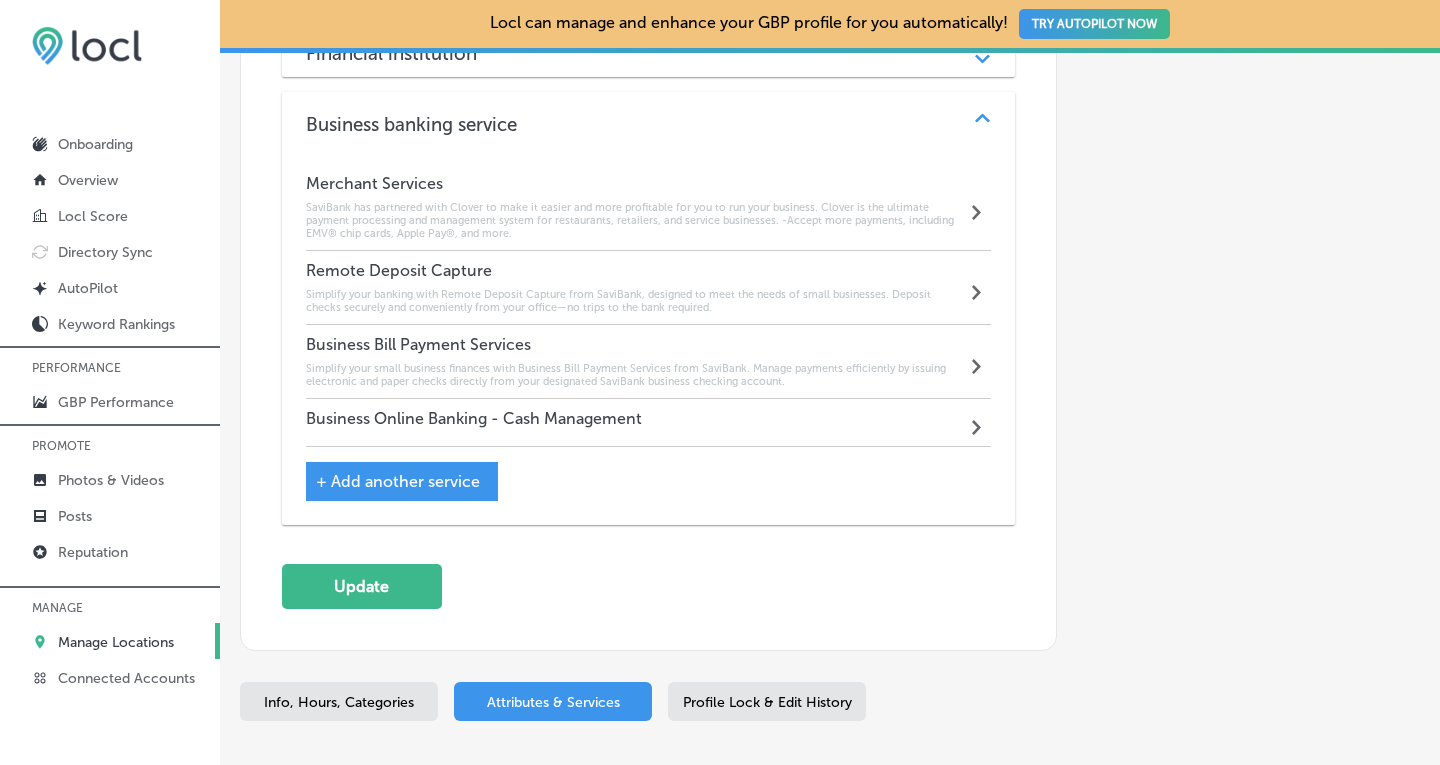 click on "Business Online Banking - Cash Management
Path
Created with Sketch." at bounding box center [649, 423] 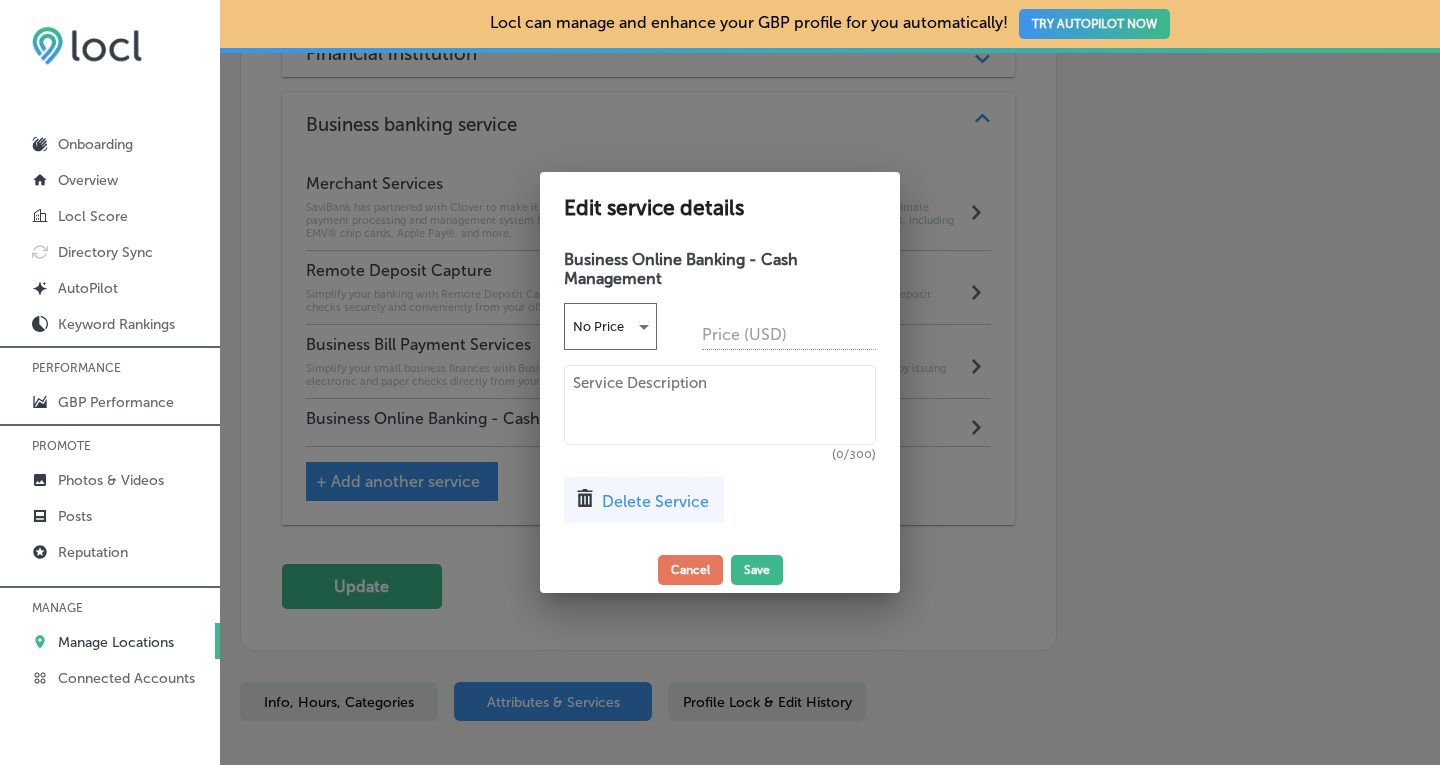 click at bounding box center (720, 405) 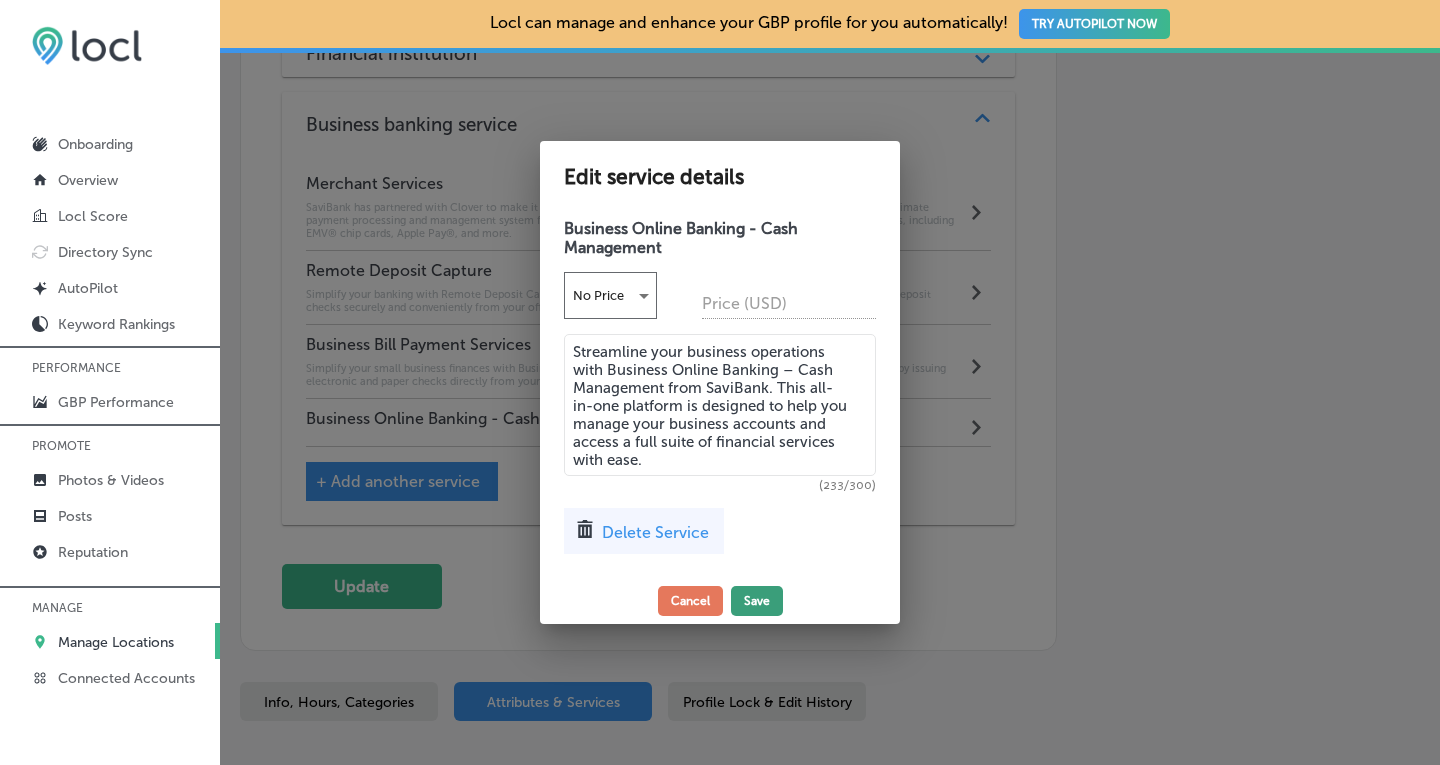 type on "Streamline your business operations with Business Online Banking – Cash Management from SaviBank. This all-in-one platform is designed to help you manage your business accounts and access a full suite of financial services with ease." 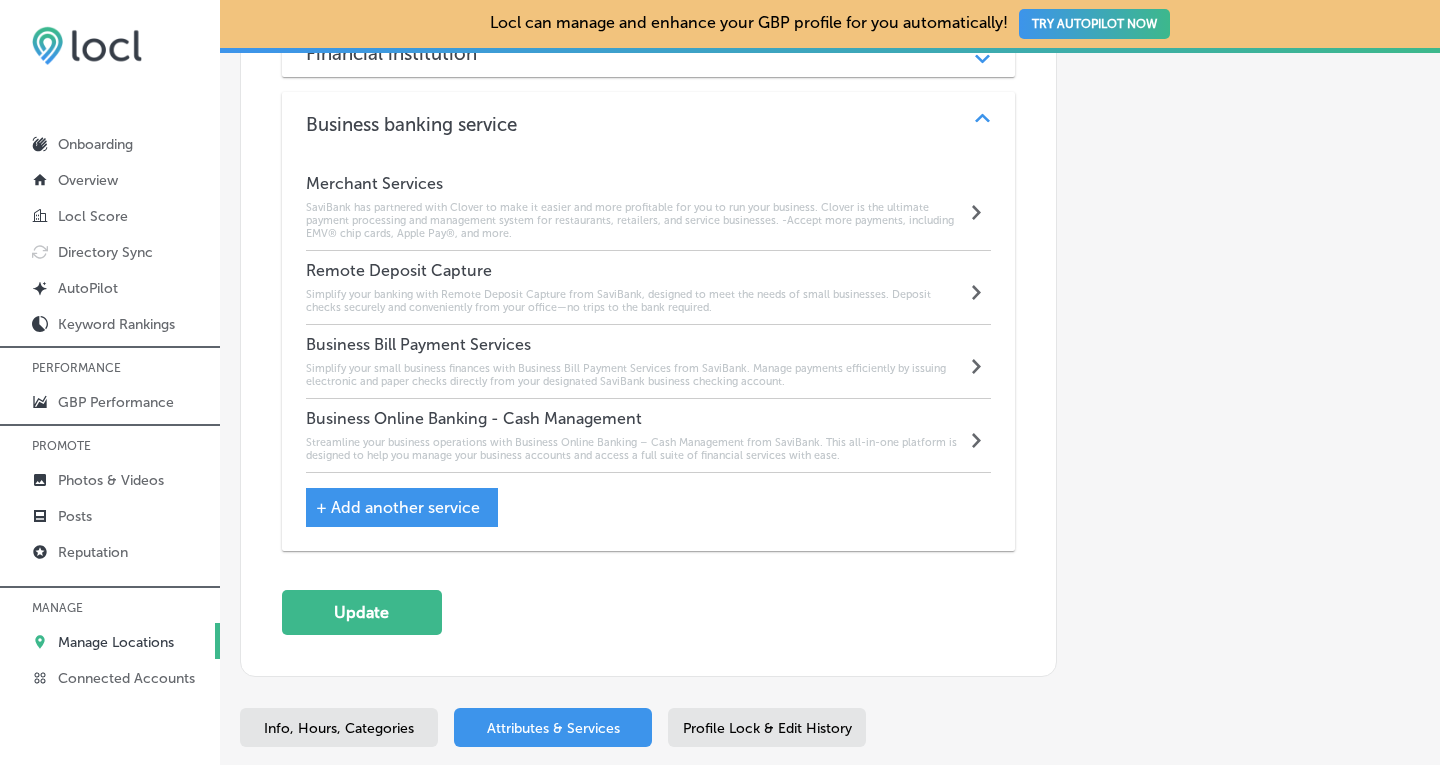 click on "Automatically Sync Profile Details Premium Directories:" at bounding box center [1238, -817] 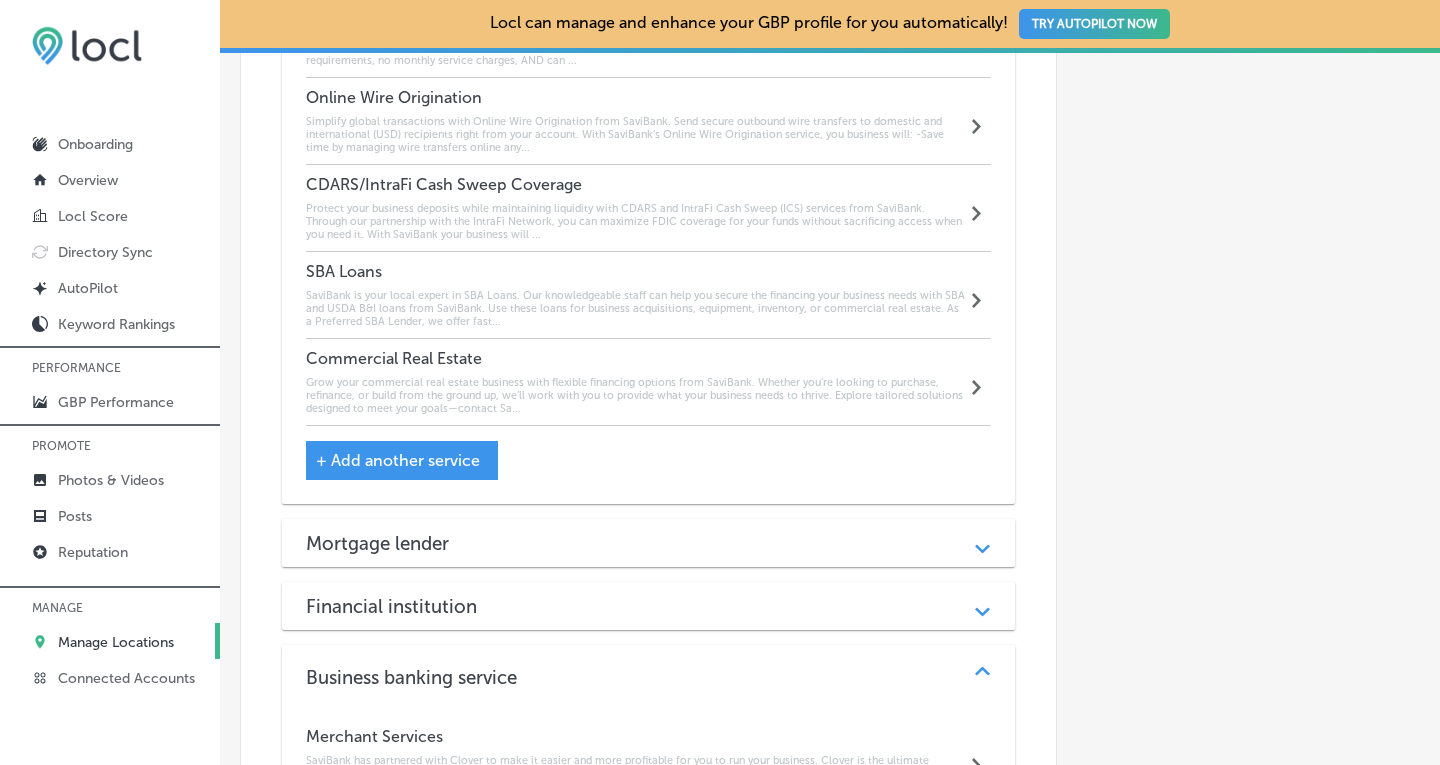 scroll, scrollTop: 2172, scrollLeft: 0, axis: vertical 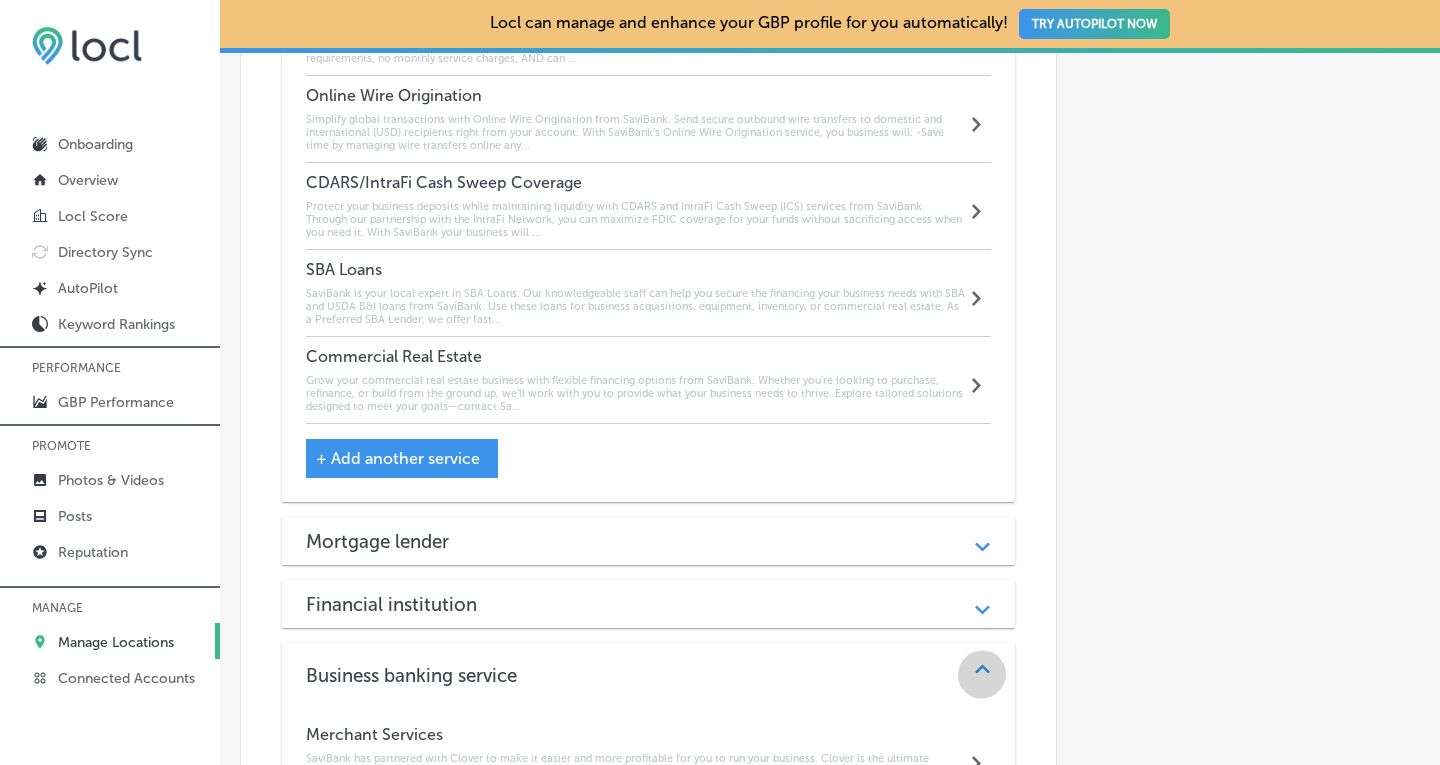 click on "Path
Created with Sketch." 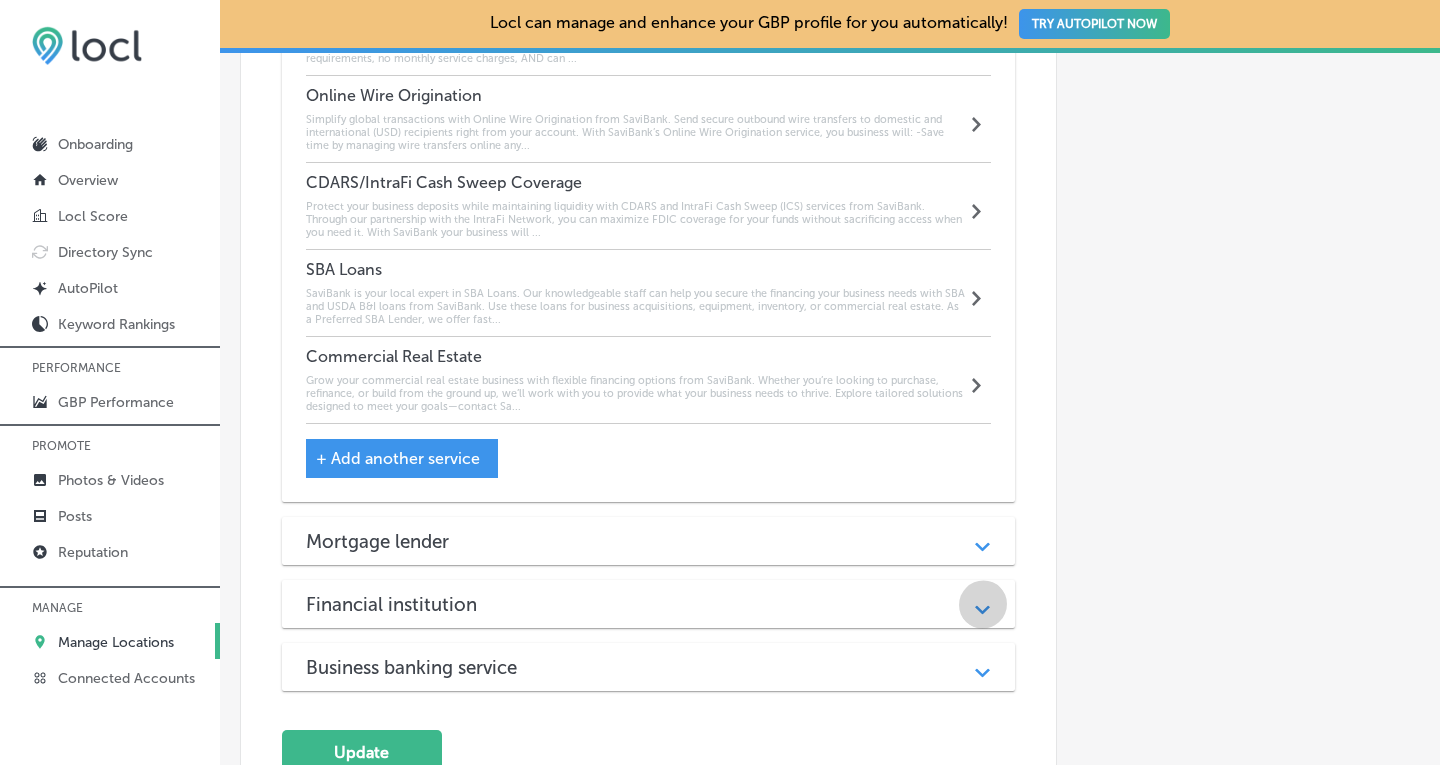 click on "Path
Created with Sketch." 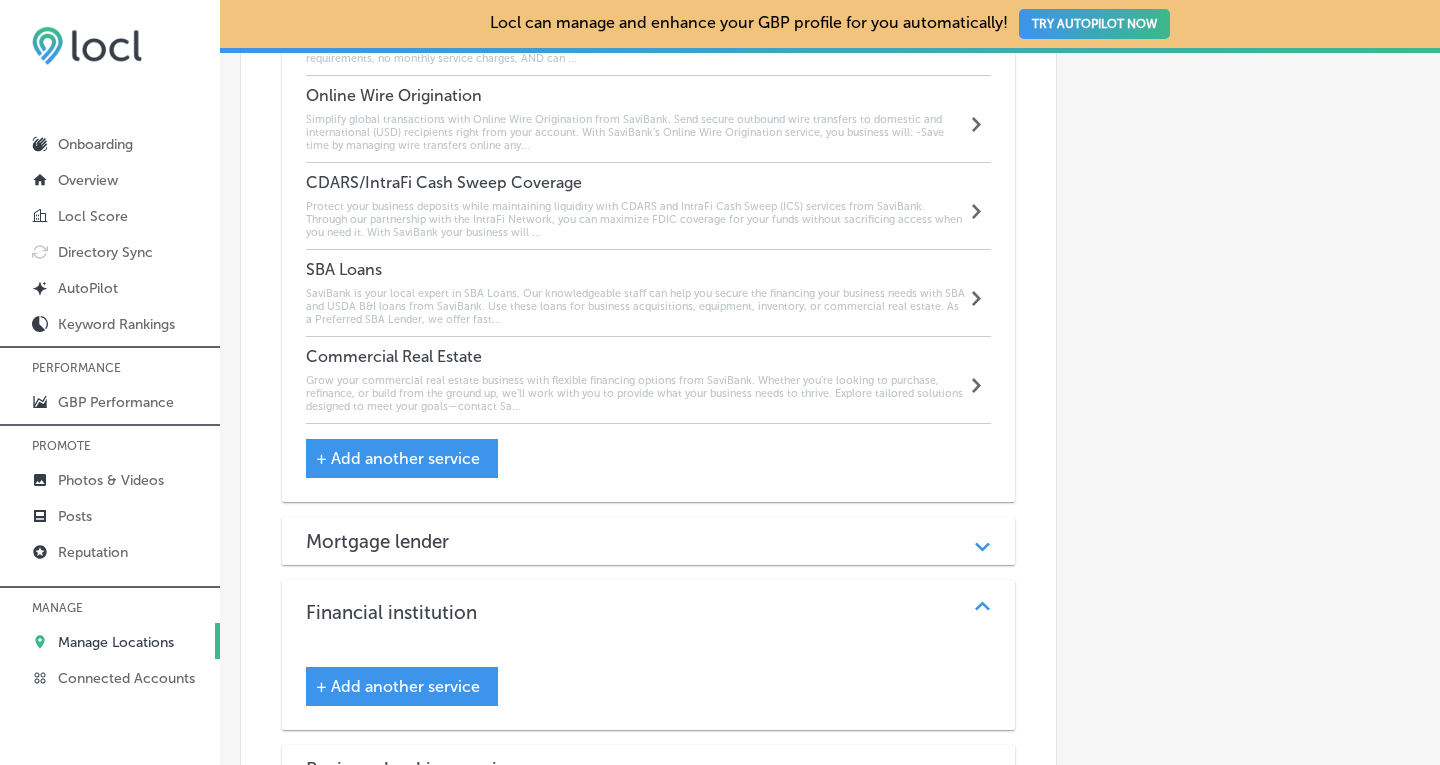 click on "+ Add another service" at bounding box center (398, 686) 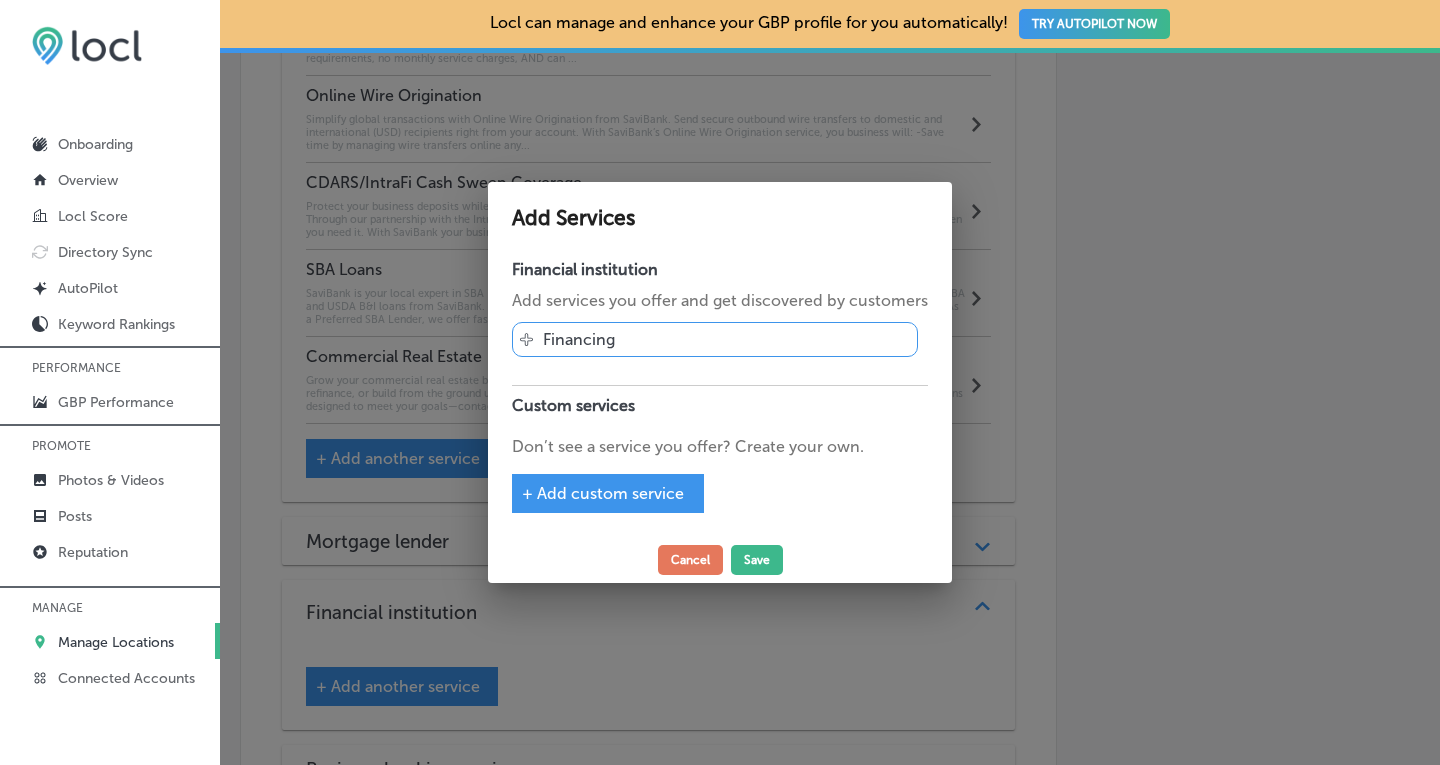 click on "Svg Vector Icons : [URL][DOMAIN_NAME]
Financing" at bounding box center [715, 339] 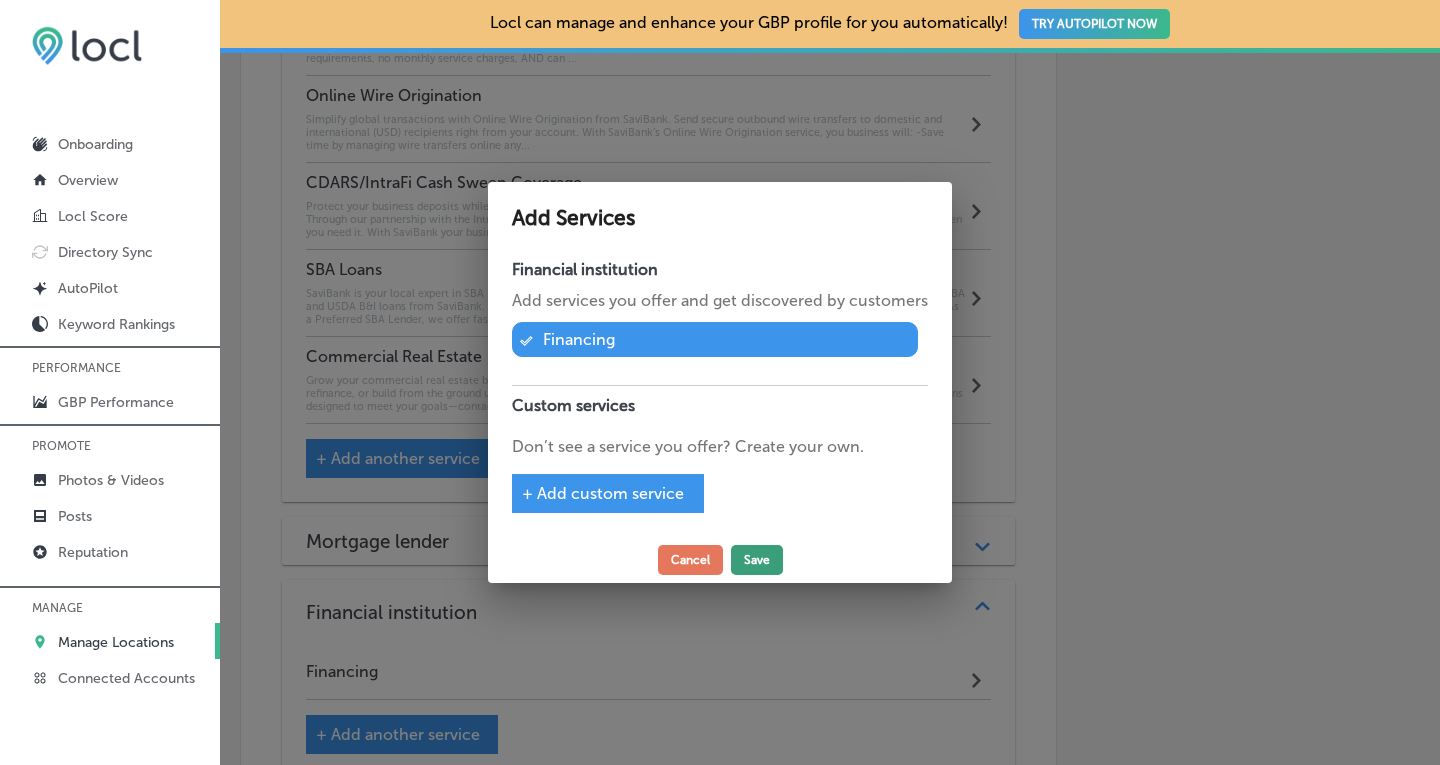 click on "Save" at bounding box center [757, 560] 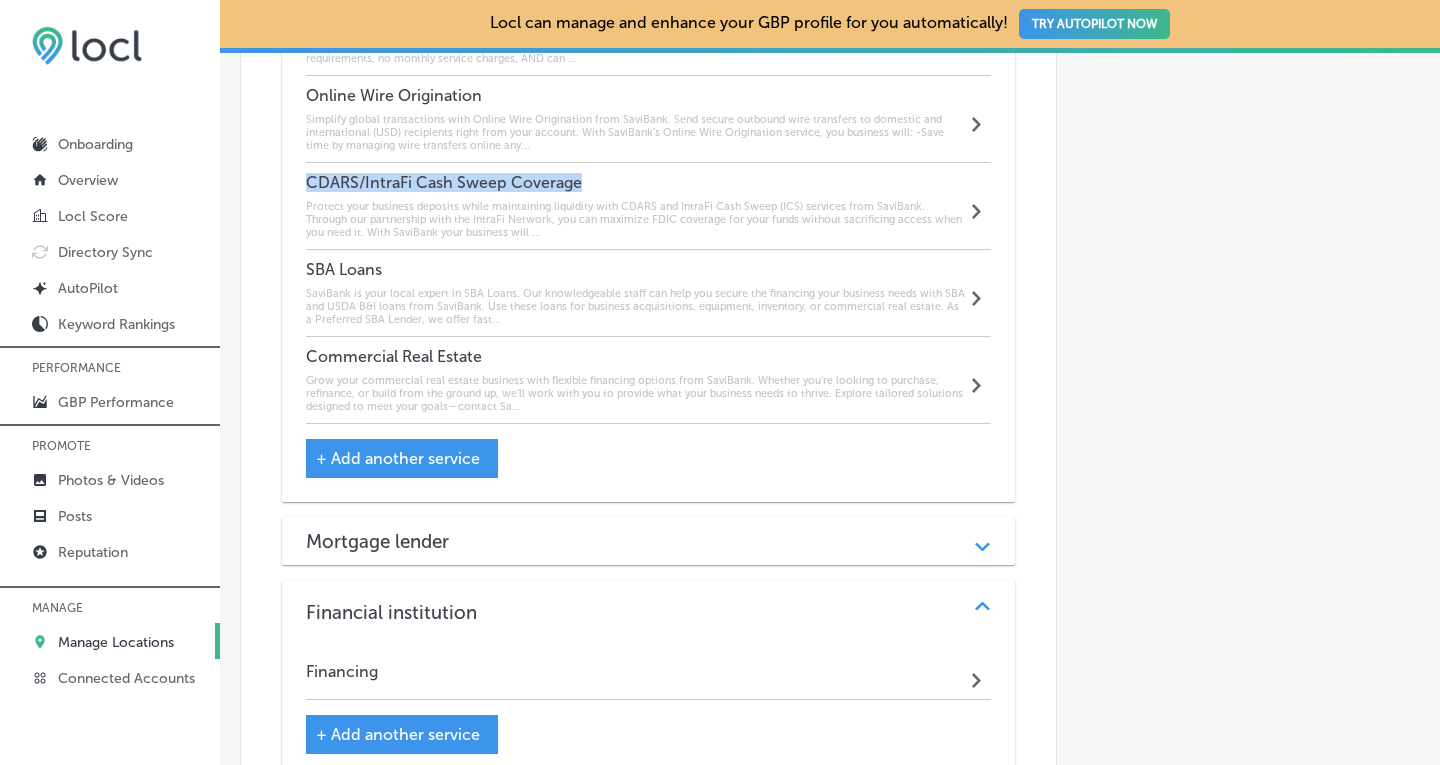drag, startPoint x: 592, startPoint y: 153, endPoint x: 303, endPoint y: 155, distance: 289.00693 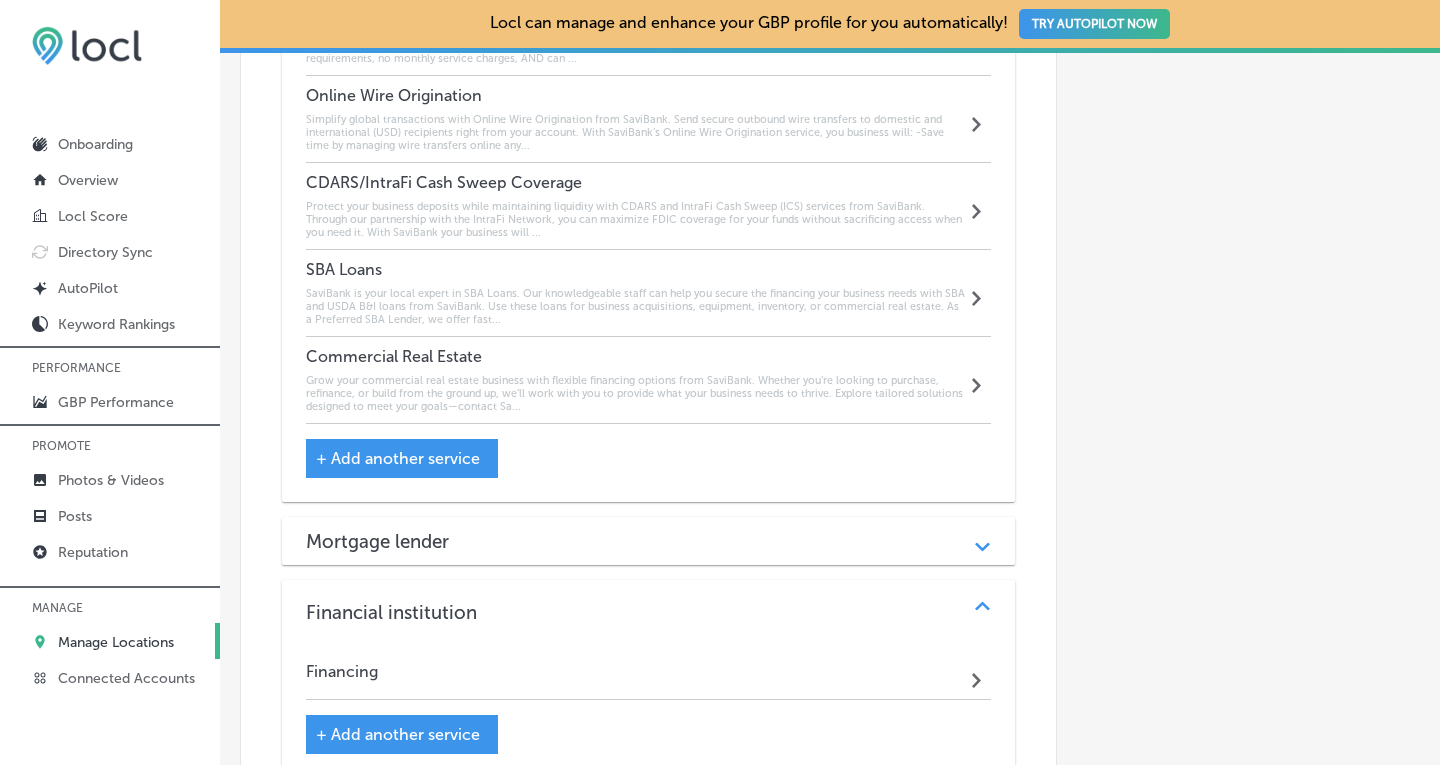 click on "CDARS/IntraFi Cash Sweep Coverage Protect your business deposits while maintaining liquidity with CDARS and IntraFi Cash Sweep (ICS) services from SaviBank. Through our partnership with the IntraFi Network, you can maximize FDIC coverage for your funds without sacrificing access when you need it. With SaviBank your business will ...
Path
Created with Sketch." at bounding box center (649, 206) 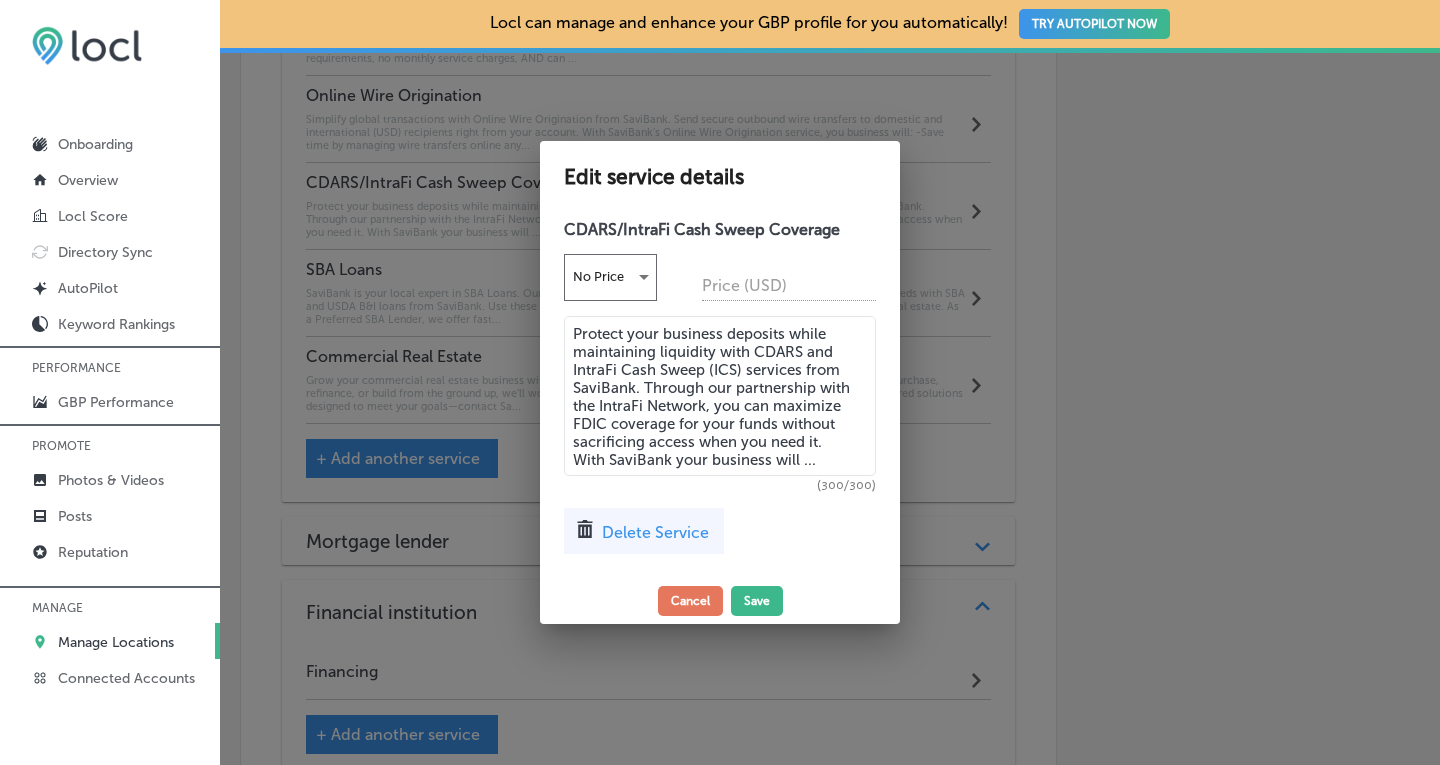 click on "Delete Service" at bounding box center [655, 532] 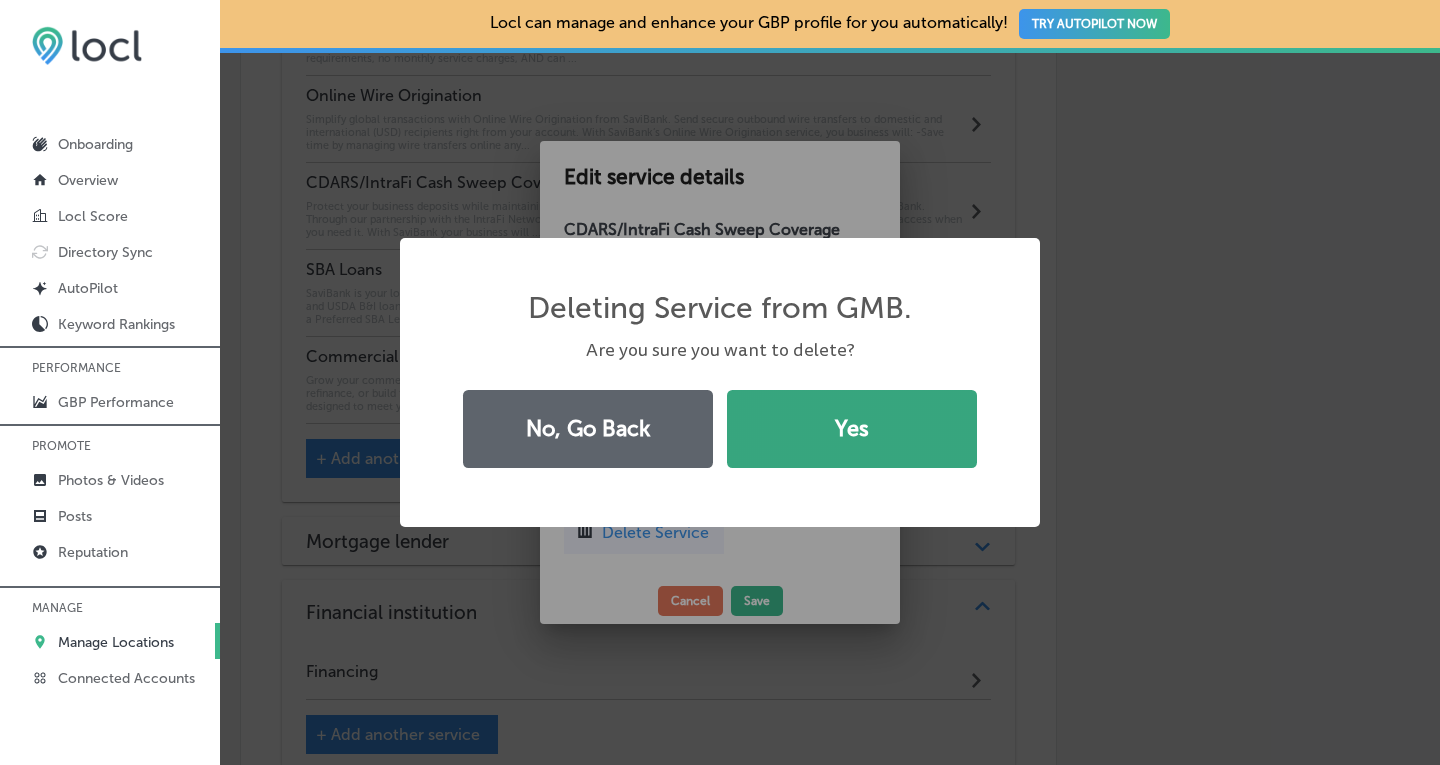 click on "Yes" at bounding box center [852, 429] 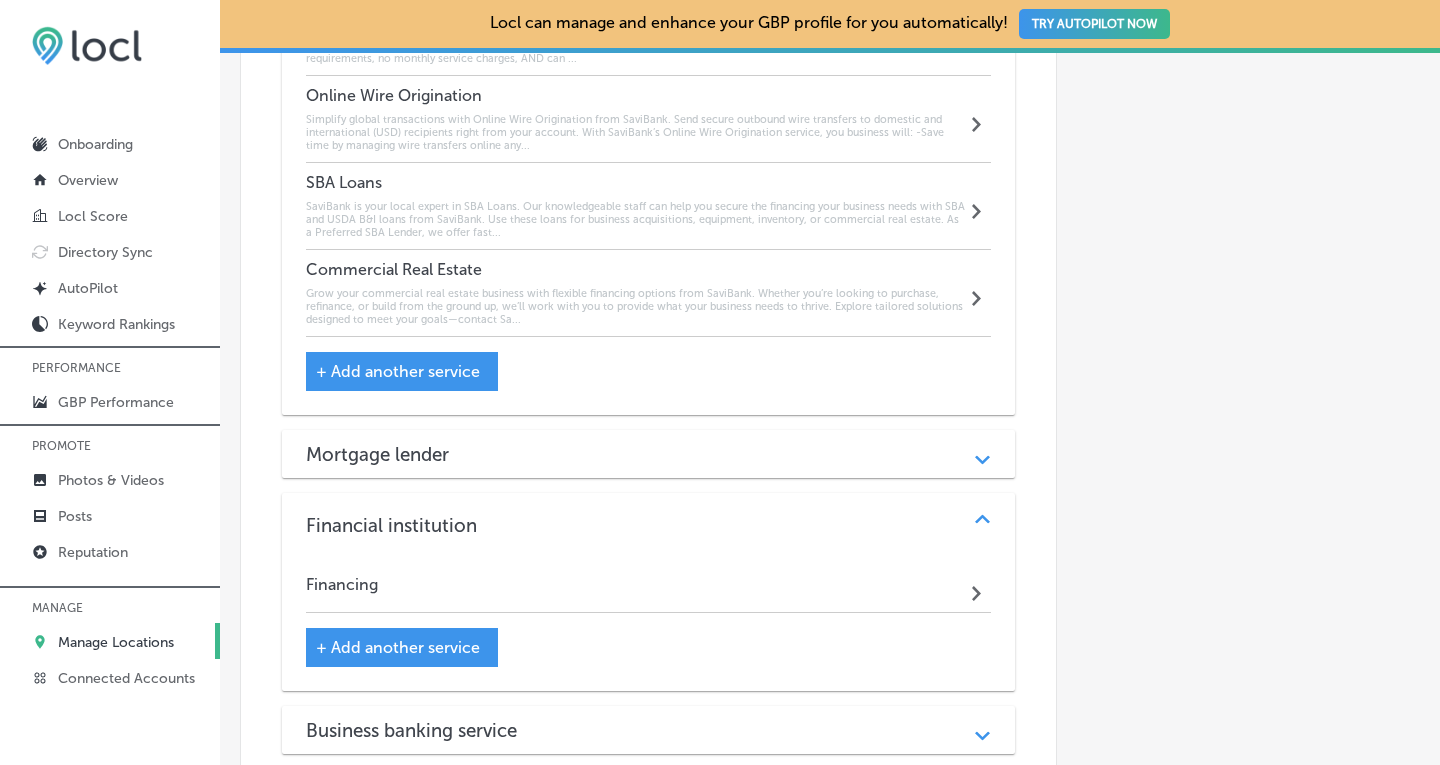 click on "+ Add another service" at bounding box center (398, 647) 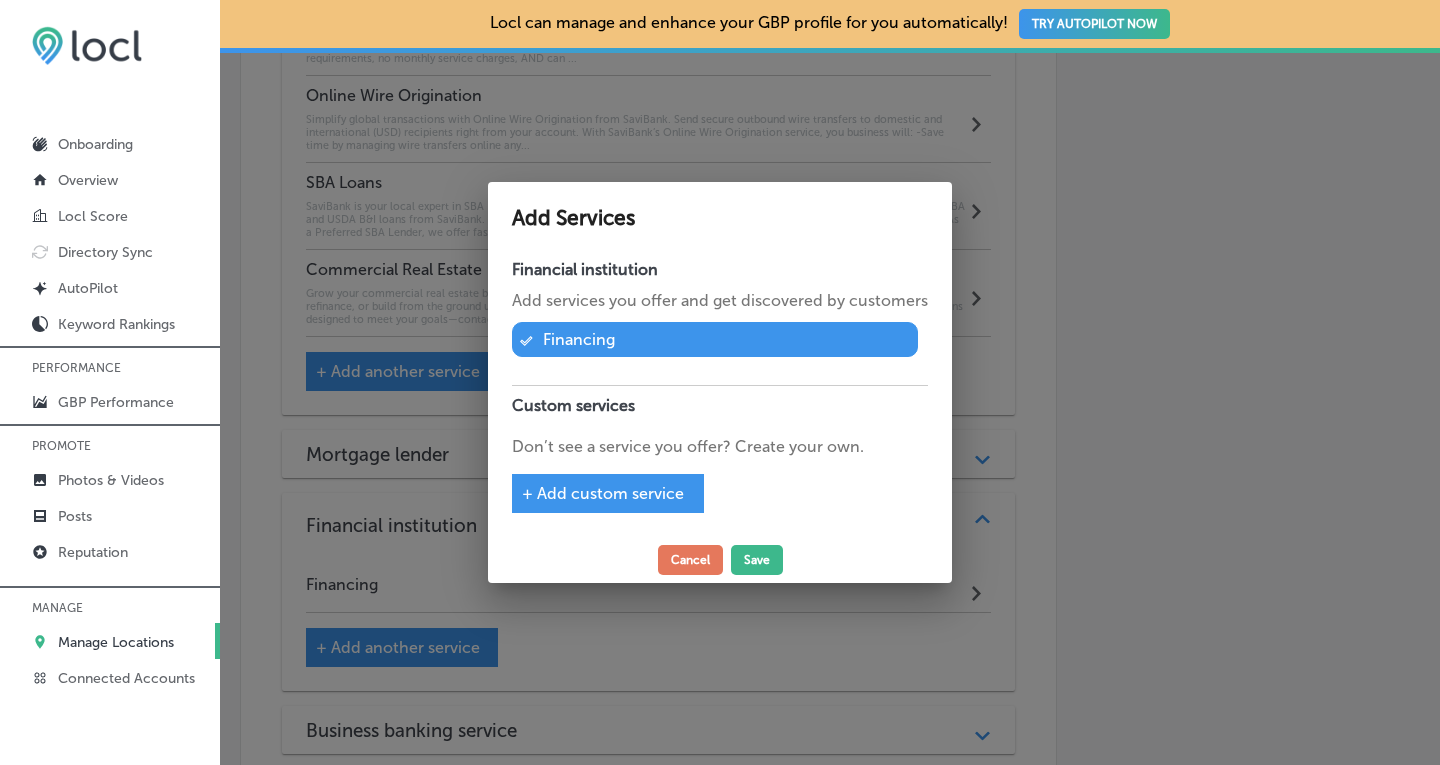 click on "+ Add custom service" at bounding box center [603, 493] 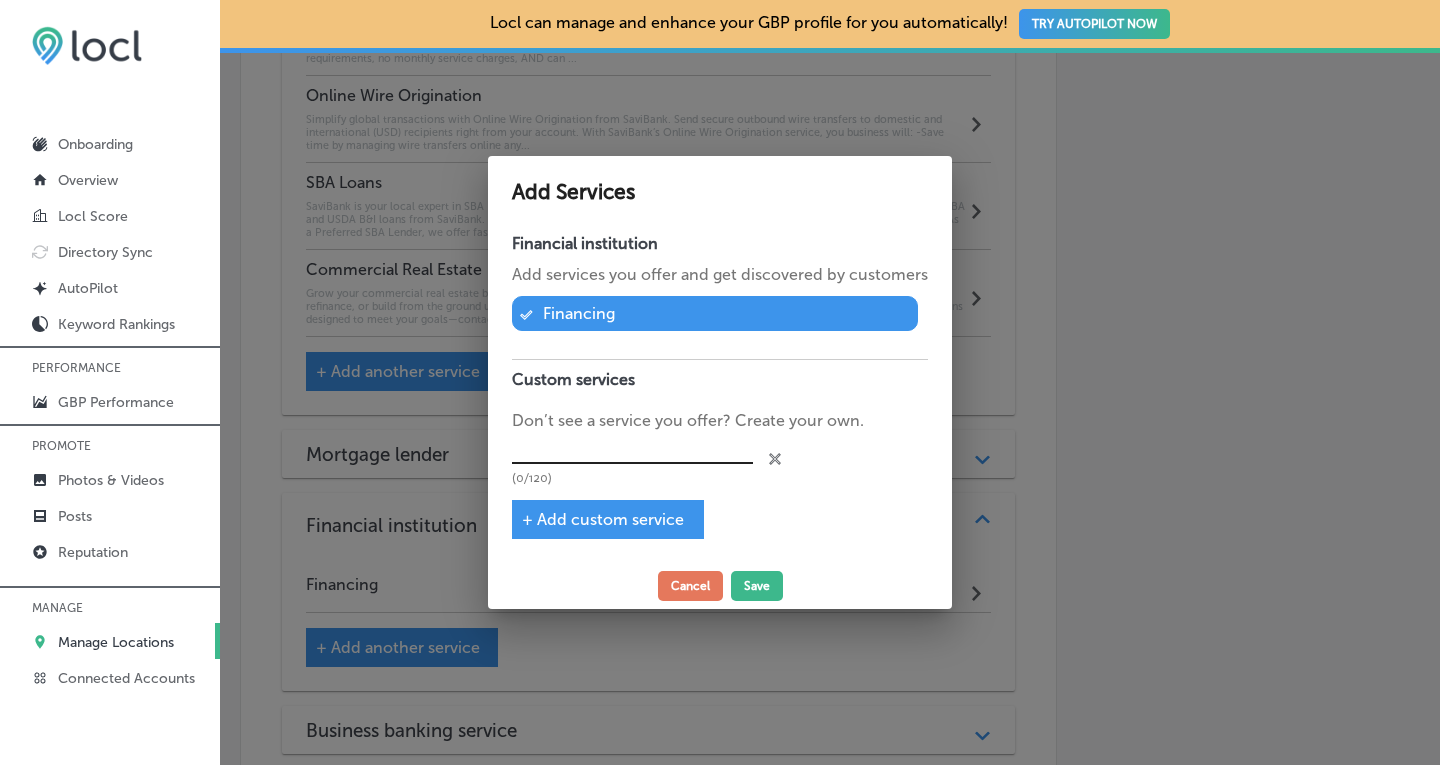 click at bounding box center [632, 448] 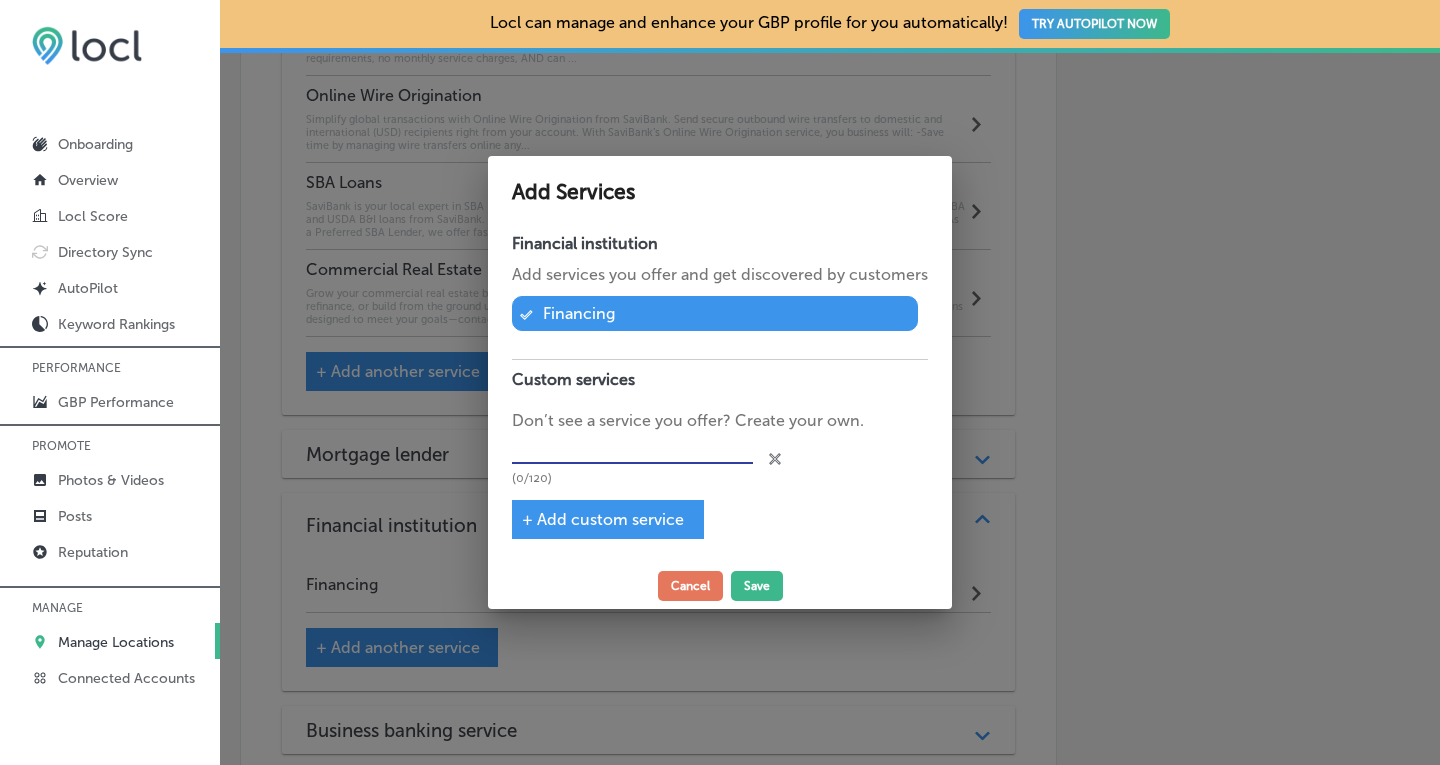 paste on "CDARS/IntraFi Cash Sweep Coverage" 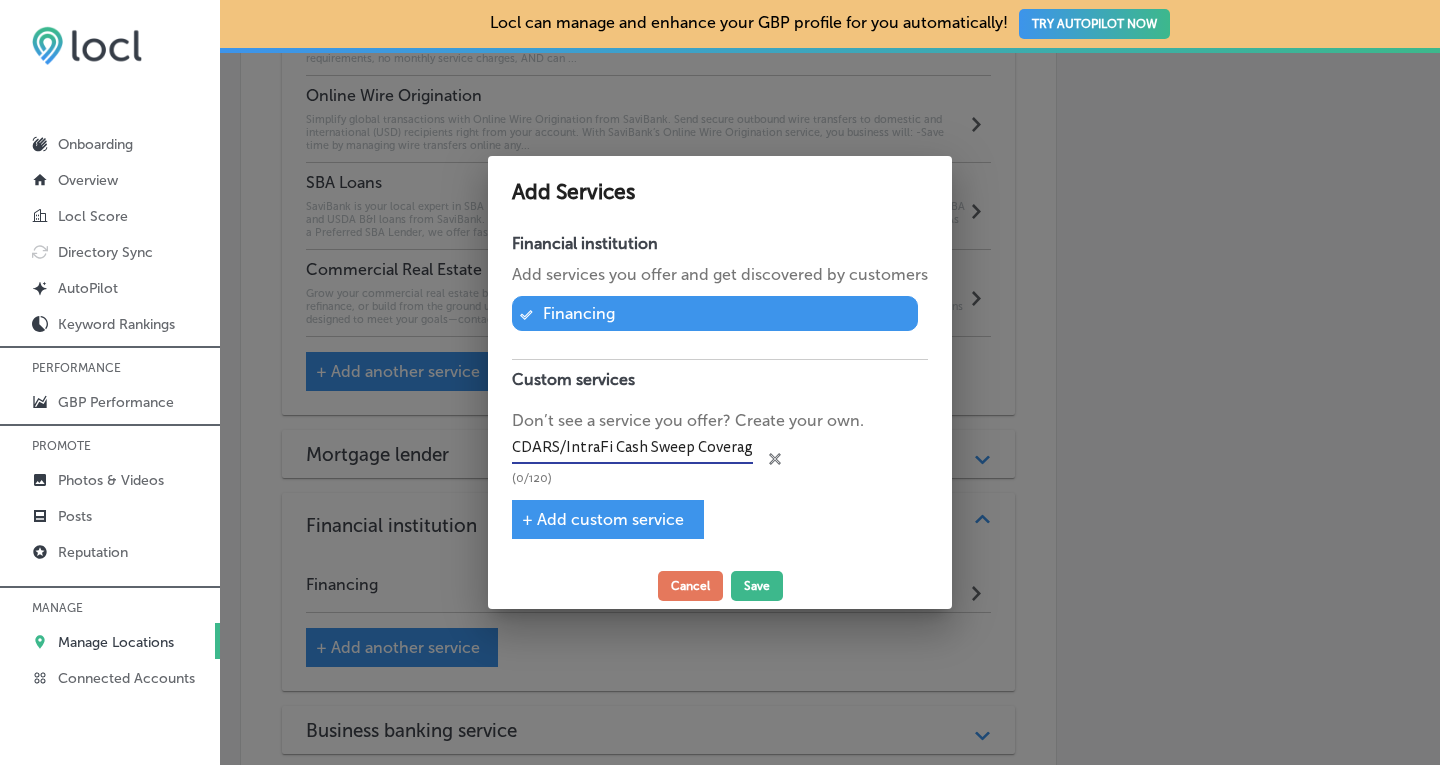 scroll, scrollTop: 0, scrollLeft: 4, axis: horizontal 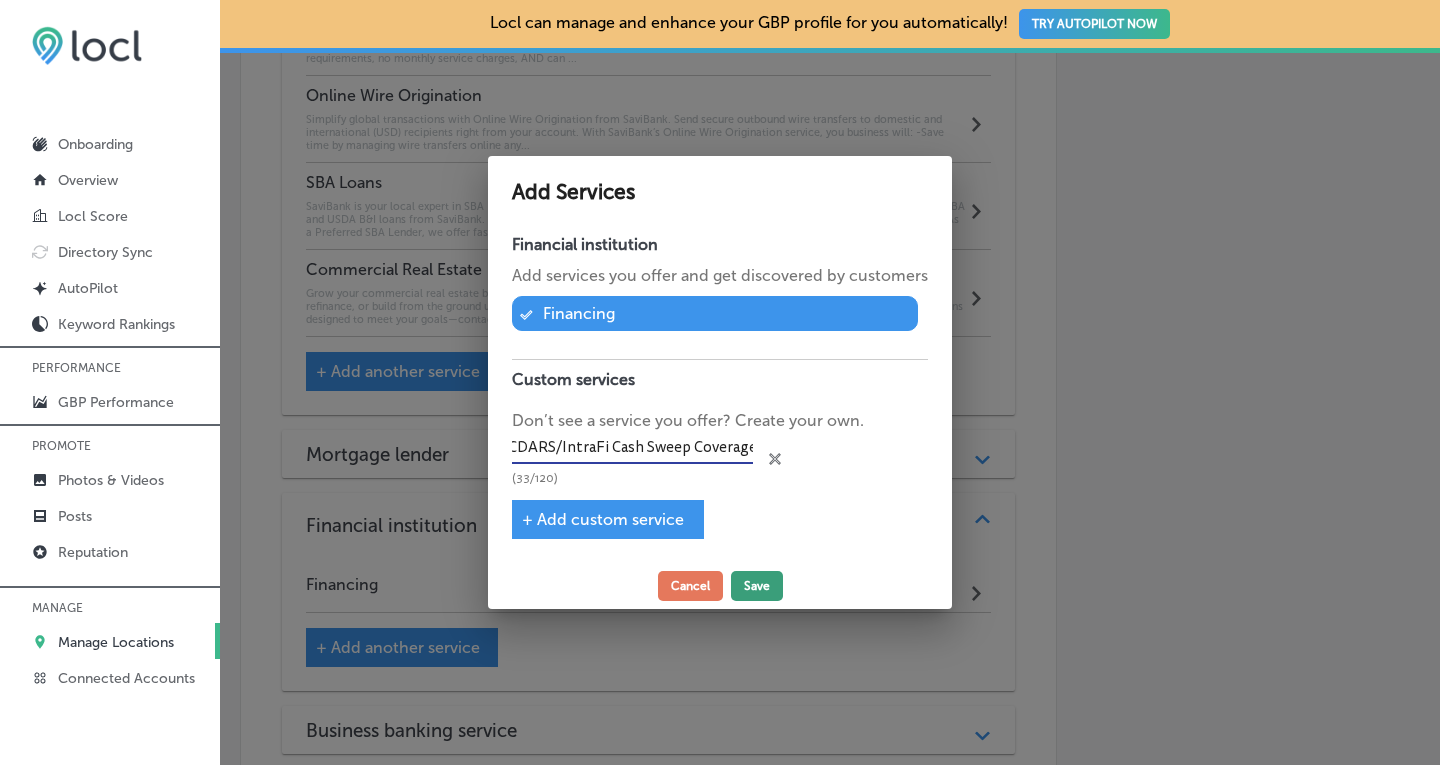 type on "CDARS/IntraFi Cash Sweep Coverage" 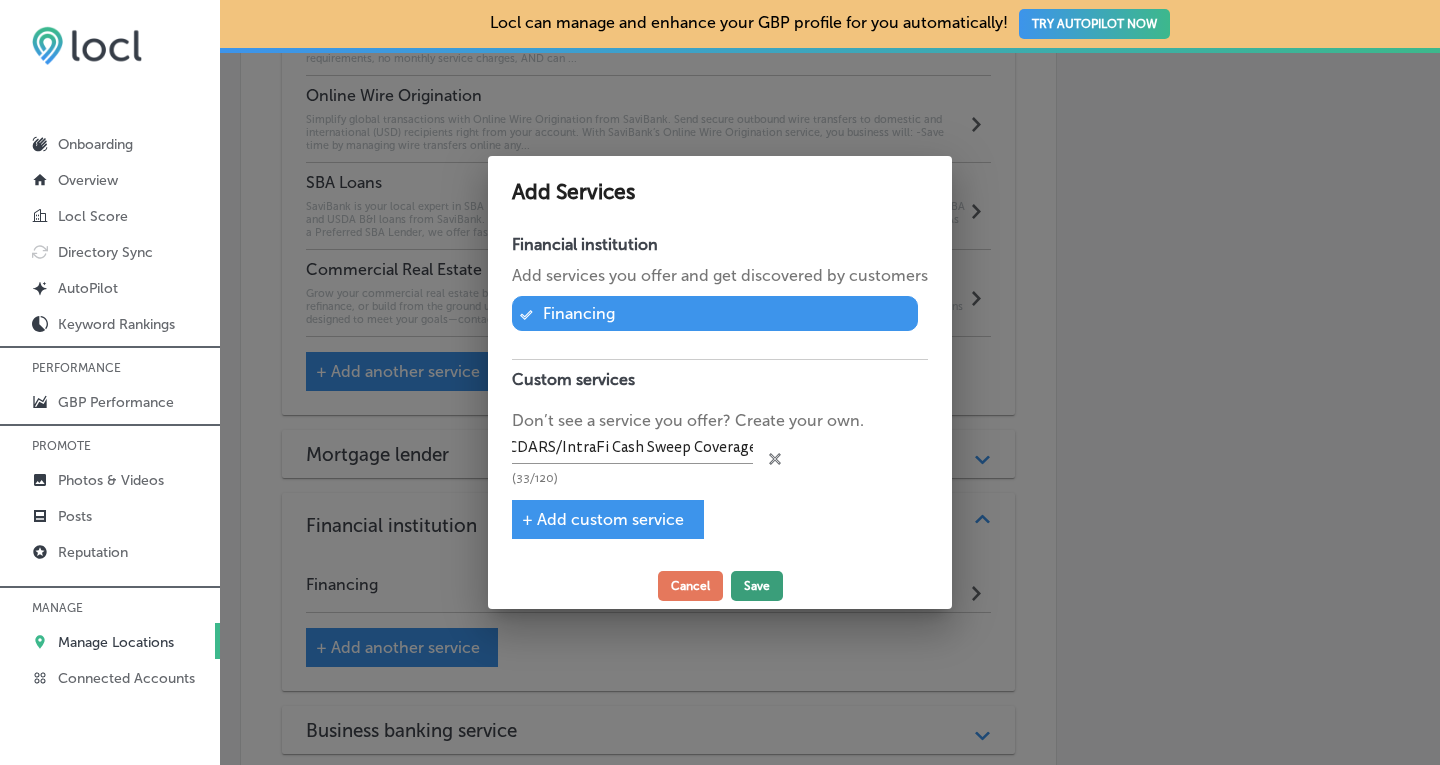click on "Save" at bounding box center (757, 586) 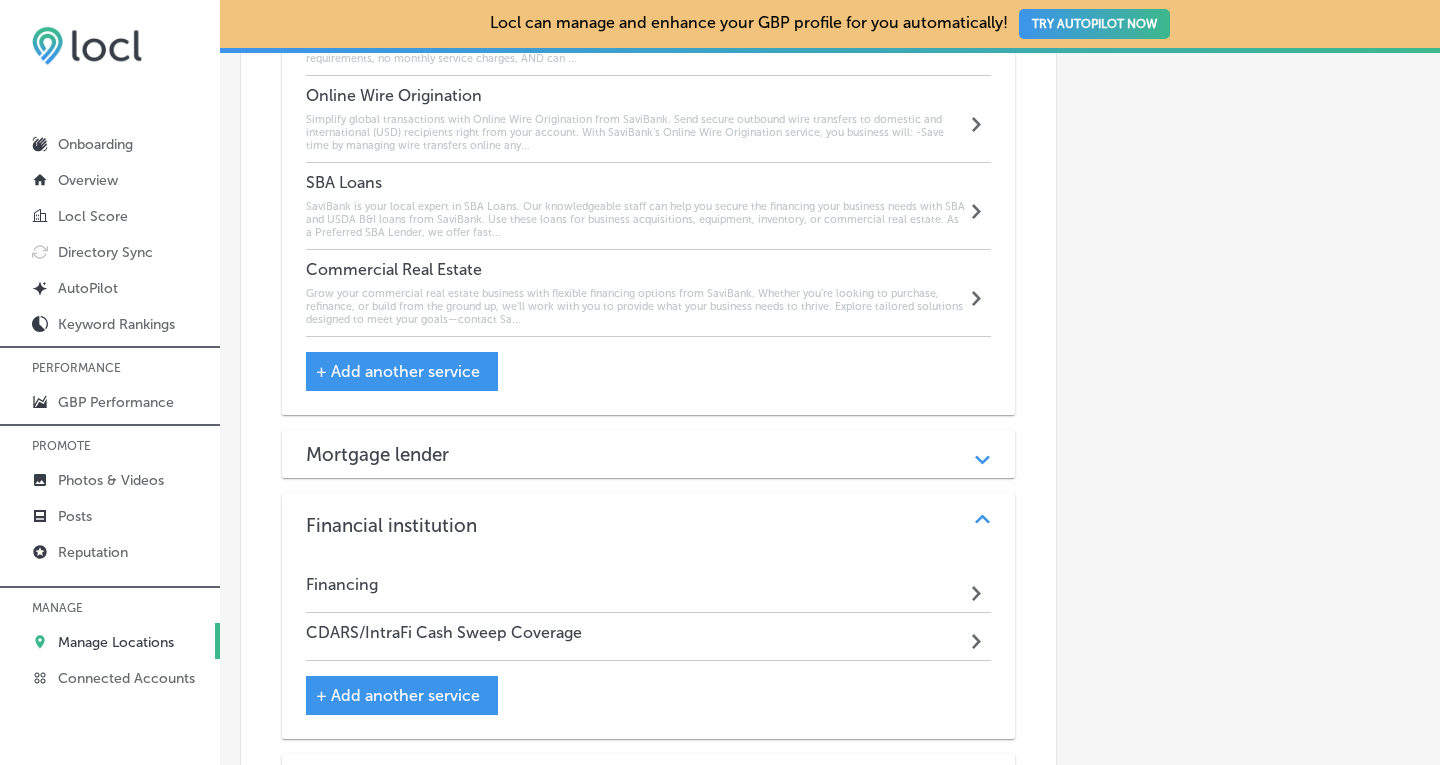 click on "CDARS/IntraFi Cash Sweep Coverage
Path
Created with Sketch." at bounding box center [649, 637] 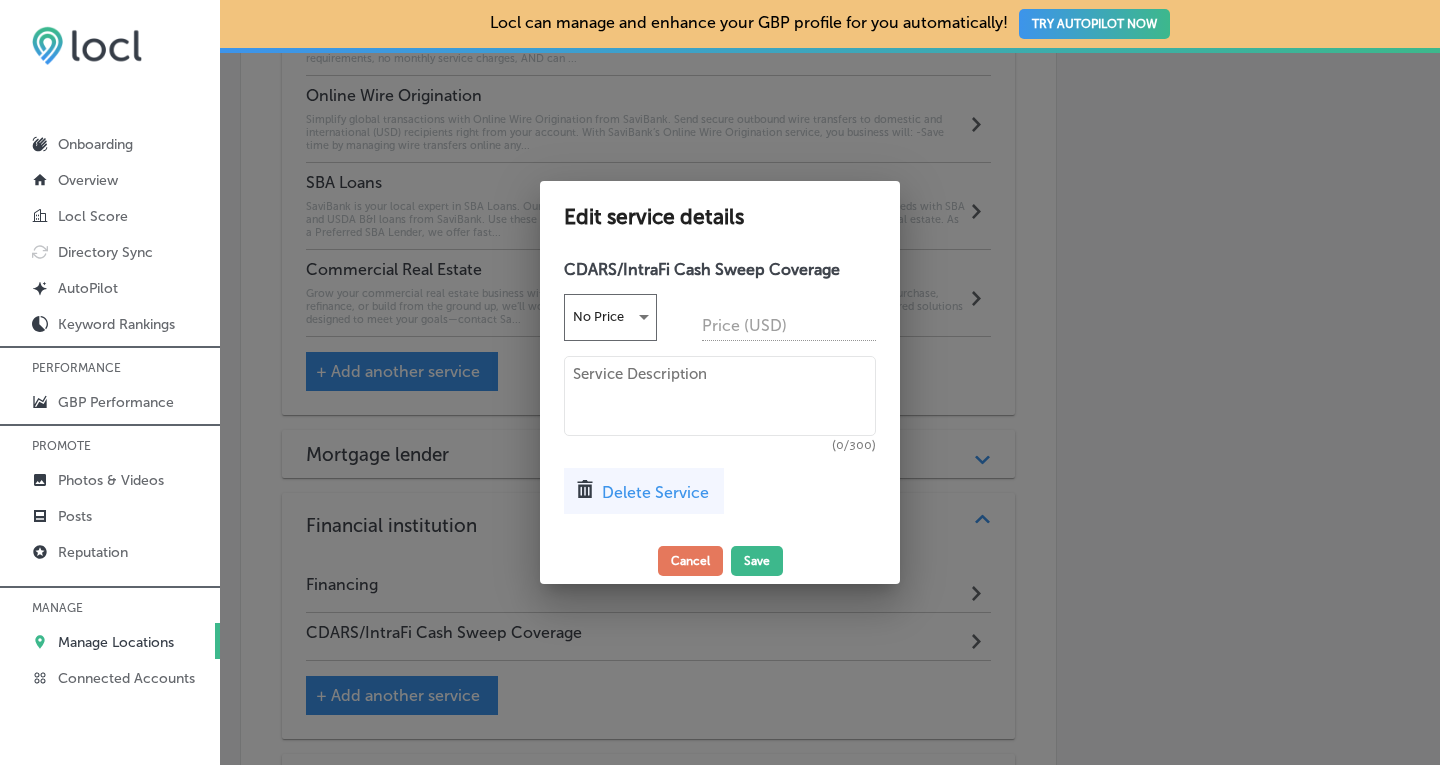 click at bounding box center [720, 396] 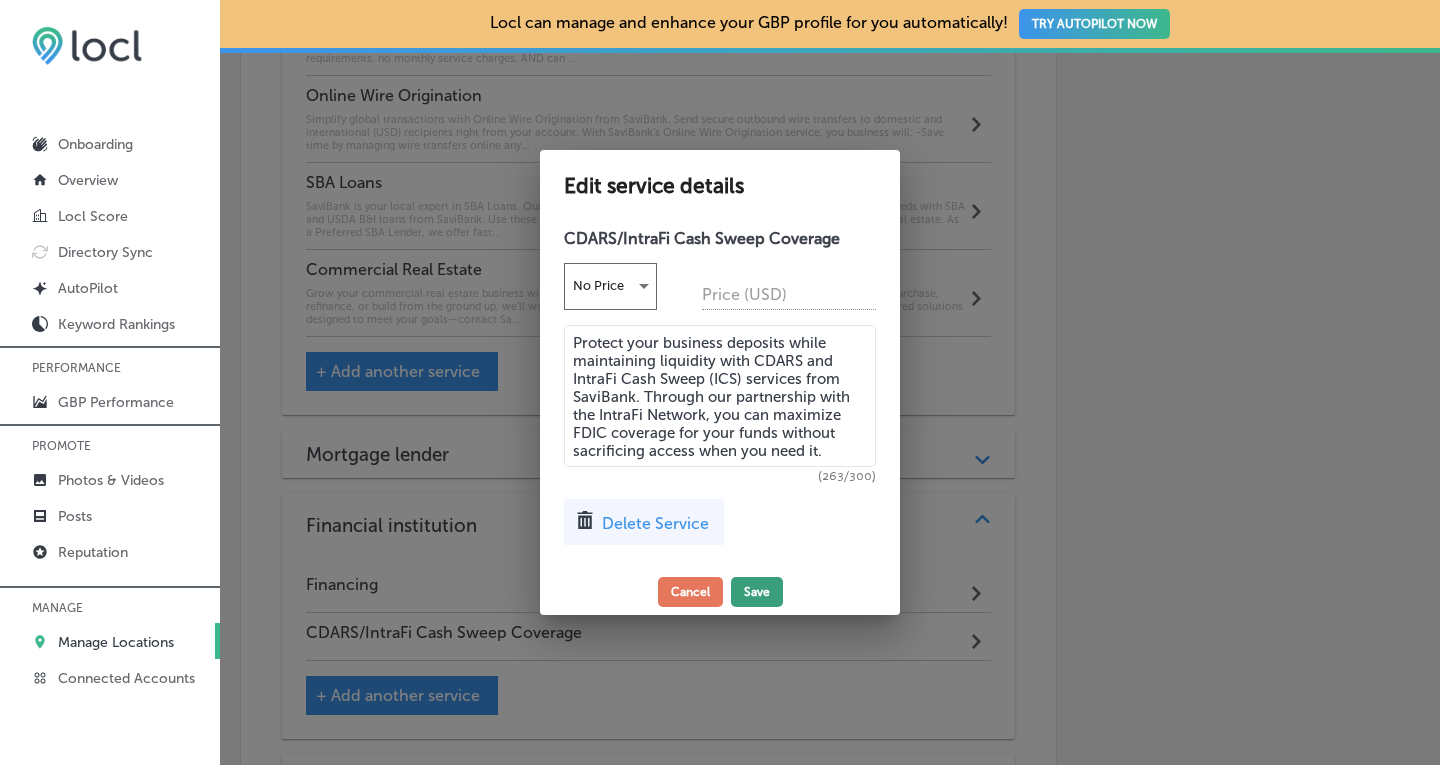 type on "Protect your business deposits while maintaining liquidity with CDARS and IntraFi Cash Sweep (ICS) services from SaviBank. Through our partnership with the IntraFi Network, you can maximize FDIC coverage for your funds without sacrificing access when you need it." 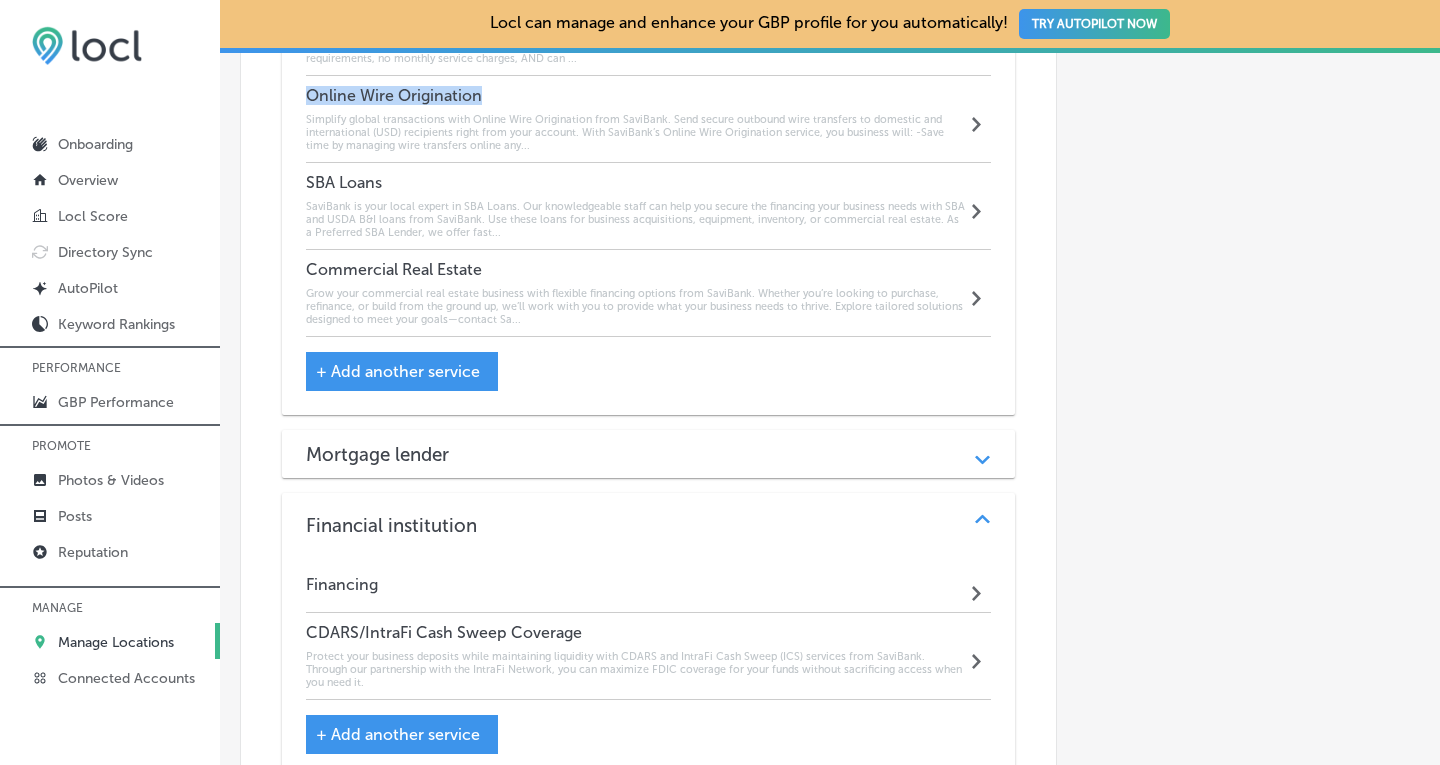 drag, startPoint x: 495, startPoint y: 68, endPoint x: 303, endPoint y: 72, distance: 192.04166 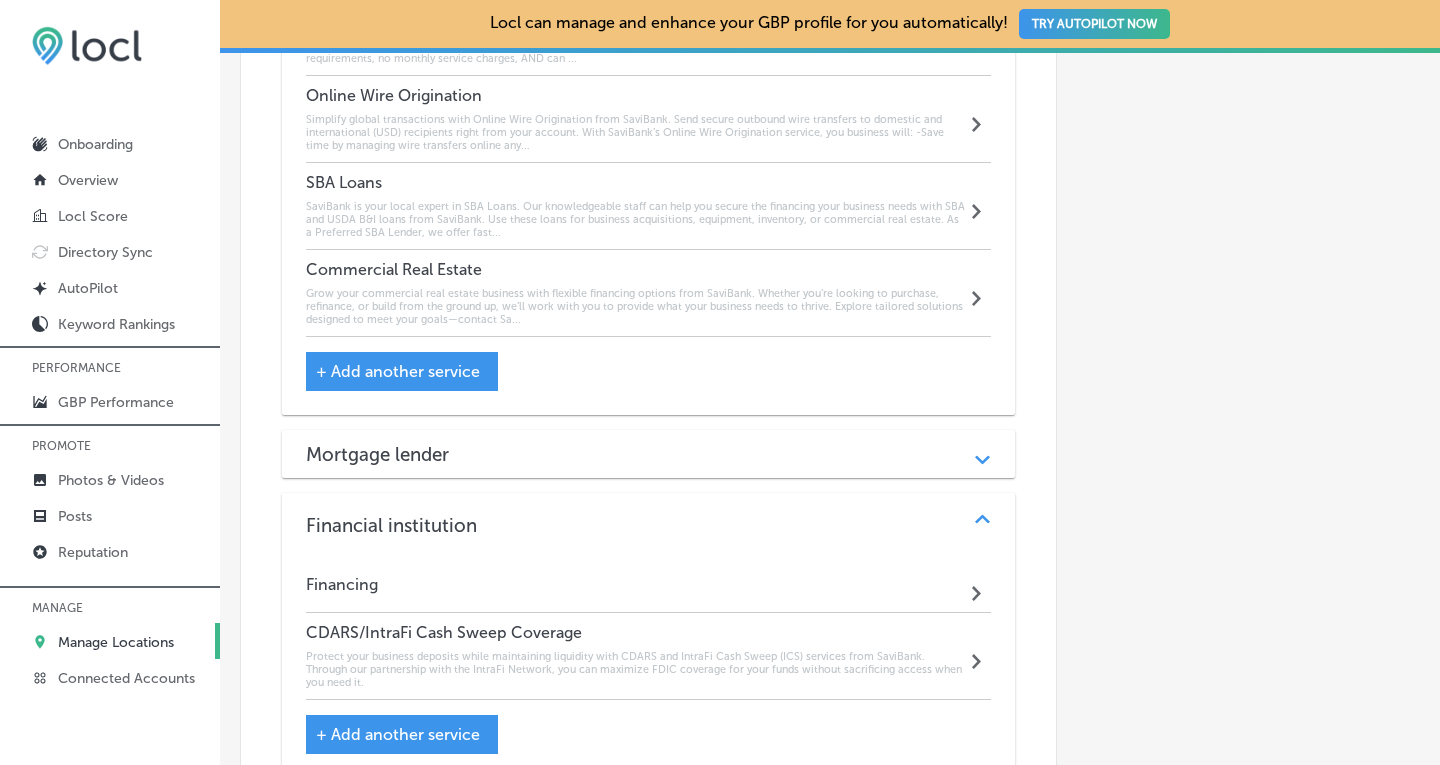 click on "Simplify global transactions with Online Wire Origination from SaviBank. Send secure outbound wire transfers to domestic and international (USD) recipients right from your account. With SaviBank’s Online Wire Origination service, you business will: -Save time by managing wire transfers online any..." at bounding box center (636, 132) 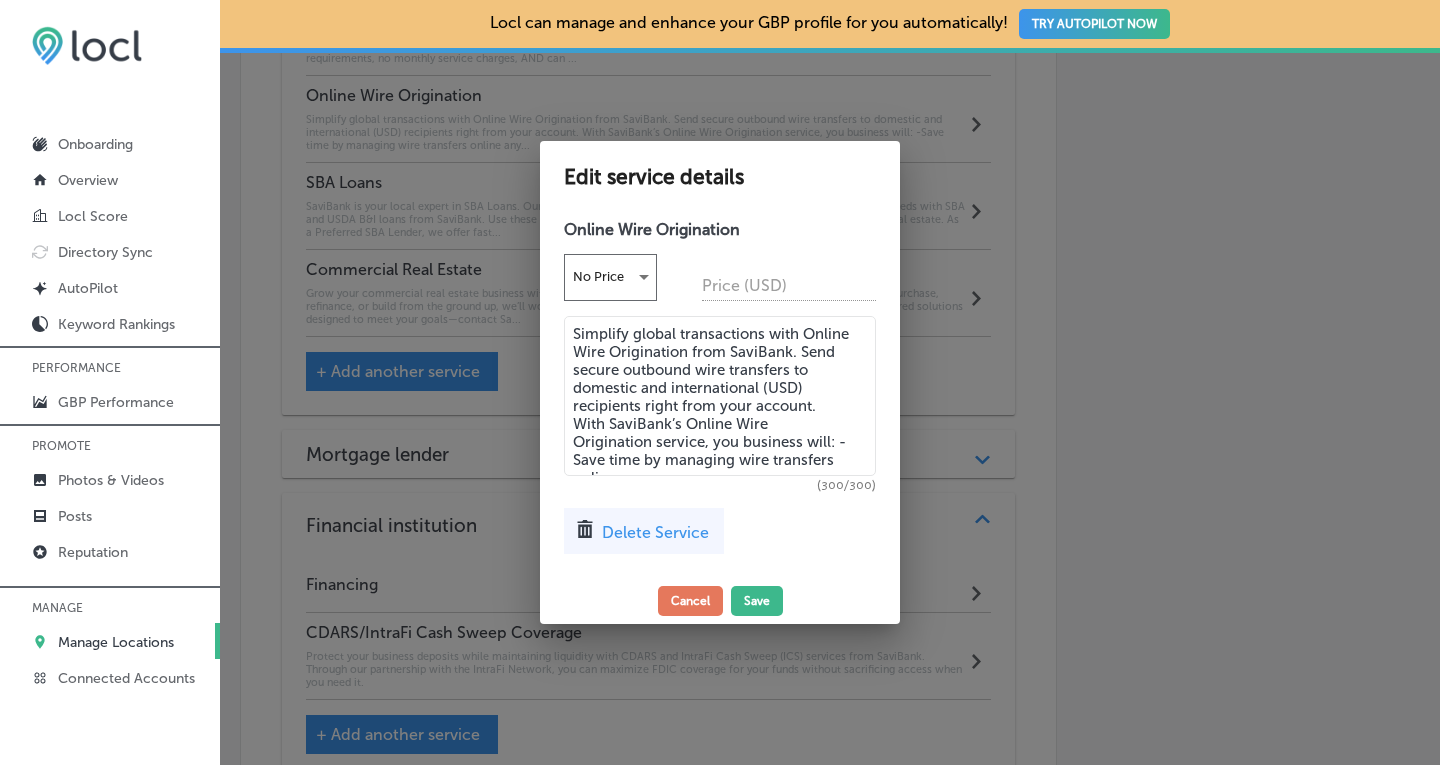 click on "Delete Service" at bounding box center (655, 532) 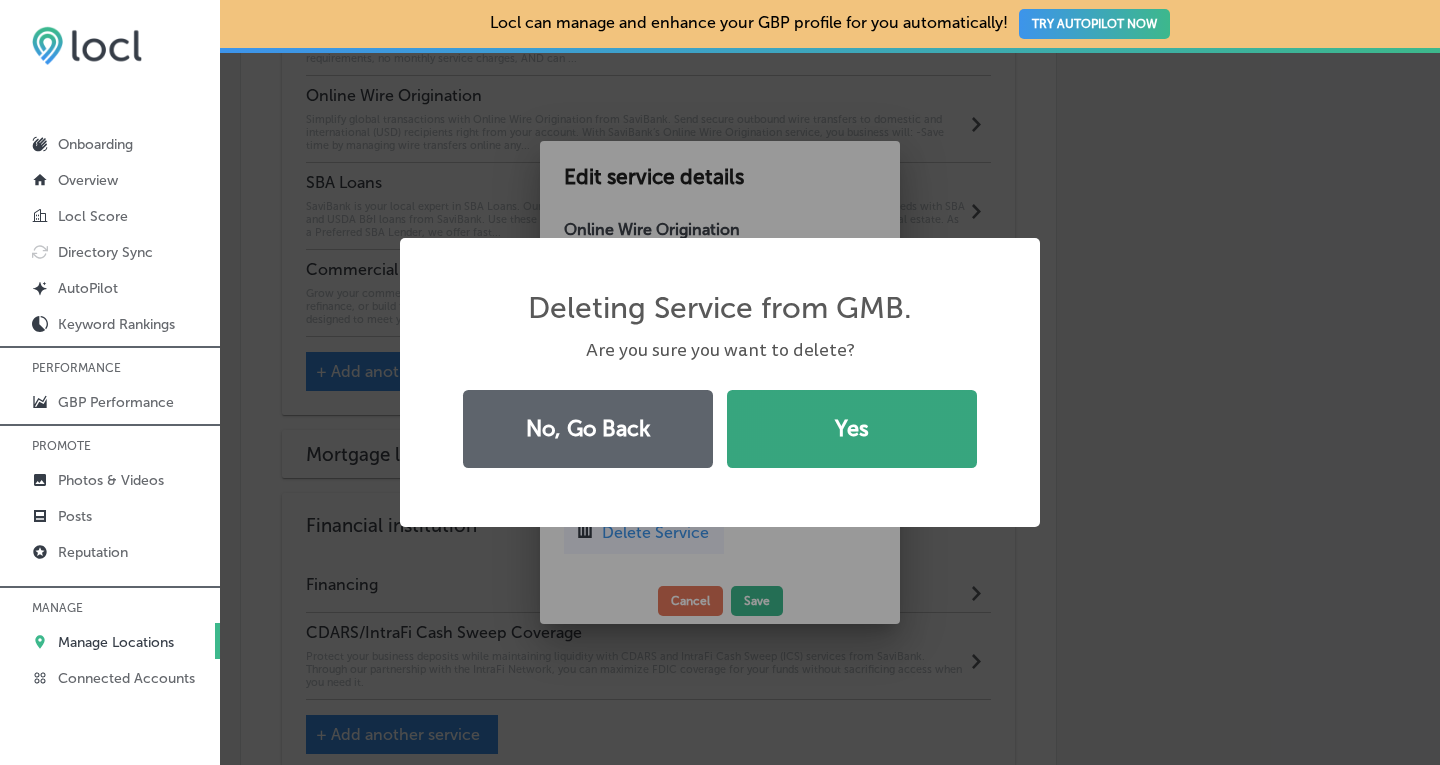 click on "Yes" at bounding box center (852, 429) 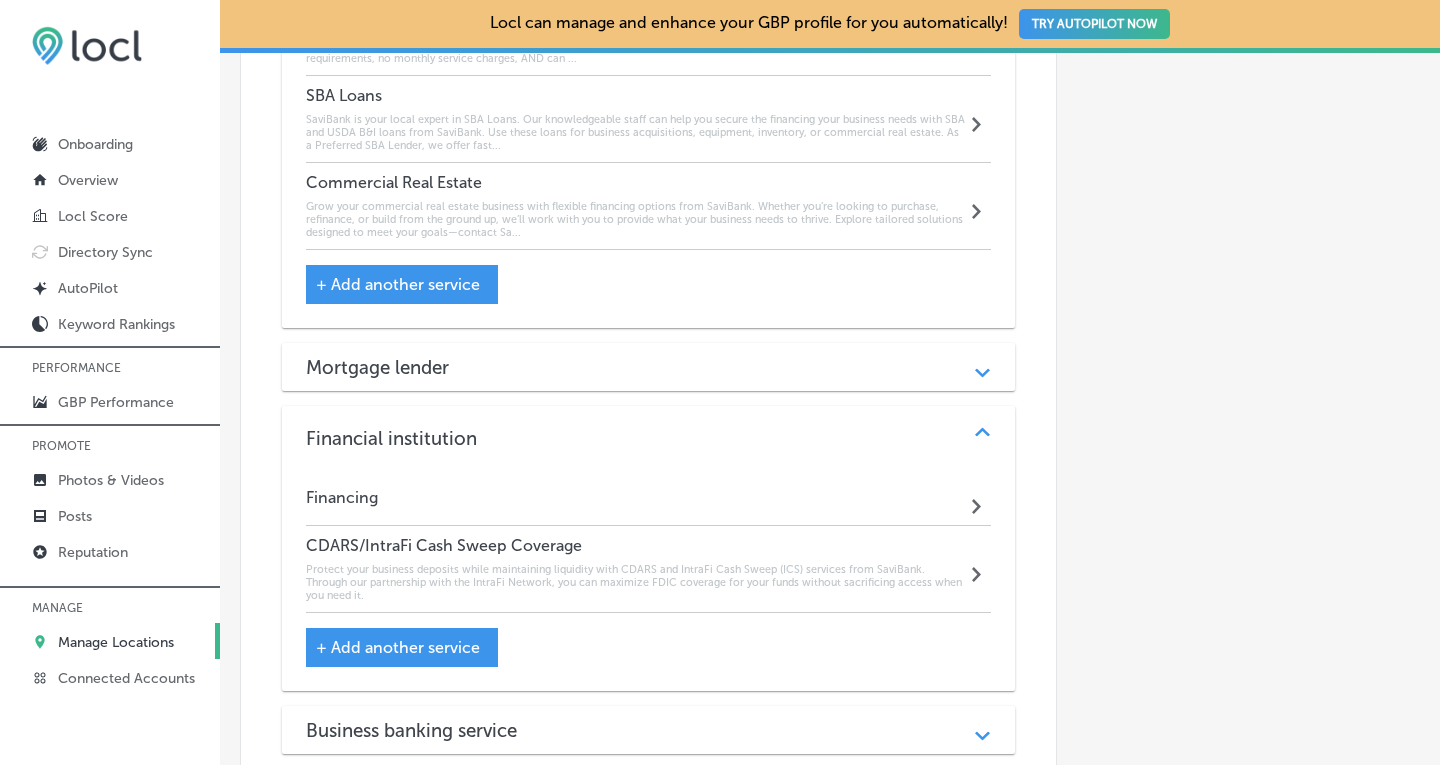 click on "+ Add another service" at bounding box center [398, 647] 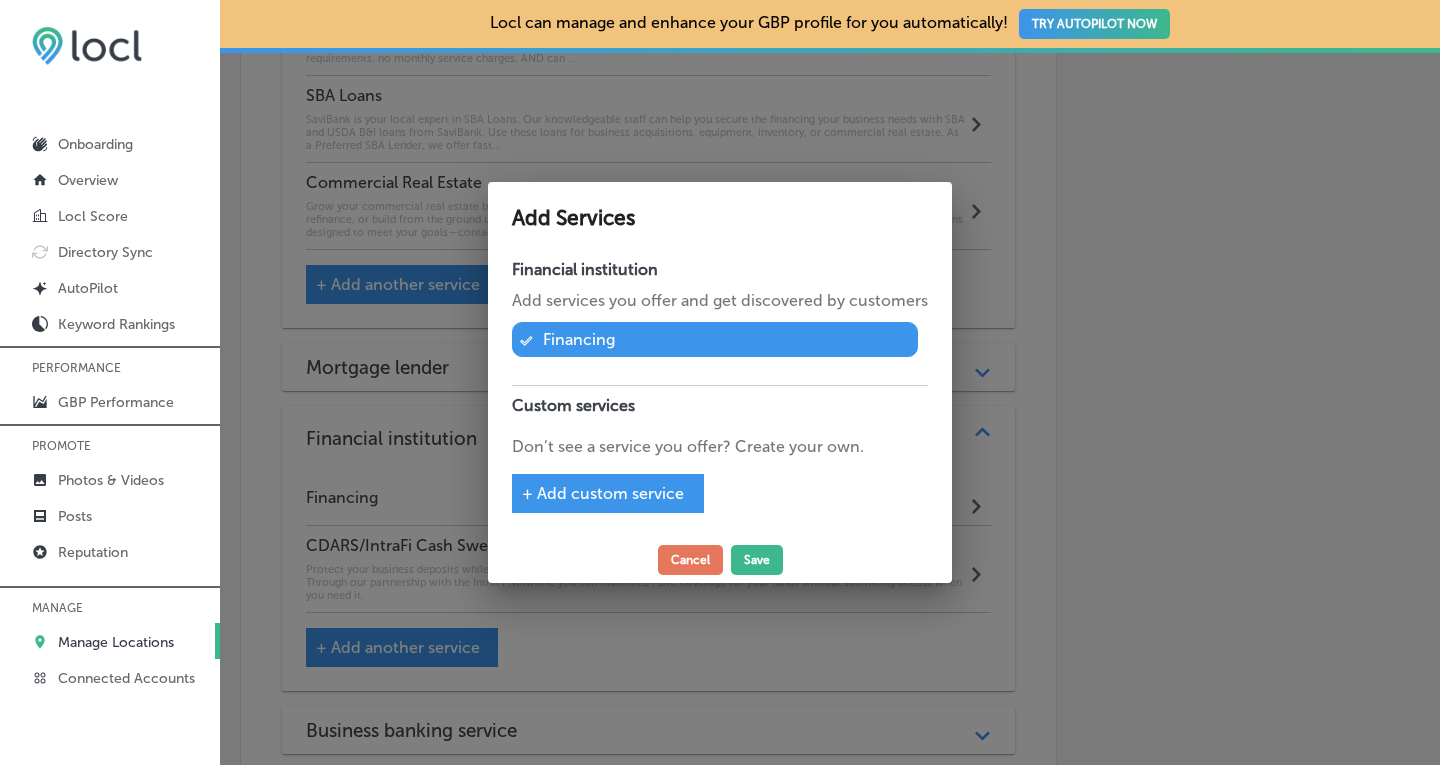 click on "+ Add custom service" at bounding box center [603, 493] 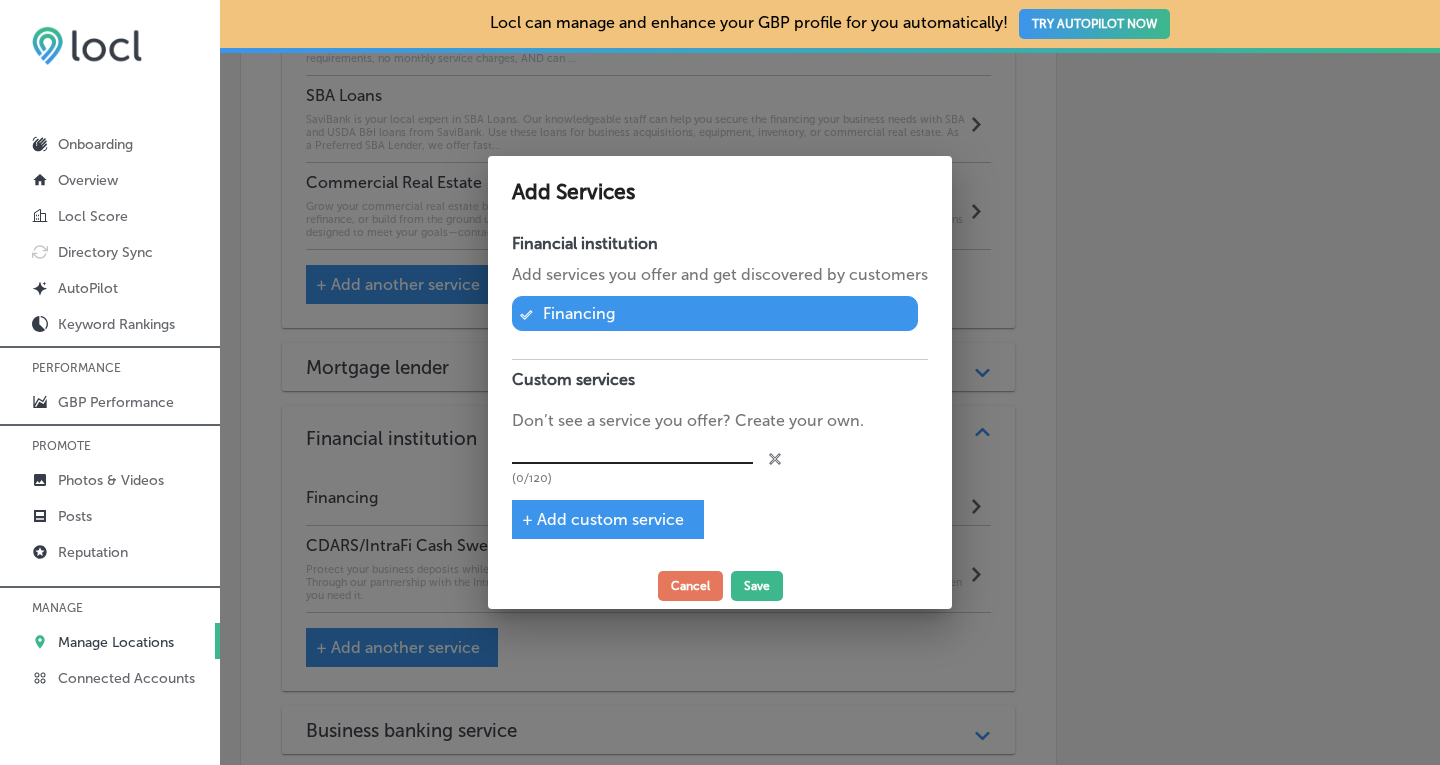 click at bounding box center (632, 448) 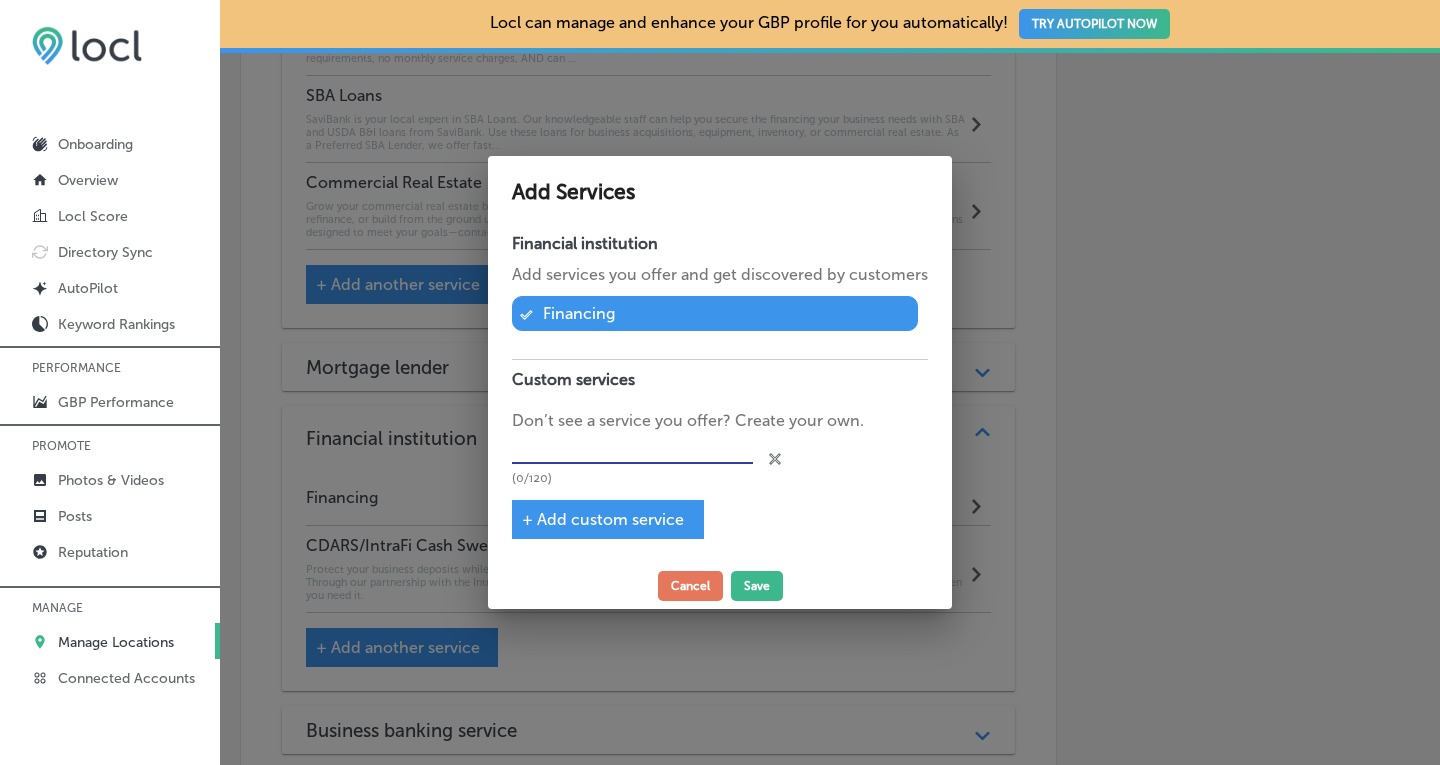 paste on "Online Wire Origination" 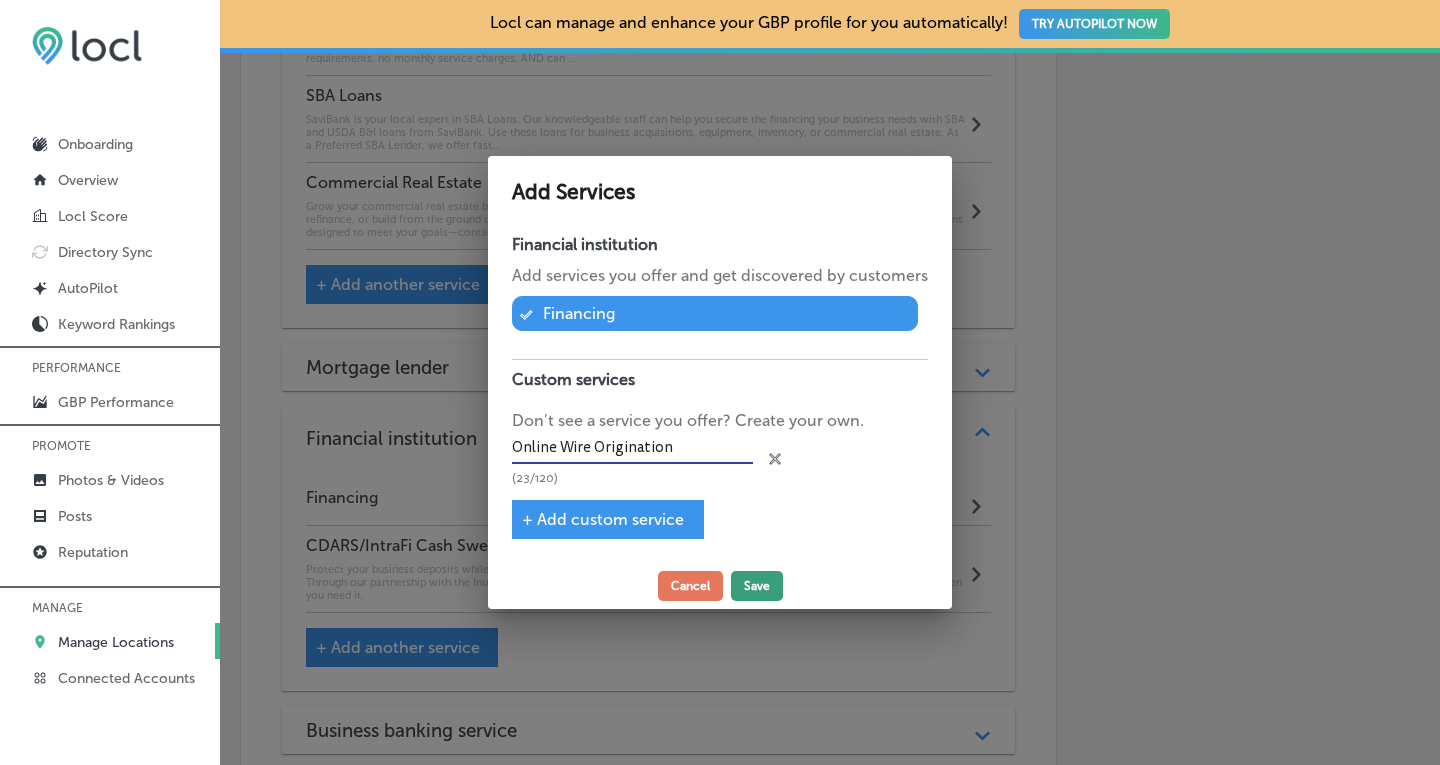 type on "Online Wire Origination" 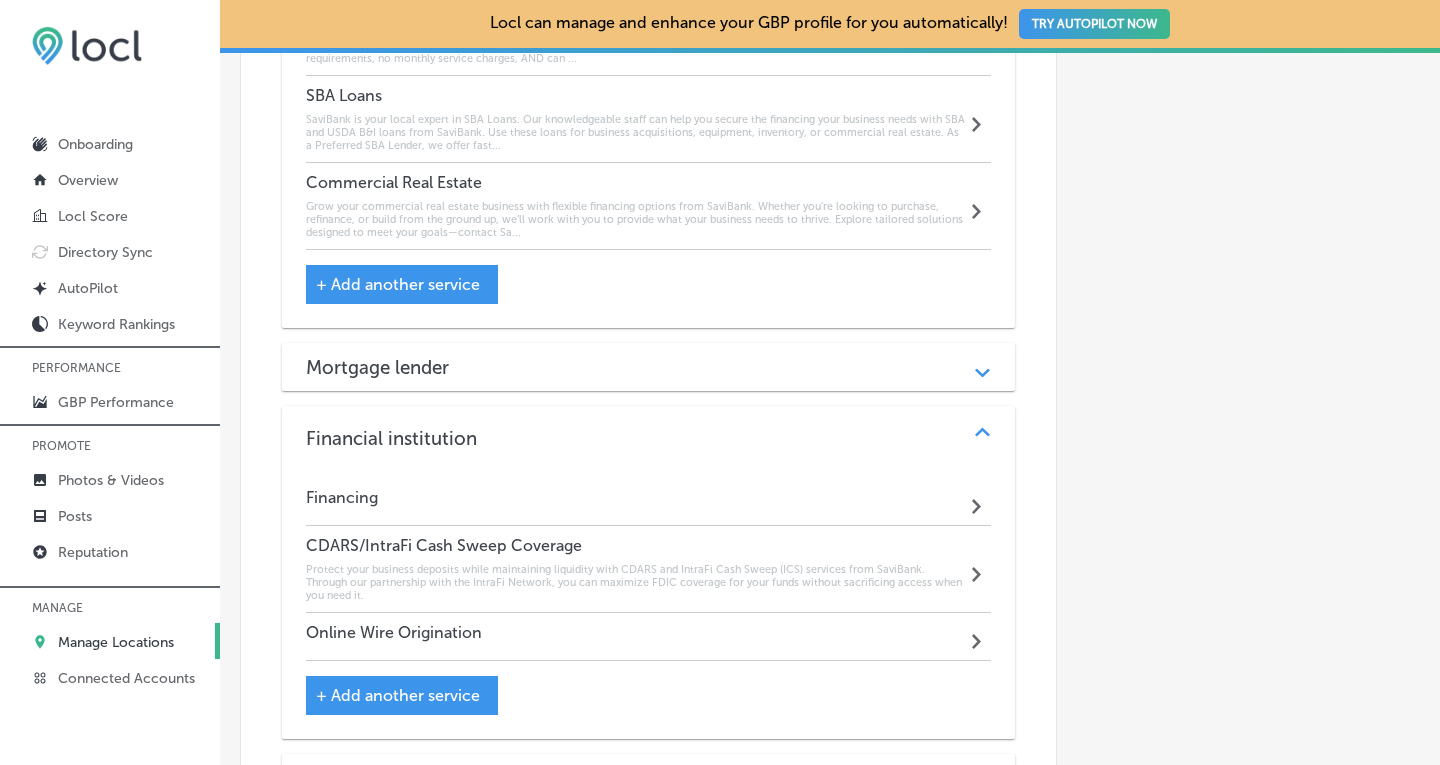 click on "Online Wire Origination" at bounding box center (394, 632) 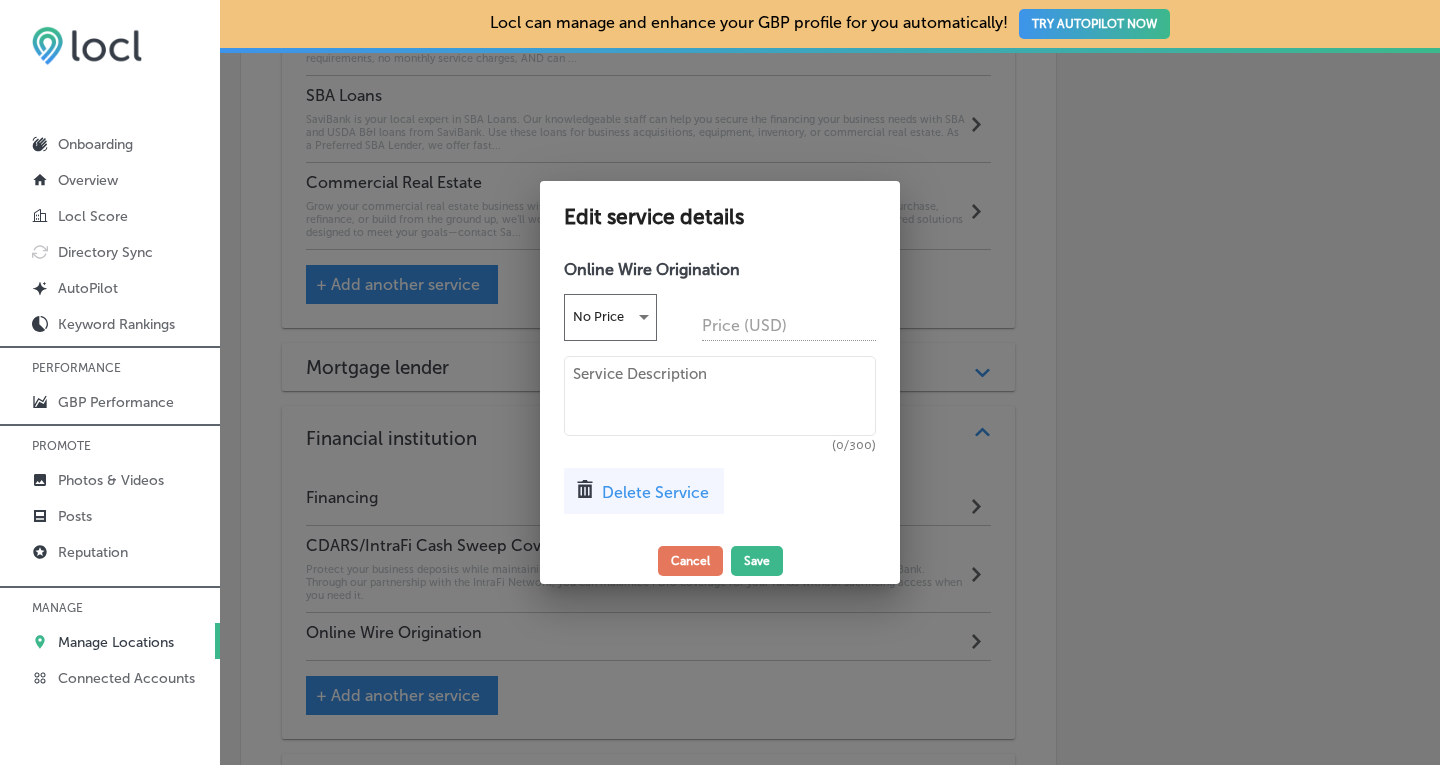 click at bounding box center (720, 396) 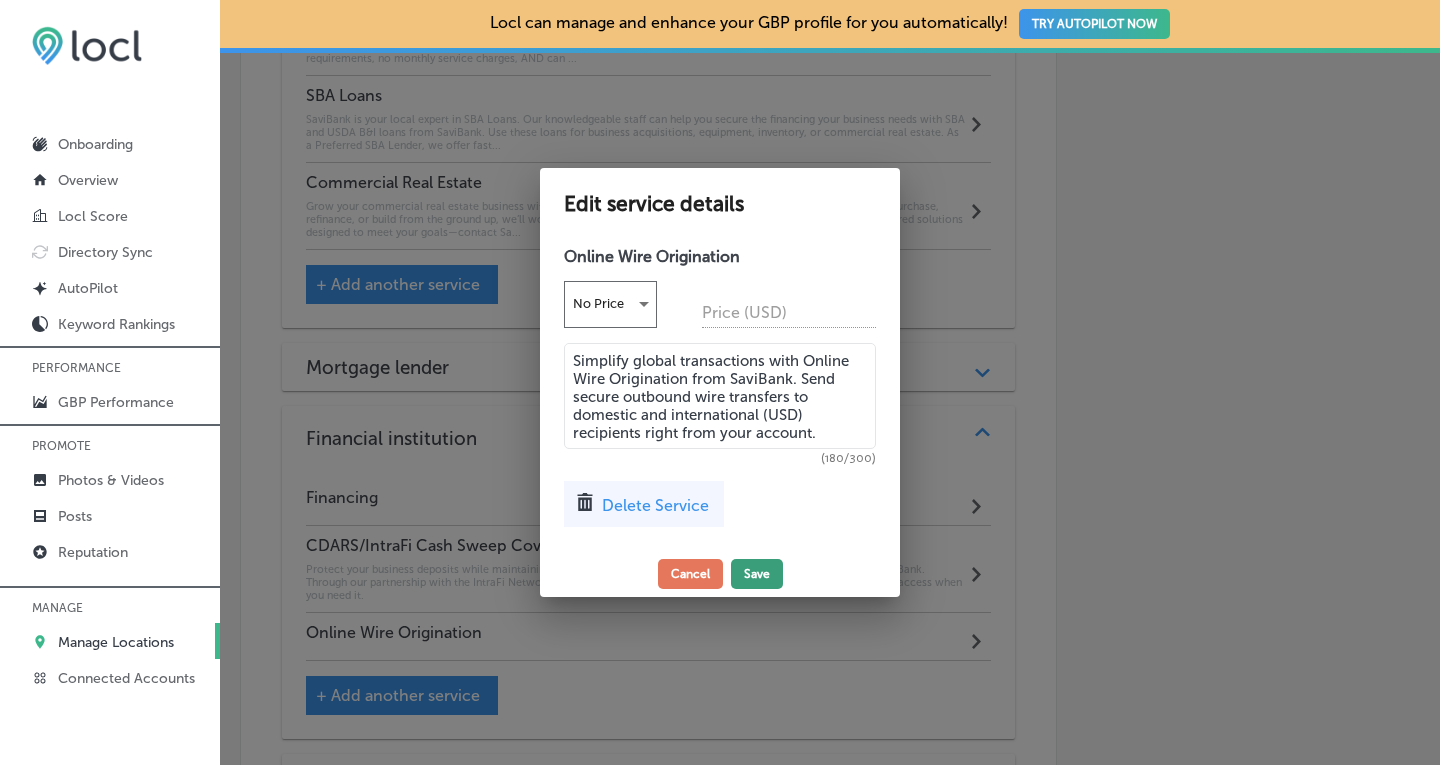 type on "Simplify global transactions with Online Wire Origination from SaviBank. Send secure outbound wire transfers to domestic and international (USD) recipients right from your account." 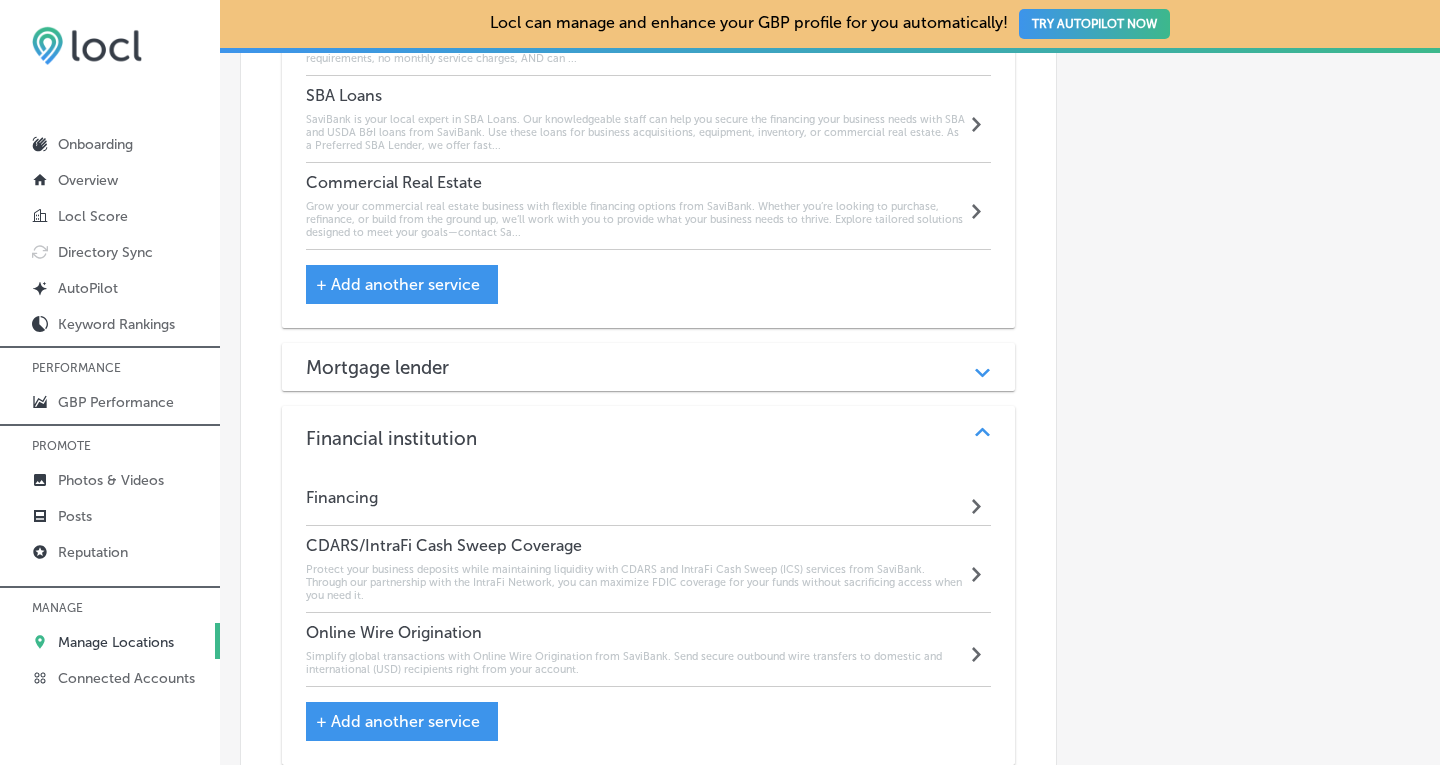 click on "Path
Created with Sketch." 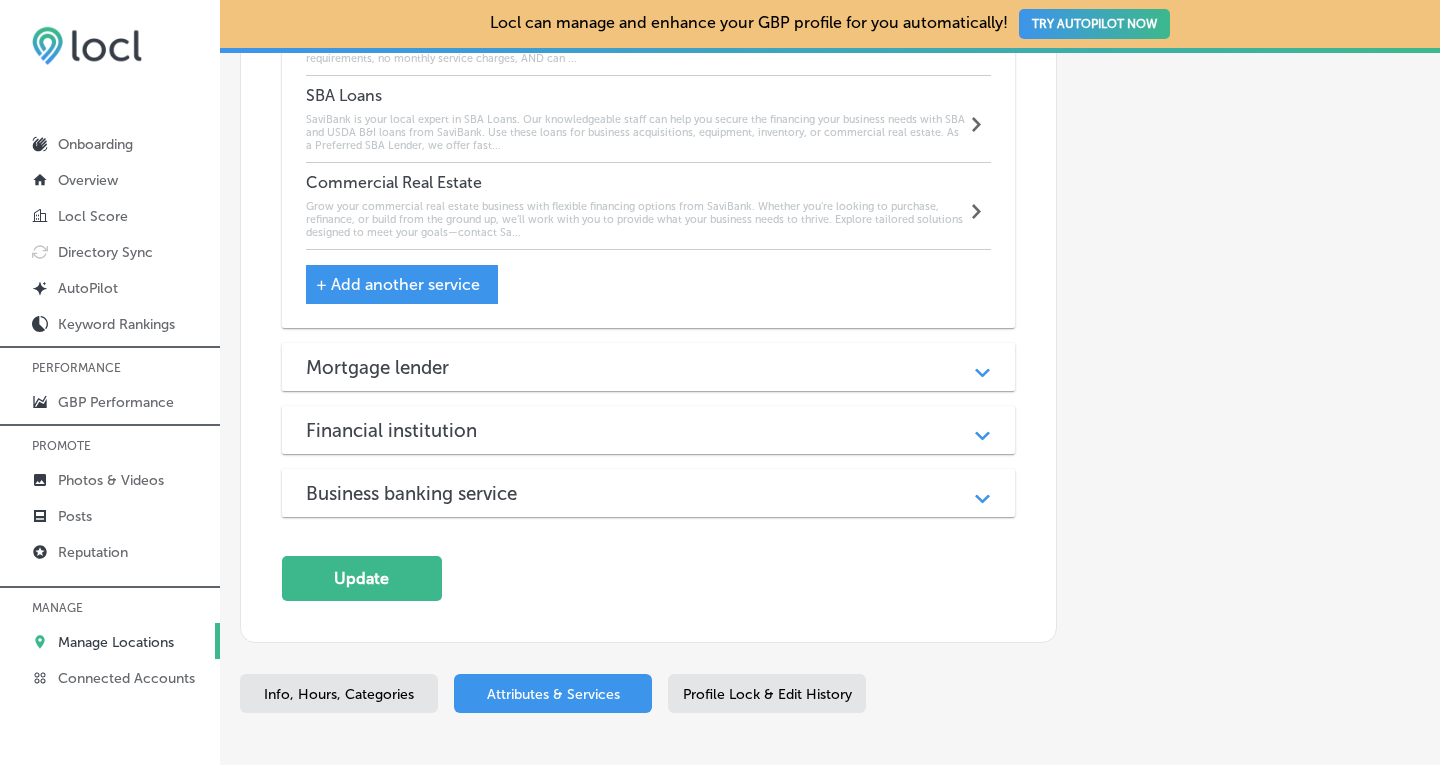 click on "Path
Created with Sketch." 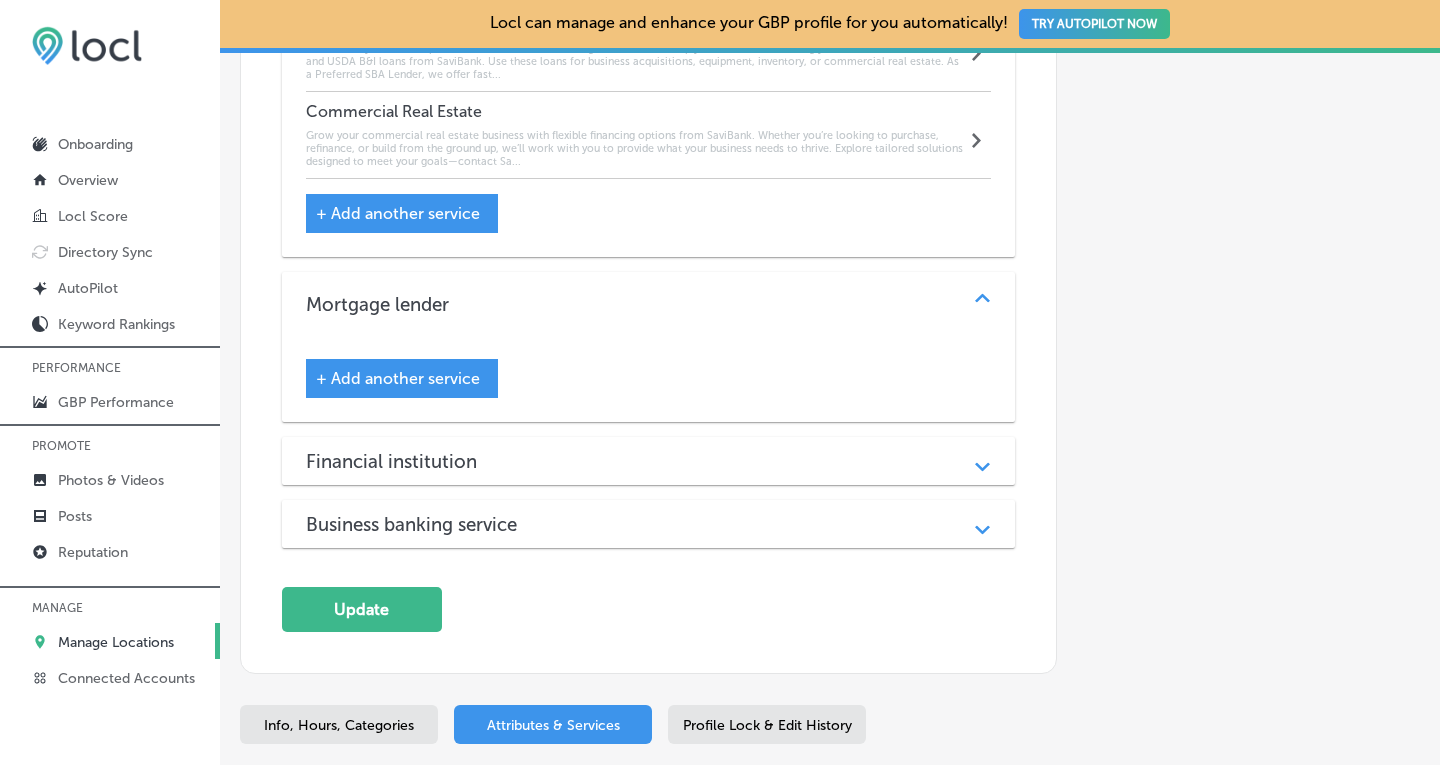 scroll, scrollTop: 2256, scrollLeft: 0, axis: vertical 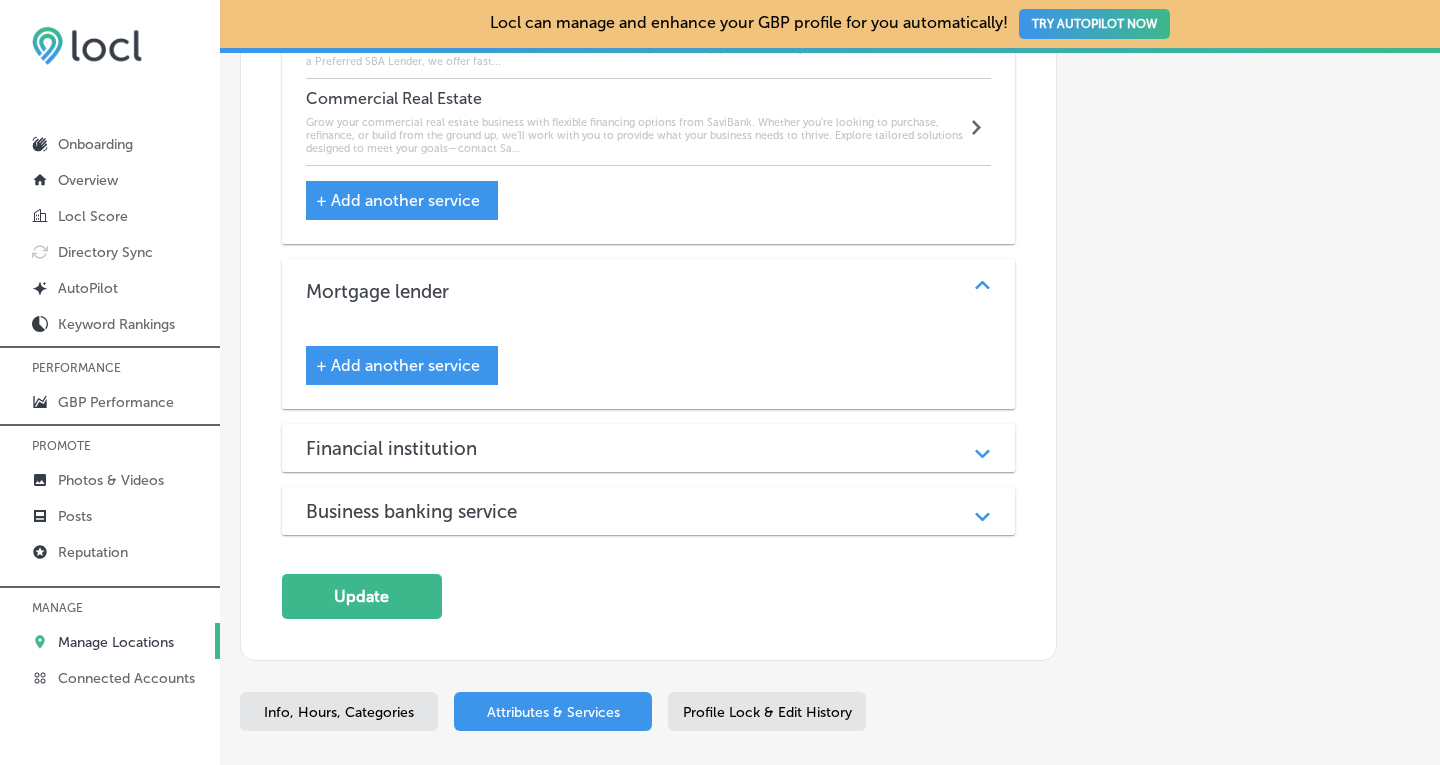 click on "+ Add another service" at bounding box center [402, 365] 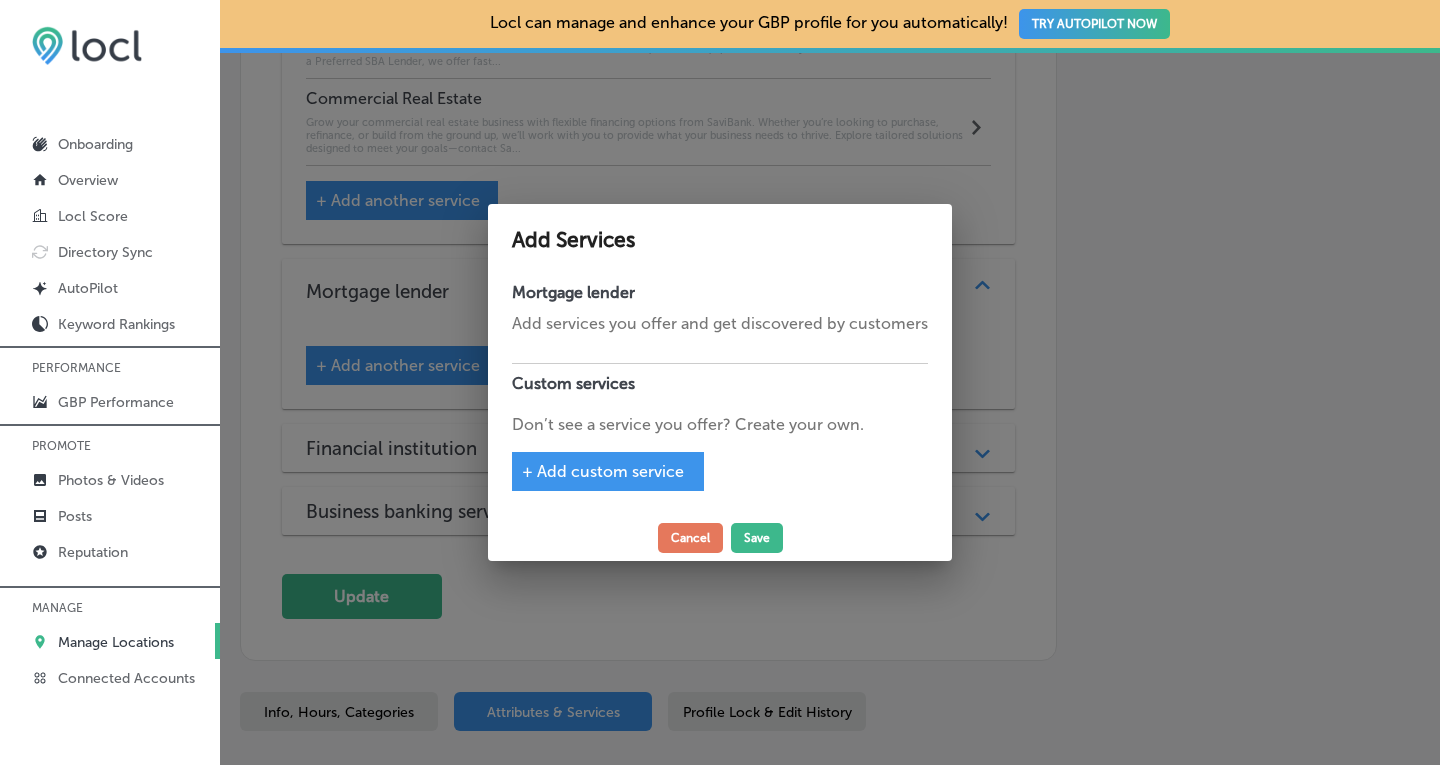 click on "+ Add custom service" at bounding box center (603, 471) 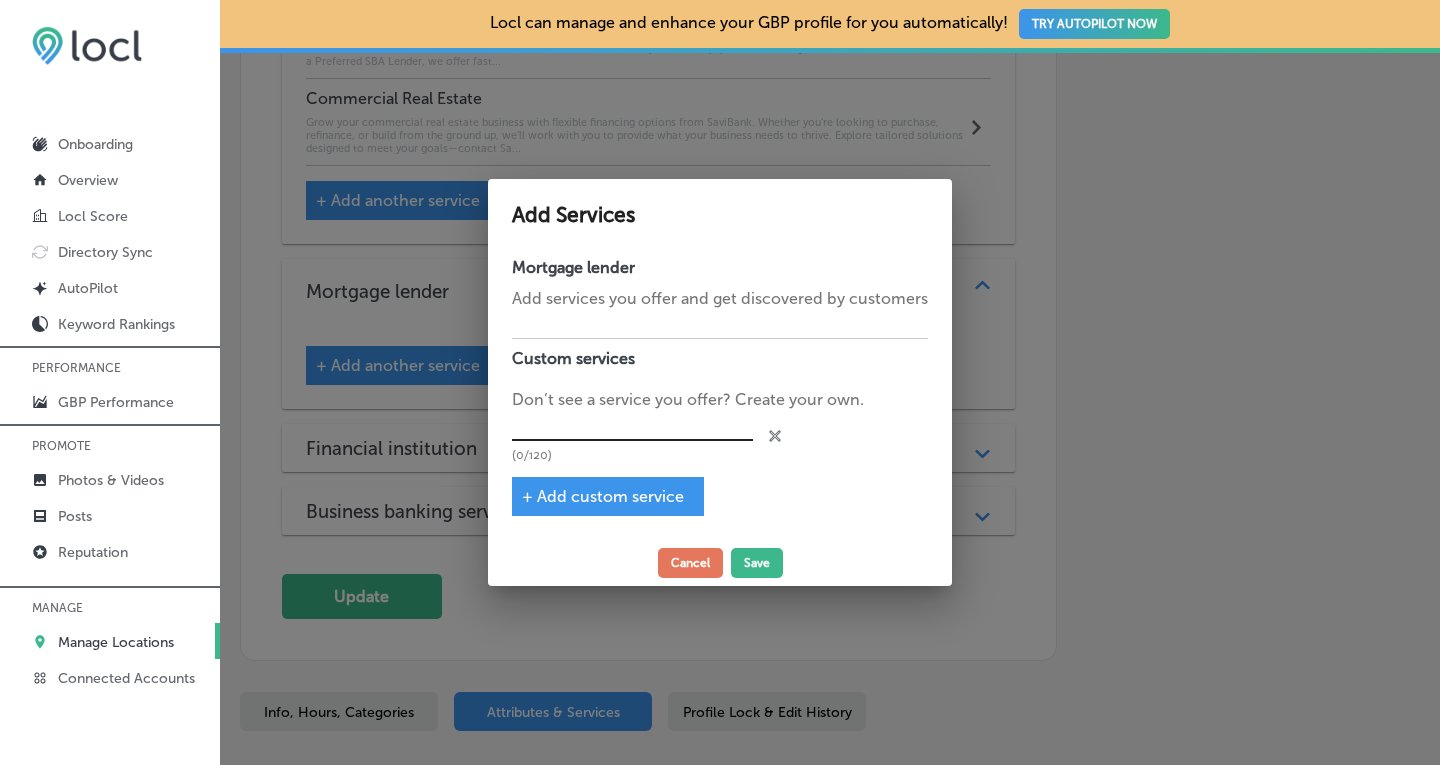 click at bounding box center (632, 426) 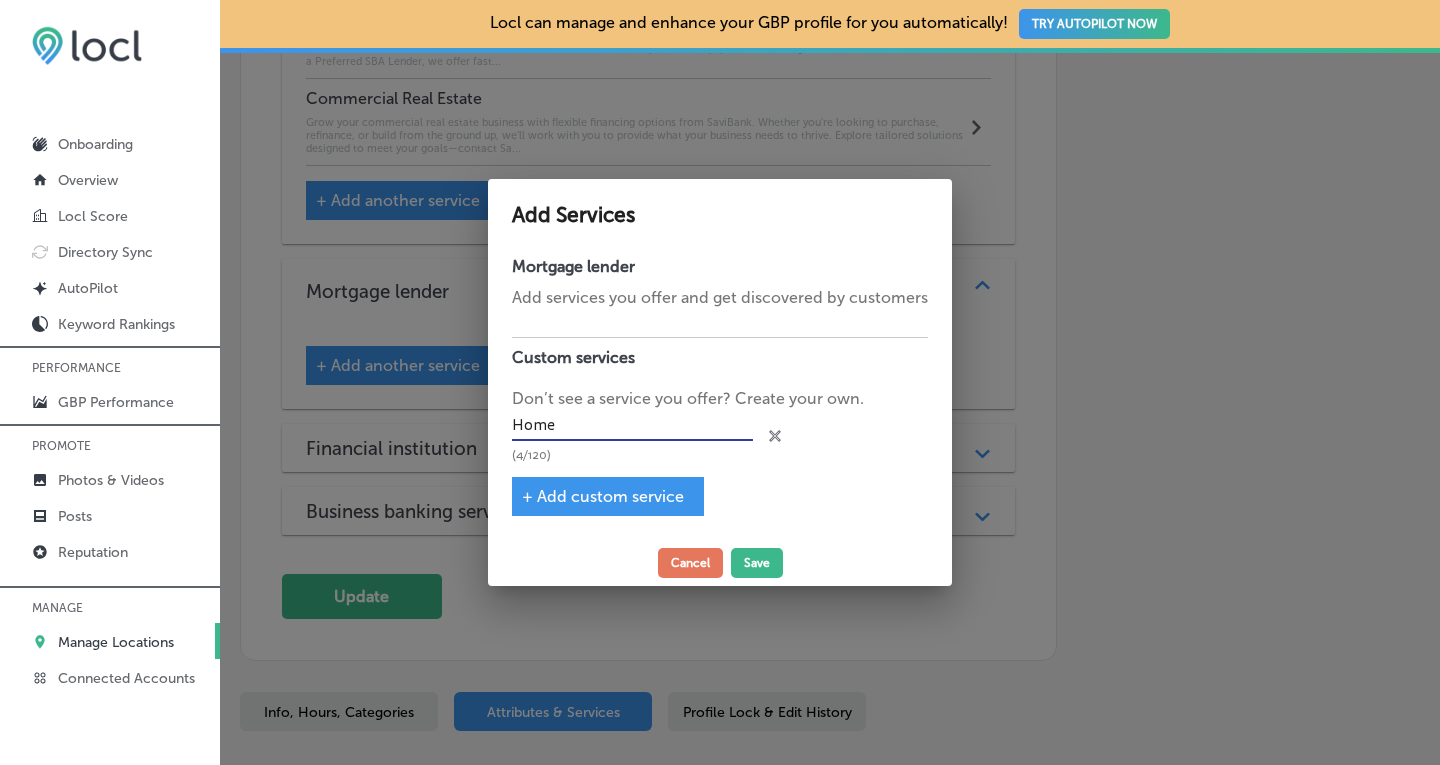 type on "Home Mortgage" 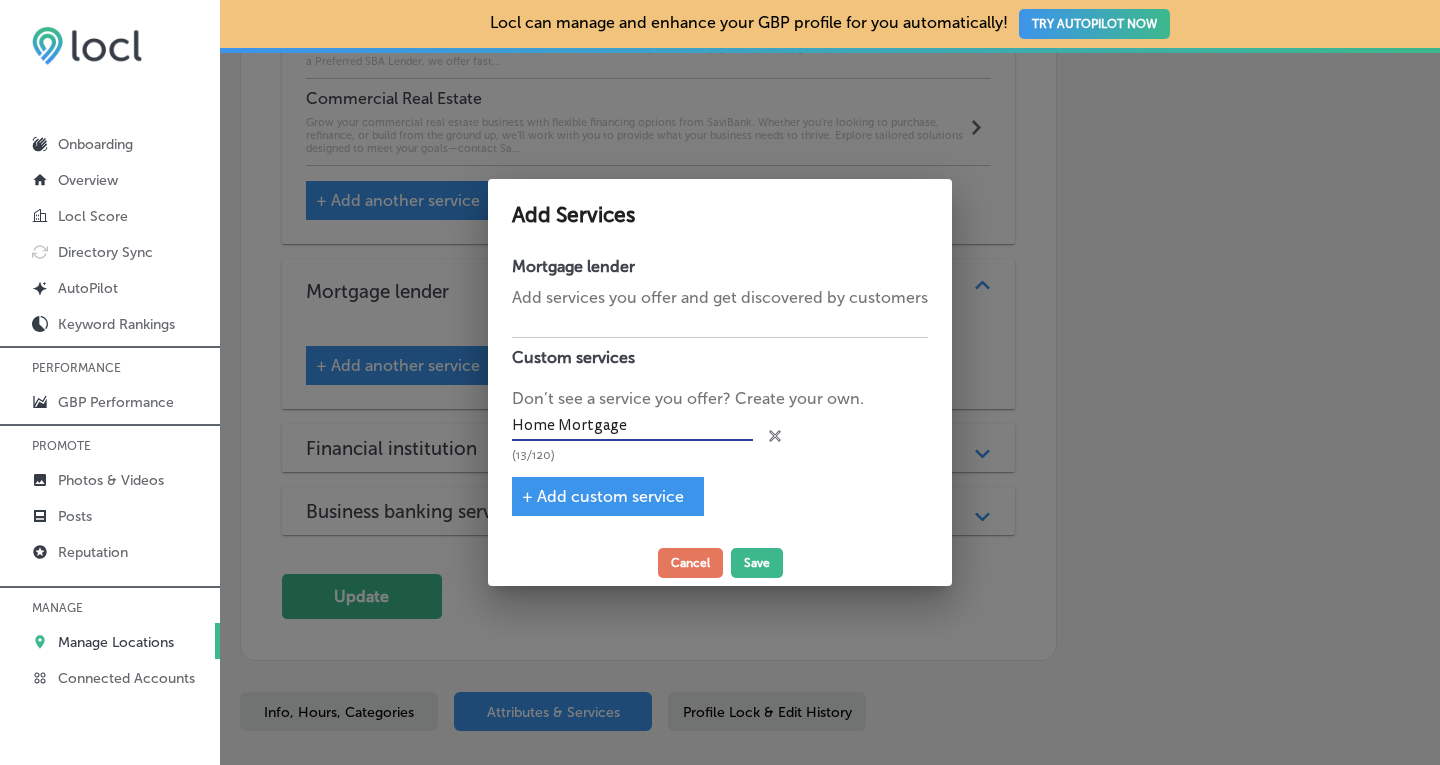 click on "+ Add custom service" at bounding box center [603, 496] 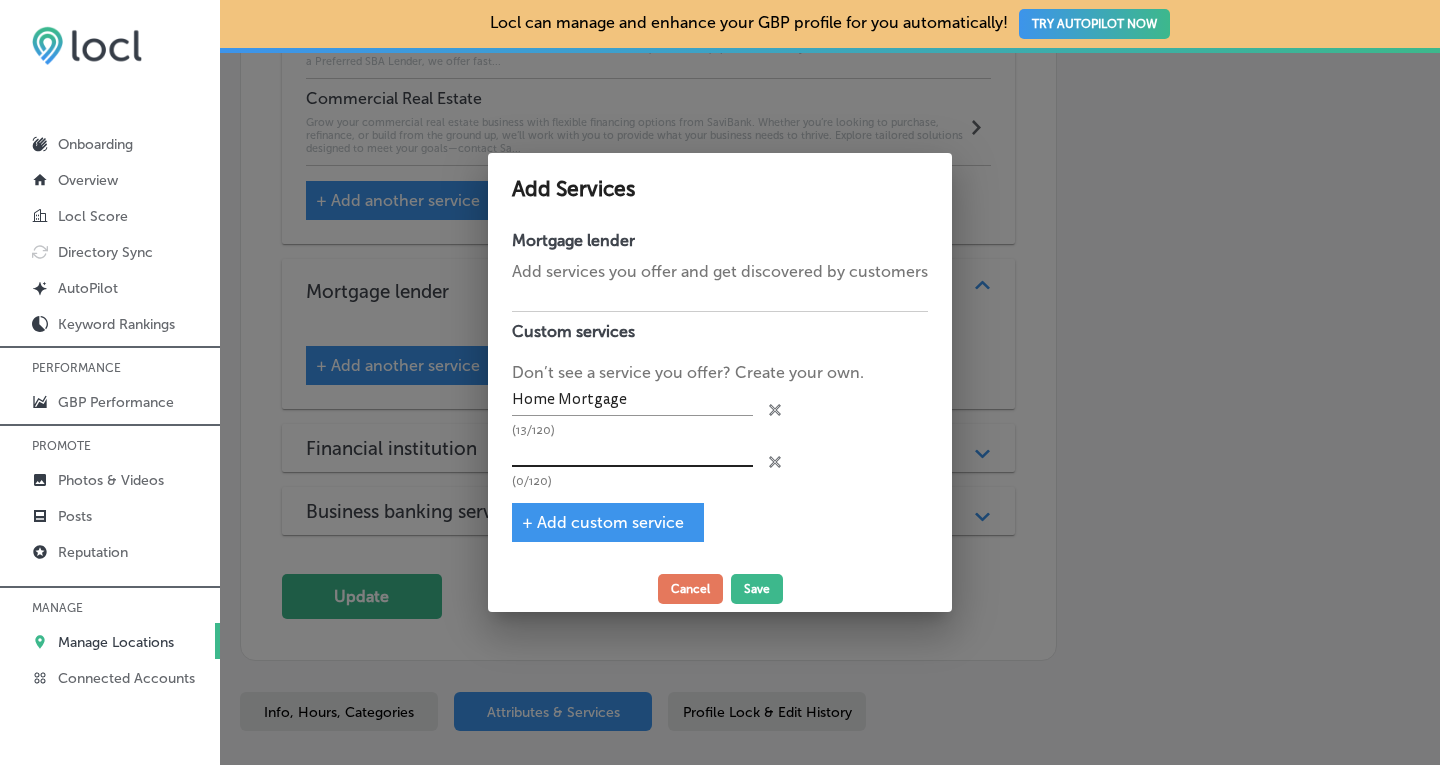 click at bounding box center [632, 452] 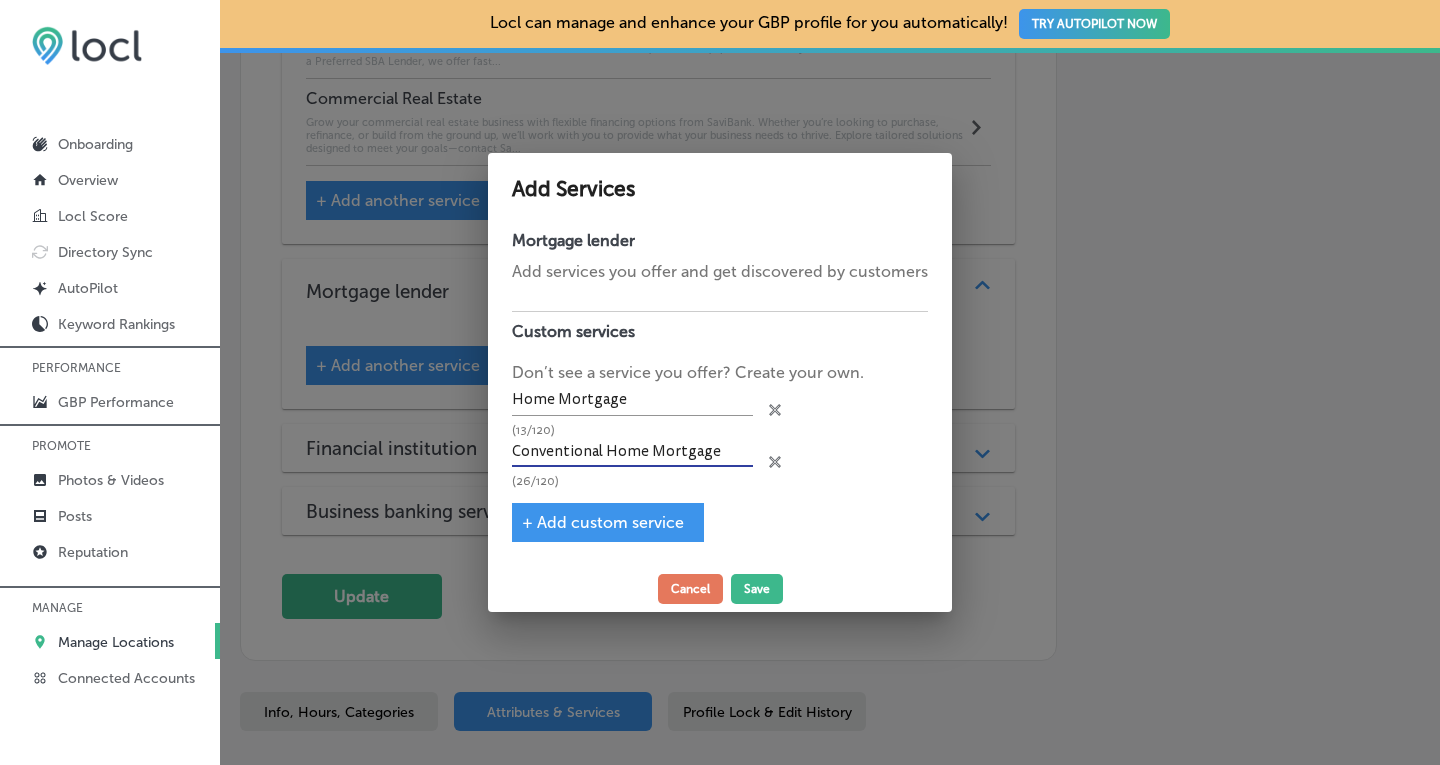 type on "Conventional Home Mortgage" 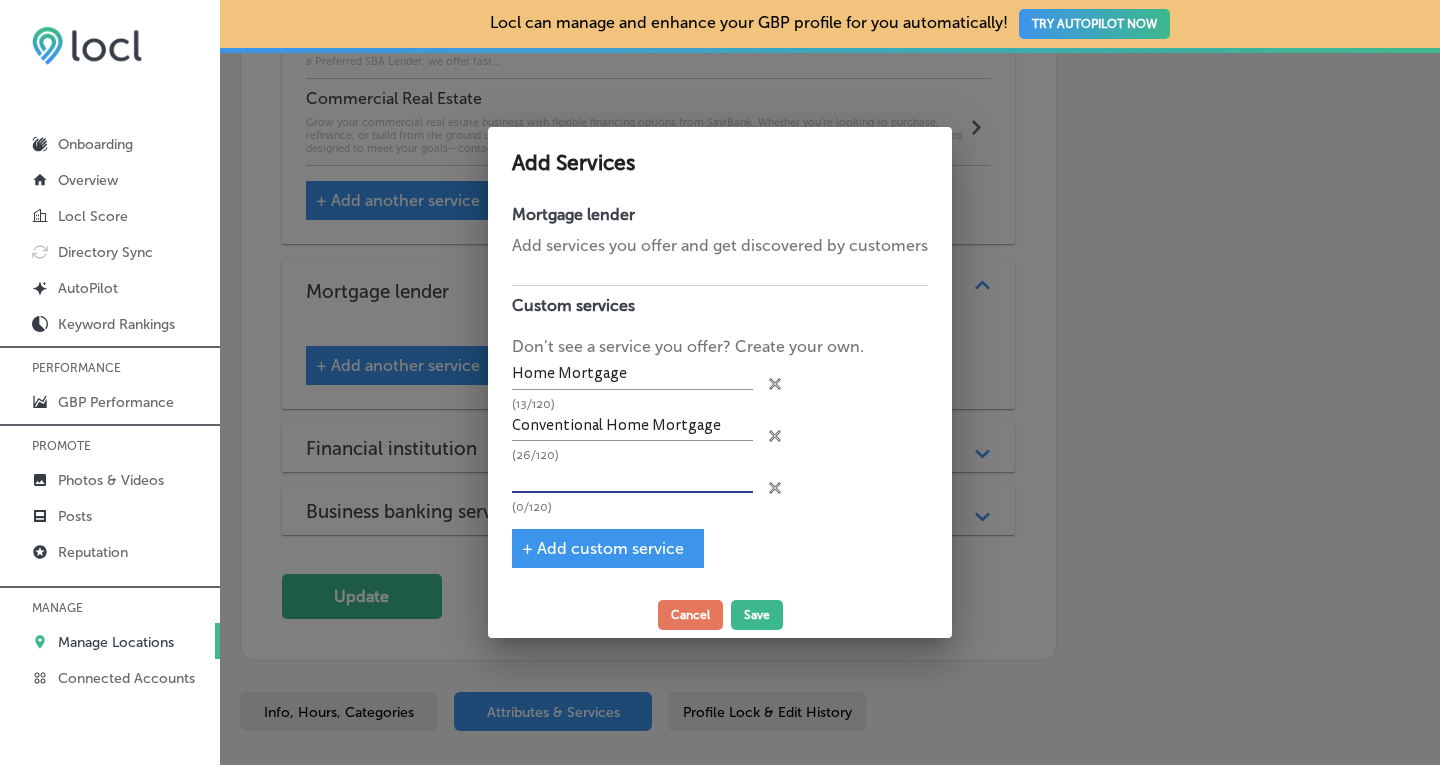 click at bounding box center [632, 477] 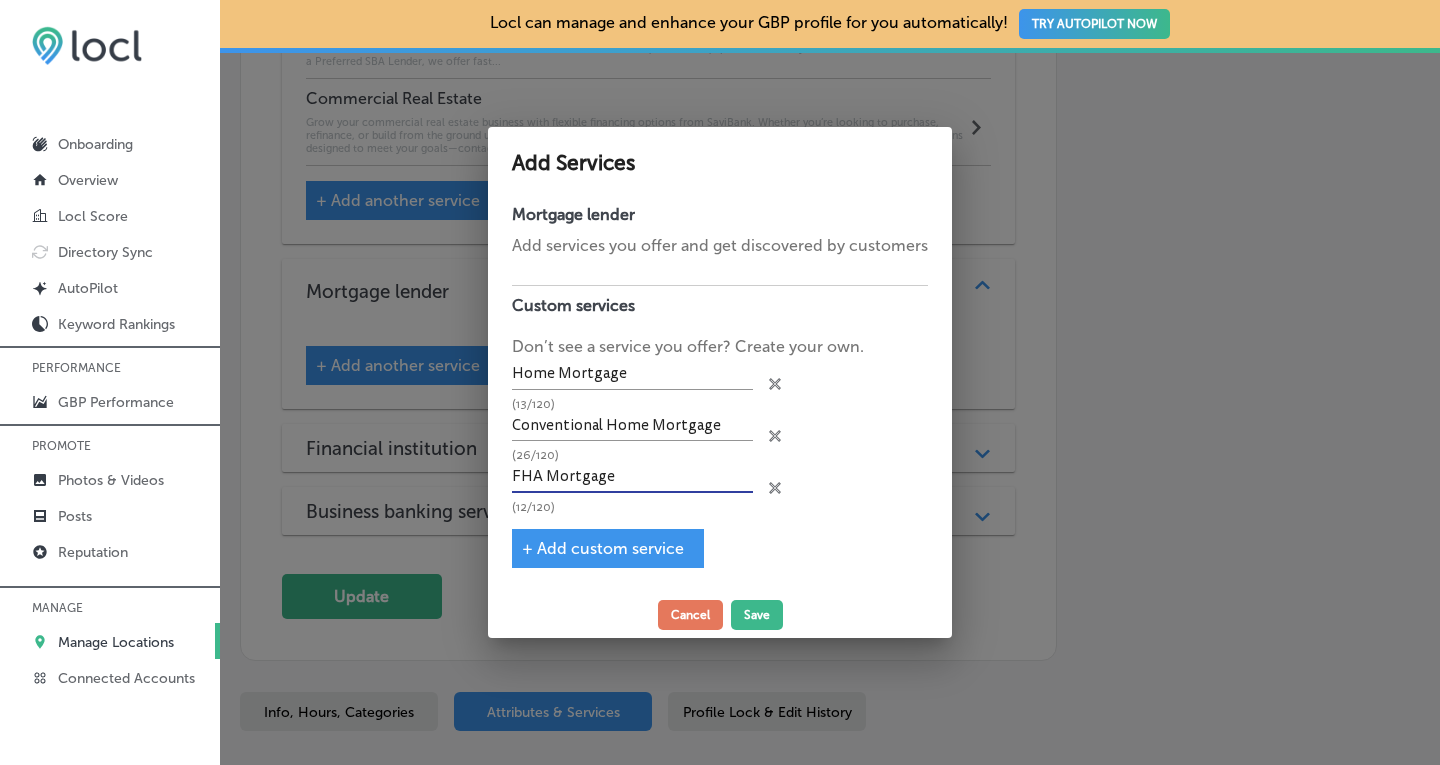 type on "FHA Mortgage" 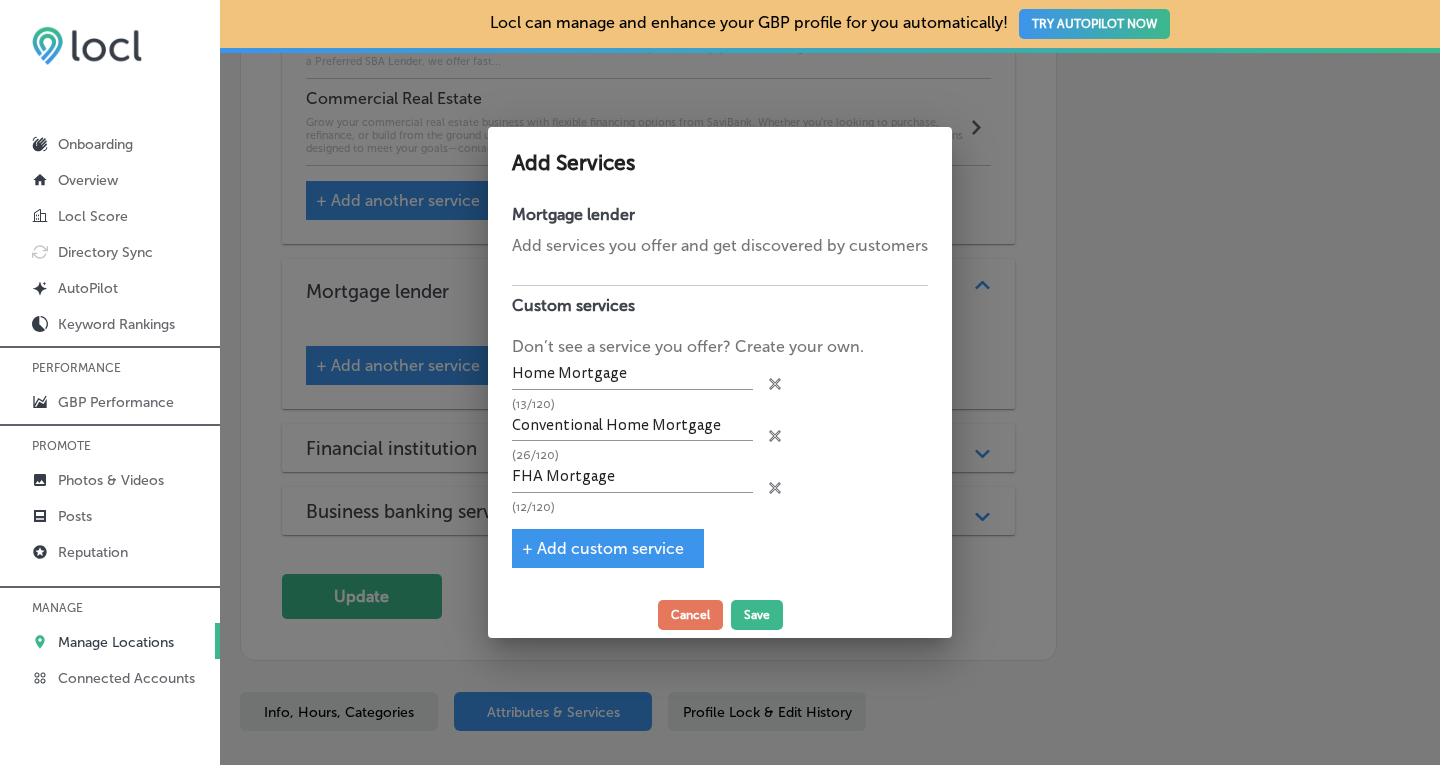 click on "+ Add custom service" at bounding box center [603, 548] 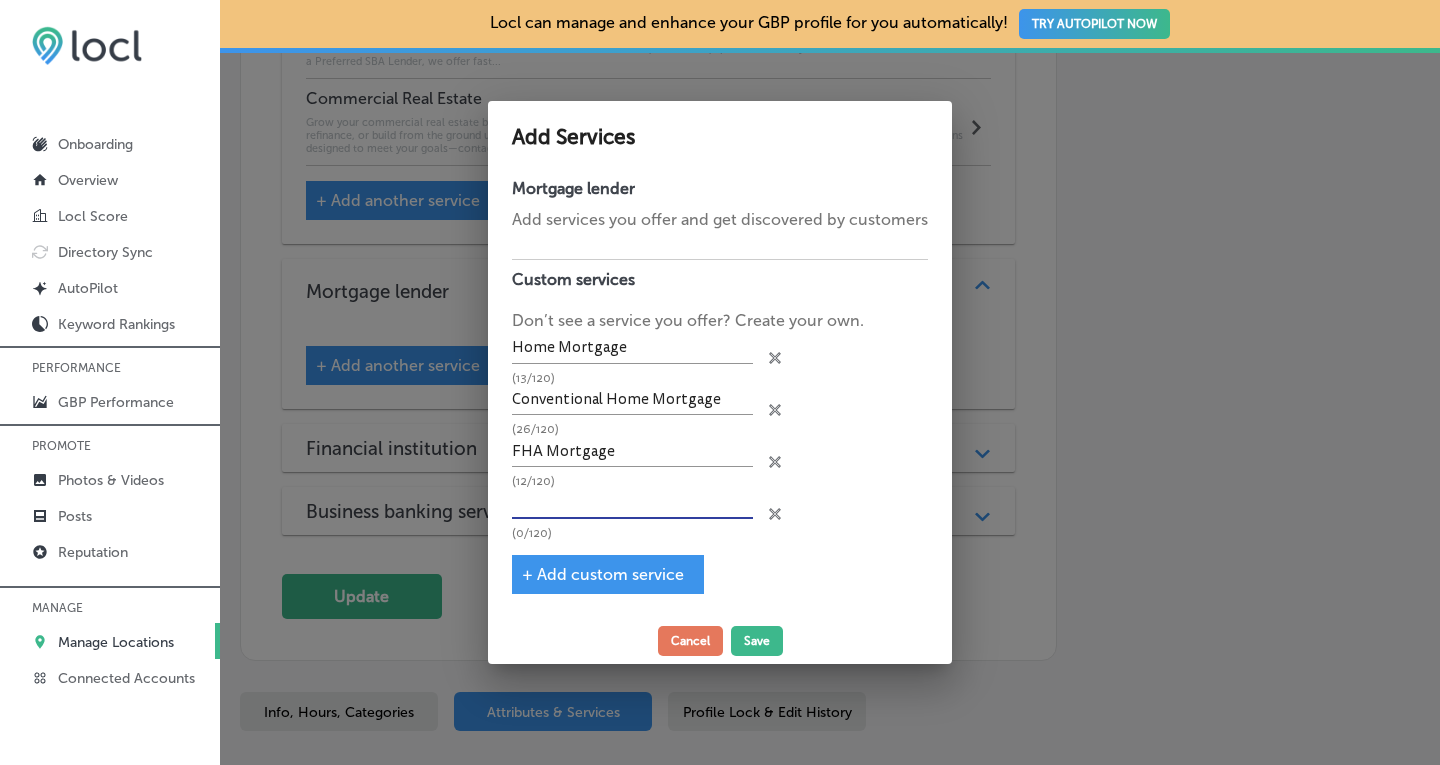 click at bounding box center [632, 503] 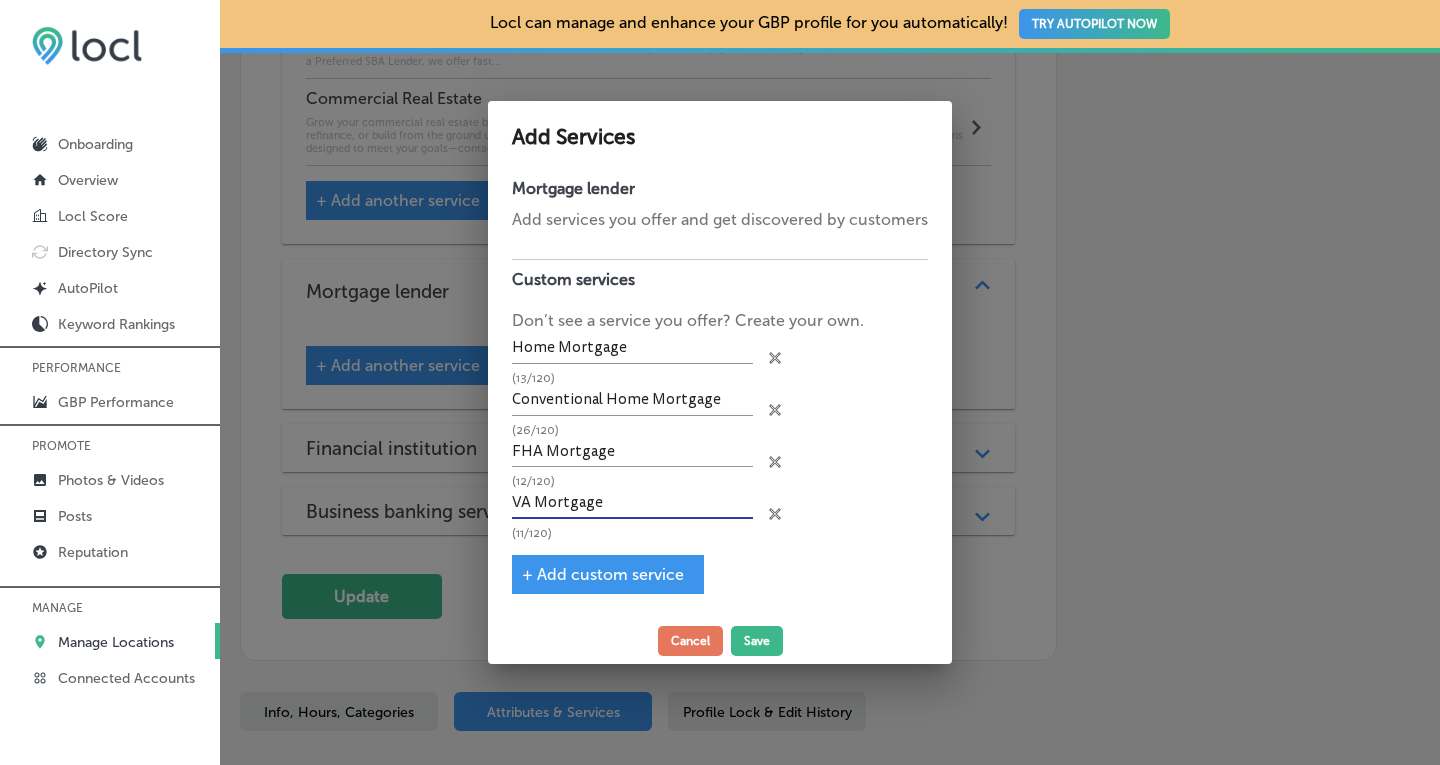 type on "VA Mortgage" 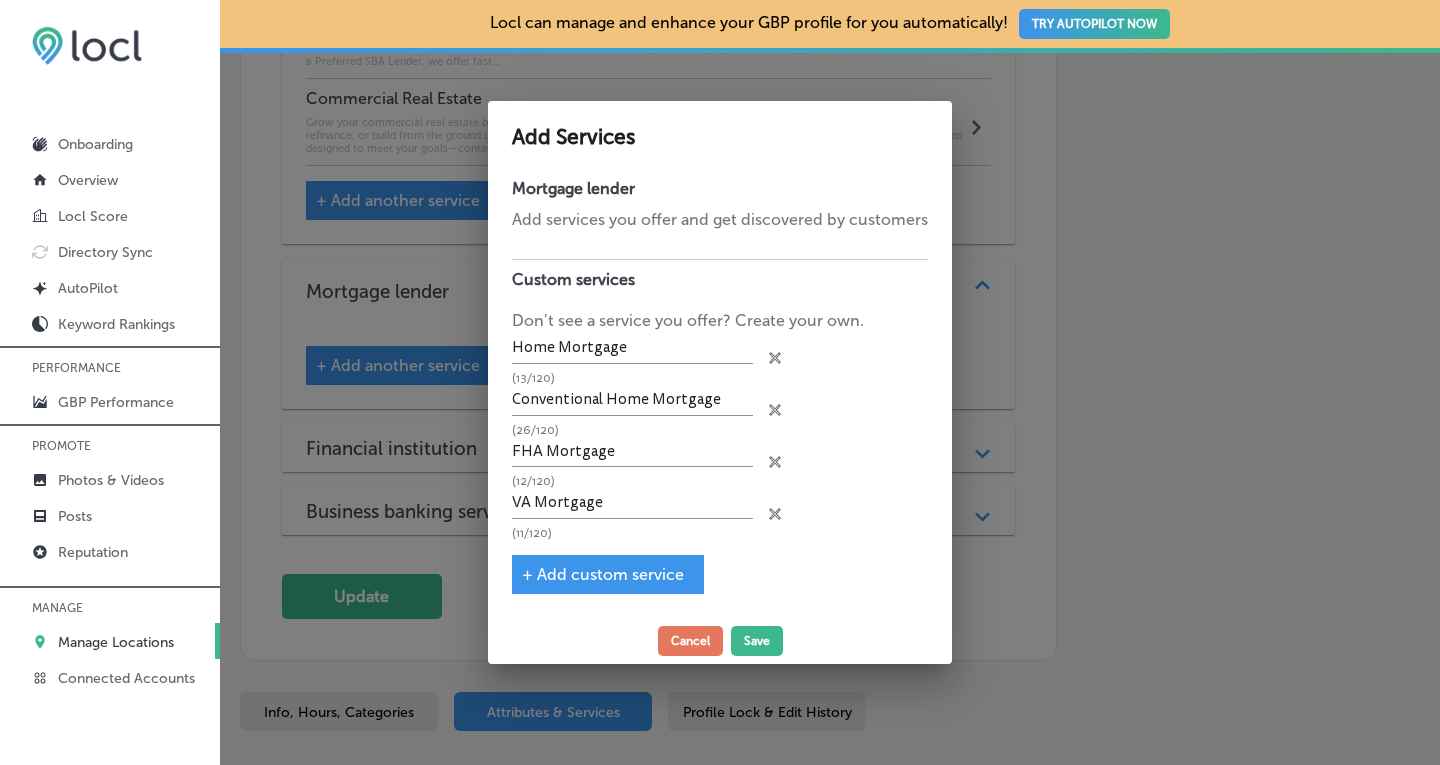 click on "+ Add custom service" at bounding box center (603, 574) 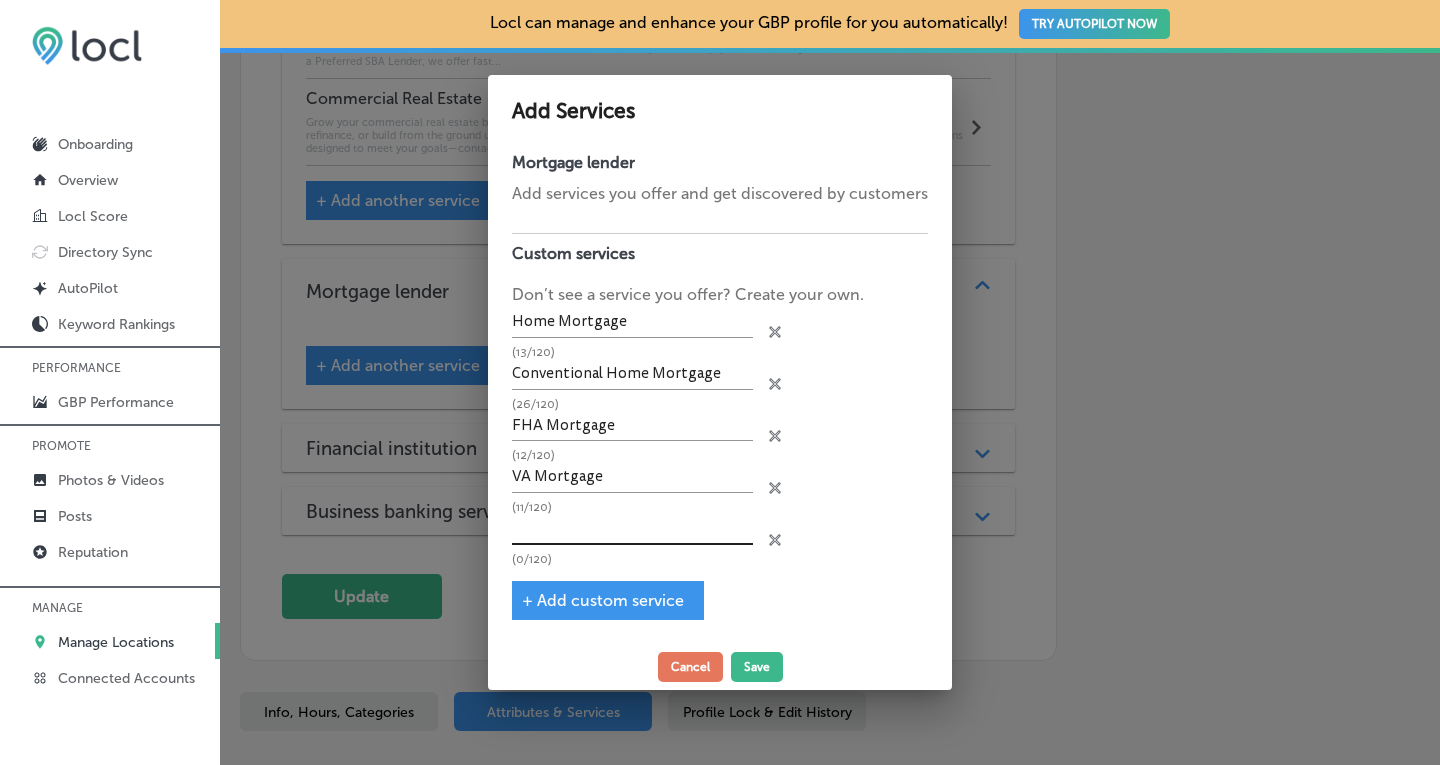 click at bounding box center [632, 529] 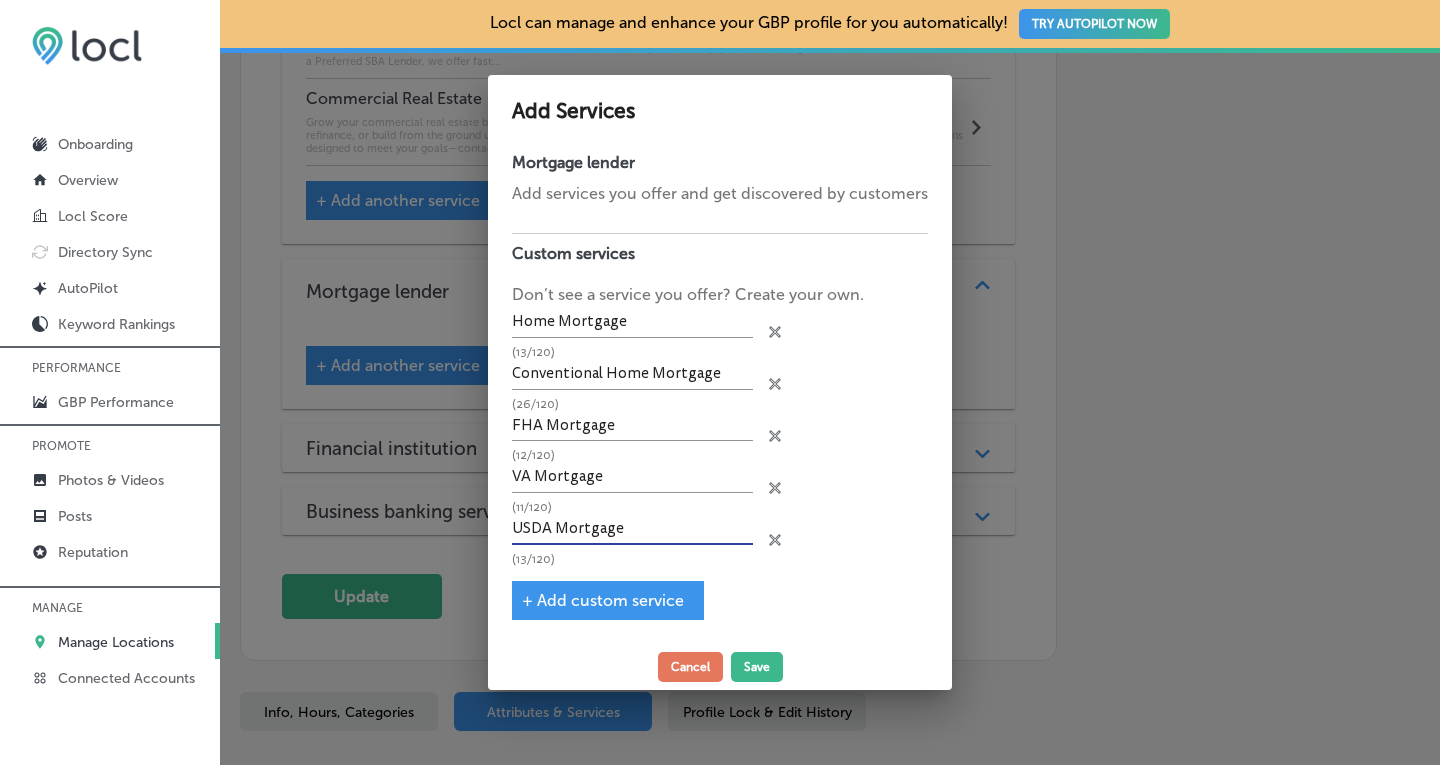 type on "USDA Mortgage" 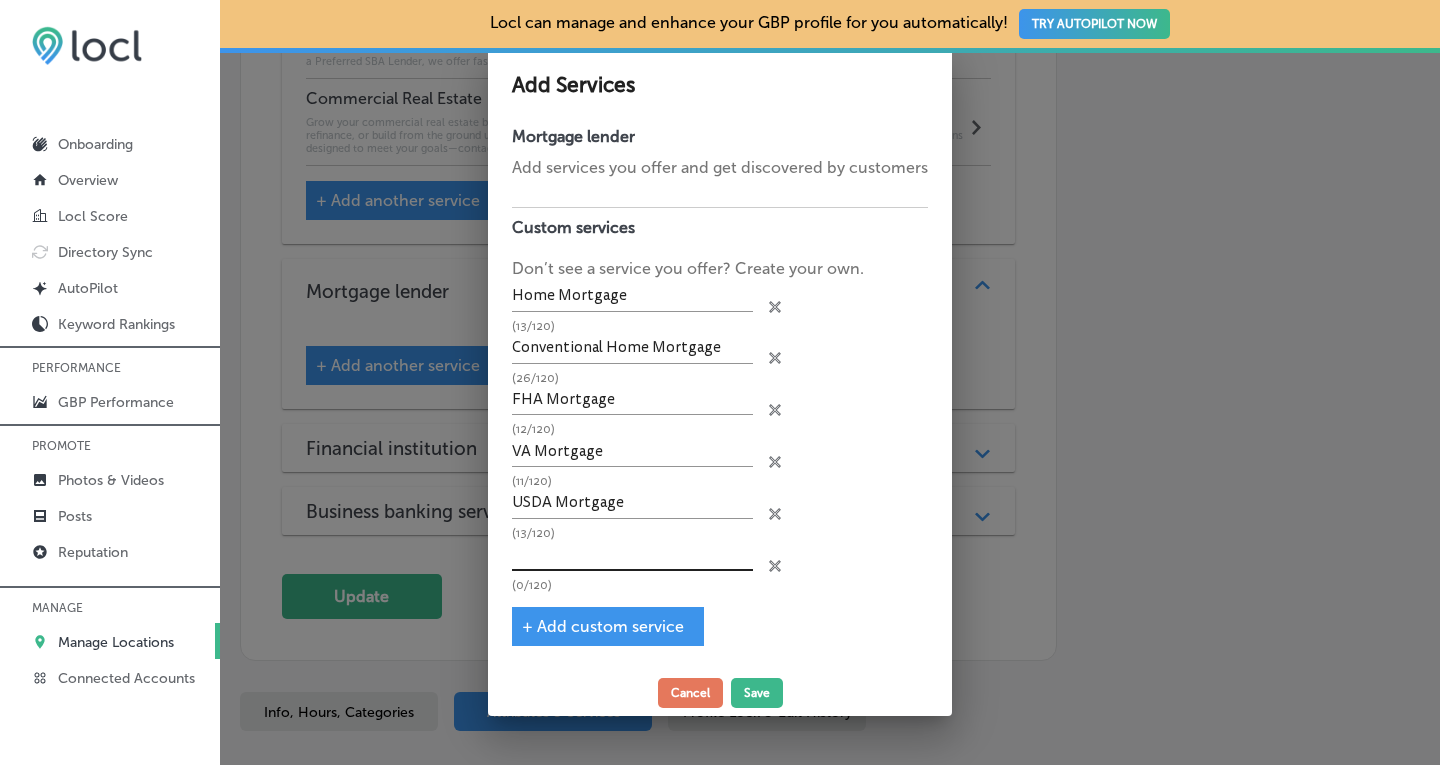 click at bounding box center [632, 555] 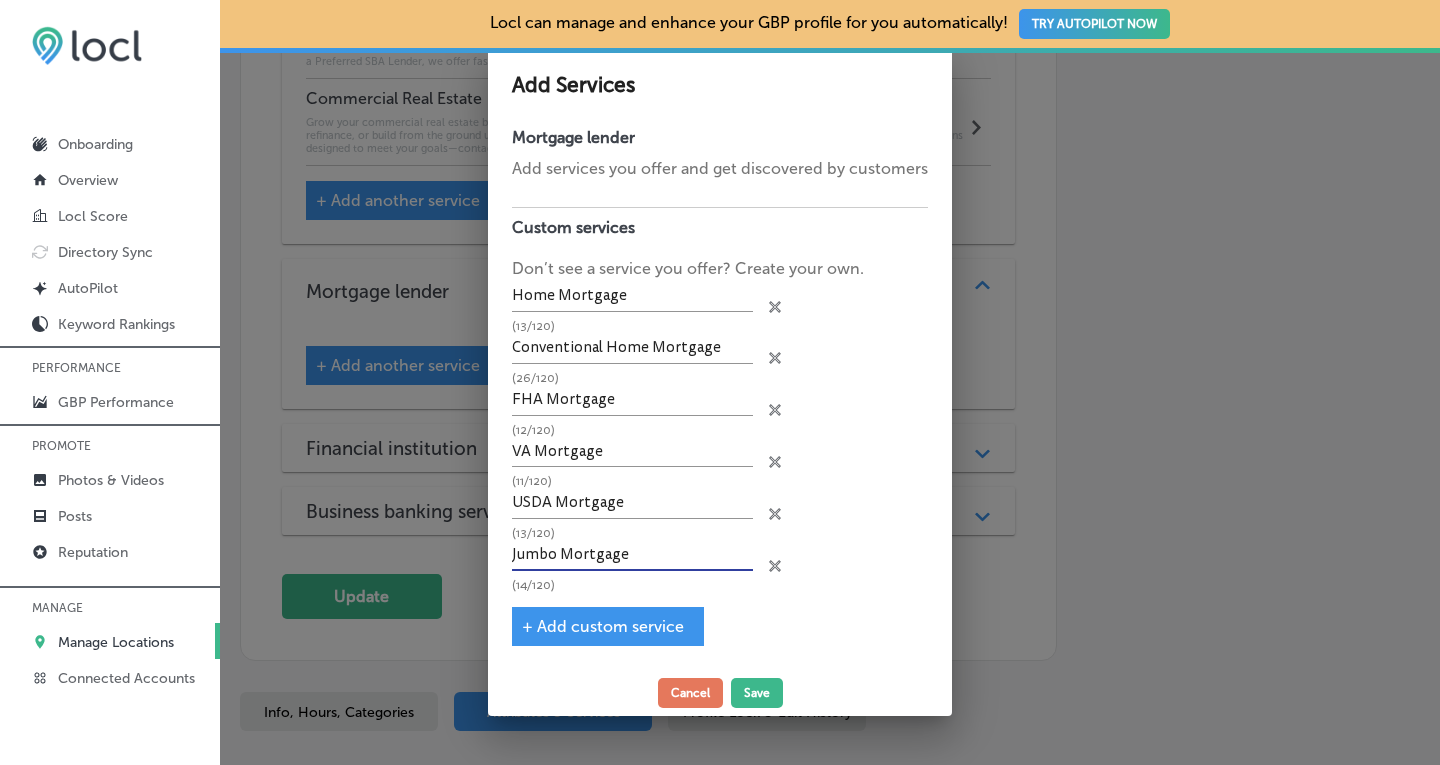 type on "Jumbo Mortgage" 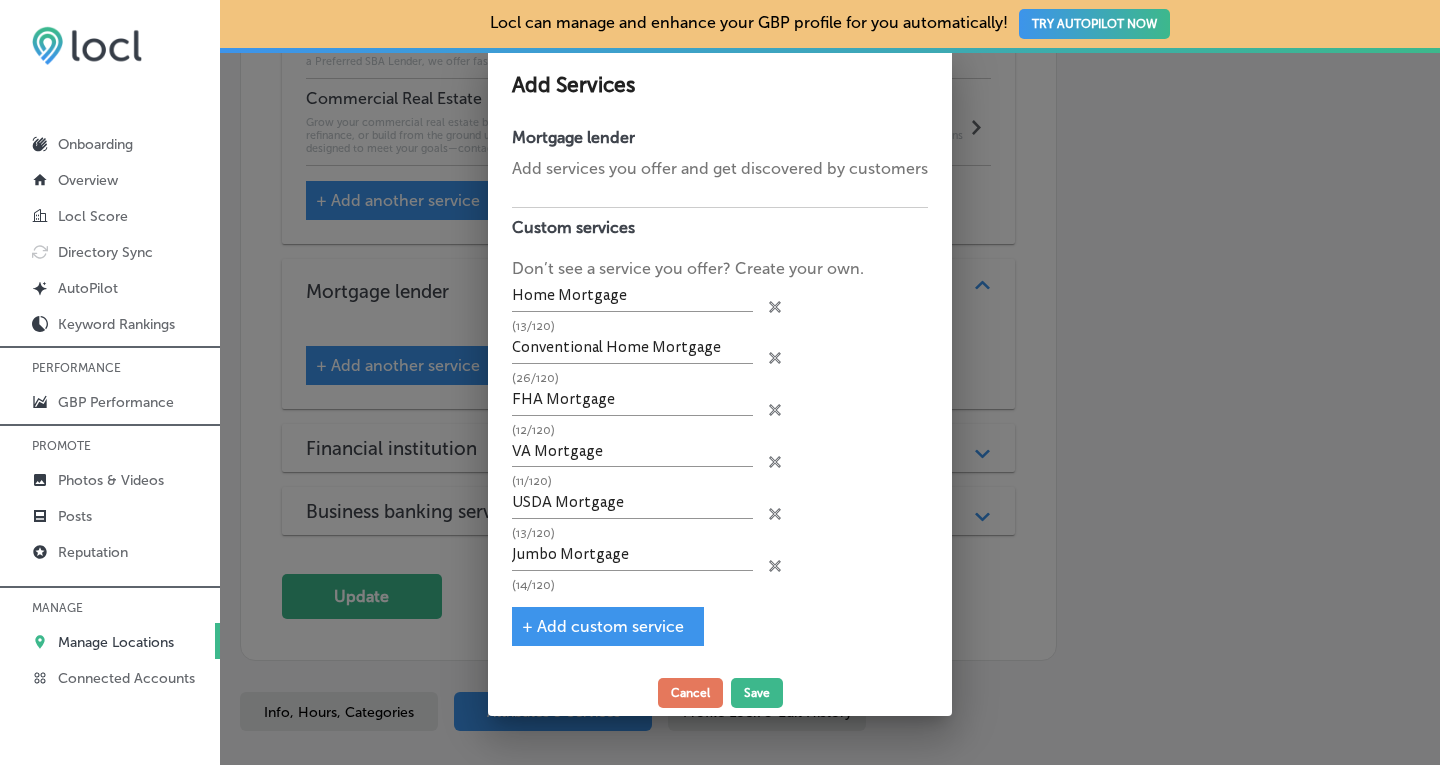 click on "+ Add custom service" at bounding box center [603, 626] 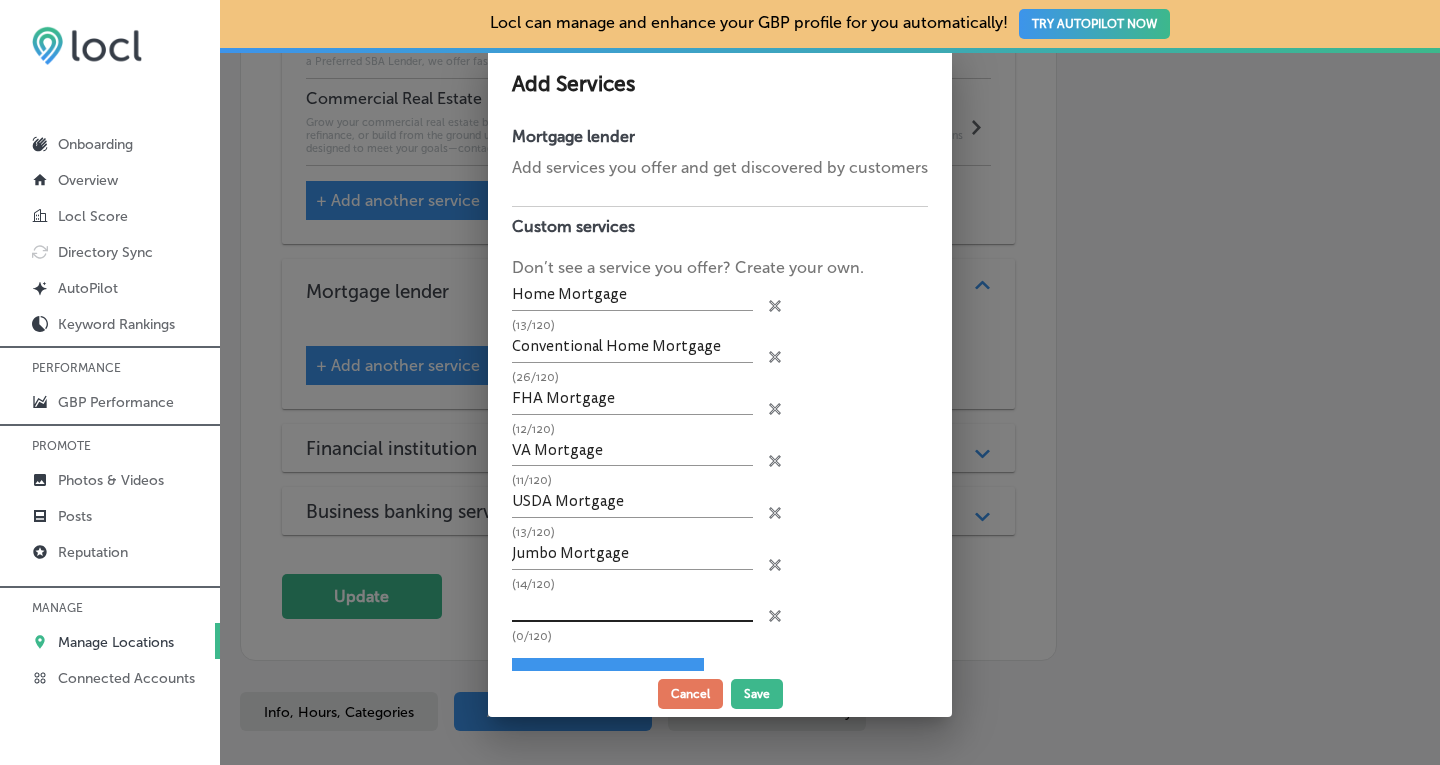 click at bounding box center (632, 606) 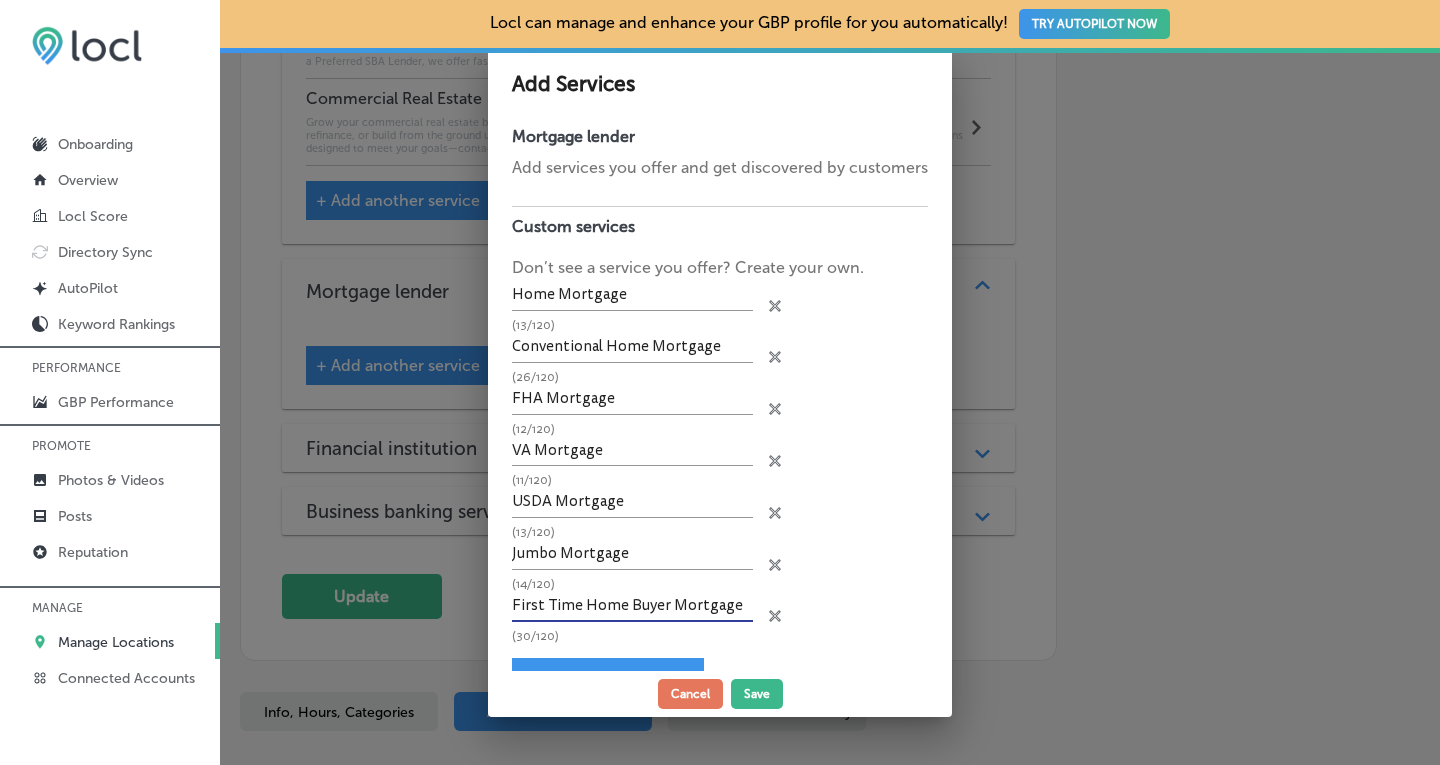 type on "First Time Home Buyer Mortgage" 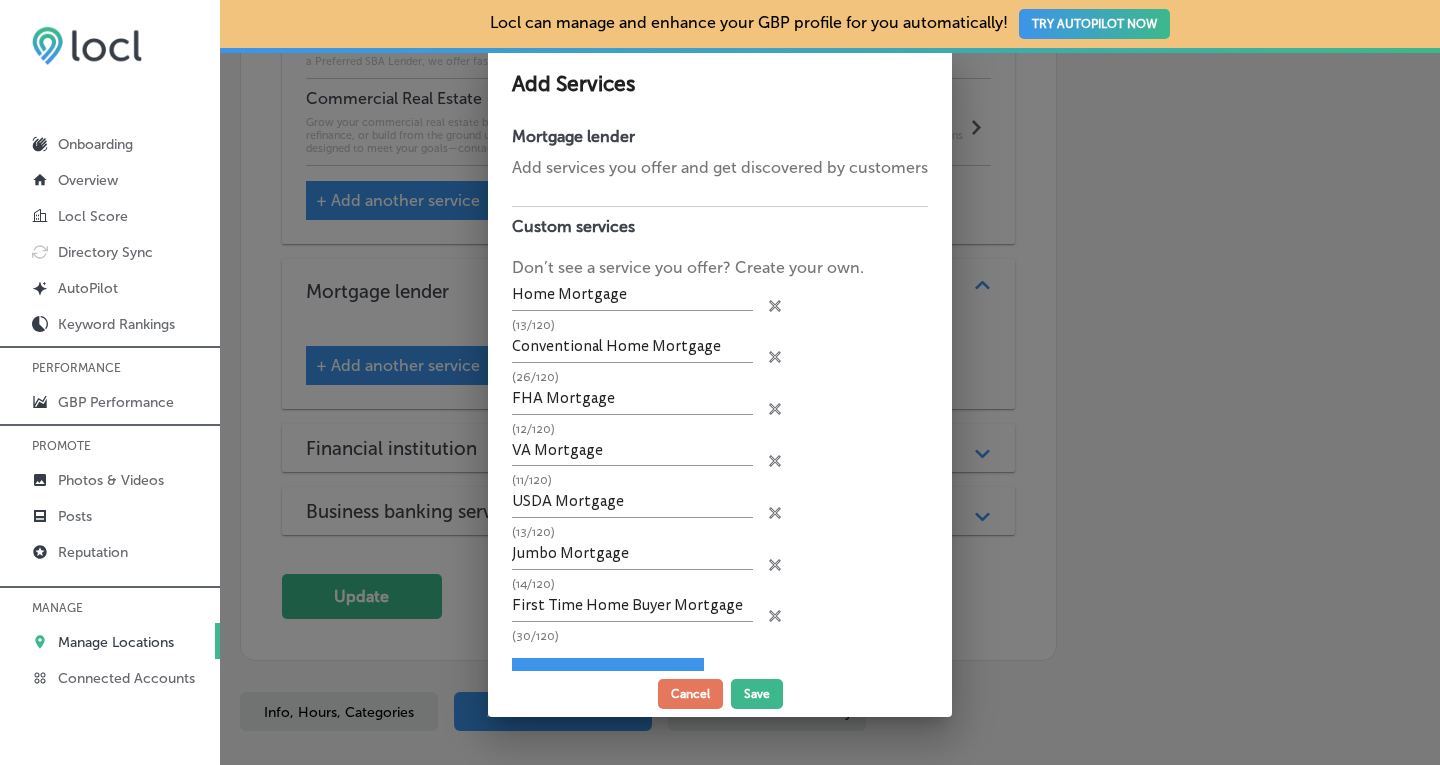 scroll, scrollTop: 46, scrollLeft: 0, axis: vertical 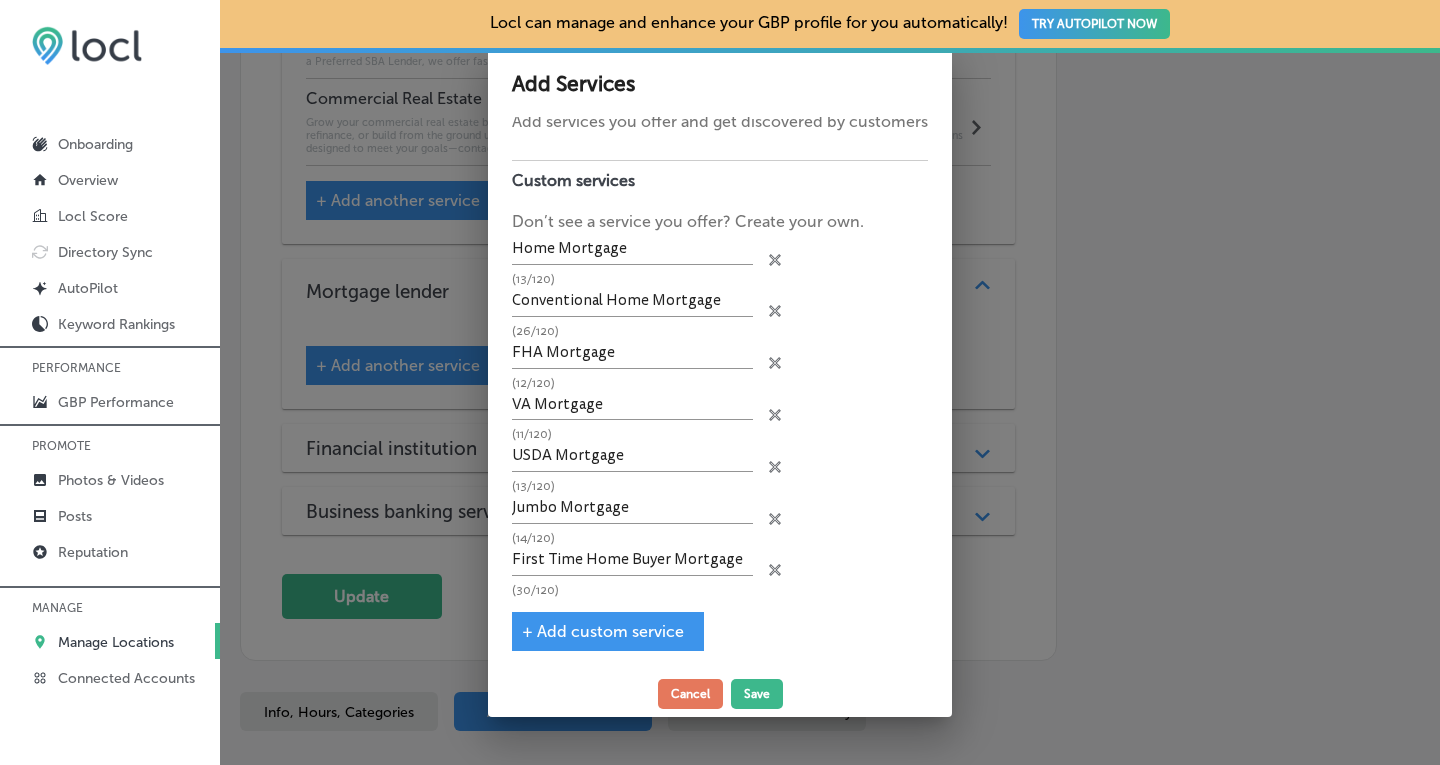 click on "+ Add custom service" at bounding box center [603, 631] 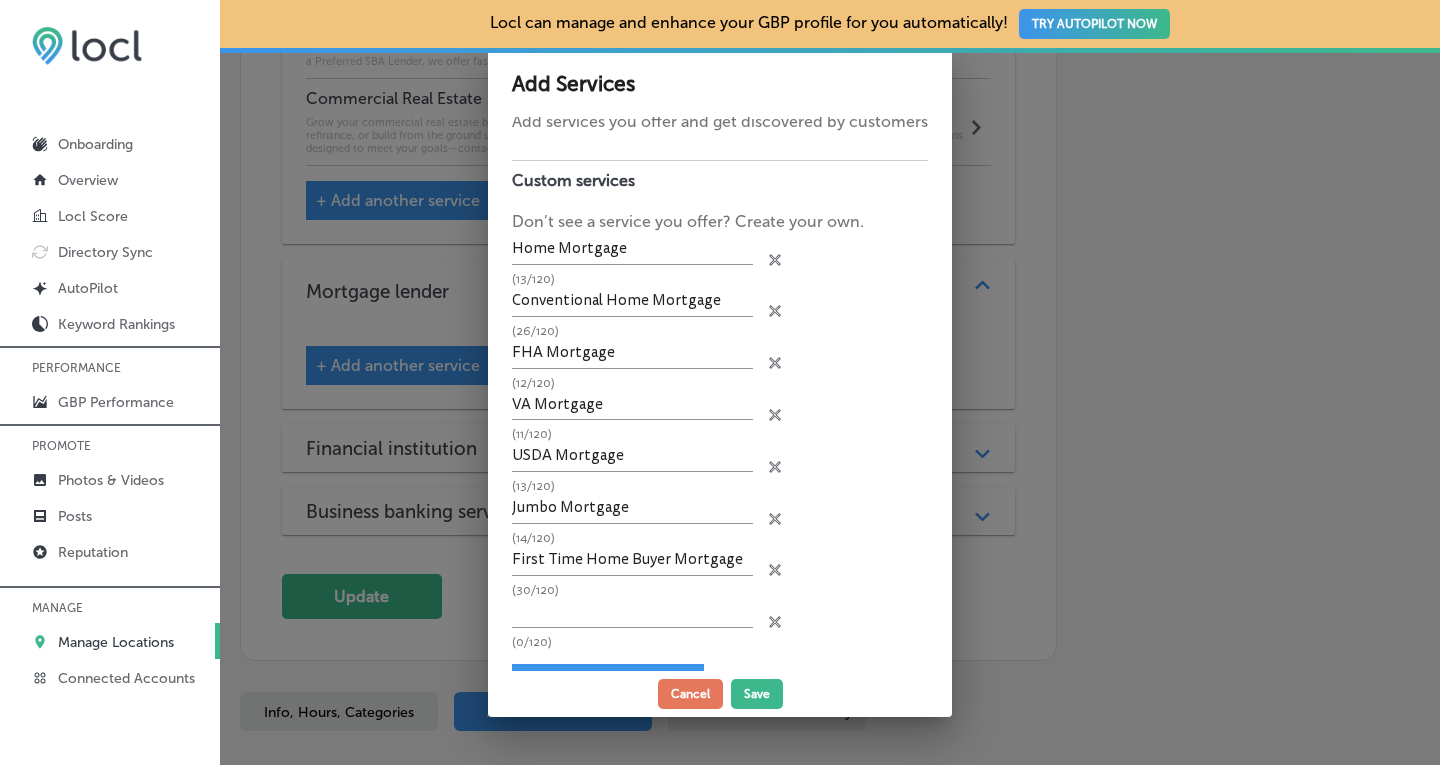 scroll, scrollTop: 98, scrollLeft: 0, axis: vertical 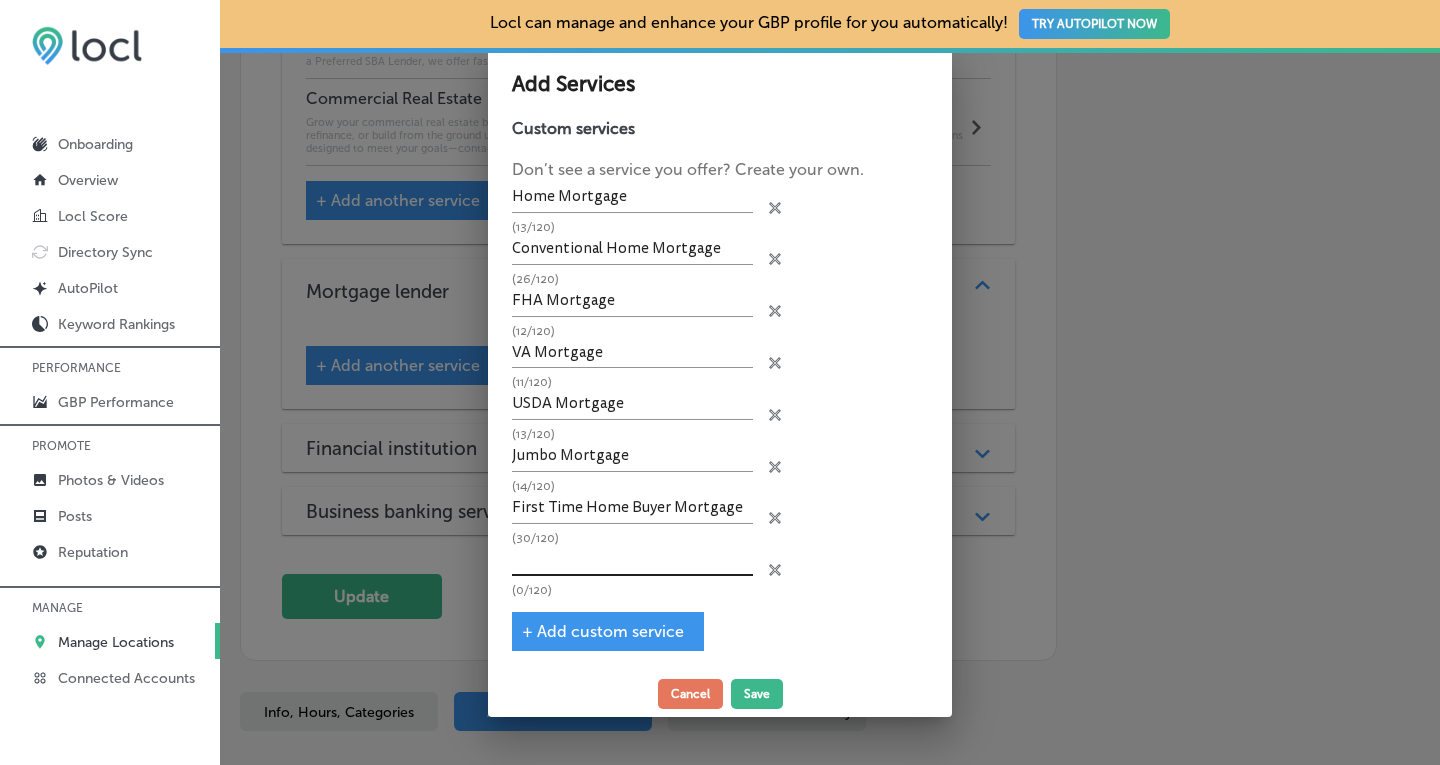 click at bounding box center [632, 560] 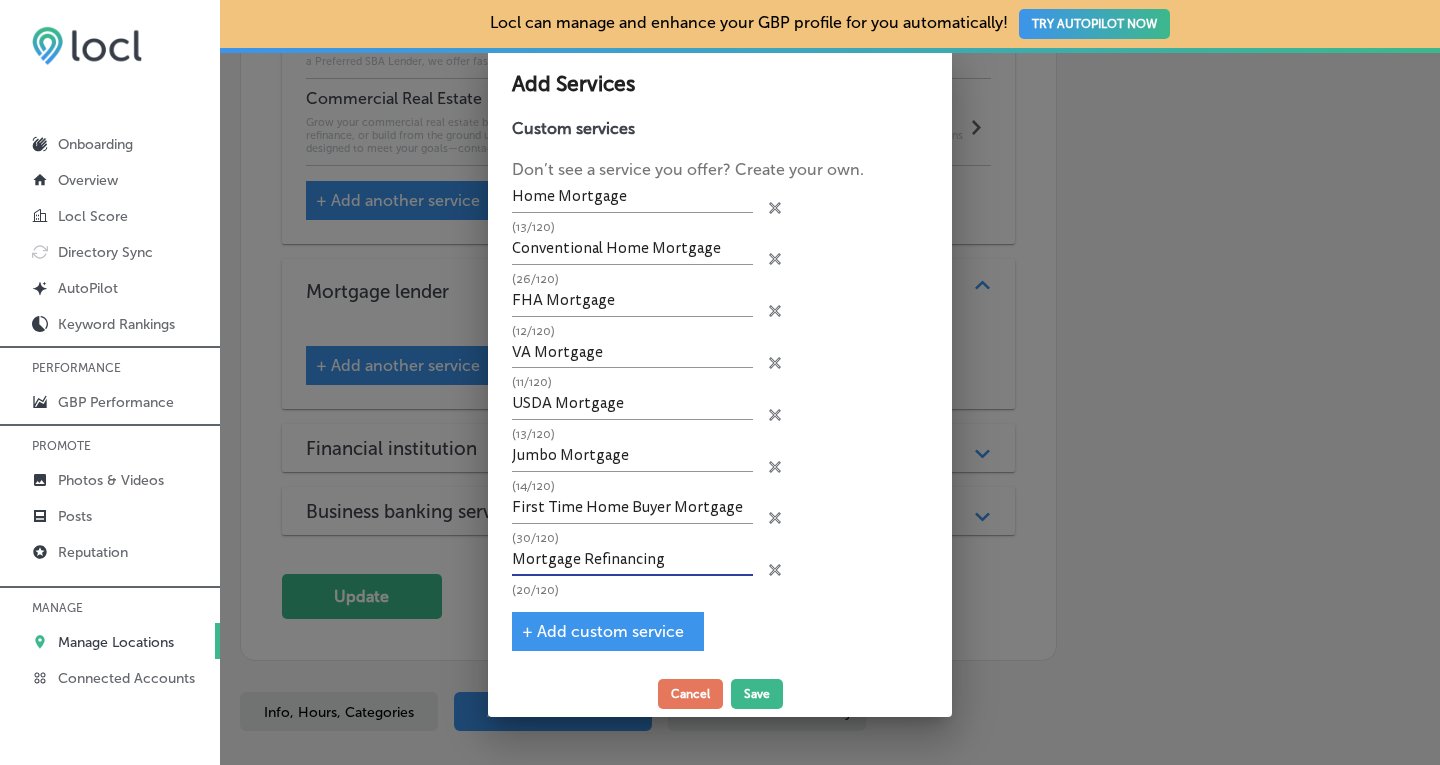 type on "Mortgage Refinancing" 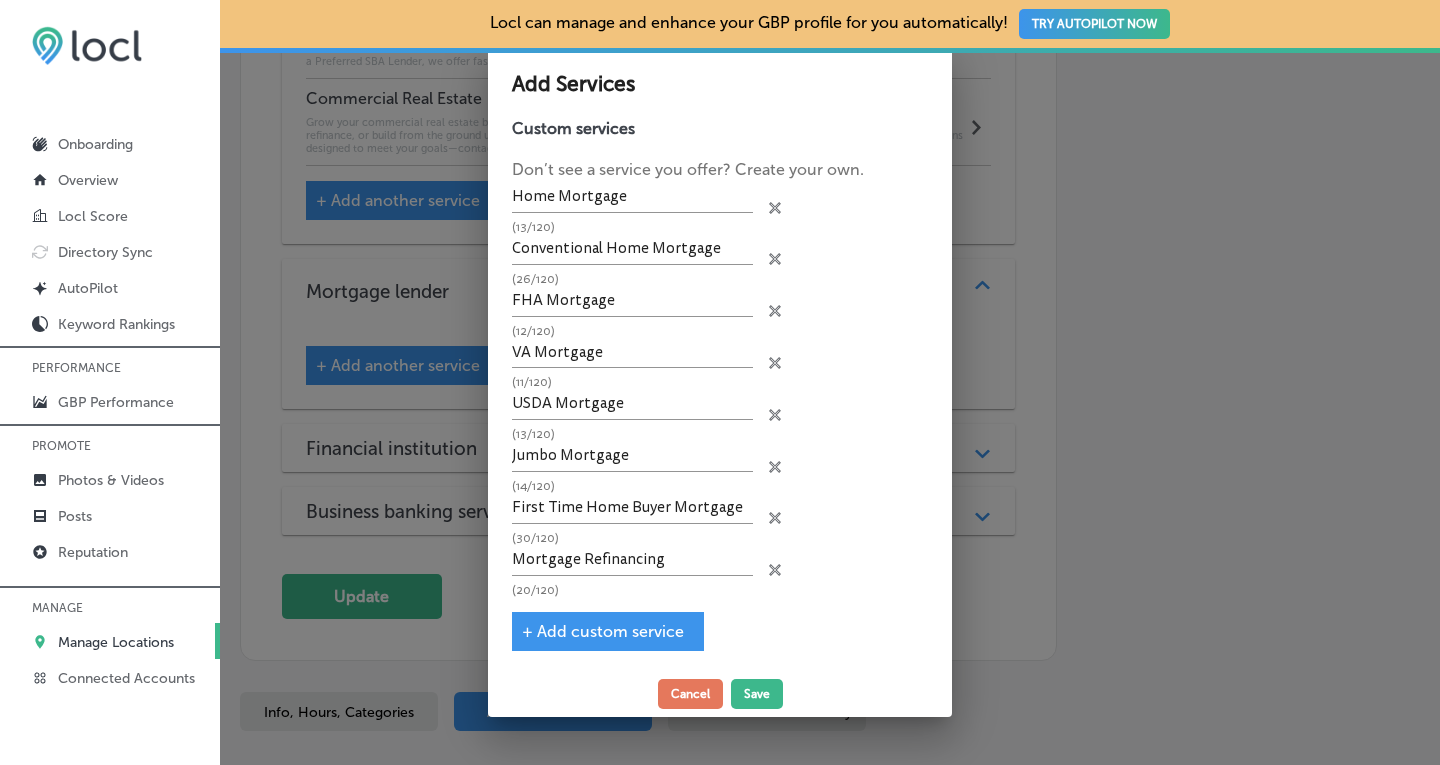 click on "+ Add custom service" at bounding box center (608, 631) 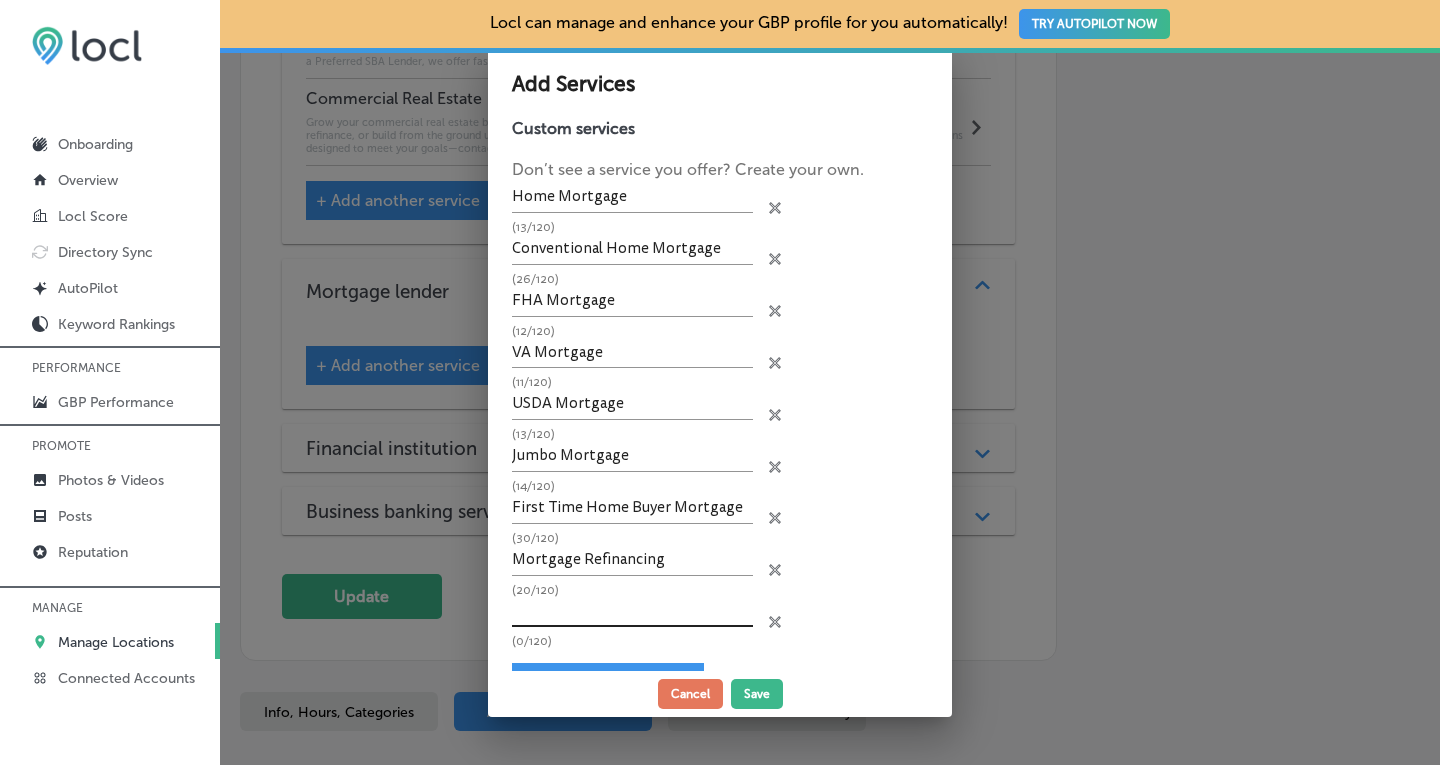 click at bounding box center (632, 612) 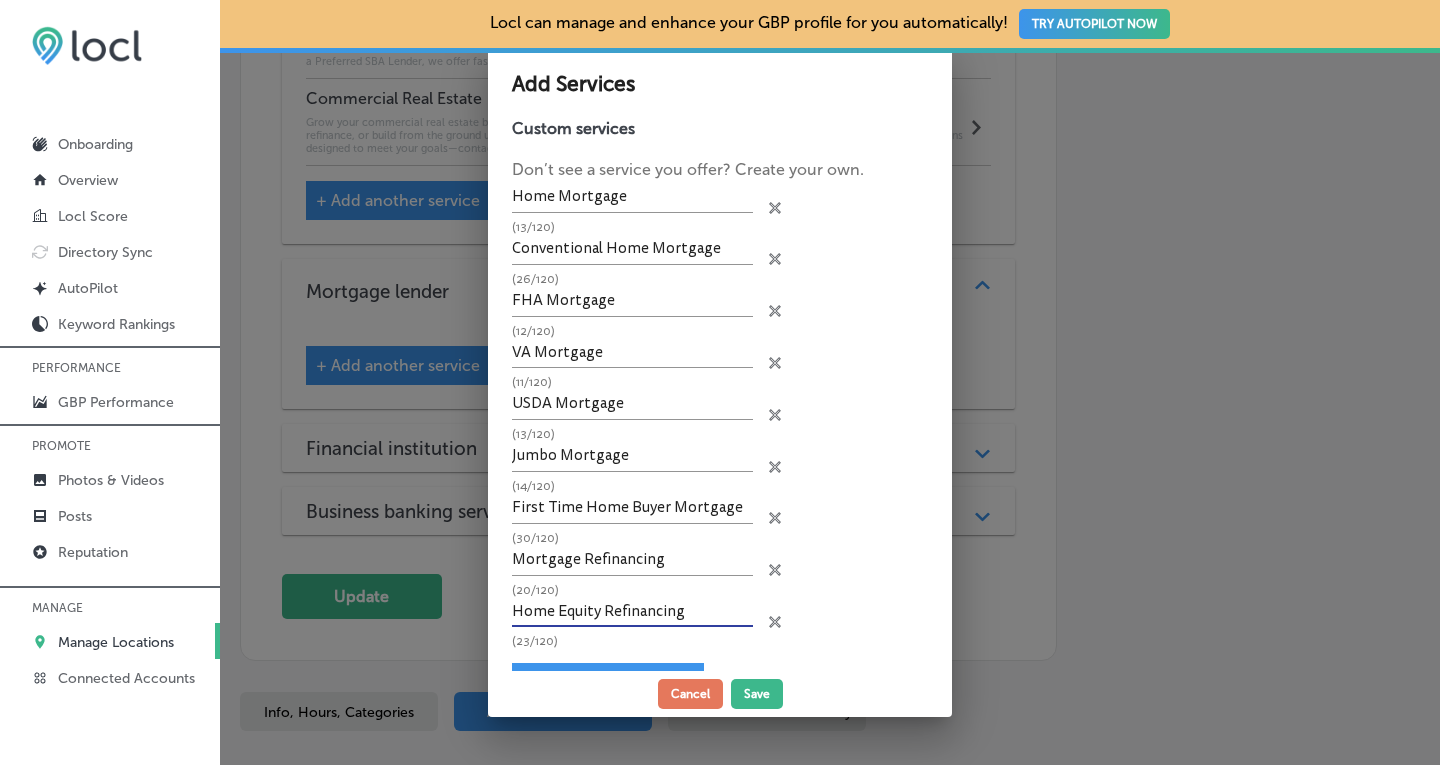 type on "Home Equity Refinancing" 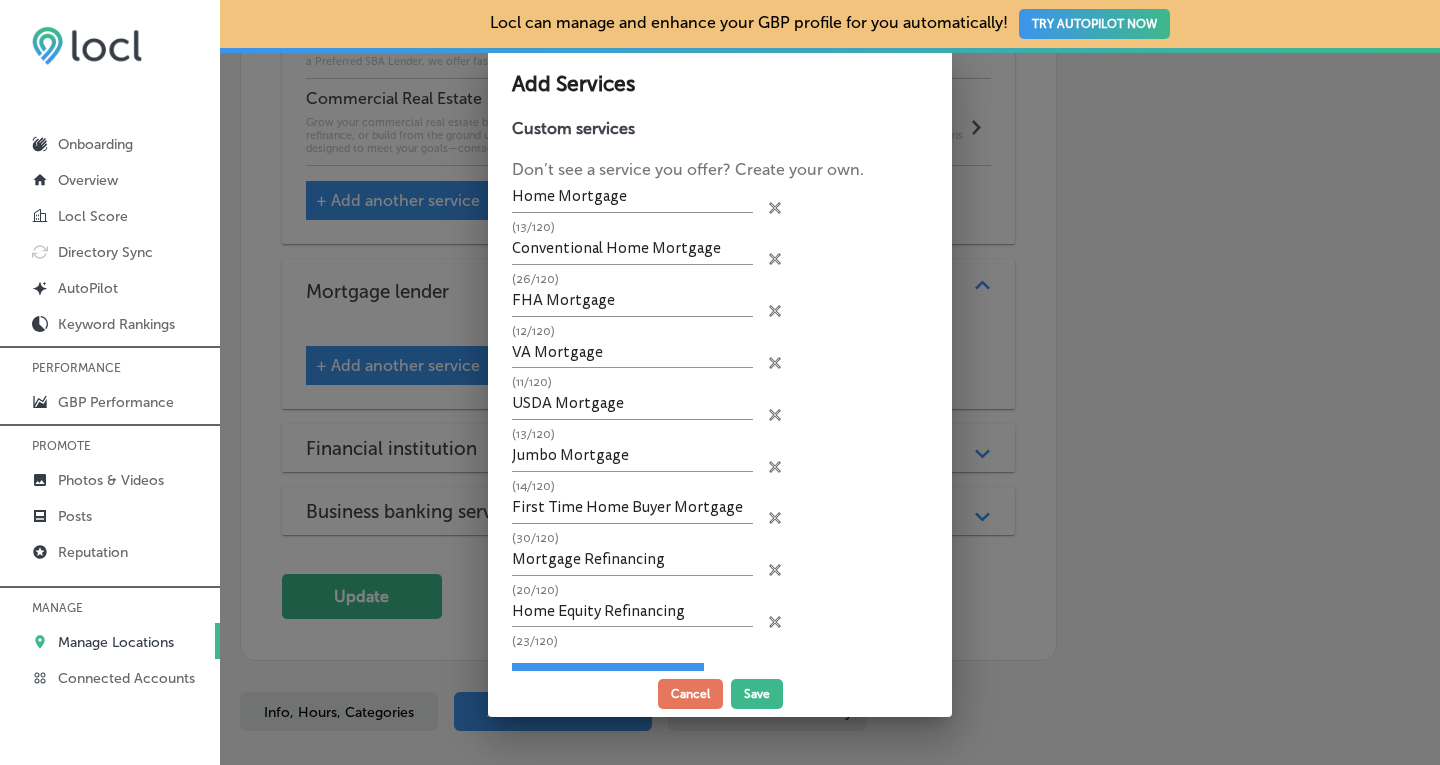 click on "+ Add custom service" at bounding box center (608, 682) 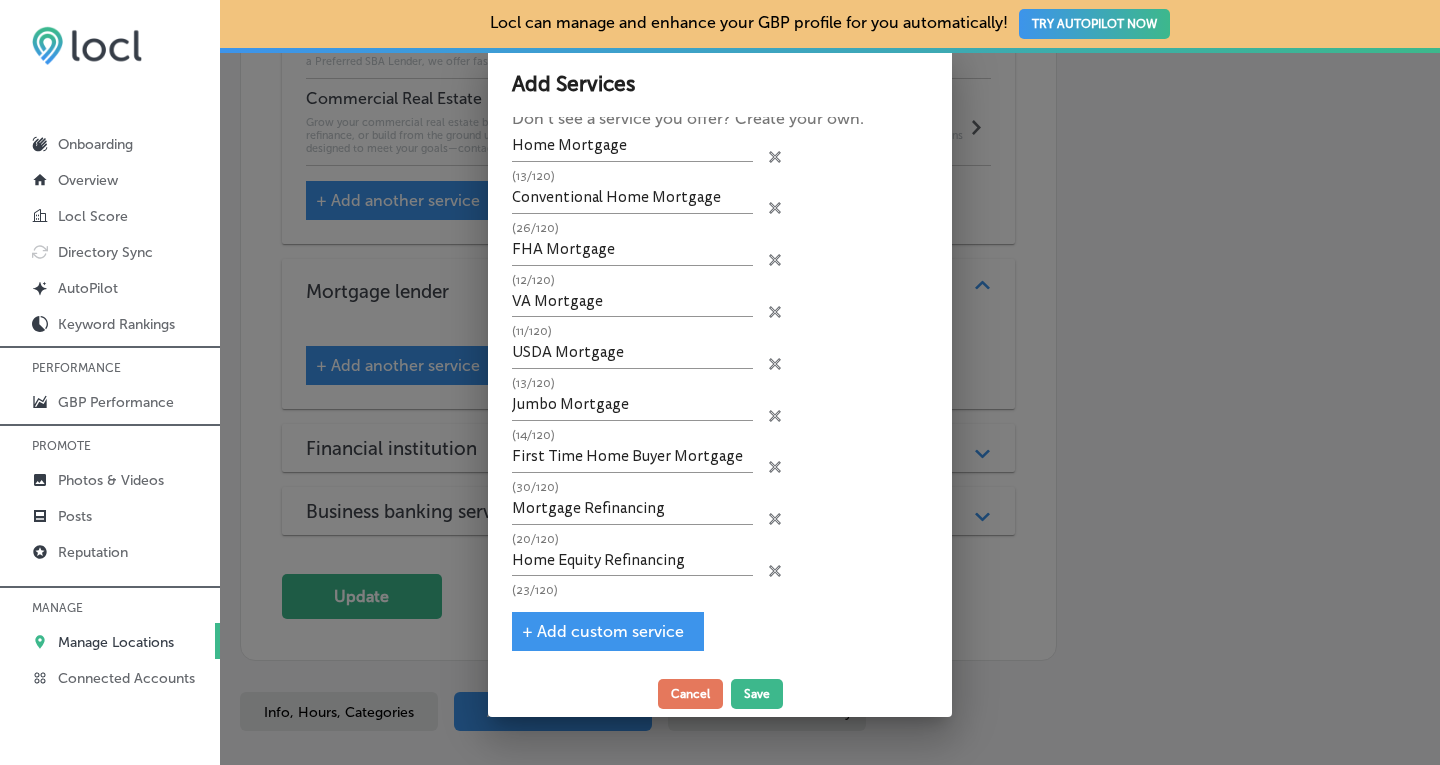 click on "+ Add custom service" at bounding box center (603, 631) 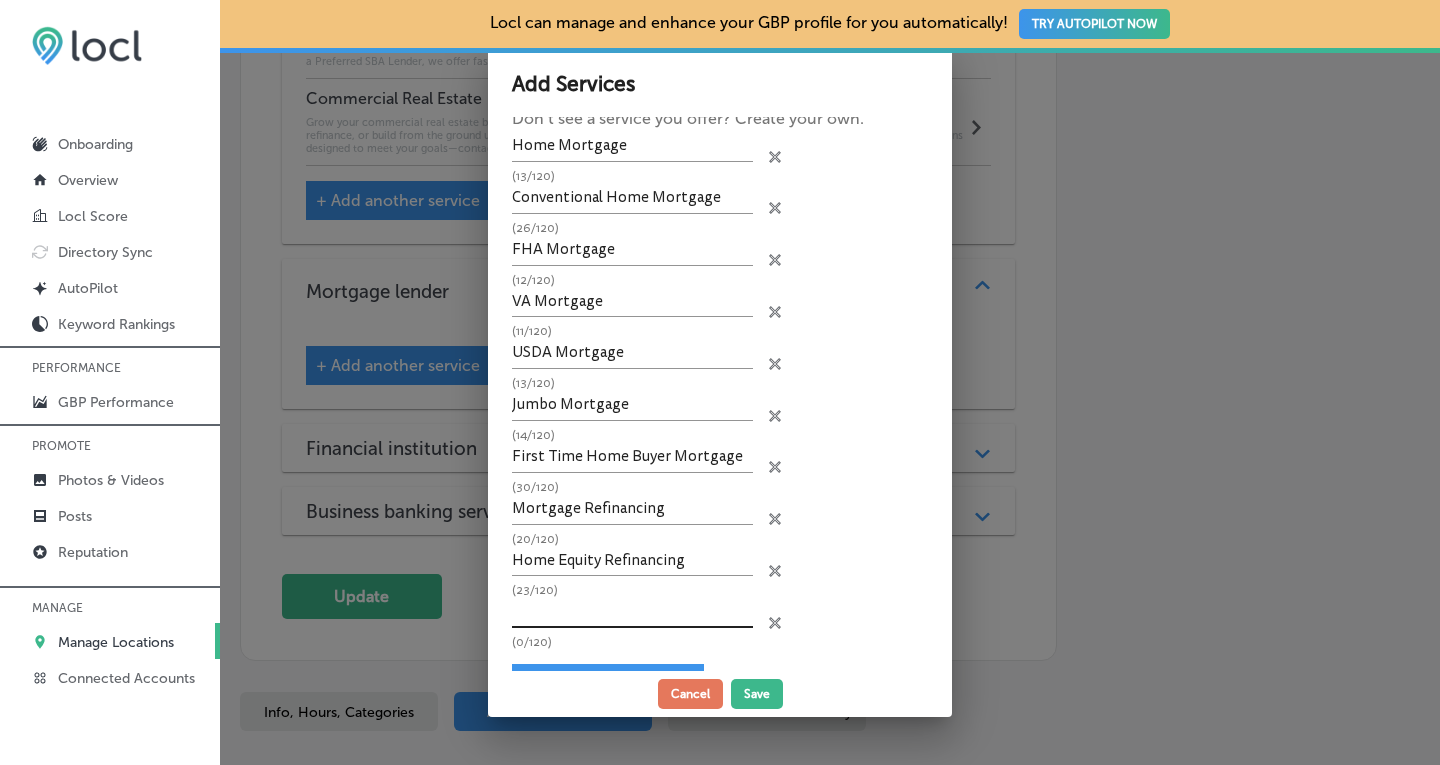 click at bounding box center [632, 612] 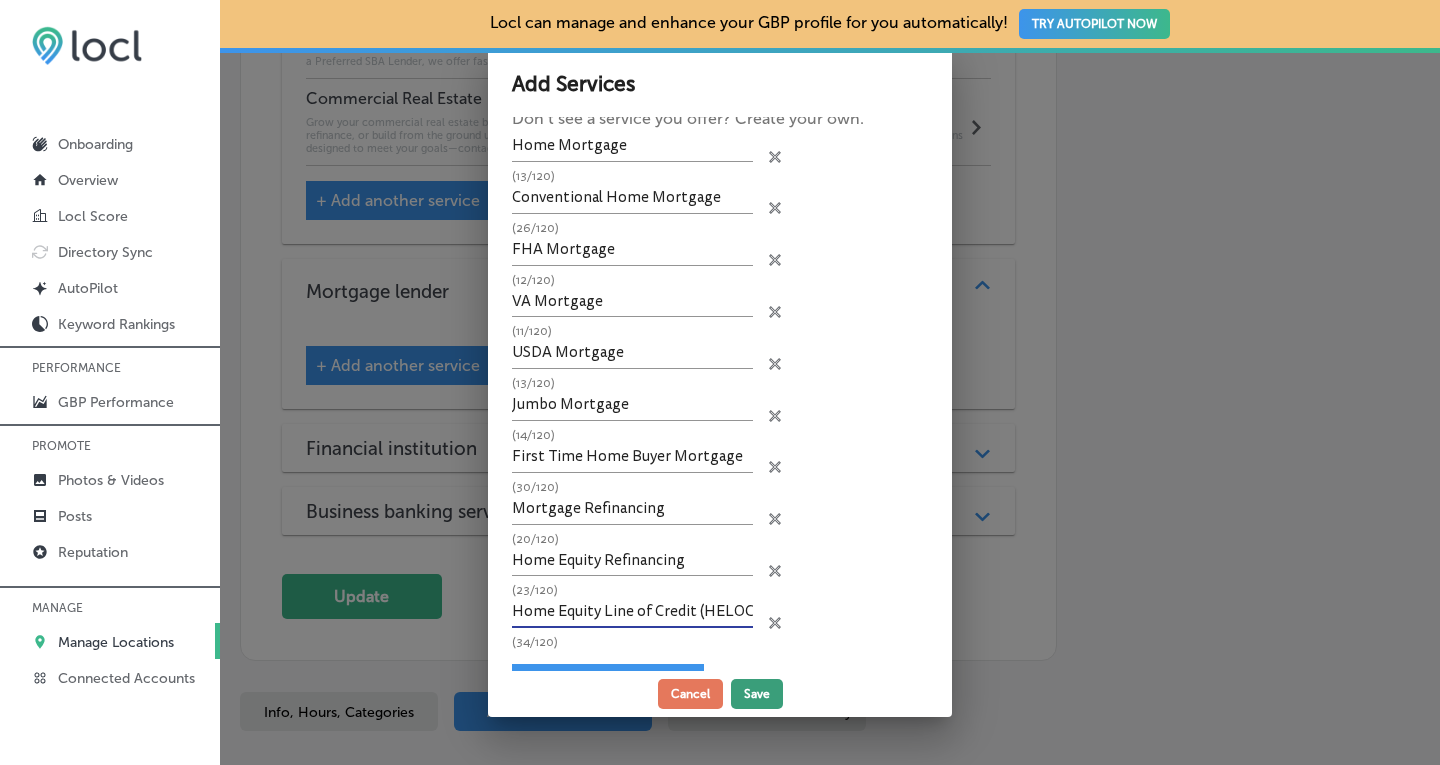 type on "Home Equity Line of Credit (HELOC)" 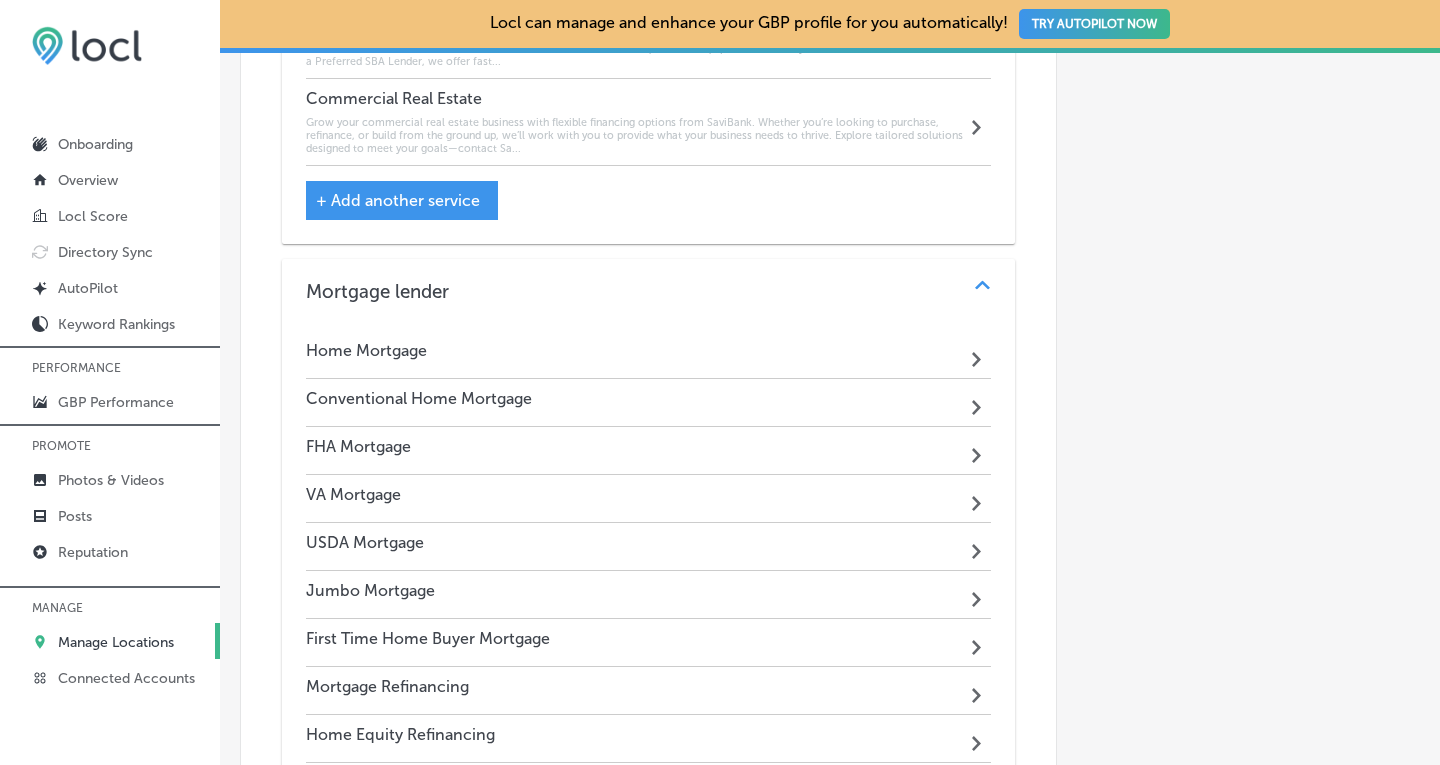 scroll, scrollTop: 0, scrollLeft: 0, axis: both 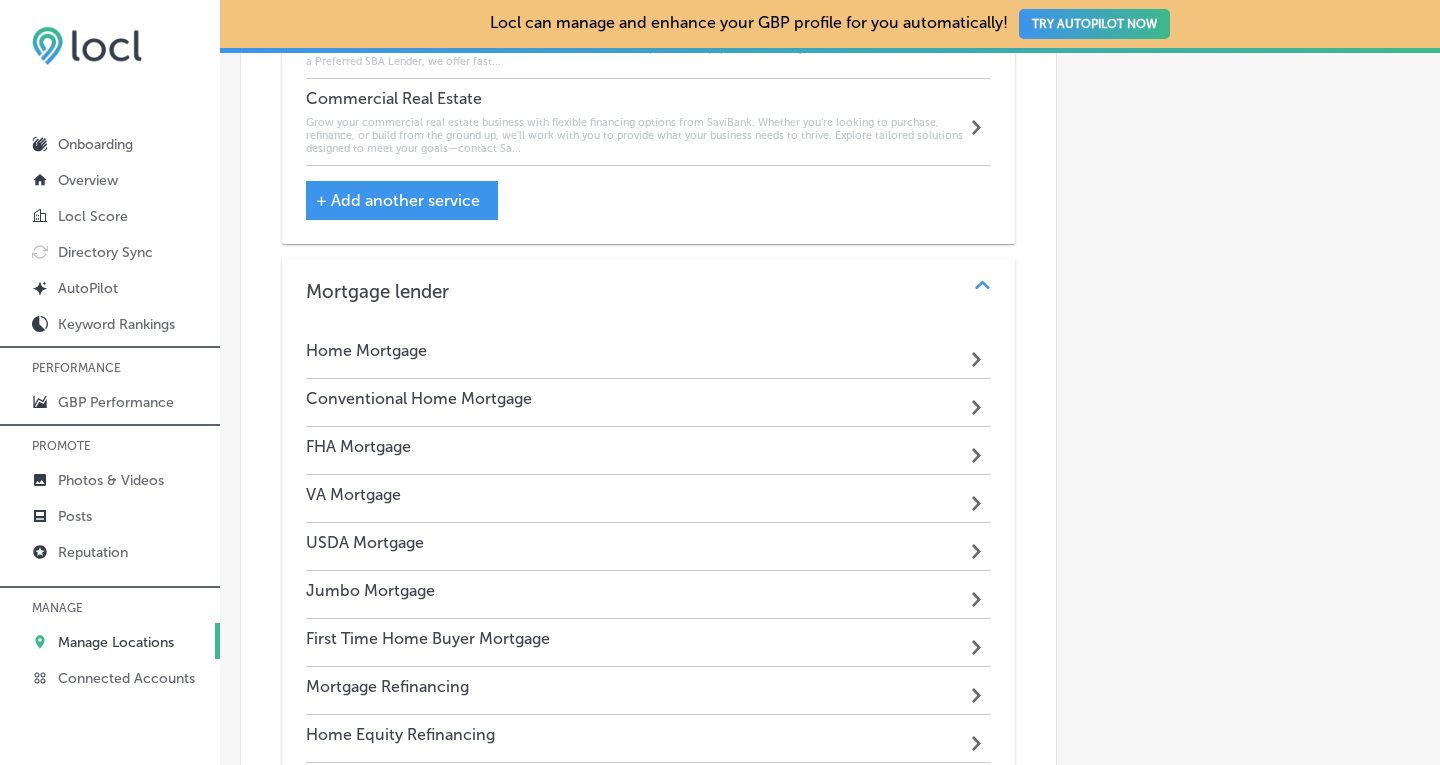 click on "Path
Created with Sketch." at bounding box center [978, 402] 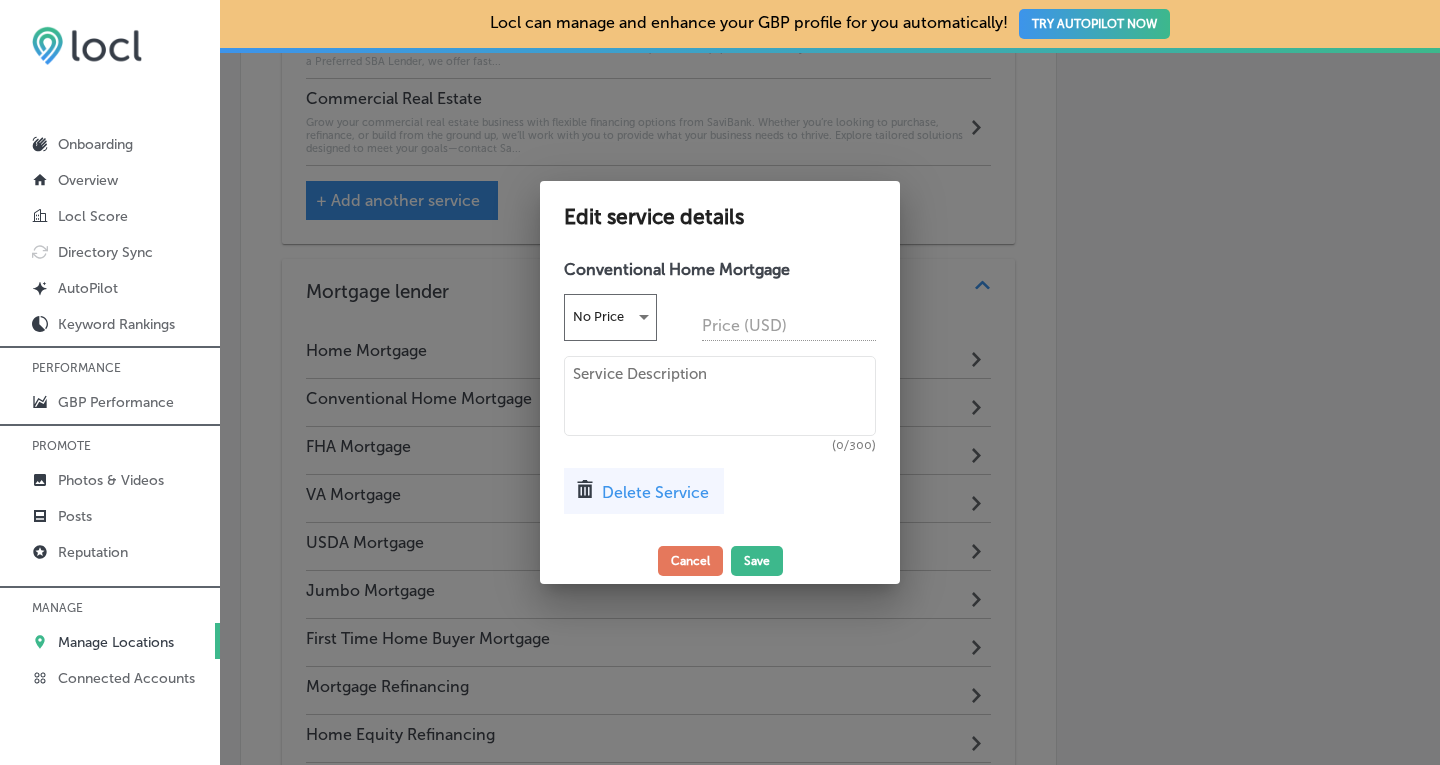 click at bounding box center [720, 396] 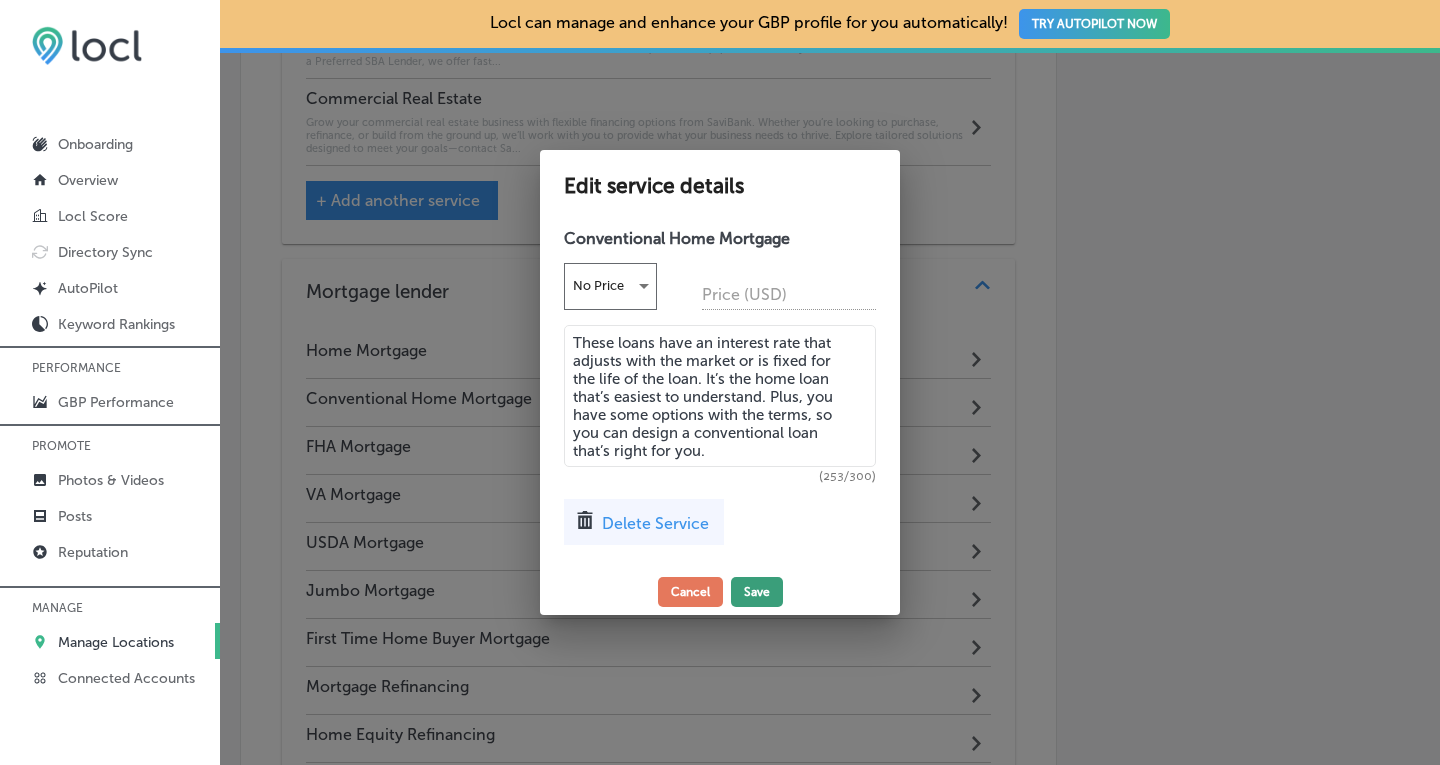 type on "These loans have an interest rate that adjusts with the market or is fixed for the life of the loan. It’s the home loan that’s easiest to understand. Plus, you have some options with the terms, so you can design a conventional loan that’s right for you." 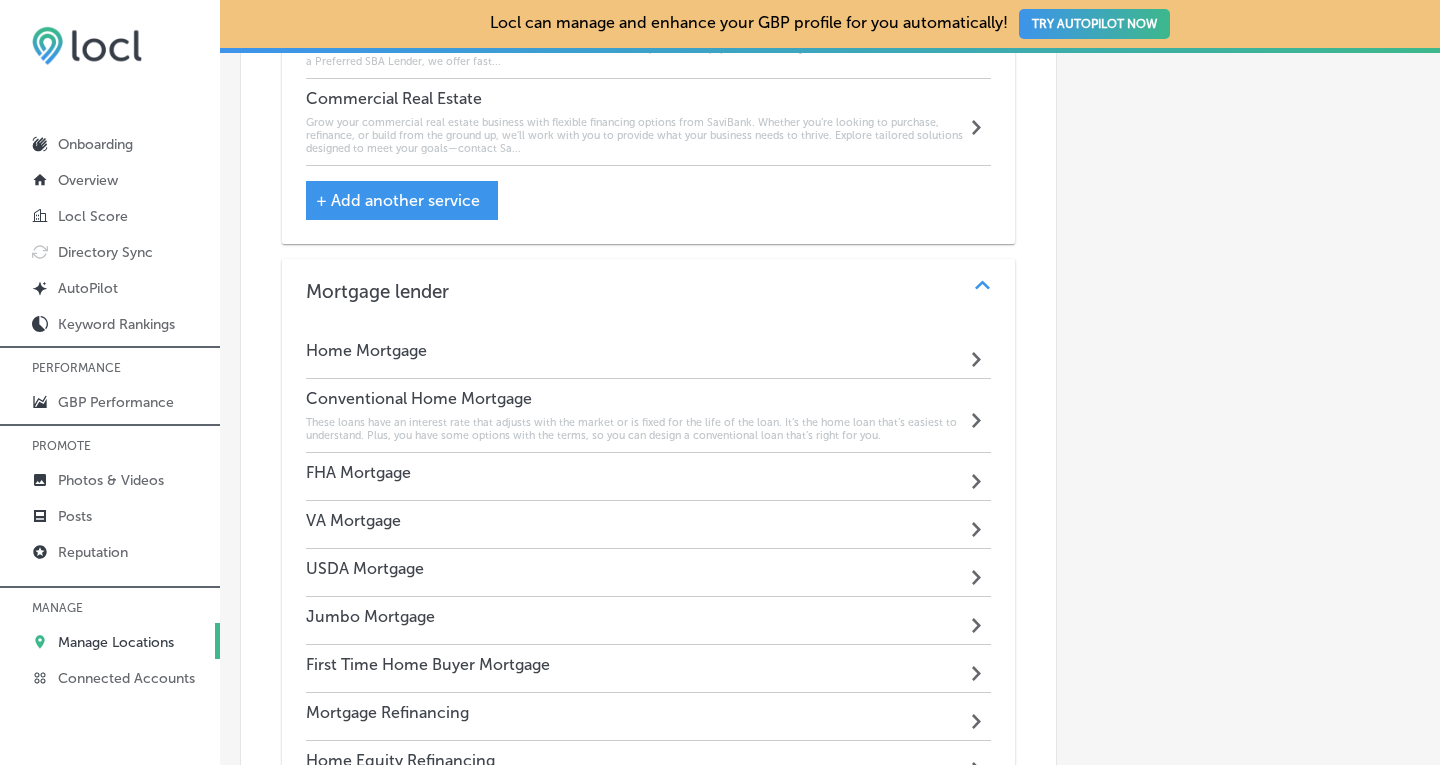 click on "FHA Mortgage
Path
Created with Sketch." at bounding box center (649, 477) 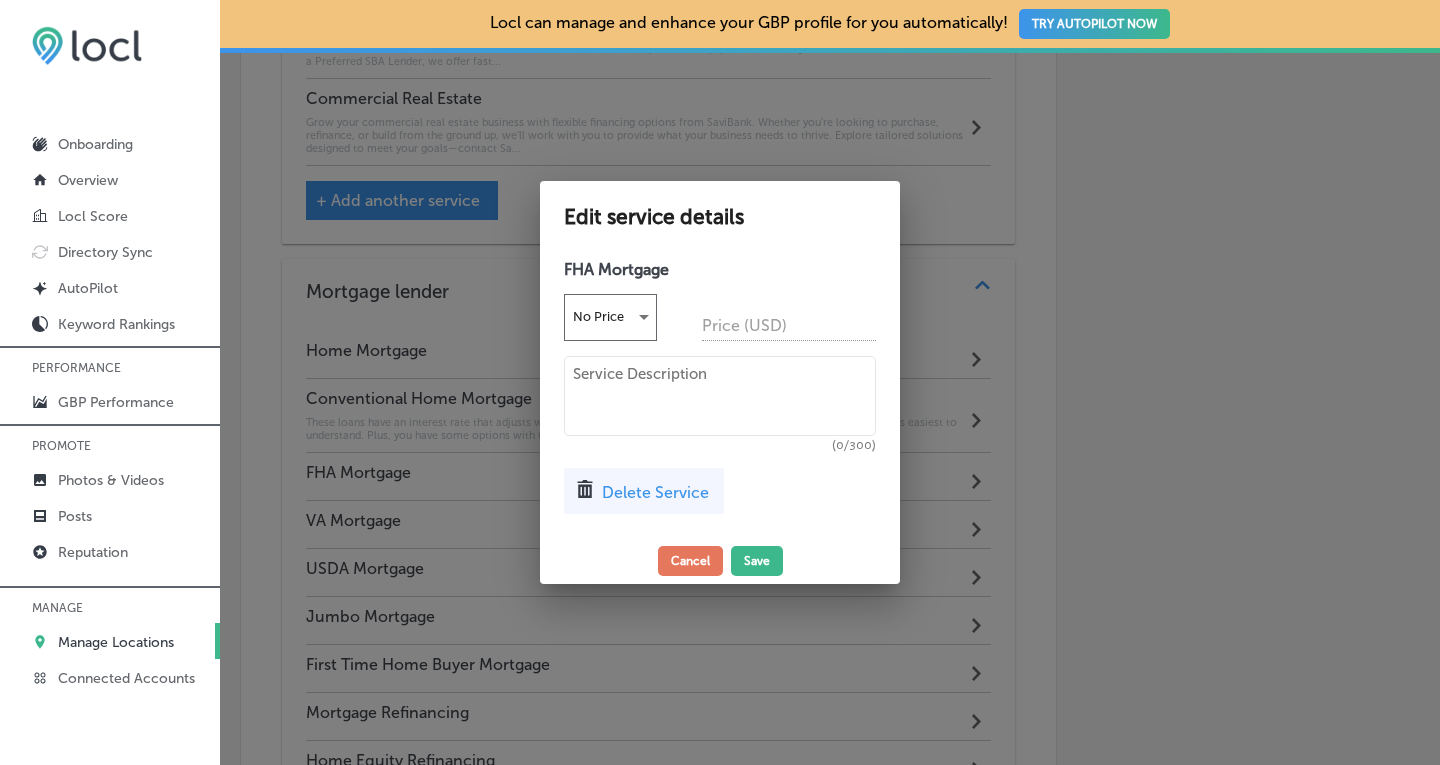 click at bounding box center [720, 396] 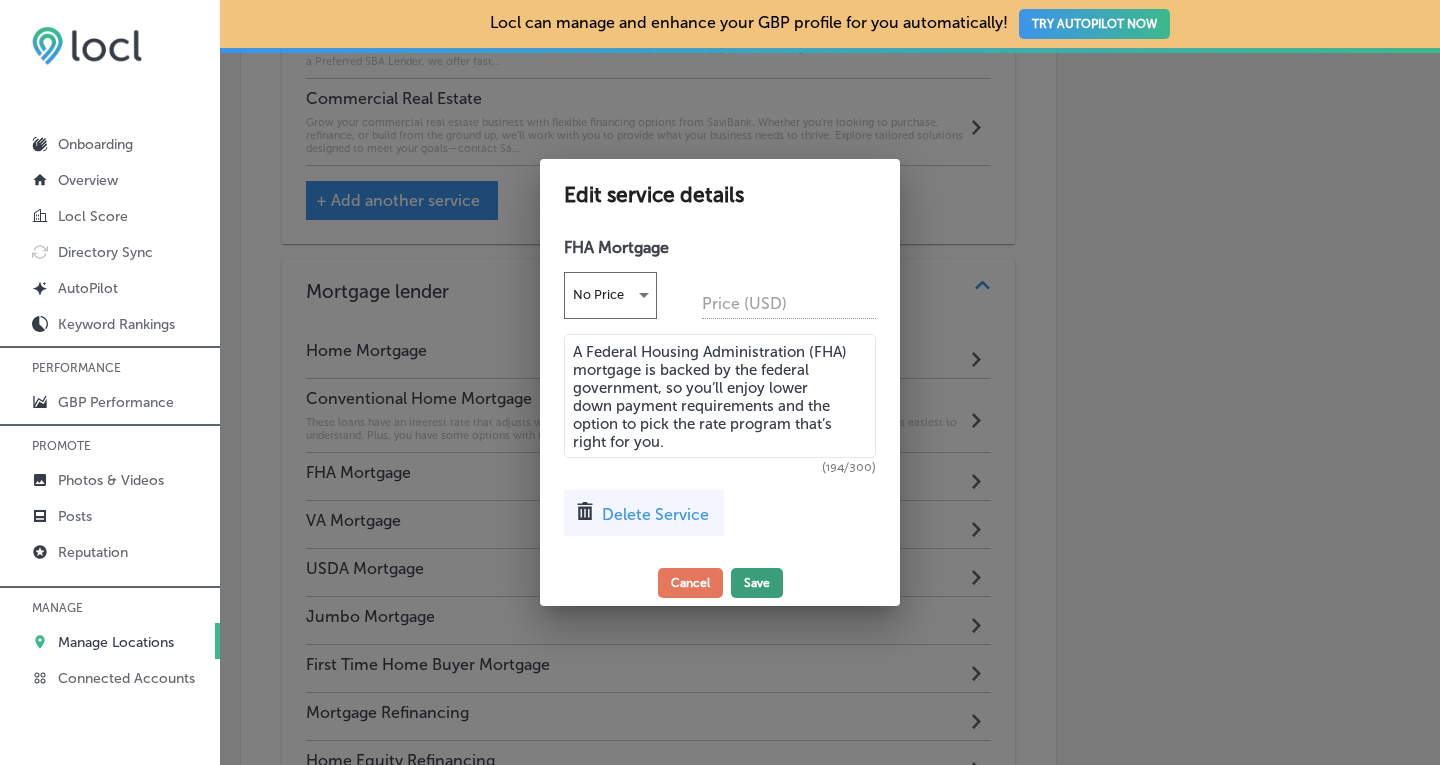 type on "A Federal Housing Administration (FHA) mortgage is backed by the federal government, so you’ll enjoy lower down payment requirements and the option to pick the rate program that’s right for you." 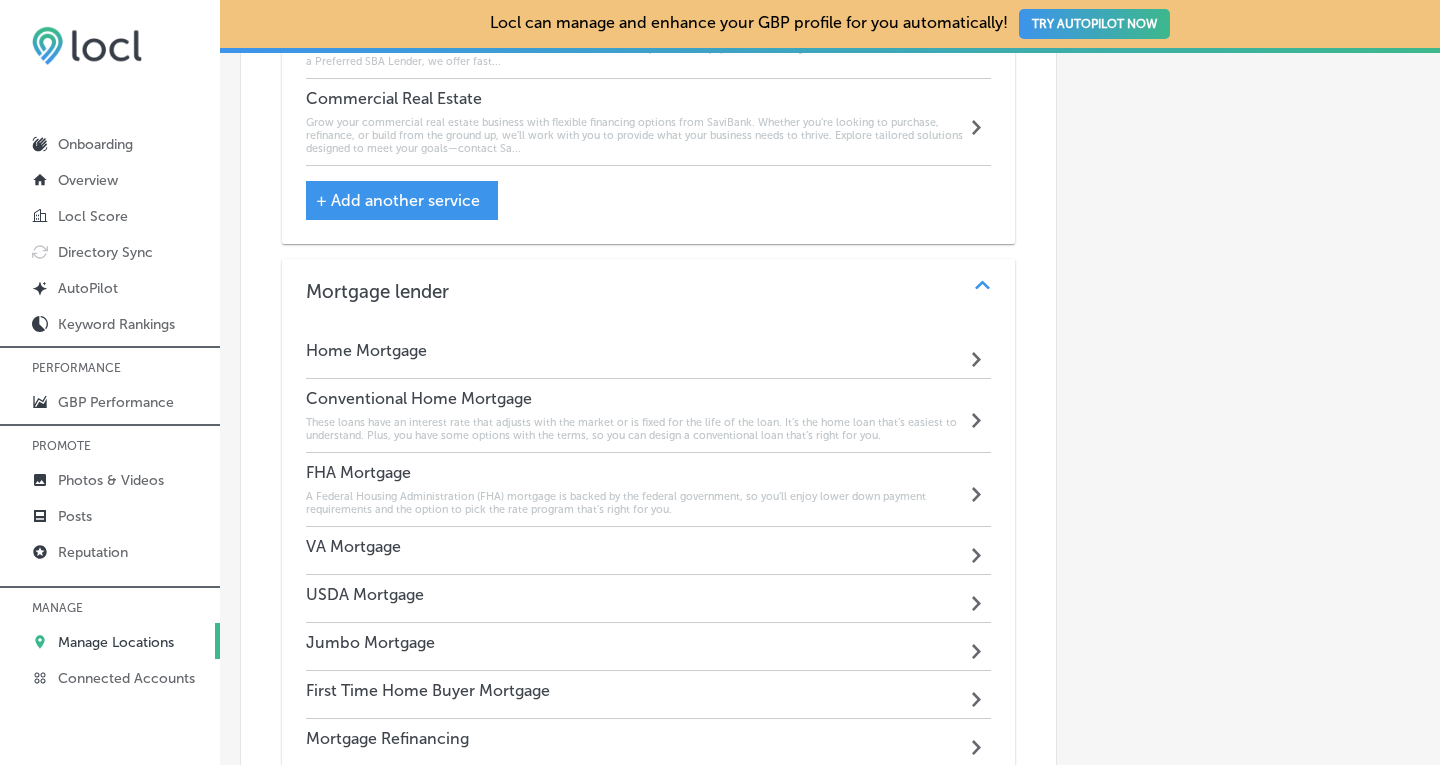click on "VA Mortgage
Path
Created with Sketch." at bounding box center (649, 551) 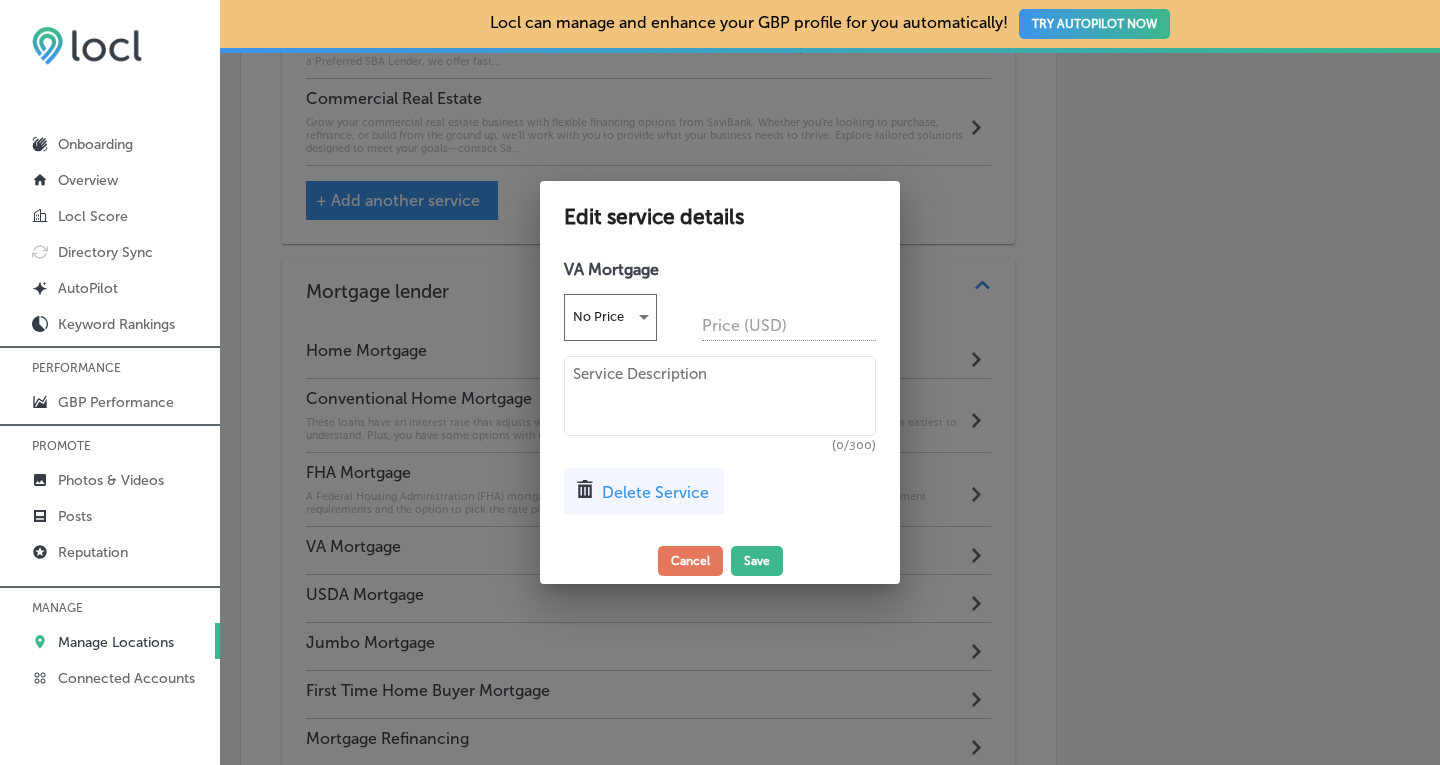 click at bounding box center [720, 396] 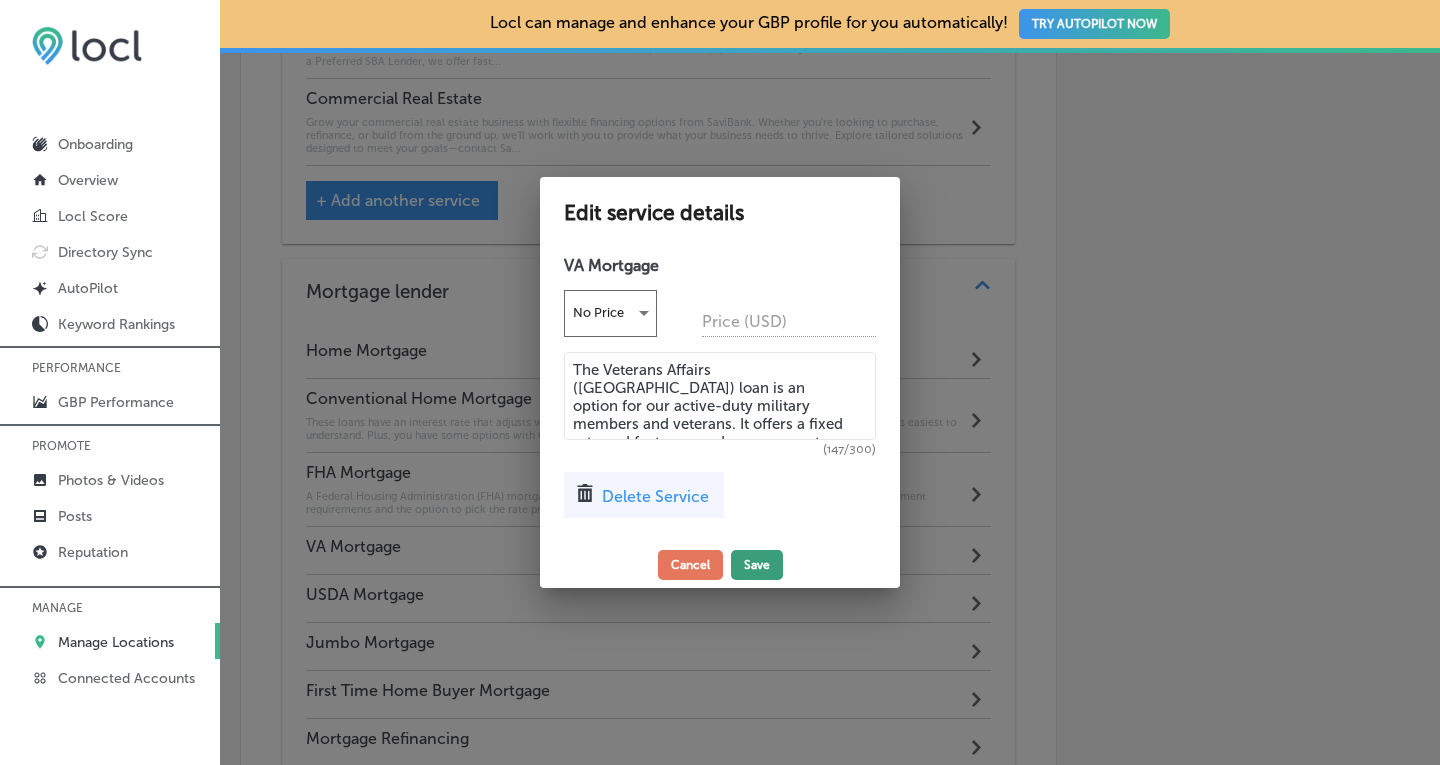 type on "The Veterans Affairs ([GEOGRAPHIC_DATA]) loan is an option for our active-duty military members and veterans. It offers a fixed rate and features no down payment." 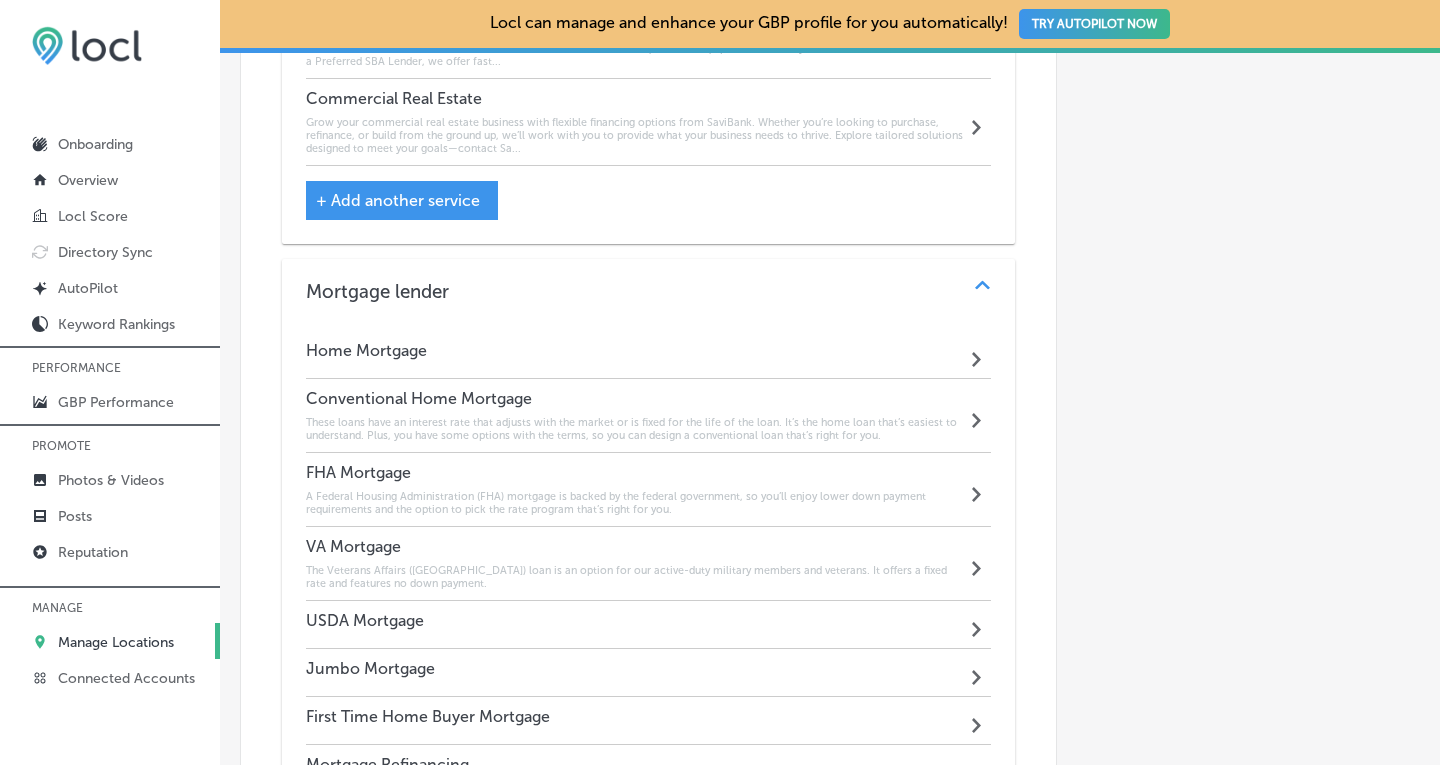 click on "USDA Mortgage
Path
Created with Sketch." at bounding box center [649, 625] 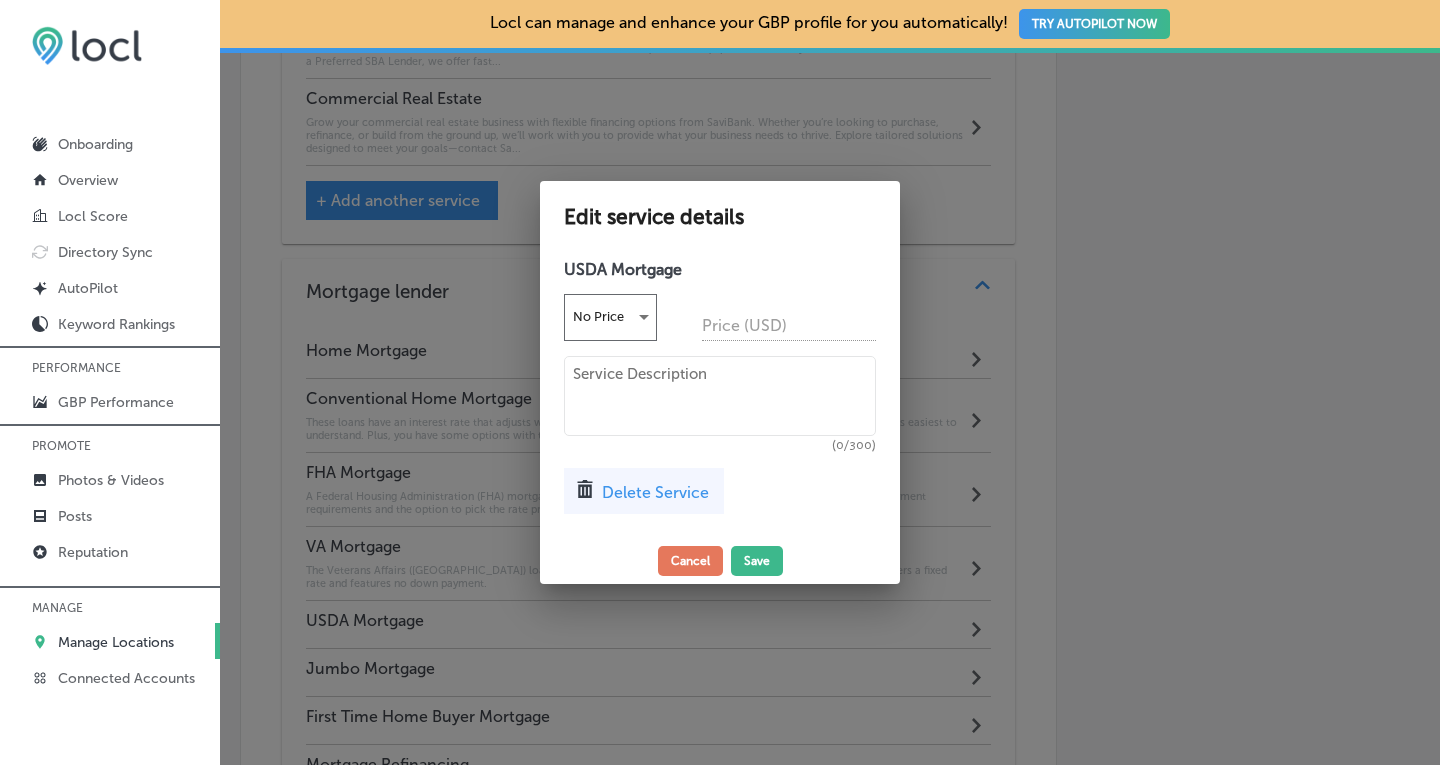 click at bounding box center [720, 396] 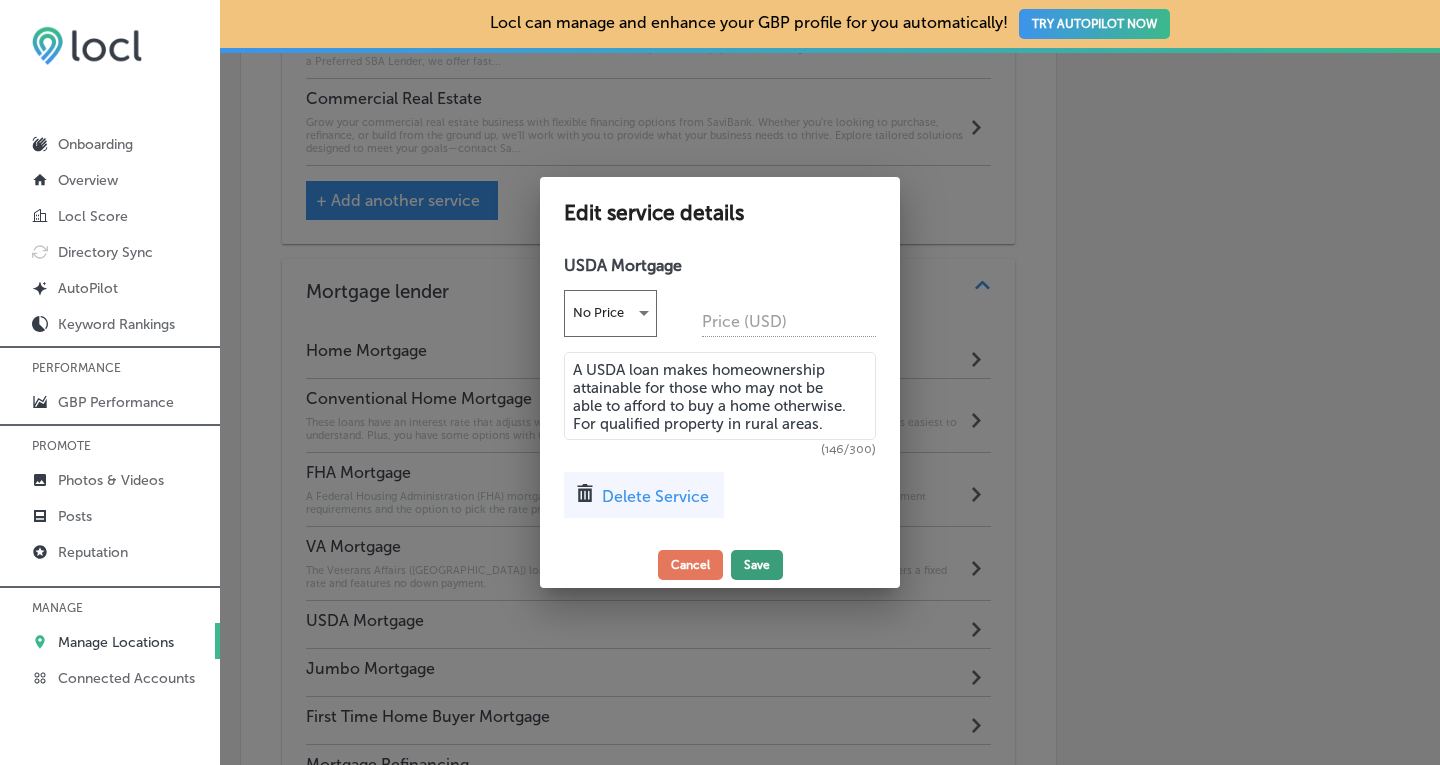 type on "A USDA loan makes homeownership attainable for those who may not be able to afford to buy a home otherwise. For qualified property in rural areas." 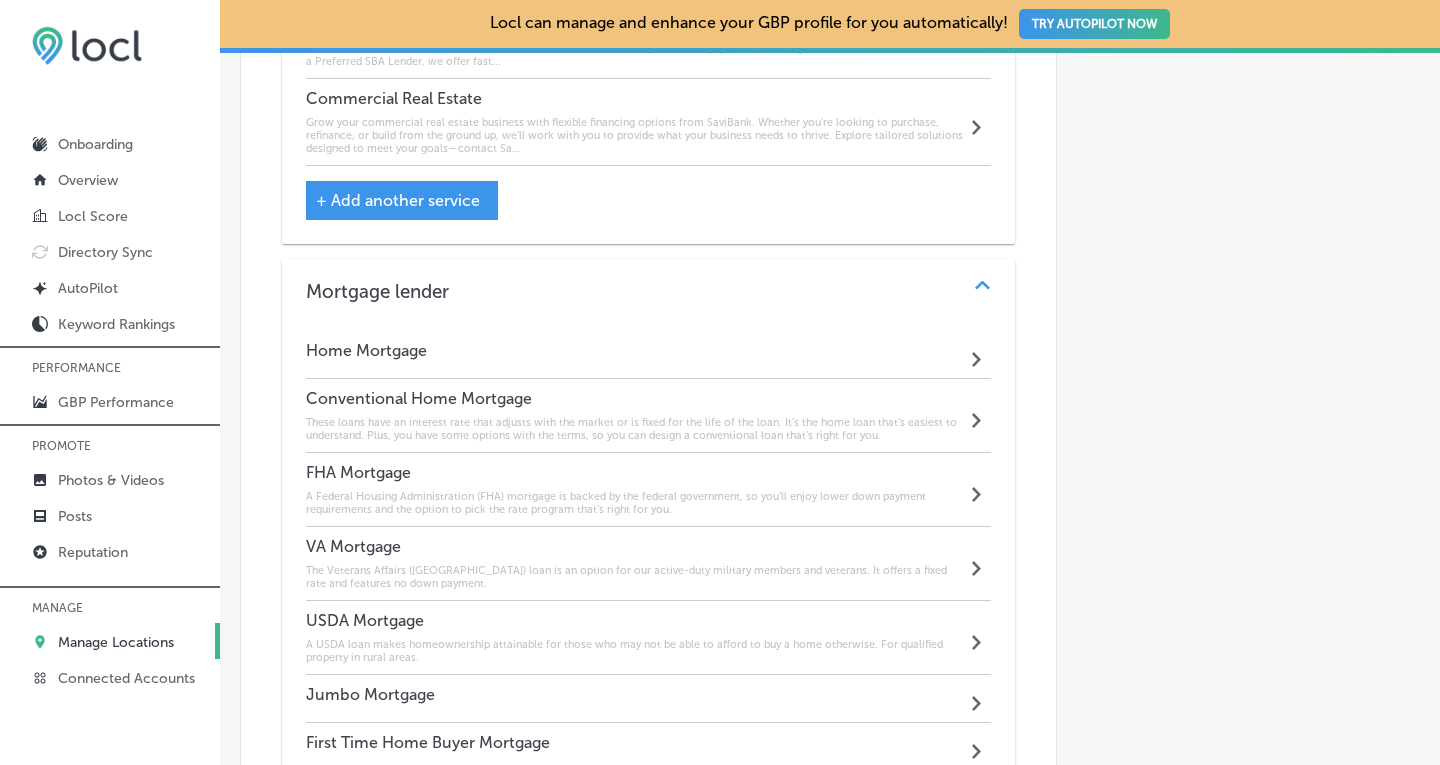 click on "Jumbo Mortgage
Path
Created with Sketch." at bounding box center [649, 699] 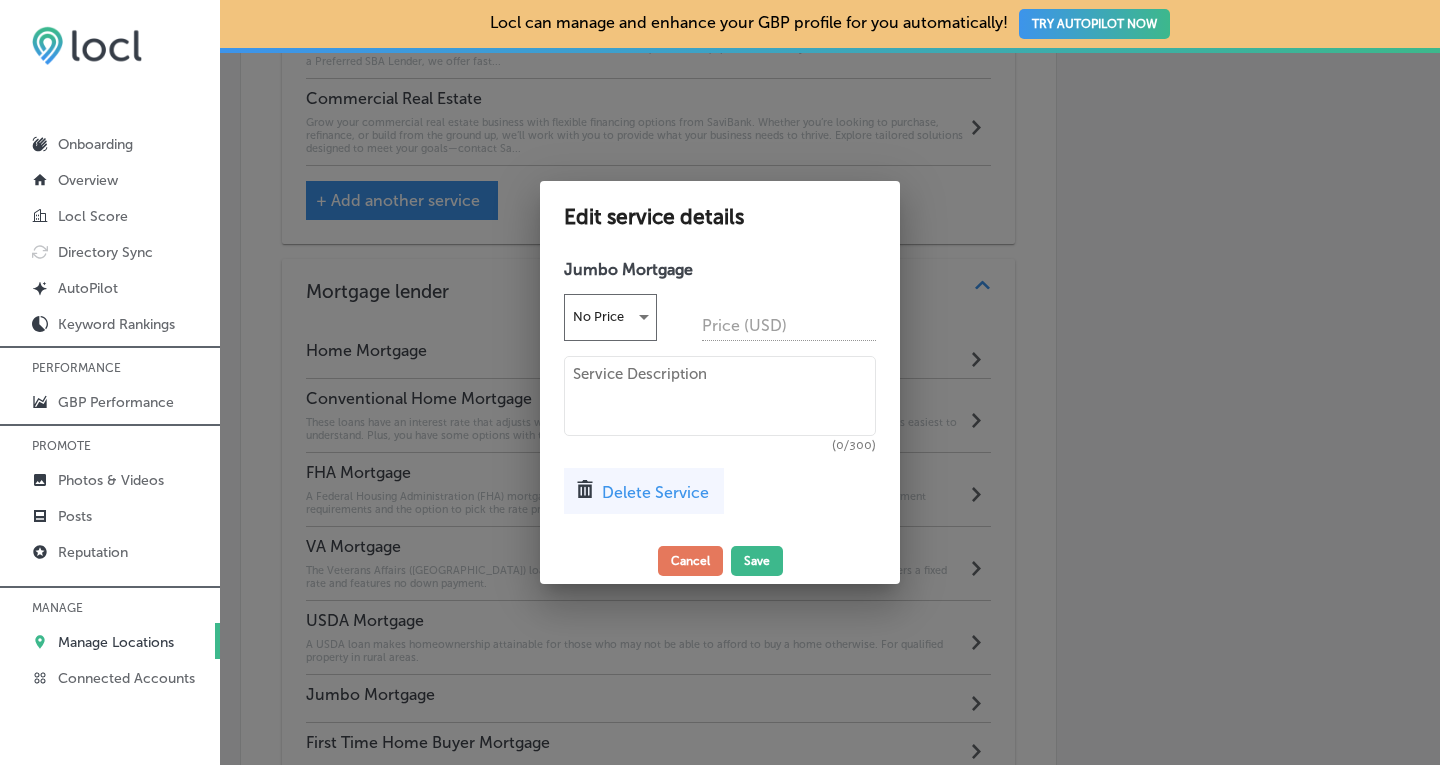 click at bounding box center [720, 396] 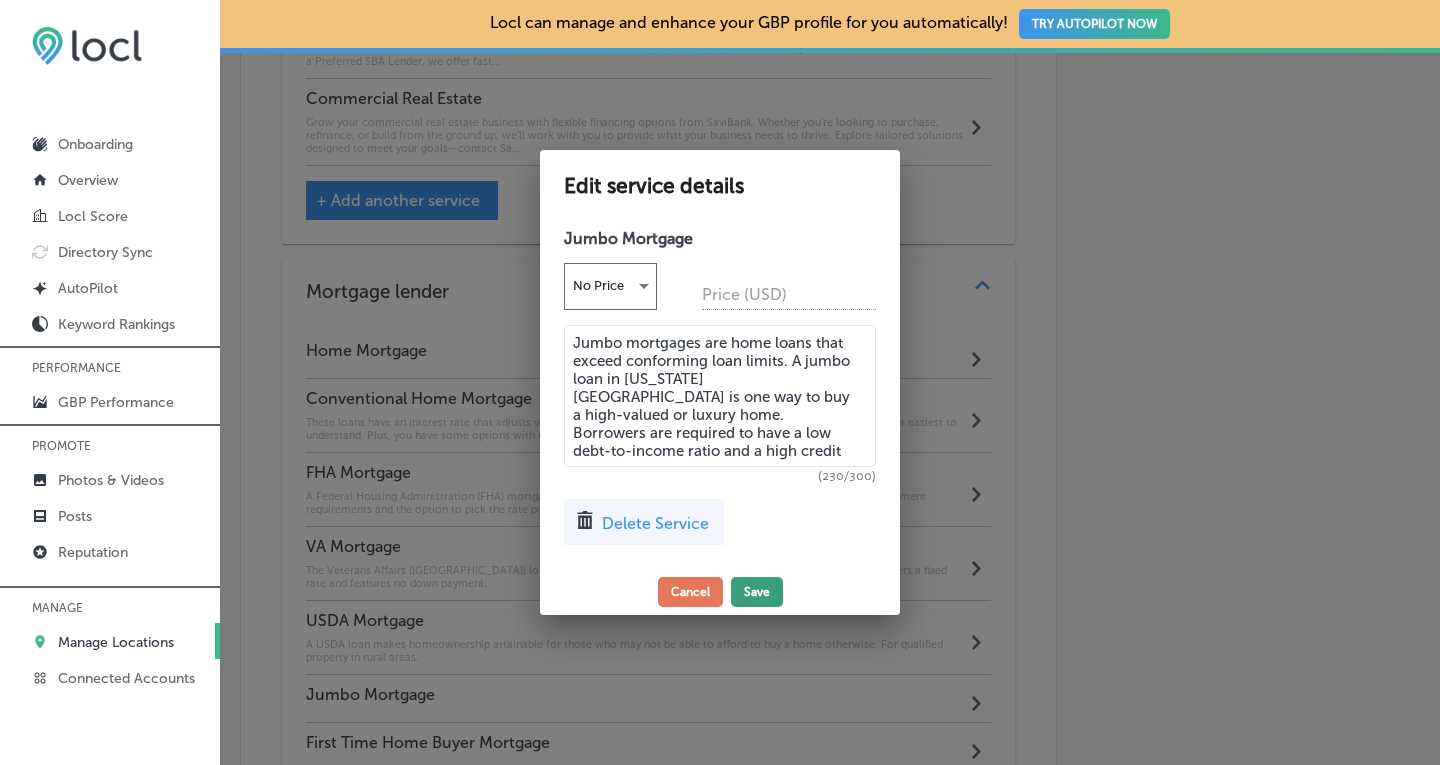 type on "Jumbo mortgages are home loans that exceed conforming loan limits. A jumbo loan in [US_STATE][GEOGRAPHIC_DATA] is one way to buy a high-valued or luxury home. Borrowers are required to have a low debt-to-income ratio and a high credit score." 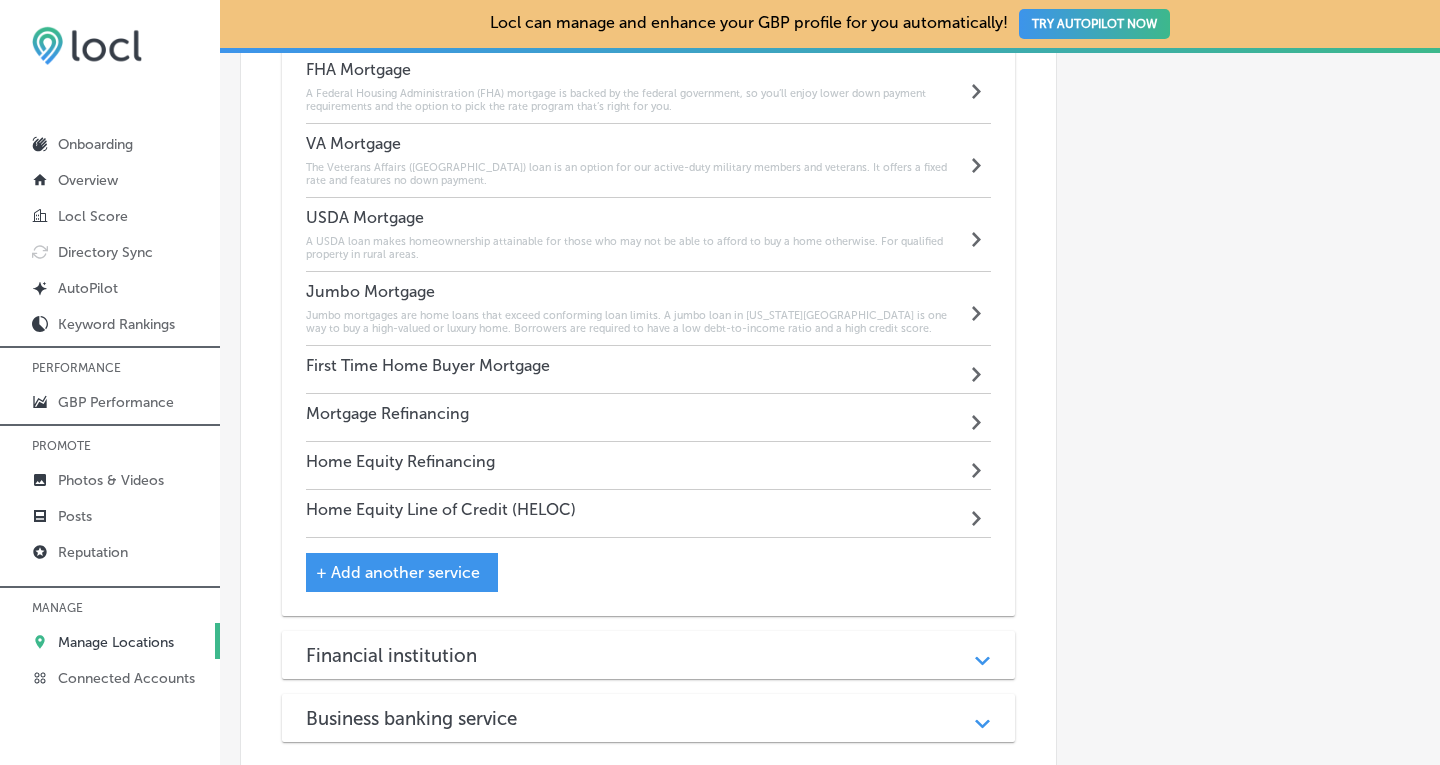 scroll, scrollTop: 2667, scrollLeft: 0, axis: vertical 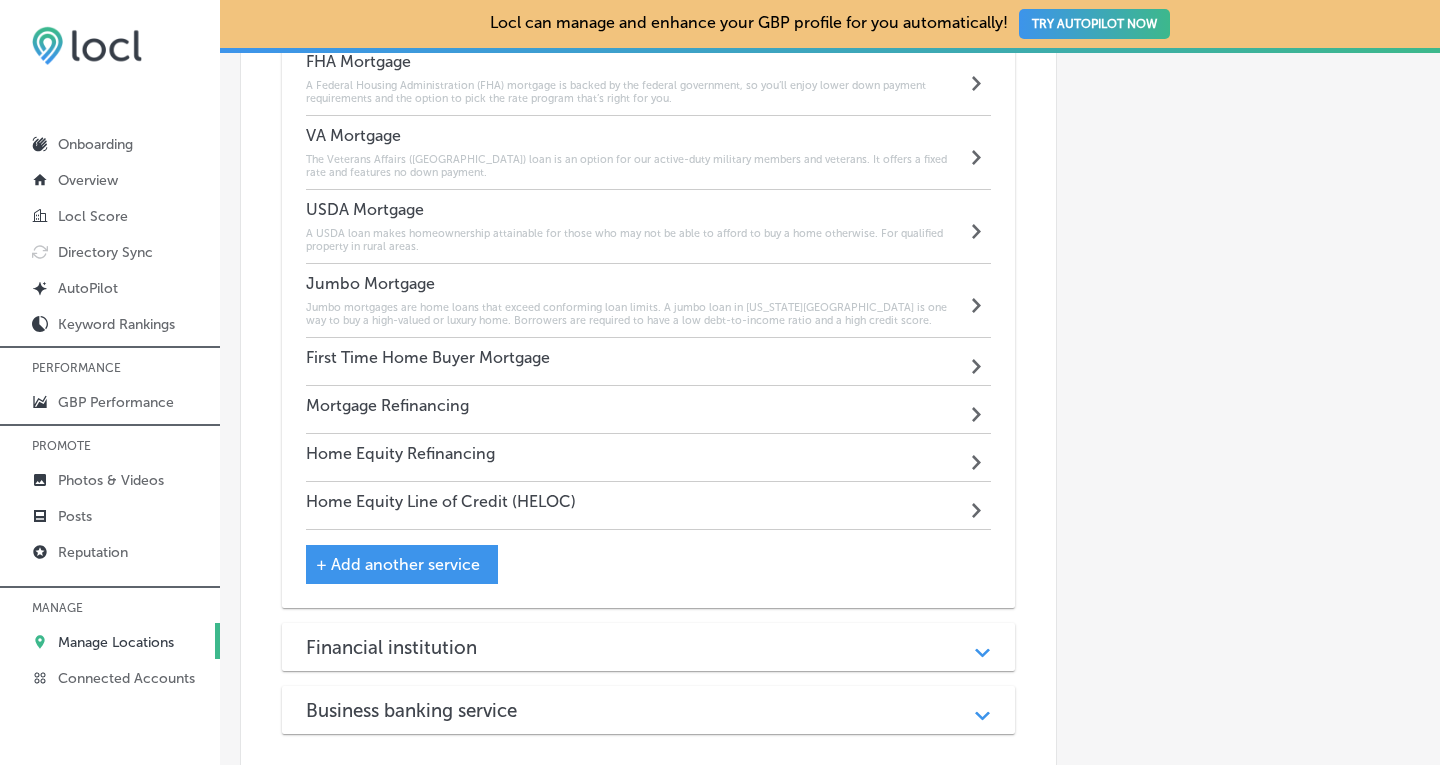 click on "Home Equity Refinancing
Path
Created with Sketch." at bounding box center (649, 458) 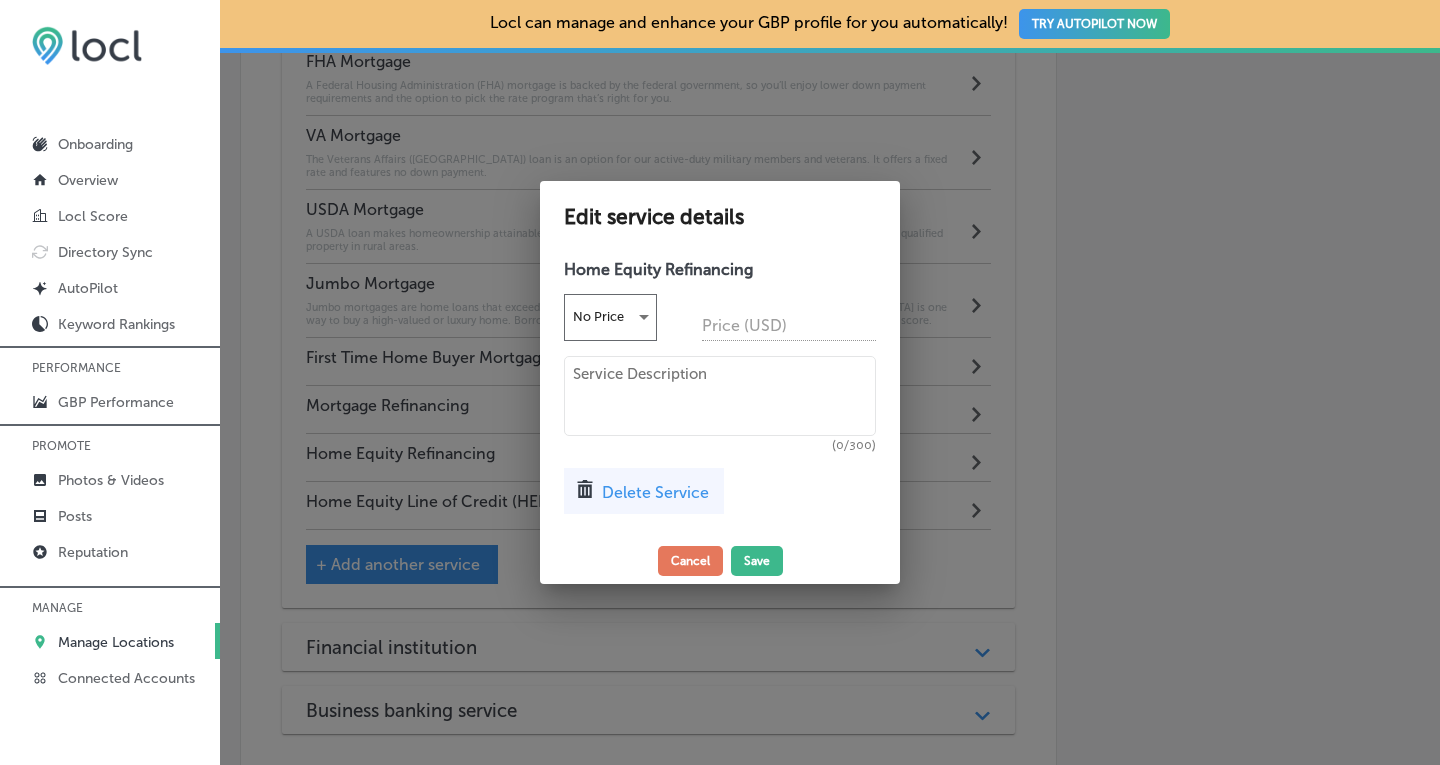click at bounding box center (720, 396) 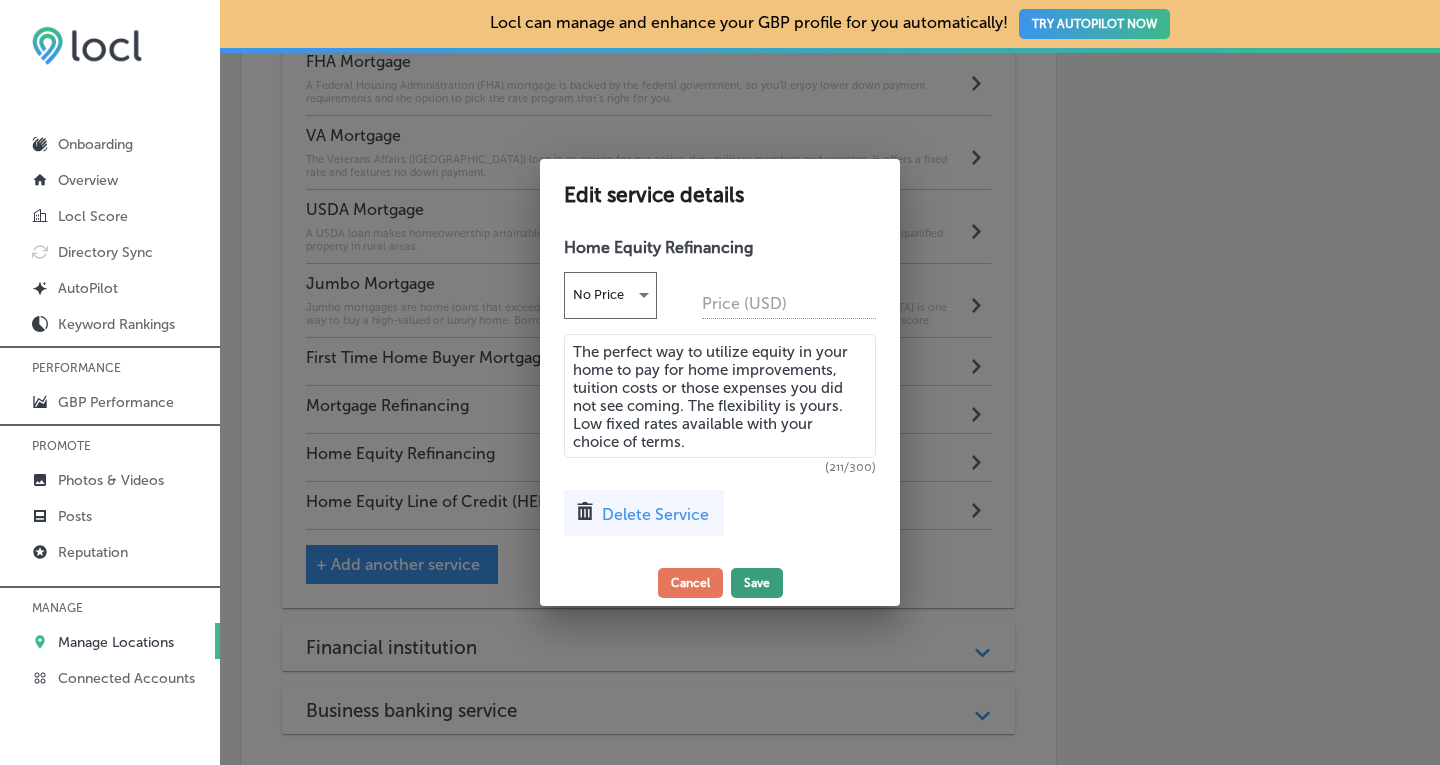 type on "The perfect way to utilize equity in your home to pay for home improvements, tuition costs or those expenses you did not see coming. The flexibility is yours. Low fixed rates available with your choice of terms." 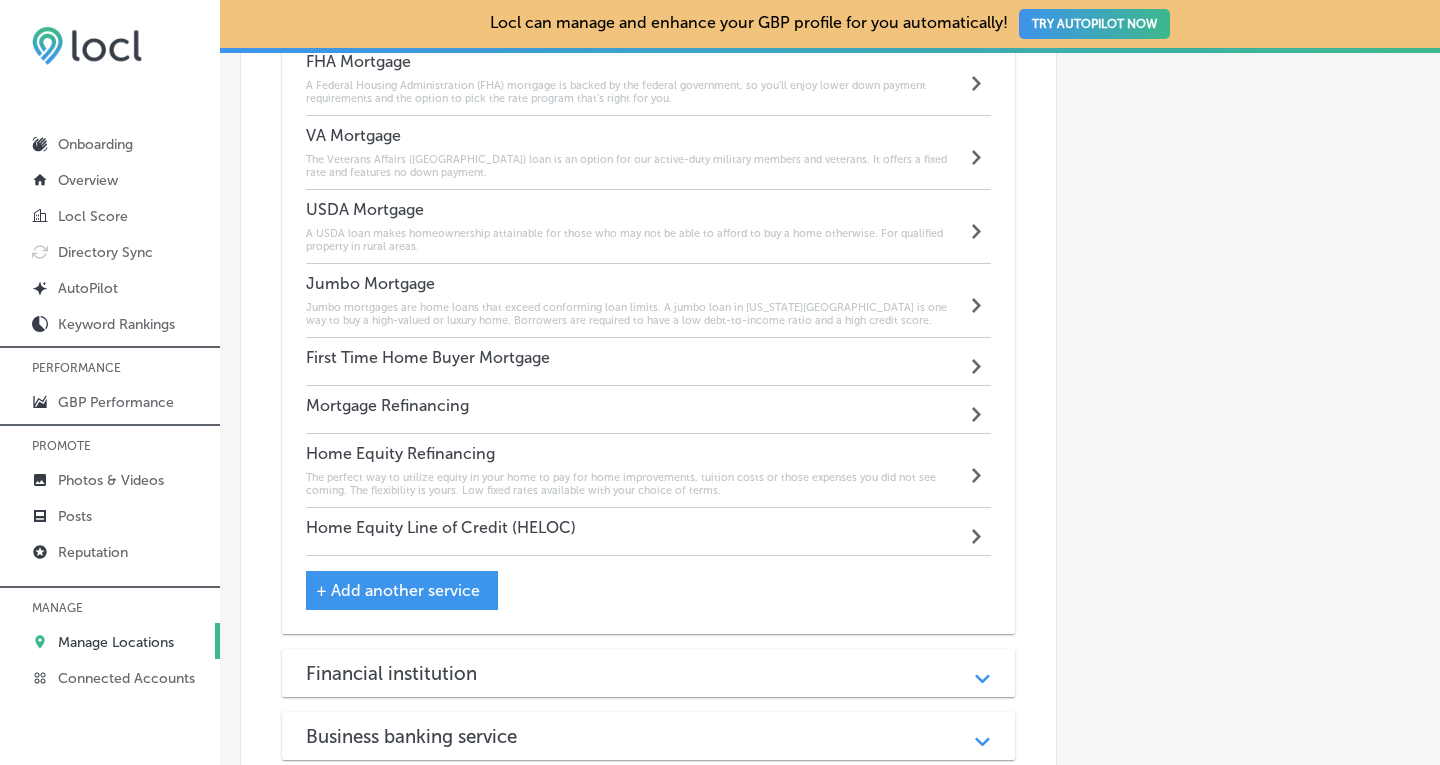 click on "Home Equity Line of Credit (HELOC)
Path
Created with Sketch." at bounding box center (649, 532) 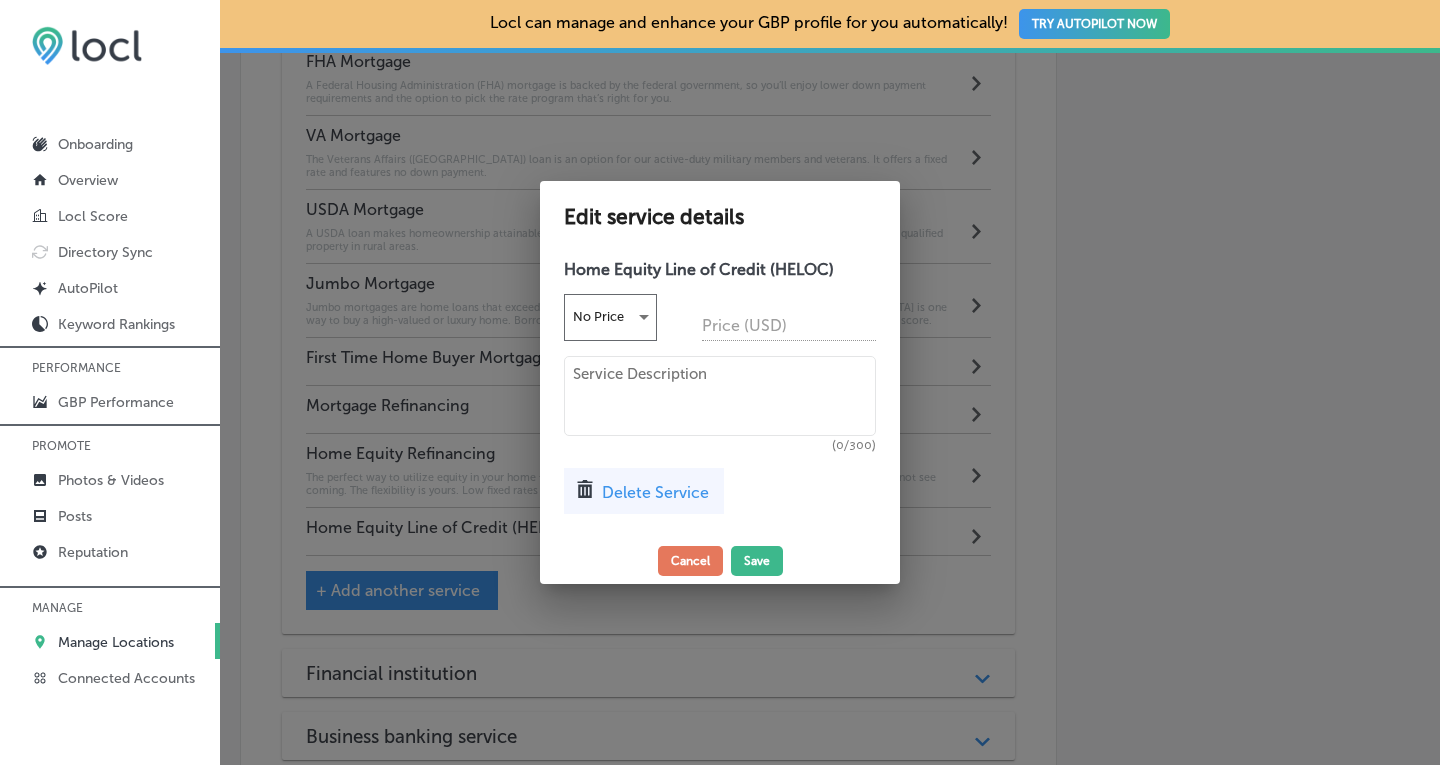 click at bounding box center [720, 396] 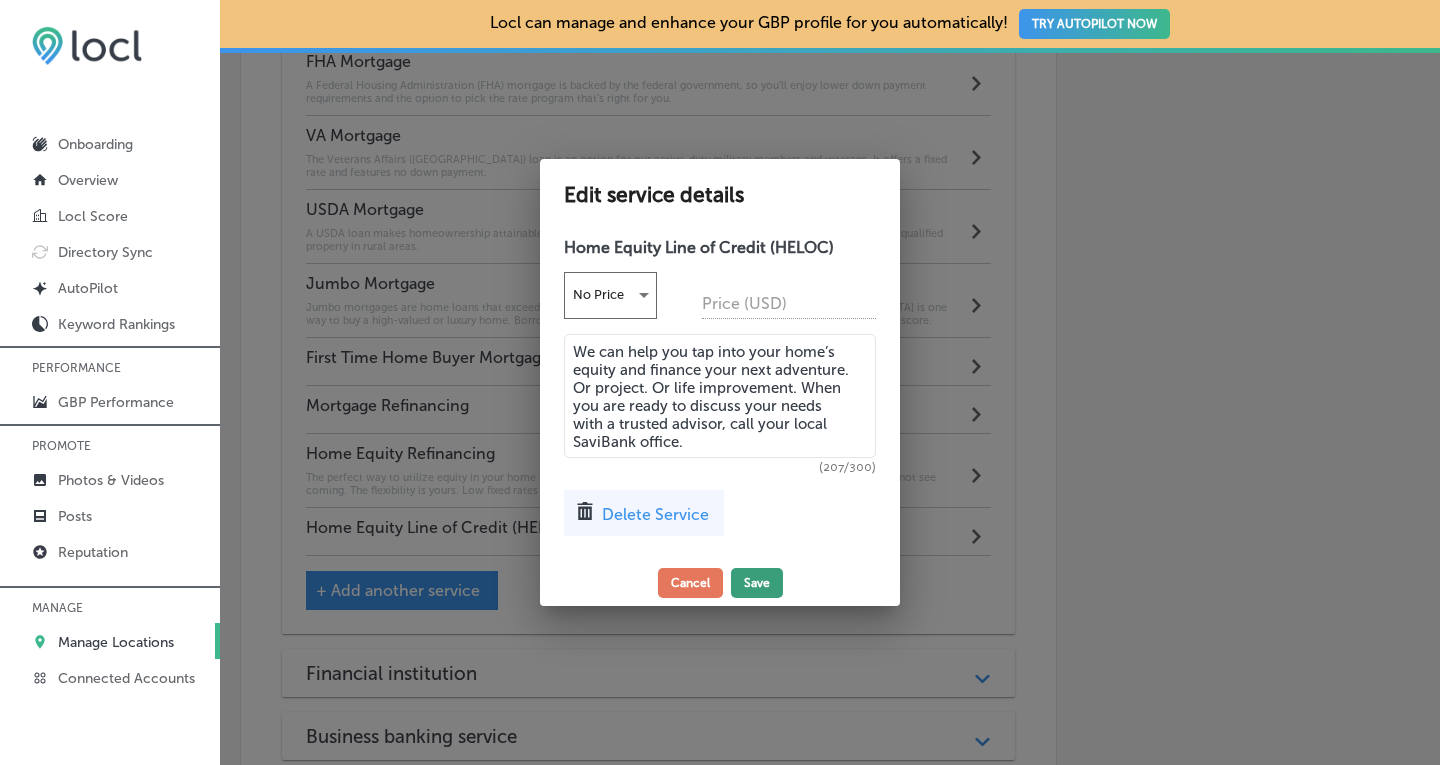 type on "We can help you tap into your home’s equity and finance your next adventure. Or project. Or life improvement. When you are ready to discuss your needs with a trusted advisor, call your local SaviBank office." 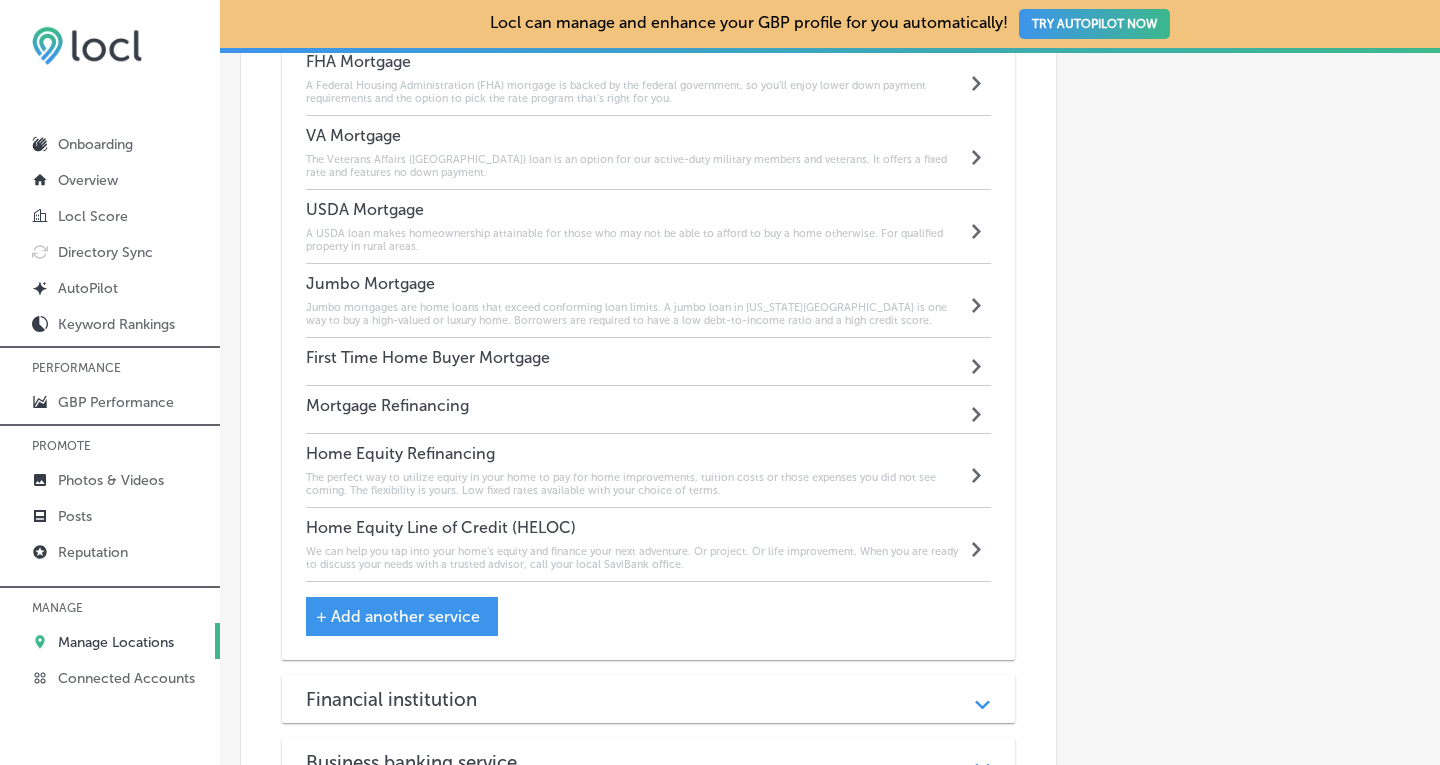 click on "Automatically Sync Profile Details Premium Directories:" at bounding box center (1238, -671) 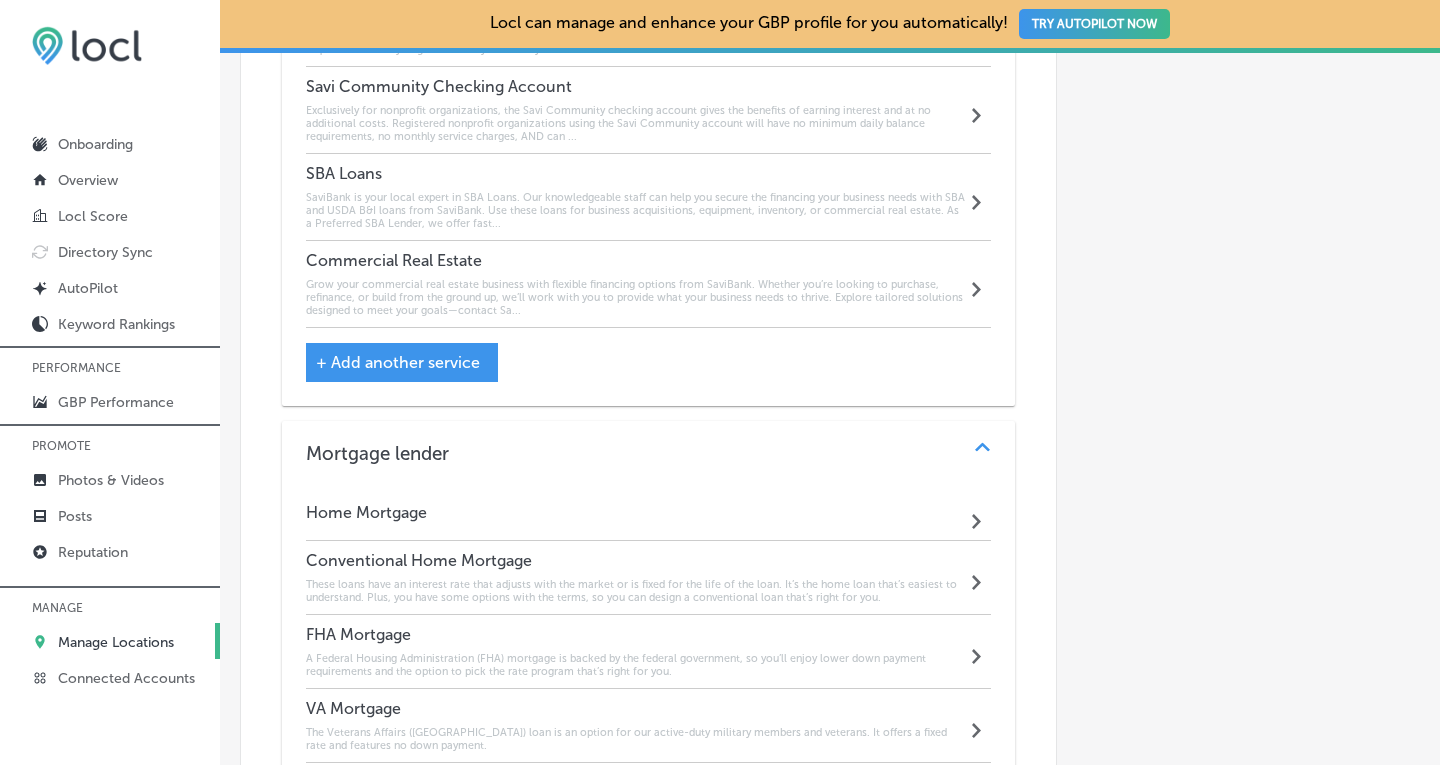 scroll, scrollTop: 3014, scrollLeft: 0, axis: vertical 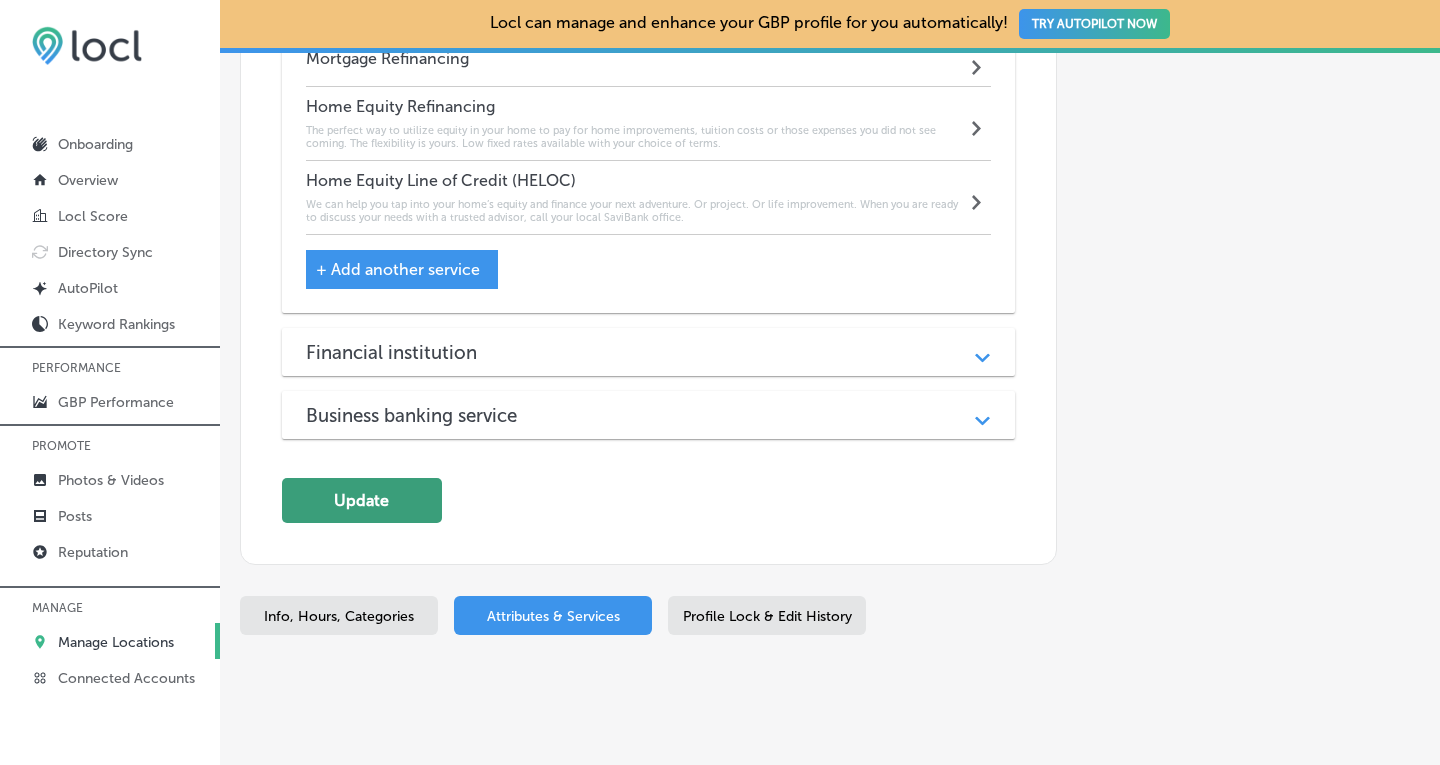 click on "Update" 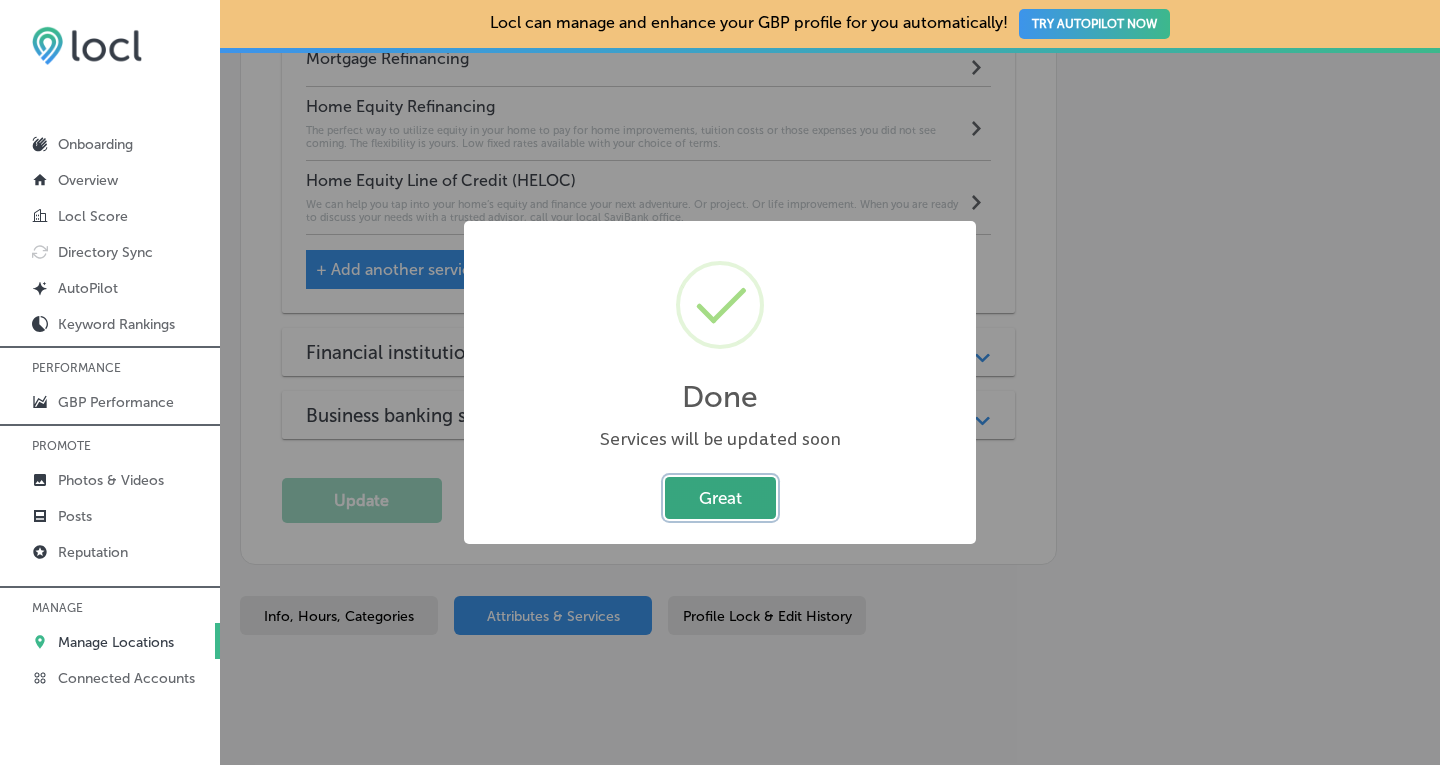 click on "Great" at bounding box center [720, 497] 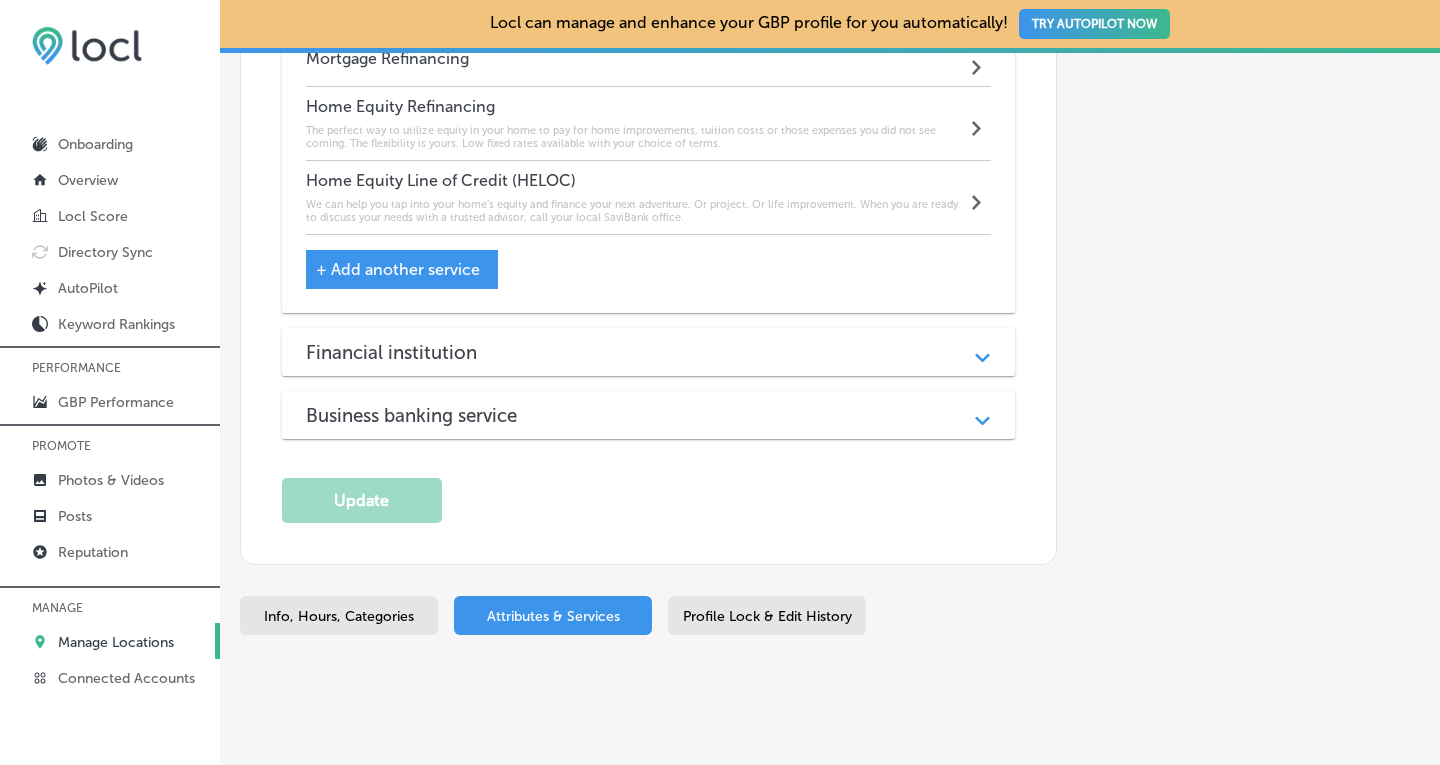 click on "Manage Locations" at bounding box center [116, 642] 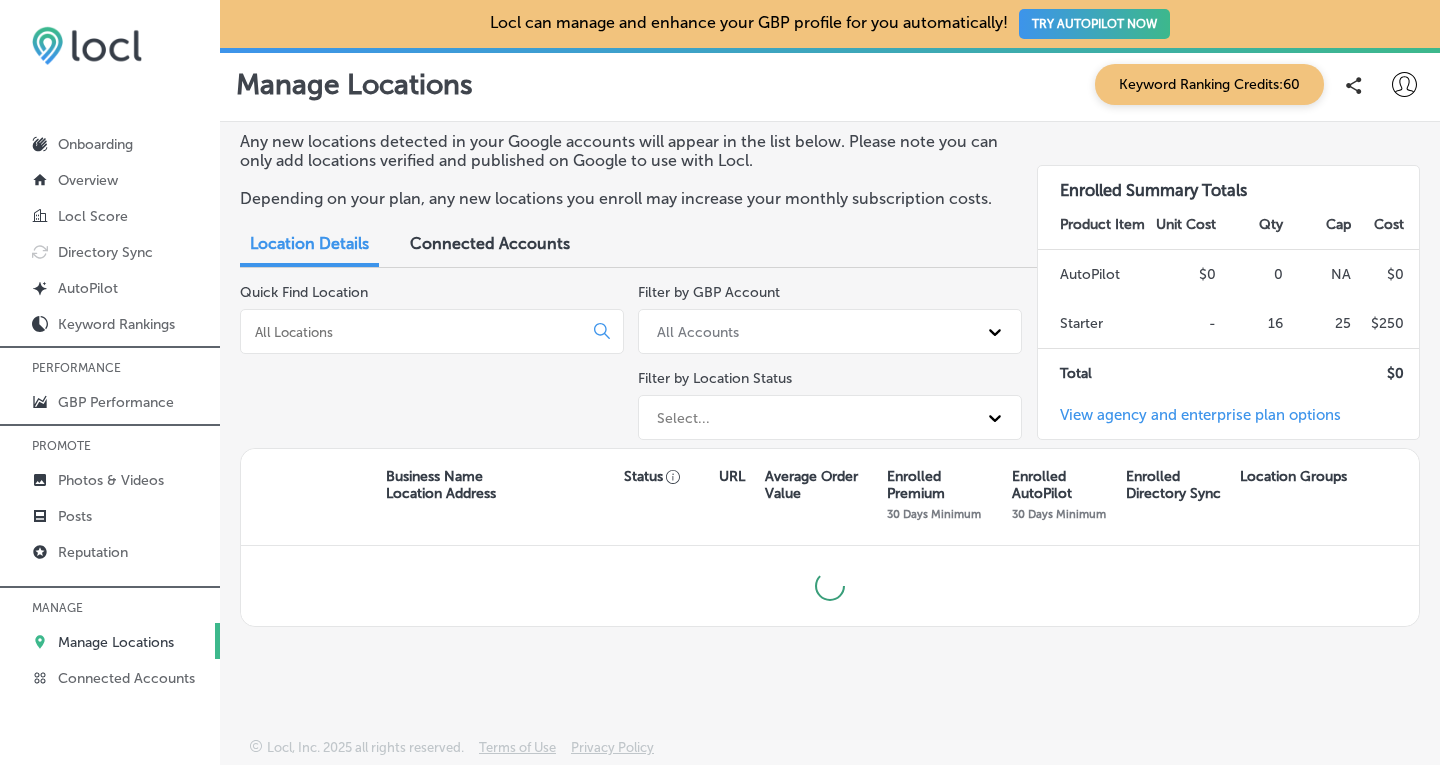 scroll, scrollTop: 0, scrollLeft: 0, axis: both 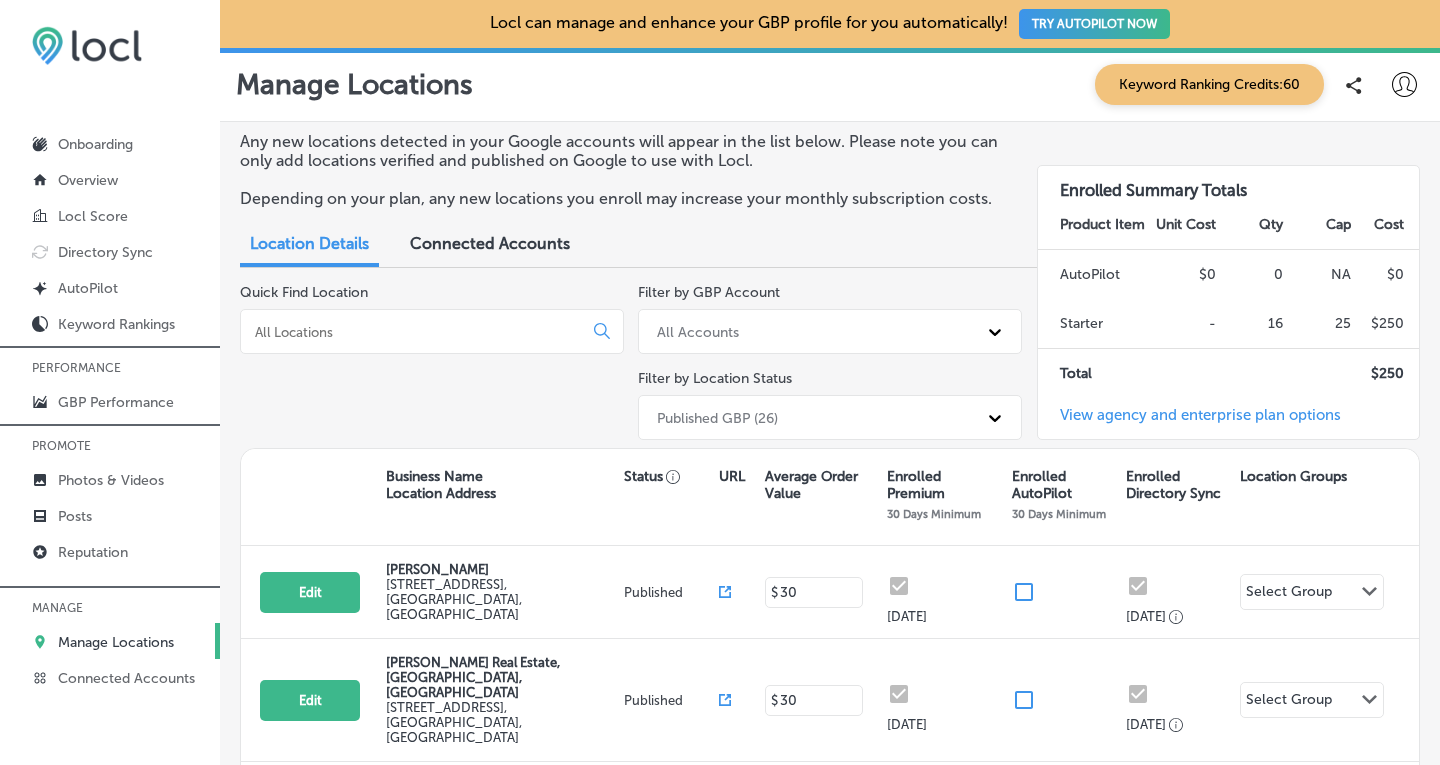 click at bounding box center [415, 332] 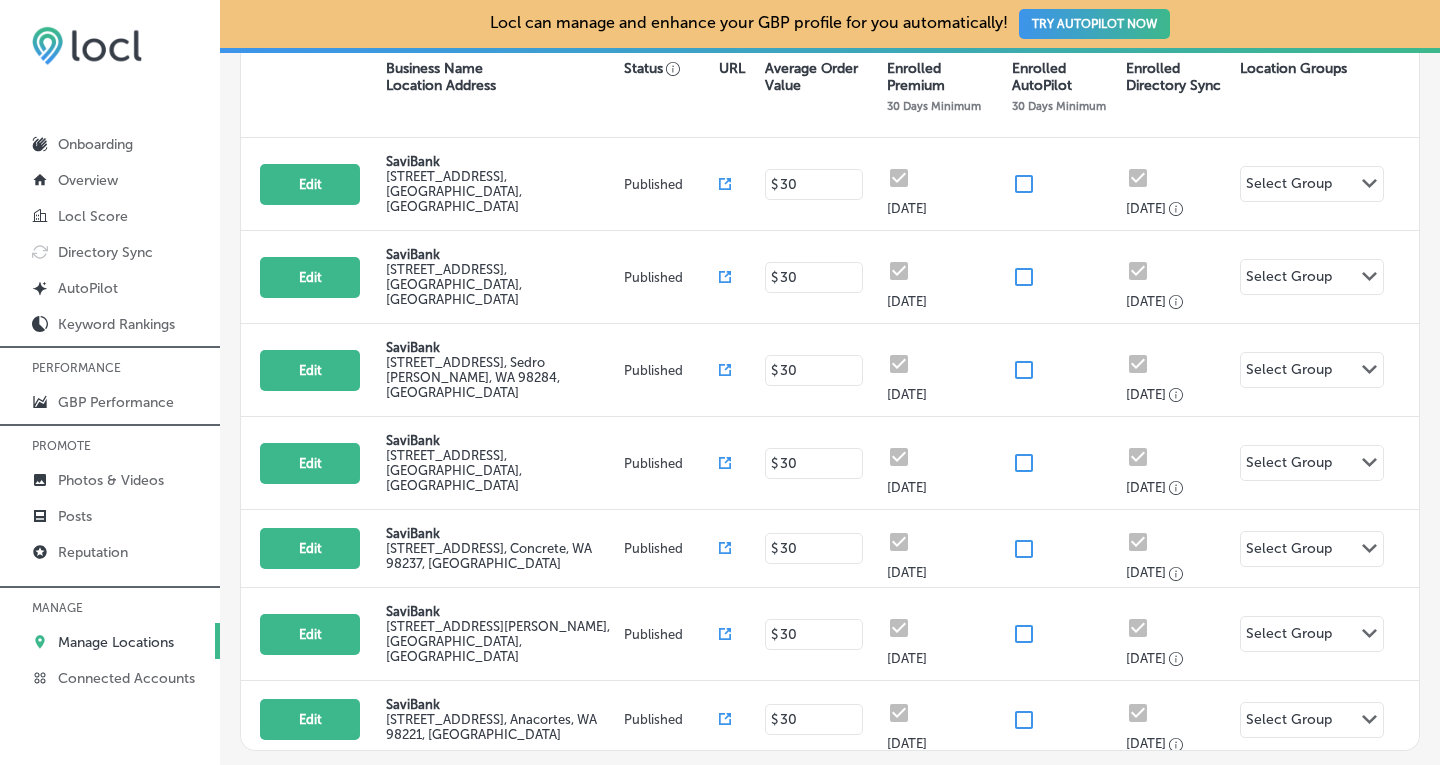 scroll, scrollTop: 415, scrollLeft: 0, axis: vertical 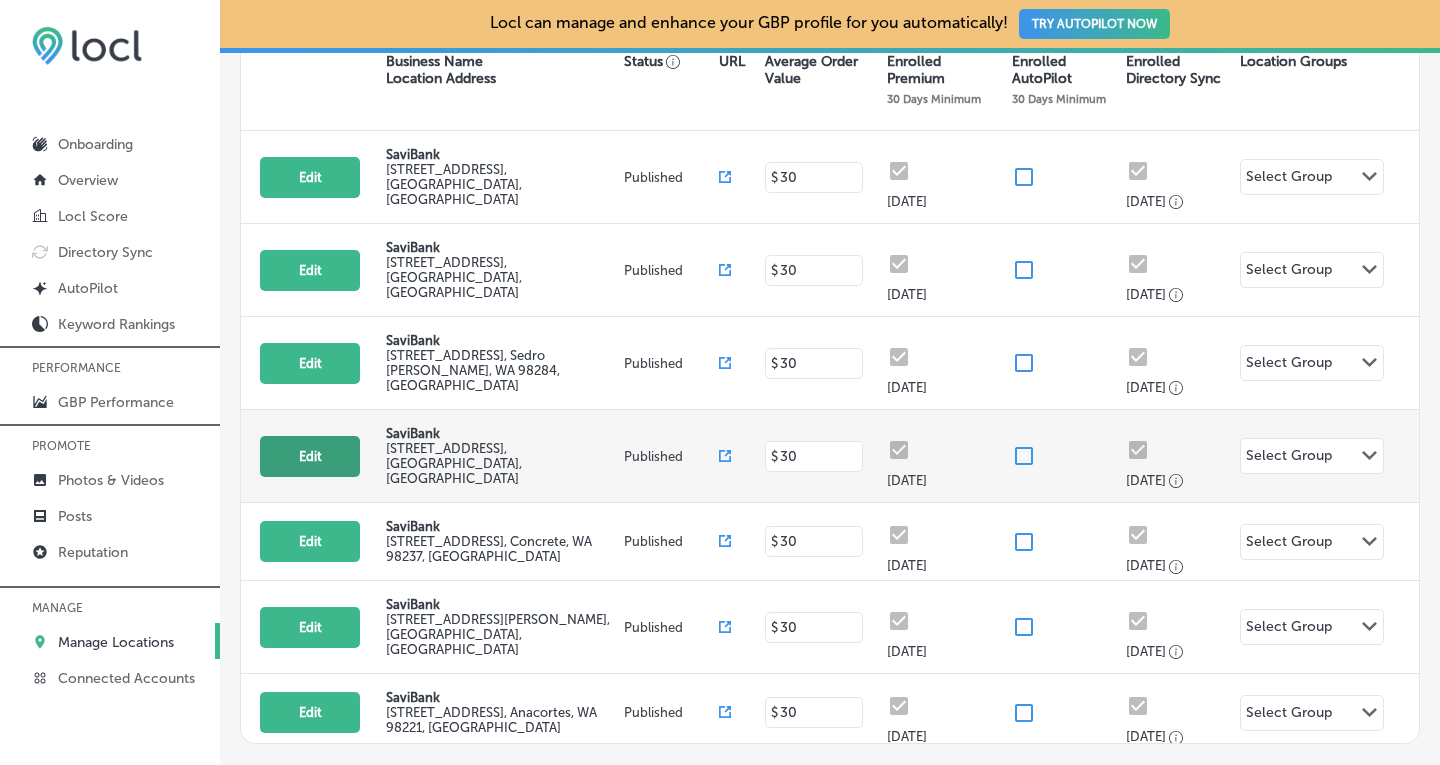 type on "savi" 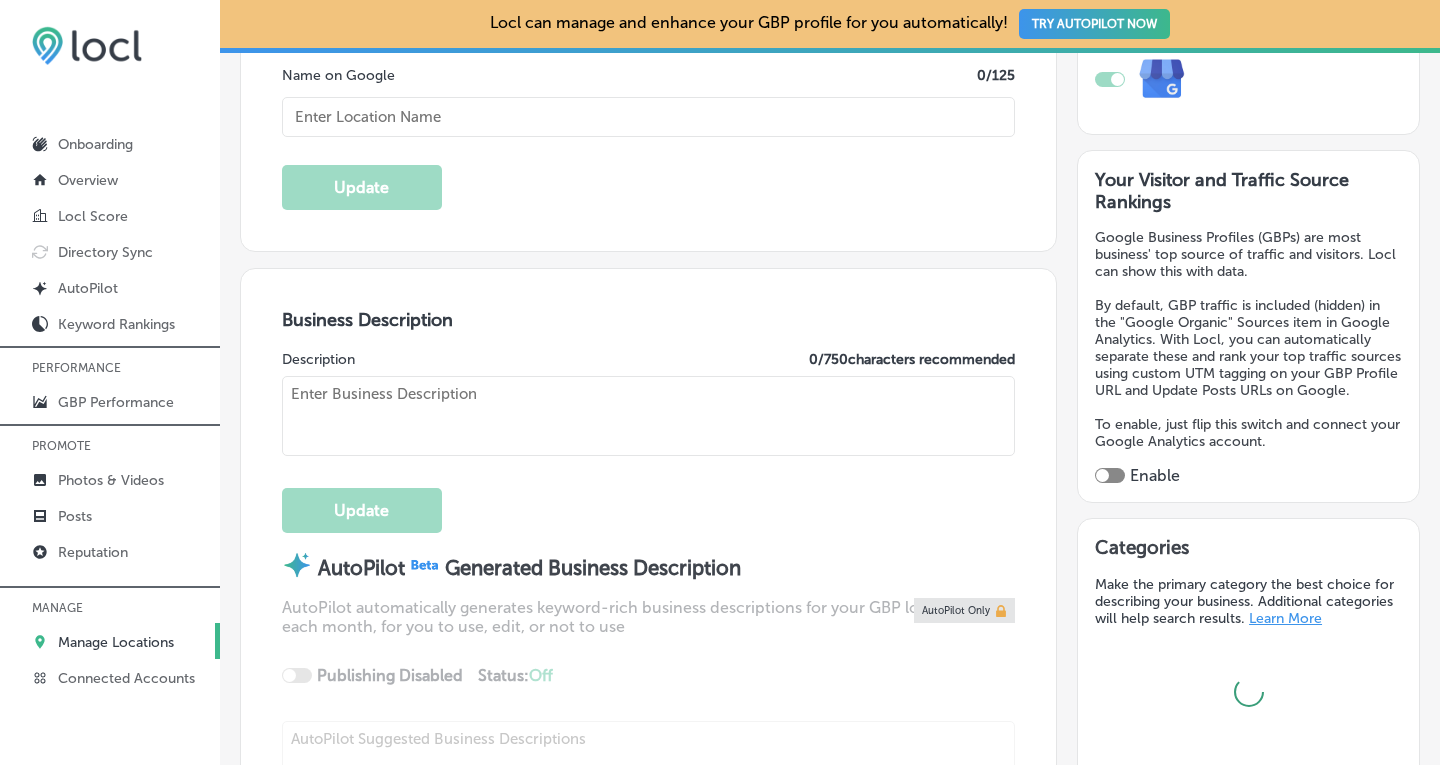 scroll, scrollTop: 450, scrollLeft: 0, axis: vertical 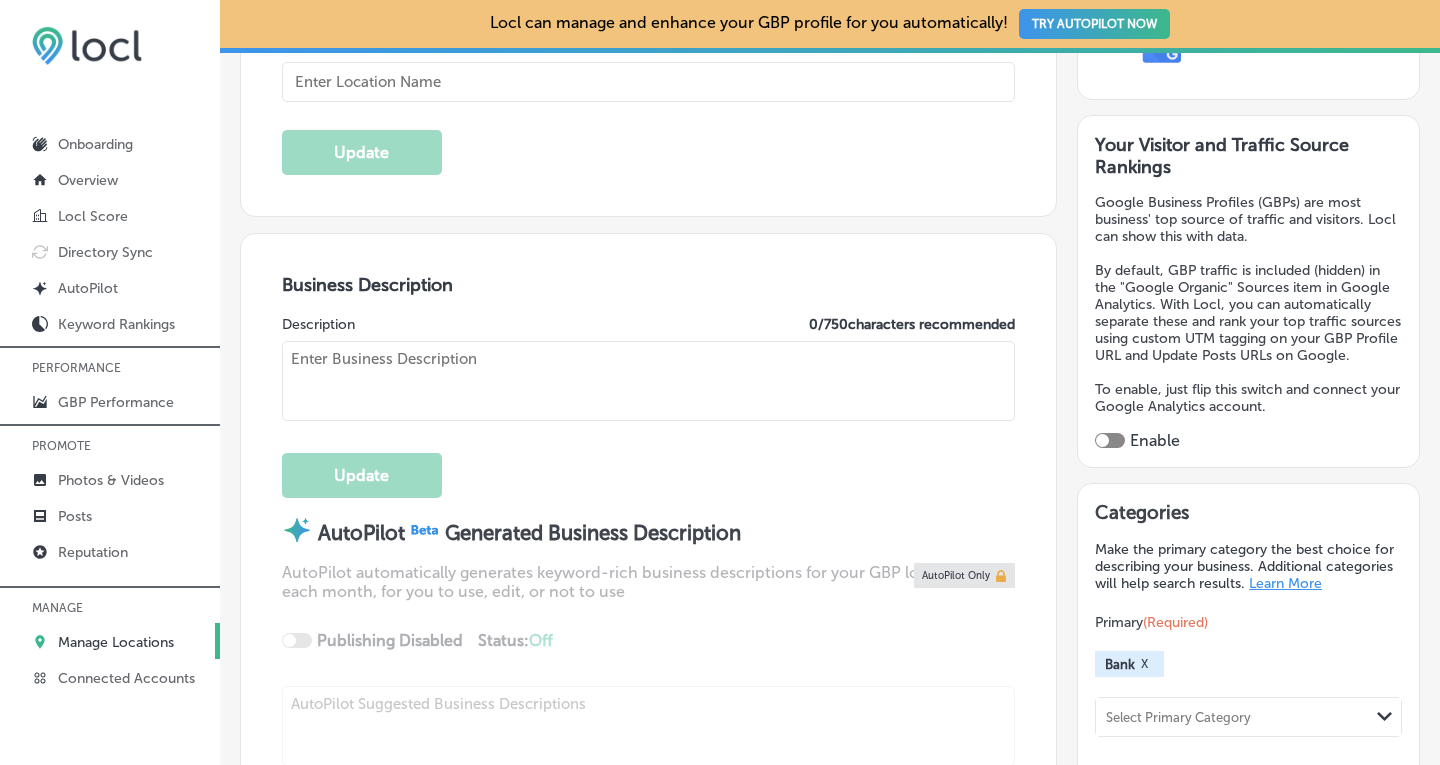 type on "SaviBank" 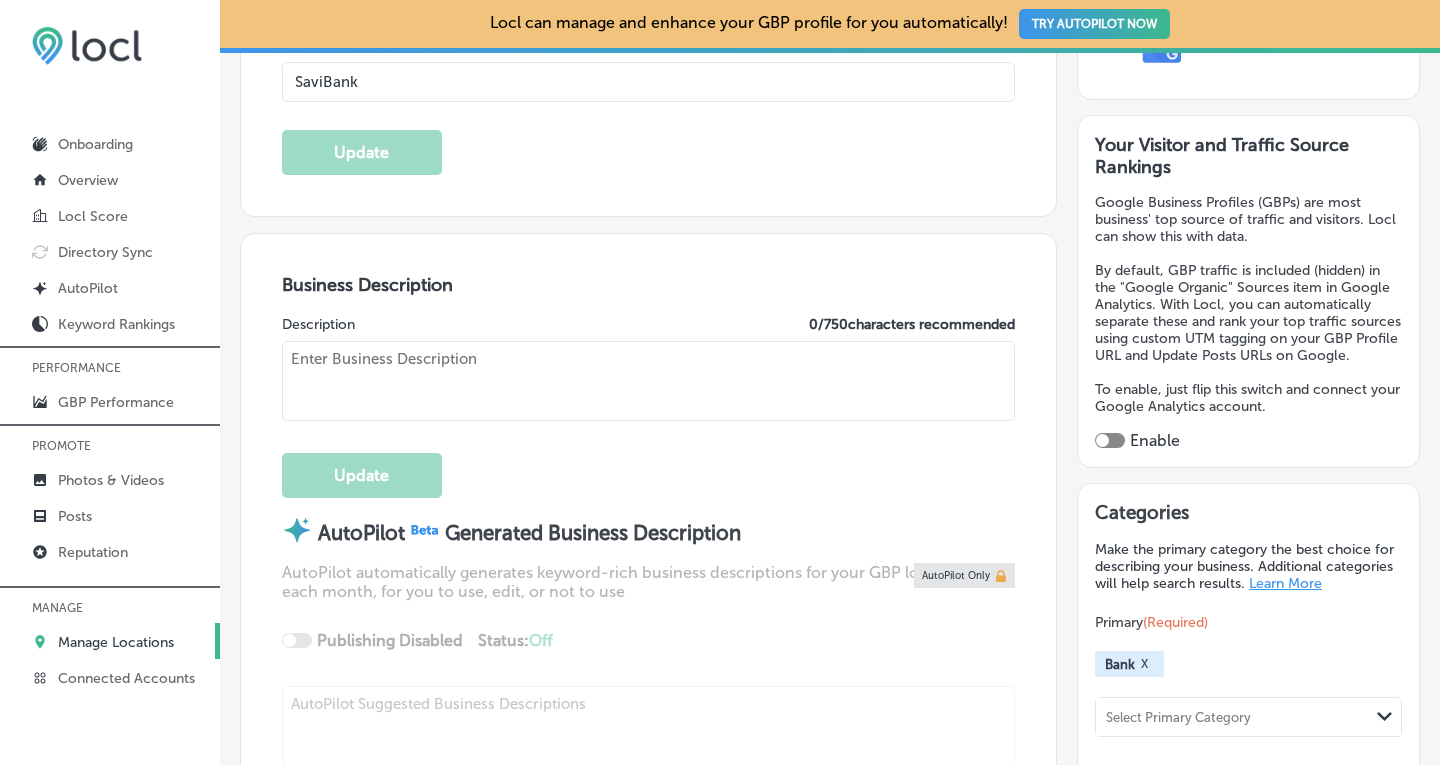 type on "[URL][DOMAIN_NAME]" 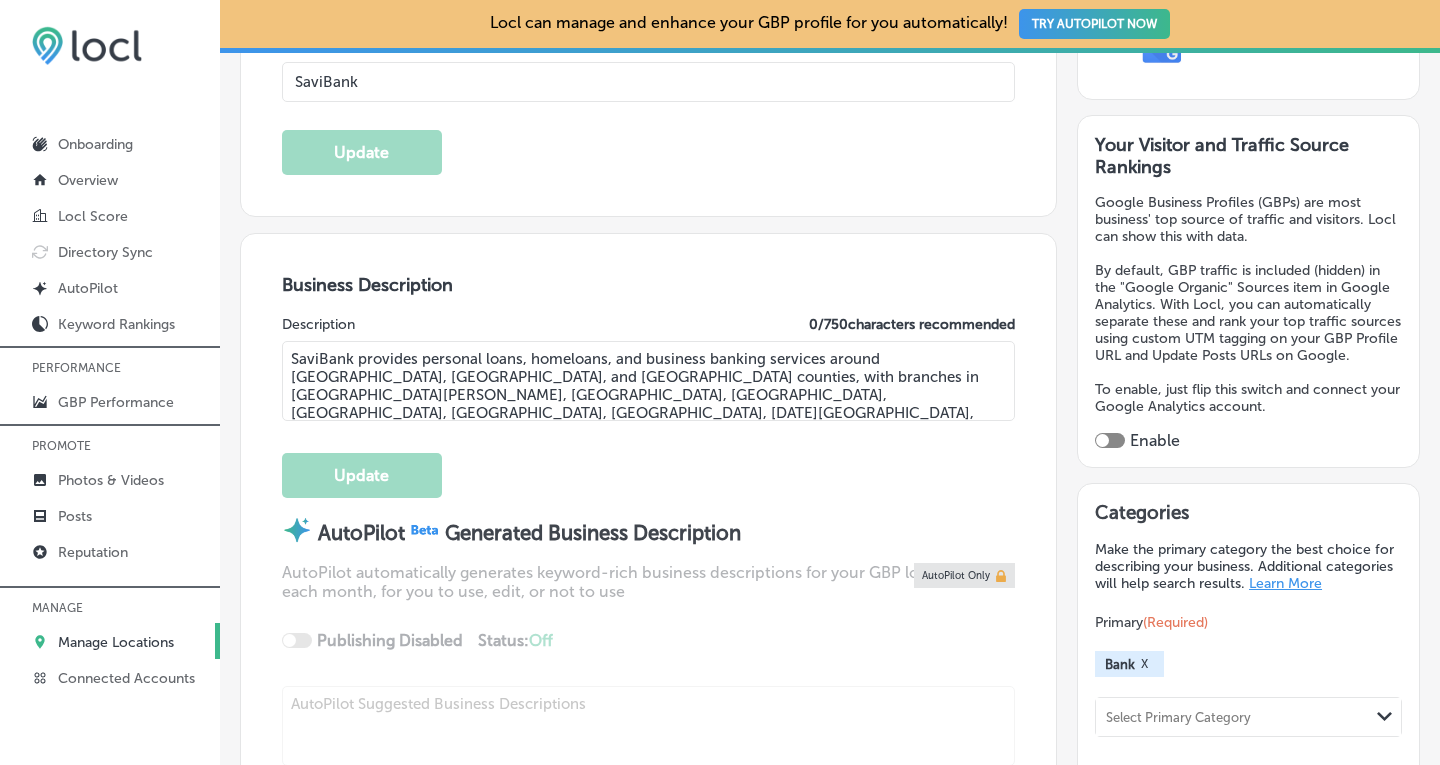 type on "+1 360 707 2272" 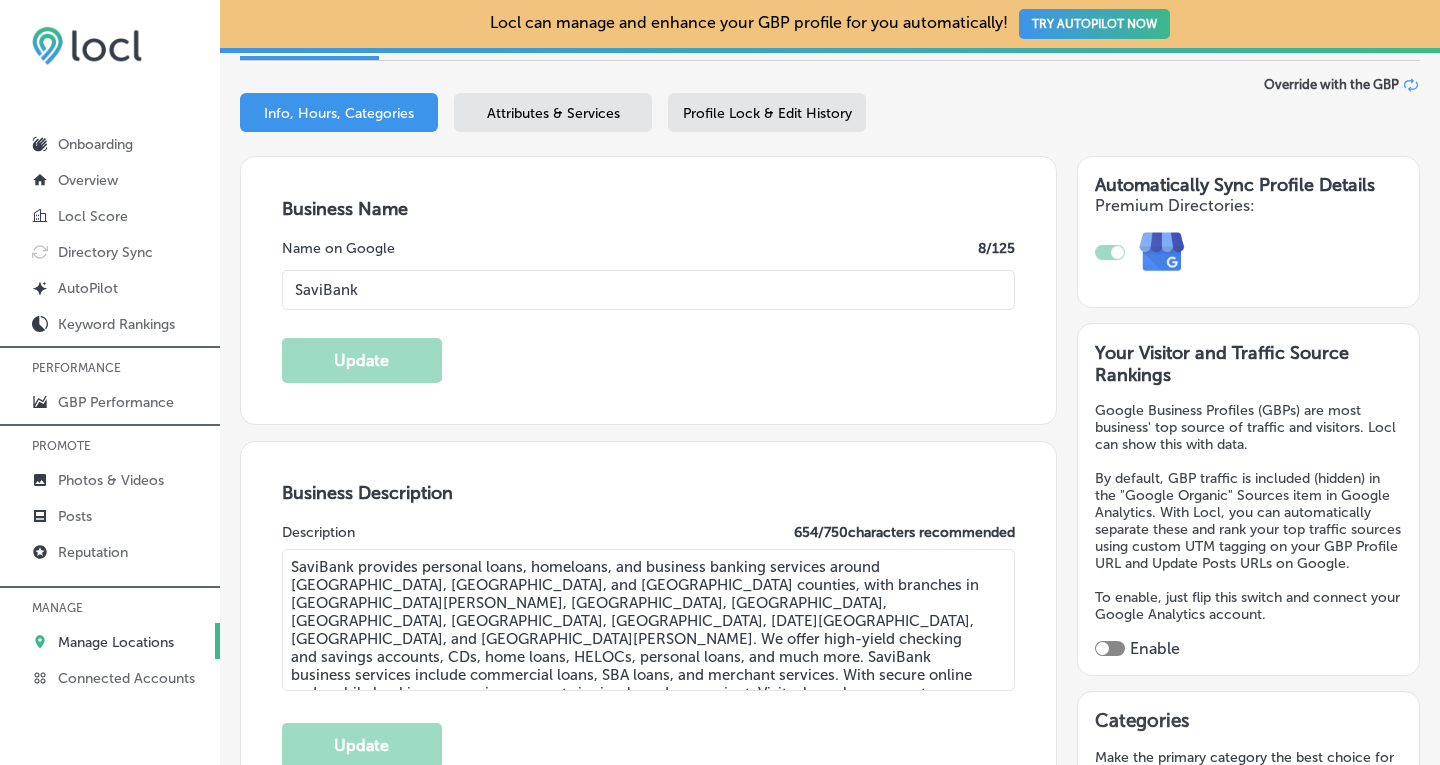 scroll, scrollTop: 170, scrollLeft: 0, axis: vertical 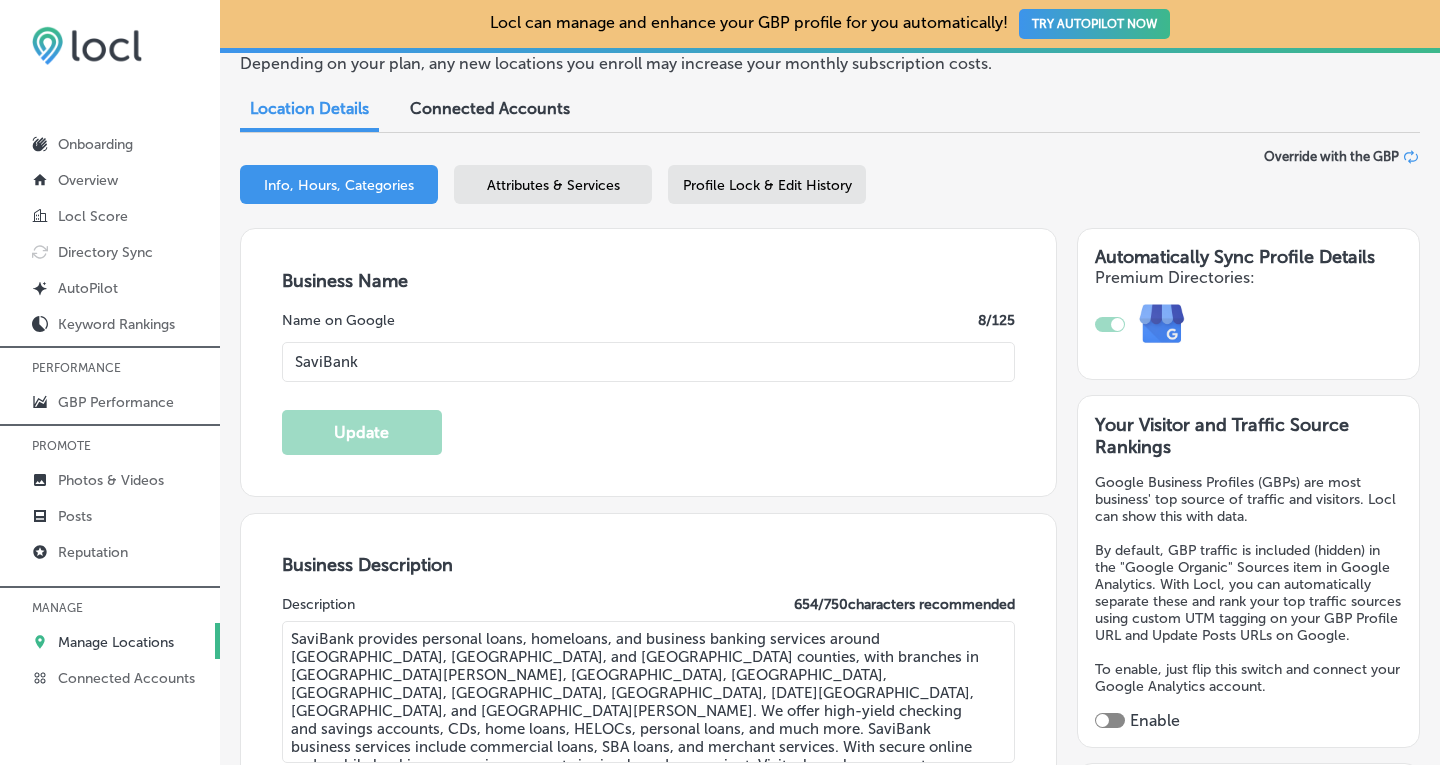 click on "Attributes & Services" at bounding box center (553, 185) 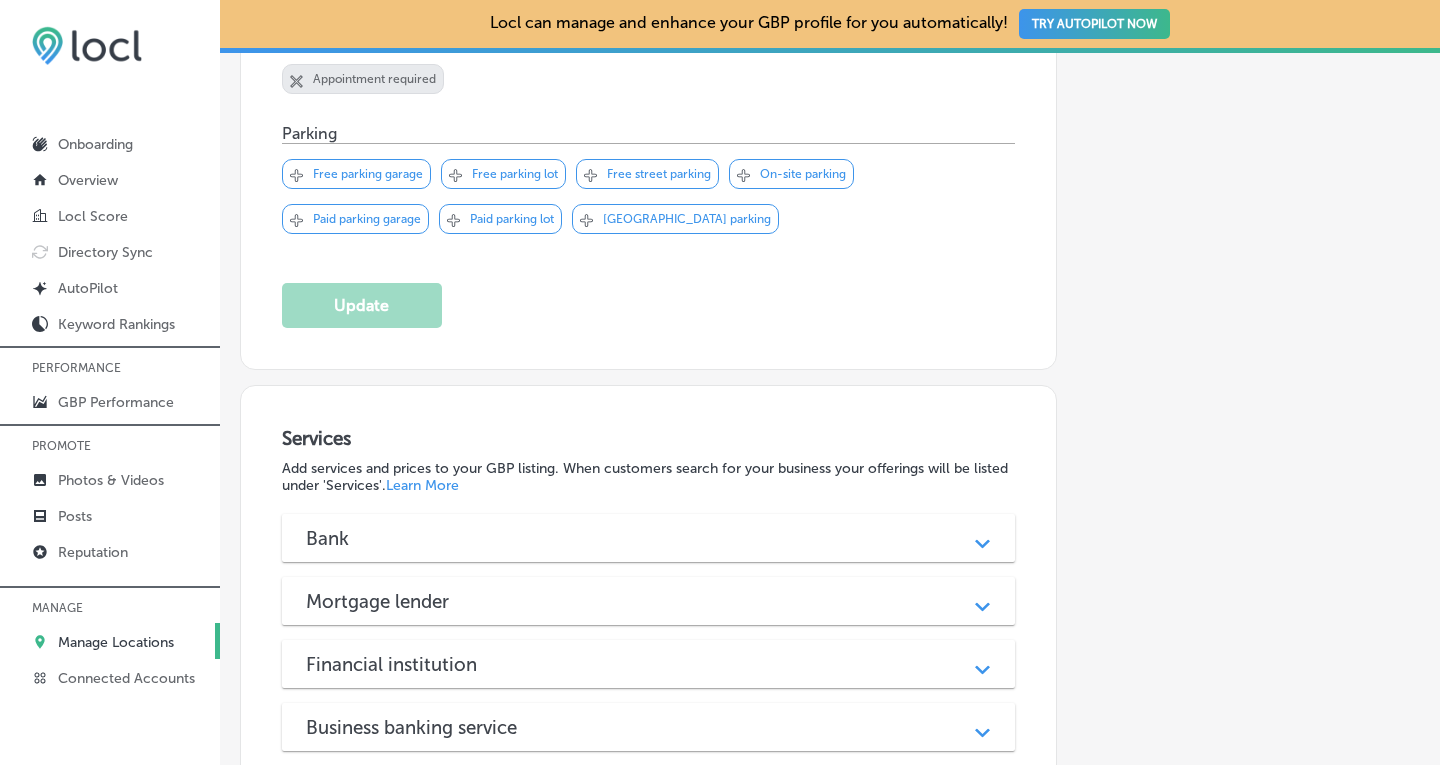 scroll, scrollTop: 1411, scrollLeft: 0, axis: vertical 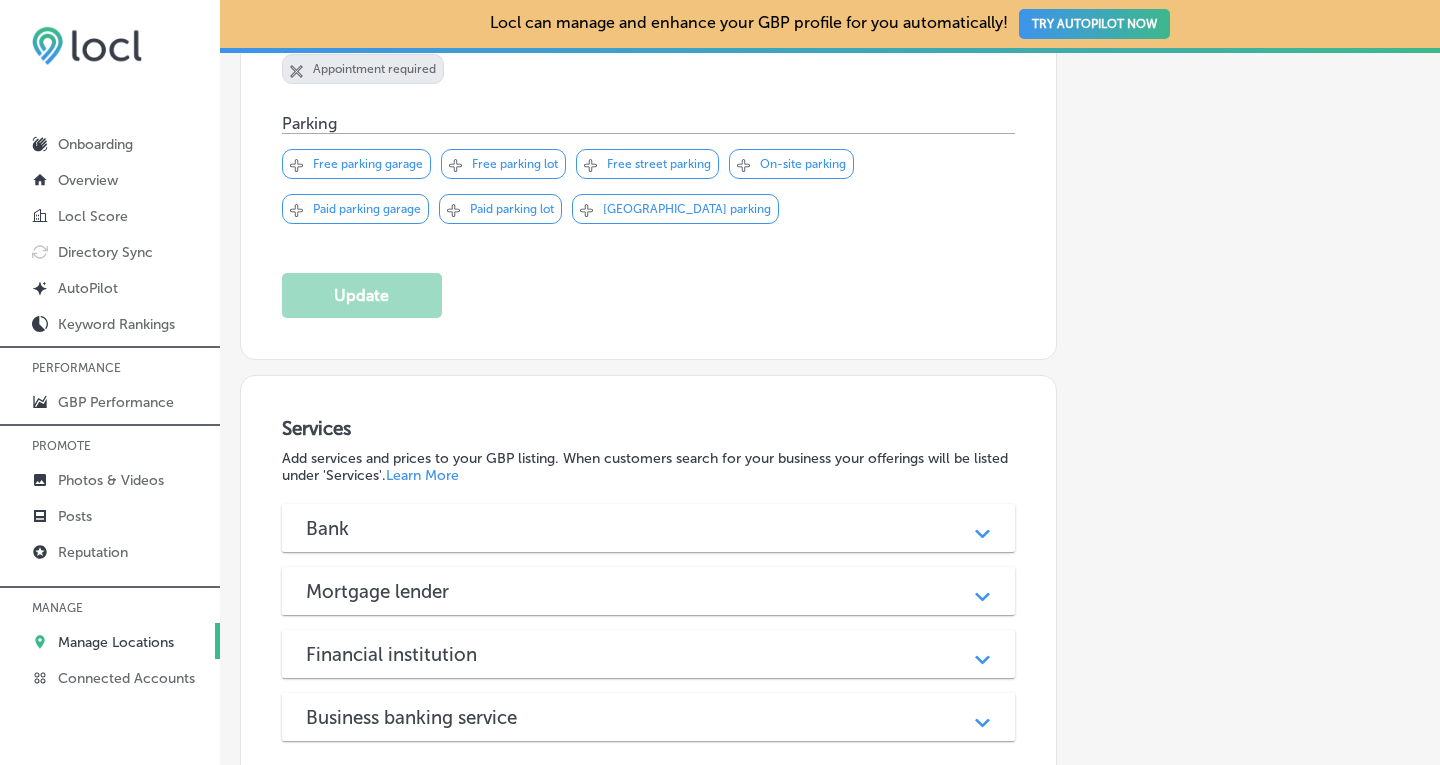click on "Svg Vector Icons : http://www.onlinewebfonts.com/icon
Checked
Created with Sketch.
close
Created with Sketch.
Free parking lot" at bounding box center [503, 164] 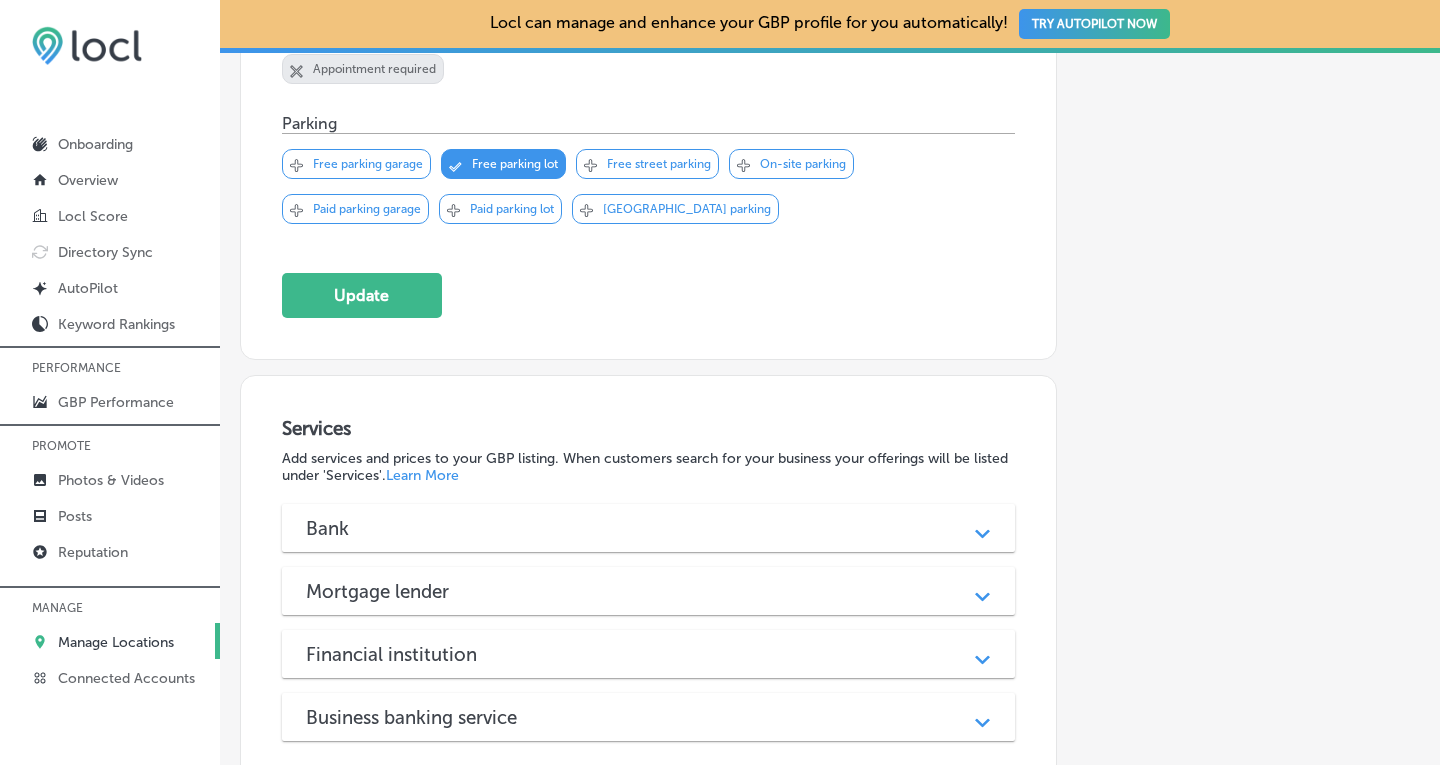 click on "Free street parking" at bounding box center (659, 164) 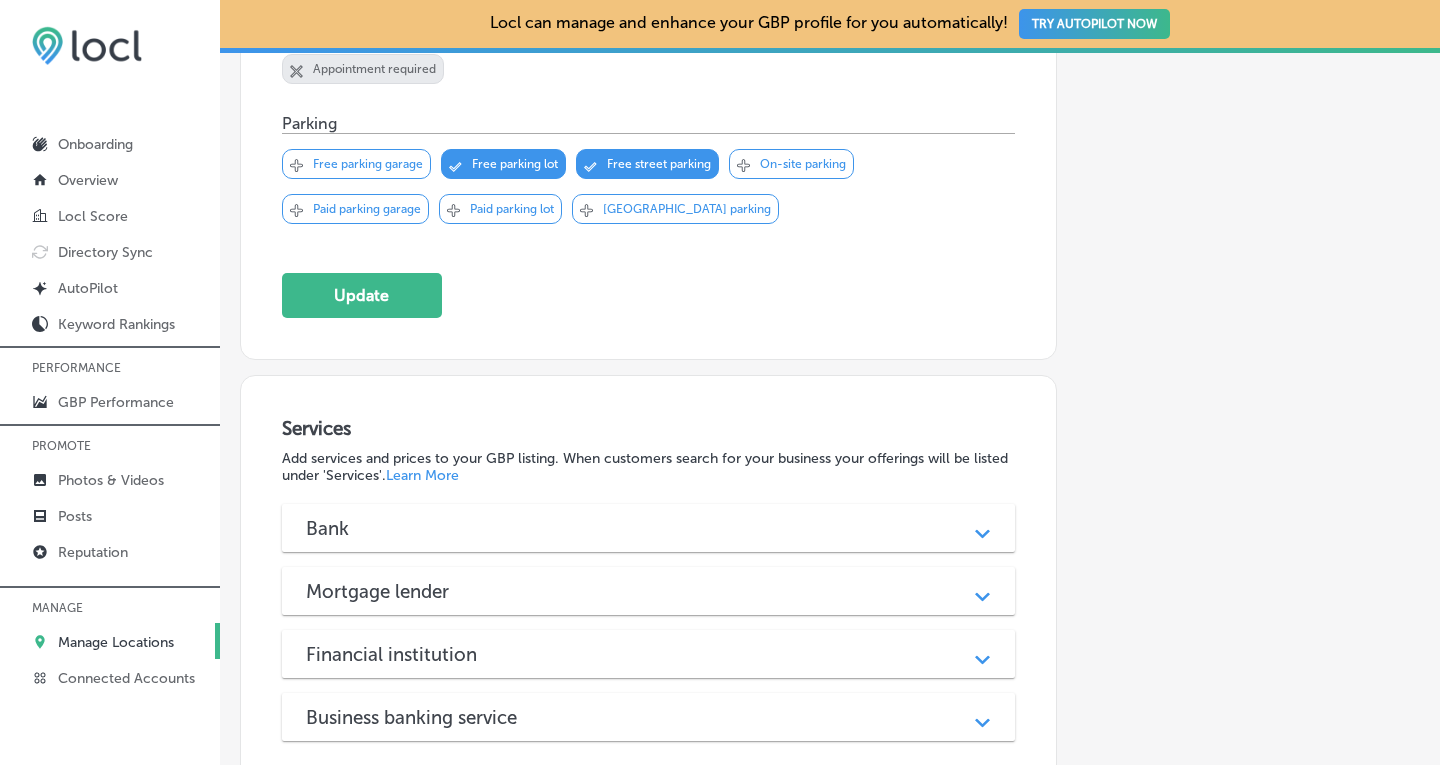click on "On-site parking" at bounding box center (803, 164) 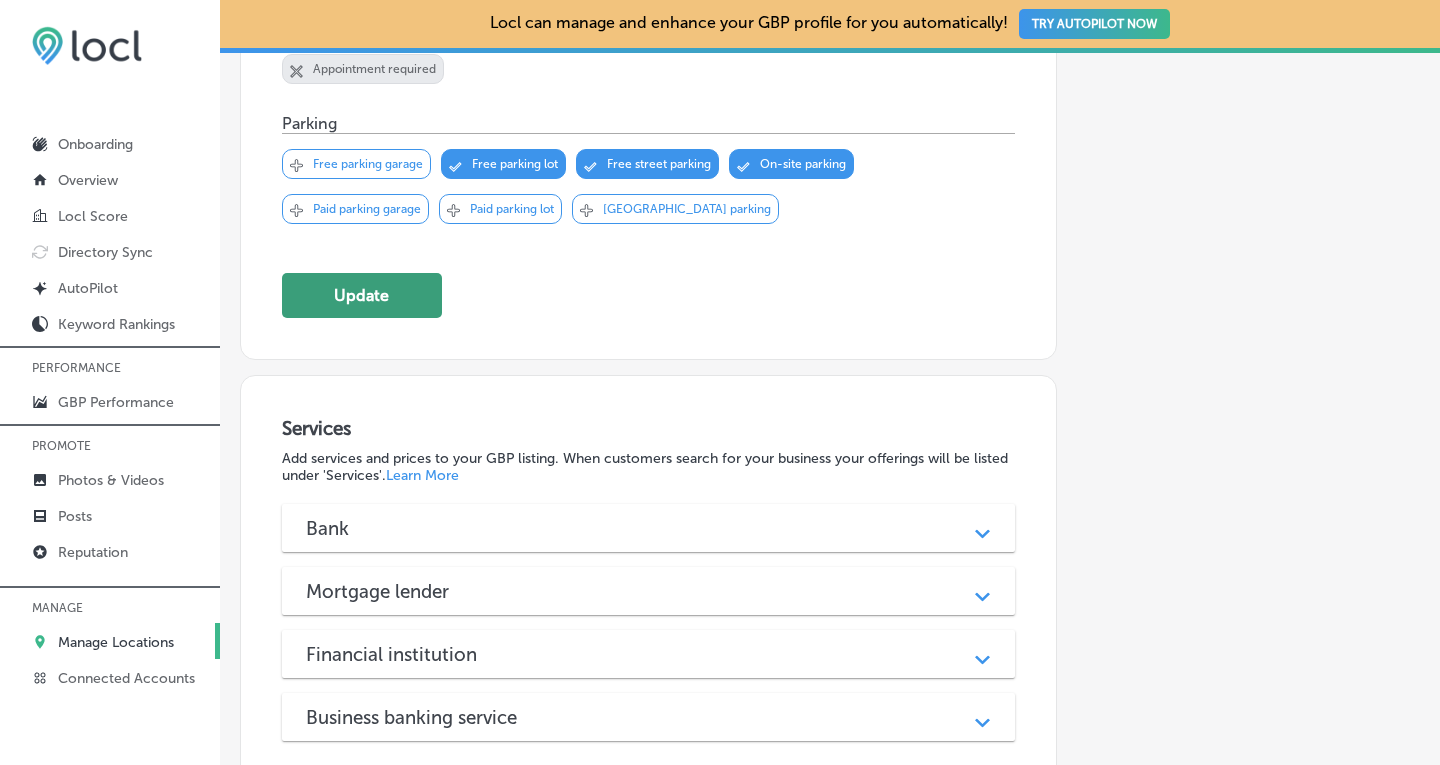 click on "Update" at bounding box center (362, 295) 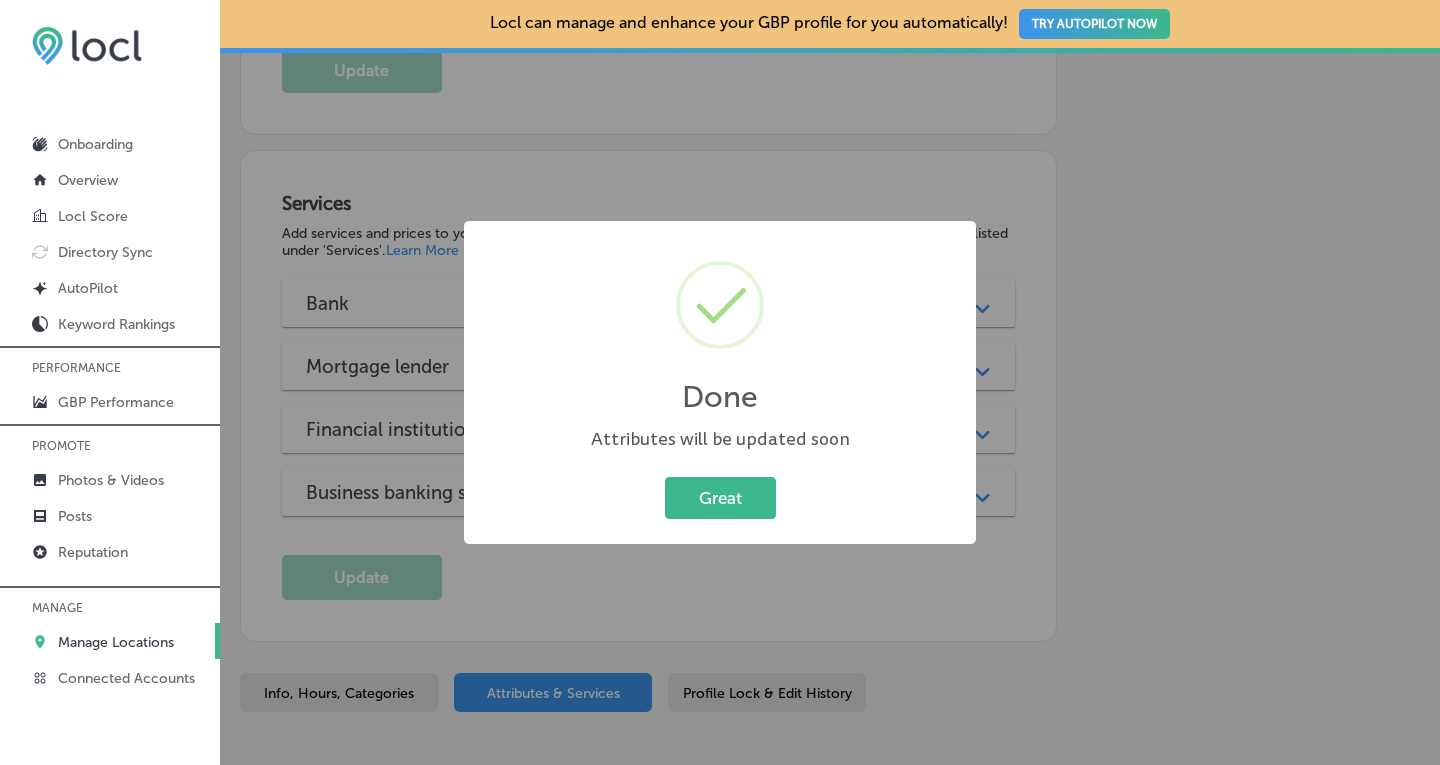 scroll, scrollTop: 1668, scrollLeft: 0, axis: vertical 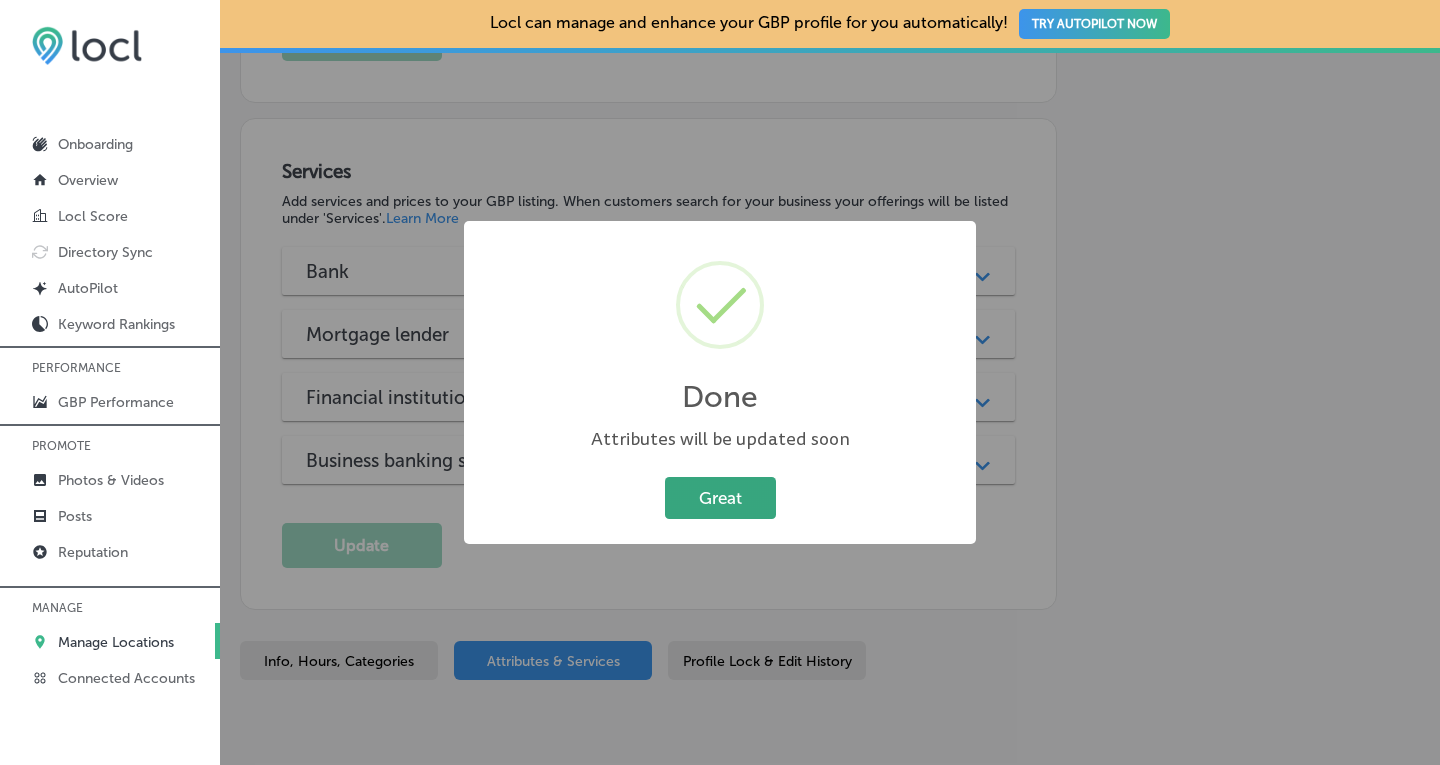 click on "Great" at bounding box center [720, 497] 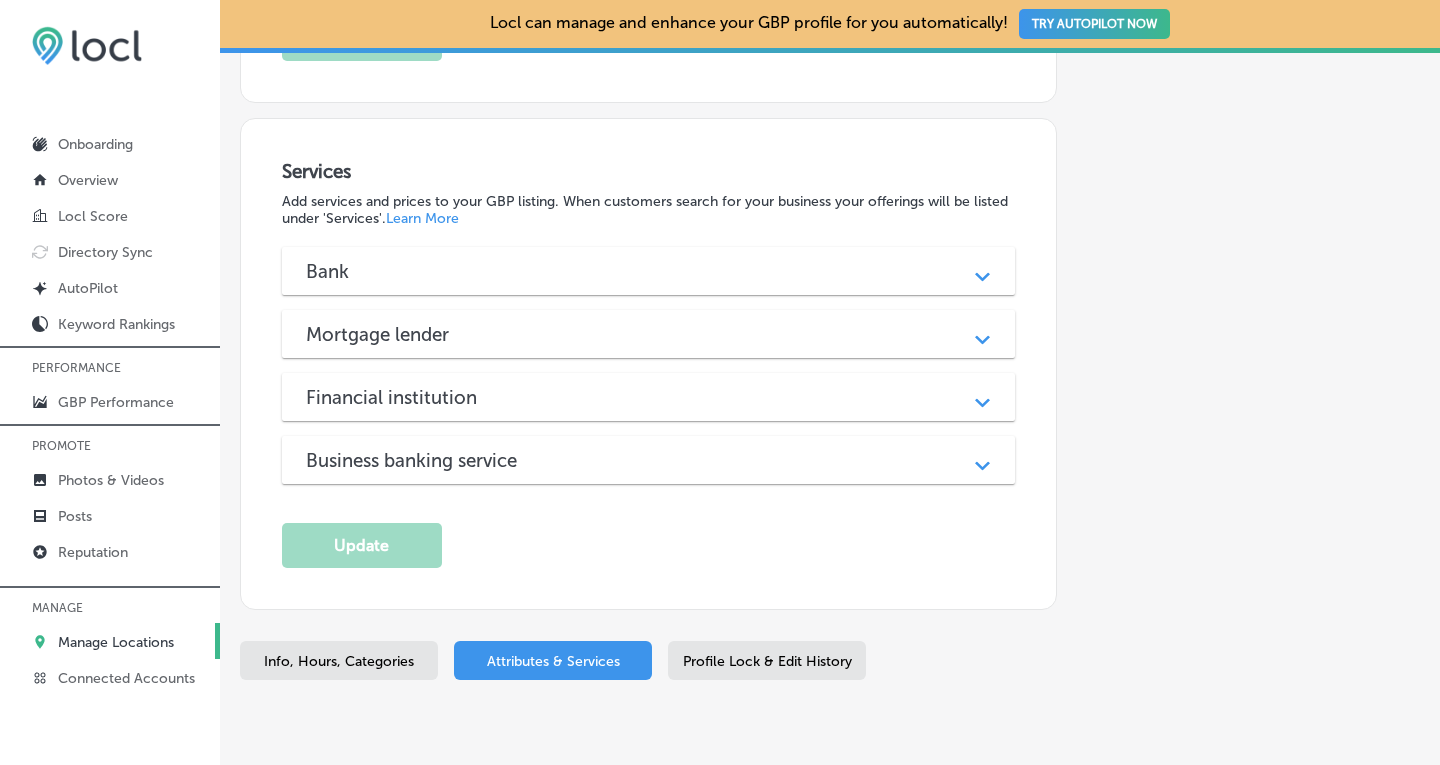 click on "Bank" at bounding box center [649, 271] 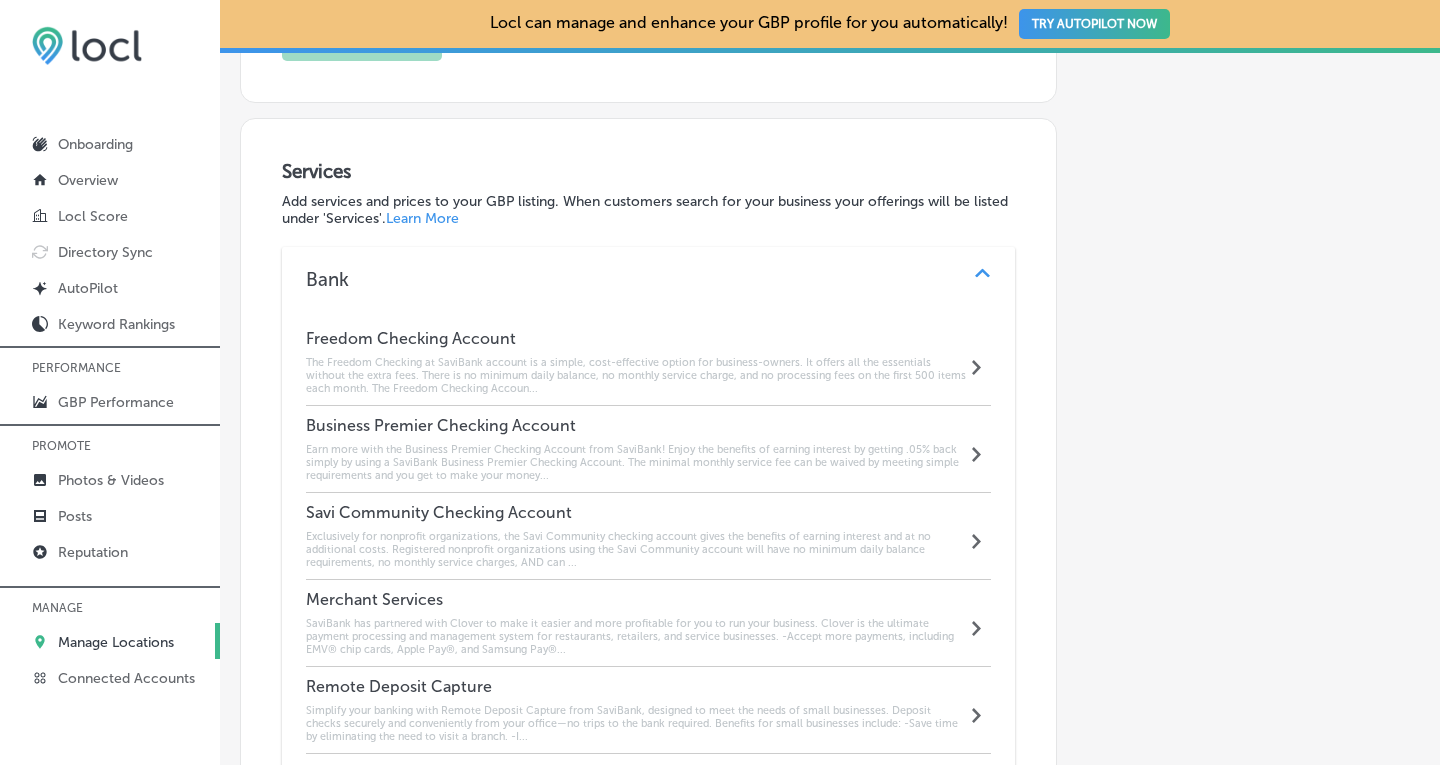 click on "Bank" at bounding box center [649, 279] 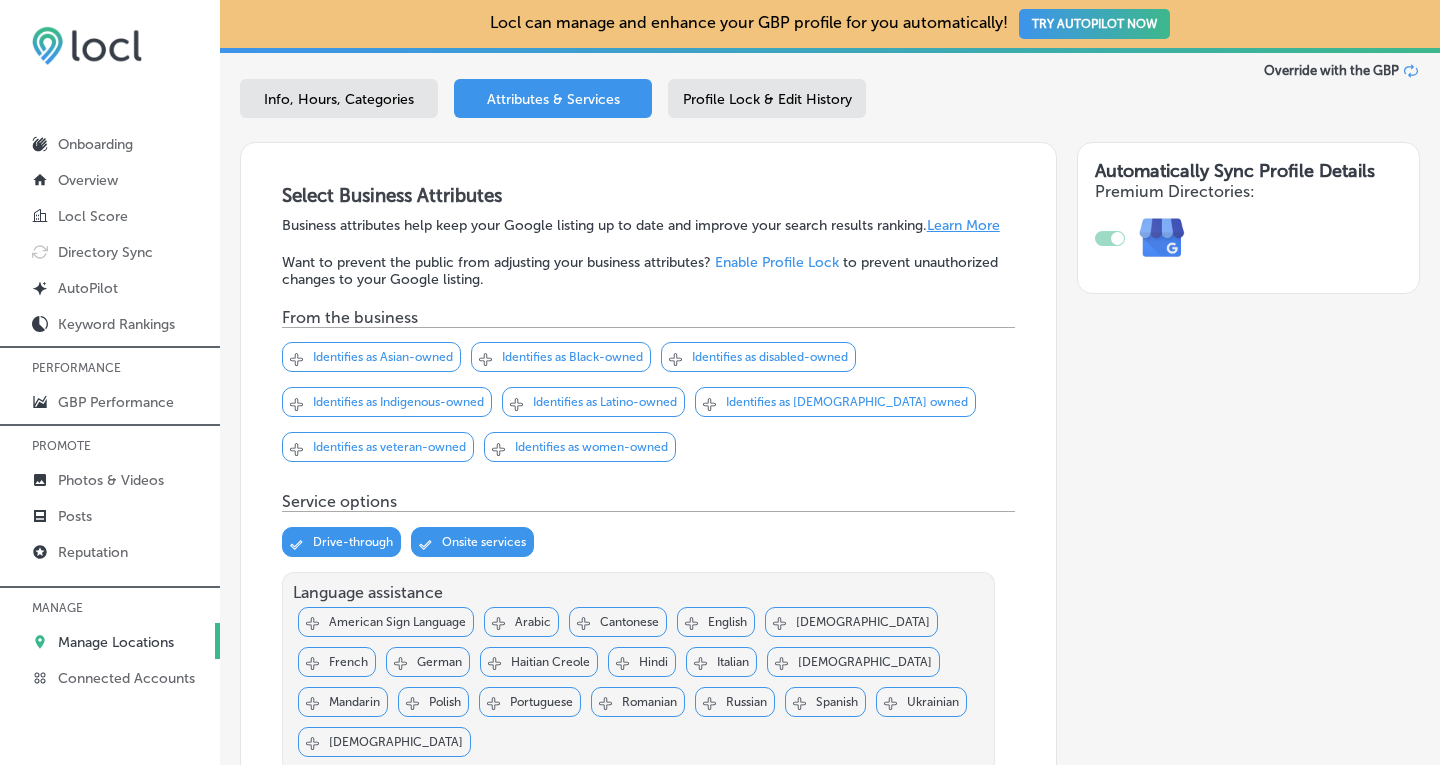 scroll, scrollTop: 257, scrollLeft: 0, axis: vertical 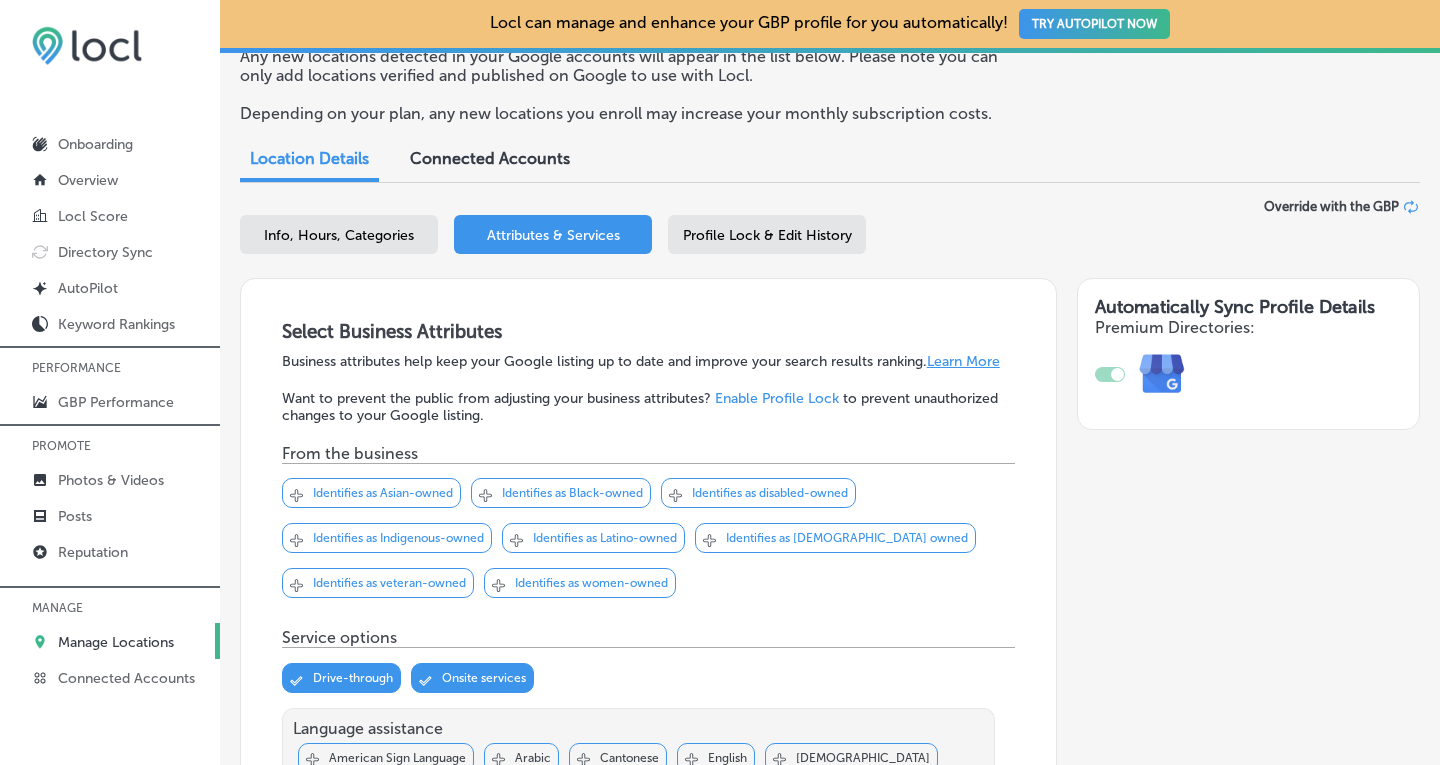 click on "Info, Hours, Categories" at bounding box center [339, 234] 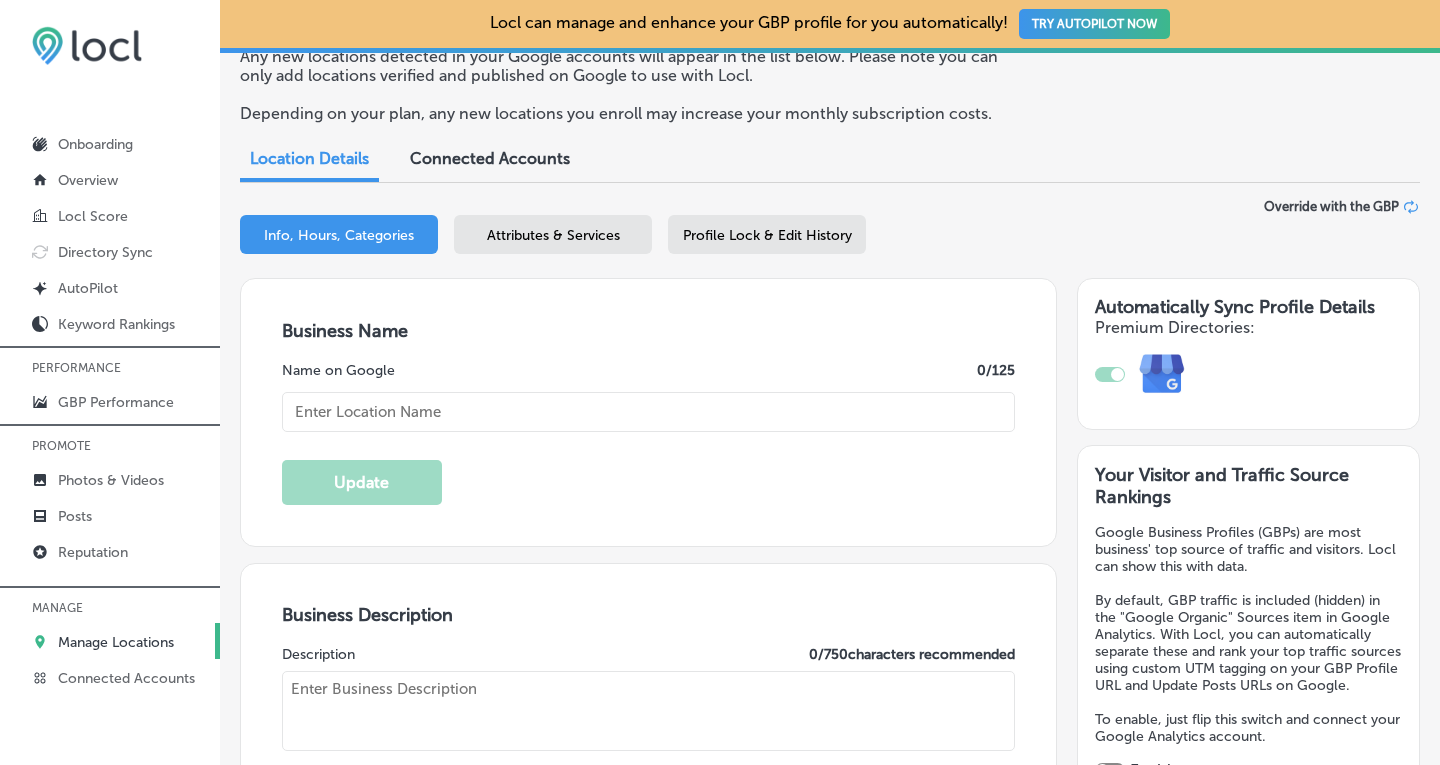 type on "SaviBank" 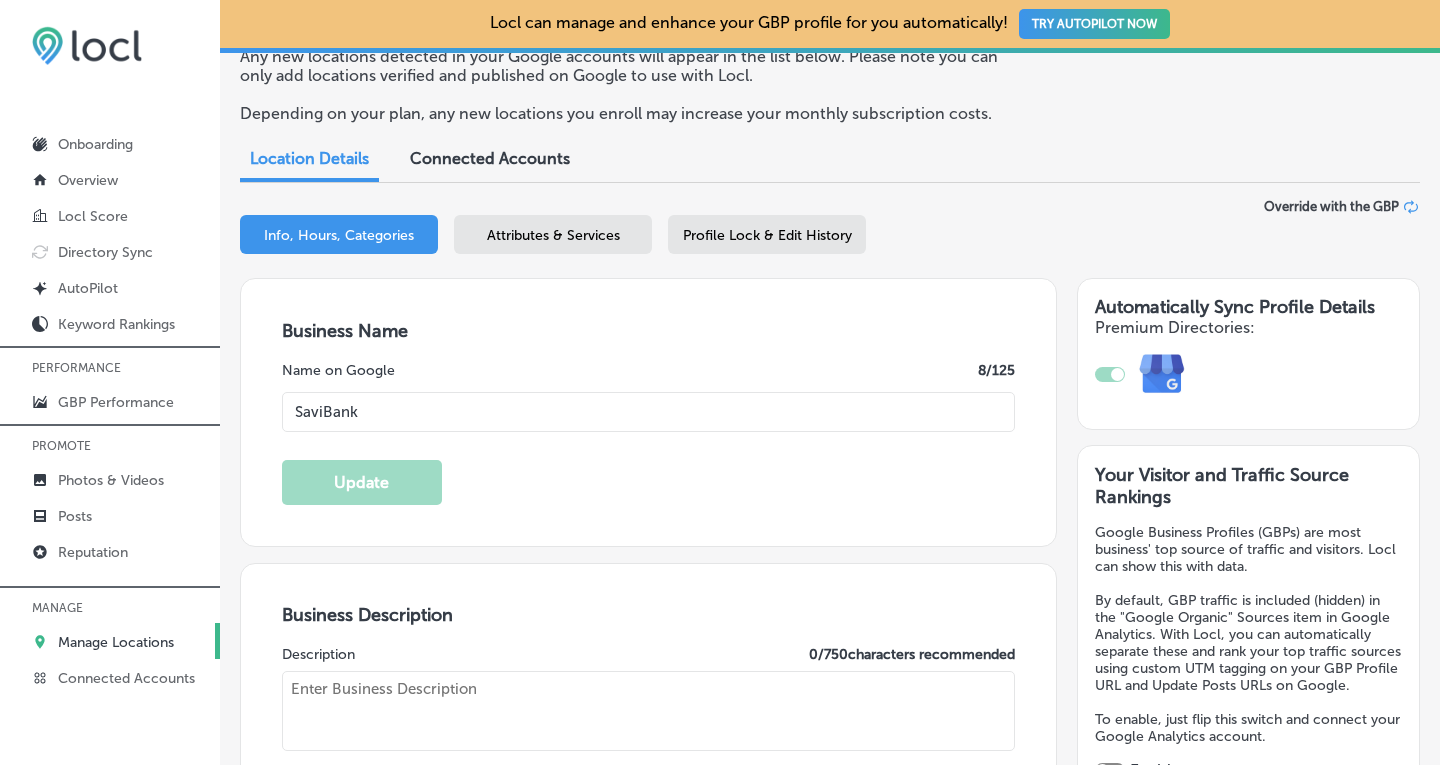 type on "[URL][DOMAIN_NAME]" 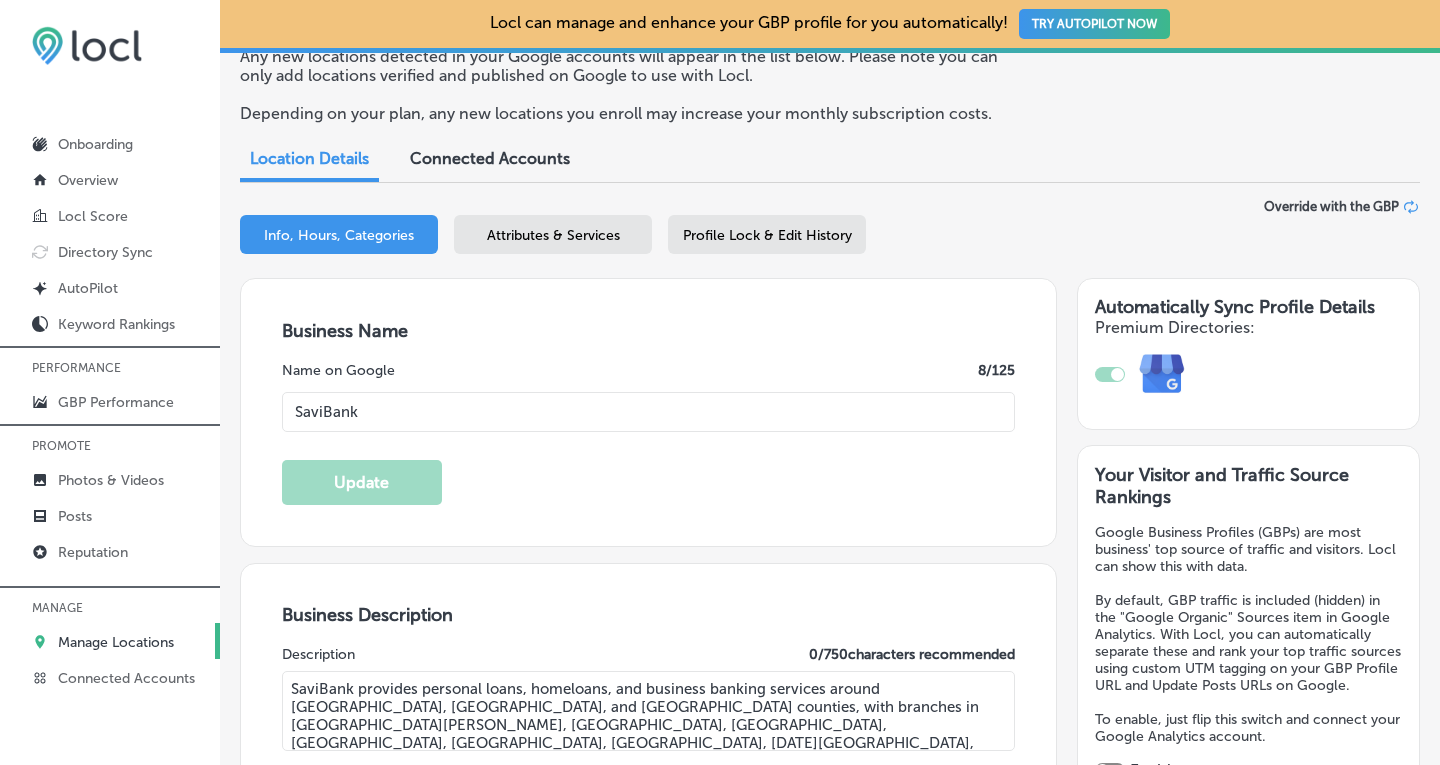 type on "[STREET_ADDRESS]" 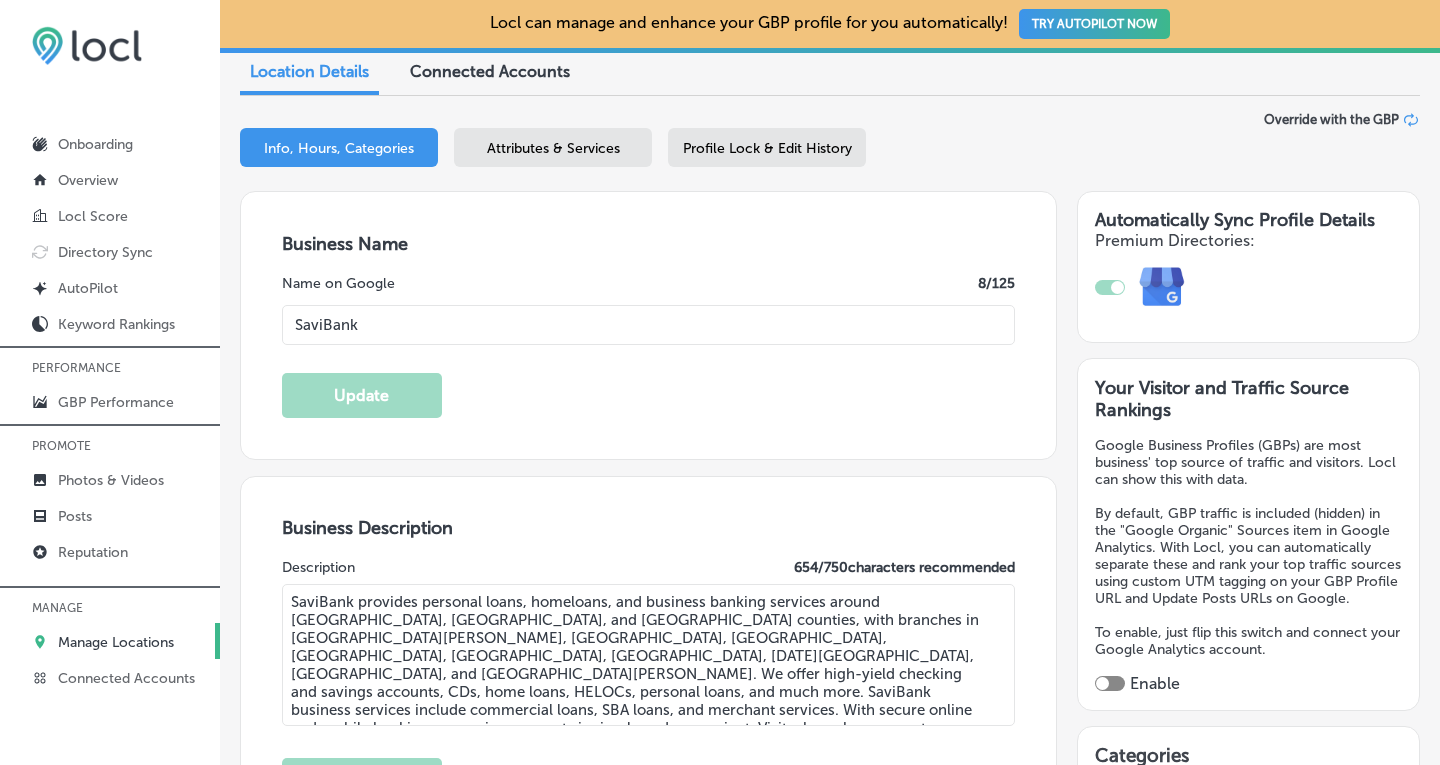 scroll, scrollTop: 101, scrollLeft: 0, axis: vertical 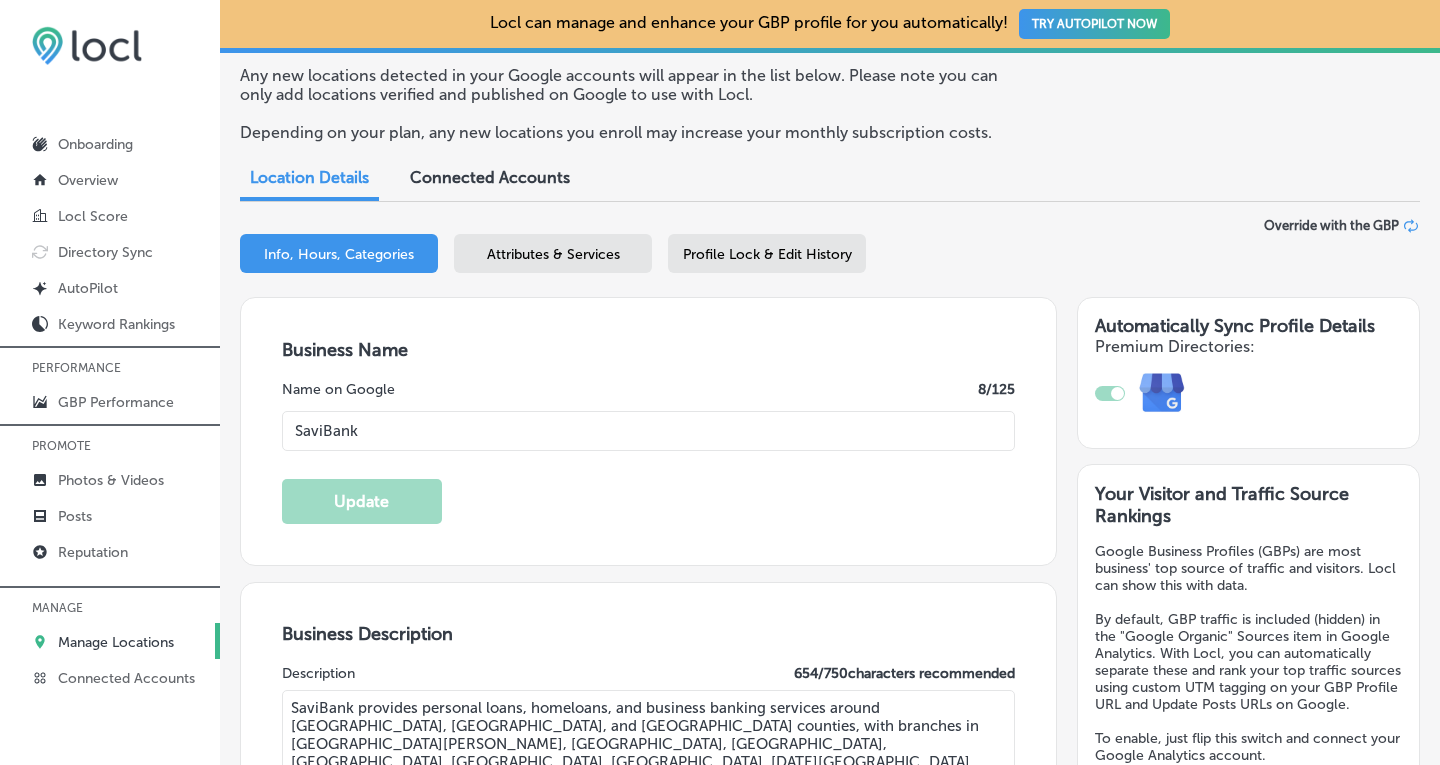 click on "Attributes & Services" at bounding box center (553, 254) 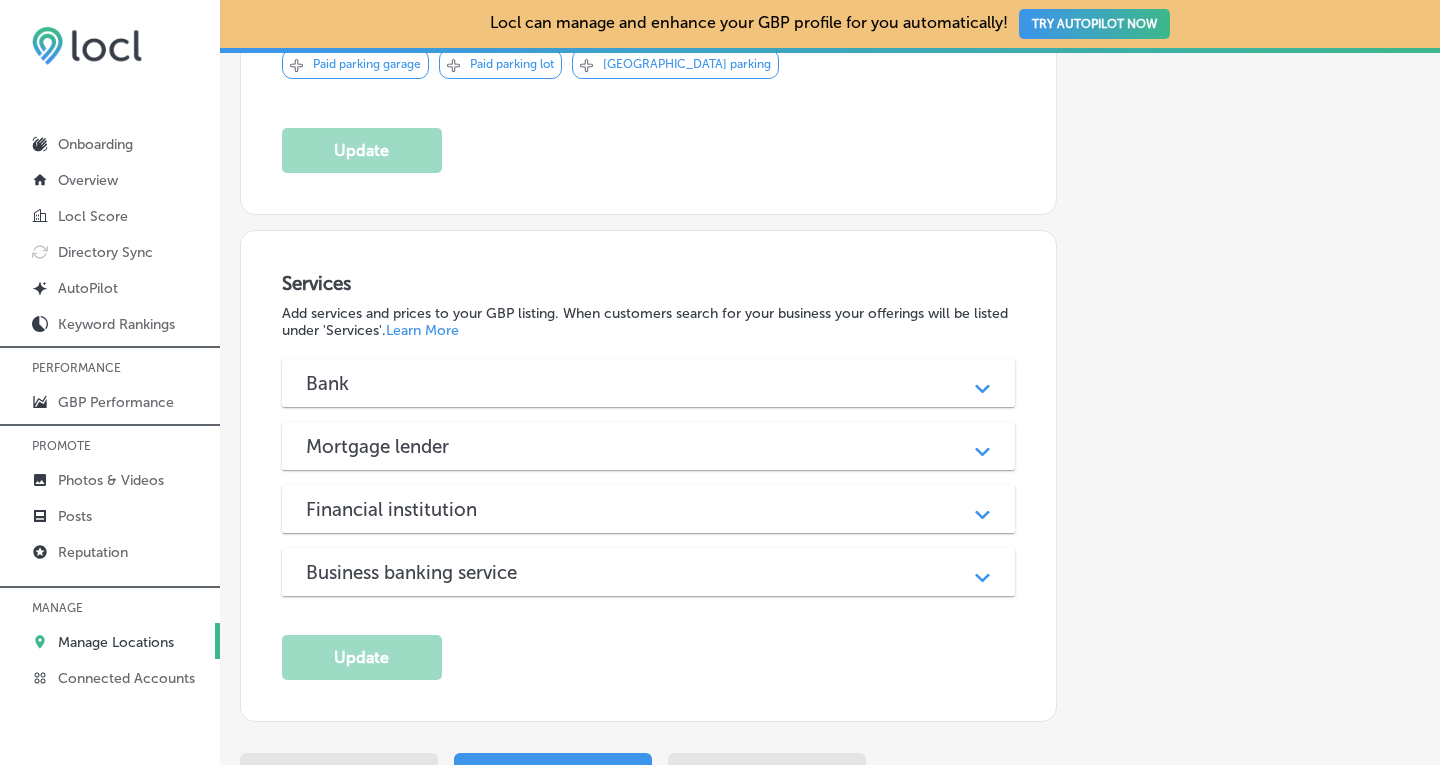 scroll, scrollTop: 1580, scrollLeft: 0, axis: vertical 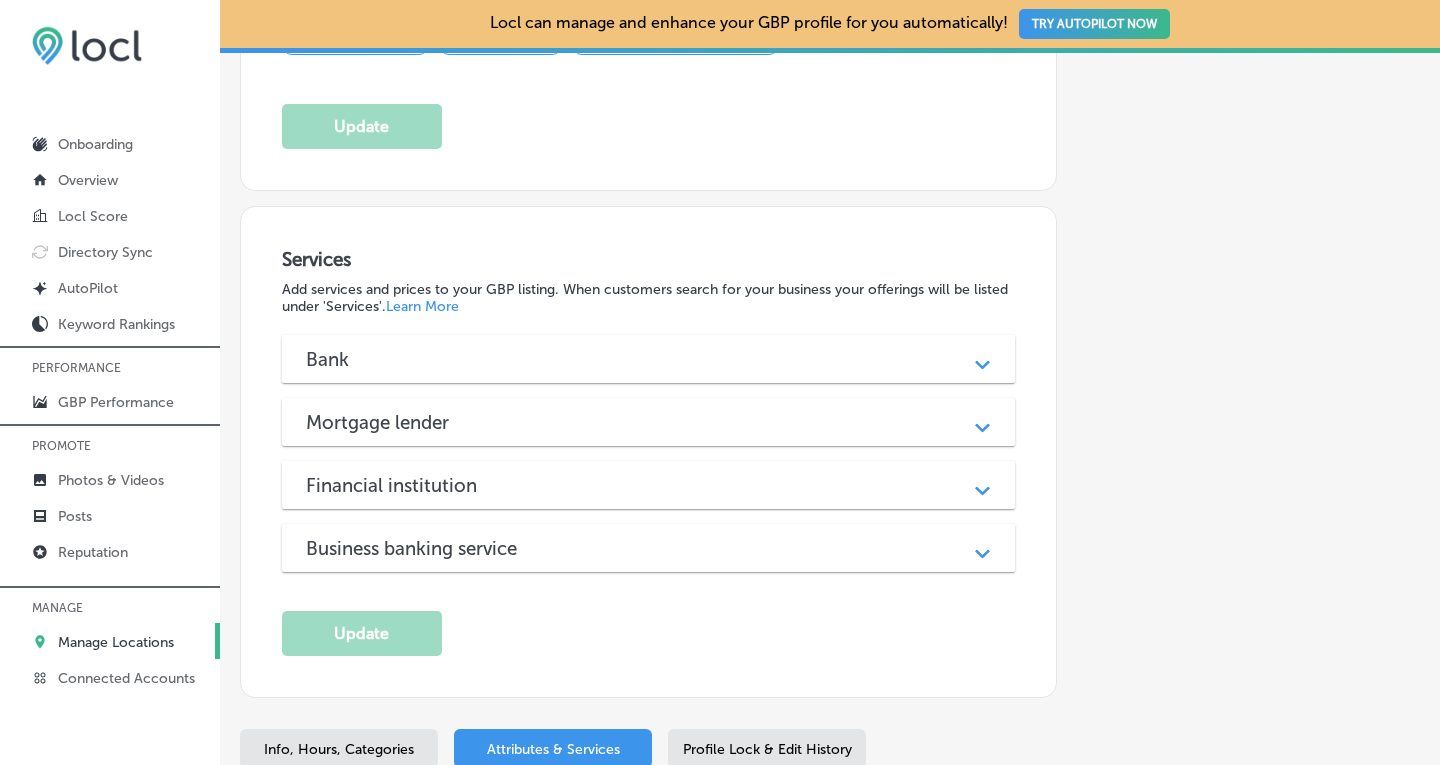 click on "Path
Created with Sketch." 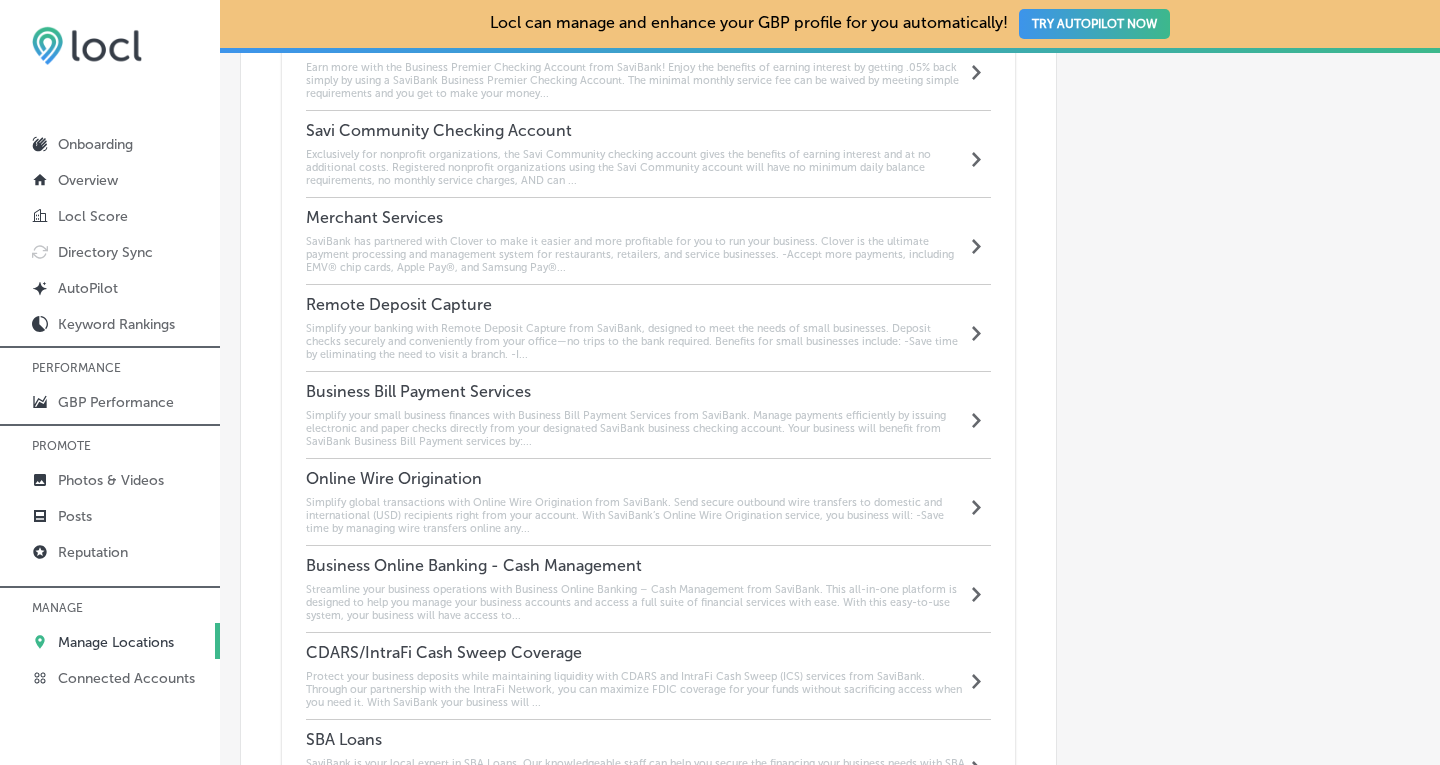 scroll, scrollTop: 2069, scrollLeft: 0, axis: vertical 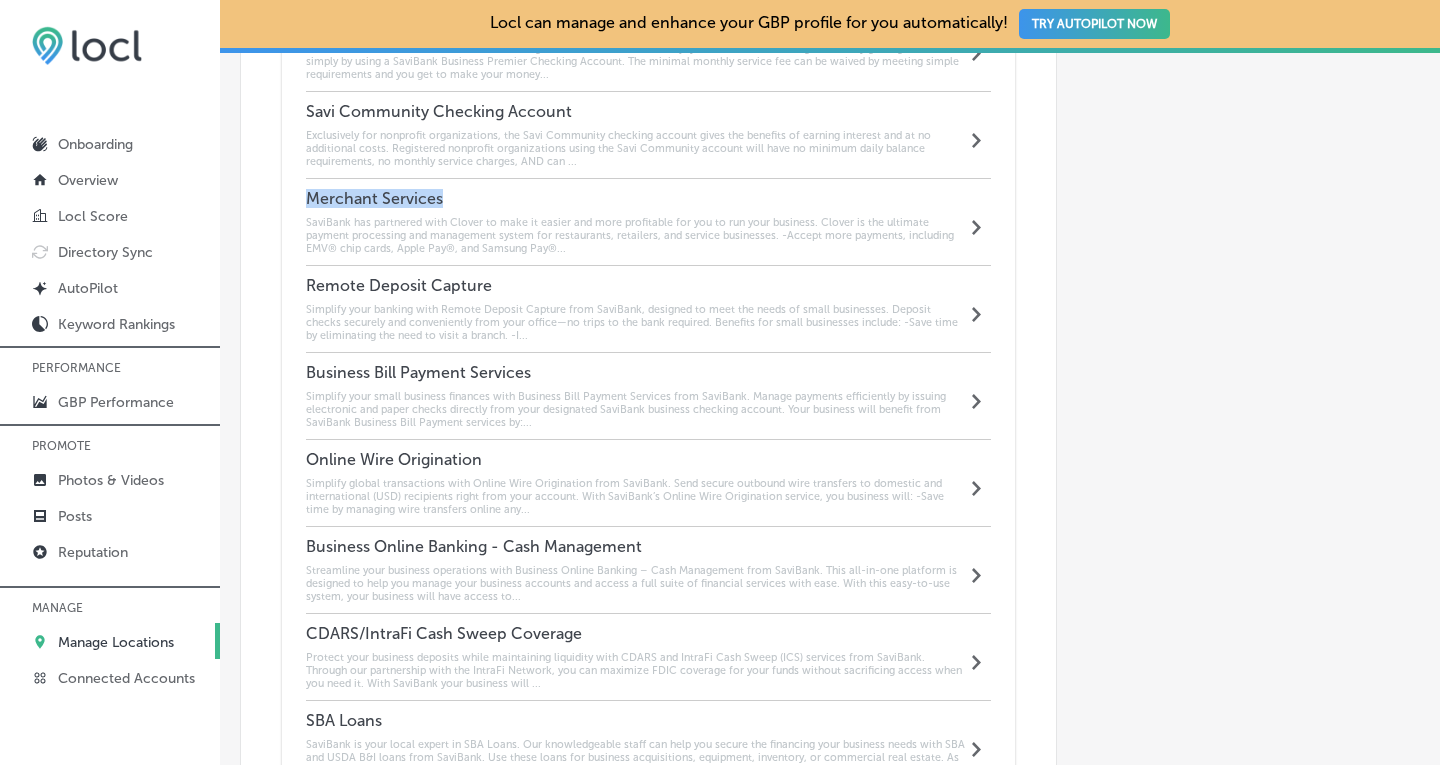 drag, startPoint x: 444, startPoint y: 171, endPoint x: 305, endPoint y: 181, distance: 139.35925 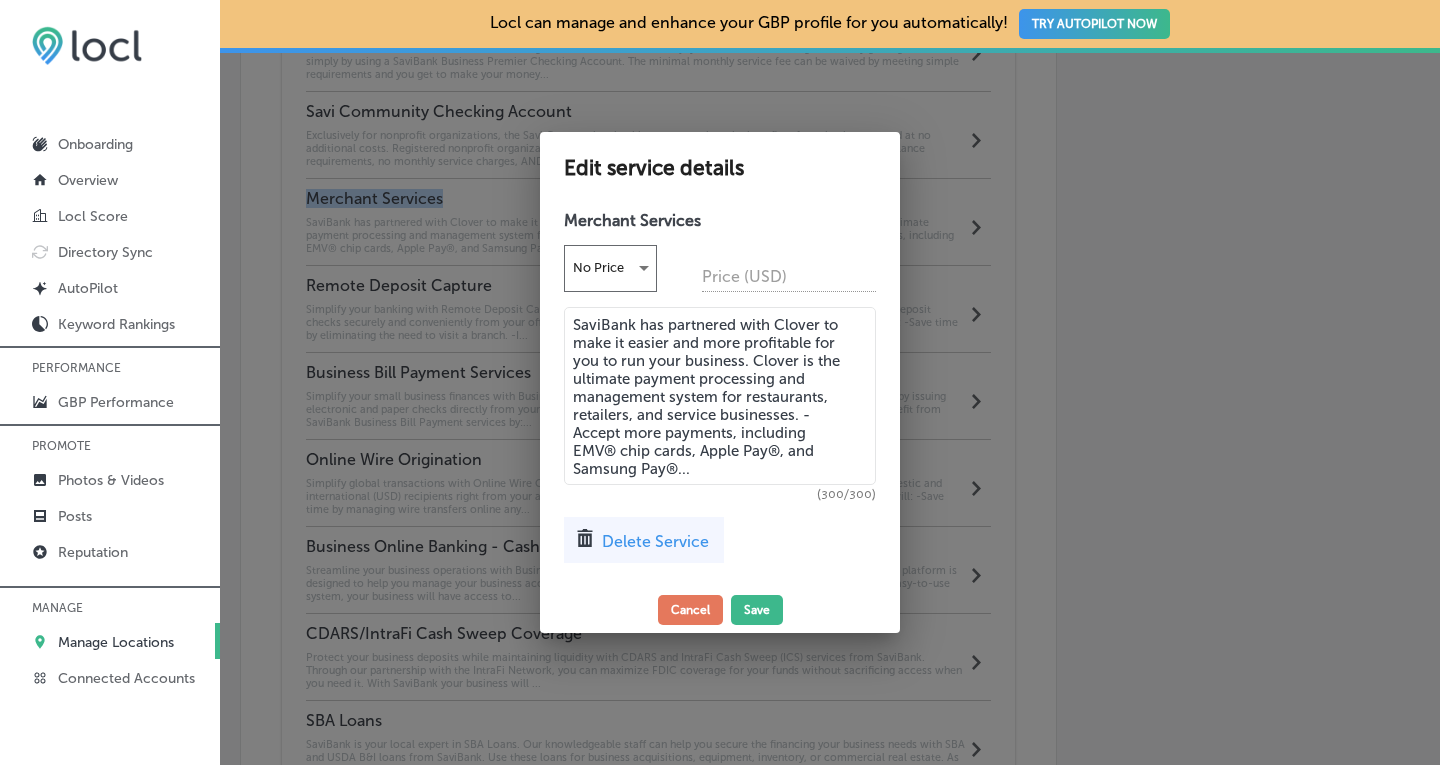 copy on "Merchant Services" 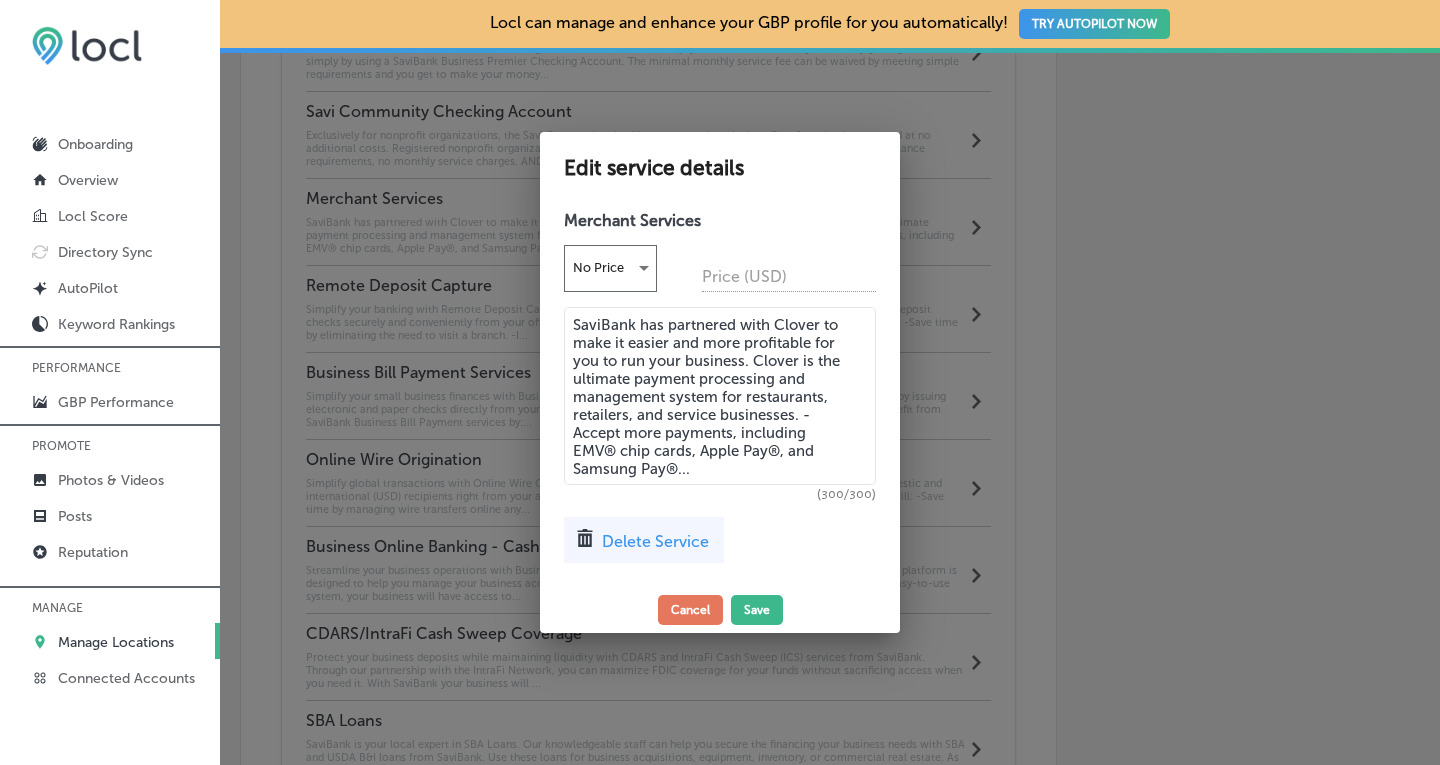 click on "Delete Service" at bounding box center (644, 540) 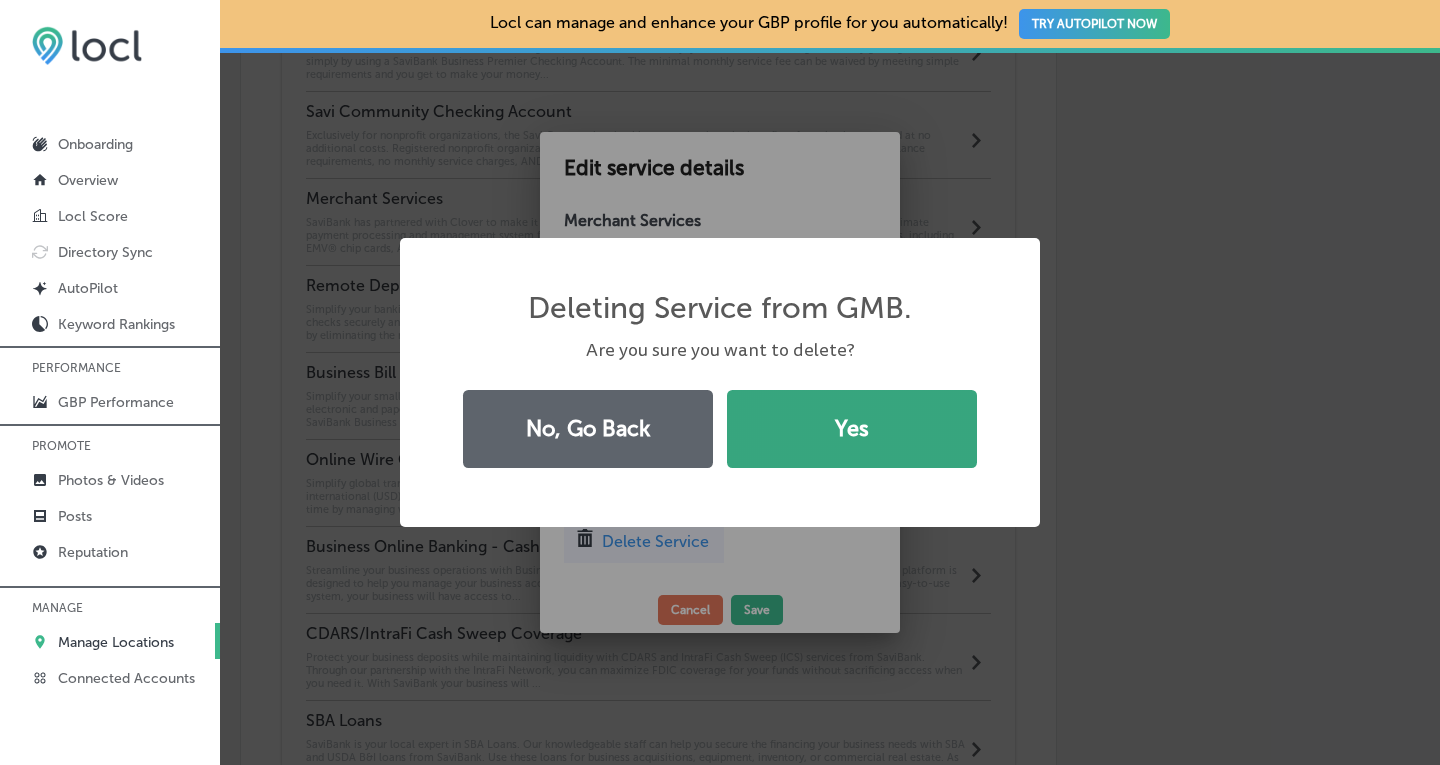 click on "Yes" at bounding box center [852, 429] 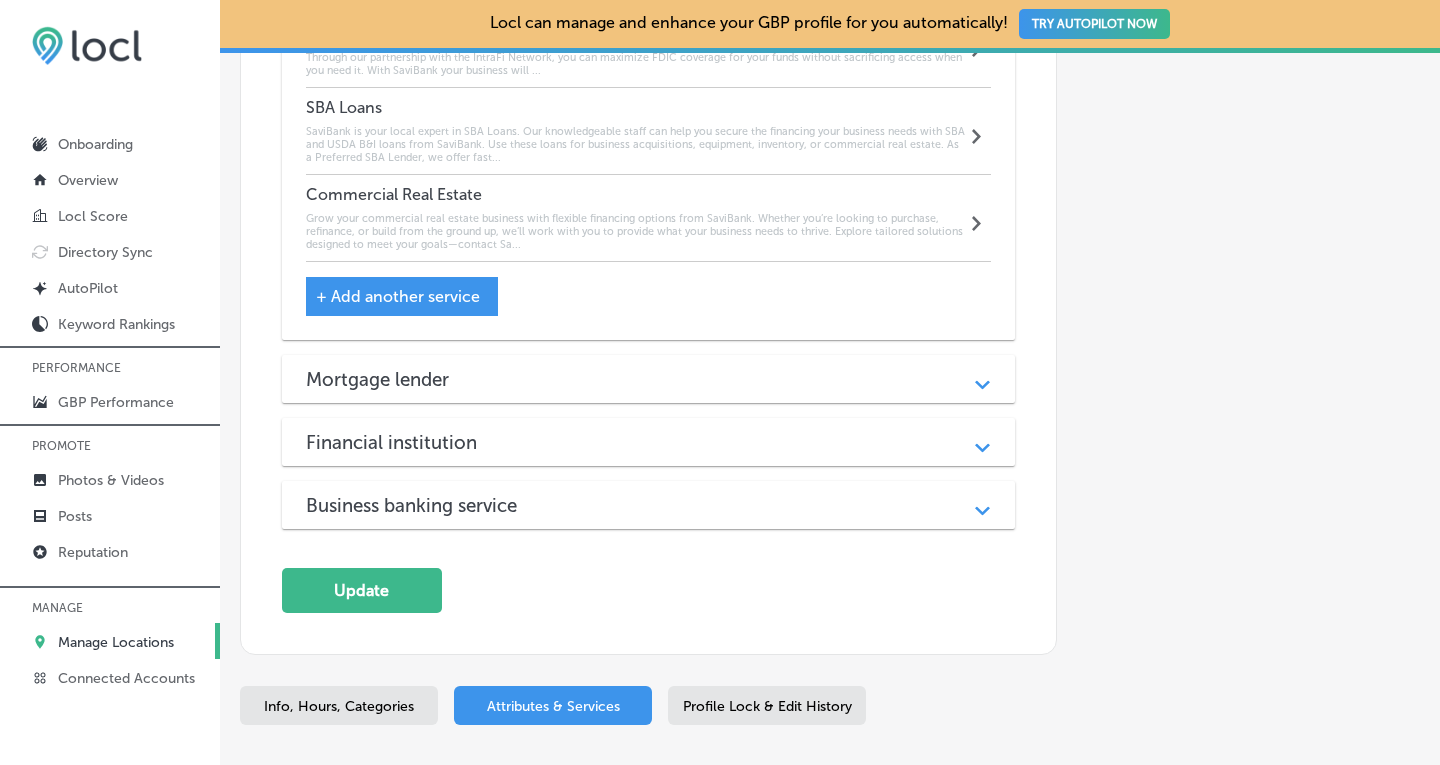 scroll, scrollTop: 2602, scrollLeft: 0, axis: vertical 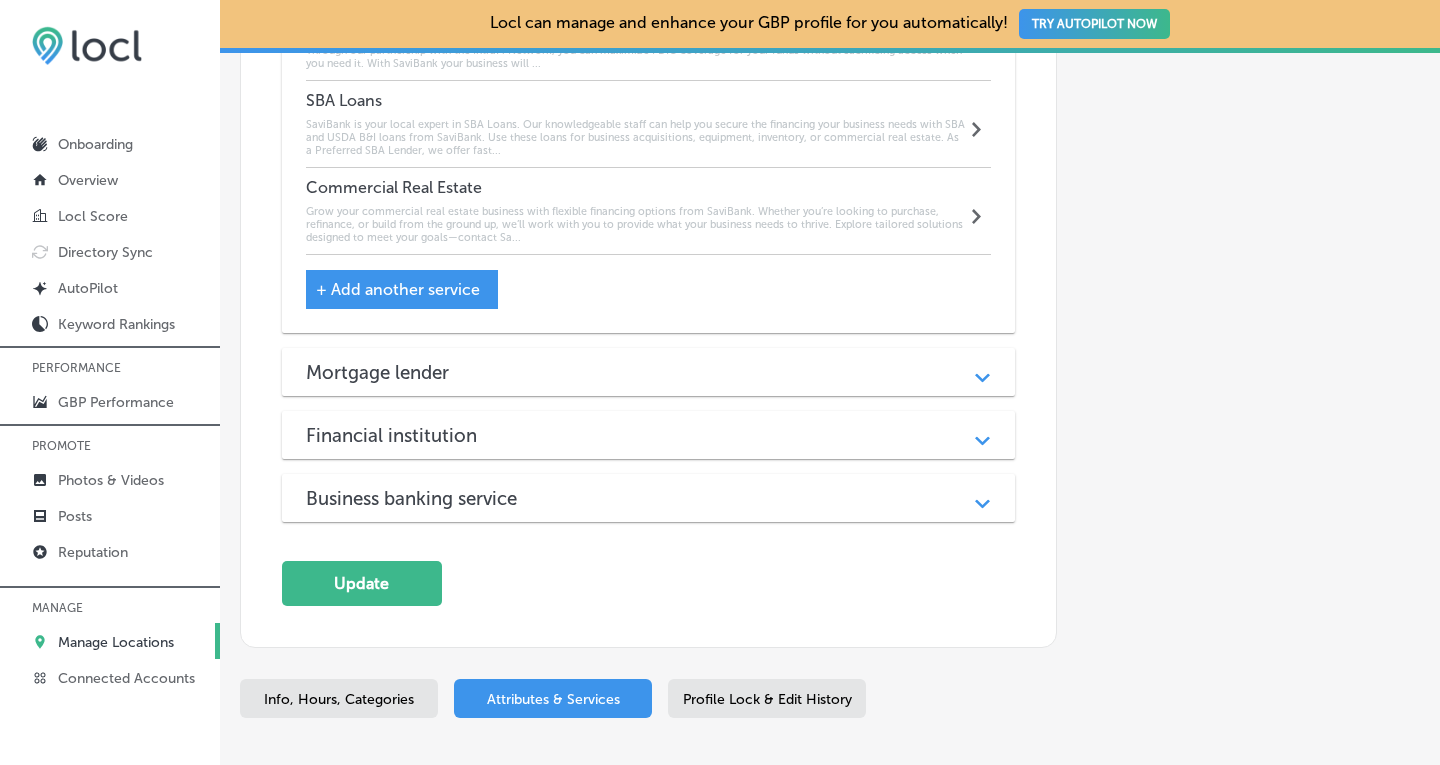 click on "Path
Created with Sketch." 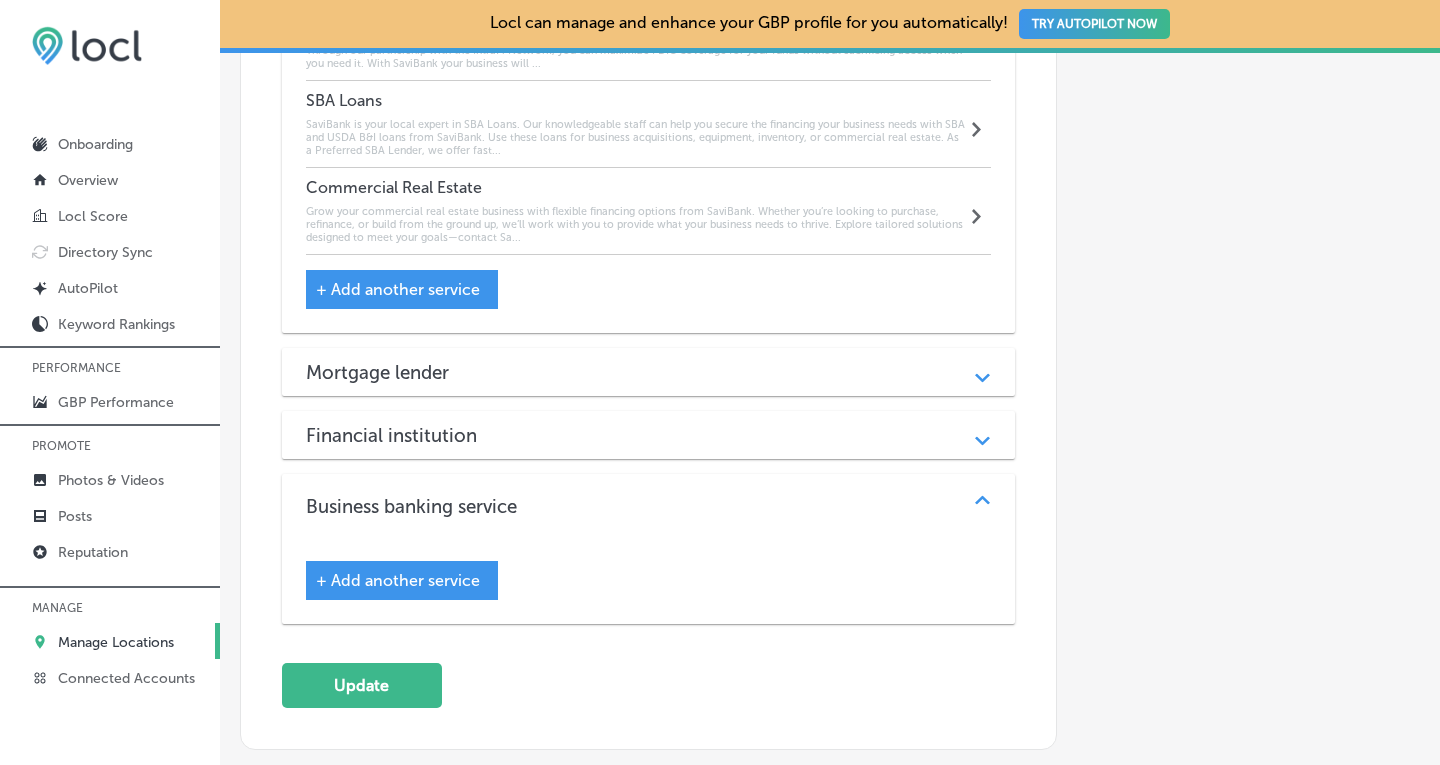 click on "+ Add another service" at bounding box center [398, 580] 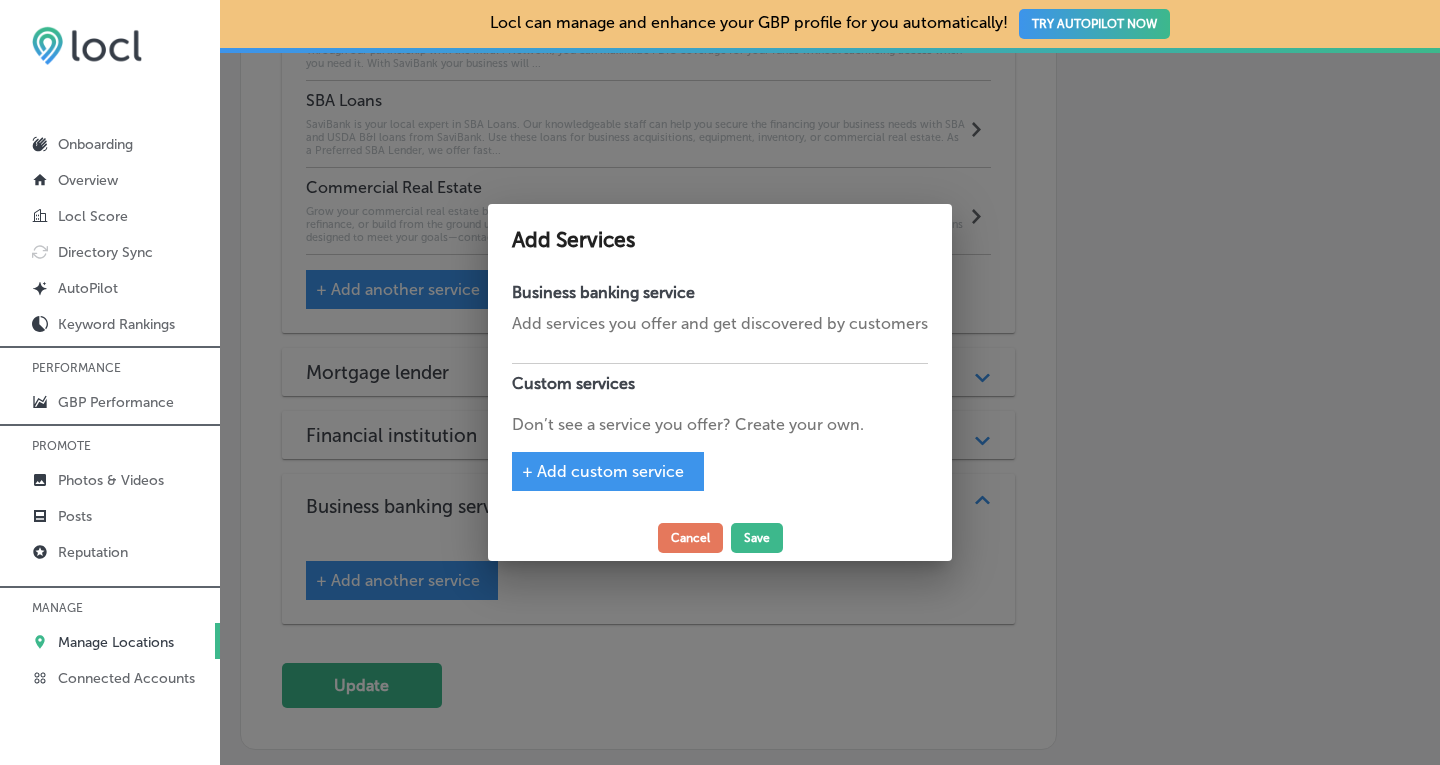 click on "+ Add custom service" at bounding box center [603, 471] 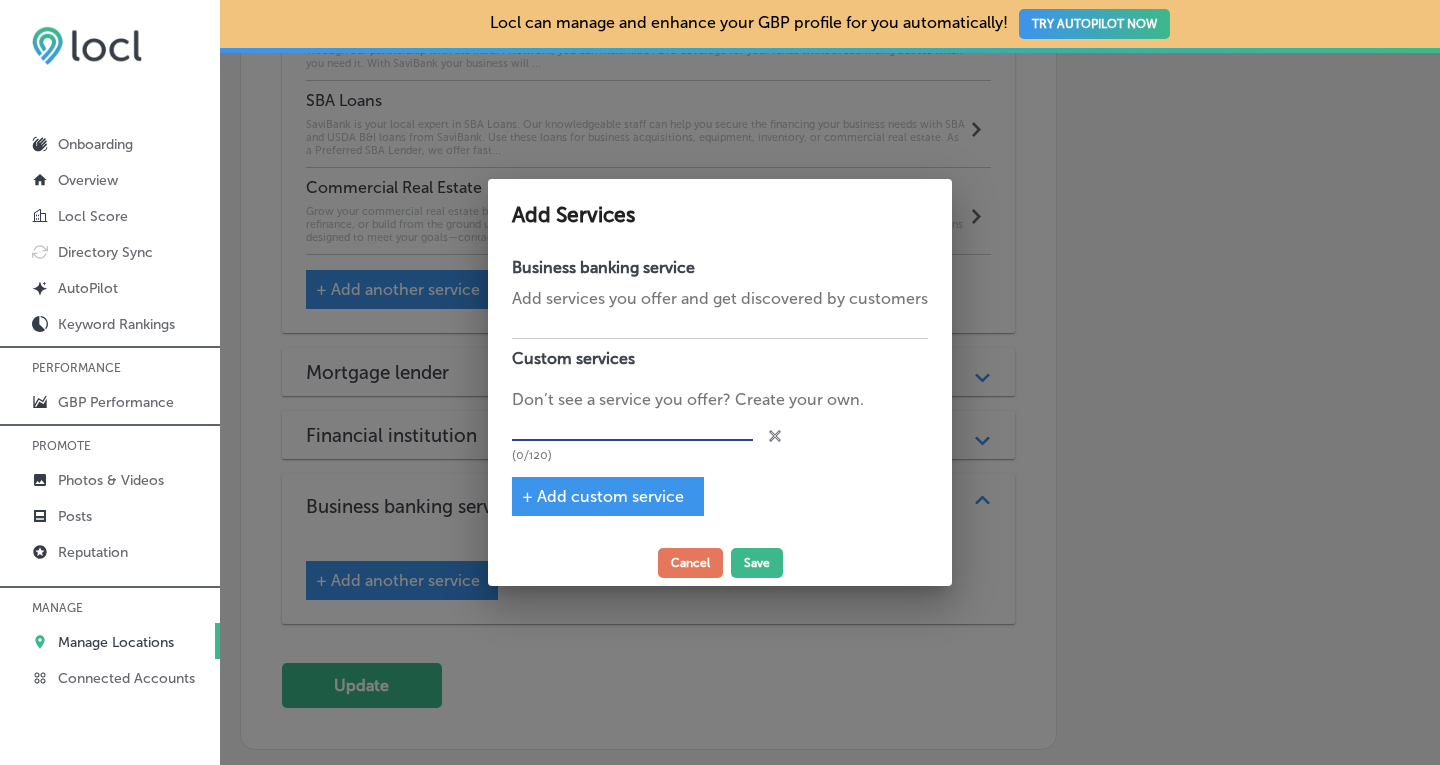 click at bounding box center [632, 426] 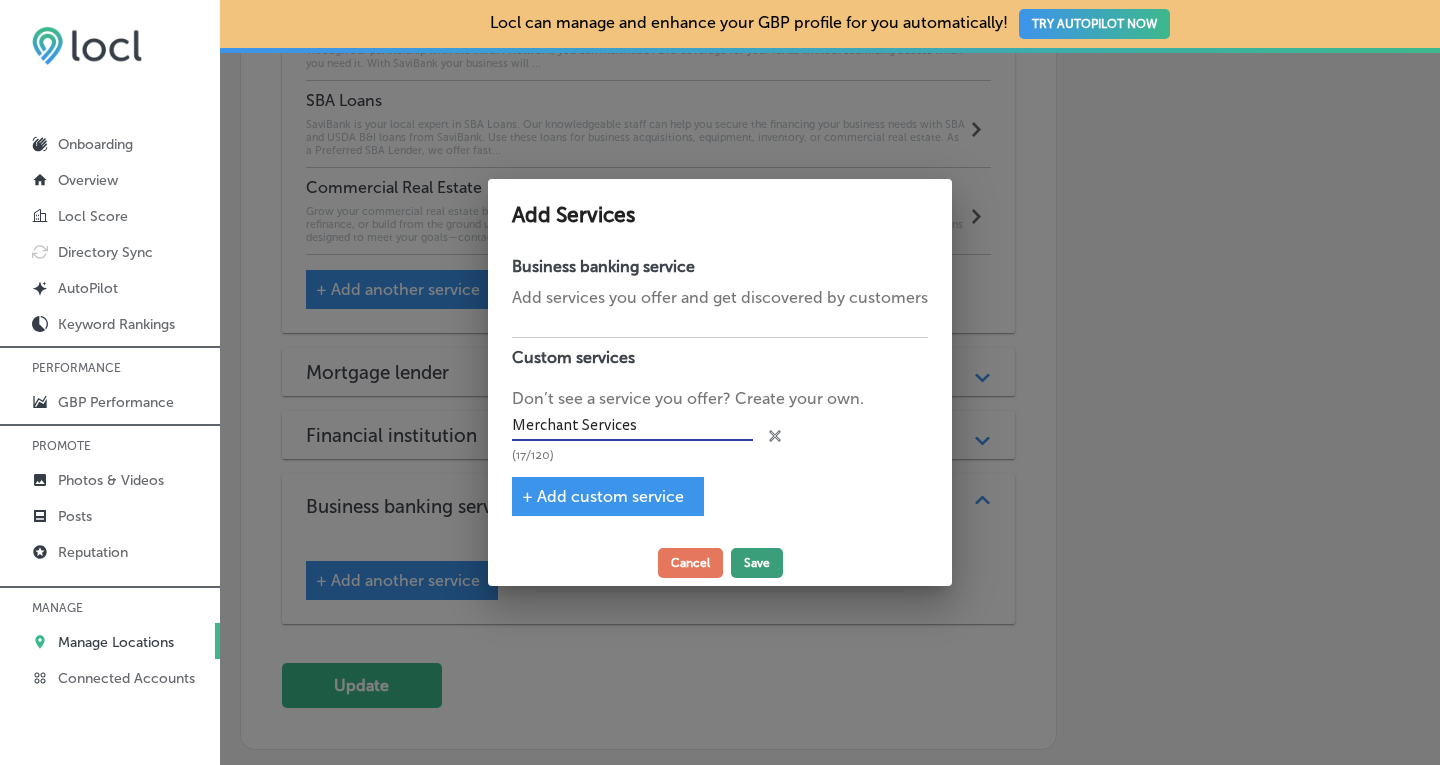type on "Merchant Services" 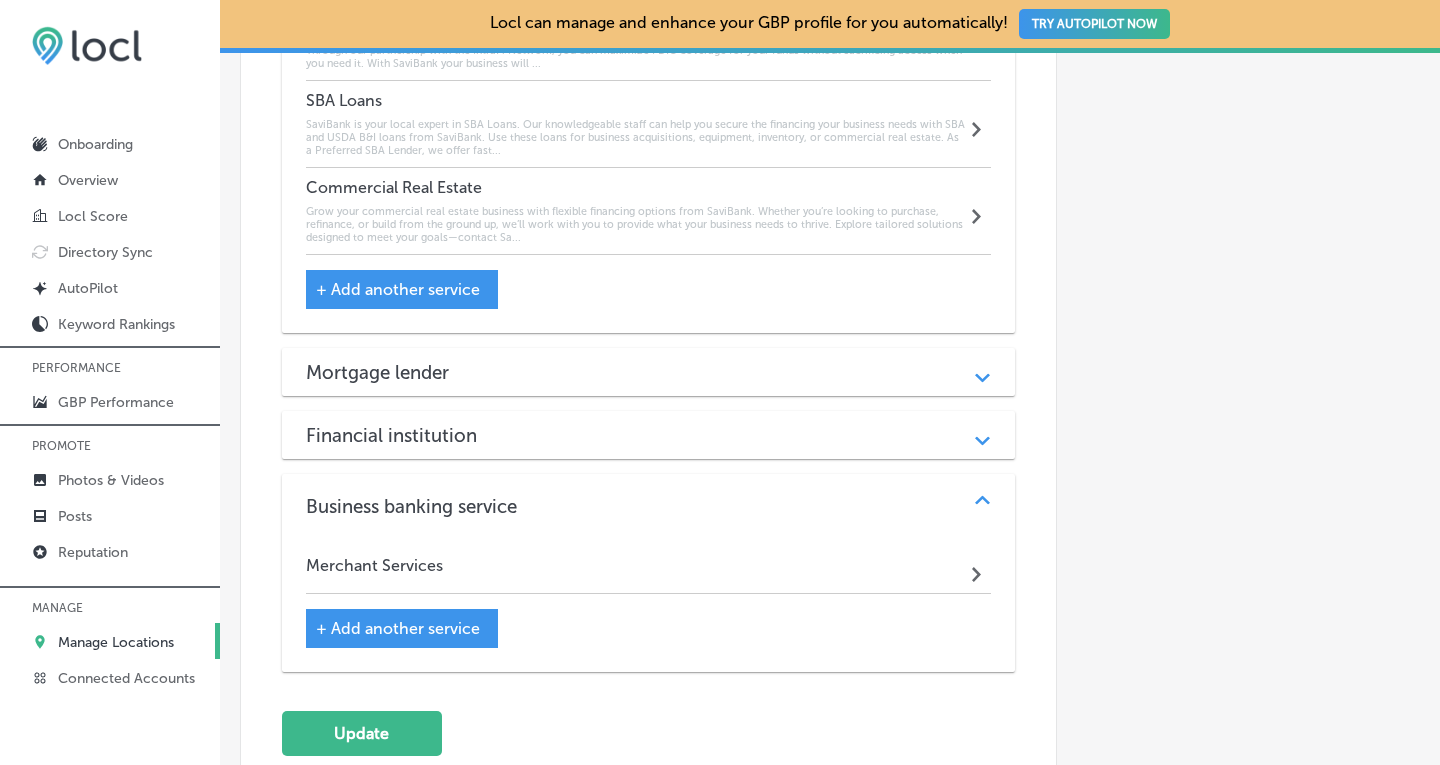 click on "Merchant Services
Path
Created with Sketch." at bounding box center [649, 570] 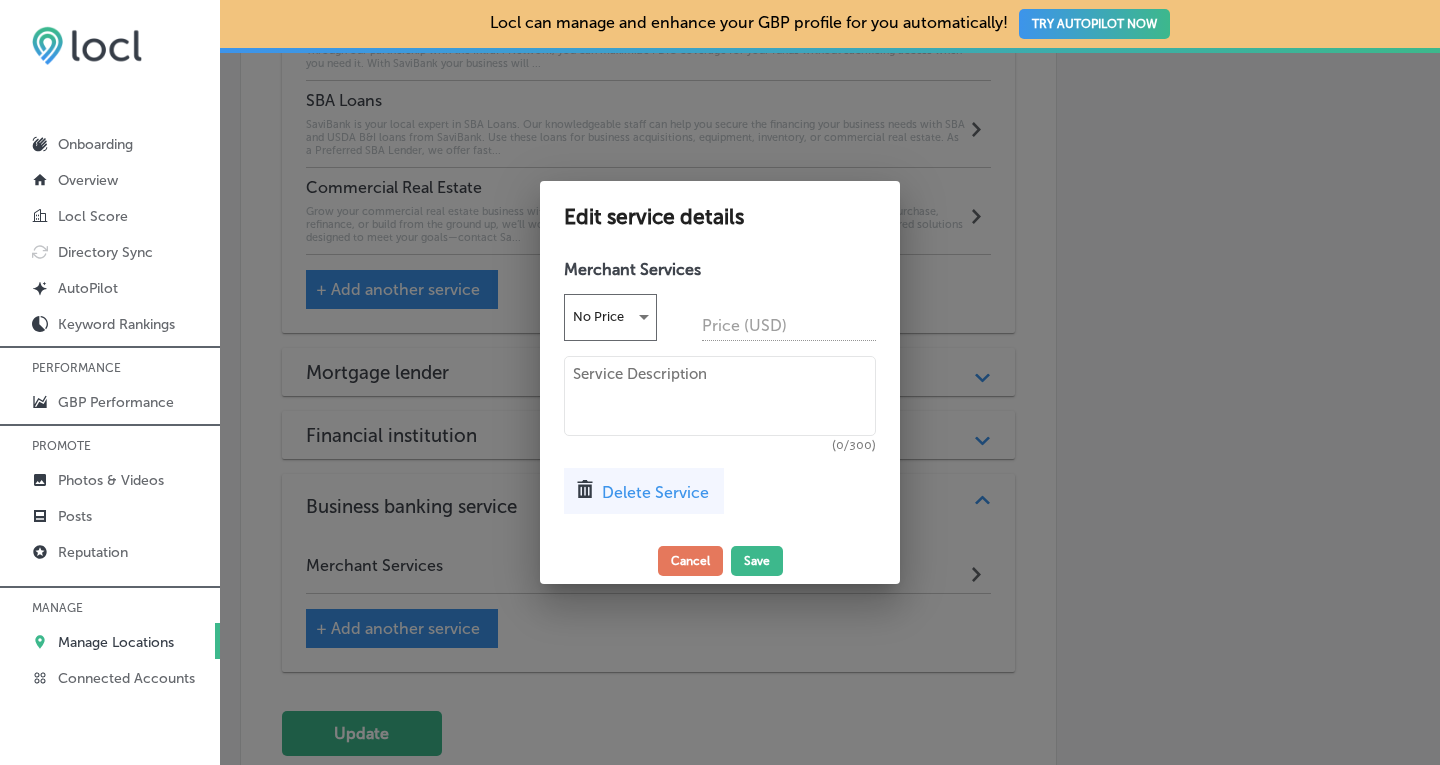 click at bounding box center [720, 396] 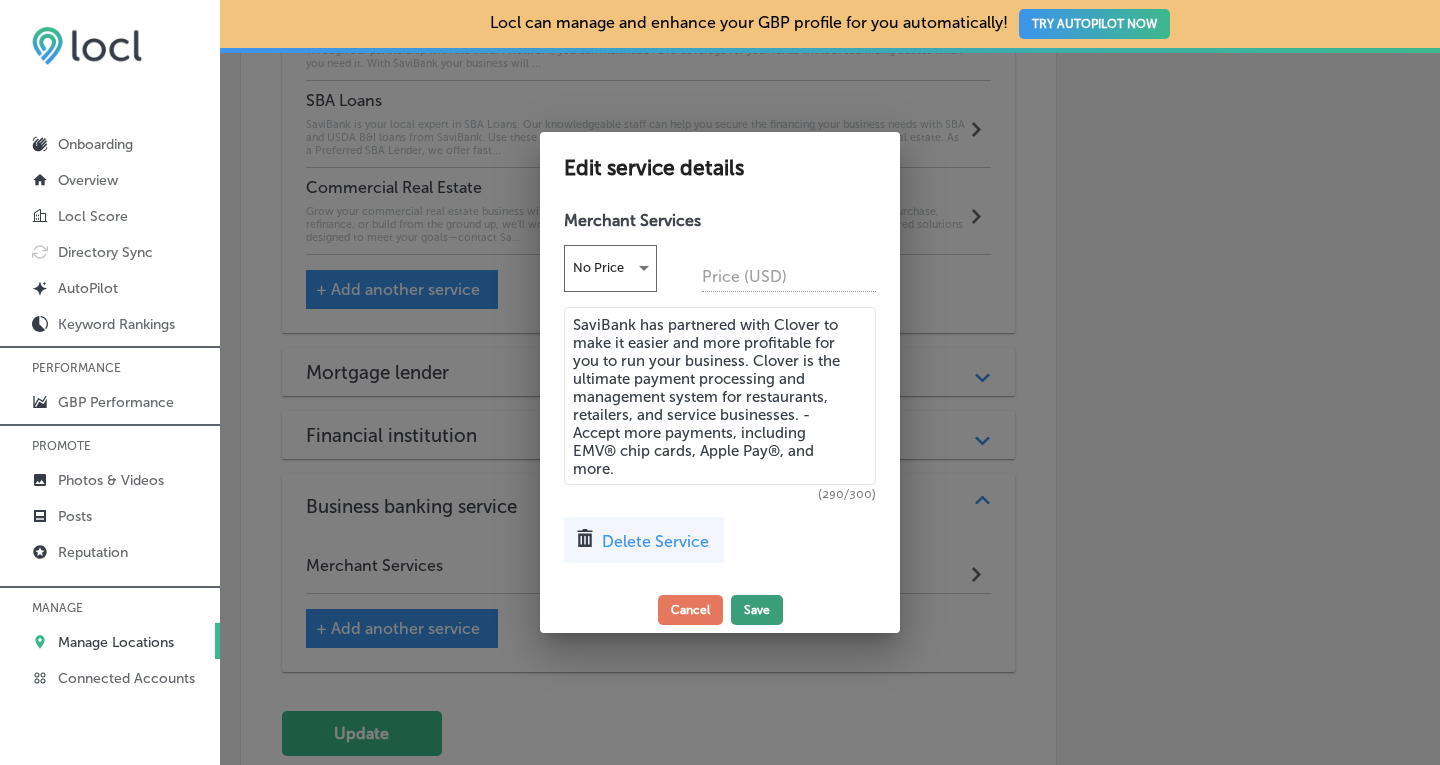 type on "SaviBank has partnered with Clover to make it easier and more profitable for you to run your business. Clover is the ultimate payment processing and management system for restaurants, retailers, and service businesses. -Accept more payments, including EMV® chip cards, Apple Pay®, and more." 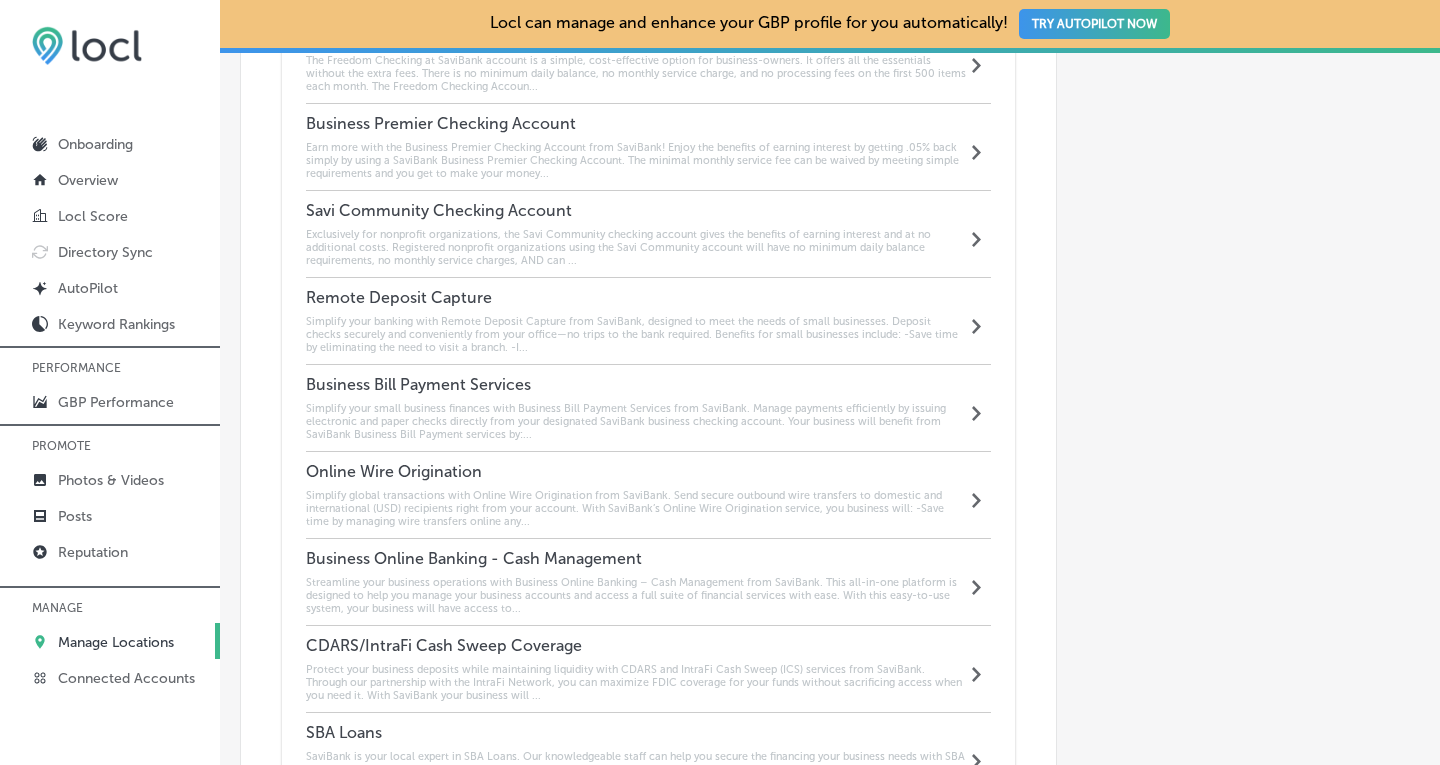 scroll, scrollTop: 1987, scrollLeft: 0, axis: vertical 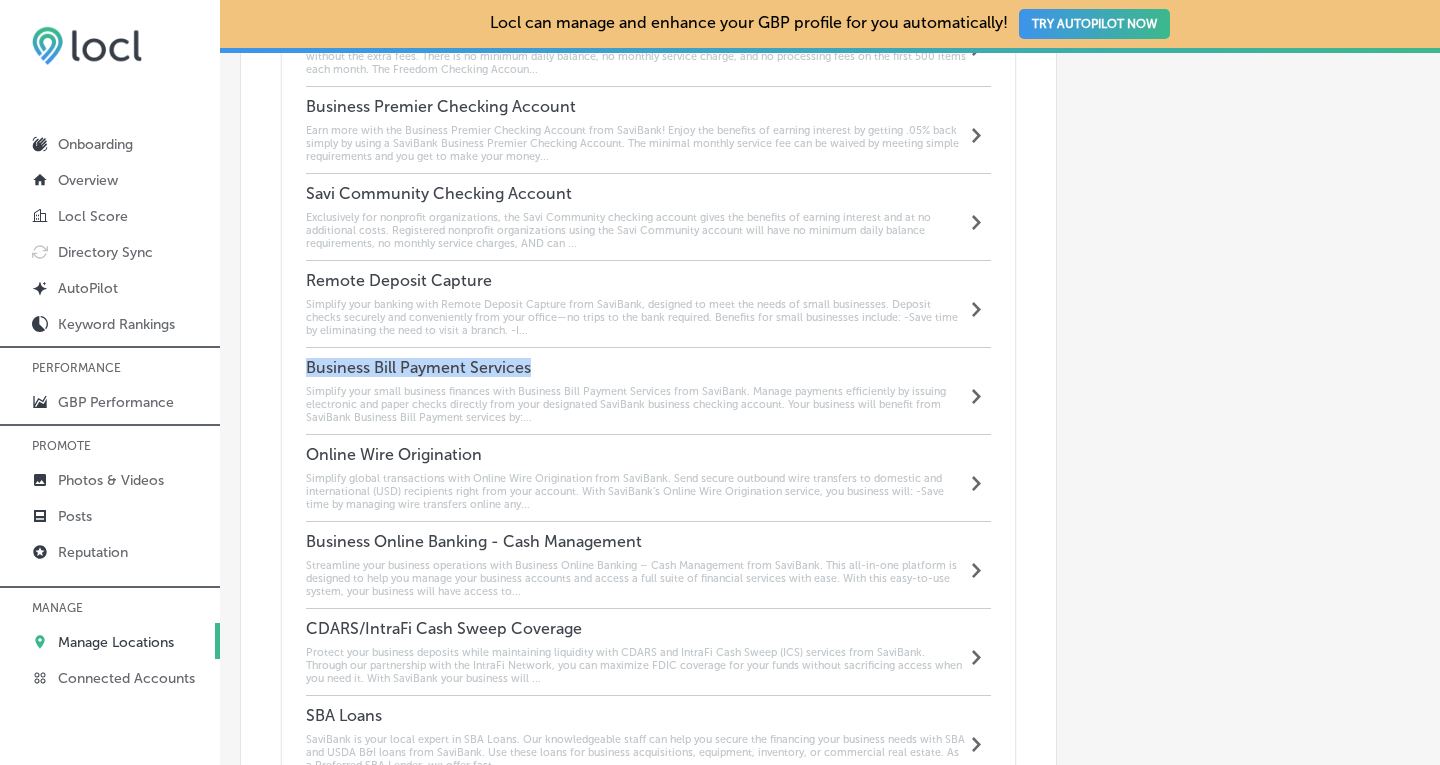 drag, startPoint x: 541, startPoint y: 342, endPoint x: 281, endPoint y: 337, distance: 260.04807 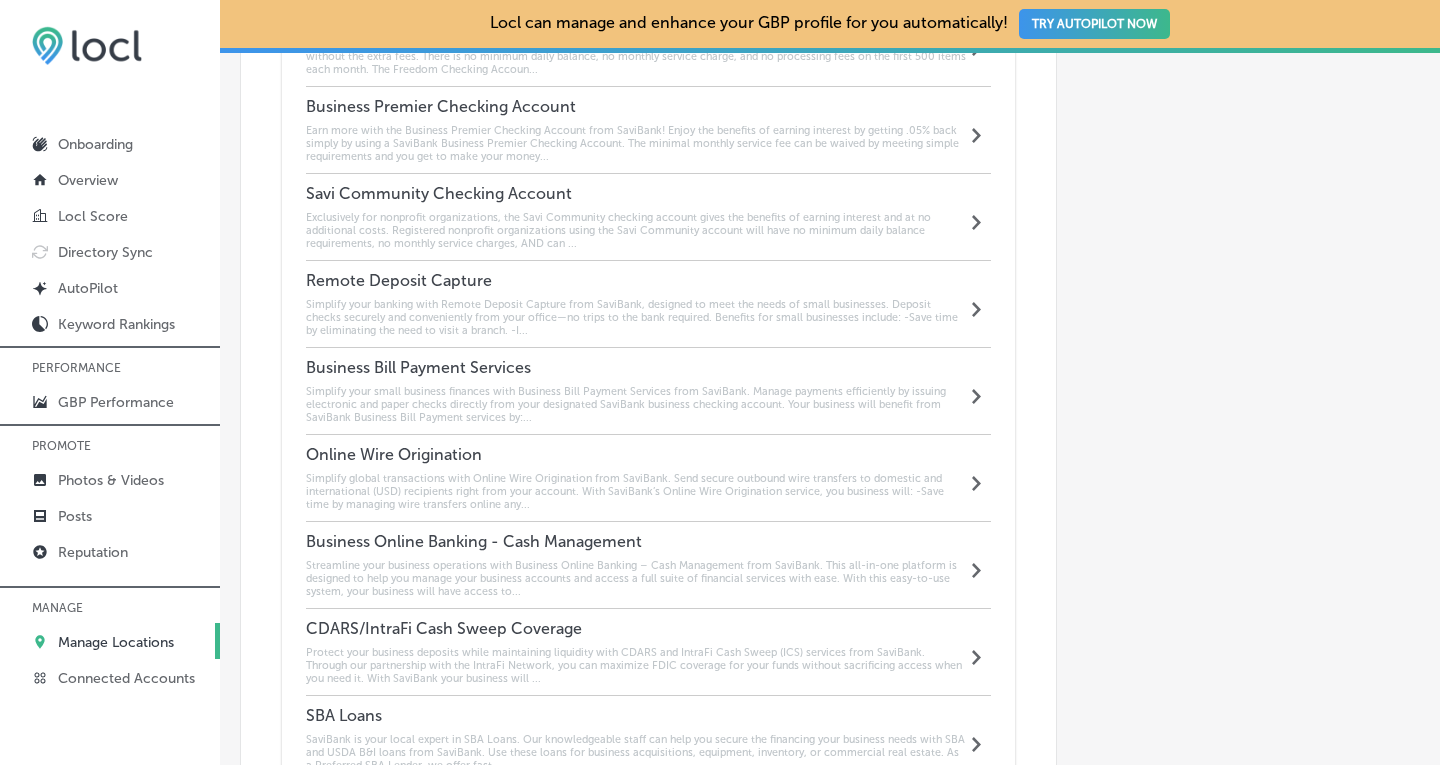 click on "Business Bill Payment Services Simplify your small business finances with Business Bill Payment Services from SaviBank. Manage payments efficiently by issuing electronic and paper checks directly from your designated SaviBank business checking account. Your business will benefit from SaviBank Business Bill Payment services by:..." at bounding box center [636, 391] 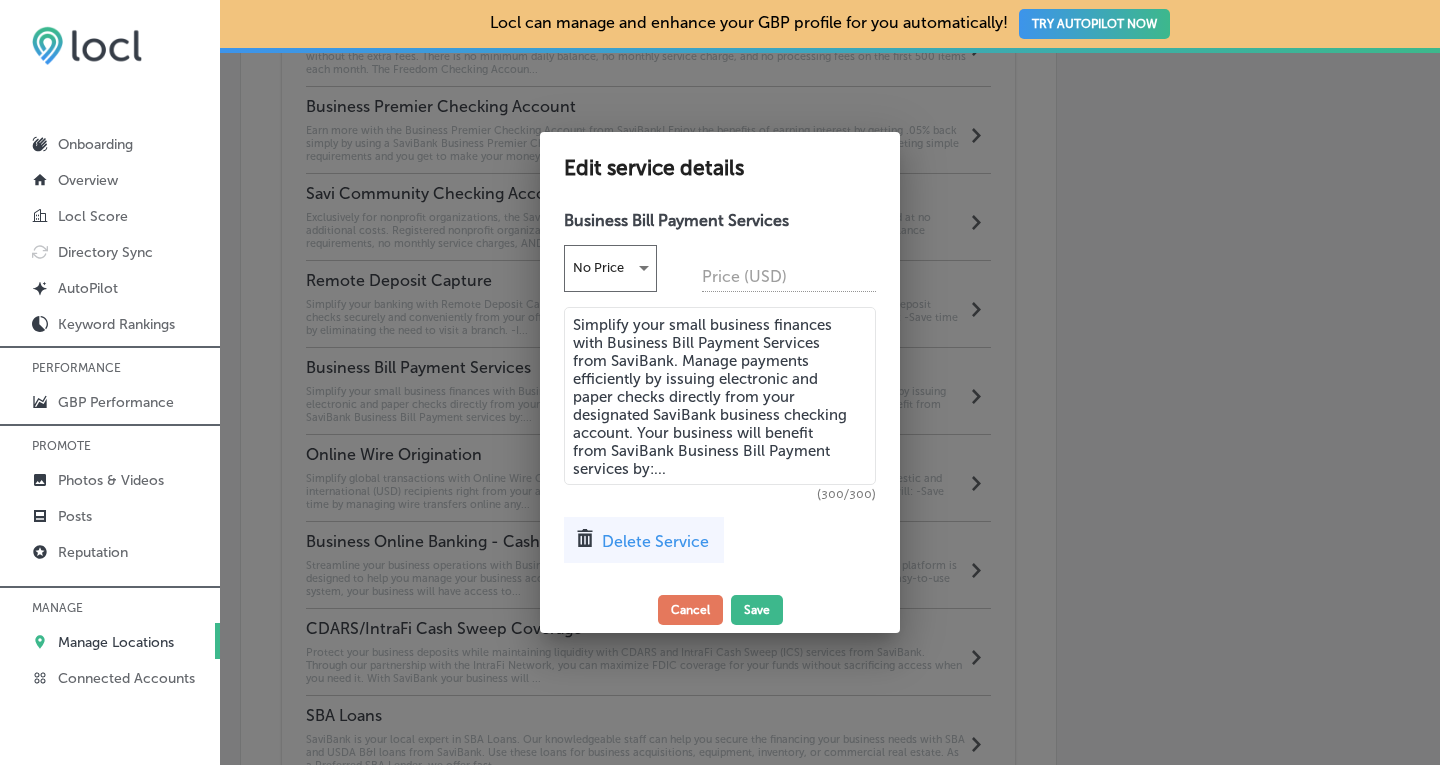 click on "Delete Service" at bounding box center [644, 540] 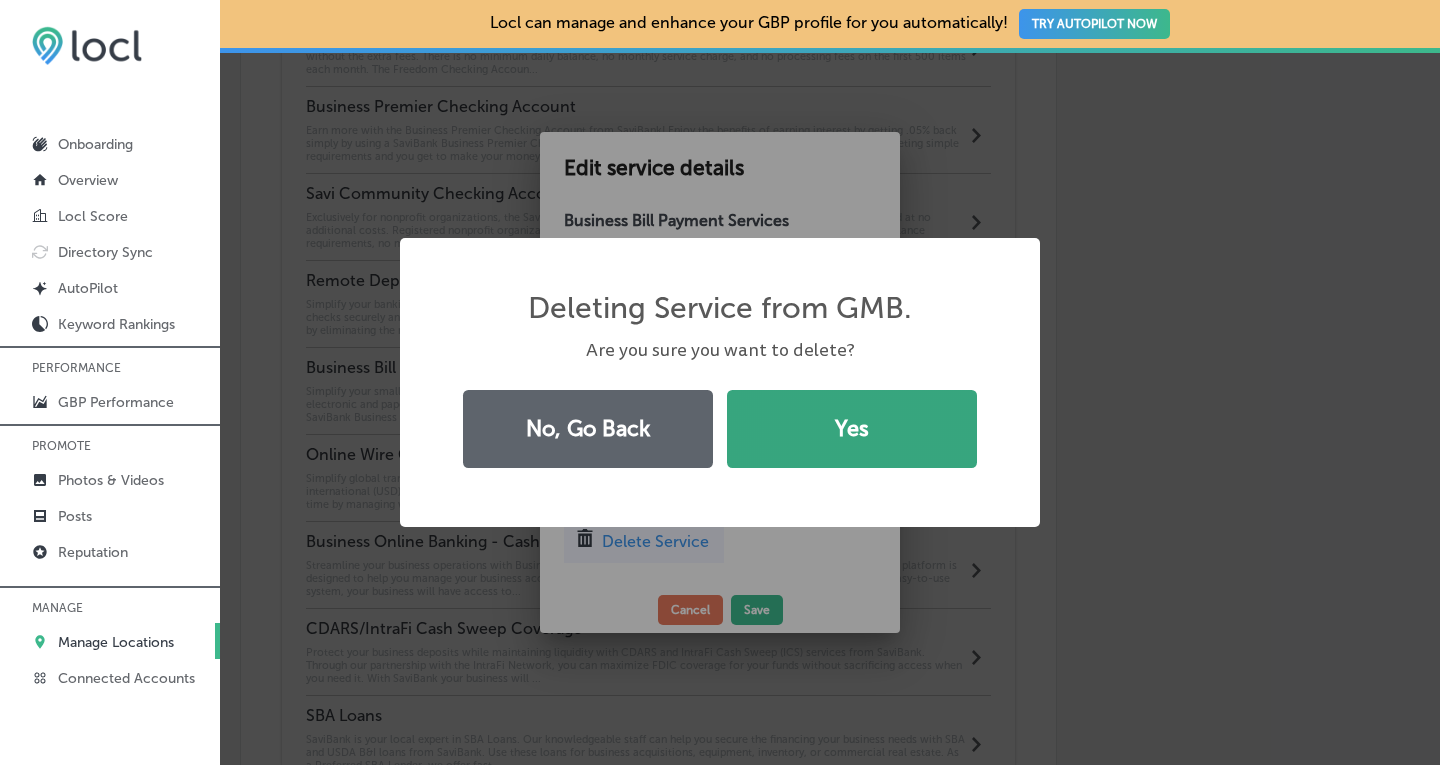 click on "Yes" at bounding box center (852, 429) 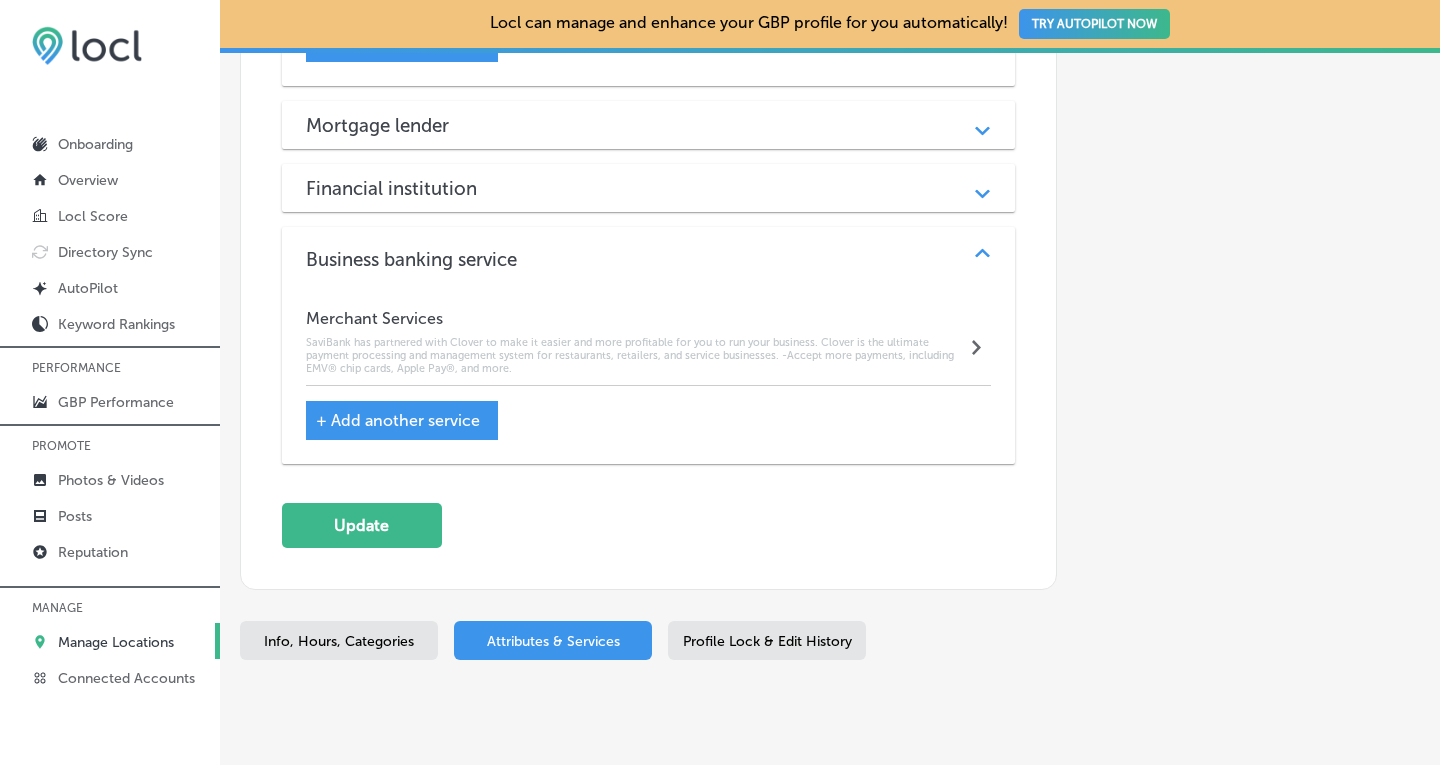scroll, scrollTop: 2767, scrollLeft: 0, axis: vertical 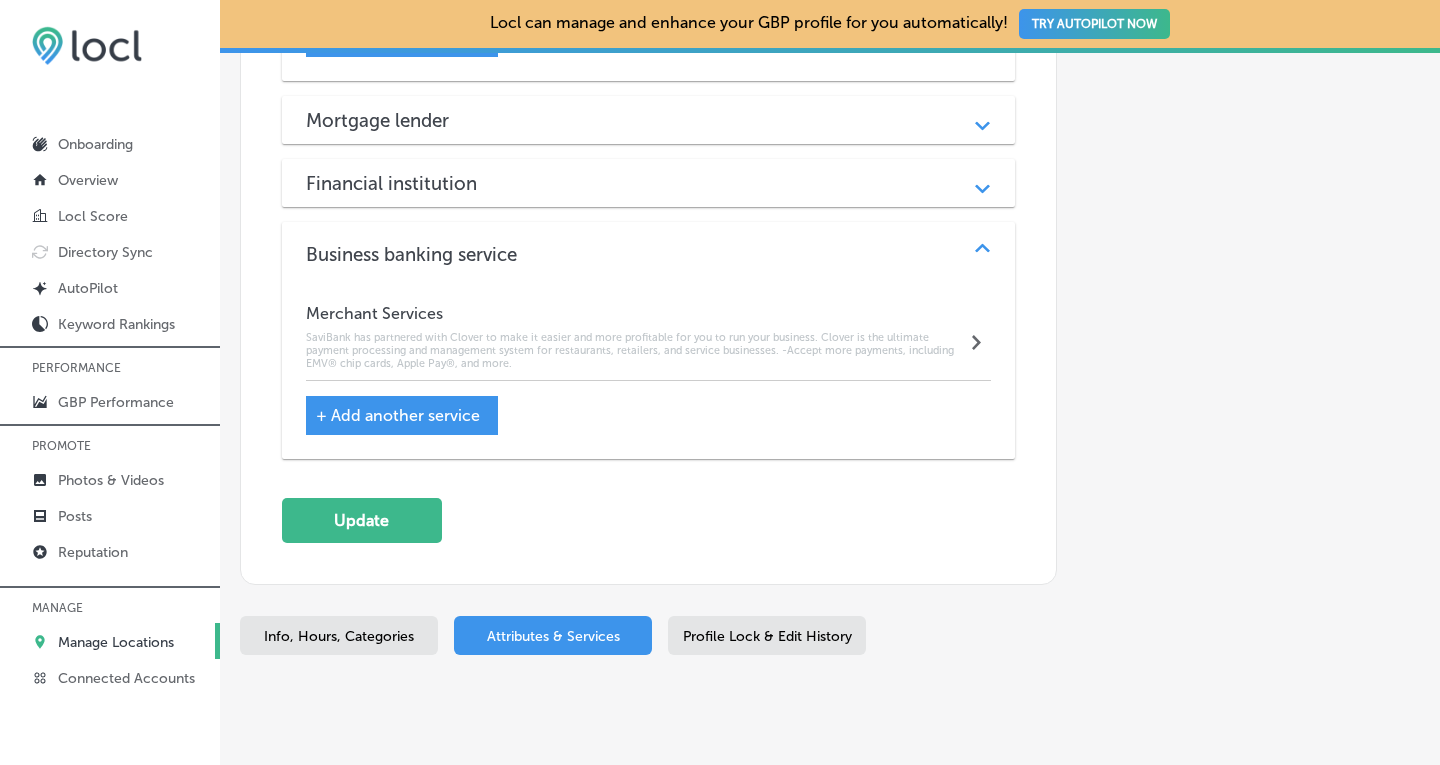 click on "+ Add another service" at bounding box center (398, 415) 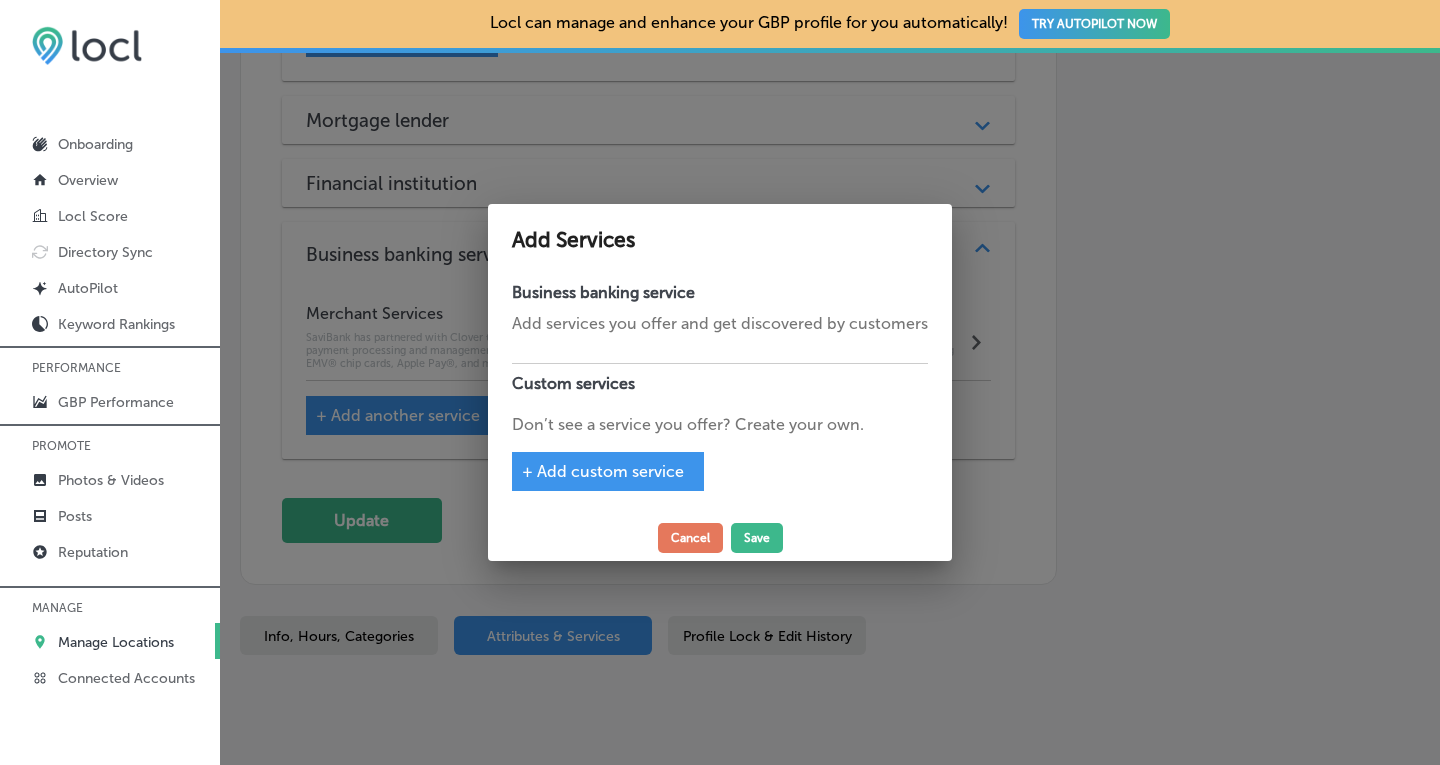 click on "+ Add custom service" at bounding box center [603, 471] 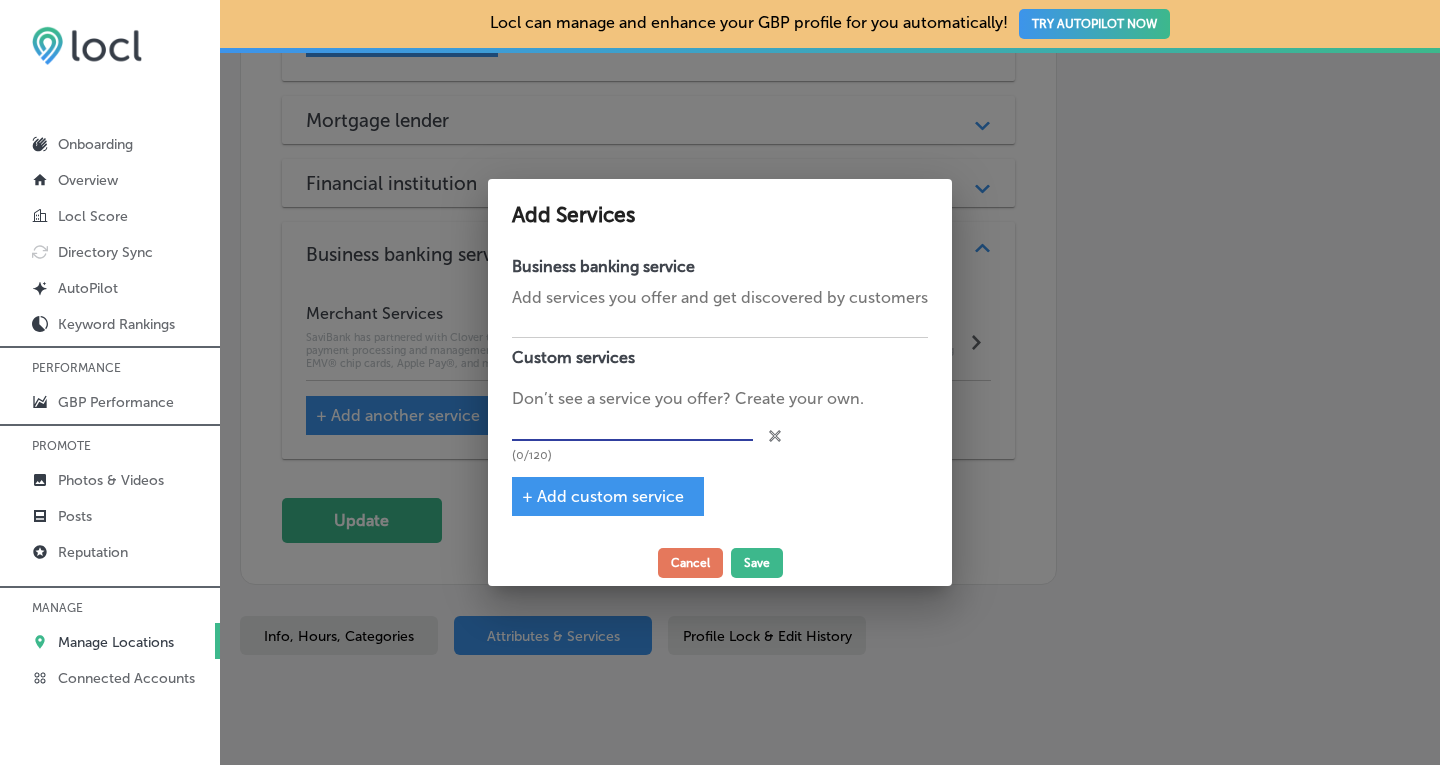 click at bounding box center [632, 426] 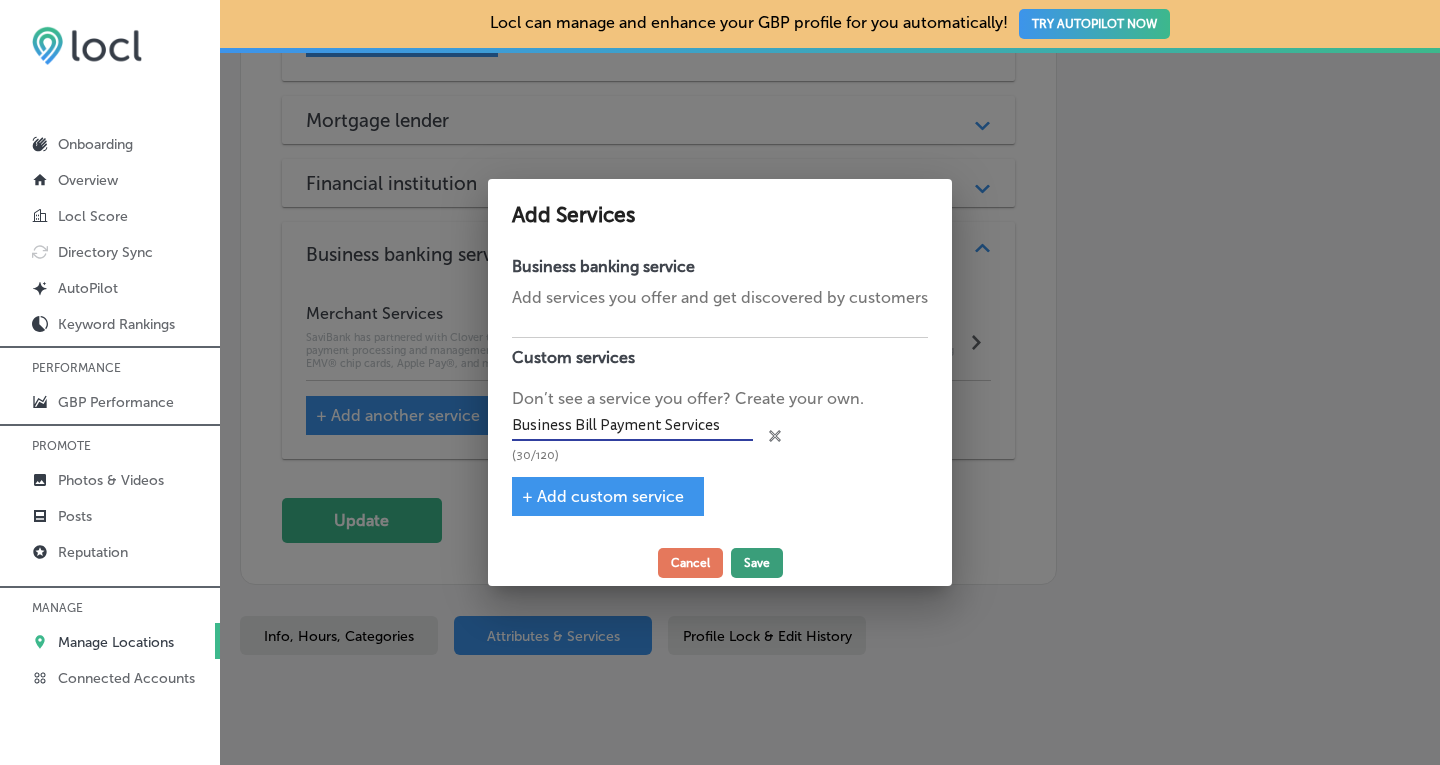 type on "Business Bill Payment Services" 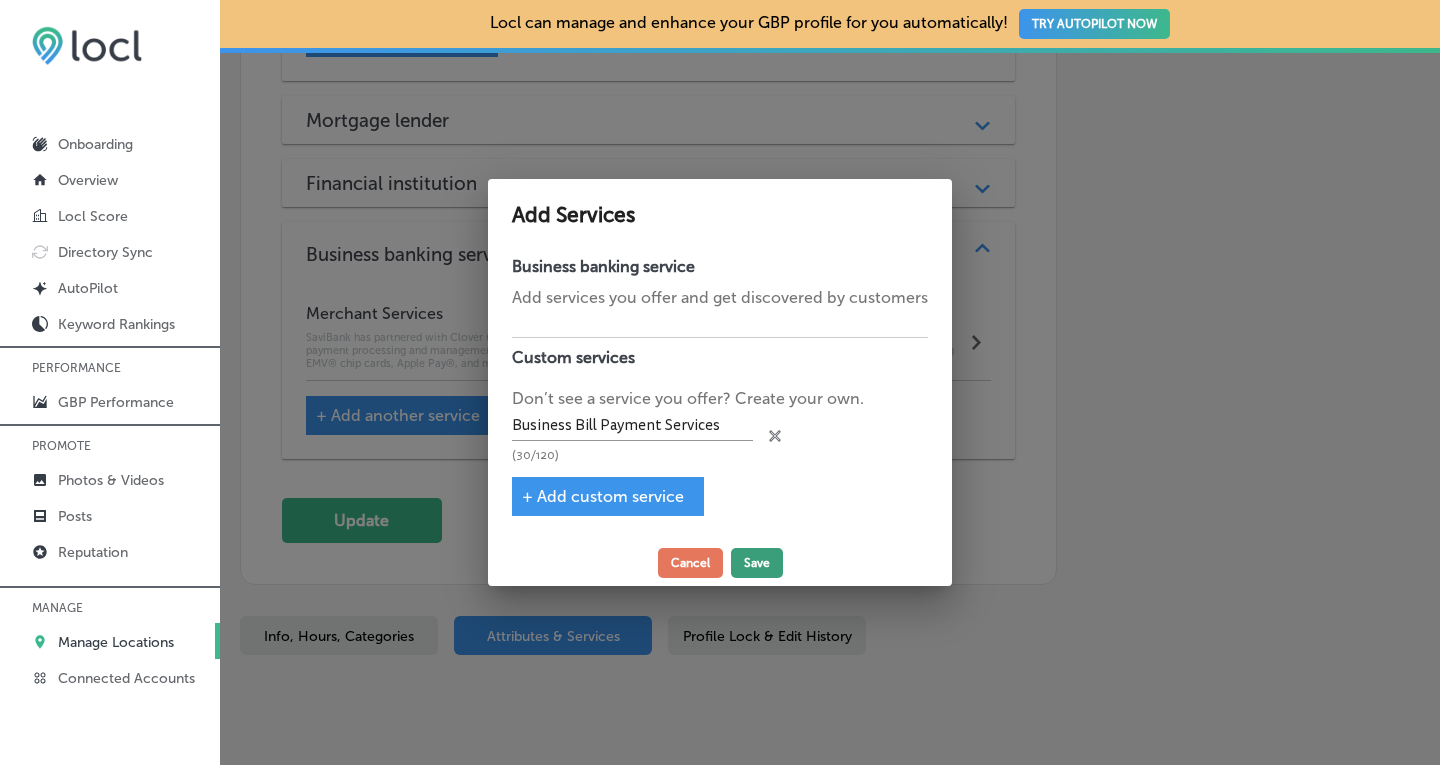 click on "Save" at bounding box center [757, 563] 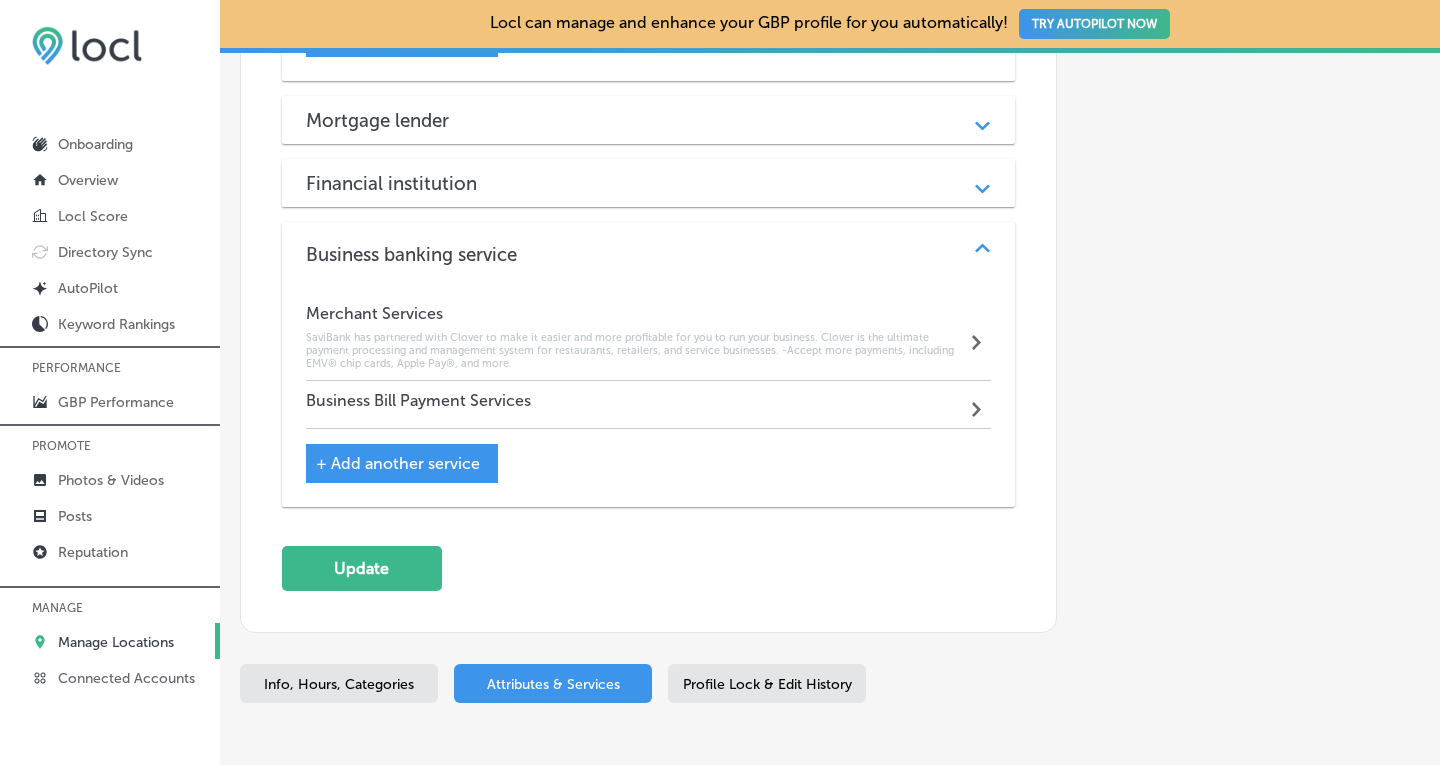 click on "Business Bill Payment Services
Path
Created with Sketch." at bounding box center (649, 405) 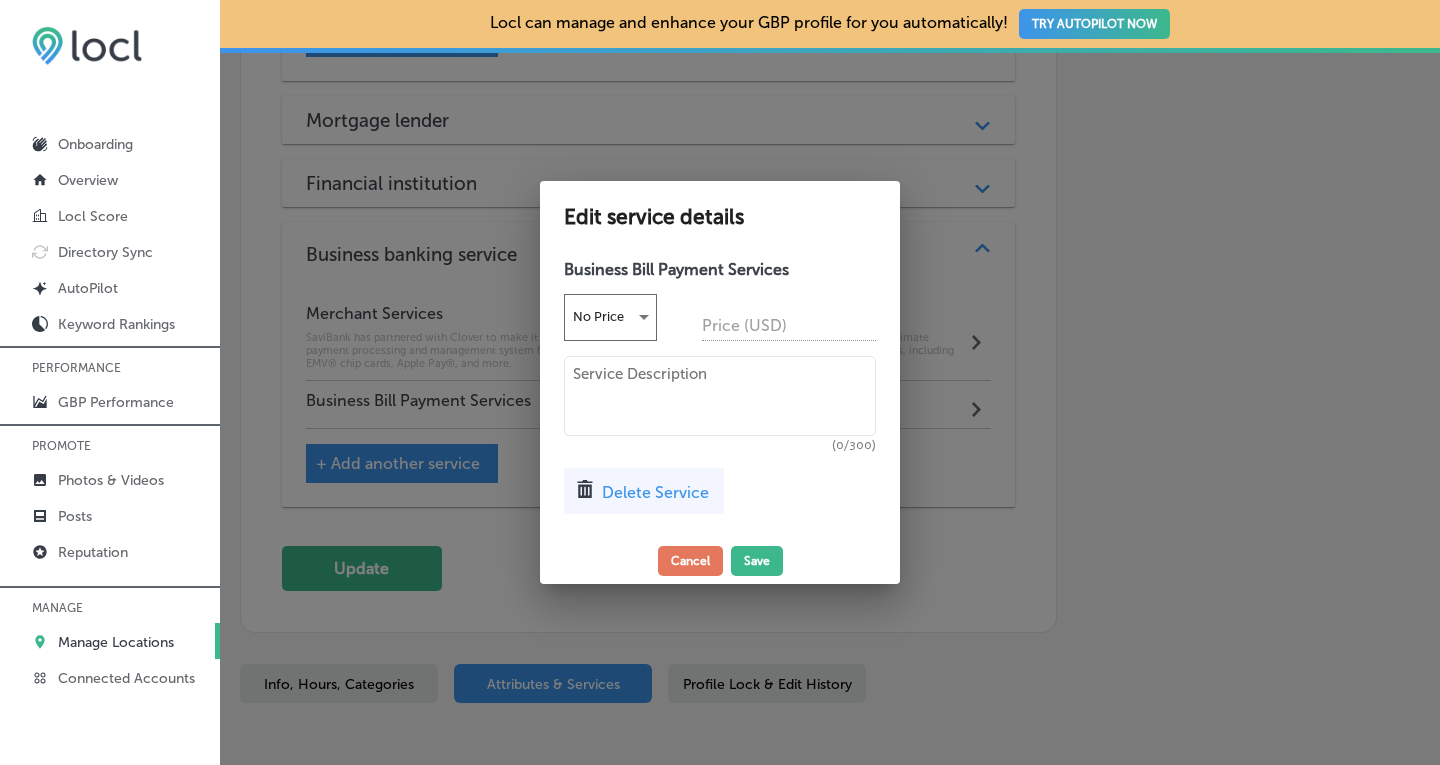 click at bounding box center (720, 396) 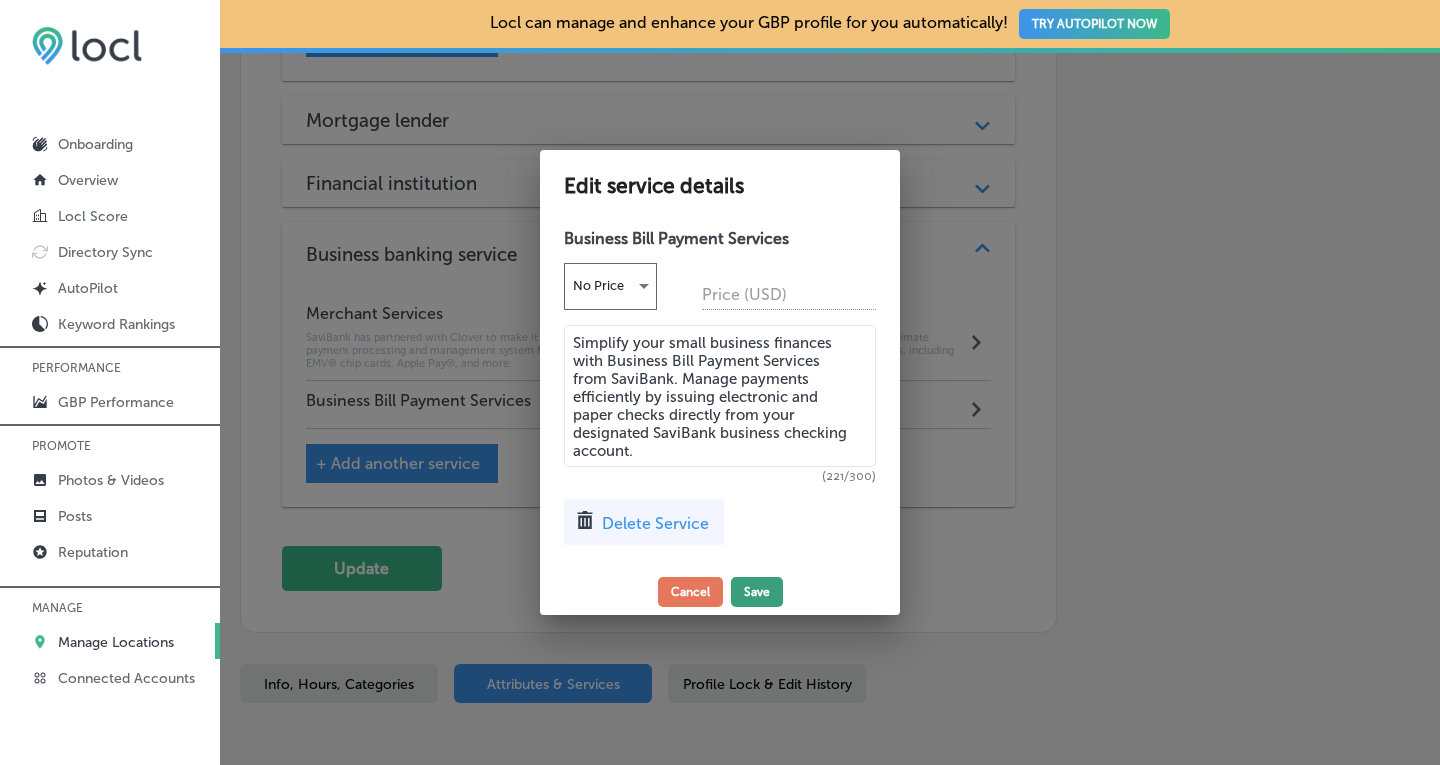type on "Simplify your small business finances with Business Bill Payment Services from SaviBank. Manage payments efficiently by issuing electronic and paper checks directly from your designated SaviBank business checking account." 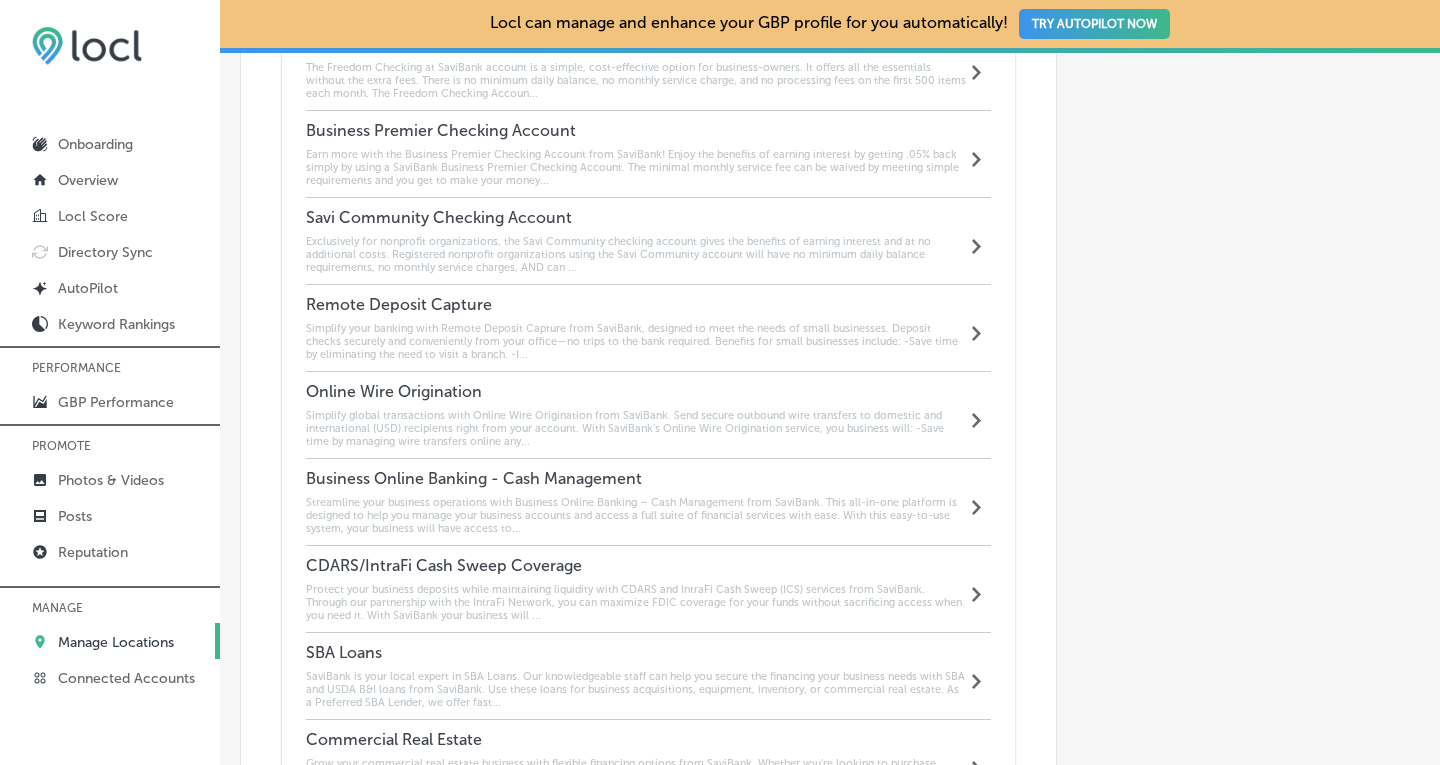 scroll, scrollTop: 1936, scrollLeft: 0, axis: vertical 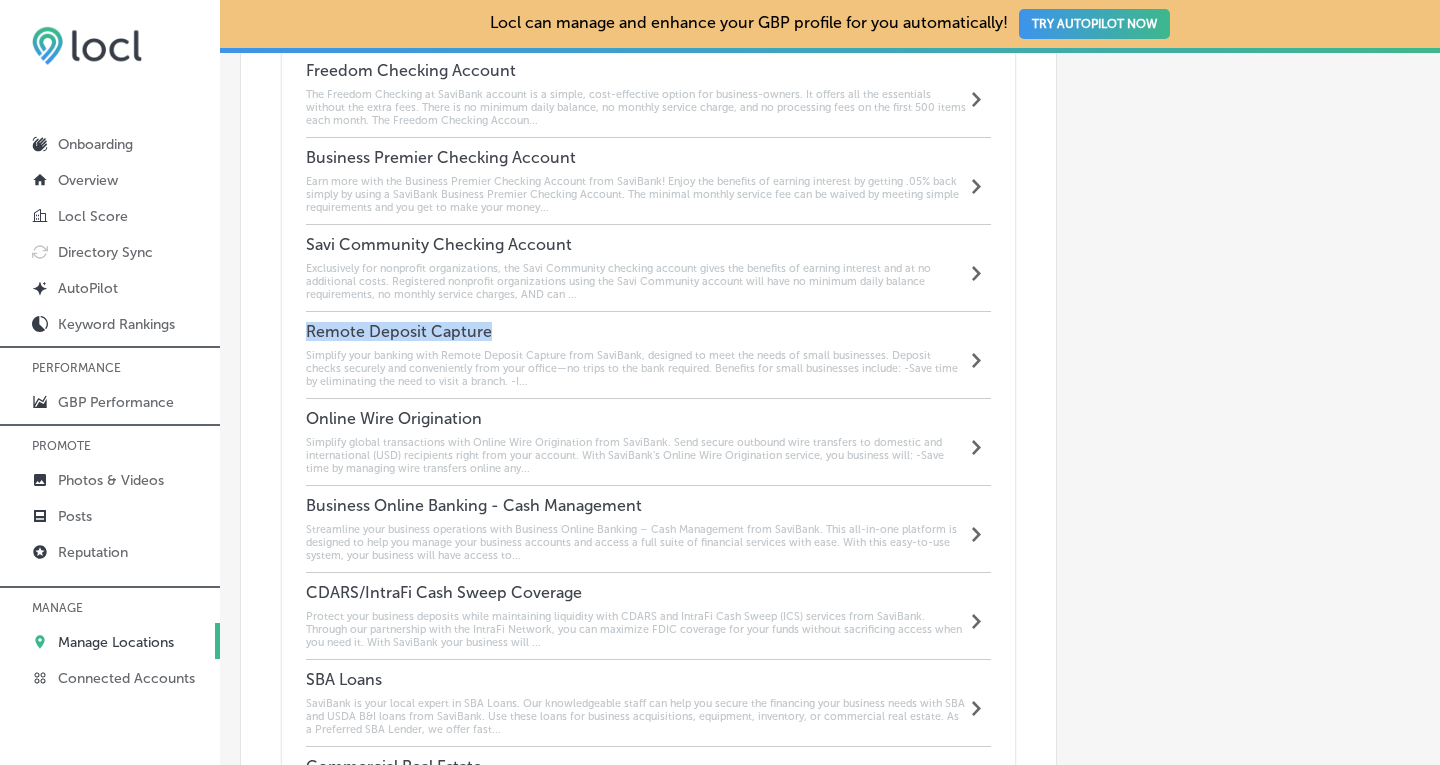 drag, startPoint x: 503, startPoint y: 302, endPoint x: 305, endPoint y: 309, distance: 198.1237 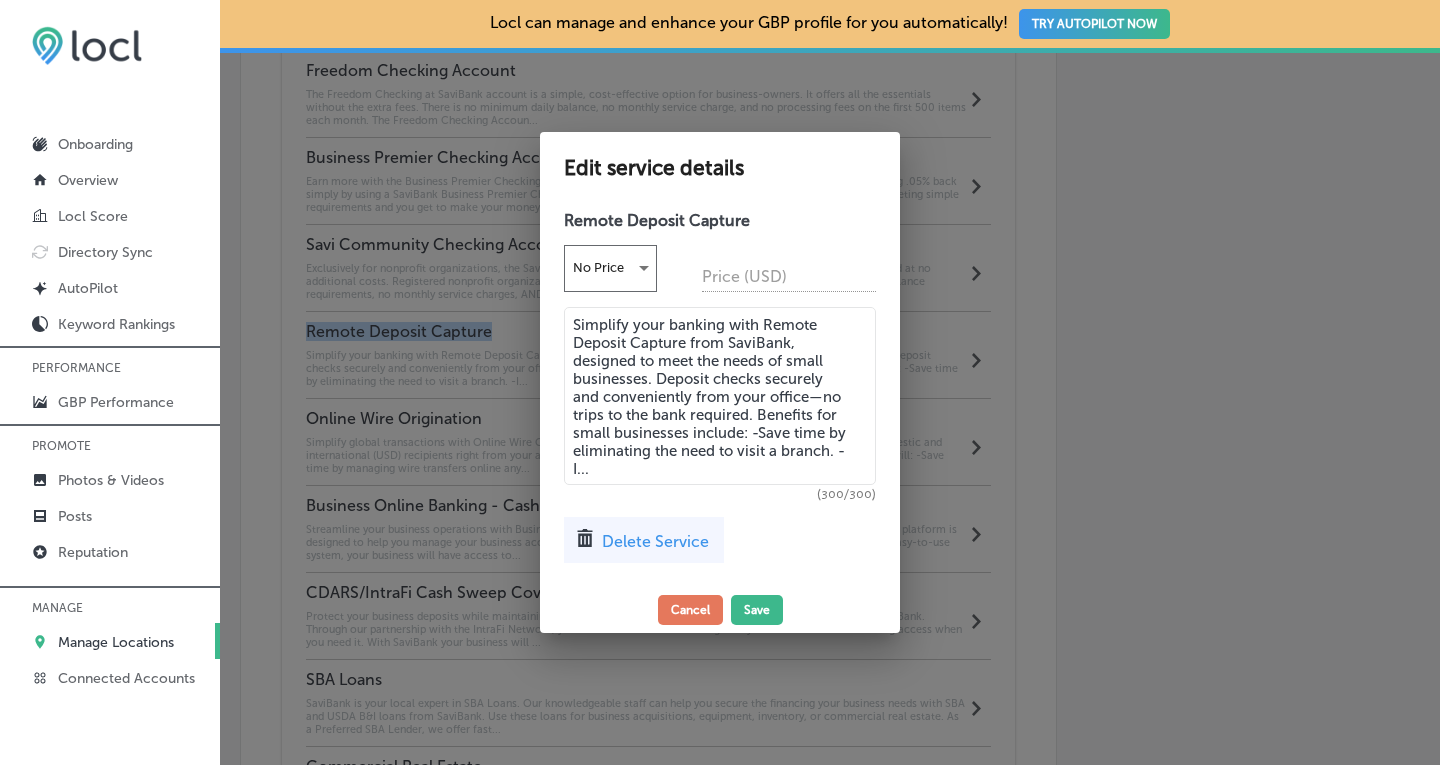 copy on "Remote Deposit Capture" 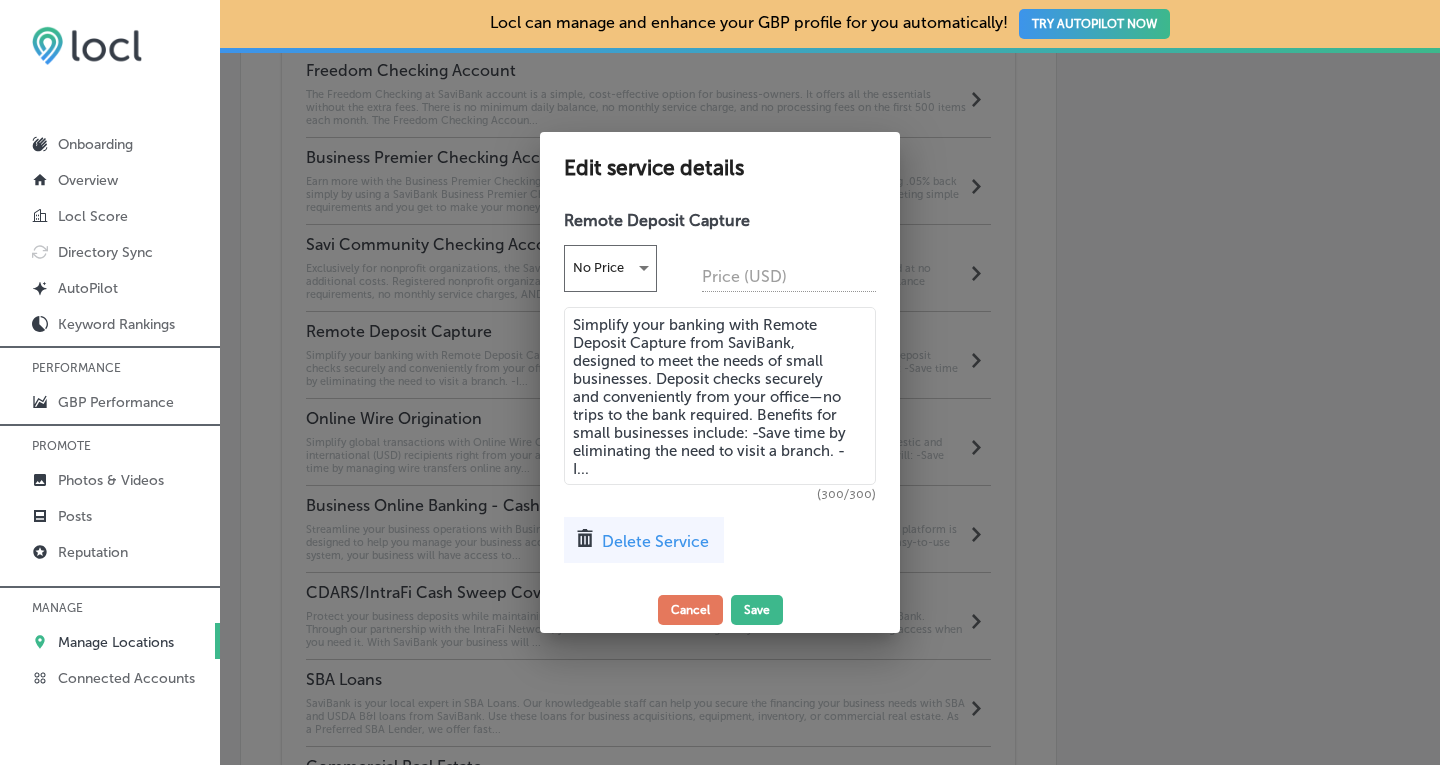 click on "Delete Service" at bounding box center [655, 541] 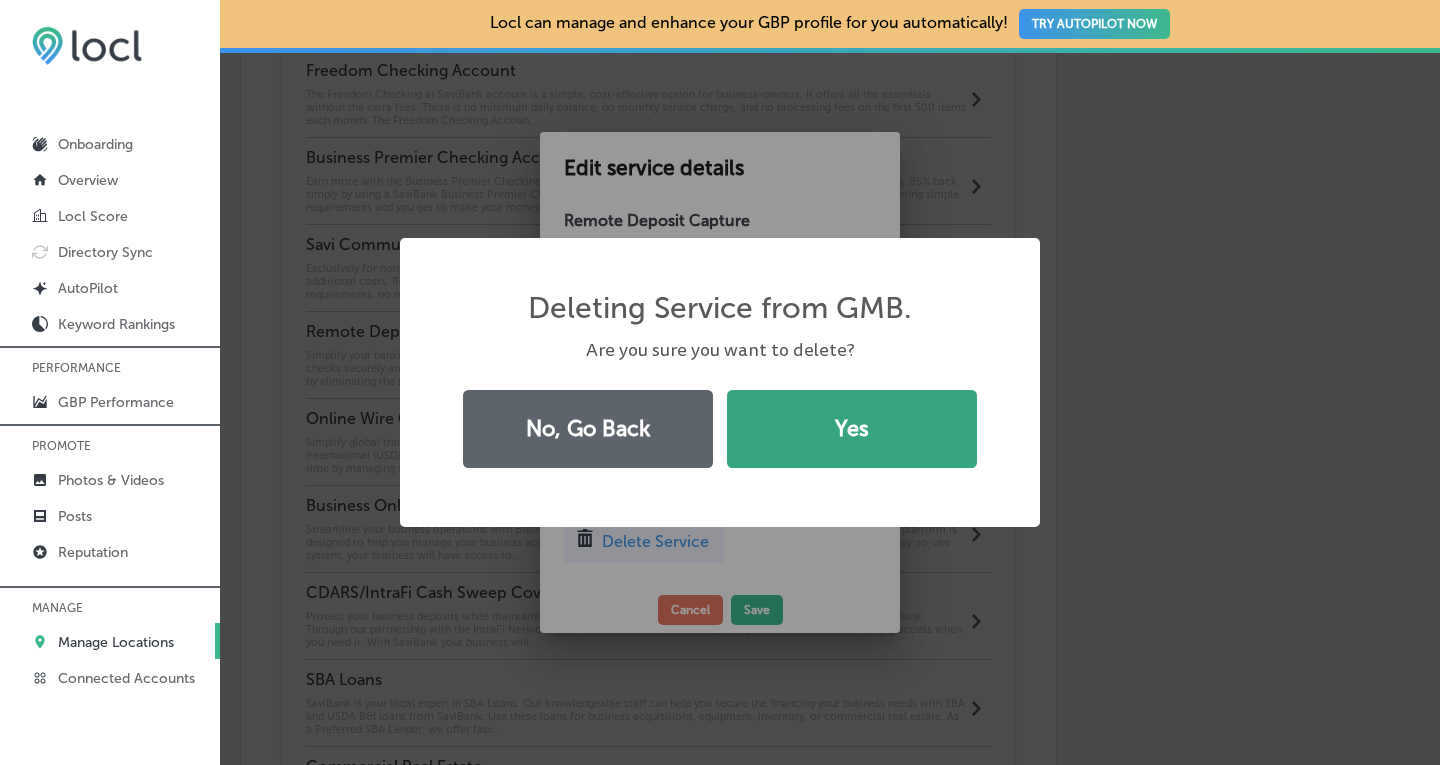 click on "Yes" at bounding box center (852, 429) 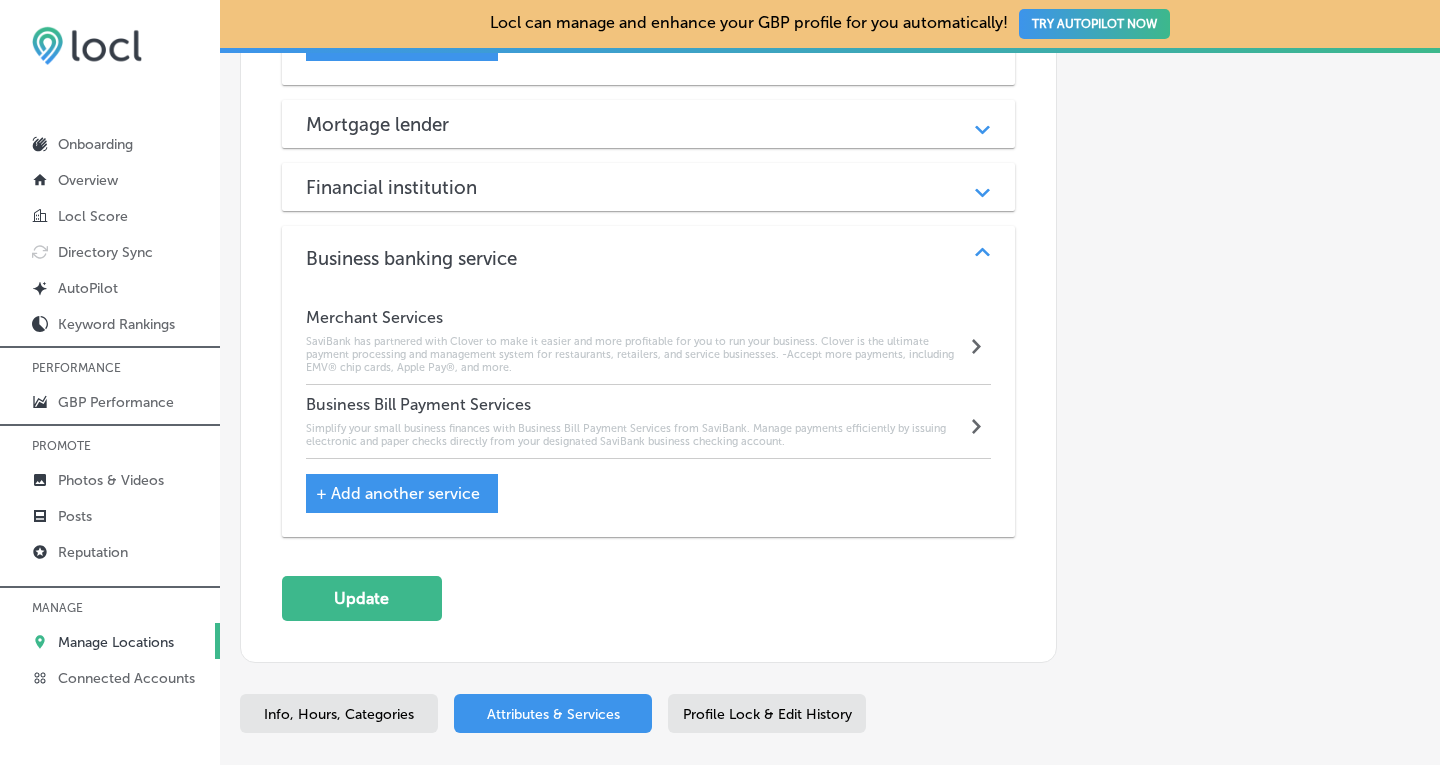 scroll, scrollTop: 2681, scrollLeft: 0, axis: vertical 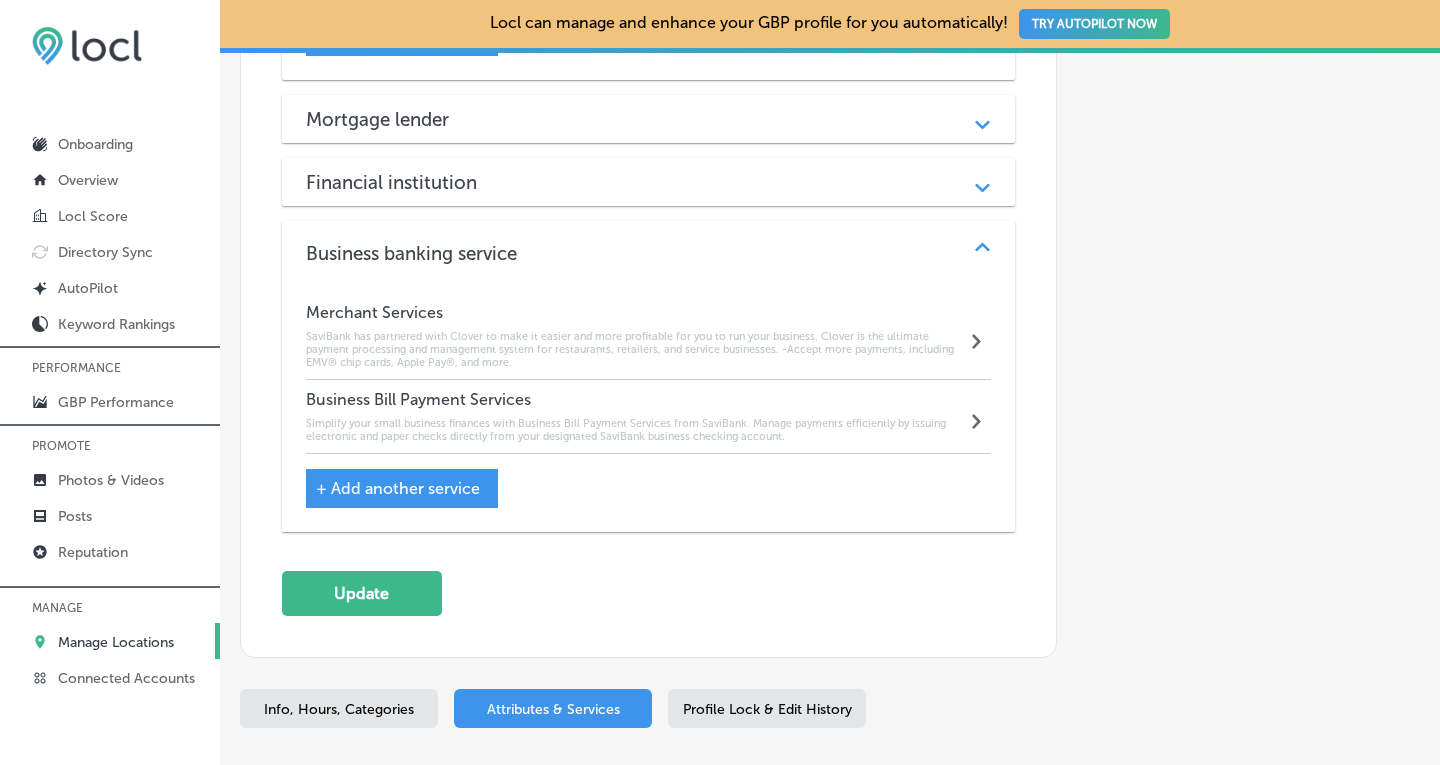 click on "+ Add another service" at bounding box center [398, 488] 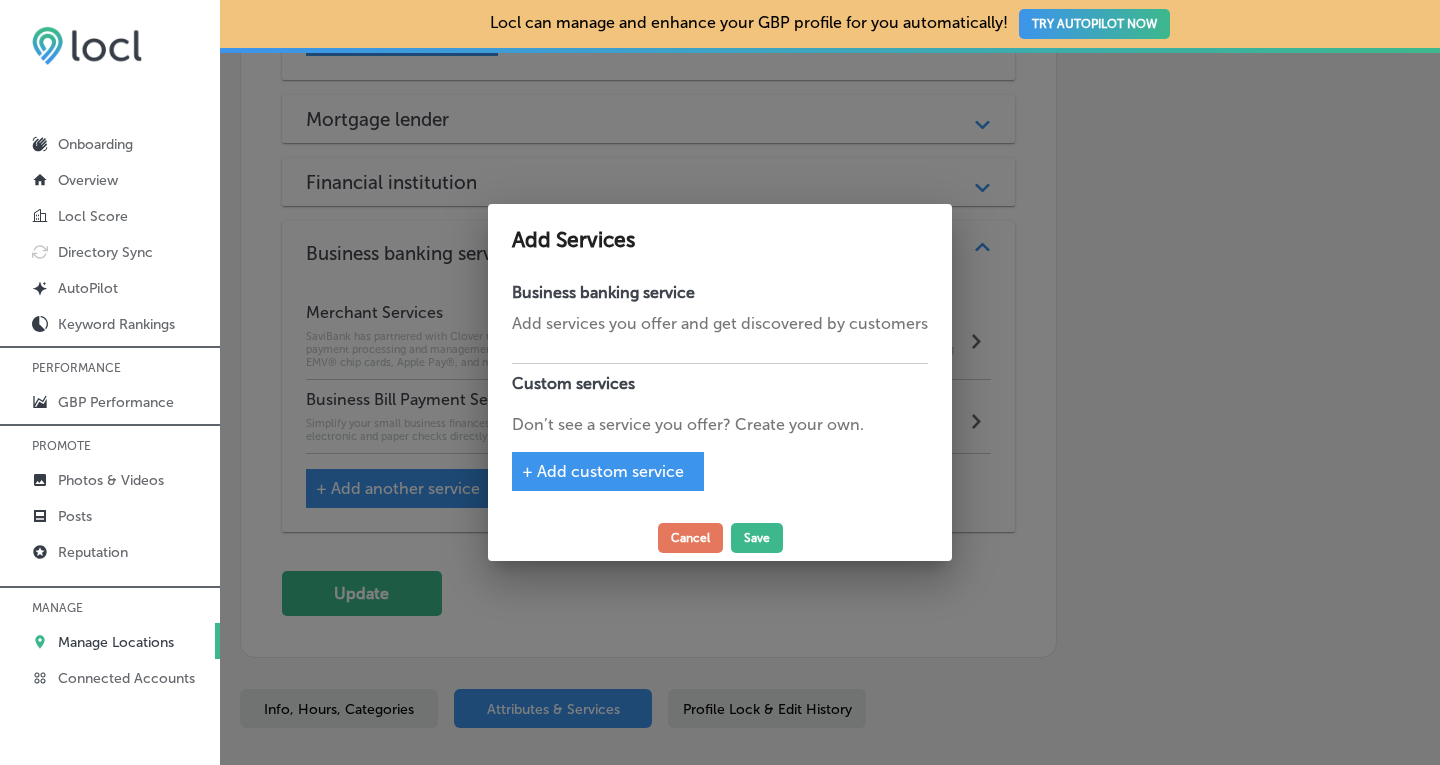 click on "+ Add custom service" at bounding box center [608, 471] 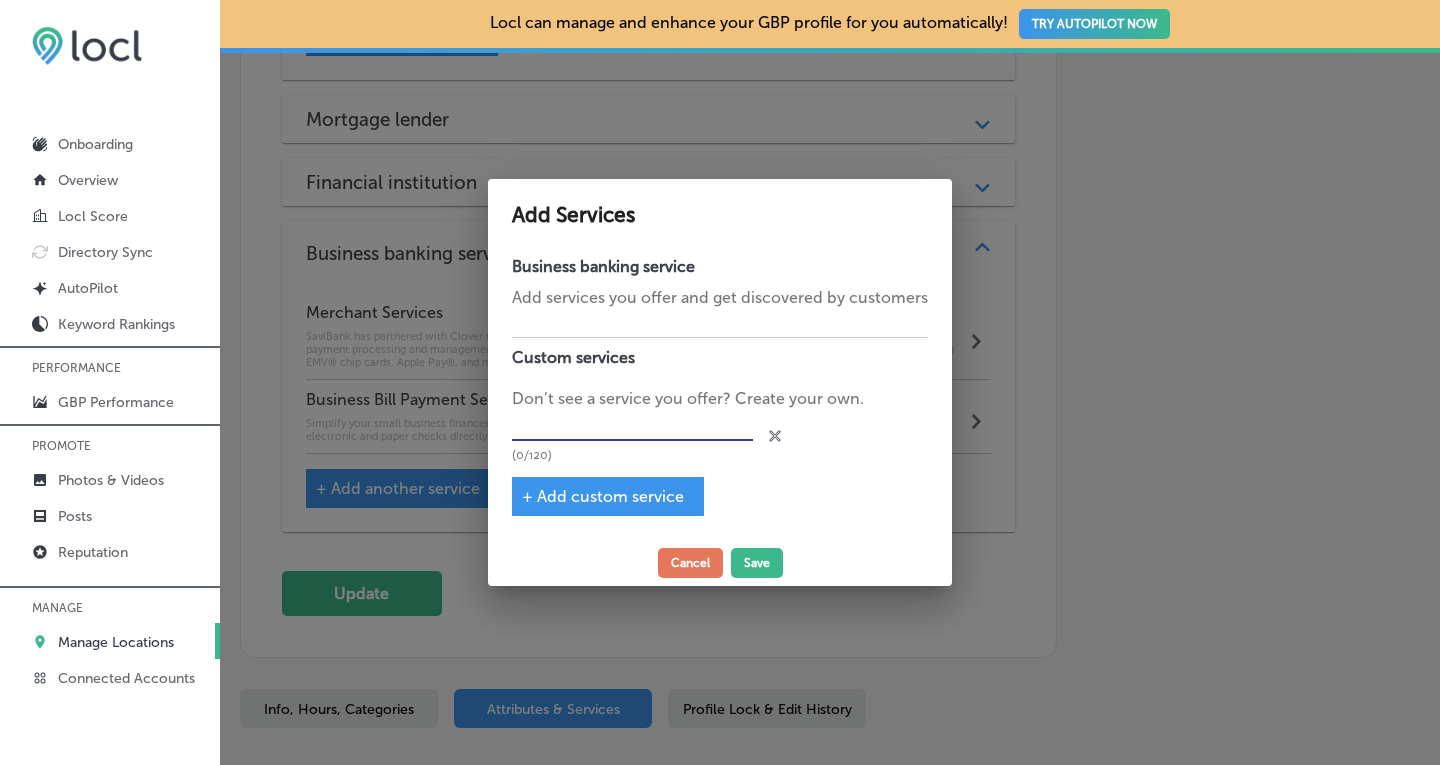 click at bounding box center (632, 426) 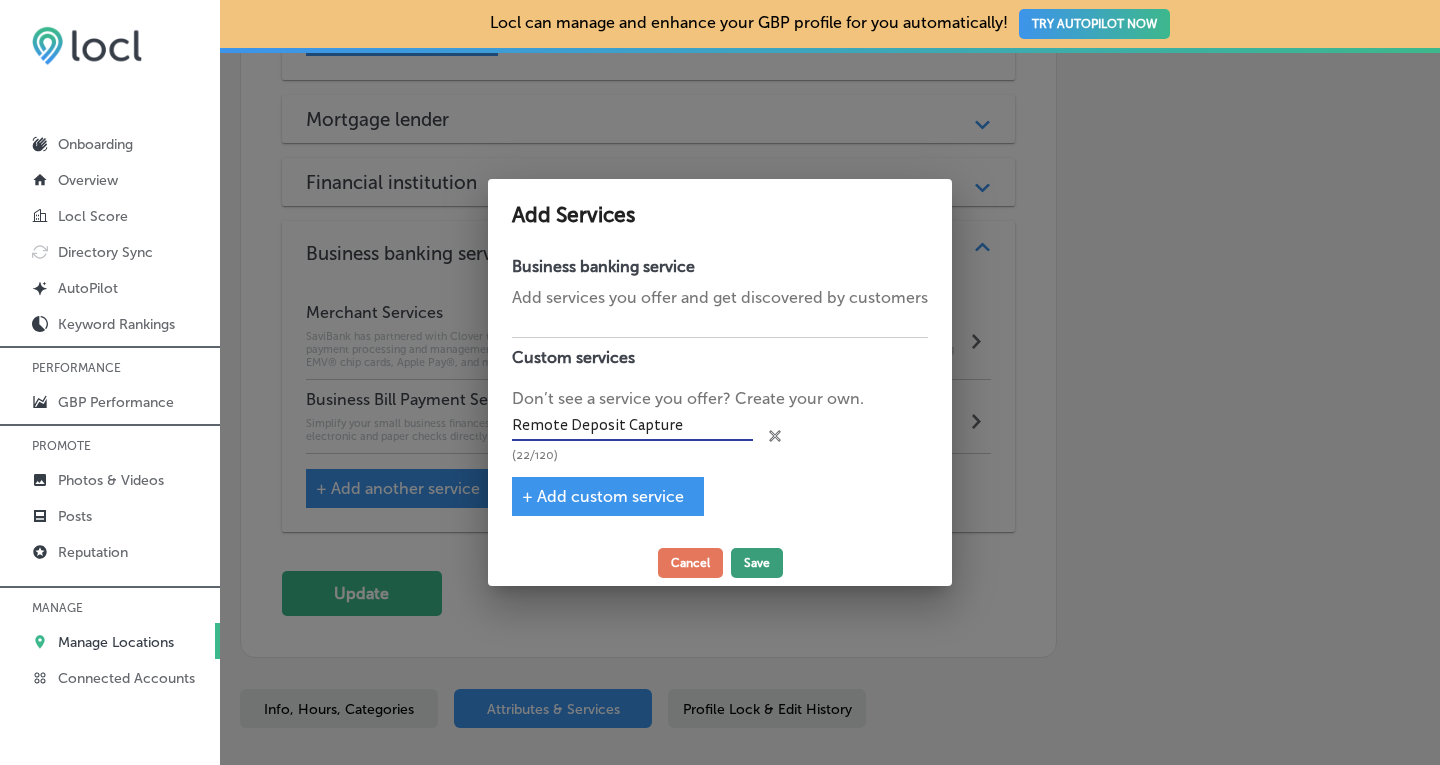 type on "Remote Deposit Capture" 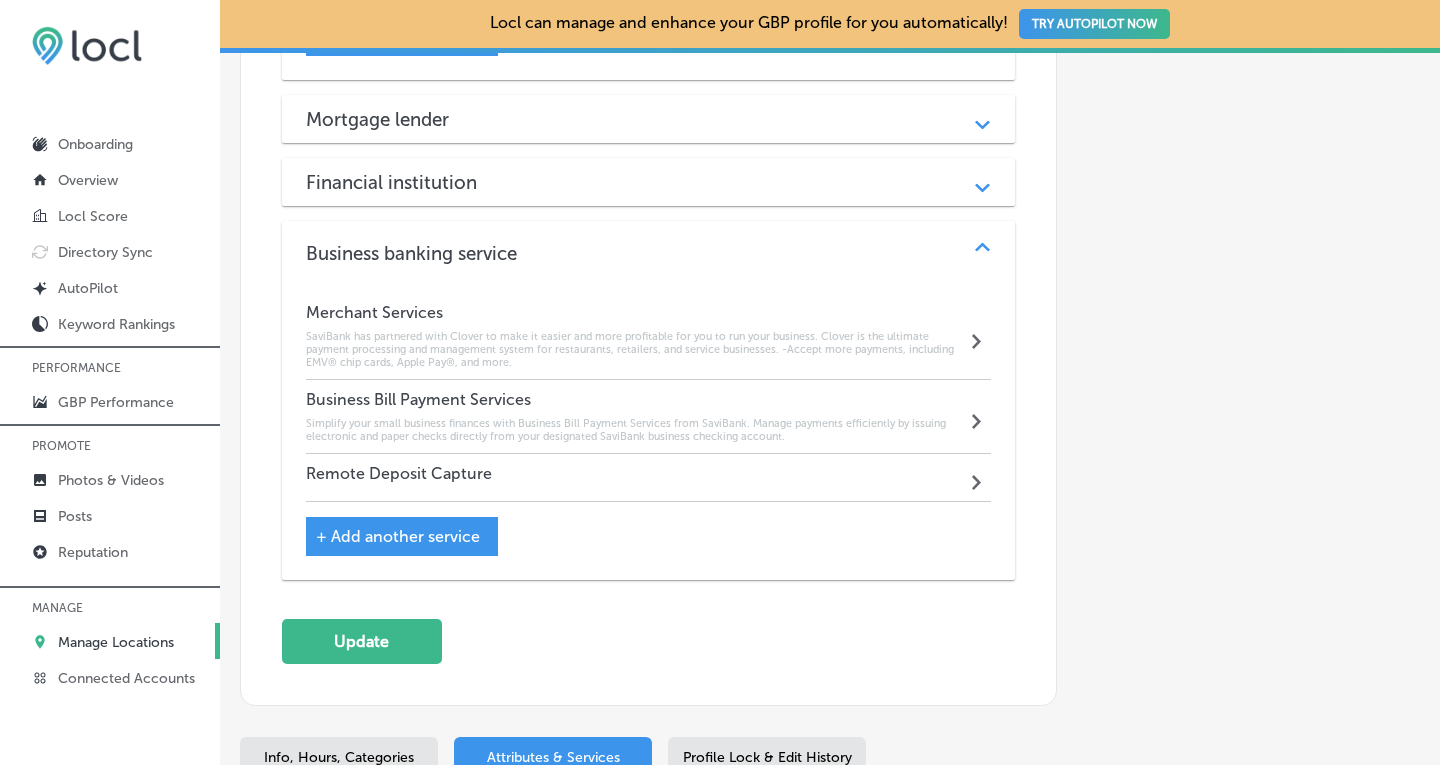 click on "Remote Deposit Capture
Path
Created with Sketch." at bounding box center (649, 478) 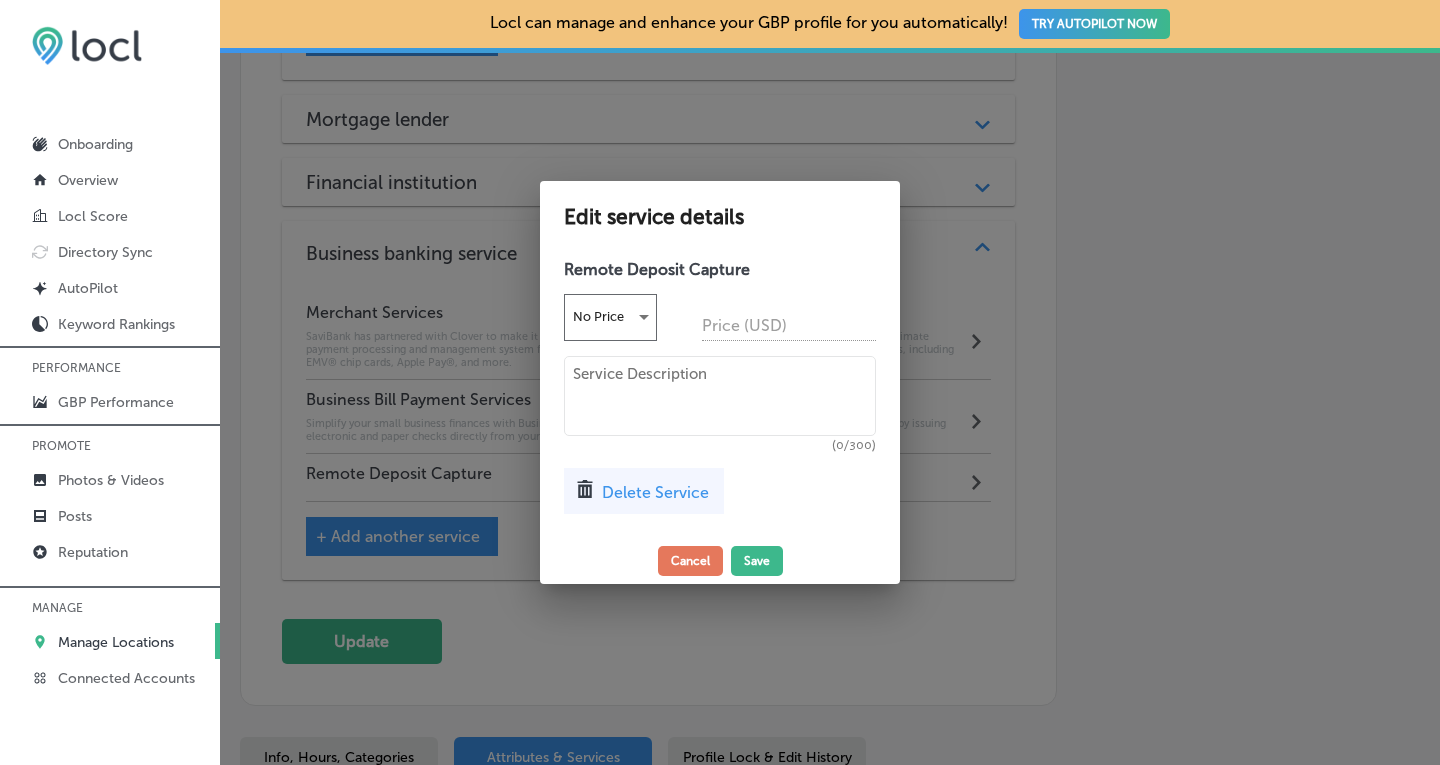 click at bounding box center [720, 396] 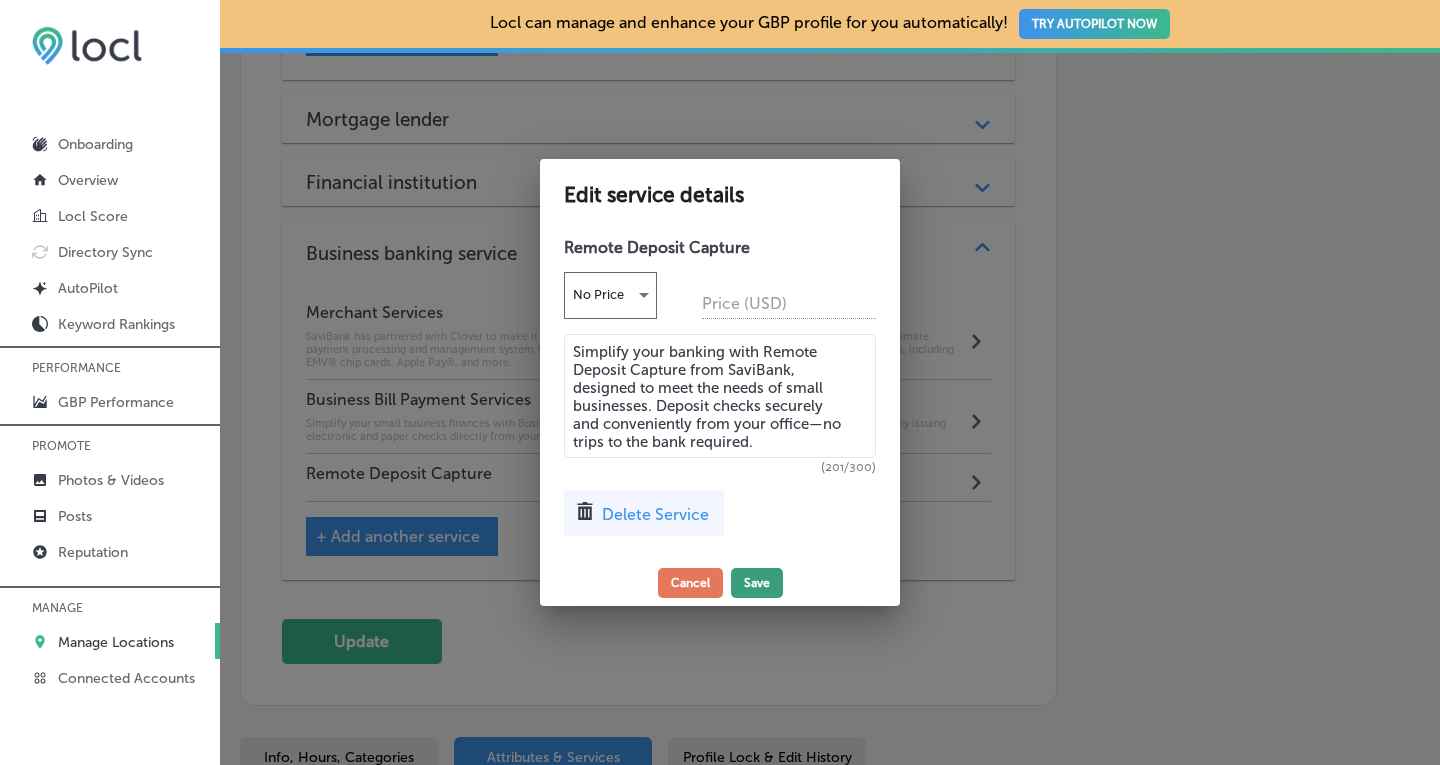 type on "Simplify your banking with Remote Deposit Capture from SaviBank, designed to meet the needs of small businesses. Deposit checks securely and conveniently from your office—no trips to the bank required." 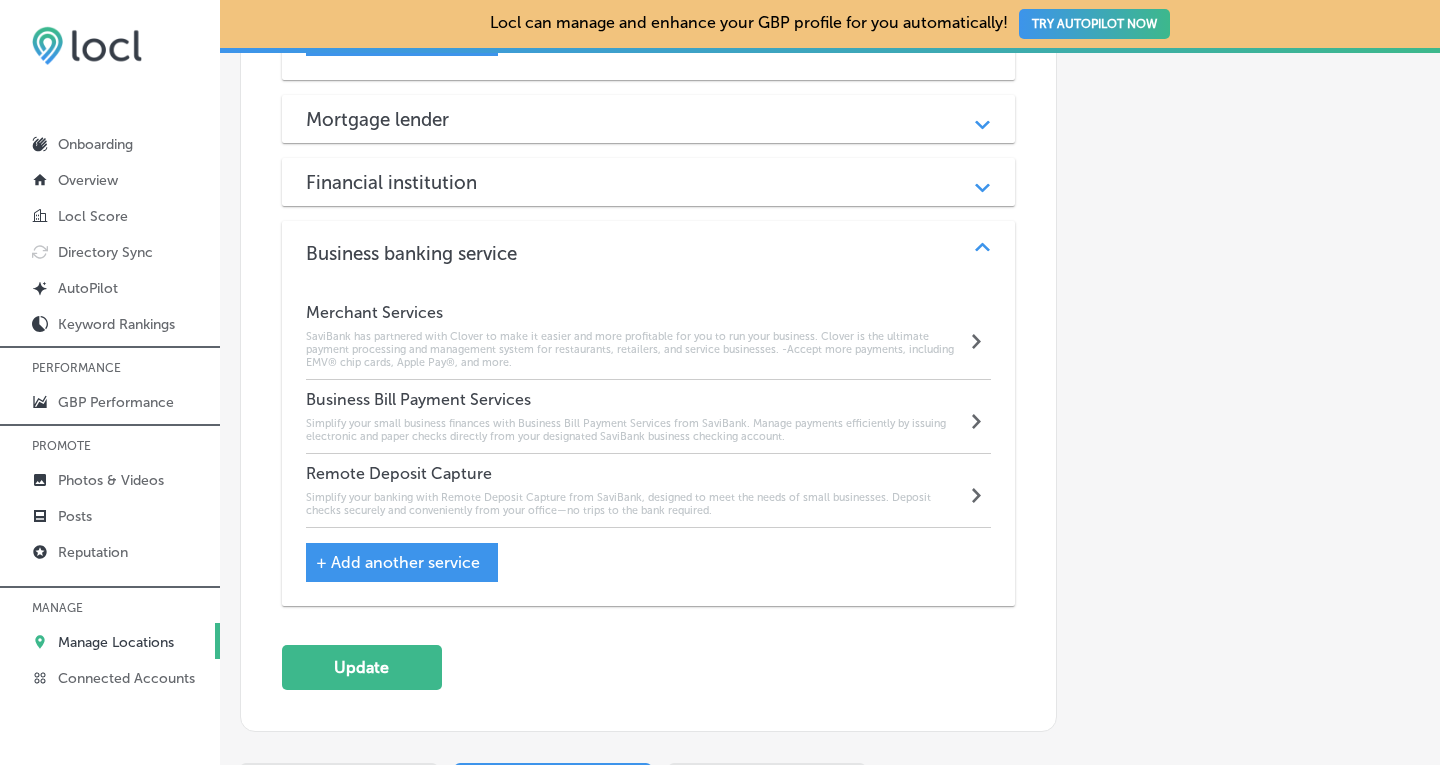 click on "Automatically Sync Profile Details Premium Directories:" at bounding box center [1238, -768] 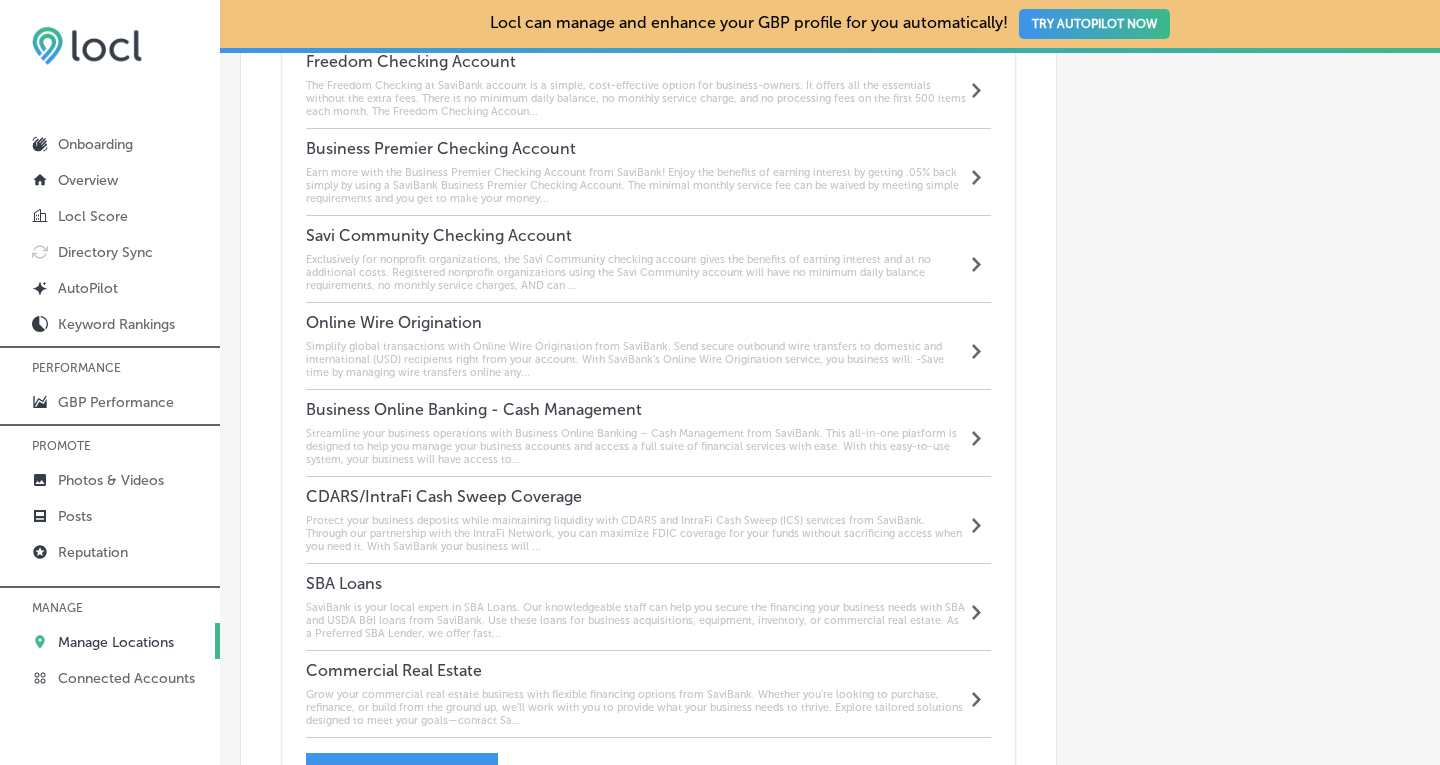 scroll, scrollTop: 1913, scrollLeft: 0, axis: vertical 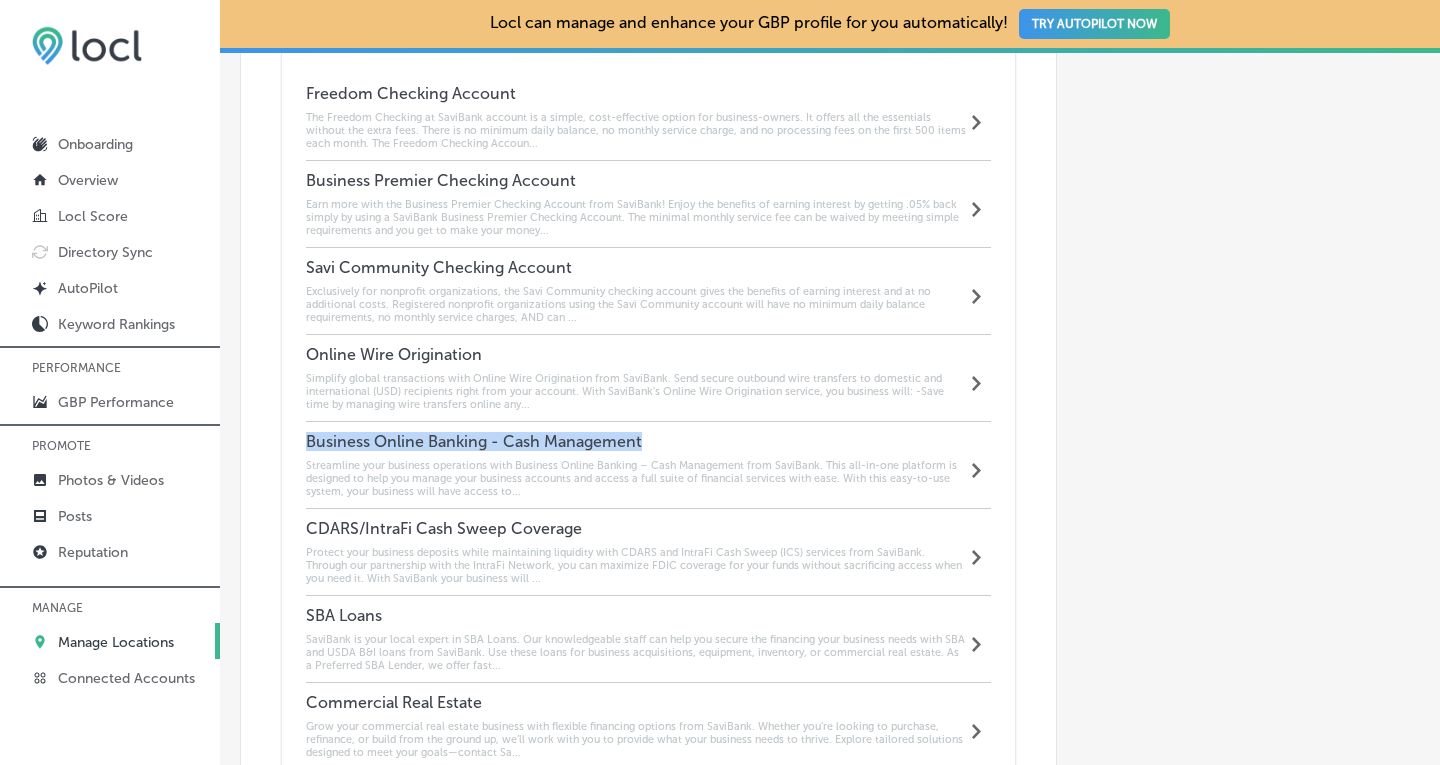 drag, startPoint x: 645, startPoint y: 416, endPoint x: 303, endPoint y: 415, distance: 342.00146 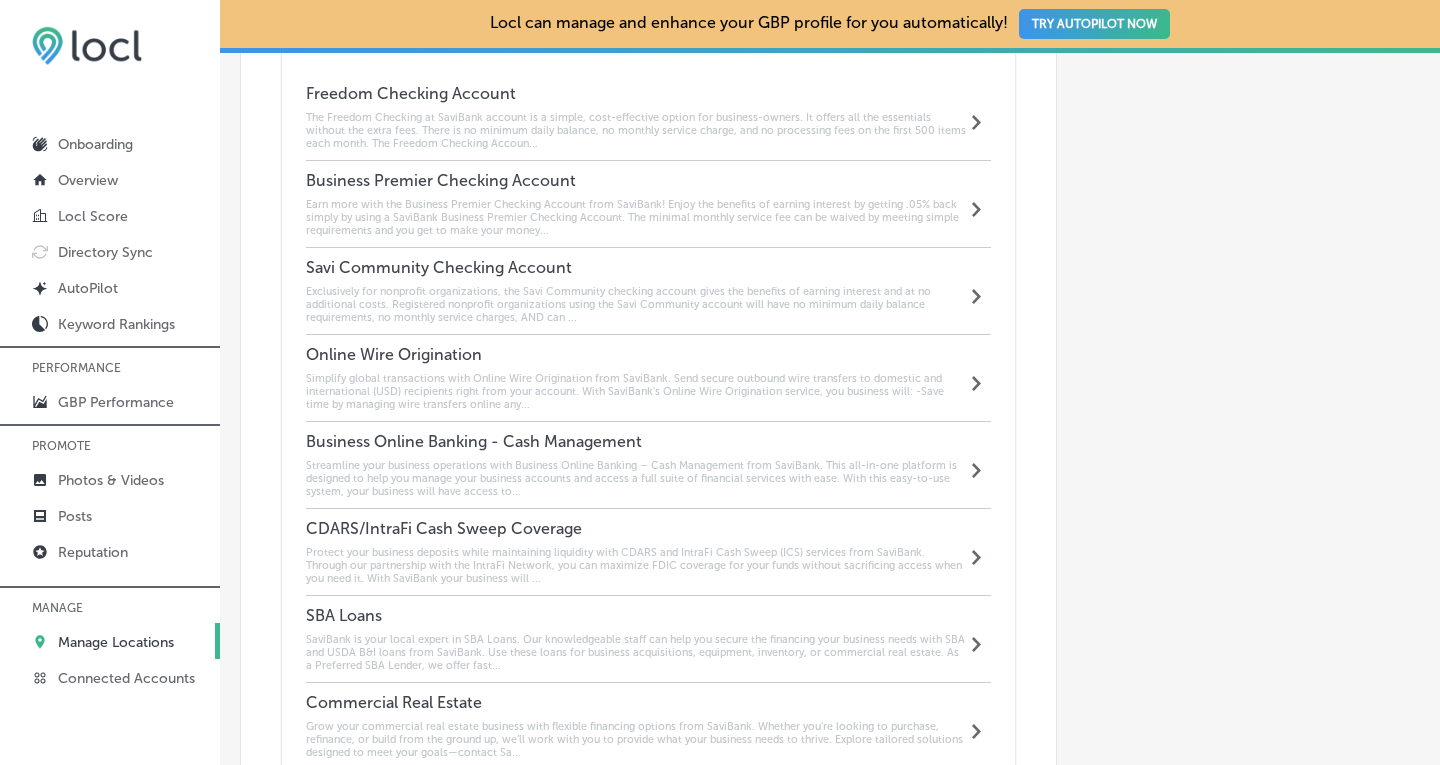 click on "Streamline your business operations with Business Online Banking – Cash Management from SaviBank. This all-in-one platform is designed to help you manage your business accounts and access a full suite of financial services with ease. With this easy-to-use system, your business will have access to..." at bounding box center [636, 478] 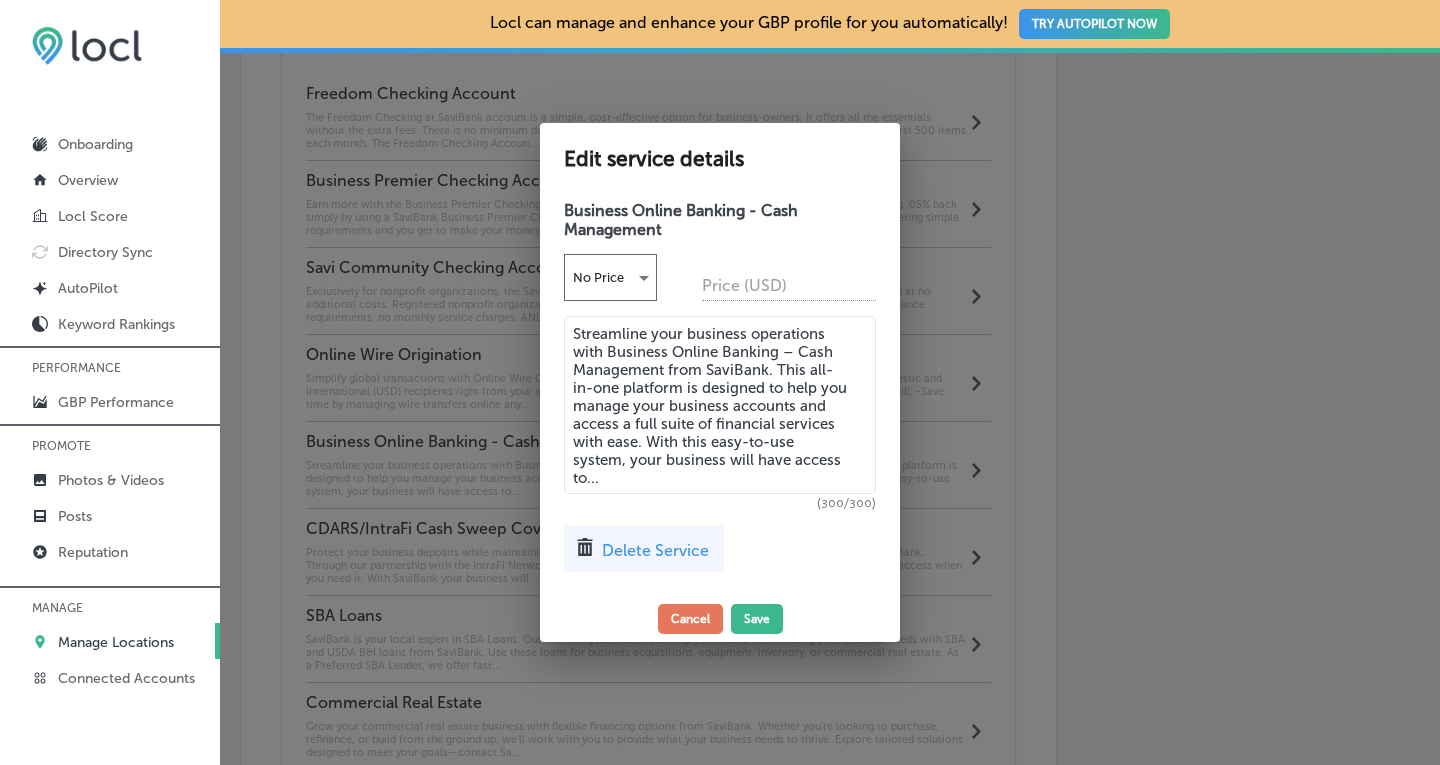 click on "Delete Service" at bounding box center [655, 550] 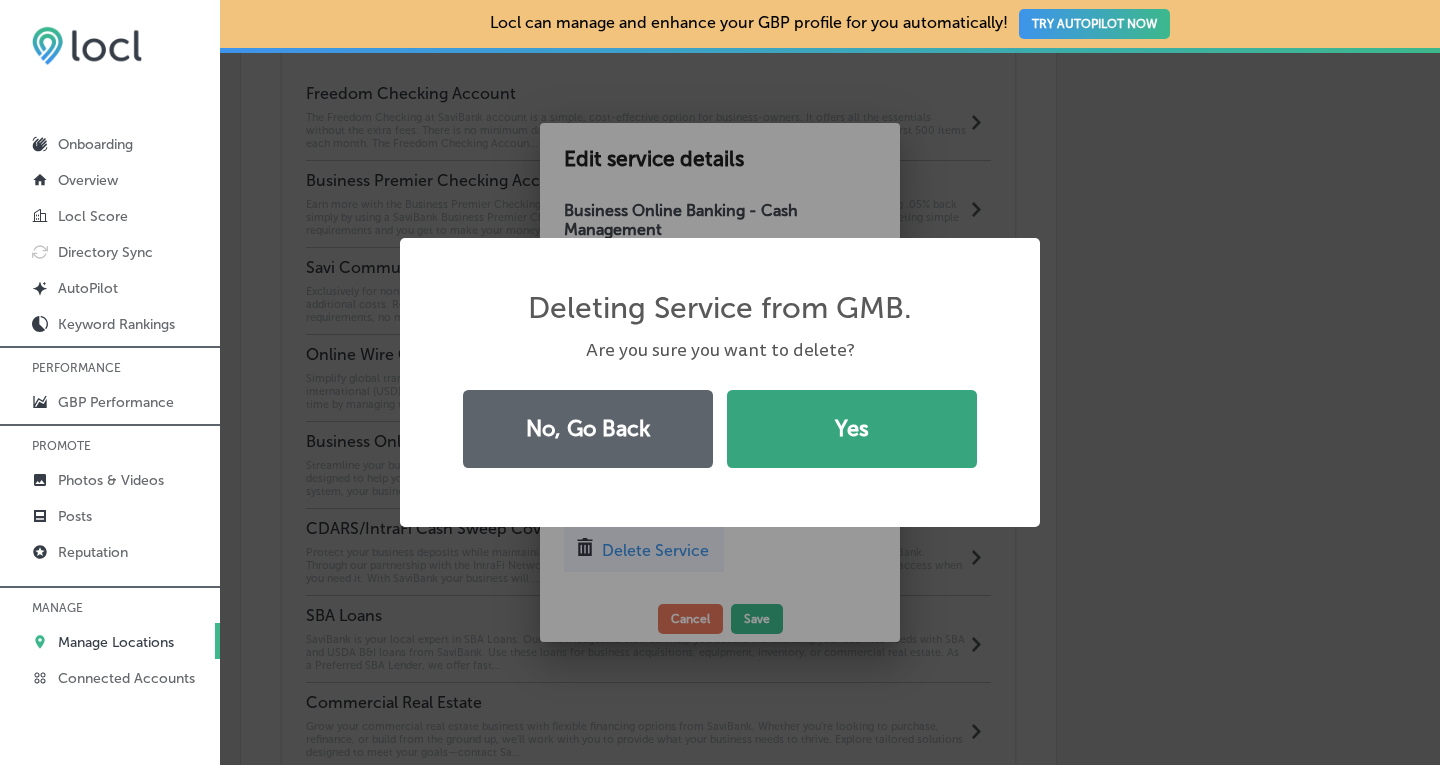 click on "Yes" at bounding box center (852, 429) 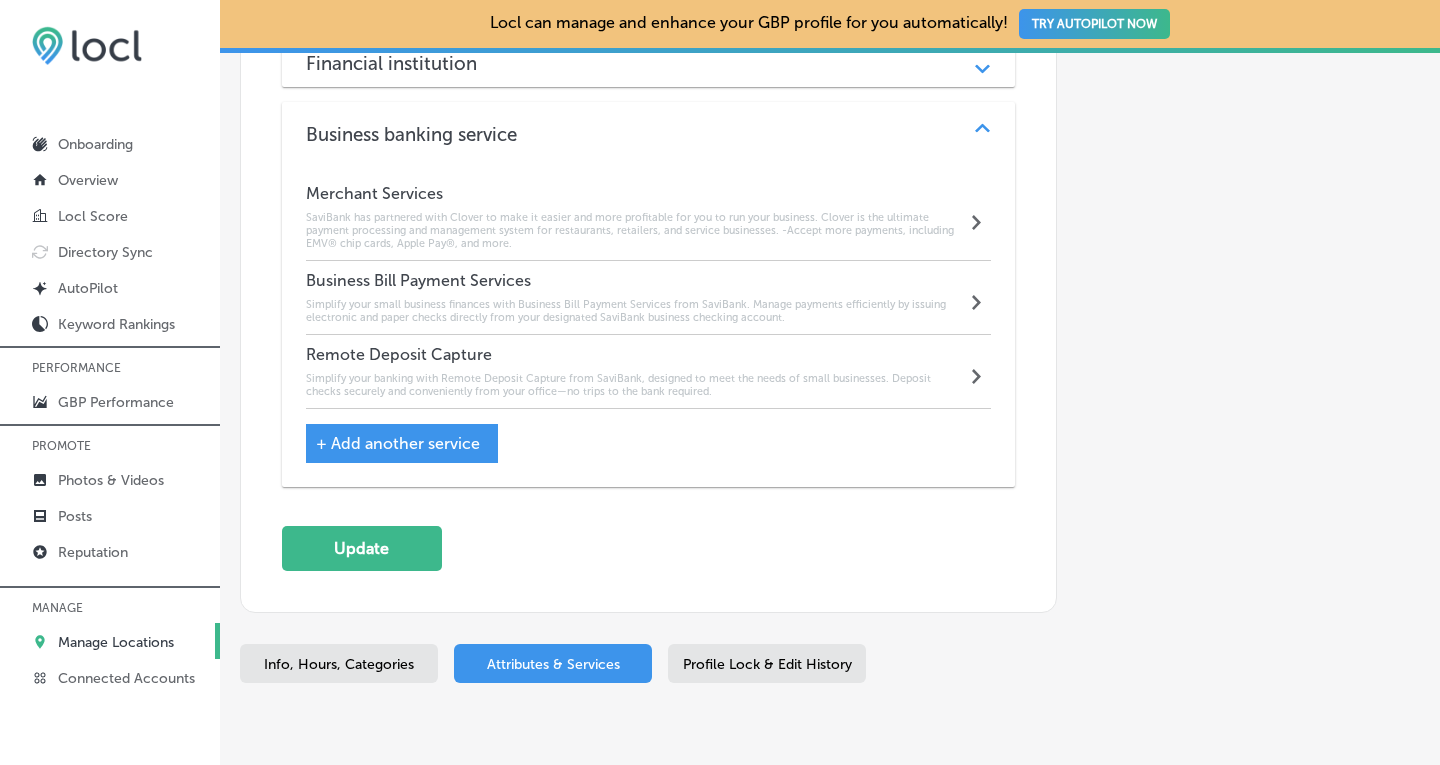 scroll, scrollTop: 2715, scrollLeft: 0, axis: vertical 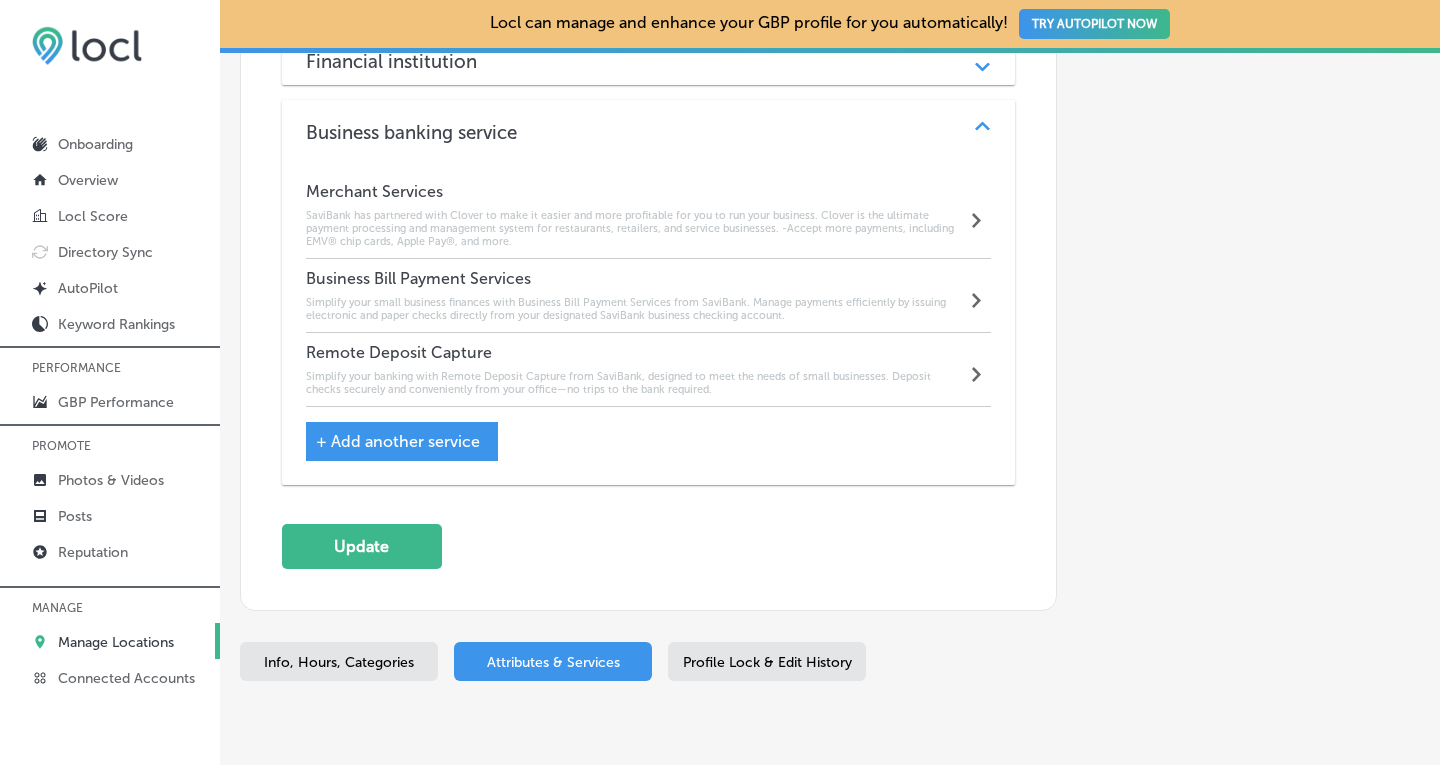 click on "+ Add another service" at bounding box center (398, 441) 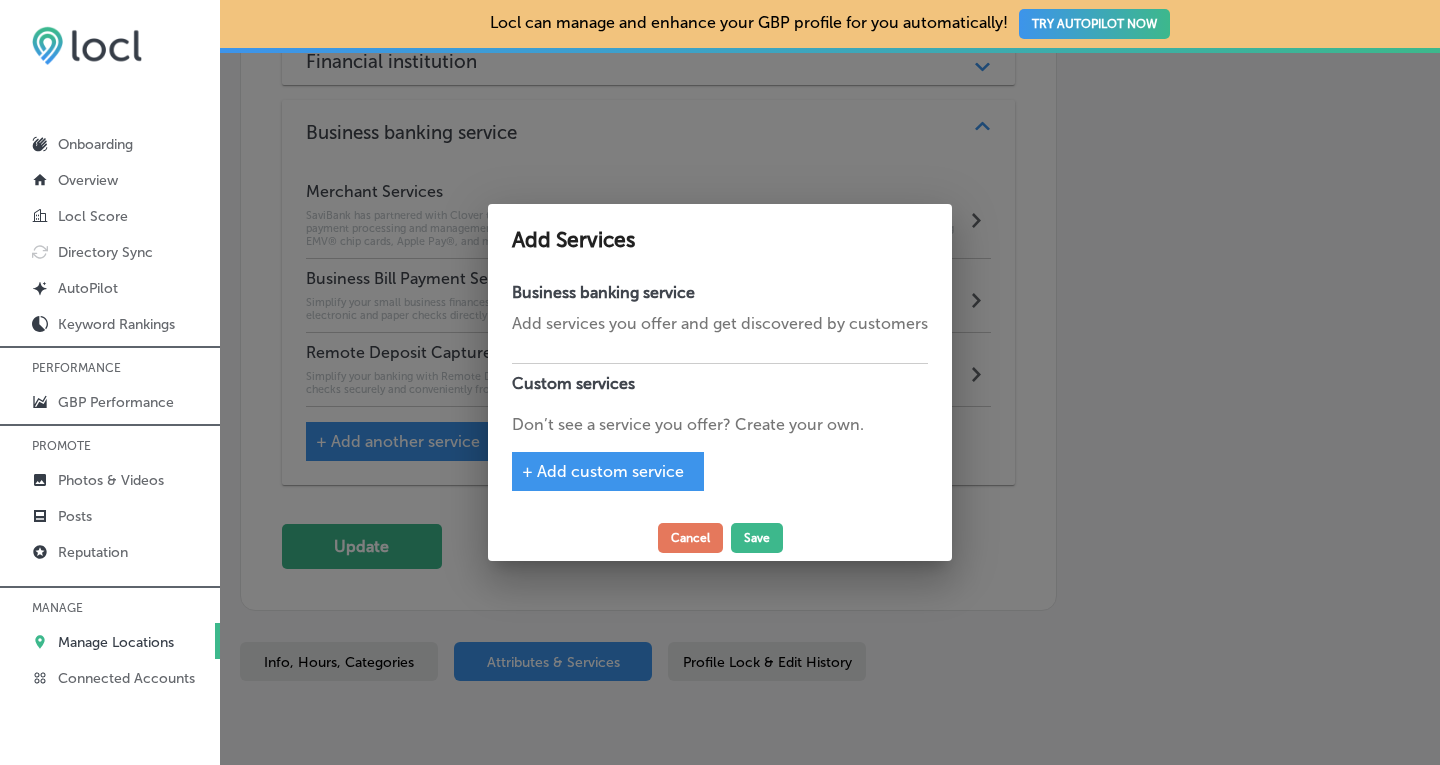 click on "+ Add custom service" at bounding box center [603, 471] 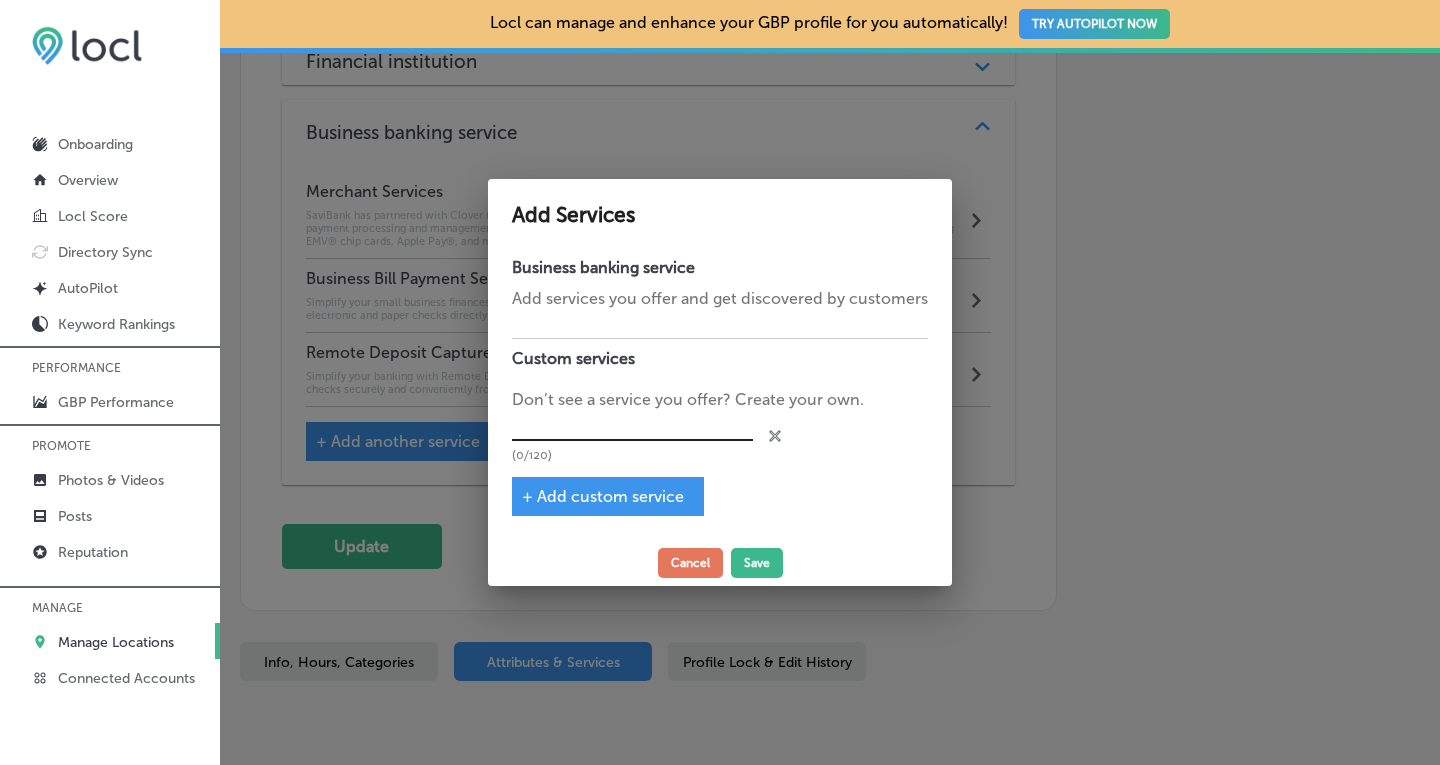 click at bounding box center [632, 426] 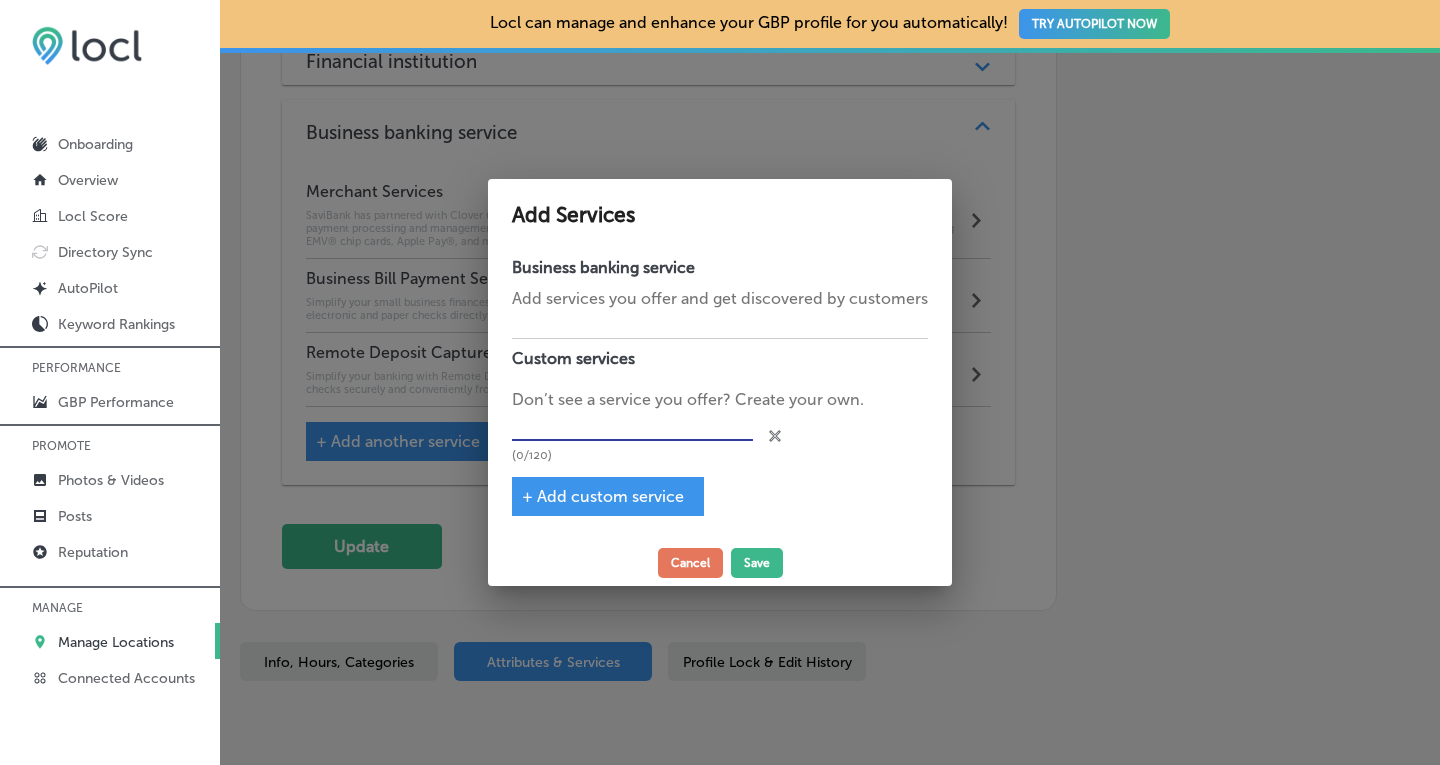 paste on "Business Online Banking - Cash Management" 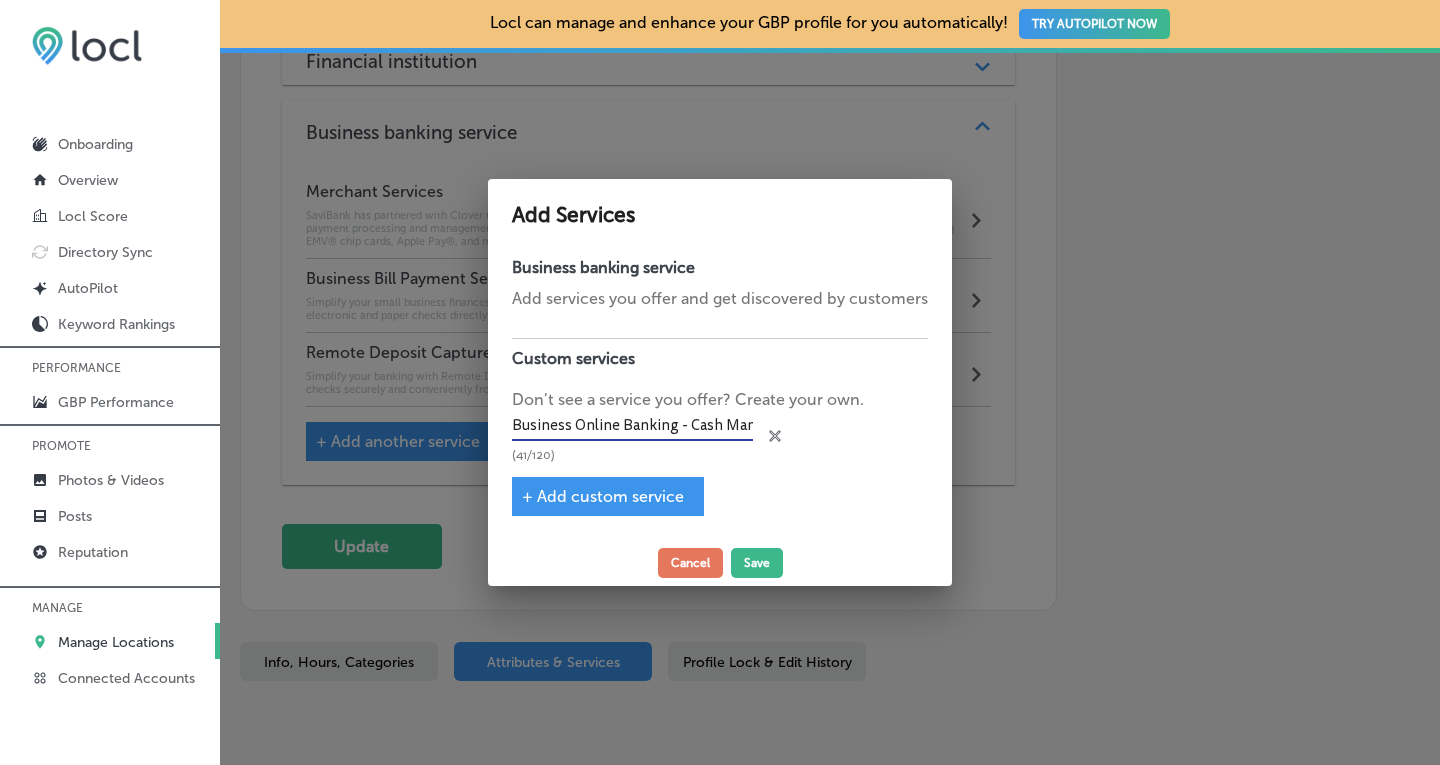 scroll, scrollTop: 0, scrollLeft: 59, axis: horizontal 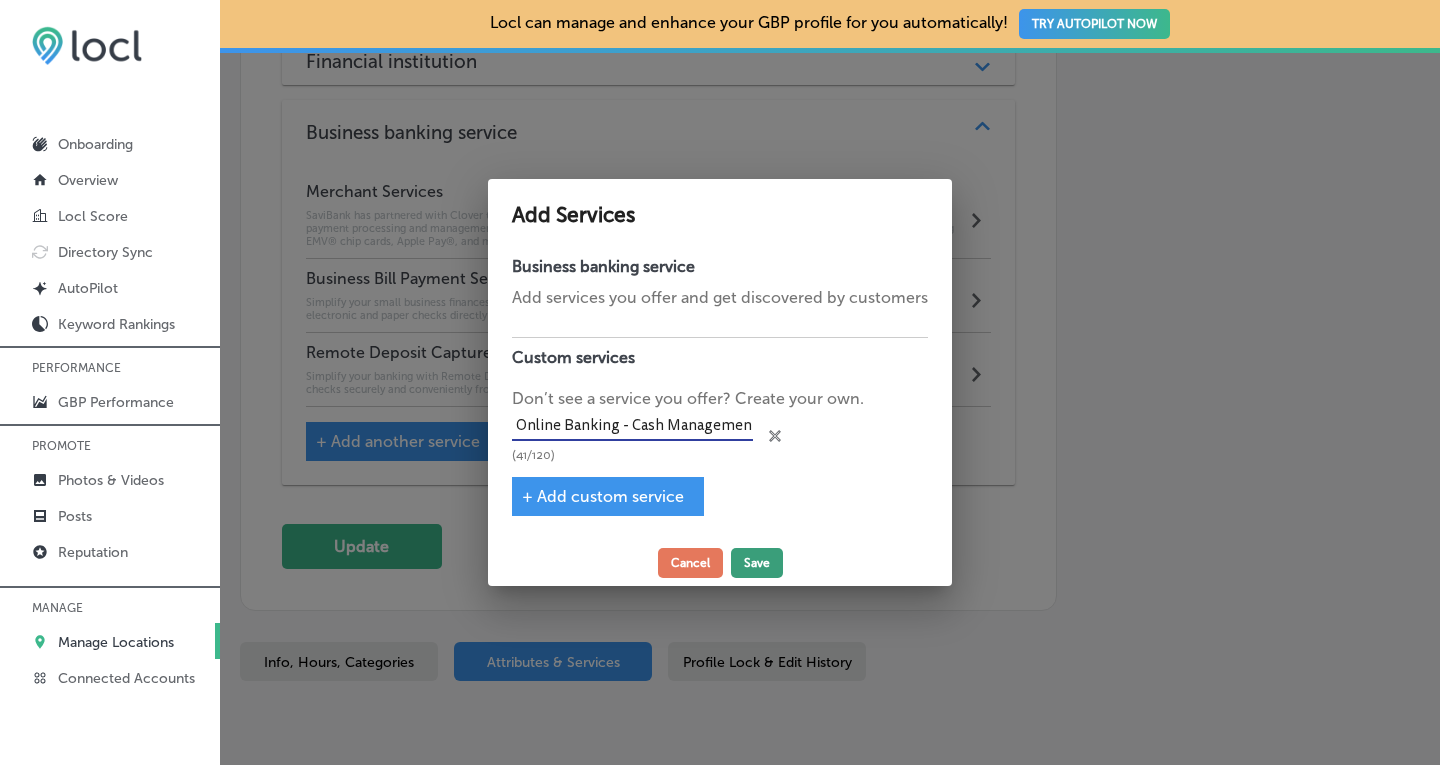 type on "Business Online Banking - Cash Management" 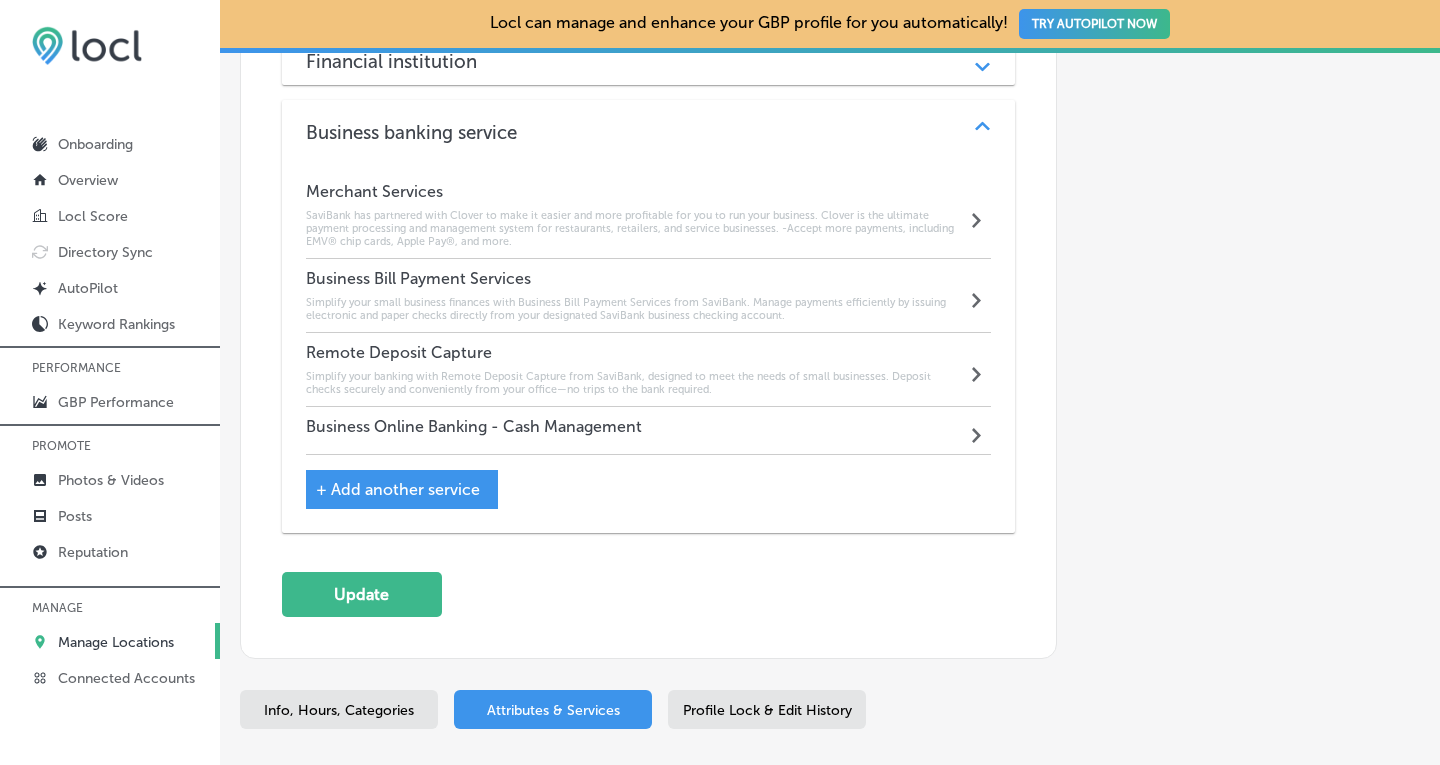 click on "Business Online Banking - Cash Management
Path
Created with Sketch." at bounding box center [649, 431] 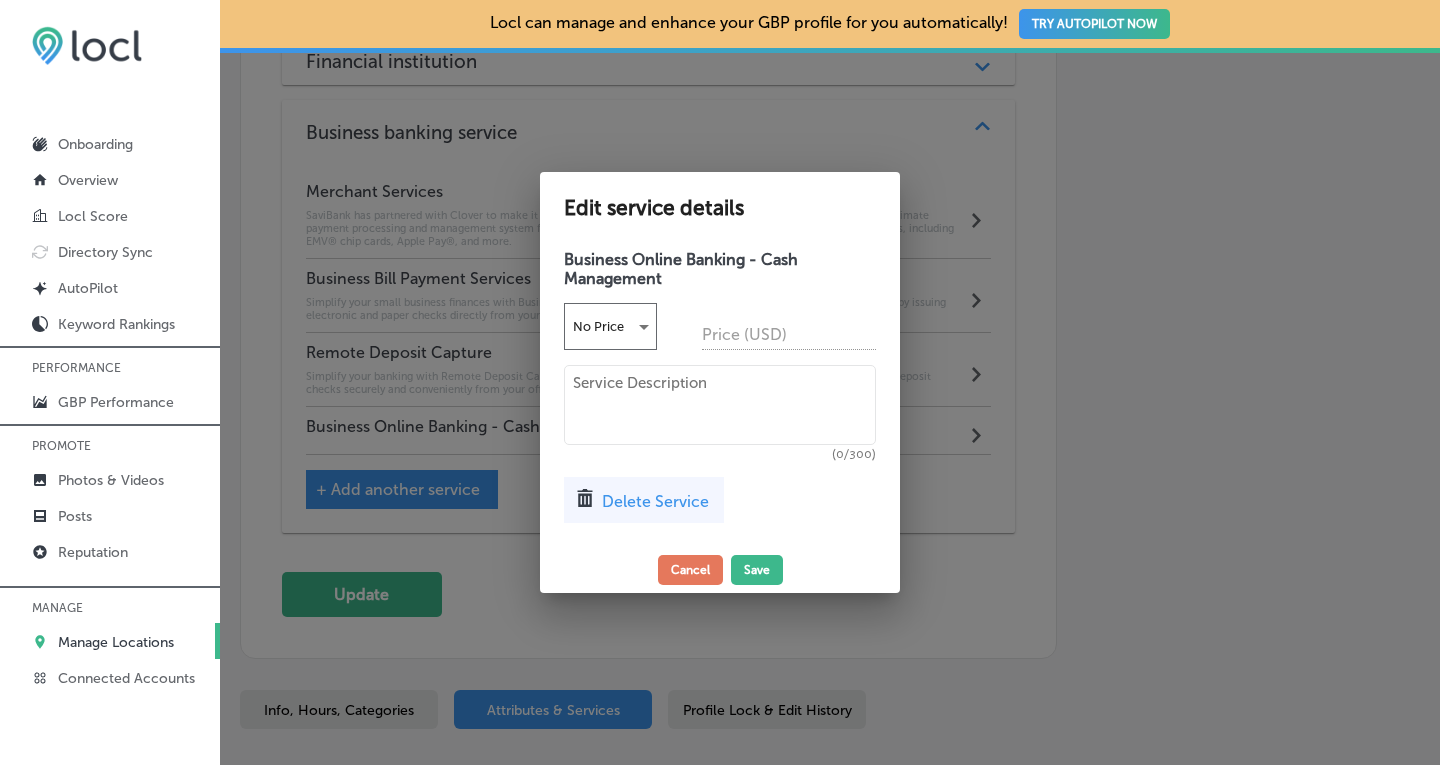 click at bounding box center [720, 405] 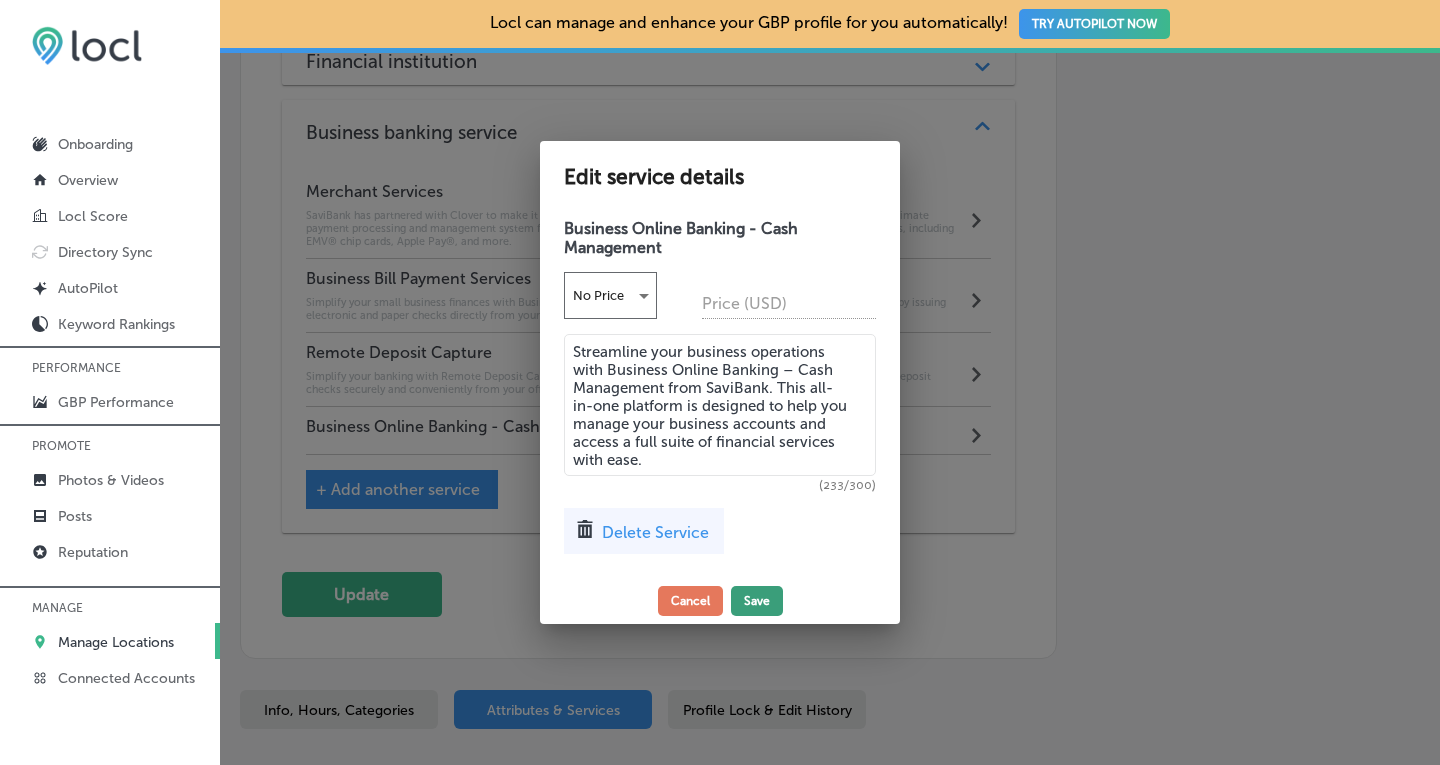 type on "Streamline your business operations with Business Online Banking – Cash Management from SaviBank. This all-in-one platform is designed to help you manage your business accounts and access a full suite of financial services with ease." 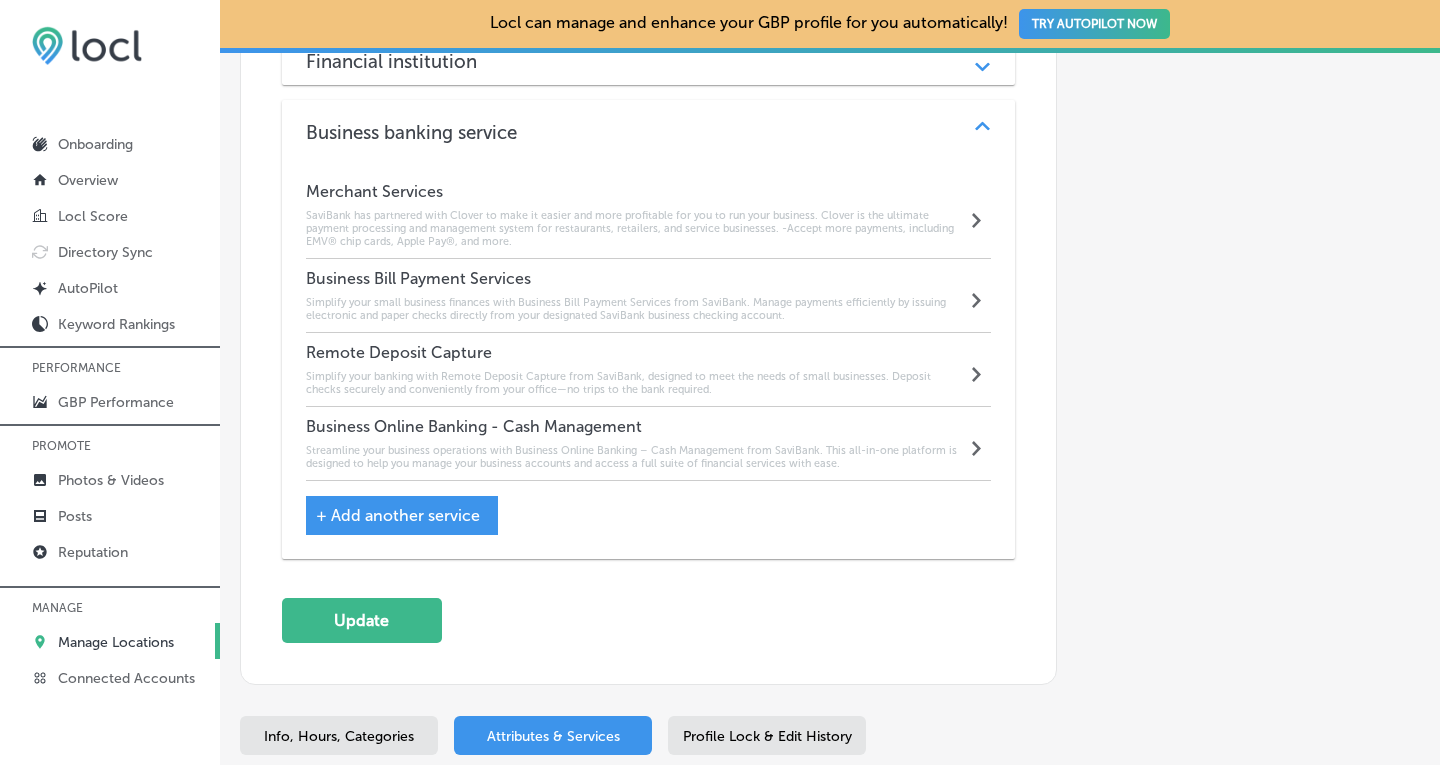 click on "Path
Created with Sketch." 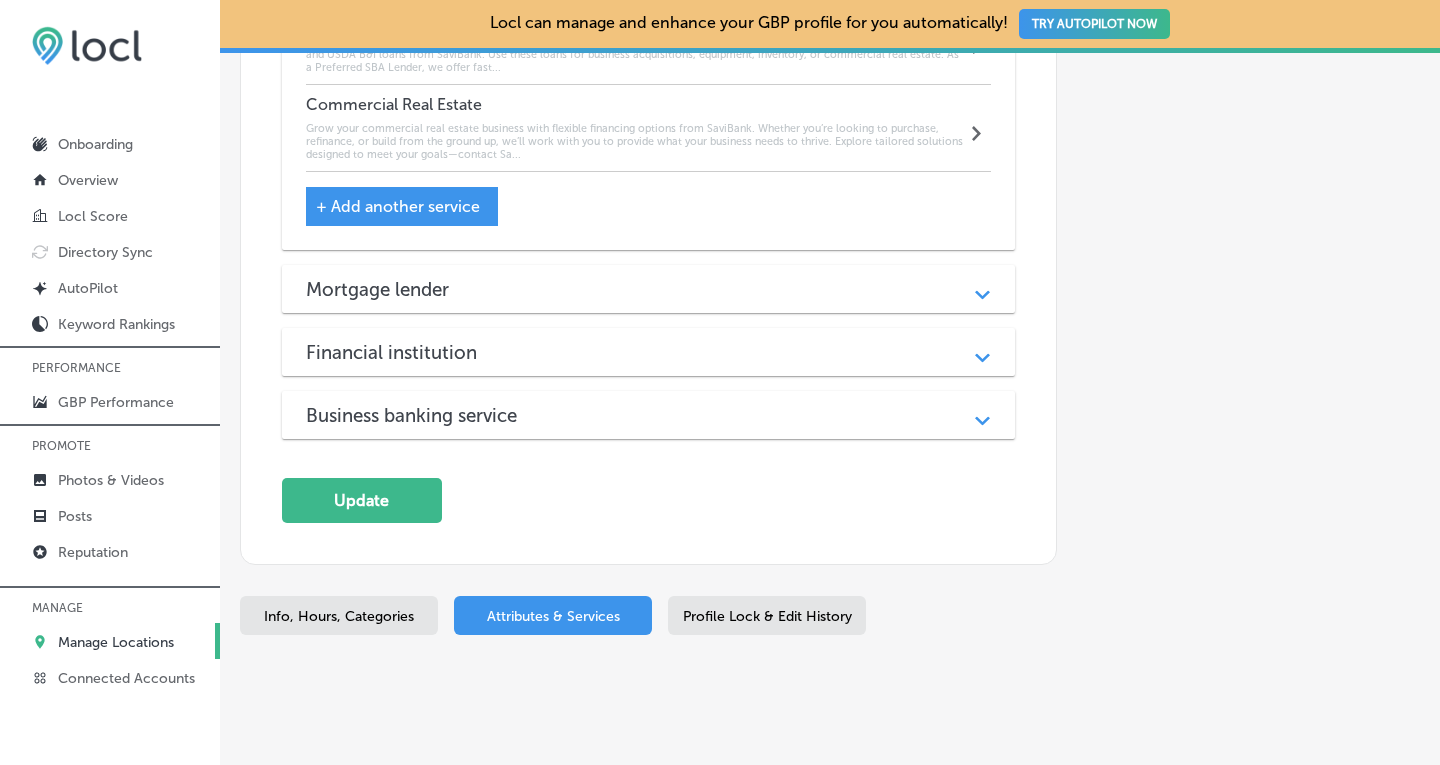 scroll, scrollTop: 2424, scrollLeft: 0, axis: vertical 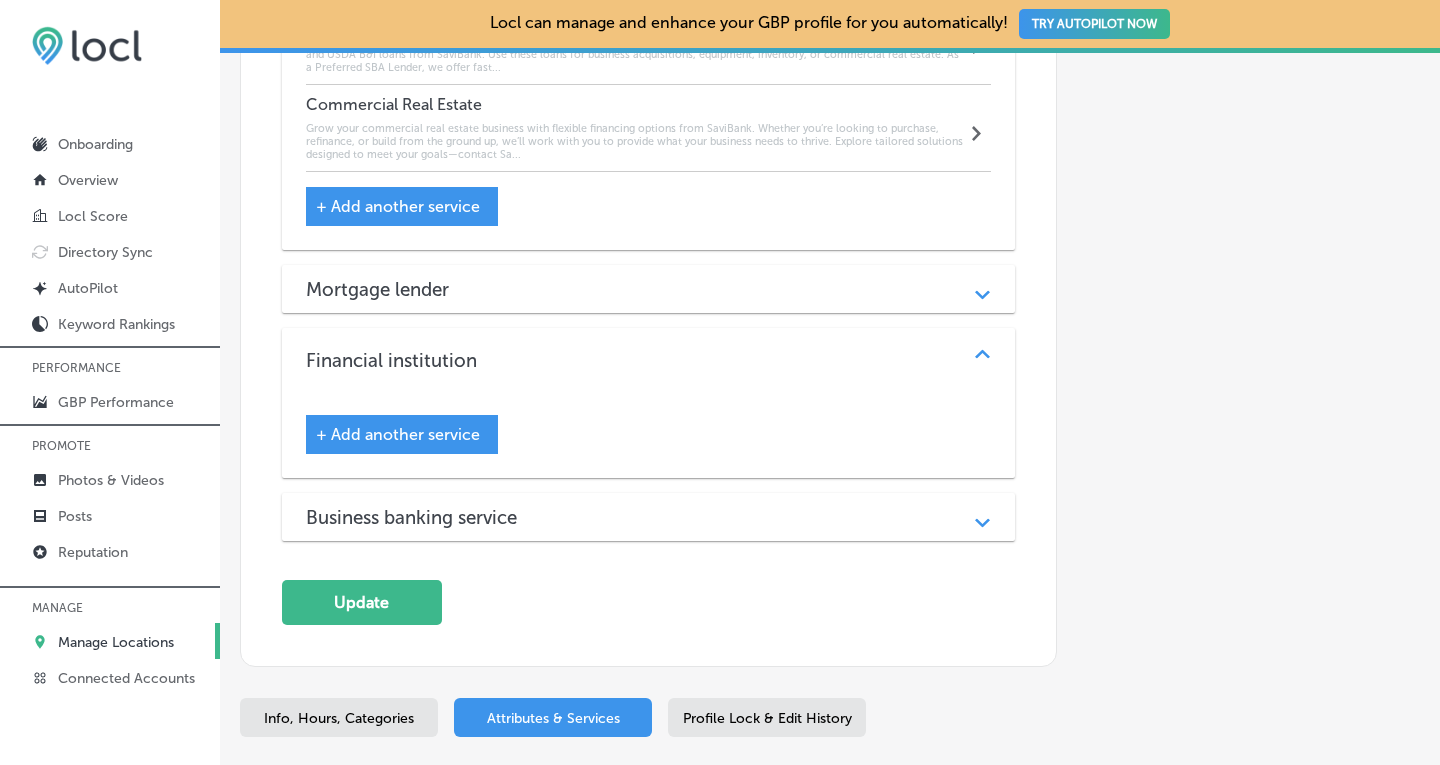 click on "+ Add another service" at bounding box center [398, 434] 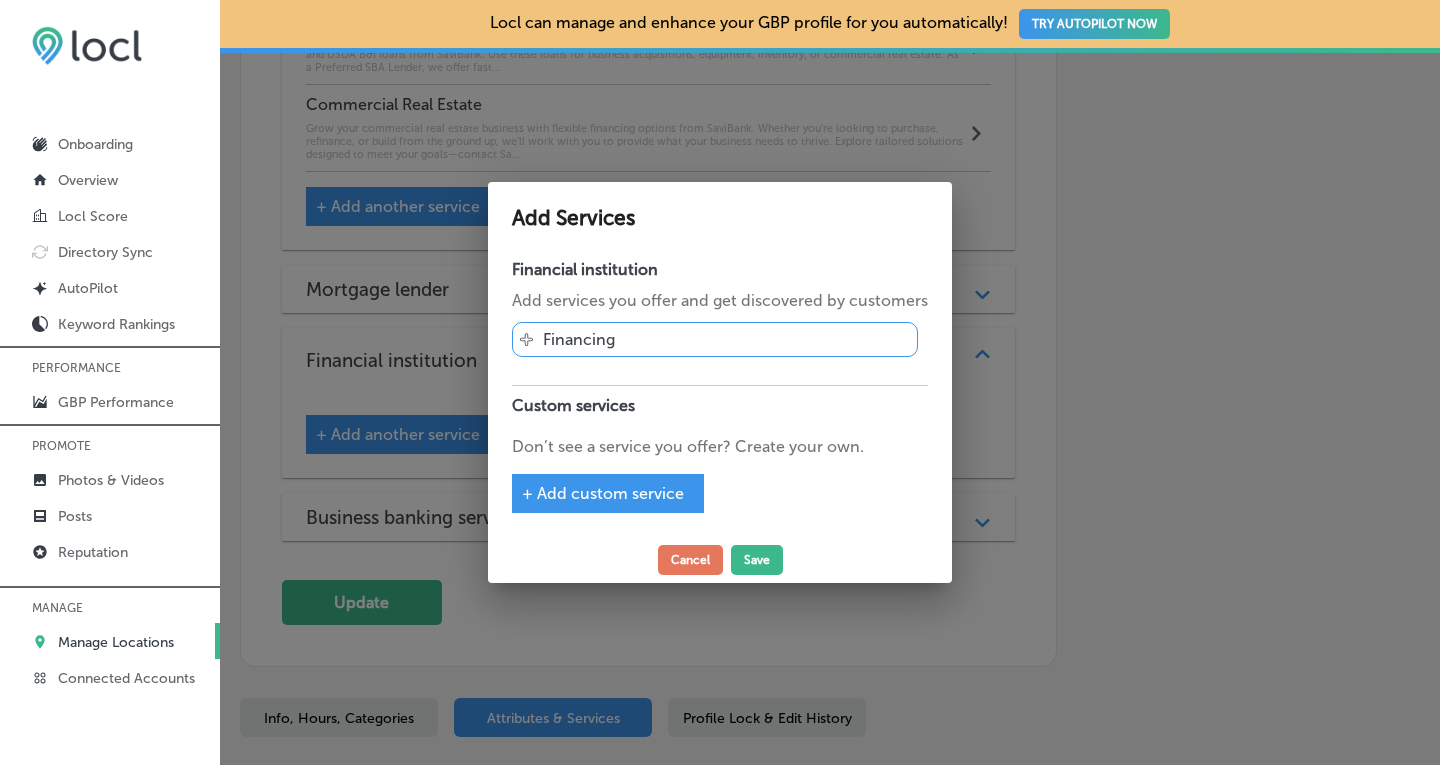 click on "Svg Vector Icons : [URL][DOMAIN_NAME]
Financing" at bounding box center (715, 339) 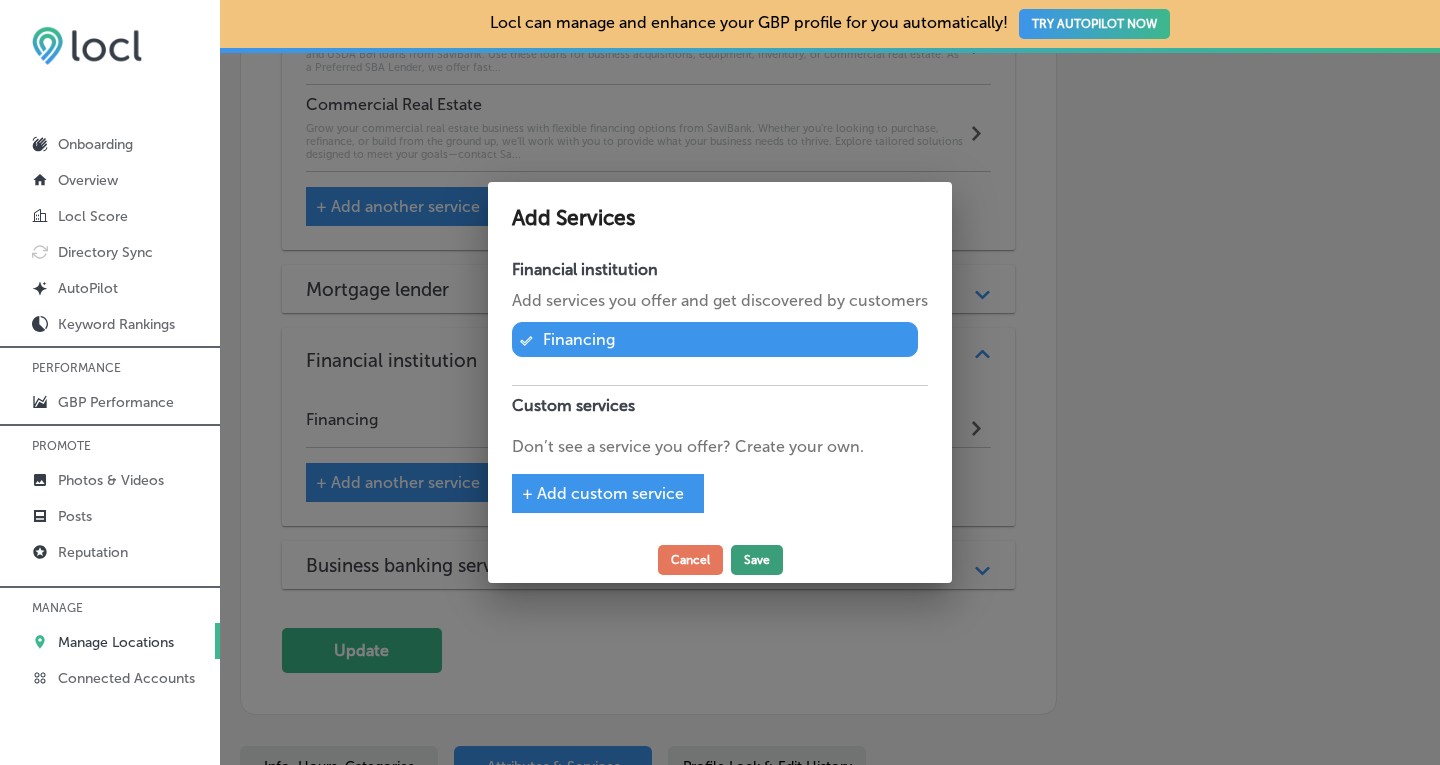 click on "Save" at bounding box center [757, 560] 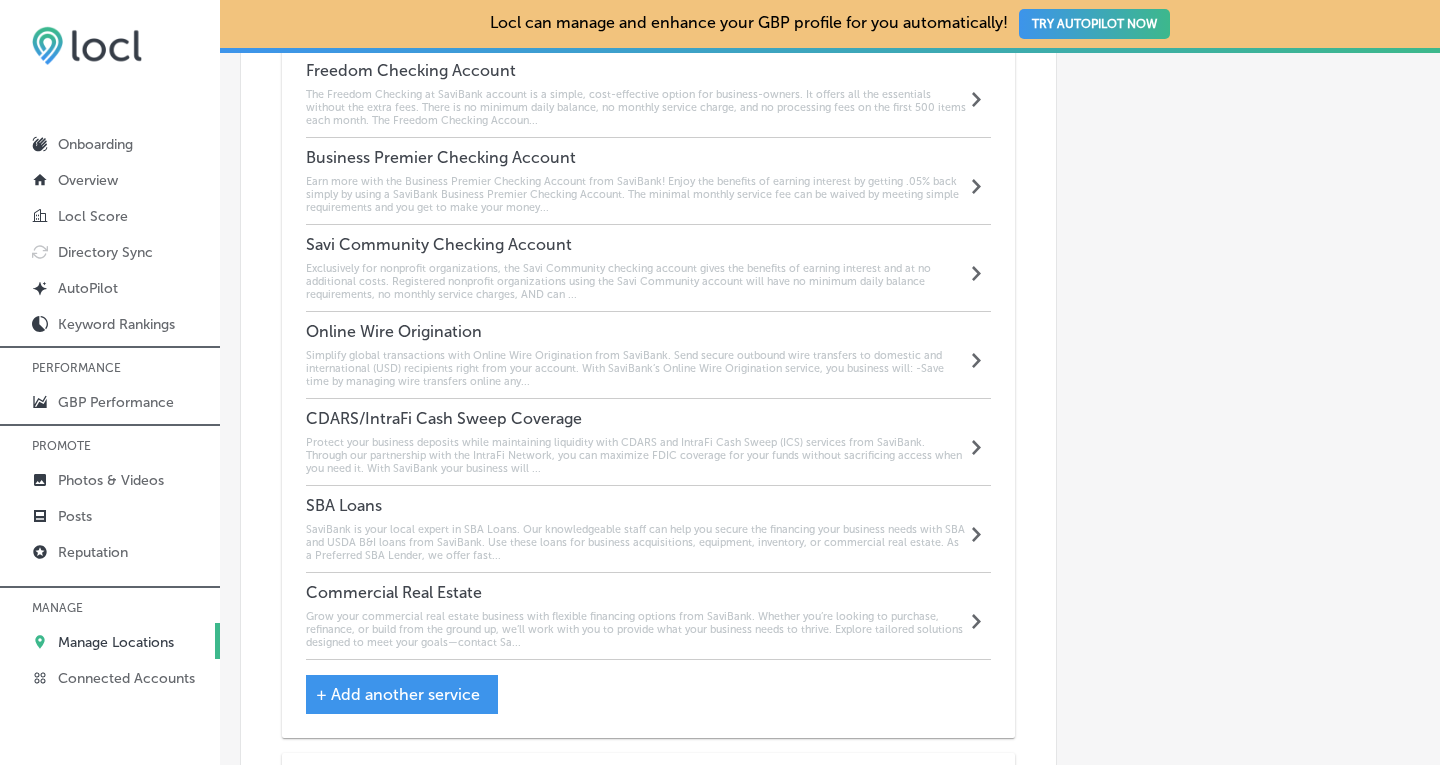 scroll, scrollTop: 1865, scrollLeft: 0, axis: vertical 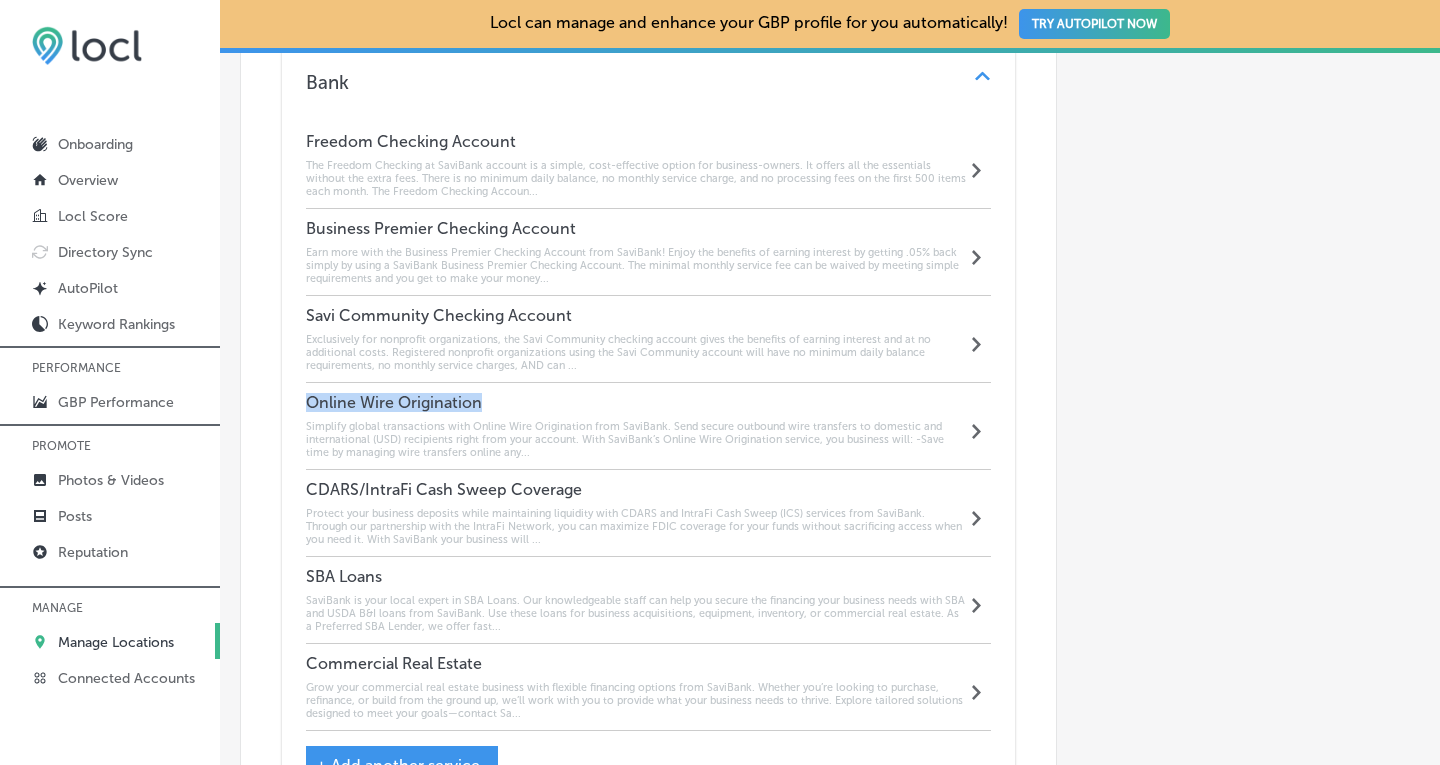 drag, startPoint x: 490, startPoint y: 371, endPoint x: 291, endPoint y: 378, distance: 199.12308 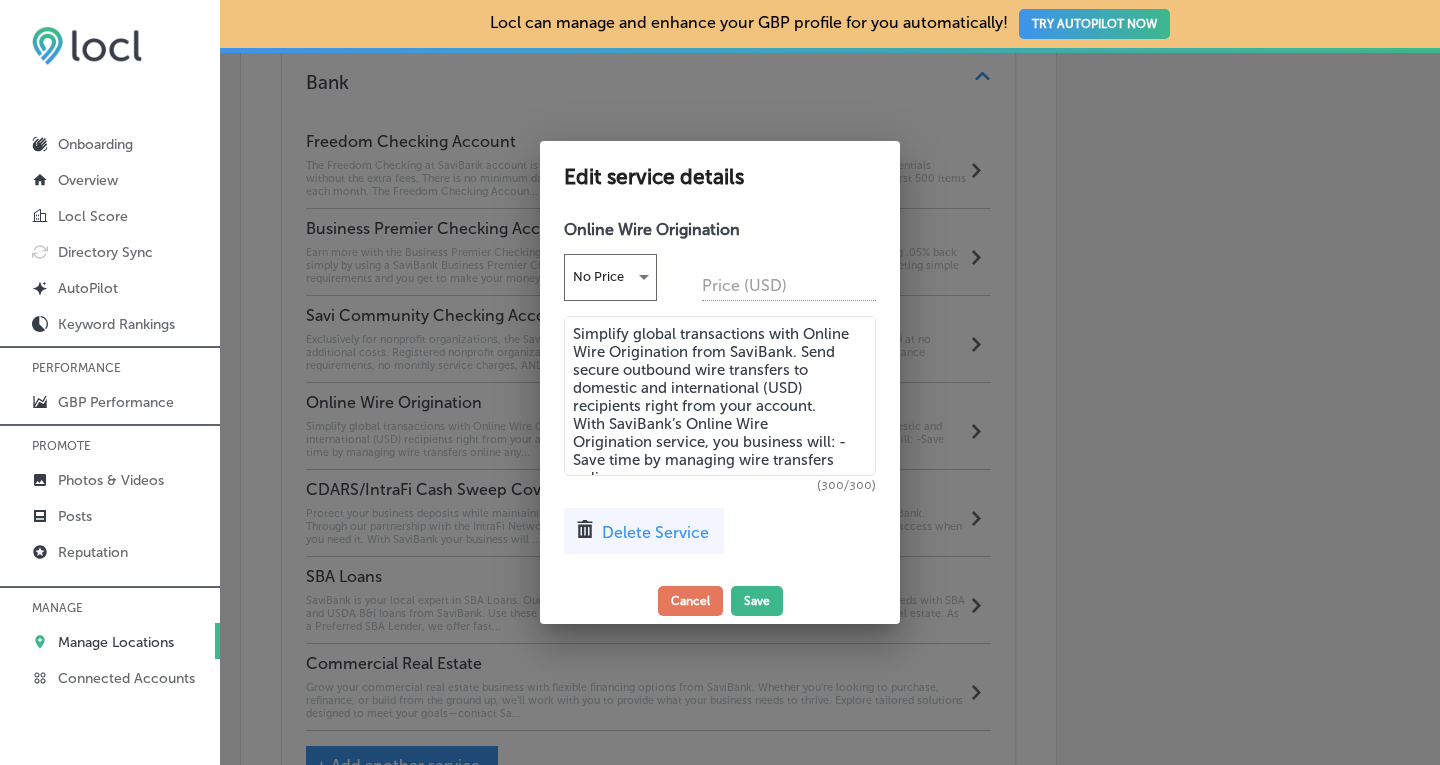 click on "Delete Service" at bounding box center [655, 532] 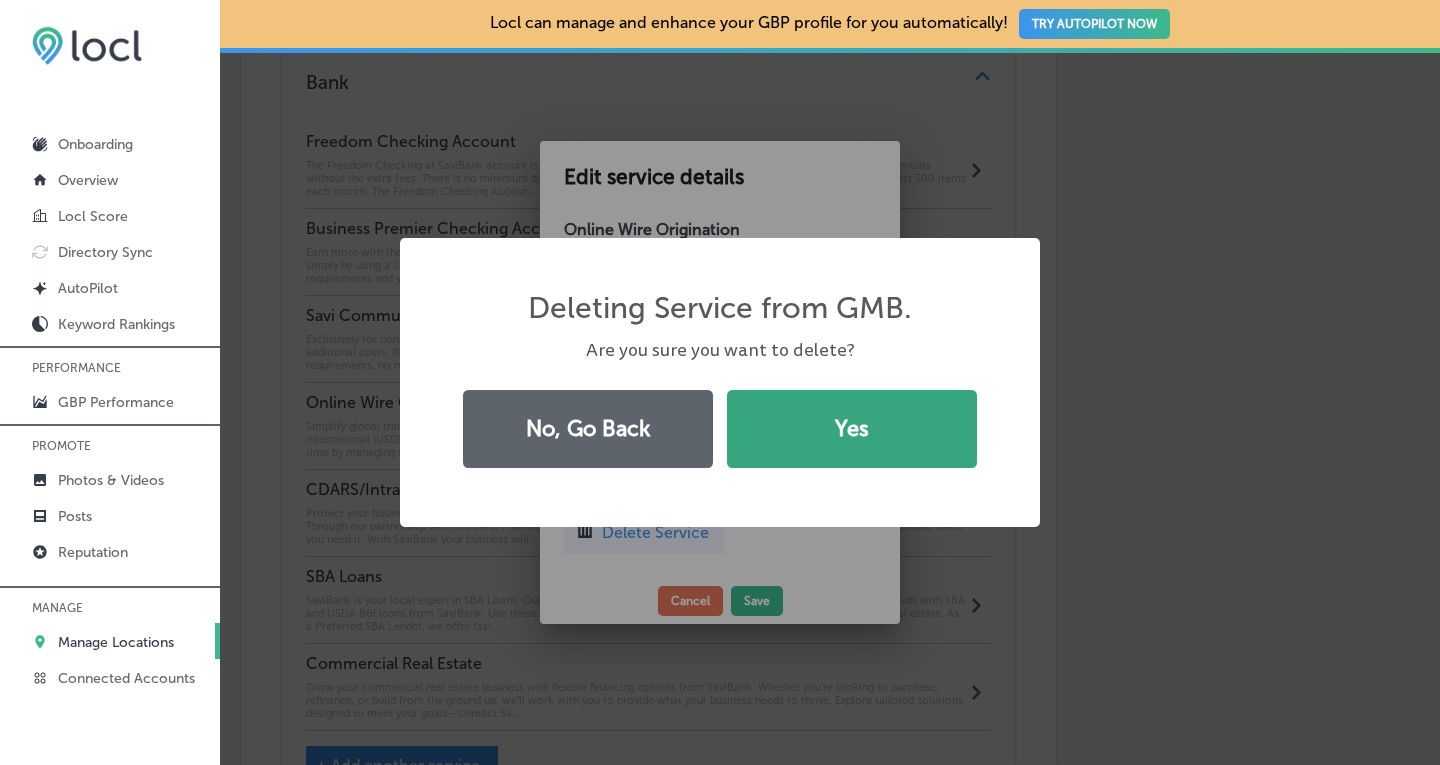 click on "Yes" at bounding box center (852, 429) 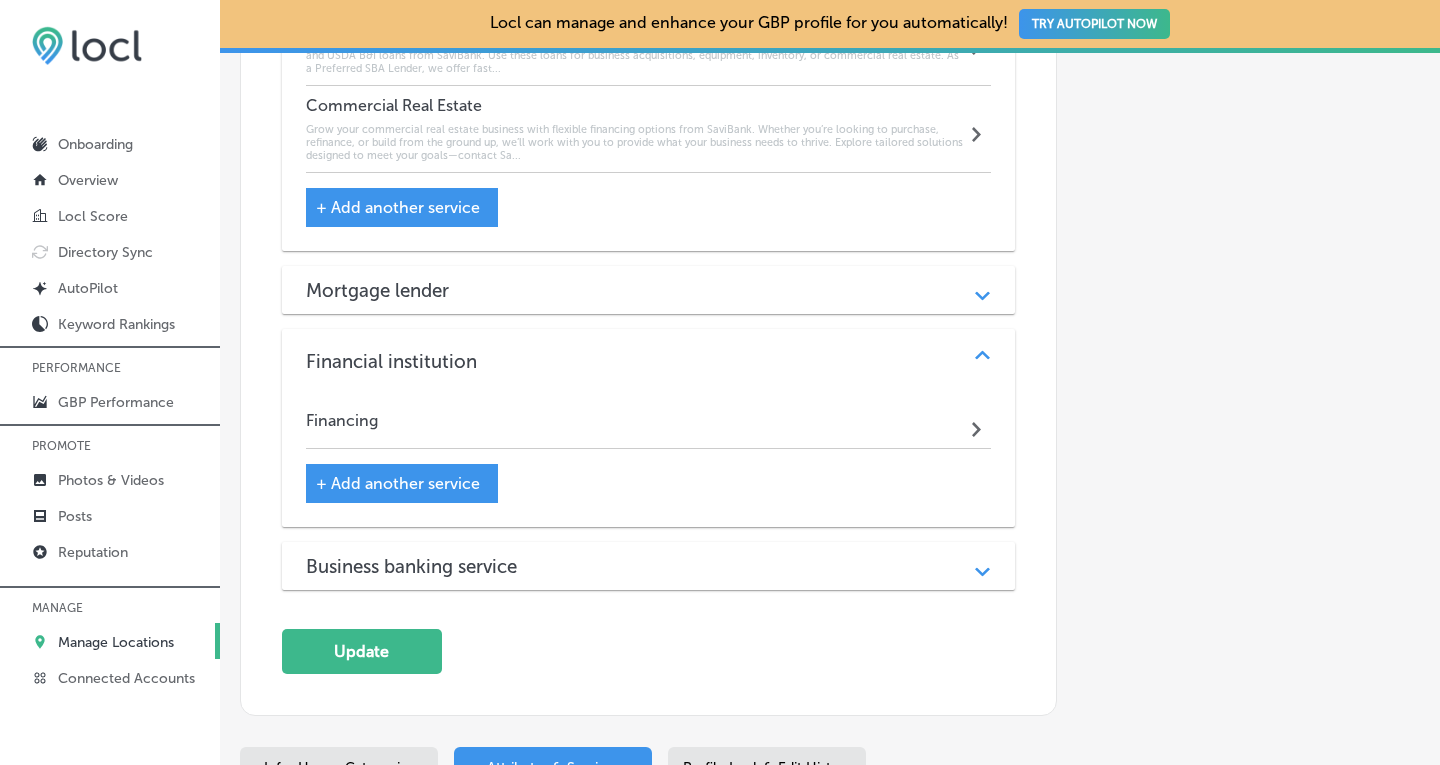 scroll, scrollTop: 2351, scrollLeft: 0, axis: vertical 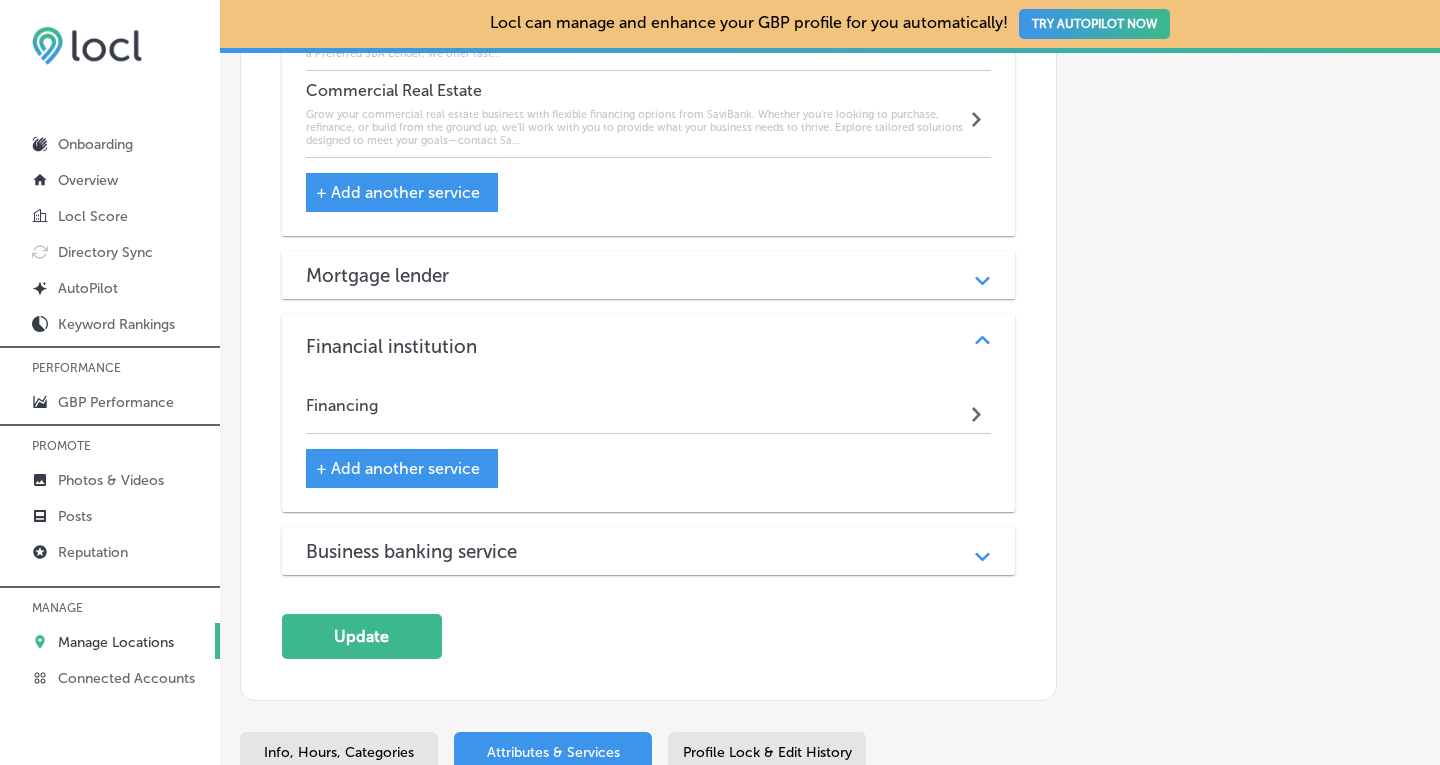 click on "+ Add another service" at bounding box center (398, 468) 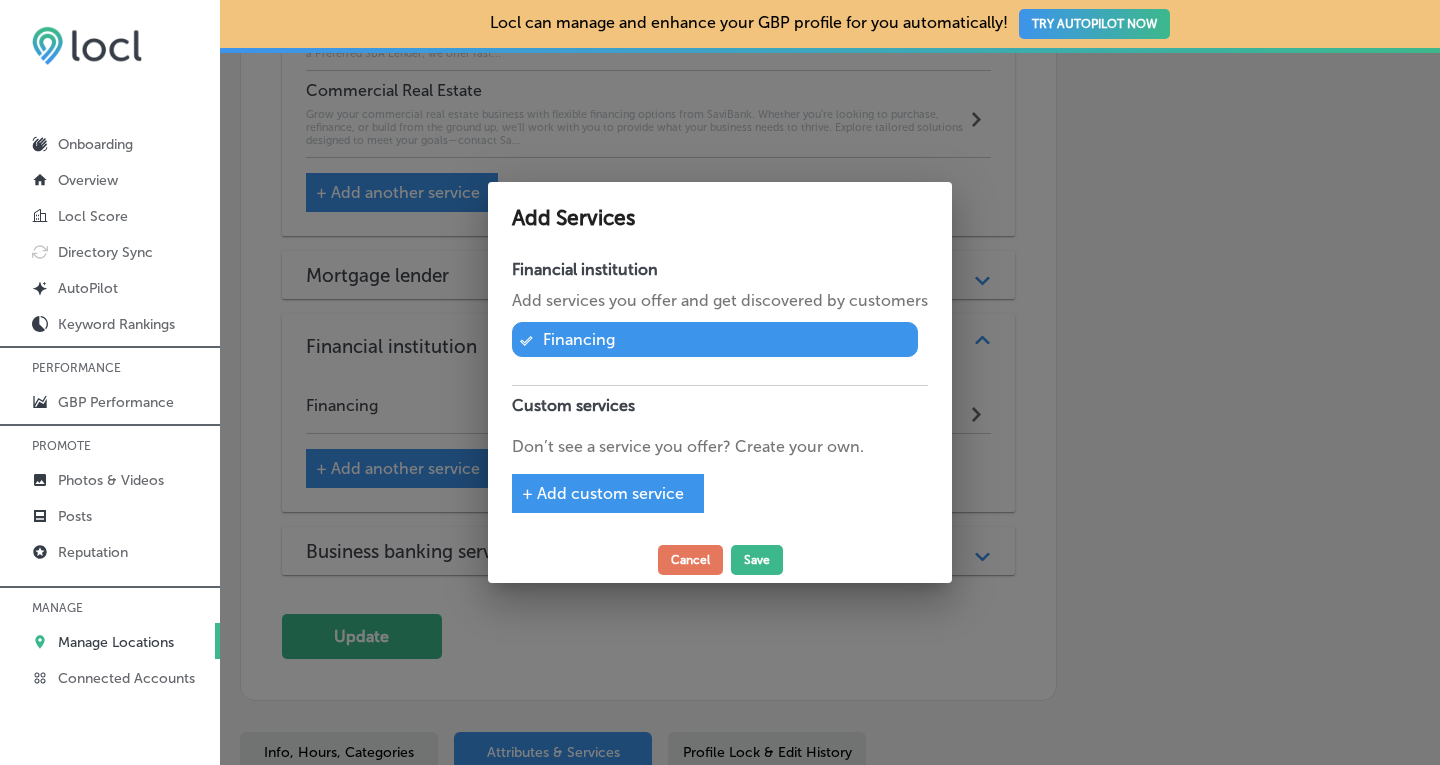 click on "+ Add custom service" at bounding box center (603, 493) 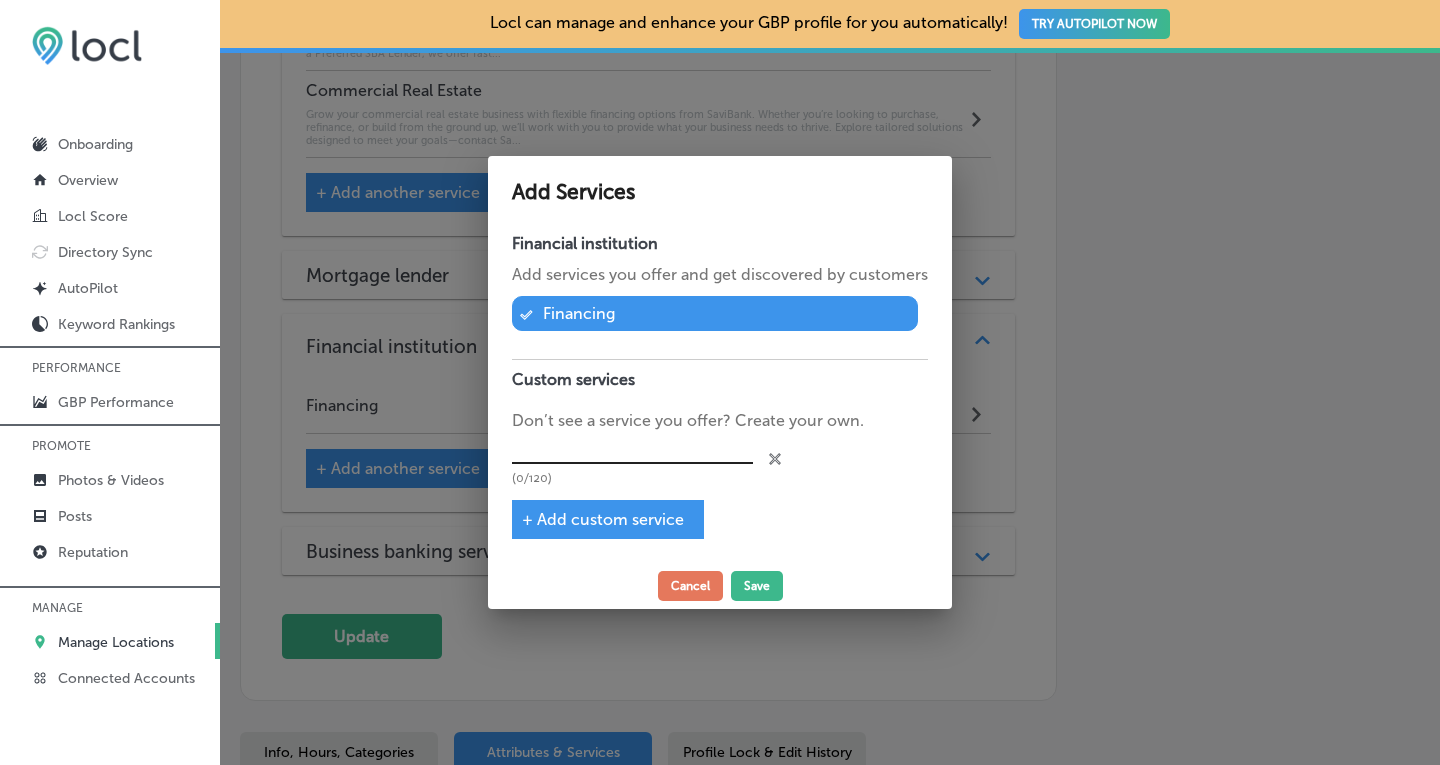 click at bounding box center (632, 448) 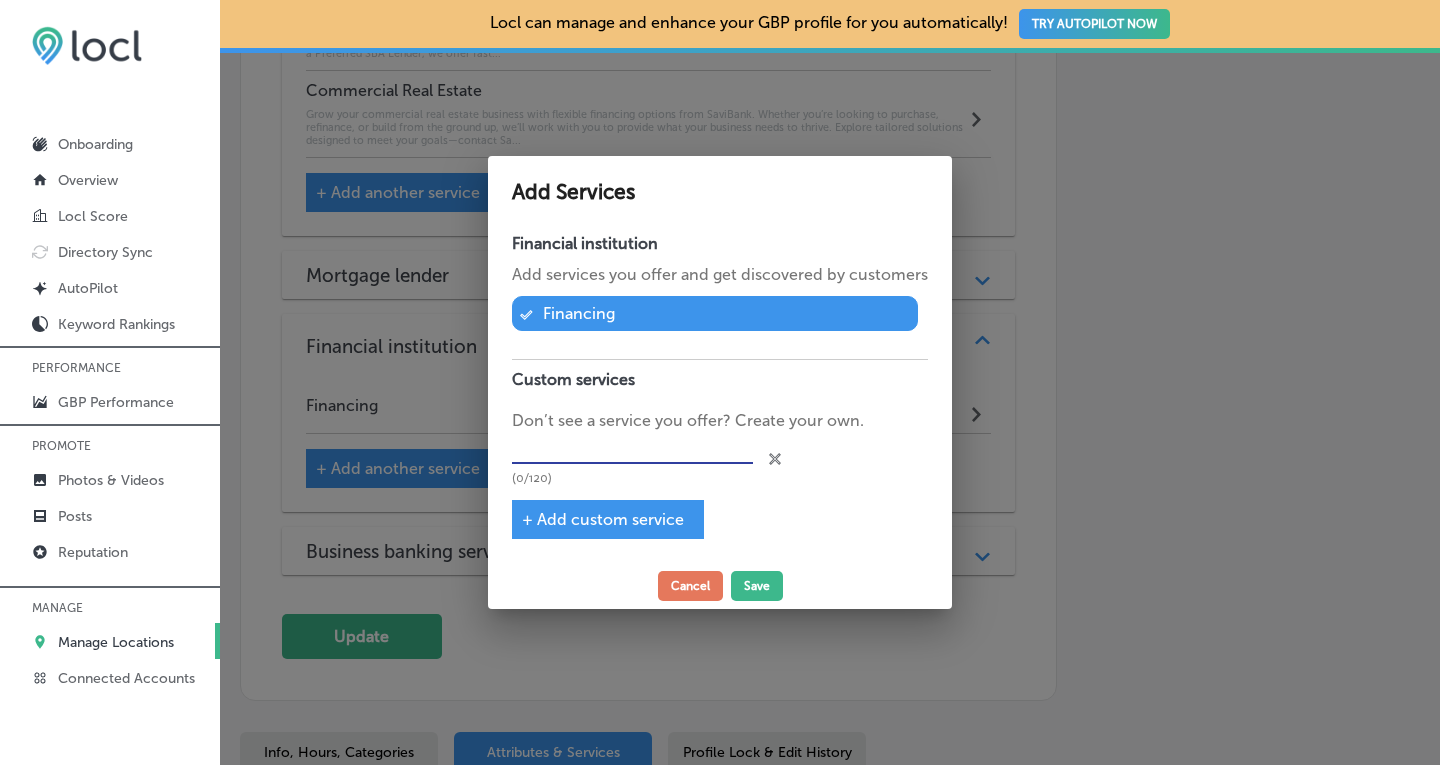 paste on "Online Wire Origination" 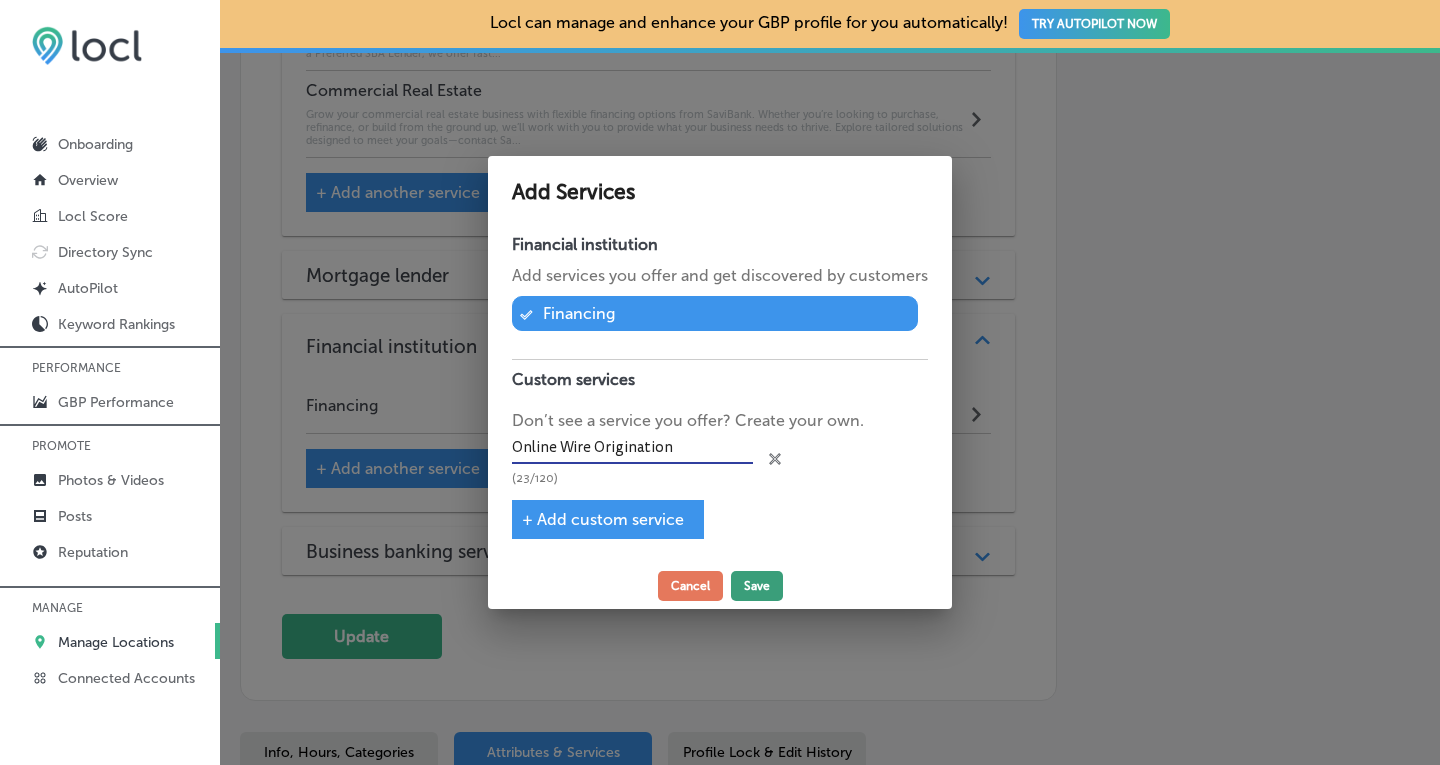 type on "Online Wire Origination" 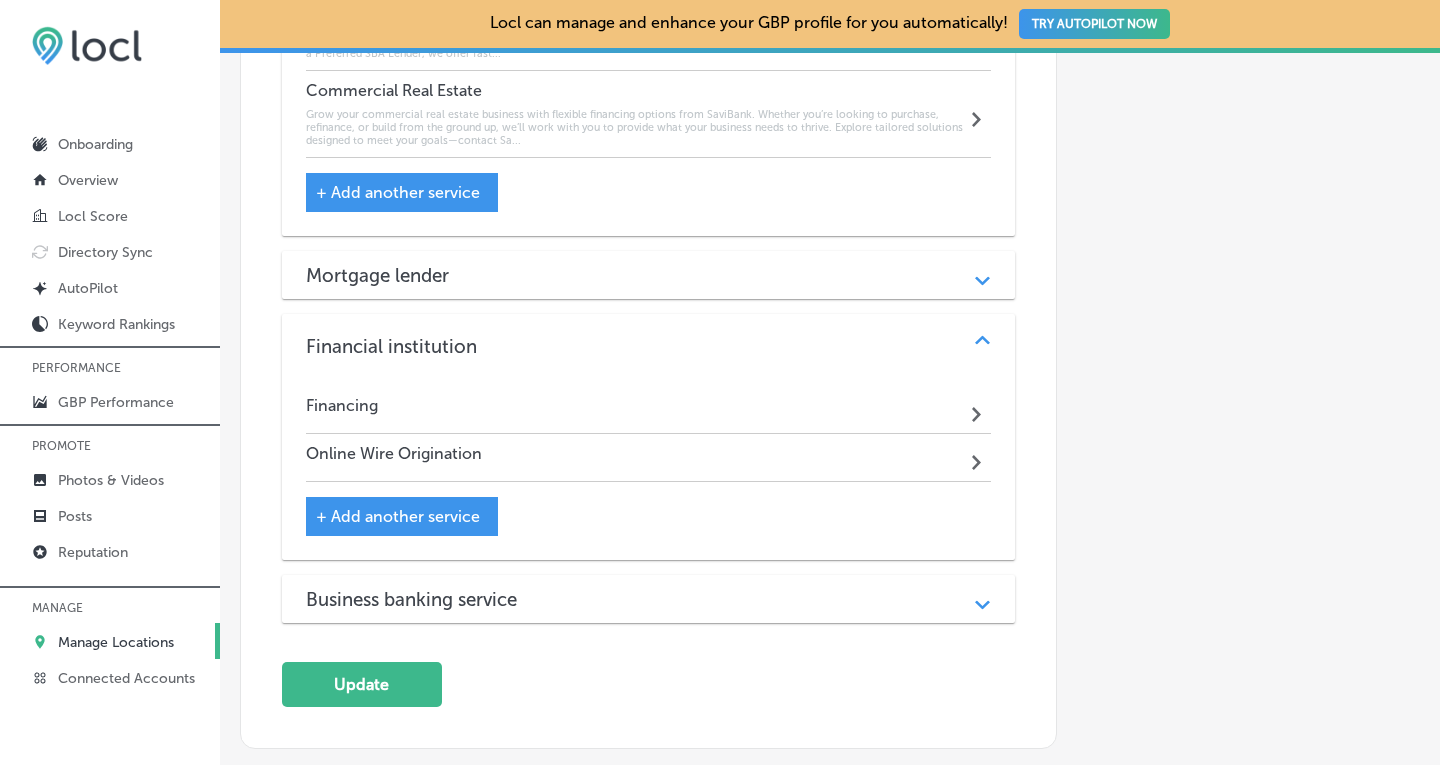 click on "Online Wire Origination
Path
Created with Sketch." at bounding box center (649, 458) 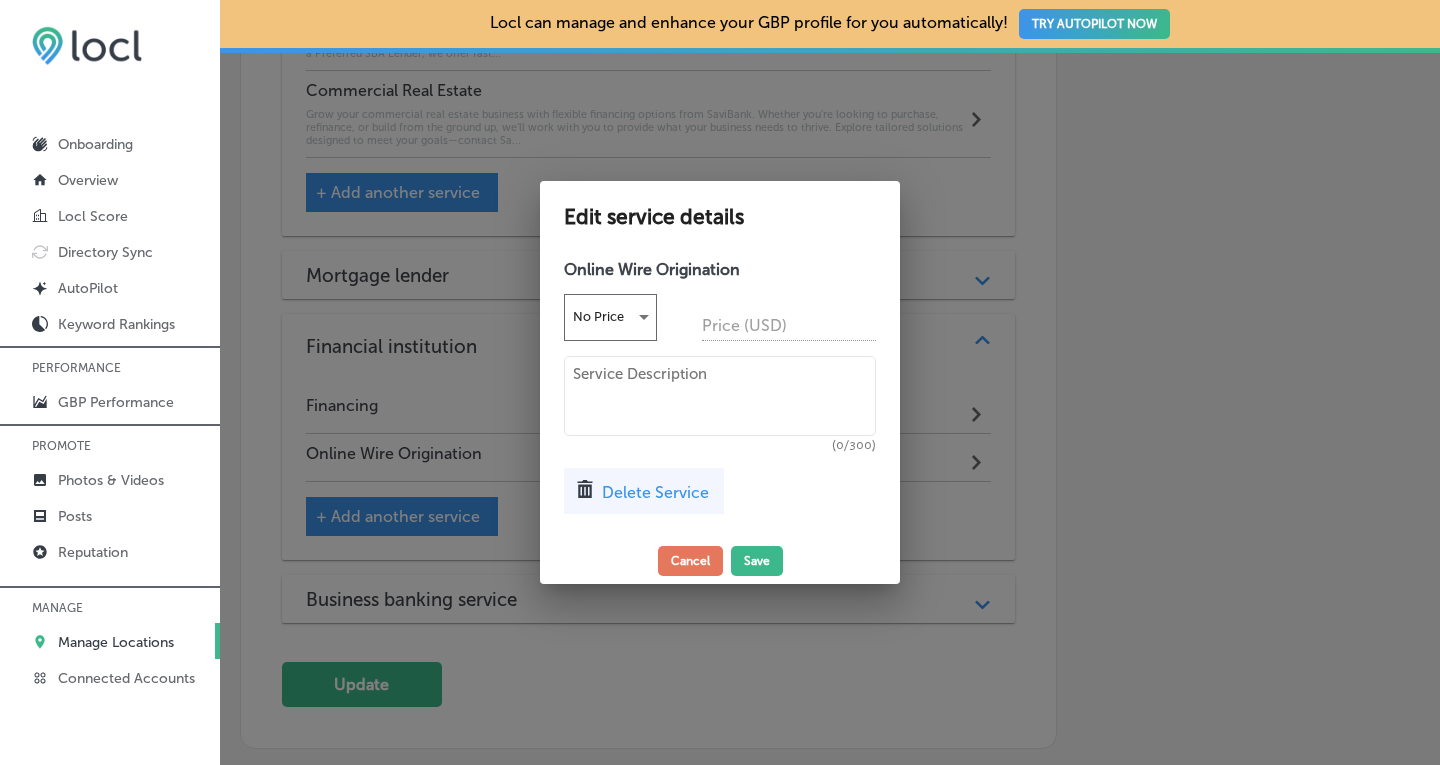 click at bounding box center (720, 396) 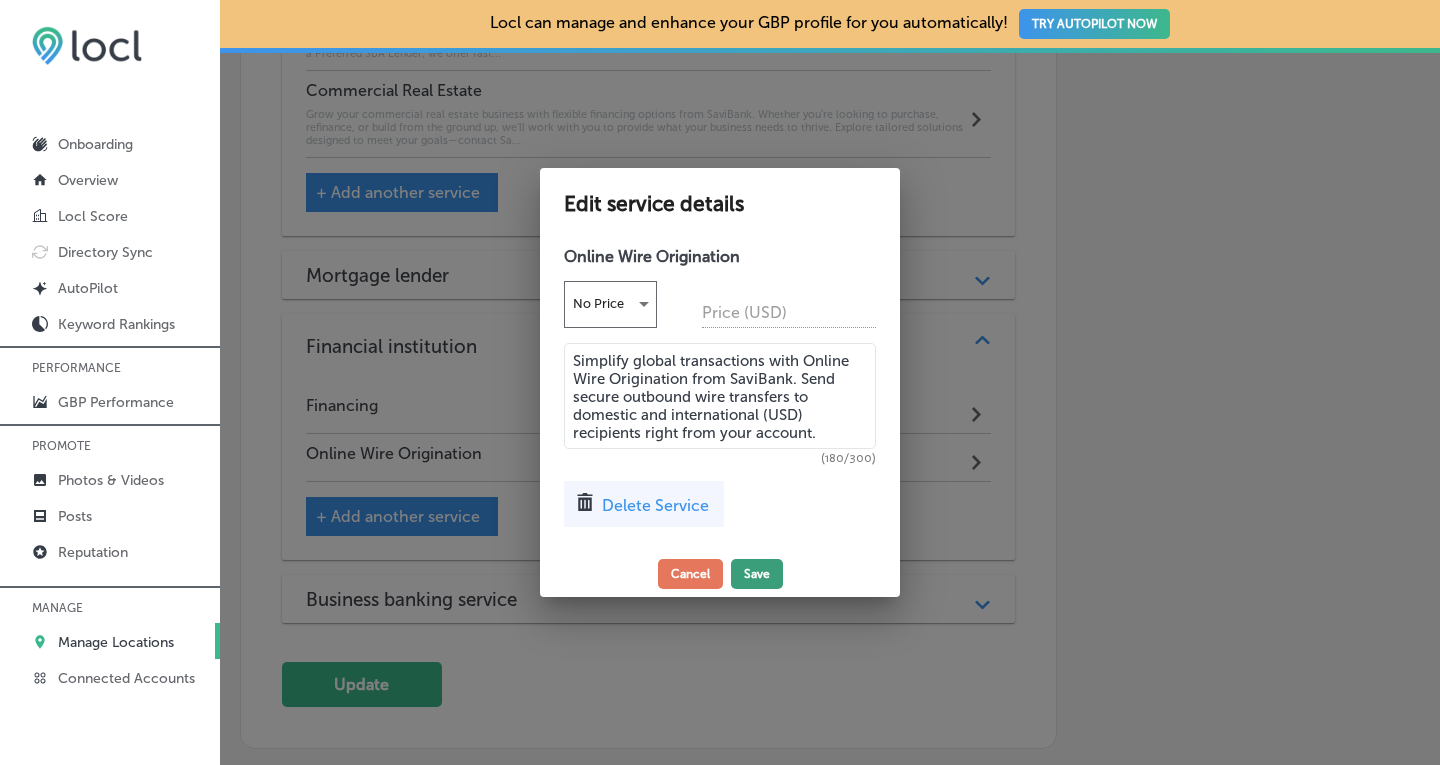 type on "Simplify global transactions with Online Wire Origination from SaviBank. Send secure outbound wire transfers to domestic and international (USD) recipients right from your account." 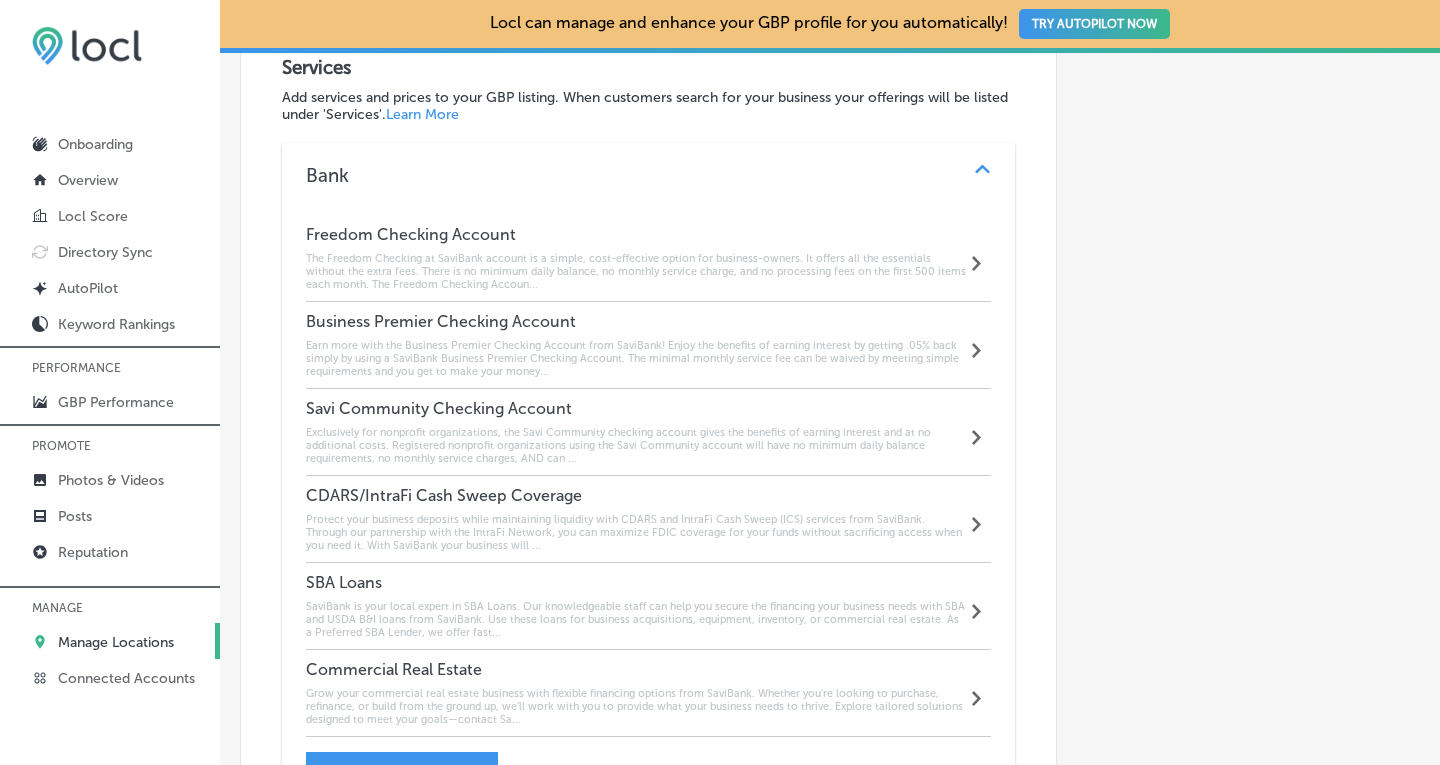 scroll, scrollTop: 1781, scrollLeft: 0, axis: vertical 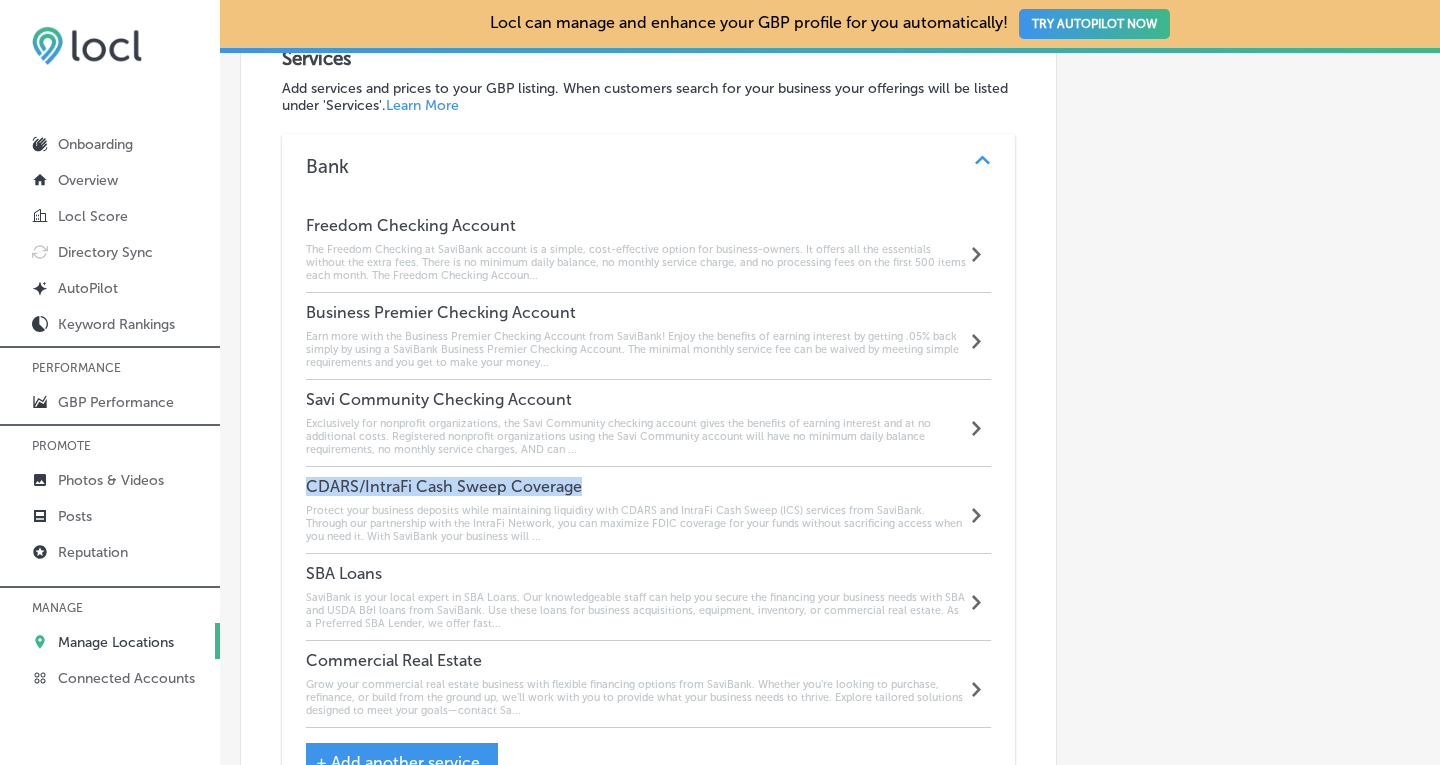 drag, startPoint x: 599, startPoint y: 457, endPoint x: 302, endPoint y: 457, distance: 297 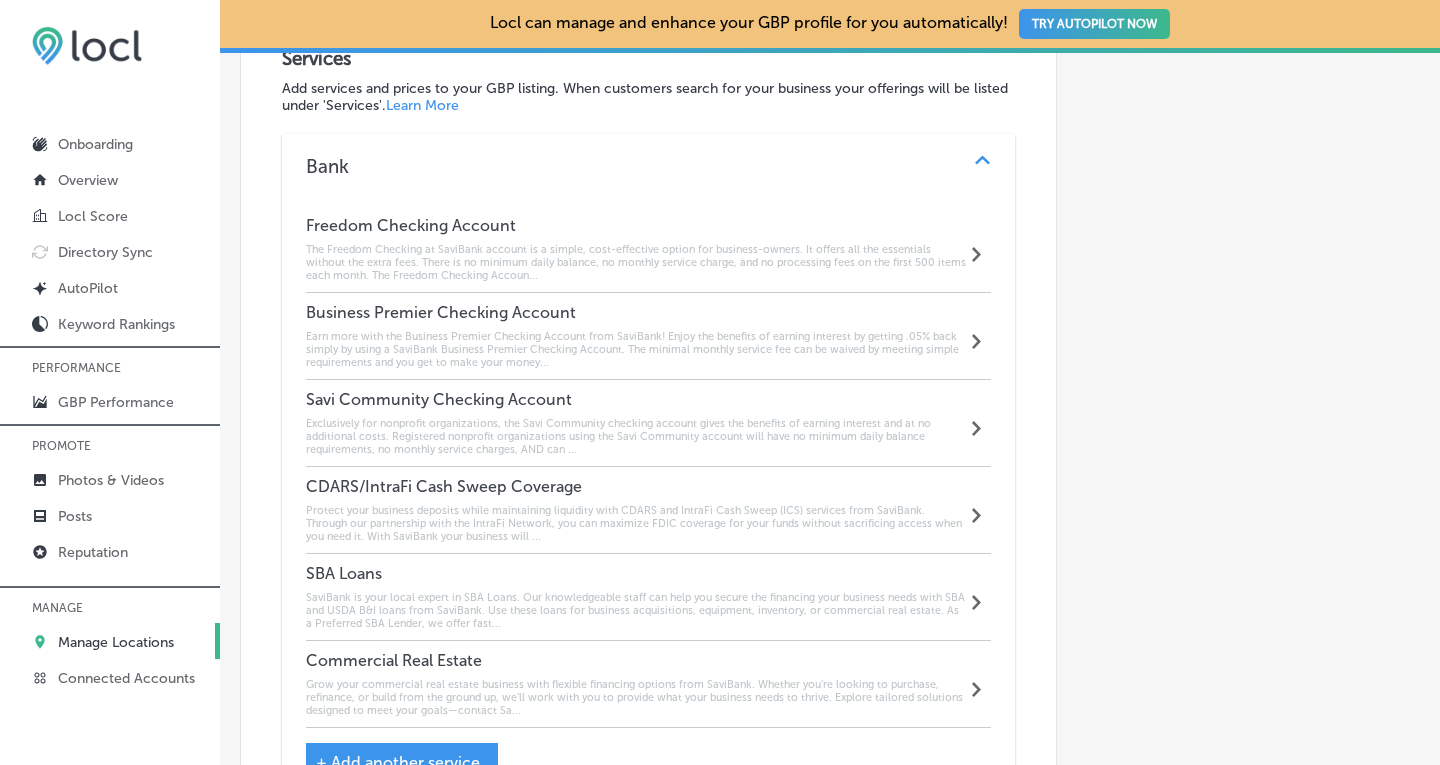 click on "Protect your business deposits while maintaining liquidity with CDARS and IntraFi Cash Sweep (ICS) services from SaviBank. Through our partnership with the IntraFi Network, you can maximize FDIC coverage for your funds without sacrificing access when you need it. With SaviBank your business will ..." at bounding box center [636, 523] 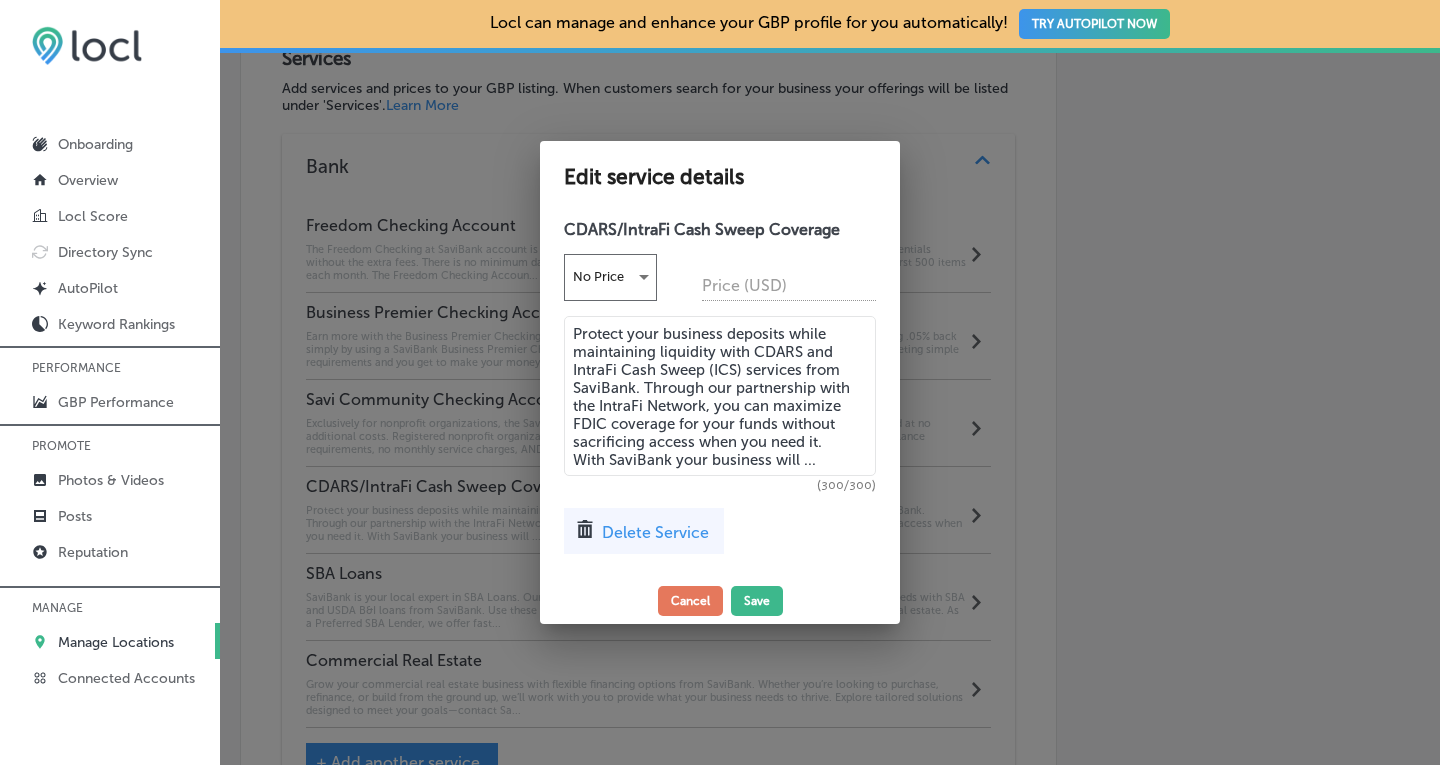 click on "Delete Service" at bounding box center (655, 532) 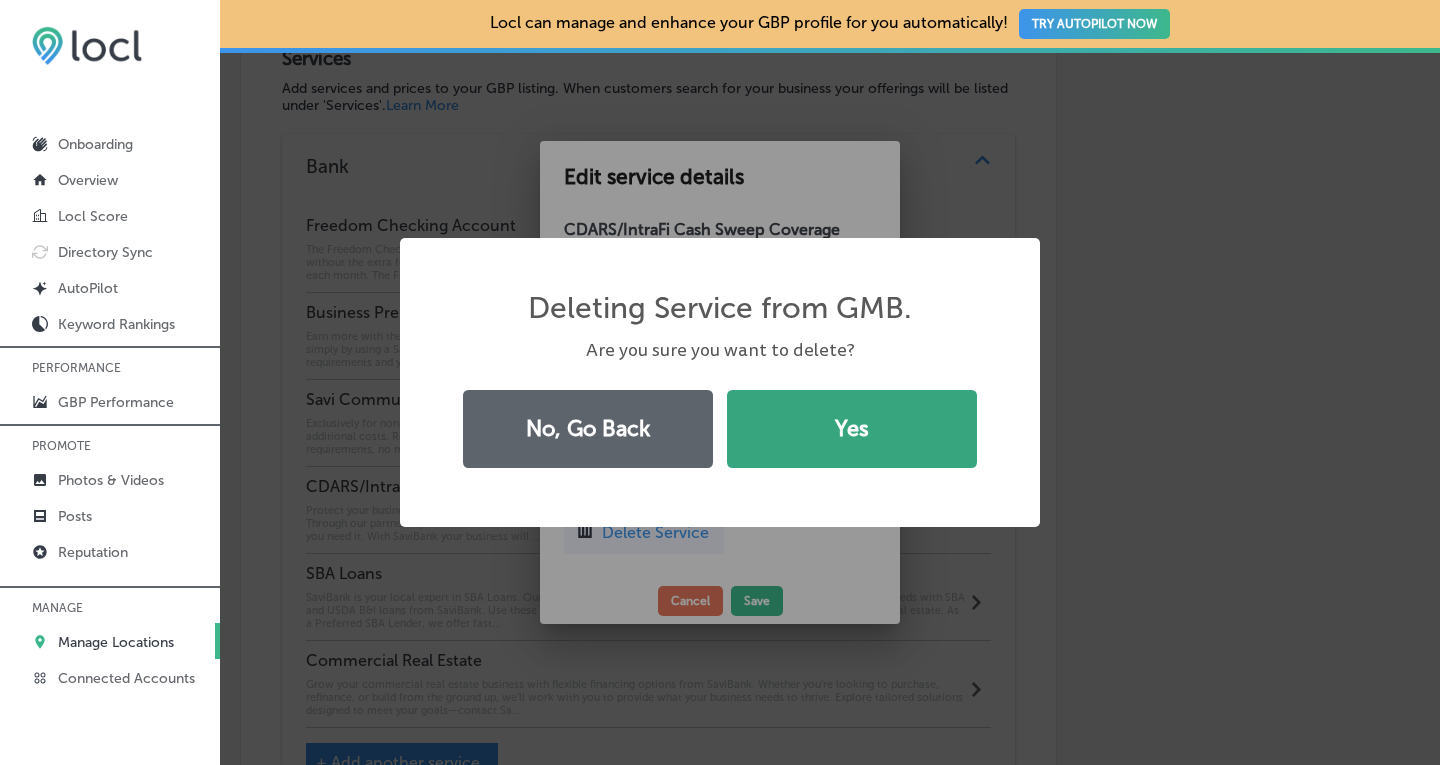 click on "Yes" at bounding box center [852, 429] 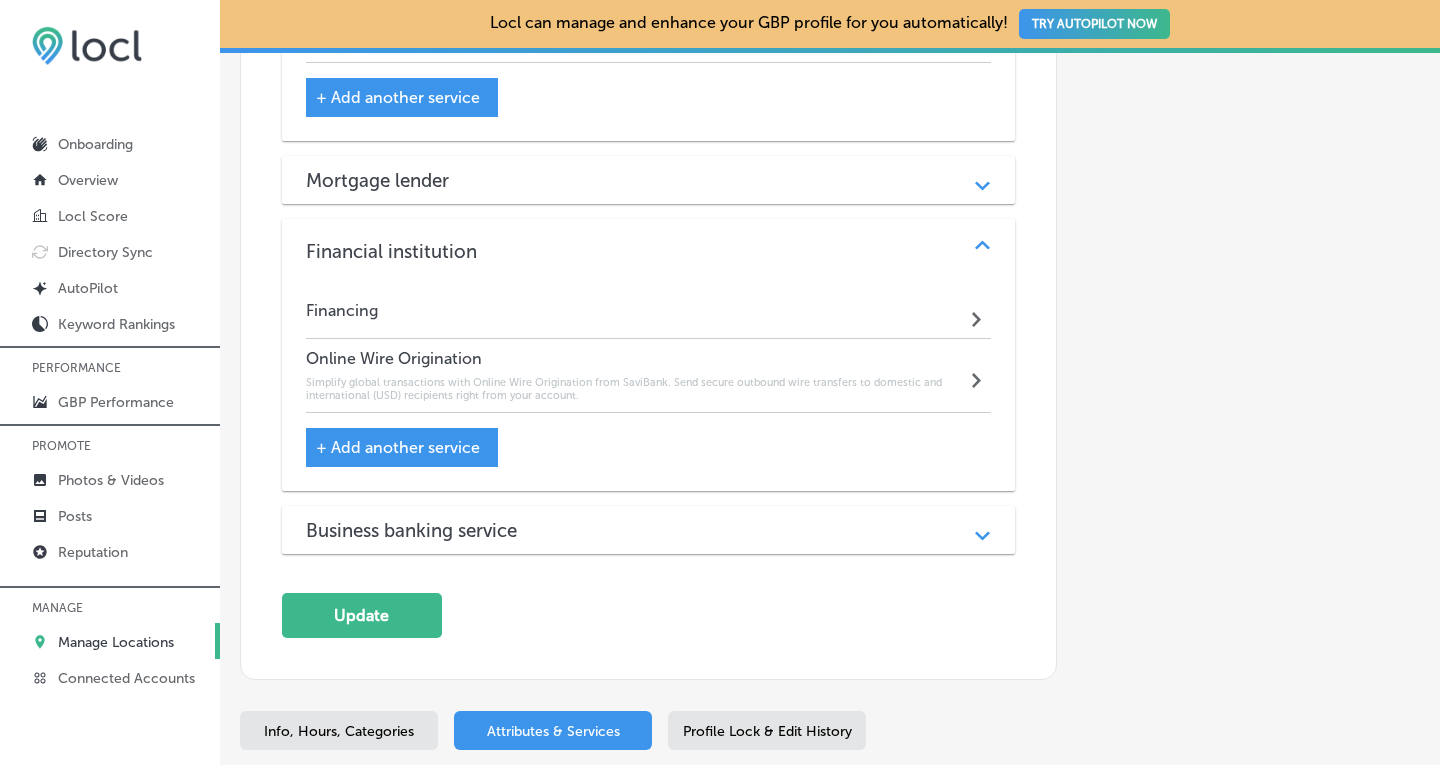 scroll, scrollTop: 2372, scrollLeft: 0, axis: vertical 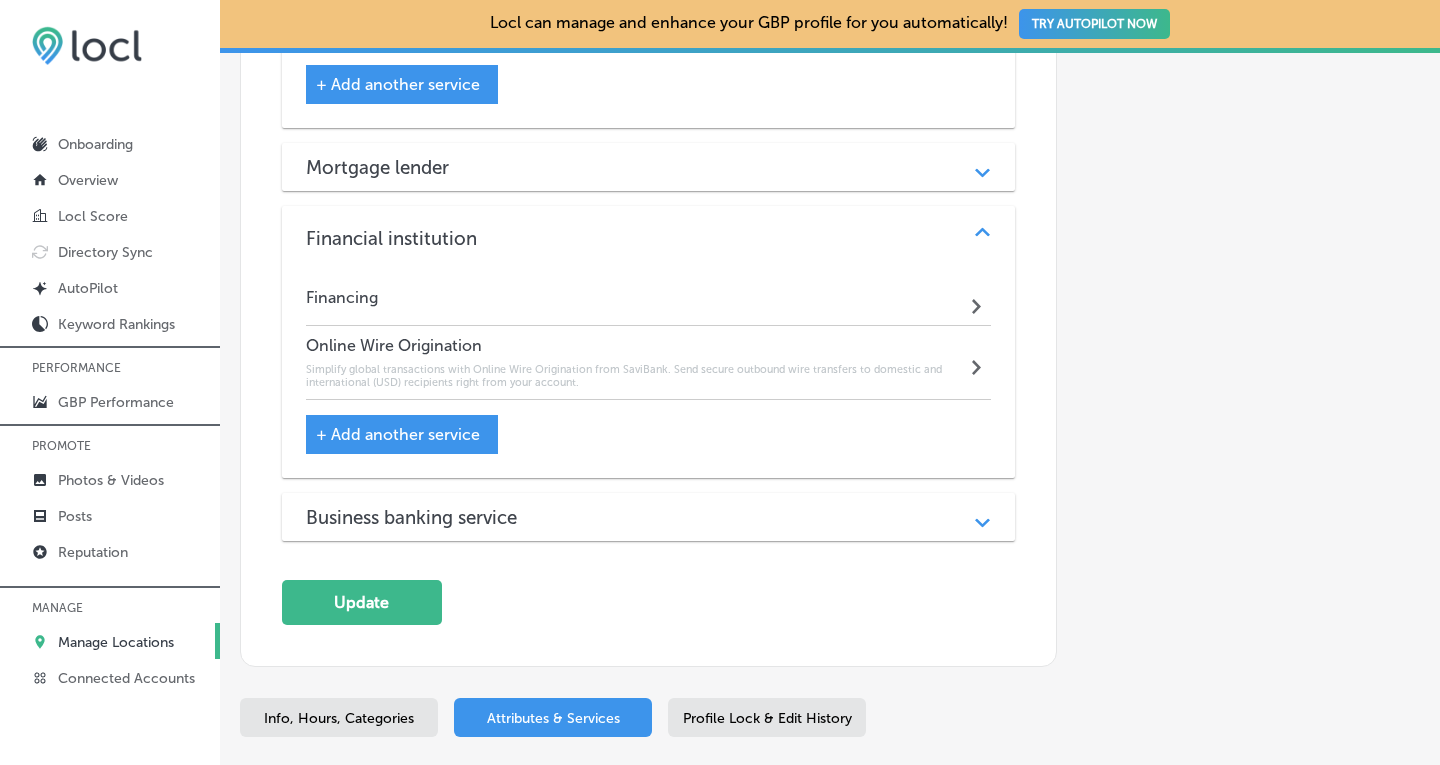 click on "+ Add another service" at bounding box center (402, 434) 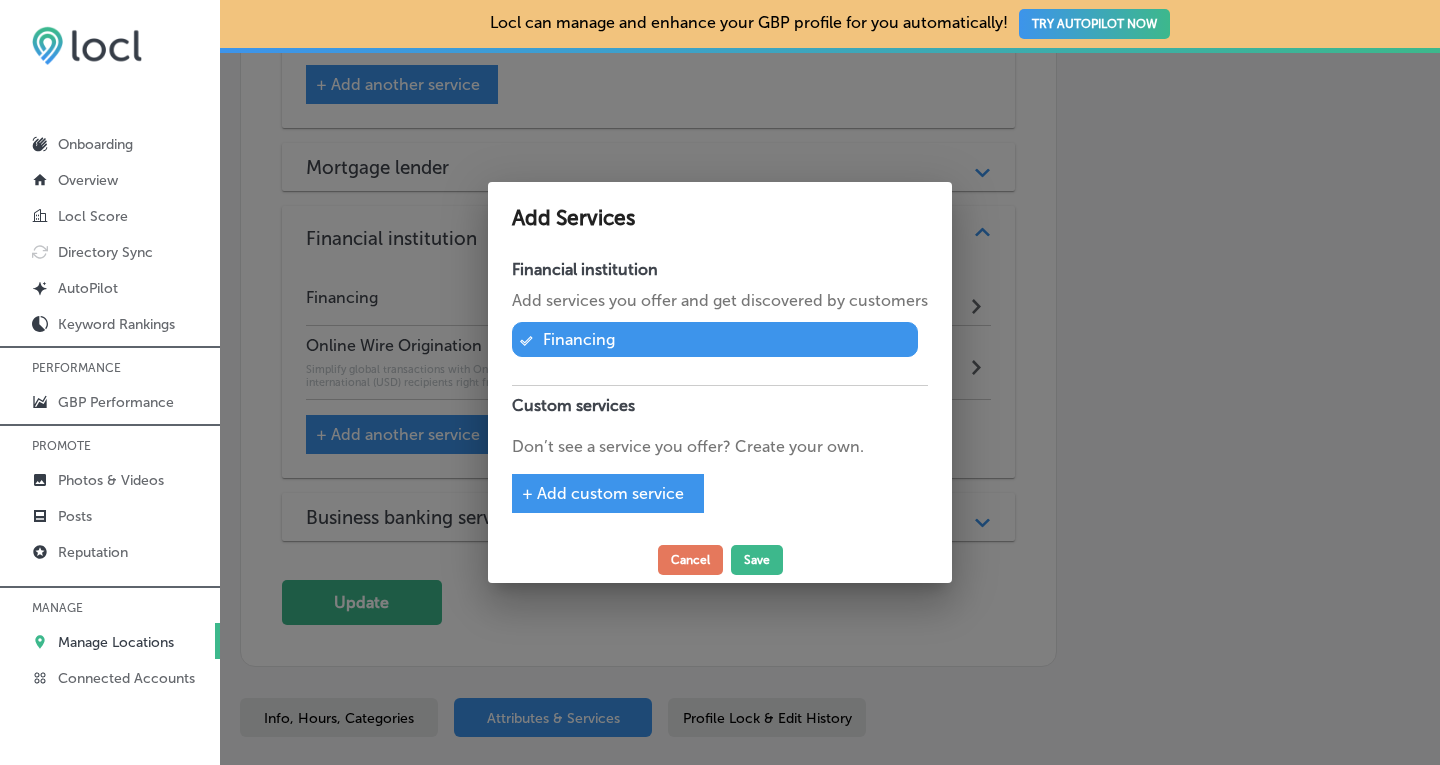 click on "+ Add custom service" at bounding box center (603, 493) 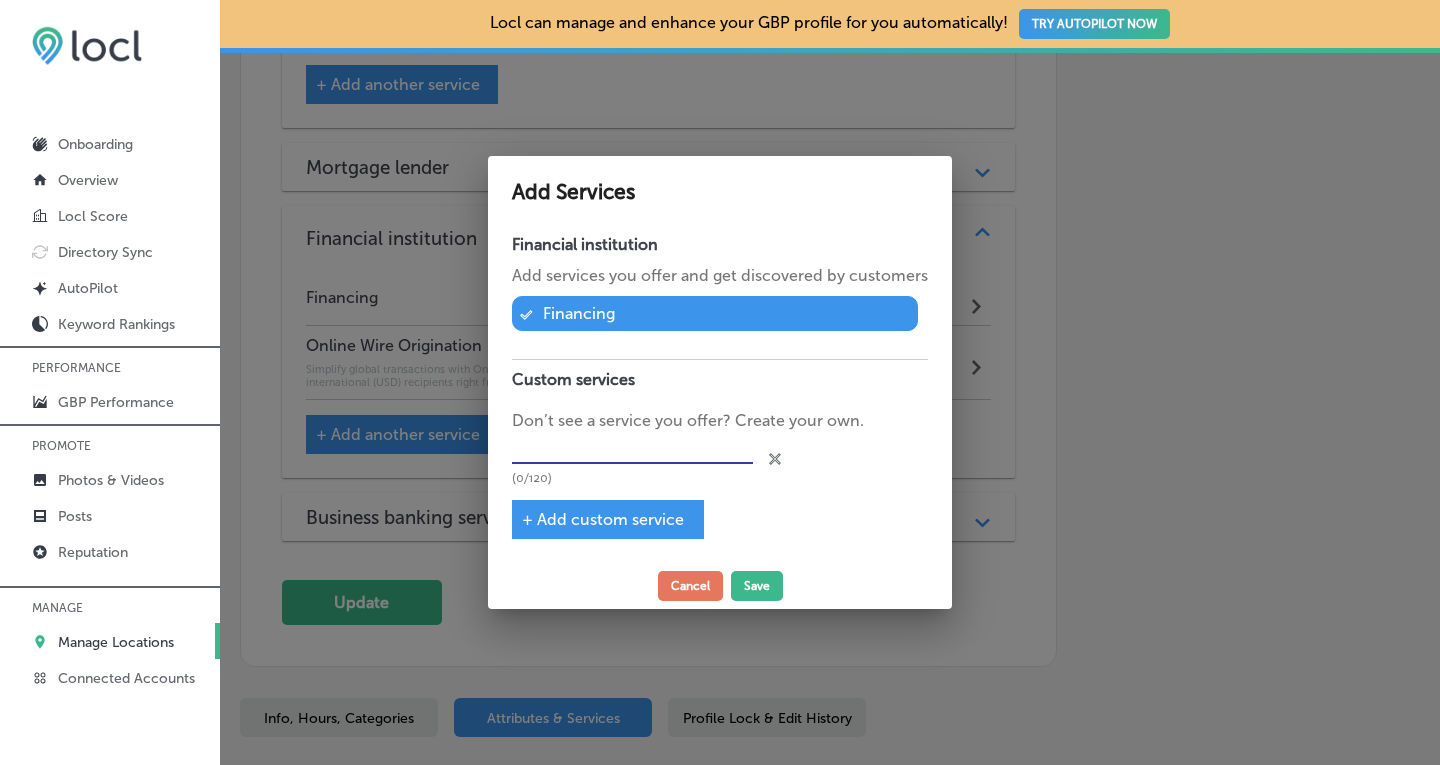 click at bounding box center [632, 448] 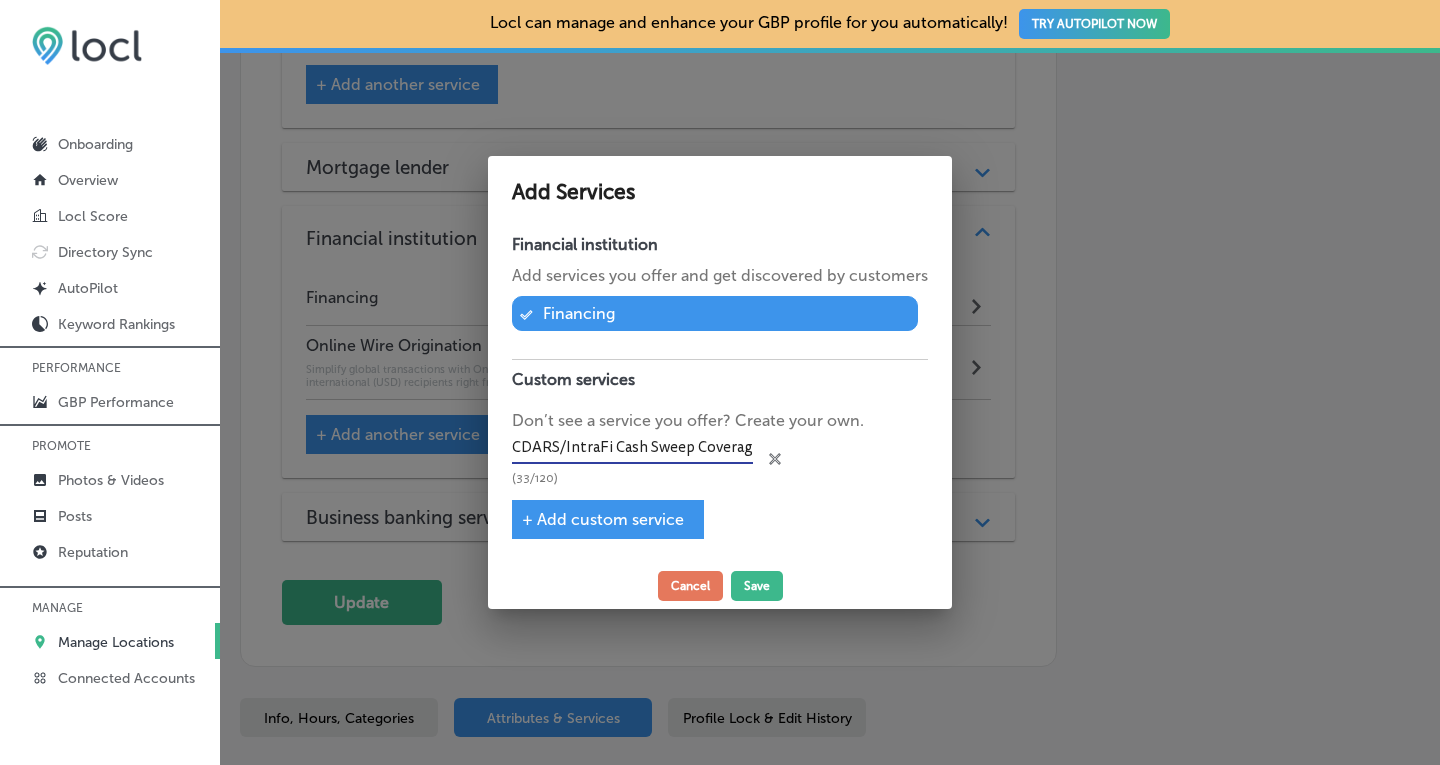 scroll, scrollTop: 0, scrollLeft: 4, axis: horizontal 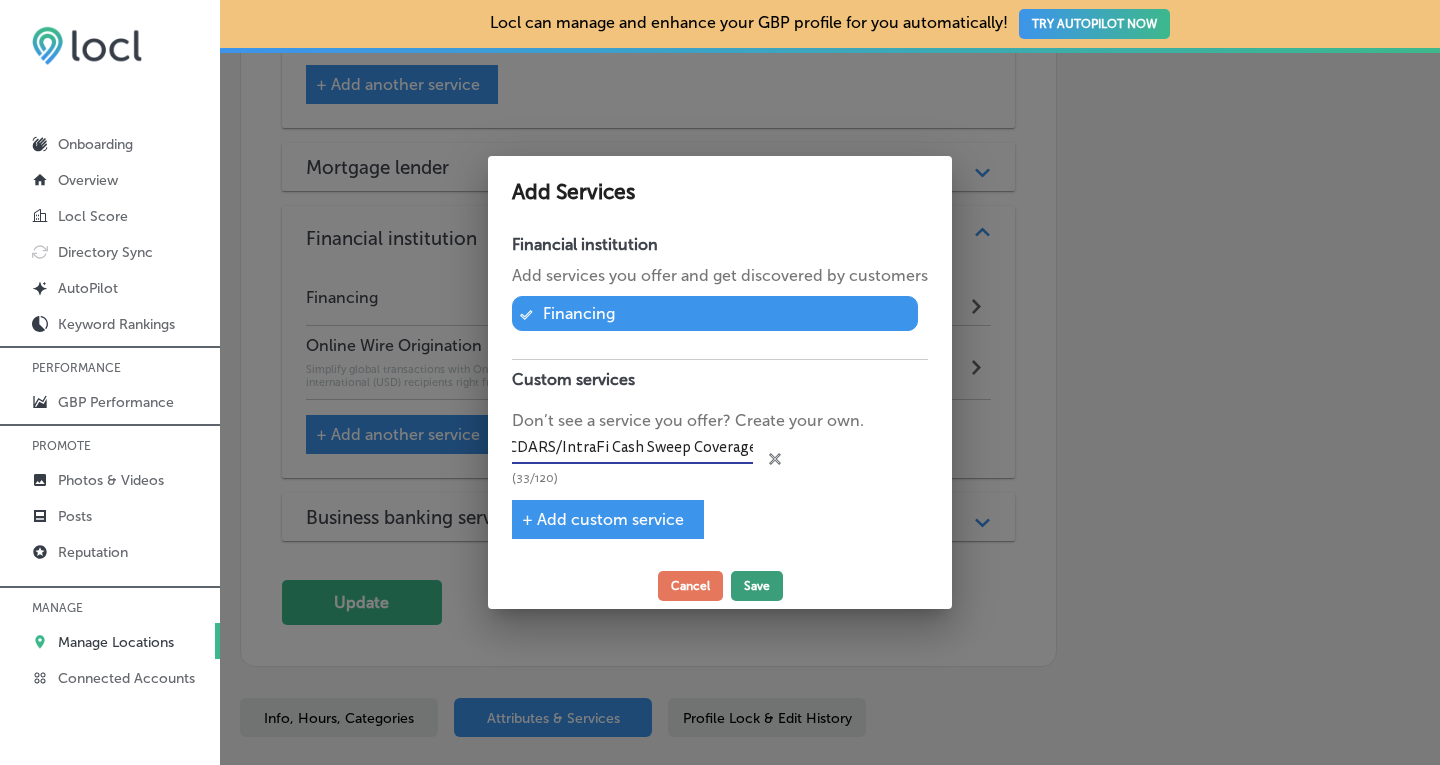 type on "CDARS/IntraFi Cash Sweep Coverage" 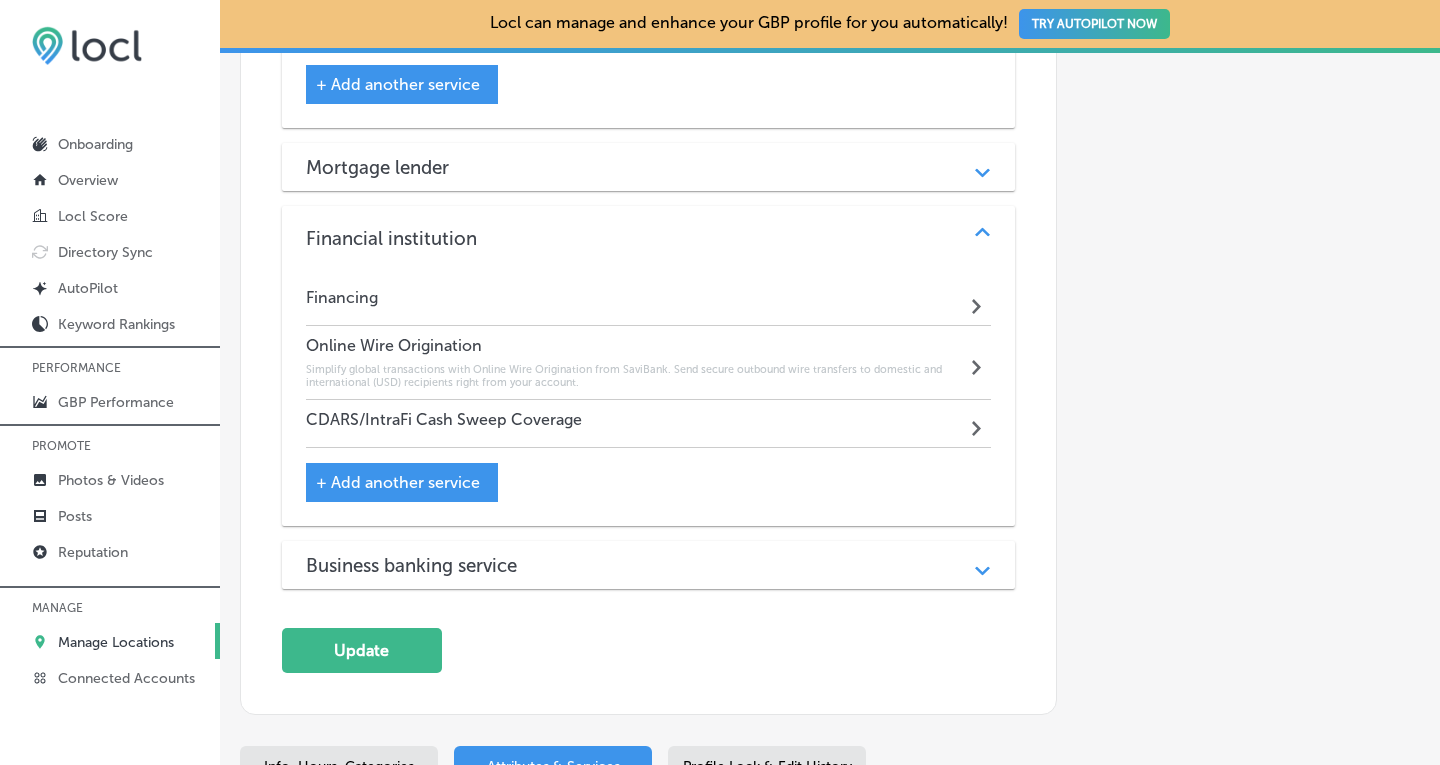 click on "CDARS/IntraFi Cash Sweep Coverage
Path
Created with Sketch." at bounding box center (649, 424) 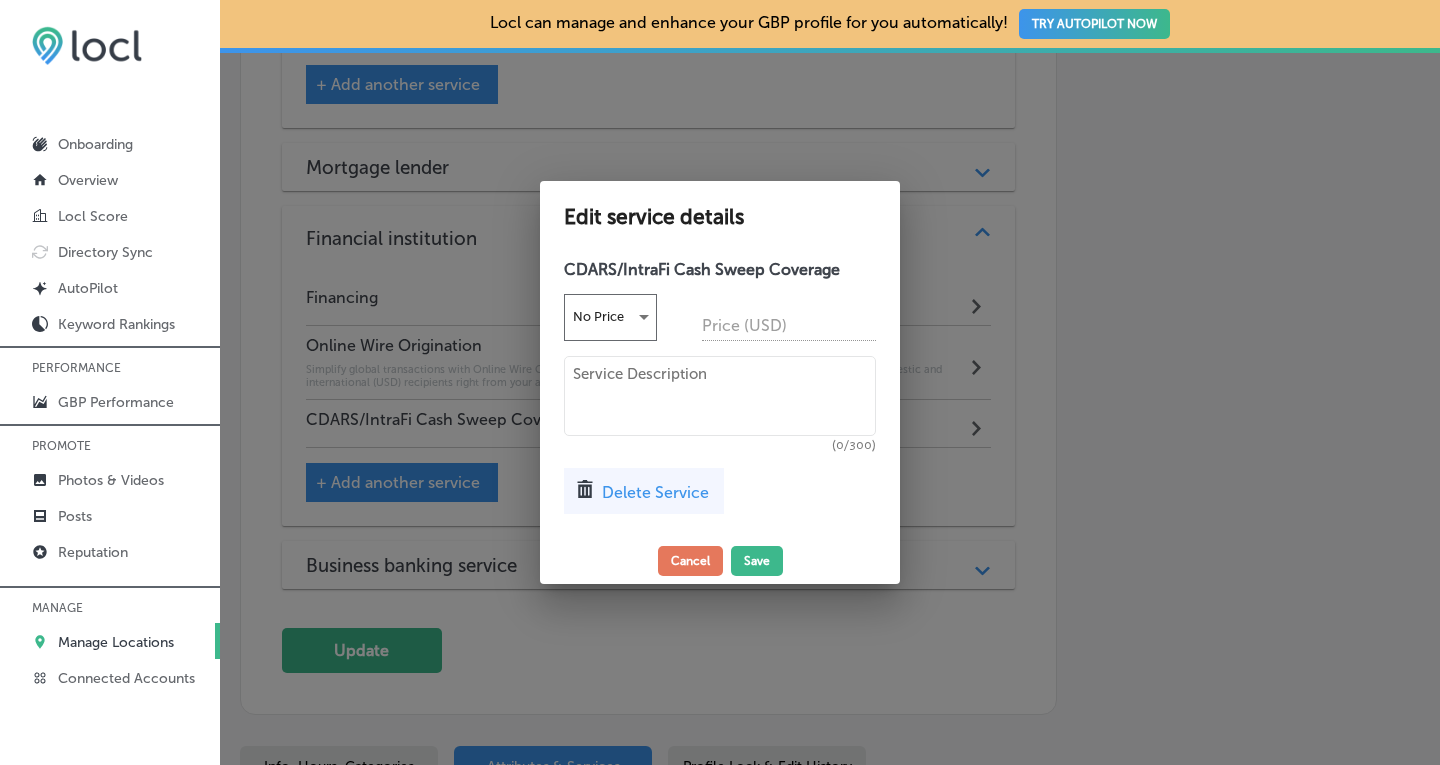 click at bounding box center [720, 396] 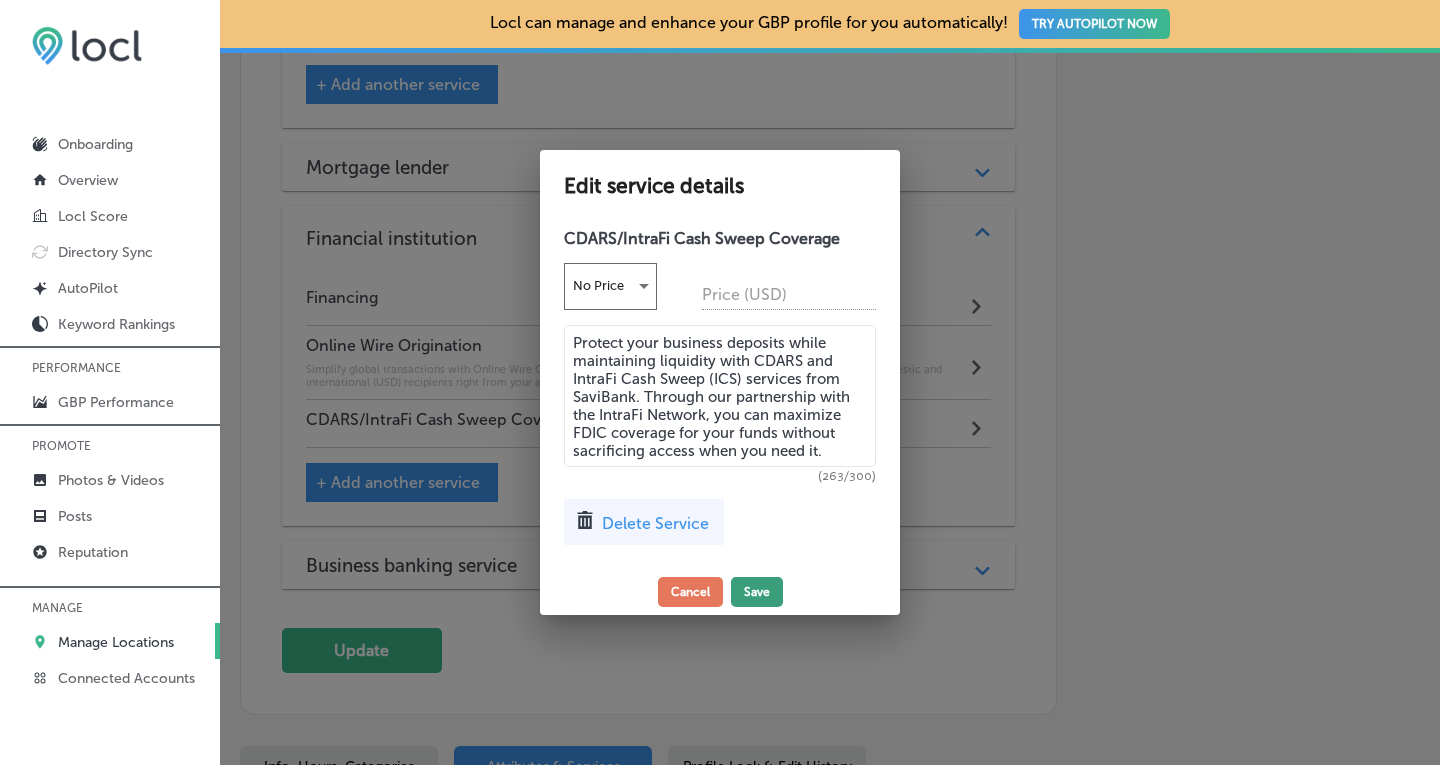 type on "Protect your business deposits while maintaining liquidity with CDARS and IntraFi Cash Sweep (ICS) services from SaviBank. Through our partnership with the IntraFi Network, you can maximize FDIC coverage for your funds without sacrificing access when you need it." 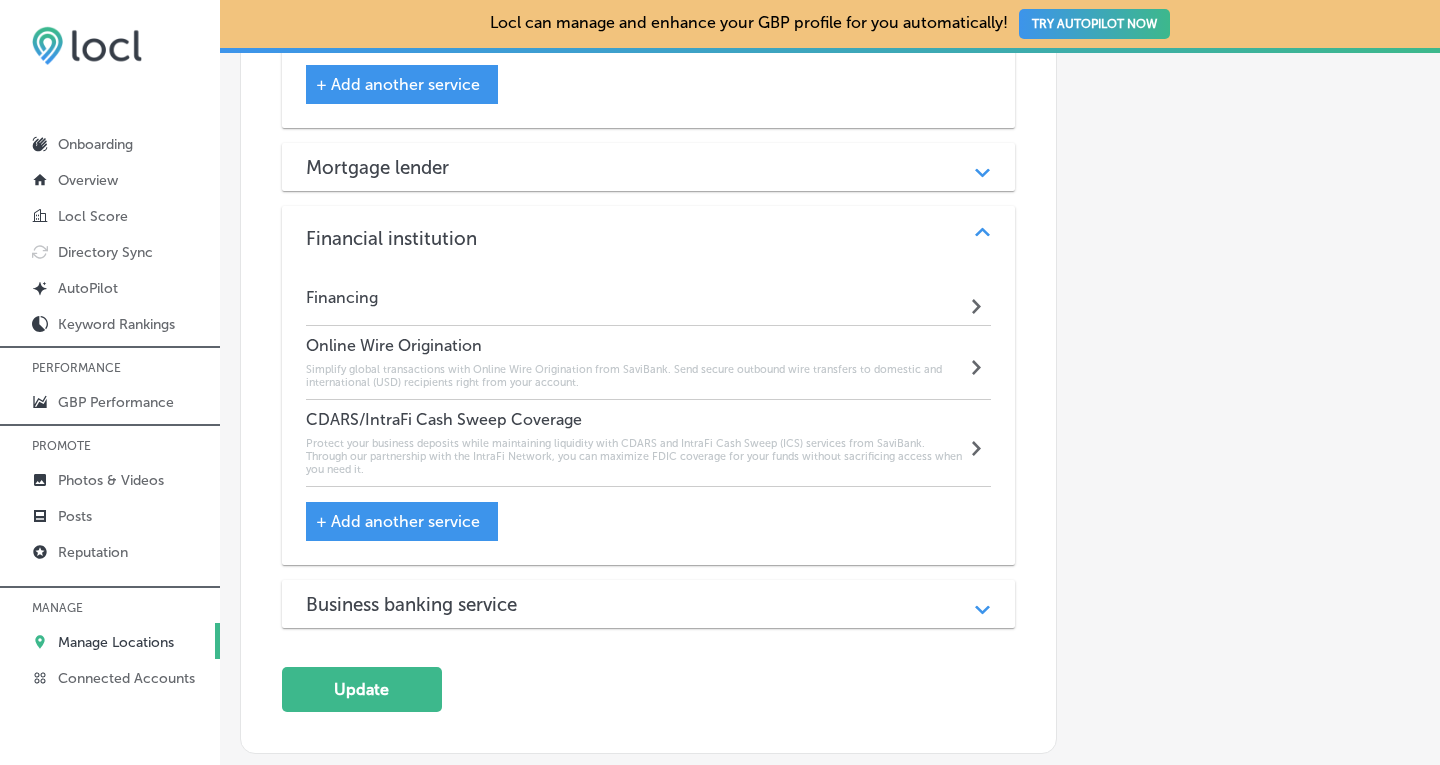 click on "Path
Created with Sketch." at bounding box center [982, 238] 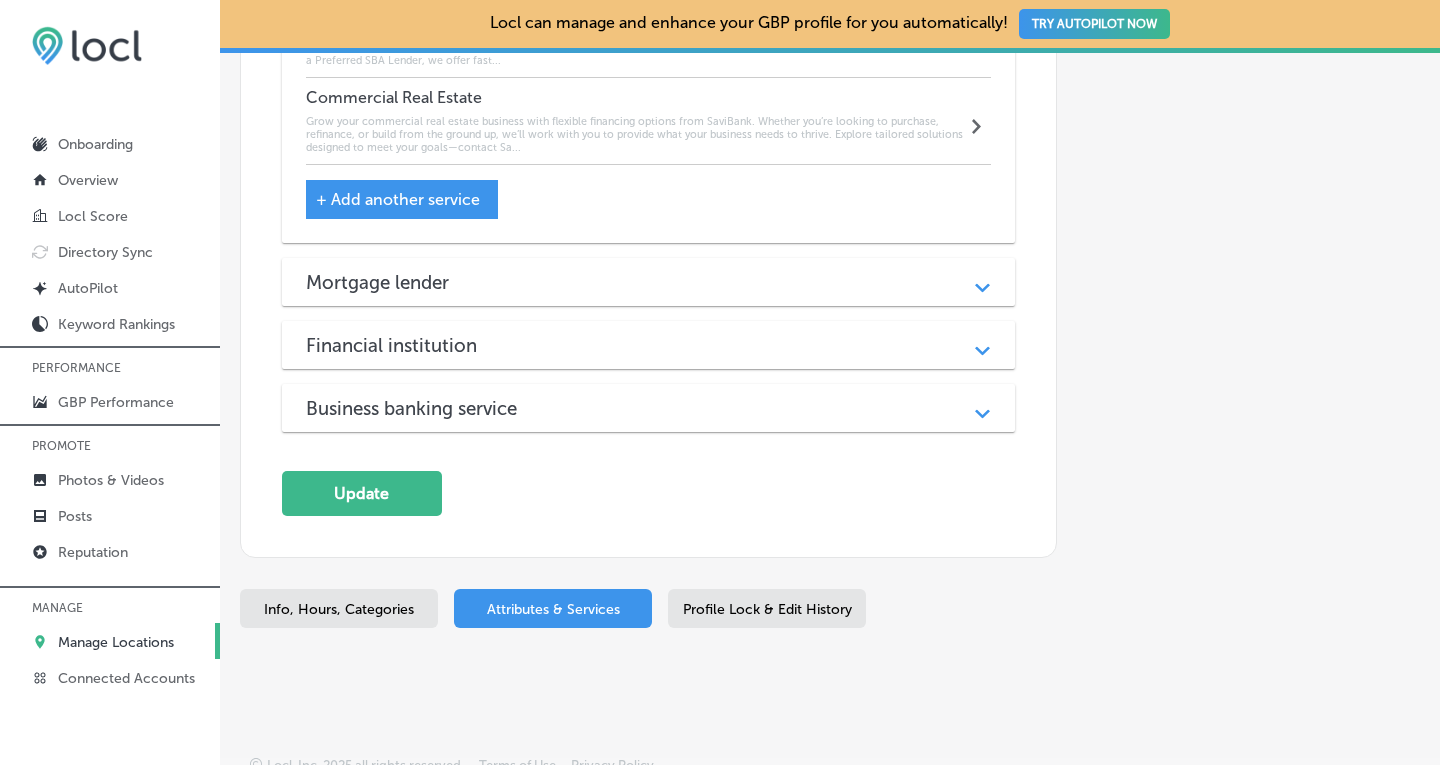 scroll, scrollTop: 2250, scrollLeft: 0, axis: vertical 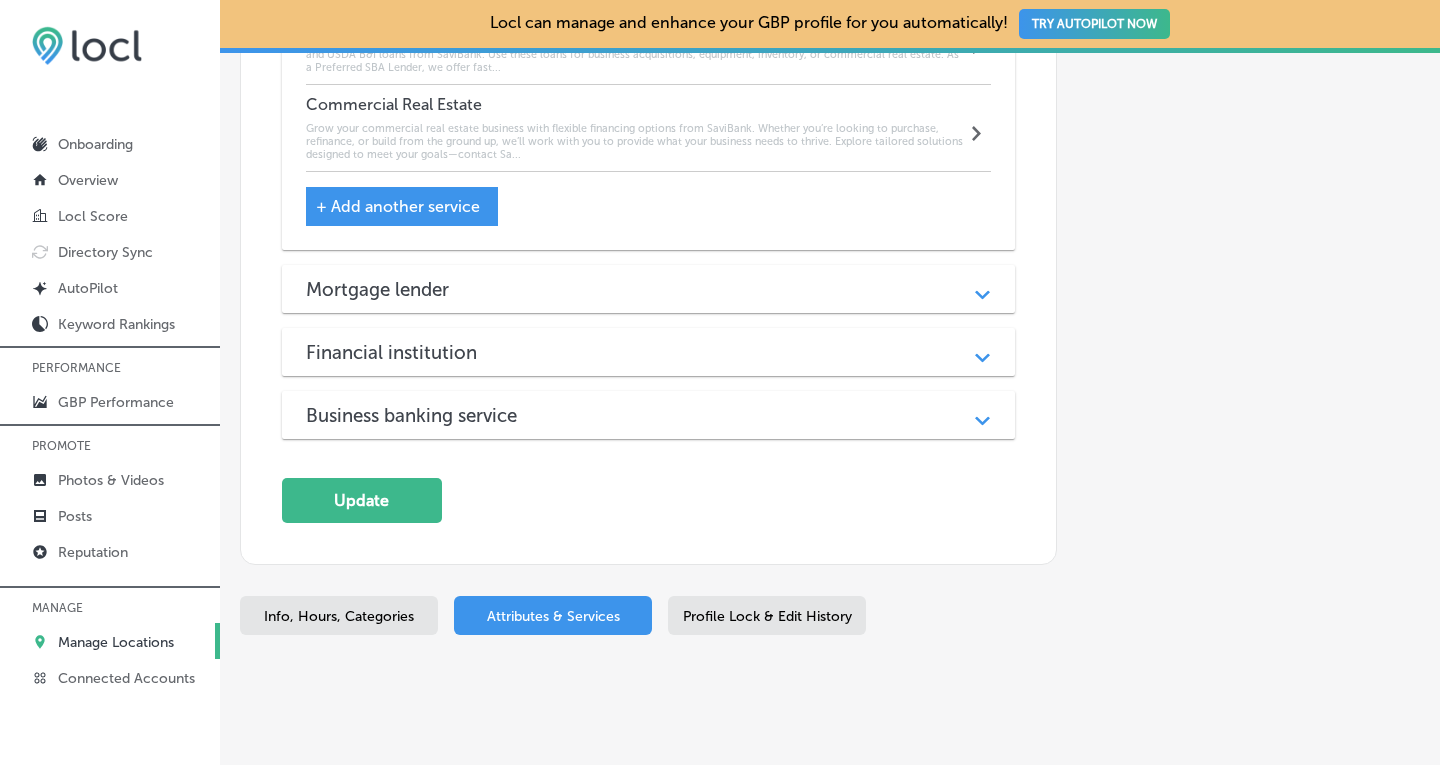 click on "Path
Created with Sketch." 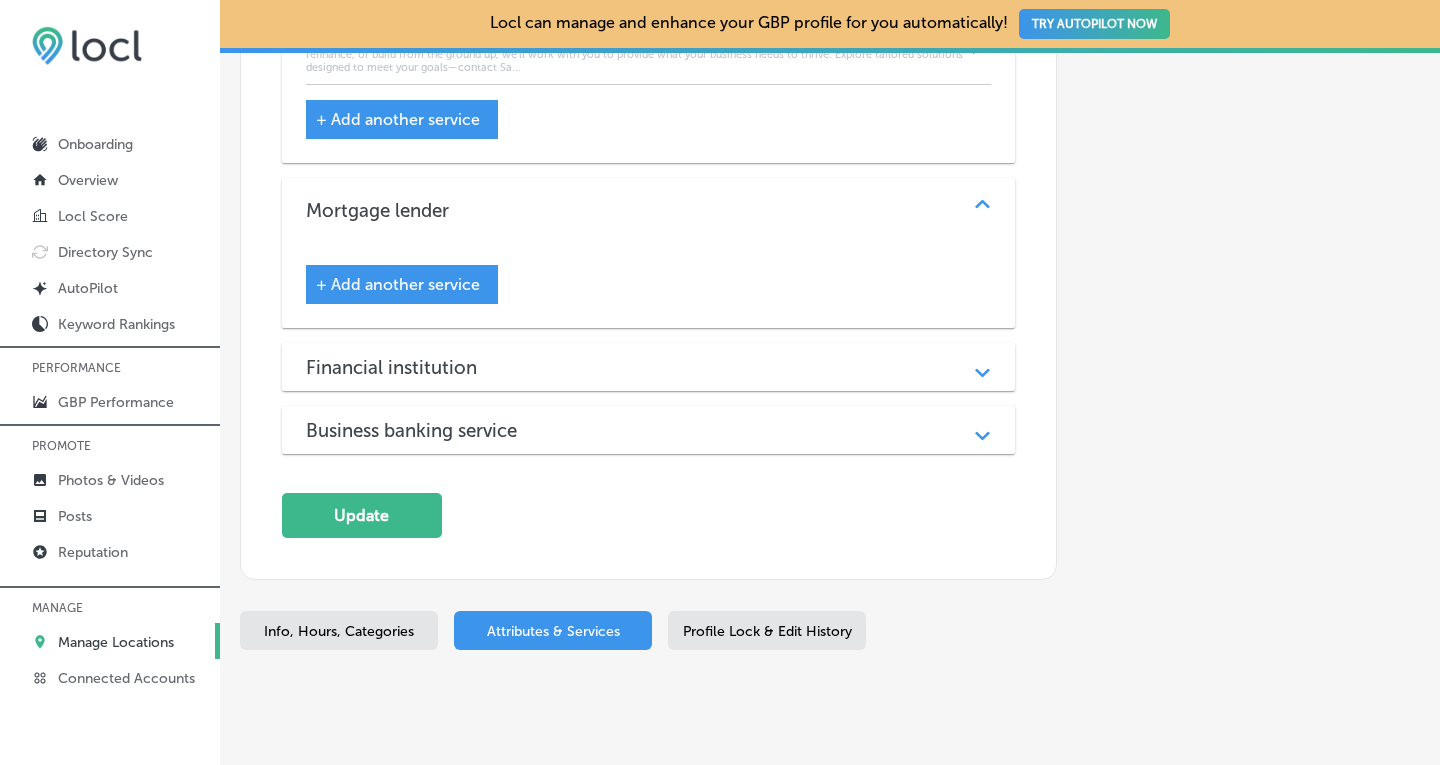 scroll, scrollTop: 2342, scrollLeft: 0, axis: vertical 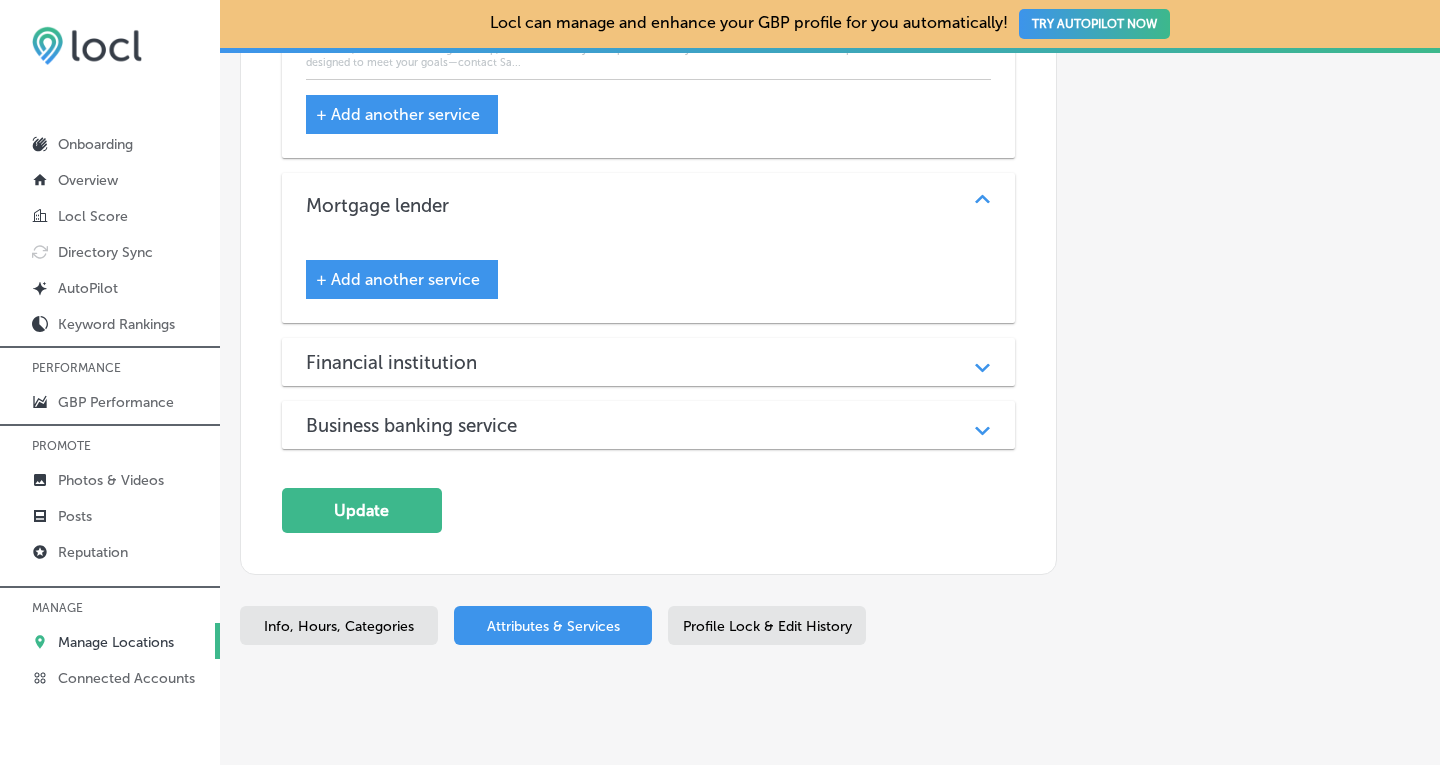 click on "+ Add another service" at bounding box center (402, 279) 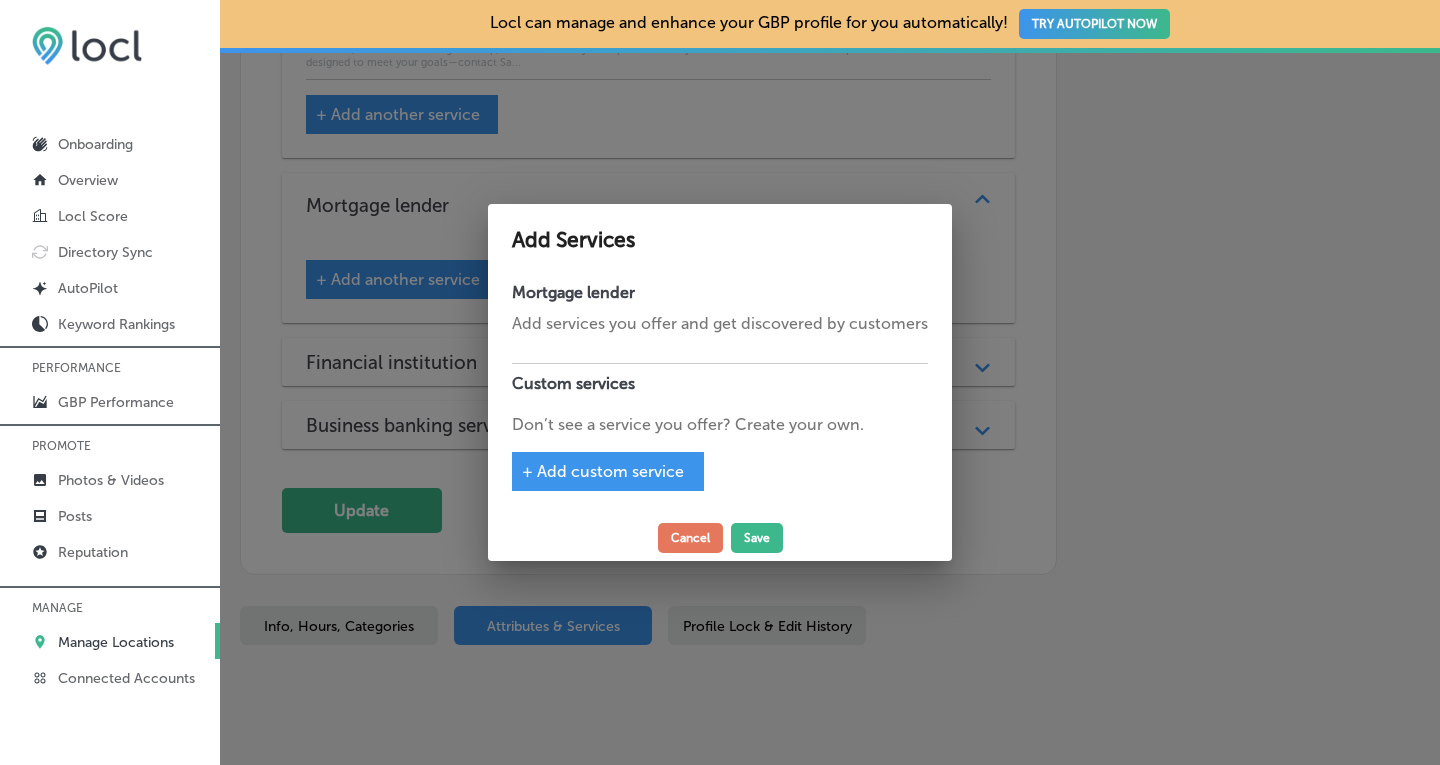 click on "+ Add custom service" at bounding box center [603, 471] 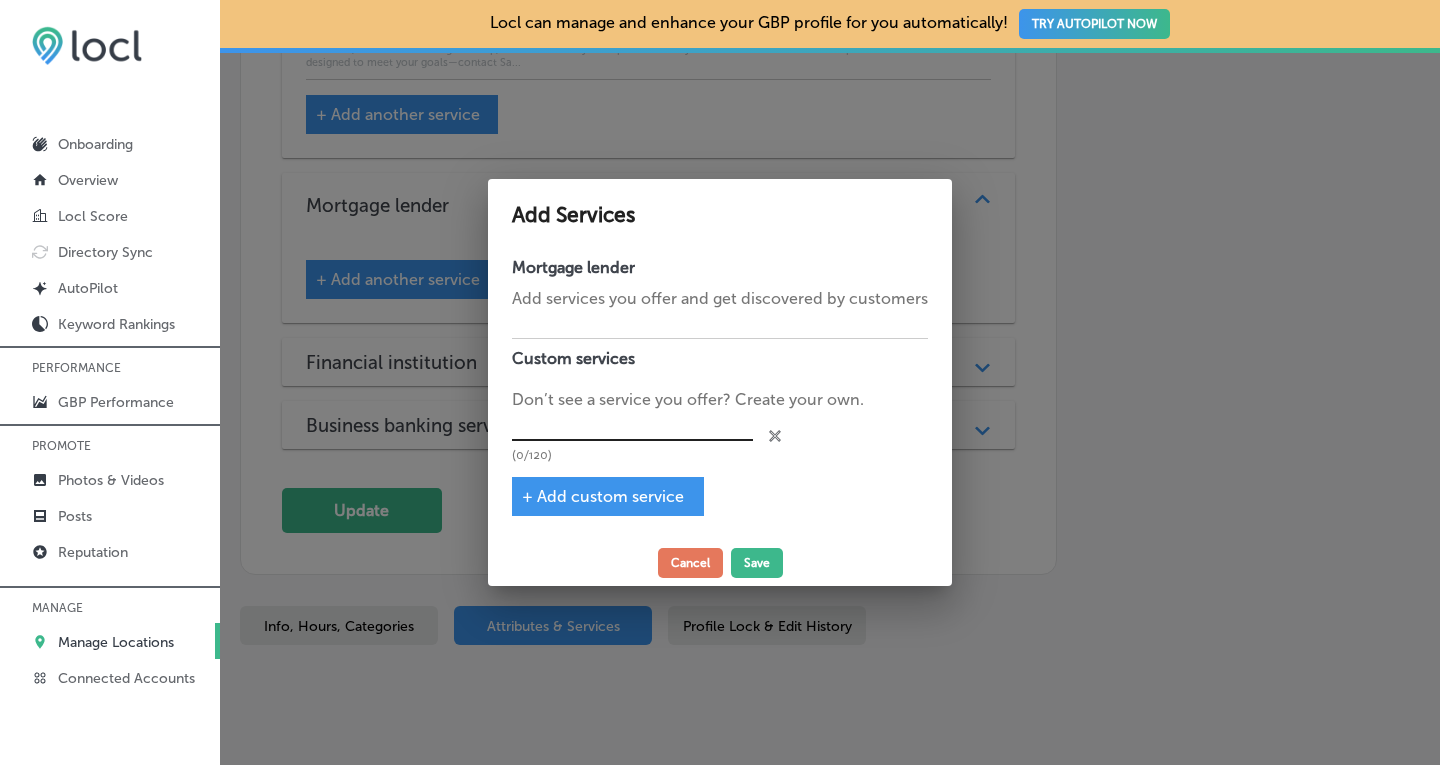 click at bounding box center (632, 426) 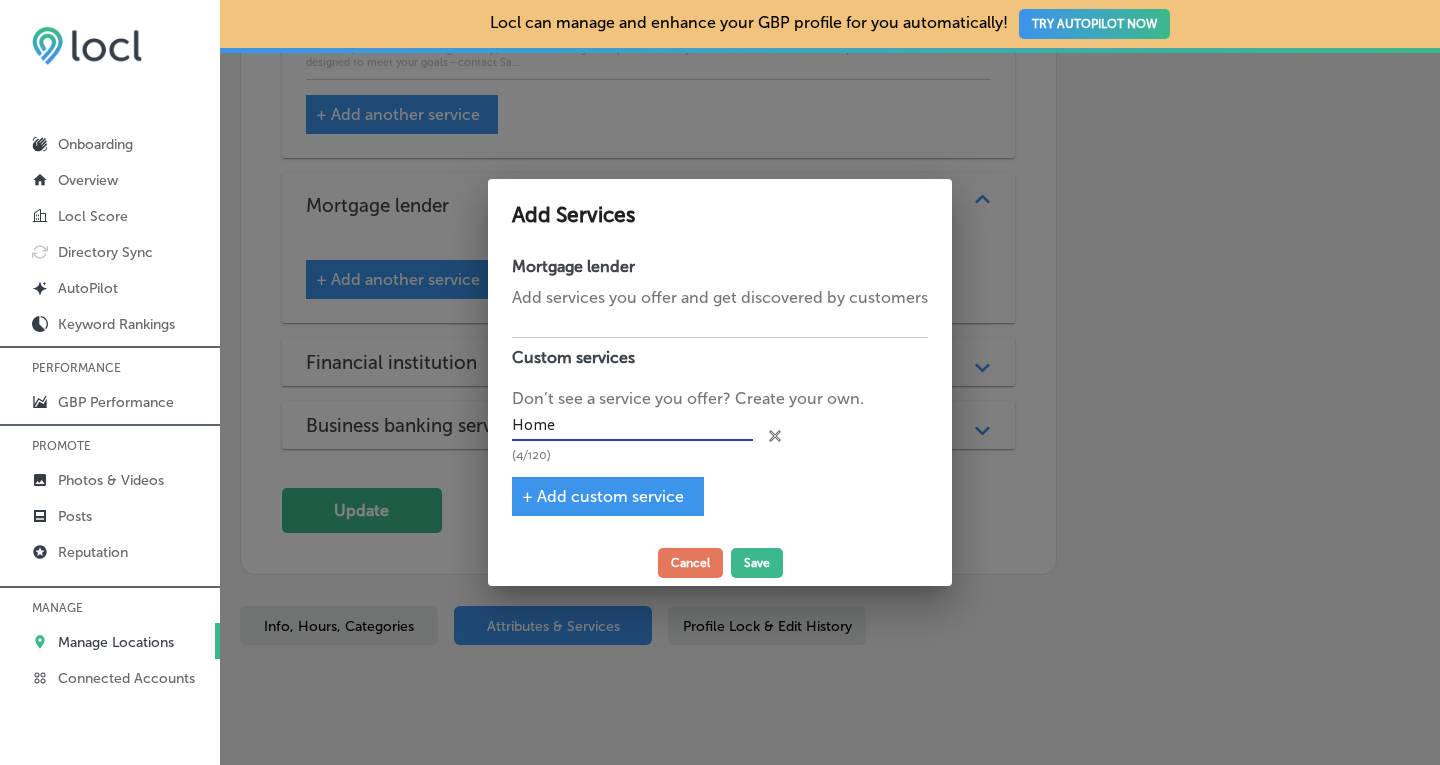type on "Home Mortgage" 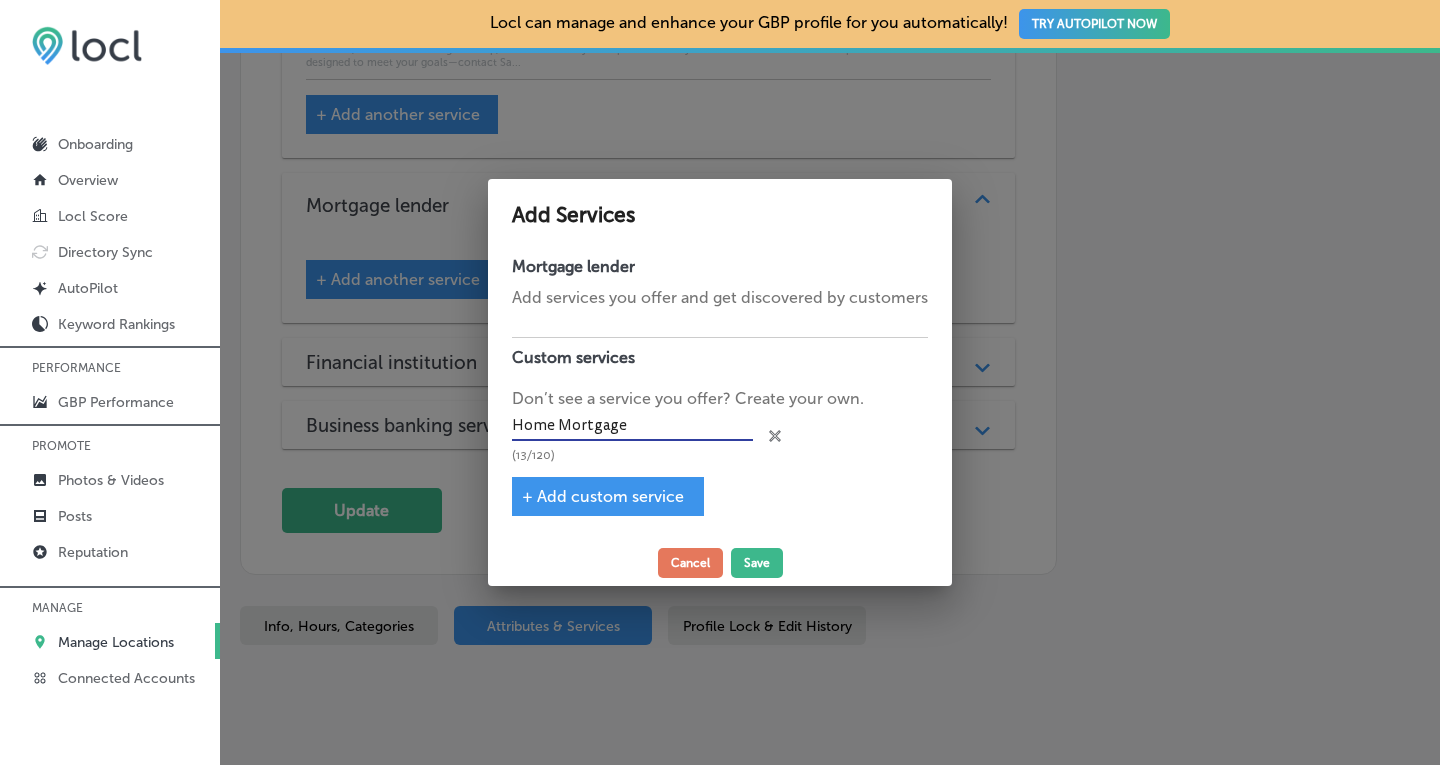 click on "+ Add custom service" at bounding box center [603, 496] 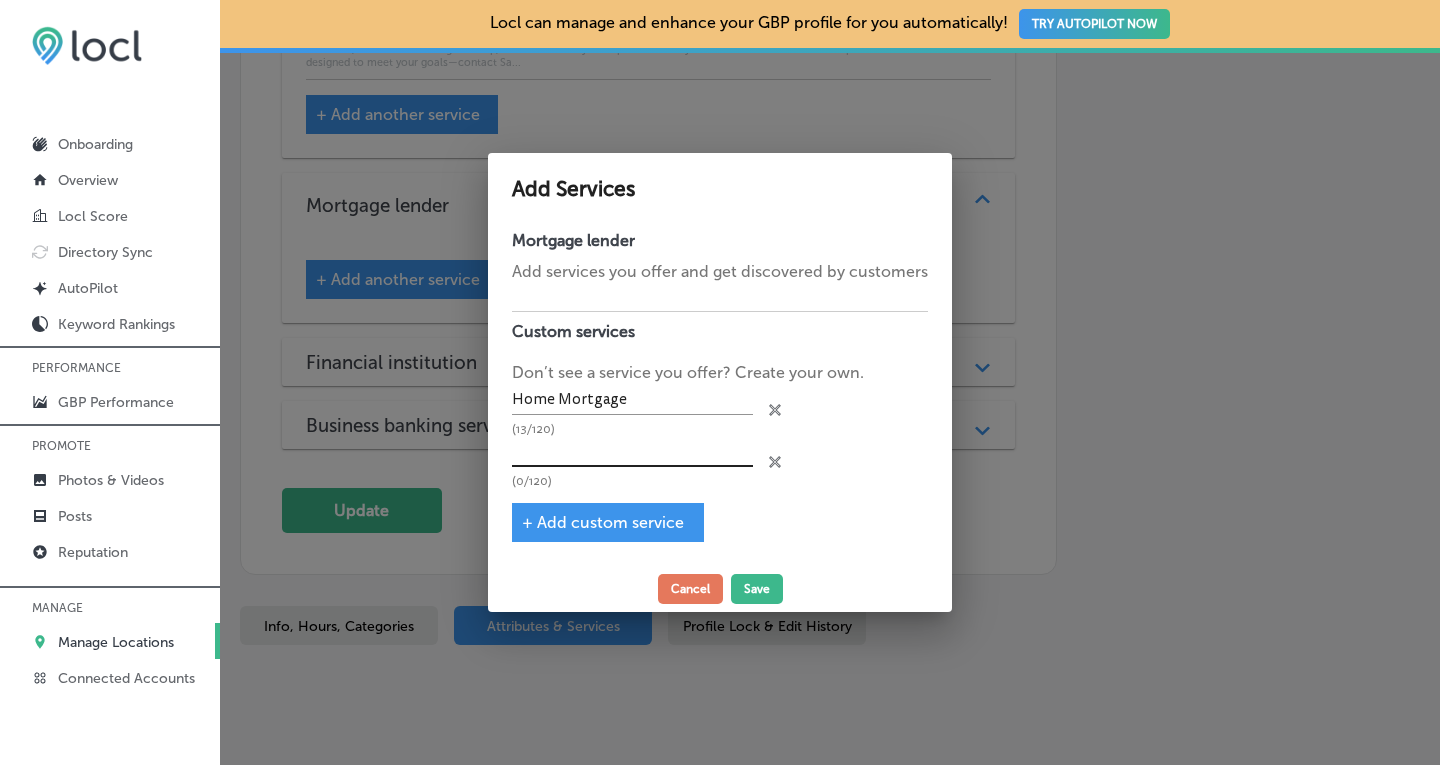 click at bounding box center (632, 452) 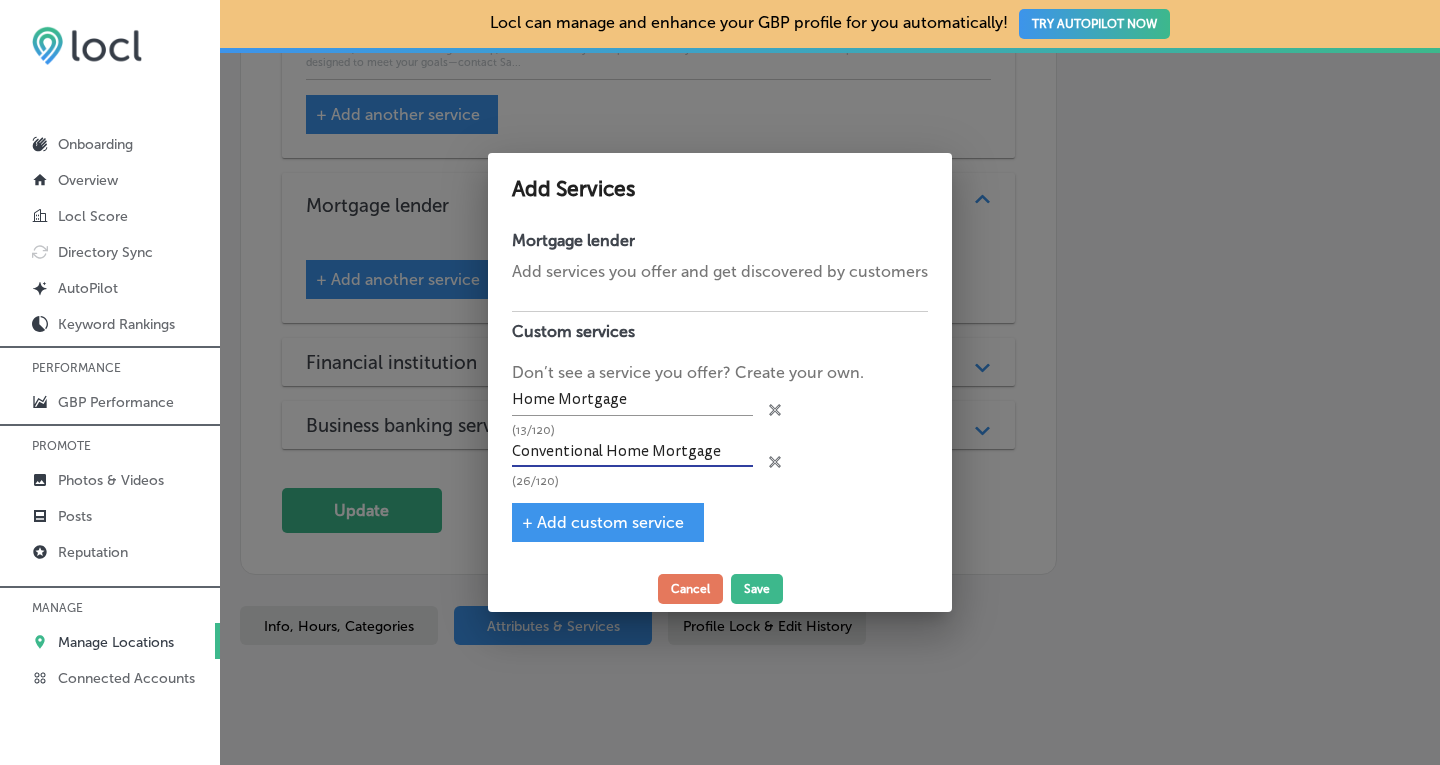 type on "Conventional Home Mortgage" 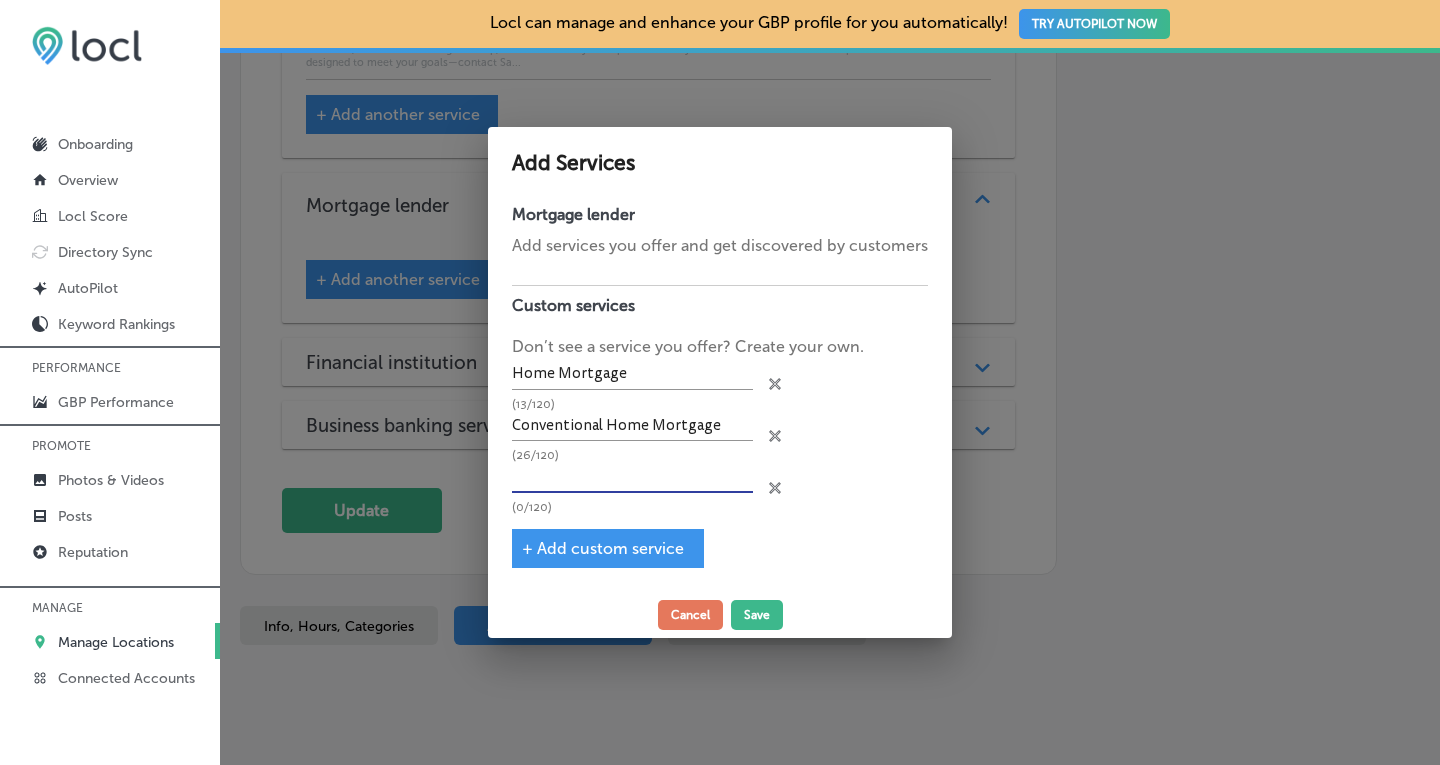 click at bounding box center (632, 477) 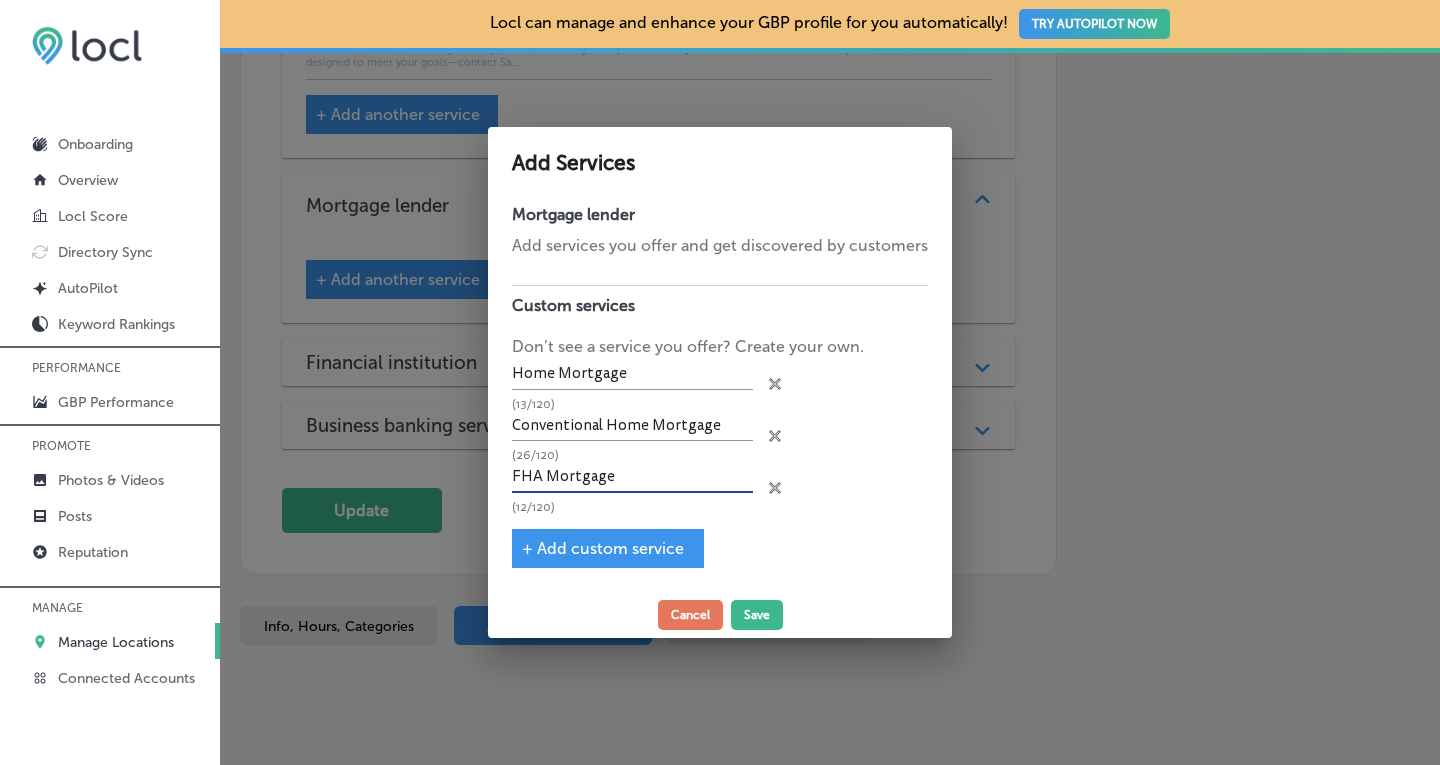 type on "FHA Mortgage" 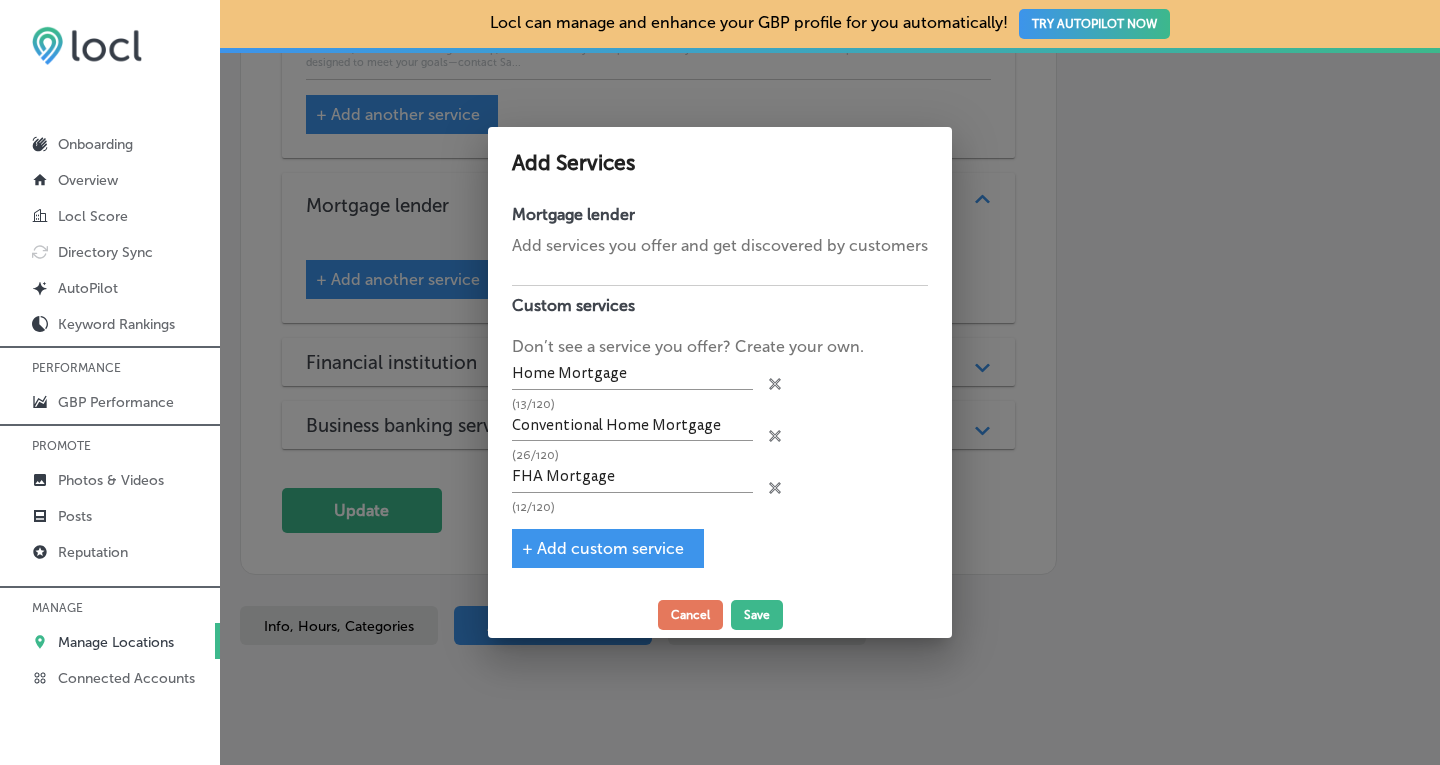 click on "+ Add custom service" at bounding box center (603, 548) 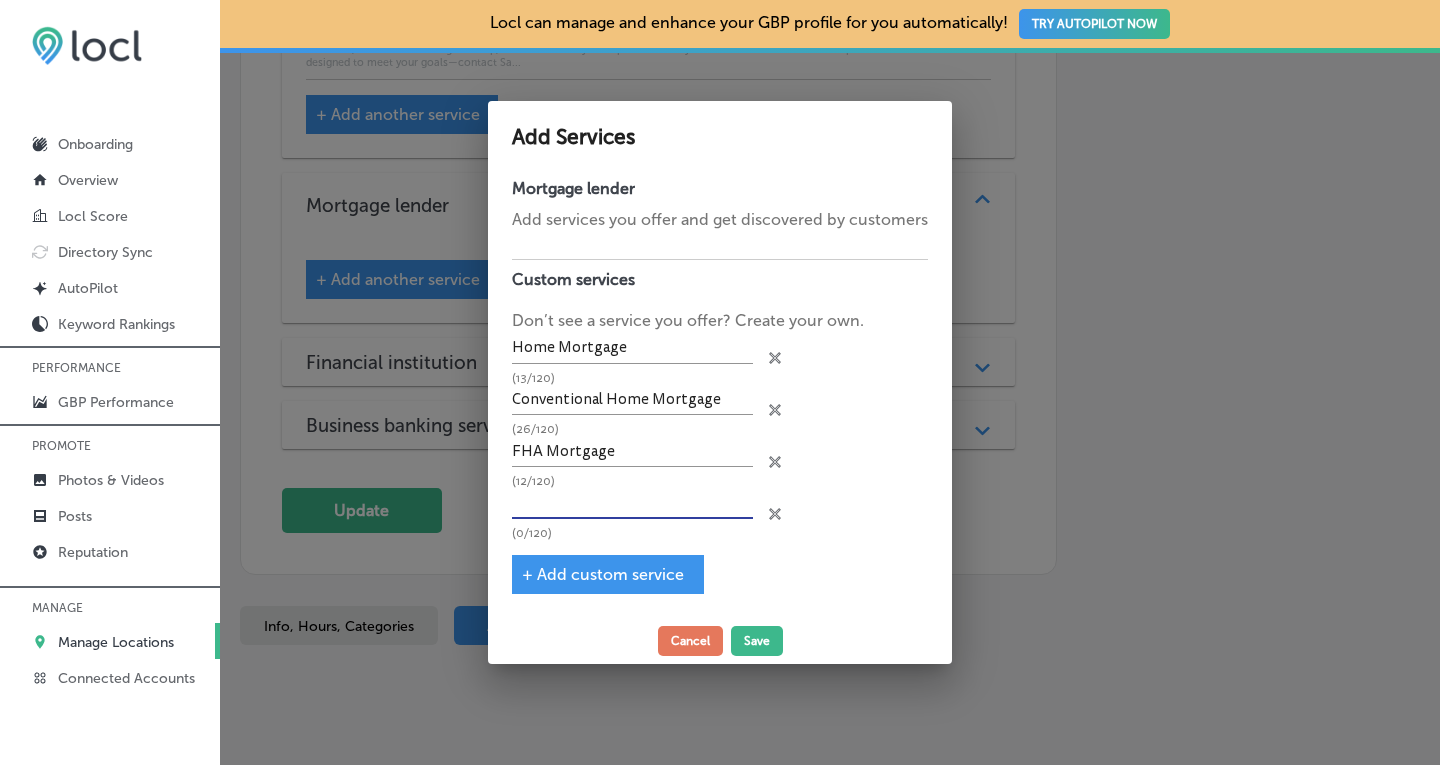 click at bounding box center (632, 503) 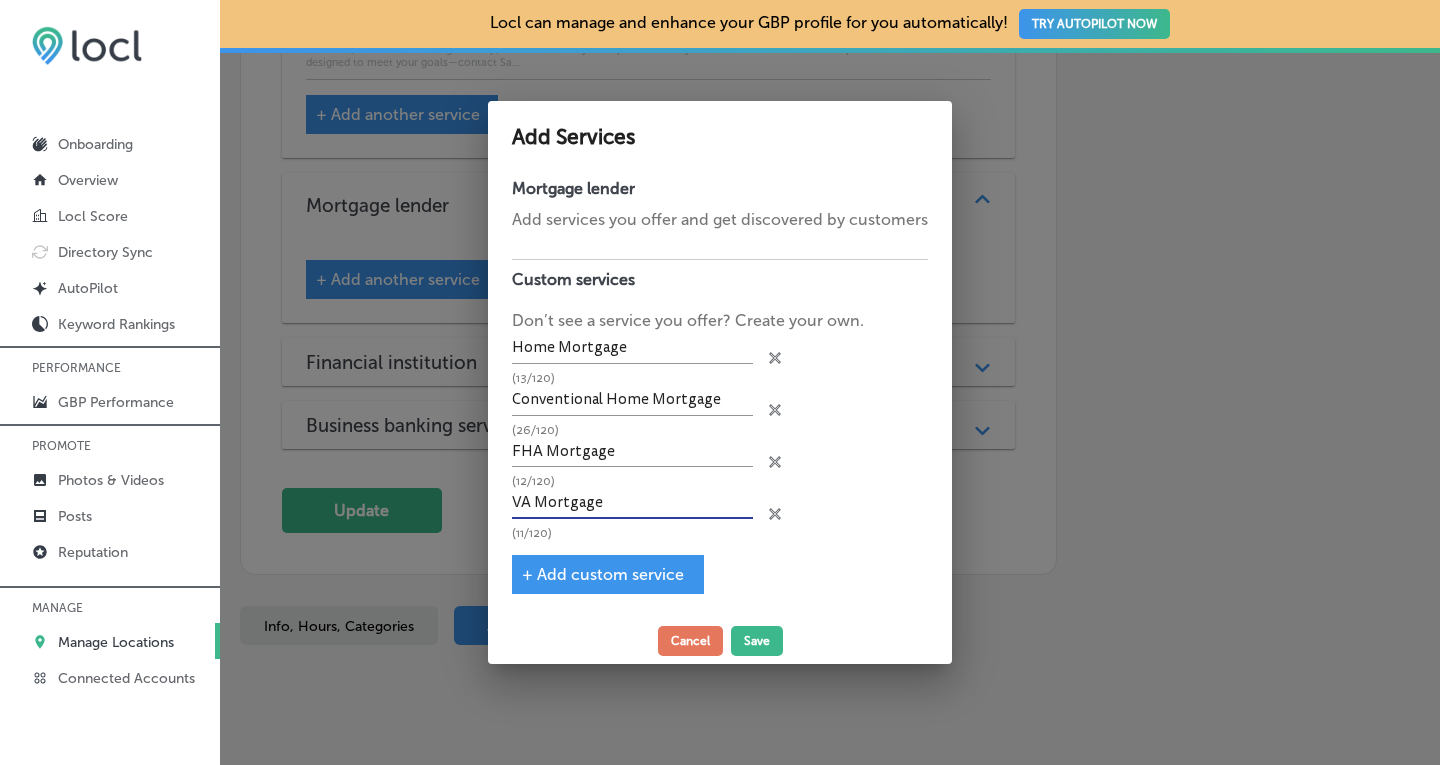 type on "VA Mortgage" 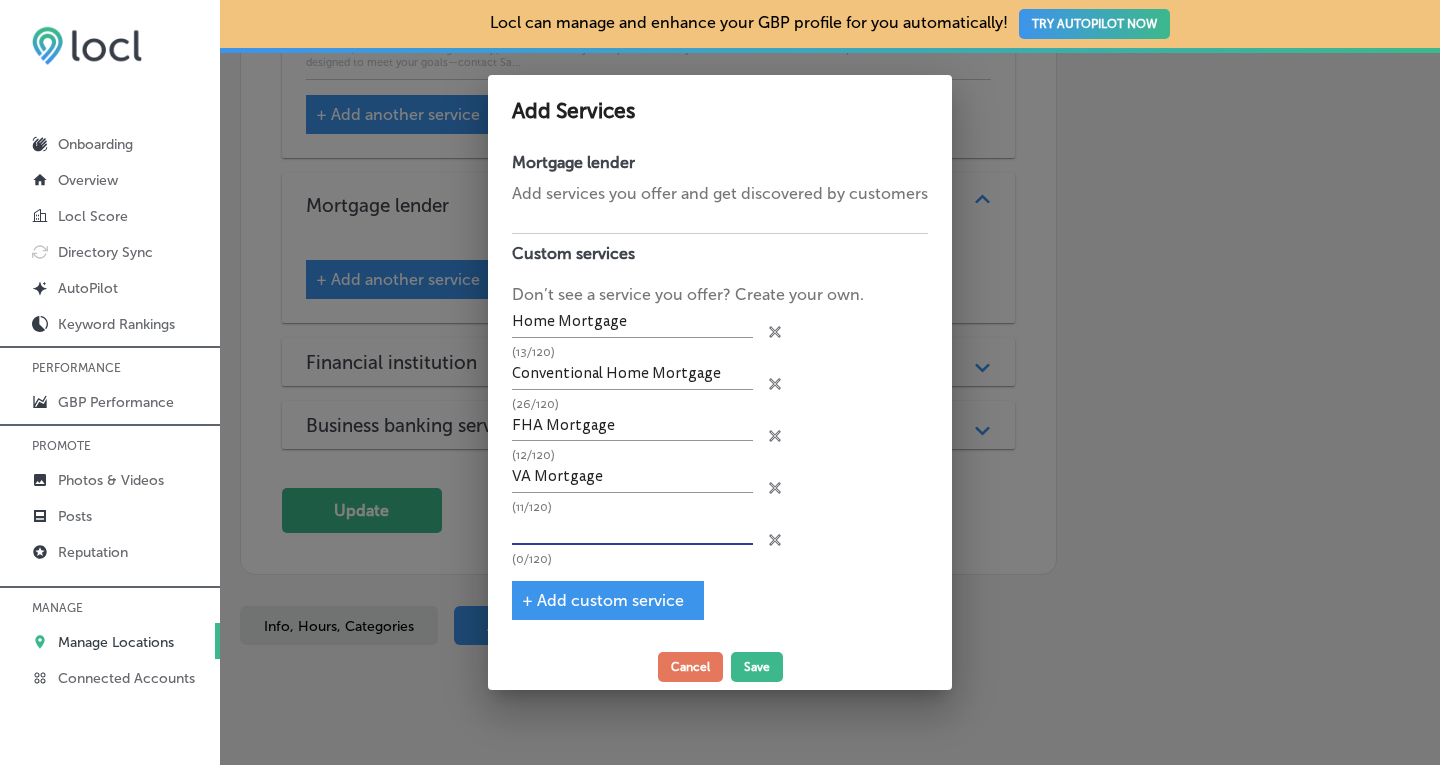 click at bounding box center (632, 529) 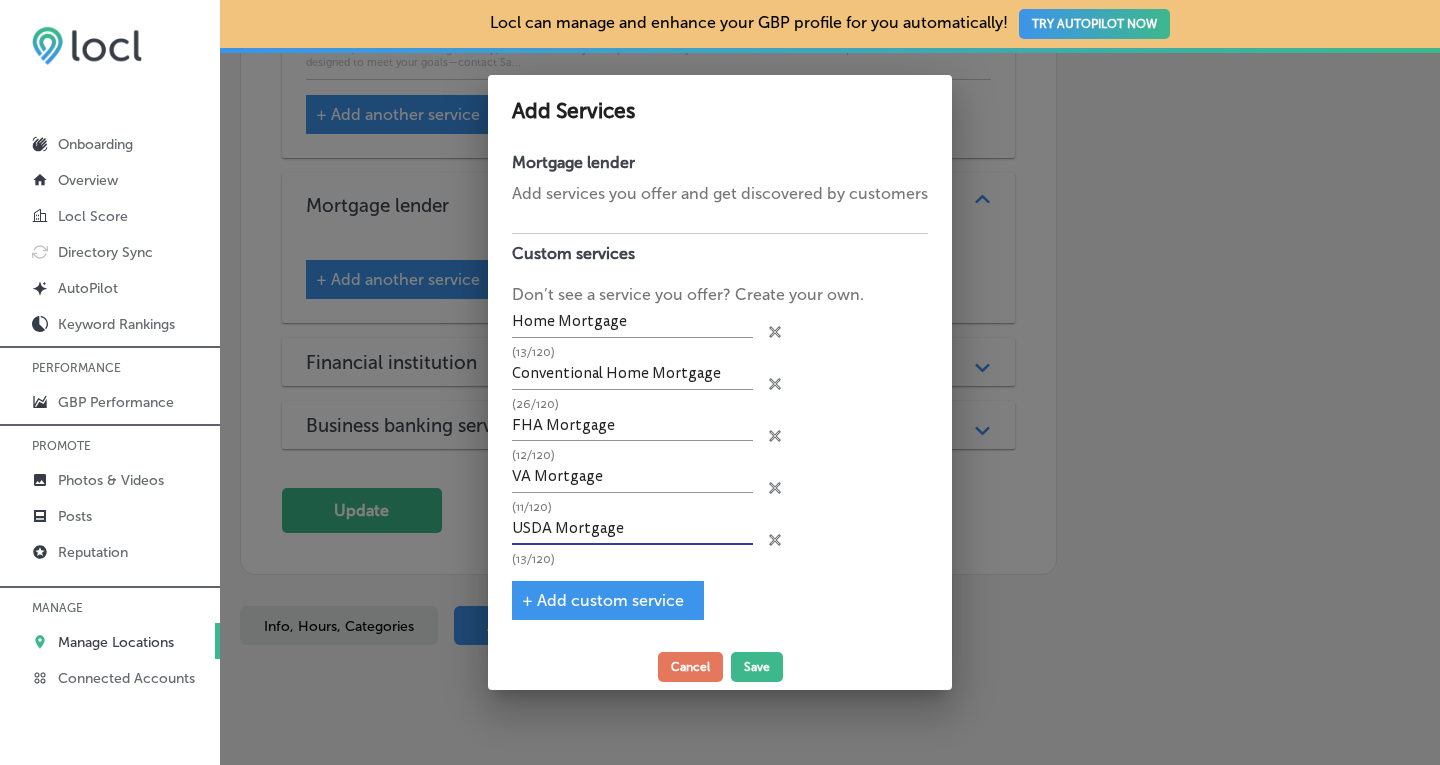 type on "USDA Mortgage" 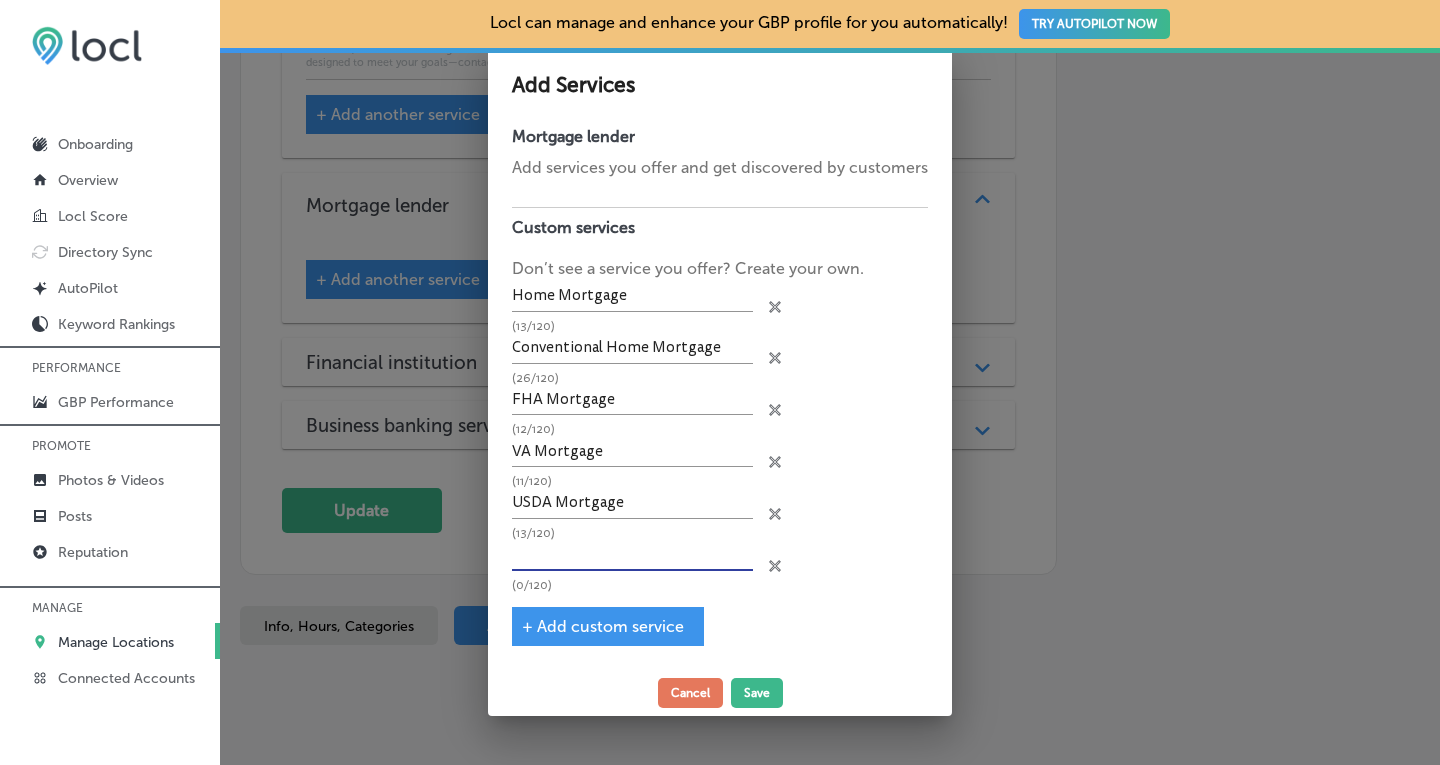 click at bounding box center [632, 555] 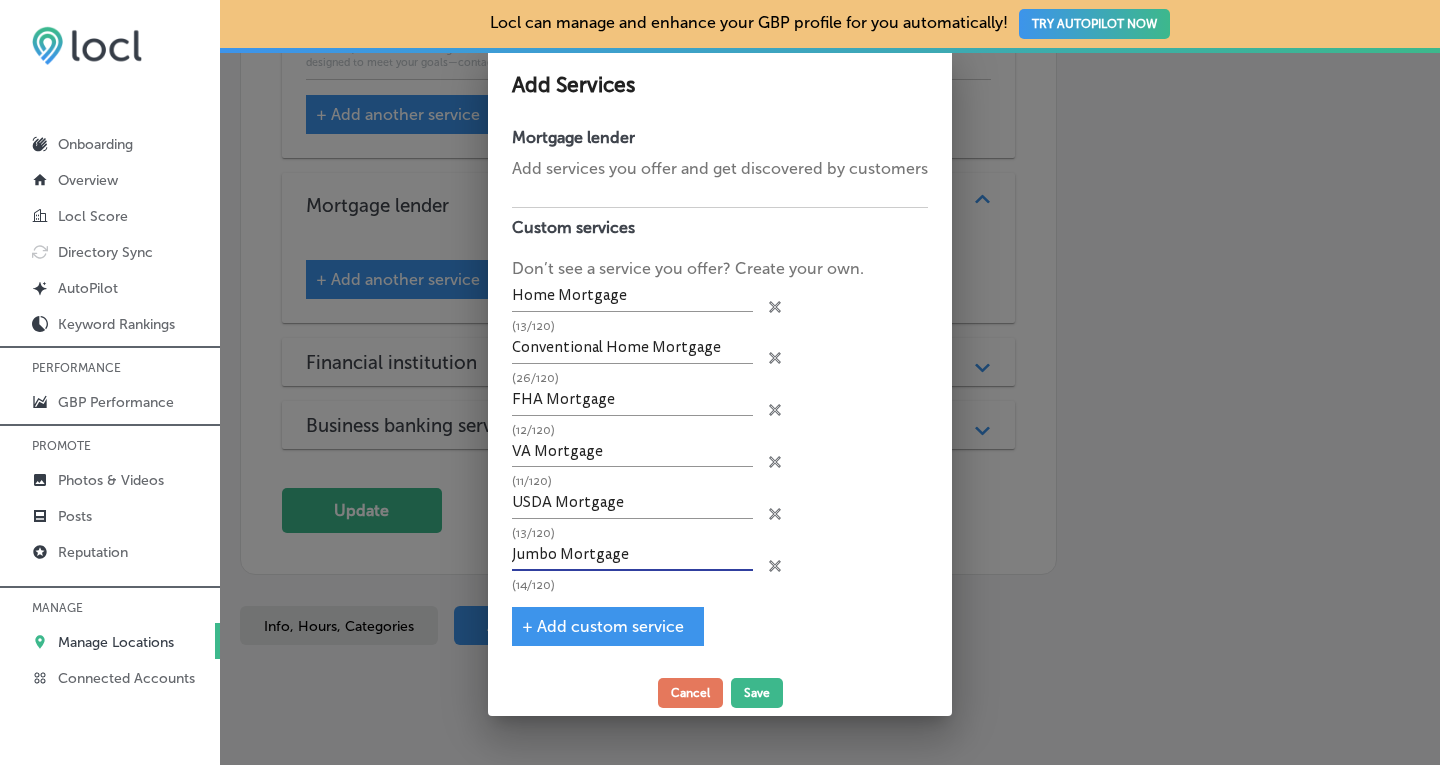 type on "Jumbo Mortgage" 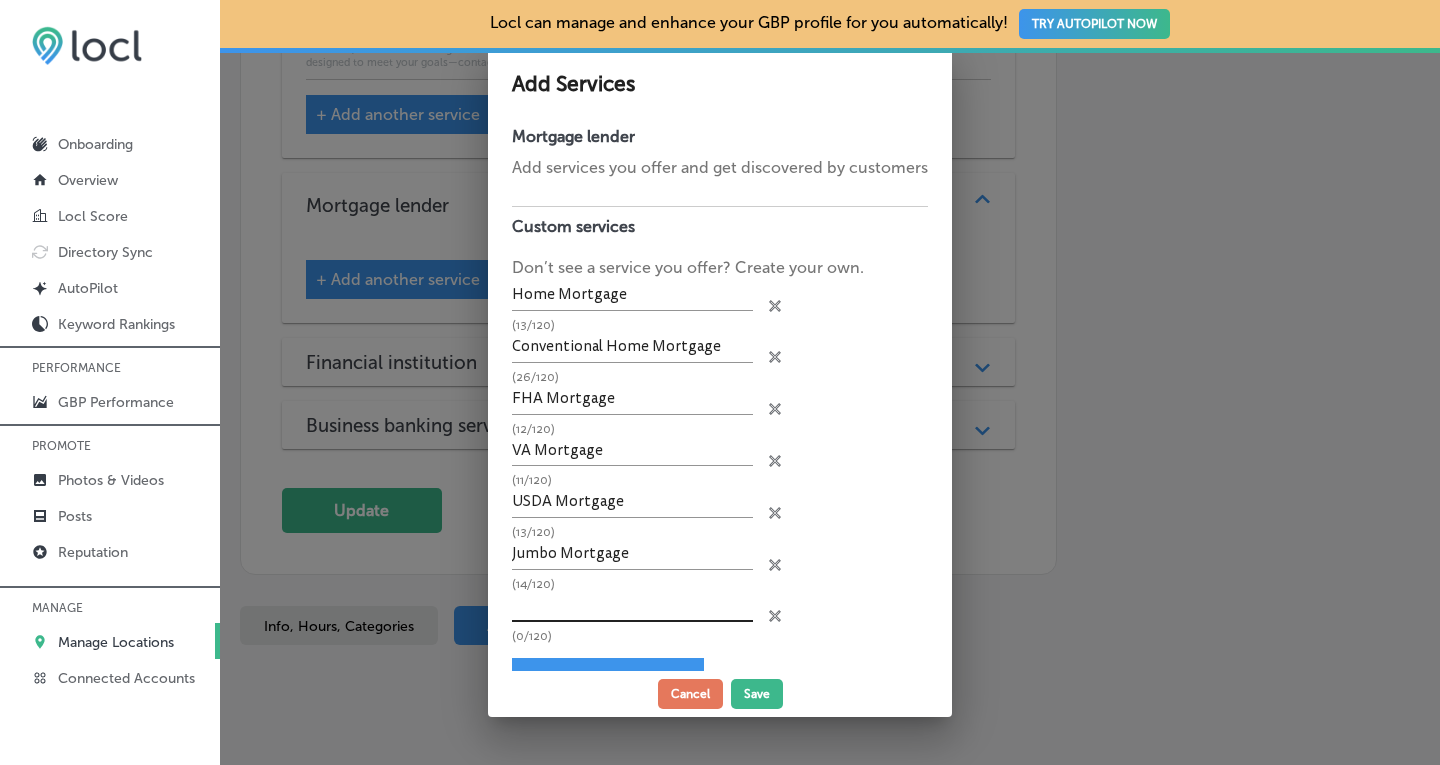 click at bounding box center (632, 606) 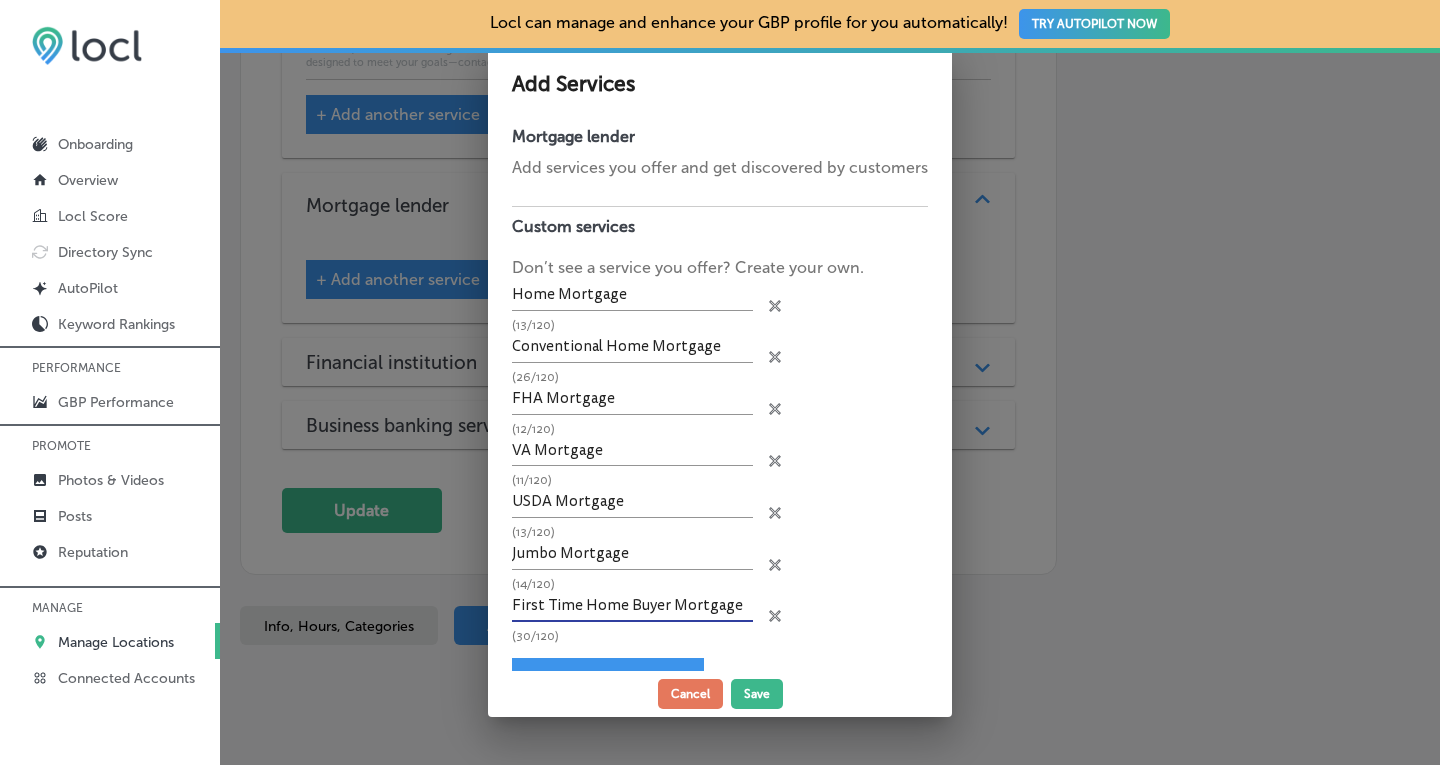 type on "First Time Home Buyer Mortgage" 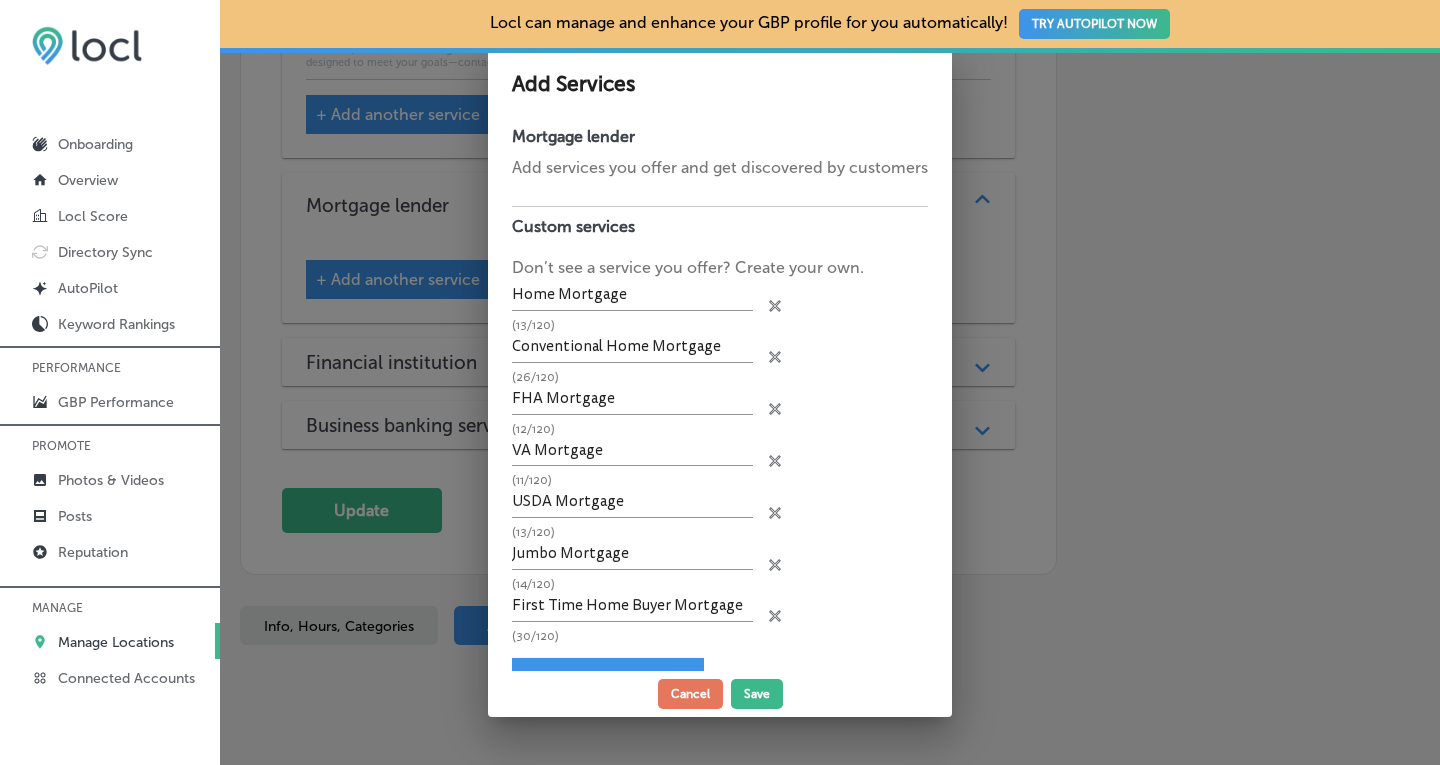 scroll, scrollTop: 46, scrollLeft: 0, axis: vertical 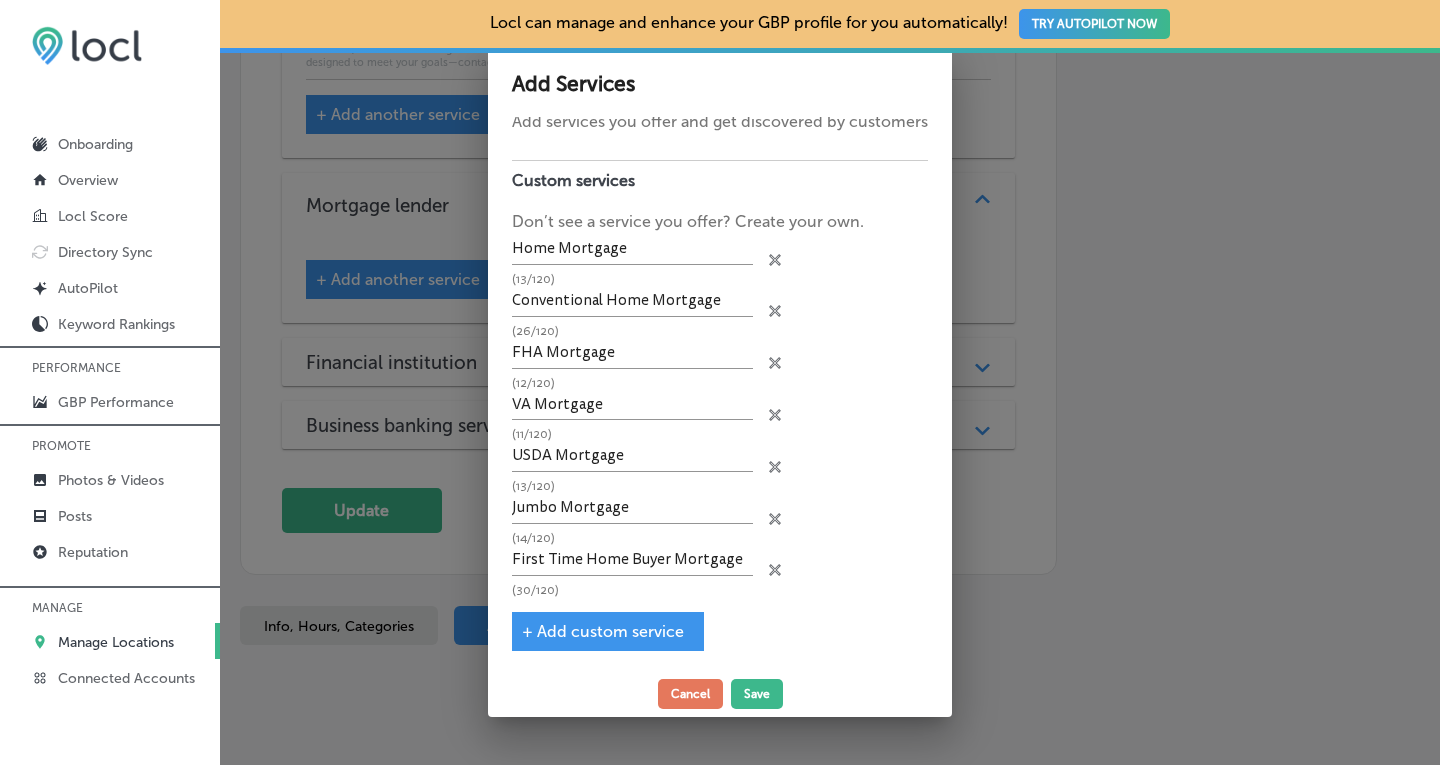 click on "+ Add custom service" at bounding box center (603, 631) 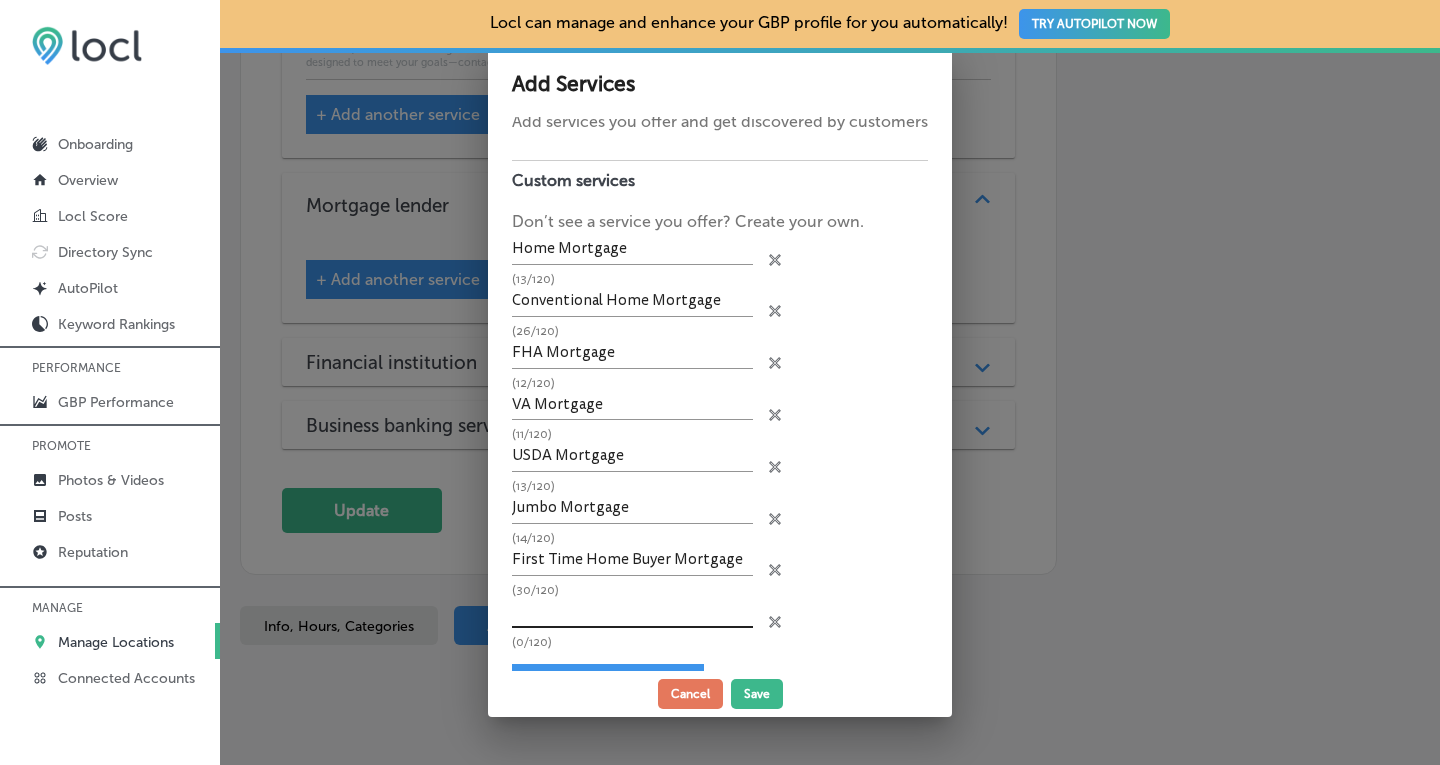 click at bounding box center [632, 612] 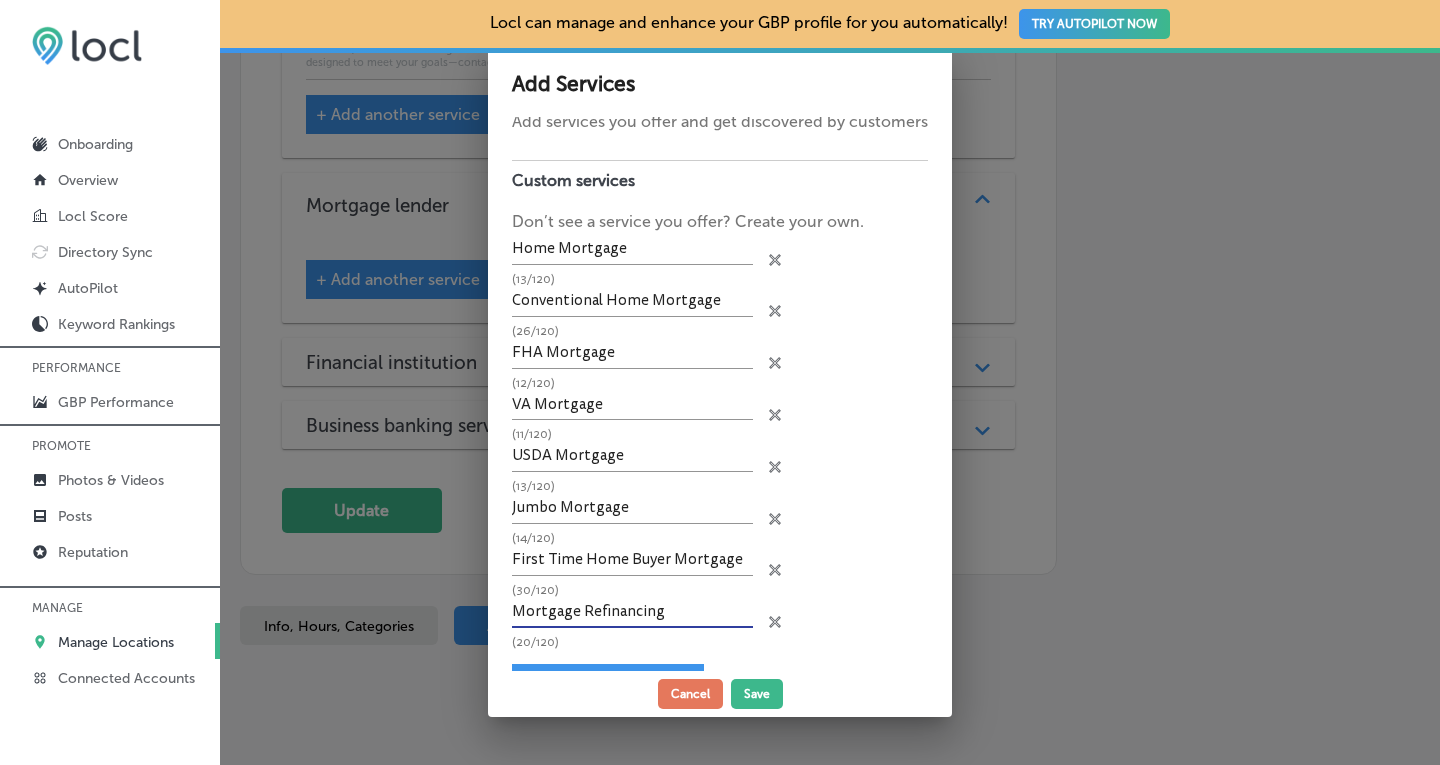 type on "Mortgage Refinancing" 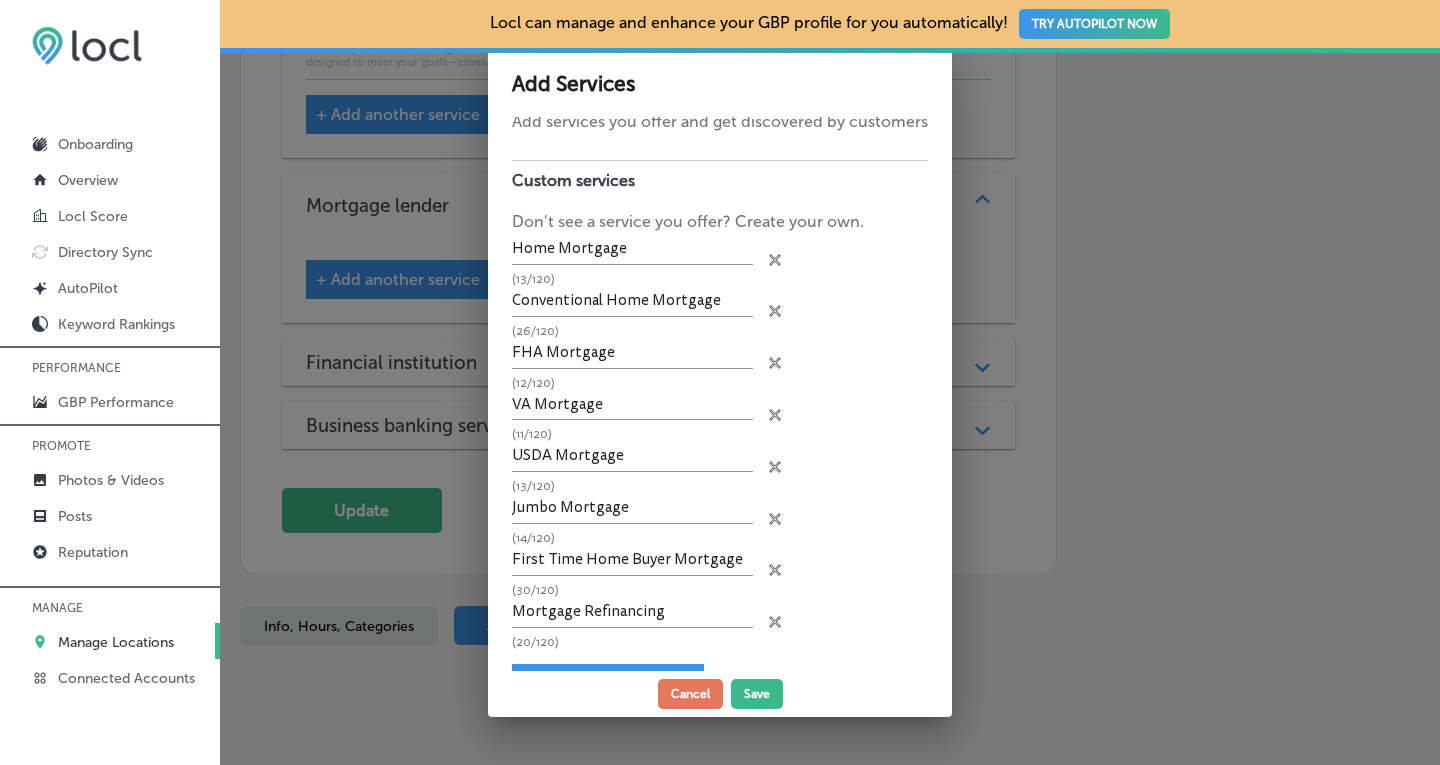 scroll, scrollTop: 98, scrollLeft: 0, axis: vertical 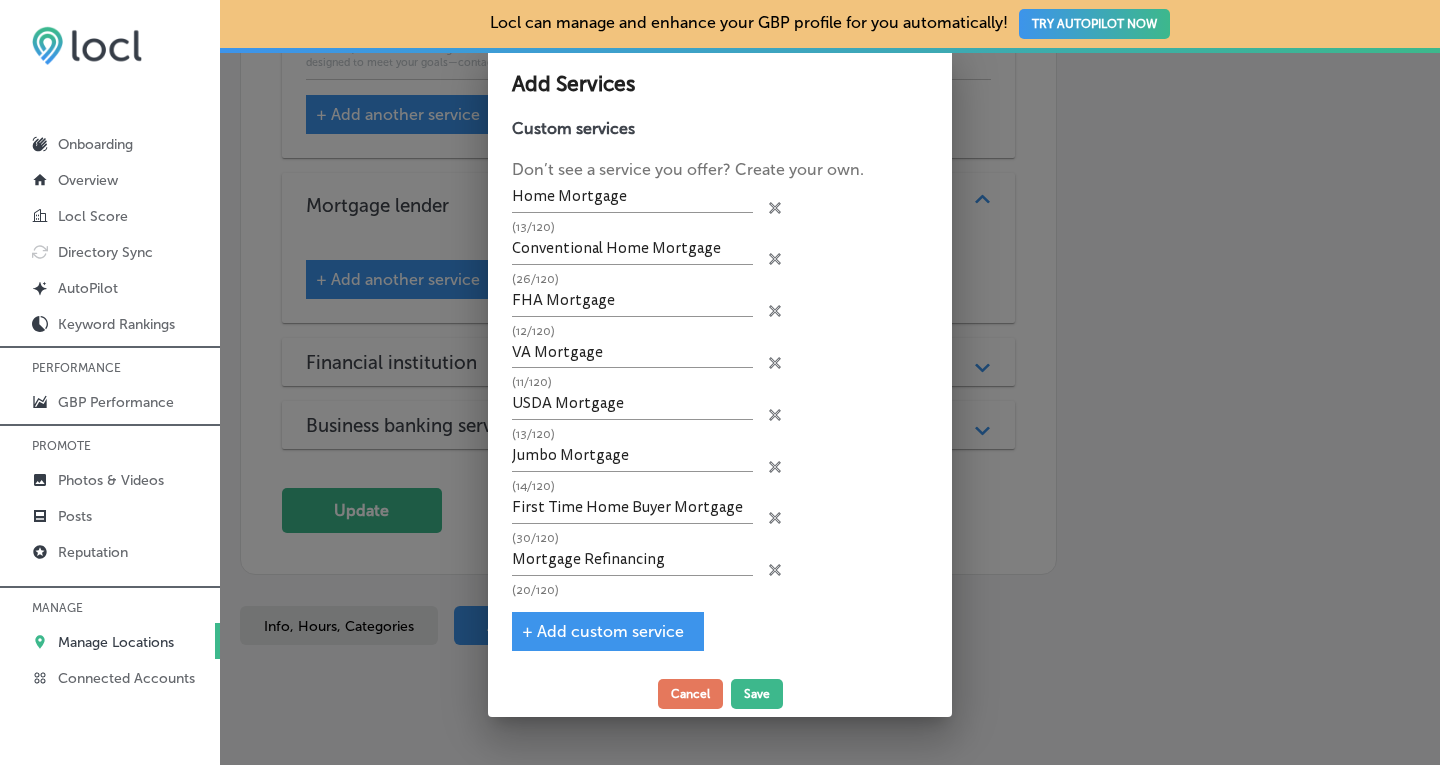 click on "+ Add custom service" at bounding box center [608, 631] 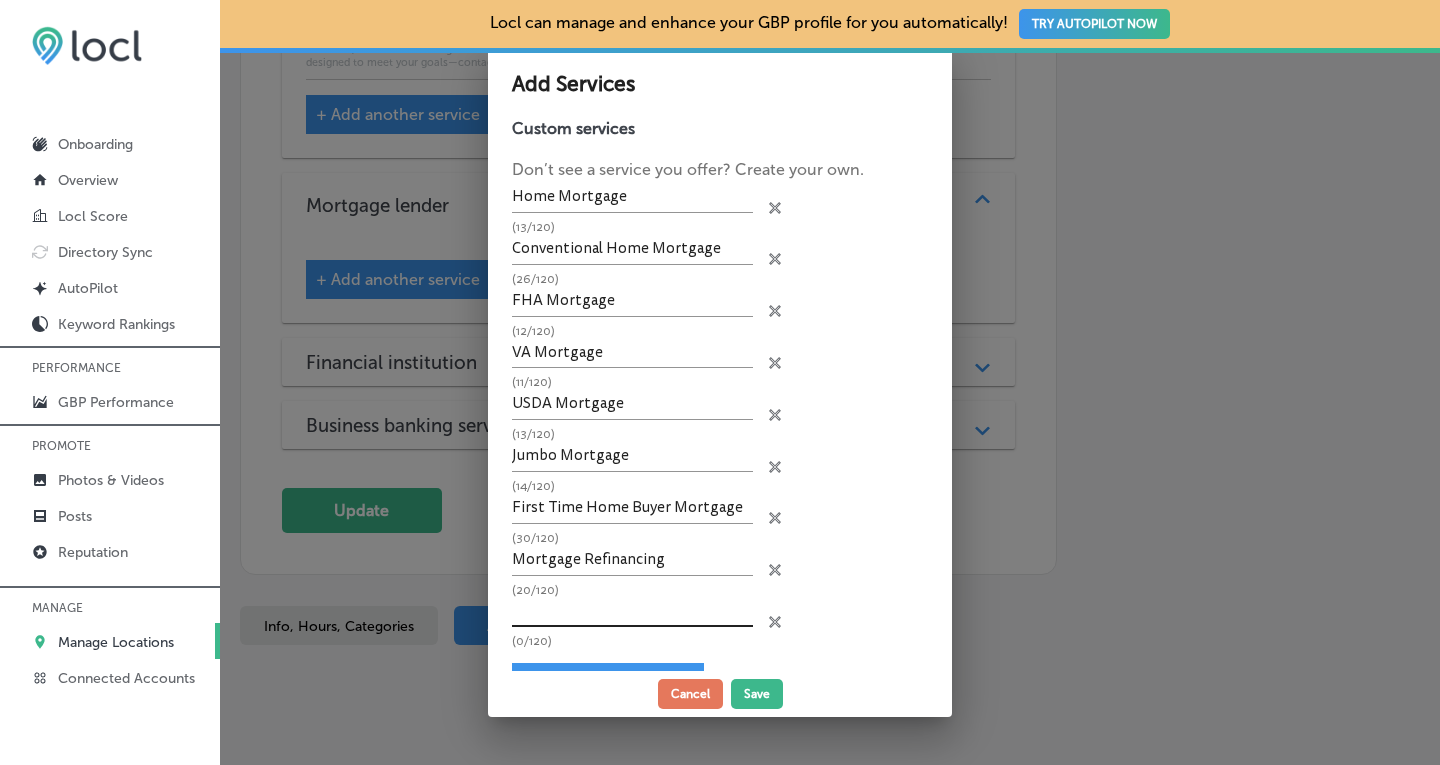 click at bounding box center [632, 612] 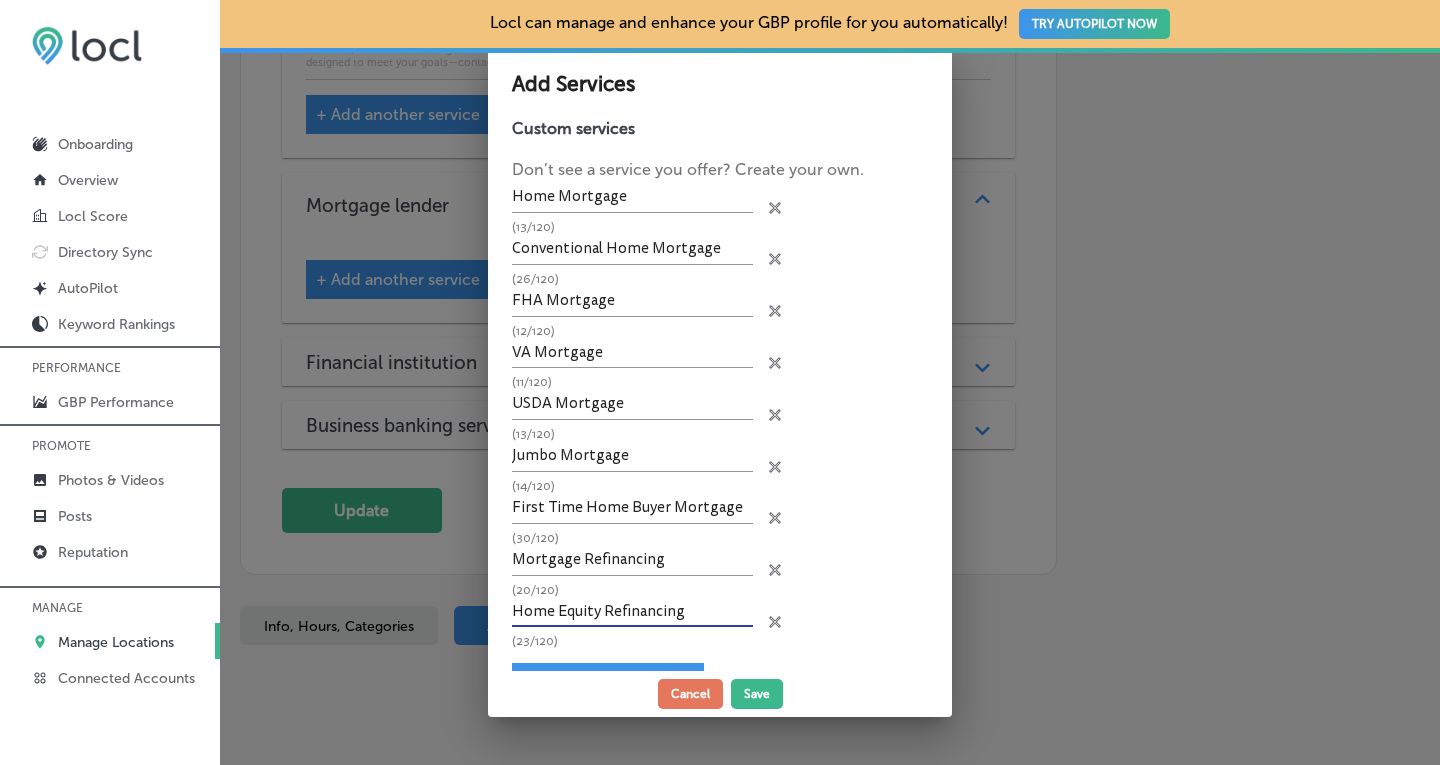 type on "Home Equity Refinancing" 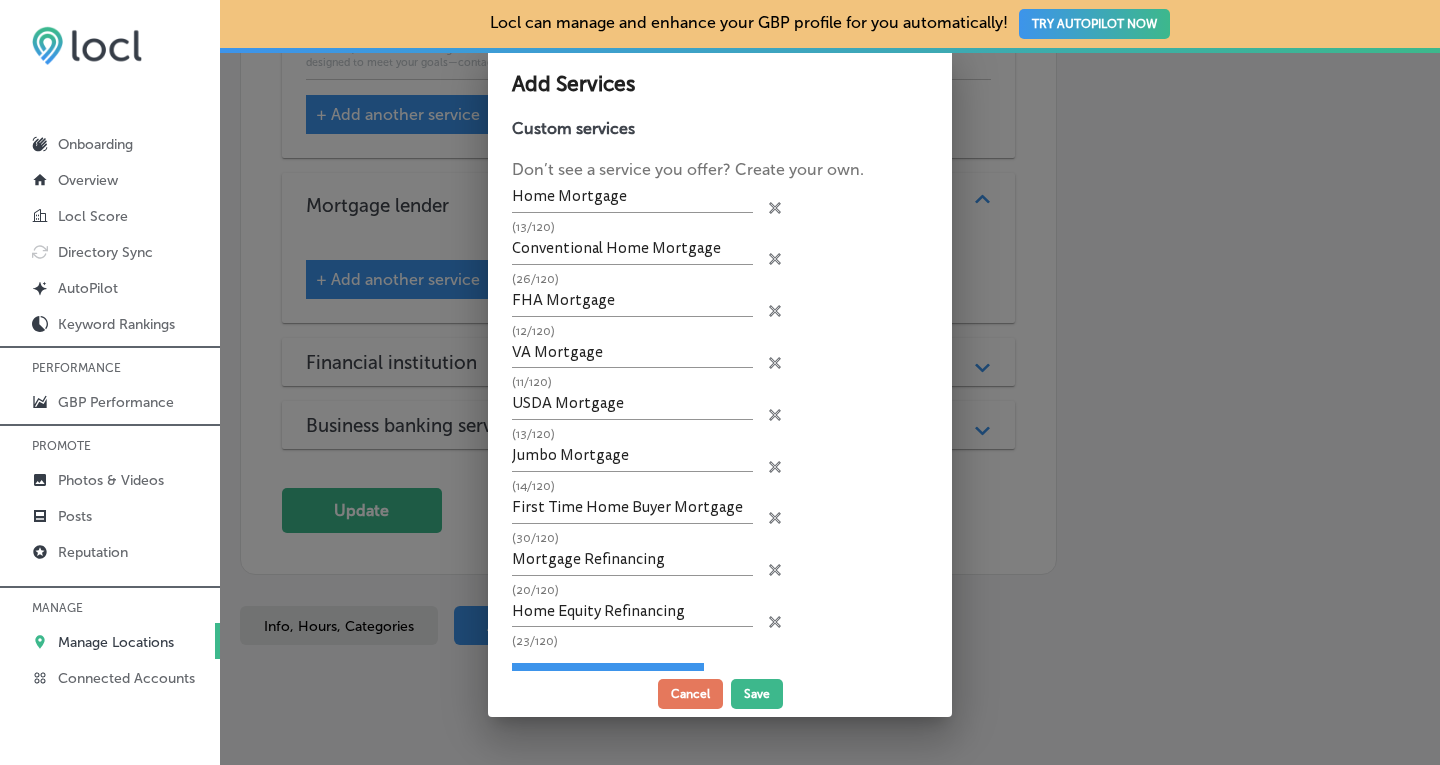 scroll, scrollTop: 149, scrollLeft: 0, axis: vertical 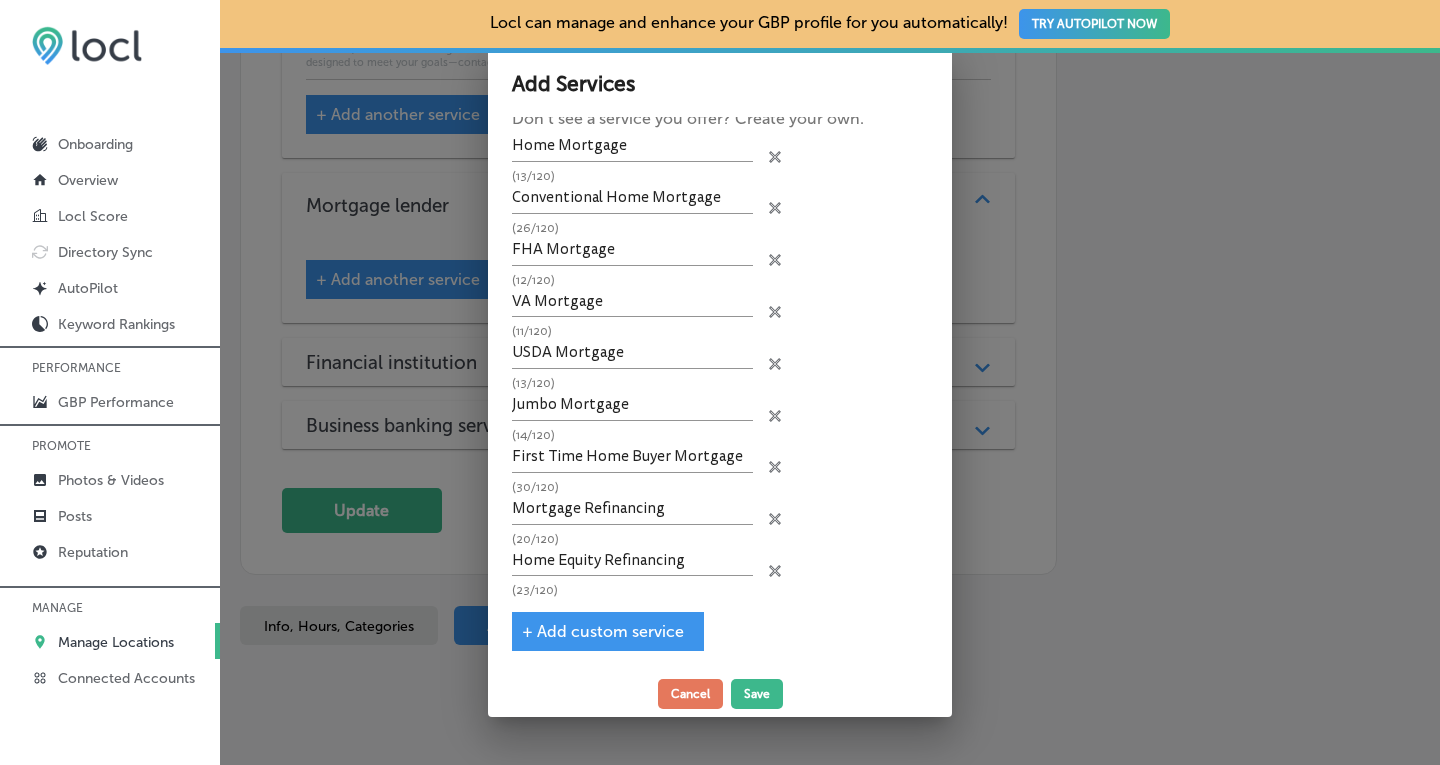 click on "+ Add custom service" at bounding box center (603, 631) 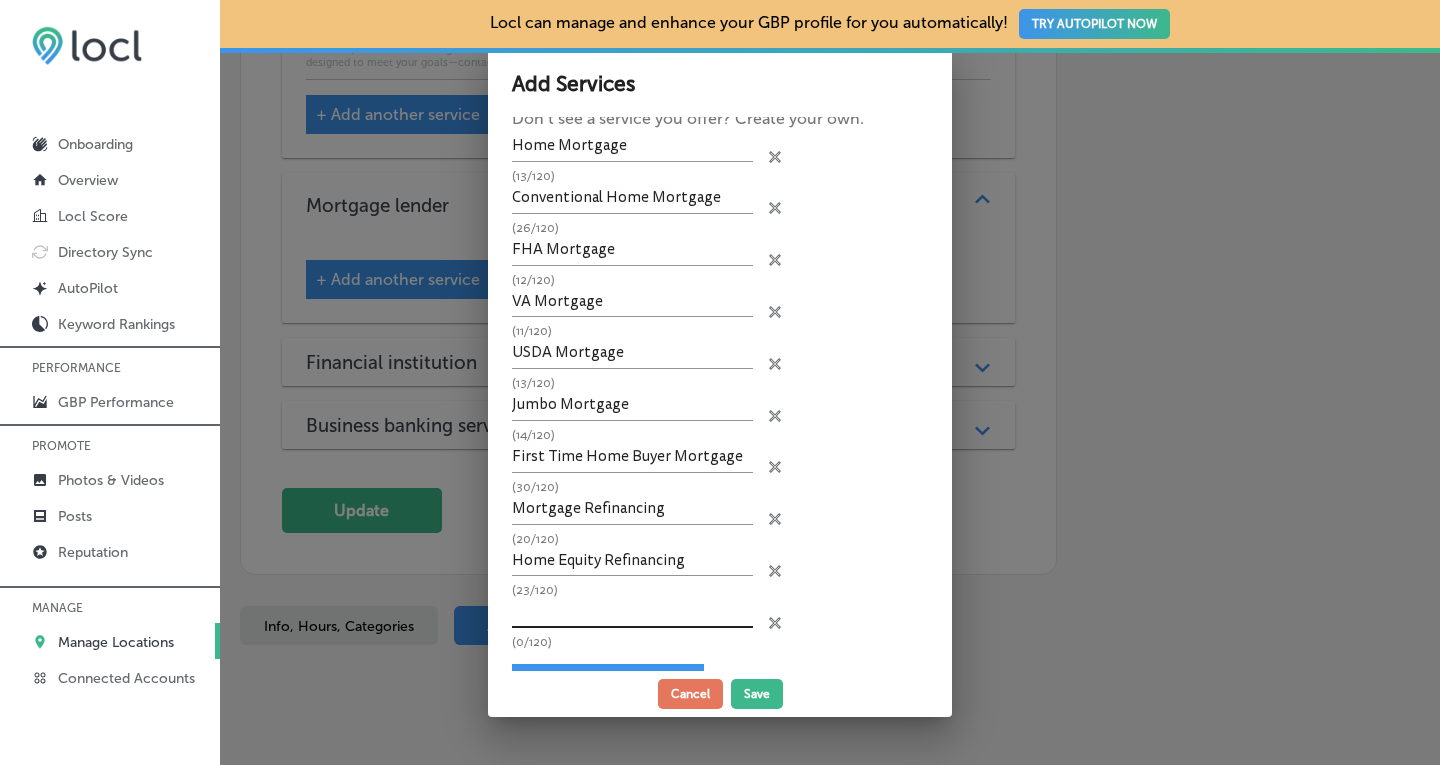 click at bounding box center (632, 612) 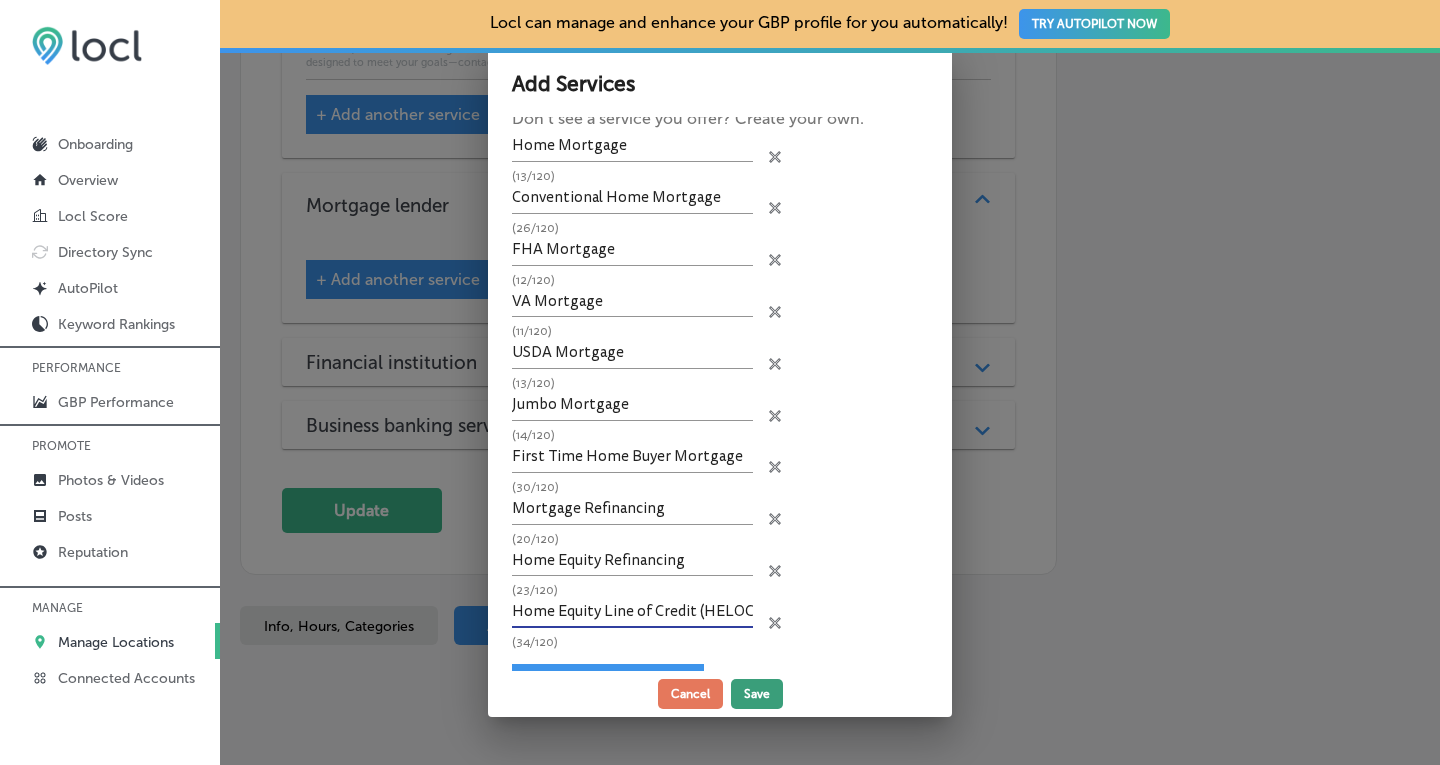 type on "Home Equity Line of Credit (HELOC)" 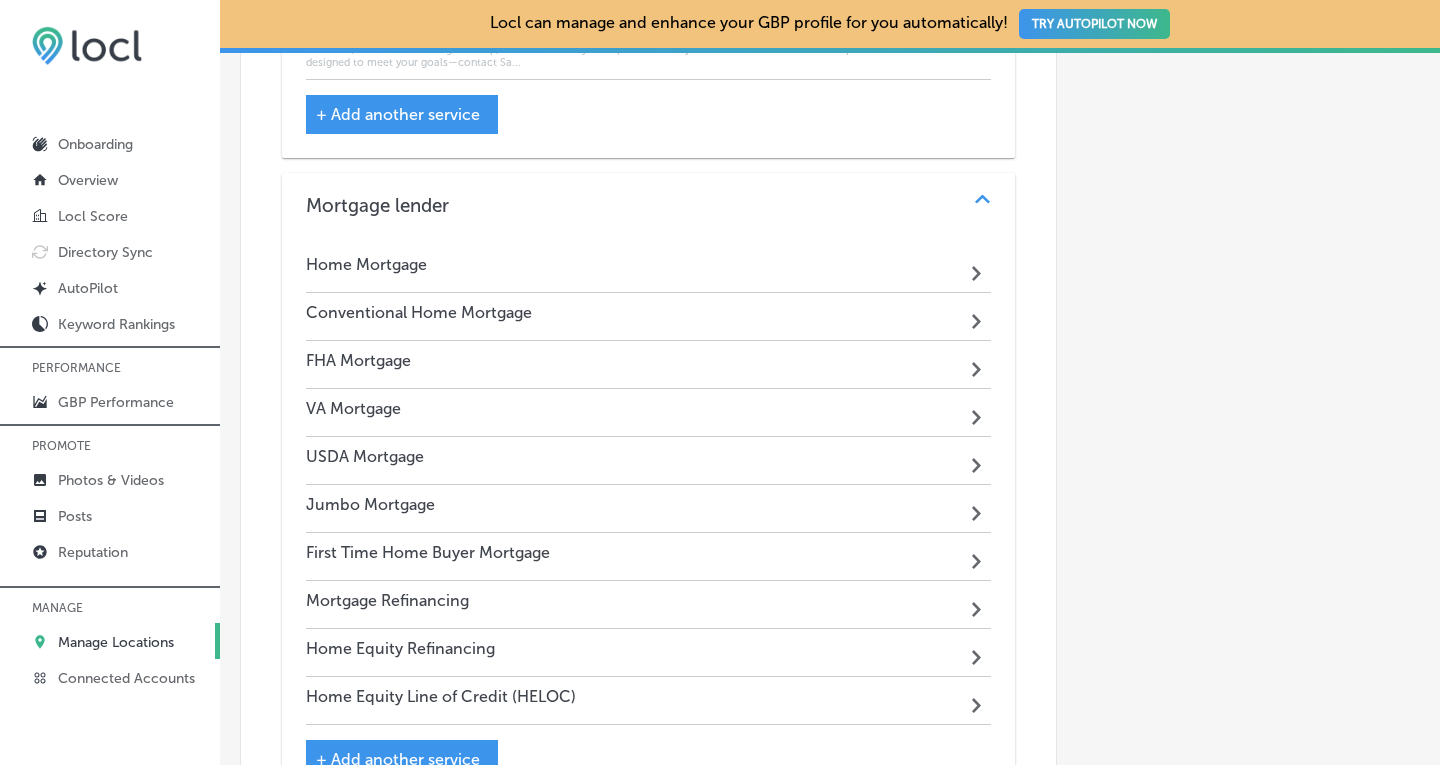 scroll, scrollTop: 0, scrollLeft: 0, axis: both 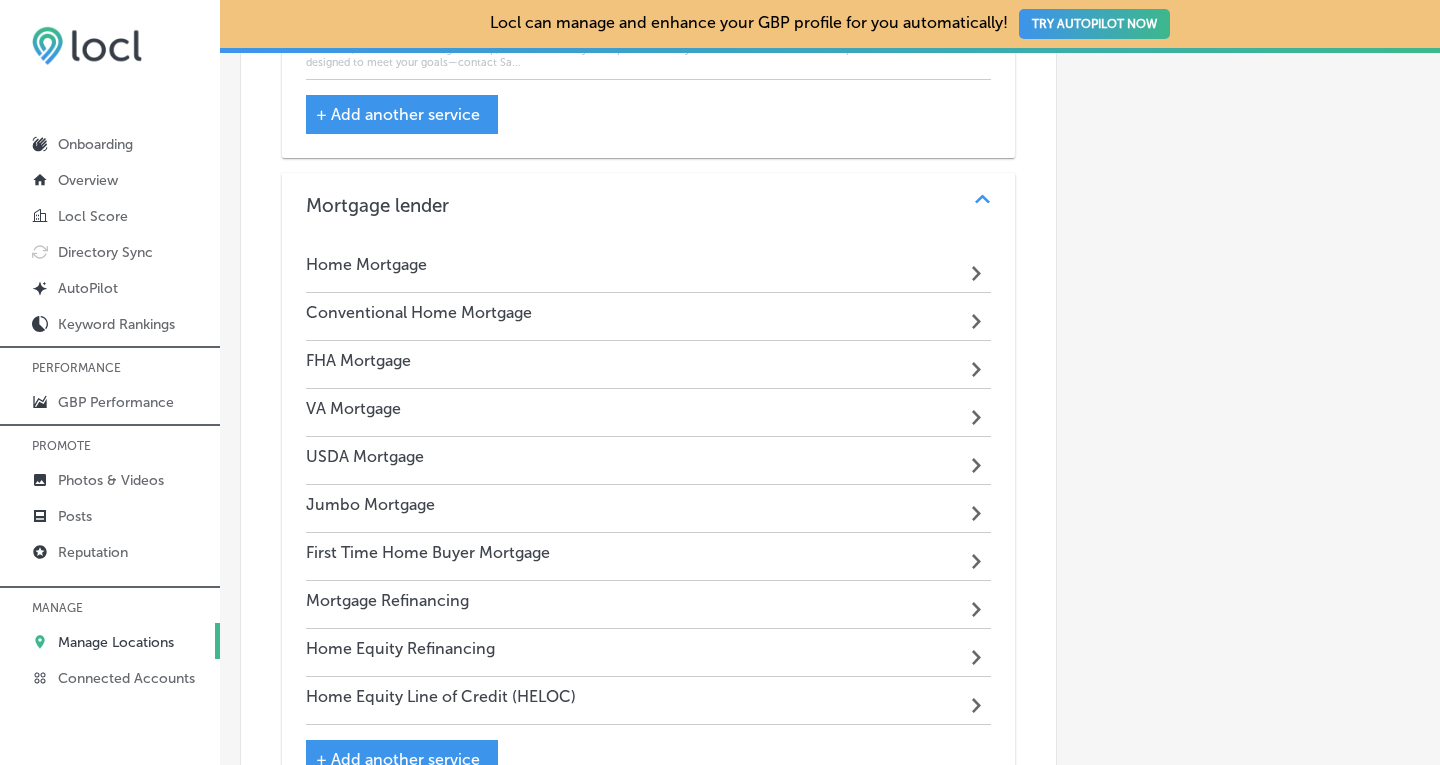 click on "Conventional Home Mortgage" at bounding box center (419, 312) 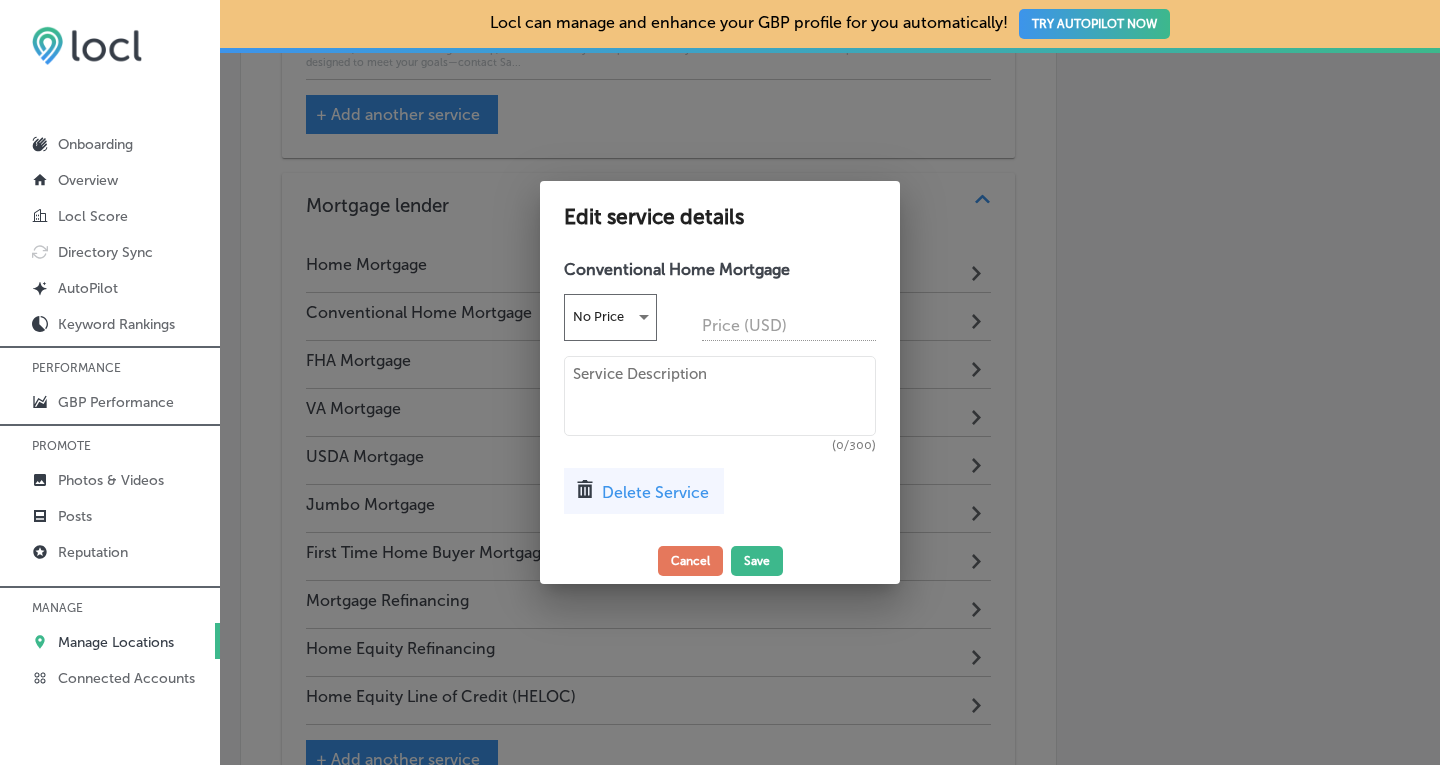 click at bounding box center (720, 396) 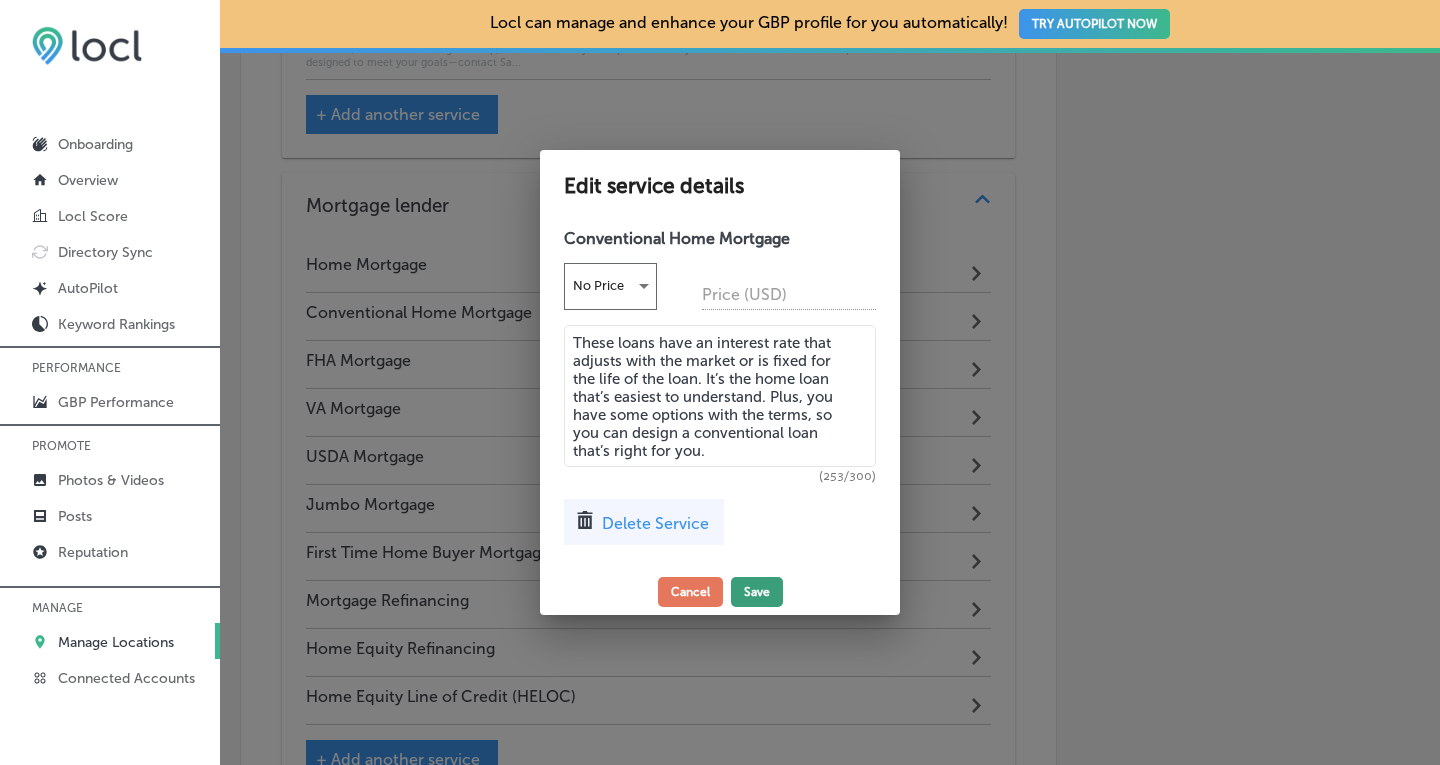 type on "These loans have an interest rate that adjusts with the market or is fixed for the life of the loan. It’s the home loan that’s easiest to understand. Plus, you have some options with the terms, so you can design a conventional loan that’s right for you." 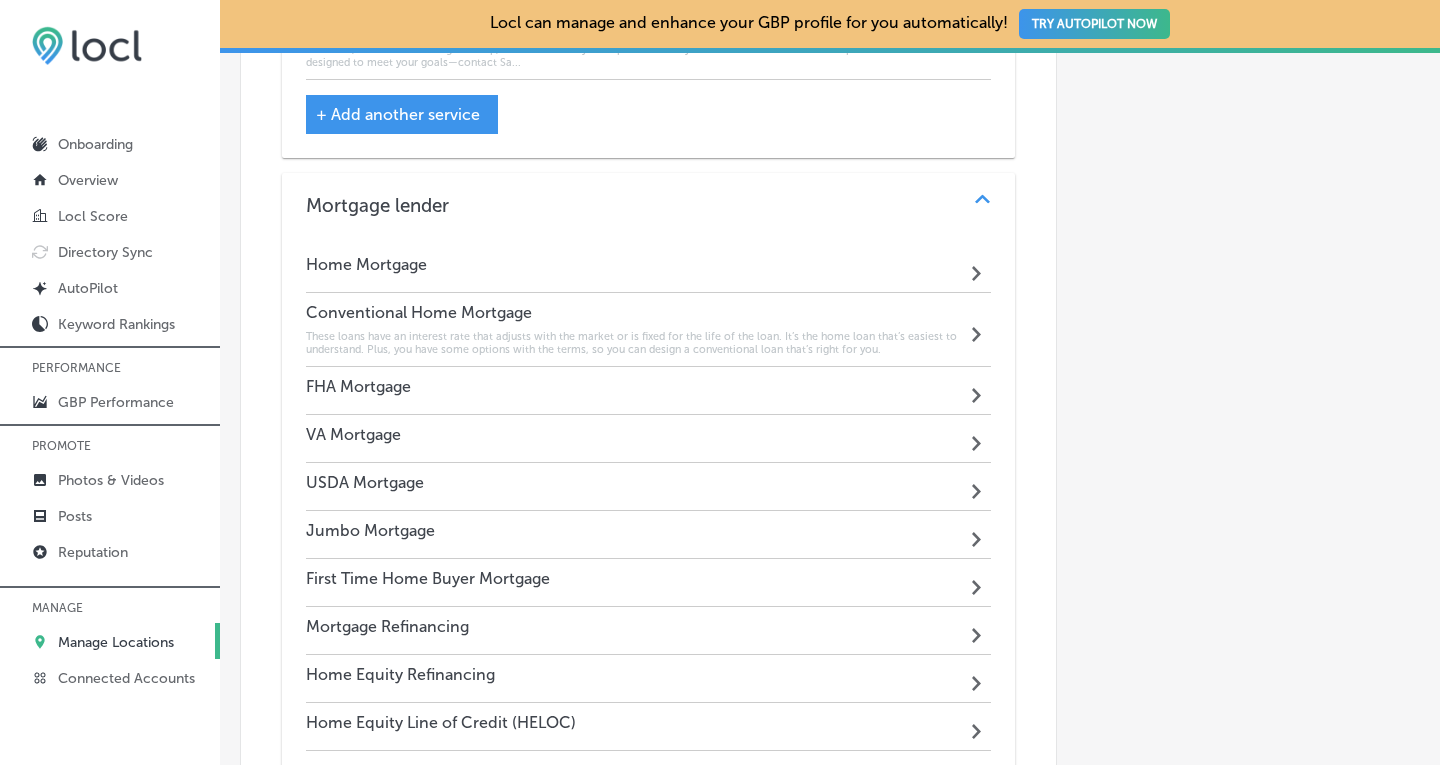 click on "FHA Mortgage
Path
Created with Sketch." at bounding box center [649, 391] 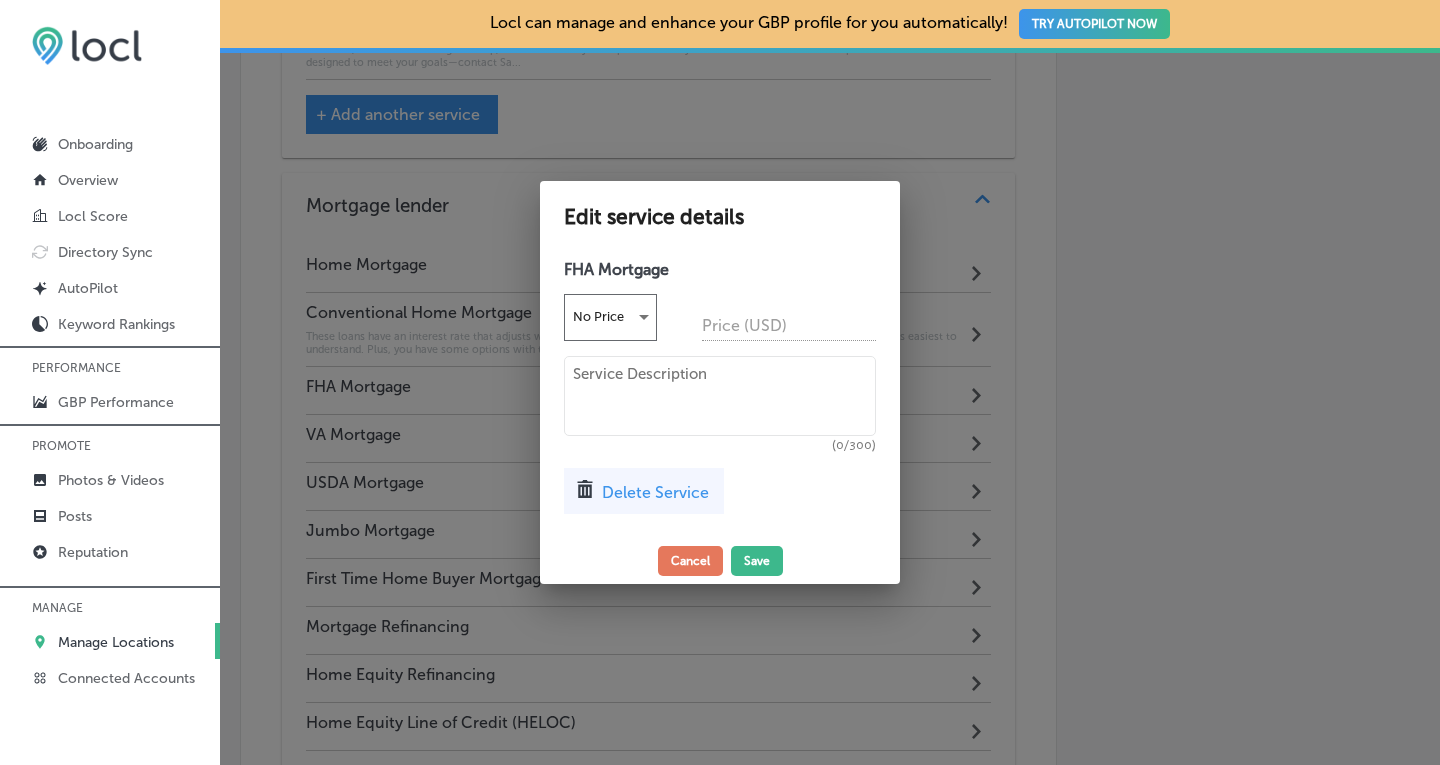 click at bounding box center [720, 396] 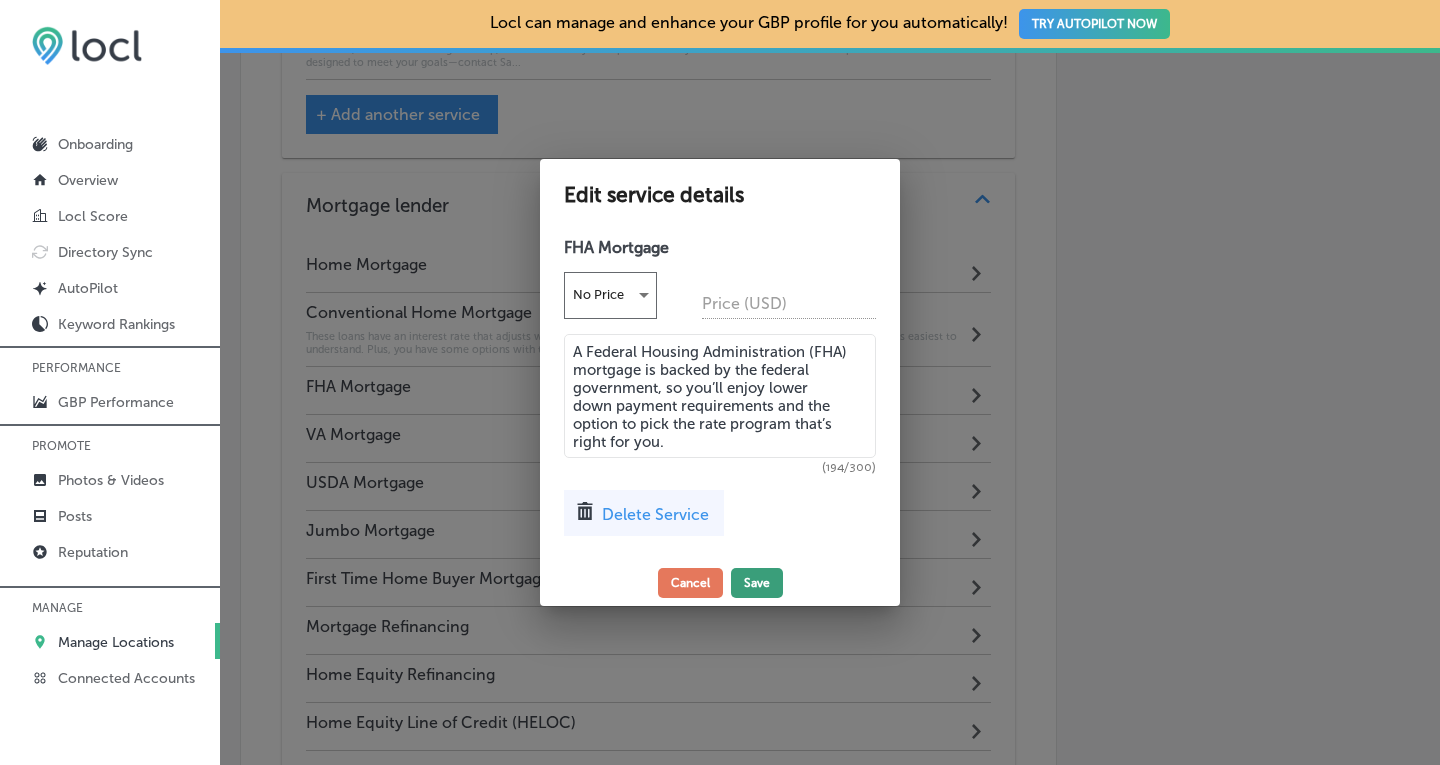 type on "A Federal Housing Administration (FHA) mortgage is backed by the federal government, so you’ll enjoy lower down payment requirements and the option to pick the rate program that’s right for you." 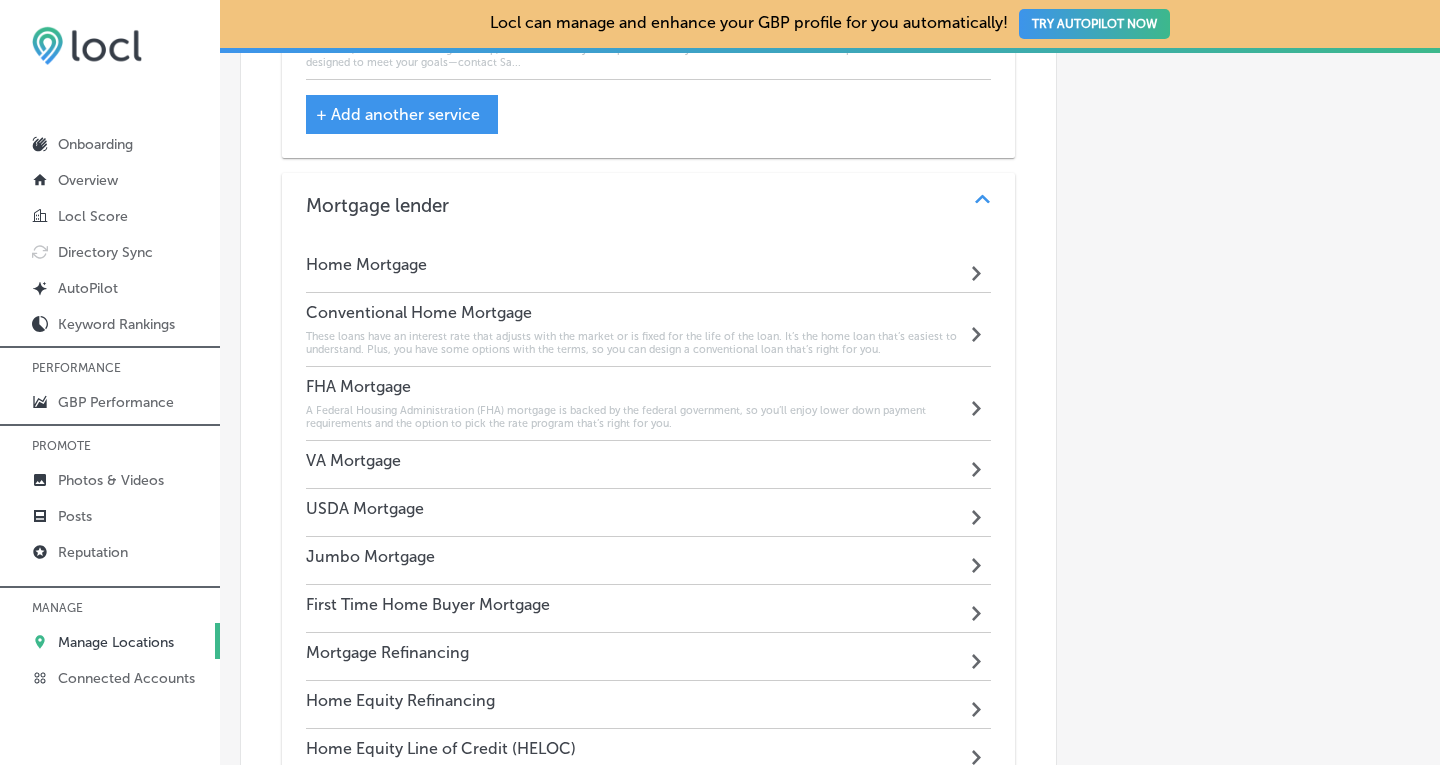 click on "VA Mortgage
Path
Created with Sketch." at bounding box center [649, 465] 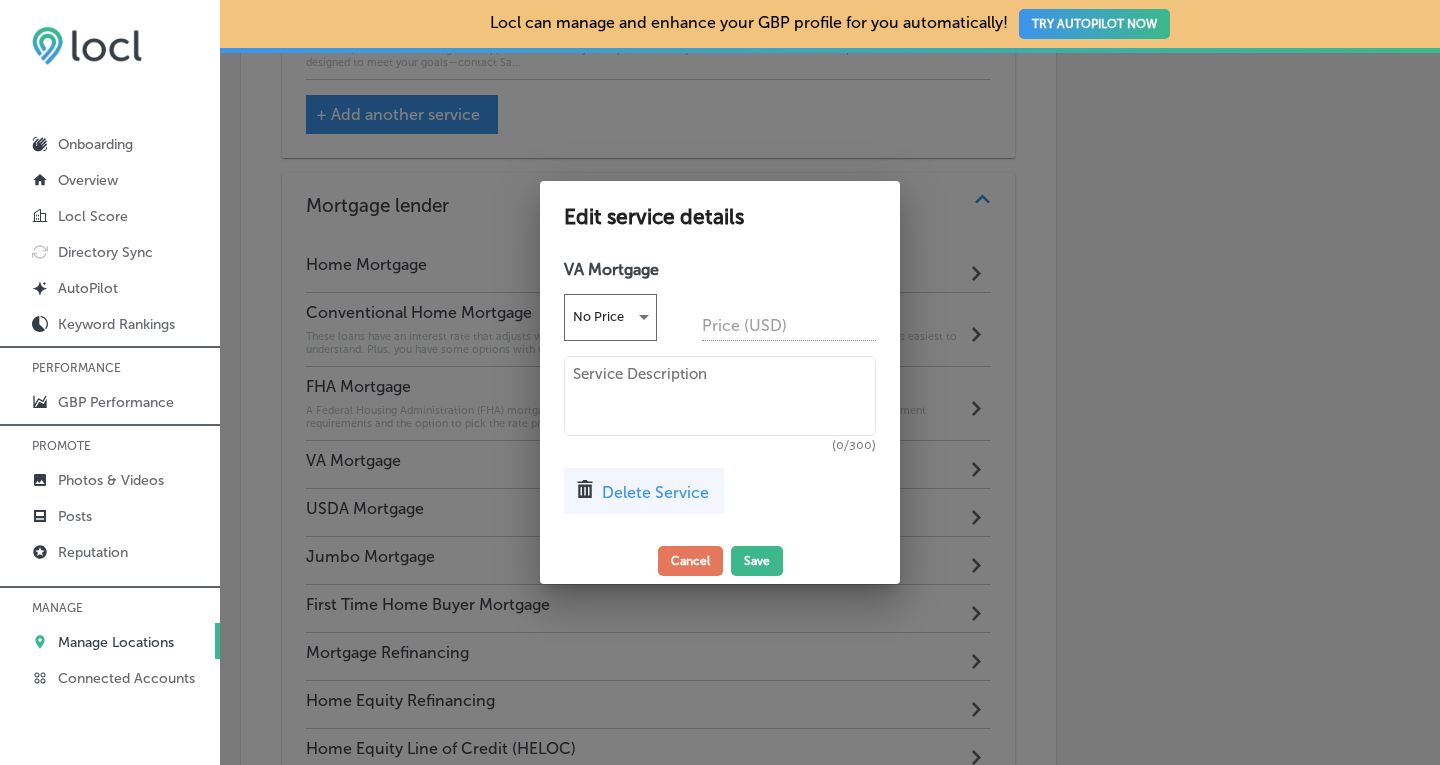click on "VA Mortgage No Price Price (USD) (0/300) Delete Service" at bounding box center [720, 394] 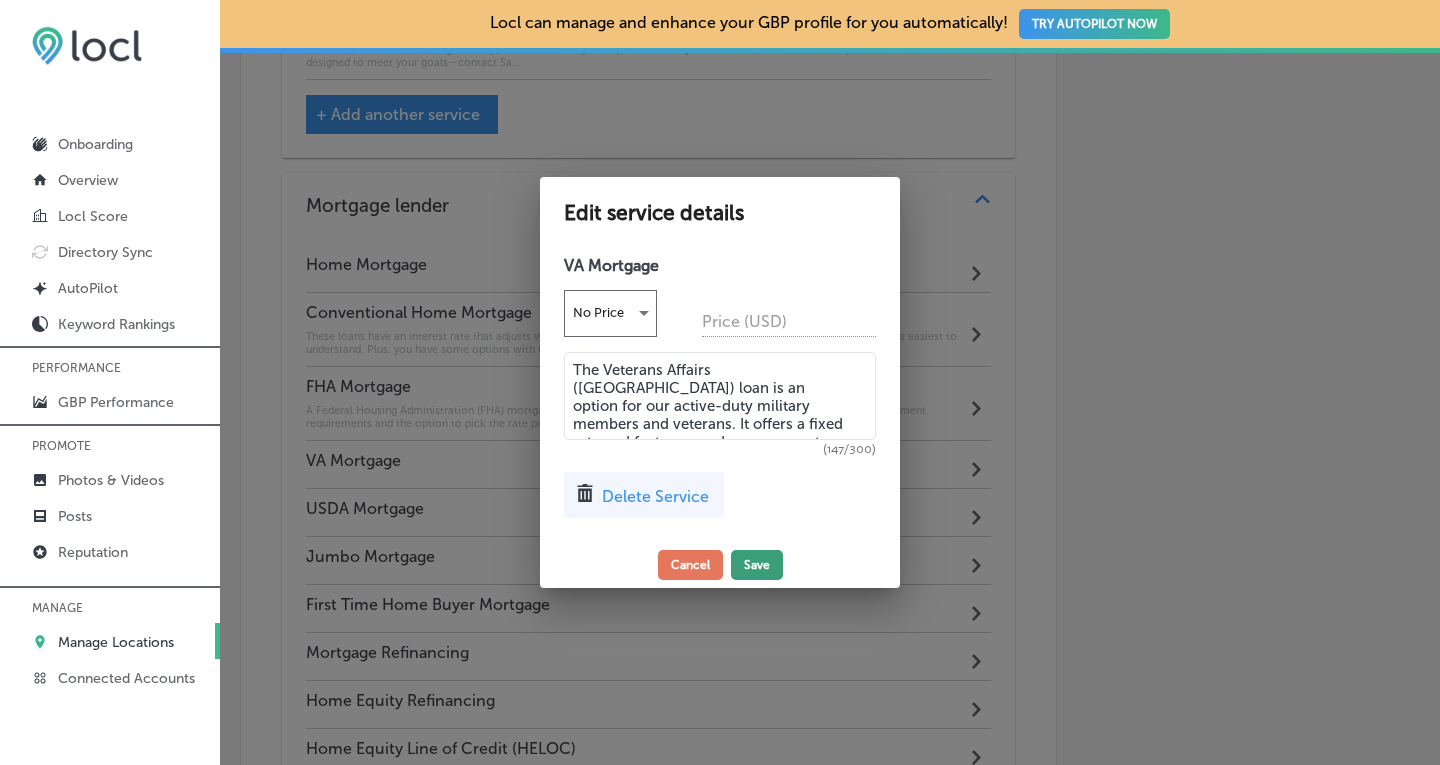 type on "The Veterans Affairs ([GEOGRAPHIC_DATA]) loan is an option for our active-duty military members and veterans. It offers a fixed rate and features no down payment." 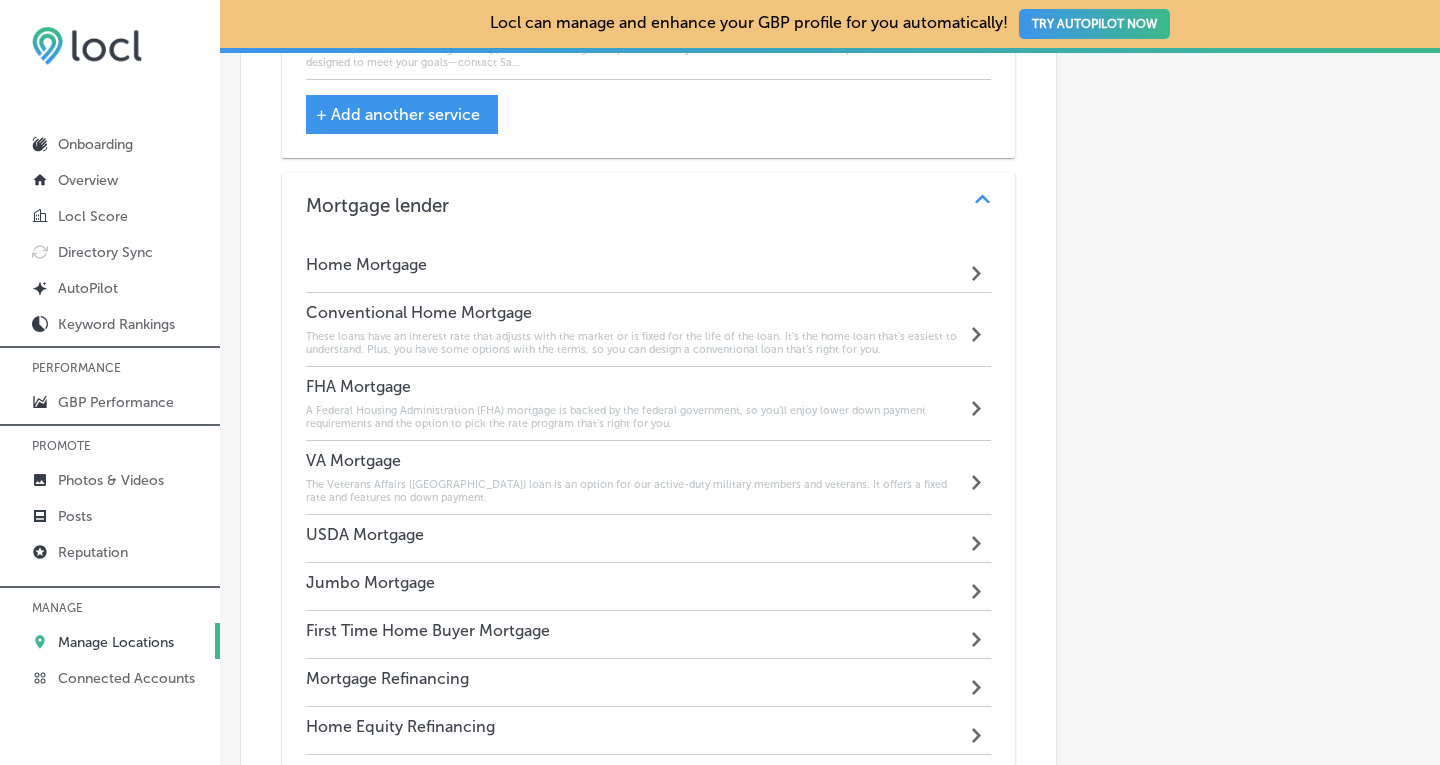 click on "USDA Mortgage
Path
Created with Sketch." at bounding box center [649, 539] 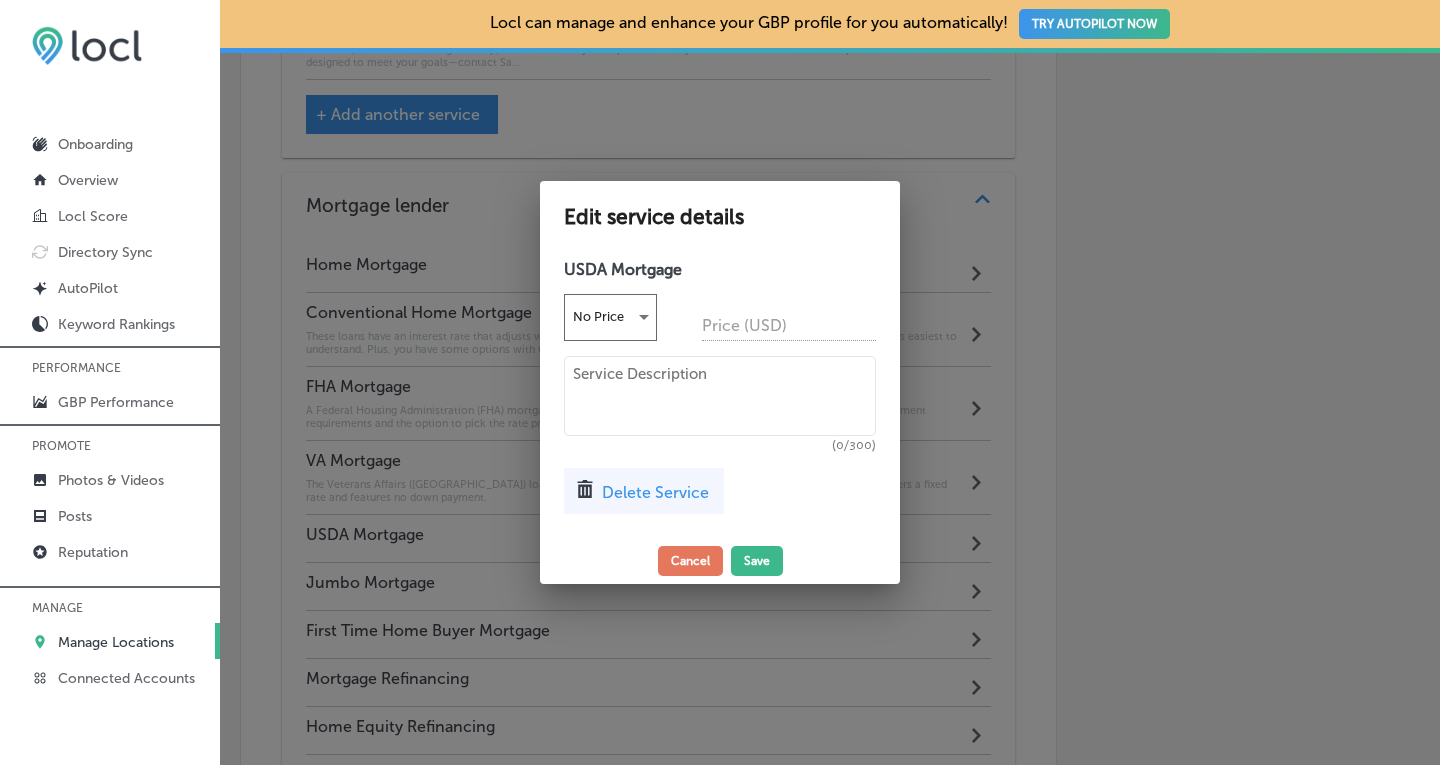click at bounding box center [720, 396] 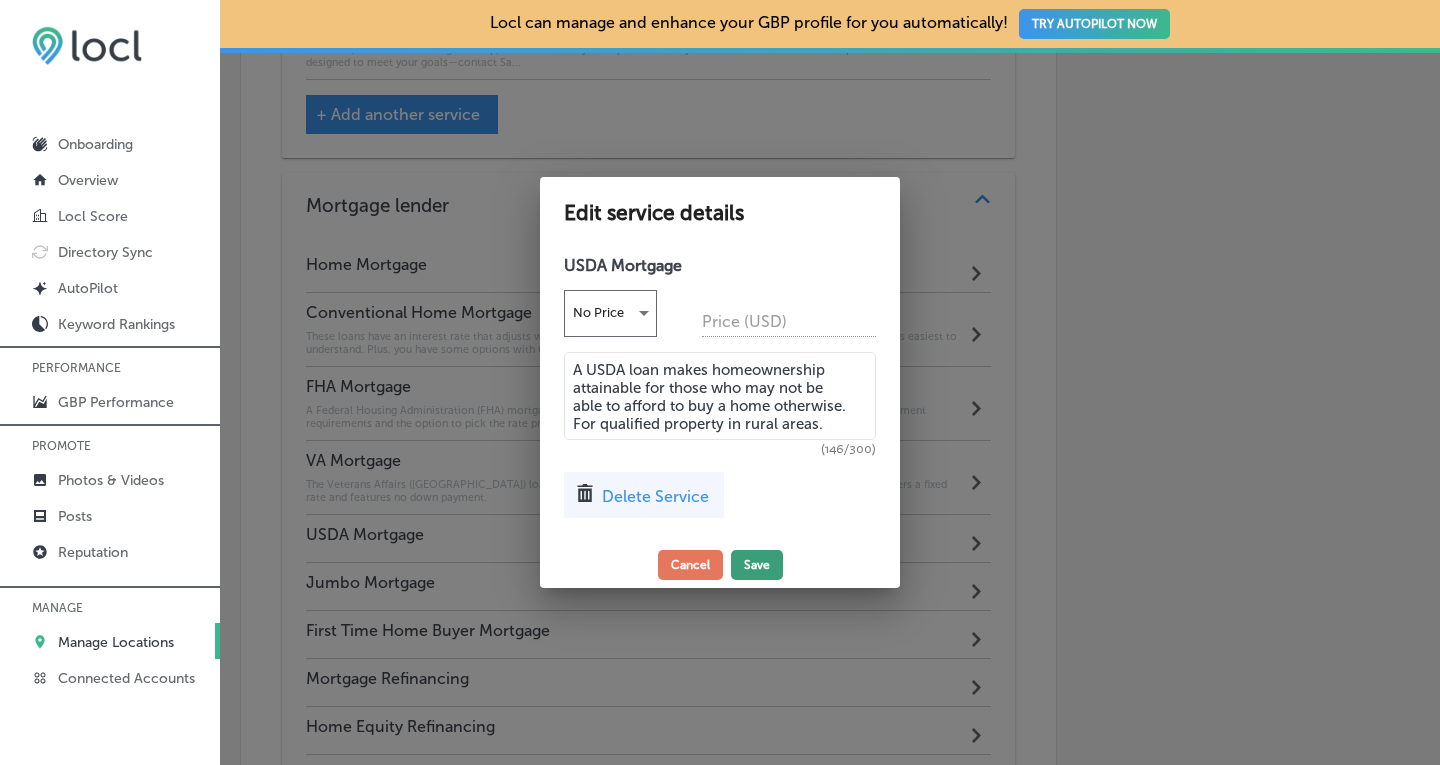 type on "A USDA loan makes homeownership attainable for those who may not be able to afford to buy a home otherwise. For qualified property in rural areas." 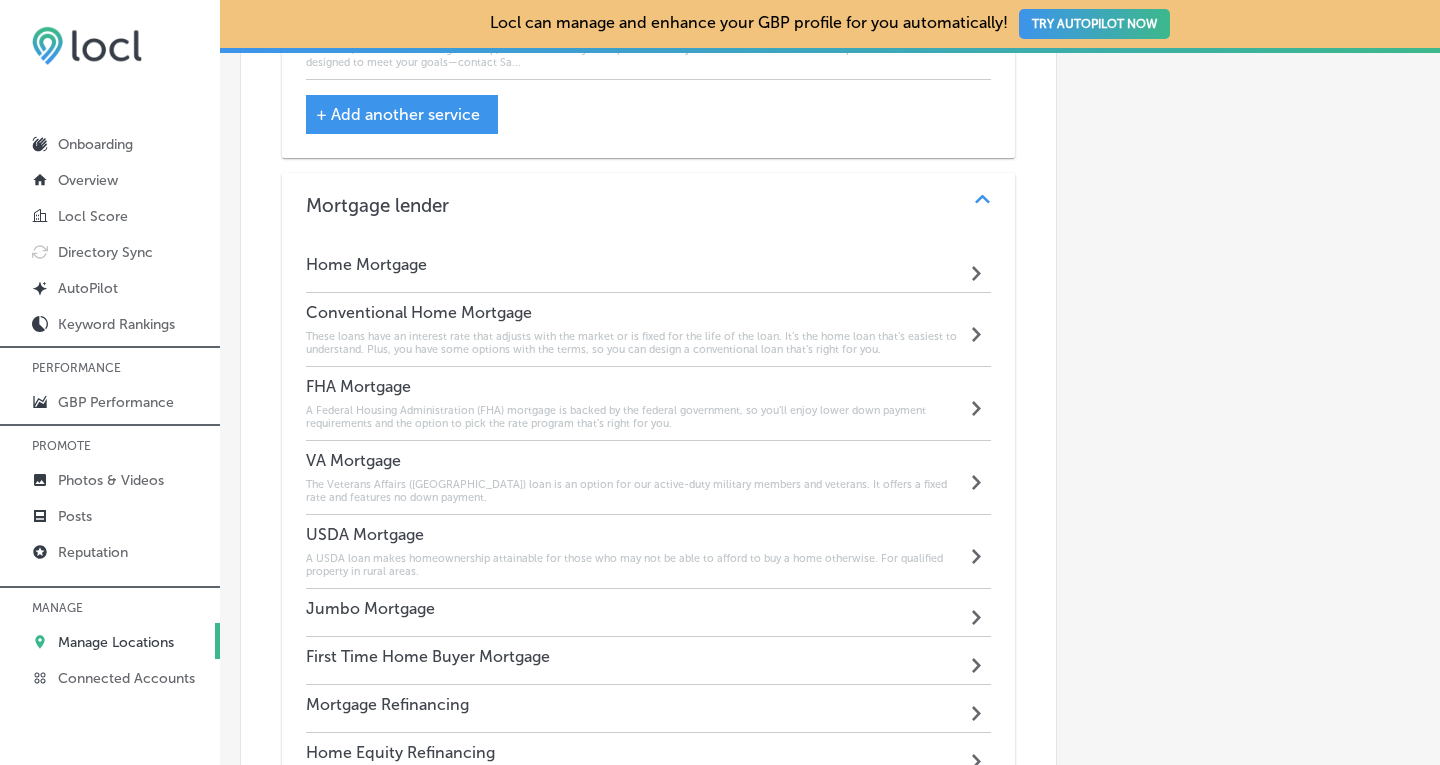 click on "Jumbo Mortgage
Path
Created with Sketch." at bounding box center (649, 613) 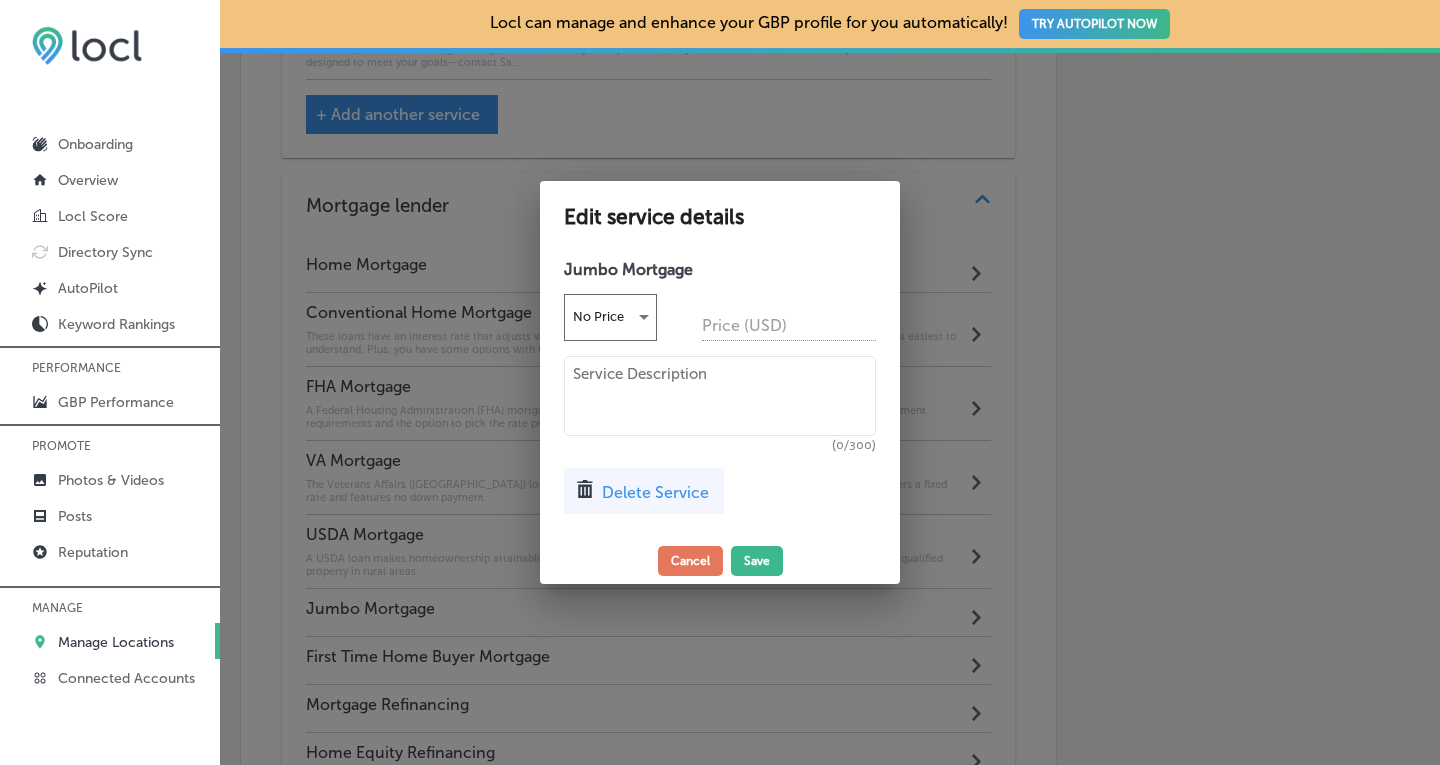 click at bounding box center (720, 396) 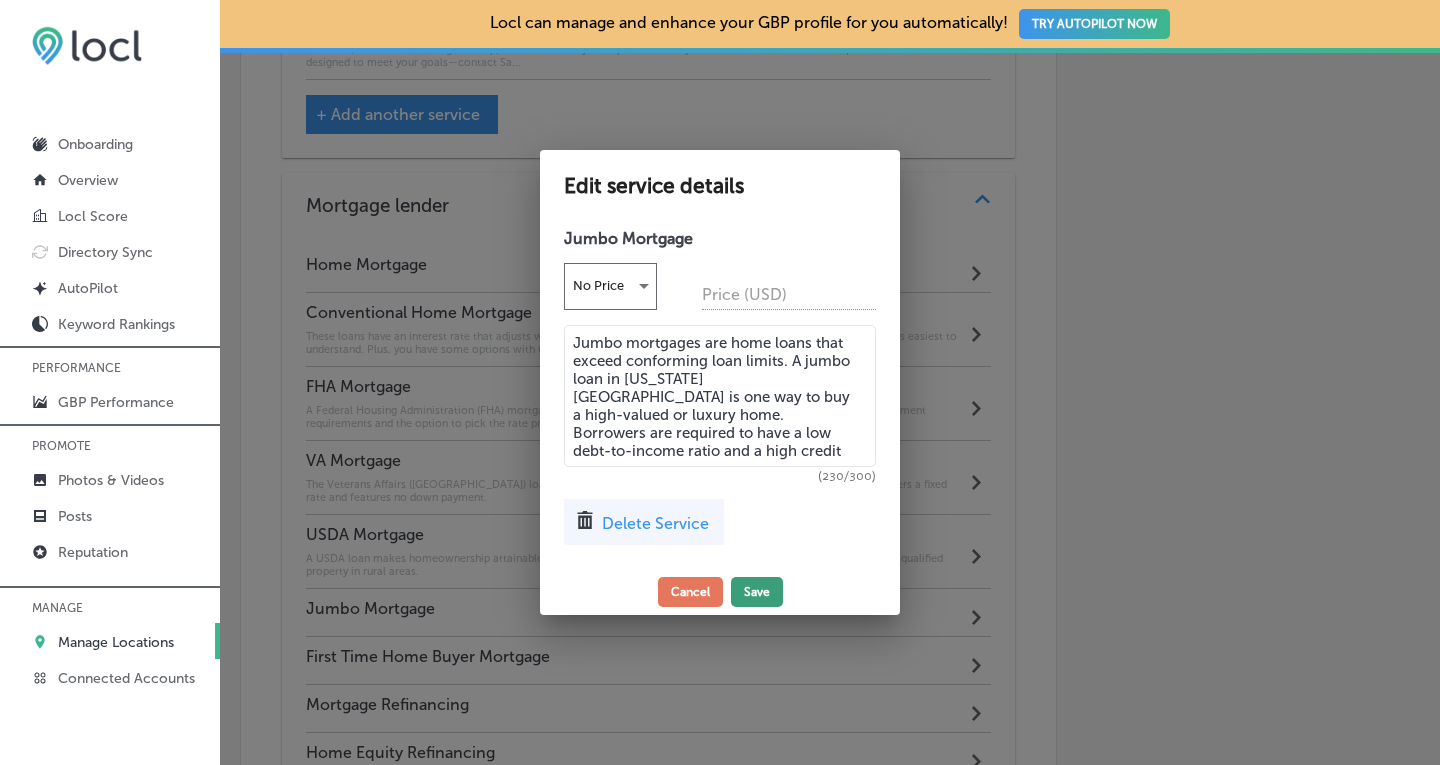 type on "Jumbo mortgages are home loans that exceed conforming loan limits. A jumbo loan in [US_STATE][GEOGRAPHIC_DATA] is one way to buy a high-valued or luxury home. Borrowers are required to have a low debt-to-income ratio and a high credit score." 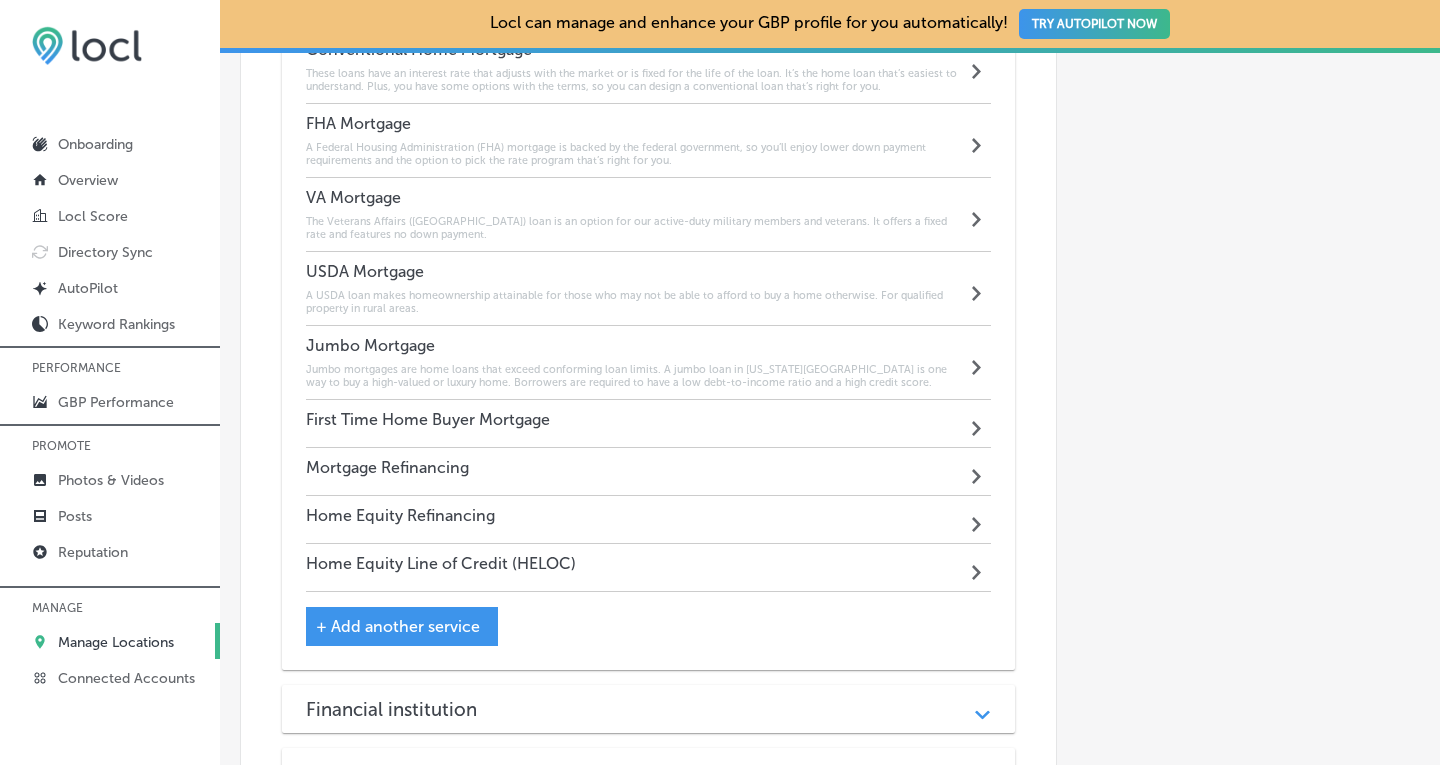 scroll, scrollTop: 2623, scrollLeft: 0, axis: vertical 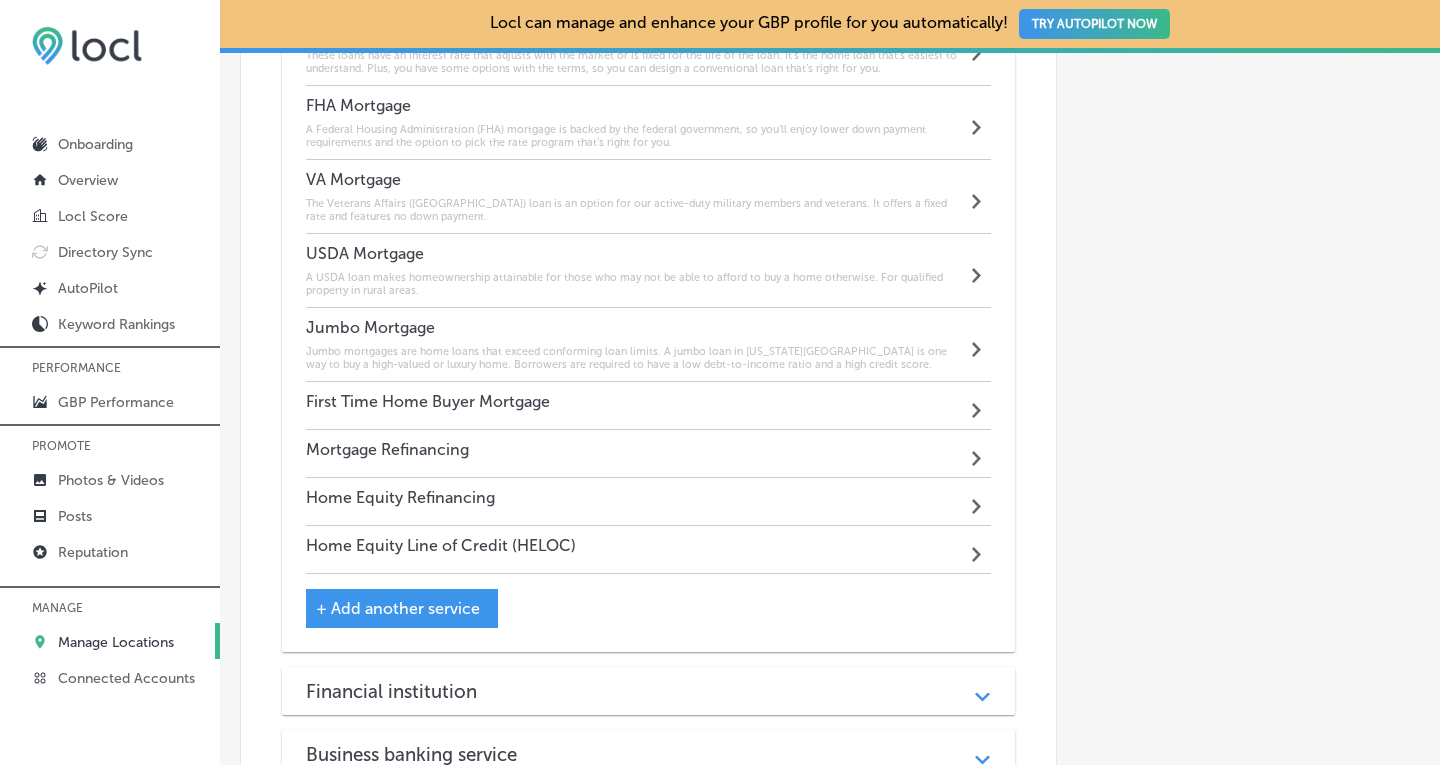 click on "Home Equity Refinancing" at bounding box center [400, 497] 